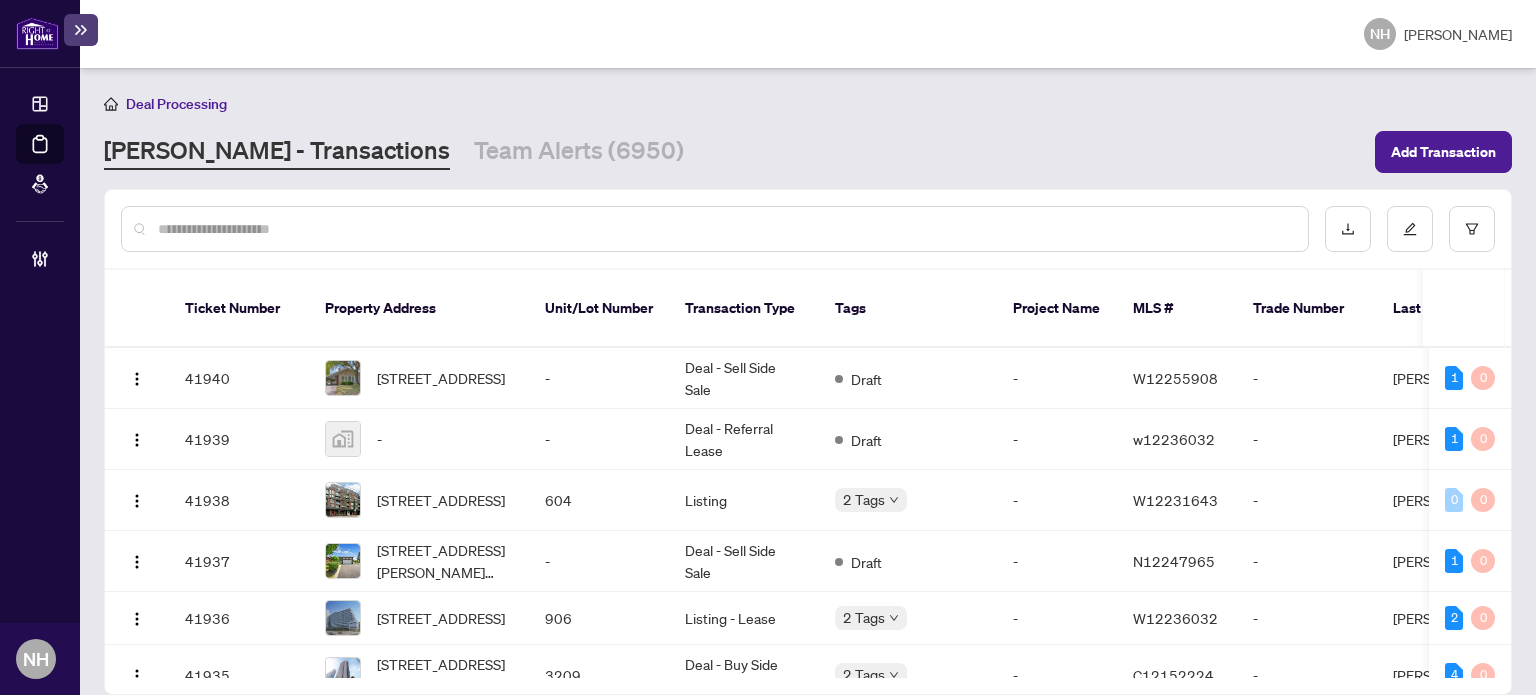 scroll, scrollTop: 0, scrollLeft: 0, axis: both 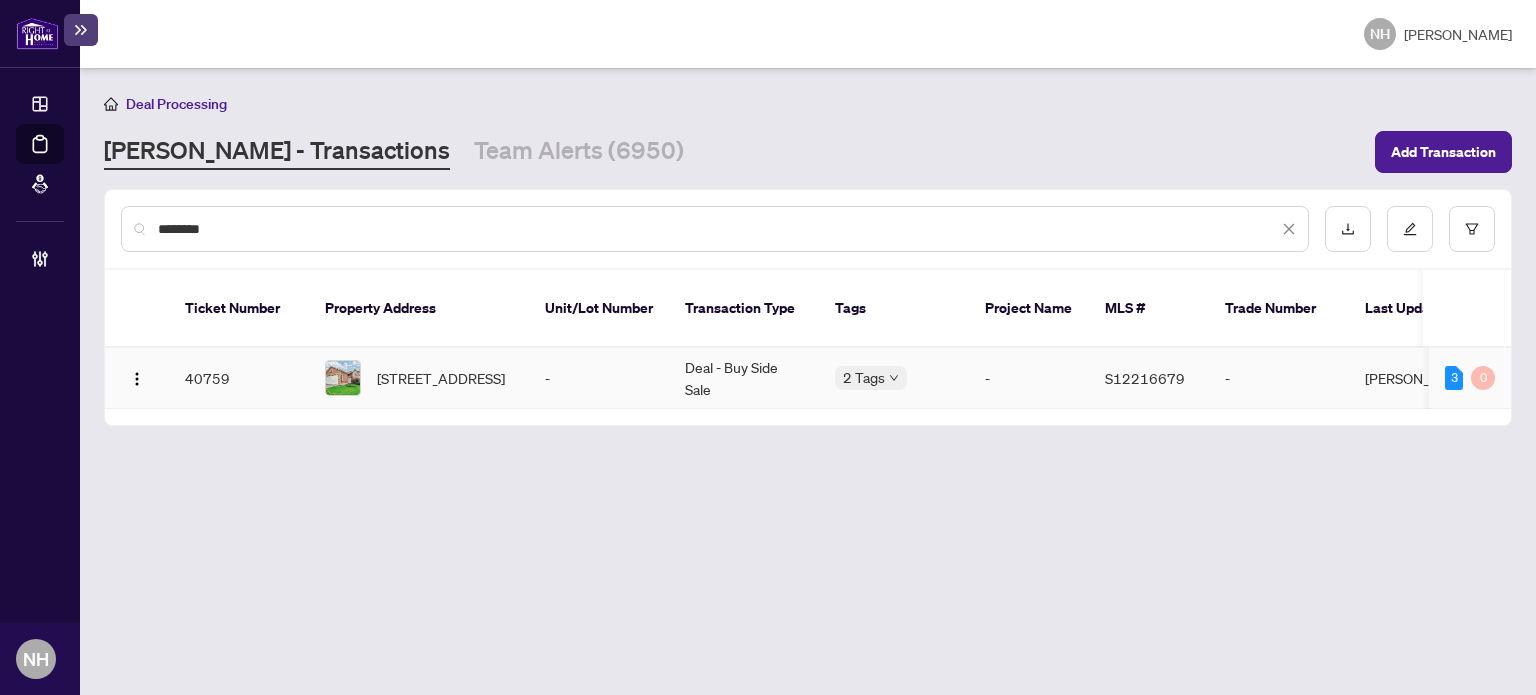type on "********" 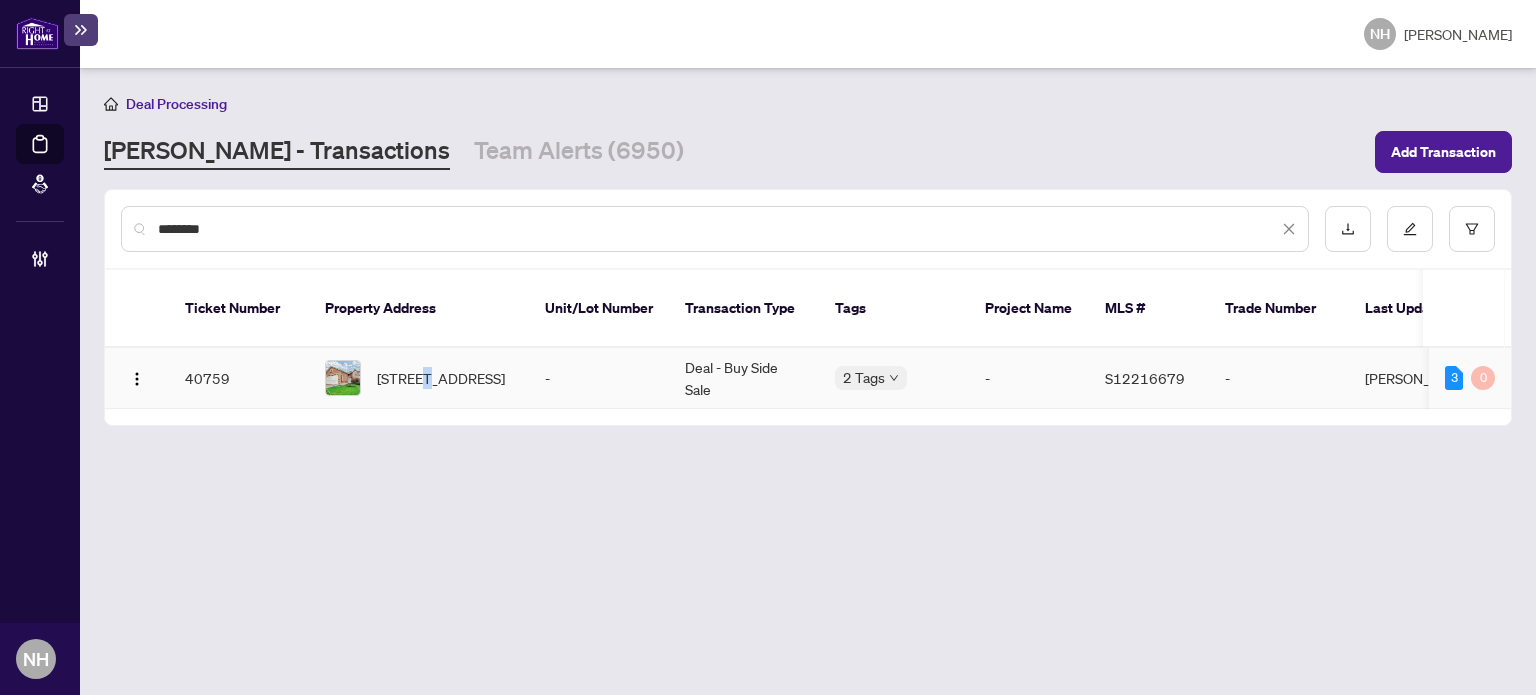 click on "64 Snowy Owl Cres, Barrie, Ontario L4M 6P5, Canada" at bounding box center (441, 378) 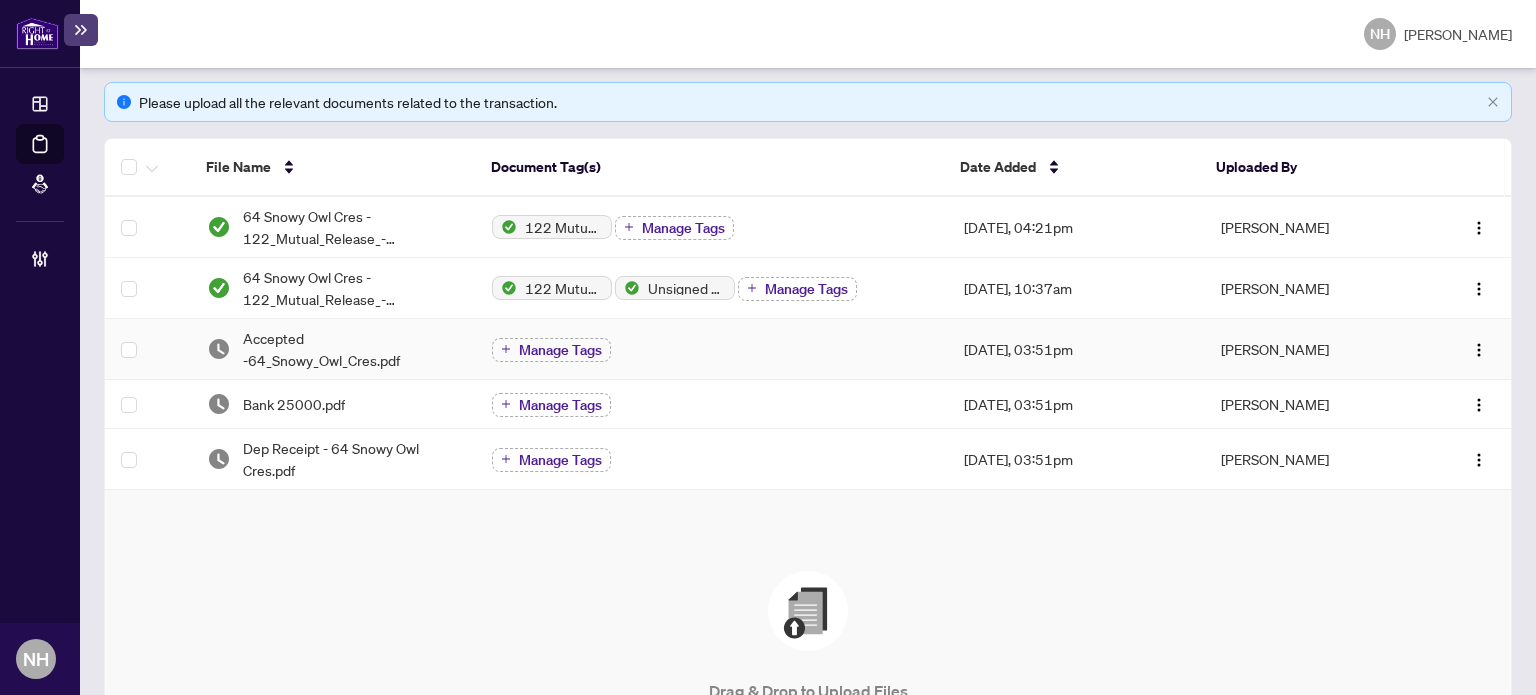 scroll, scrollTop: 400, scrollLeft: 0, axis: vertical 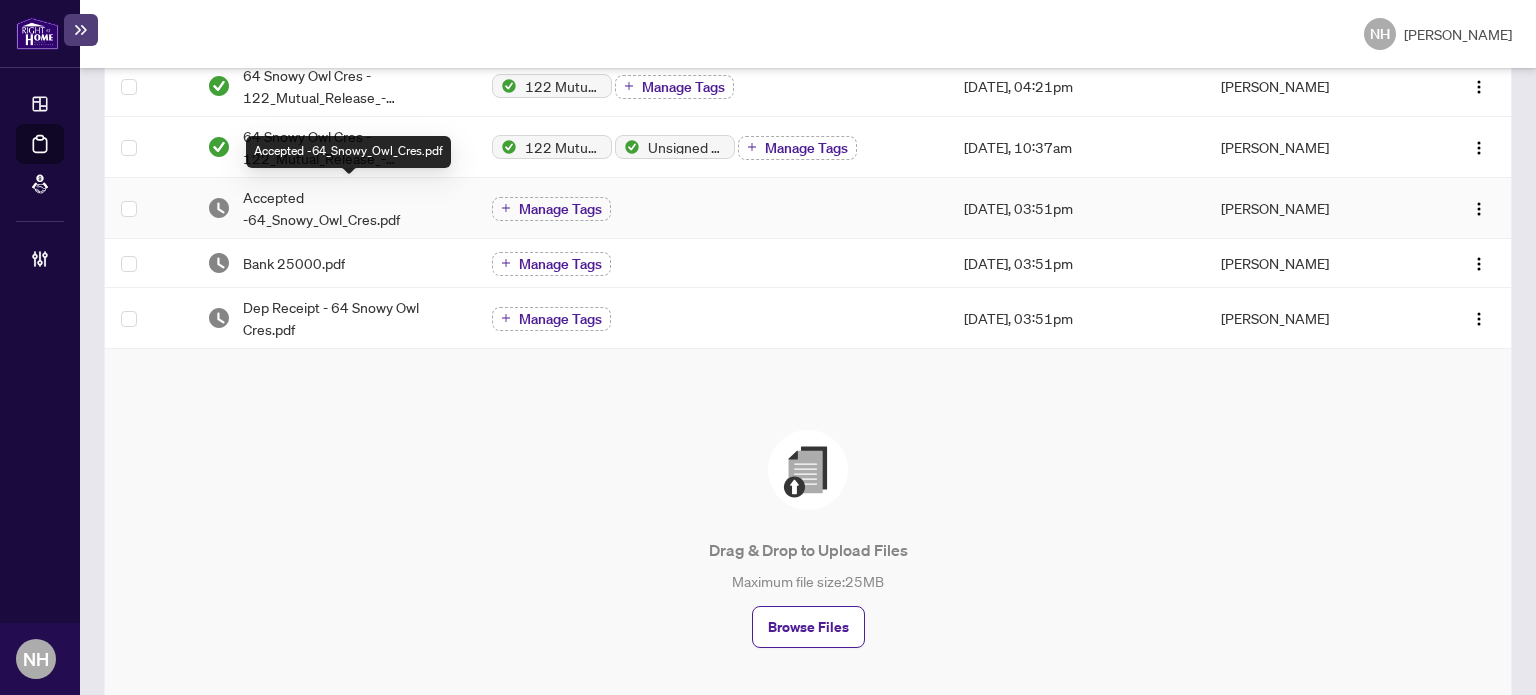 click on "Accepted -64_Snowy_Owl_Cres.pdf" at bounding box center [352, 208] 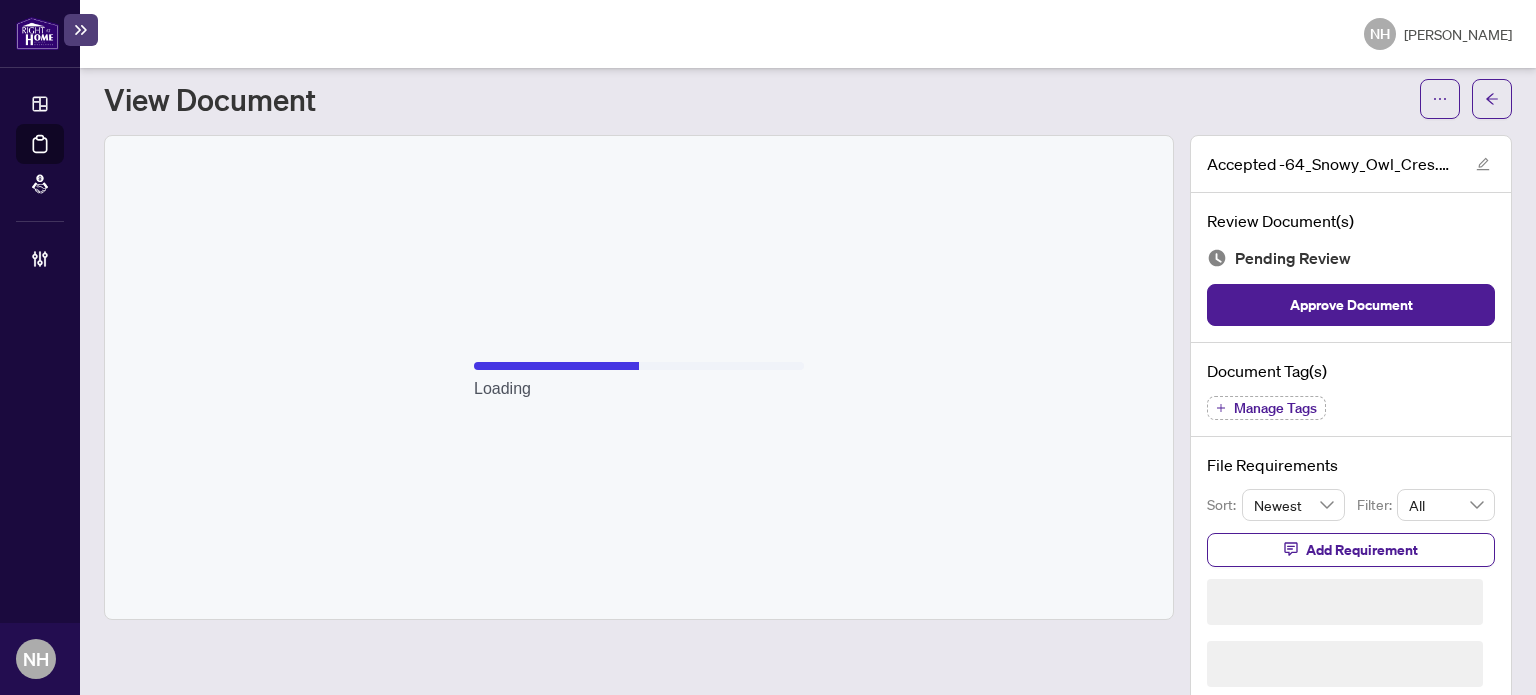 scroll, scrollTop: 18, scrollLeft: 0, axis: vertical 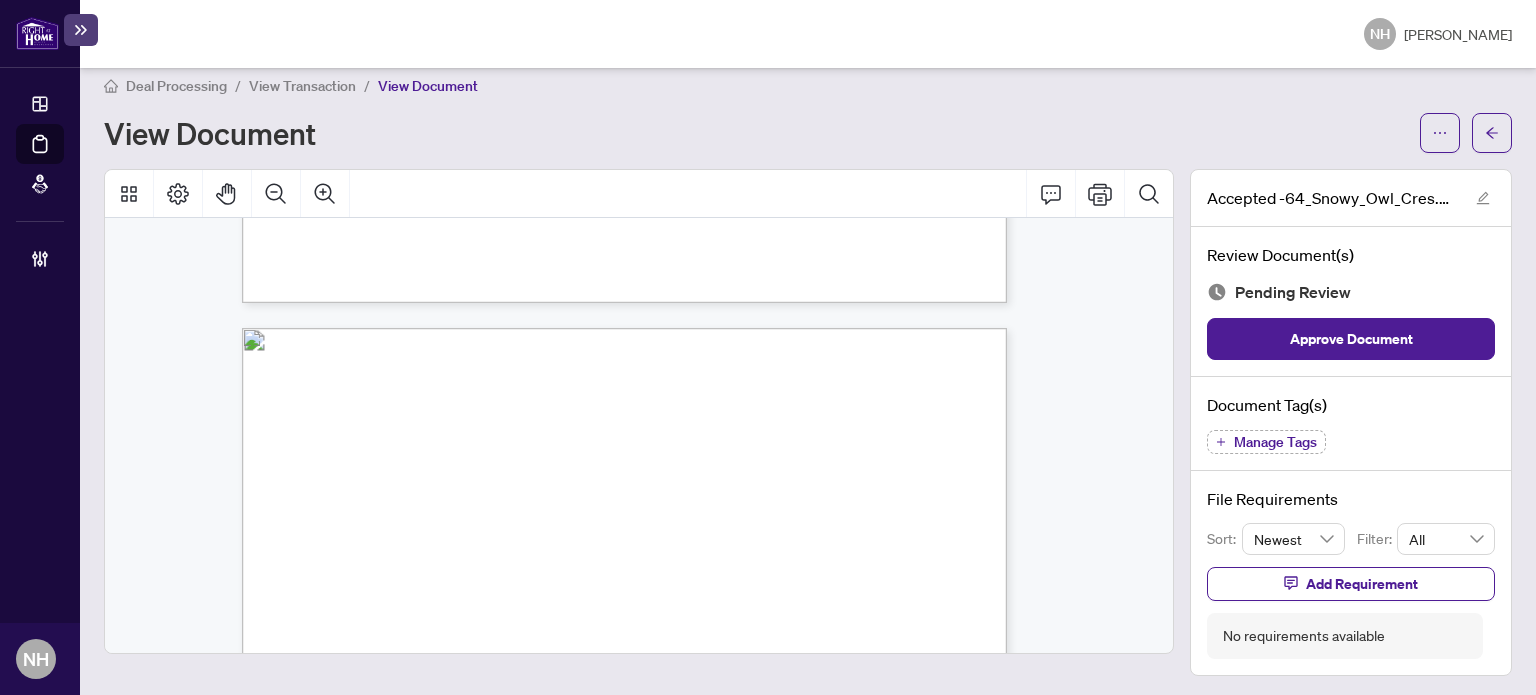 click on "Manage Tags" at bounding box center [1275, 442] 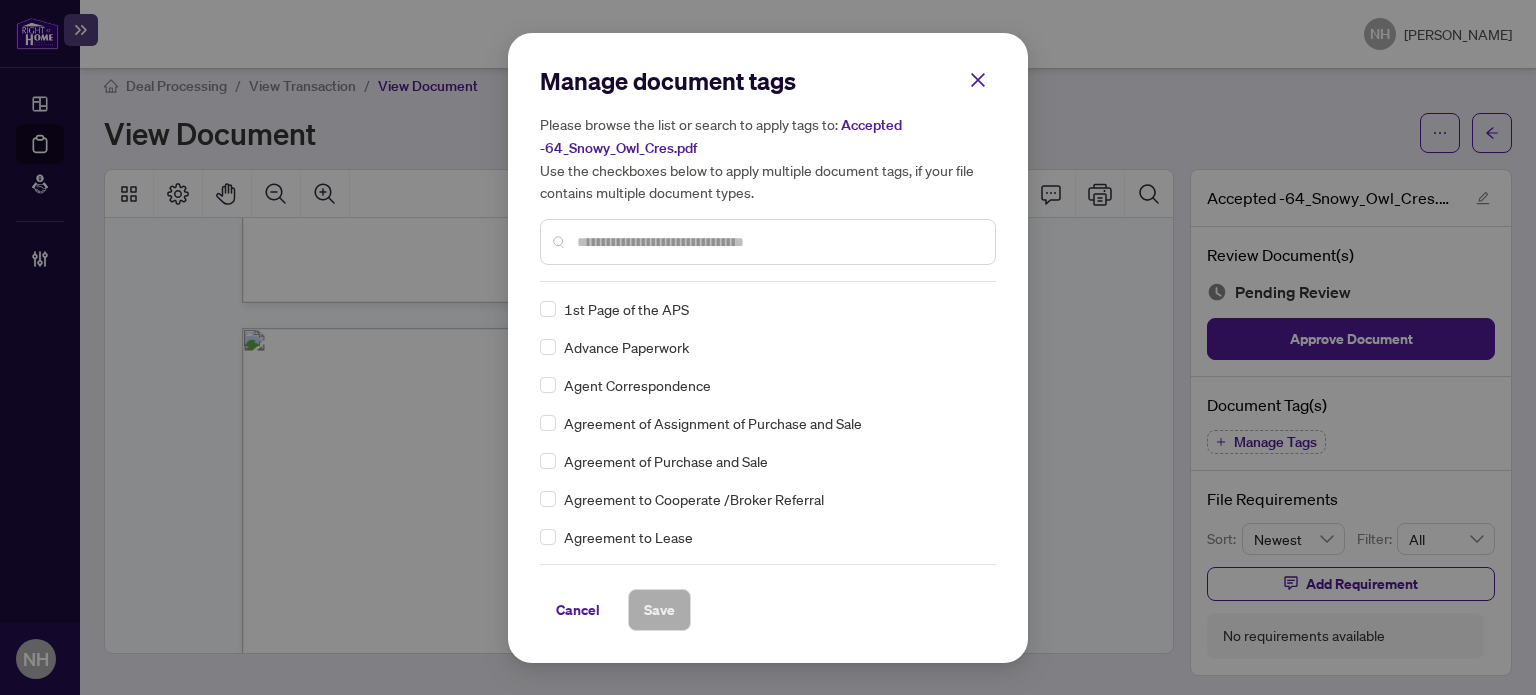 click at bounding box center (778, 242) 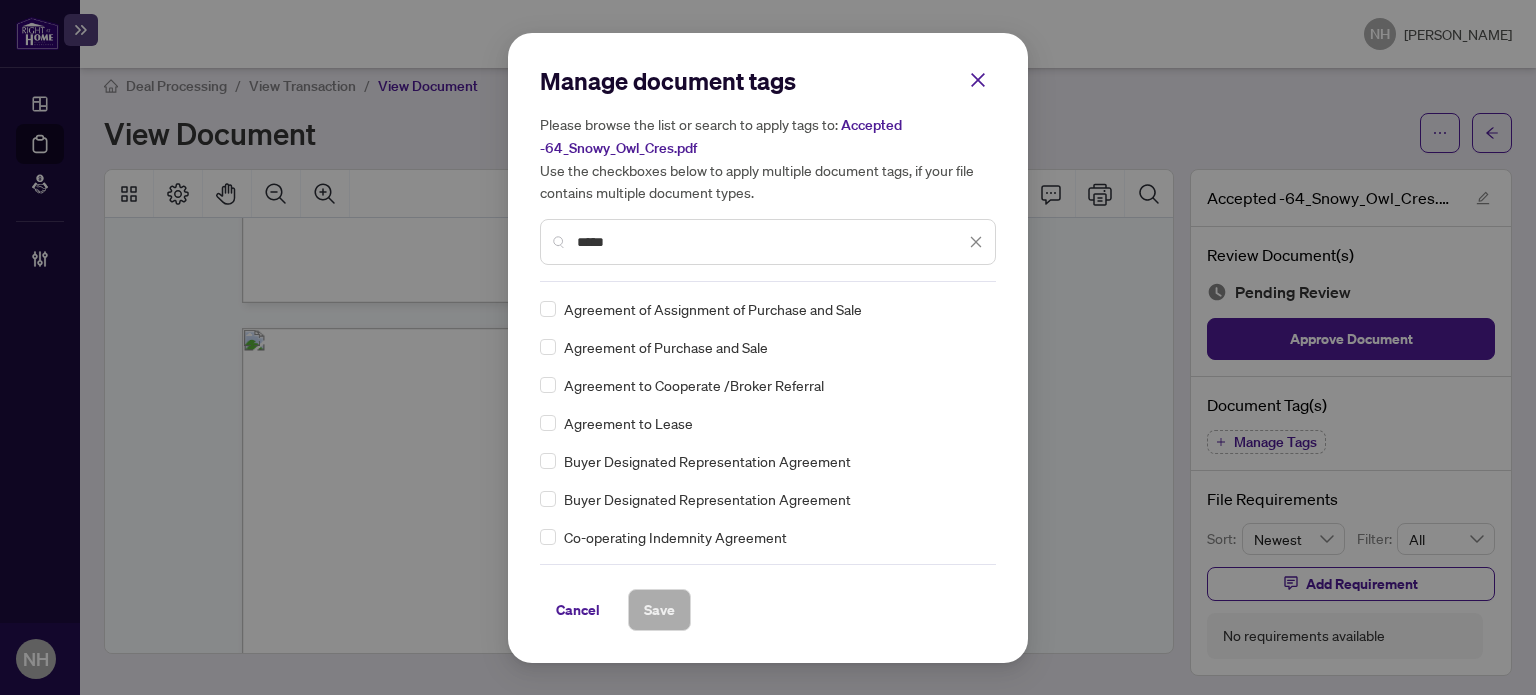 type on "*****" 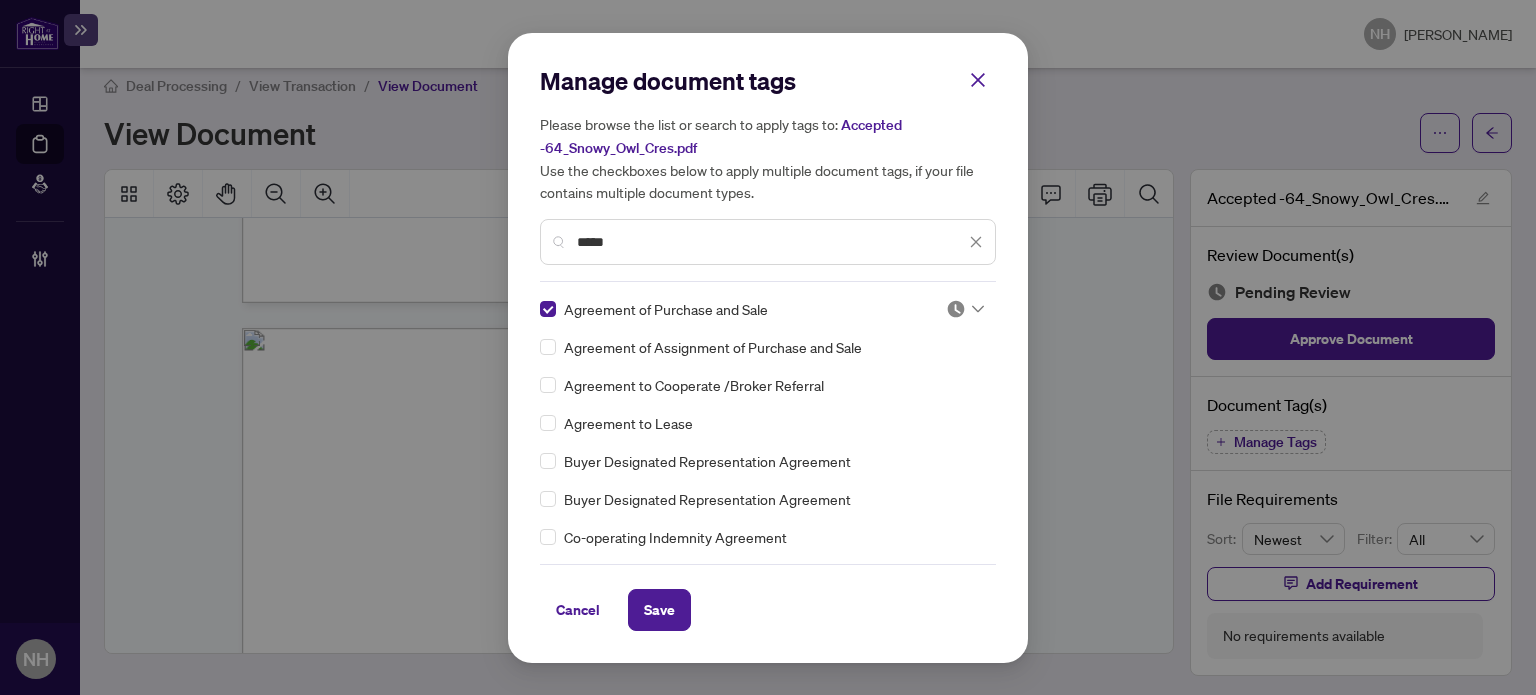 click at bounding box center (956, 309) 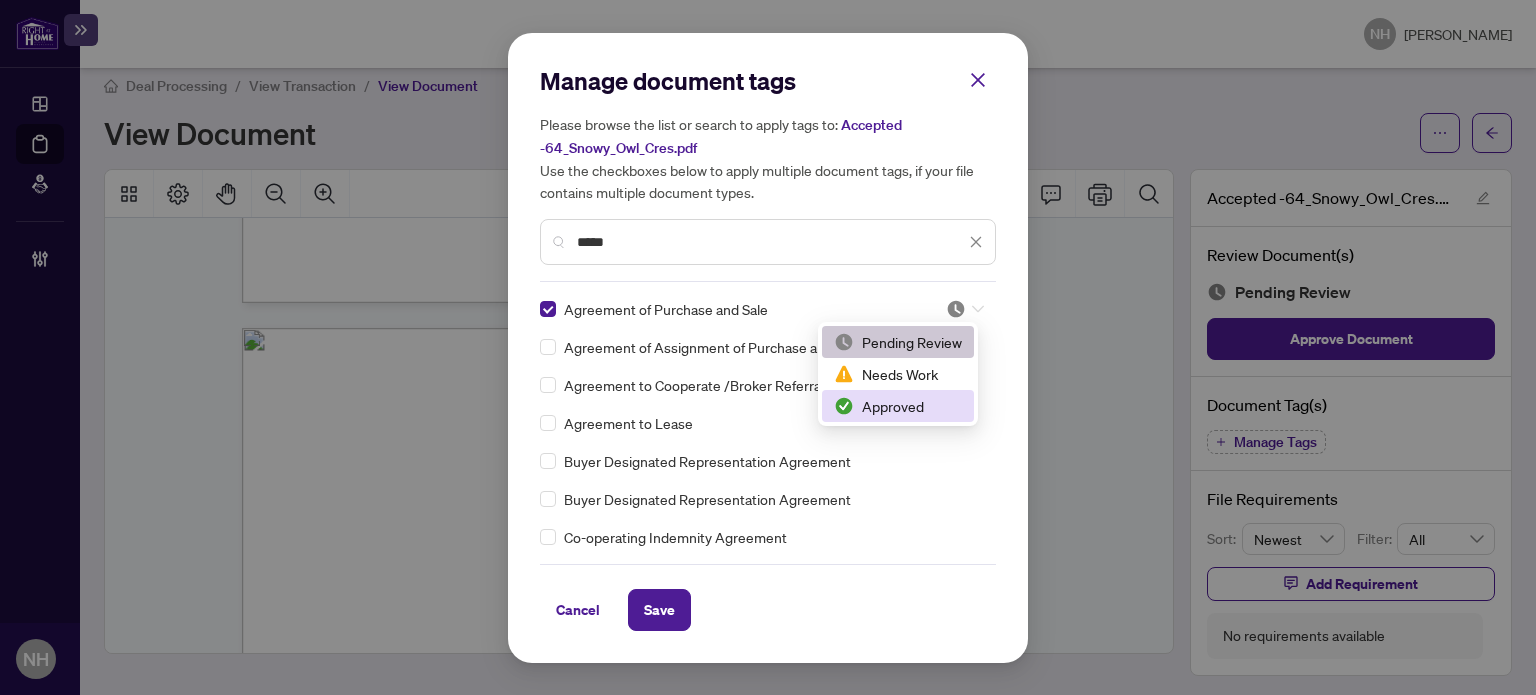 click on "Approved" at bounding box center [898, 406] 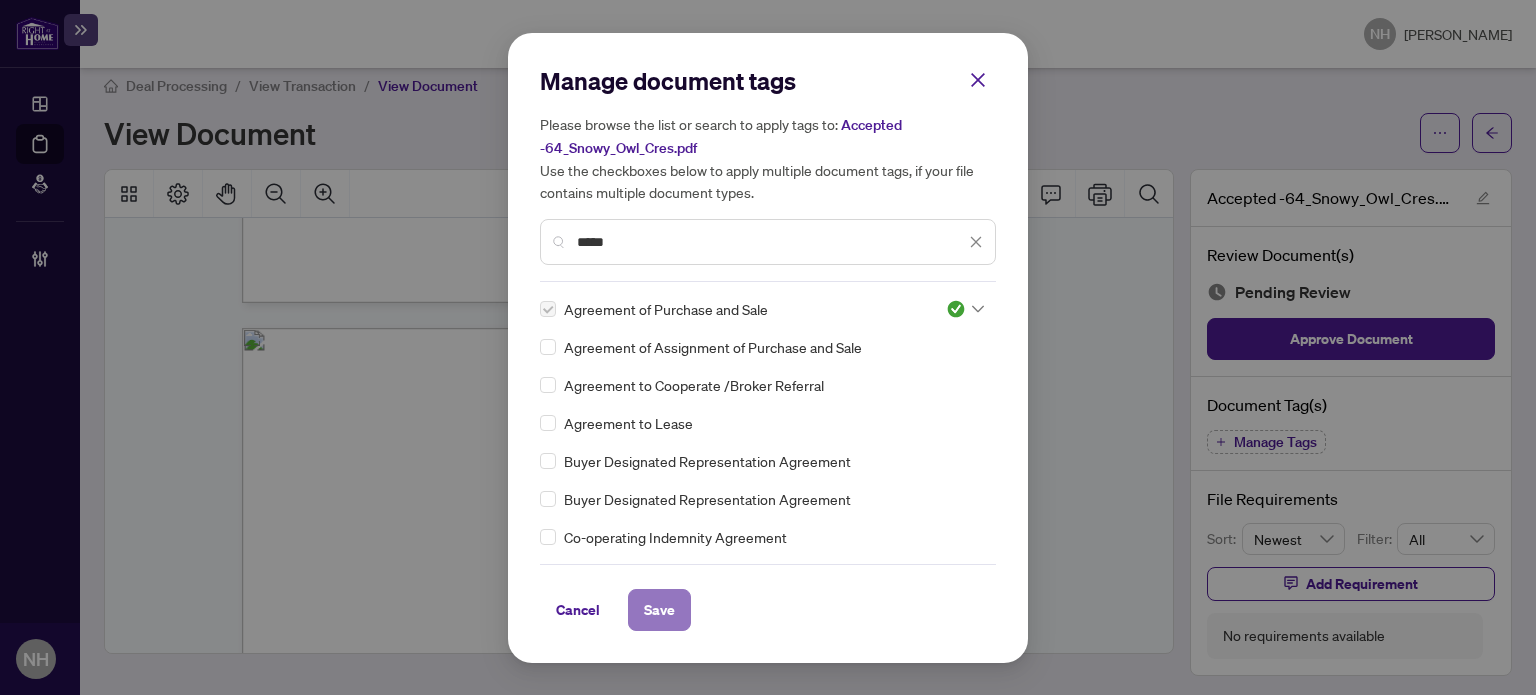 click on "Save" at bounding box center [659, 610] 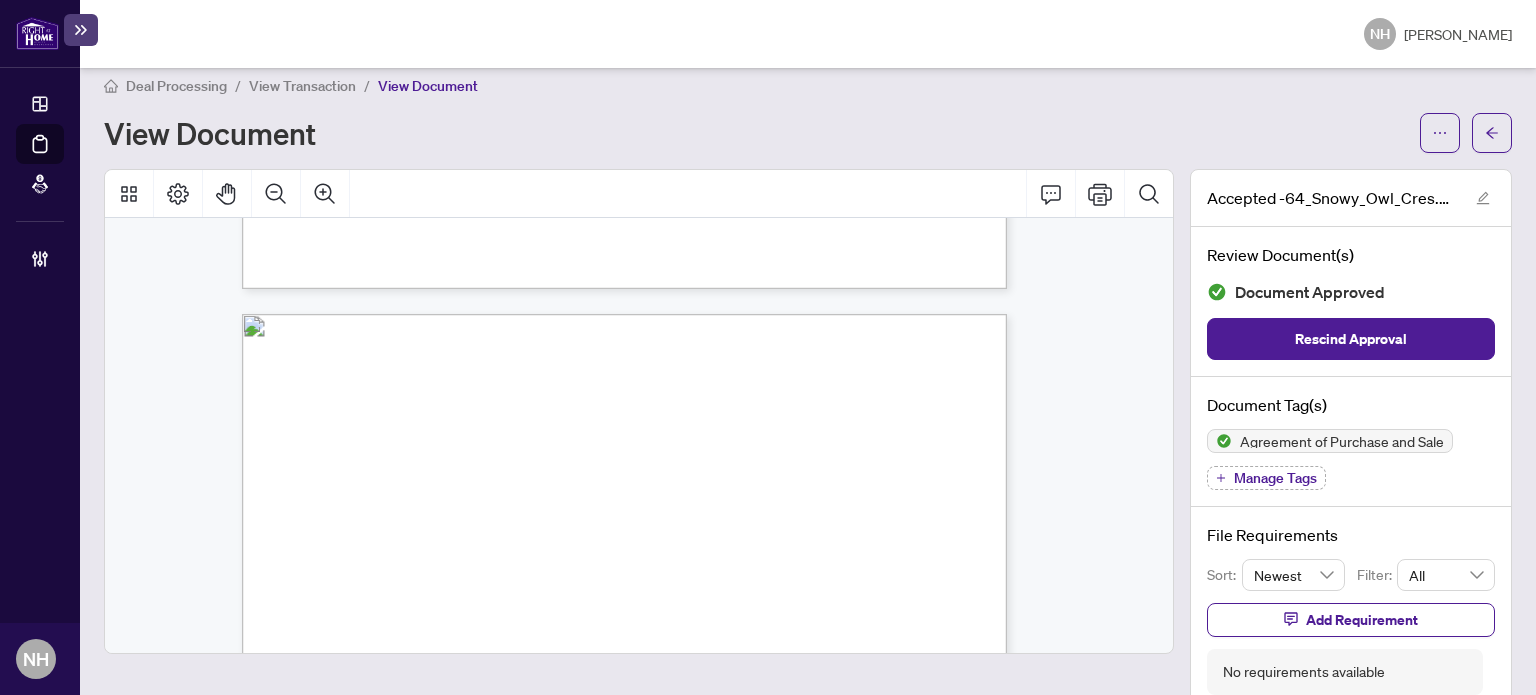 scroll, scrollTop: 8100, scrollLeft: 0, axis: vertical 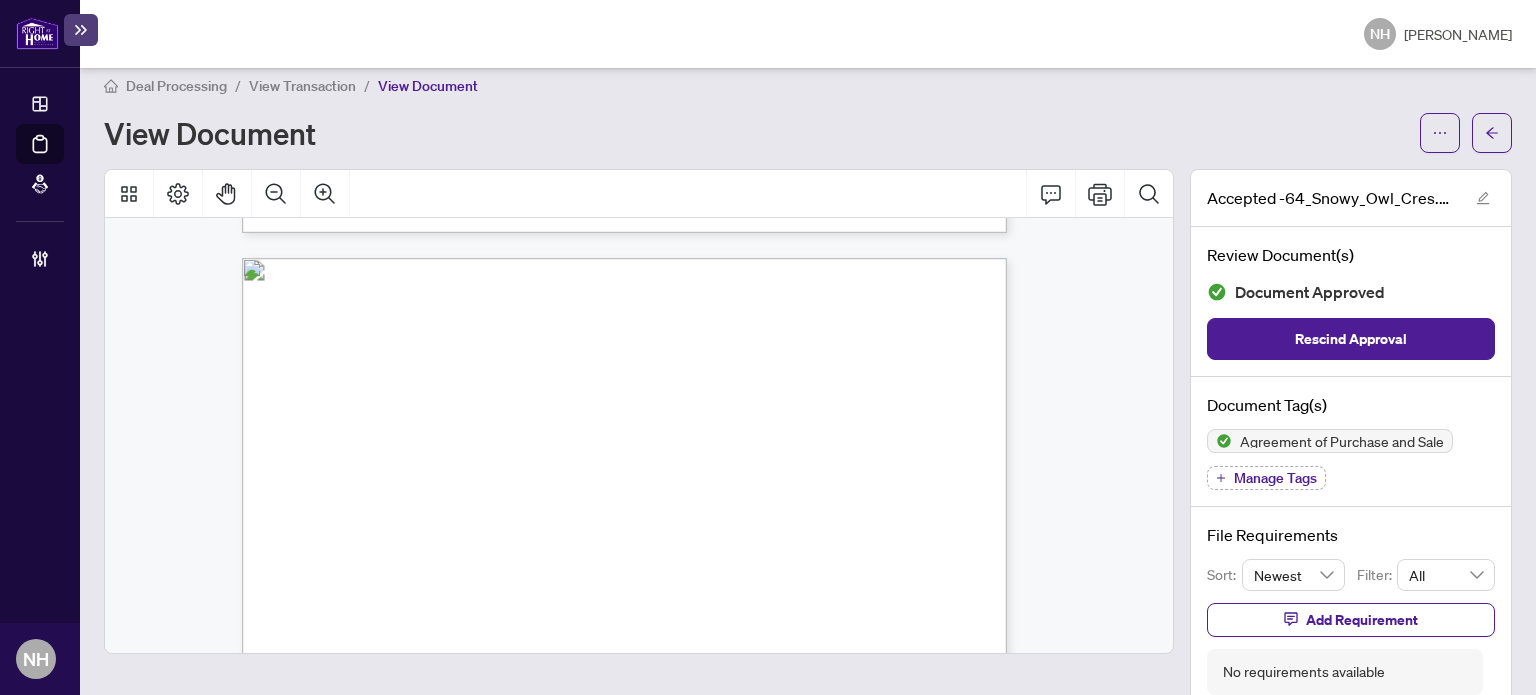 click on "Manage Tags" at bounding box center [1266, 478] 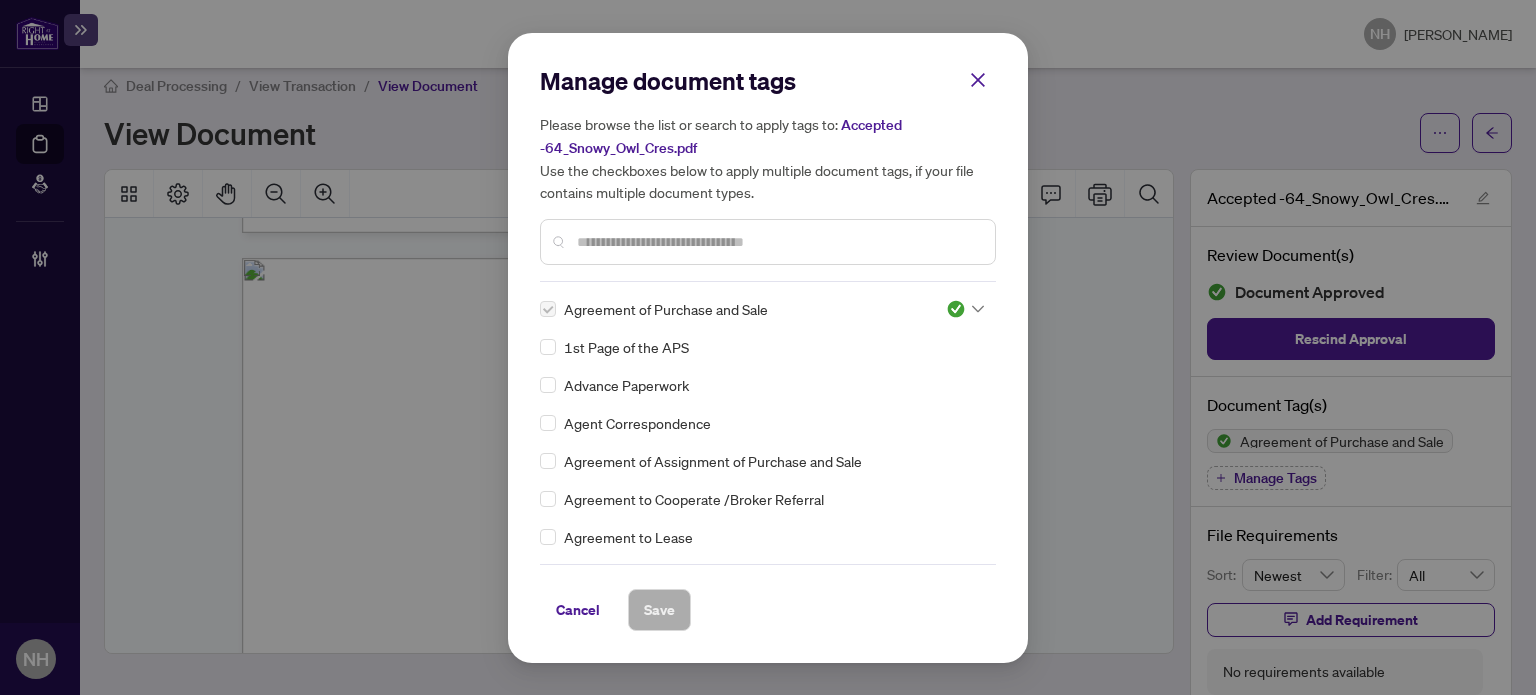 click at bounding box center (778, 242) 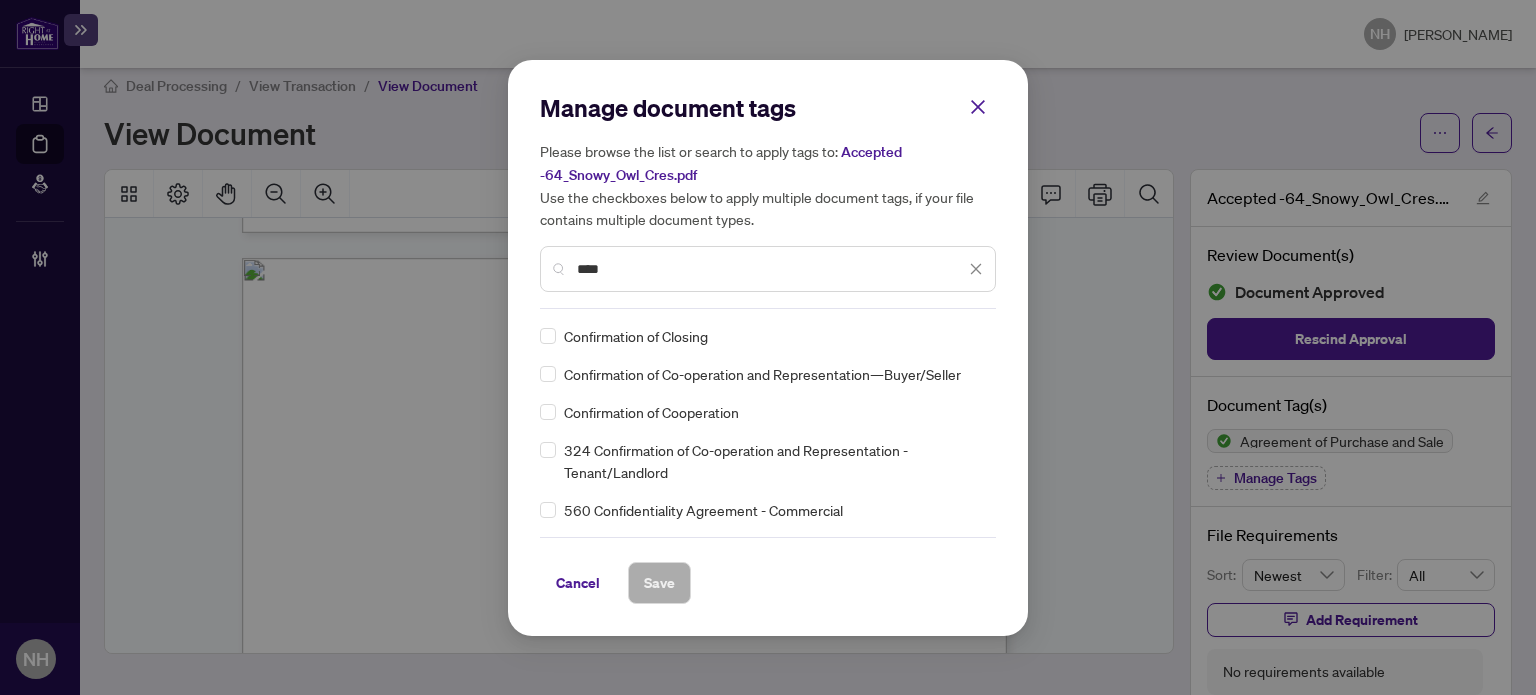type on "****" 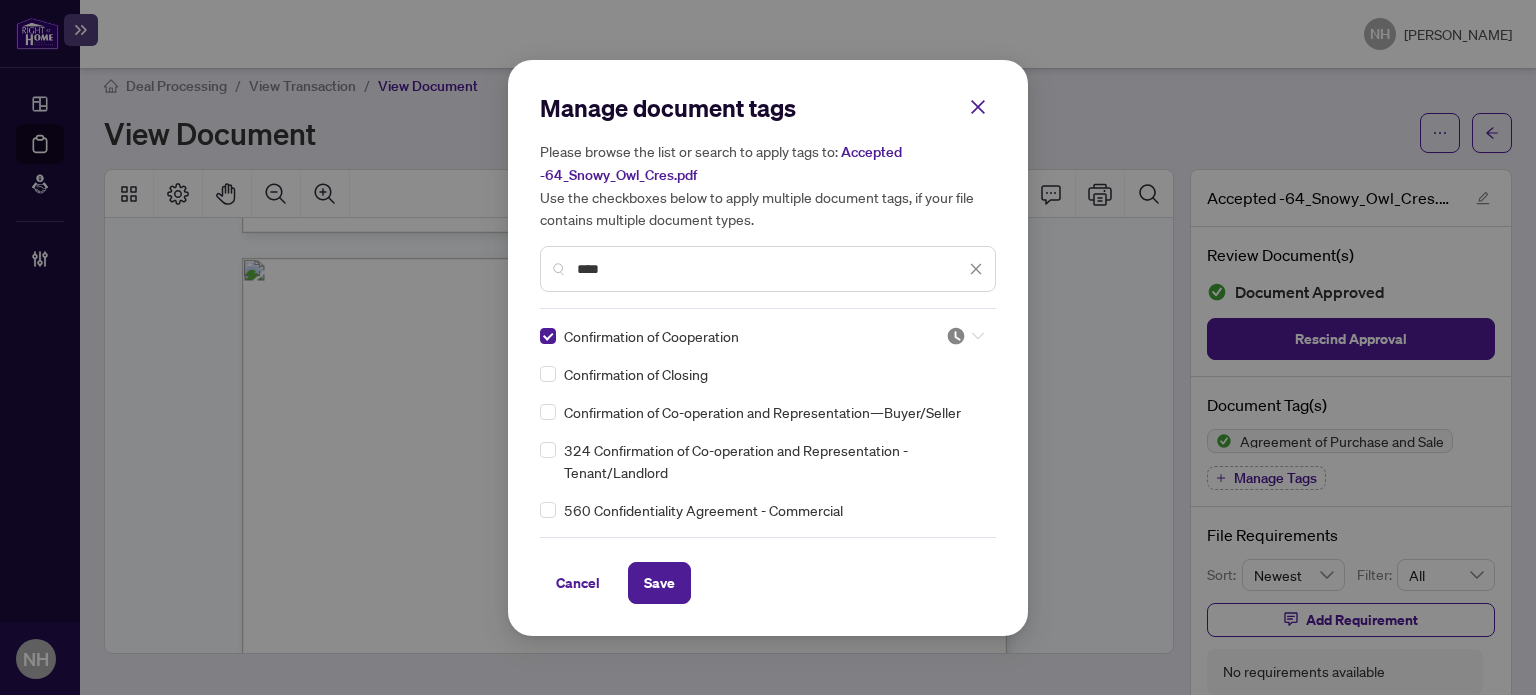 drag, startPoint x: 979, startPoint y: 337, endPoint x: 976, endPoint y: 374, distance: 37.12142 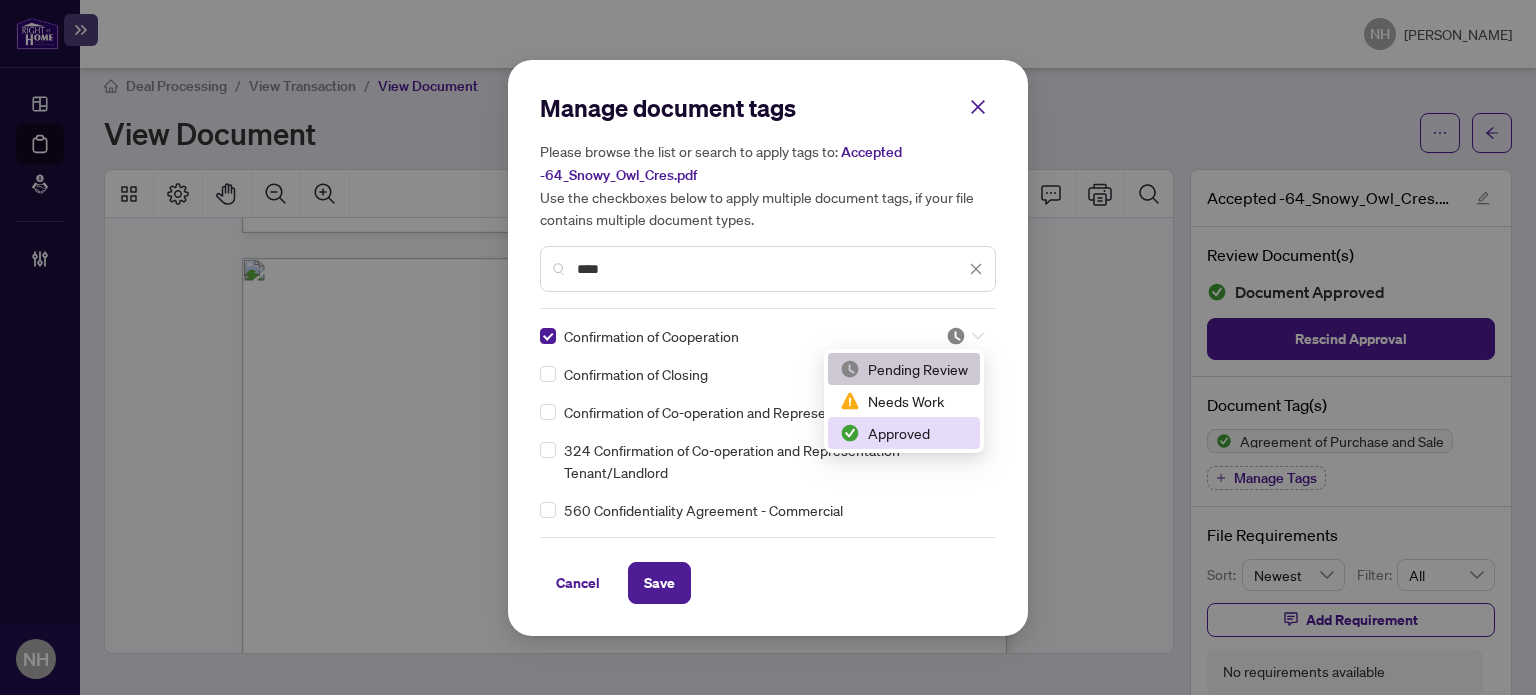 click on "Approved" at bounding box center [904, 433] 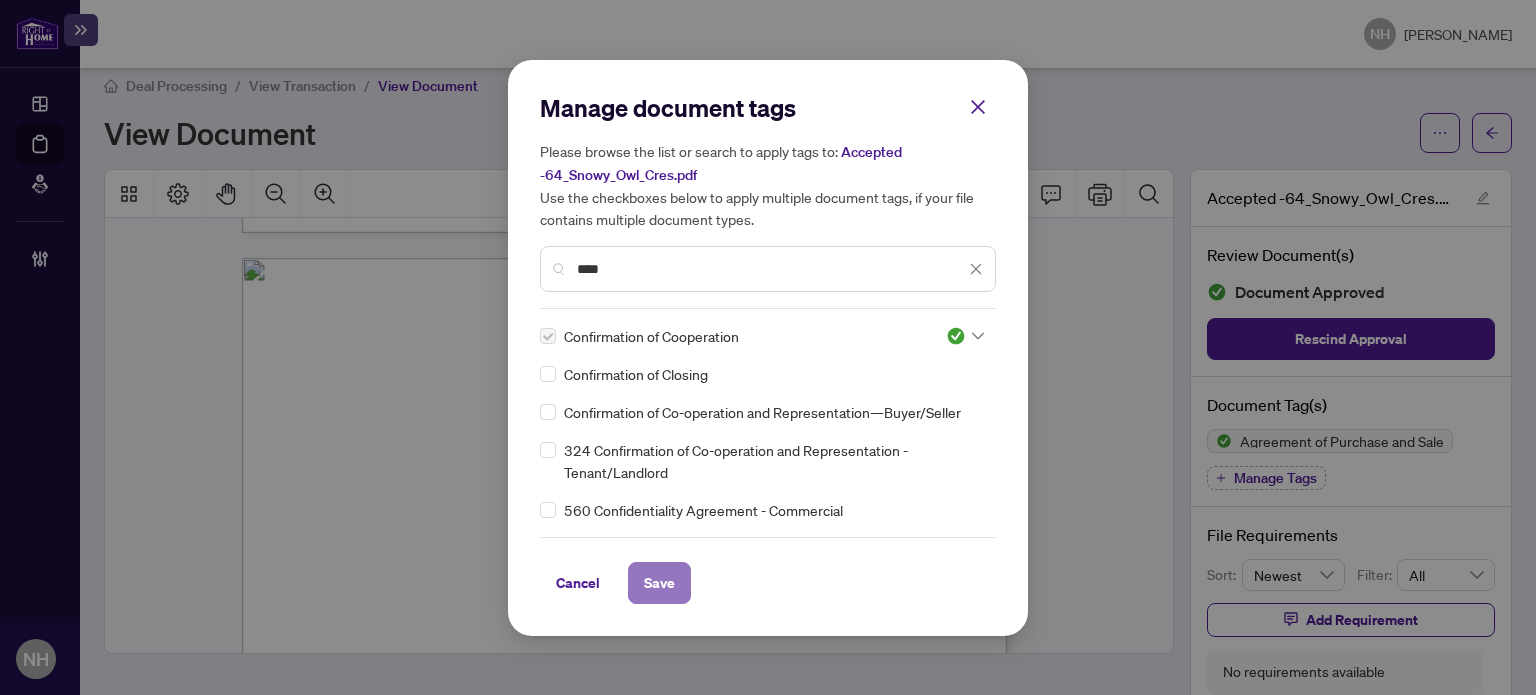 click on "Save" at bounding box center (659, 583) 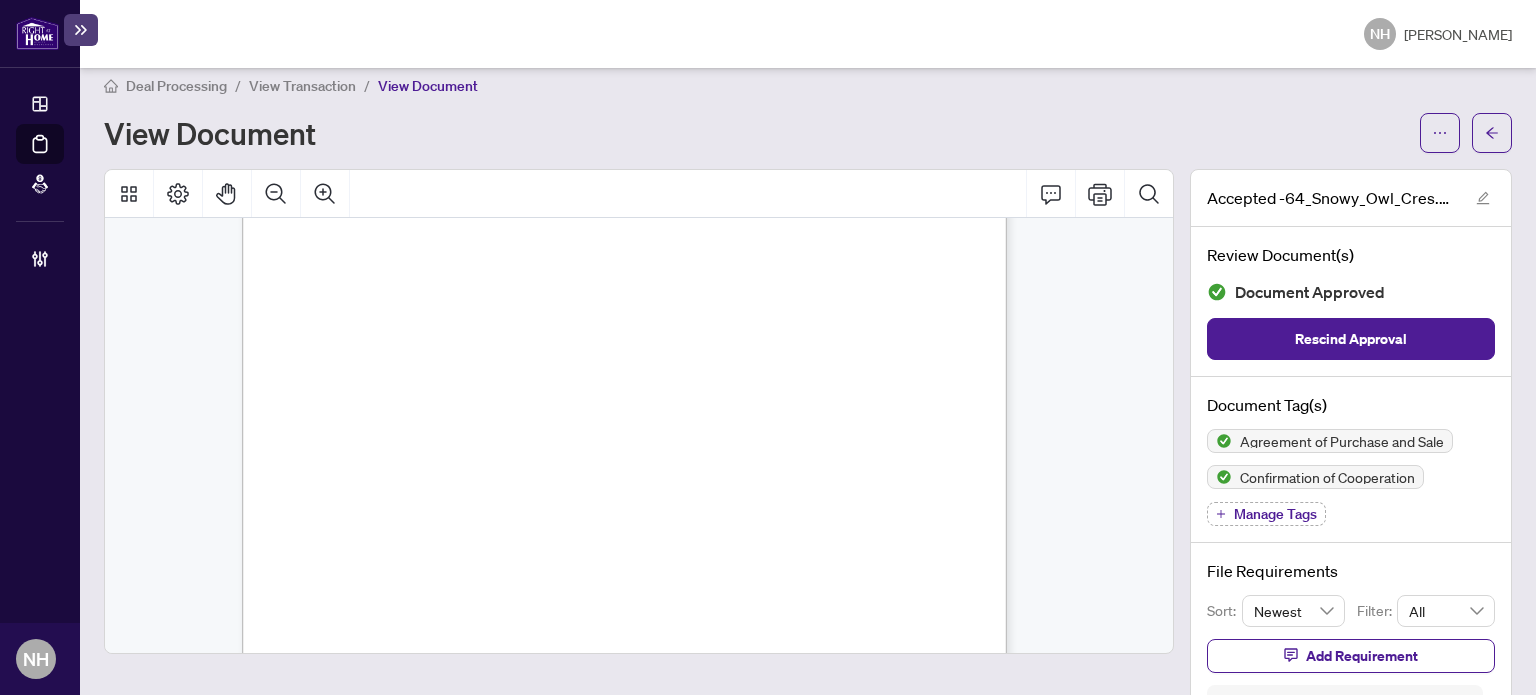 scroll, scrollTop: 11759, scrollLeft: 0, axis: vertical 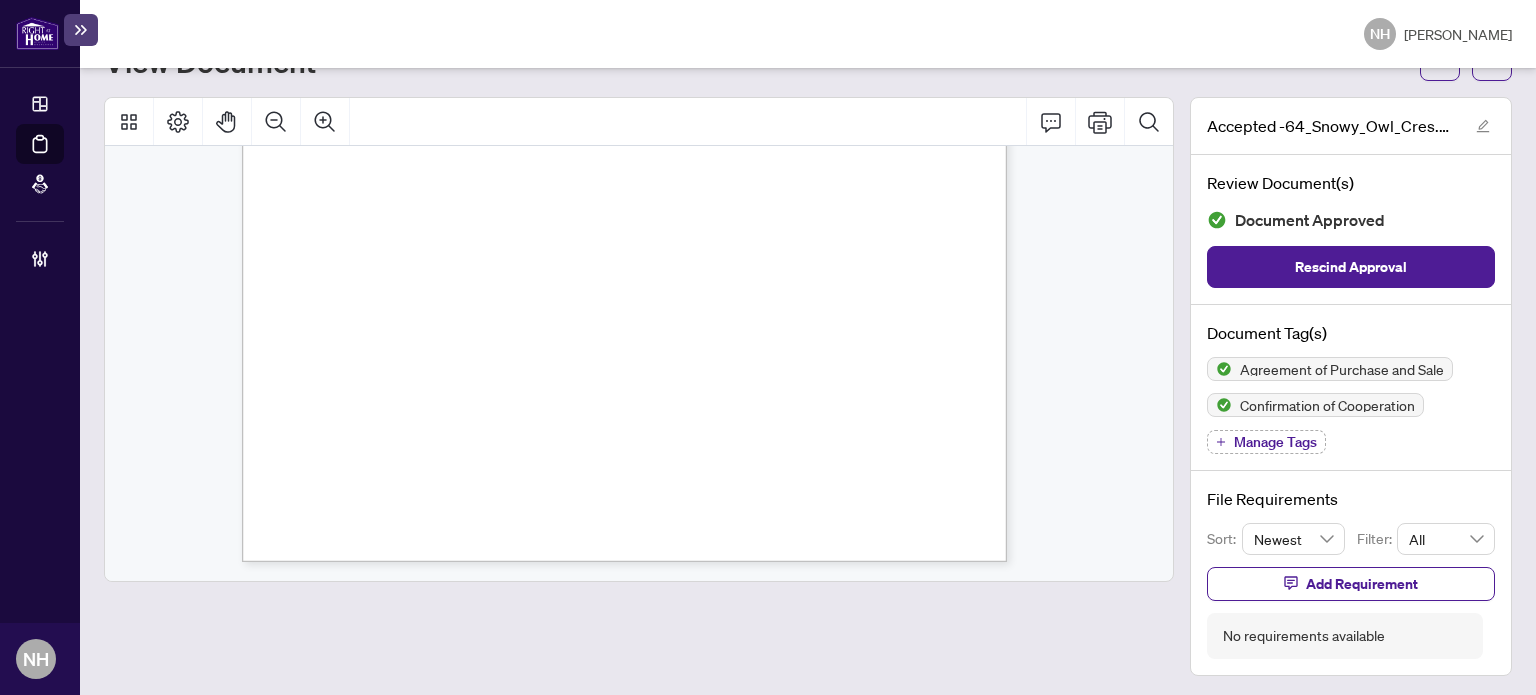 click on "Manage Tags" at bounding box center (1275, 442) 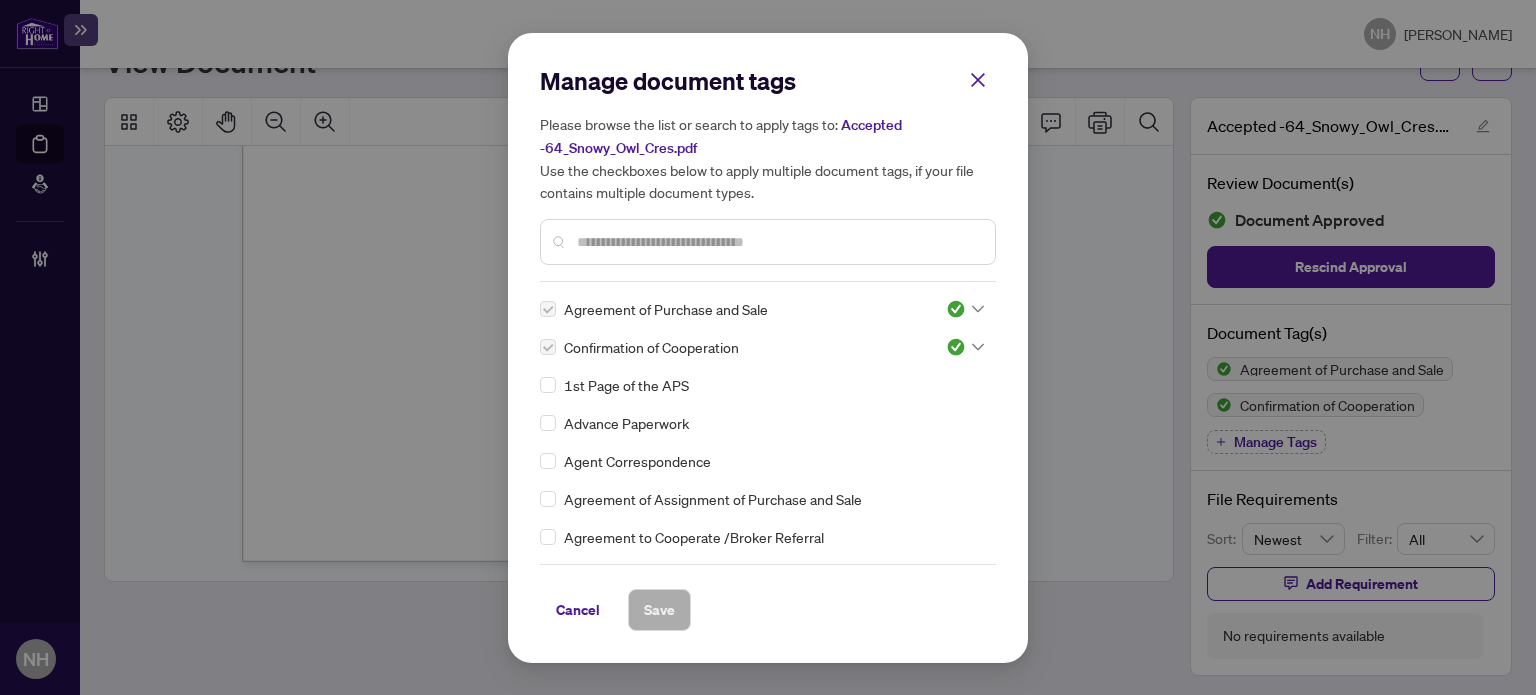 click at bounding box center [778, 242] 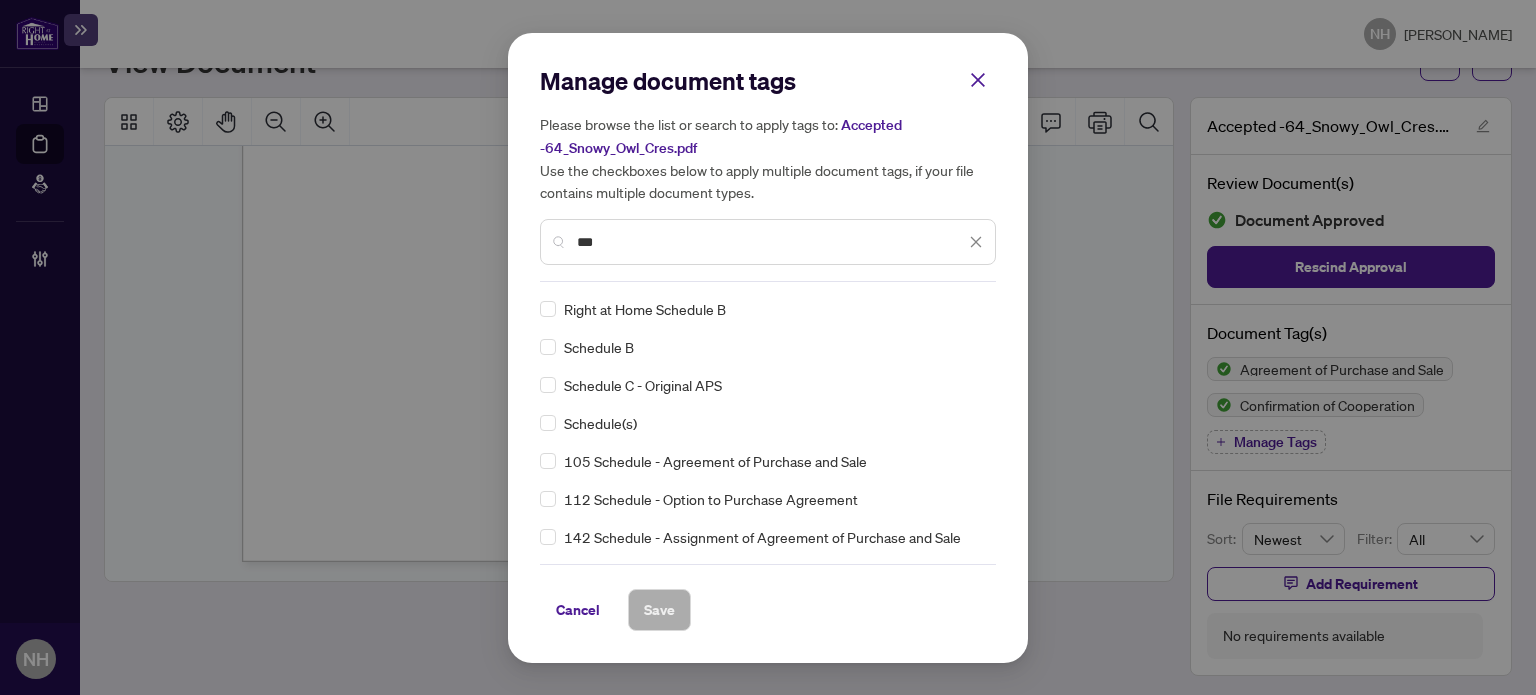 type on "***" 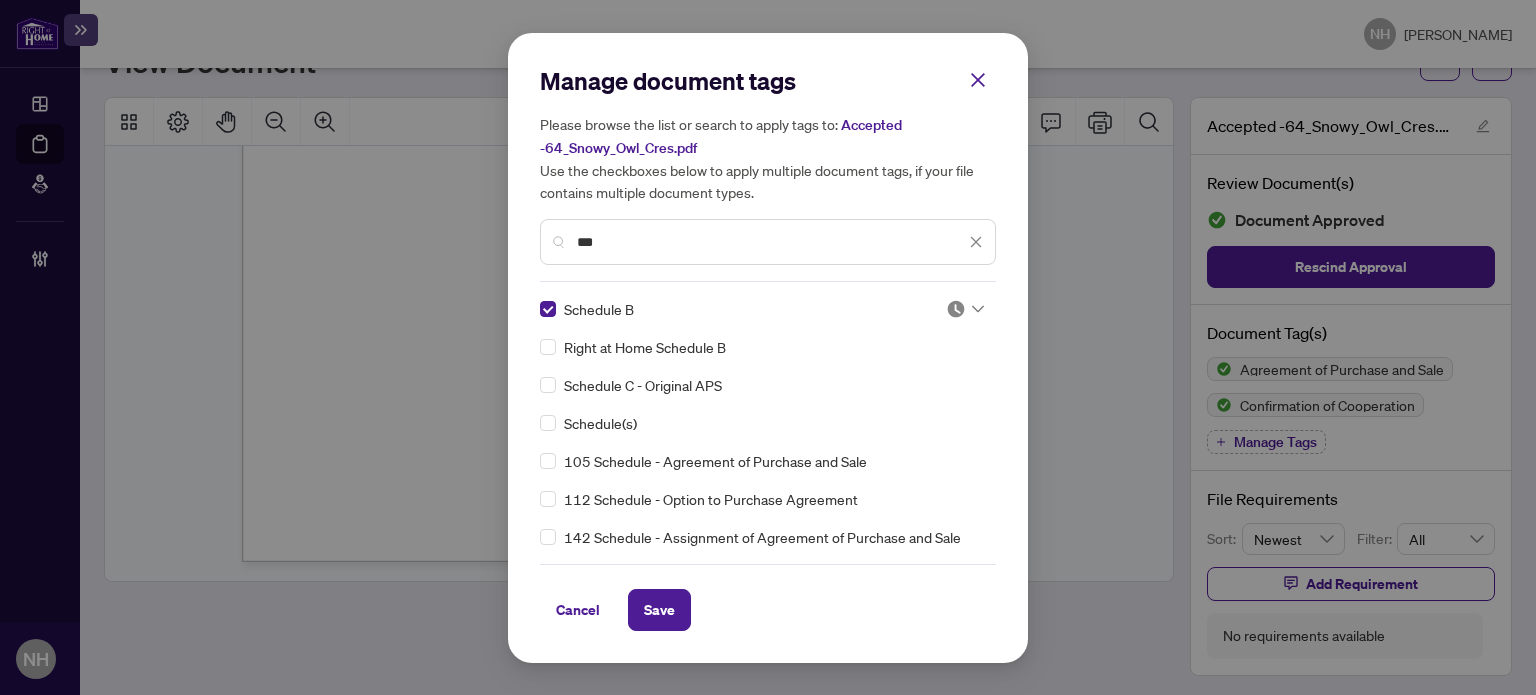 click at bounding box center (956, 309) 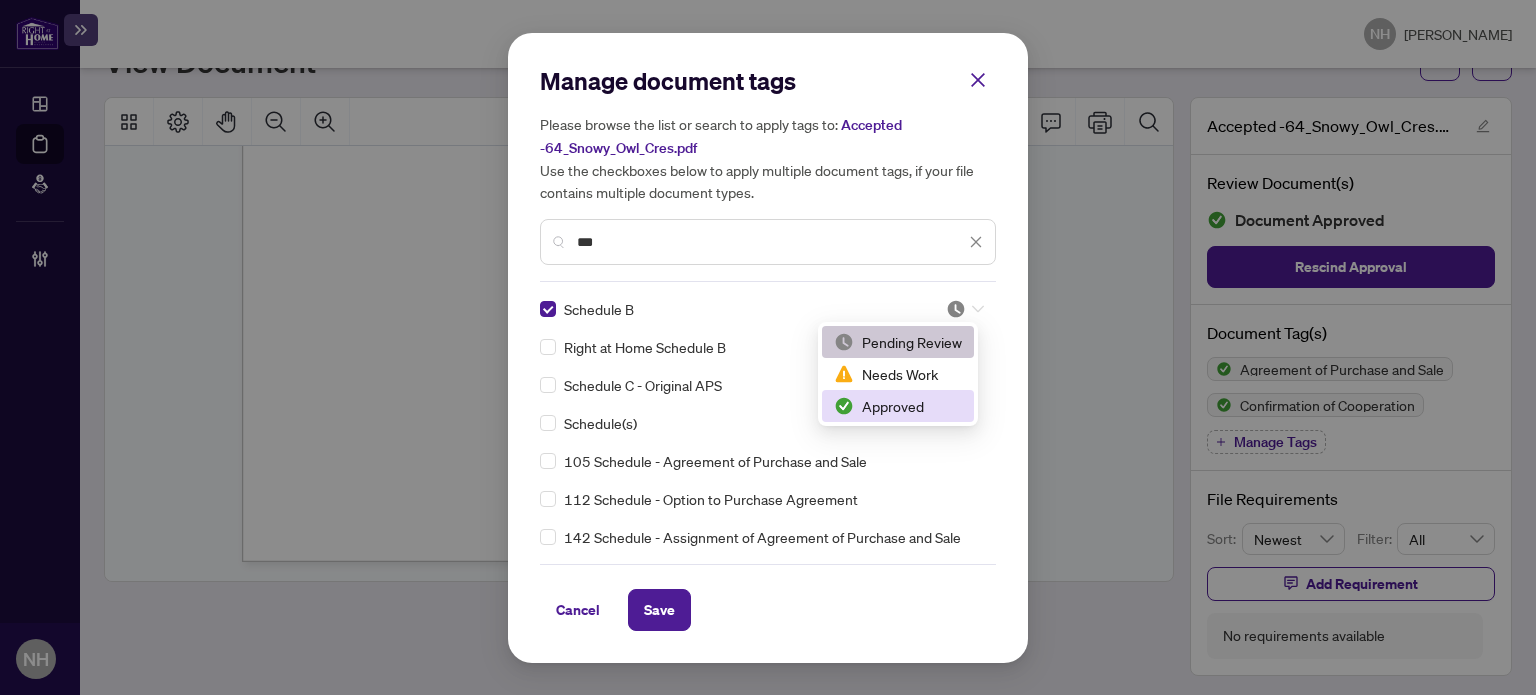 click on "Approved" at bounding box center (898, 406) 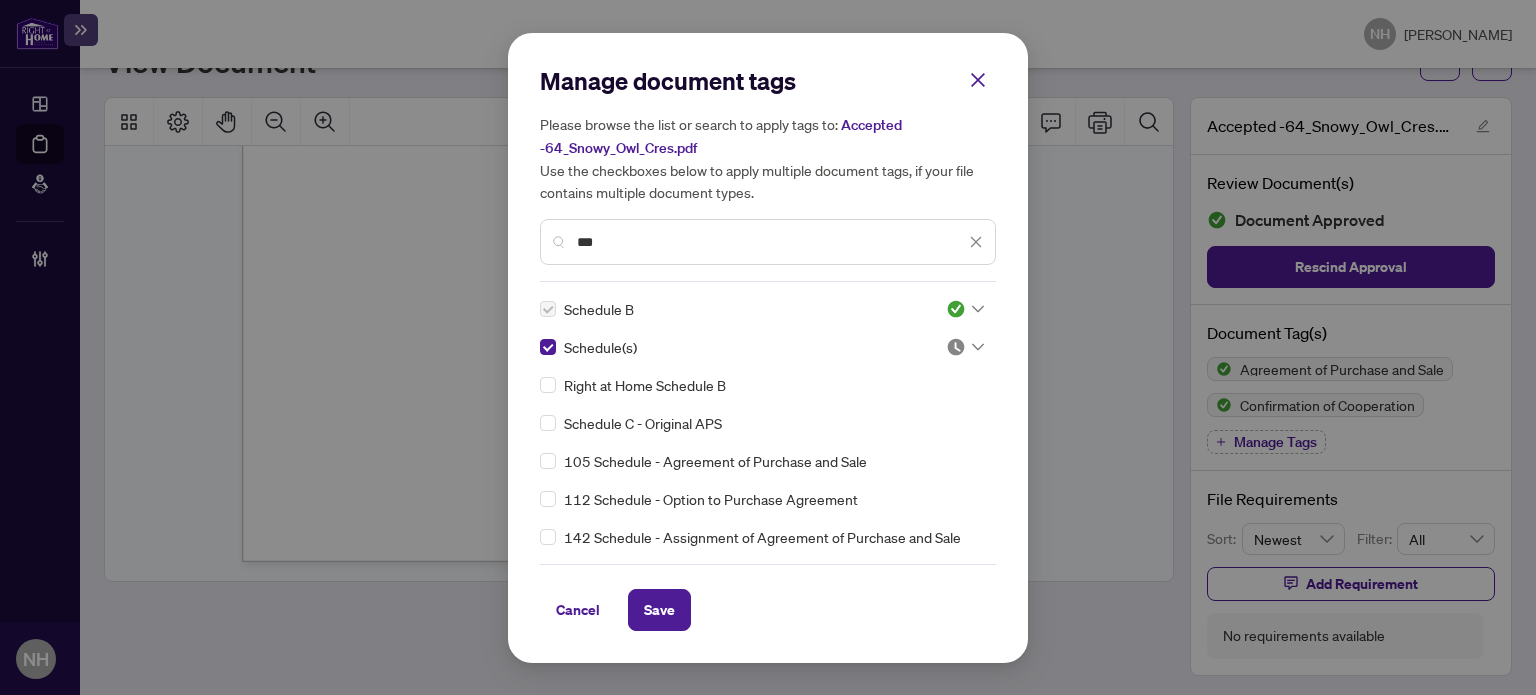 click at bounding box center (965, 347) 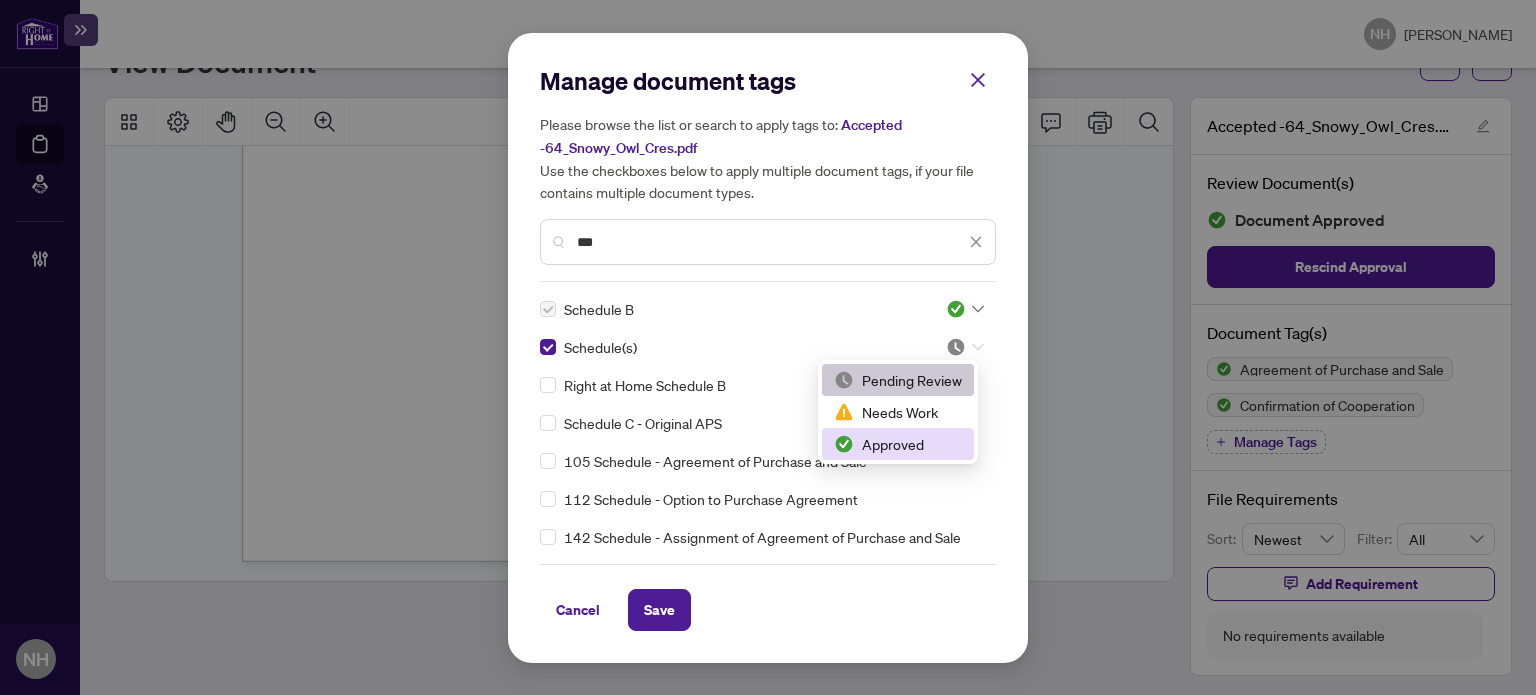 click on "Approved" at bounding box center (898, 444) 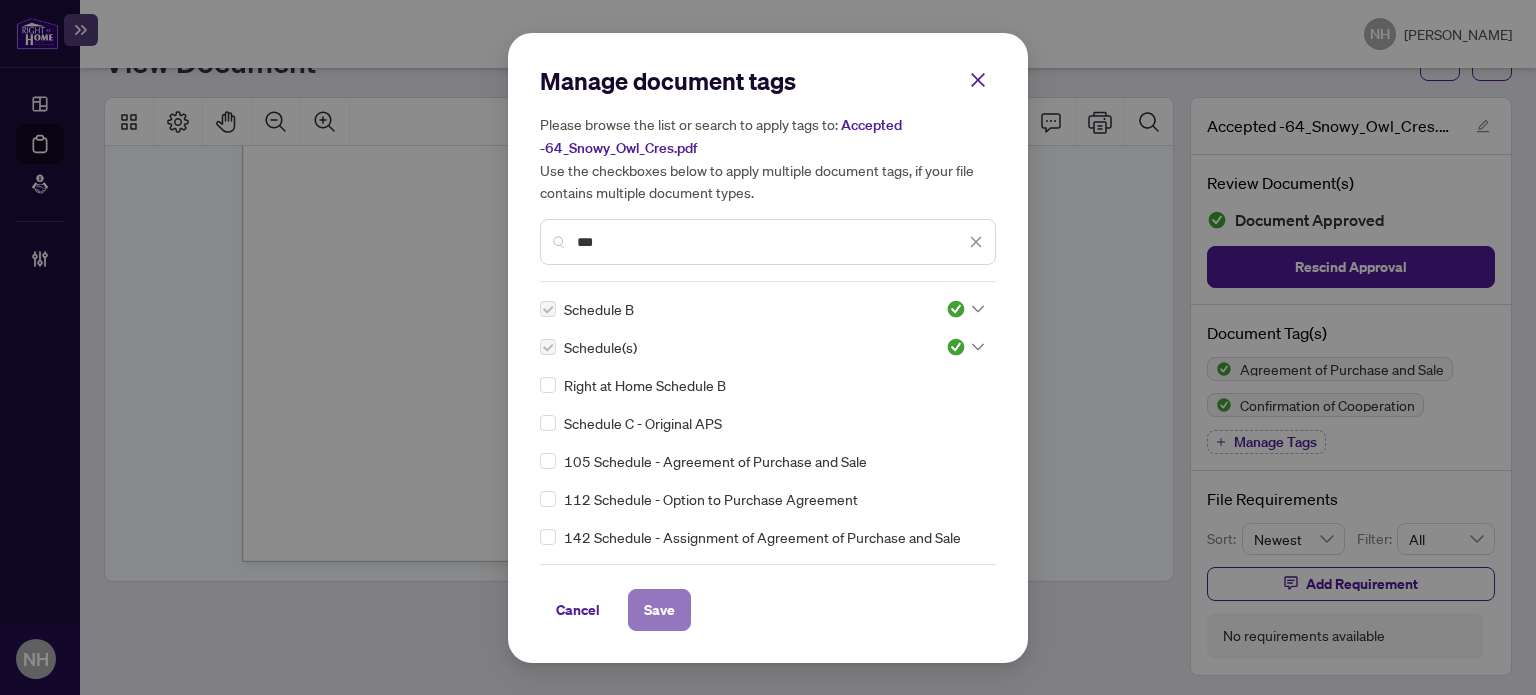 click on "Save" at bounding box center (659, 610) 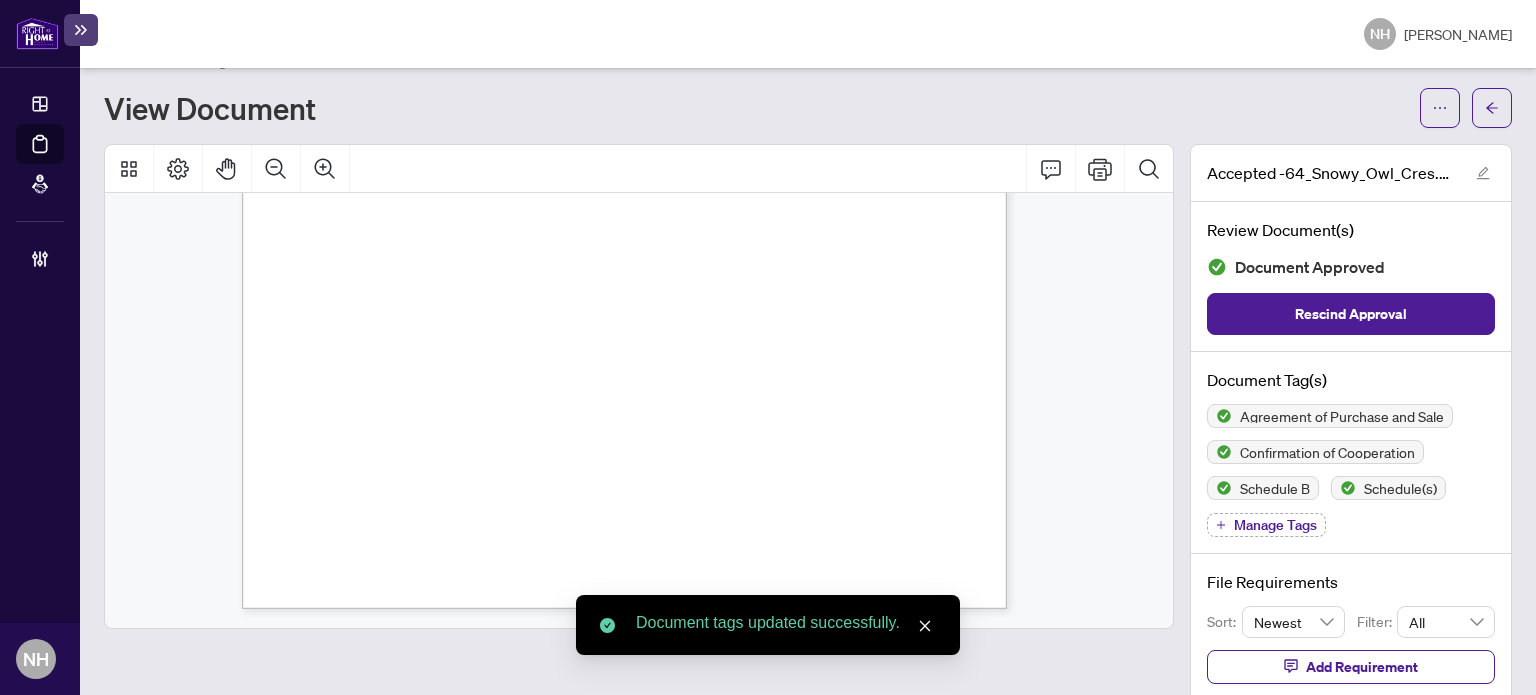 scroll, scrollTop: 0, scrollLeft: 0, axis: both 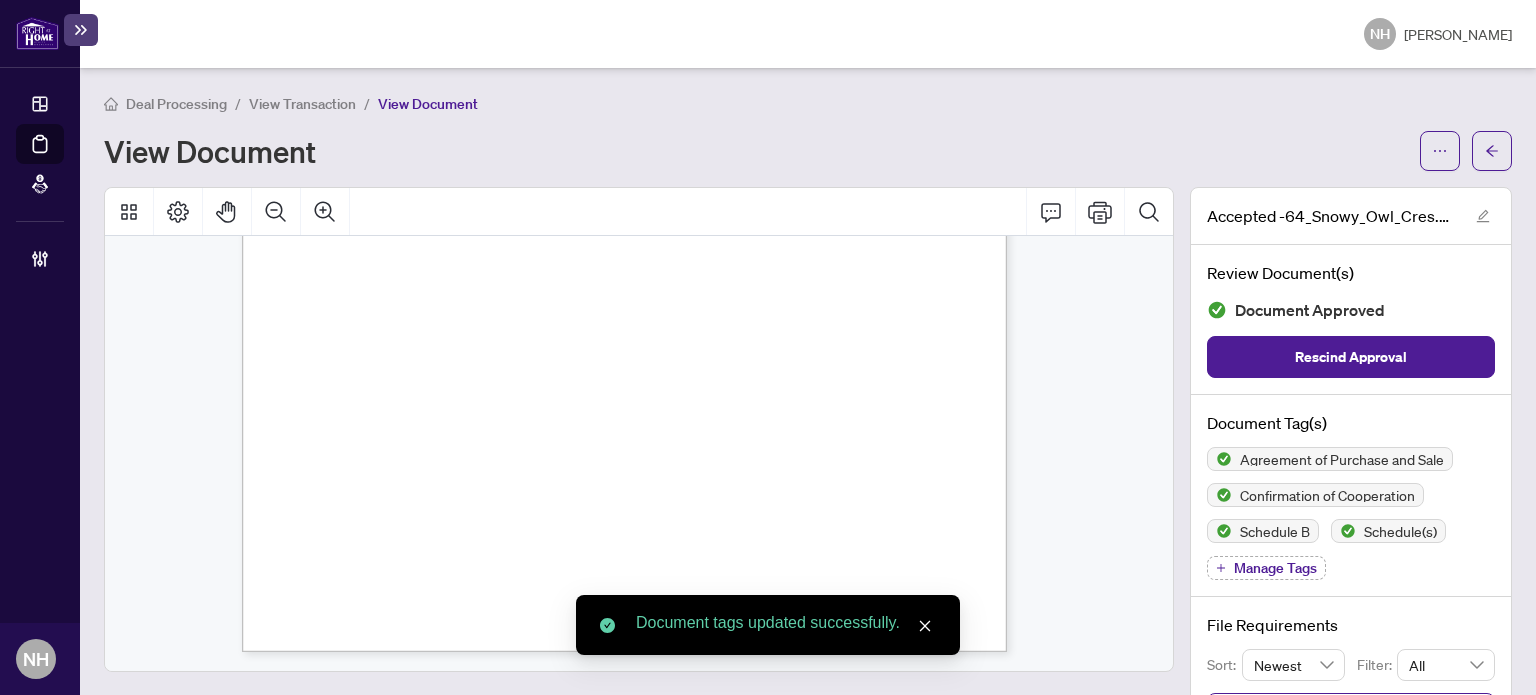click on "Deal Processing / View Transaction / View Document" at bounding box center [291, 103] 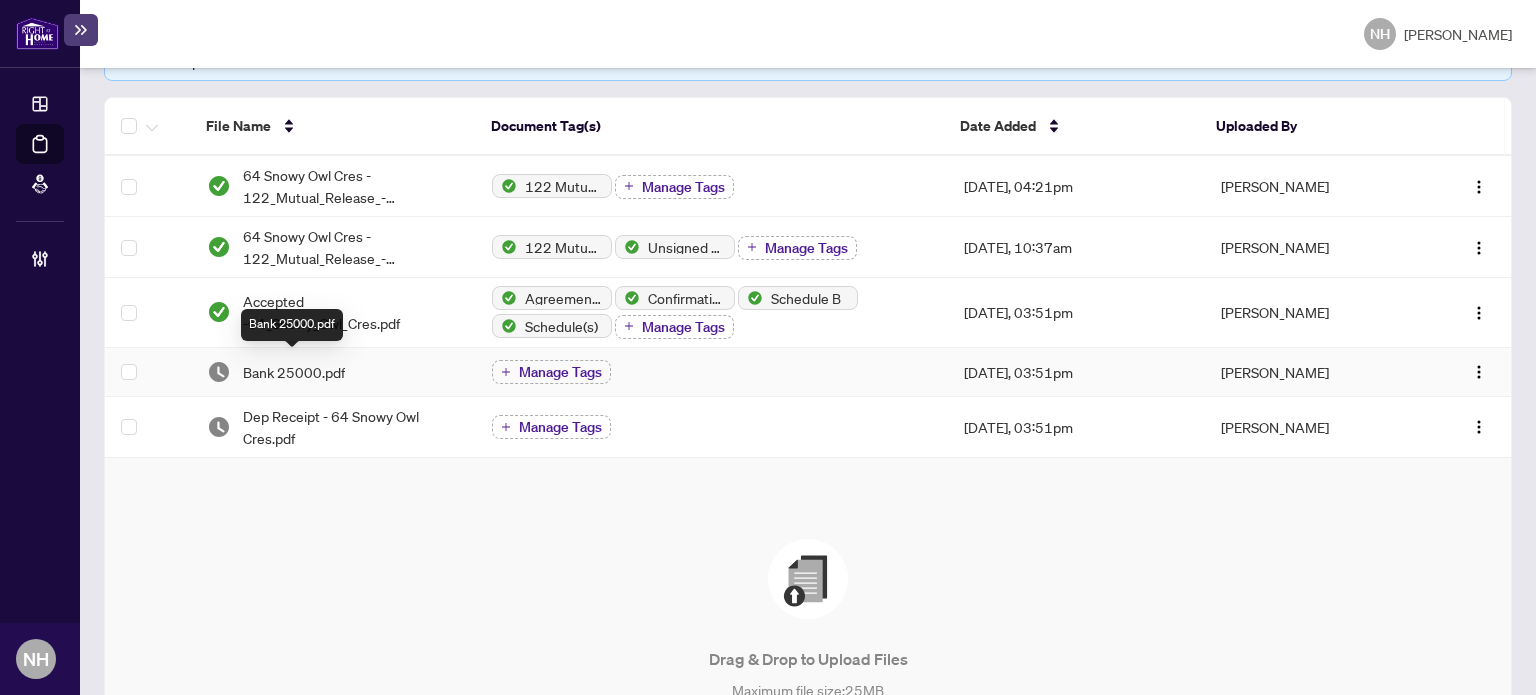 click on "Bank 25000.pdf" at bounding box center (294, 372) 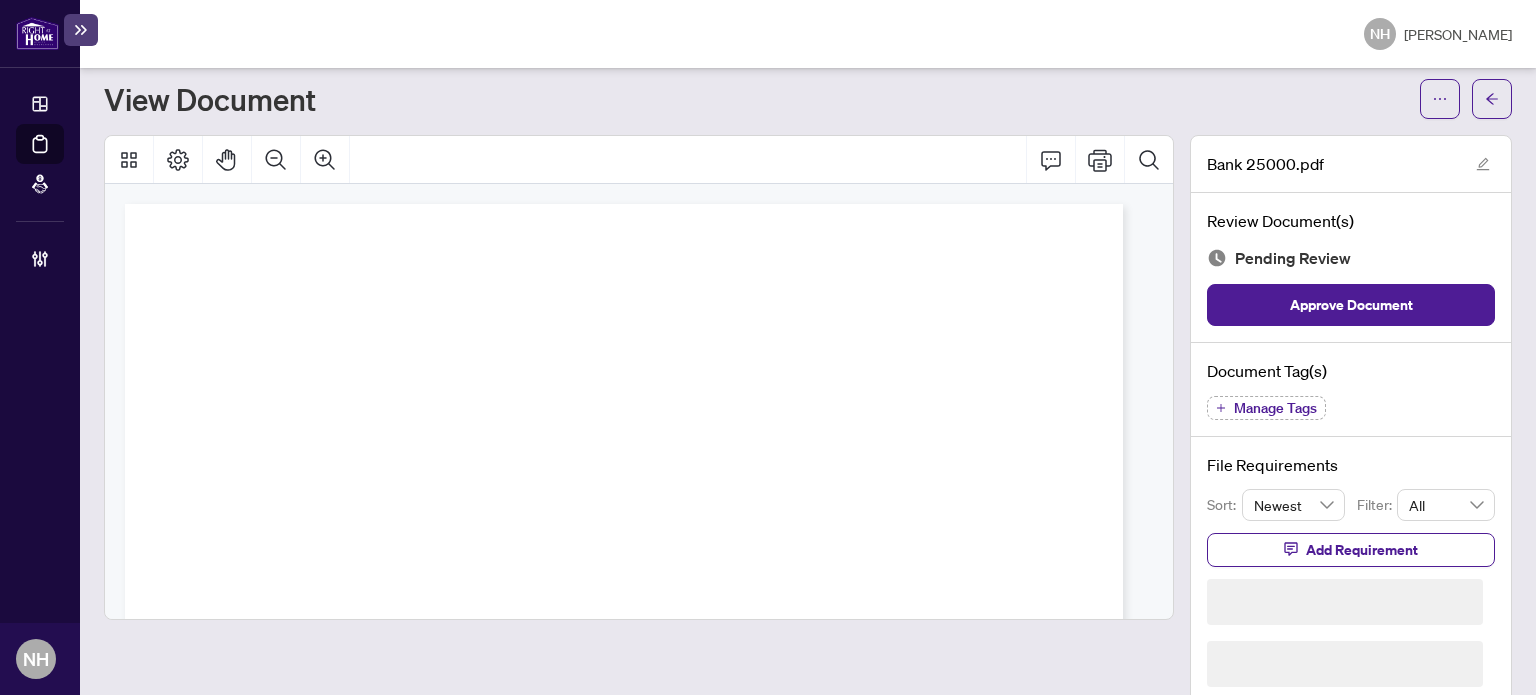 scroll, scrollTop: 18, scrollLeft: 0, axis: vertical 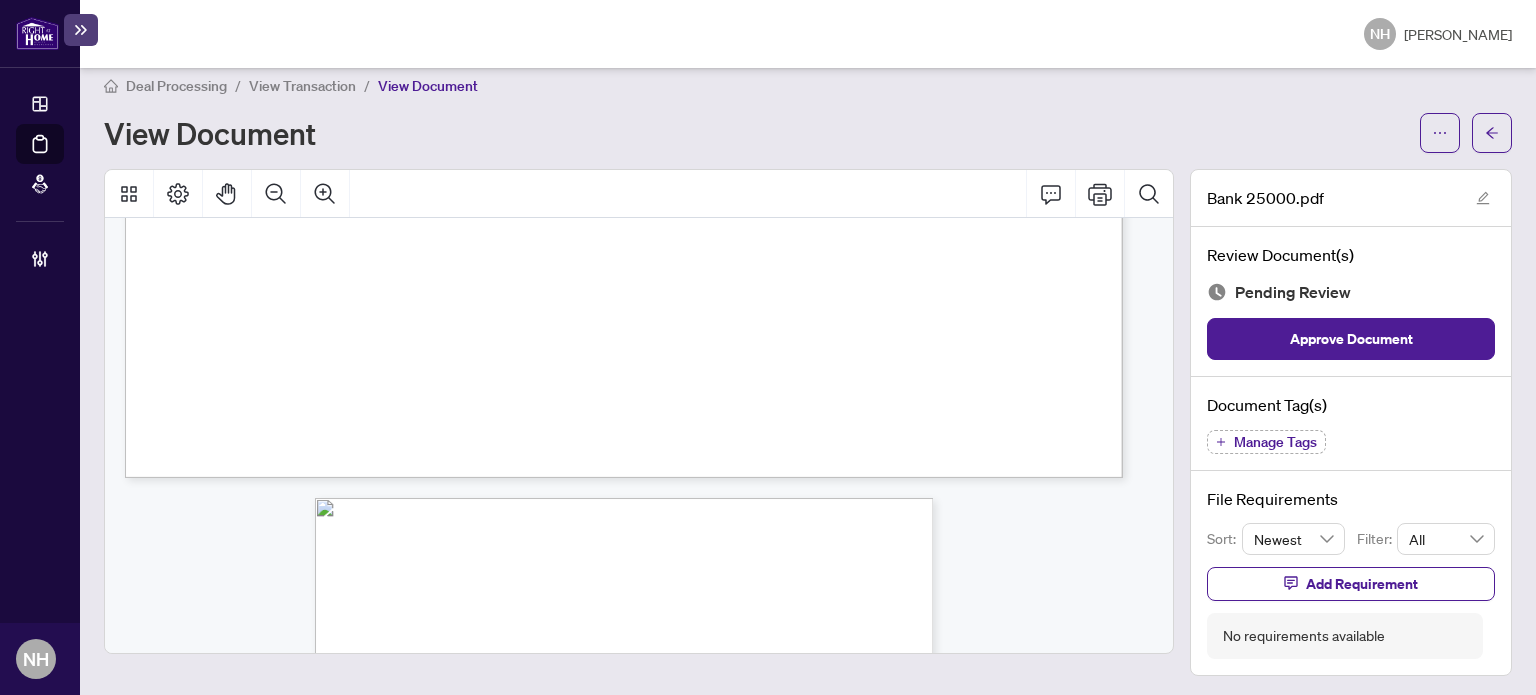 click on "Manage Tags" at bounding box center (1266, 442) 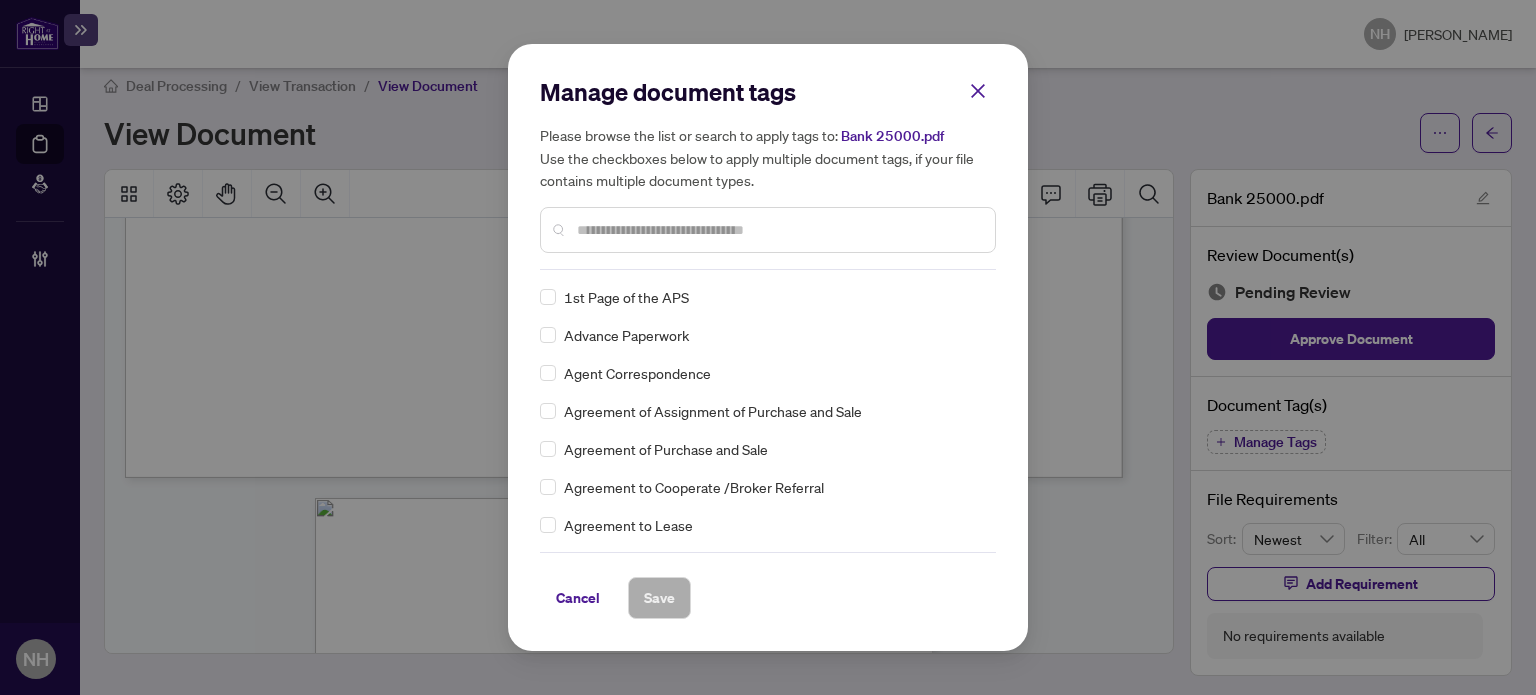 click at bounding box center [778, 230] 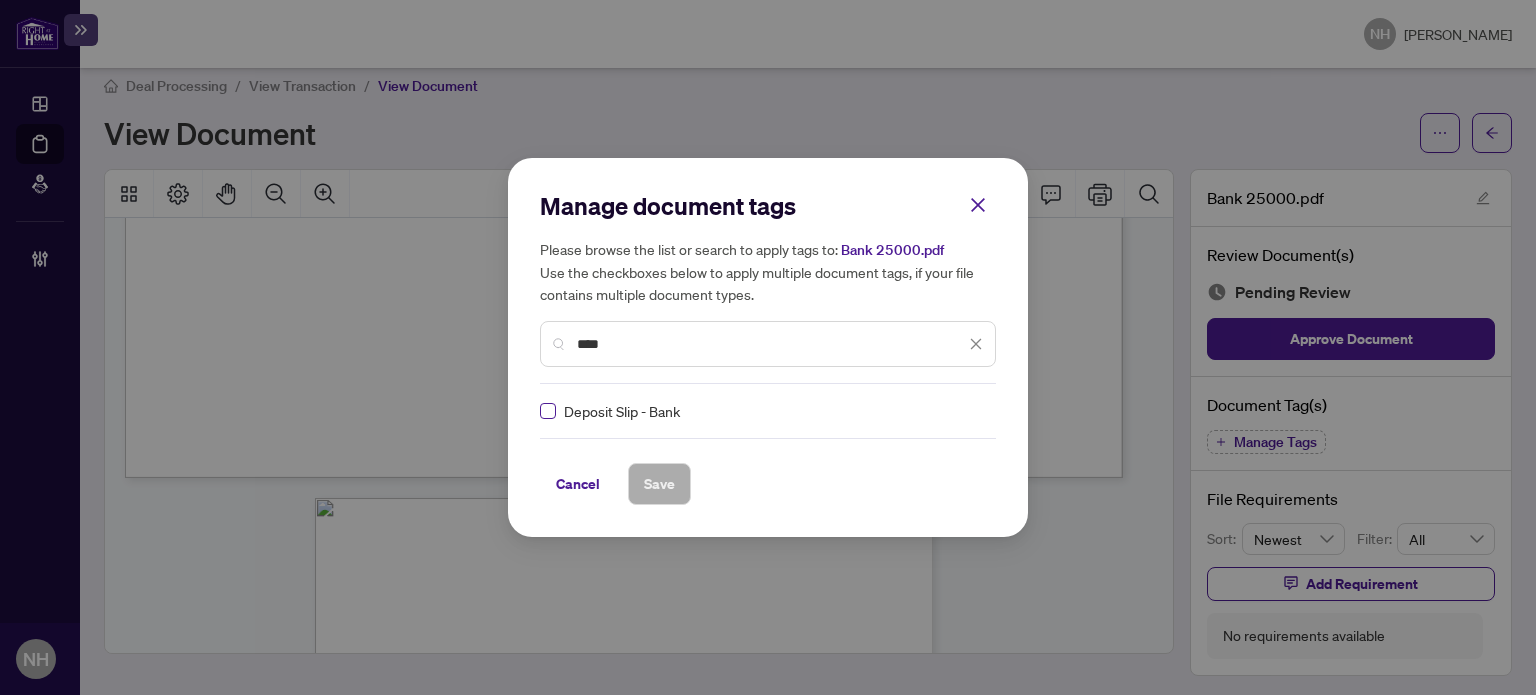 type on "****" 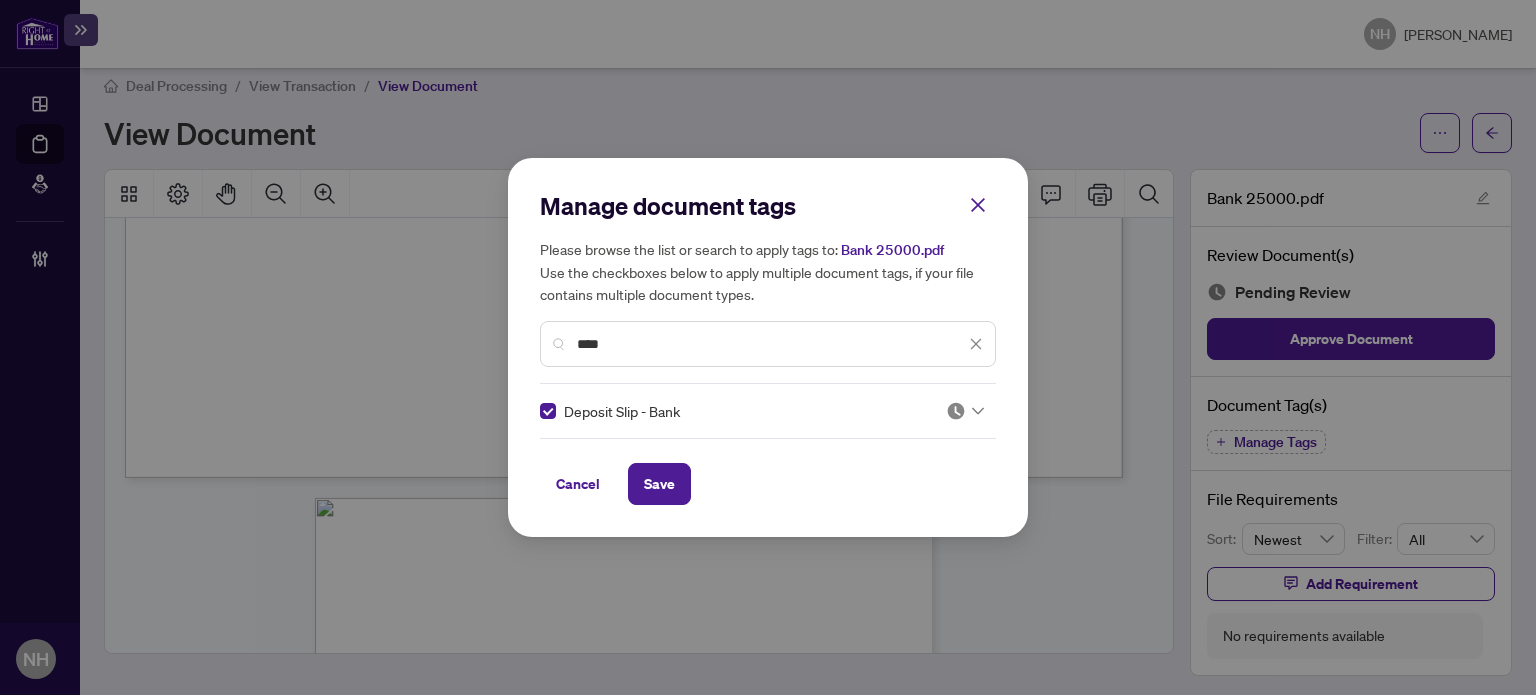 click 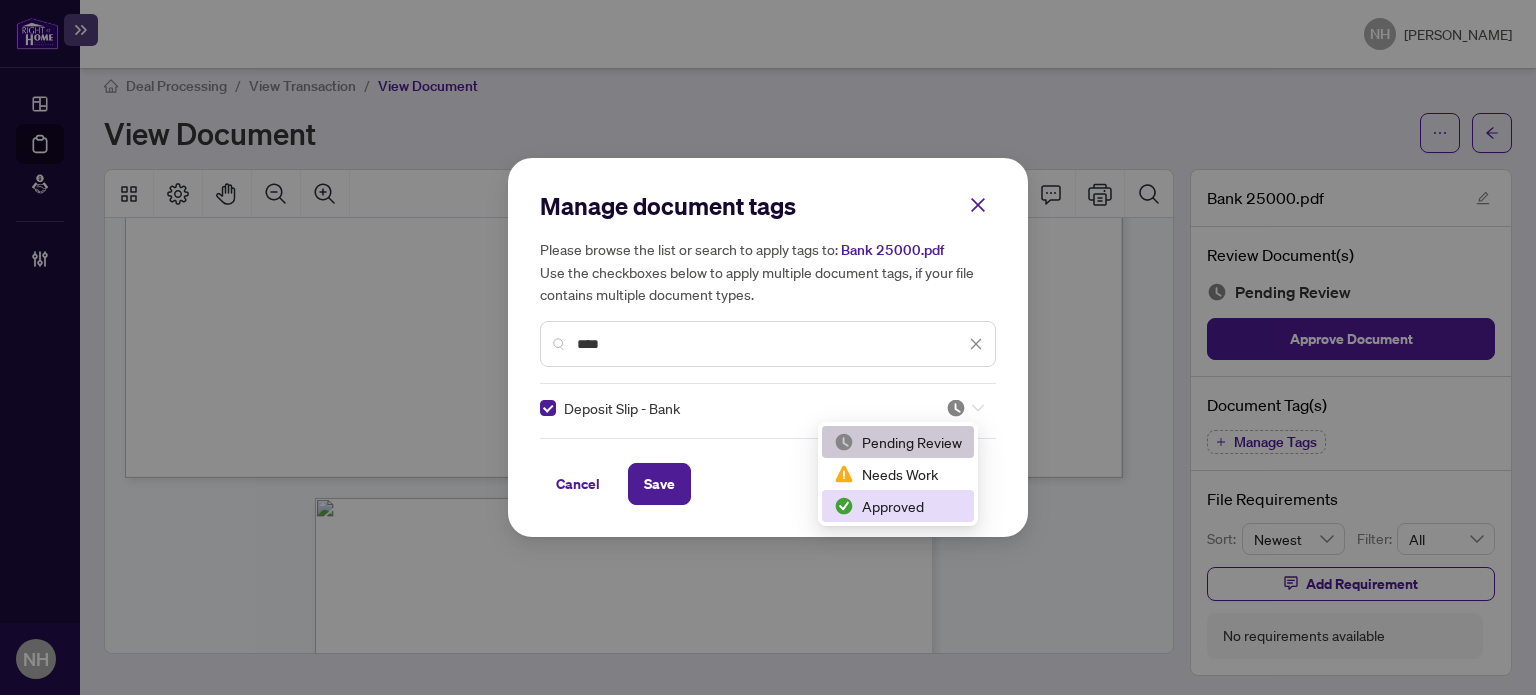 click on "Approved" at bounding box center (898, 506) 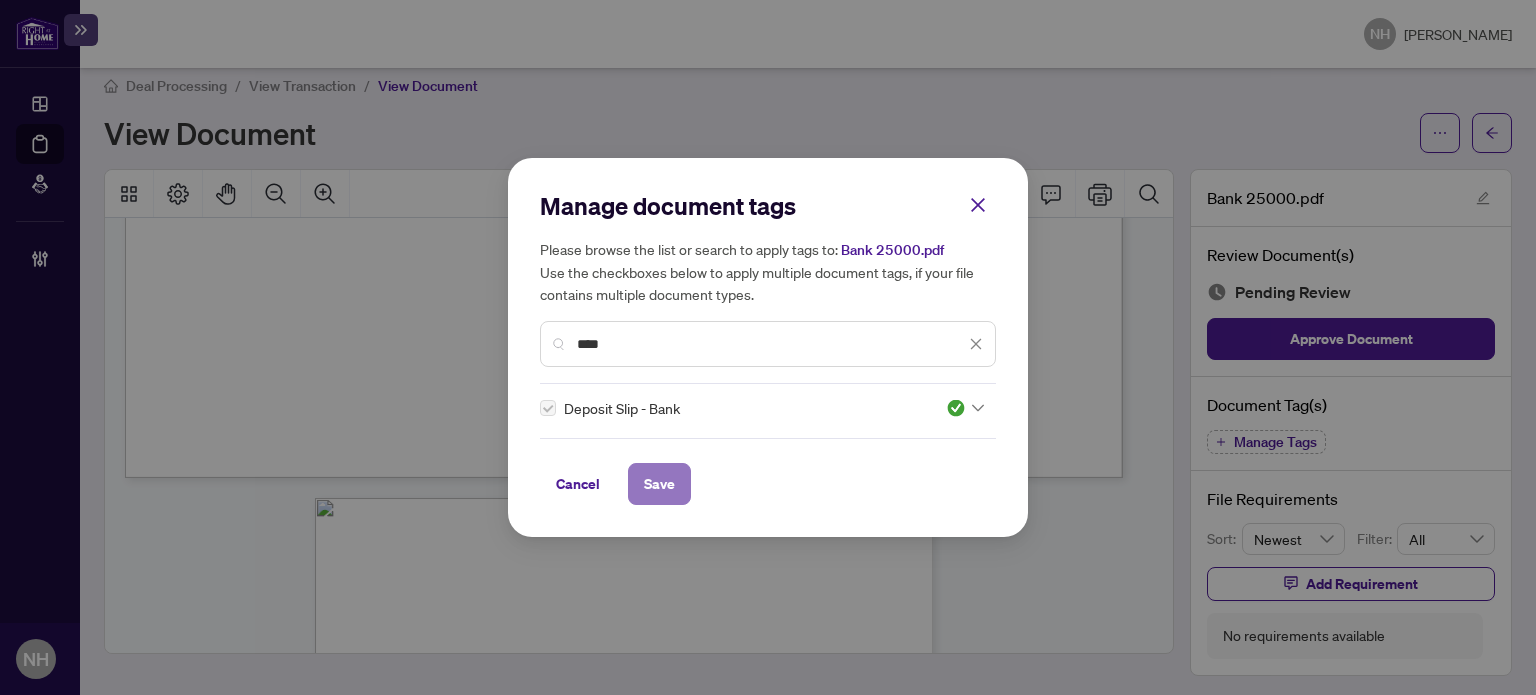 click on "Save" at bounding box center (659, 484) 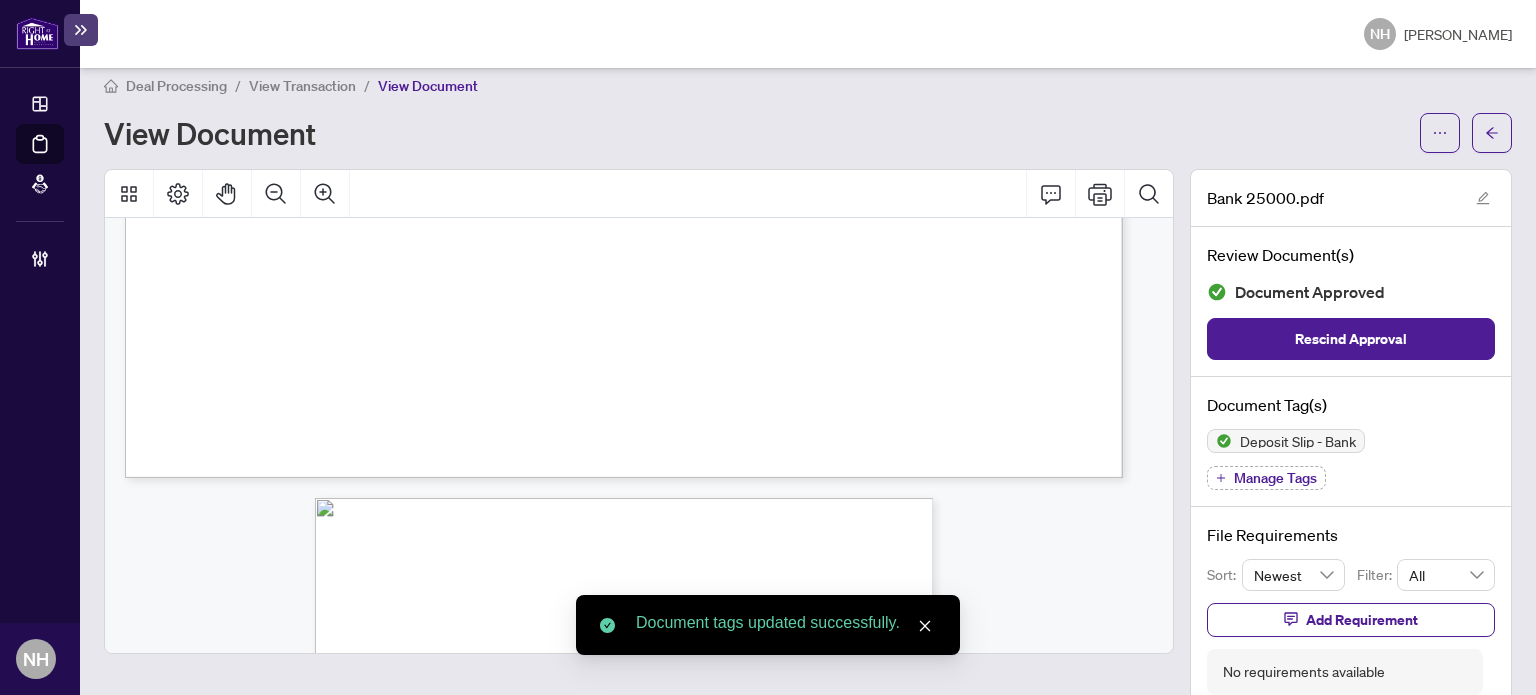 click on "View Transaction" at bounding box center [302, 86] 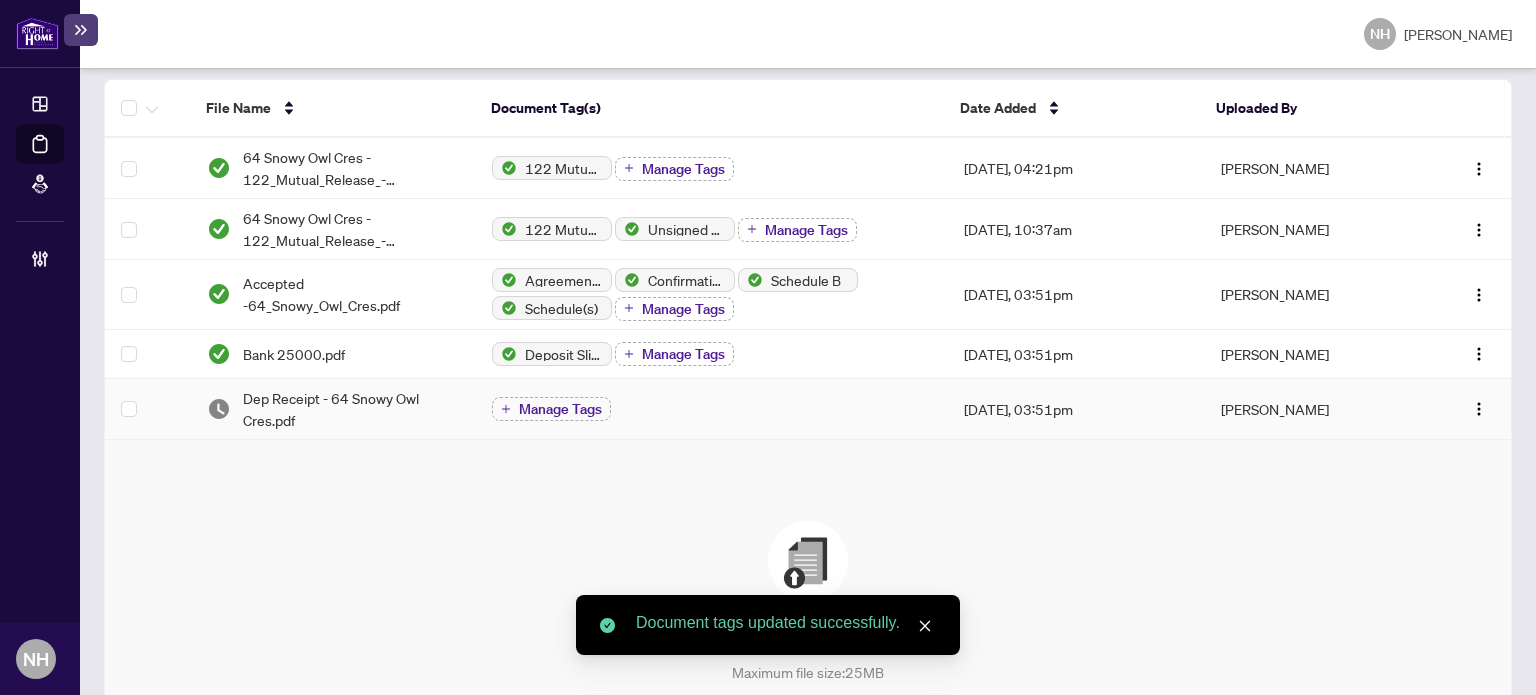 click on "Dep Receipt - 64 Snowy Owl Cres.pdf" at bounding box center [352, 409] 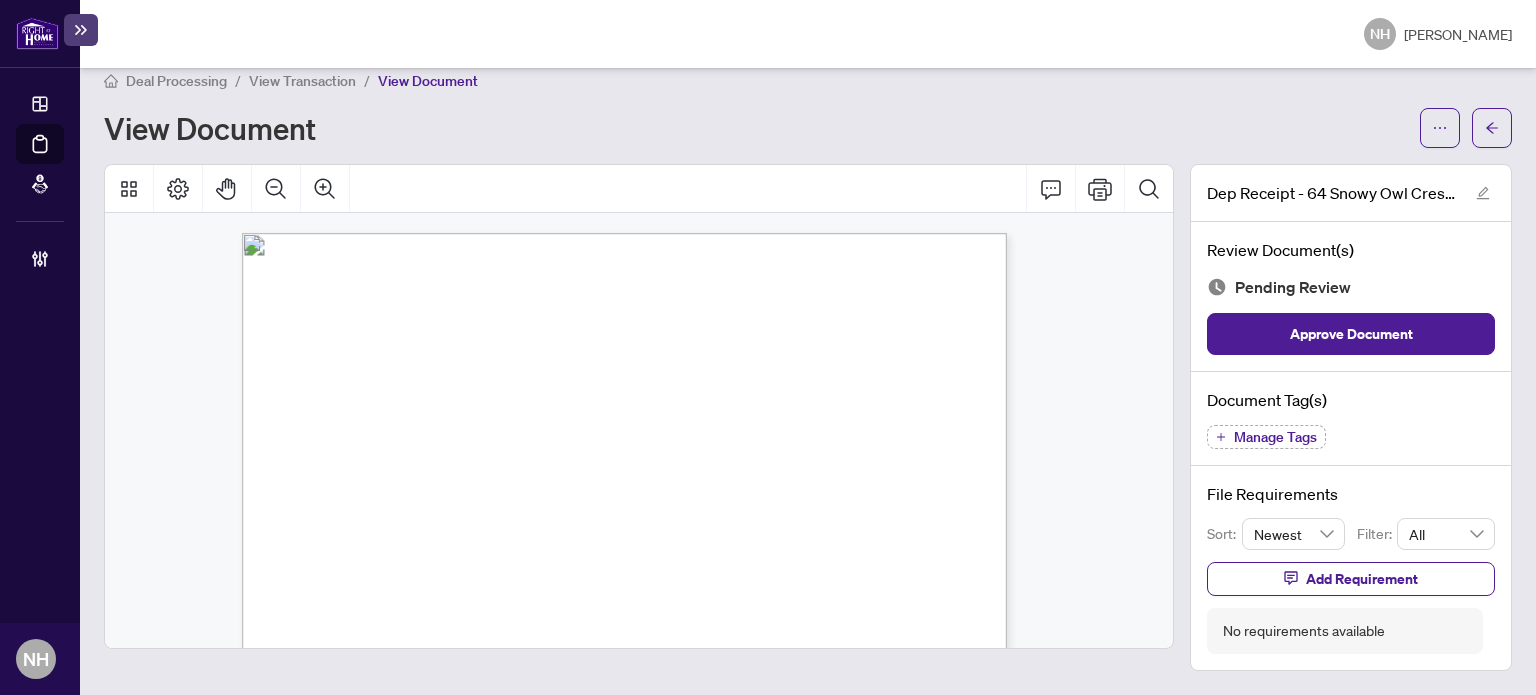 scroll, scrollTop: 18, scrollLeft: 0, axis: vertical 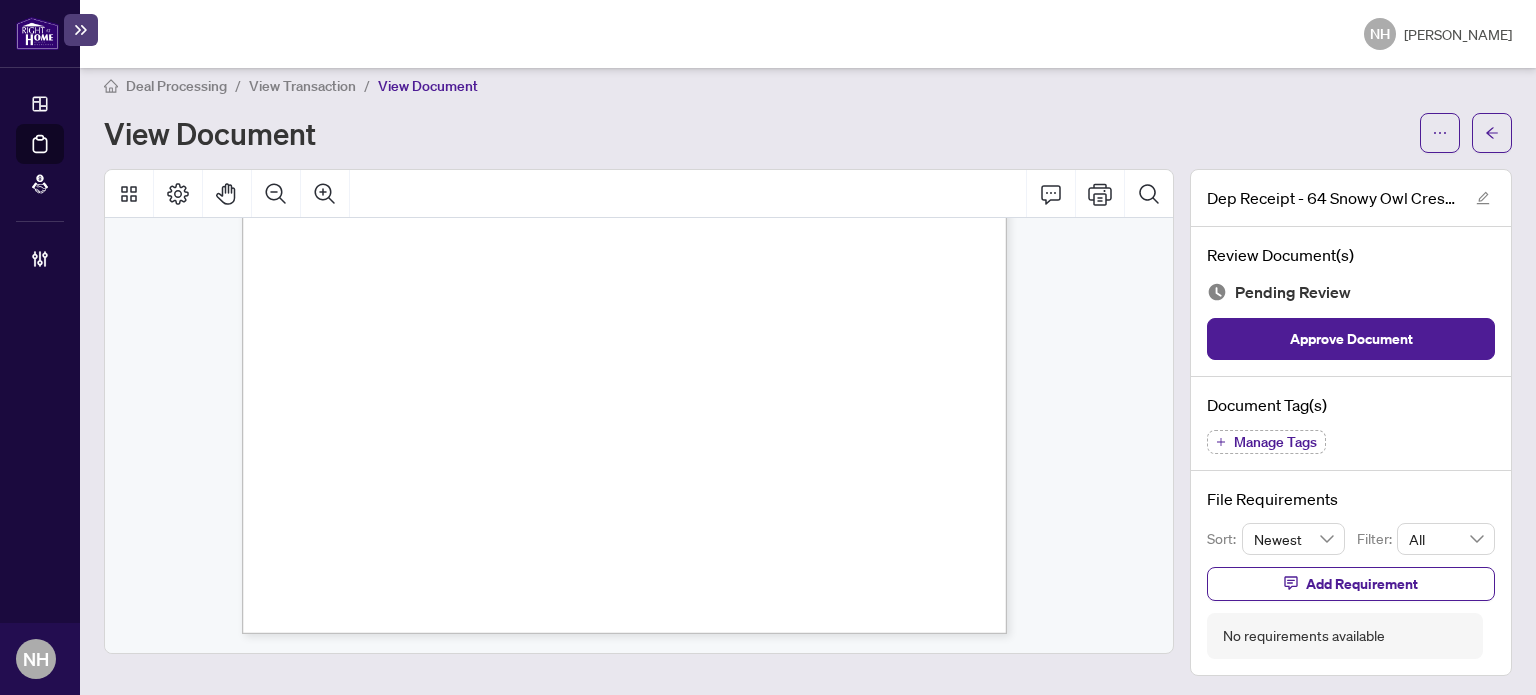 click on "Manage Tags" at bounding box center [1275, 442] 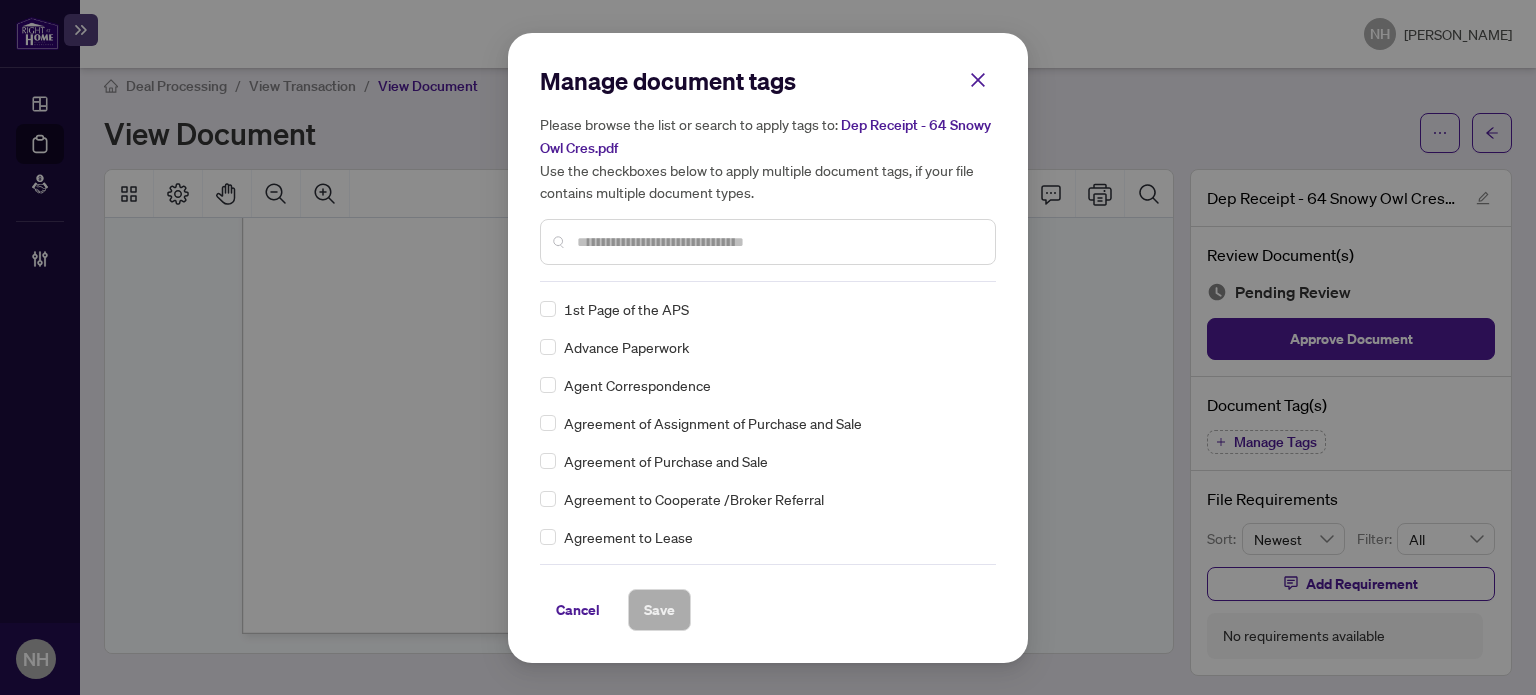 click at bounding box center (778, 242) 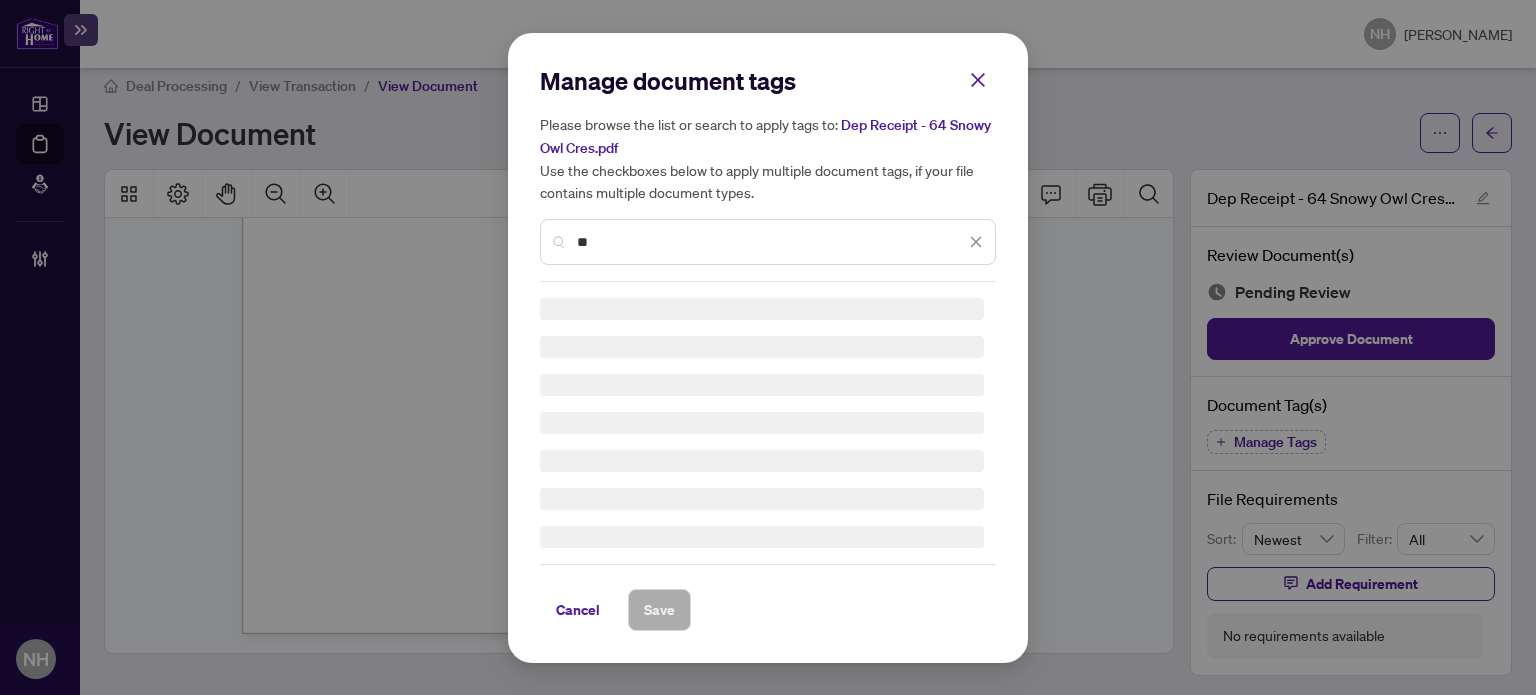 type on "*" 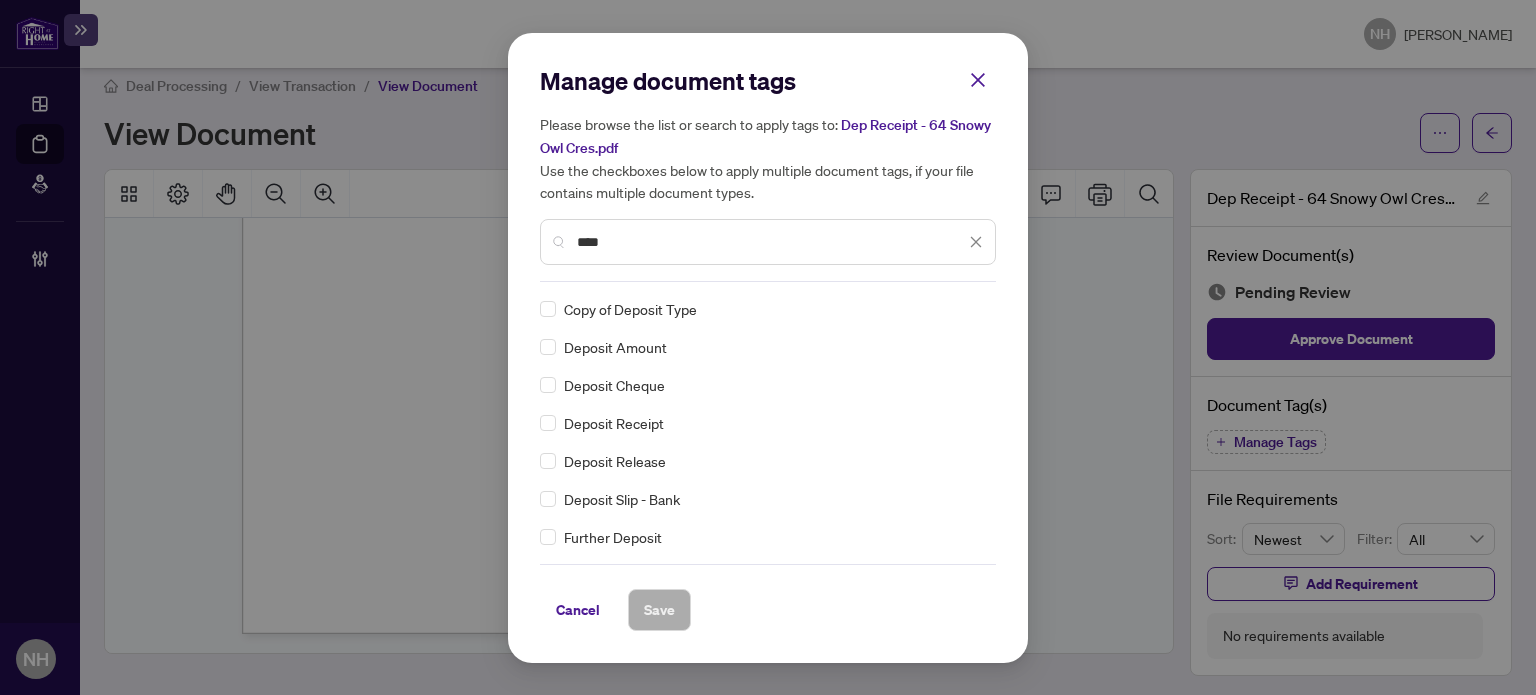 type on "****" 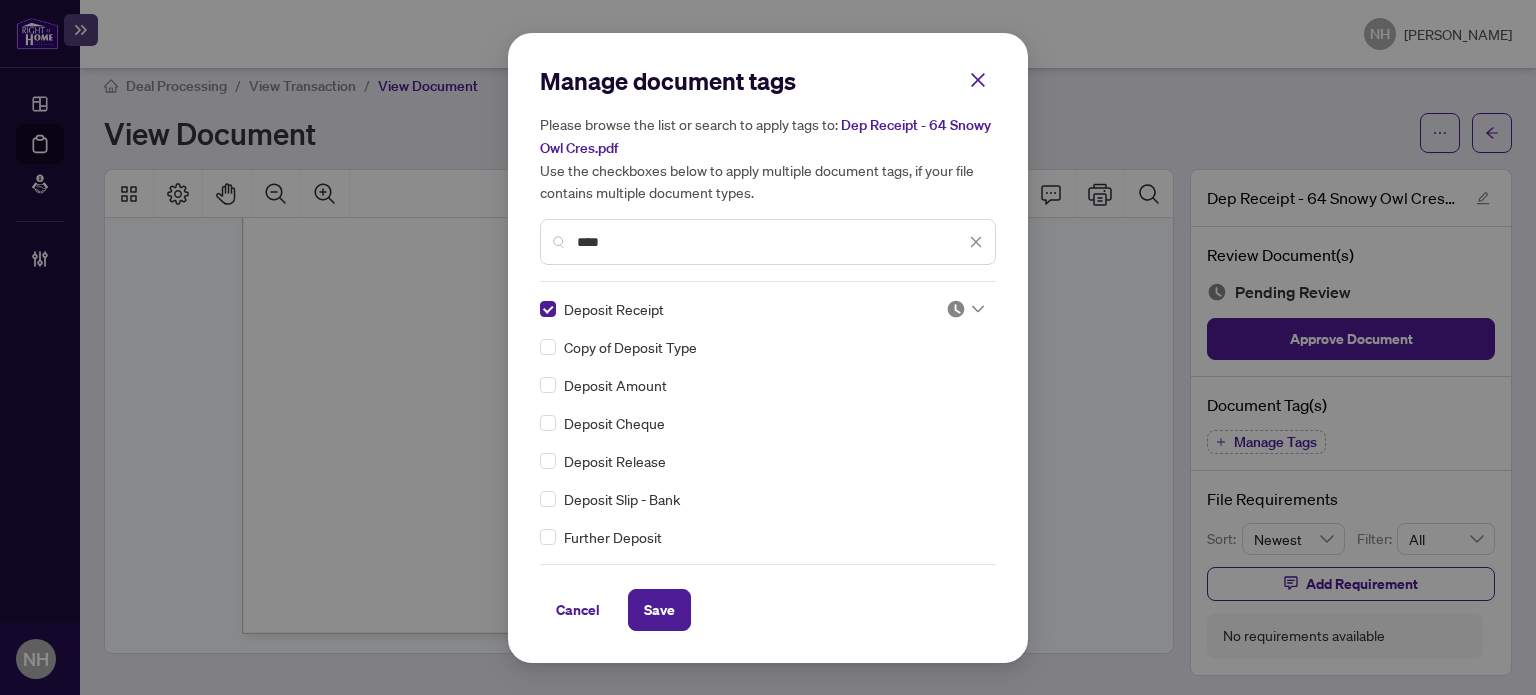 drag, startPoint x: 979, startPoint y: 311, endPoint x: 962, endPoint y: 314, distance: 17.262676 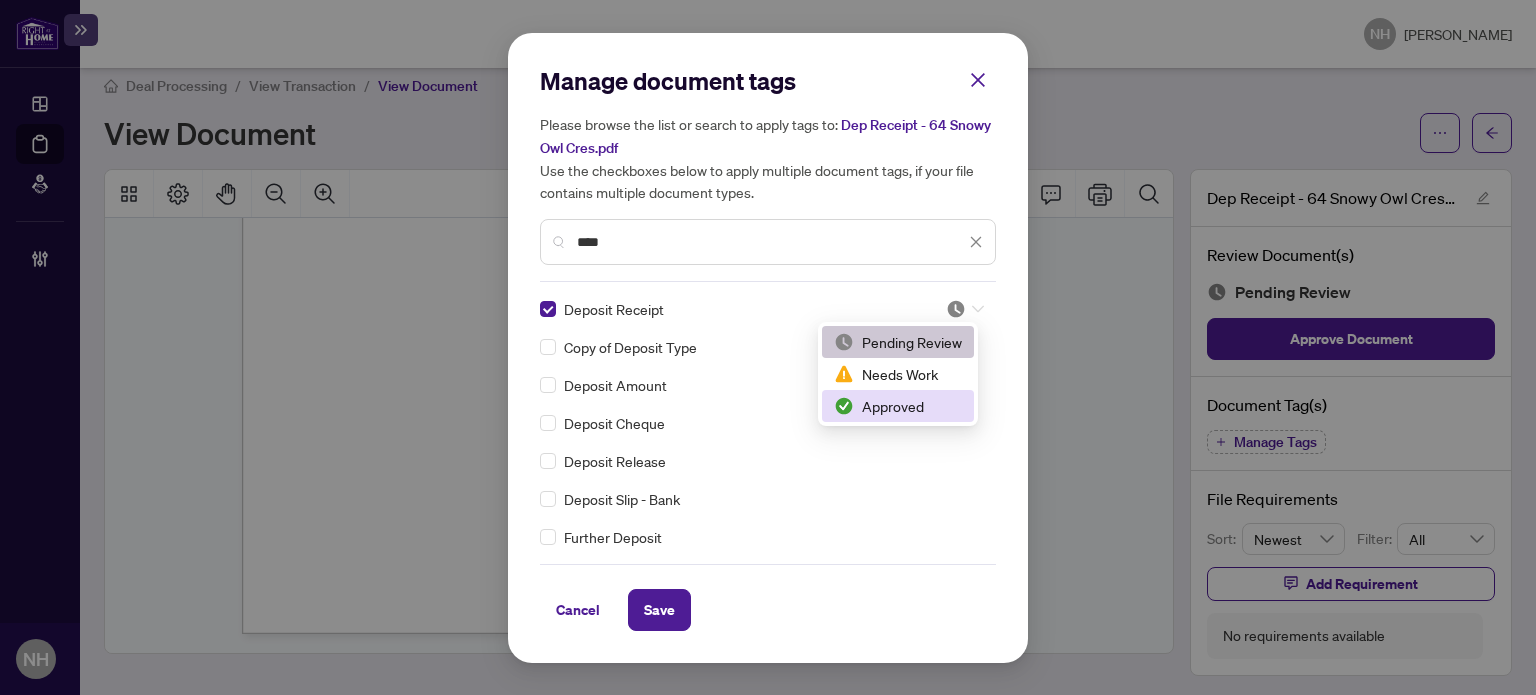 click on "Approved" at bounding box center [898, 406] 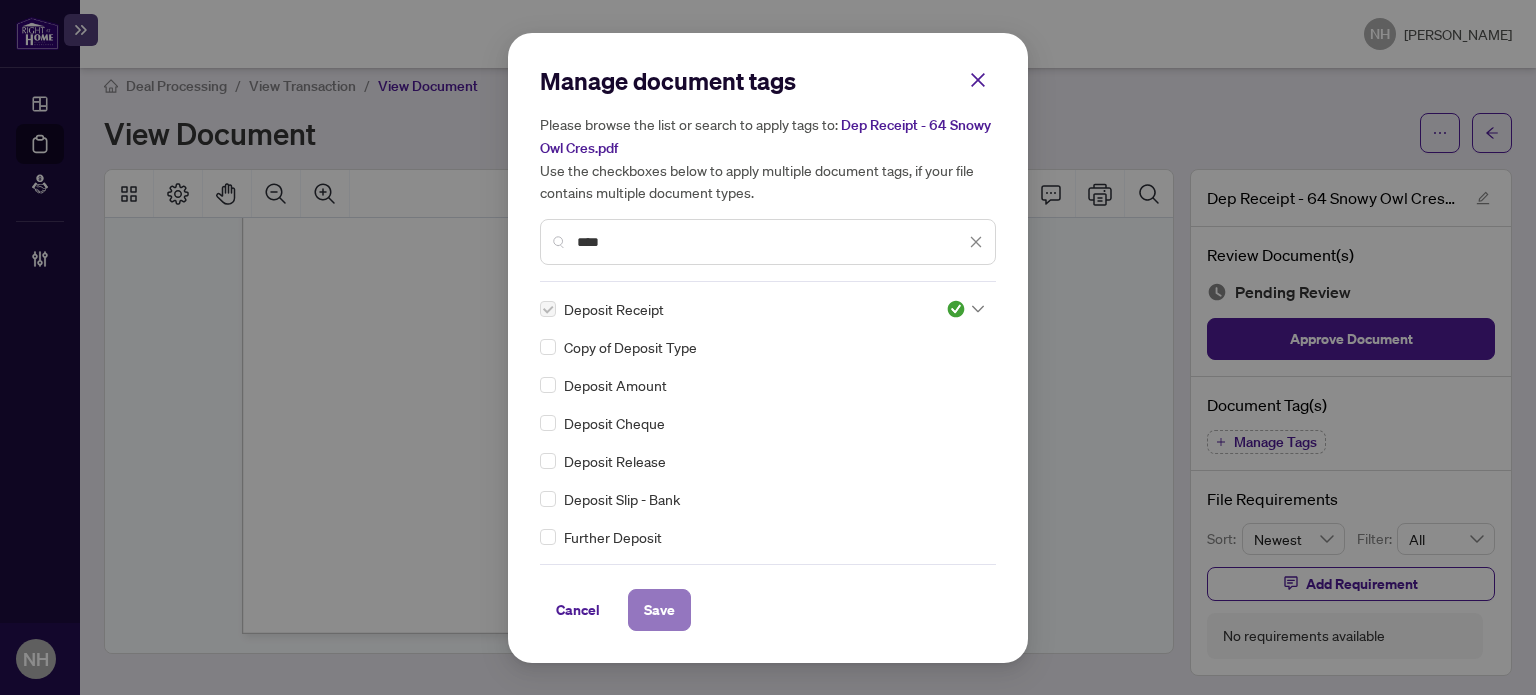 click on "Save" at bounding box center (659, 610) 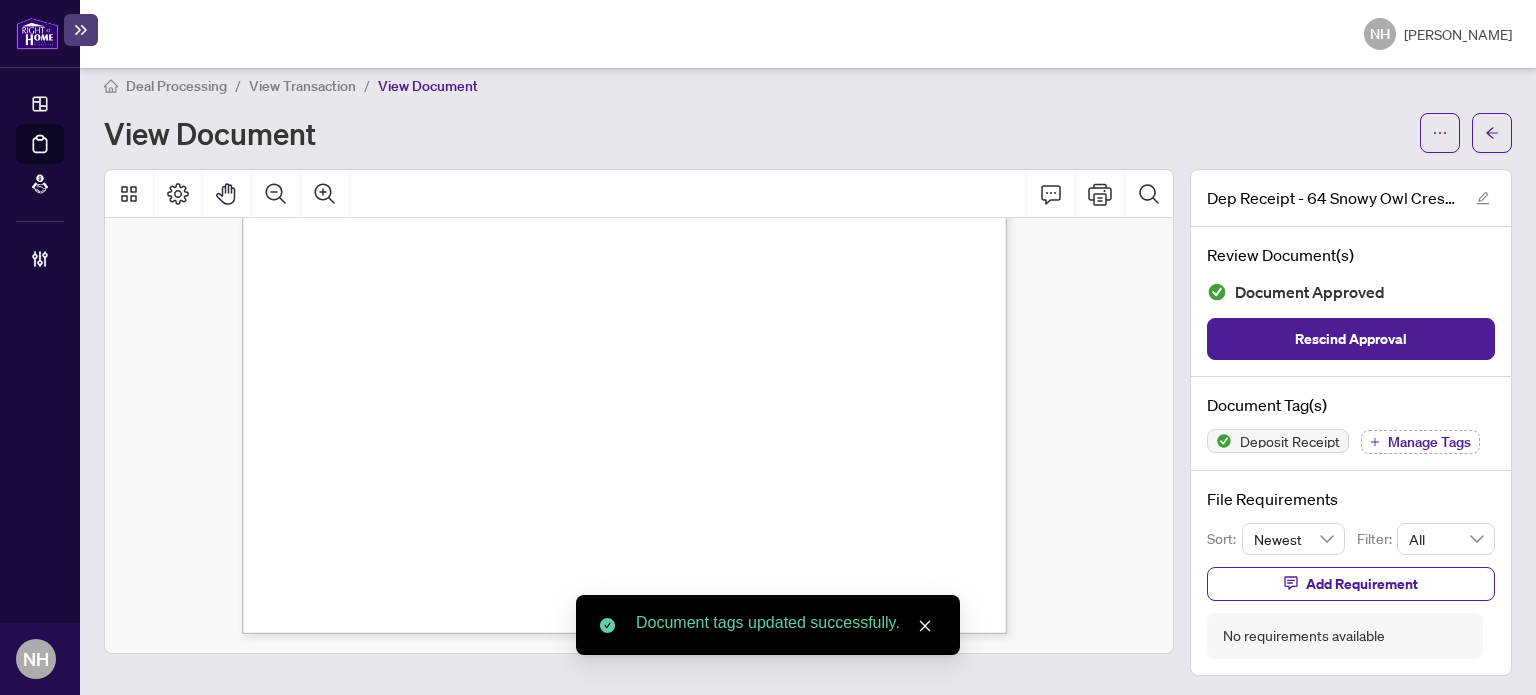 click on "View Transaction" at bounding box center [302, 86] 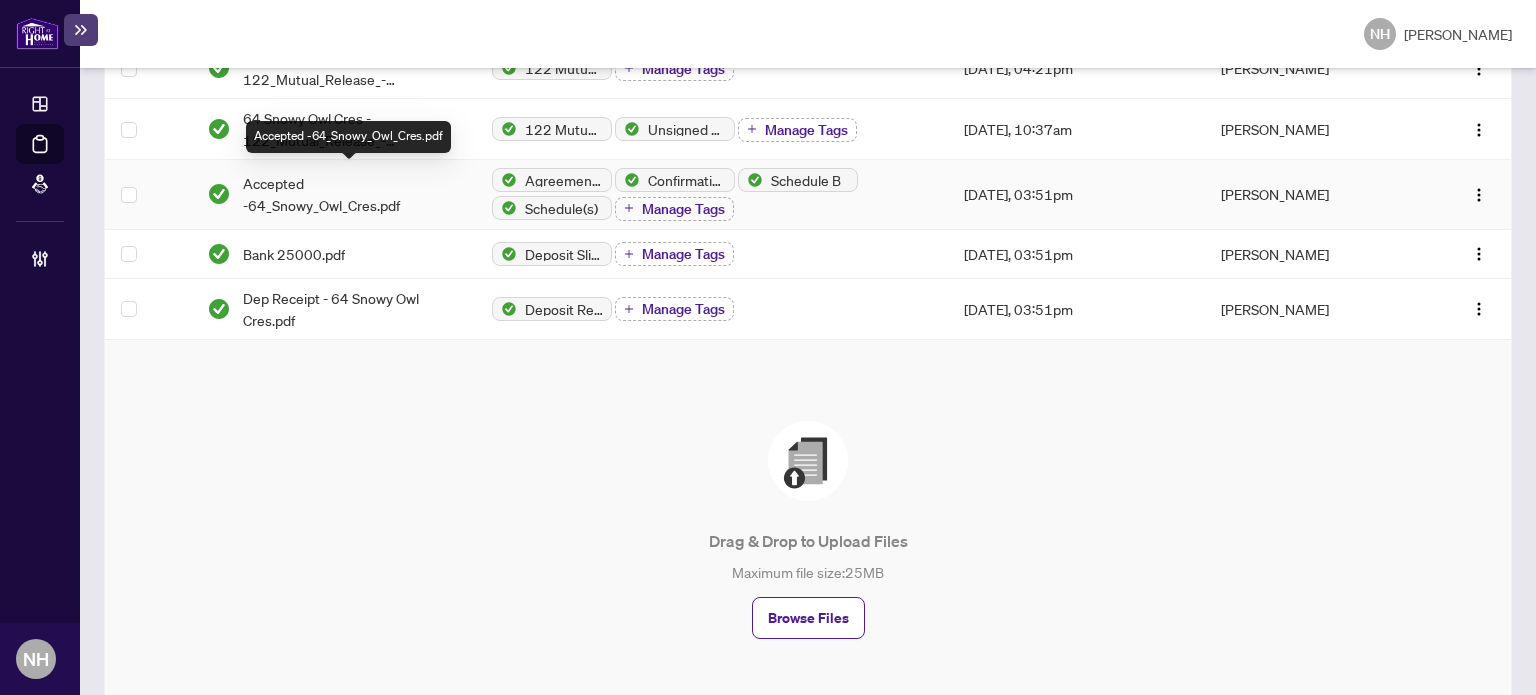 click on "Accepted -64_Snowy_Owl_Cres.pdf" at bounding box center [352, 194] 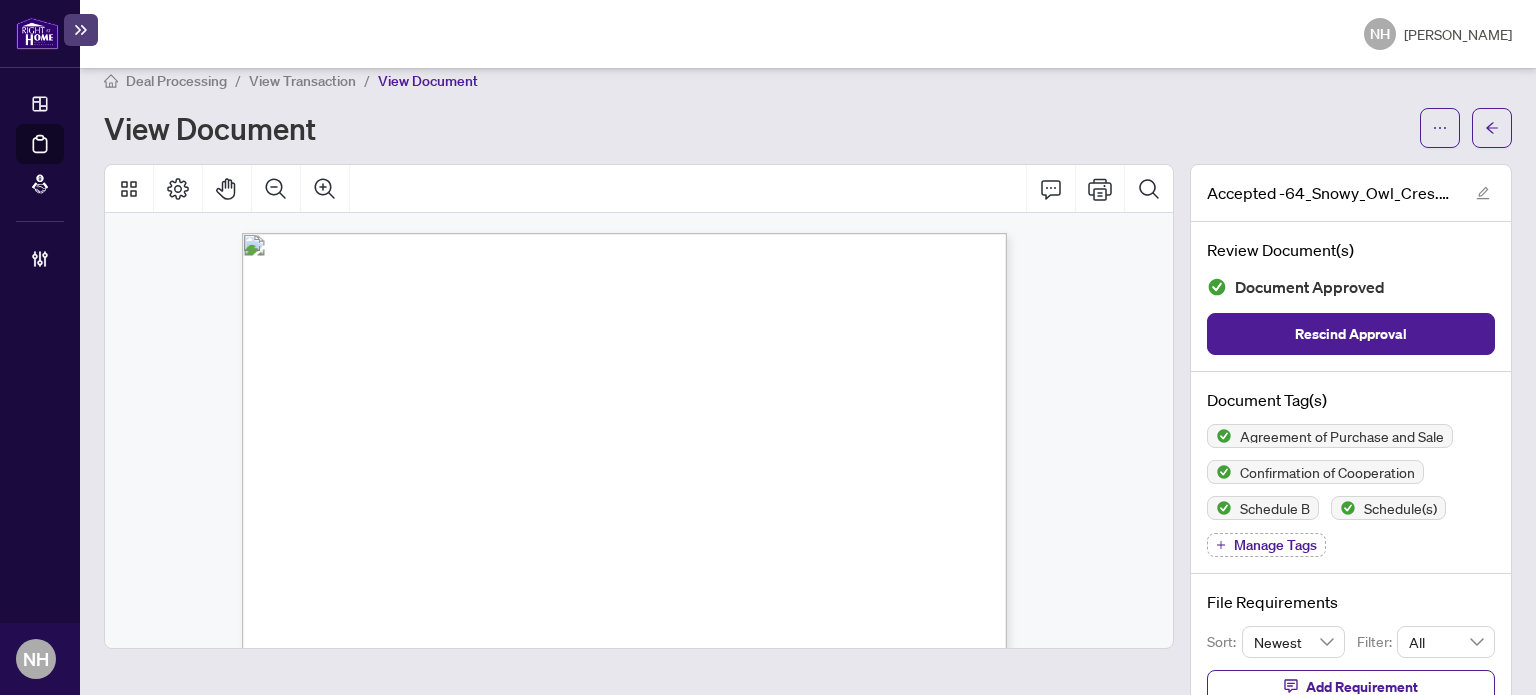 scroll, scrollTop: 0, scrollLeft: 0, axis: both 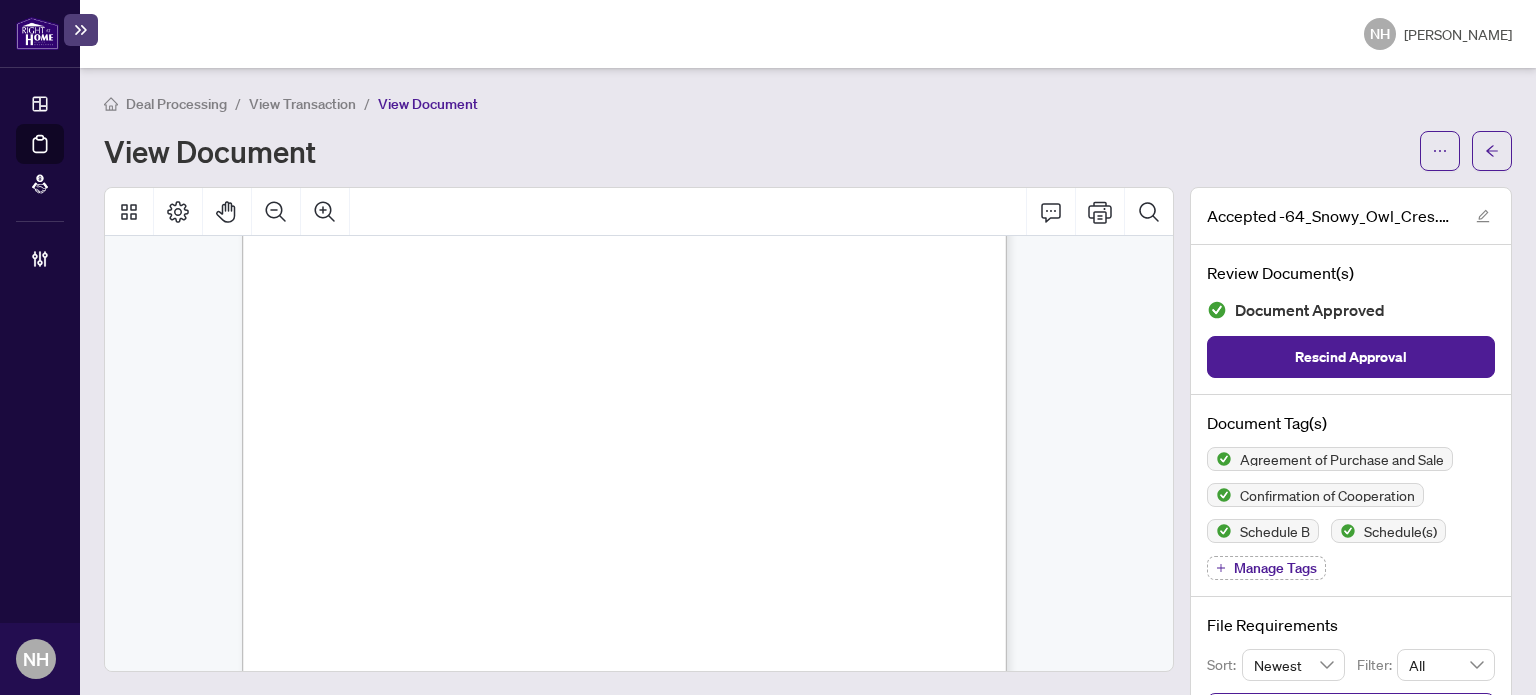 click on "View Transaction" at bounding box center (302, 104) 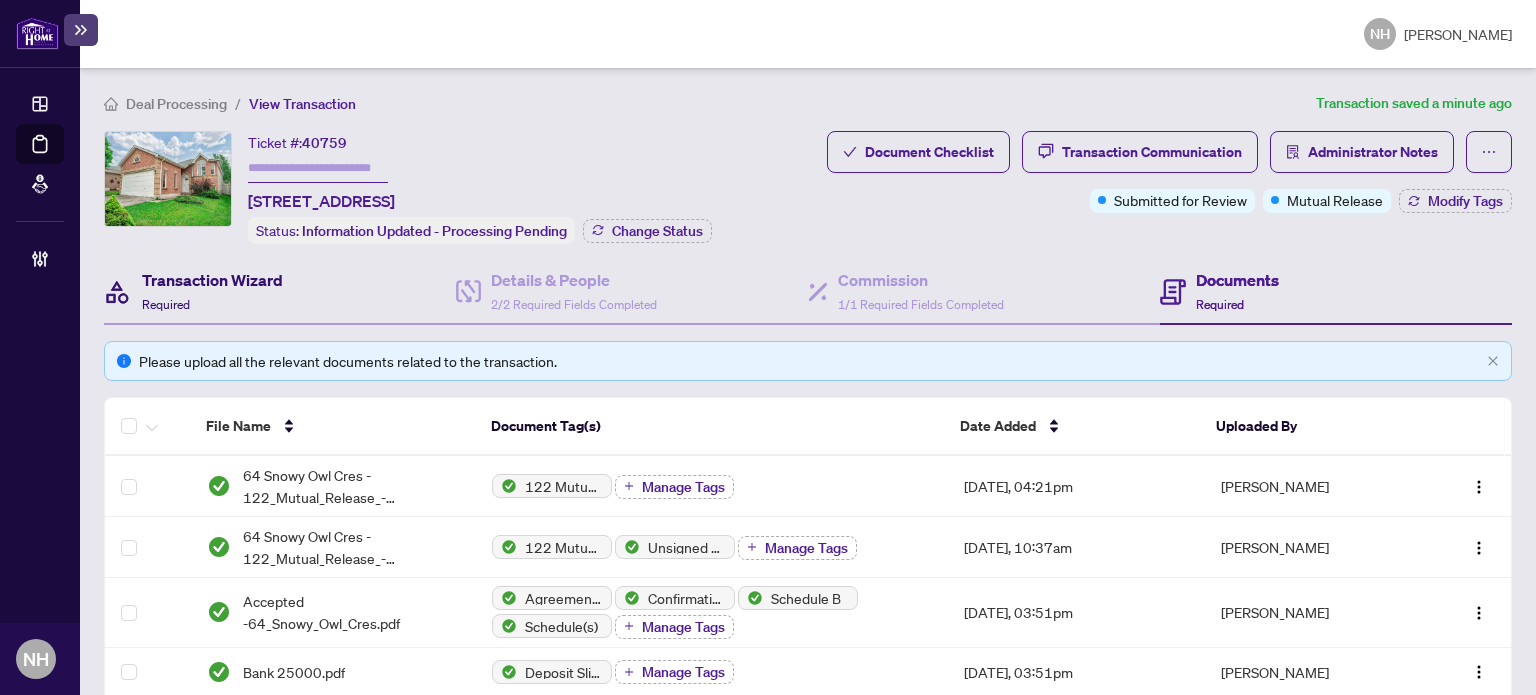 click on "Transaction Wizard" at bounding box center [212, 280] 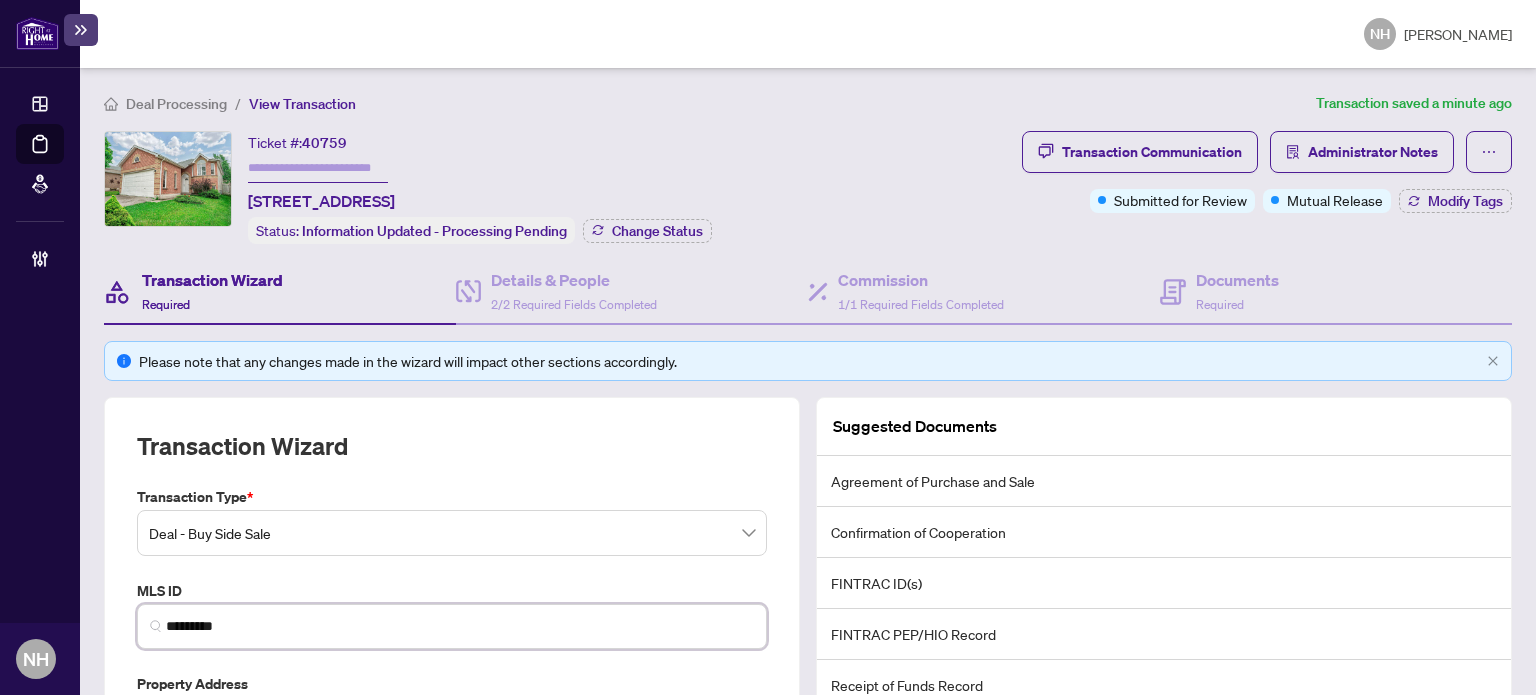 drag, startPoint x: 248, startPoint y: 615, endPoint x: 0, endPoint y: 570, distance: 252.04959 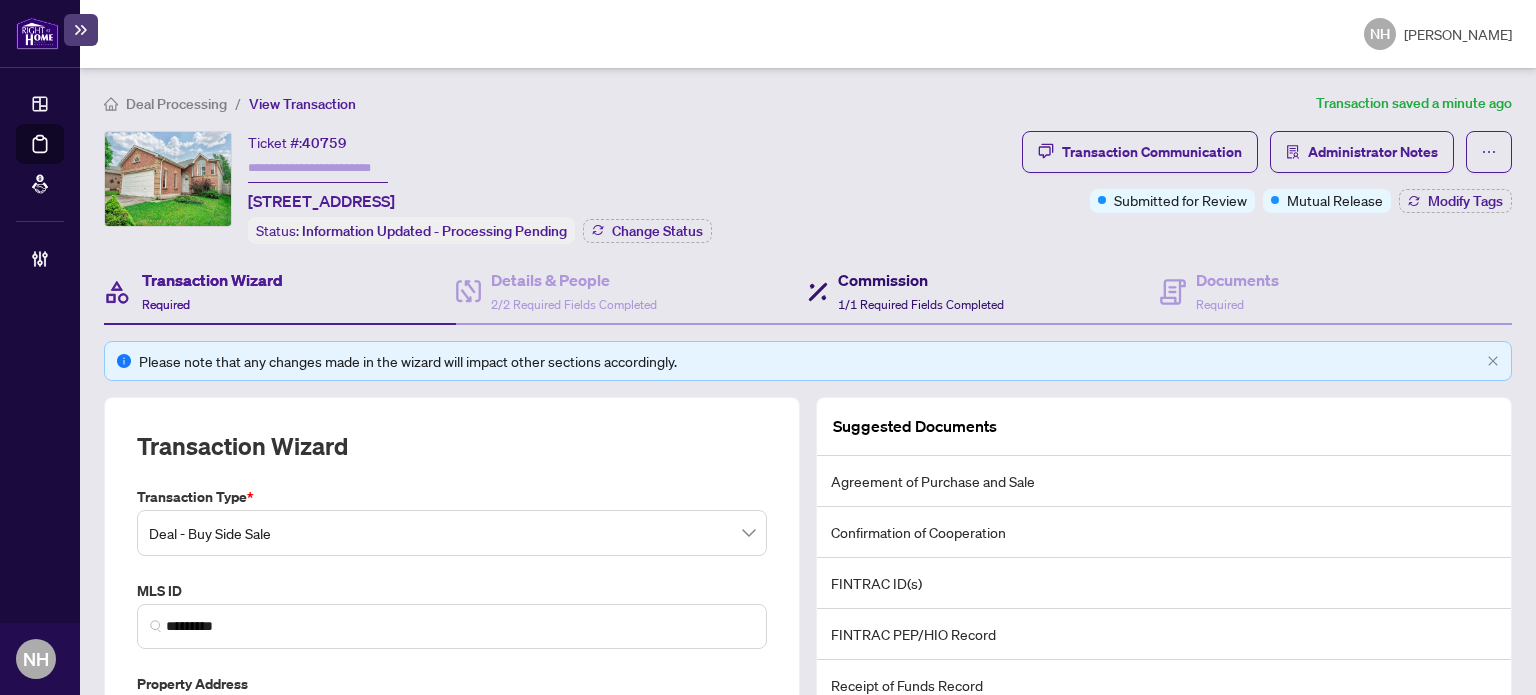 click on "Commission" at bounding box center (921, 280) 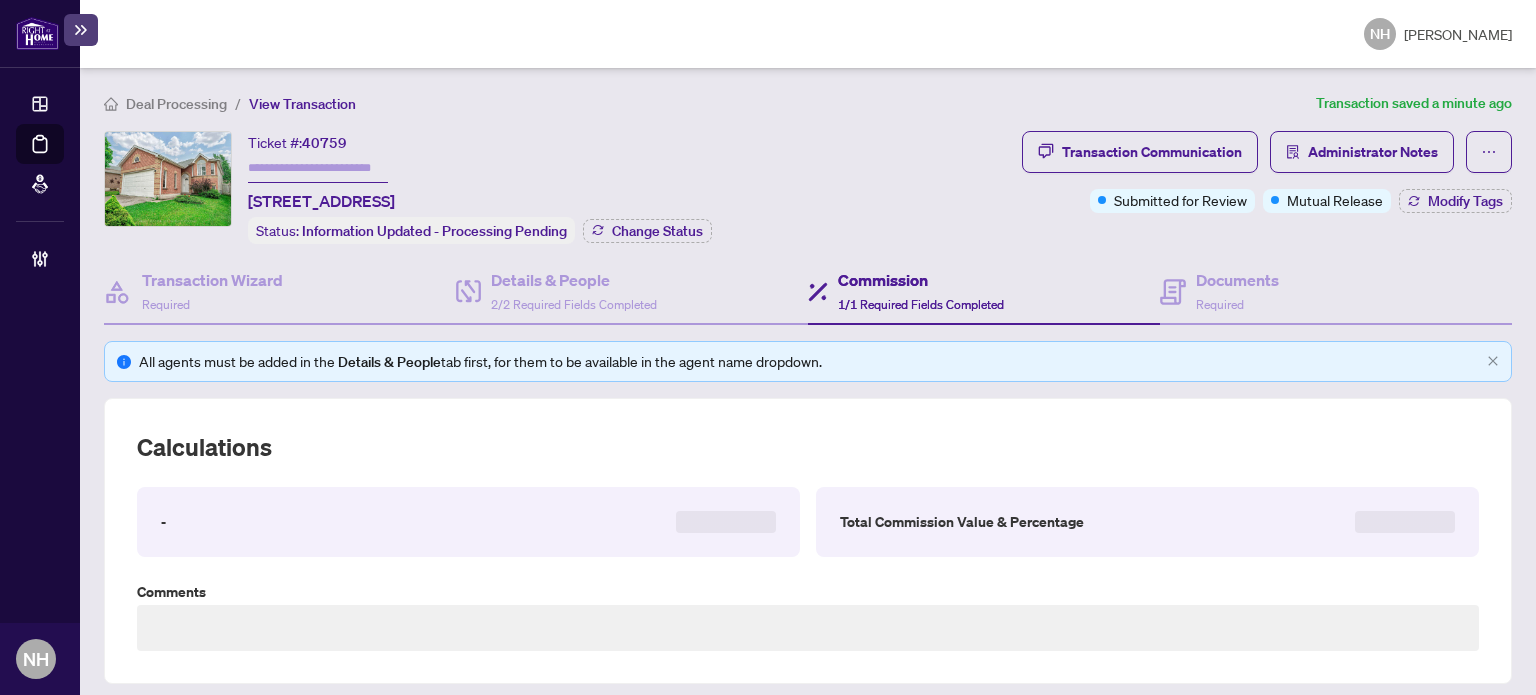 type on "**********" 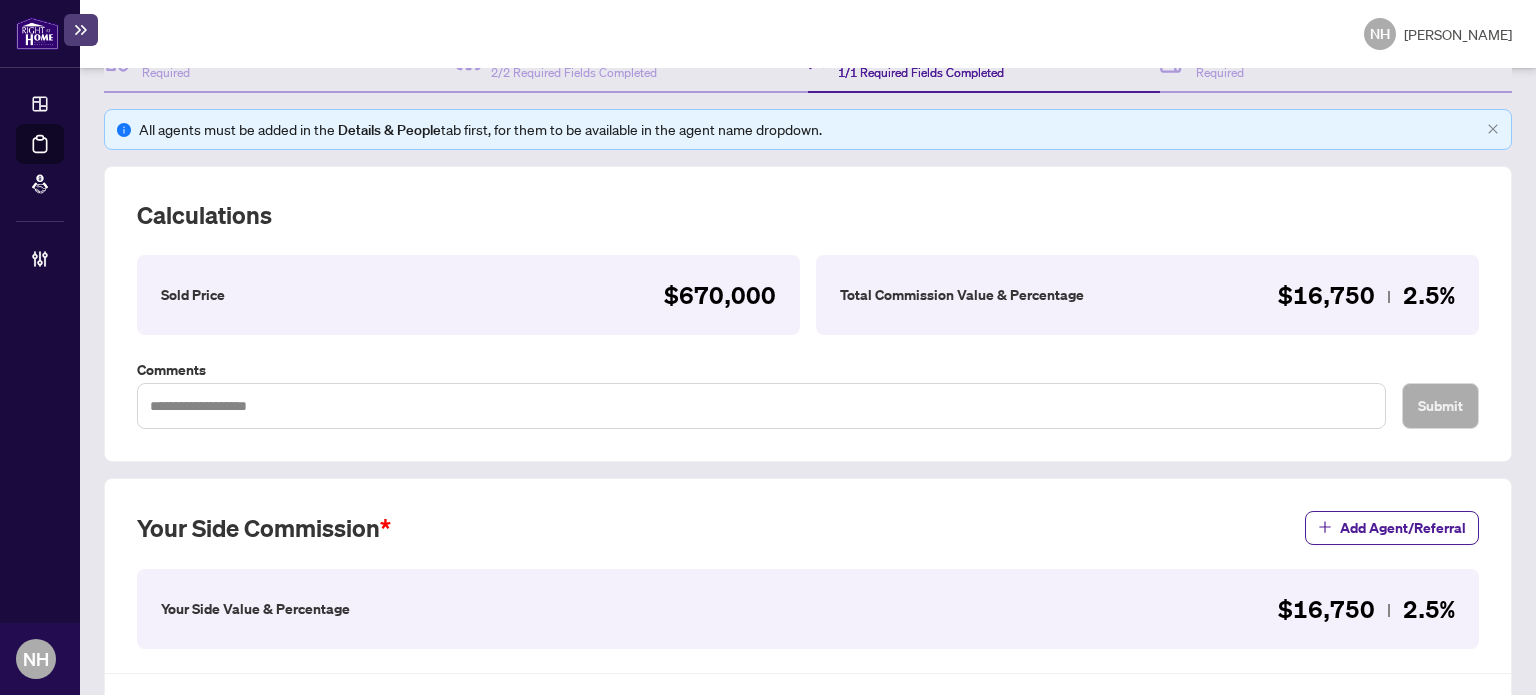 scroll, scrollTop: 400, scrollLeft: 0, axis: vertical 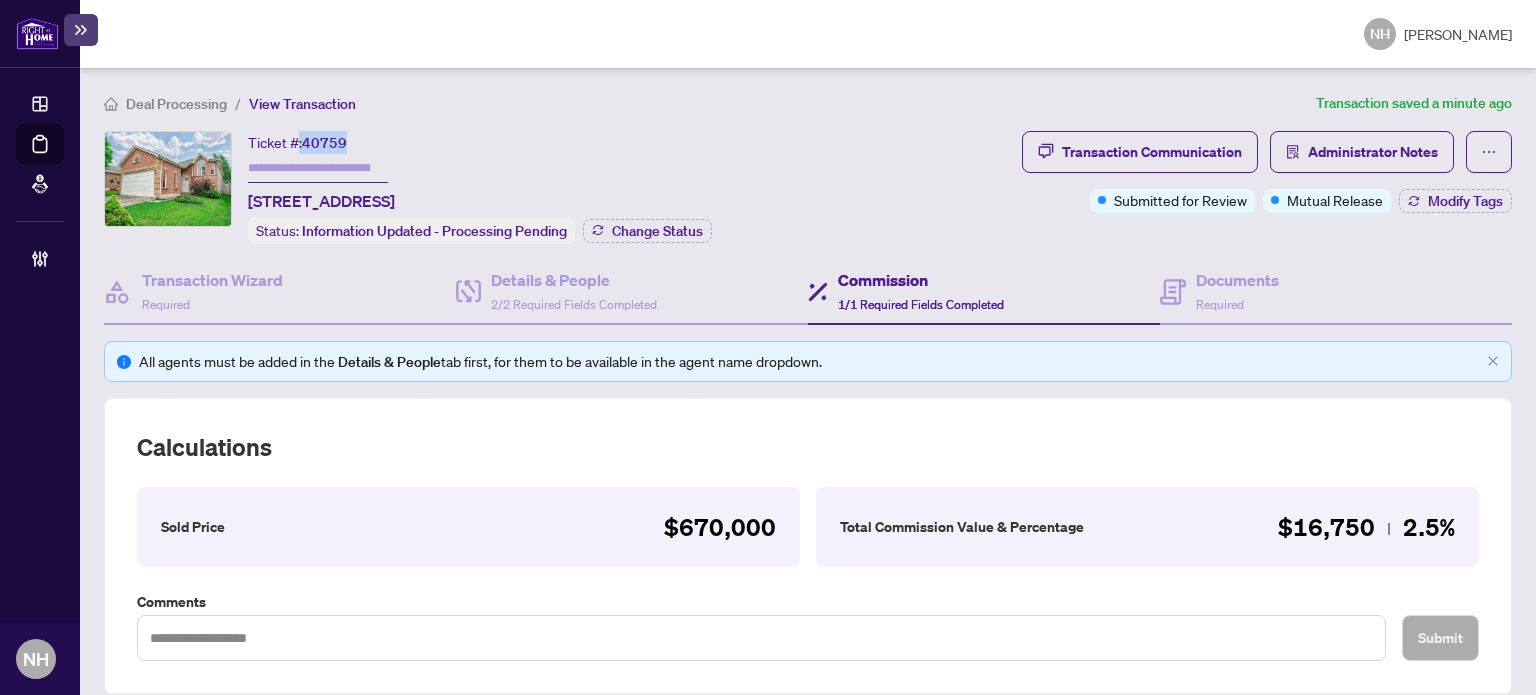 drag, startPoint x: 300, startPoint y: 134, endPoint x: 352, endPoint y: 143, distance: 52.773098 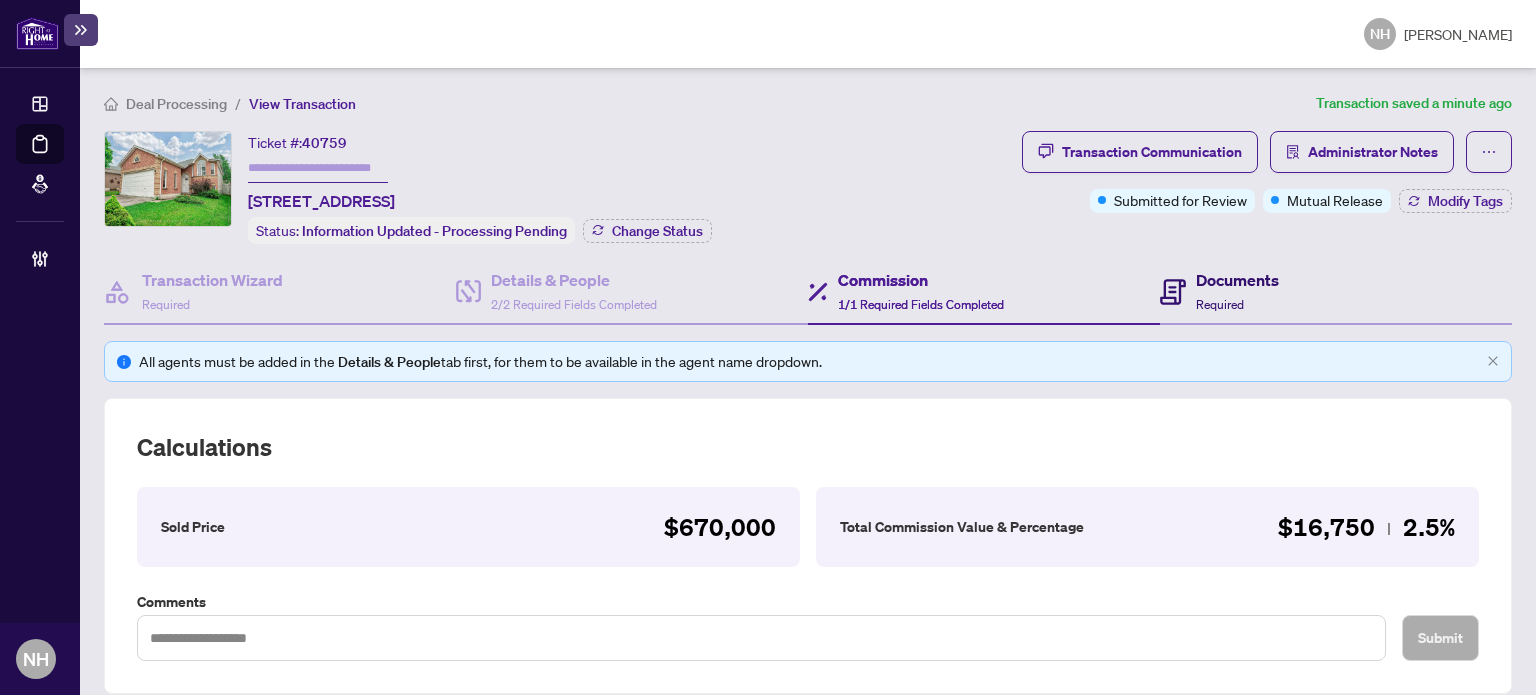 click on "Documents" at bounding box center [1237, 280] 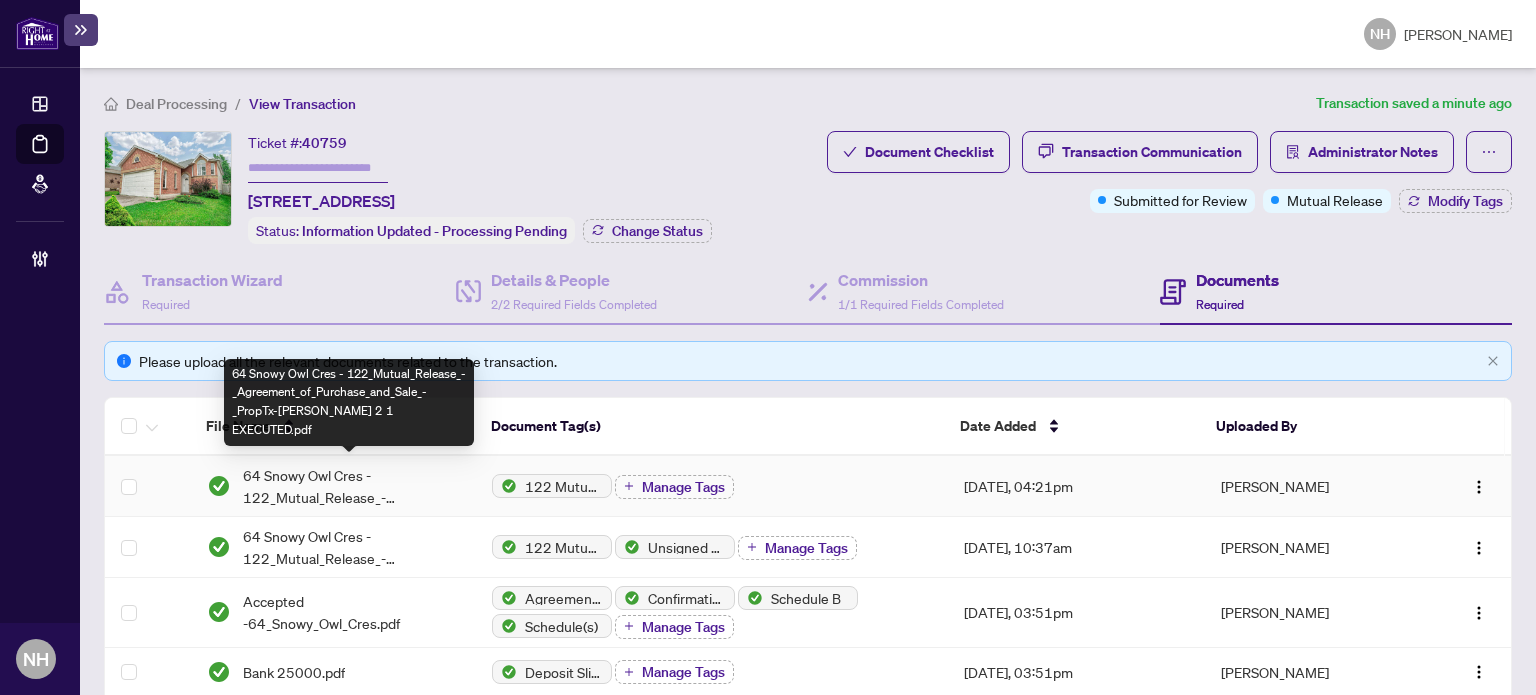 click on "64 Snowy Owl Cres - 122_Mutual_Release_-_Agreement_of_Purchase_and_Sale_-_PropTx-OREA 2 1 EXECUTED.pdf" at bounding box center [352, 486] 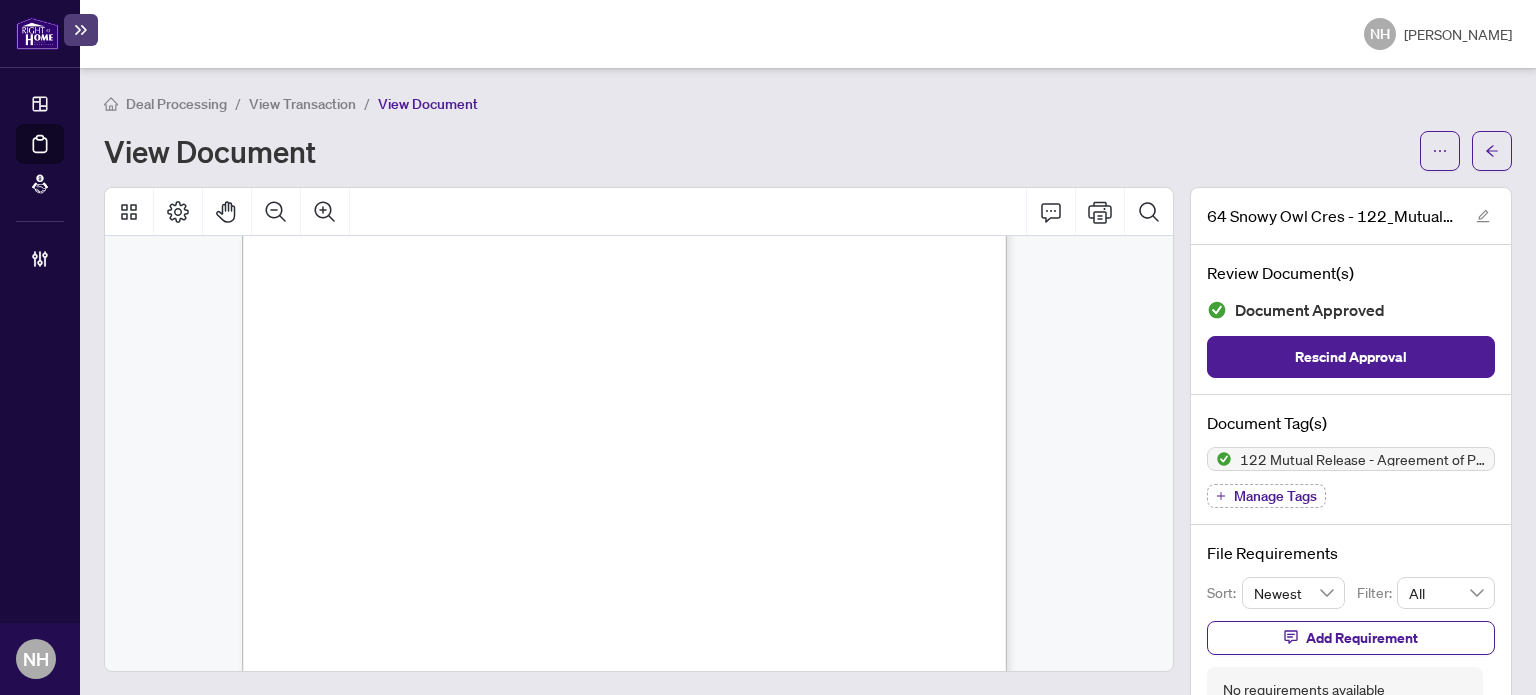 scroll, scrollTop: 594, scrollLeft: 0, axis: vertical 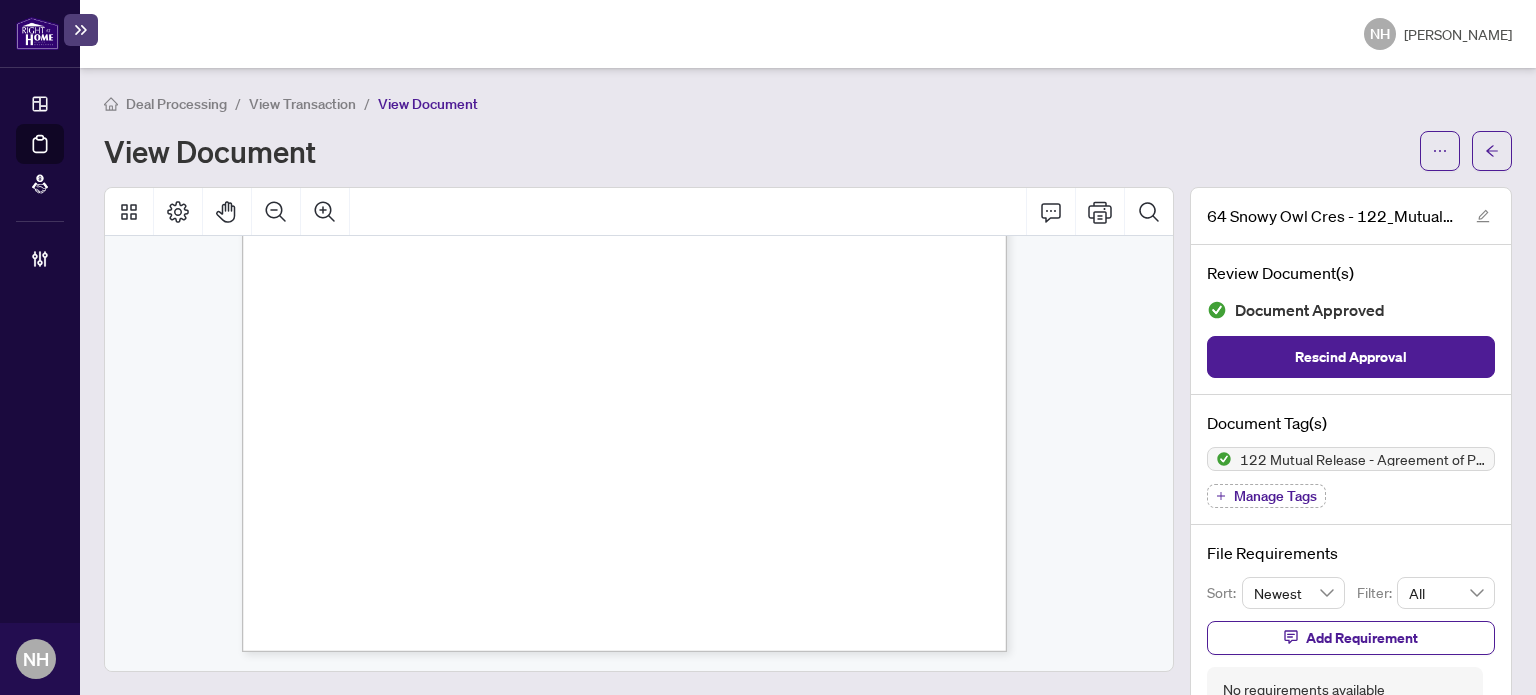 click on "View Transaction" at bounding box center (302, 103) 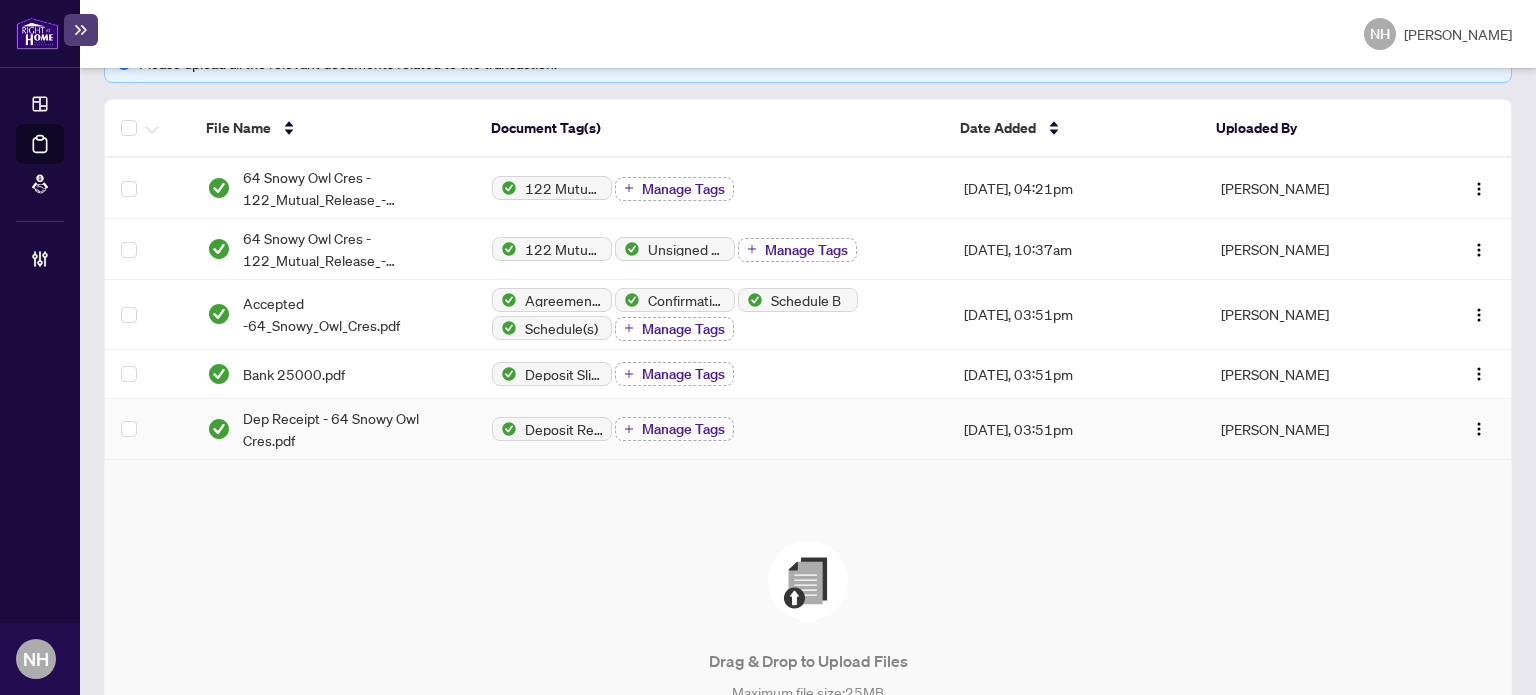 scroll, scrollTop: 300, scrollLeft: 0, axis: vertical 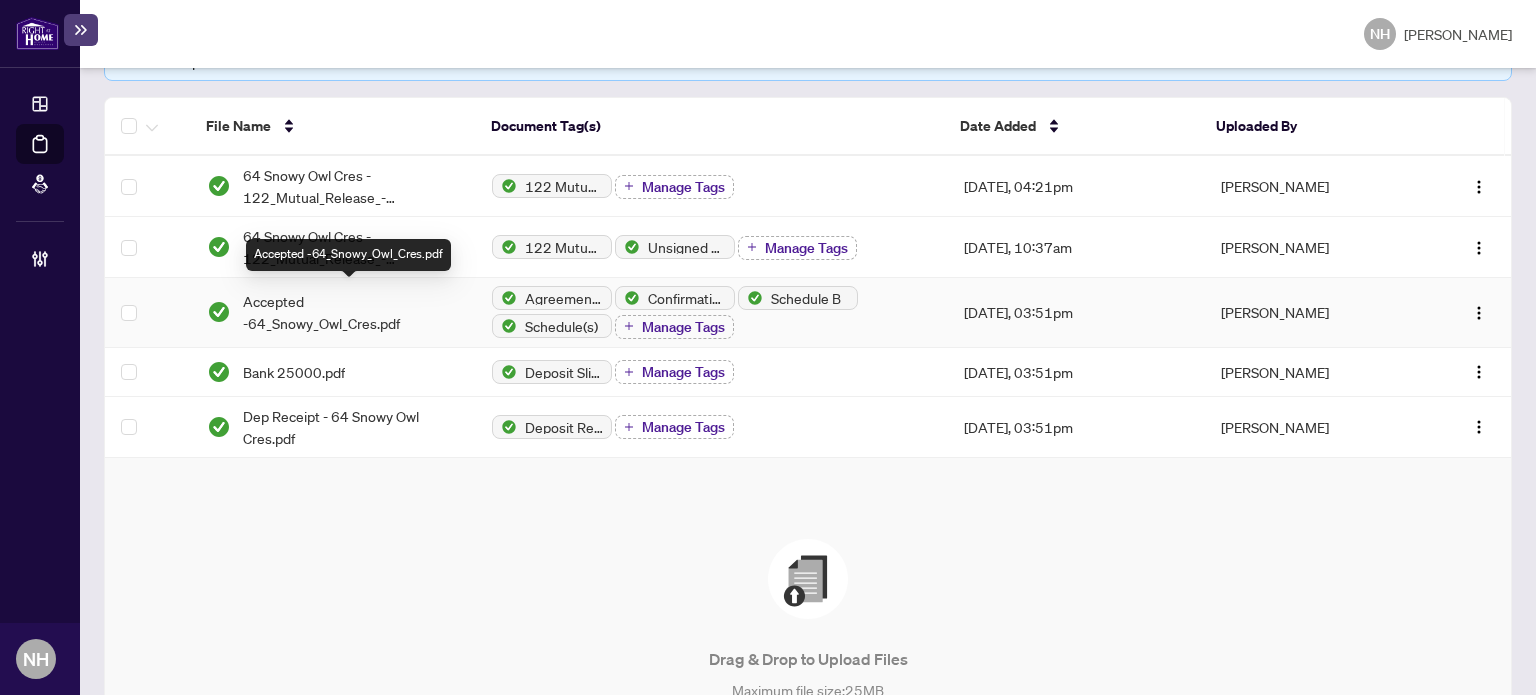 click on "Accepted -64_Snowy_Owl_Cres.pdf" at bounding box center (352, 312) 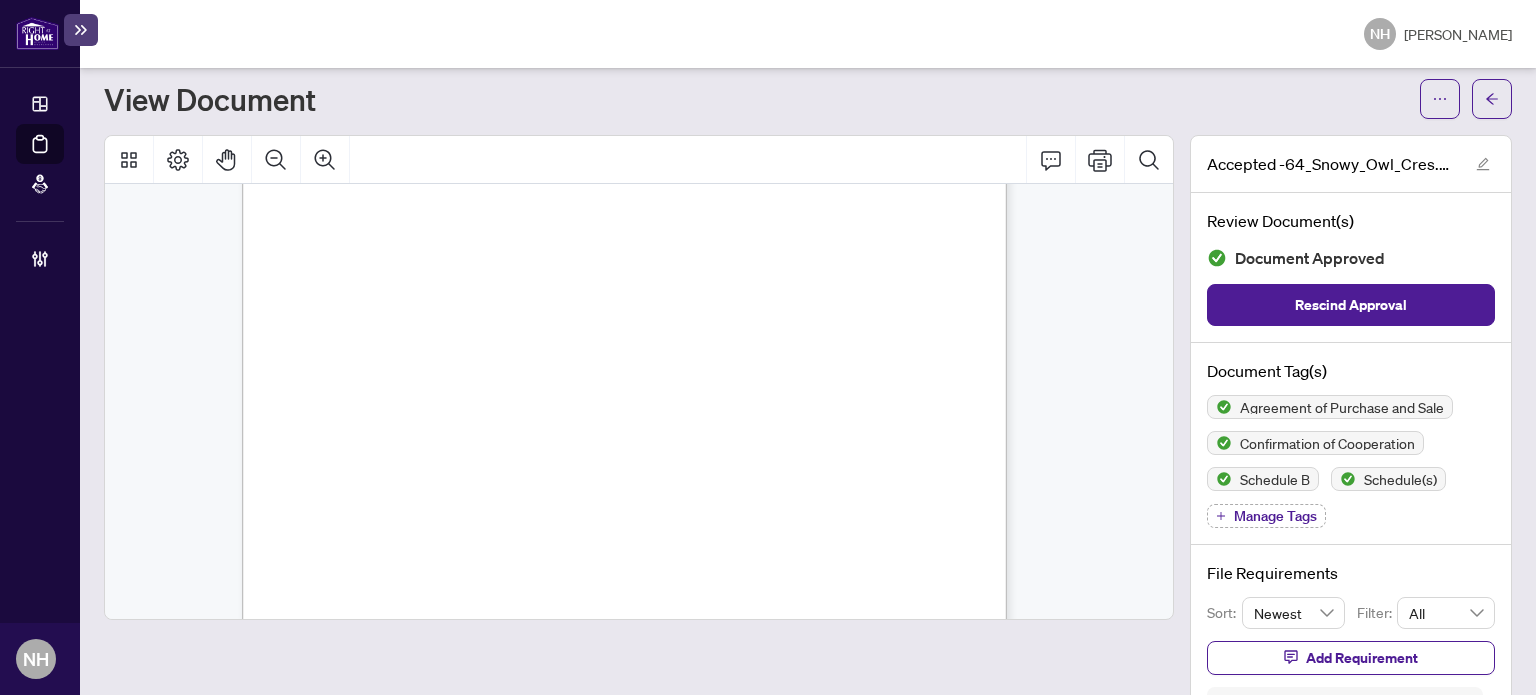 scroll, scrollTop: 7100, scrollLeft: 0, axis: vertical 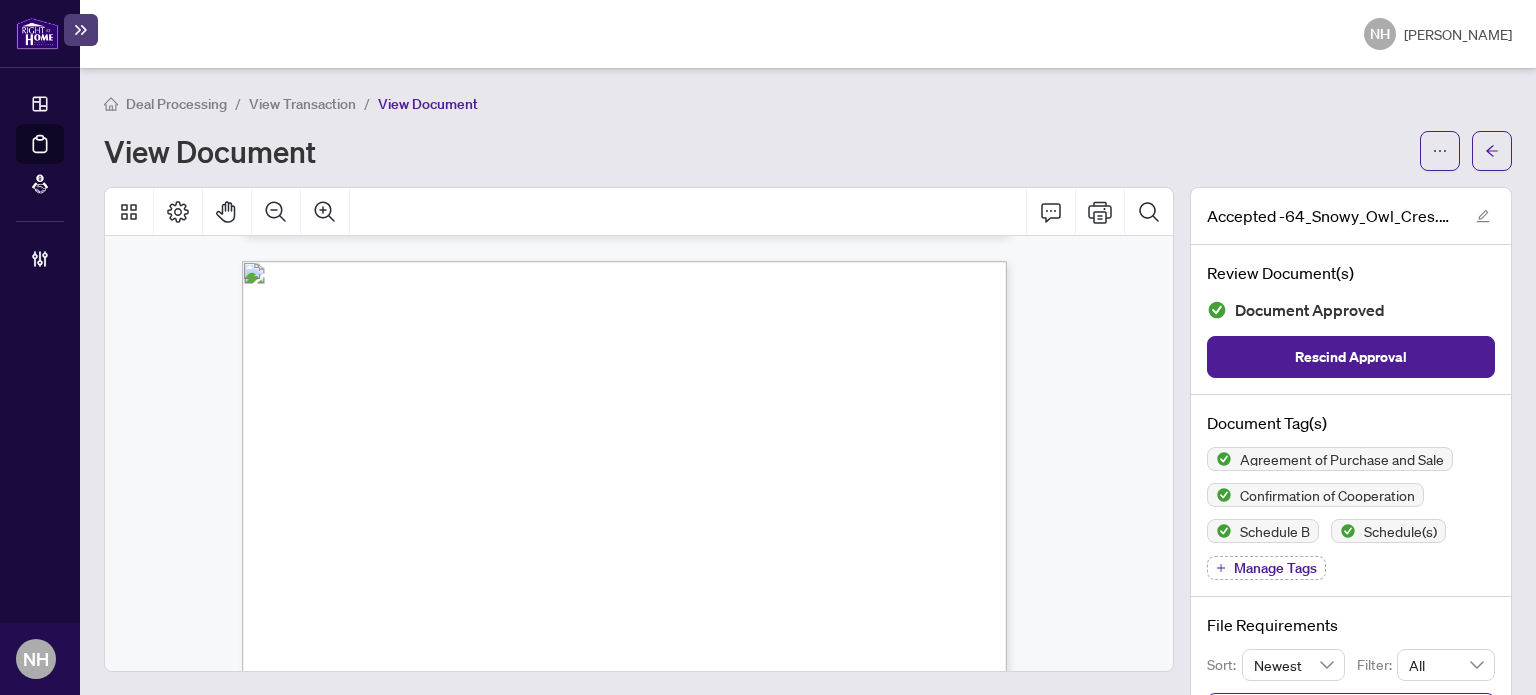 click on "View Transaction" at bounding box center (302, 104) 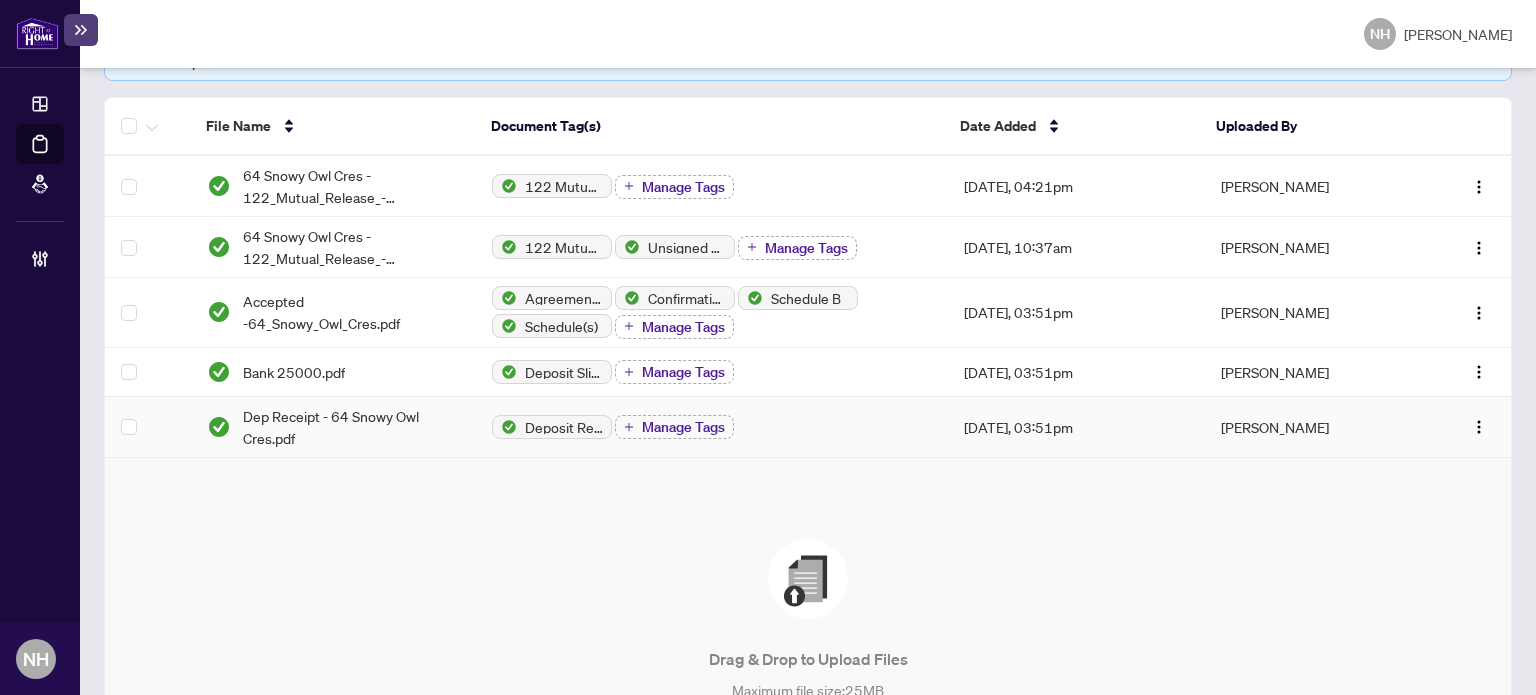 click on "Dep Receipt - 64 Snowy Owl Cres.pdf" at bounding box center [352, 427] 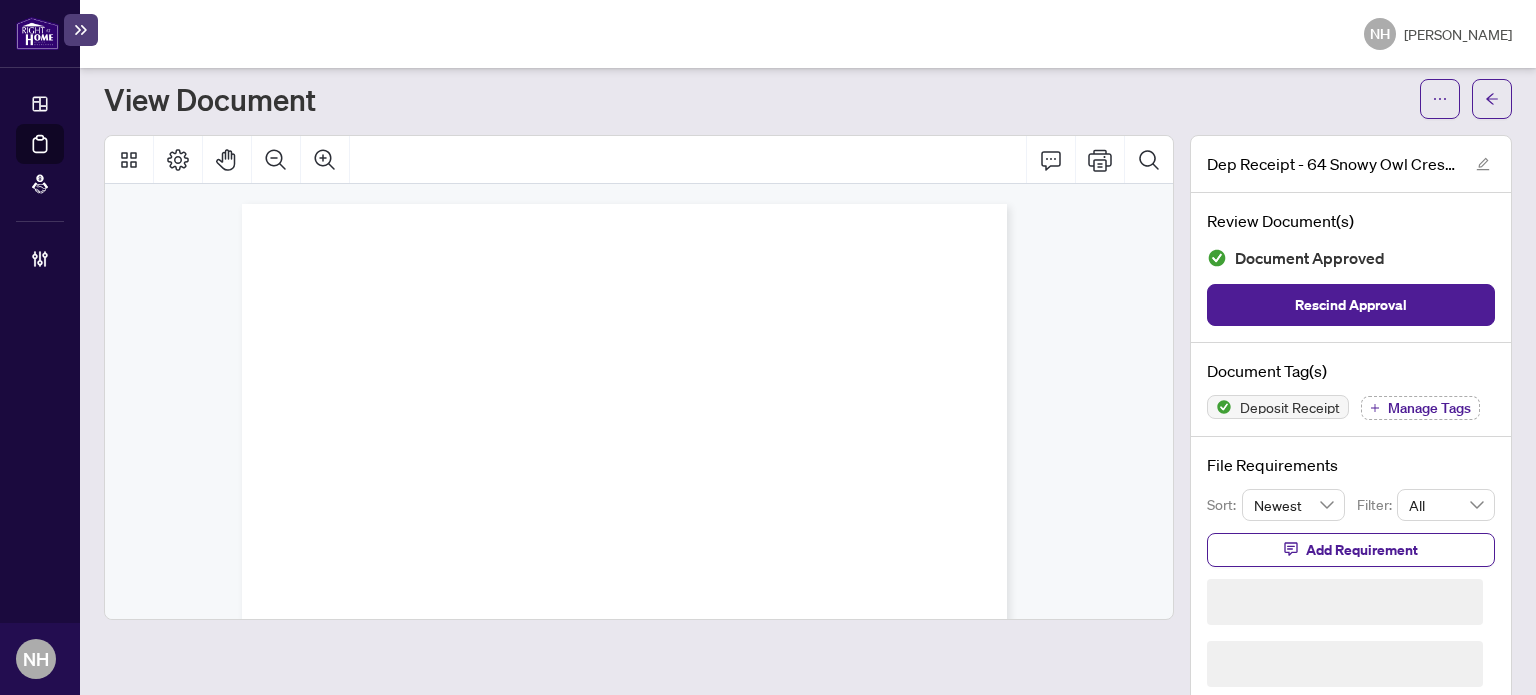 scroll, scrollTop: 18, scrollLeft: 0, axis: vertical 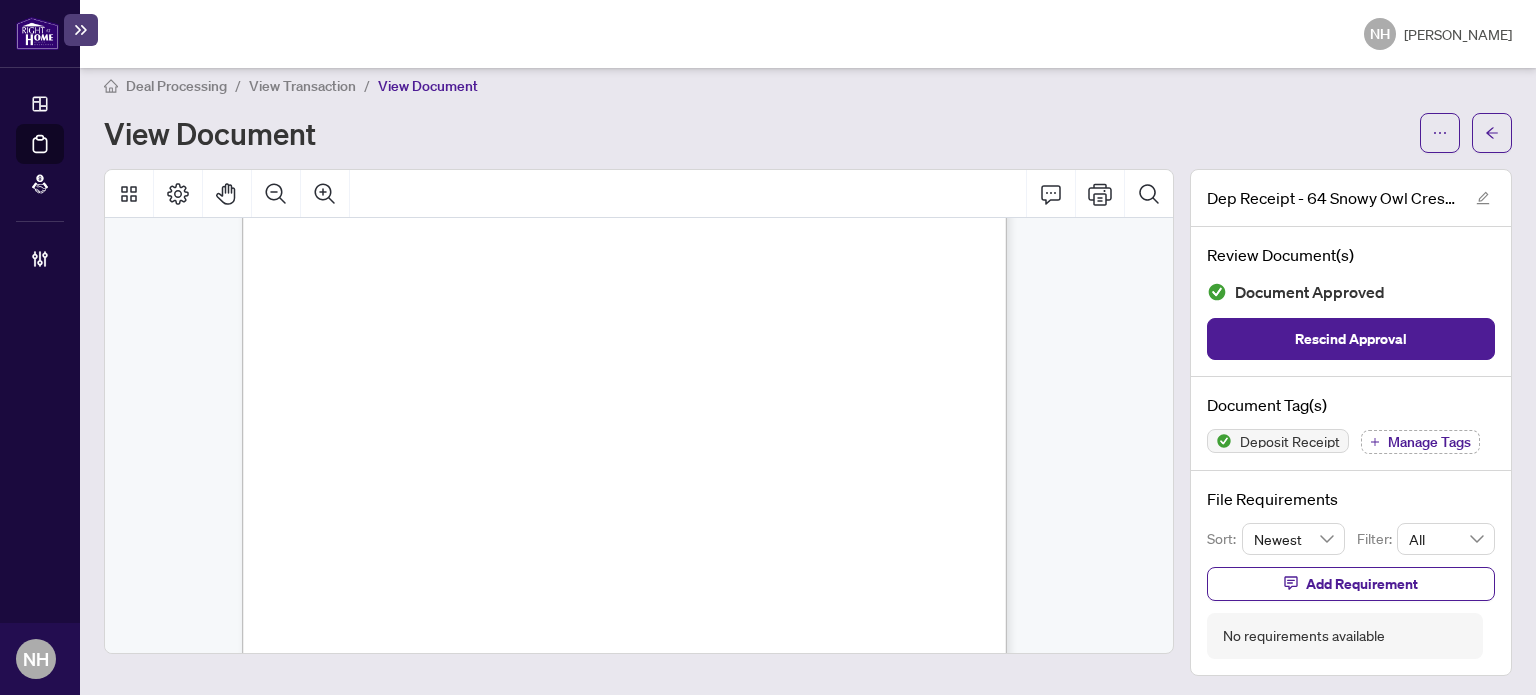 click on "View Transaction" at bounding box center [302, 86] 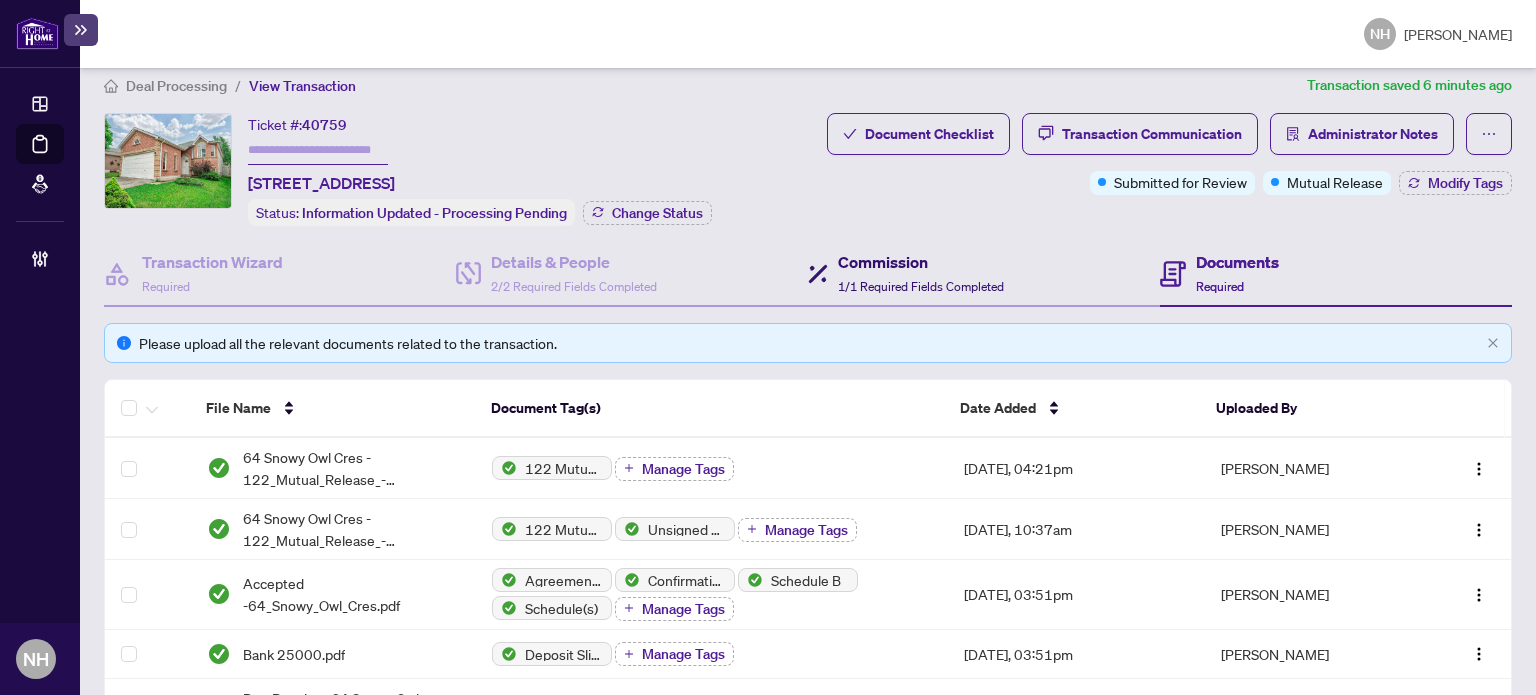 click on "1/1 Required Fields Completed" at bounding box center (921, 286) 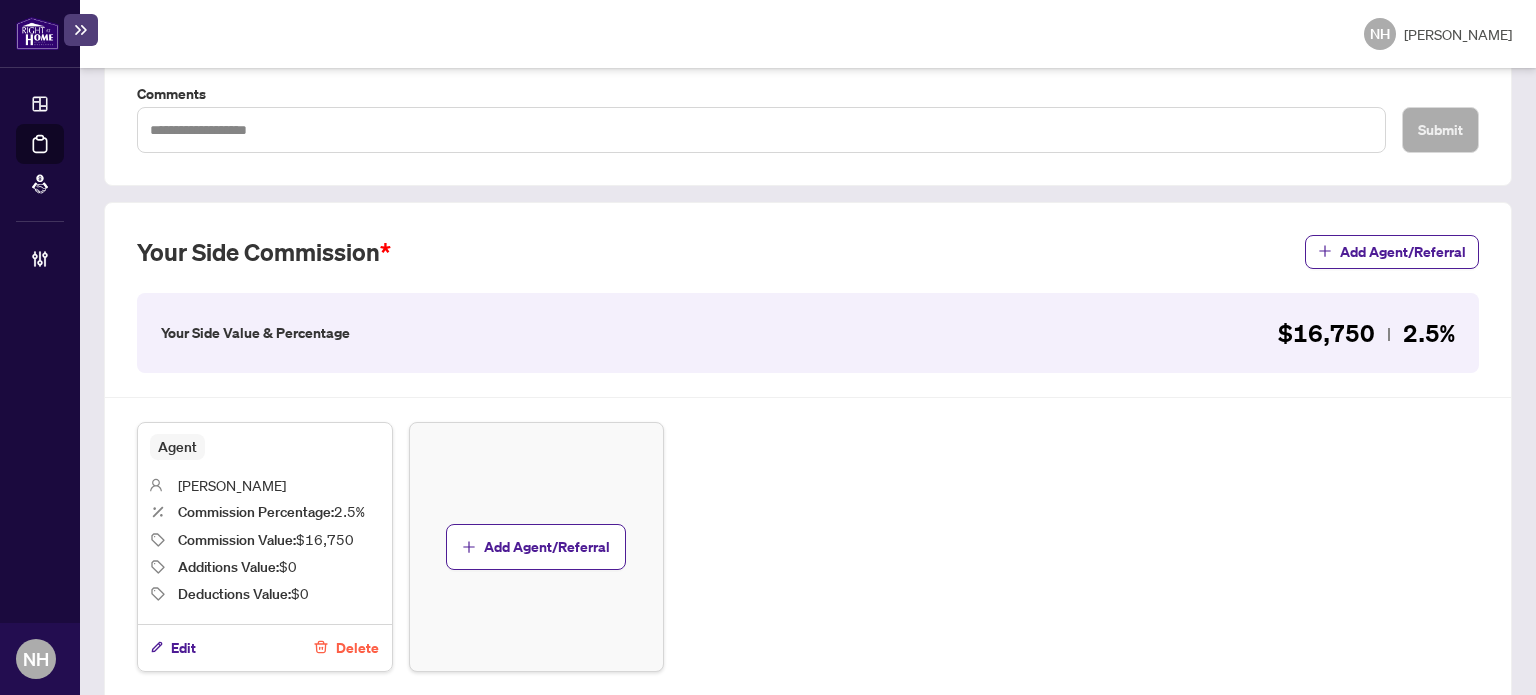 scroll, scrollTop: 585, scrollLeft: 0, axis: vertical 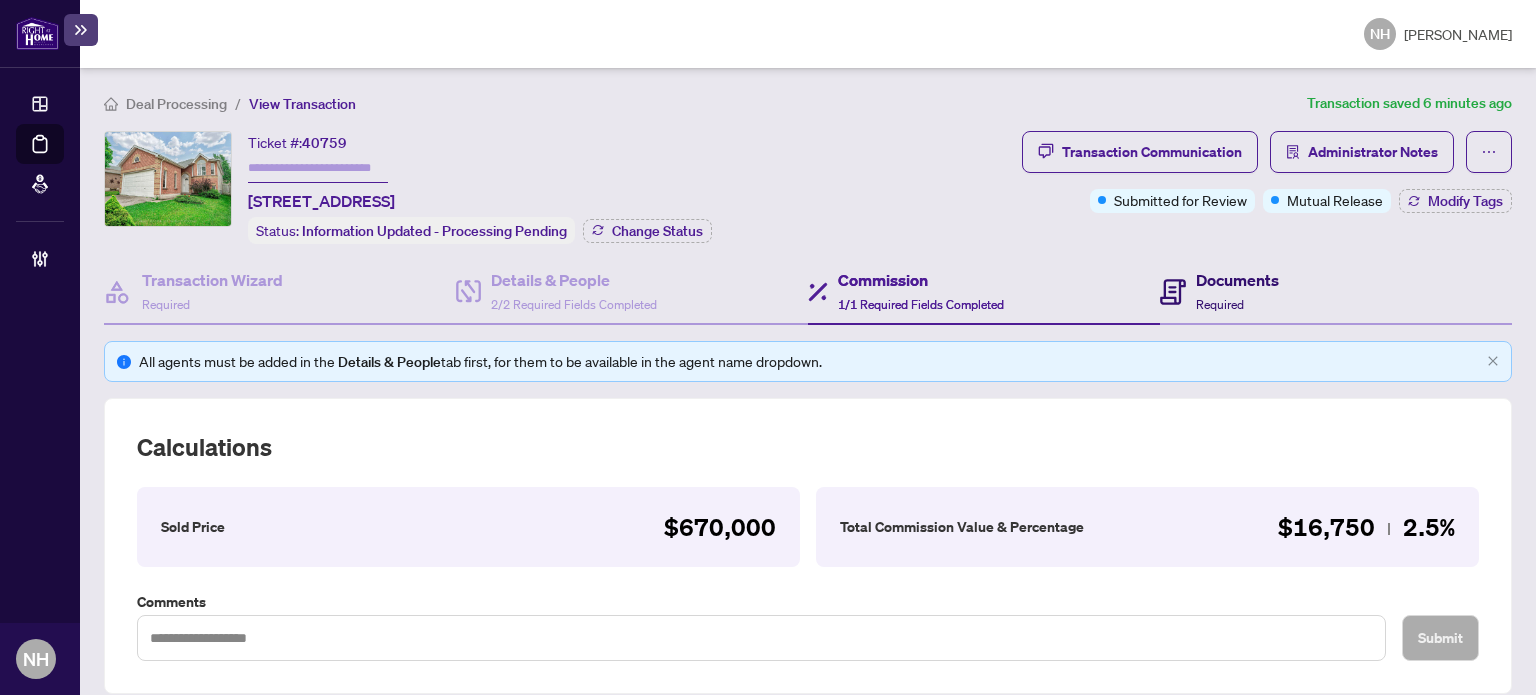 click on "Documents" at bounding box center (1237, 280) 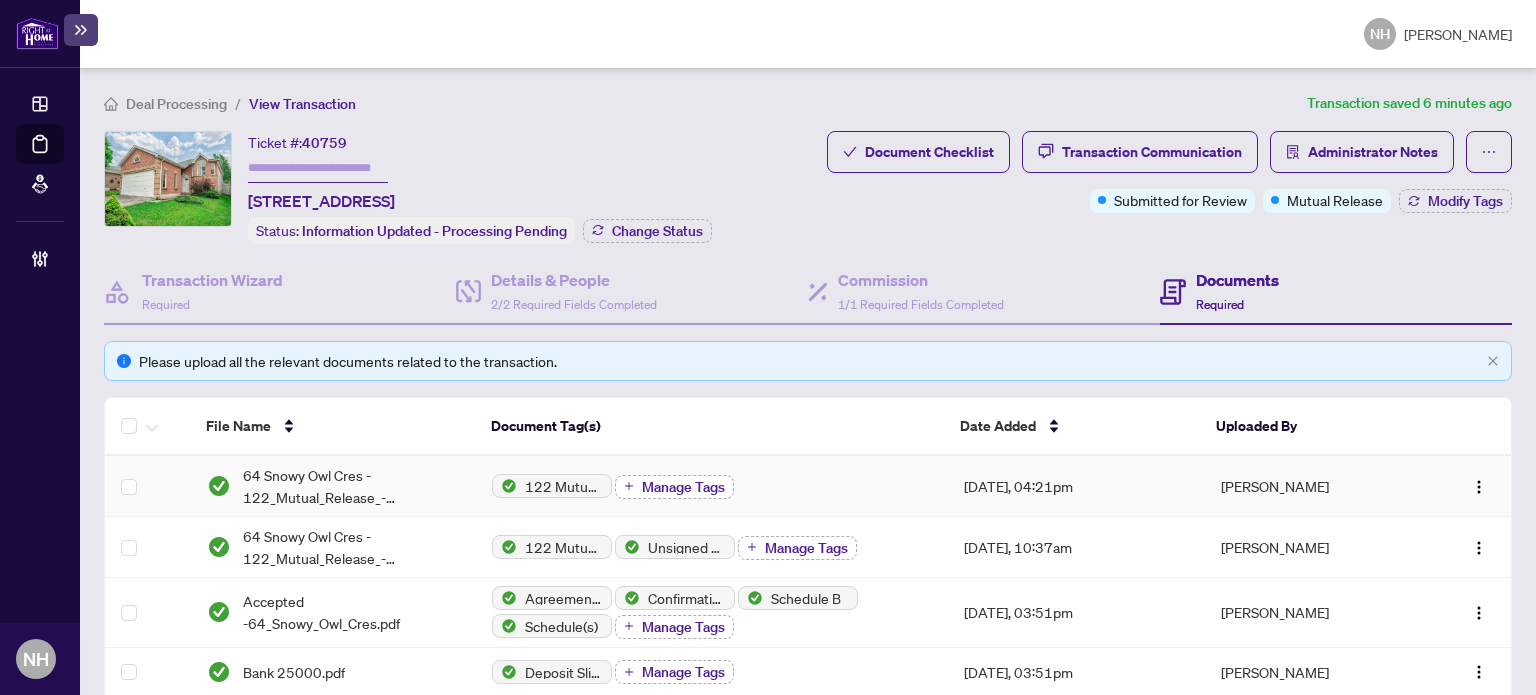 scroll, scrollTop: 200, scrollLeft: 0, axis: vertical 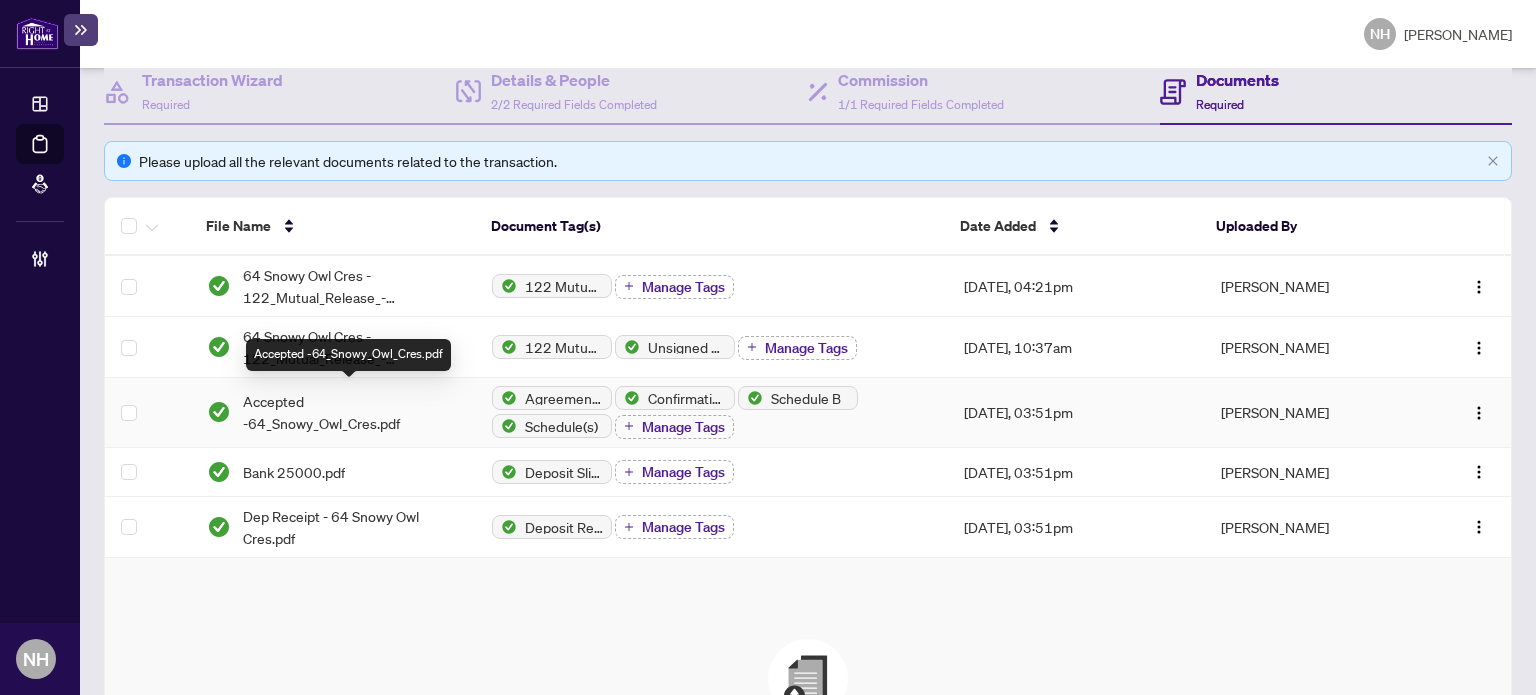 click on "Accepted -64_Snowy_Owl_Cres.pdf" at bounding box center (352, 412) 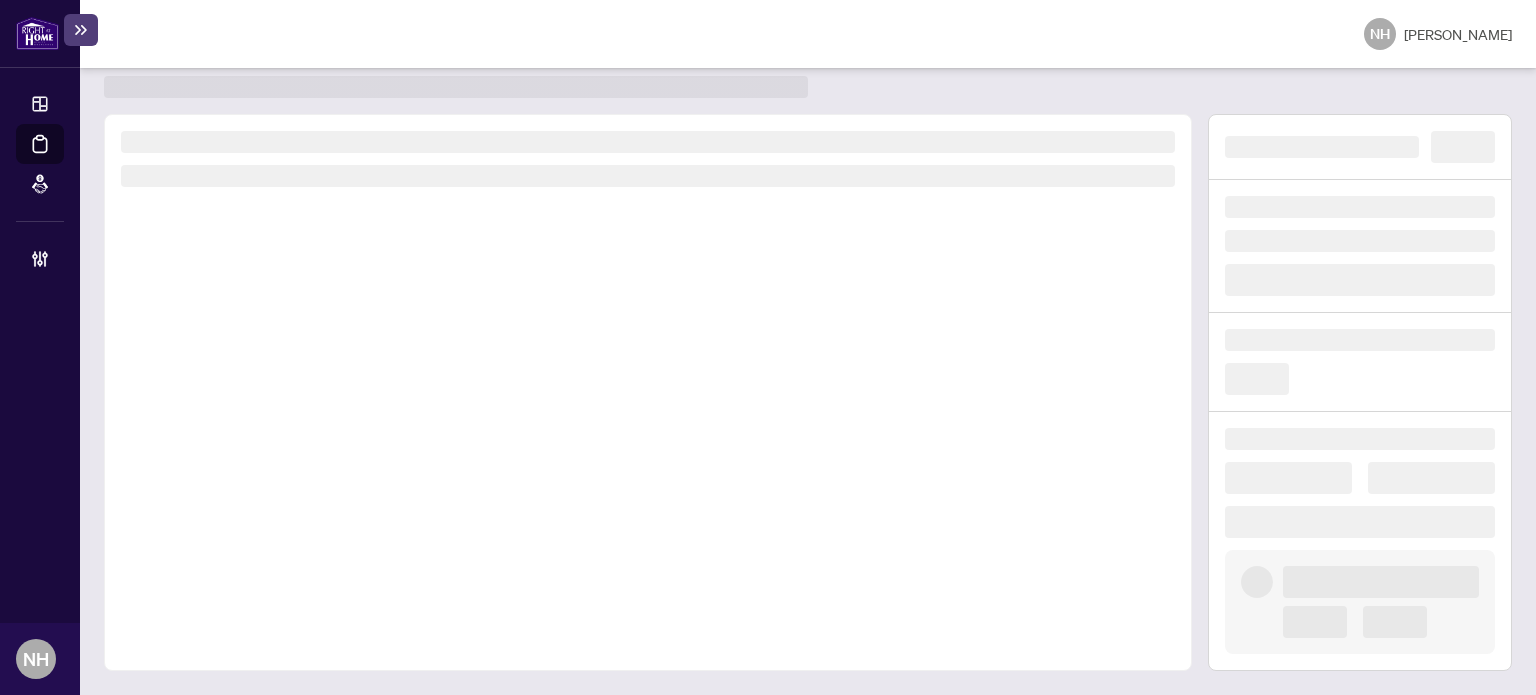 scroll, scrollTop: 52, scrollLeft: 0, axis: vertical 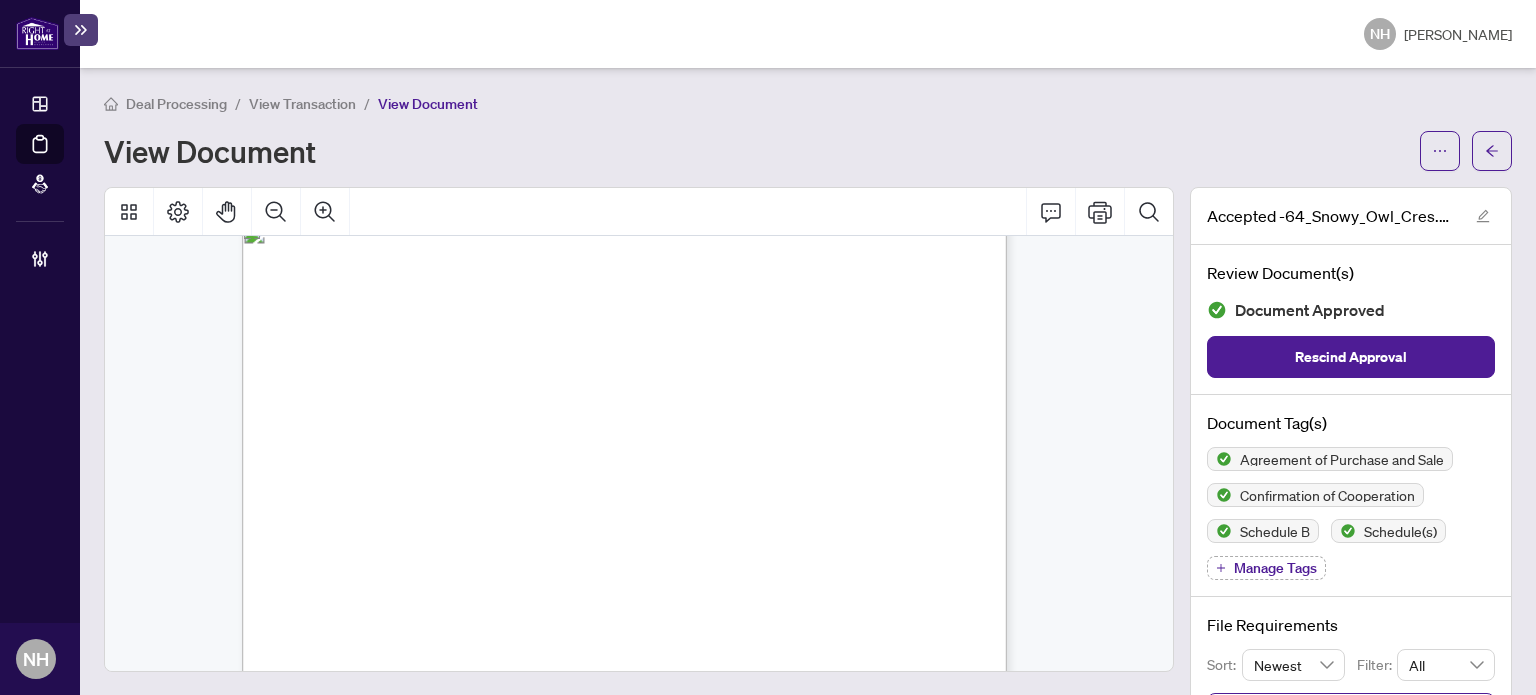click on "View Transaction" at bounding box center [302, 104] 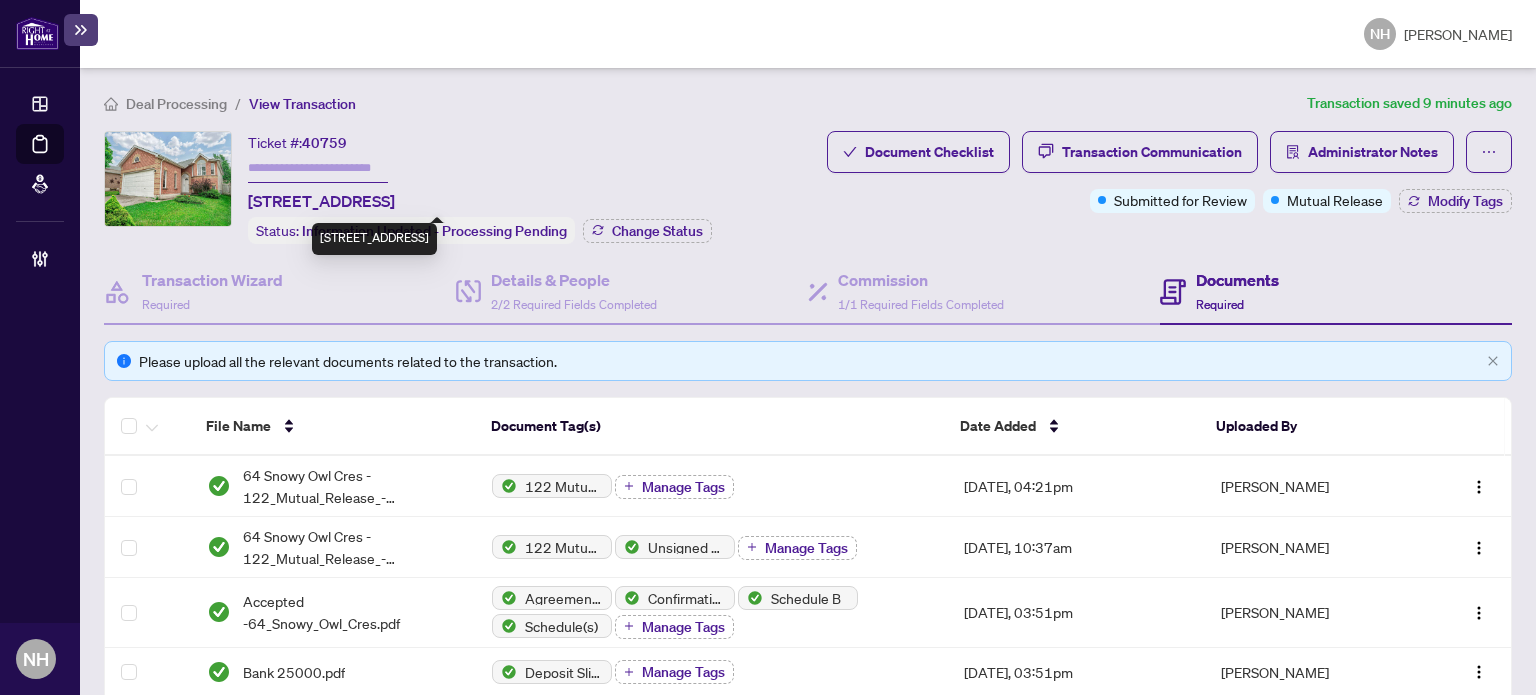 click at bounding box center [318, 168] 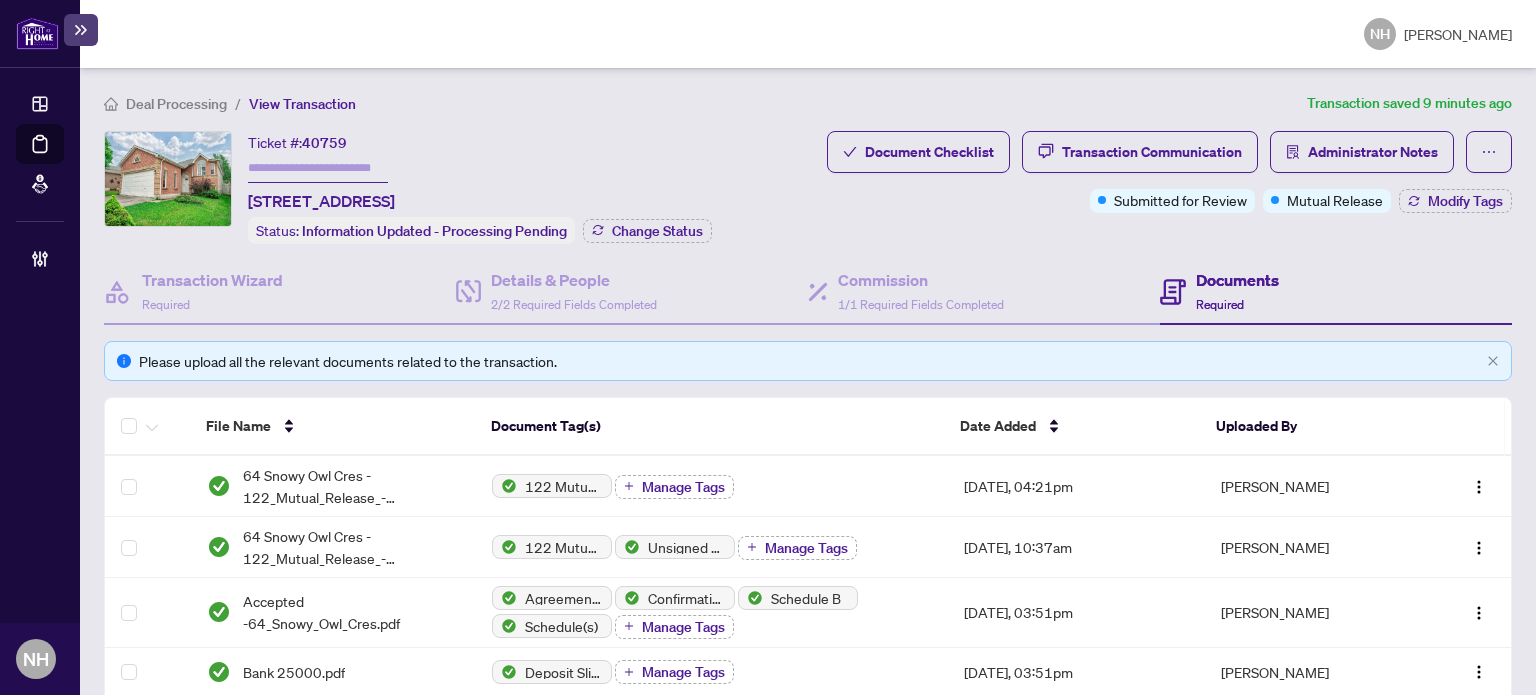 paste on "*******" 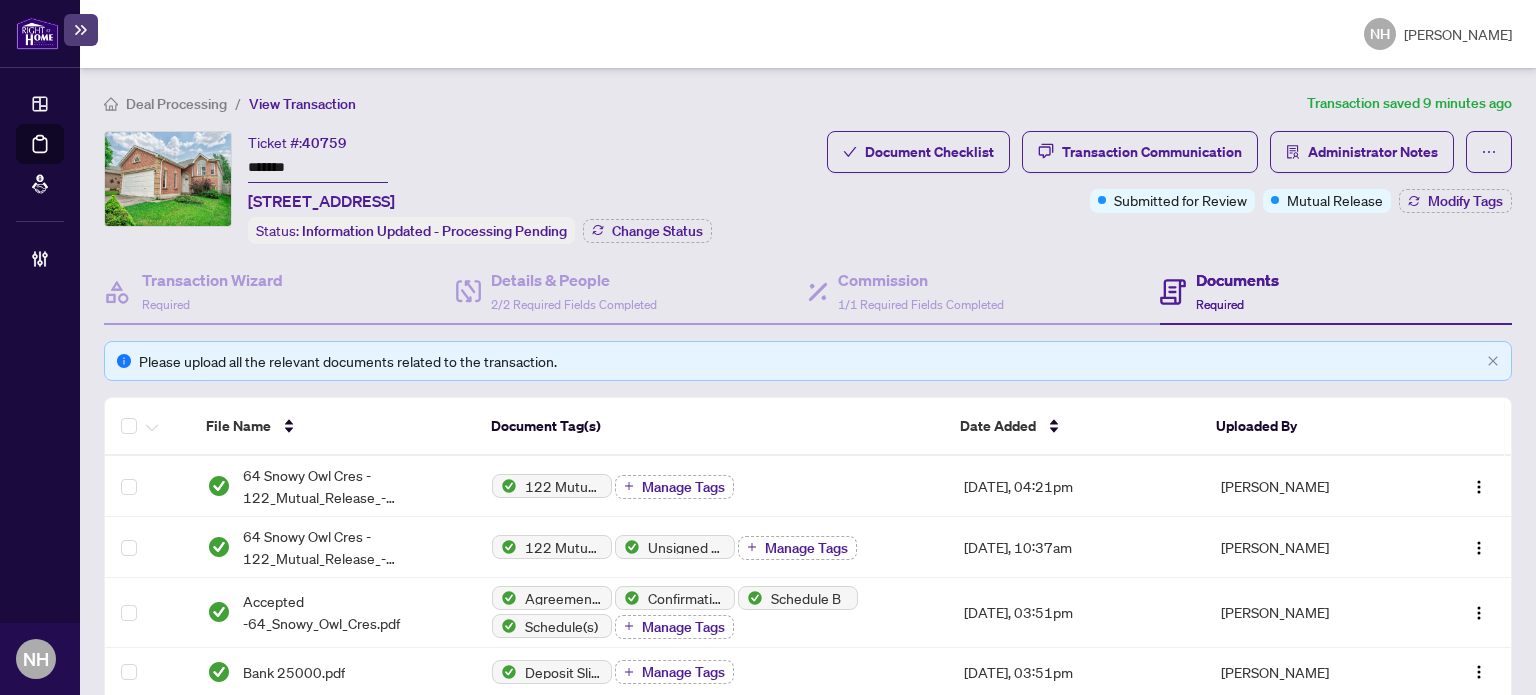 type on "*******" 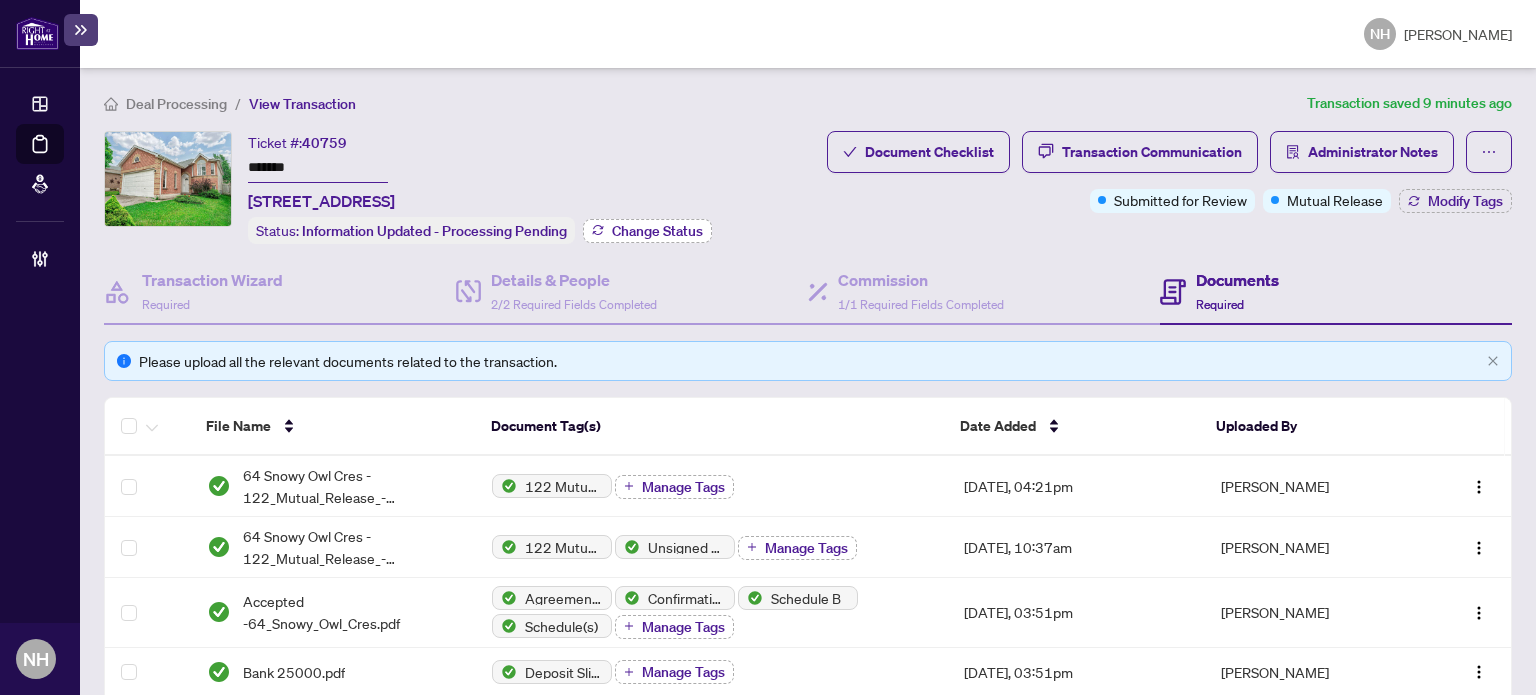 click on "Change Status" at bounding box center [657, 231] 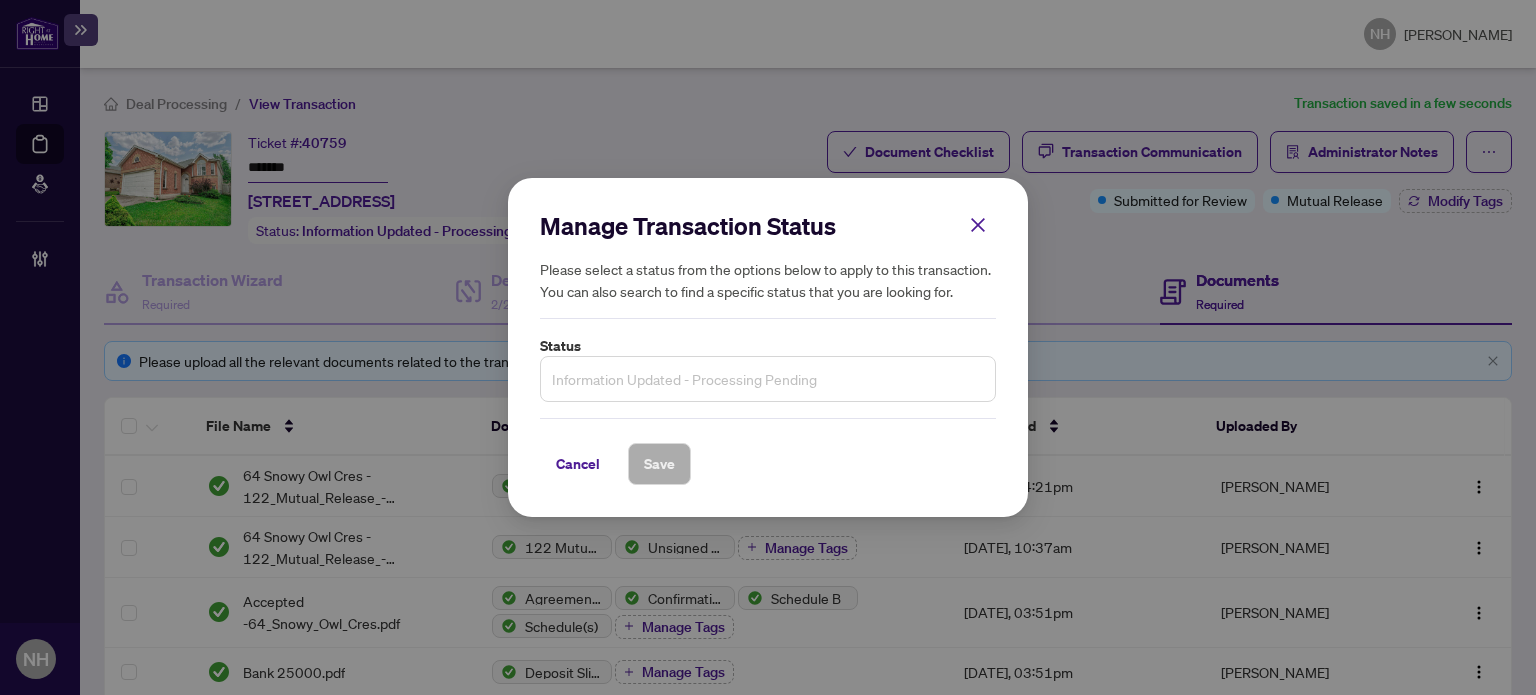 click on "Information Updated - Processing Pending" at bounding box center (768, 379) 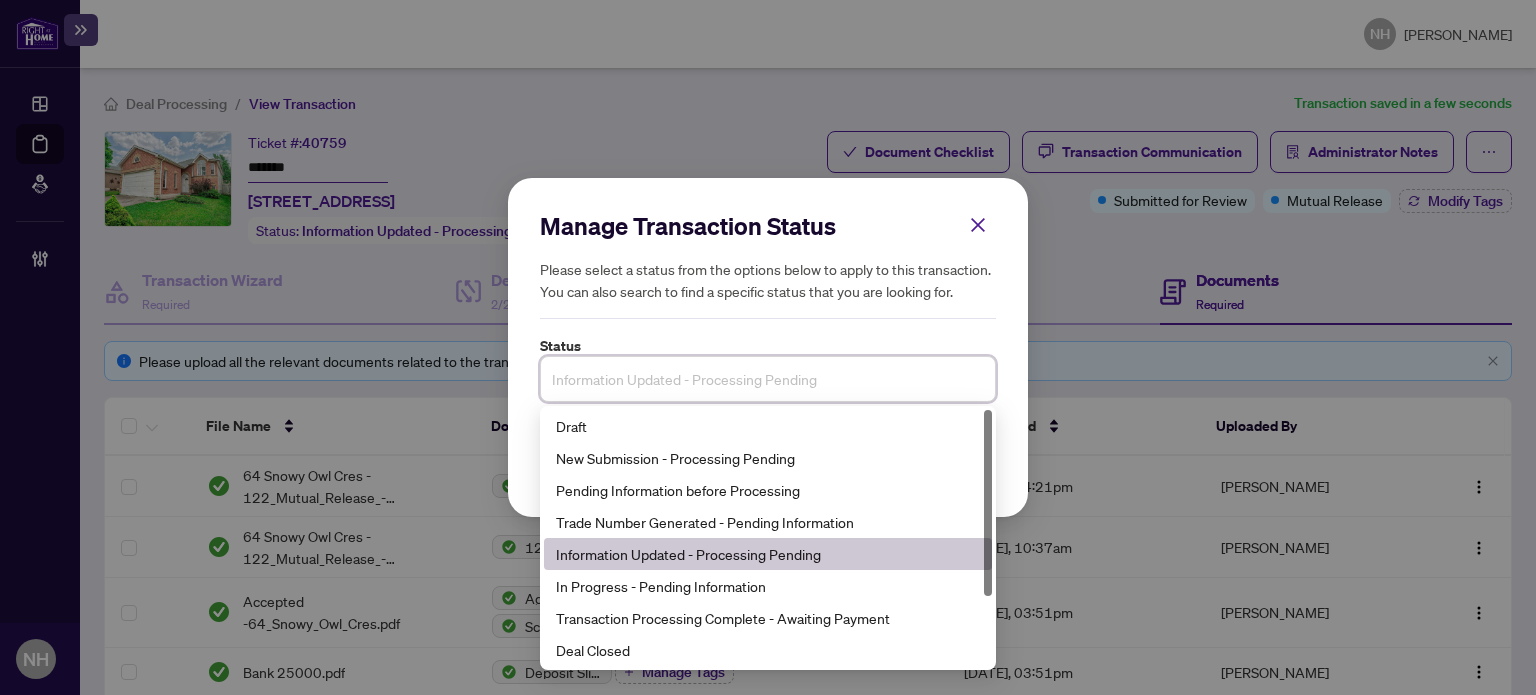 click on "Trade Number Generated - Pending Information" at bounding box center [768, 522] 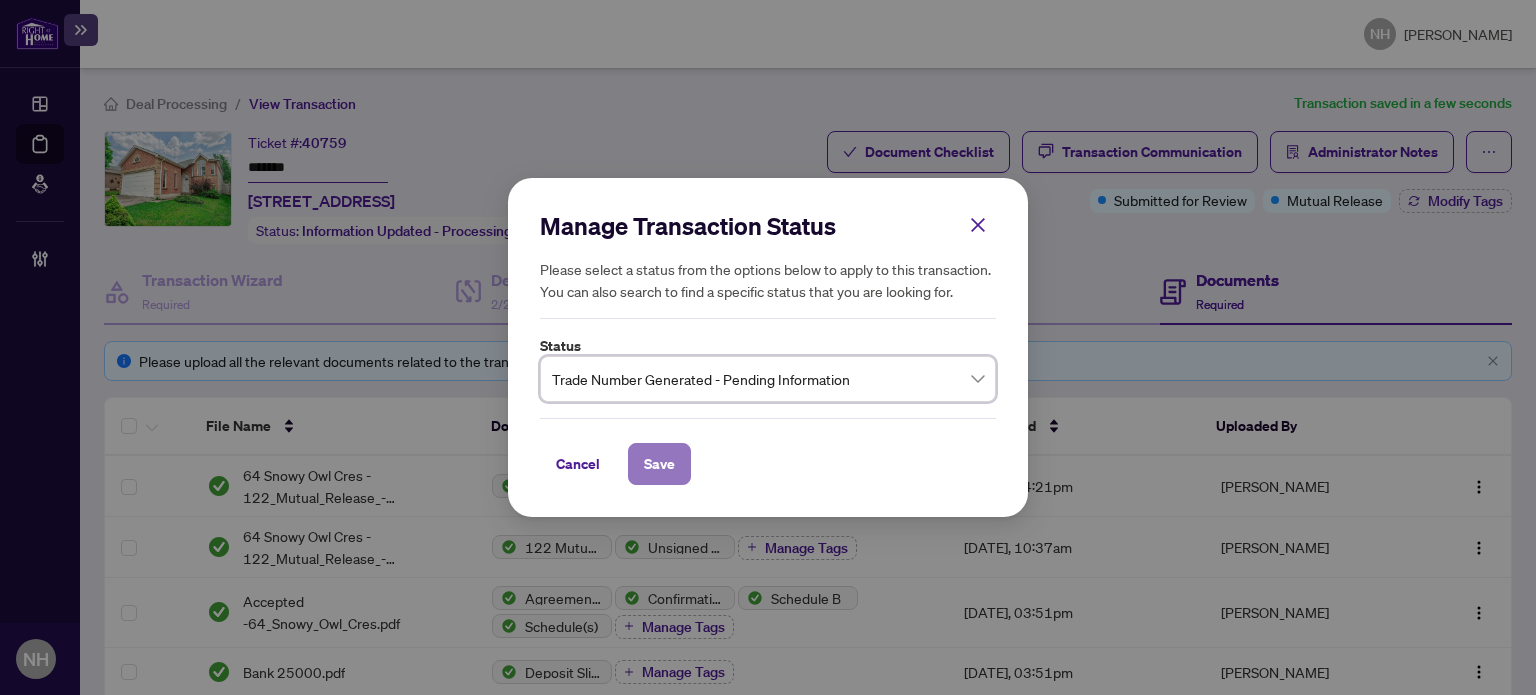 click on "Save" at bounding box center [659, 464] 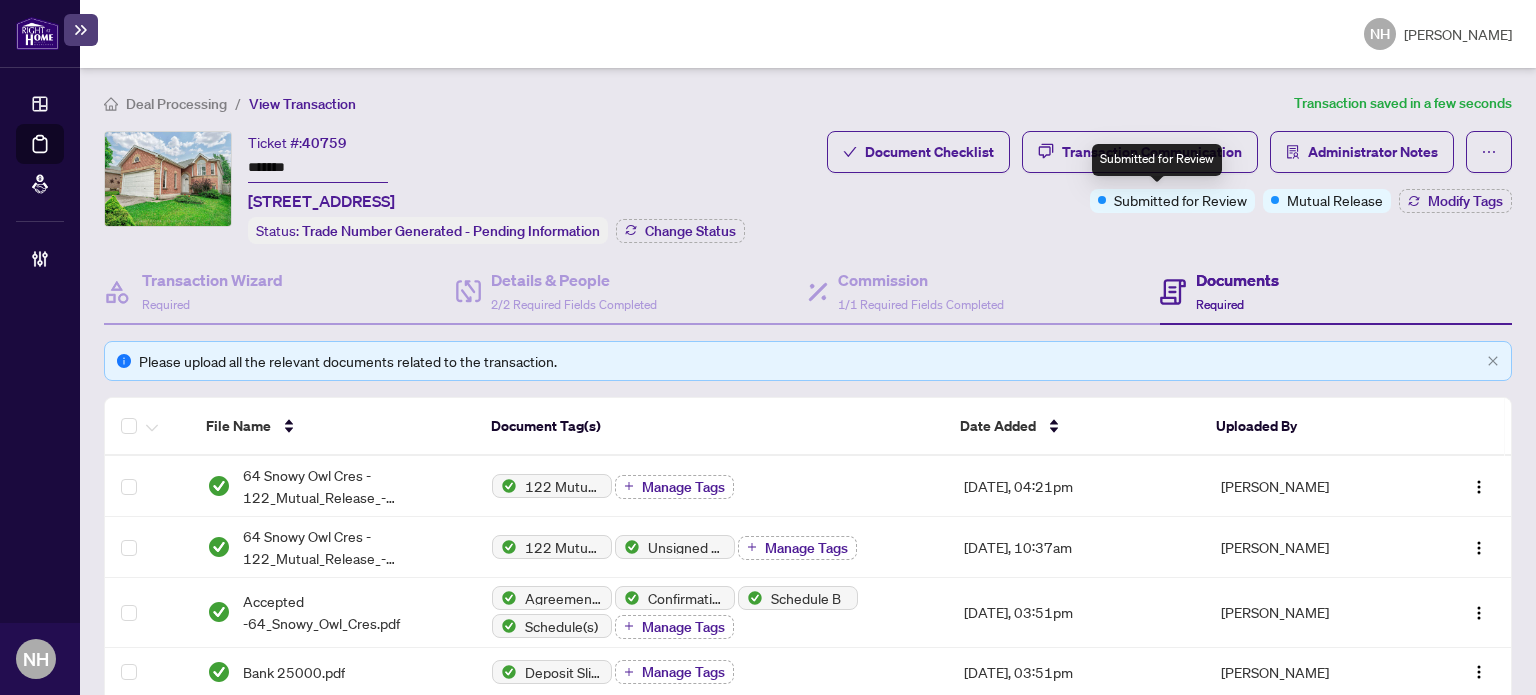 click on "Submitted for Review" at bounding box center (1157, 160) 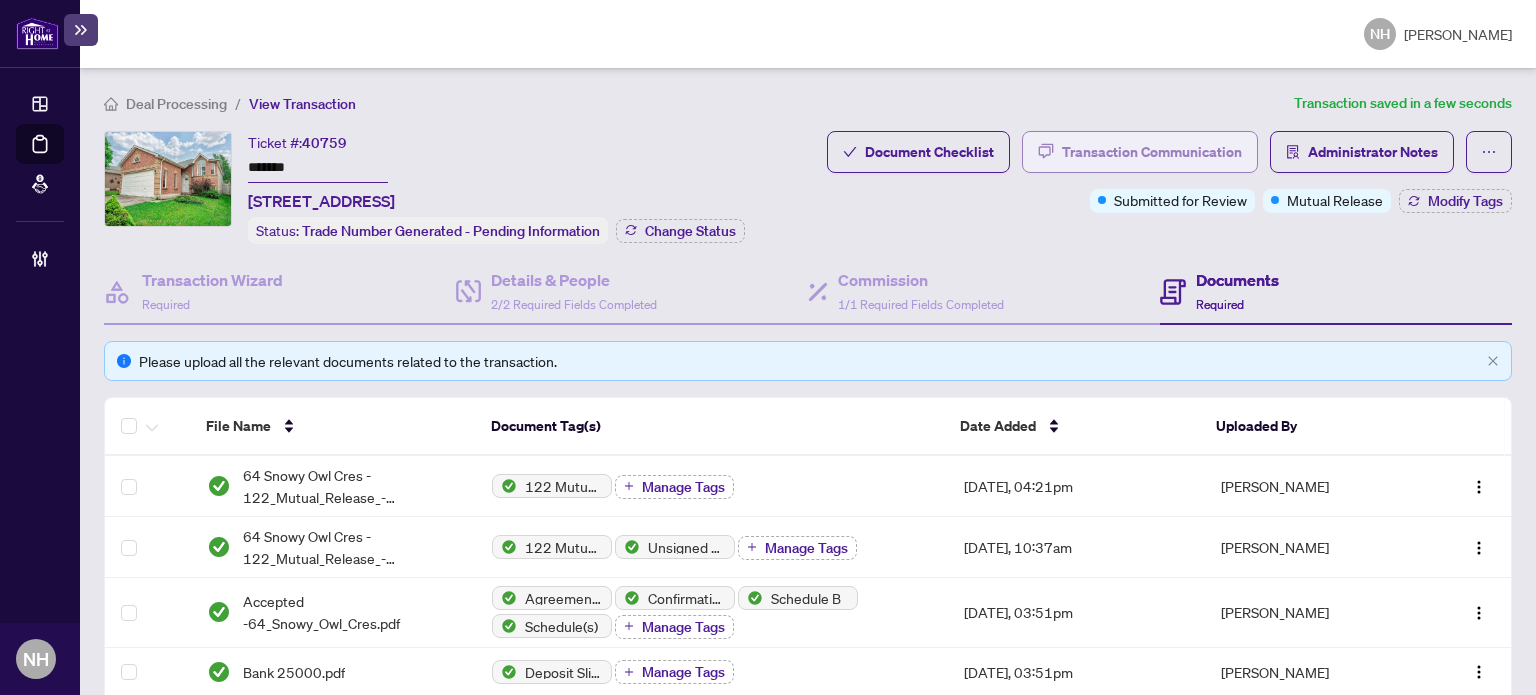 click on "Transaction Communication" at bounding box center [1140, 152] 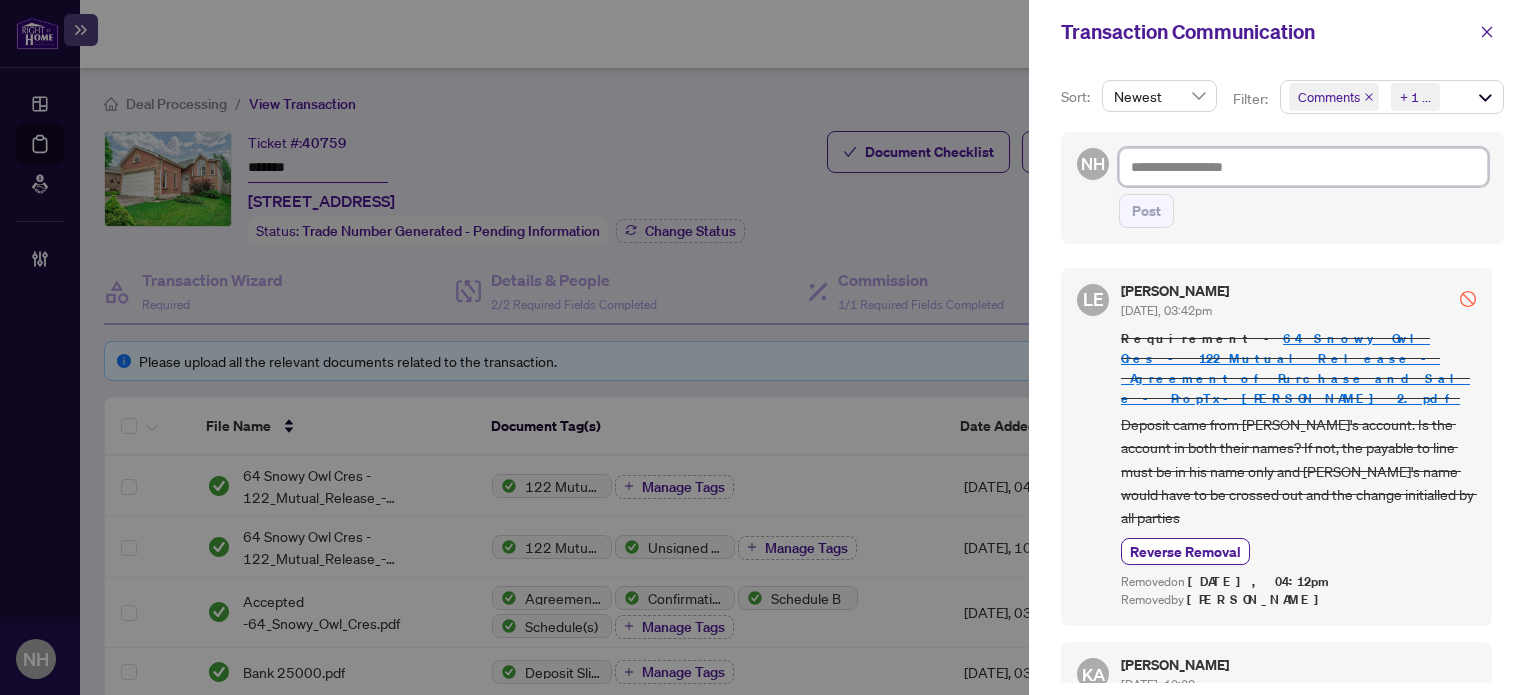 click at bounding box center (1303, 167) 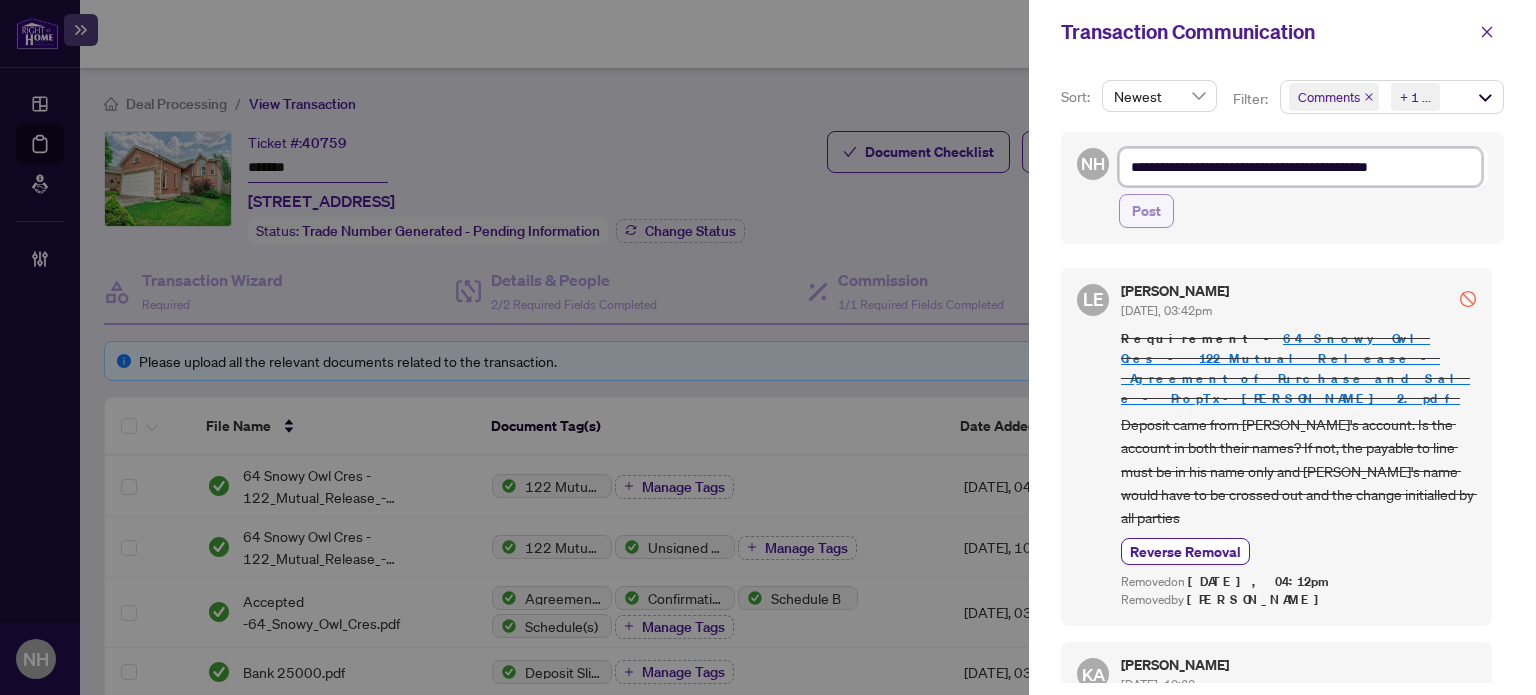 type on "**********" 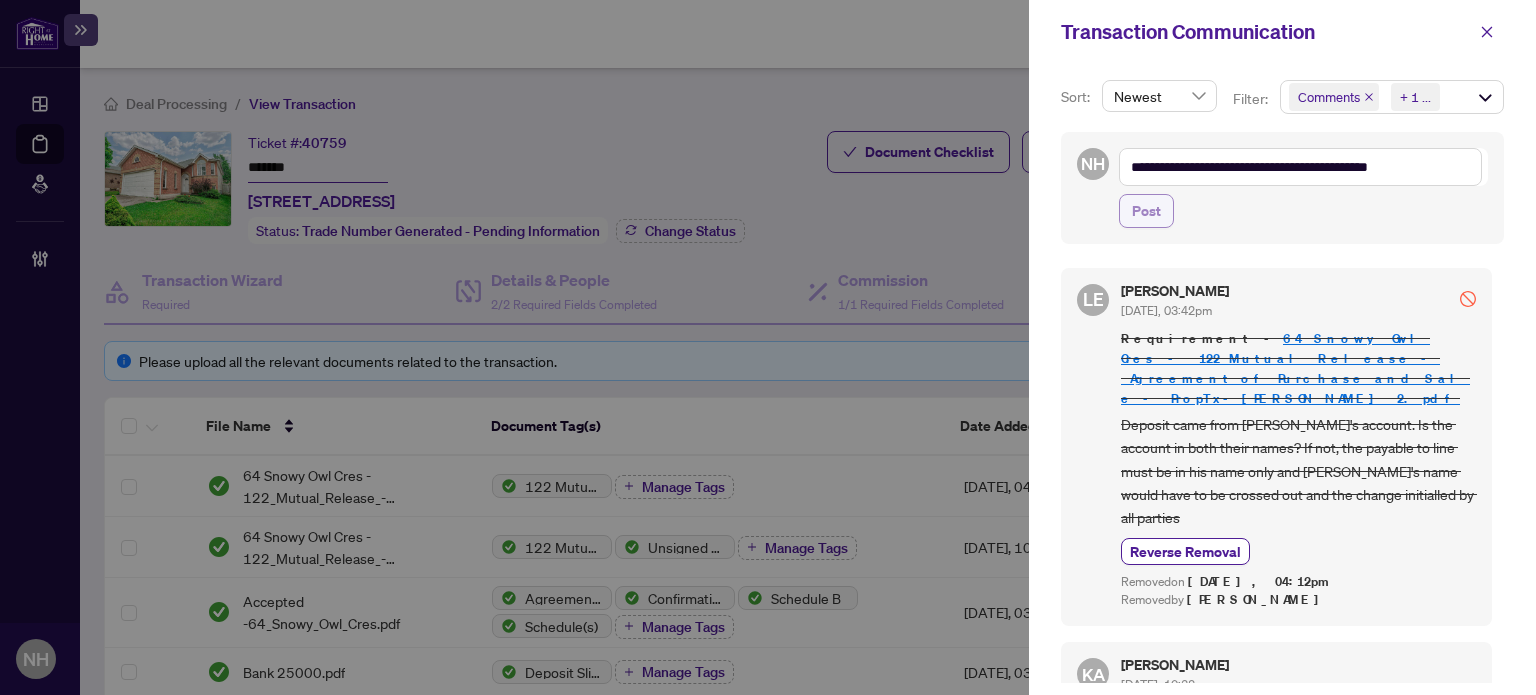 click on "Post" at bounding box center [1146, 211] 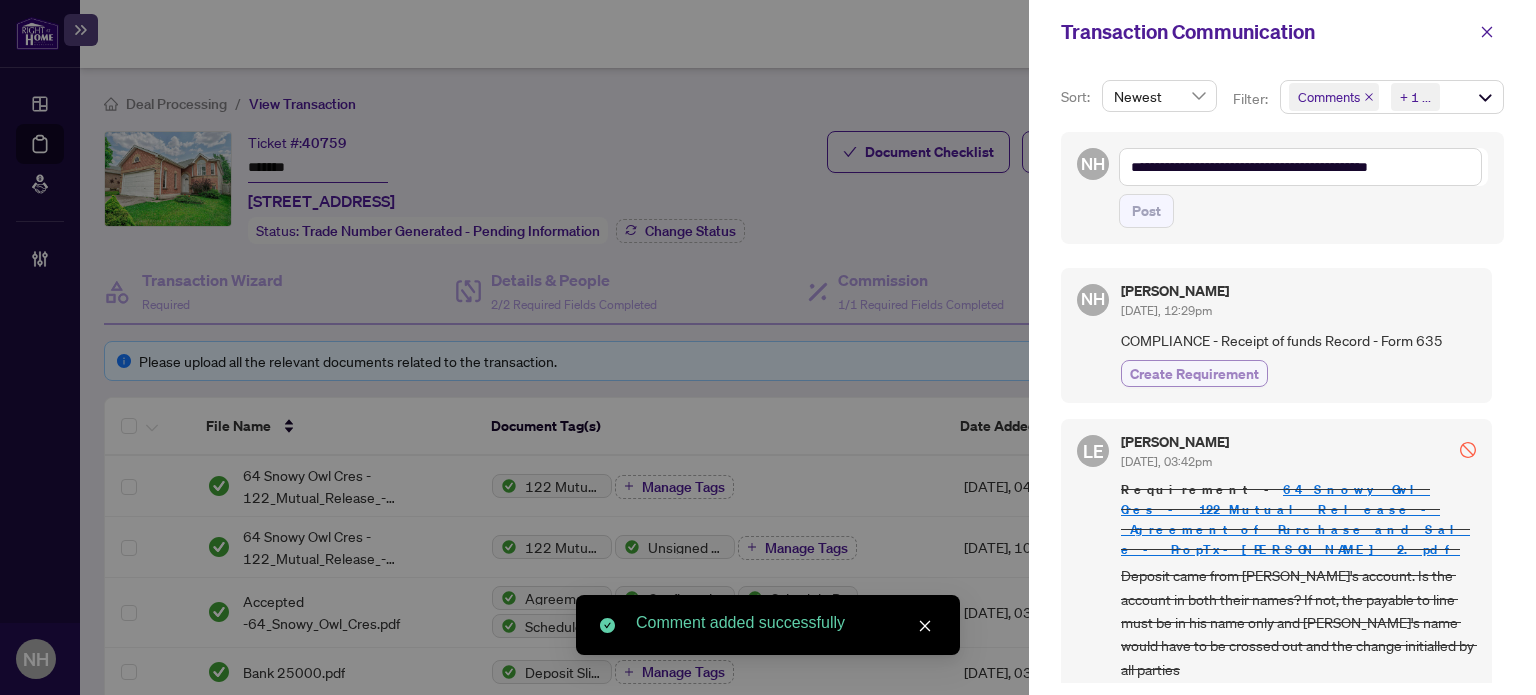 click on "Create Requirement" at bounding box center (1194, 373) 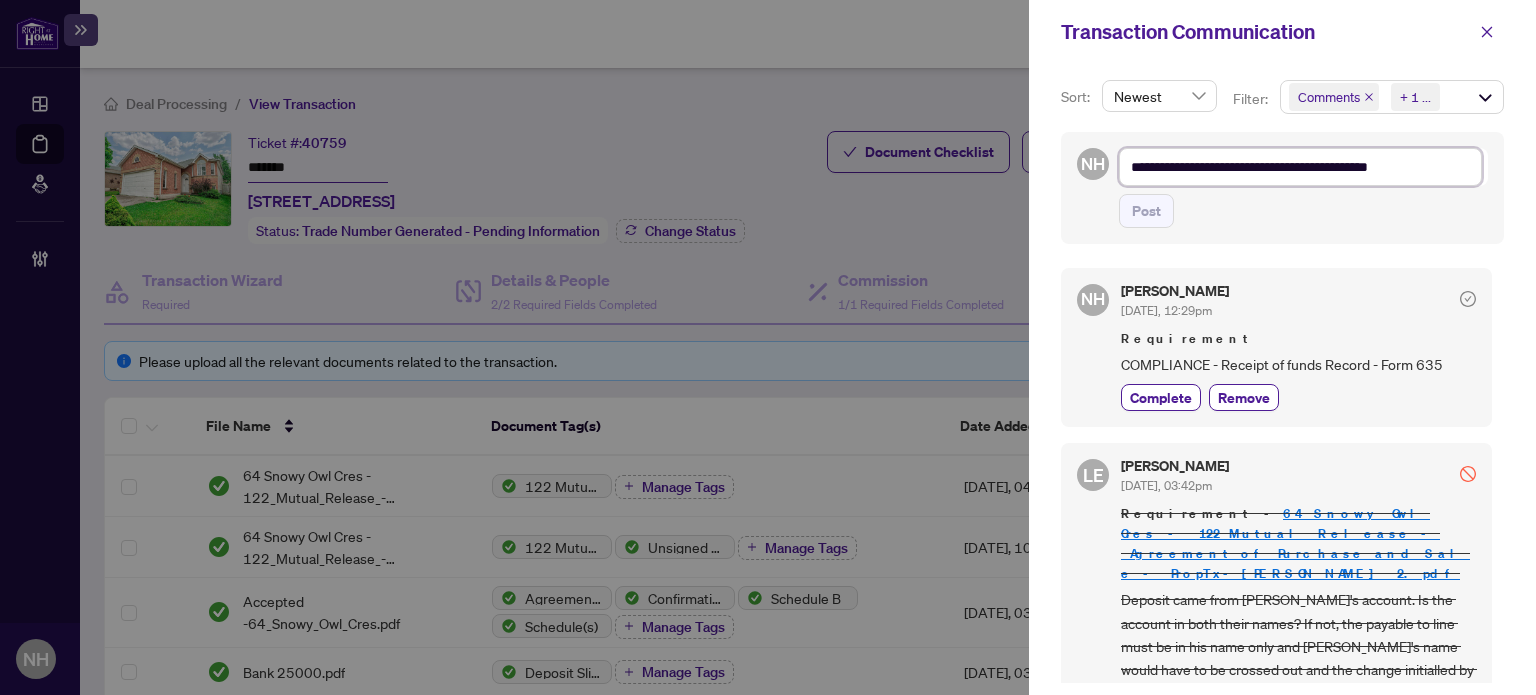 click on "**********" at bounding box center [1300, 167] 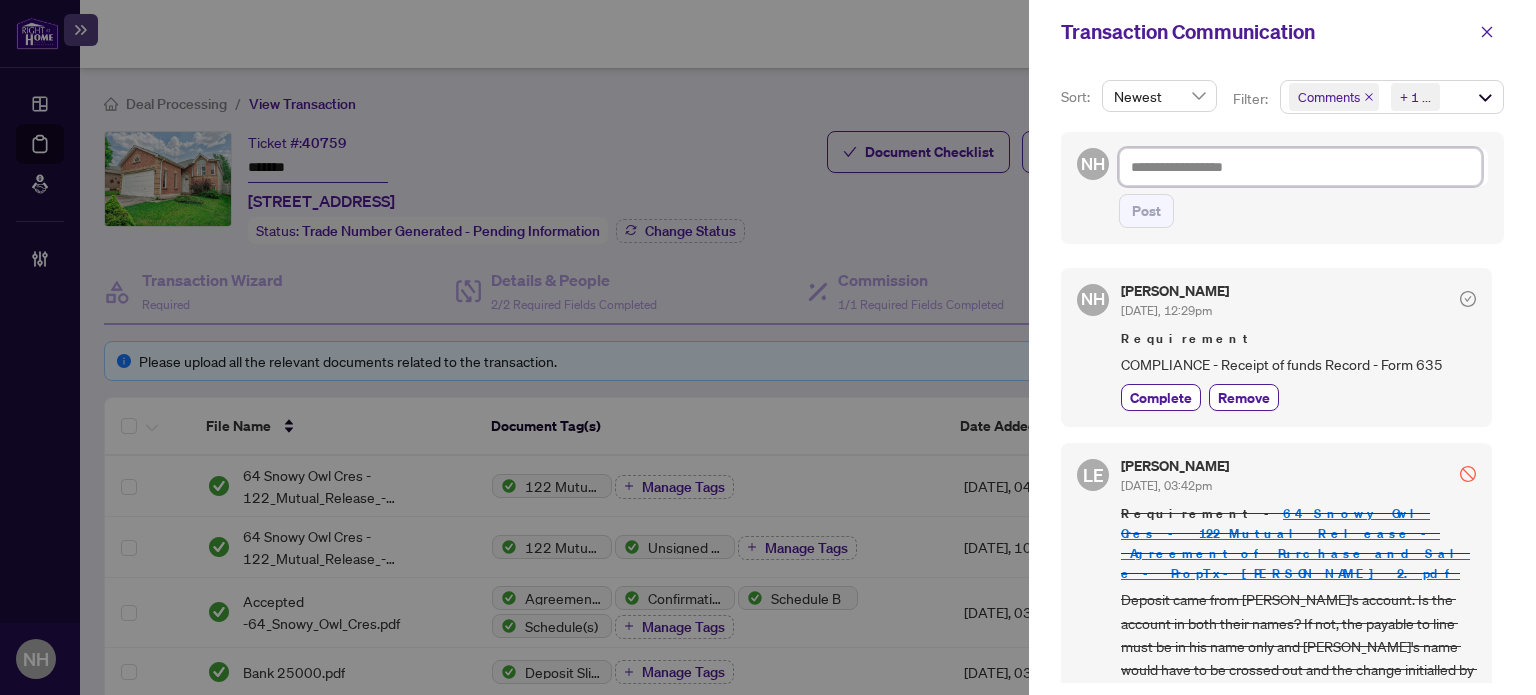 paste on "**********" 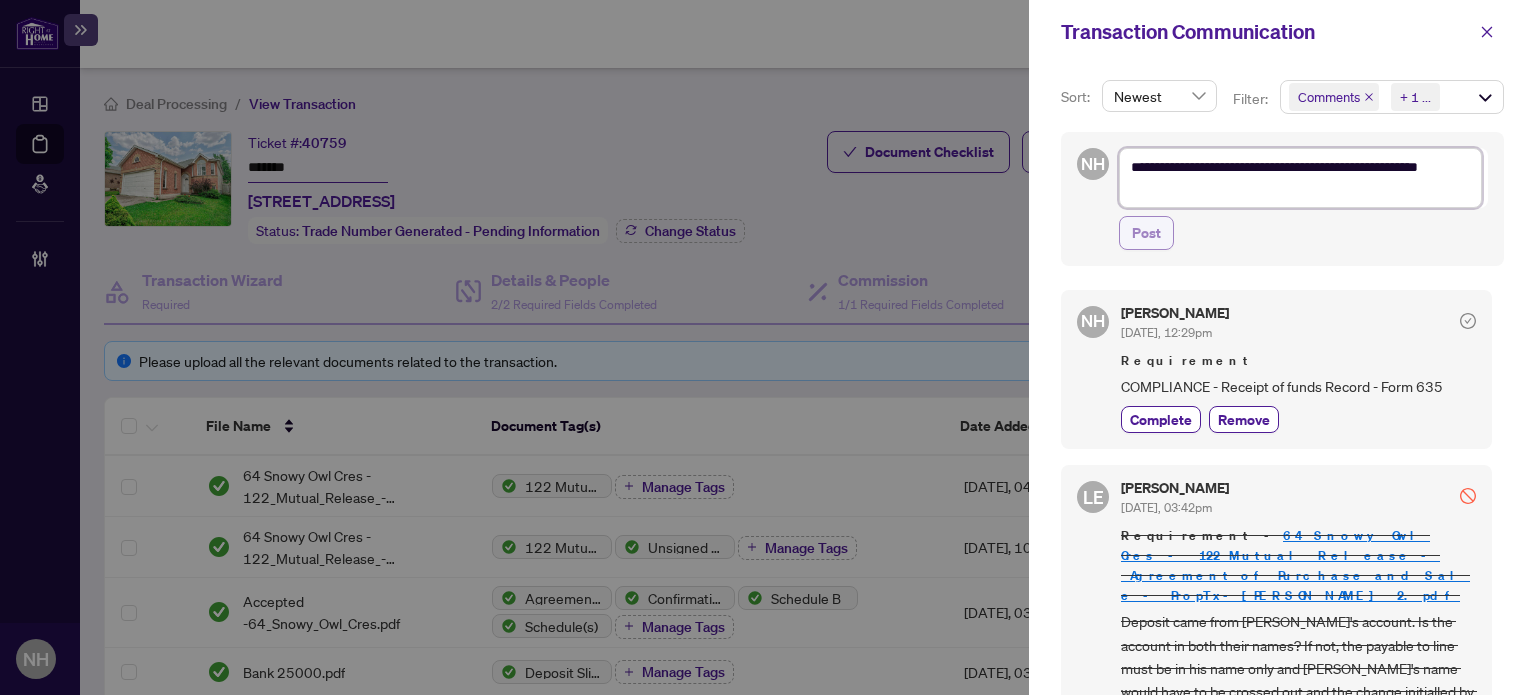type on "**********" 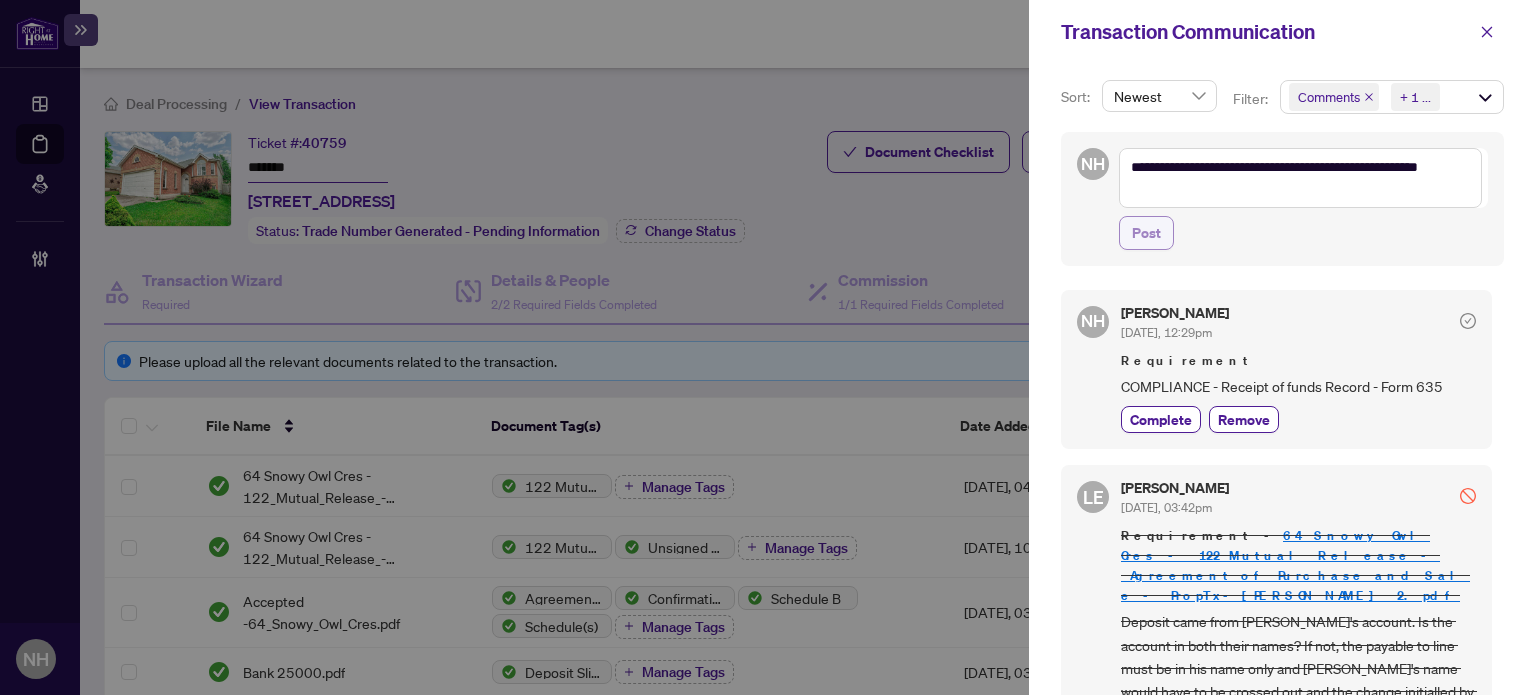 click on "Post" at bounding box center (1146, 233) 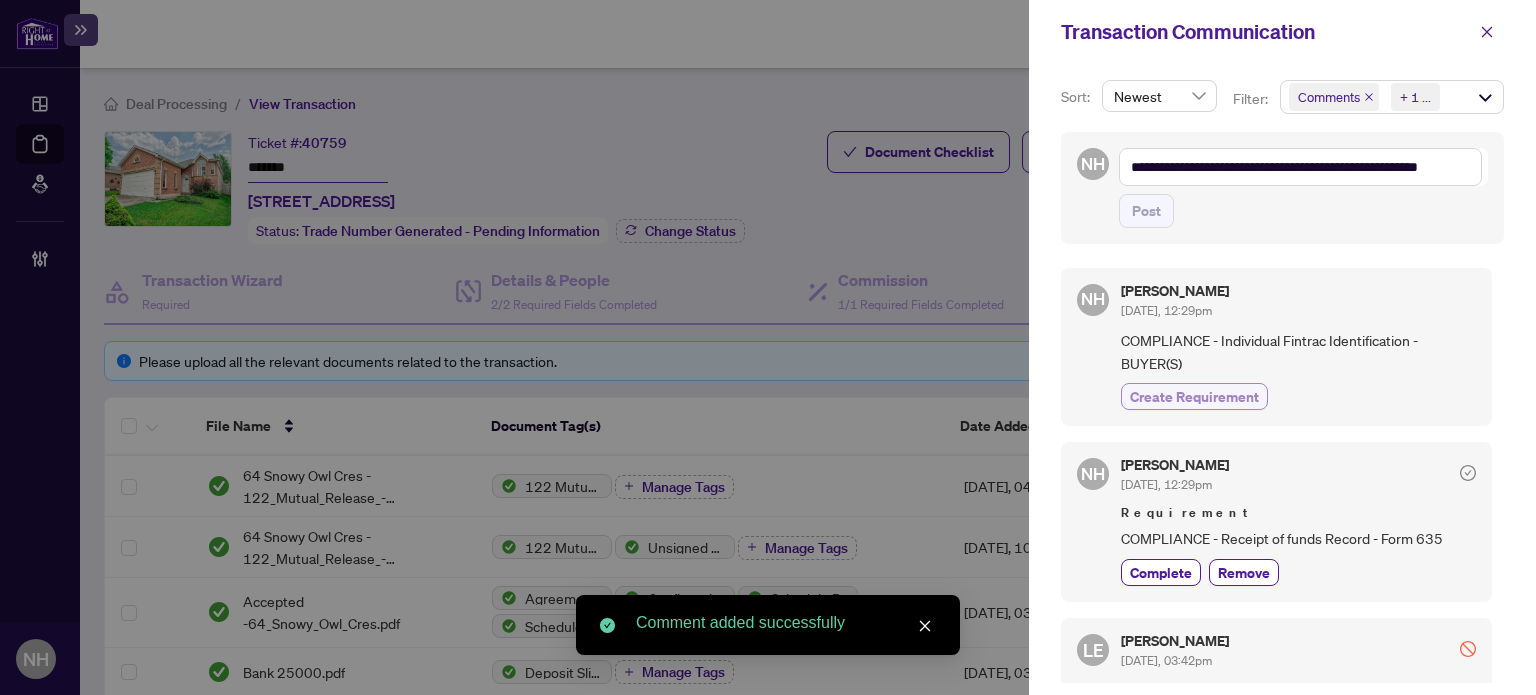 click on "Create Requirement" at bounding box center [1194, 396] 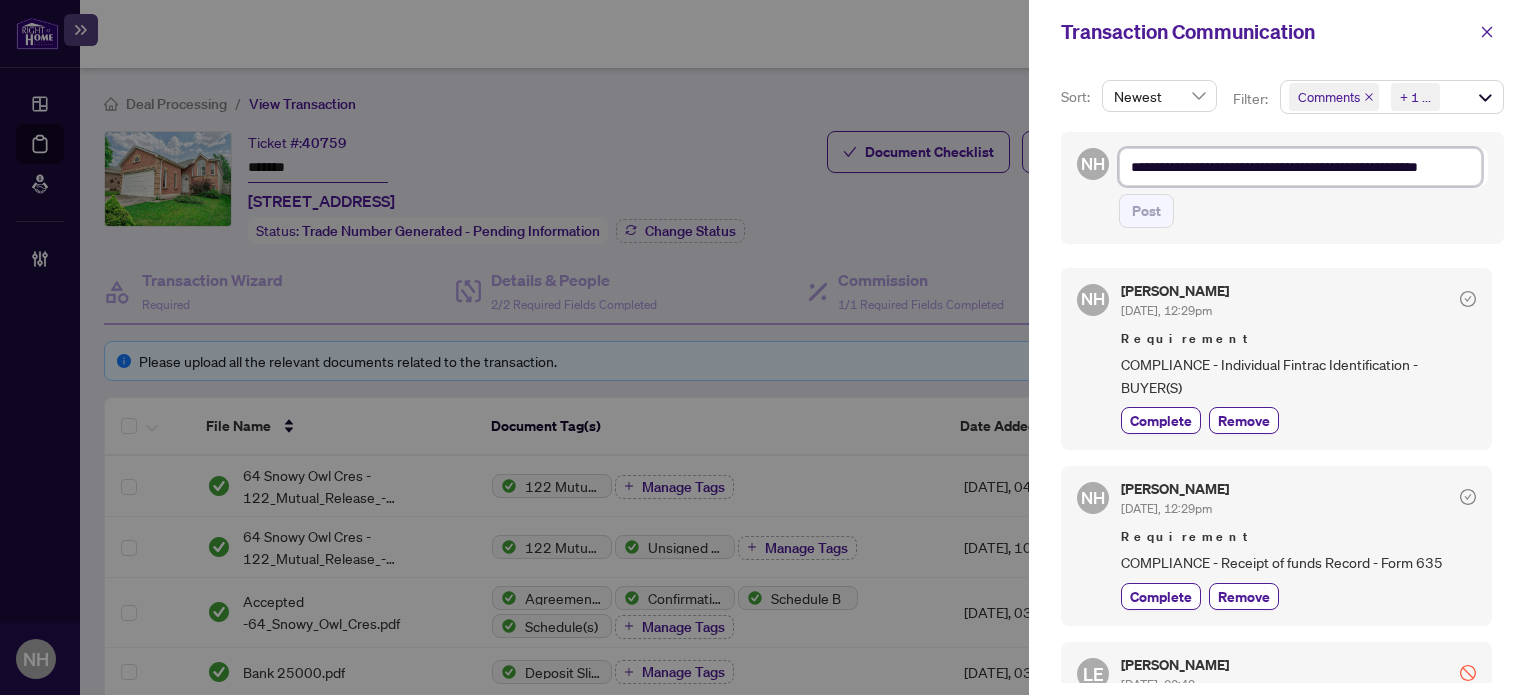click on "**********" at bounding box center (1300, 167) 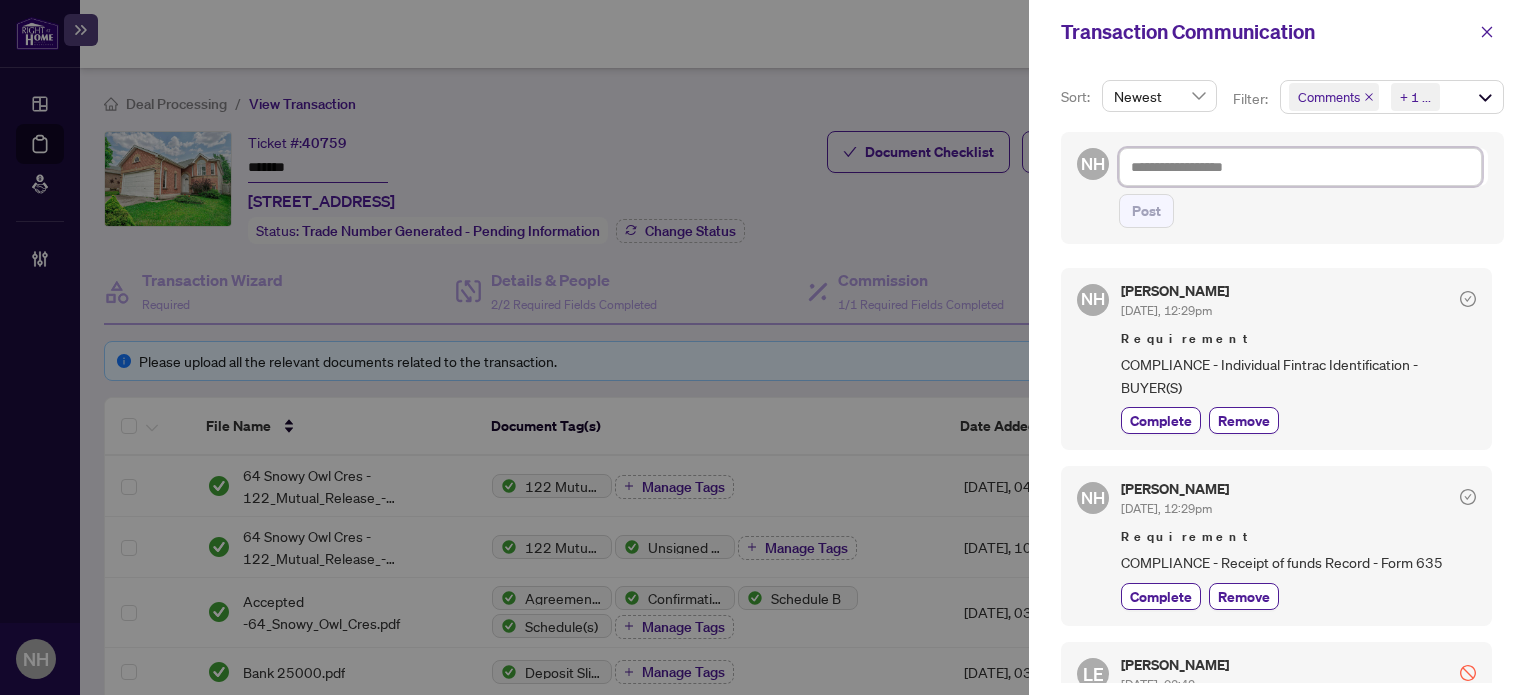 paste on "**********" 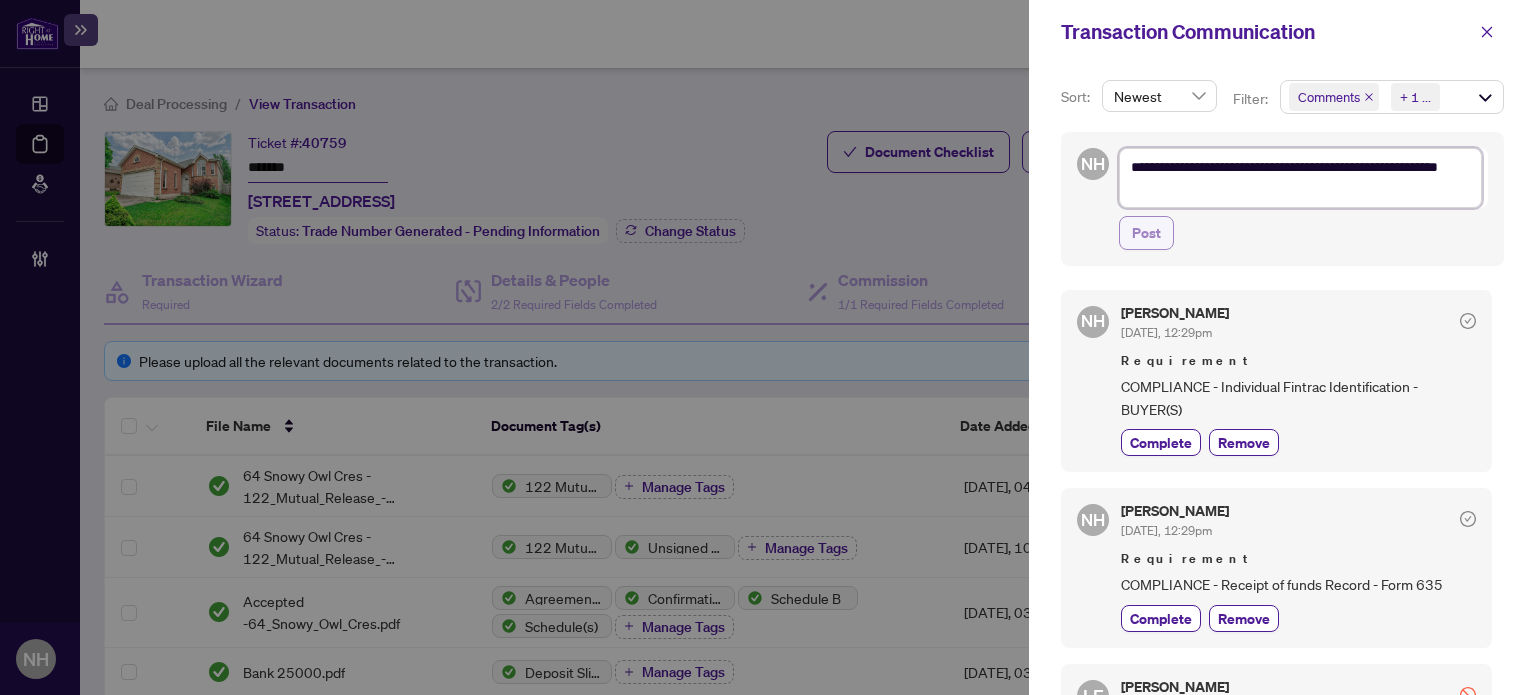 type on "**********" 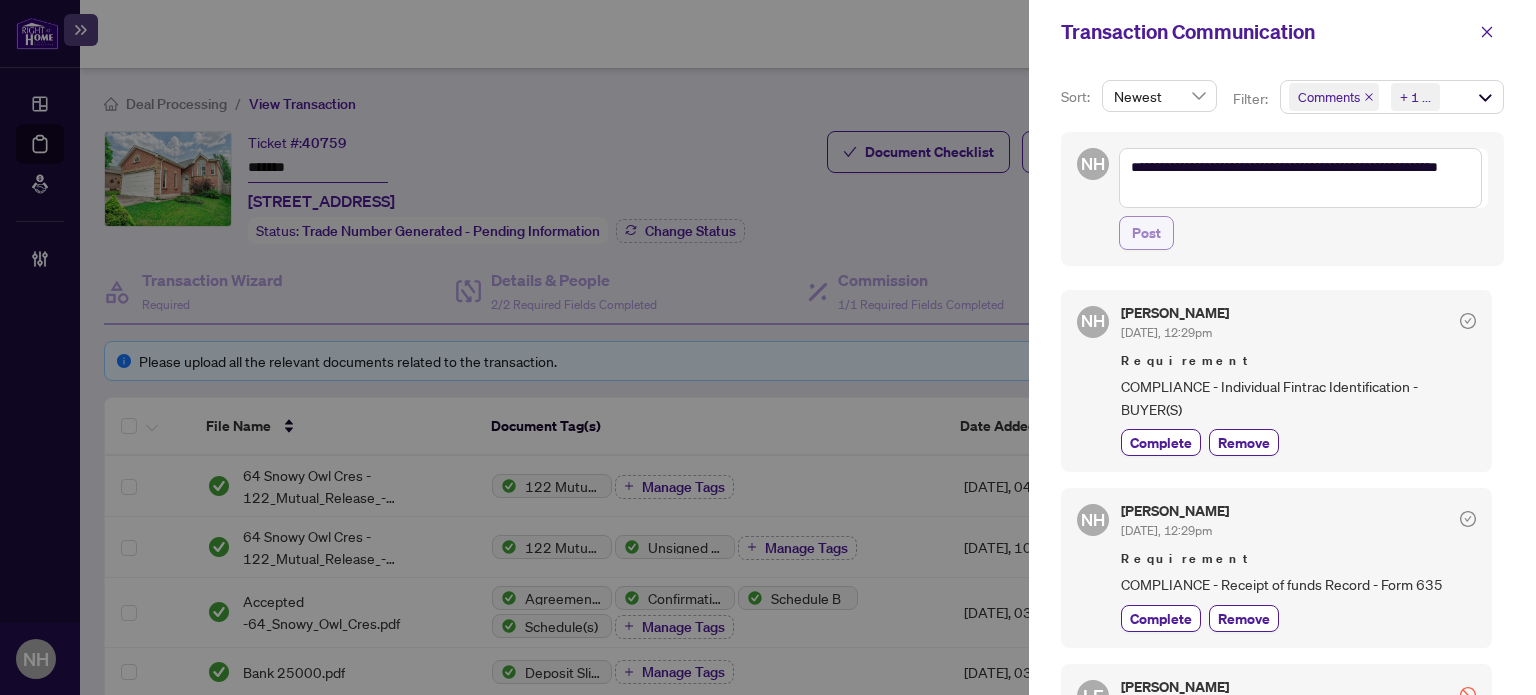 click on "Post" at bounding box center [1146, 233] 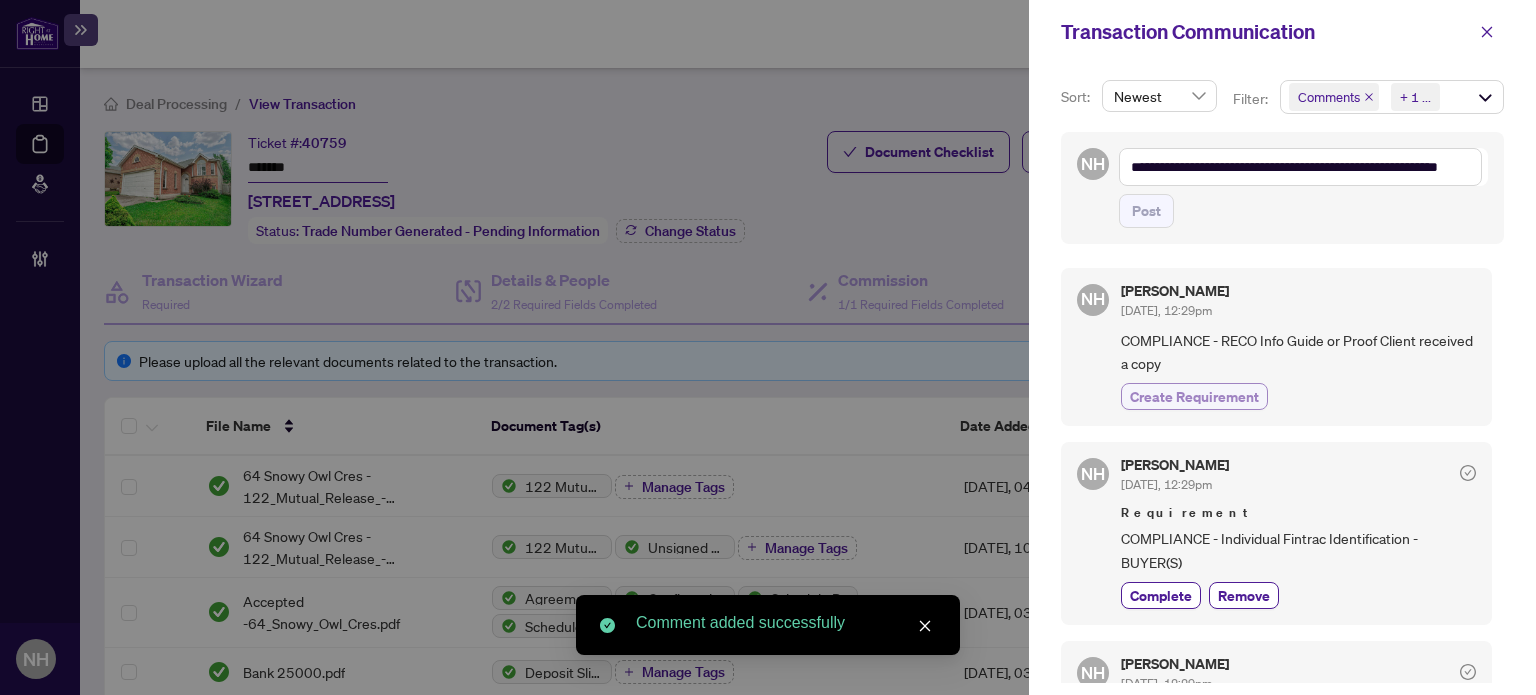 click on "Create Requirement" at bounding box center [1194, 396] 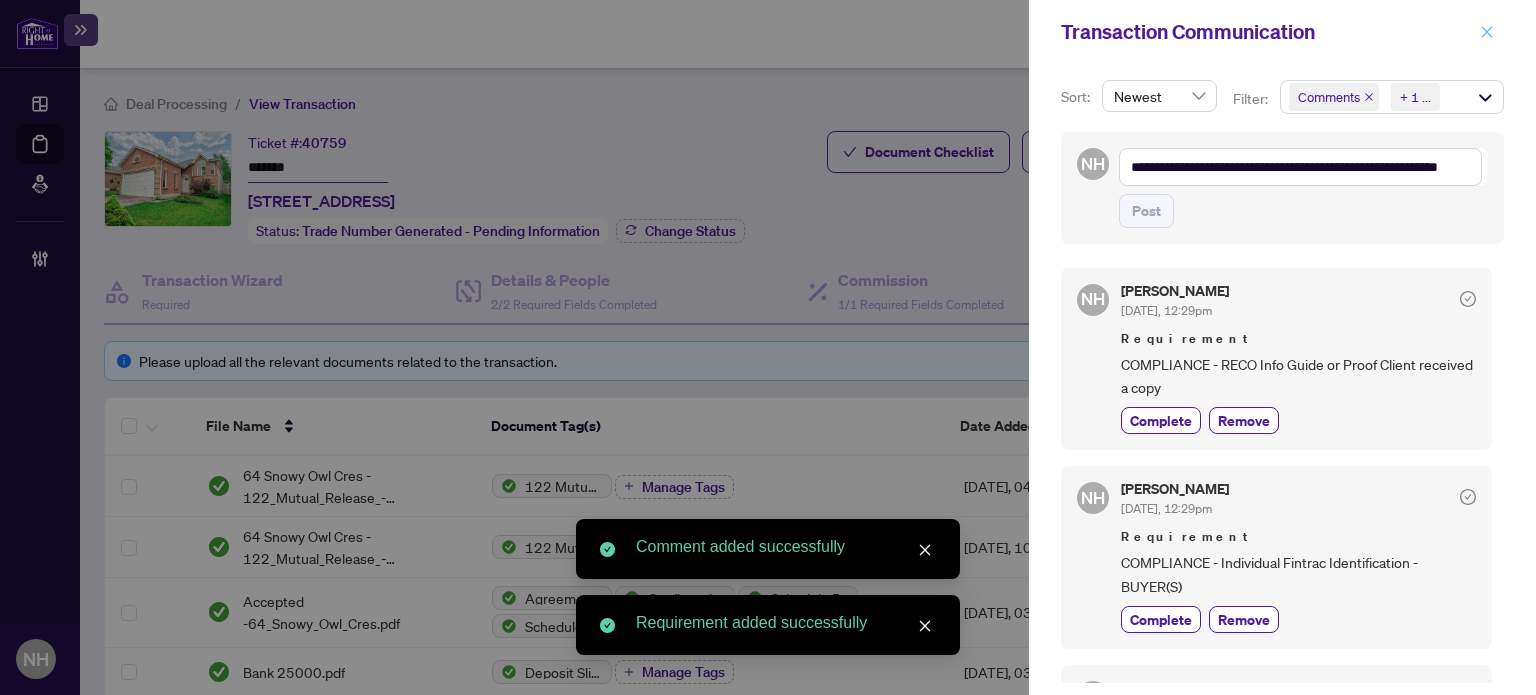 click at bounding box center [1487, 32] 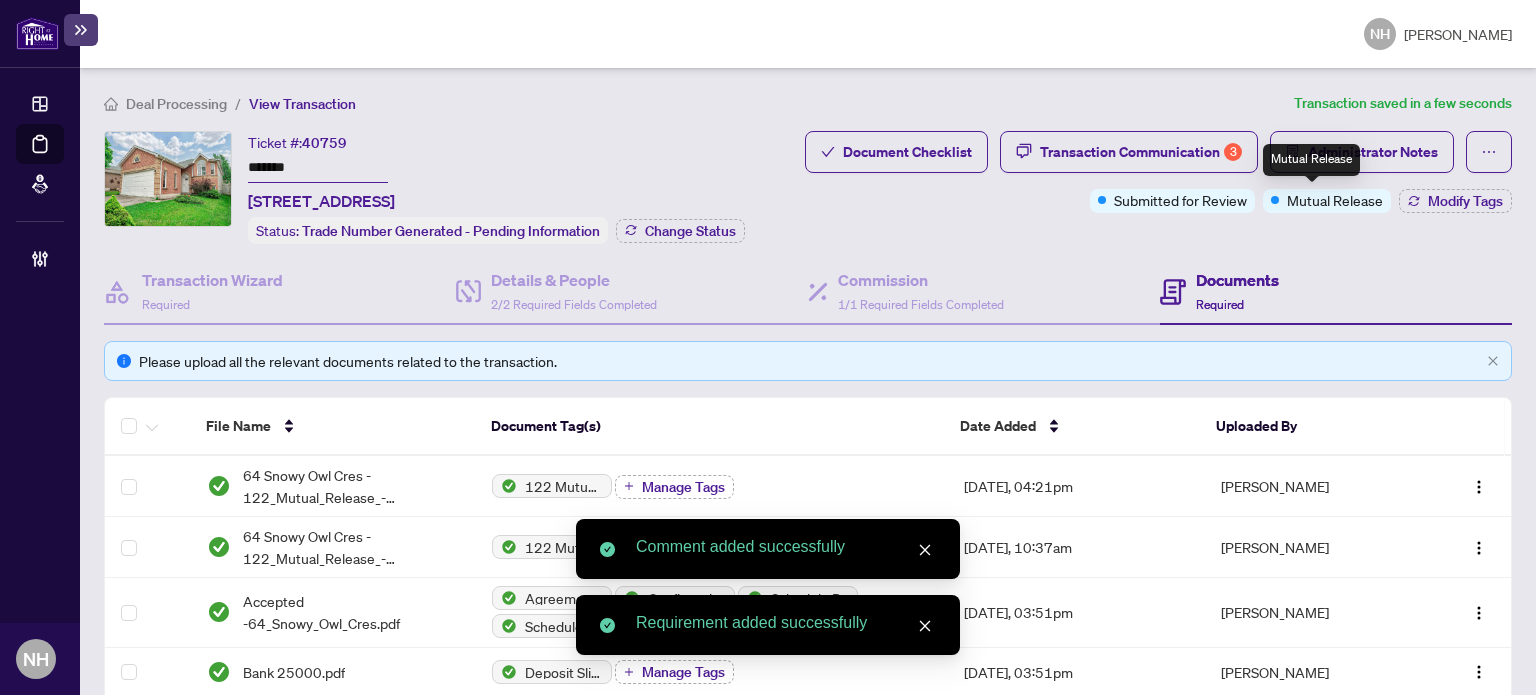 click on "Submitted for Review Mutual Release Modify Tags" at bounding box center [1301, 201] 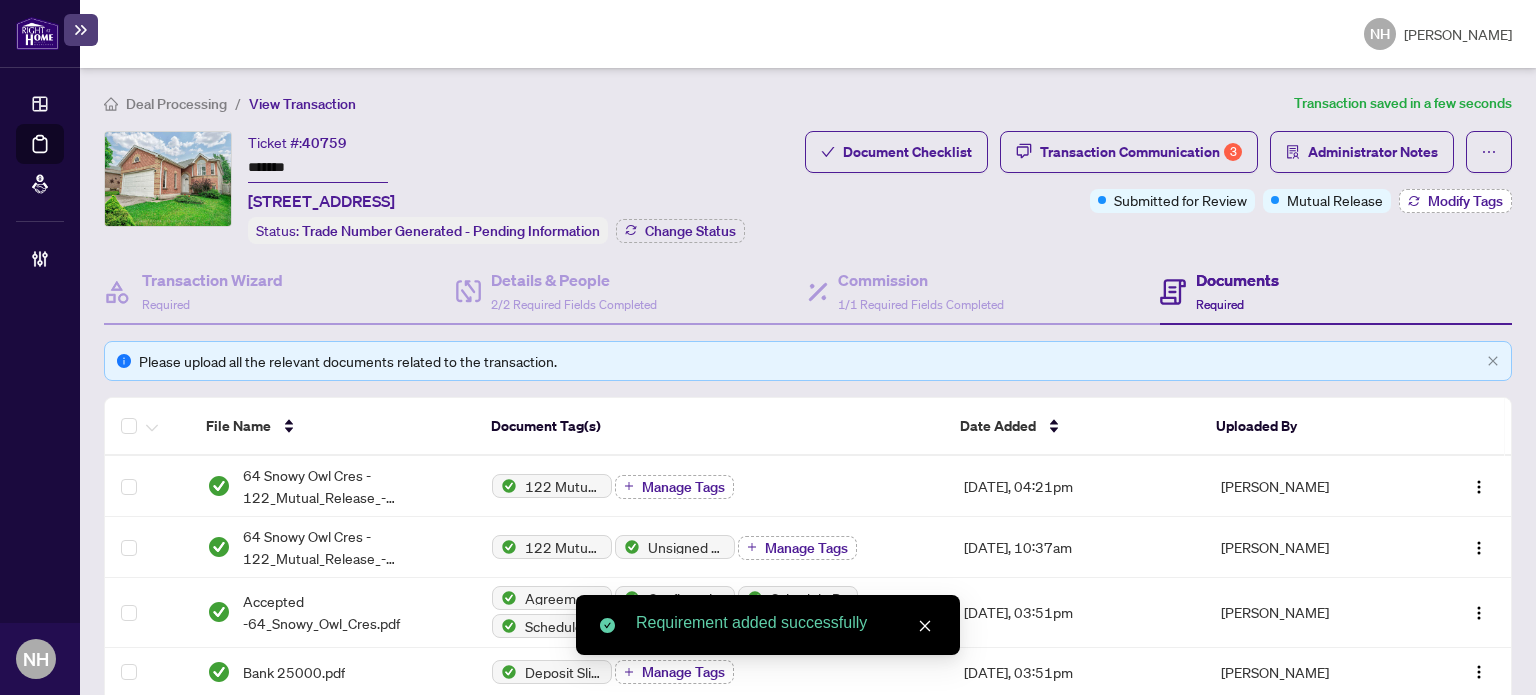click 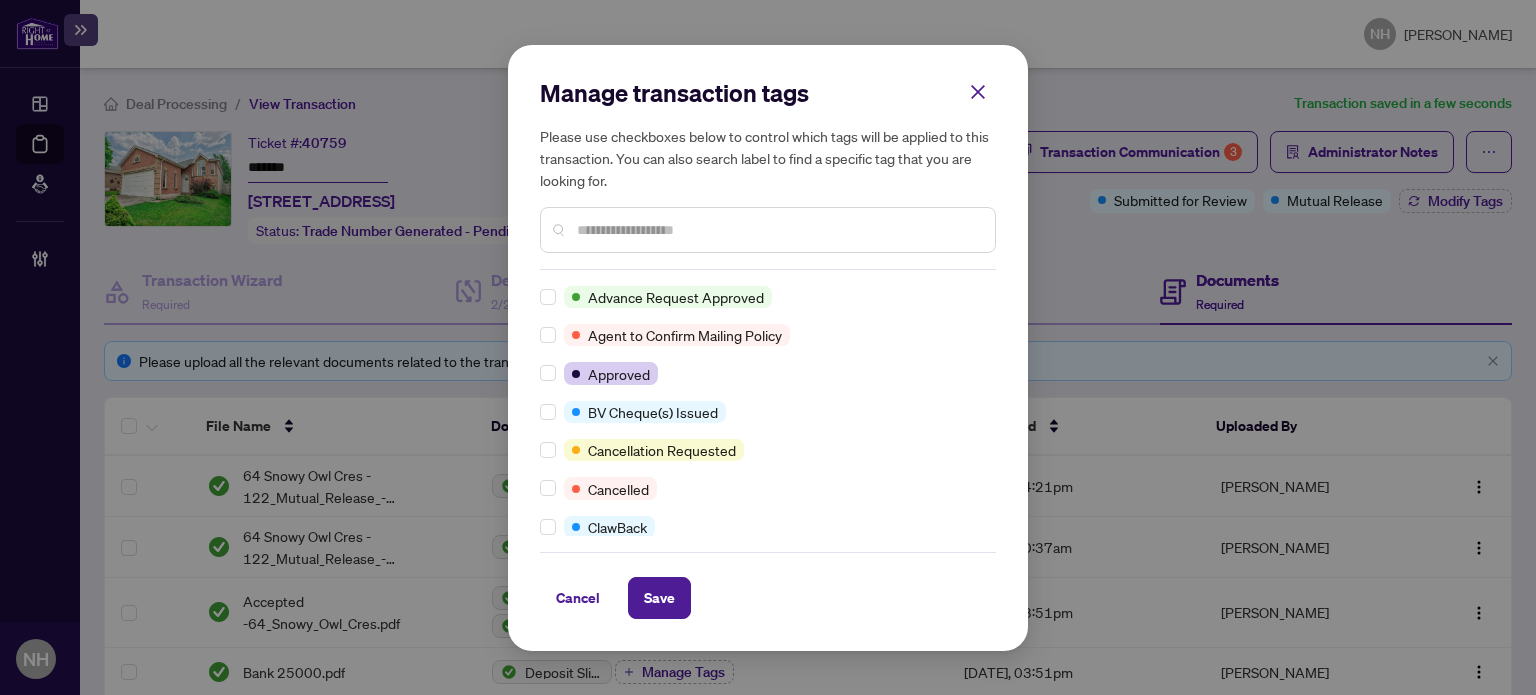 scroll, scrollTop: 0, scrollLeft: 0, axis: both 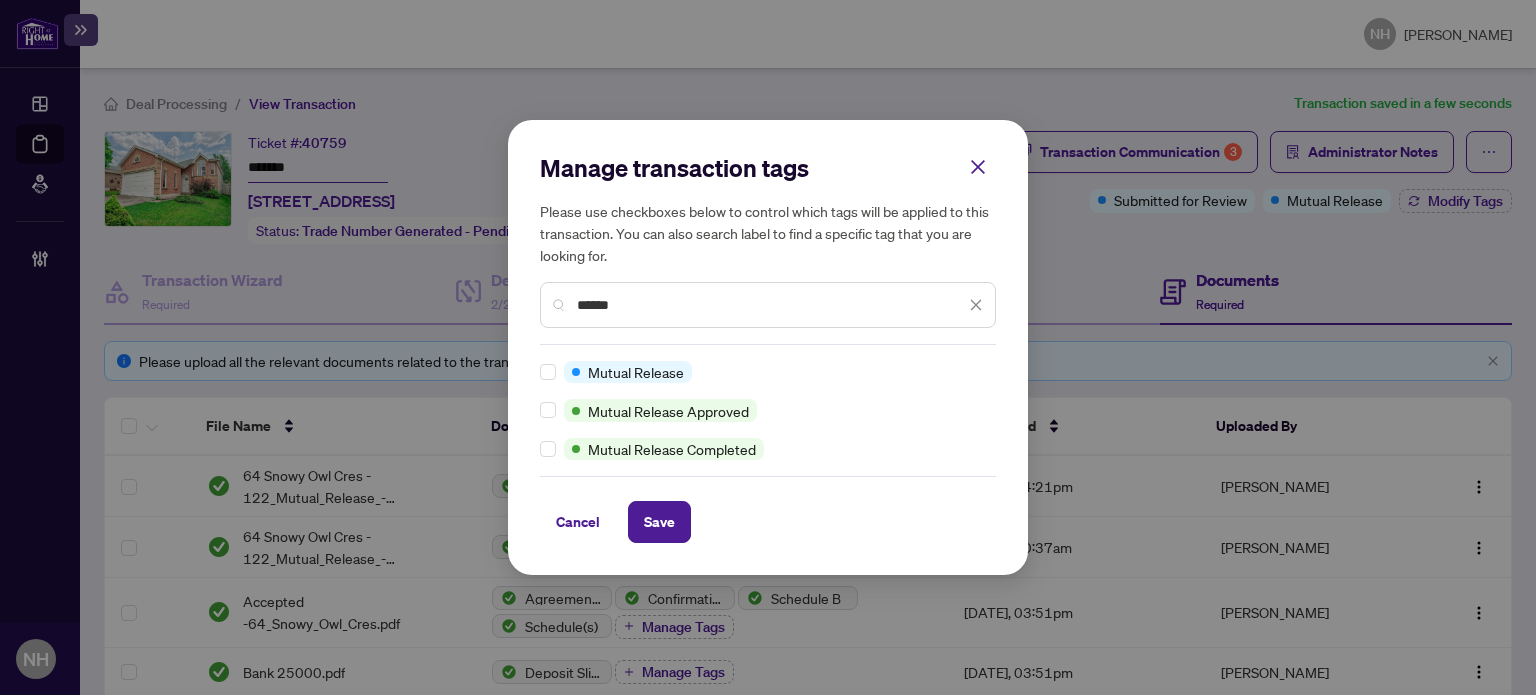 type on "******" 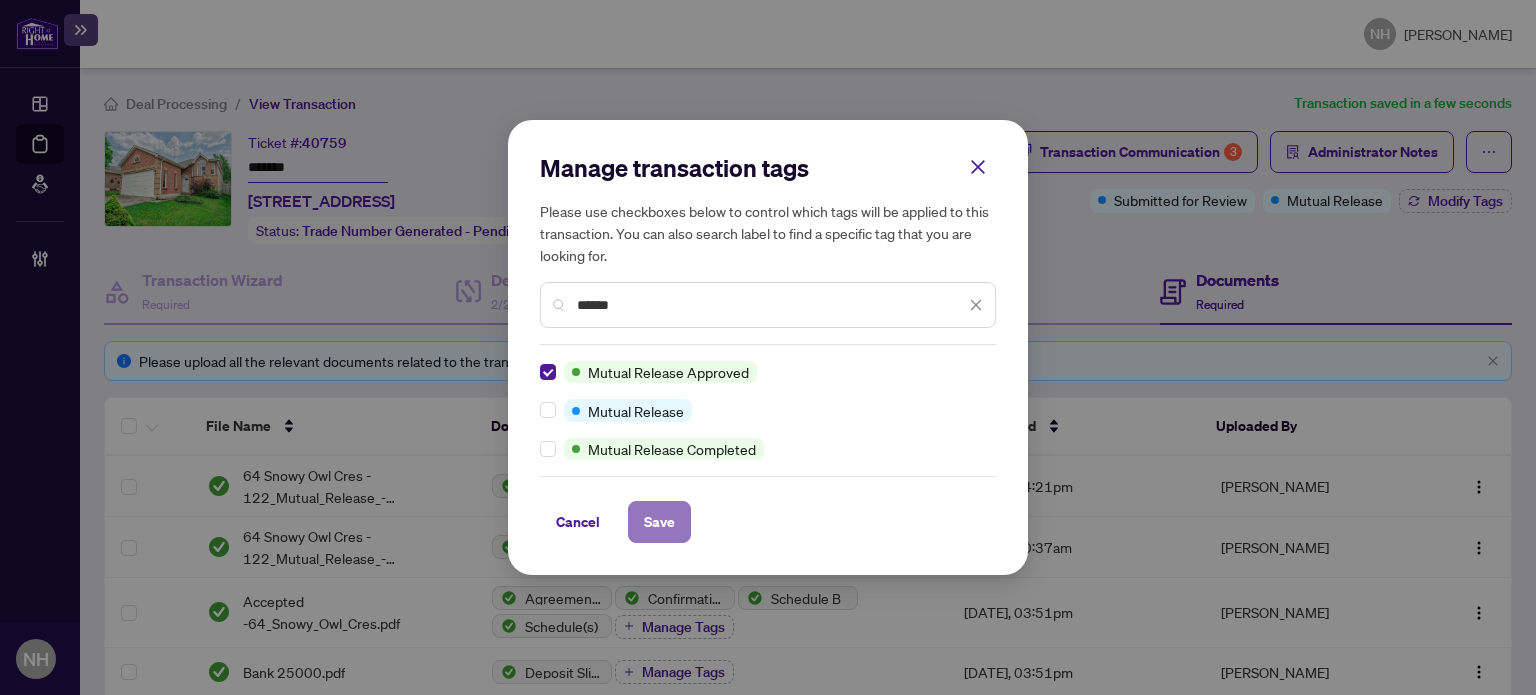 click on "Save" at bounding box center (659, 522) 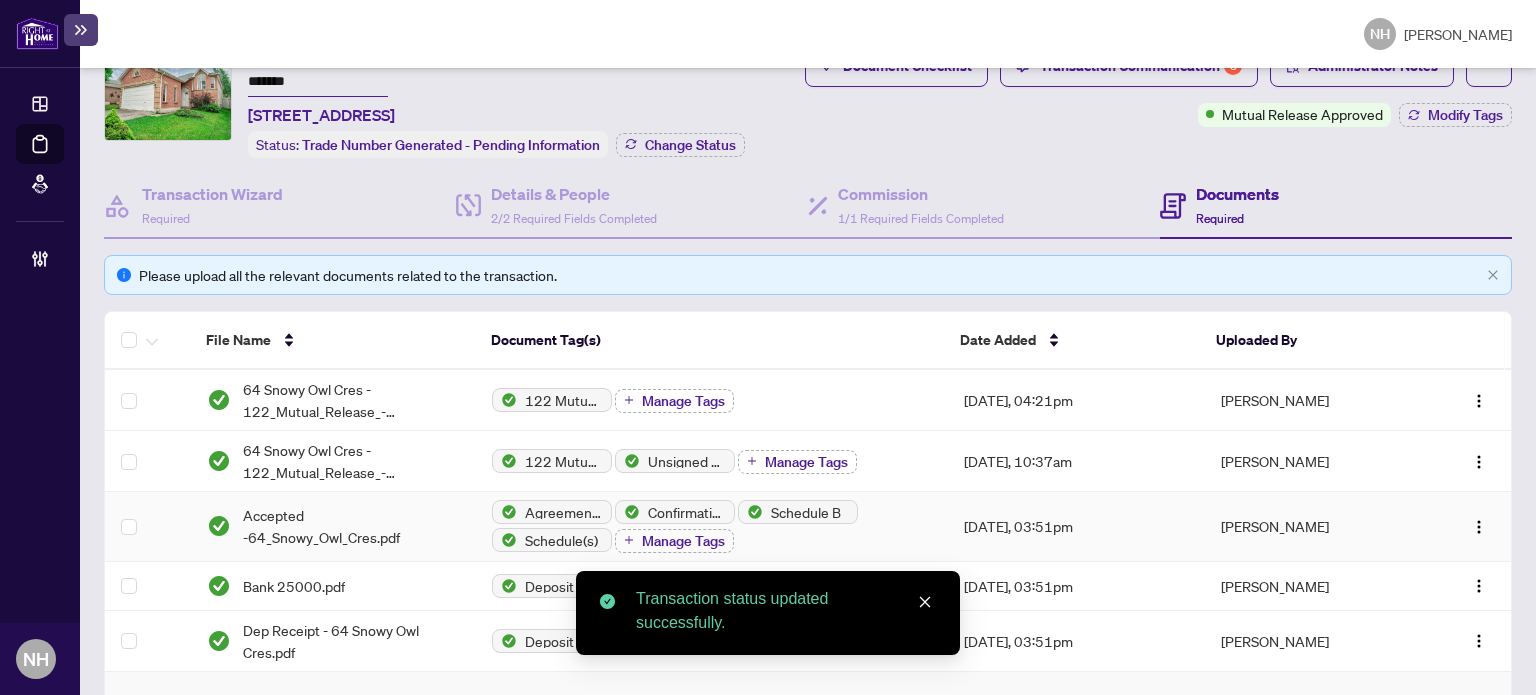 scroll, scrollTop: 0, scrollLeft: 0, axis: both 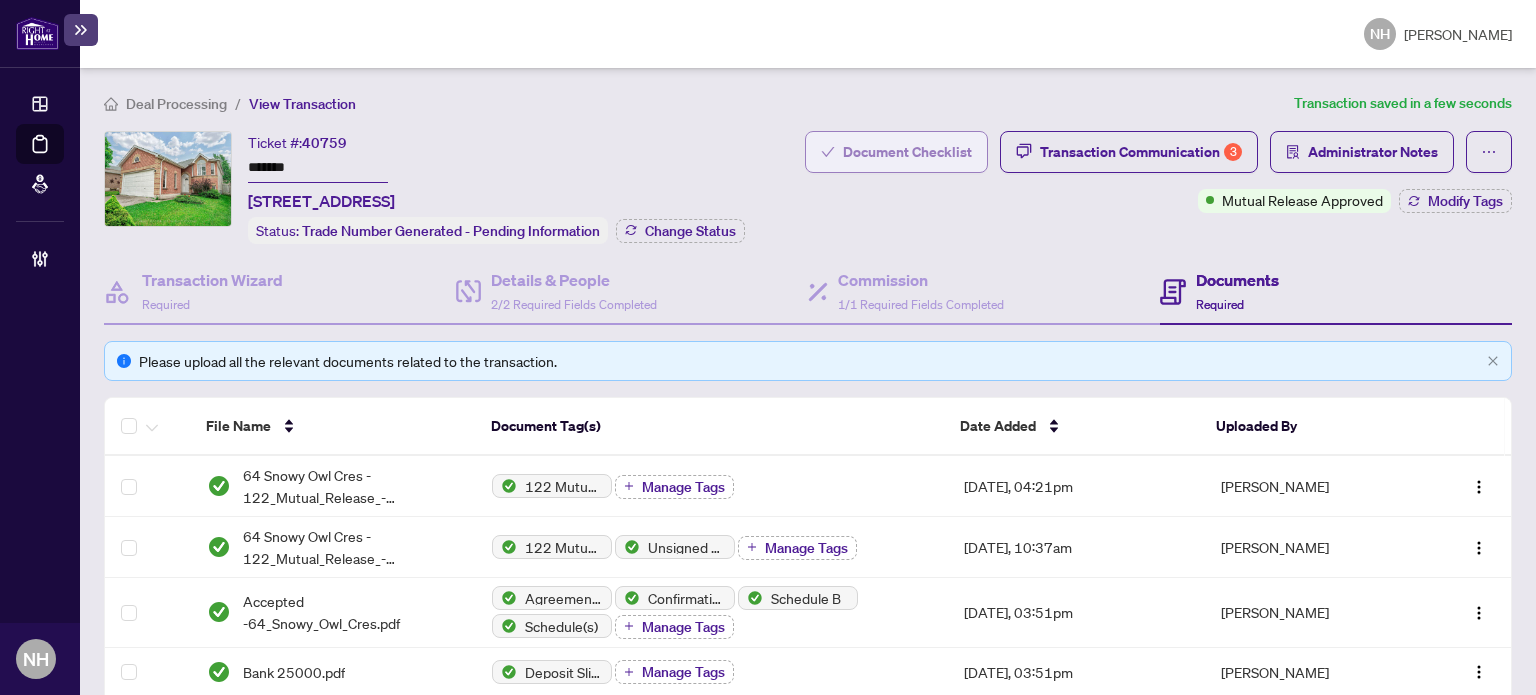 click on "Document Checklist" at bounding box center [907, 152] 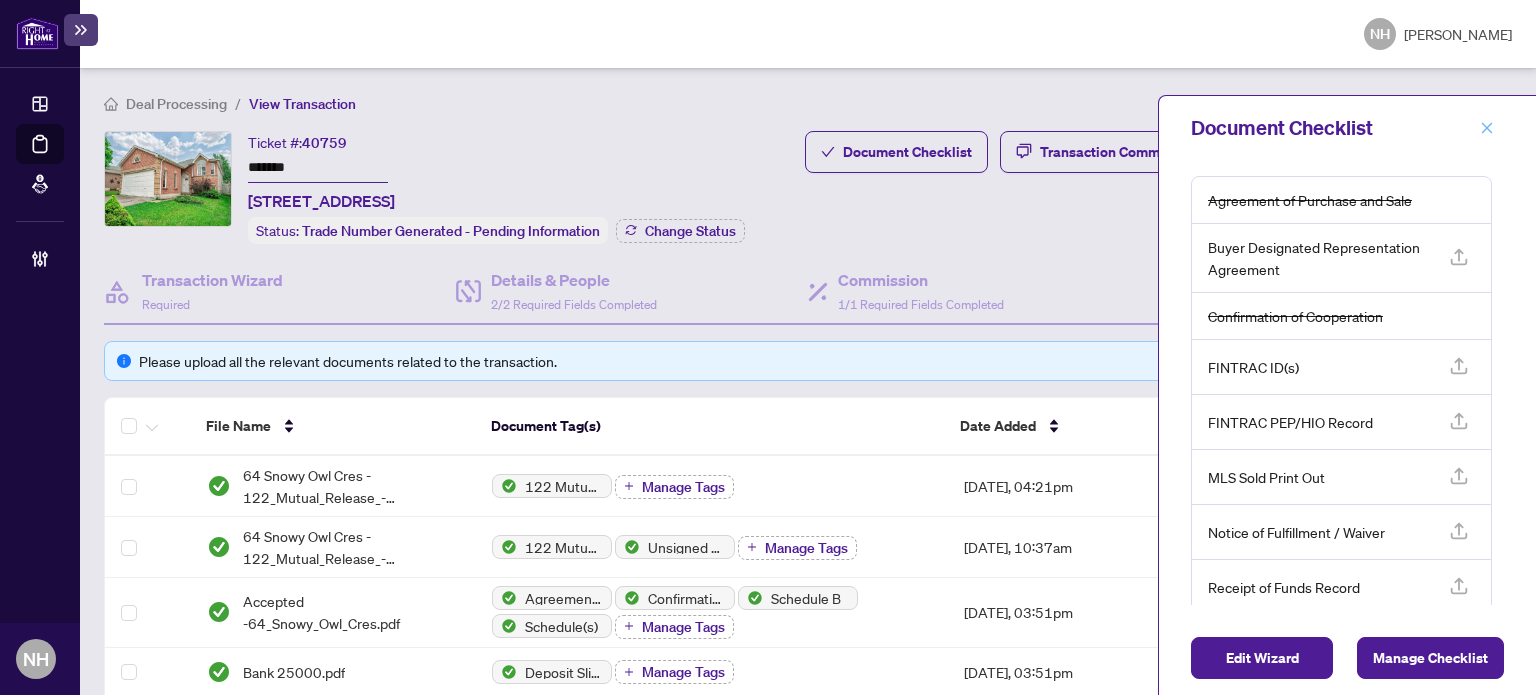 click 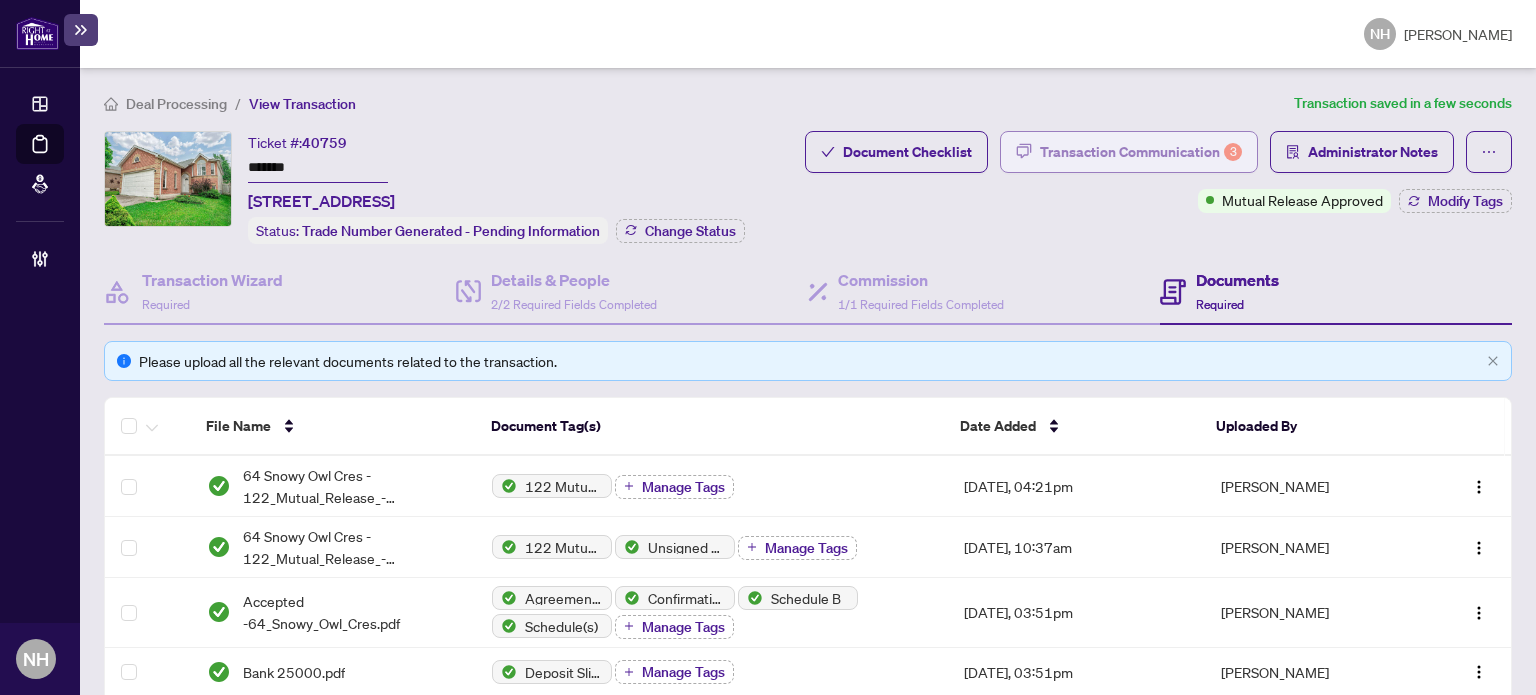 click on "Transaction Communication 3" at bounding box center [1141, 152] 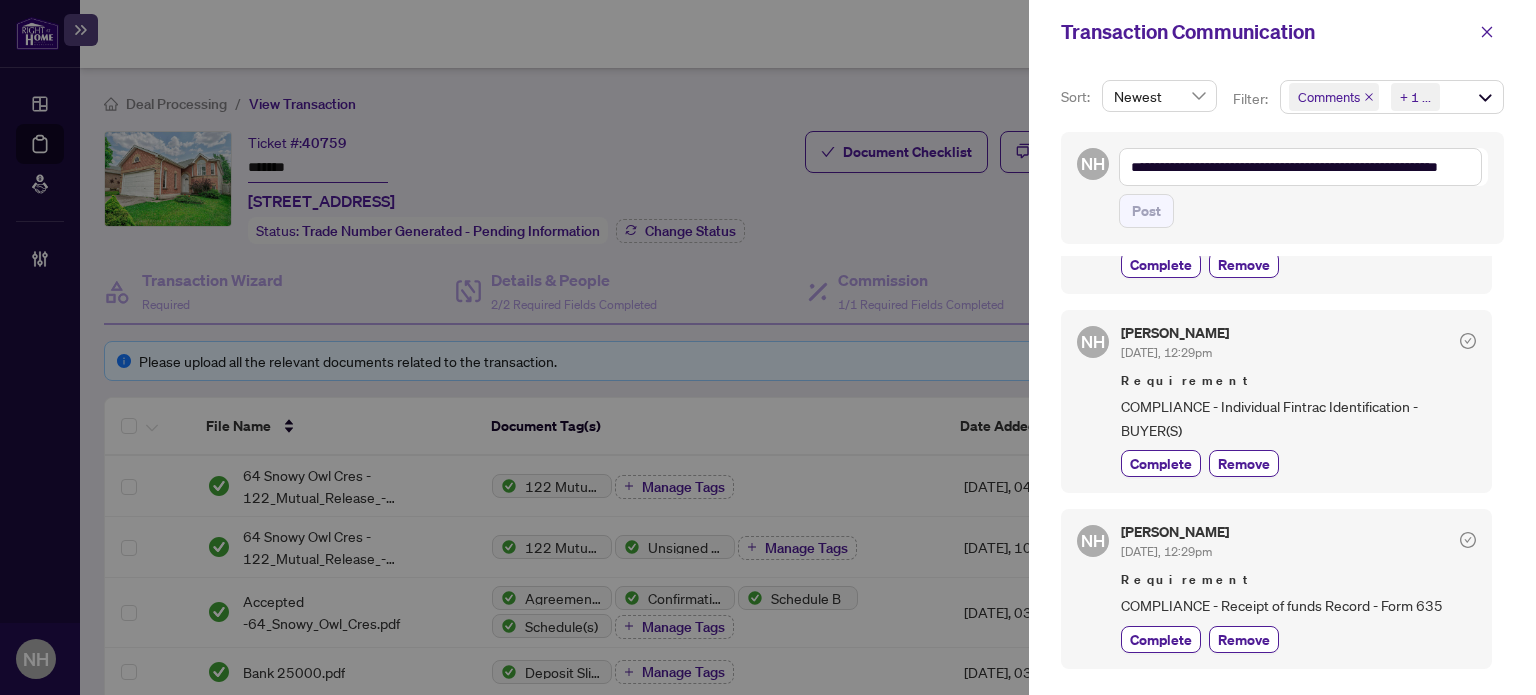scroll, scrollTop: 200, scrollLeft: 0, axis: vertical 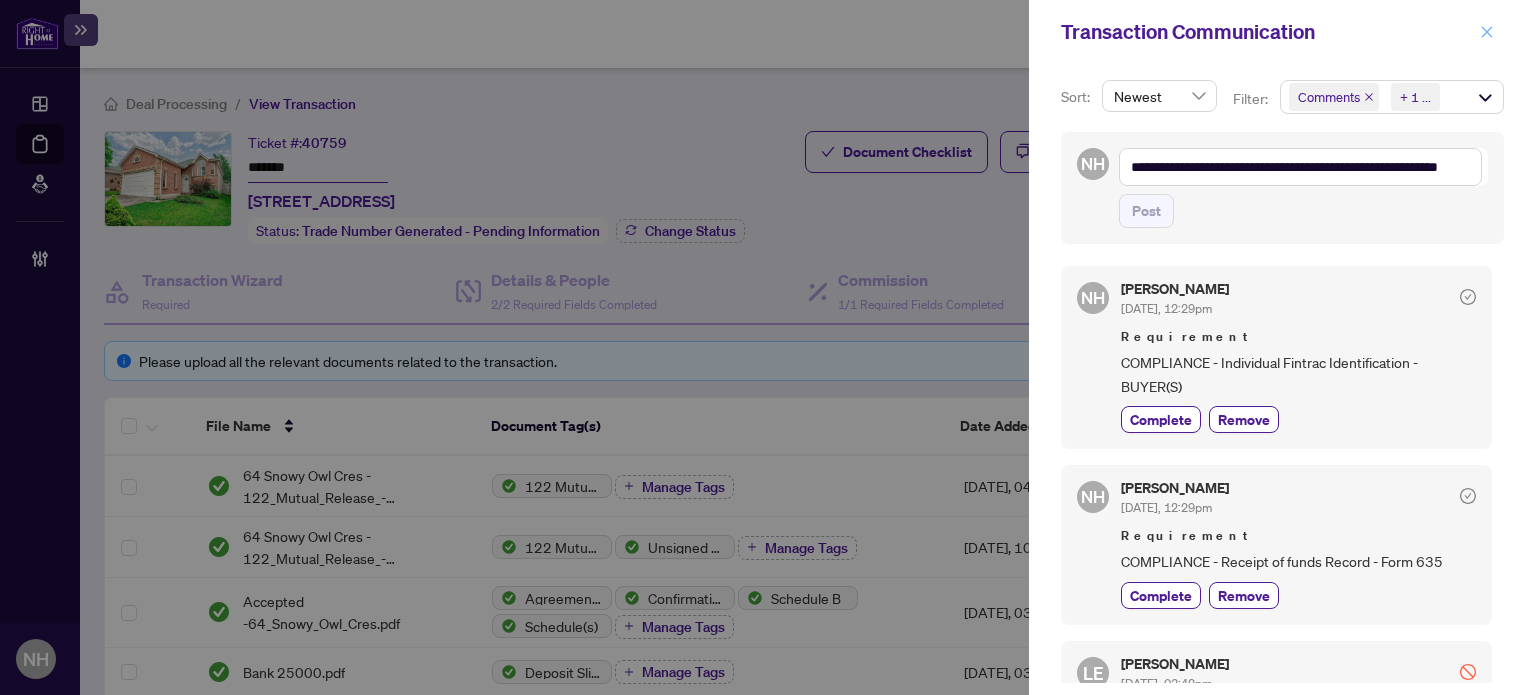 click 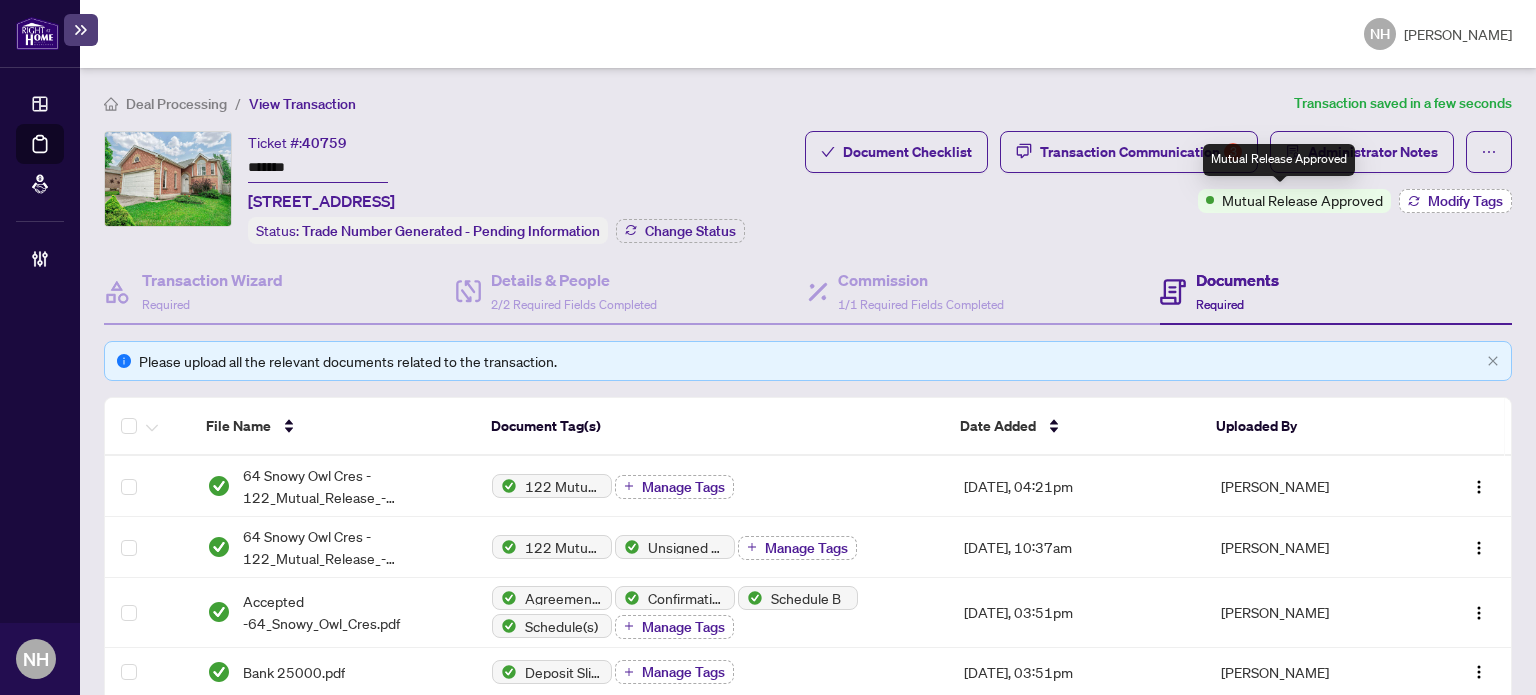 click on "Modify Tags" at bounding box center [1455, 201] 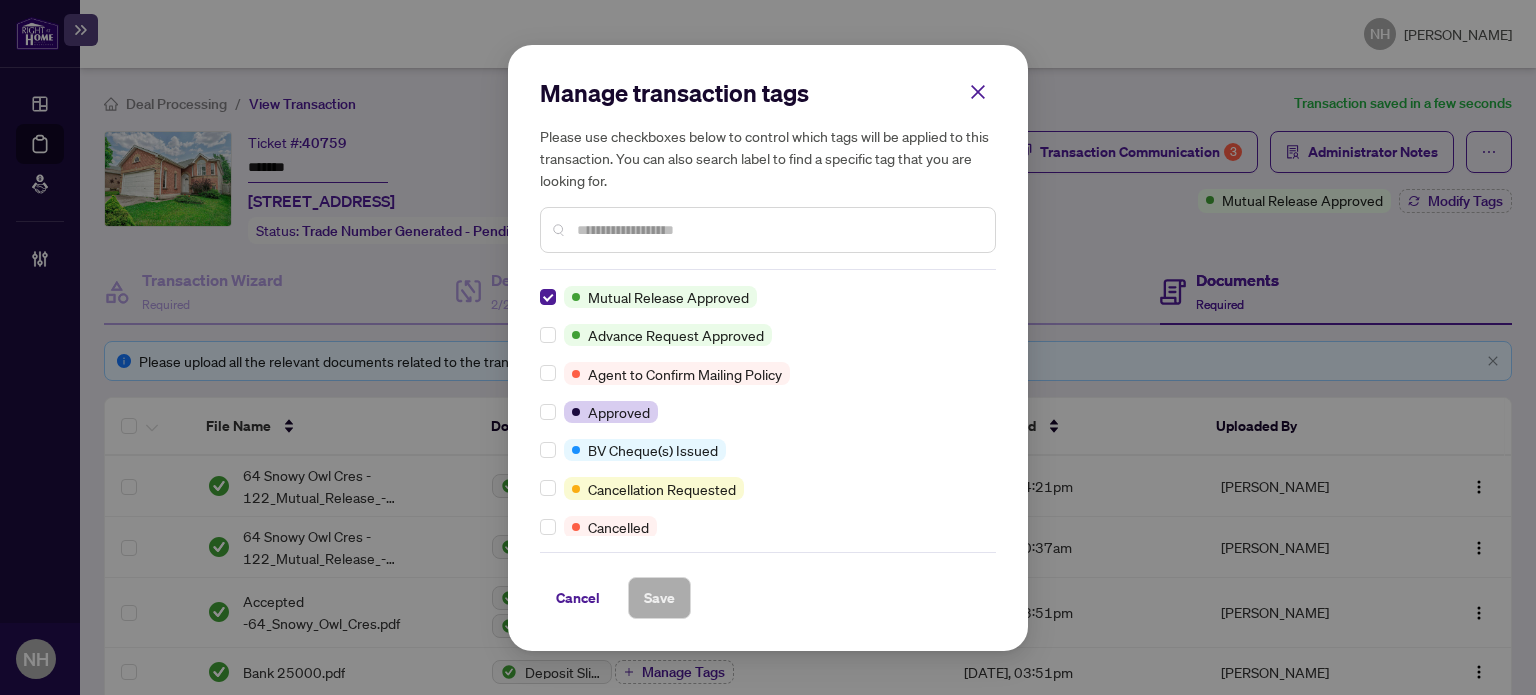 click at bounding box center (778, 230) 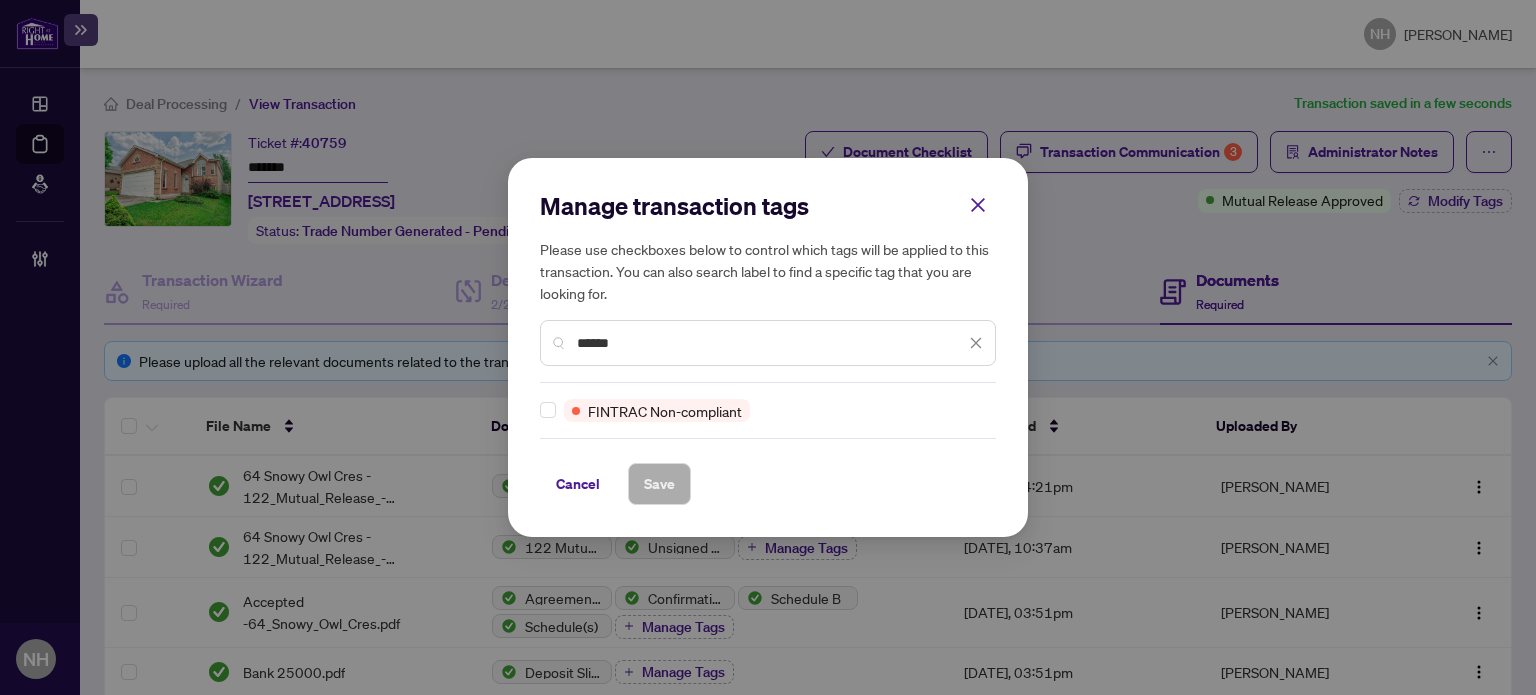 type on "******" 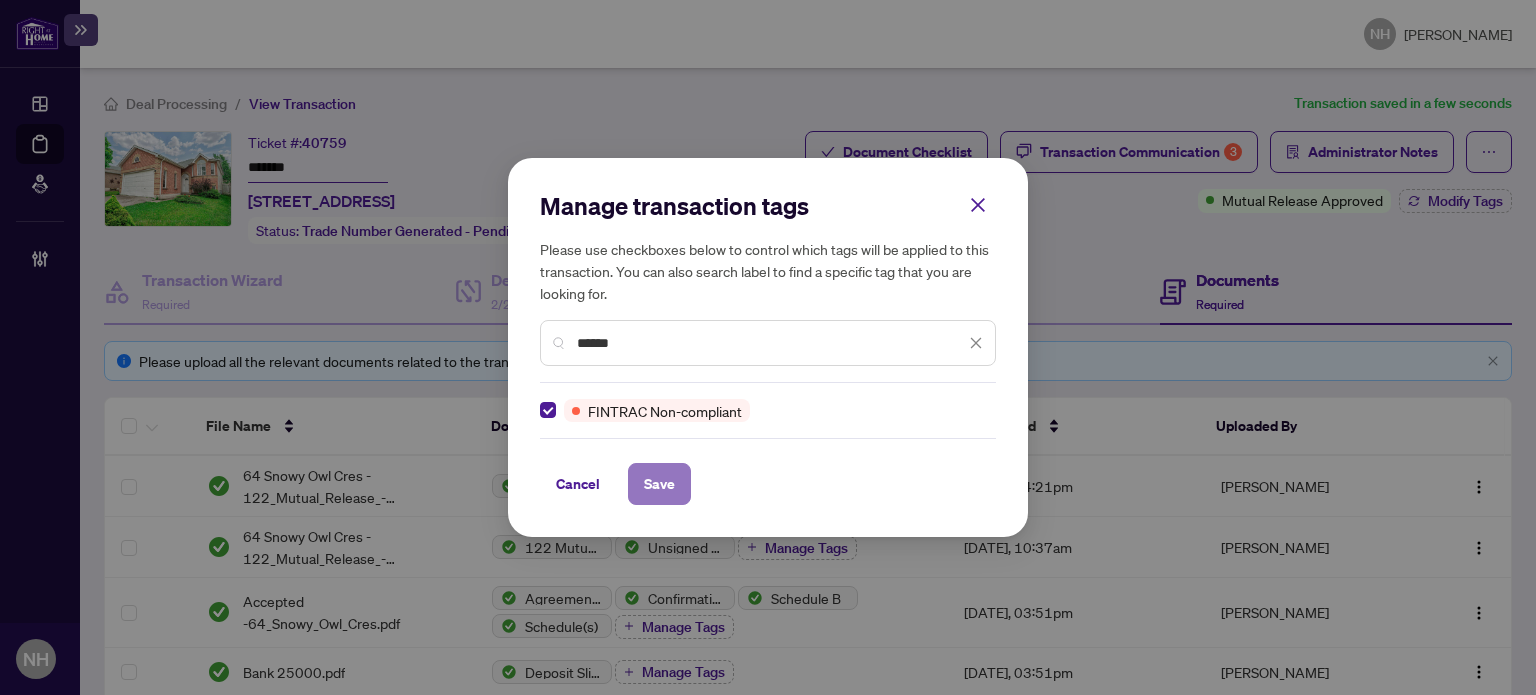 click on "Save" at bounding box center (659, 484) 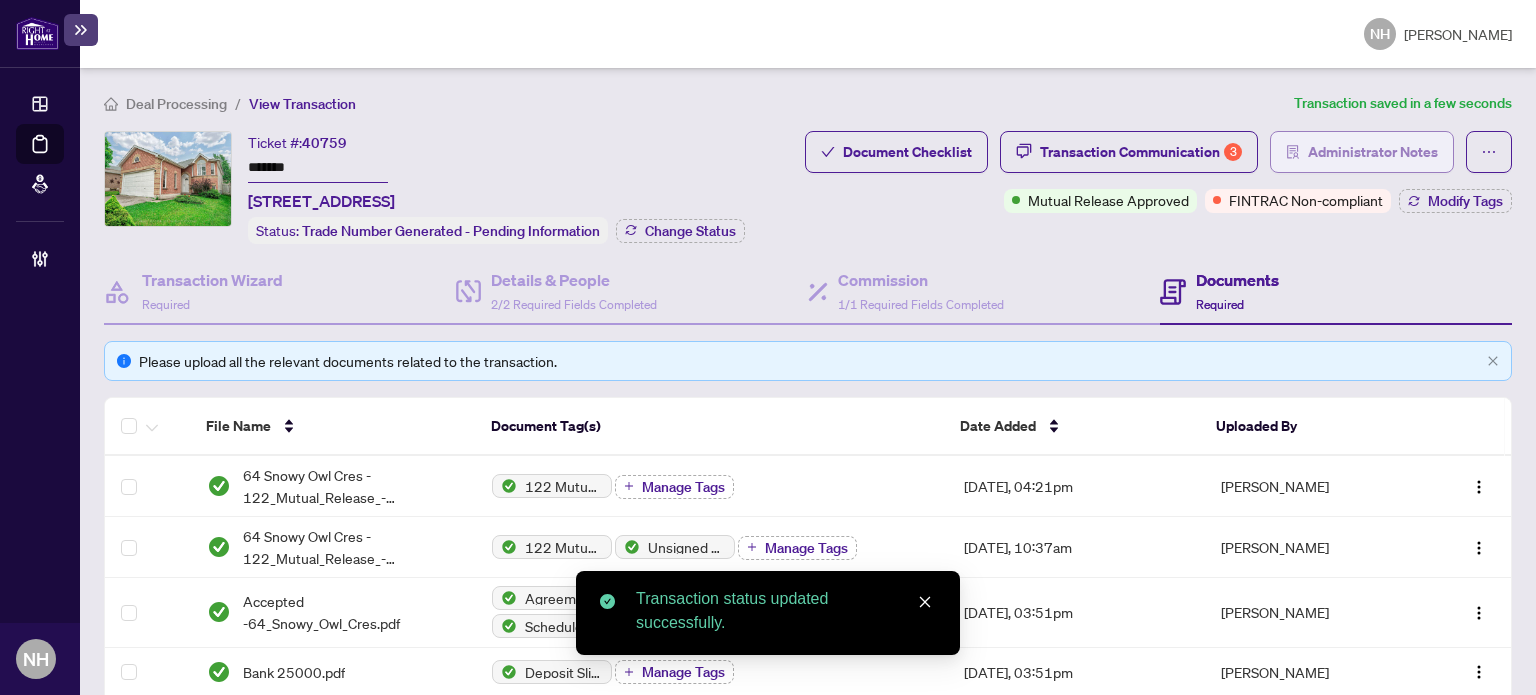 click on "Administrator Notes" at bounding box center [1373, 152] 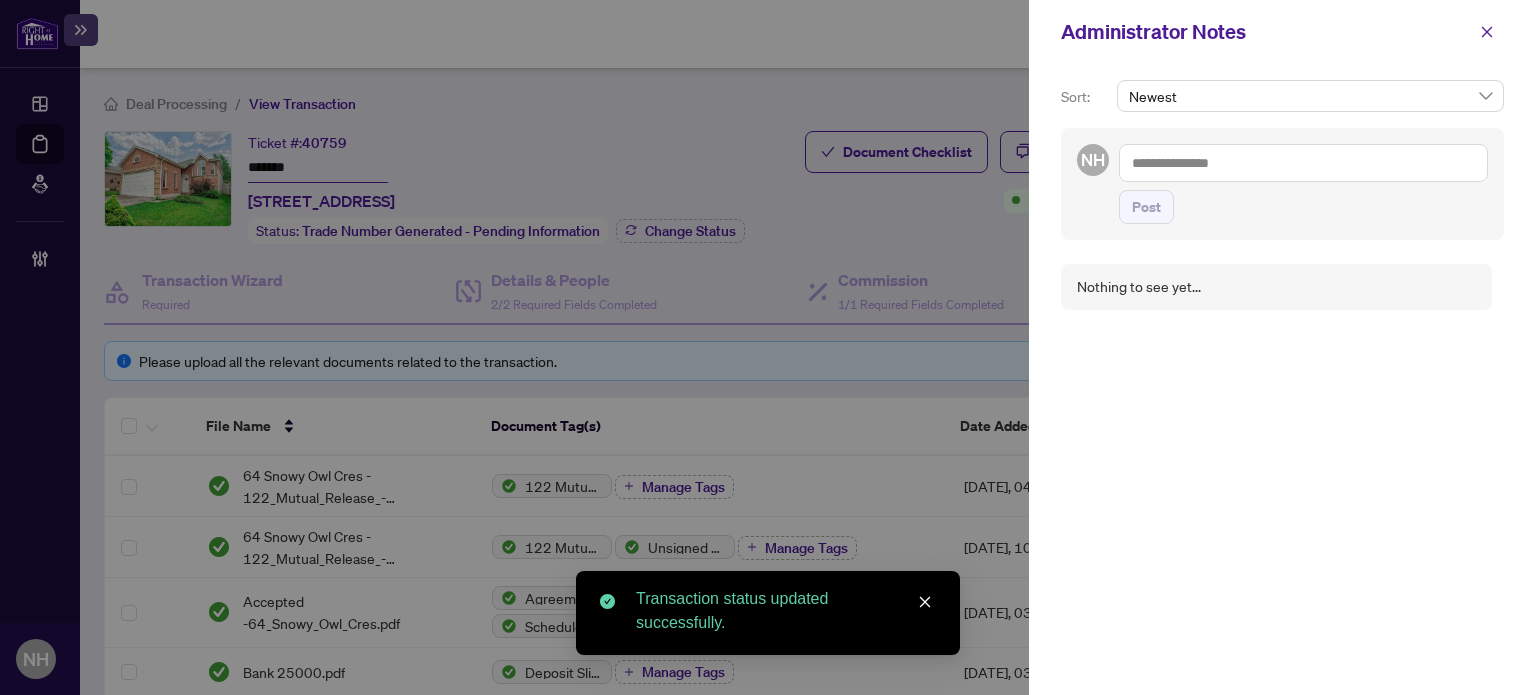 click at bounding box center [1303, 163] 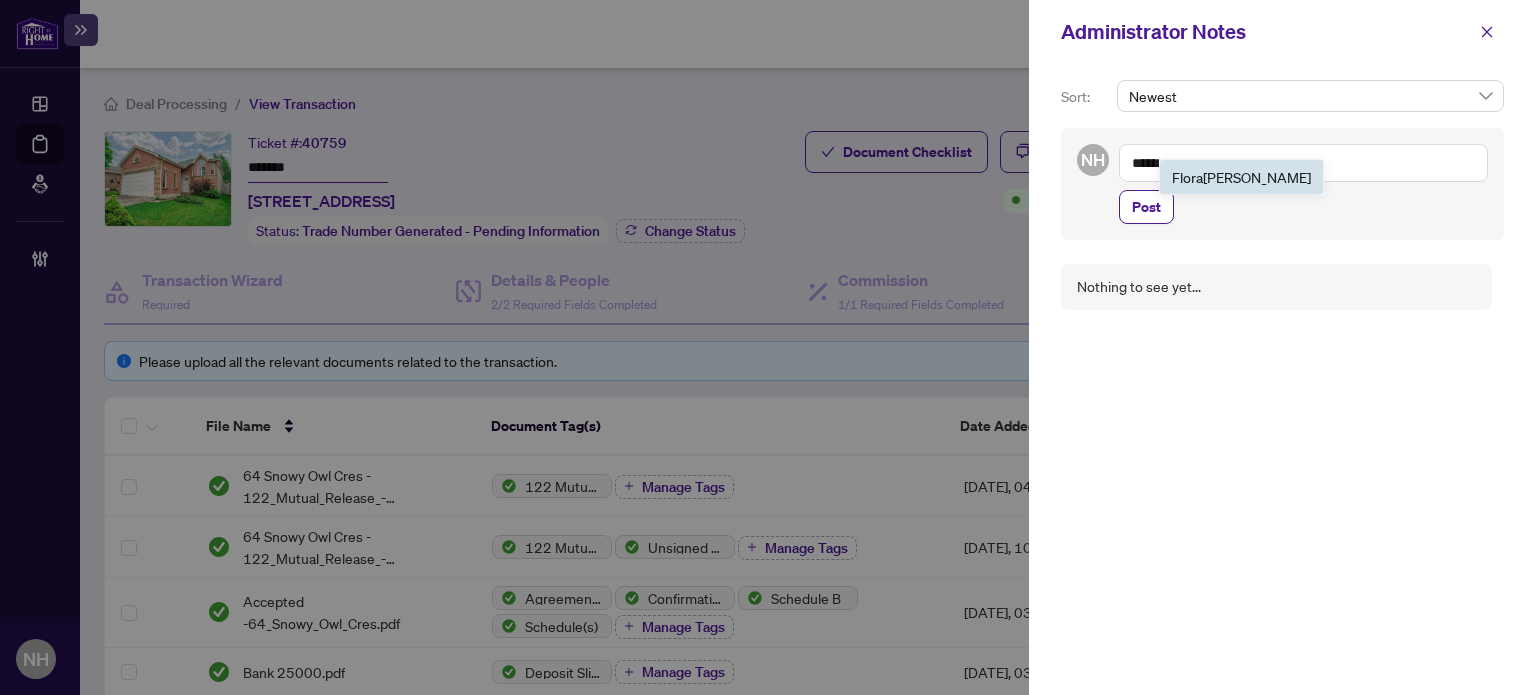 click on "Flora belle Tabije" at bounding box center (1241, 177) 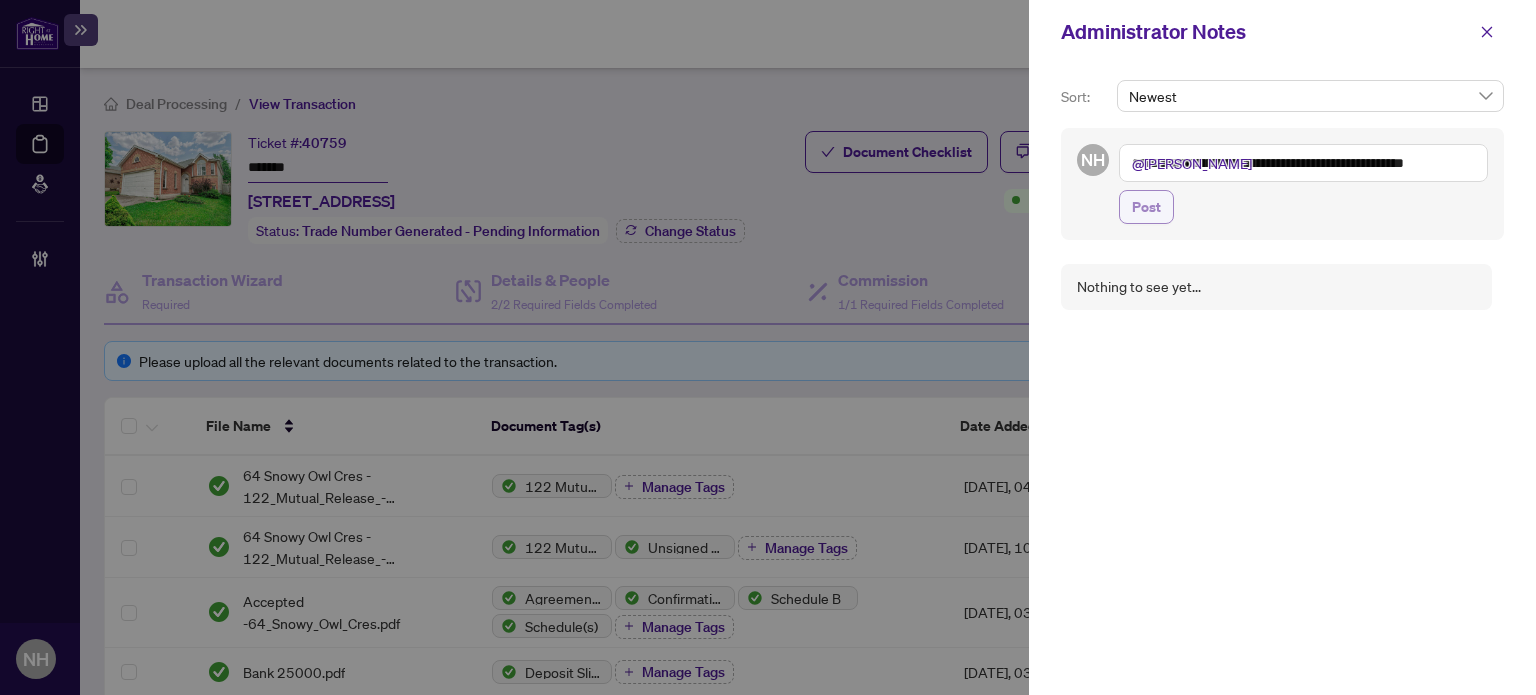 type on "**********" 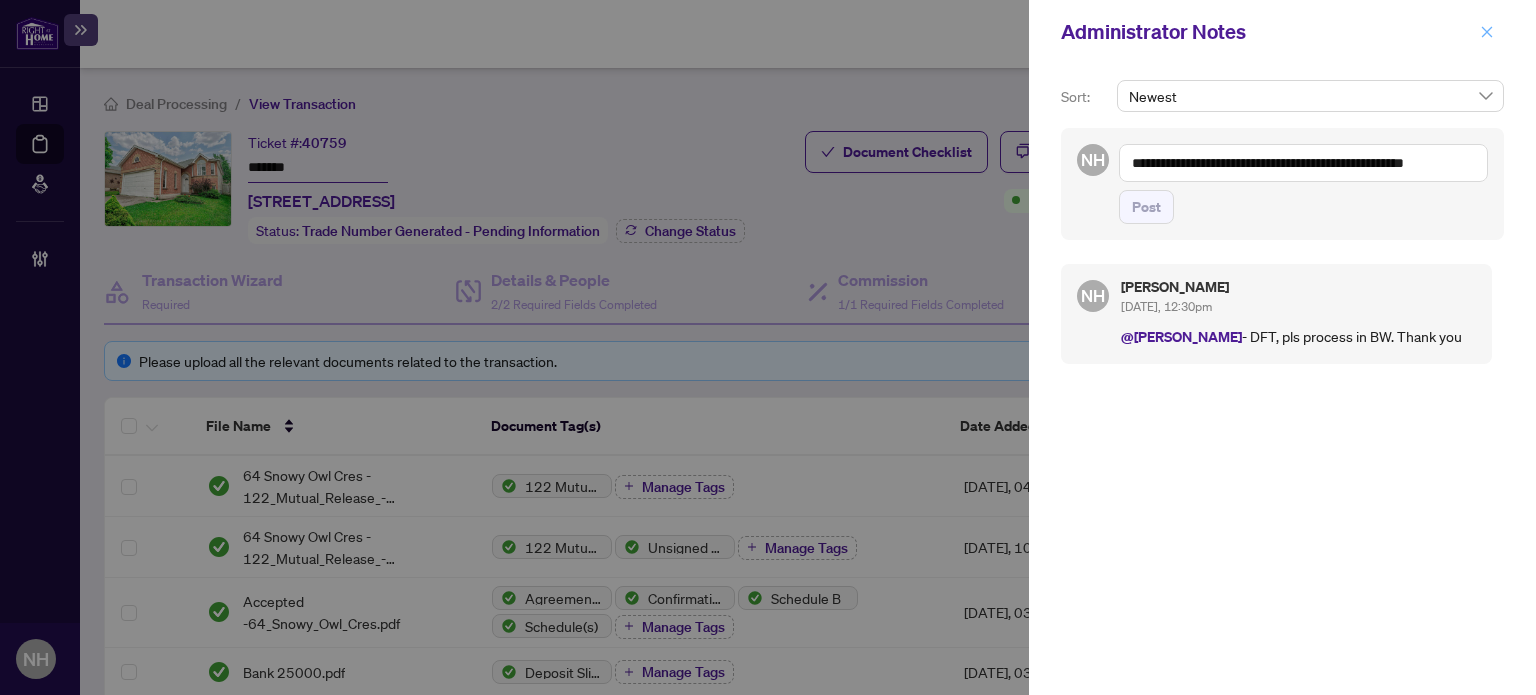 click 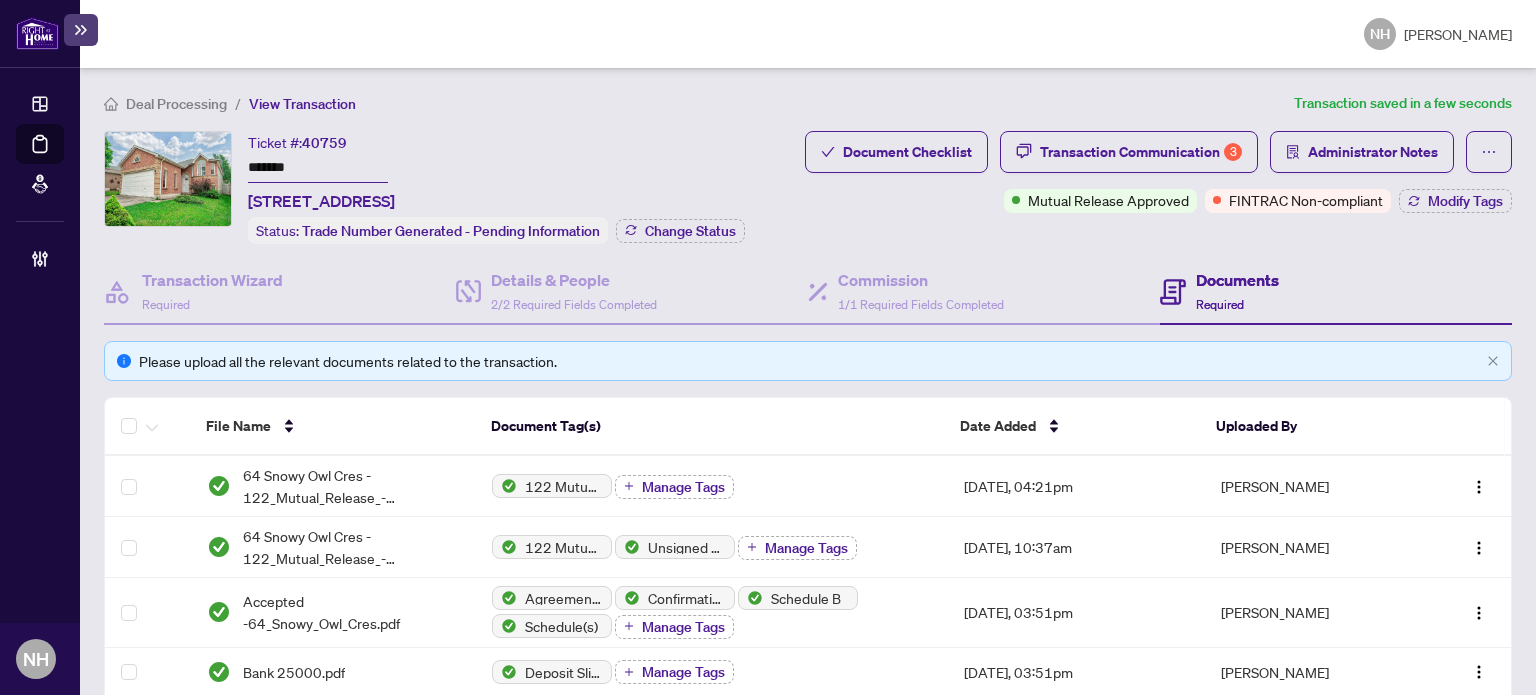 drag, startPoint x: 188, startPoint y: 135, endPoint x: 147, endPoint y: 135, distance: 41 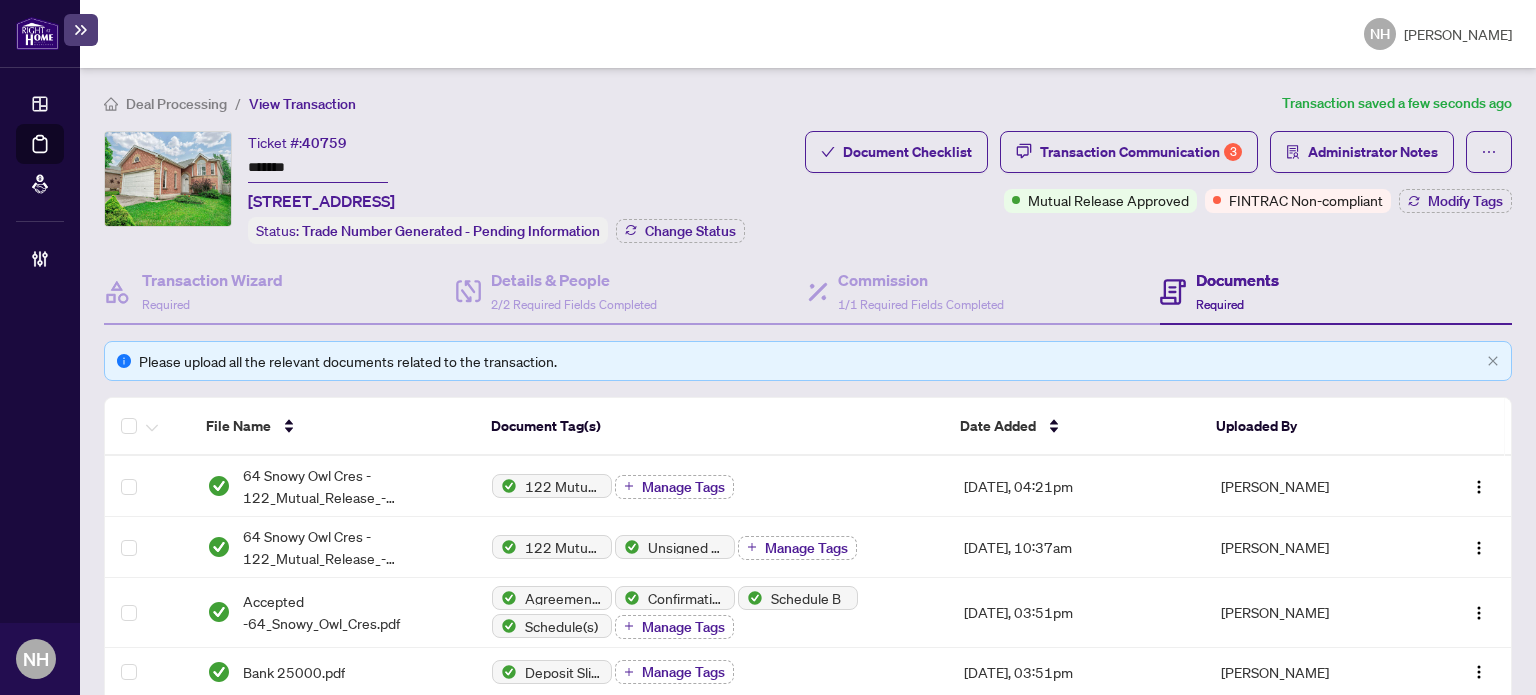 click on "Deal Processing" at bounding box center (165, 103) 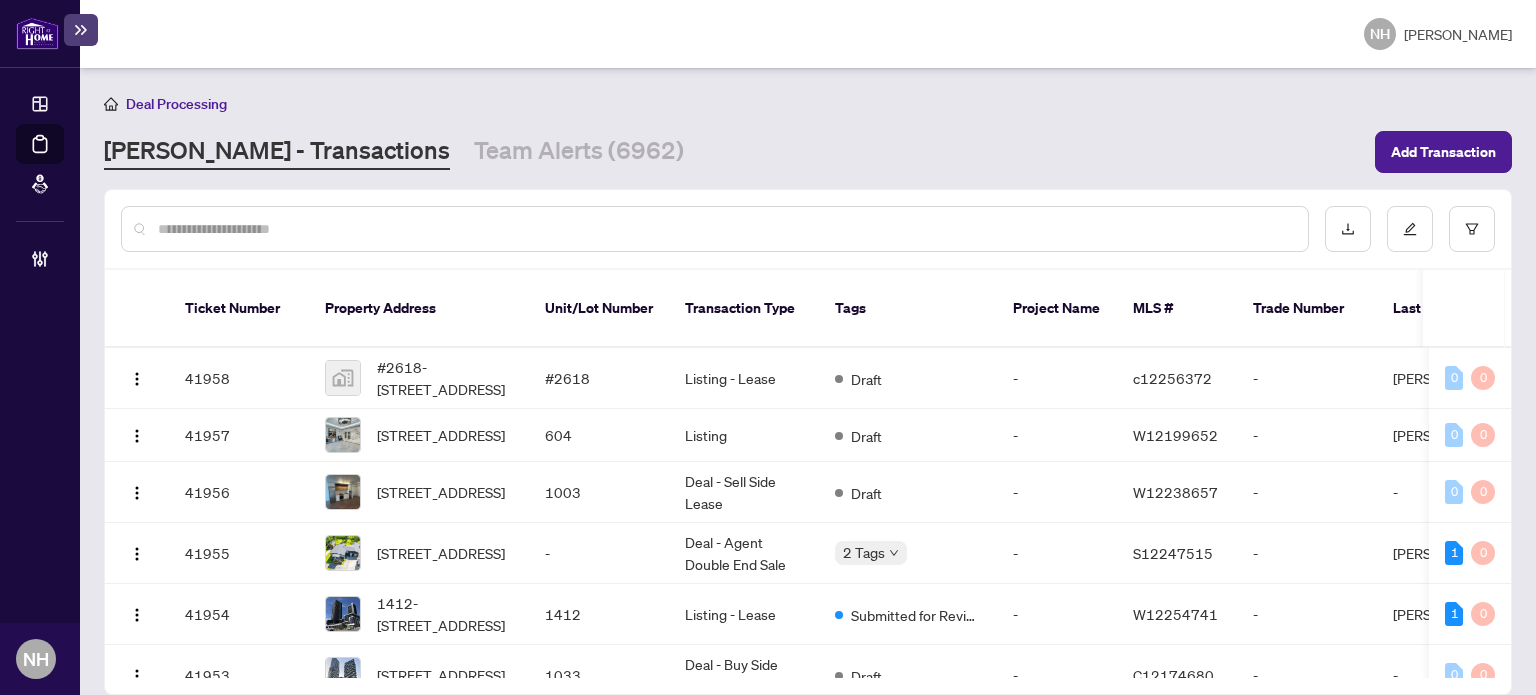 click at bounding box center (725, 229) 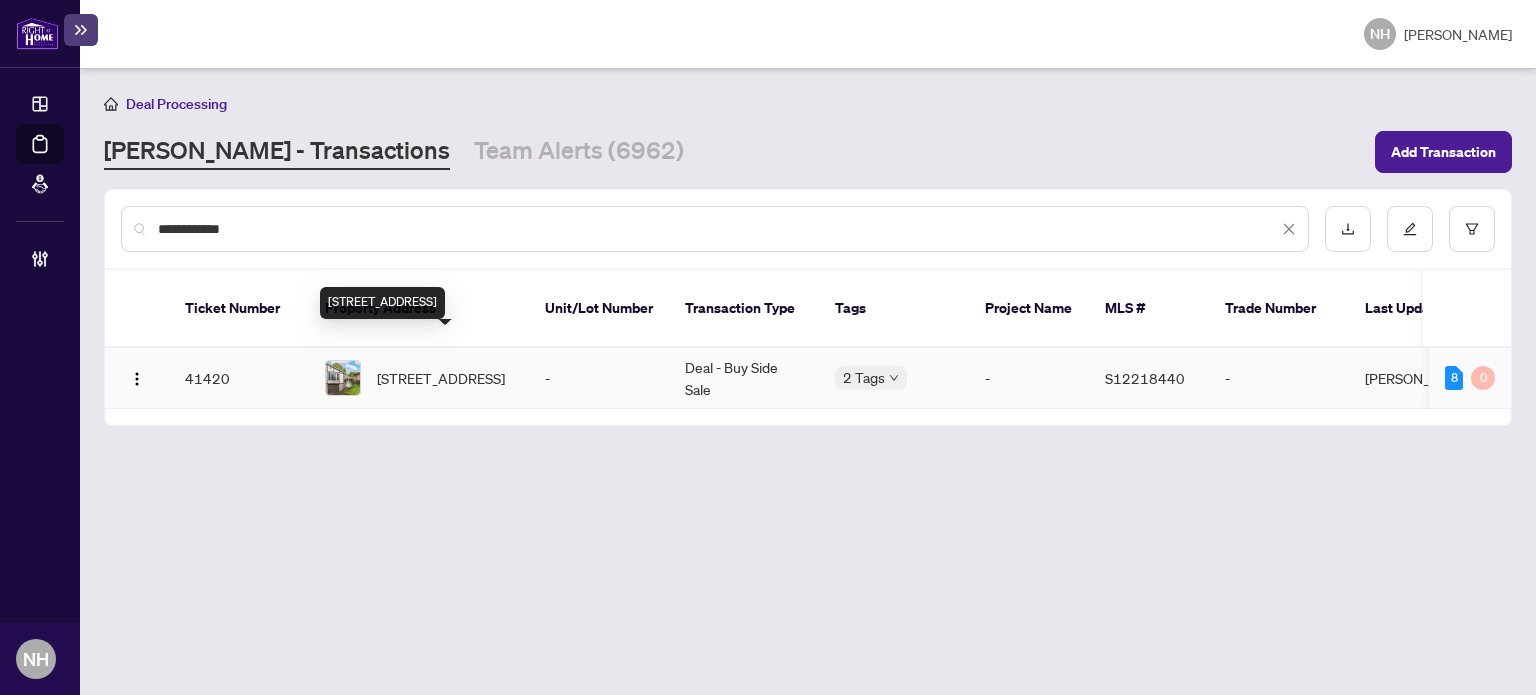 type on "**********" 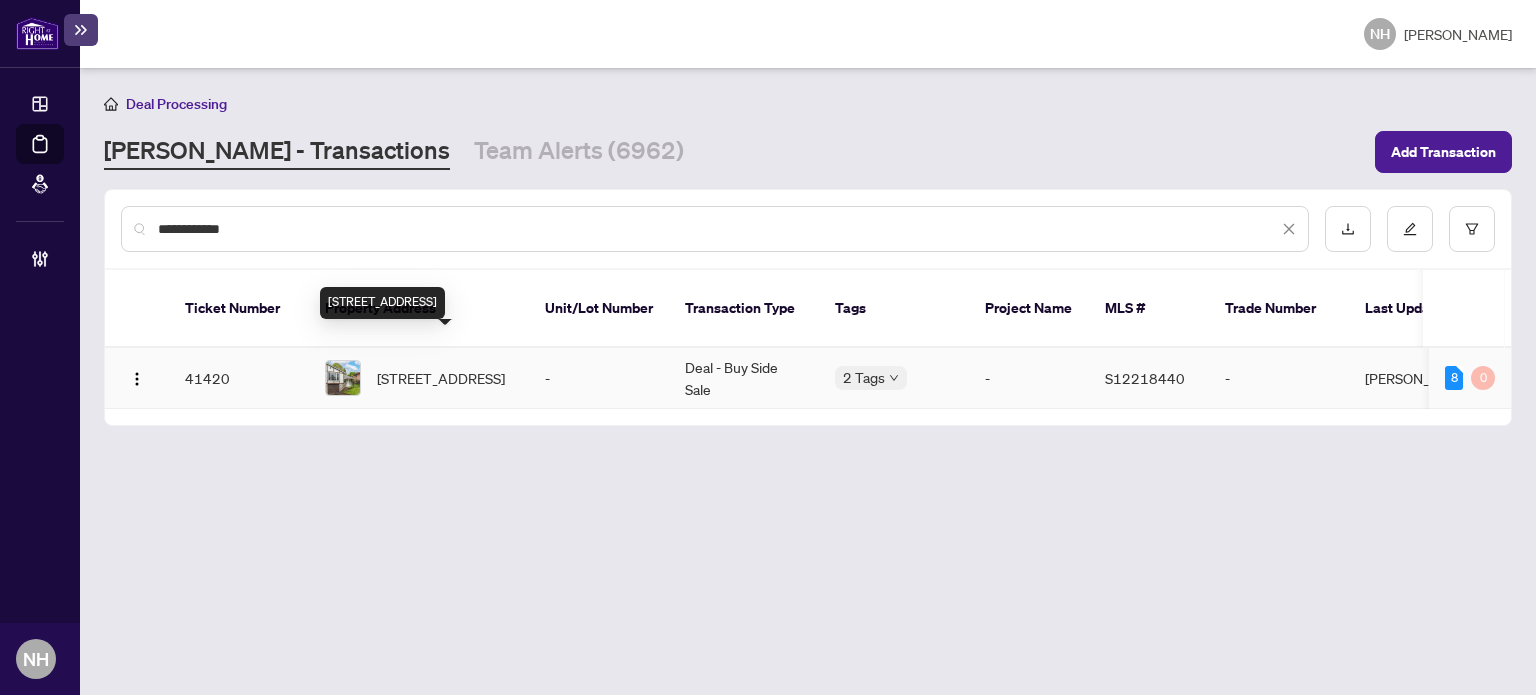 click on "70 Highcroft Rd, Barrie, Ontario L4N 2X7, Canada" at bounding box center (441, 378) 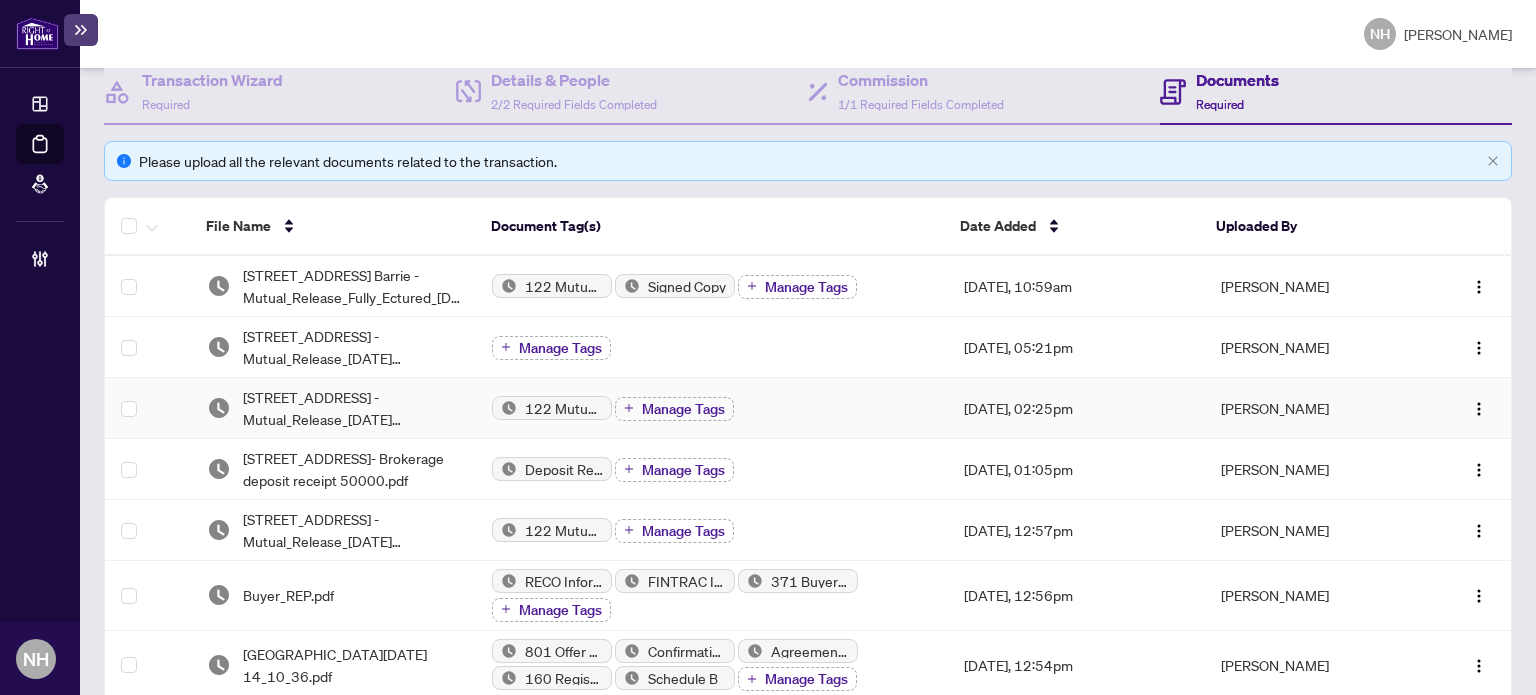 scroll, scrollTop: 300, scrollLeft: 0, axis: vertical 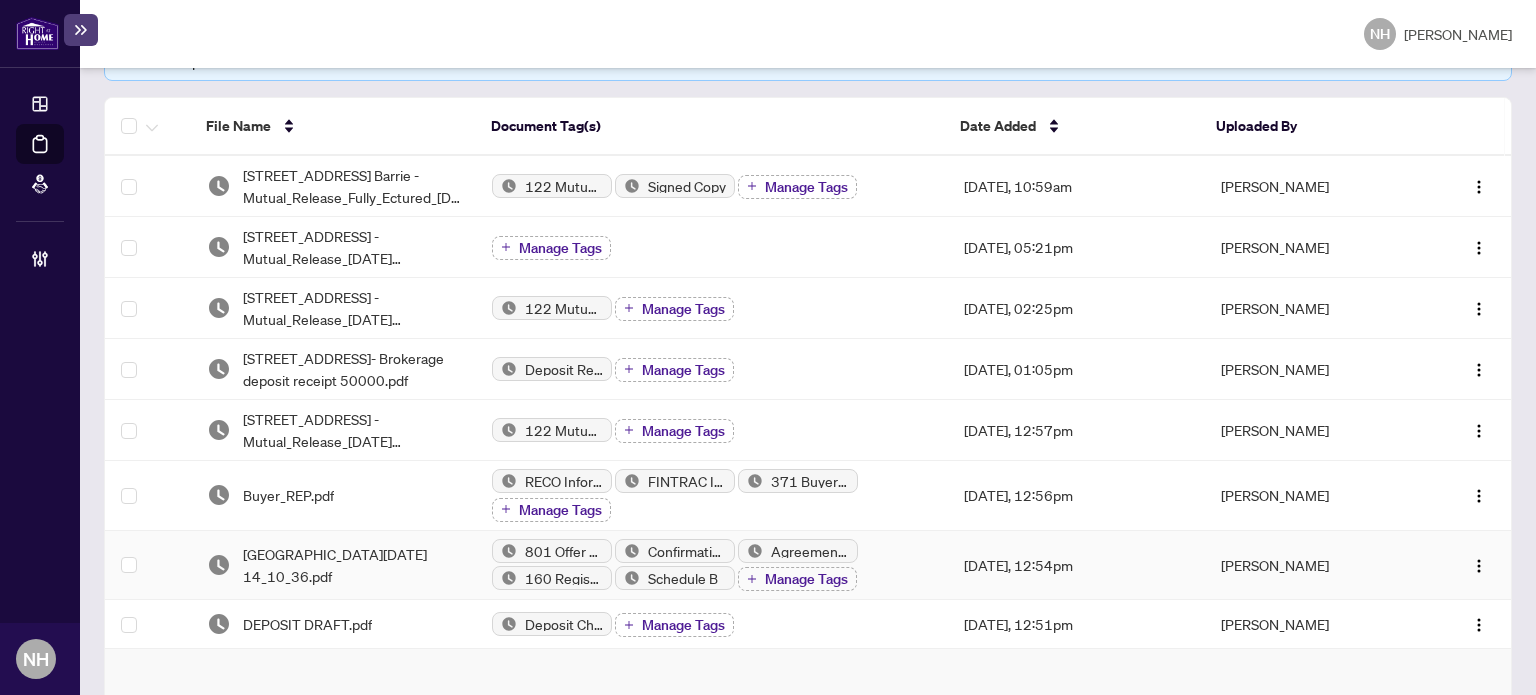 click on "70 Highcroft Road Barrie -OFFER_2025-06-24 14_10_36.pdf" at bounding box center [352, 565] 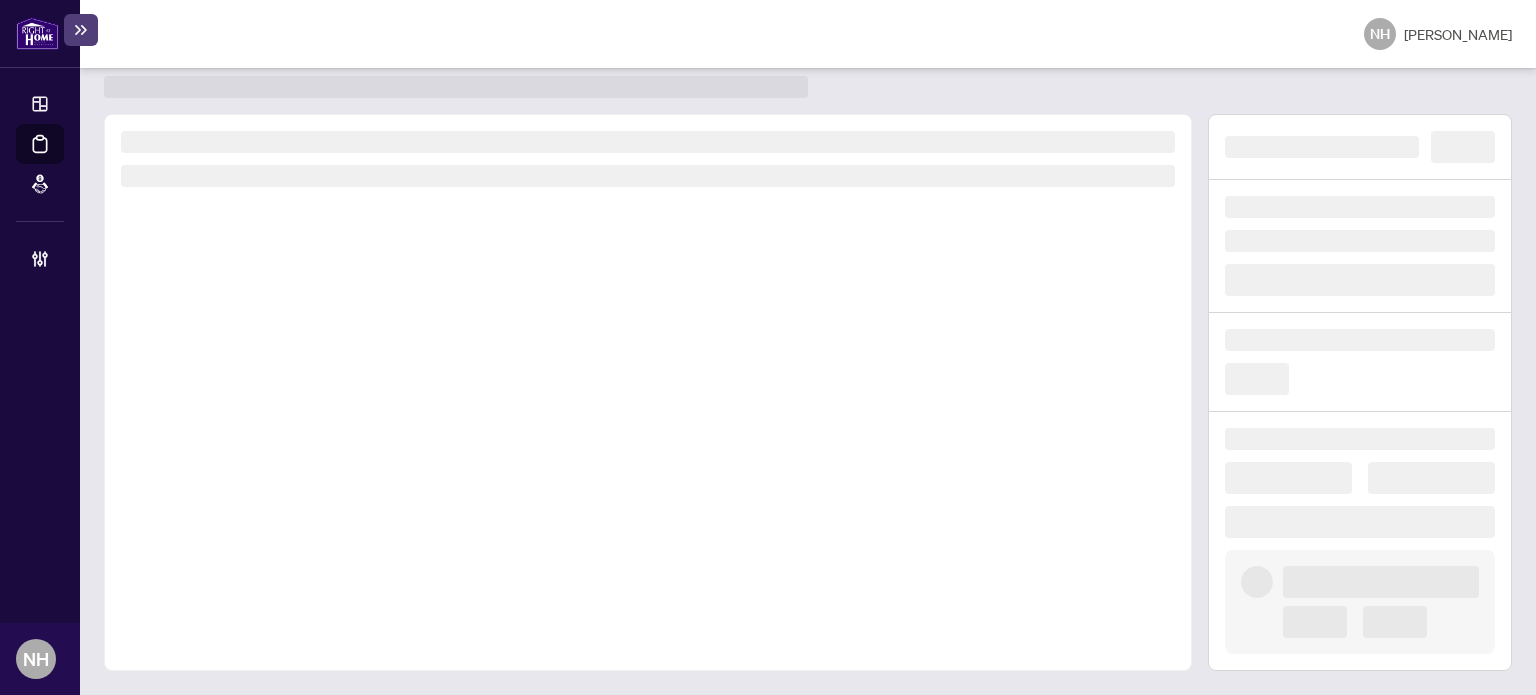 scroll, scrollTop: 52, scrollLeft: 0, axis: vertical 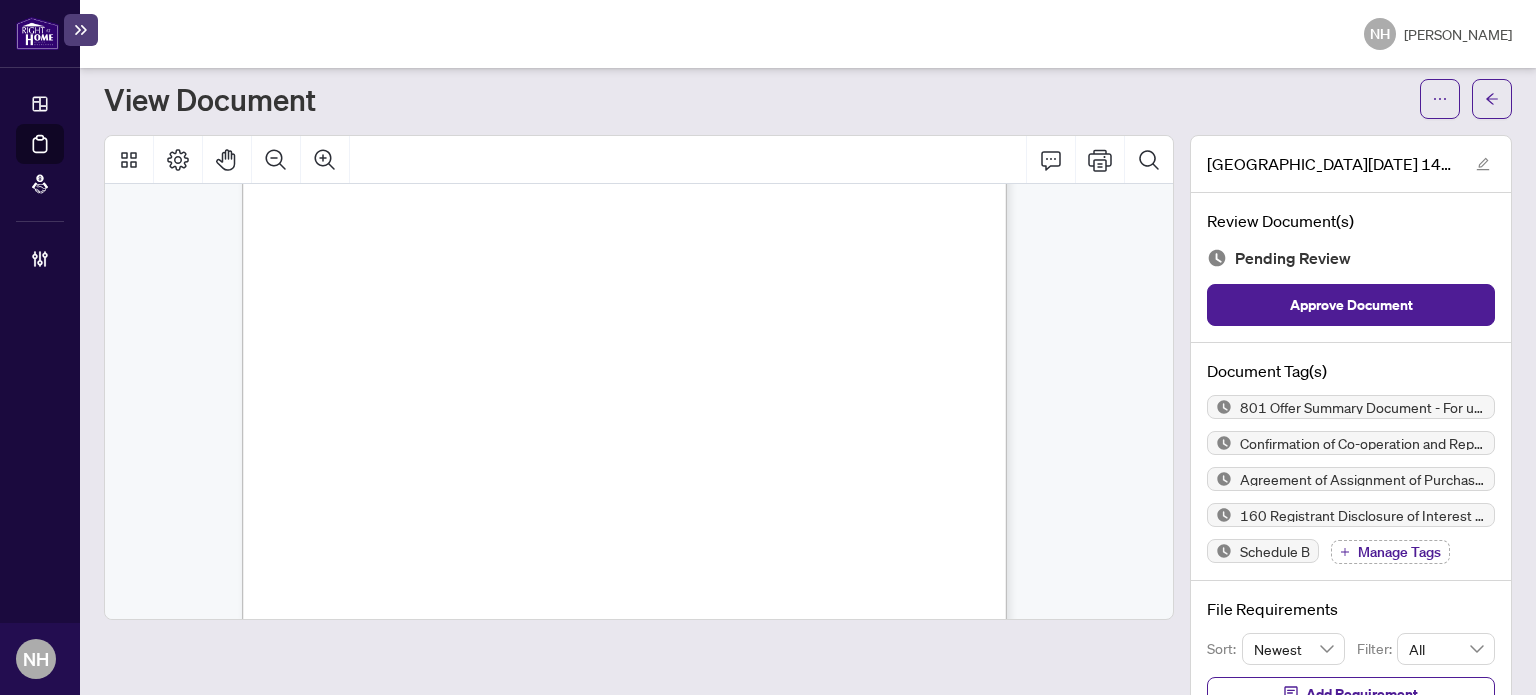 click on "Manage Tags" at bounding box center (1399, 552) 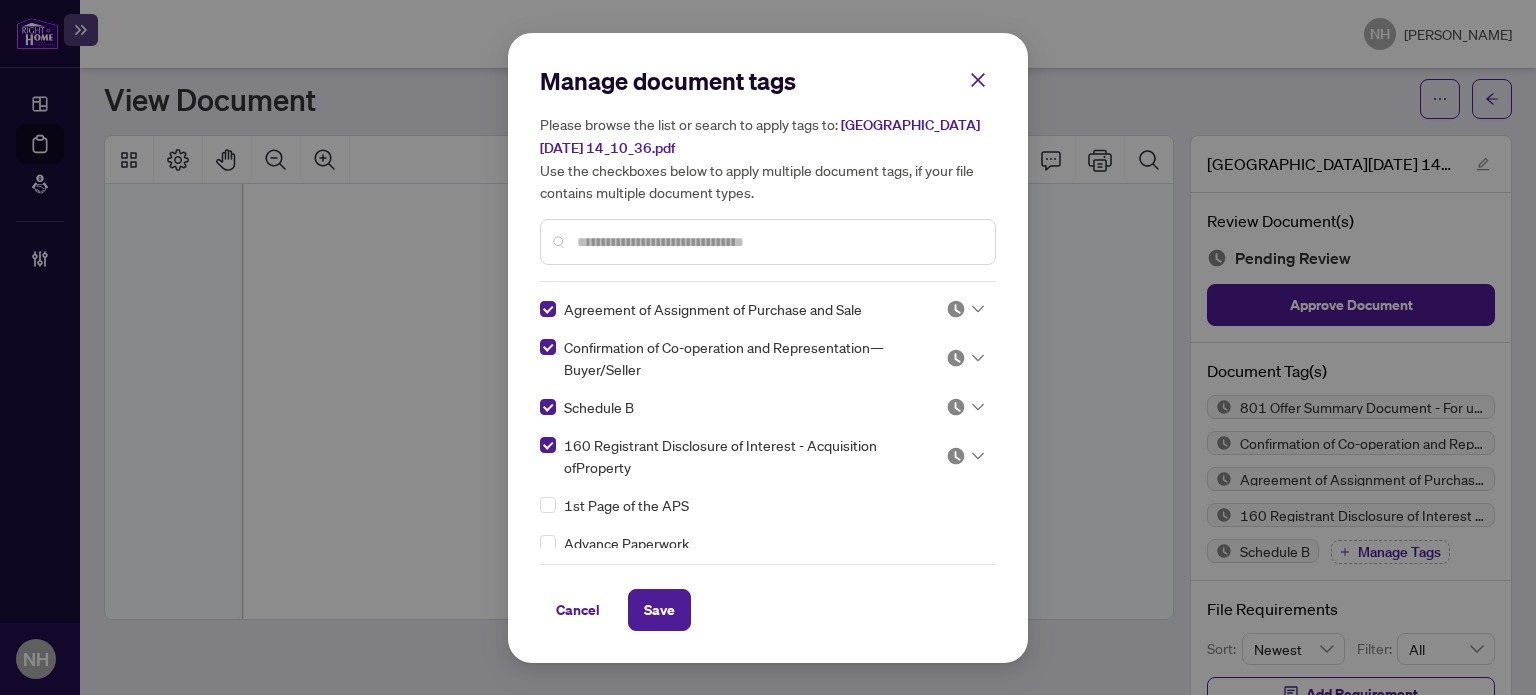 scroll, scrollTop: 0, scrollLeft: 0, axis: both 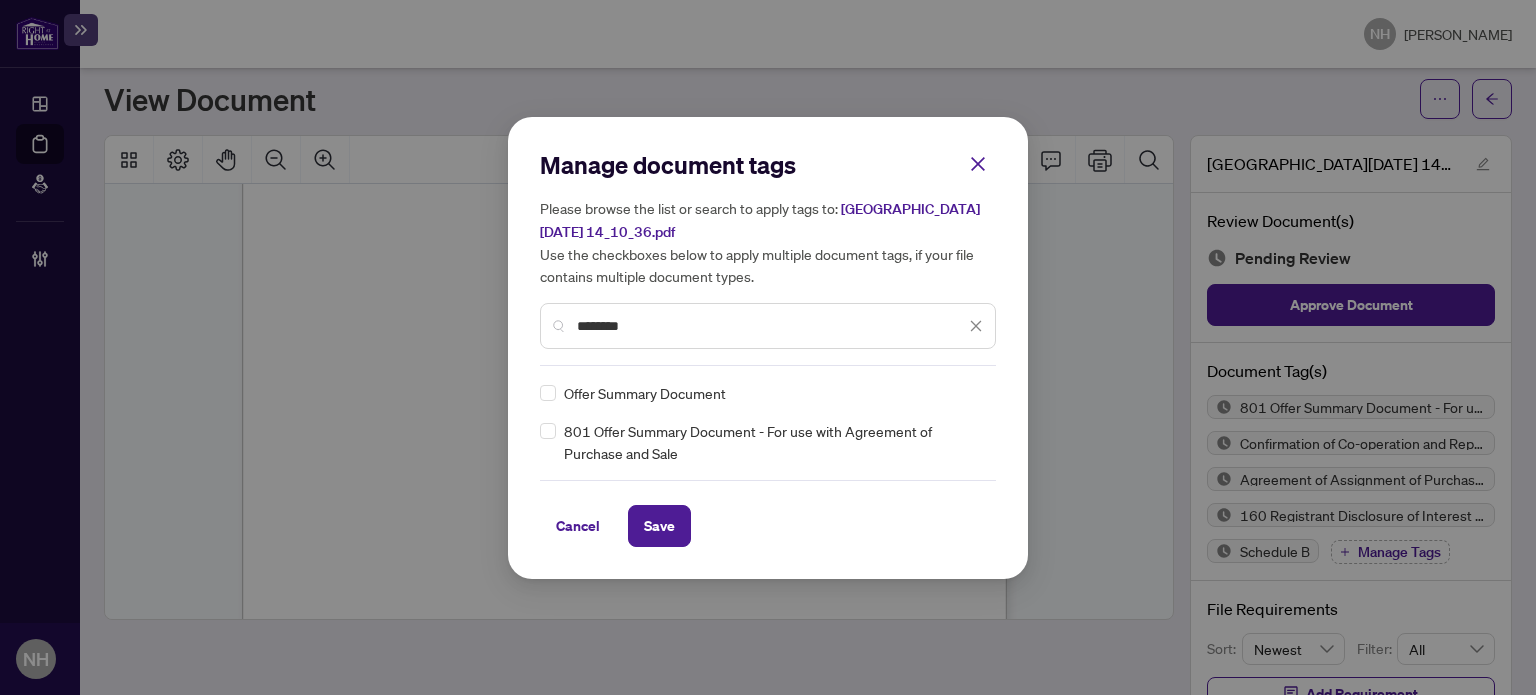 type on "********" 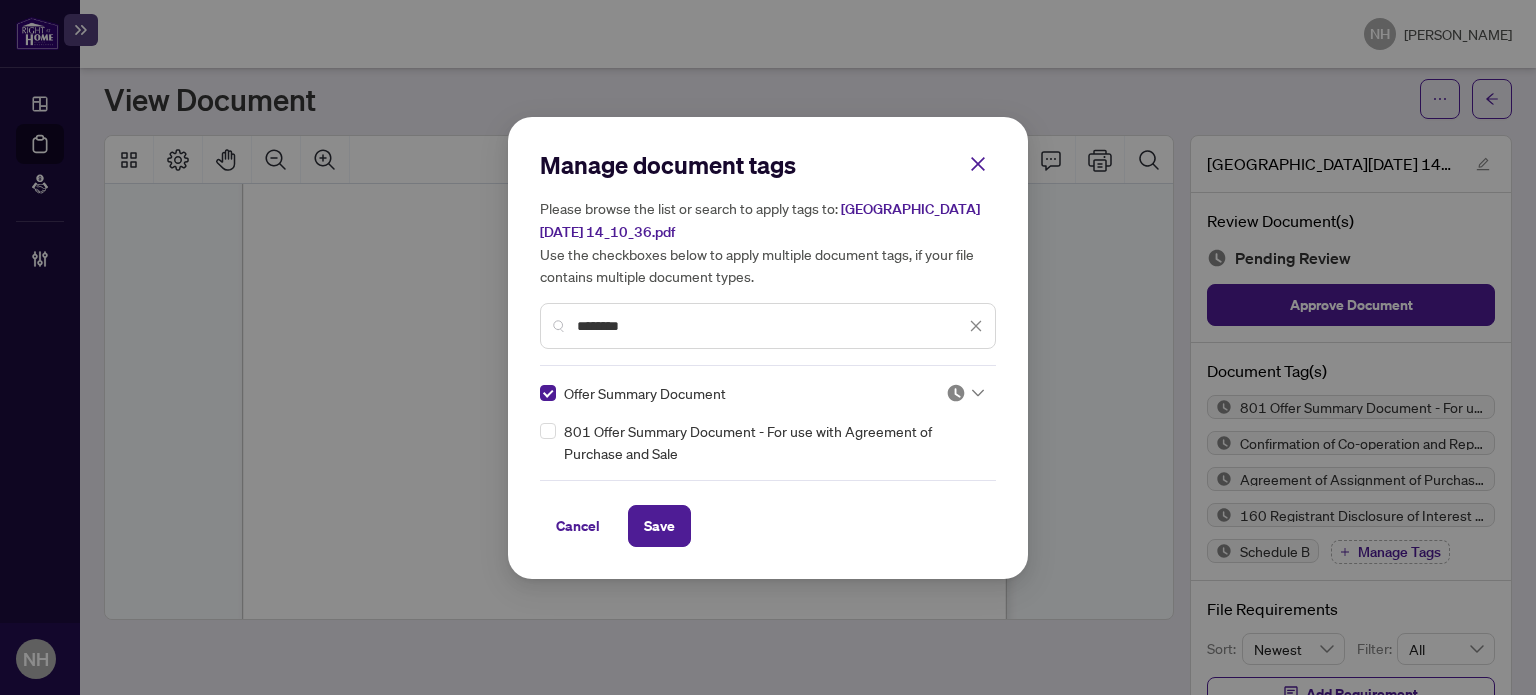 click at bounding box center [956, 393] 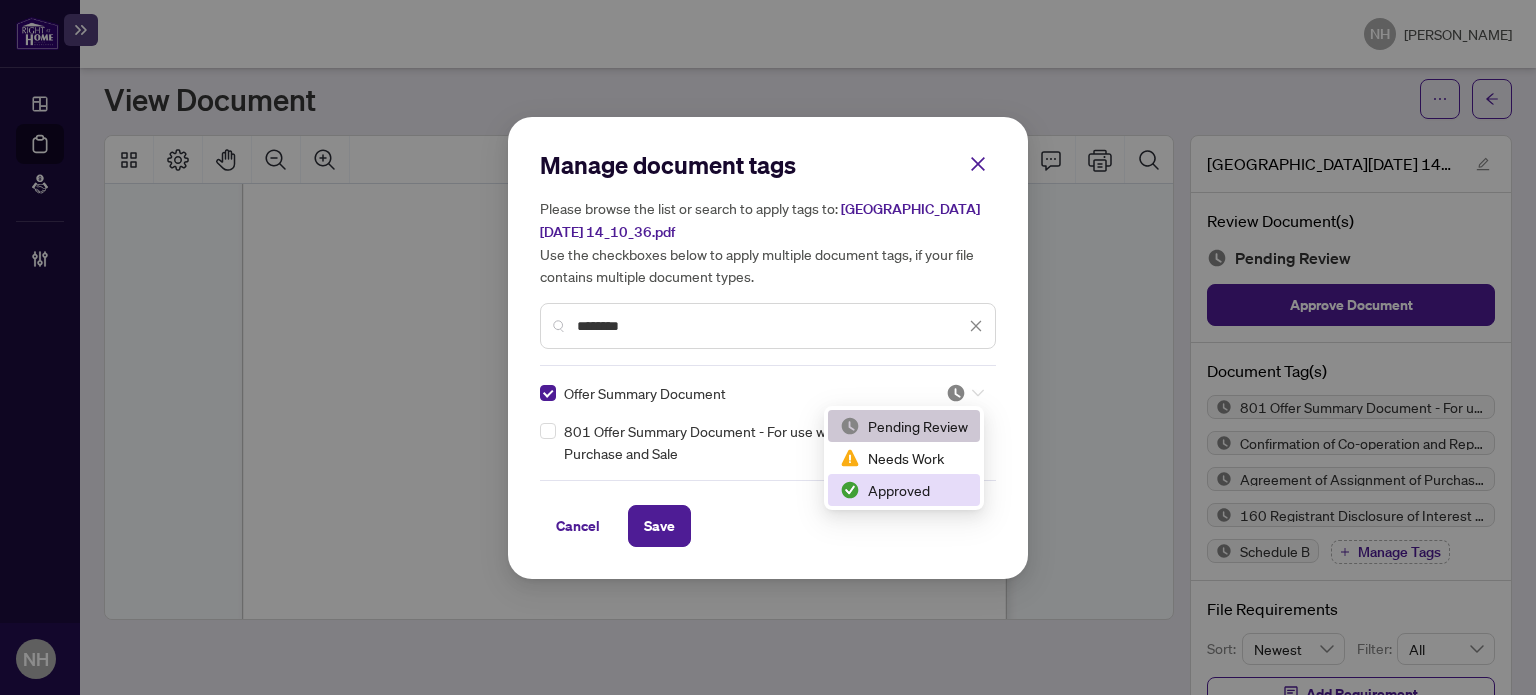 click on "Approved" at bounding box center (904, 490) 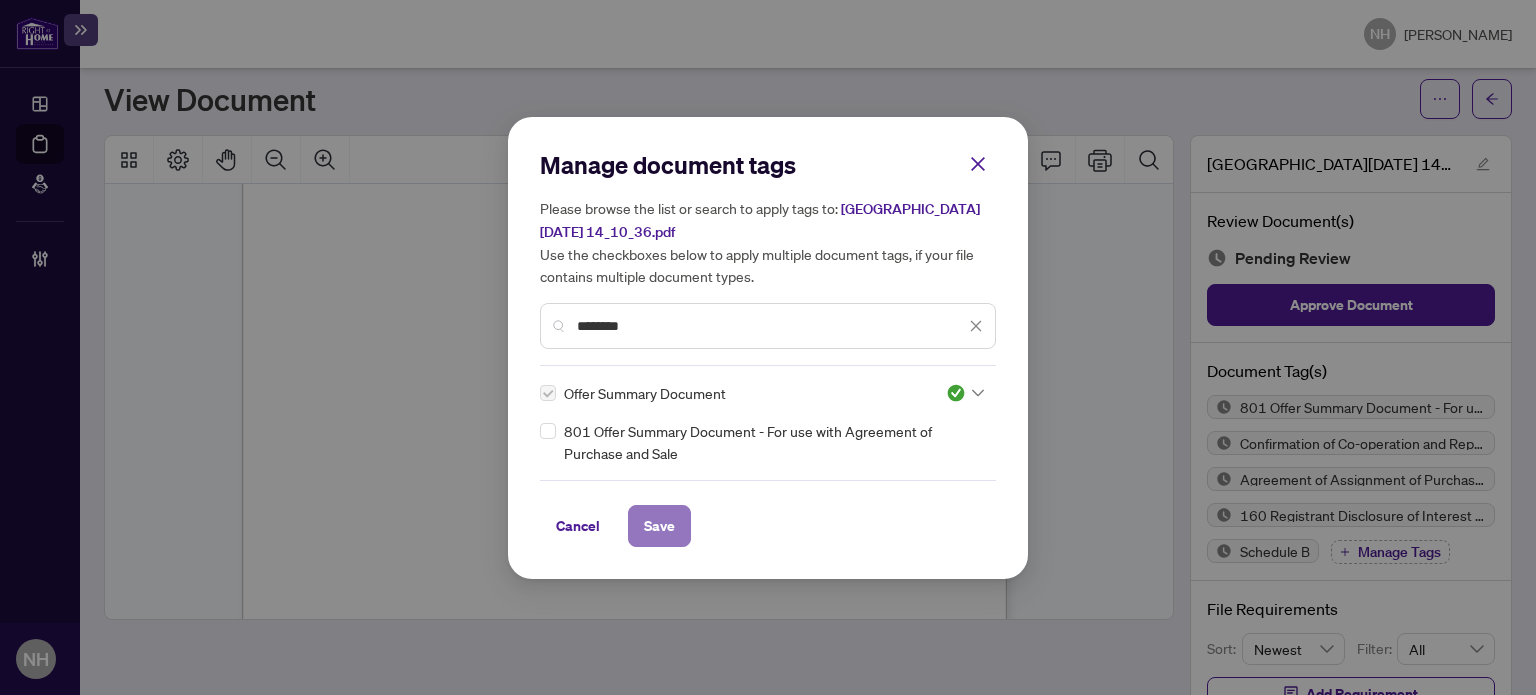 click on "Save" at bounding box center (659, 526) 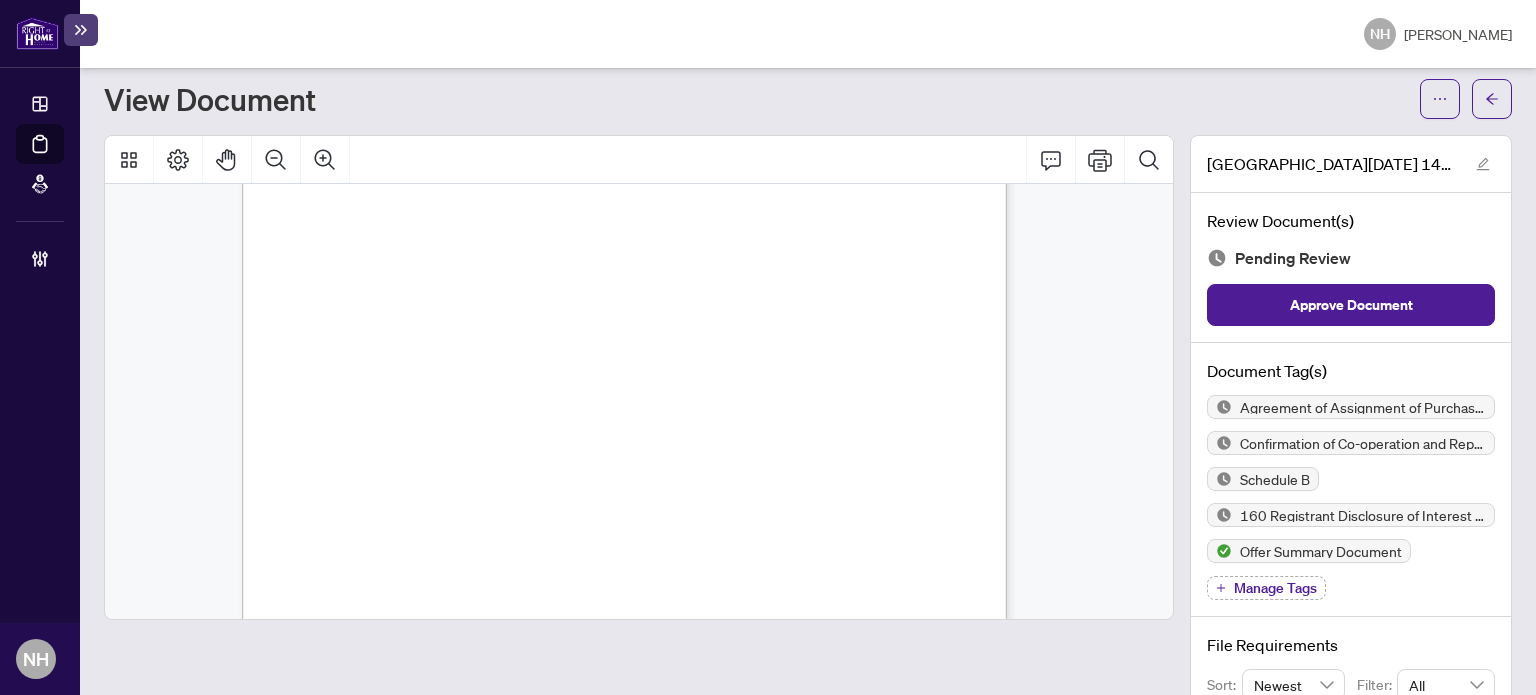 scroll, scrollTop: 2700, scrollLeft: 0, axis: vertical 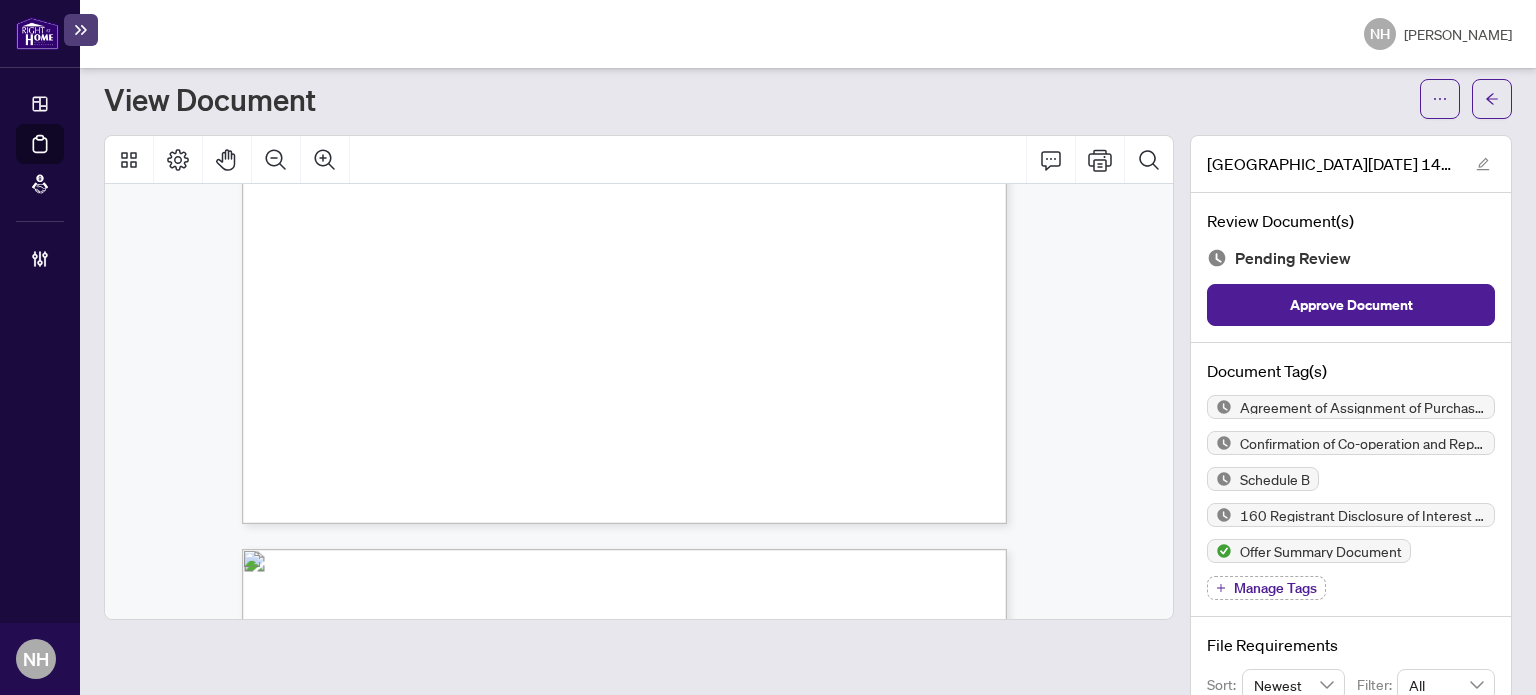 click on "Manage Tags" at bounding box center (1275, 588) 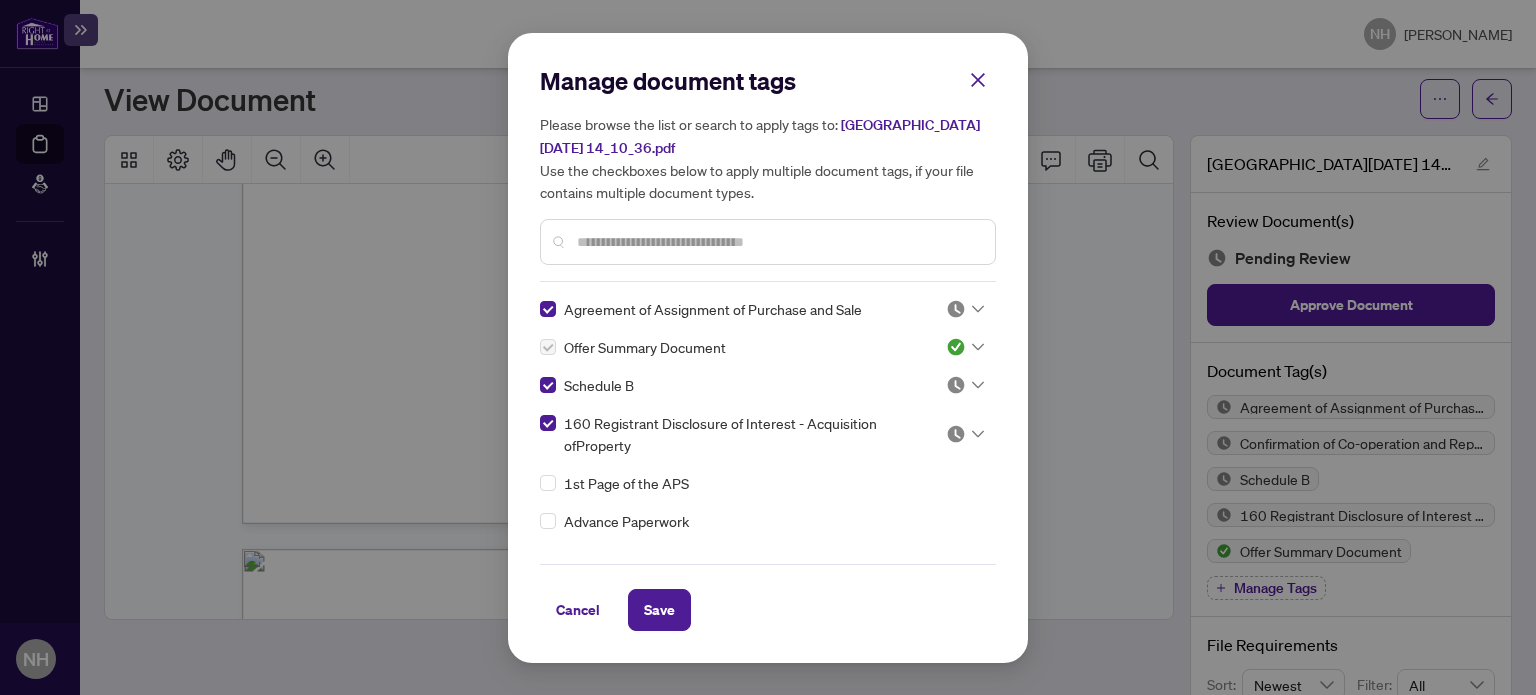 scroll, scrollTop: 0, scrollLeft: 0, axis: both 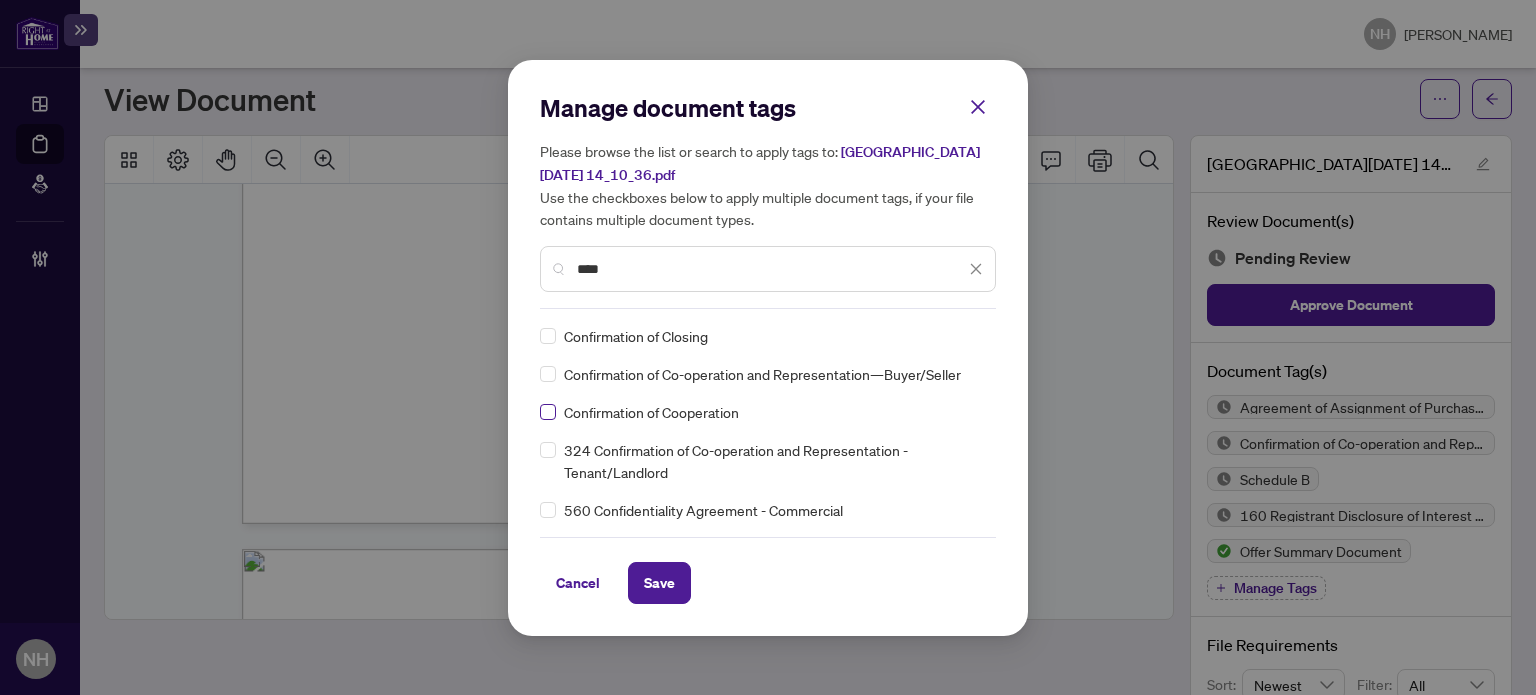 type on "****" 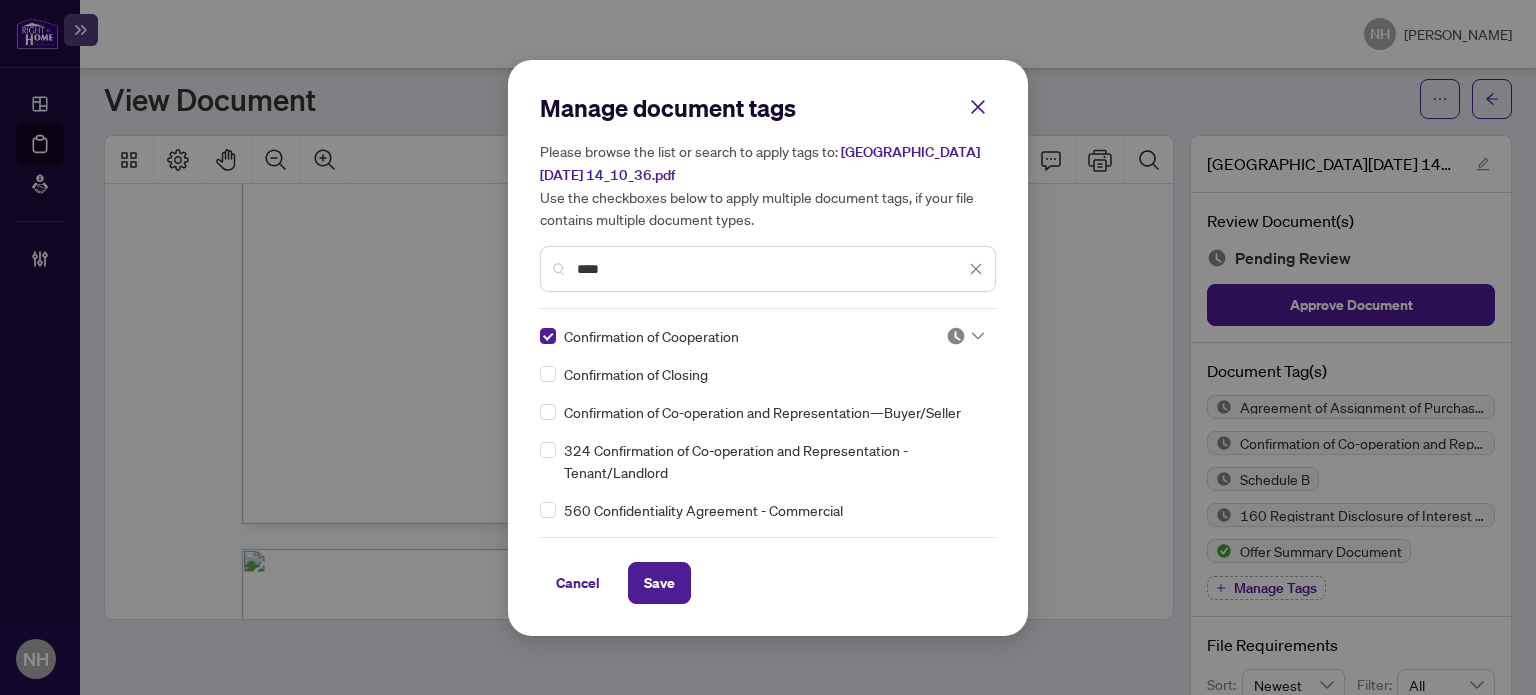 click 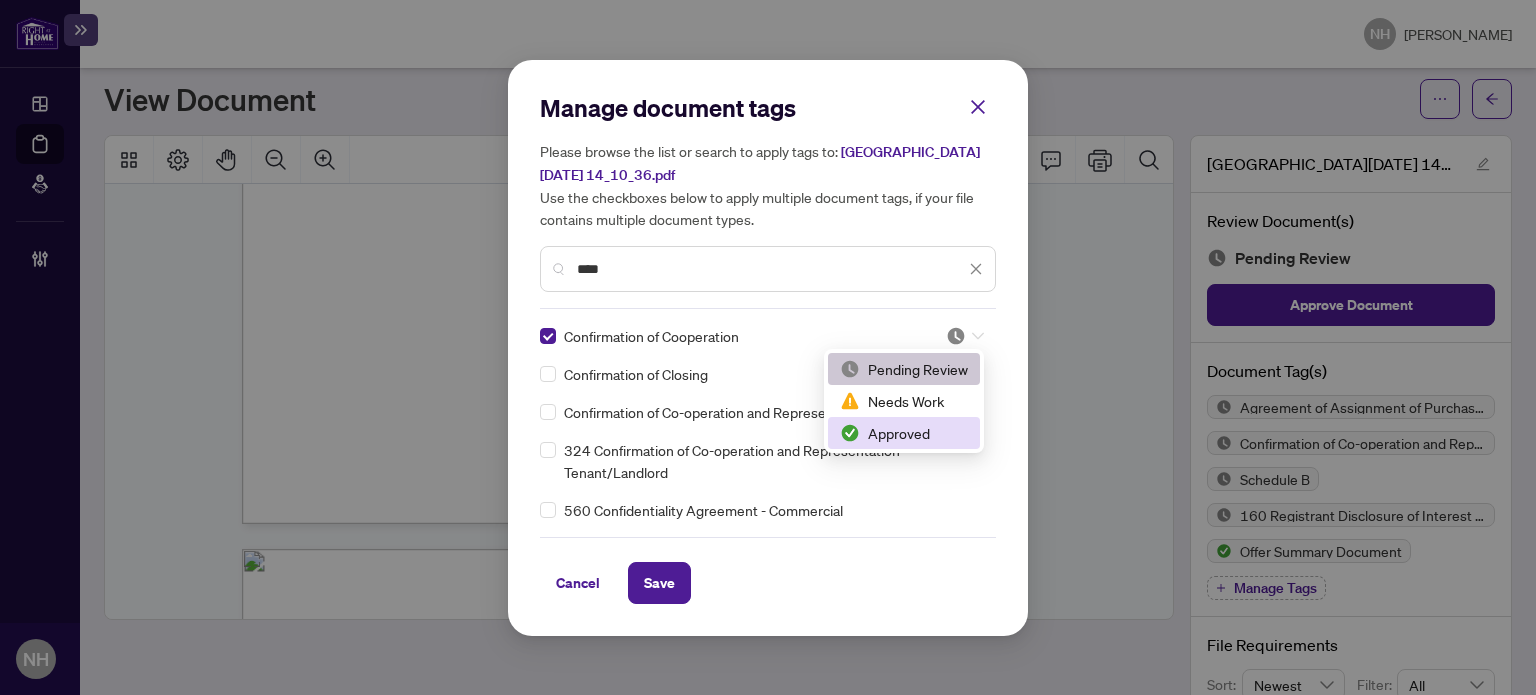 click on "Approved" at bounding box center (904, 433) 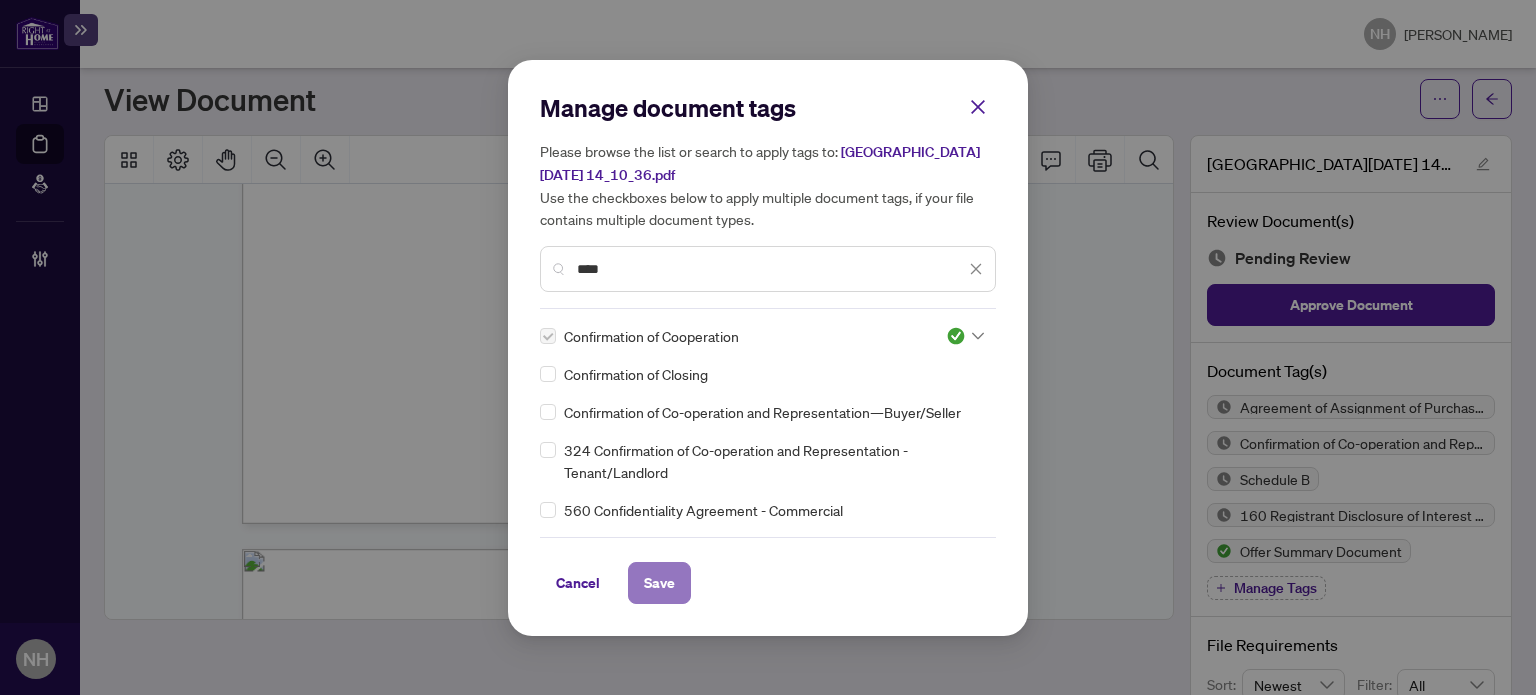 click on "Save" at bounding box center (659, 583) 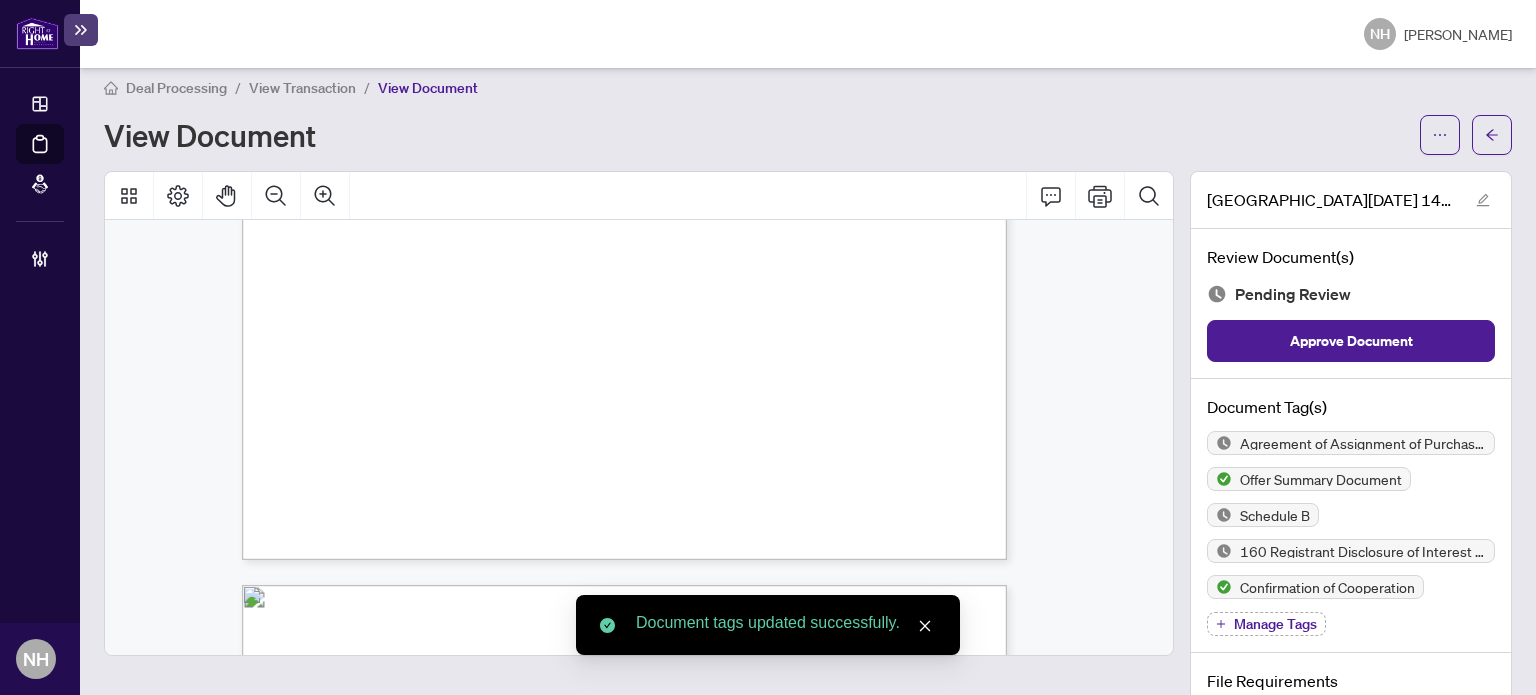 scroll, scrollTop: 0, scrollLeft: 0, axis: both 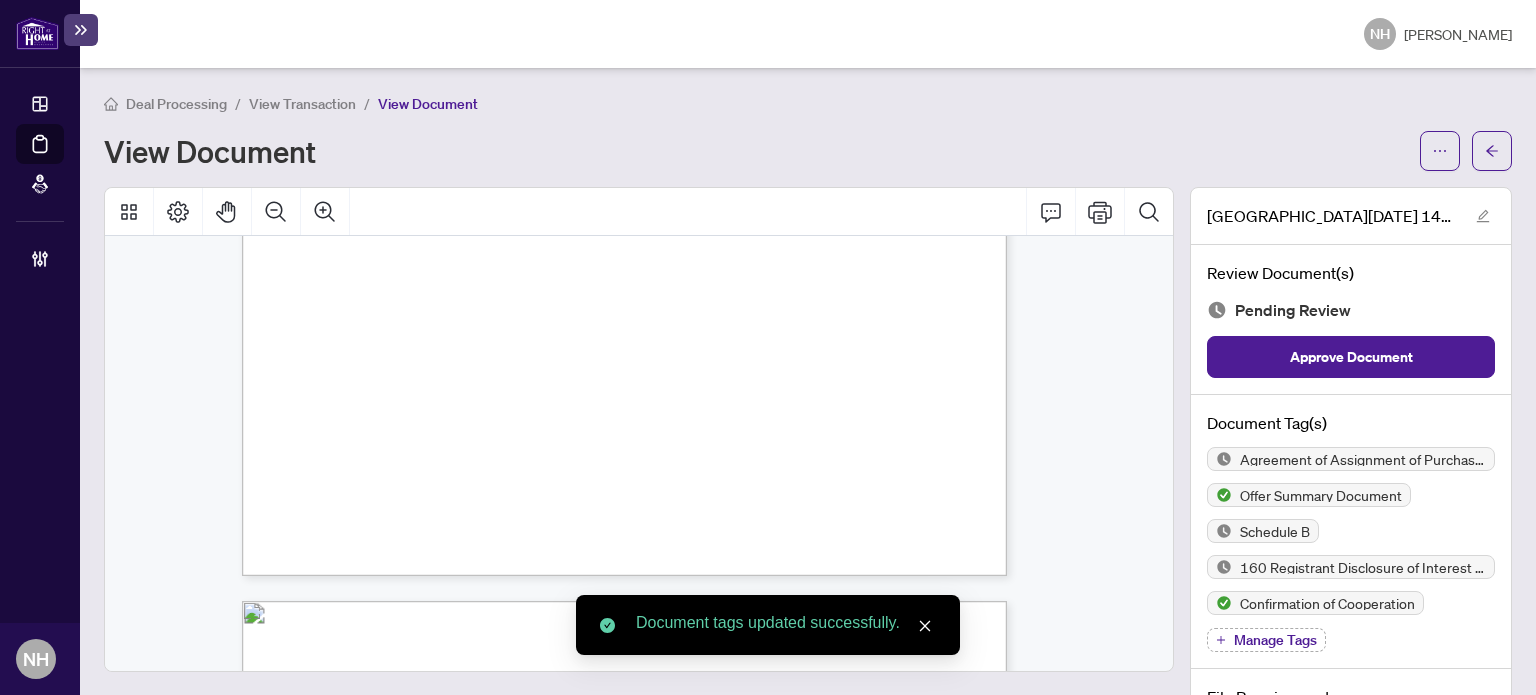 click on "View Transaction" at bounding box center [302, 104] 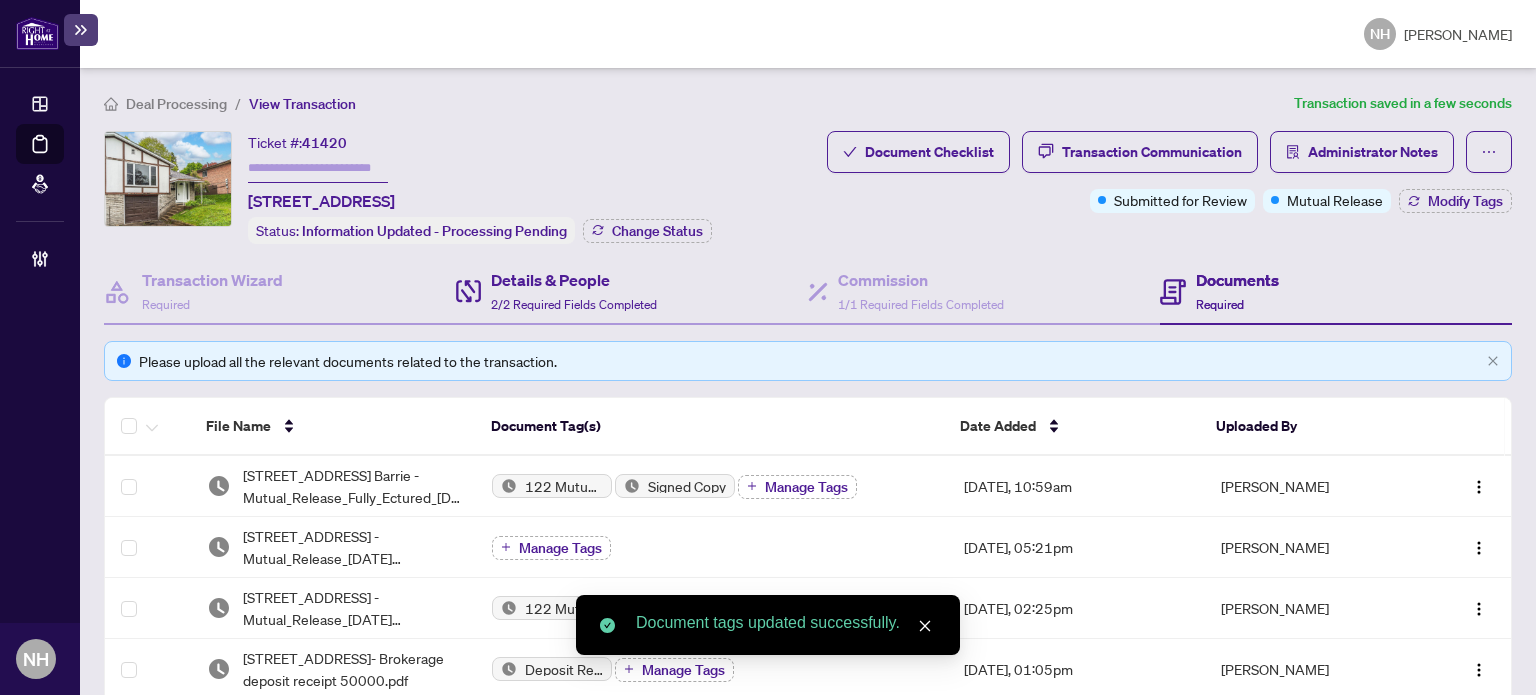 scroll, scrollTop: 400, scrollLeft: 0, axis: vertical 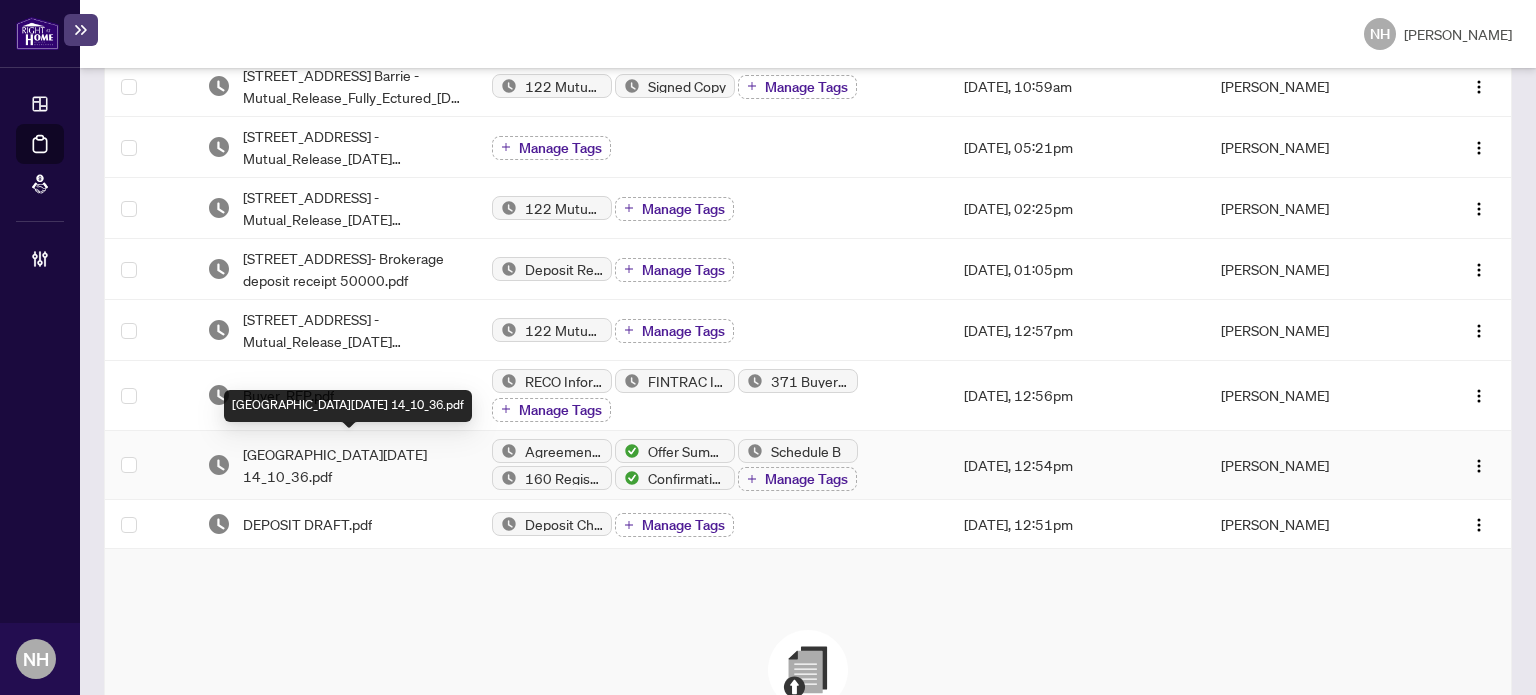click on "70 Highcroft Road Barrie -OFFER_2025-06-24 14_10_36.pdf" at bounding box center (352, 465) 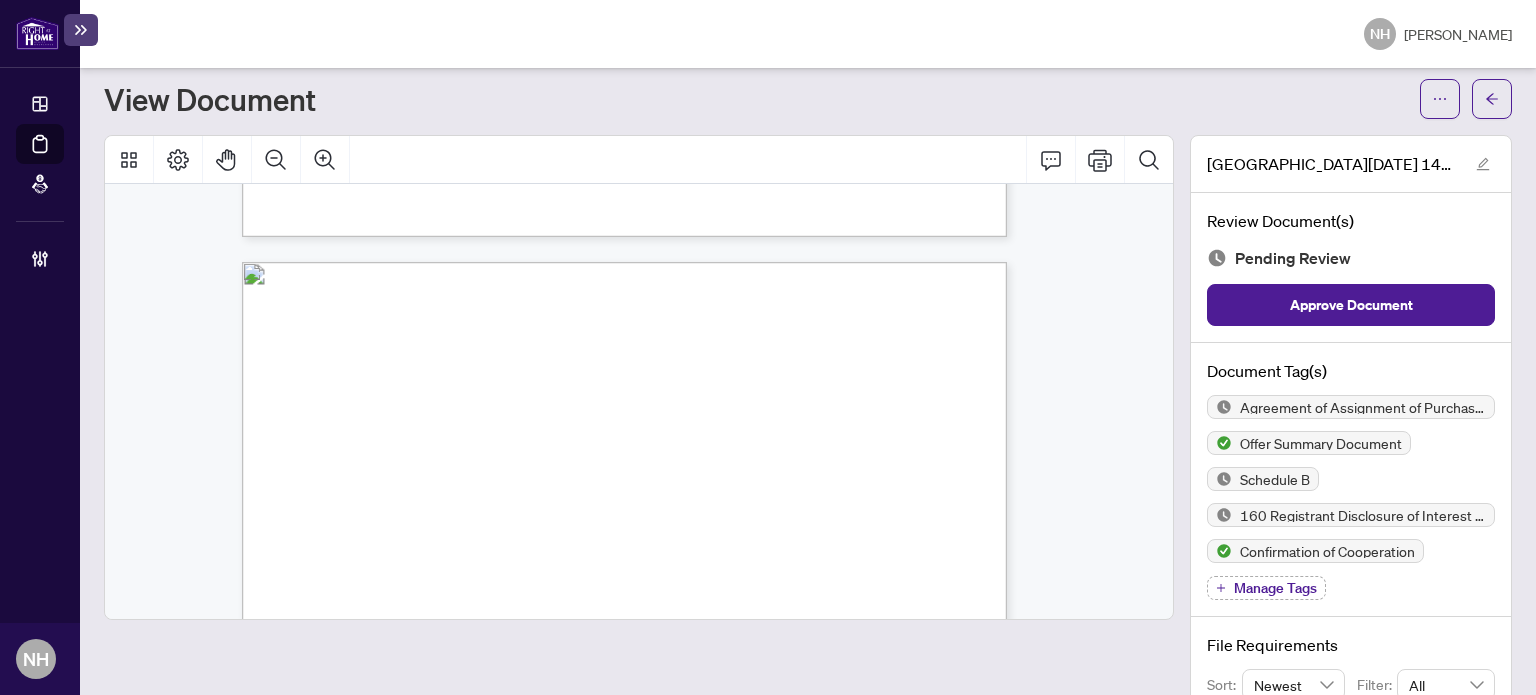 scroll, scrollTop: 10000, scrollLeft: 0, axis: vertical 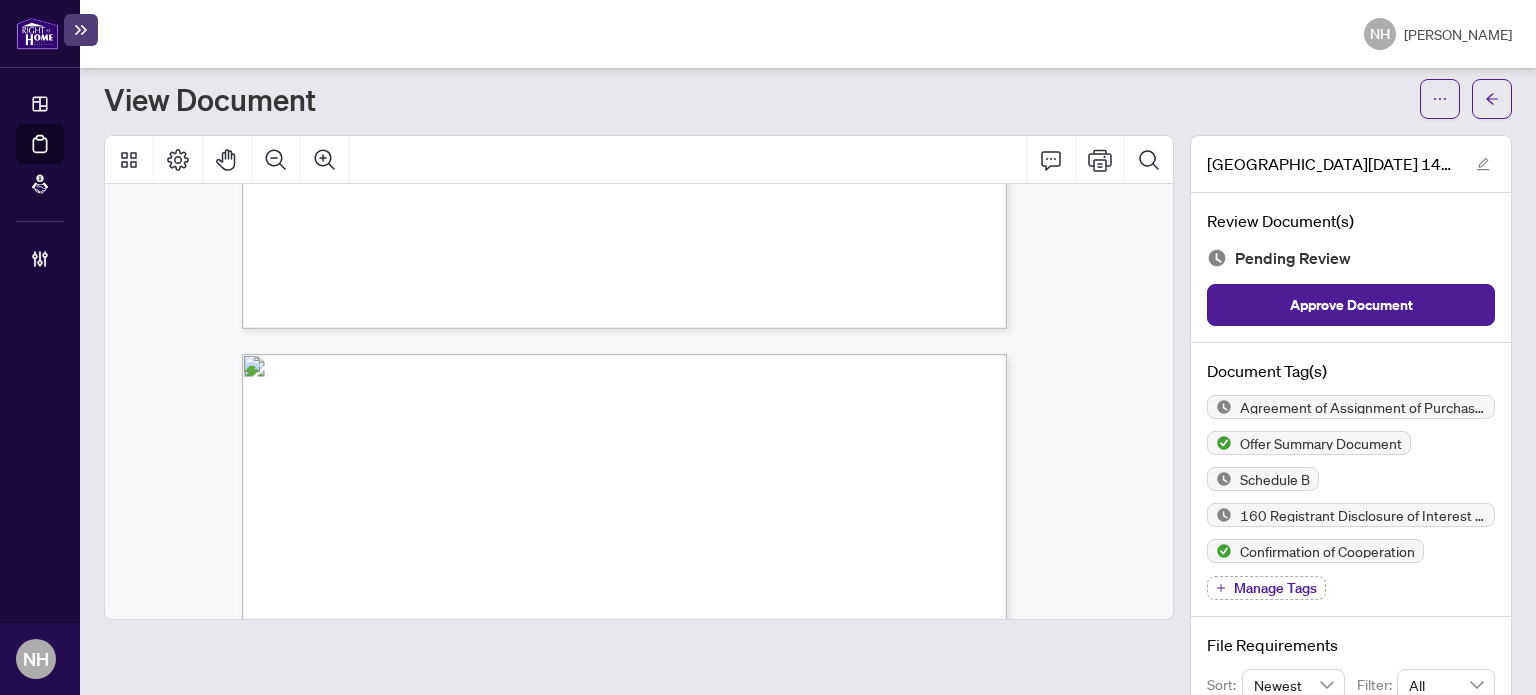click on "Manage Tags" at bounding box center (1275, 588) 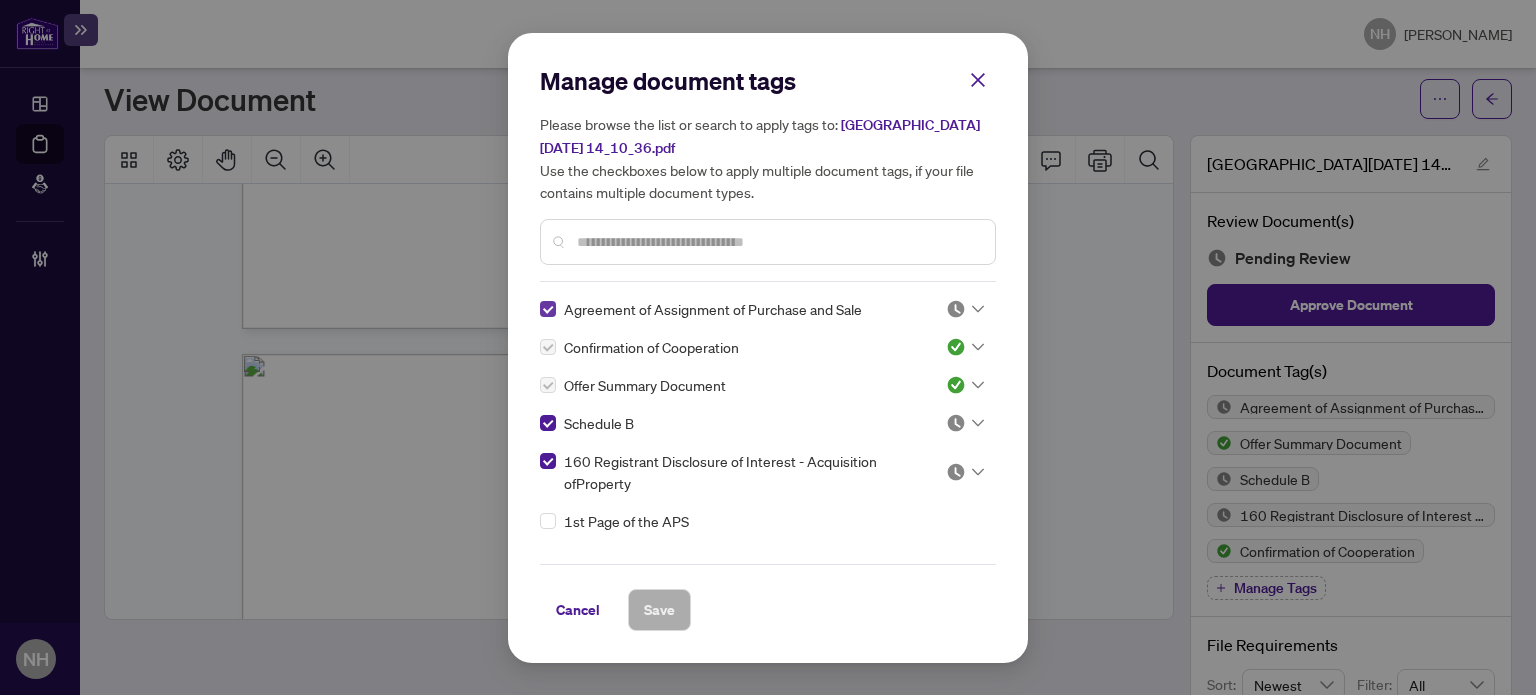 click at bounding box center (548, 309) 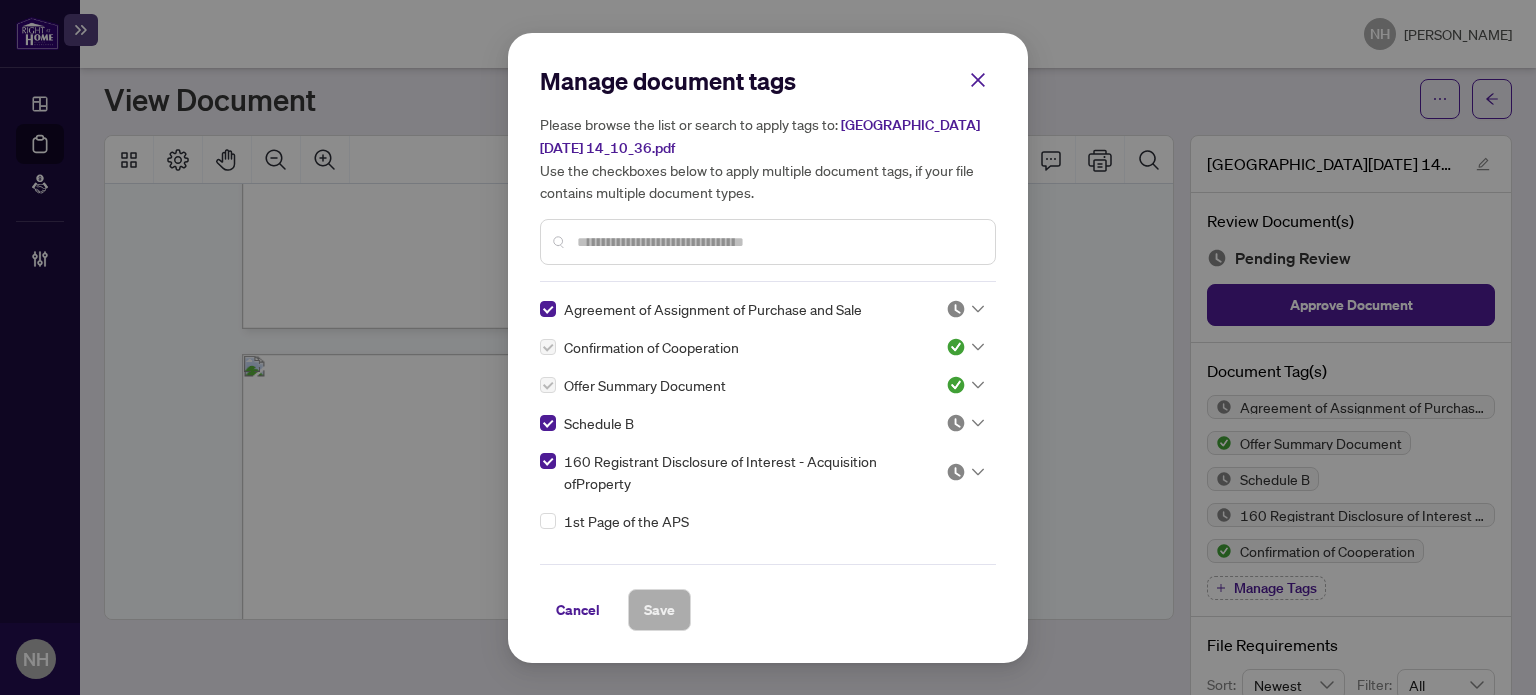 scroll, scrollTop: 0, scrollLeft: 0, axis: both 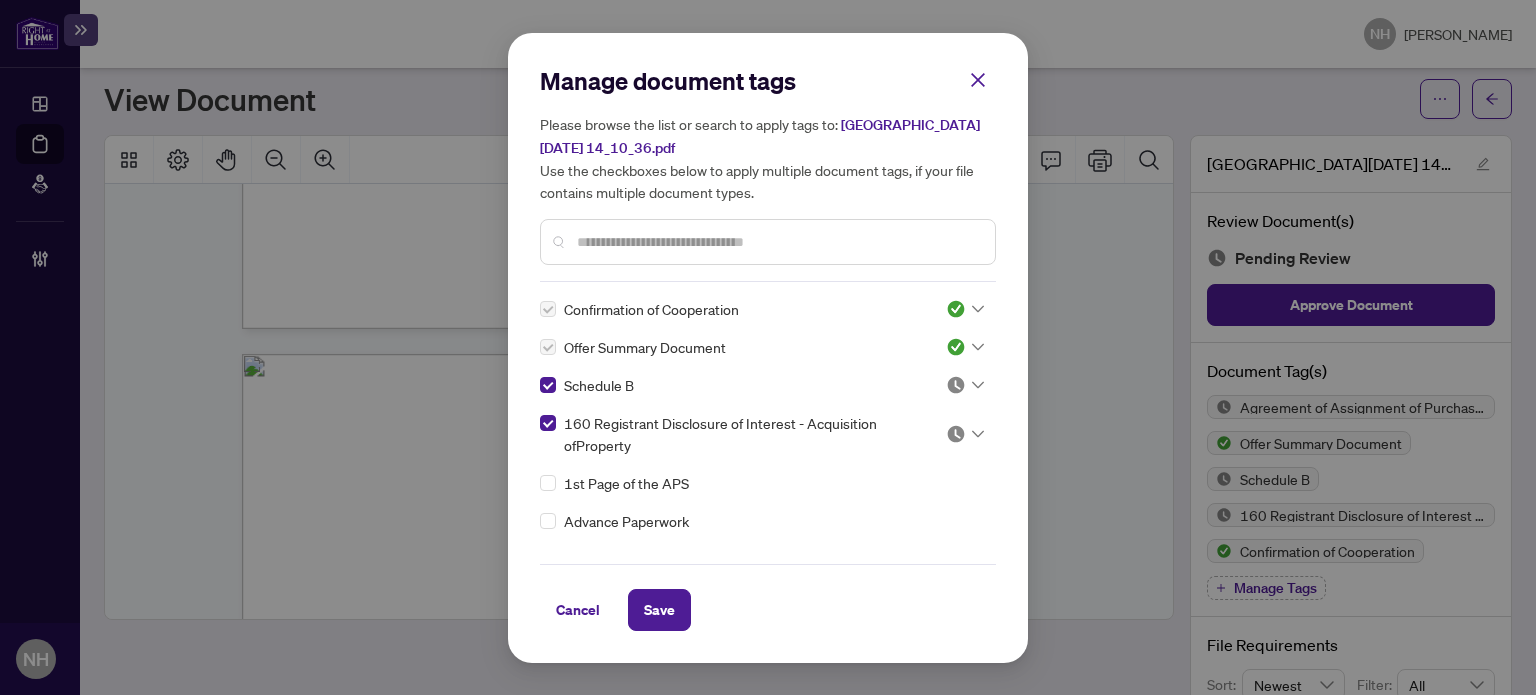 click at bounding box center [778, 242] 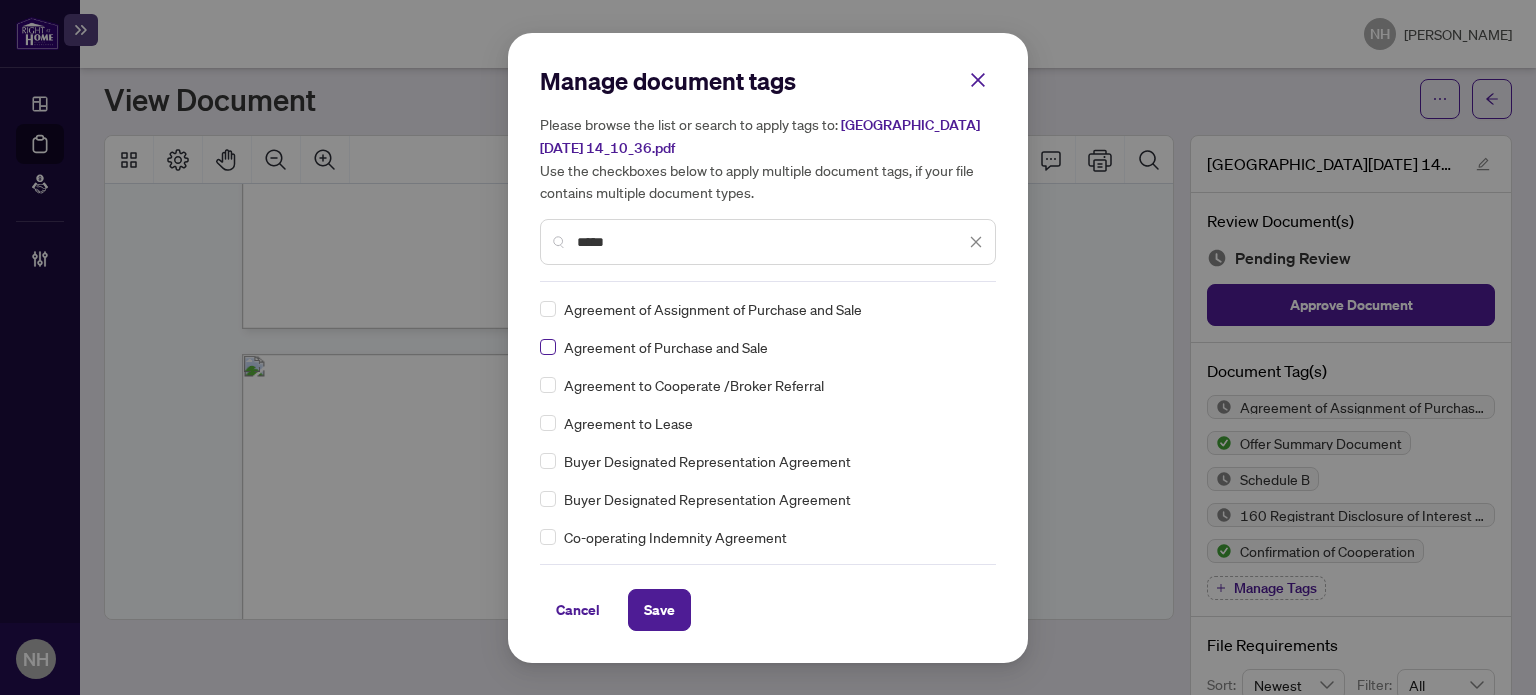 type on "*****" 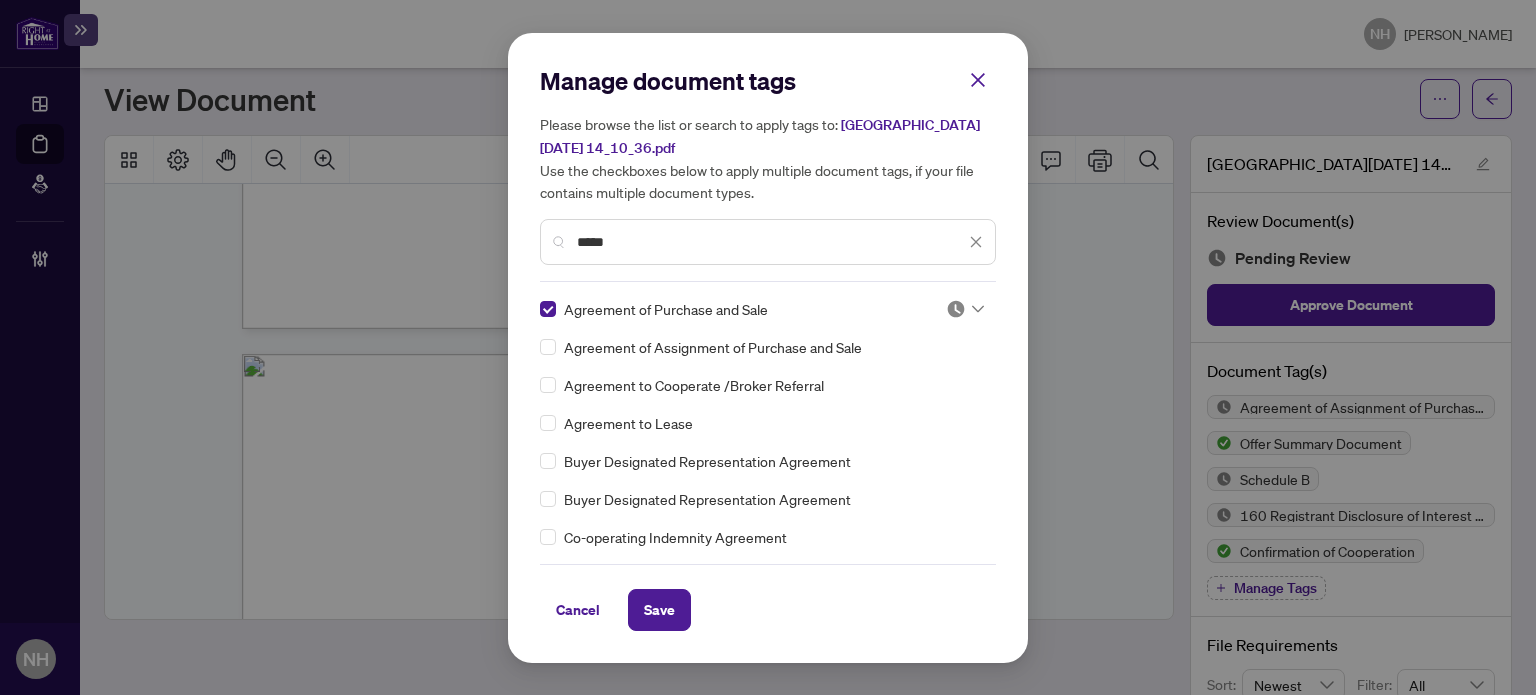 click at bounding box center [959, 314] 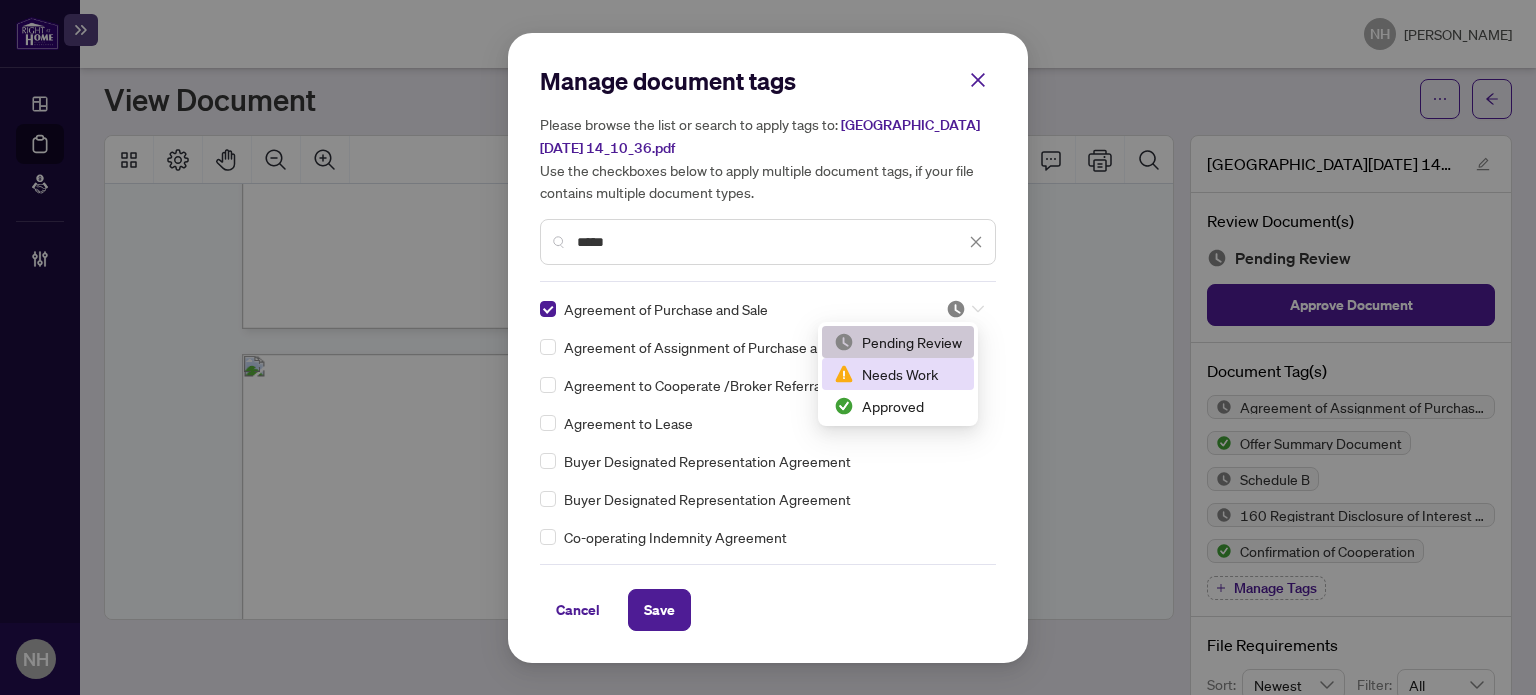 click on "Needs Work" at bounding box center [898, 374] 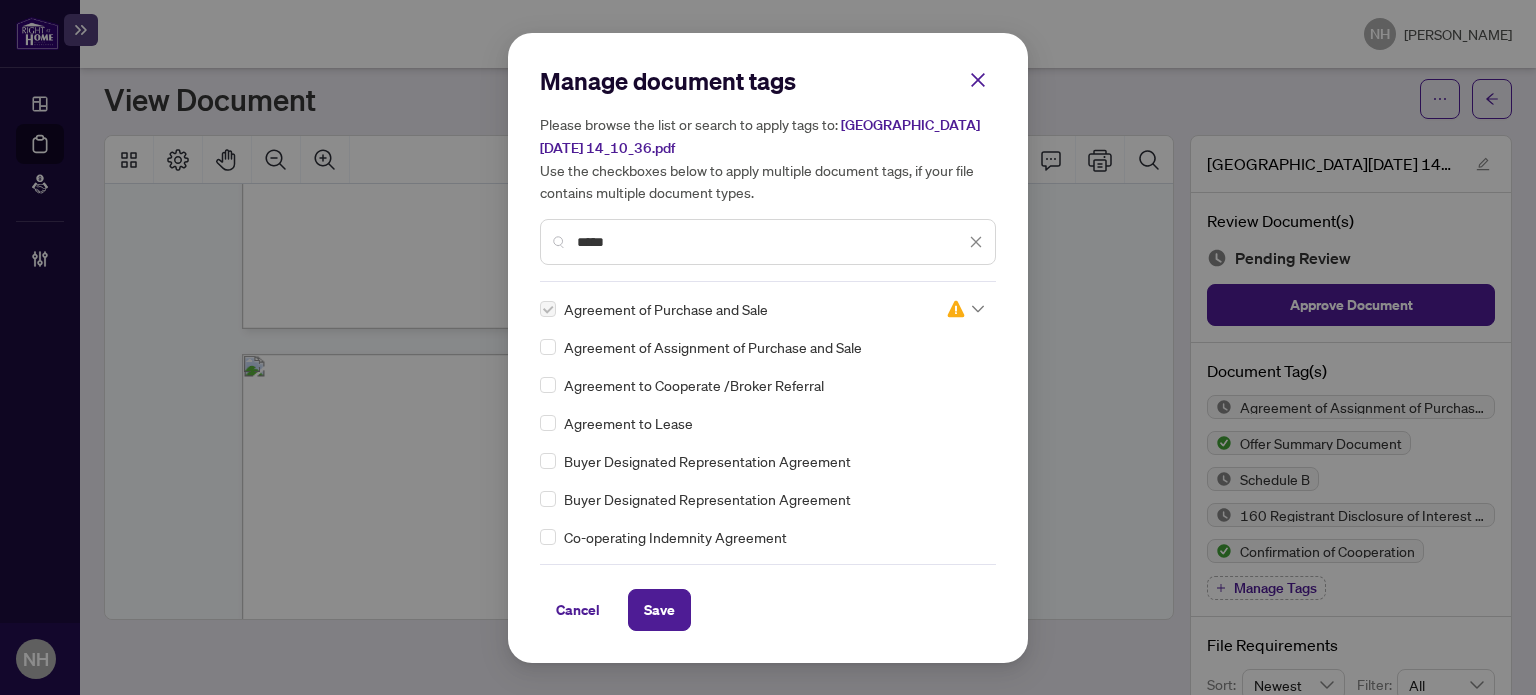click at bounding box center (956, 309) 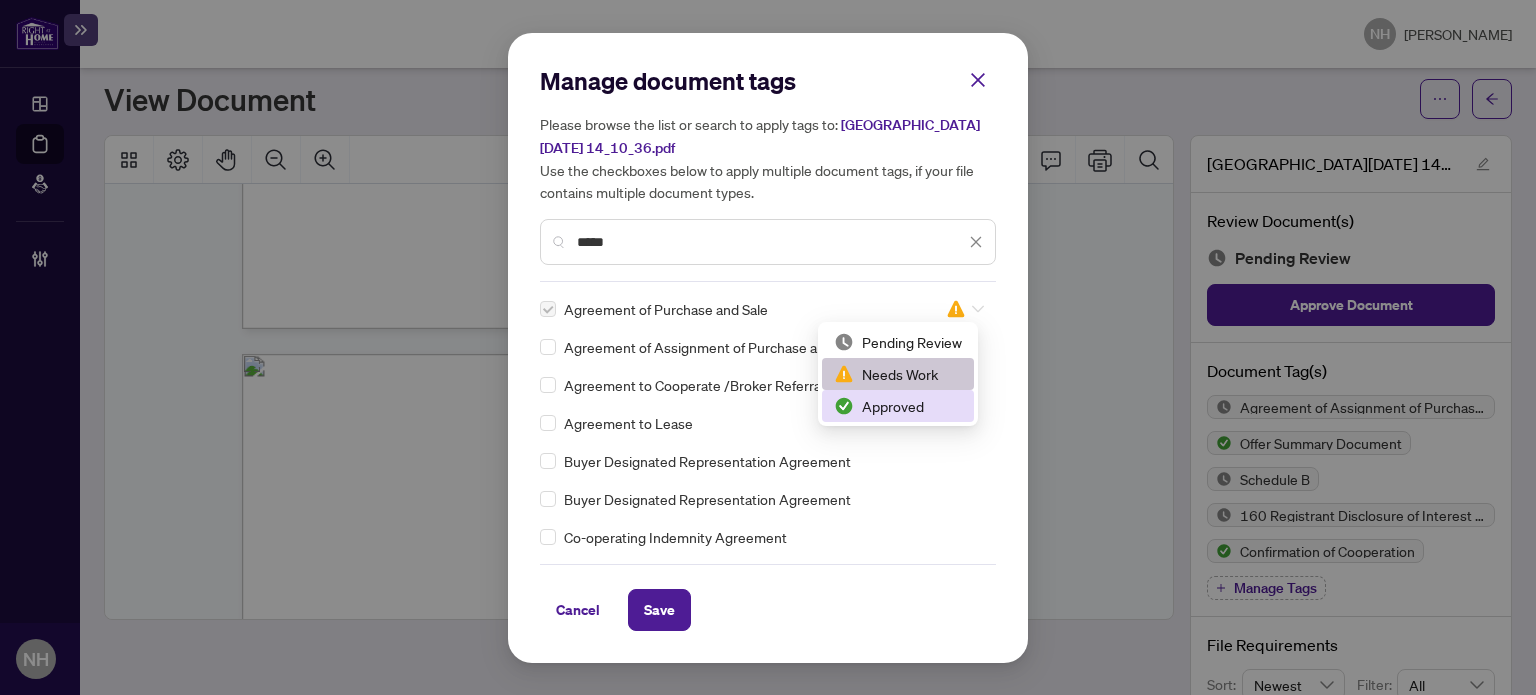 click on "Approved" at bounding box center [898, 406] 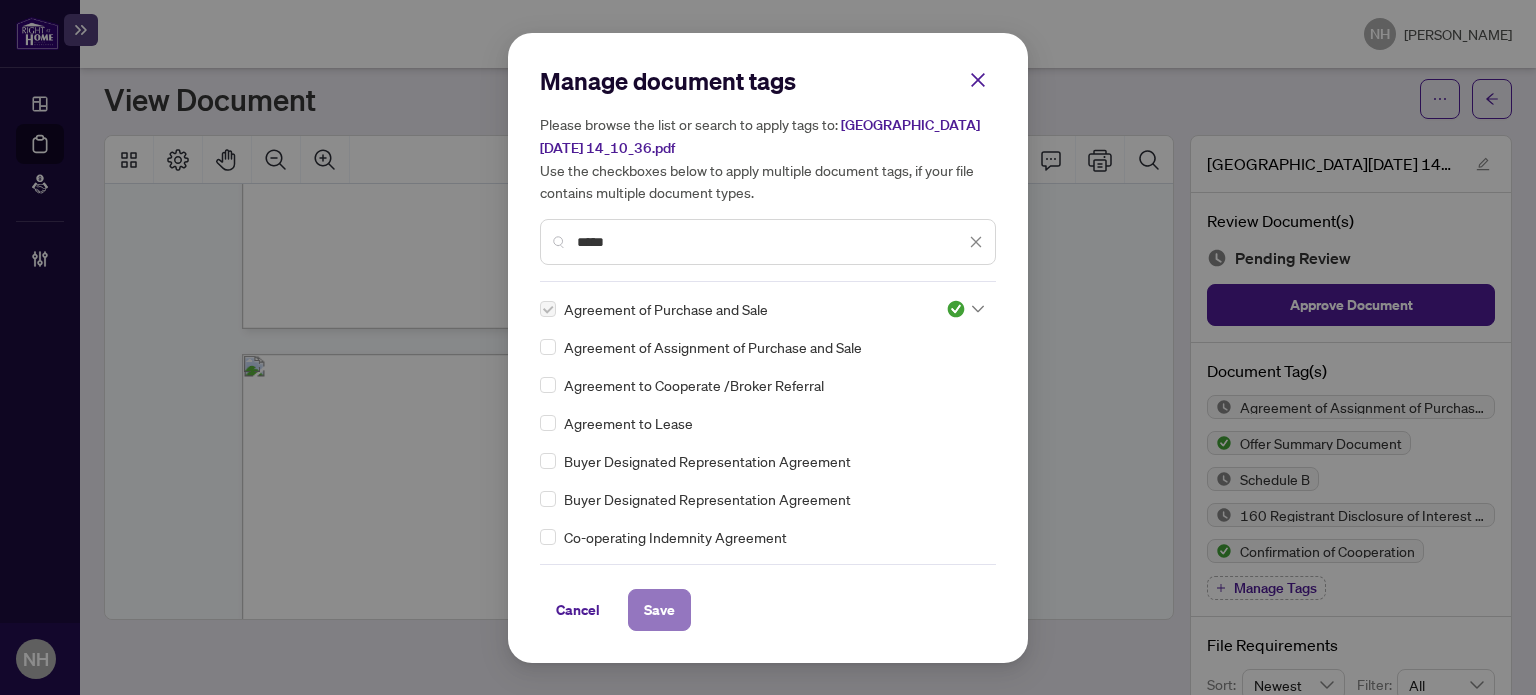 click on "Save" at bounding box center [659, 610] 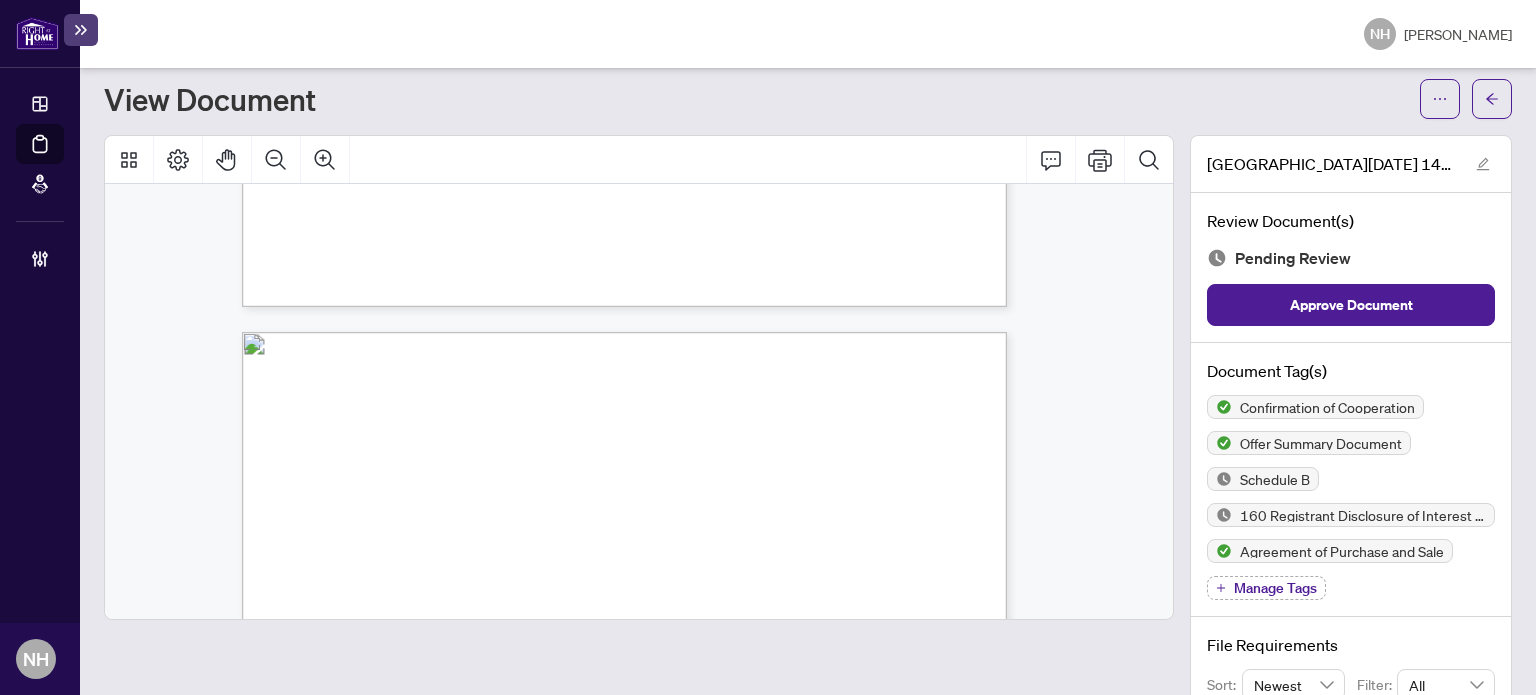 scroll, scrollTop: 12100, scrollLeft: 0, axis: vertical 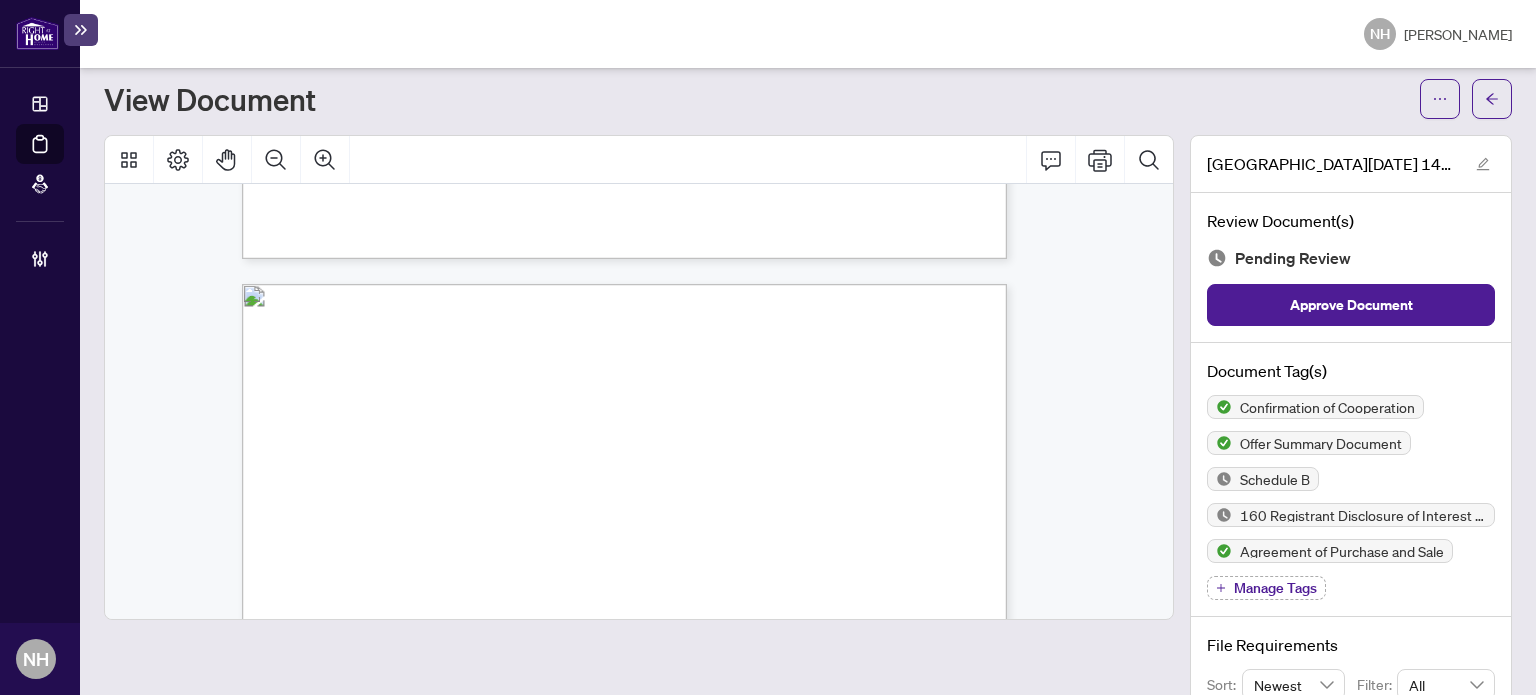 click on "Manage Tags" at bounding box center (1266, 588) 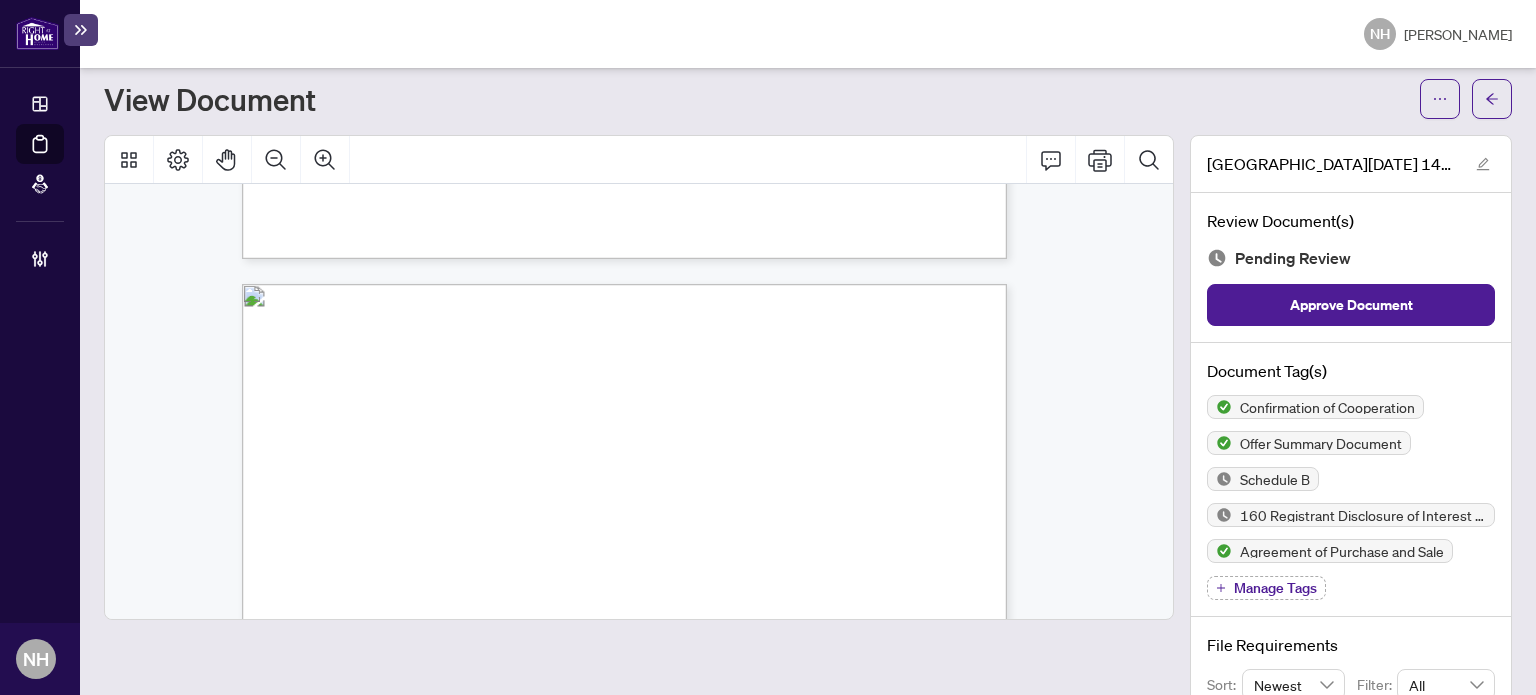 type 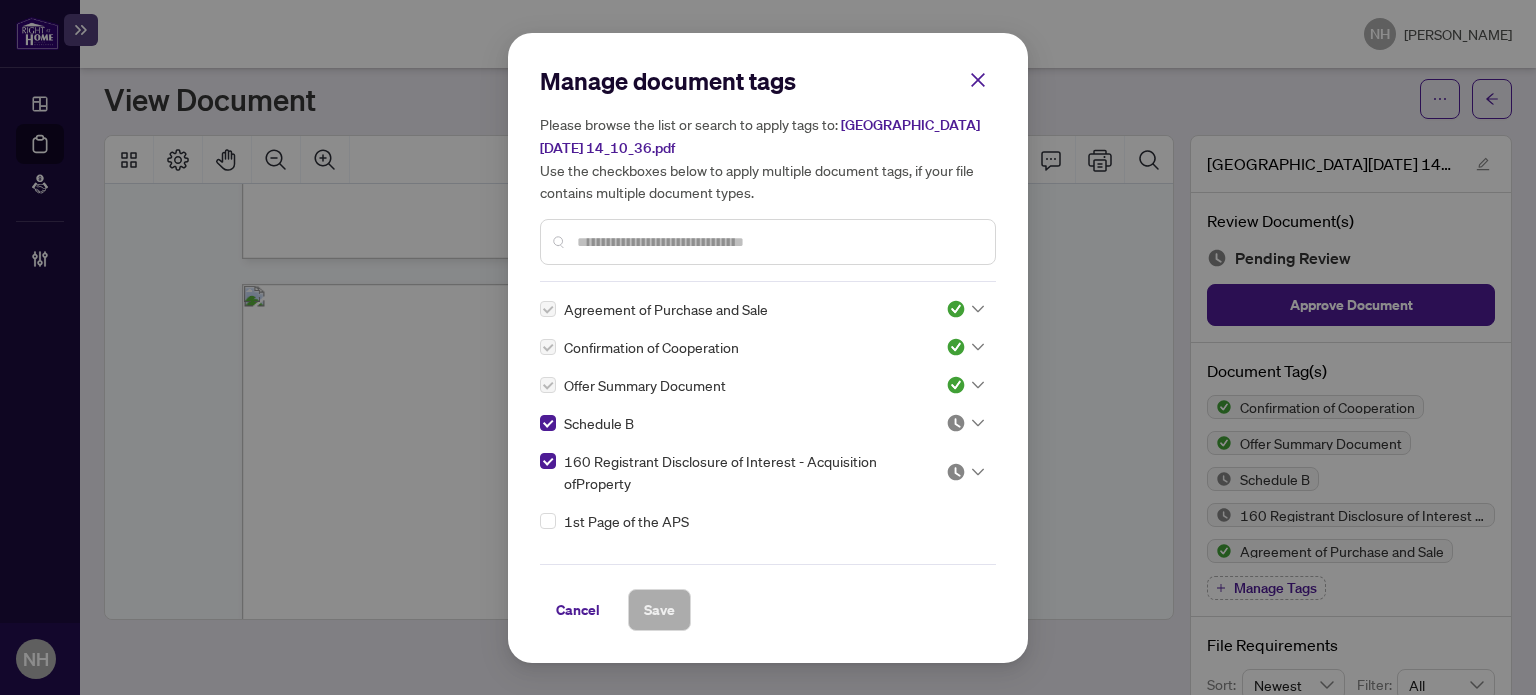 drag, startPoint x: 961, startPoint y: 411, endPoint x: 948, endPoint y: 432, distance: 24.698177 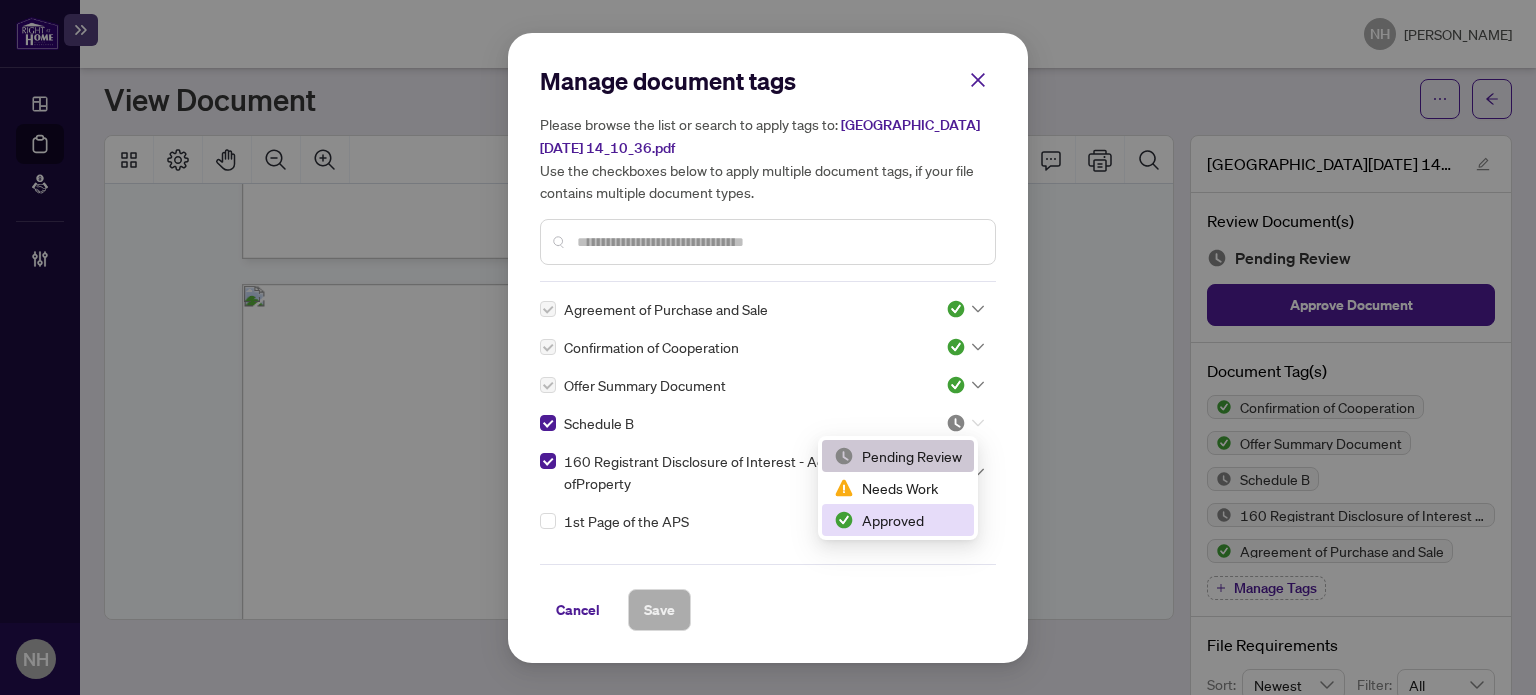 click on "Approved" at bounding box center [898, 520] 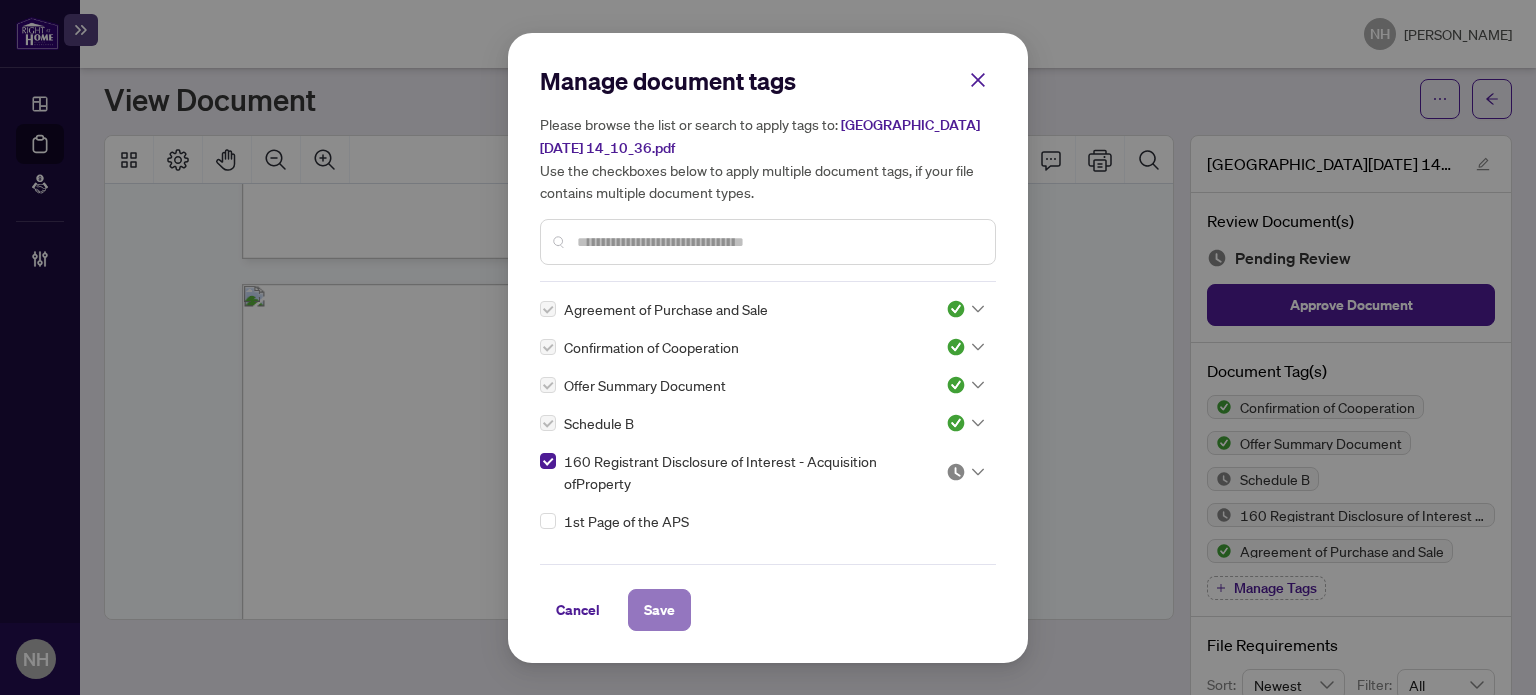 click on "Save" at bounding box center [659, 610] 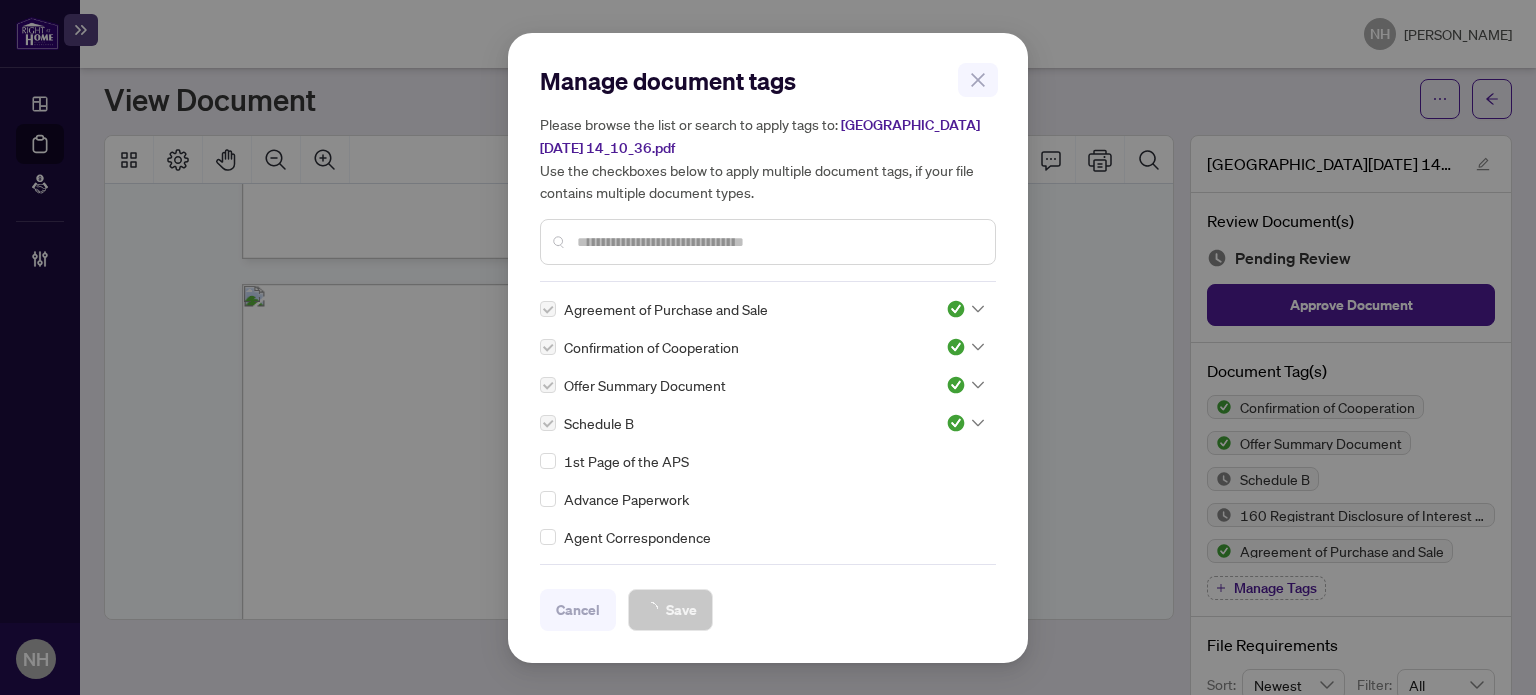 scroll, scrollTop: 0, scrollLeft: 0, axis: both 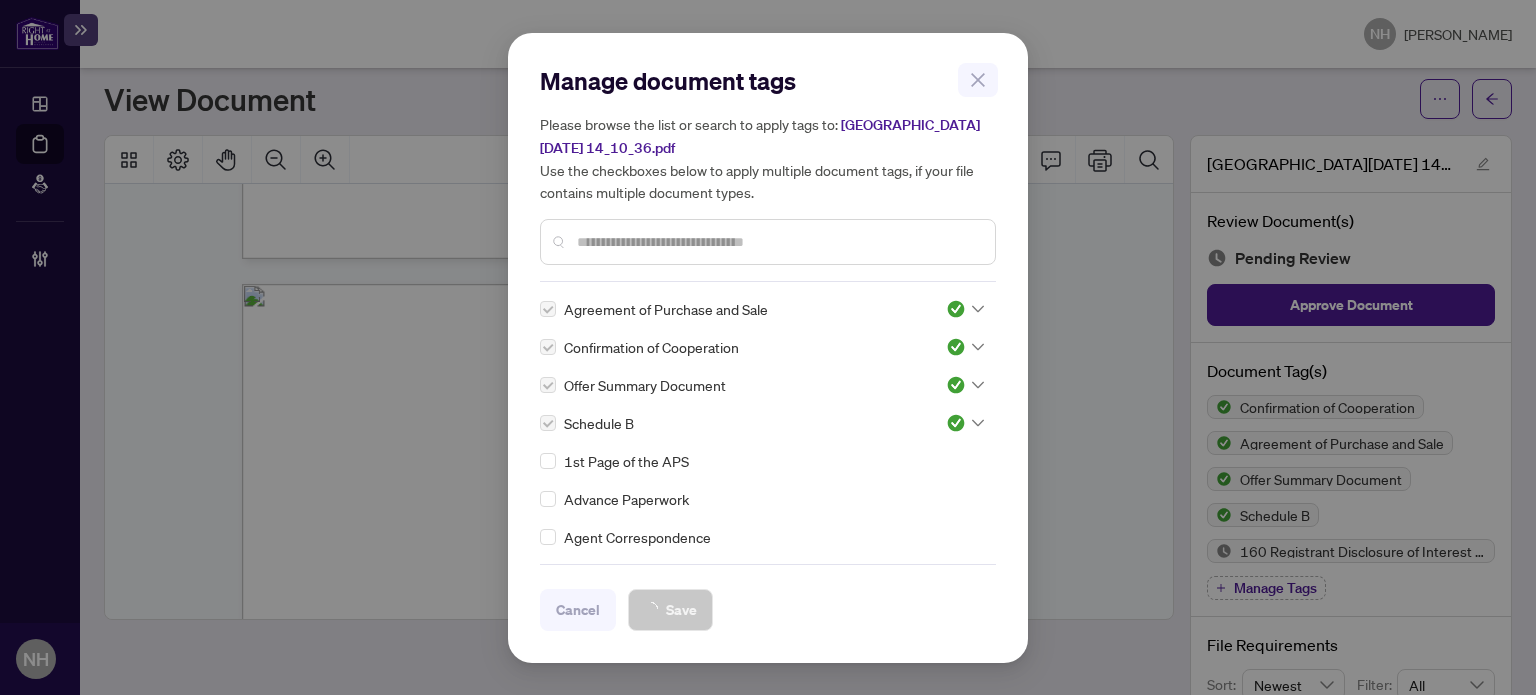 click on "Manage document tags Please browse the list or search to apply tags to:   70 Highcroft Road Barrie -OFFER_2025-06-24 14_10_36.pdf   Use the checkboxes below to apply multiple document tags, if your file contains multiple document types.   Agreement of Purchase and Sale Confirmation of Cooperation Offer Summary Document Schedule B 1st Page of the APS Advance Paperwork Agent Correspondence Agreement of Assignment of Purchase and Sale Agreement to Cooperate /Broker Referral Agreement to Lease Articles of Incorporation Back to Vendor Letter Belongs to Another Transaction Builder's Consent Buyer Designated Representation Agreement Buyer Designated Representation Agreement Buyers Lawyer Information Certificate of Estate Trustee(s) Client Refused to Sign Closing Date Change Co-op Brokerage Commission Statement Co-op EFT Co-operating Indemnity Agreement Commission Adjustment Commission Agreement Commission Calculation Commission Statement Sent Commission Statement Sent to Landlord Commission Statement Sent to Lawyer" at bounding box center (768, 347) 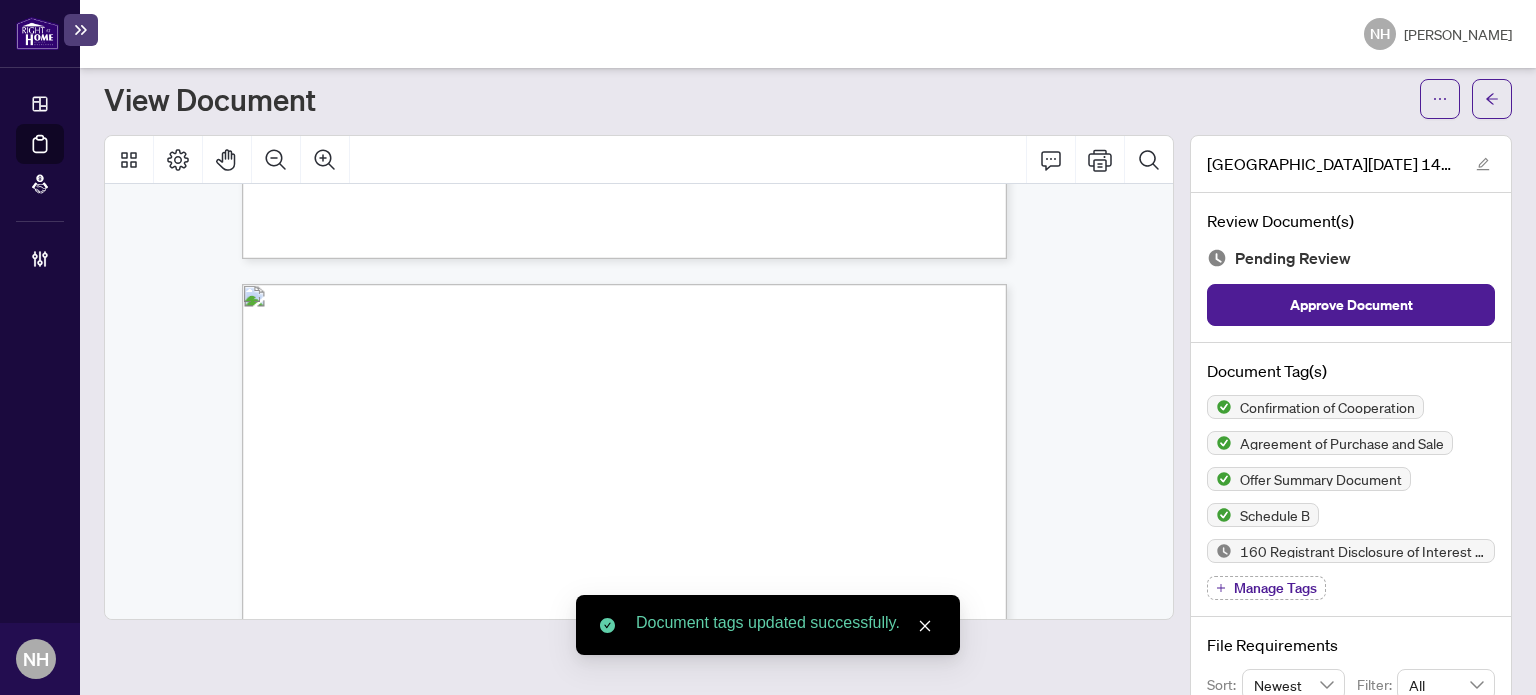 type 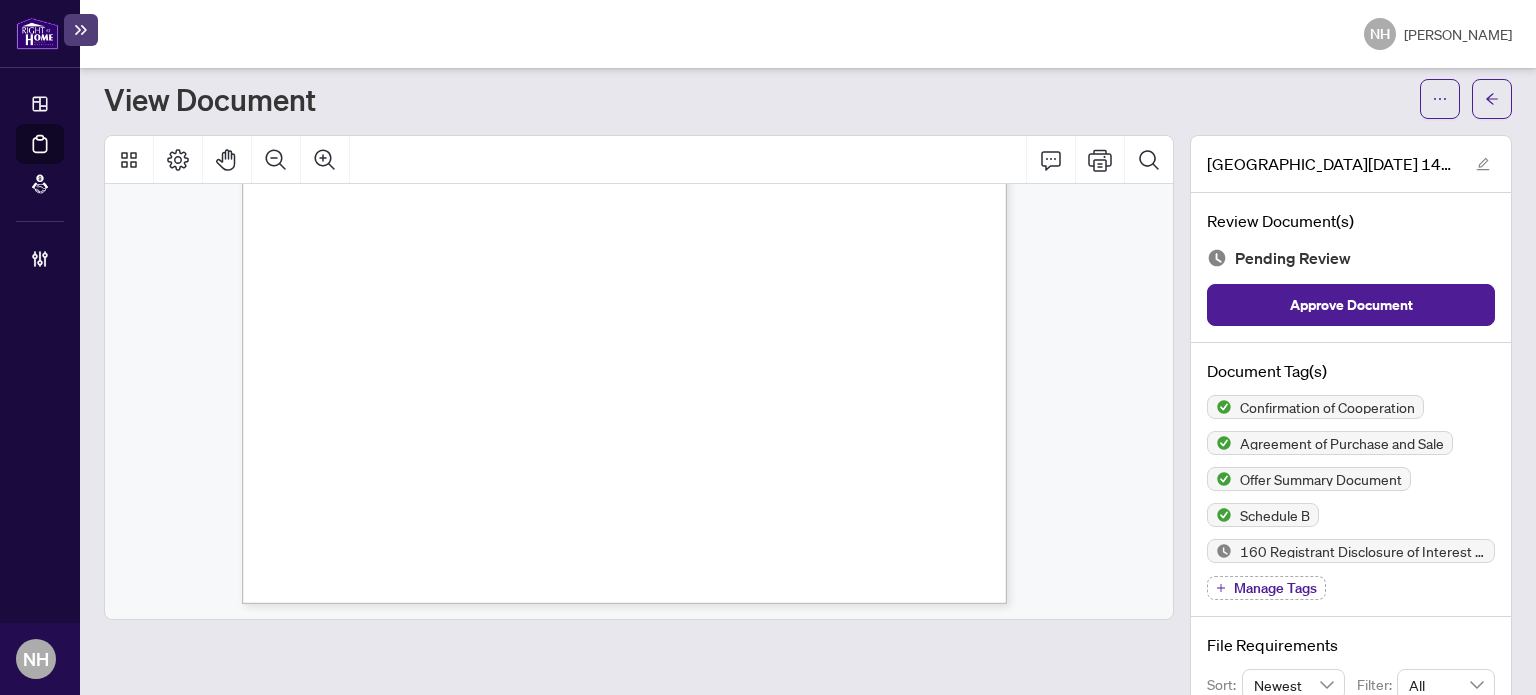 scroll, scrollTop: 12774, scrollLeft: 0, axis: vertical 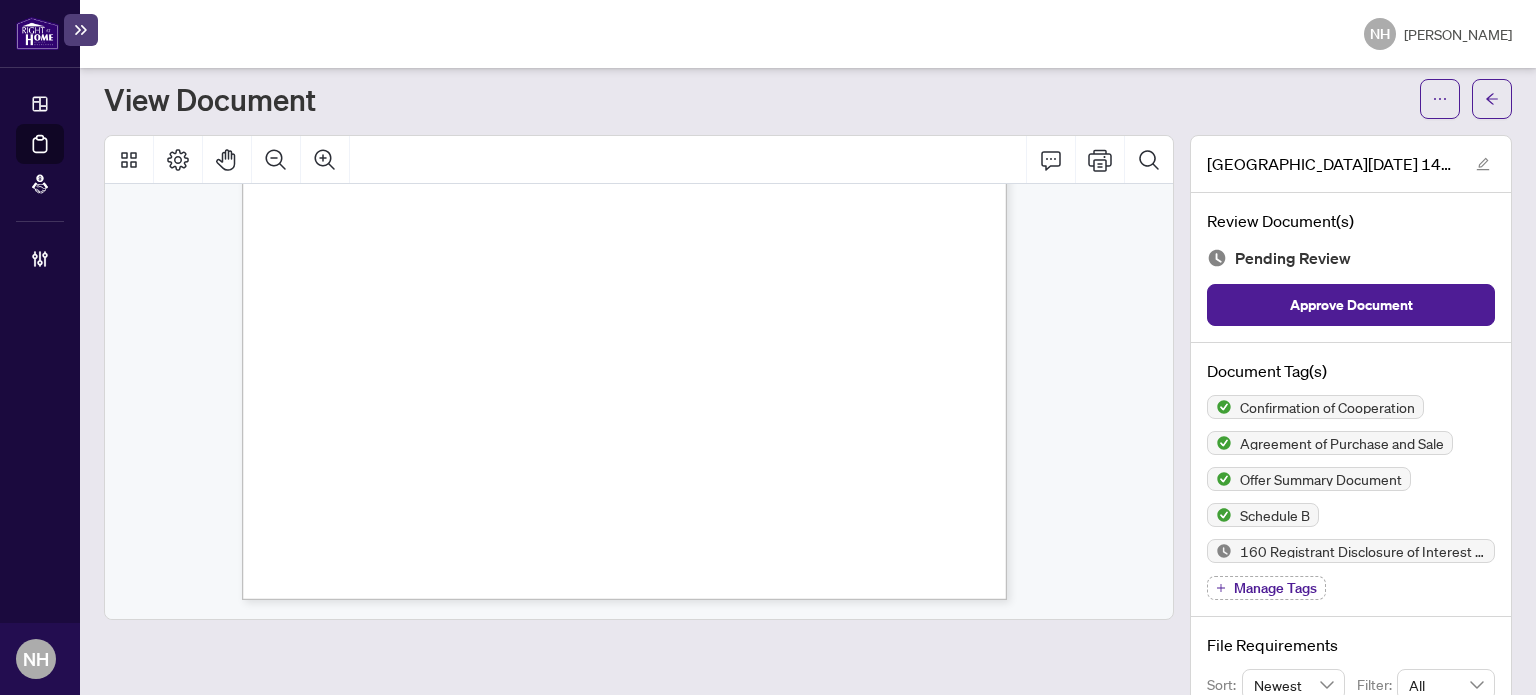 click on "Manage Tags" at bounding box center [1275, 588] 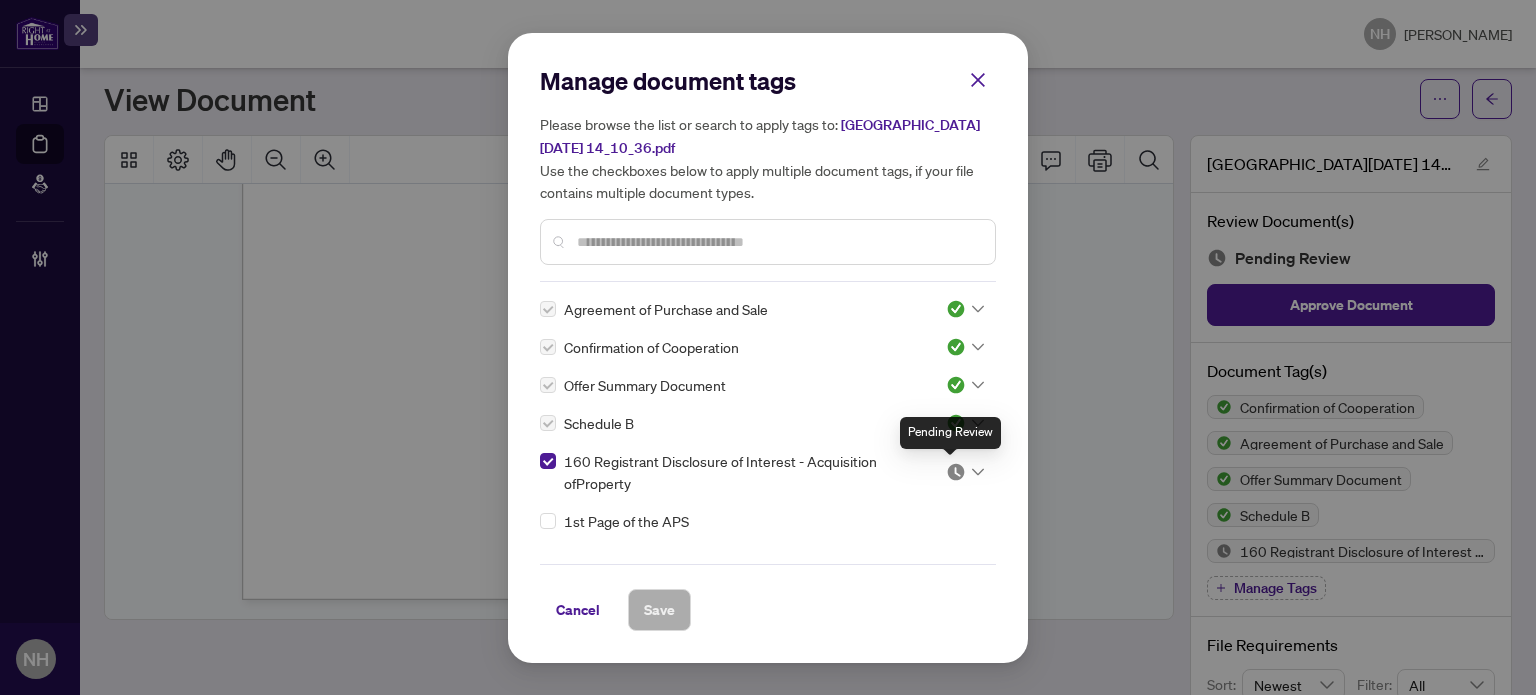click at bounding box center (965, 472) 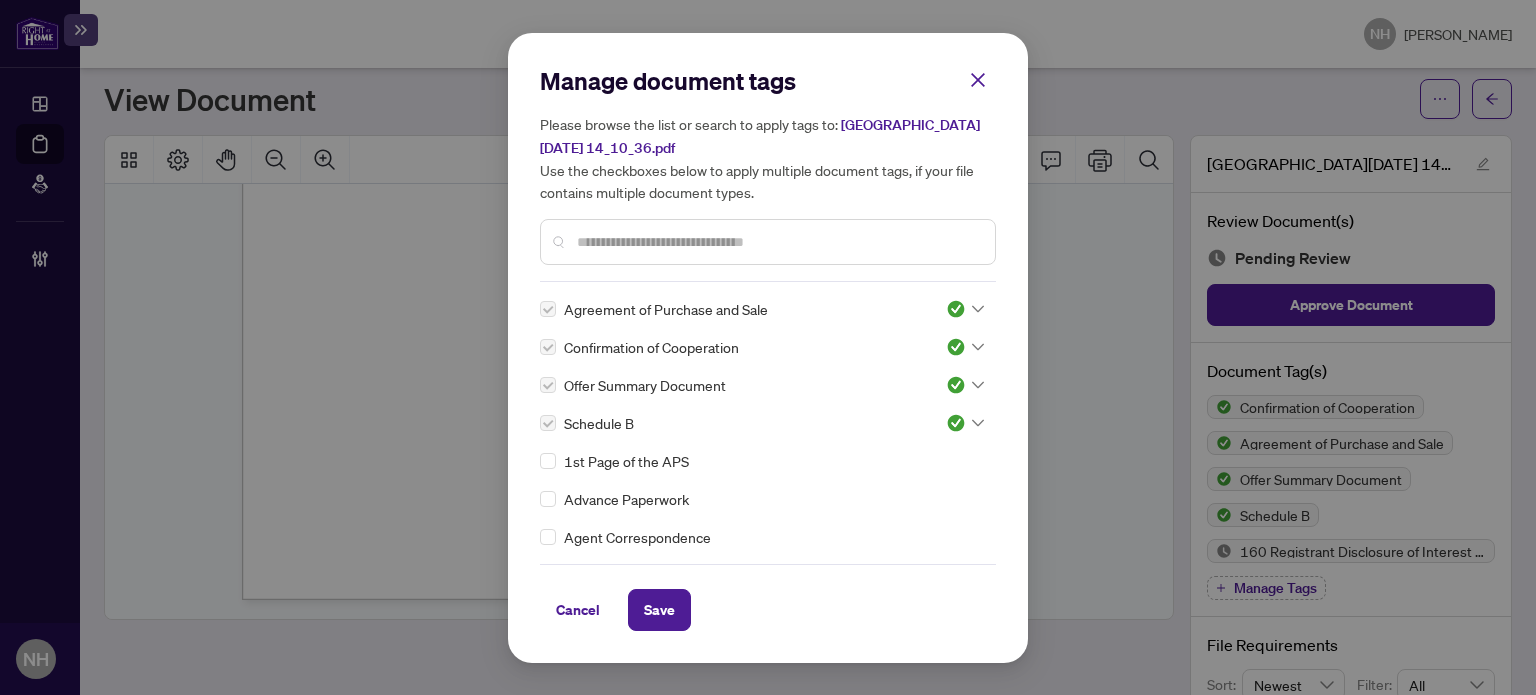 scroll, scrollTop: 0, scrollLeft: 0, axis: both 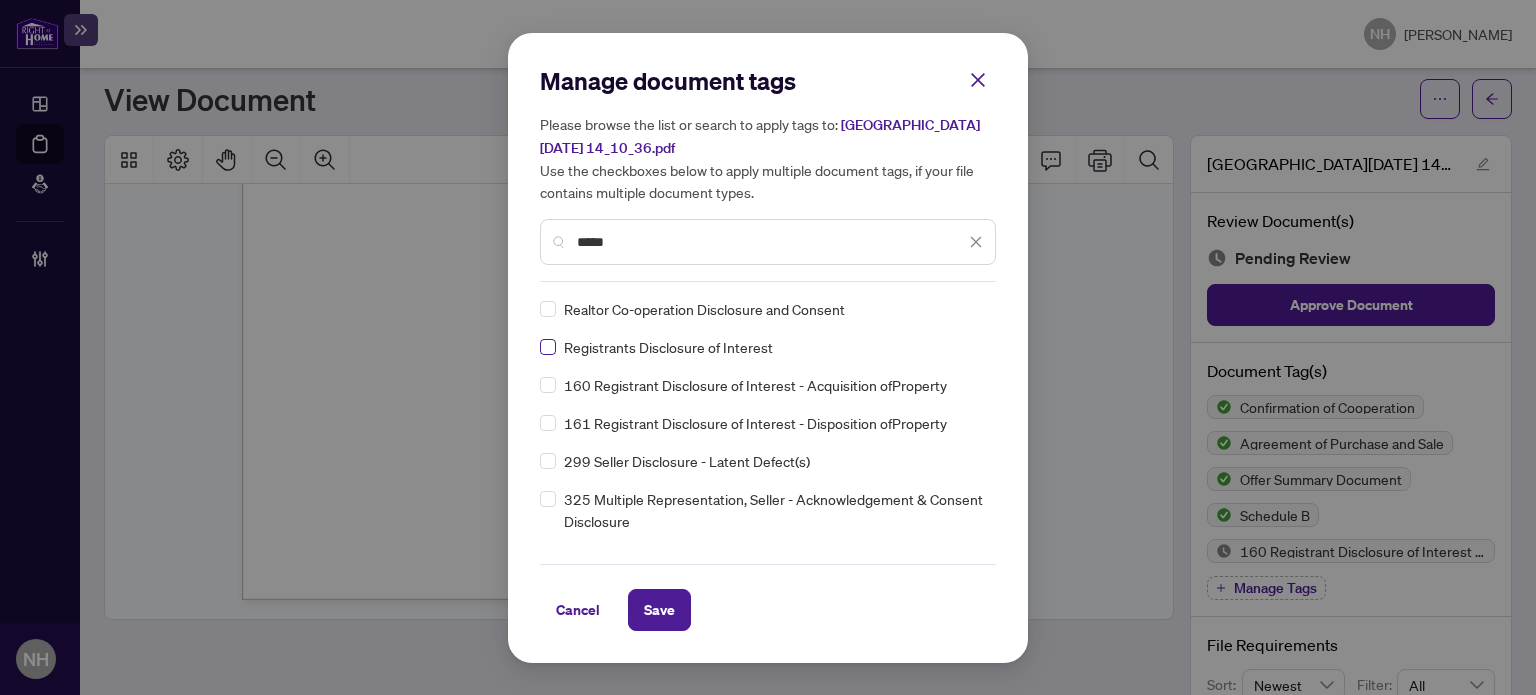 type on "*****" 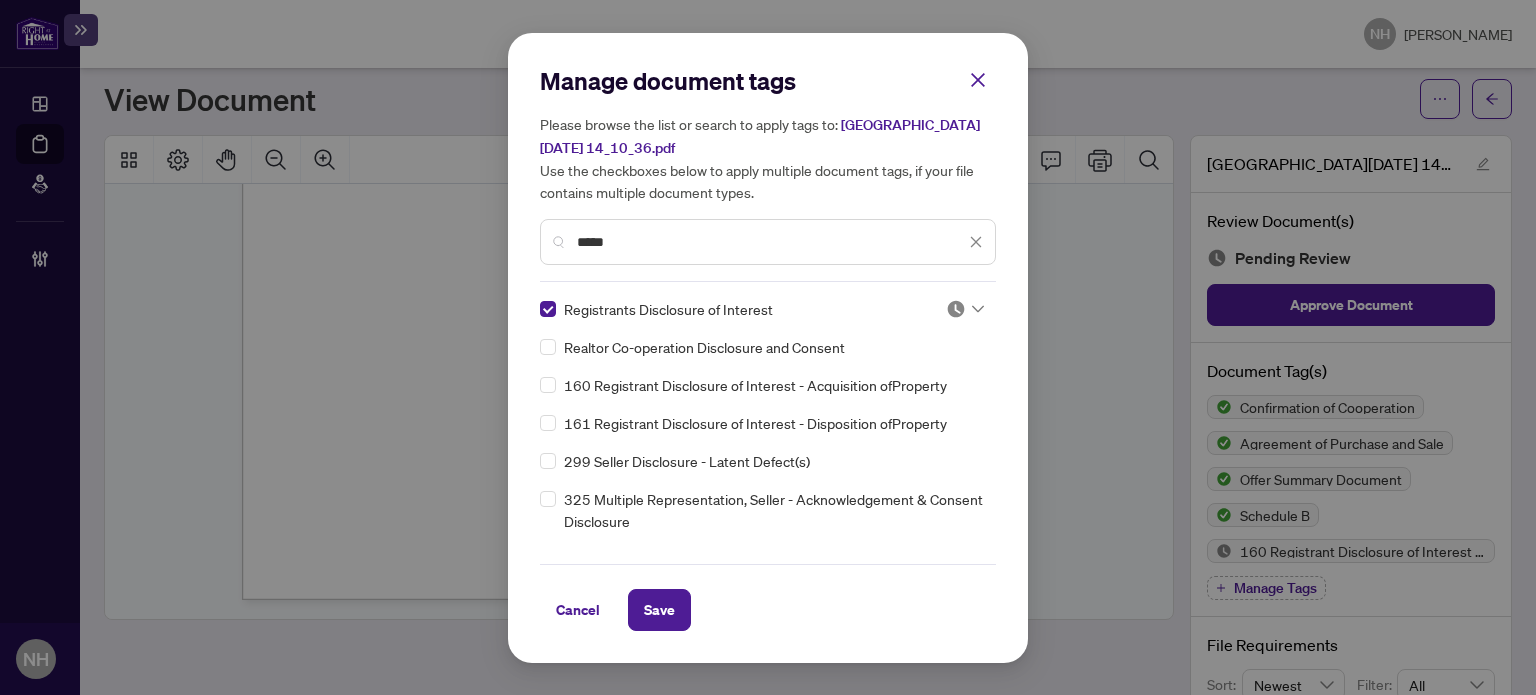 click at bounding box center [965, 309] 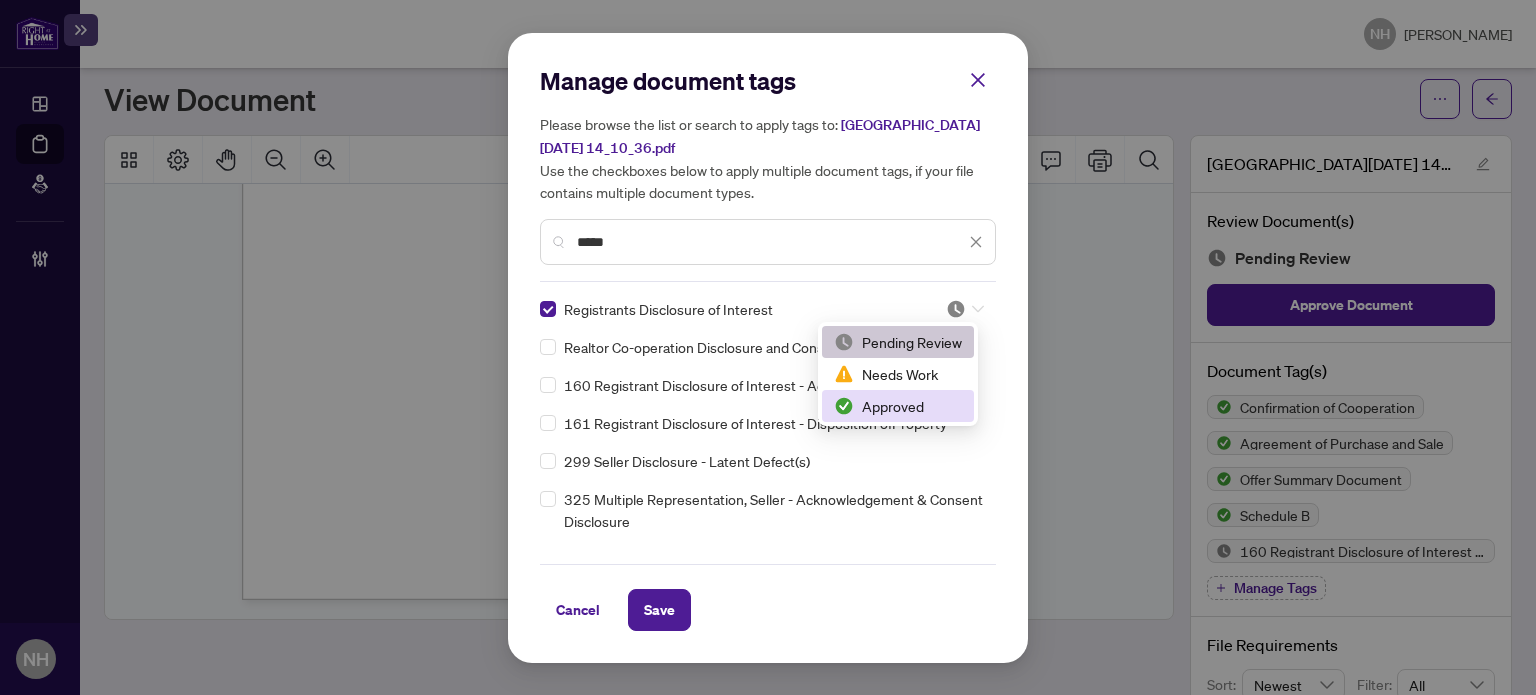 click on "Approved" at bounding box center [898, 406] 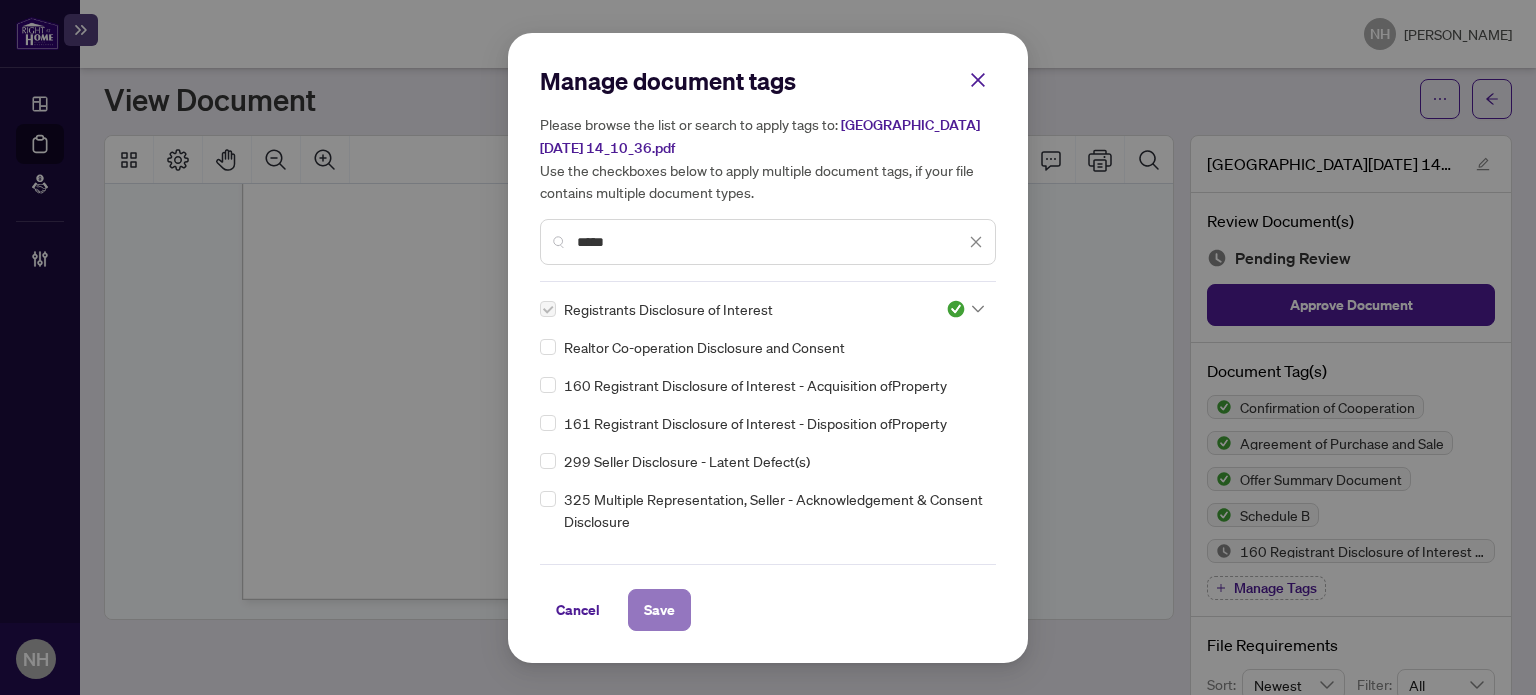 click on "Save" at bounding box center [659, 610] 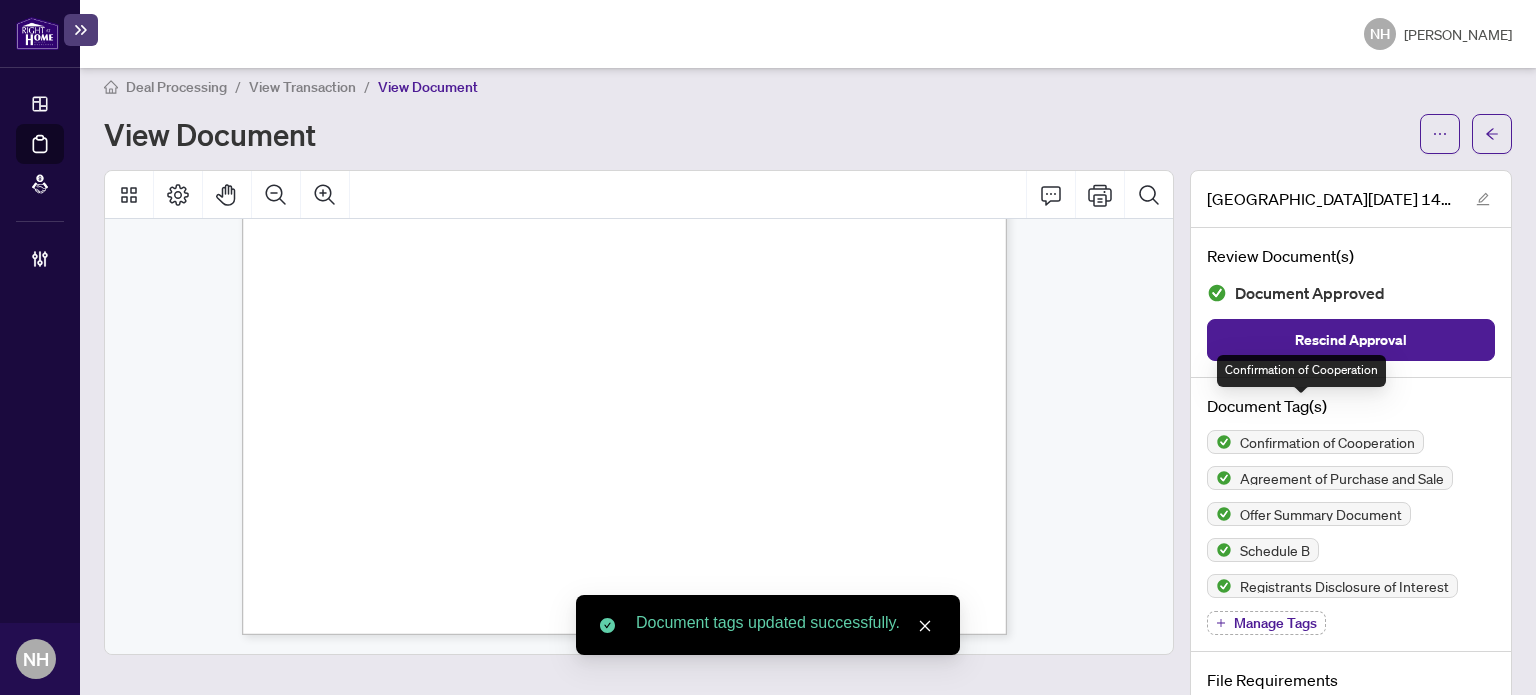 scroll, scrollTop: 0, scrollLeft: 0, axis: both 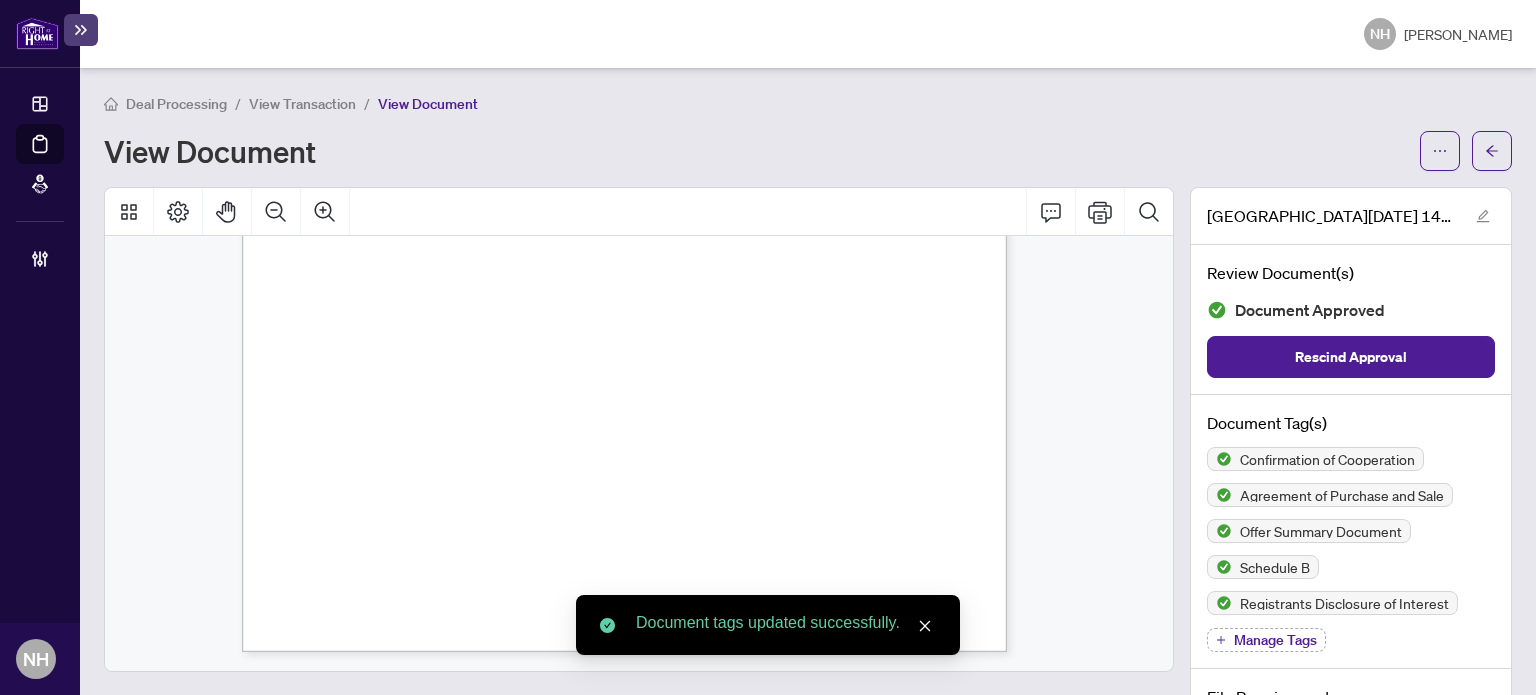 click on "View Transaction" at bounding box center [302, 104] 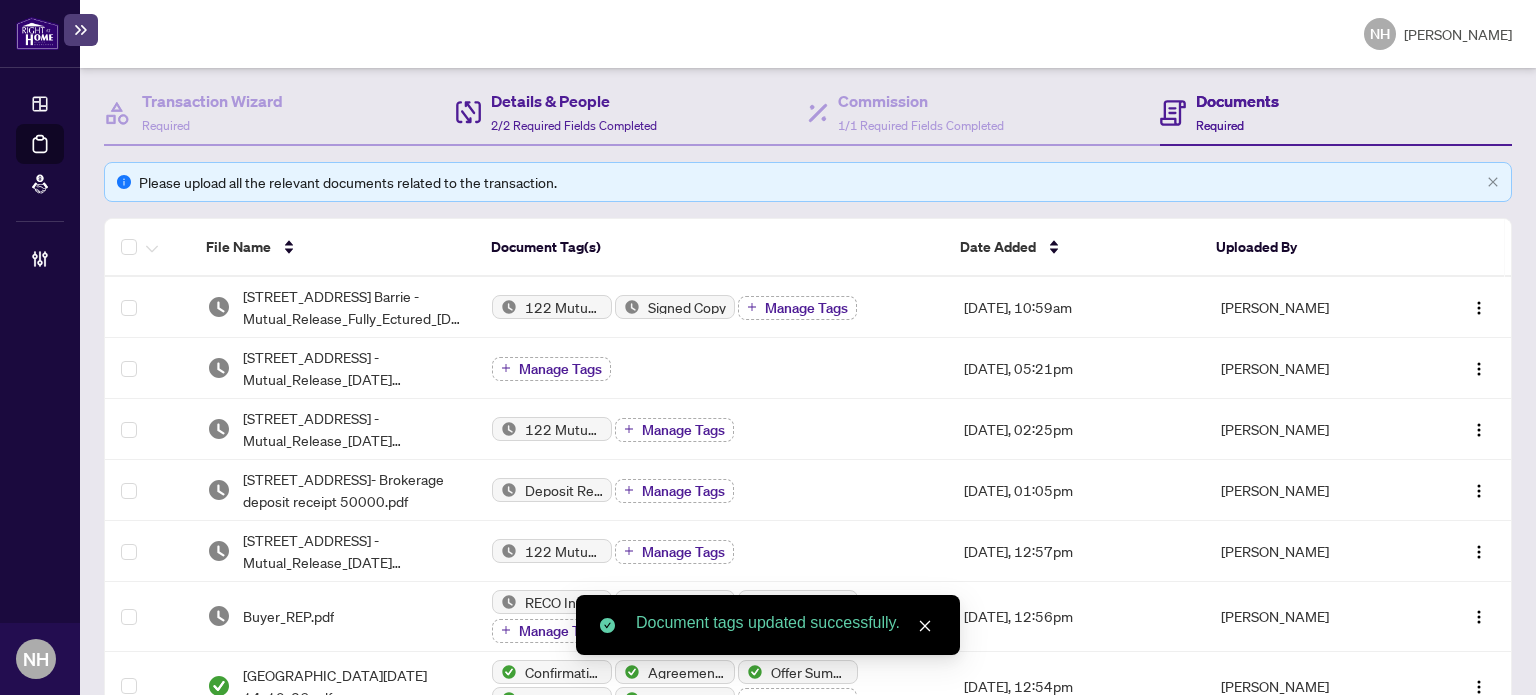 scroll, scrollTop: 300, scrollLeft: 0, axis: vertical 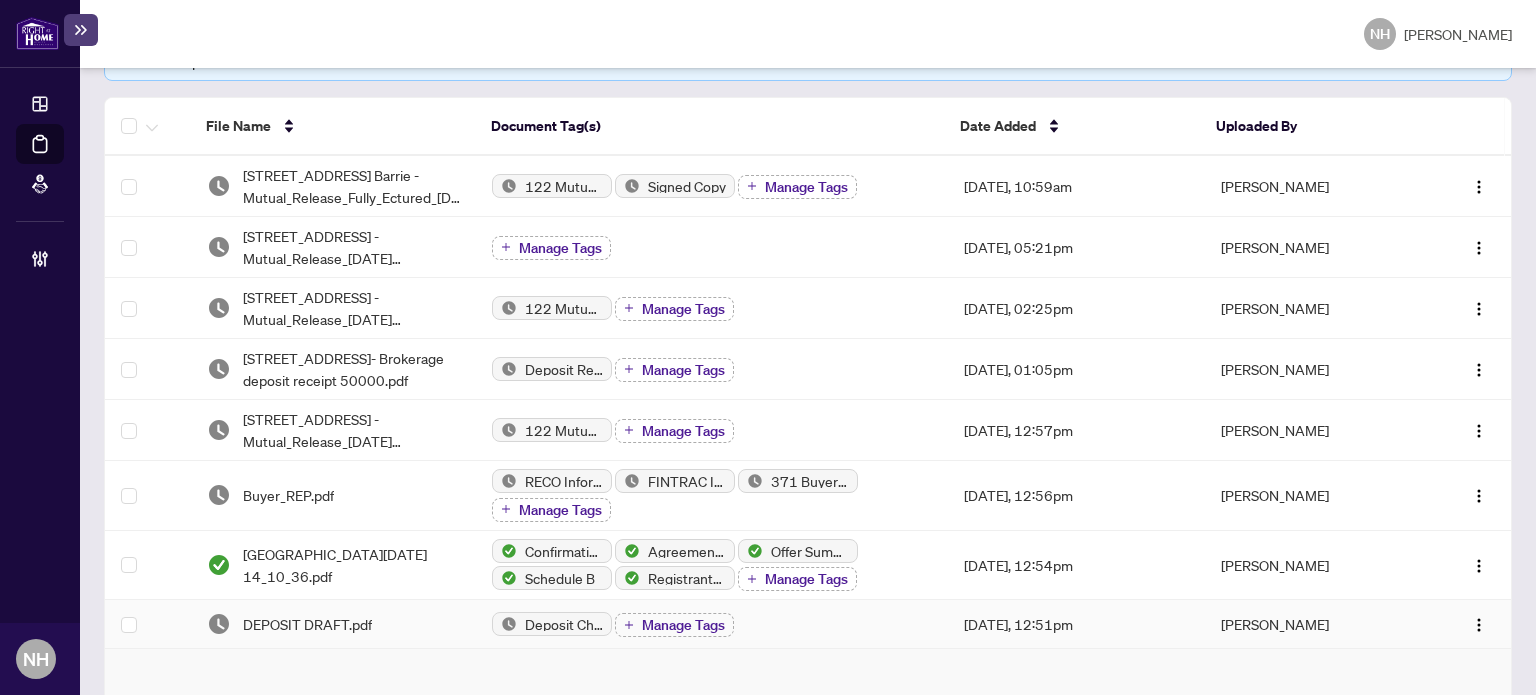 click on "DEPOSIT DRAFT.pdf" at bounding box center (307, 624) 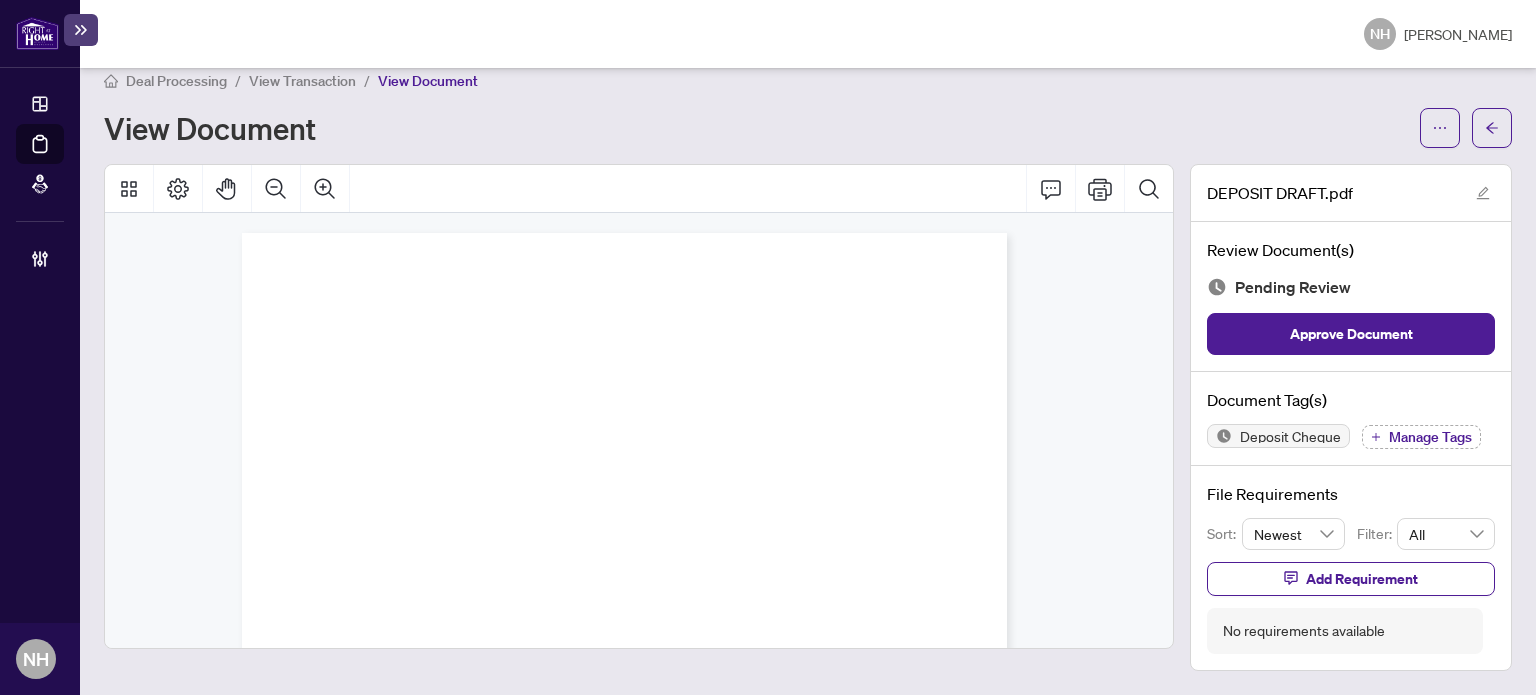 scroll, scrollTop: 18, scrollLeft: 0, axis: vertical 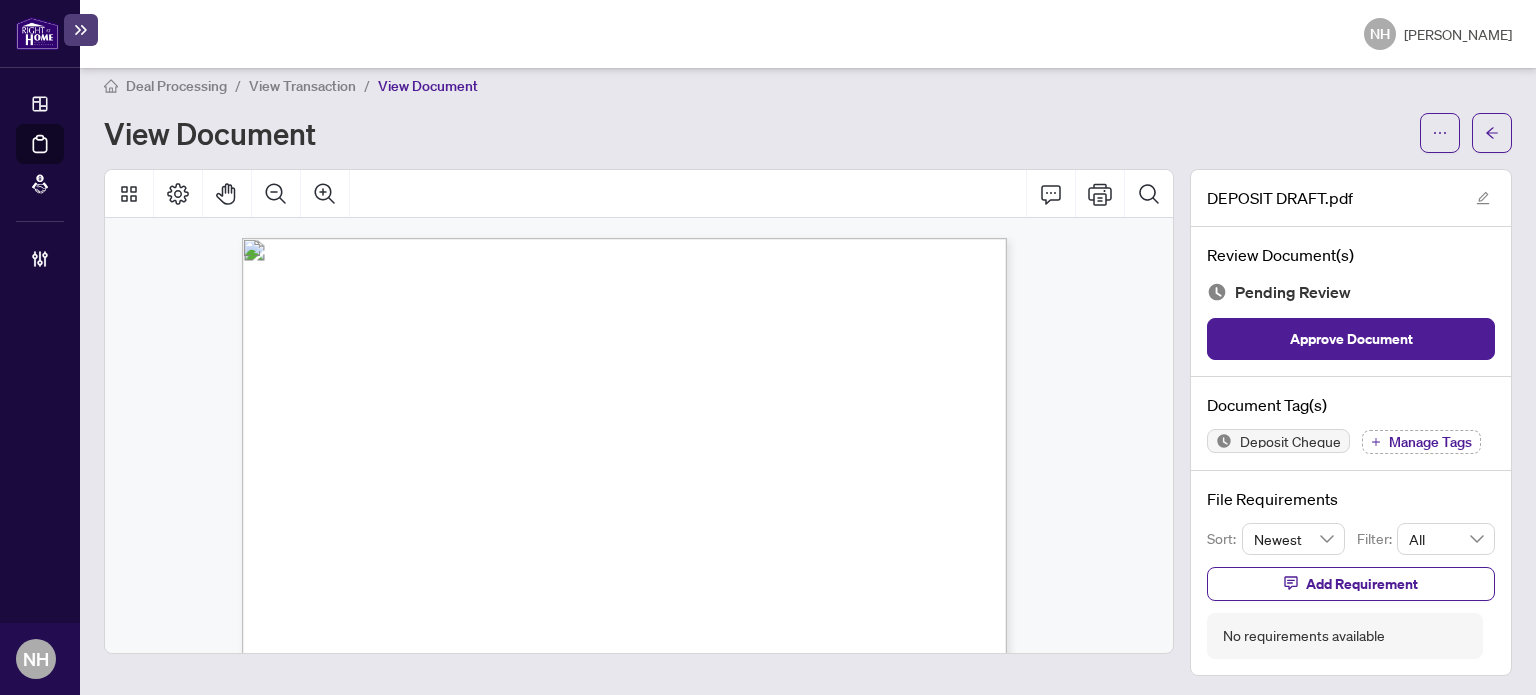 click on "Manage Tags" at bounding box center (1430, 442) 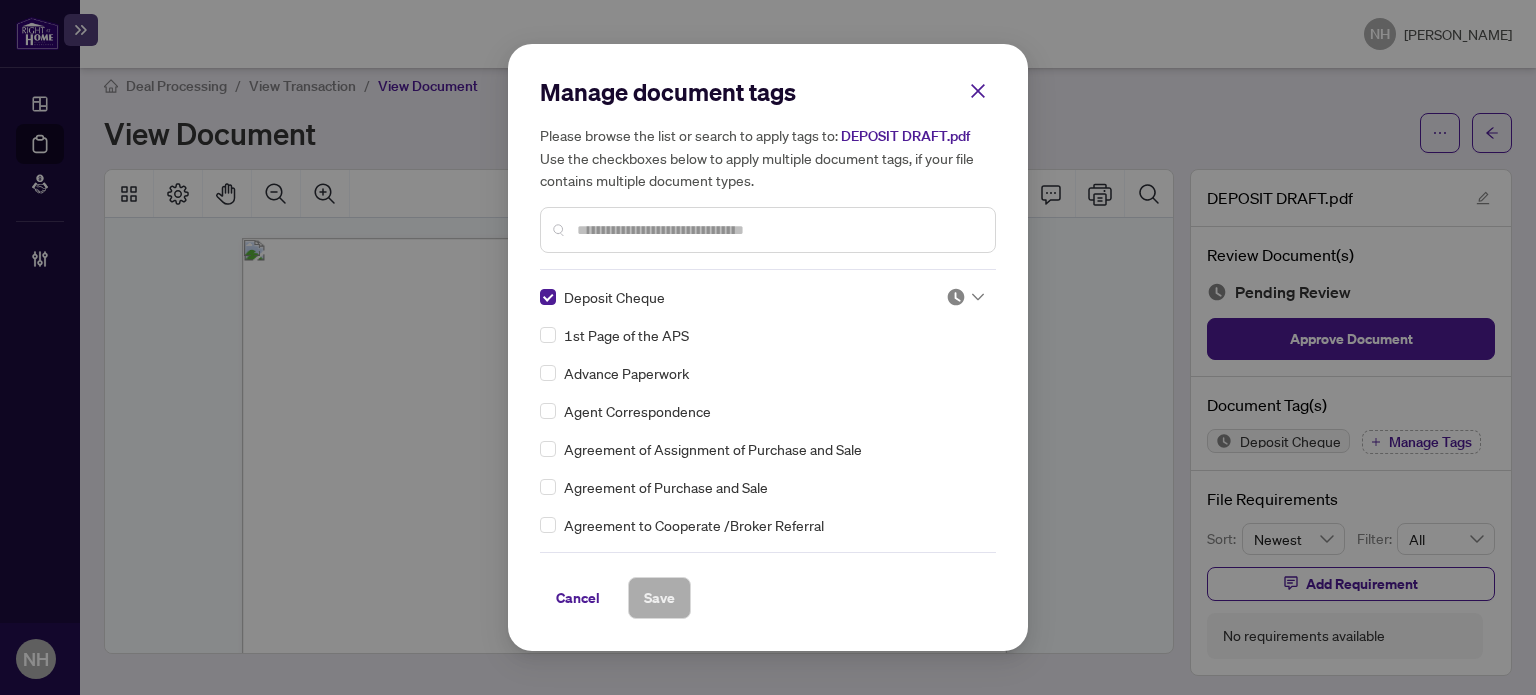 click at bounding box center [956, 297] 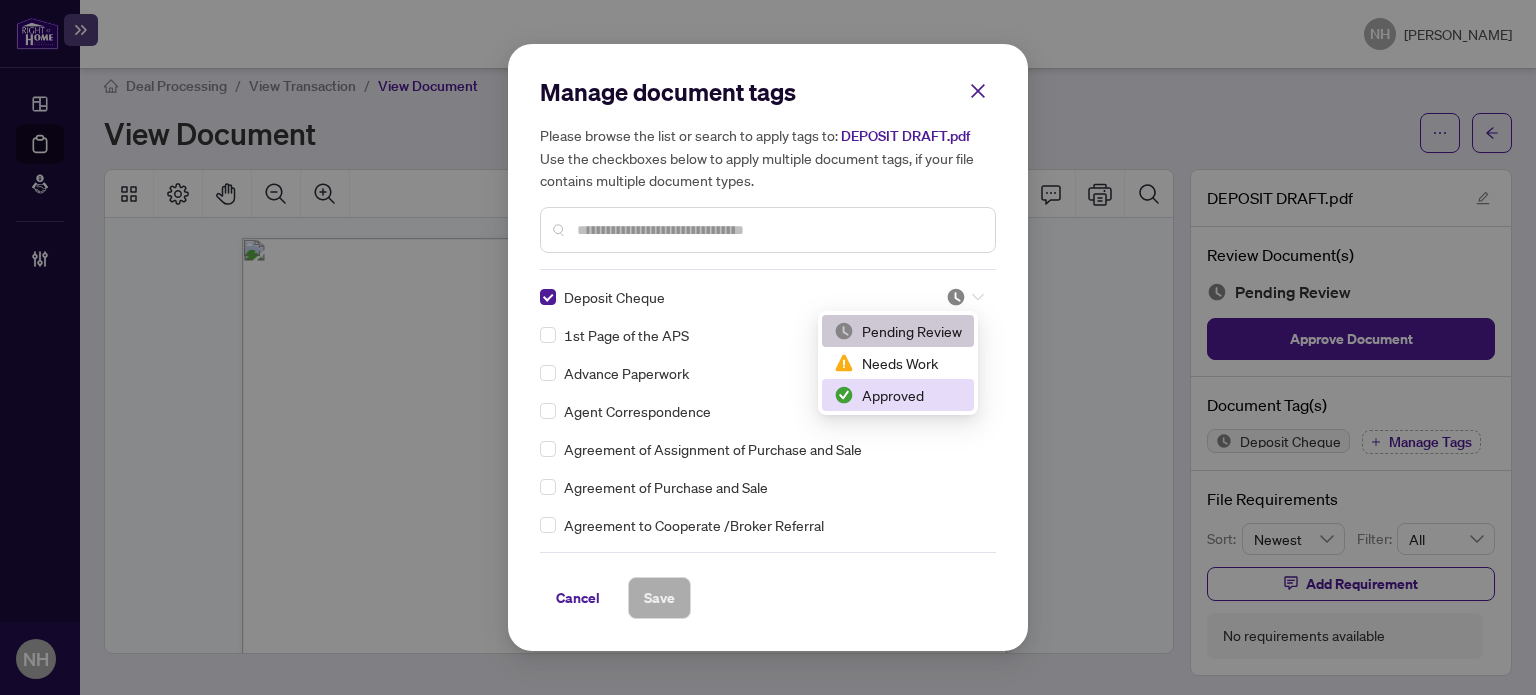 click on "Approved" at bounding box center [898, 395] 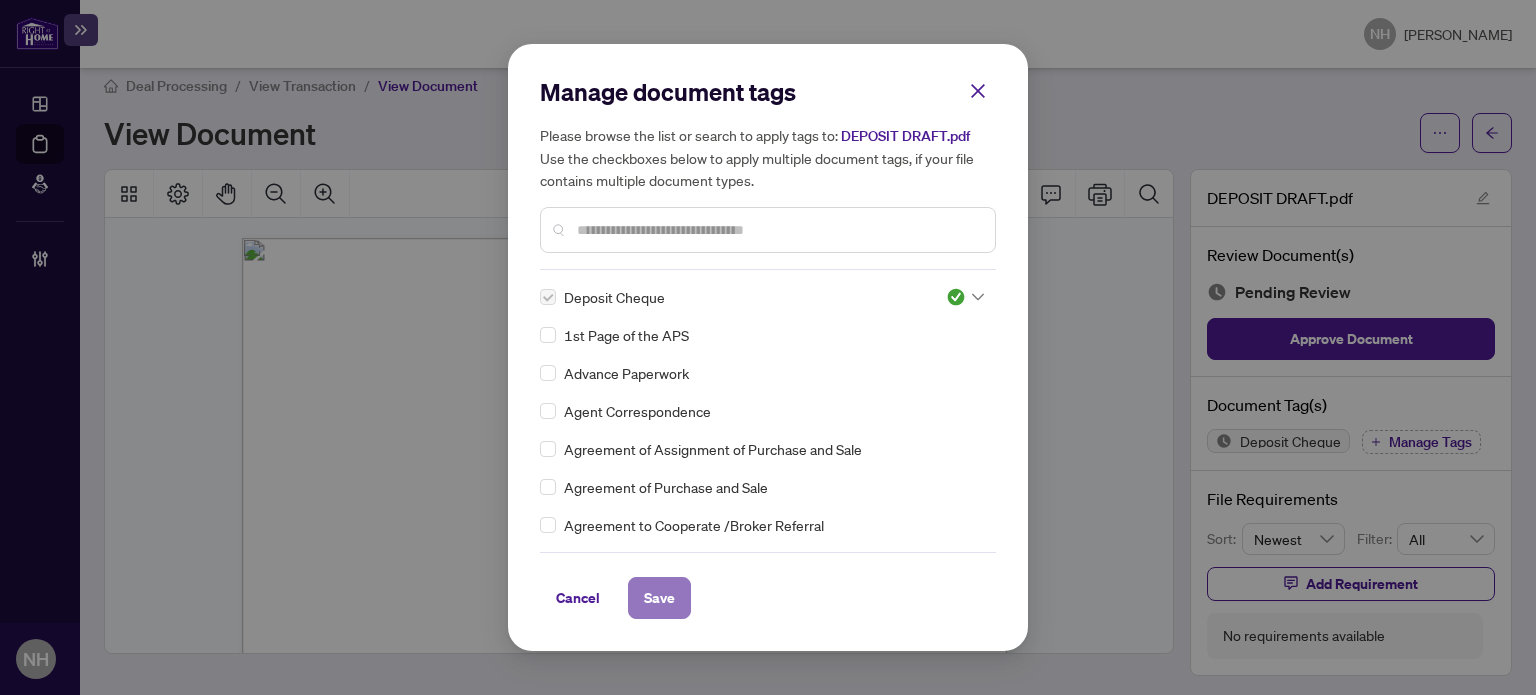 click on "Save" at bounding box center [659, 598] 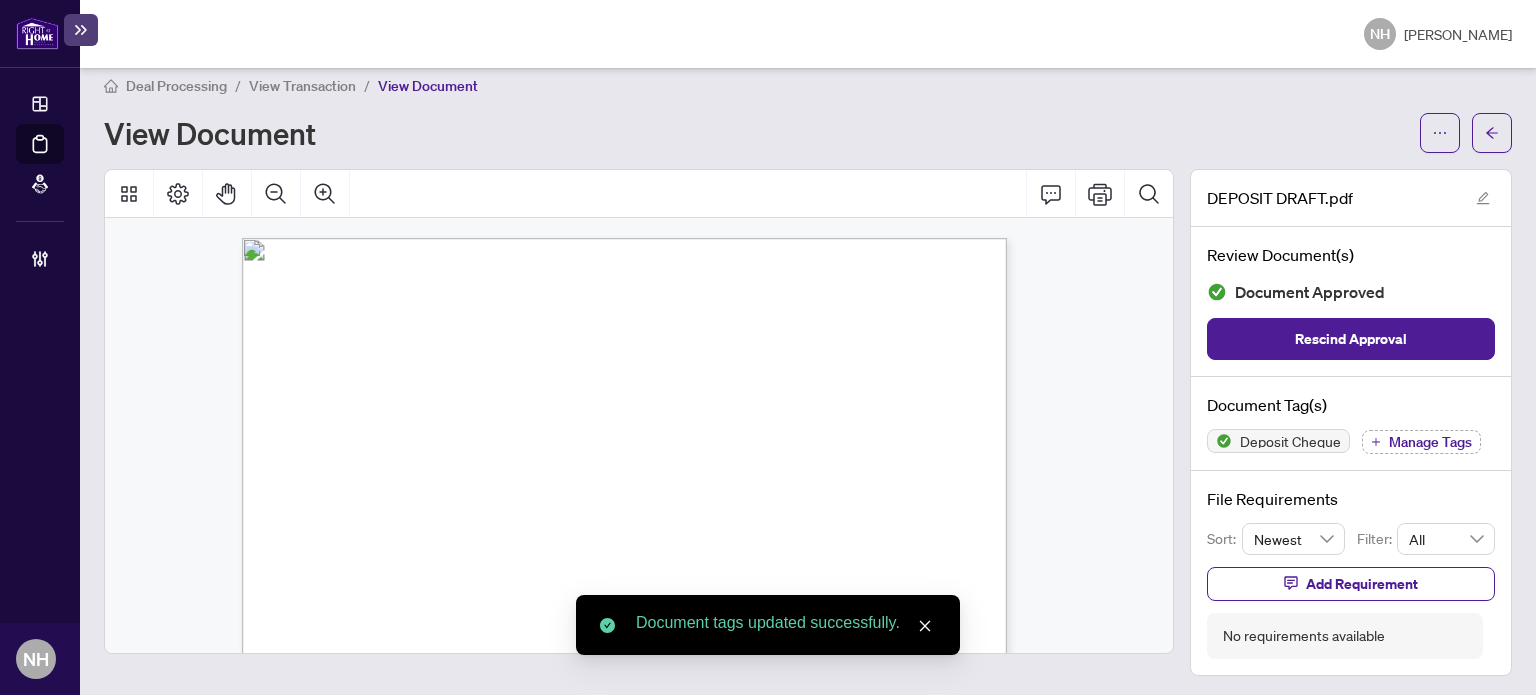 click on "View Transaction" at bounding box center [302, 86] 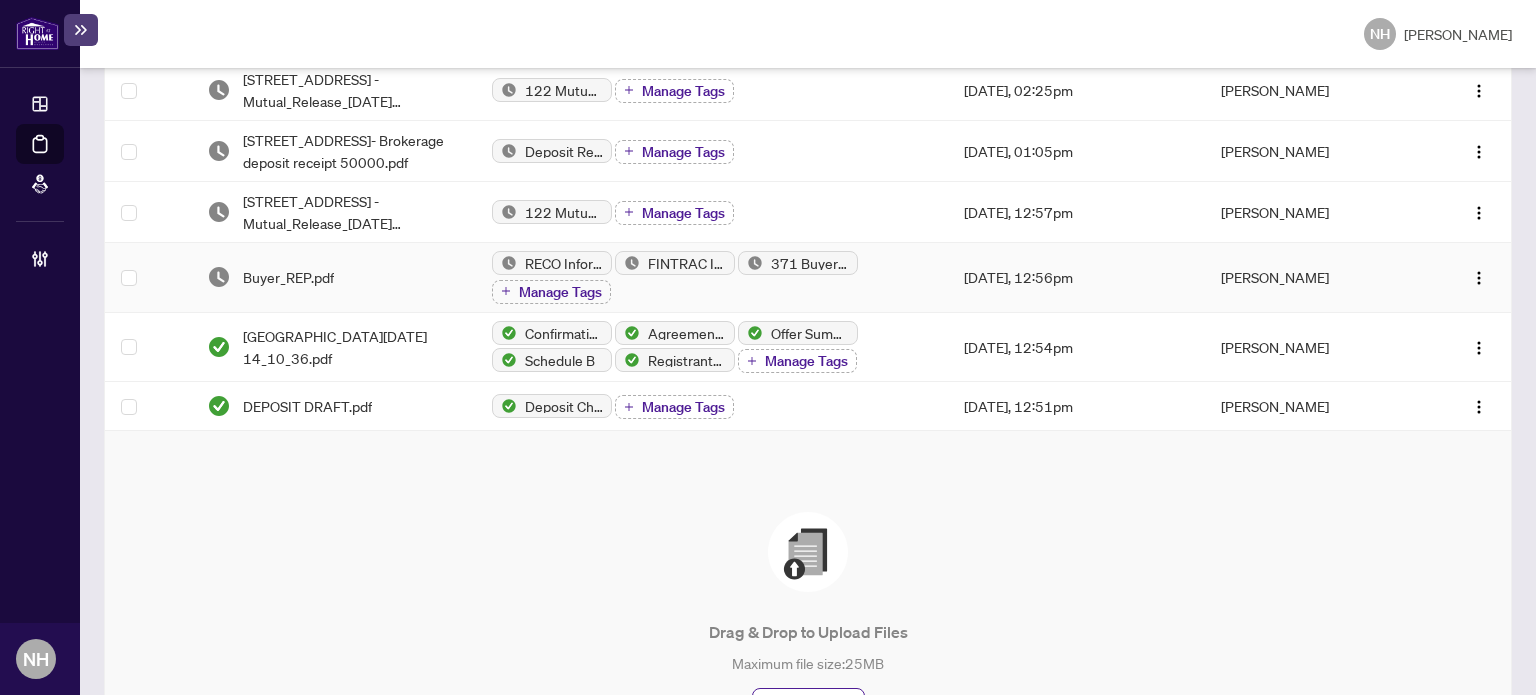 scroll, scrollTop: 318, scrollLeft: 0, axis: vertical 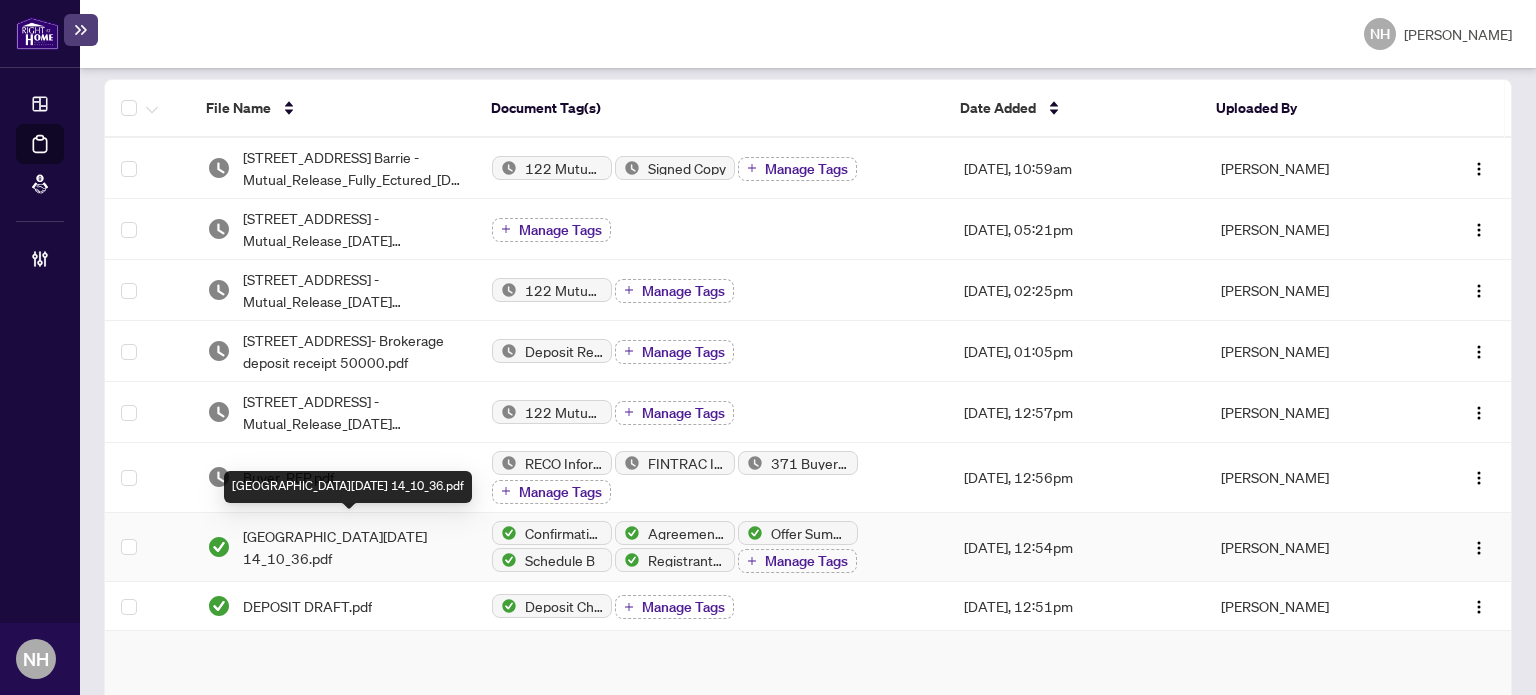 click on "70 Highcroft Road Barrie -OFFER_2025-06-24 14_10_36.pdf" at bounding box center (352, 547) 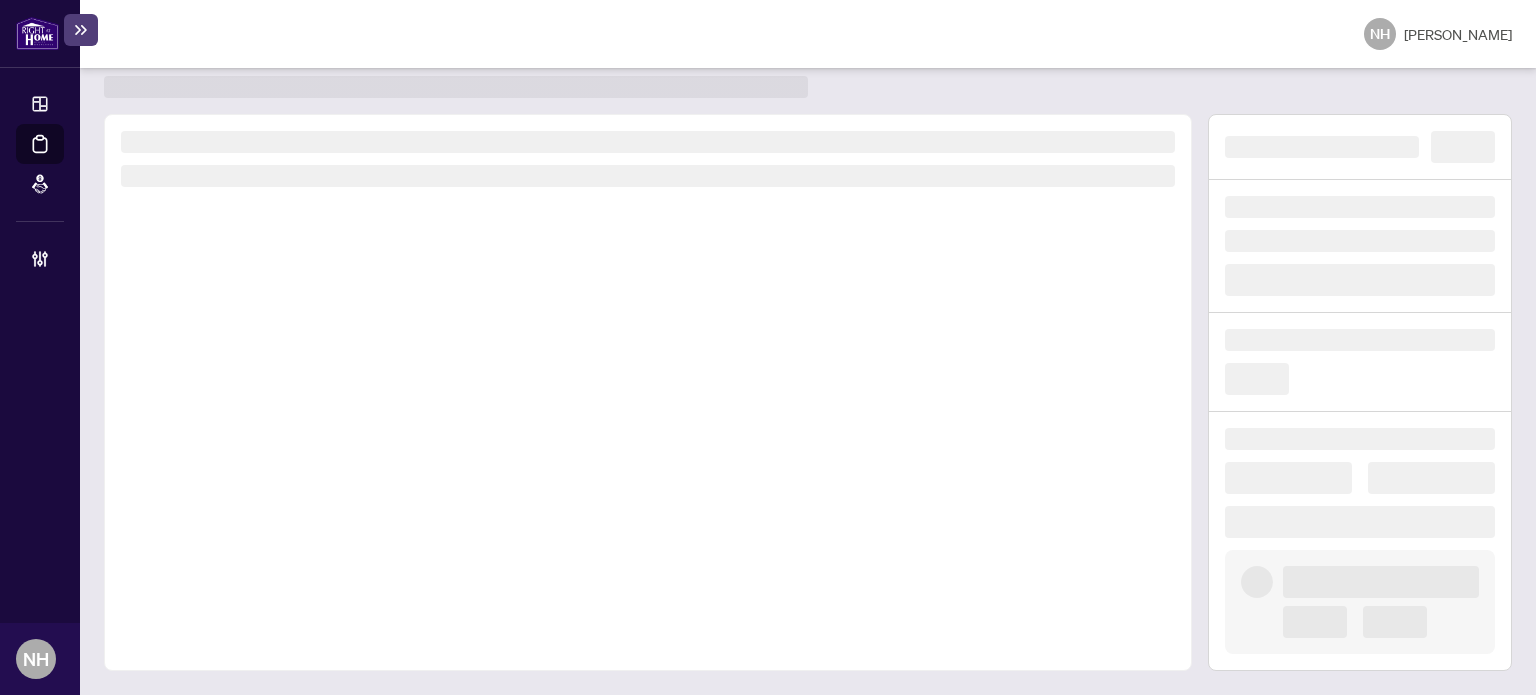 scroll, scrollTop: 52, scrollLeft: 0, axis: vertical 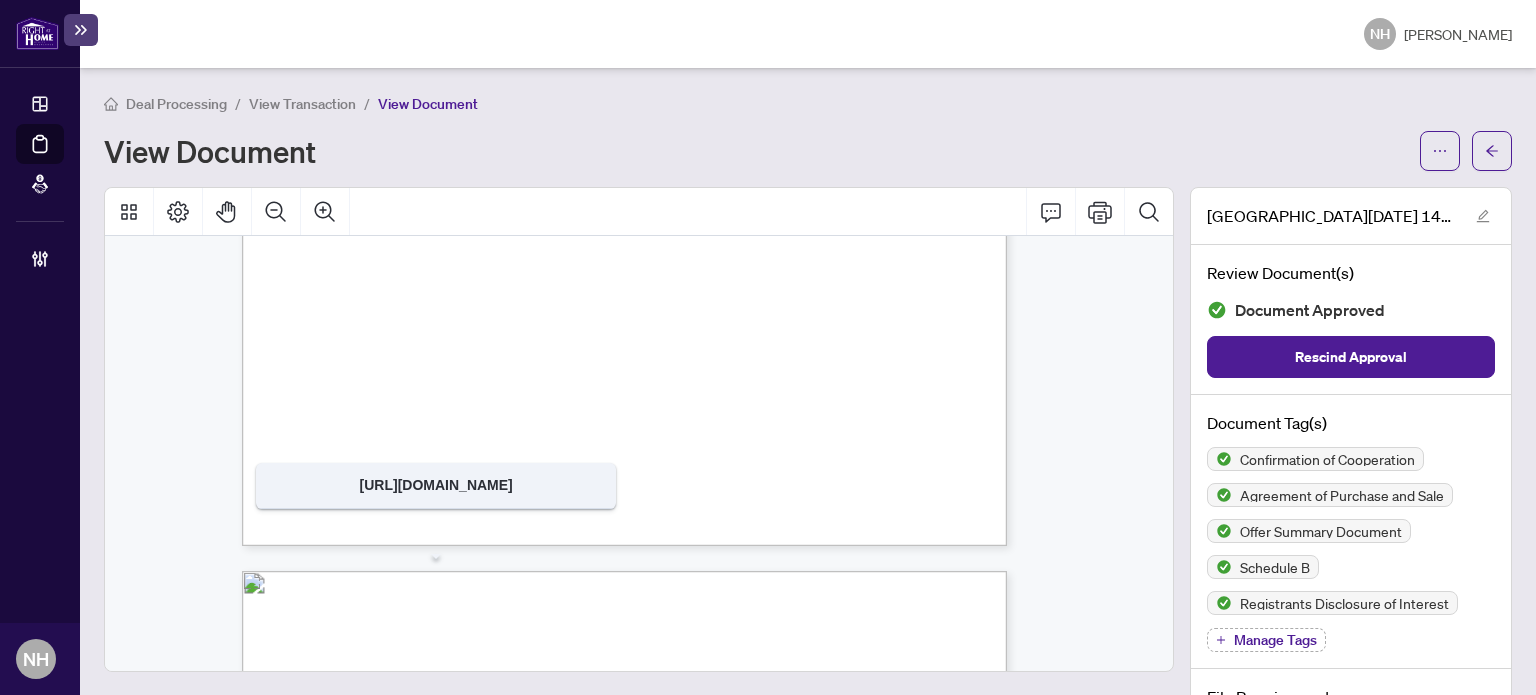 click on "View Transaction" at bounding box center [302, 104] 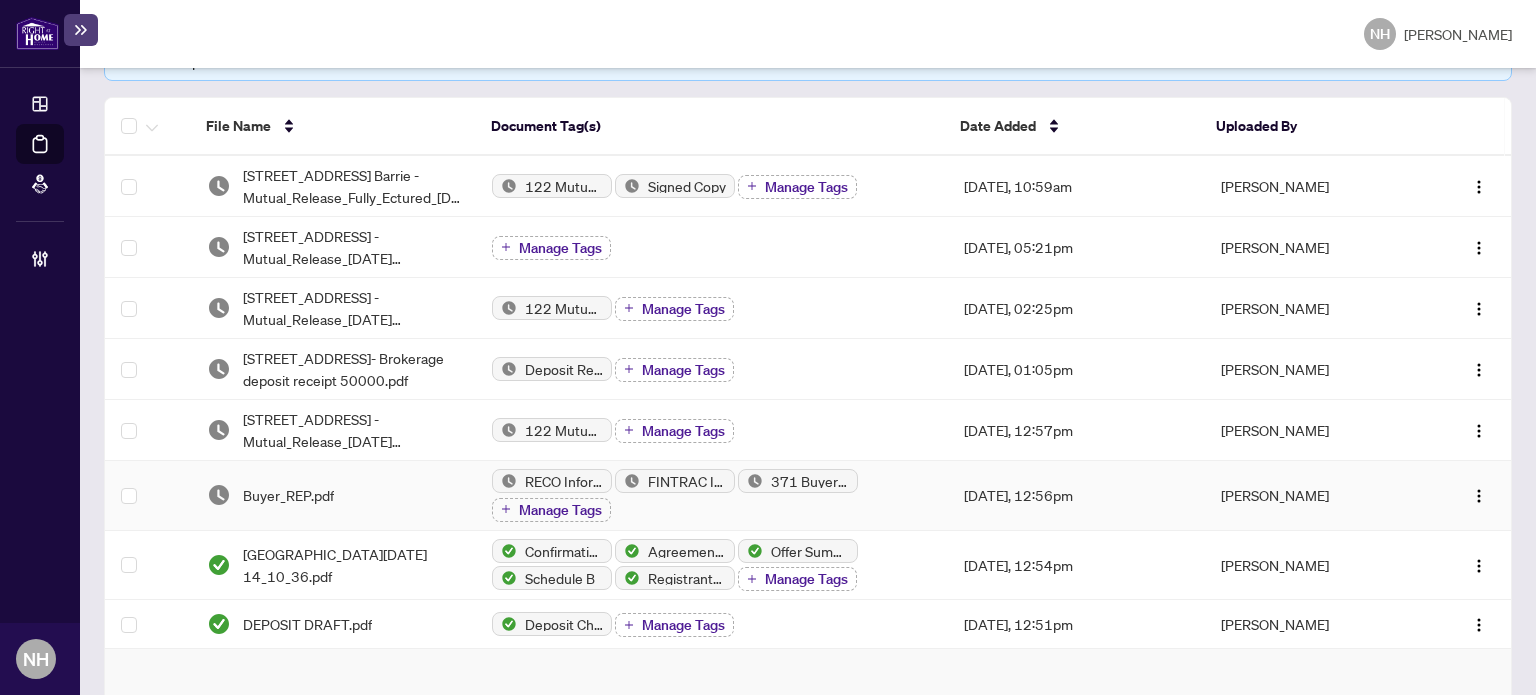 click on "Buyer_REP.pdf" at bounding box center [288, 495] 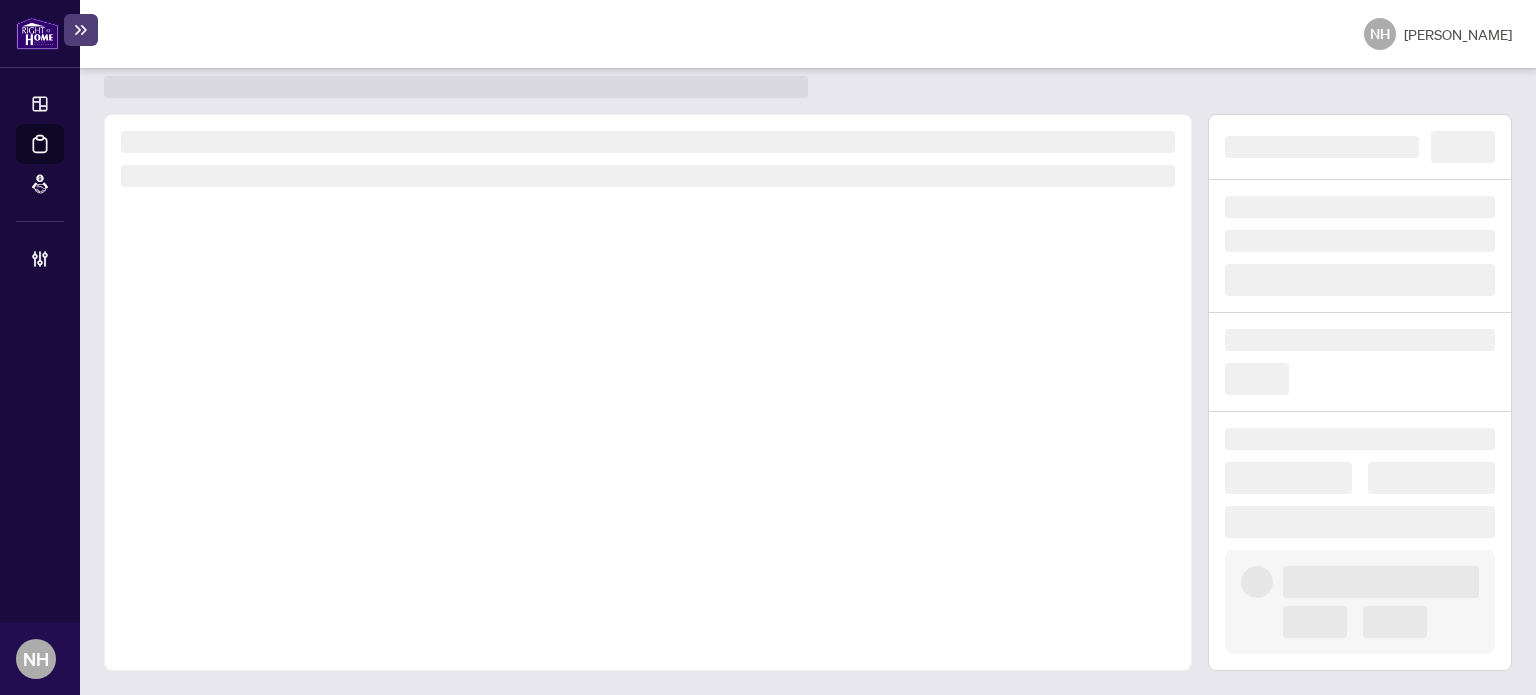 scroll, scrollTop: 52, scrollLeft: 0, axis: vertical 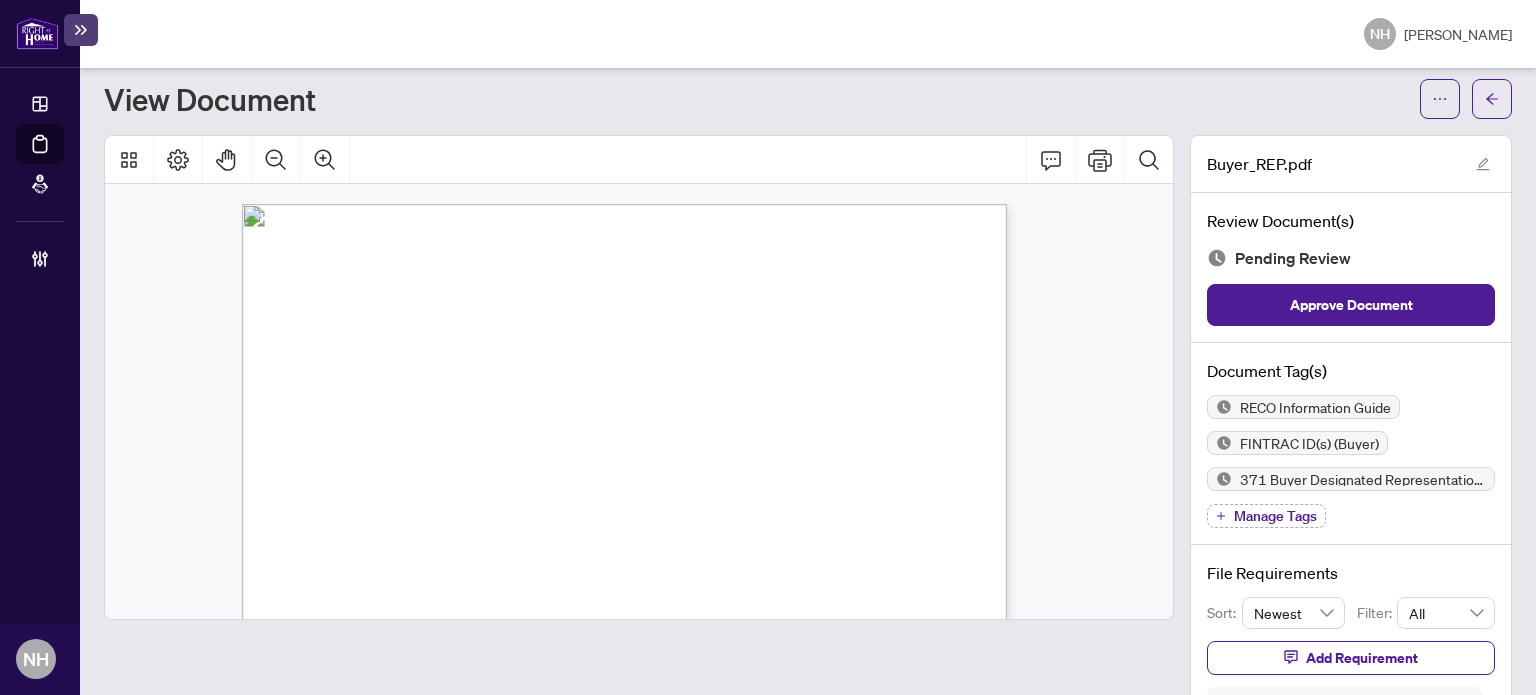 click on "Manage Tags" at bounding box center [1275, 516] 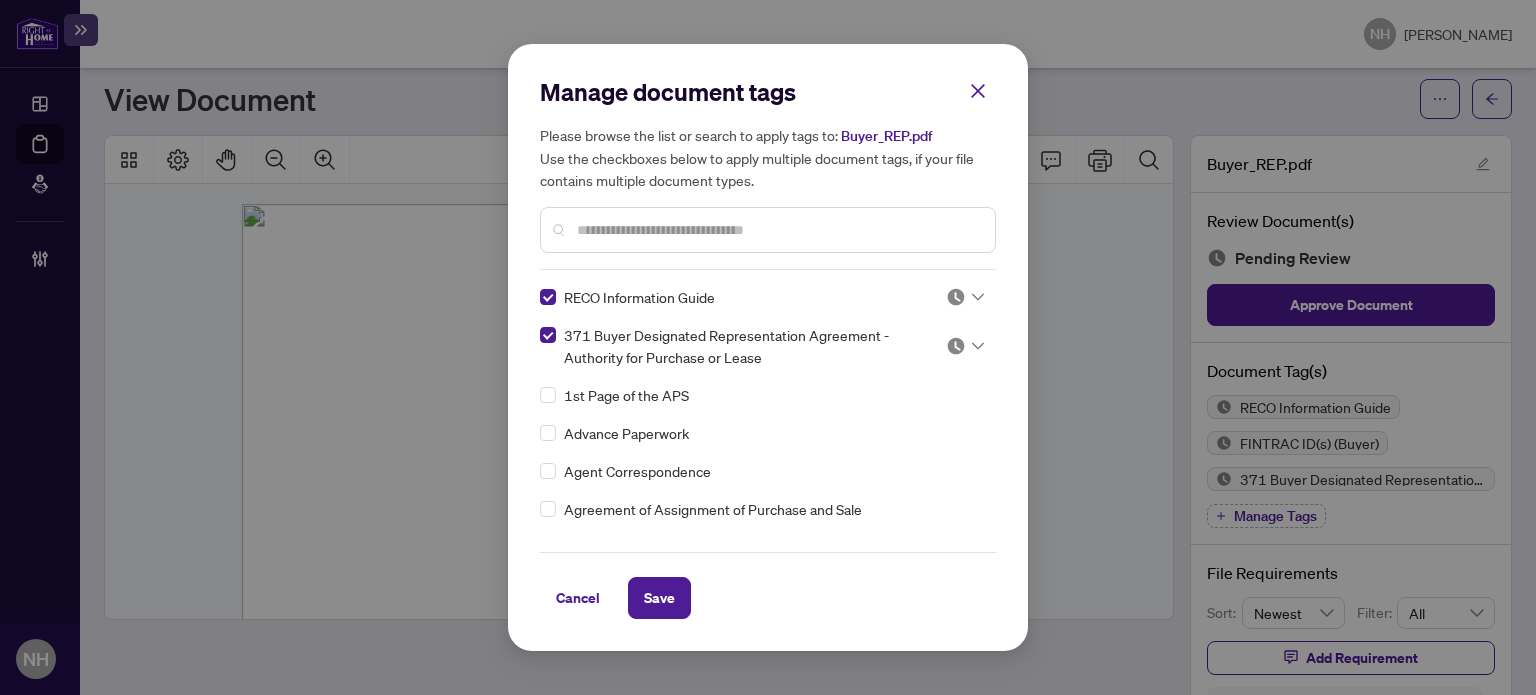 scroll, scrollTop: 0, scrollLeft: 0, axis: both 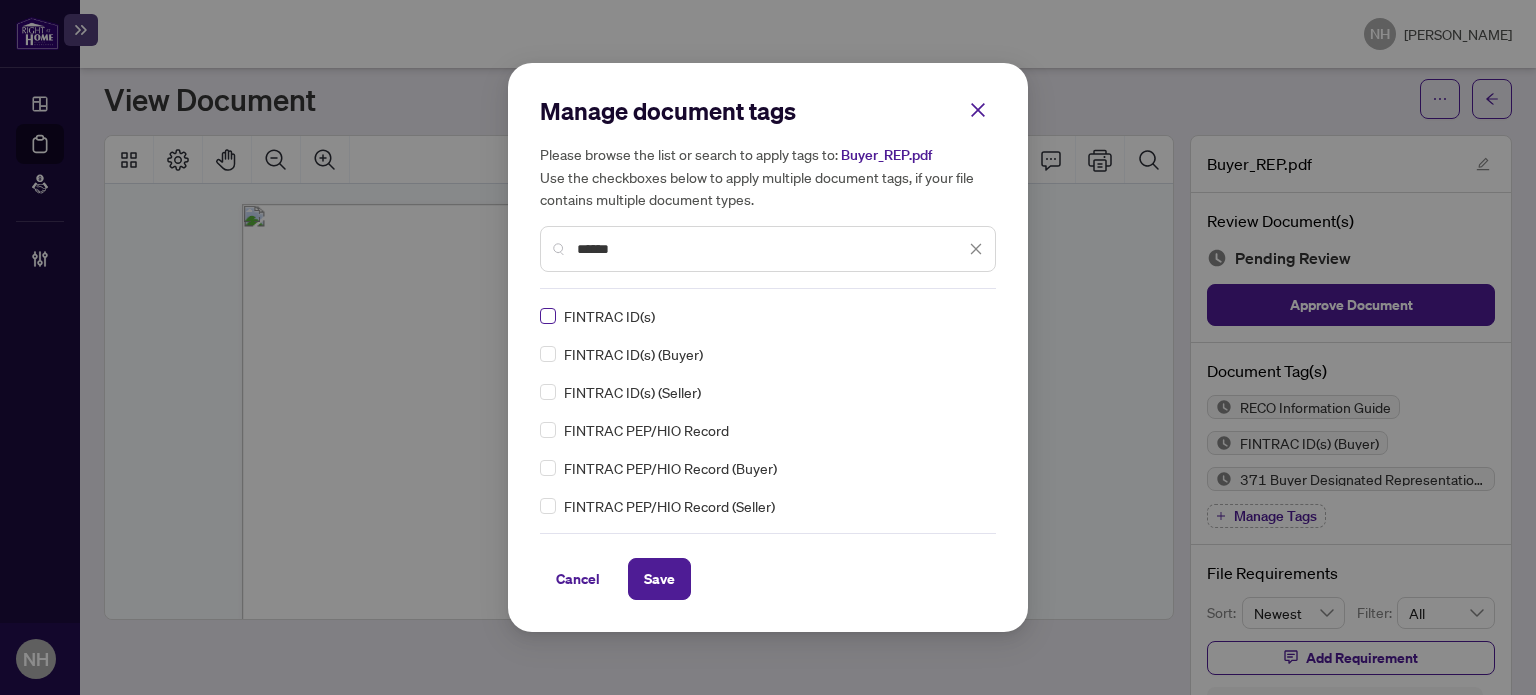 type on "******" 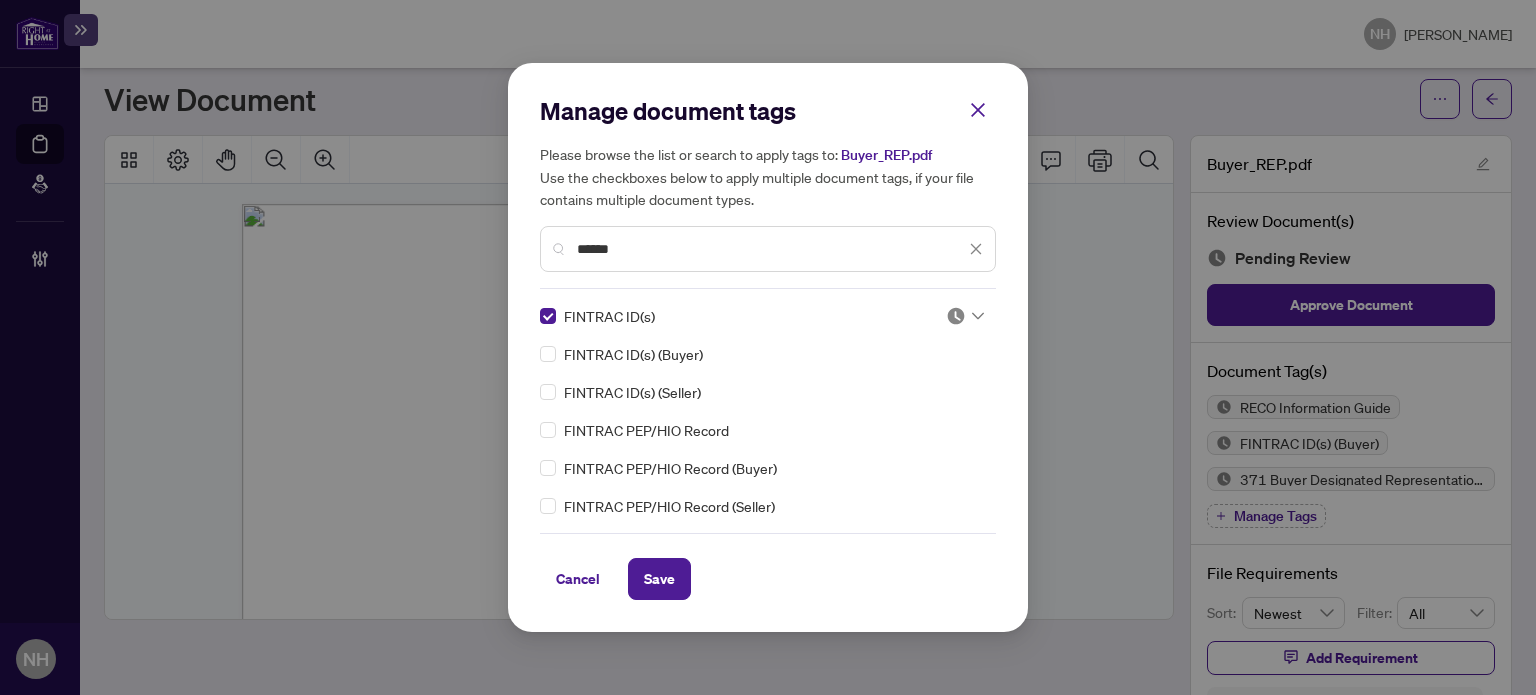click on "FINTRAC ID(s) FINTRAC ID(s) (Buyer) FINTRAC ID(s) (Seller) FINTRAC PEP/HIO Record FINTRAC PEP/HIO Record (Buyer) FINTRAC PEP/HIO Record (Seller)" at bounding box center [768, 411] 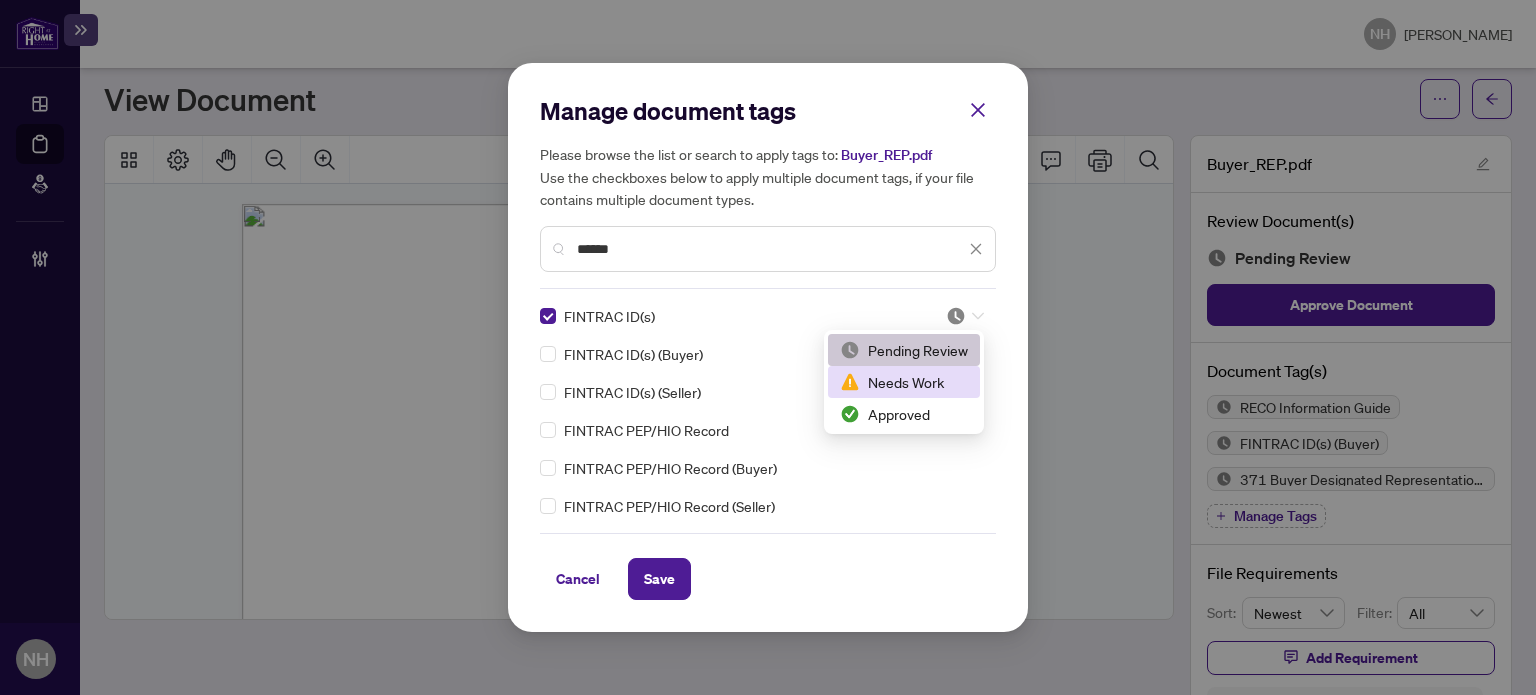 click on "Needs Work" at bounding box center (904, 382) 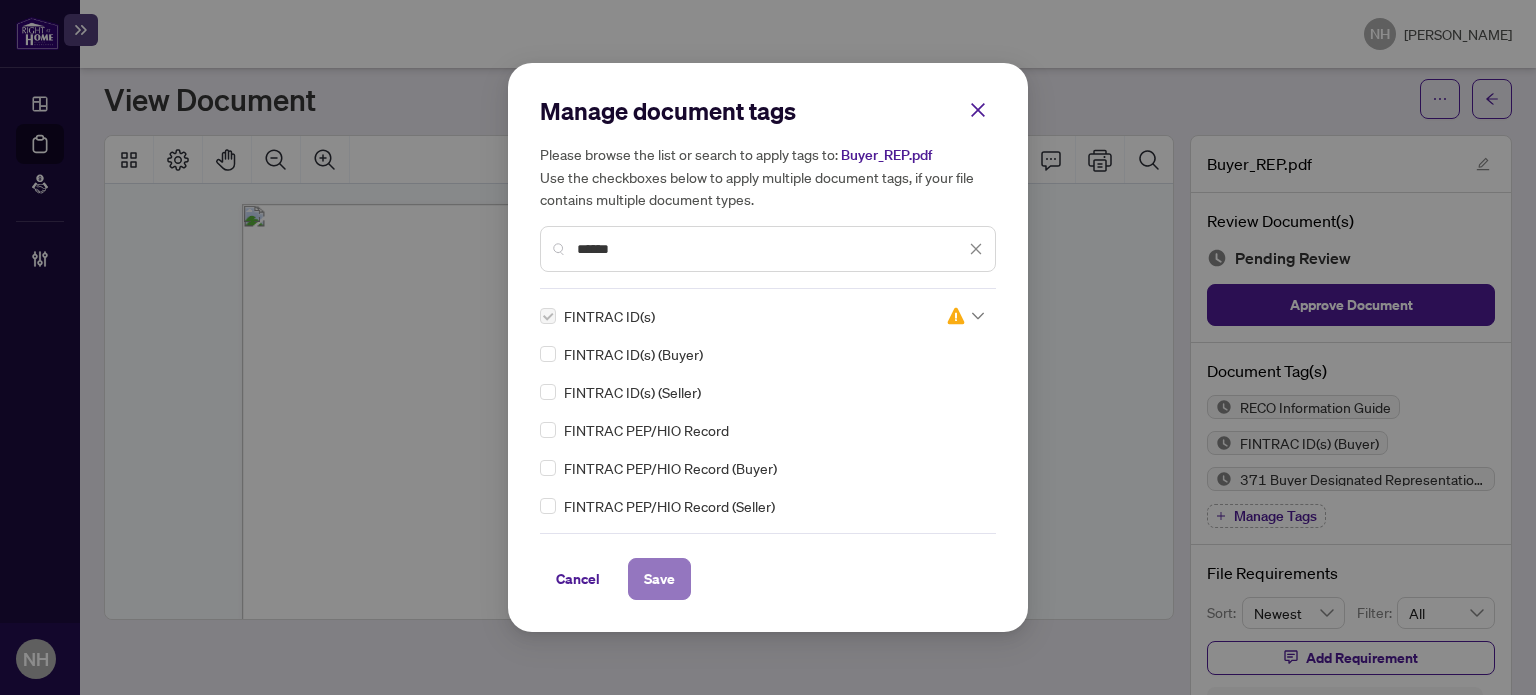 click on "Save" at bounding box center (659, 579) 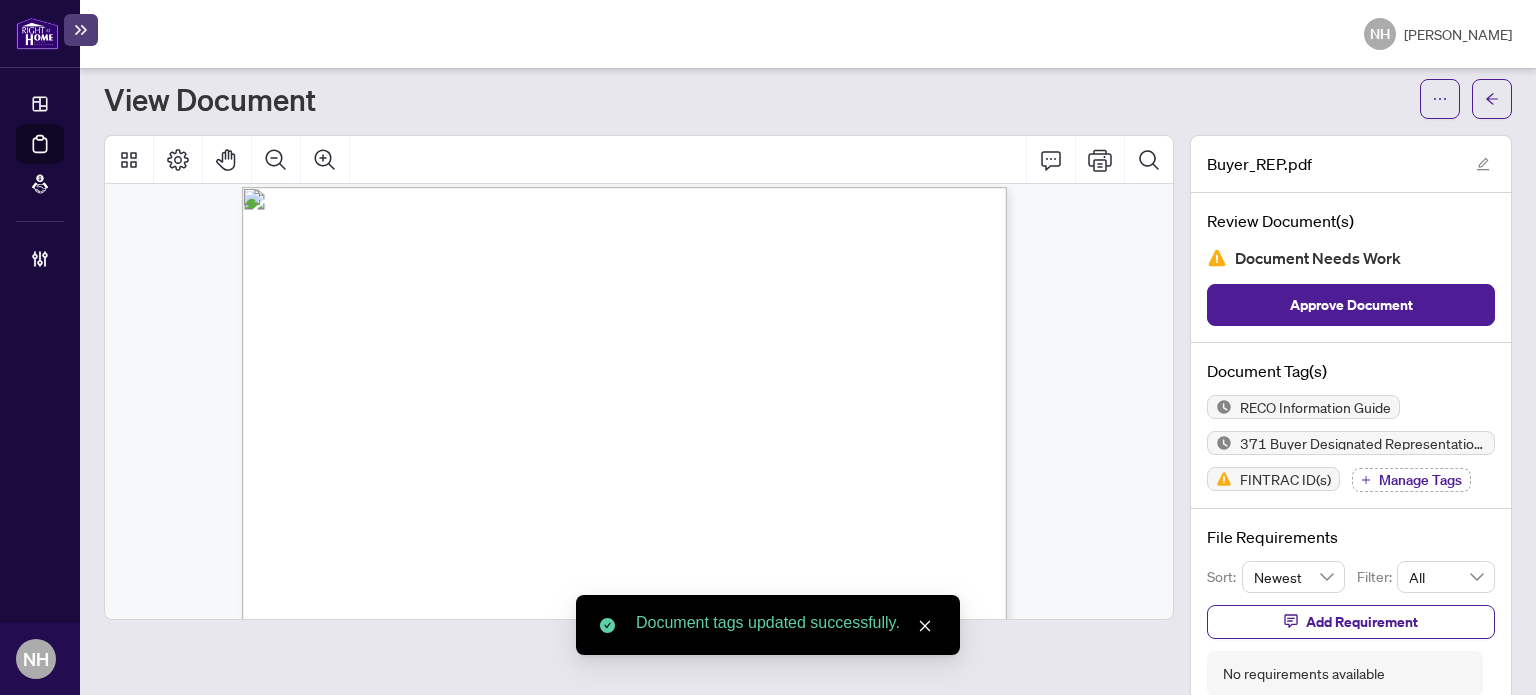 scroll, scrollTop: 0, scrollLeft: 0, axis: both 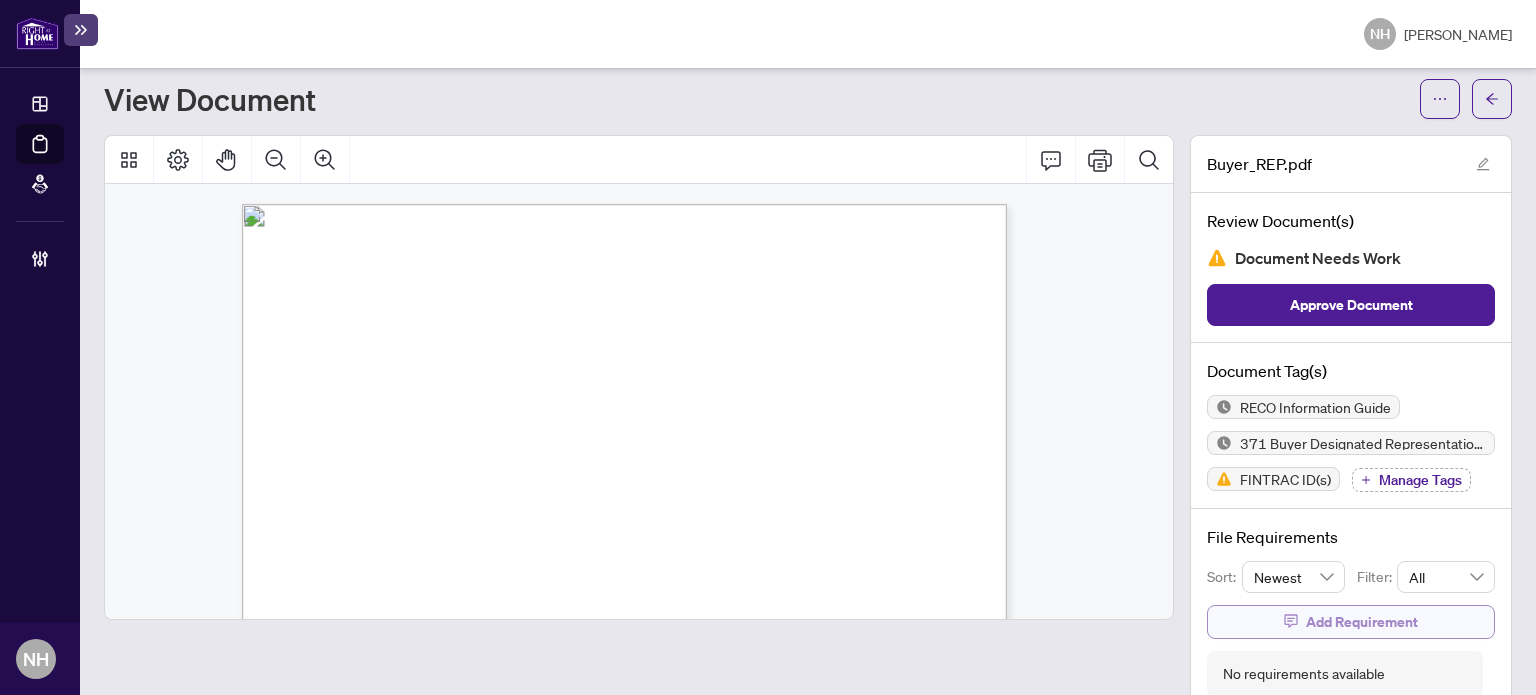 click on "Add Requirement" at bounding box center [1362, 622] 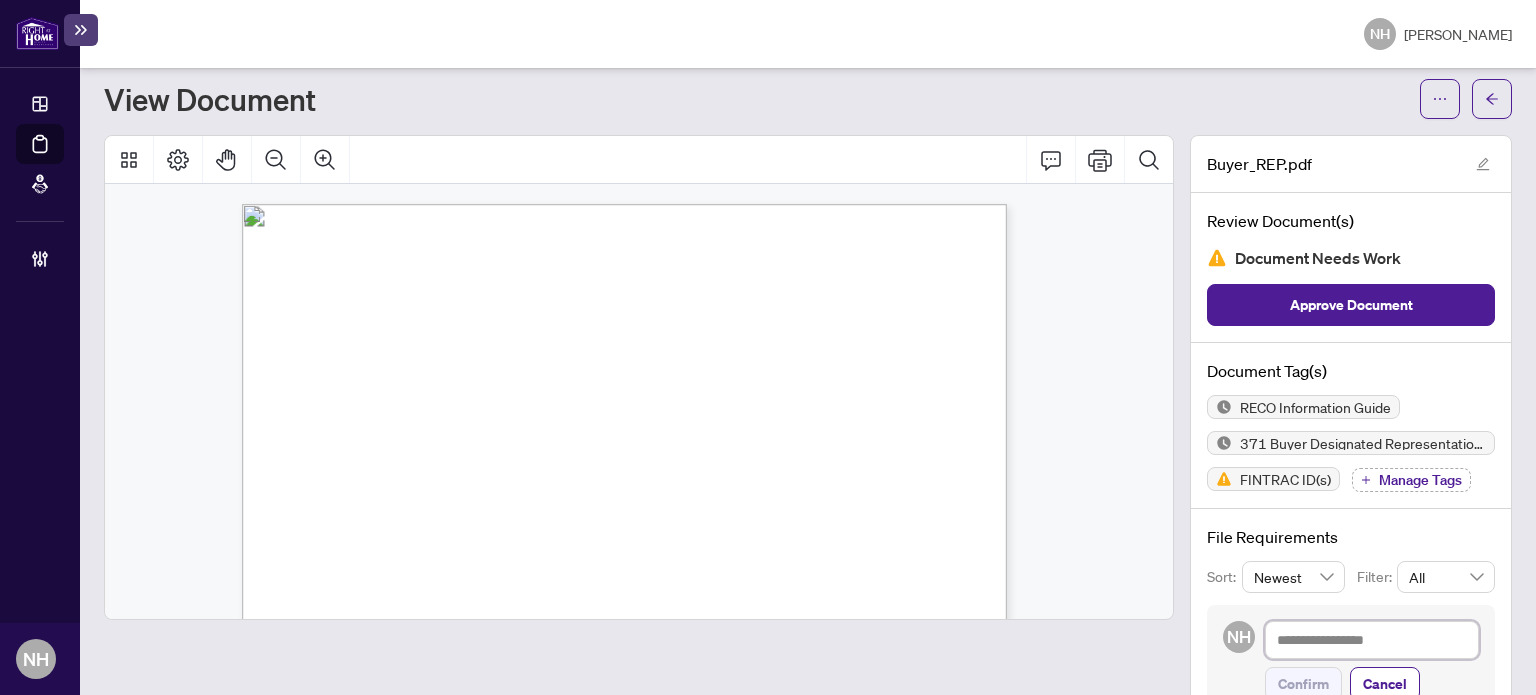 click at bounding box center (1372, 640) 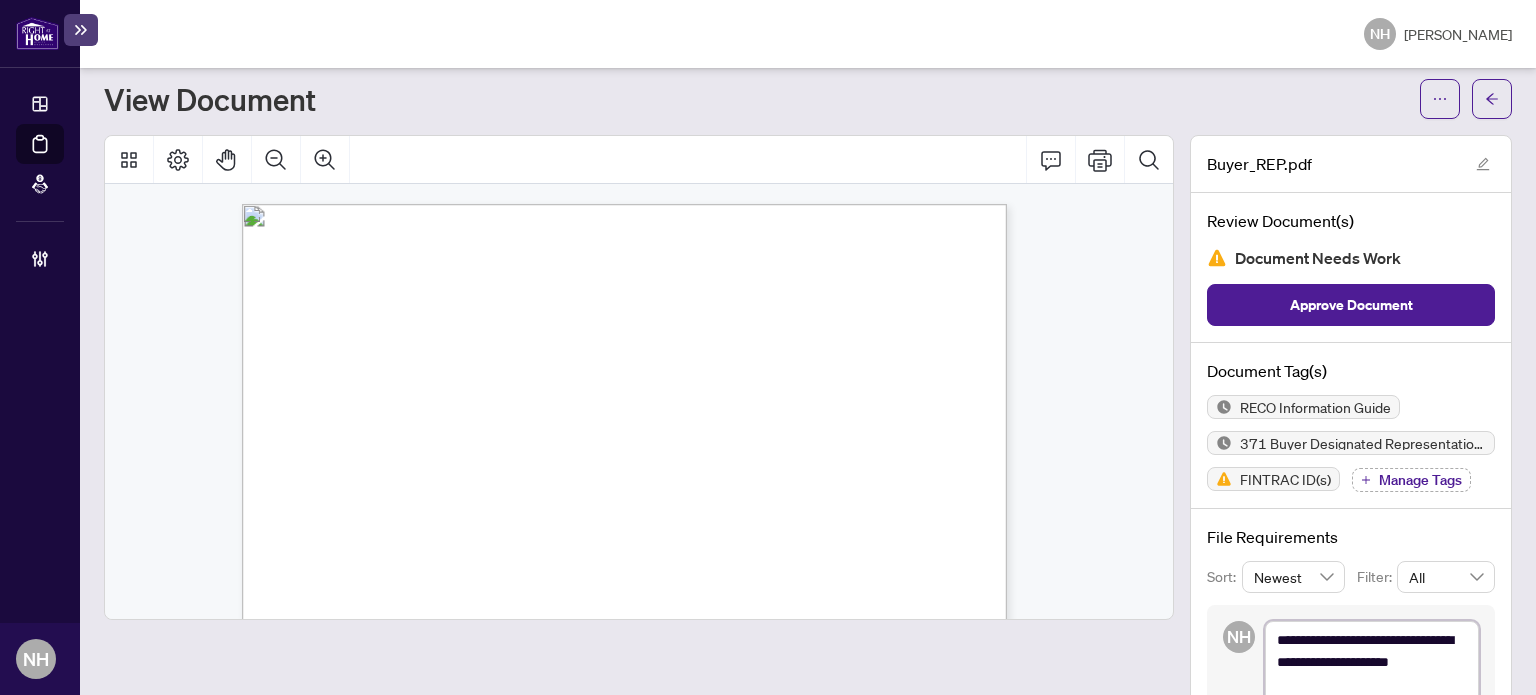 scroll, scrollTop: 152, scrollLeft: 0, axis: vertical 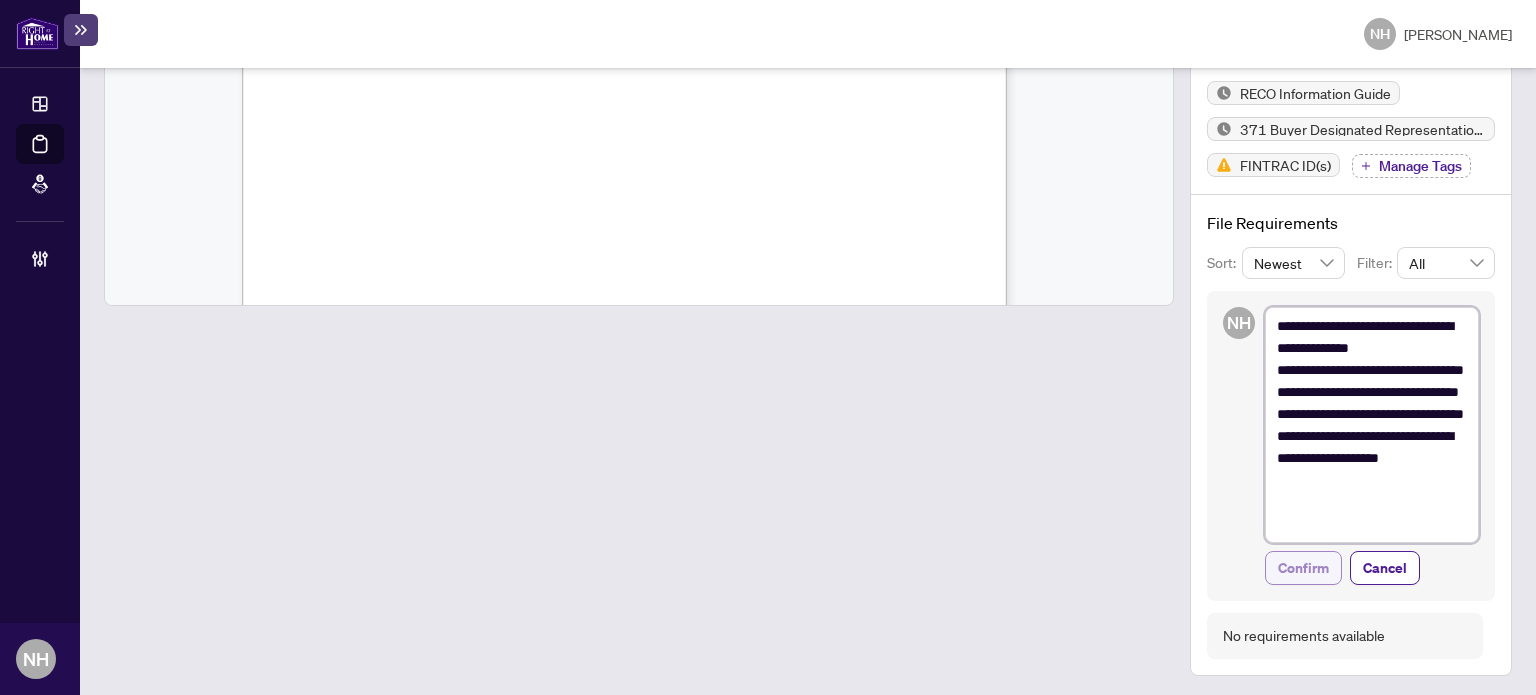 type on "**********" 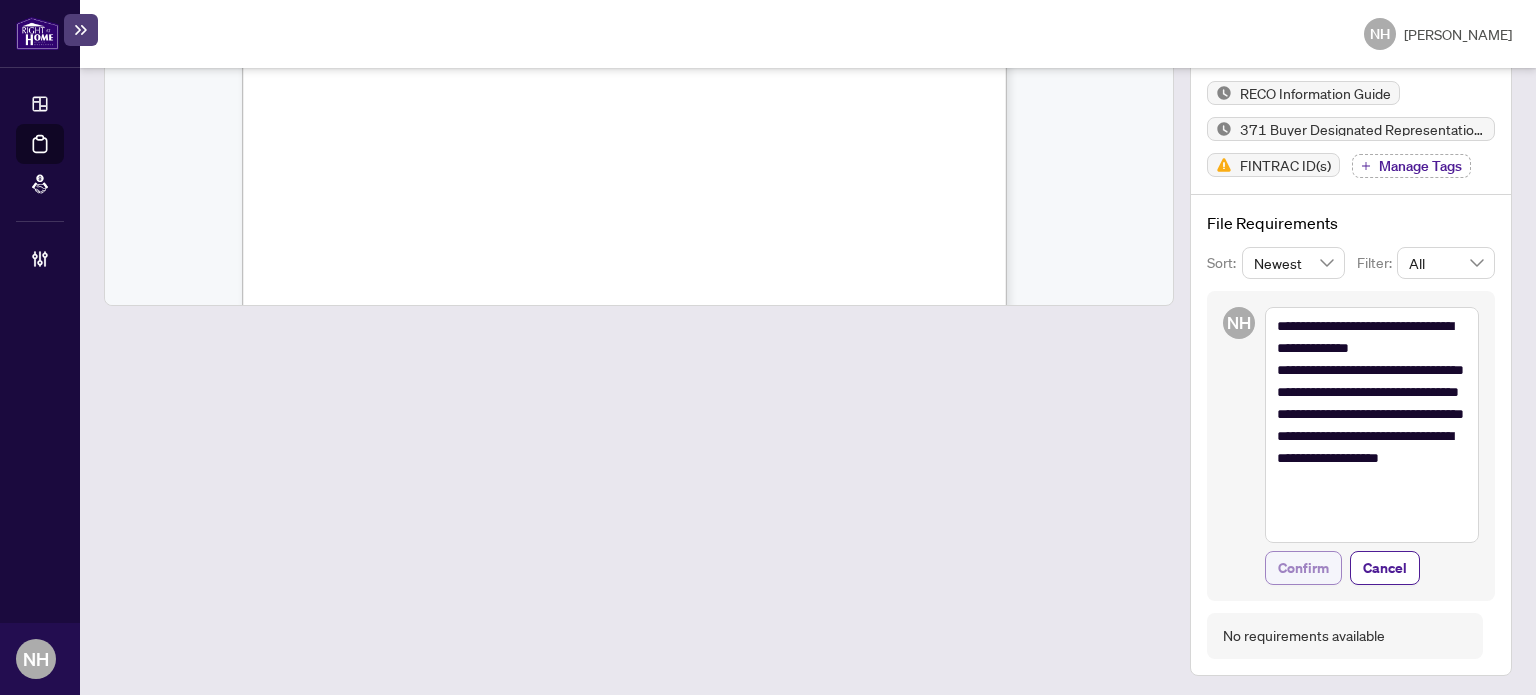 click on "Confirm" at bounding box center [1303, 568] 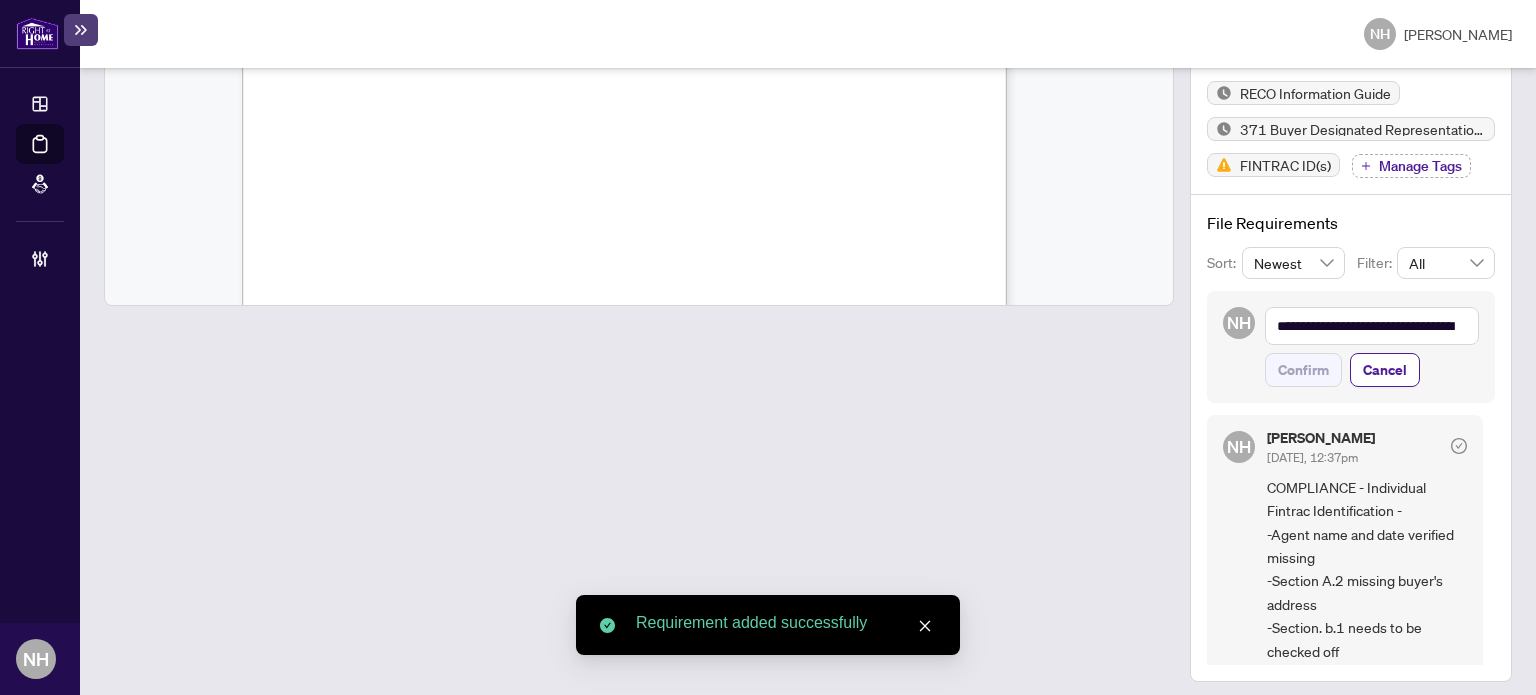 scroll, scrollTop: 66, scrollLeft: 0, axis: vertical 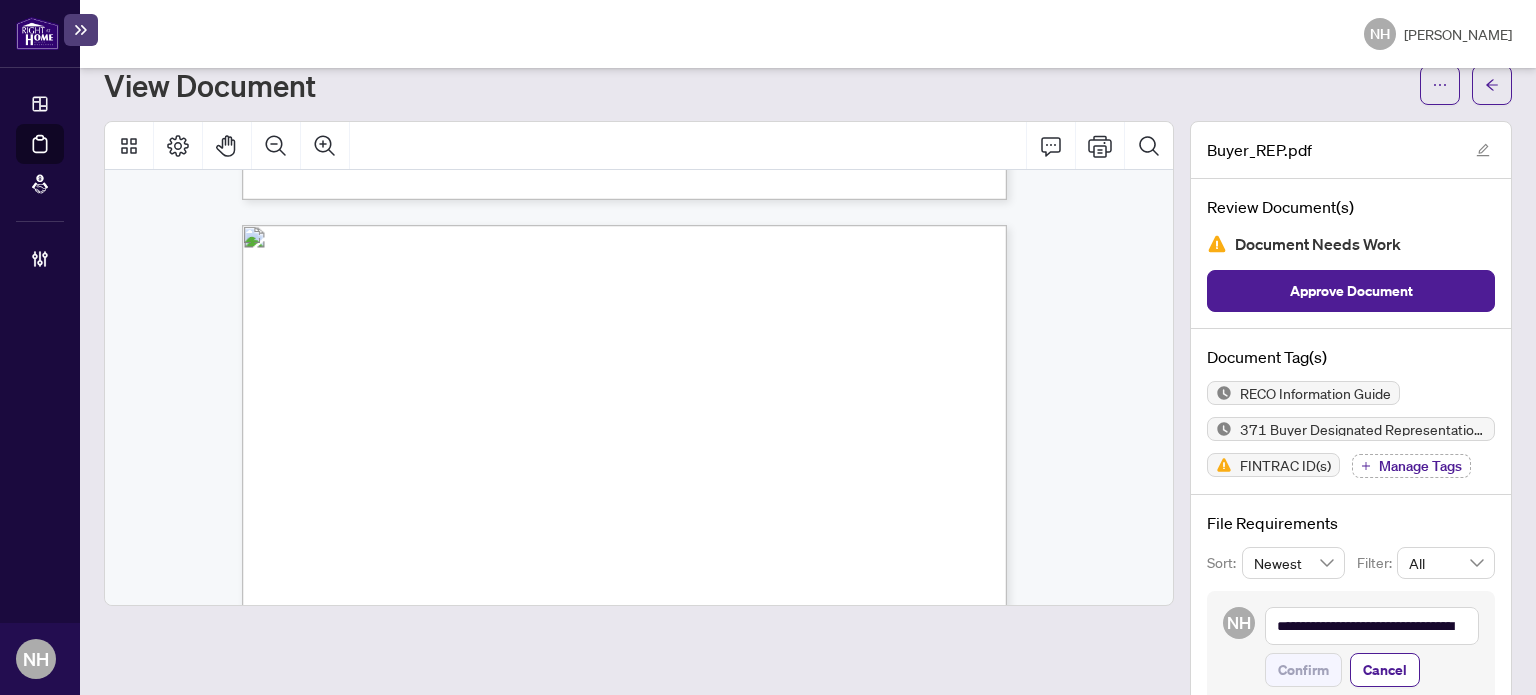 click on "Manage Tags" at bounding box center (1411, 466) 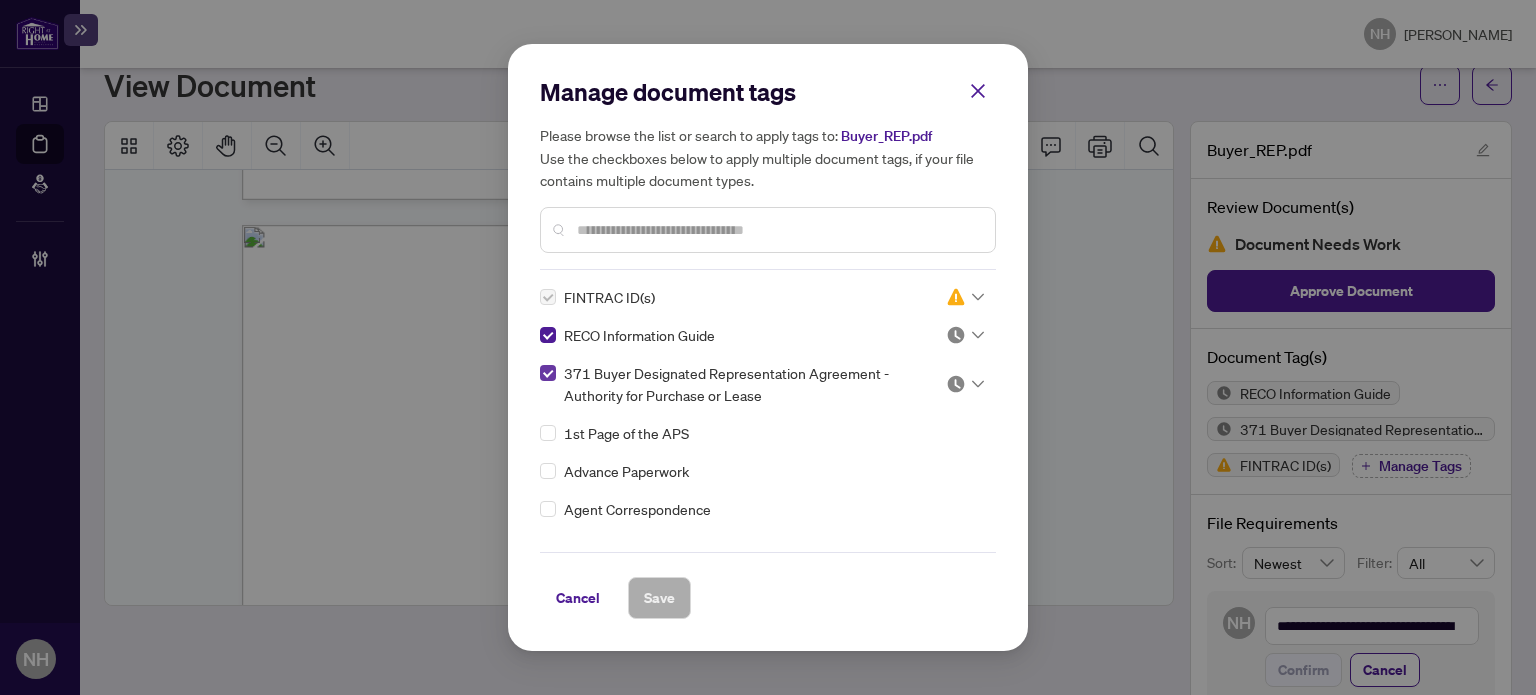 click on "FINTRAC ID(s) RECO Information Guide 371 Buyer Designated Representation Agreement - Authority for Purchase or Lease 1st Page of the APS Advance Paperwork Agent Correspondence Agreement of Assignment of Purchase and Sale Agreement of Purchase and Sale Agreement to Cooperate /Broker Referral Agreement to Lease Articles of Incorporation Back to Vendor Letter Belongs to Another Transaction Builder's Consent Buyer Designated Representation Agreement Buyer Designated Representation Agreement Buyers Lawyer Information Certificate of Estate Trustee(s) Client Refused to Sign Closing Date Change Co-op Brokerage Commission Statement Co-op EFT Co-operating Indemnity Agreement Commission Adjustment Commission Agreement Commission Calculation Commission Statement Sent Commission Statement Sent to Landlord Commission Statement Sent to Lawyer Commission Statement Sent to Listing Brokerage Commission Statement Sent to Vendor Commission Waiver Letter Confirmation of Closing Confirmation of Cooperation Copy of Deposit Type EFT" at bounding box center [768, 411] 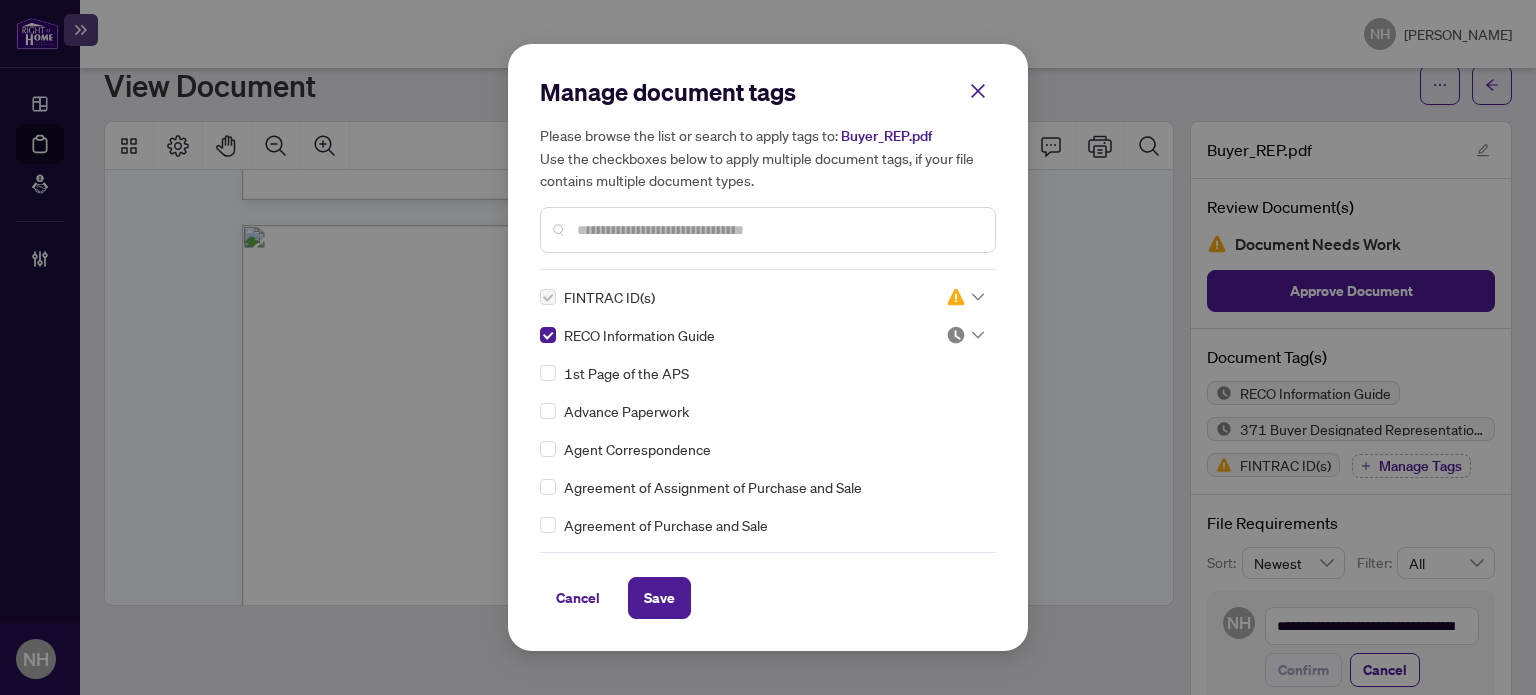 scroll, scrollTop: 0, scrollLeft: 0, axis: both 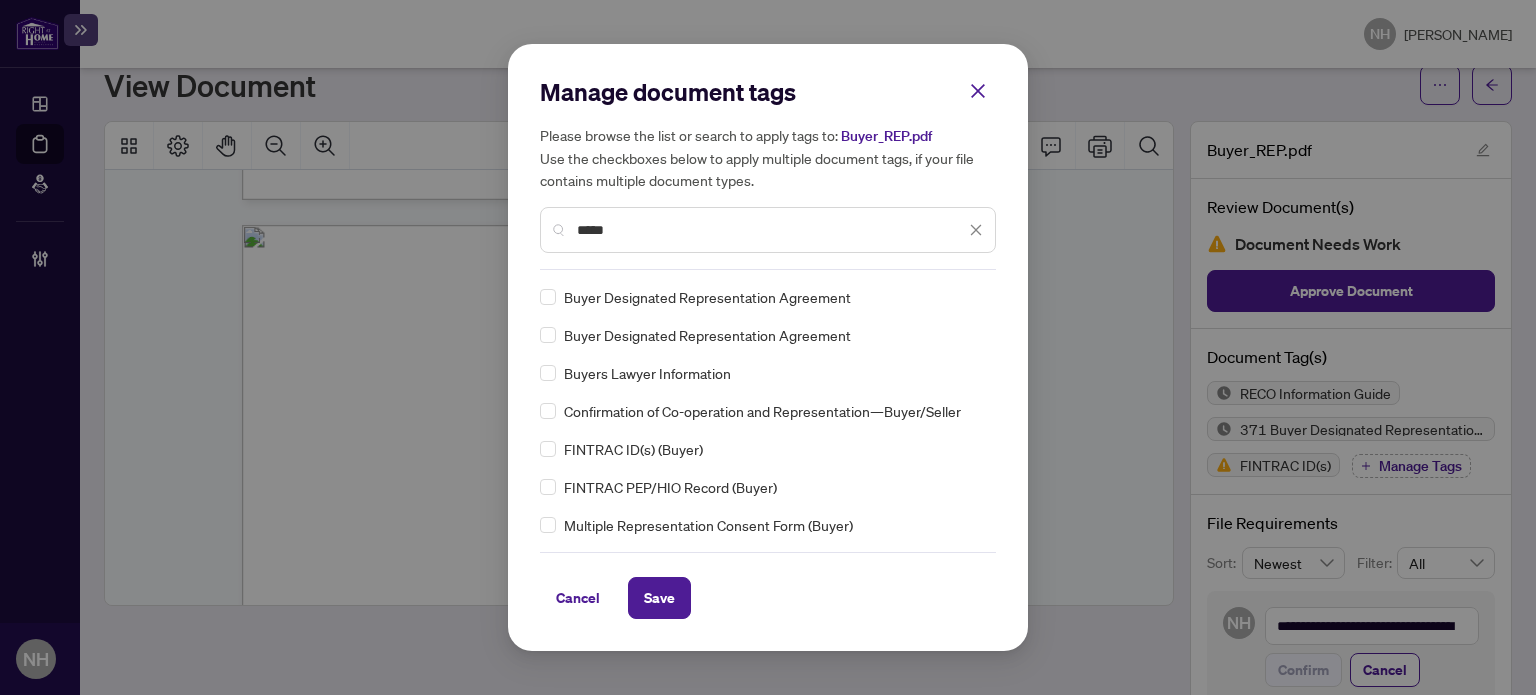 type on "*****" 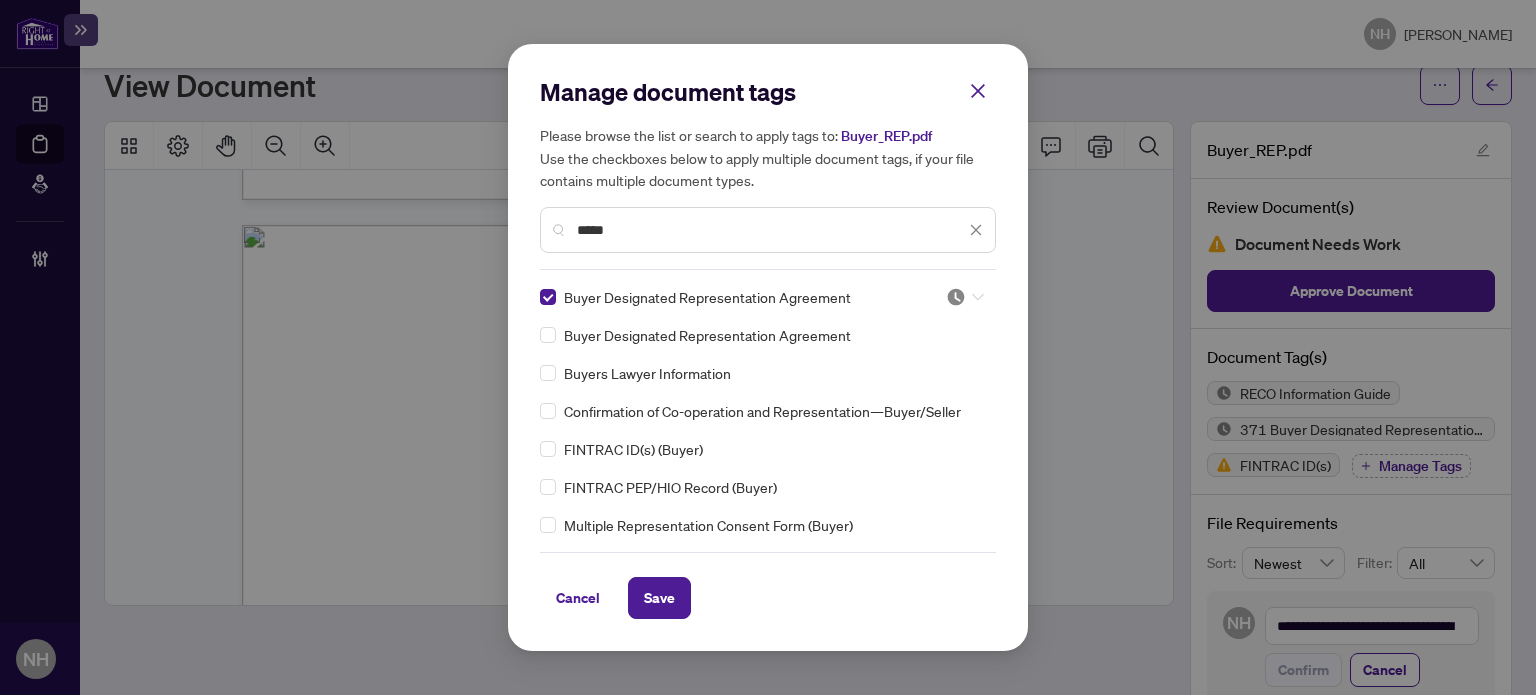 click at bounding box center [965, 297] 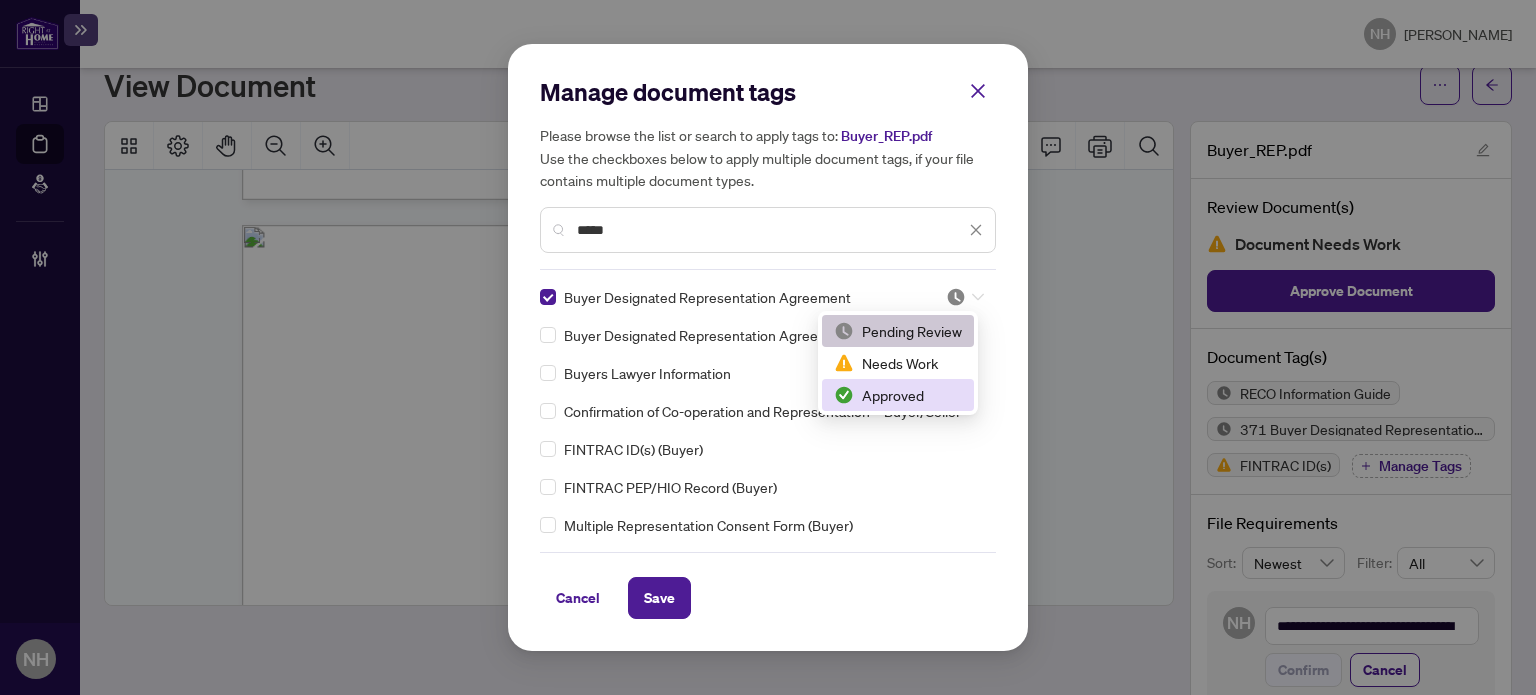 click on "Approved" at bounding box center (898, 395) 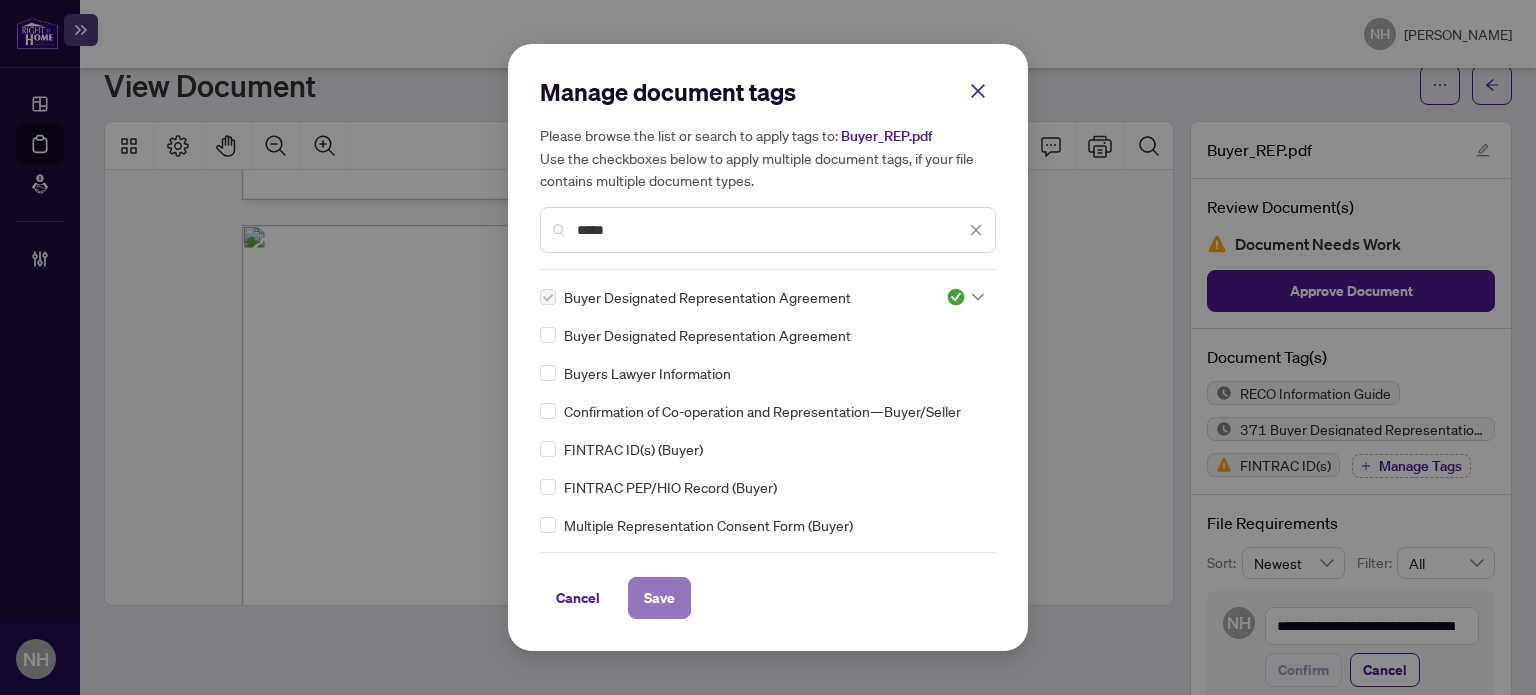 click on "Save" at bounding box center (659, 598) 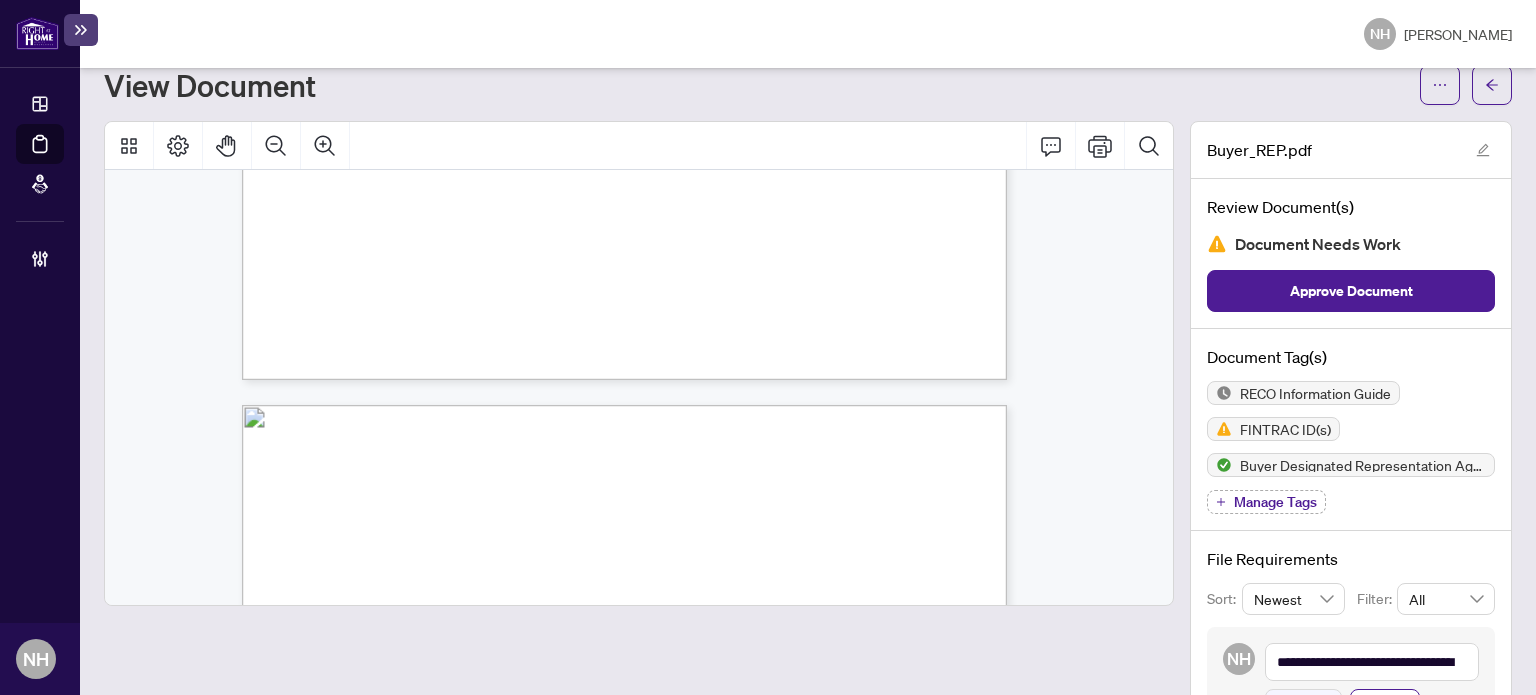 scroll, scrollTop: 21500, scrollLeft: 0, axis: vertical 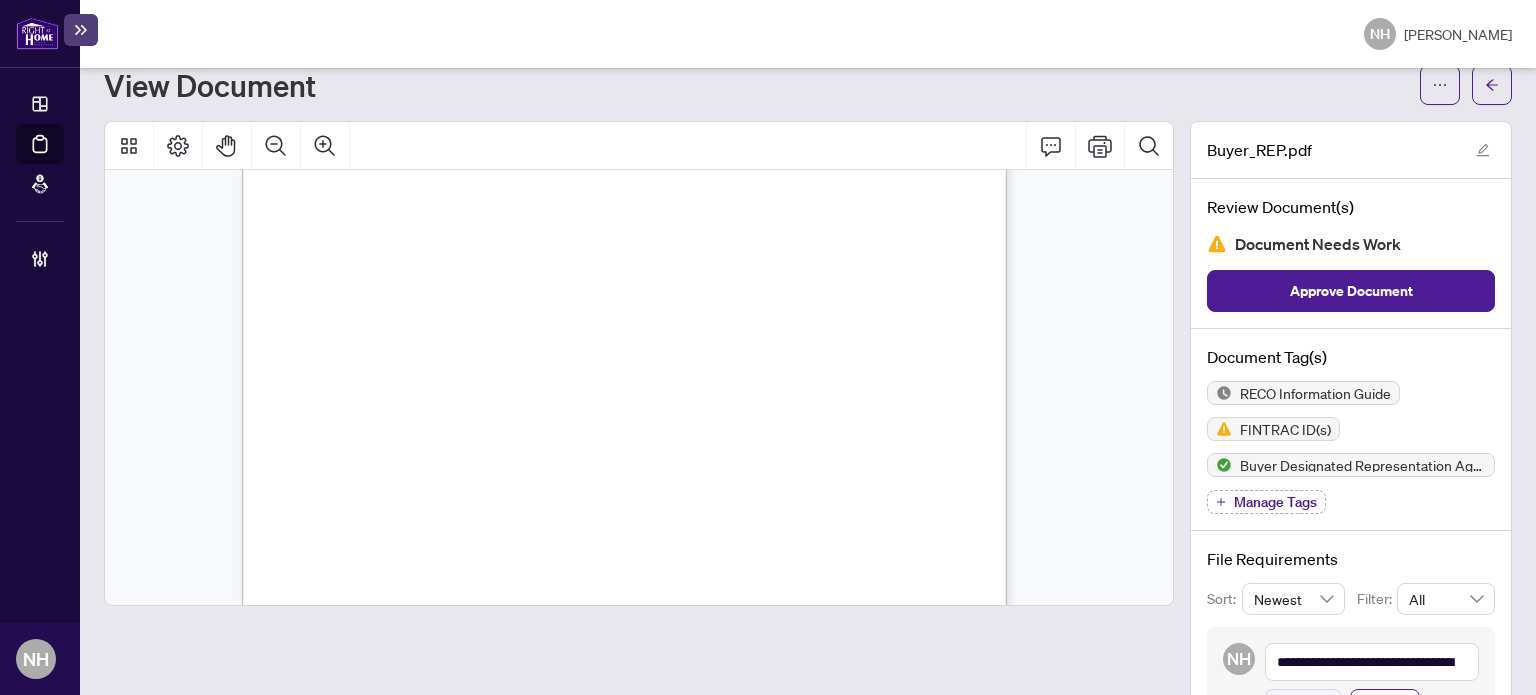 click on "Manage Tags" at bounding box center (1275, 502) 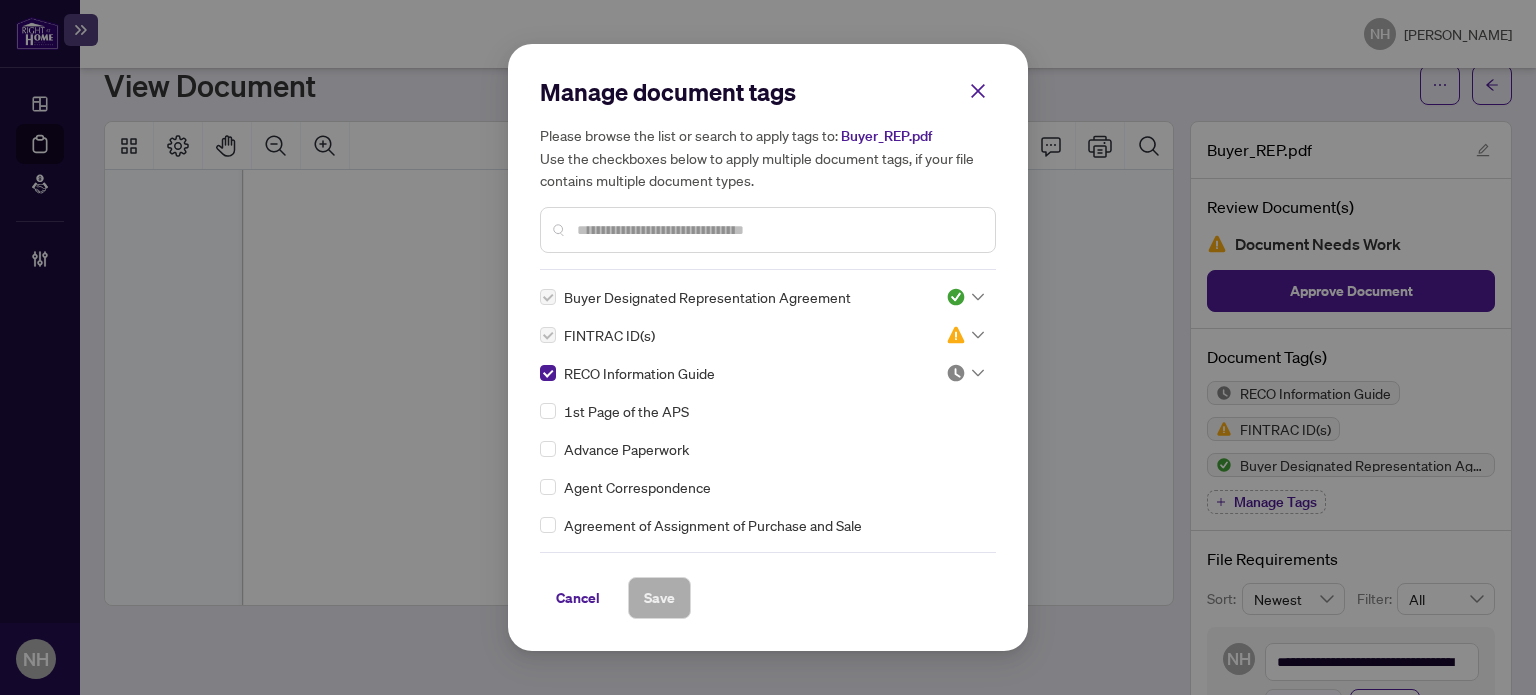 click 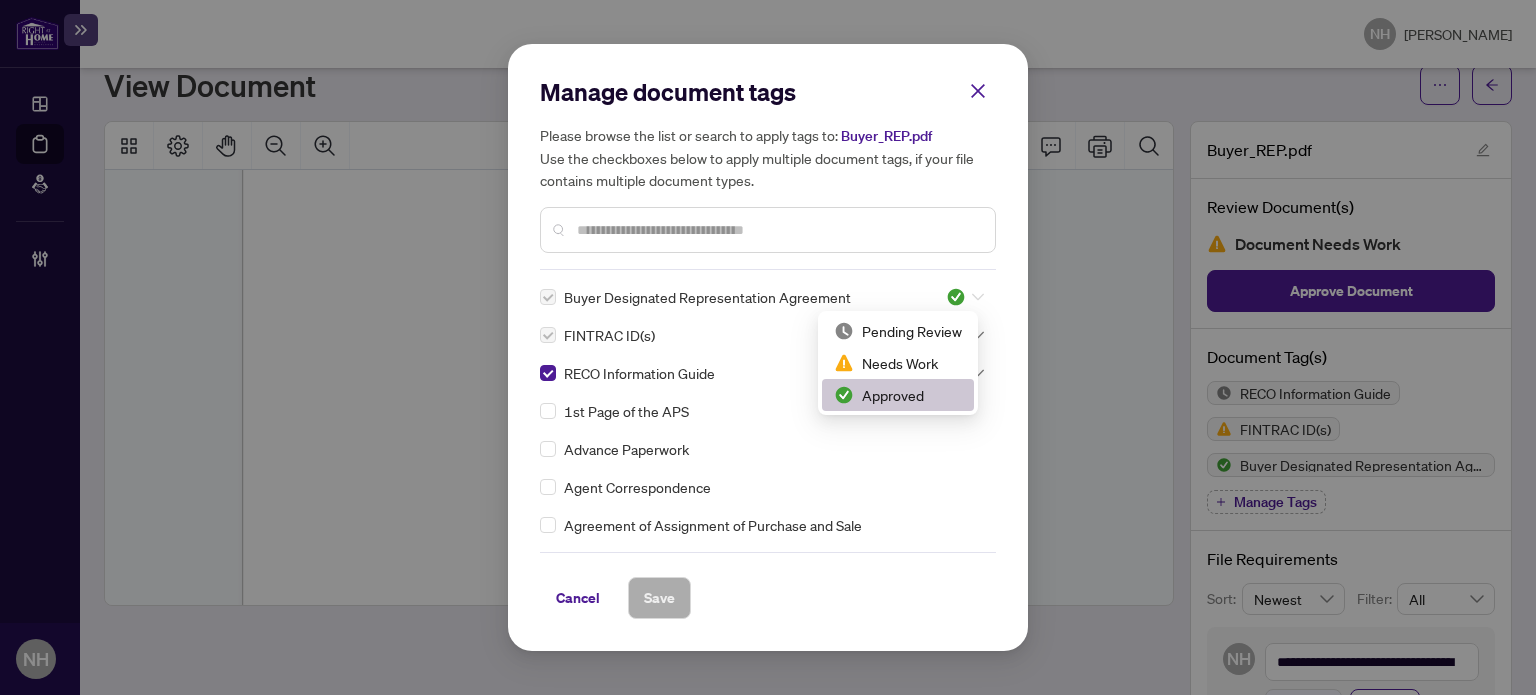 click 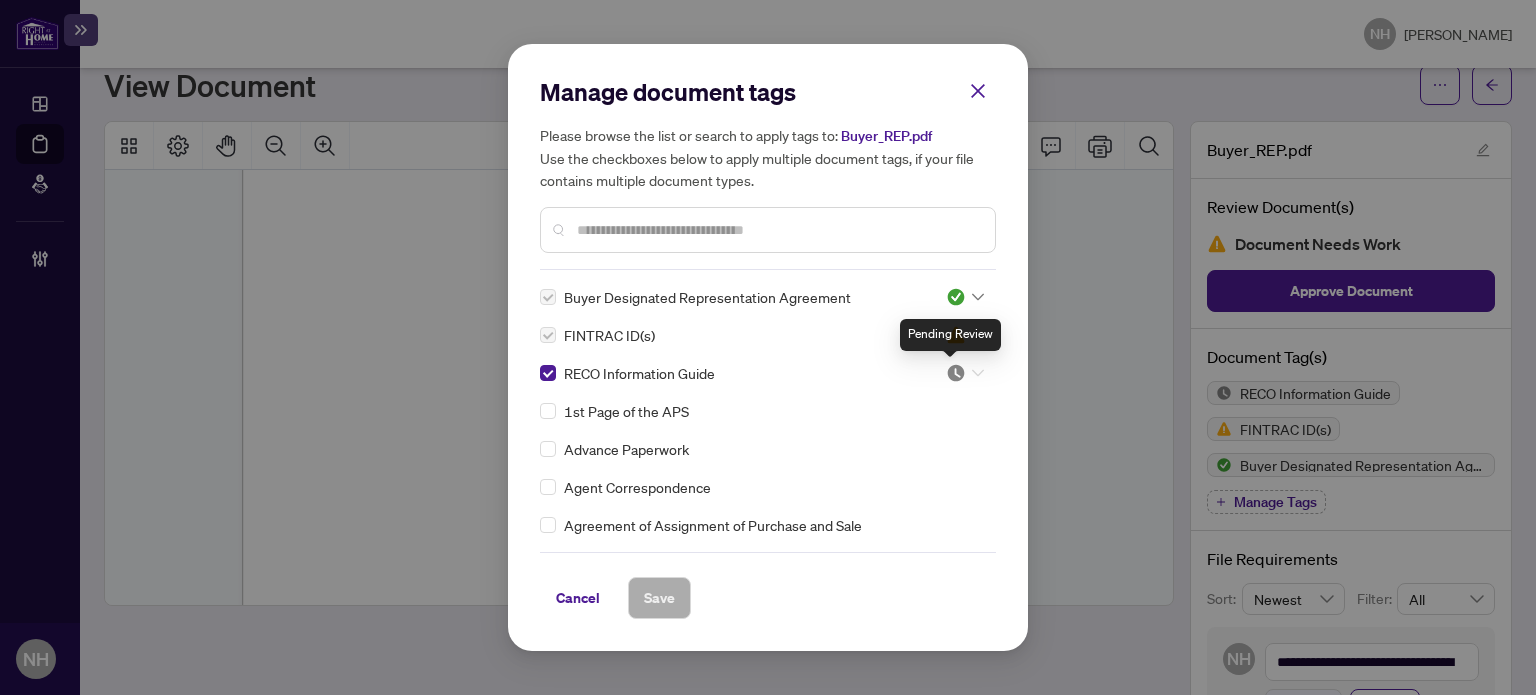 click at bounding box center [956, 373] 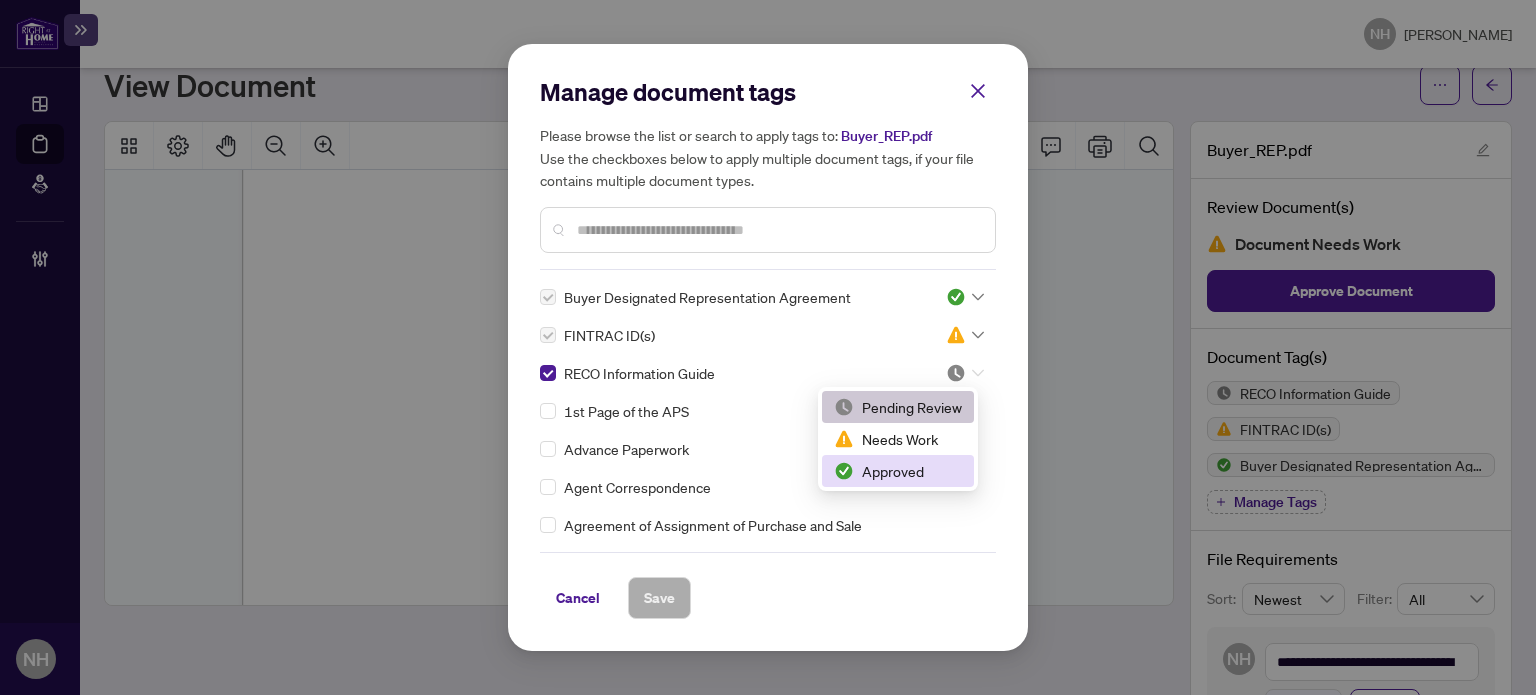 click on "Approved" at bounding box center [898, 471] 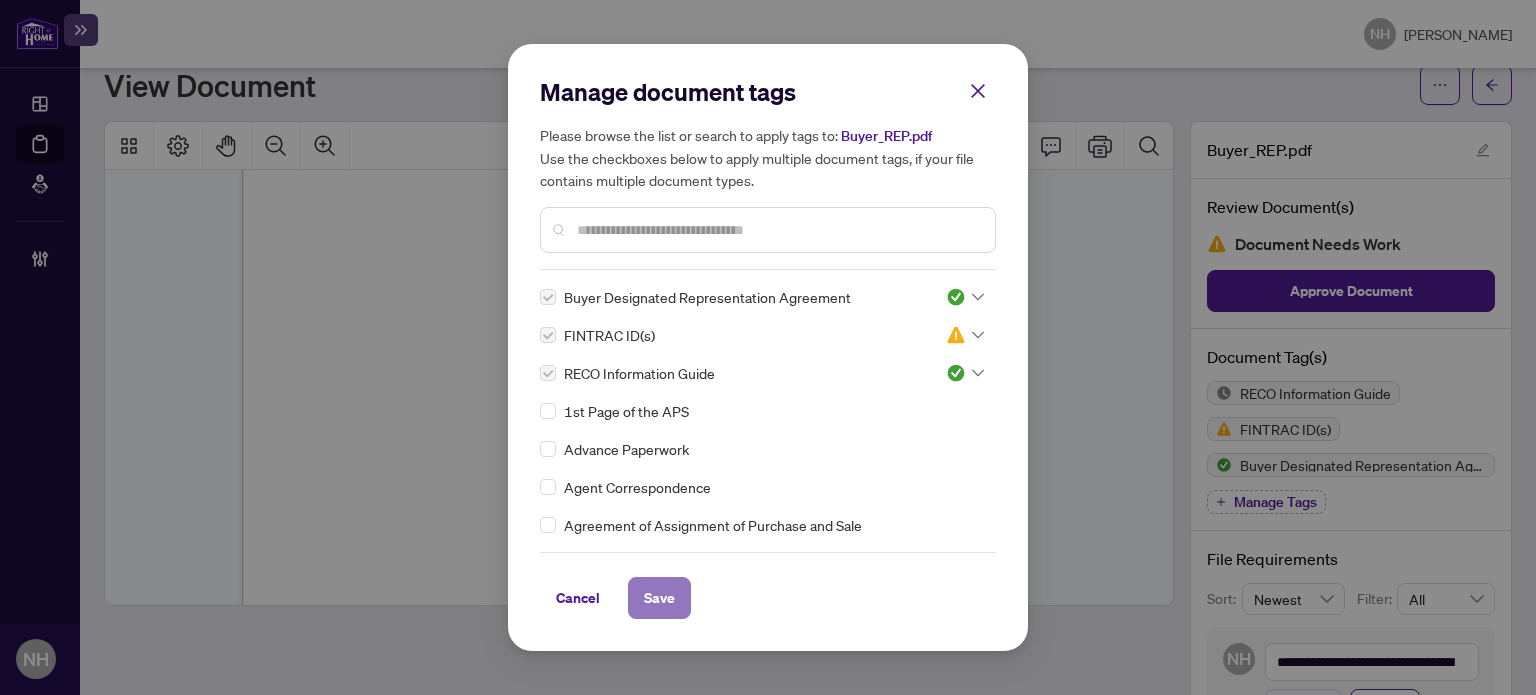click on "Save" at bounding box center (659, 598) 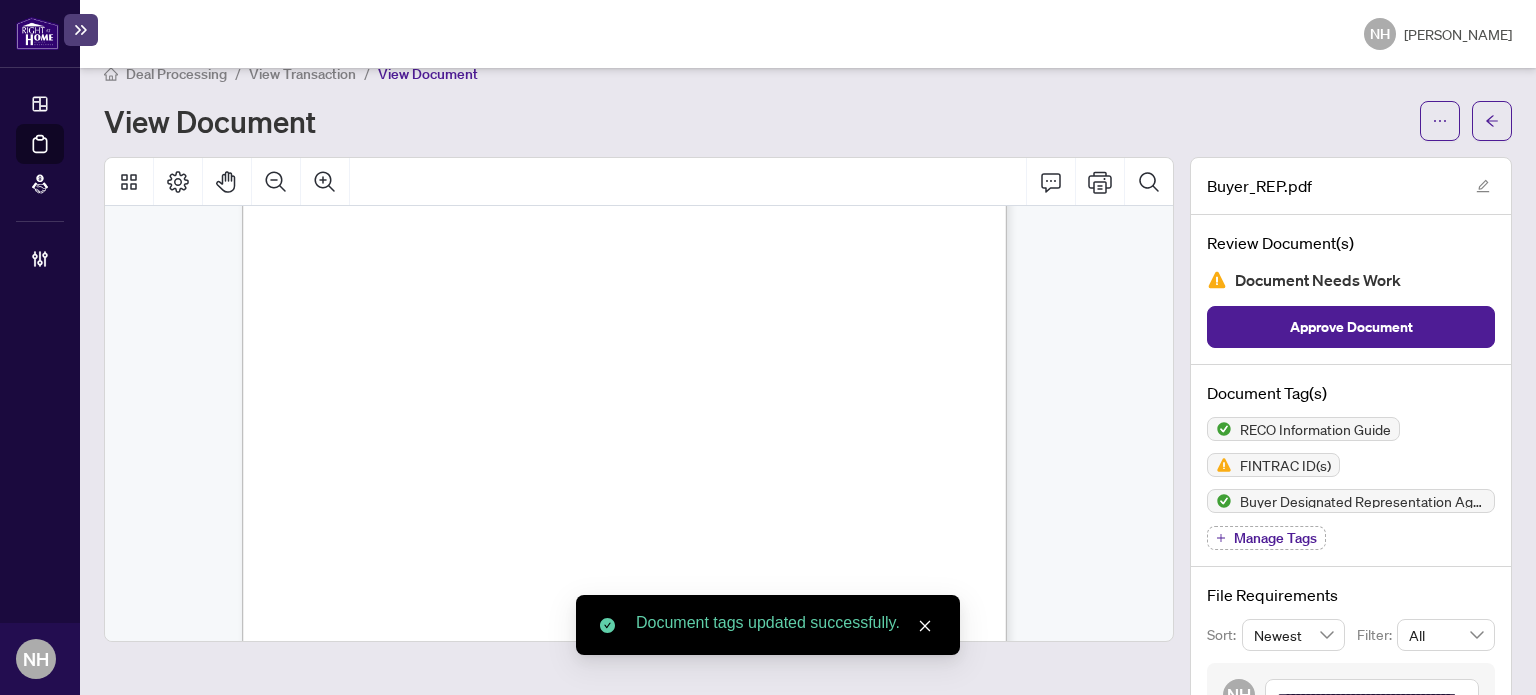 scroll, scrollTop: 0, scrollLeft: 0, axis: both 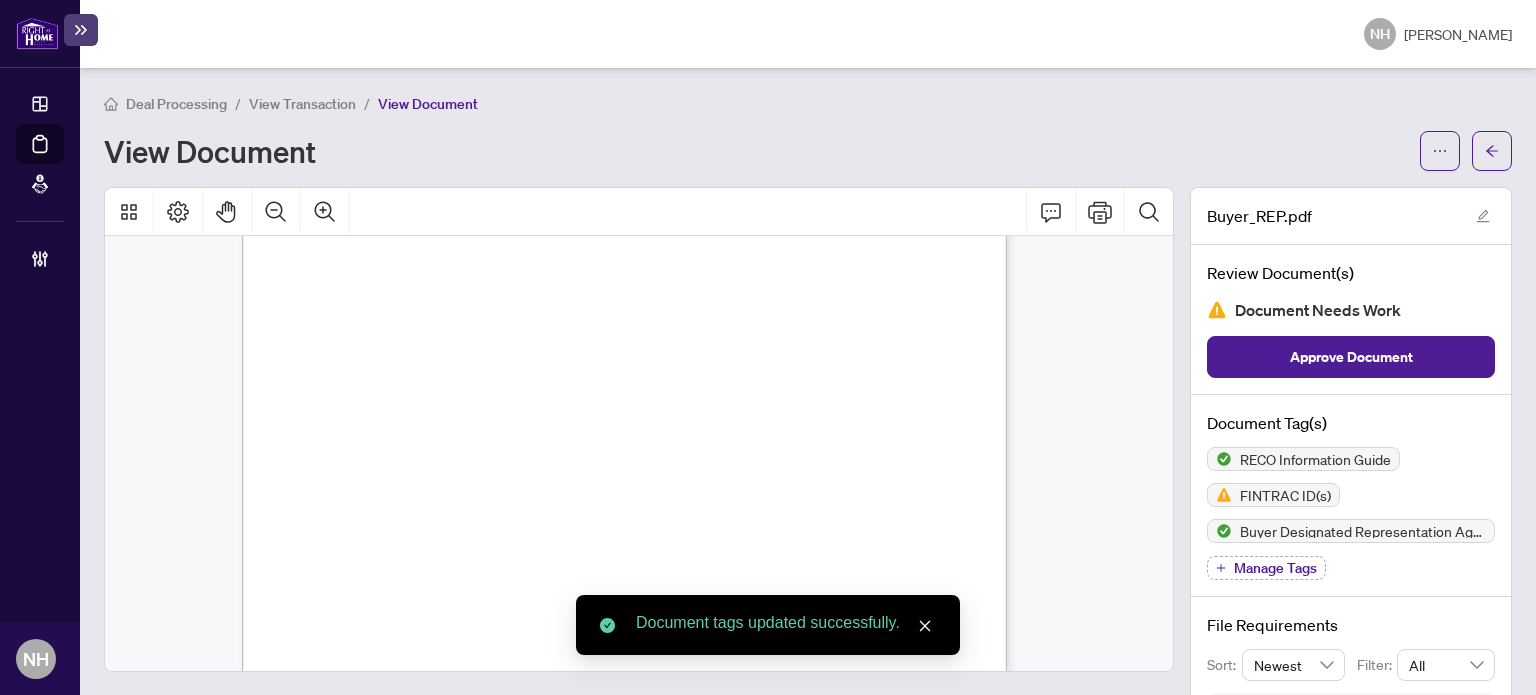 click on "View Transaction" at bounding box center [302, 104] 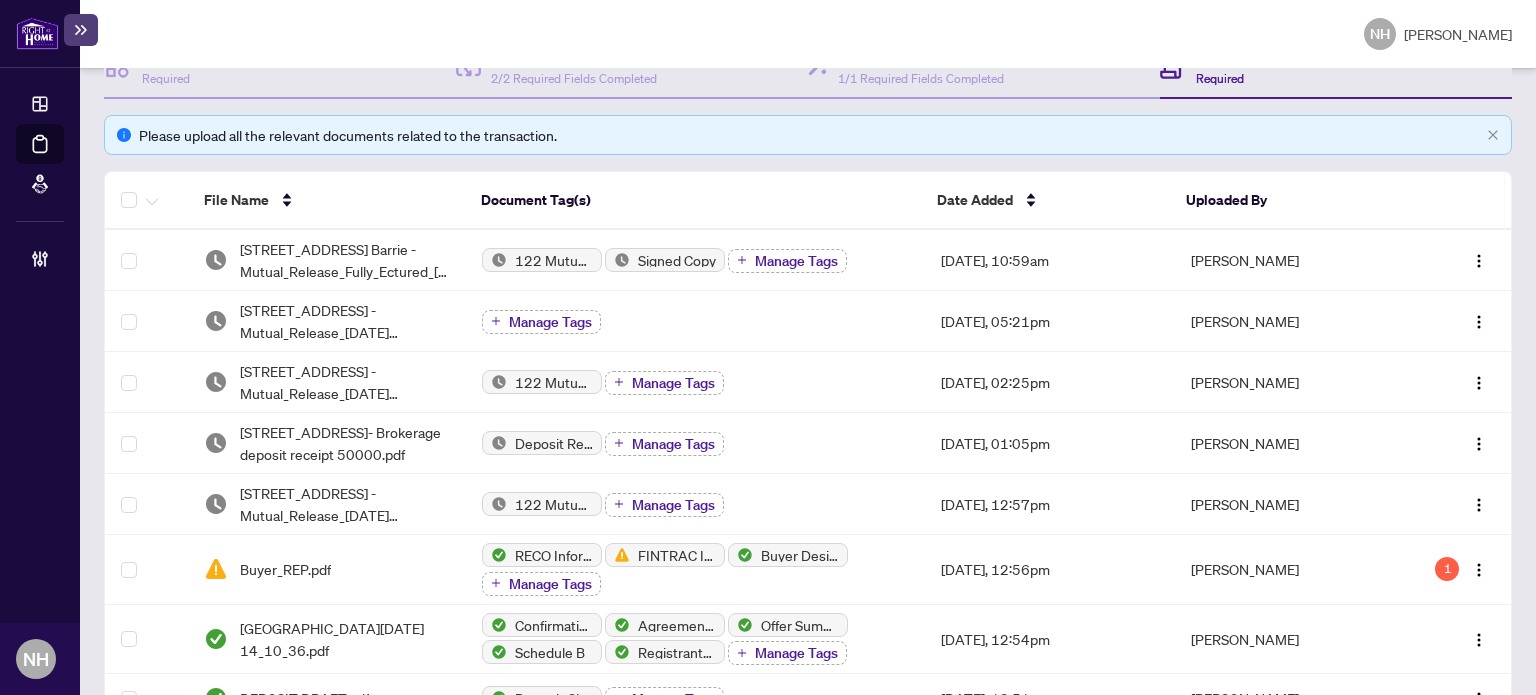 scroll, scrollTop: 300, scrollLeft: 0, axis: vertical 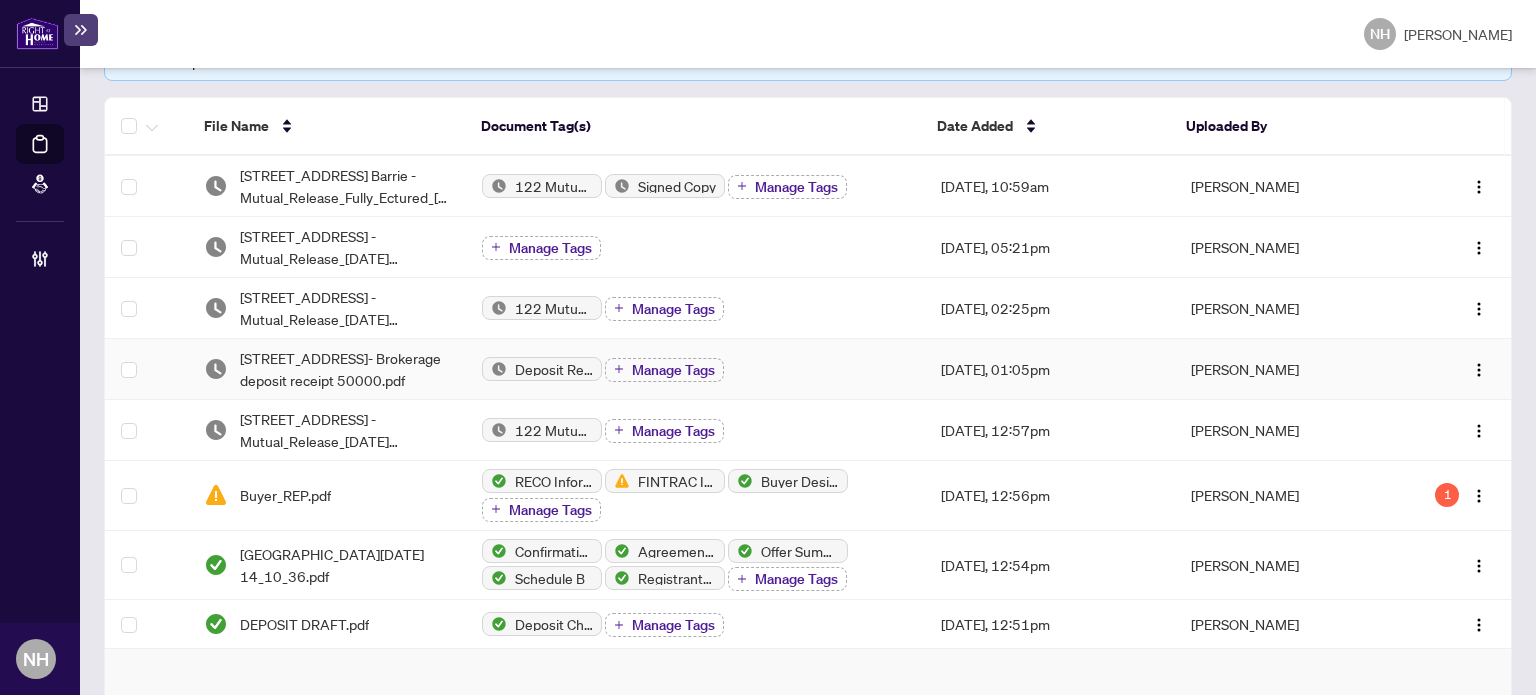 click on "70 Highcroft Rd- Brokerage deposit receipt 50000.pdf" at bounding box center (345, 369) 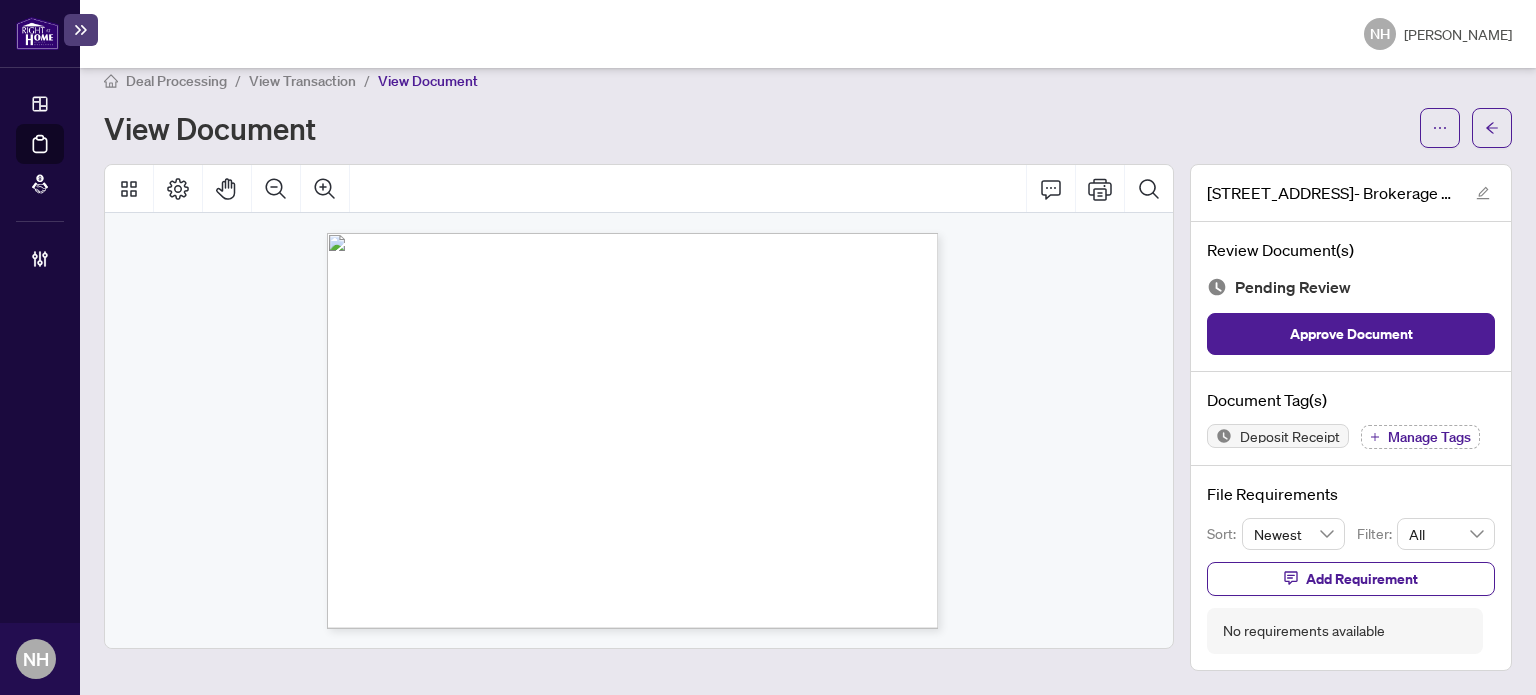 scroll, scrollTop: 18, scrollLeft: 0, axis: vertical 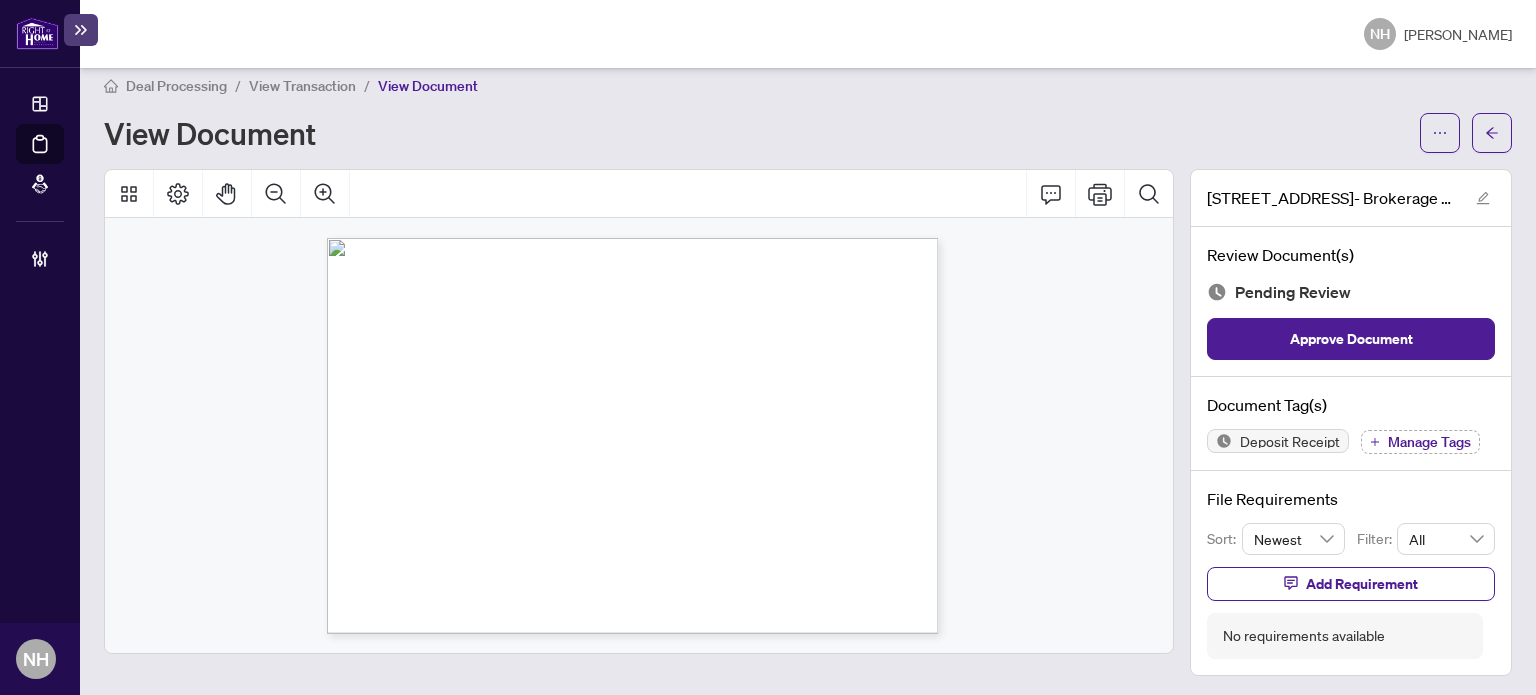 click on "Manage Tags" at bounding box center [1429, 442] 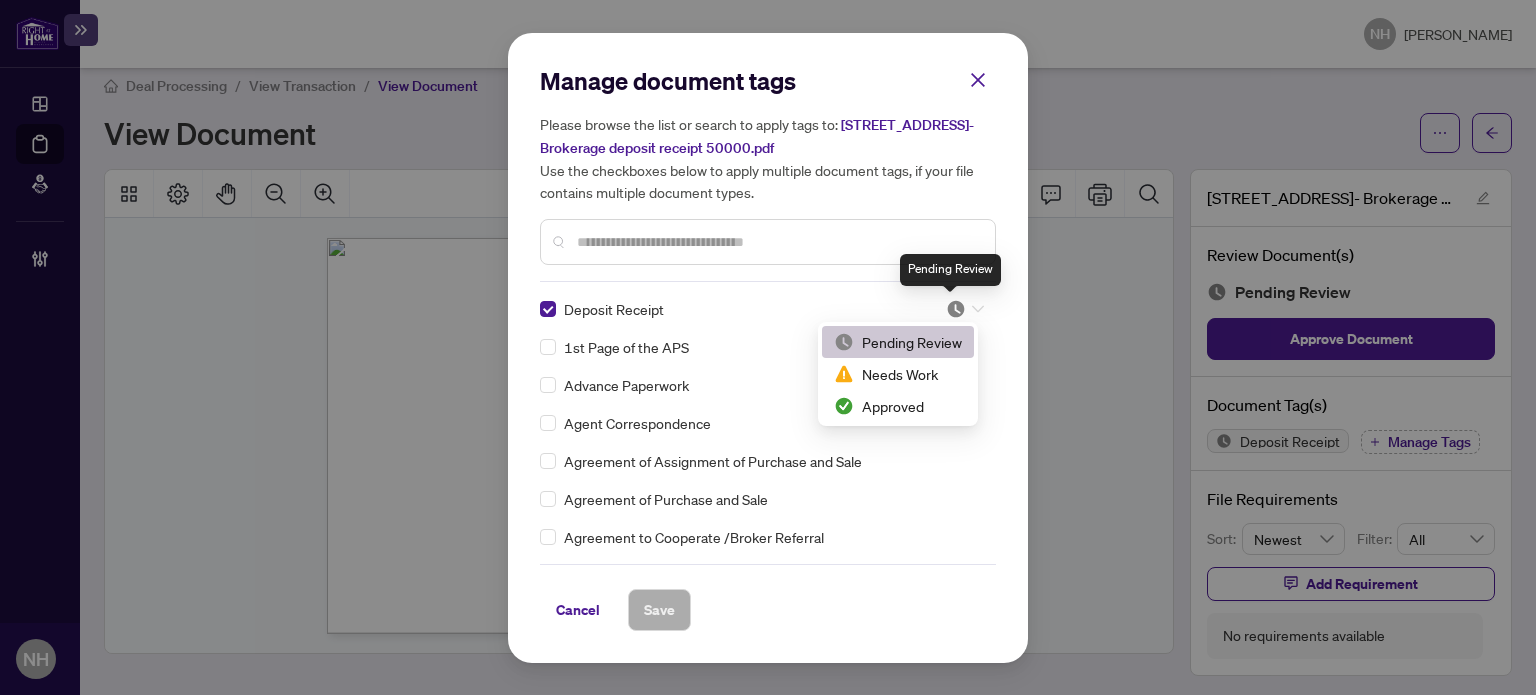click at bounding box center [956, 309] 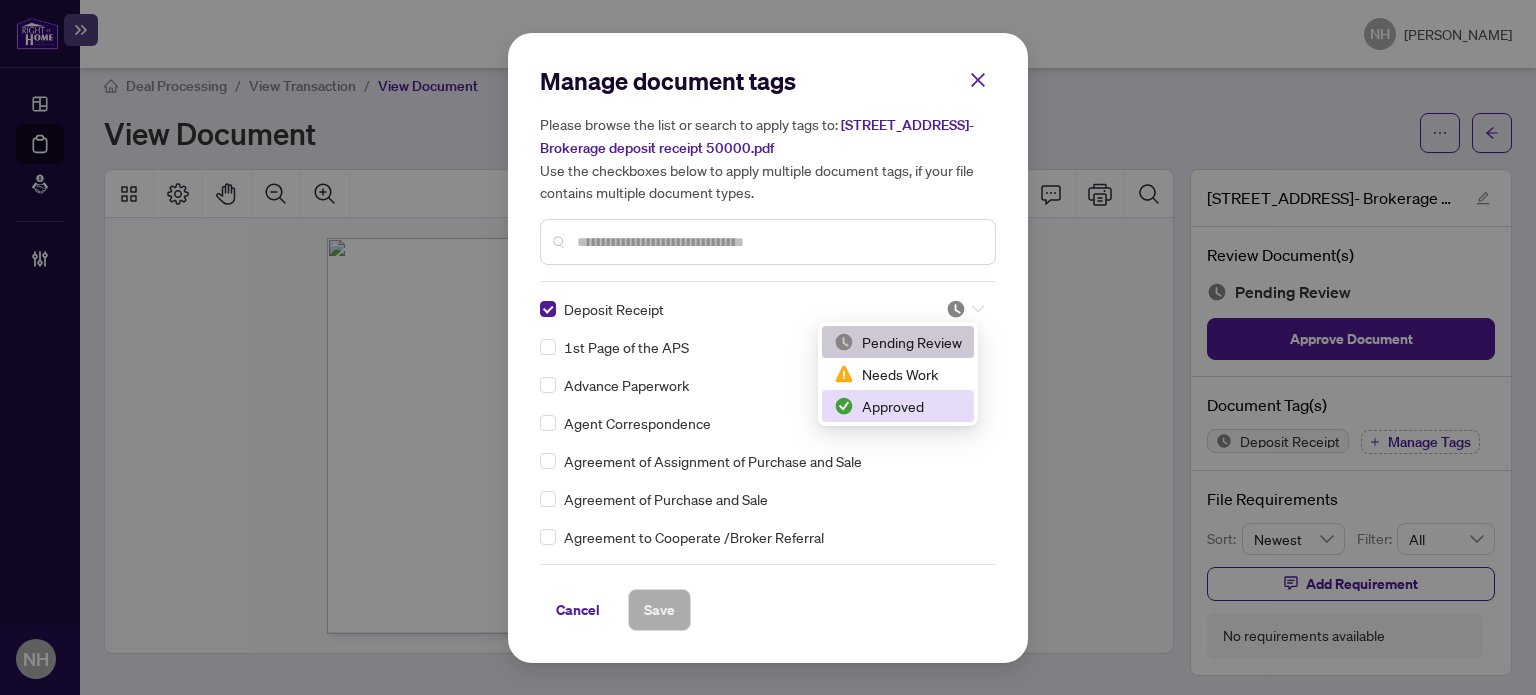 click on "Approved" at bounding box center (898, 406) 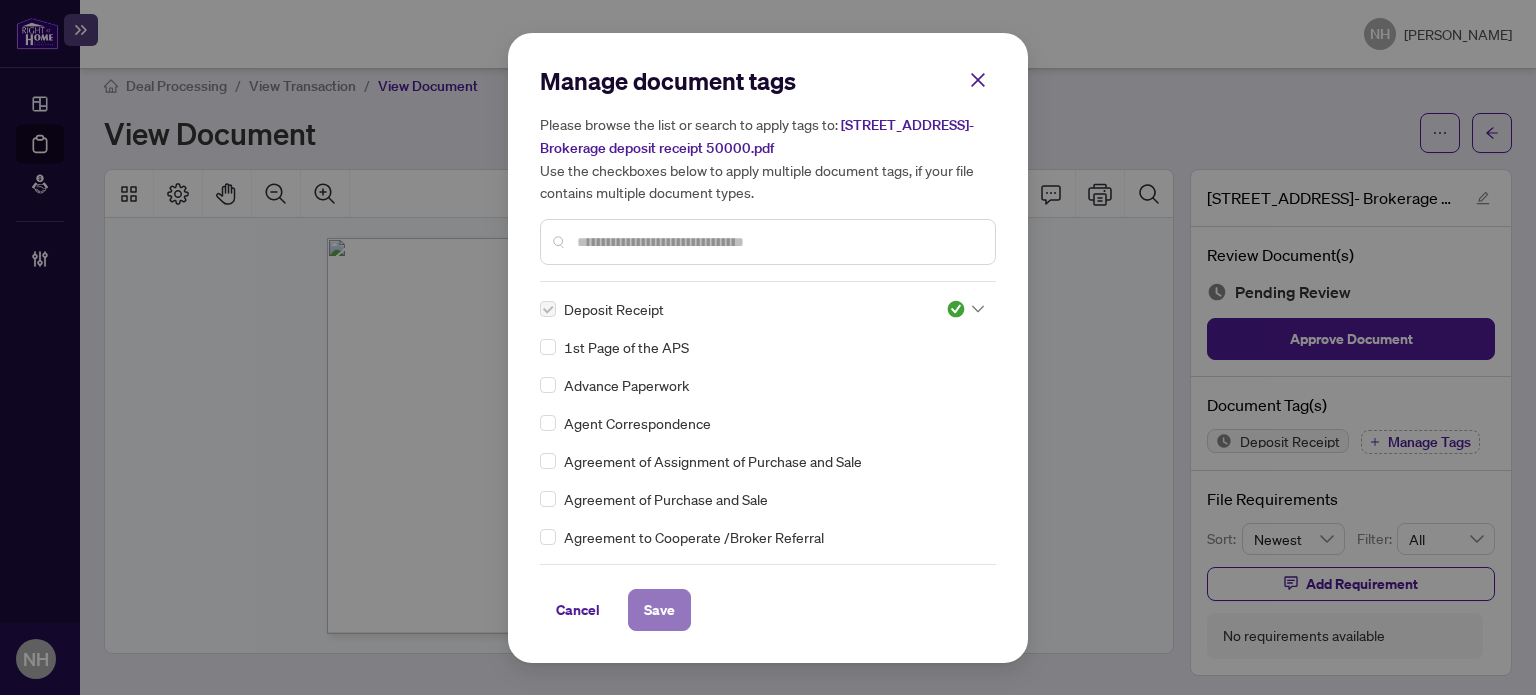 click on "Save" at bounding box center [659, 610] 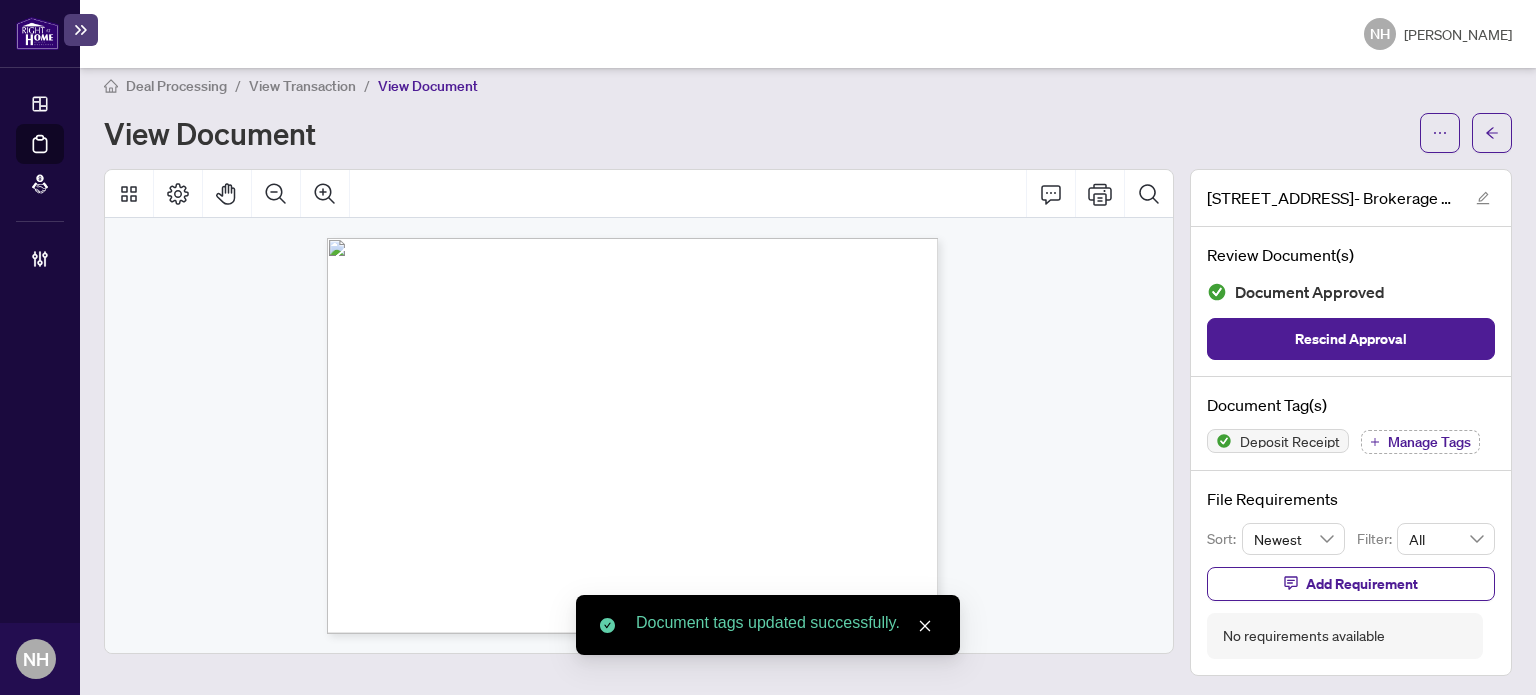 click on "View Transaction" at bounding box center [302, 86] 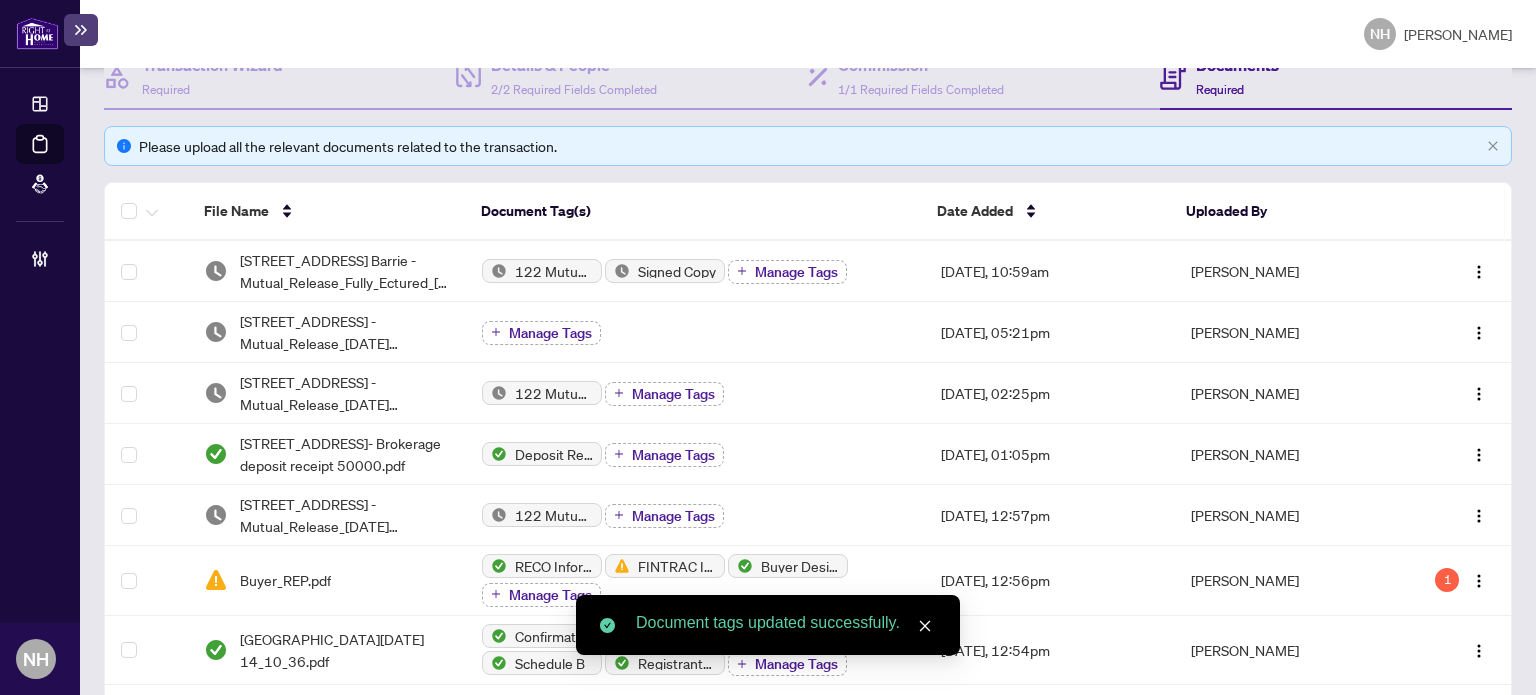 scroll, scrollTop: 218, scrollLeft: 0, axis: vertical 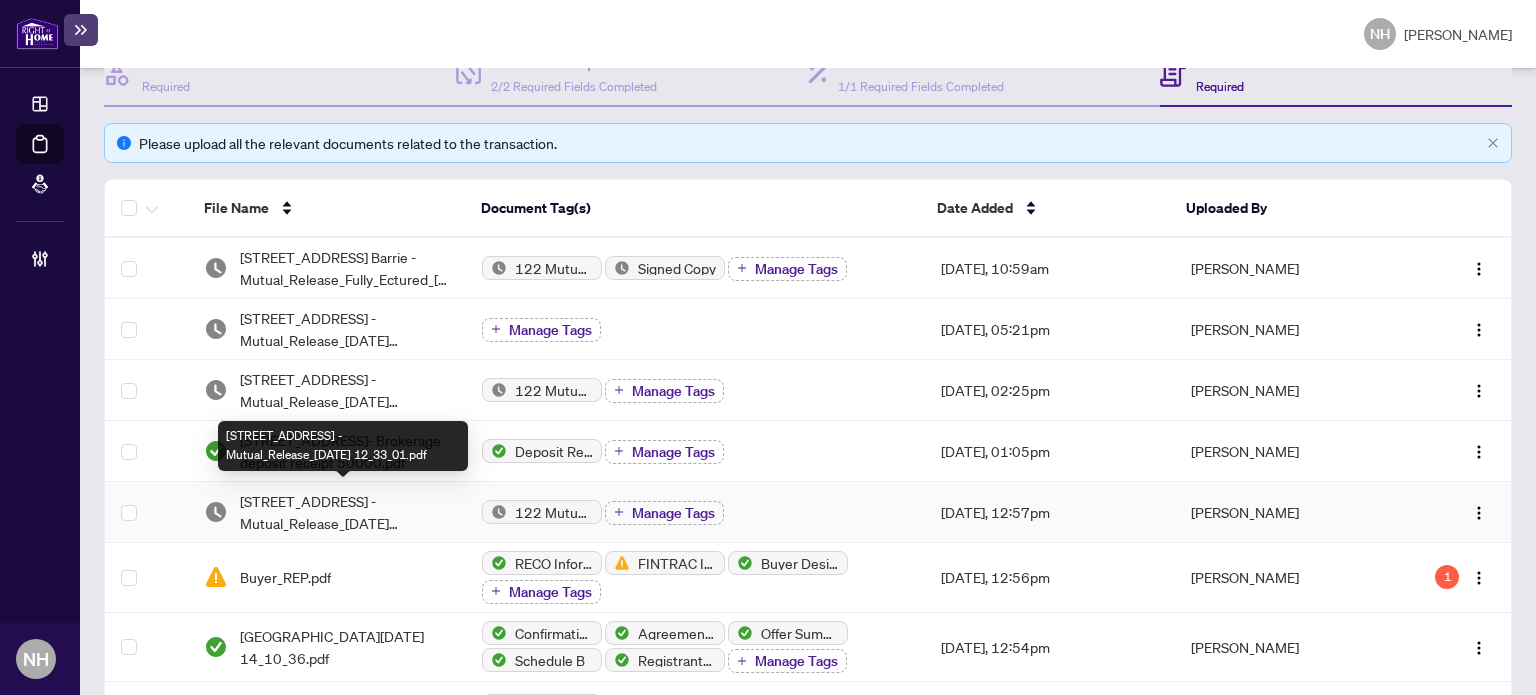 click on "70 Highcroft Road Barrie -Mutual_Release_2025-06-27 12_33_01.pdf" at bounding box center [345, 512] 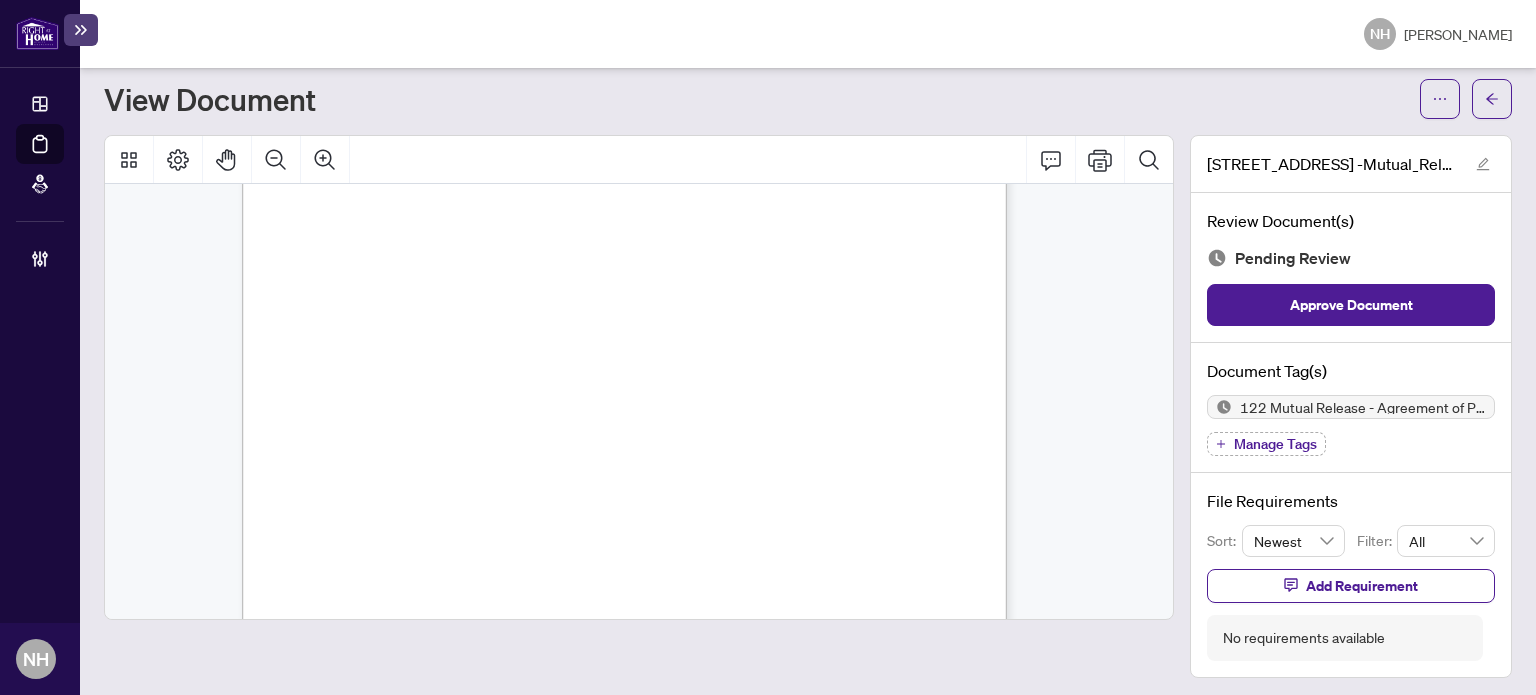 scroll, scrollTop: 594, scrollLeft: 0, axis: vertical 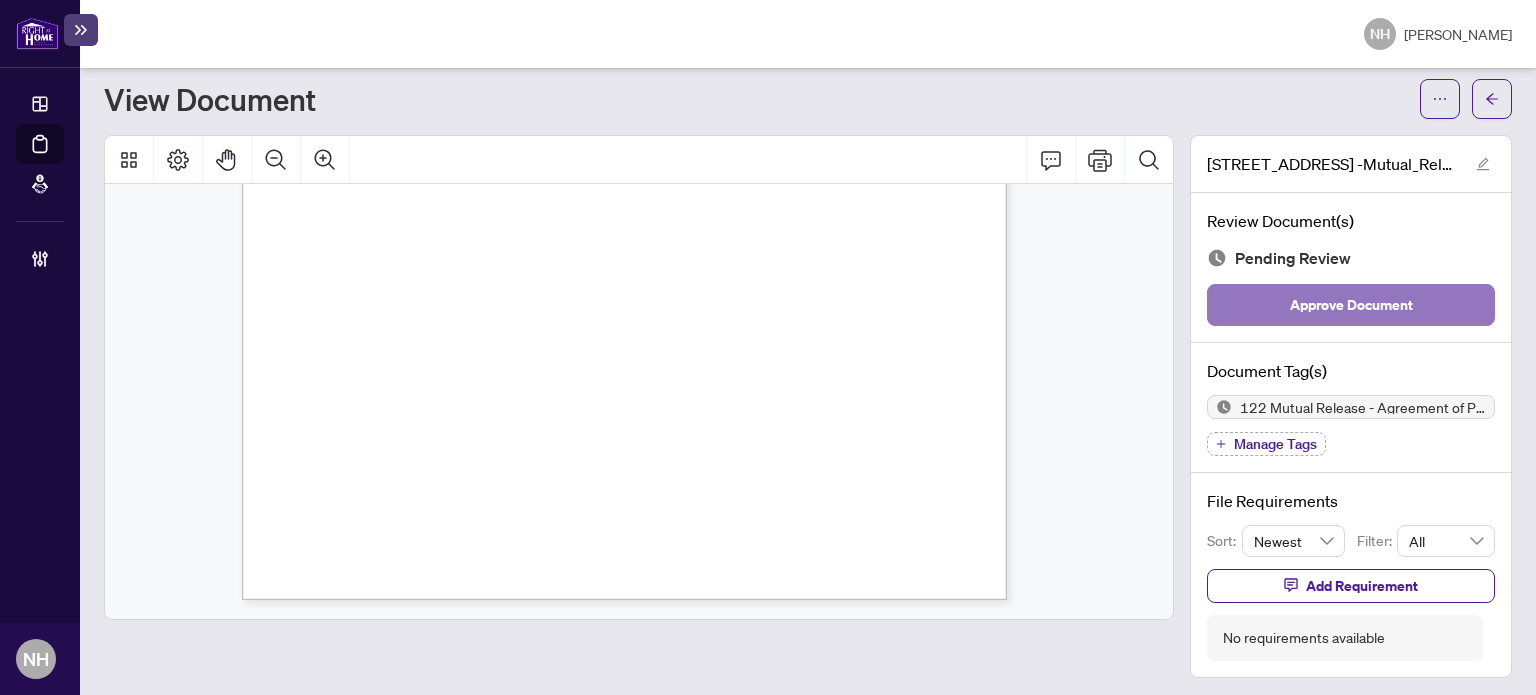 click on "Approve Document" at bounding box center [1351, 305] 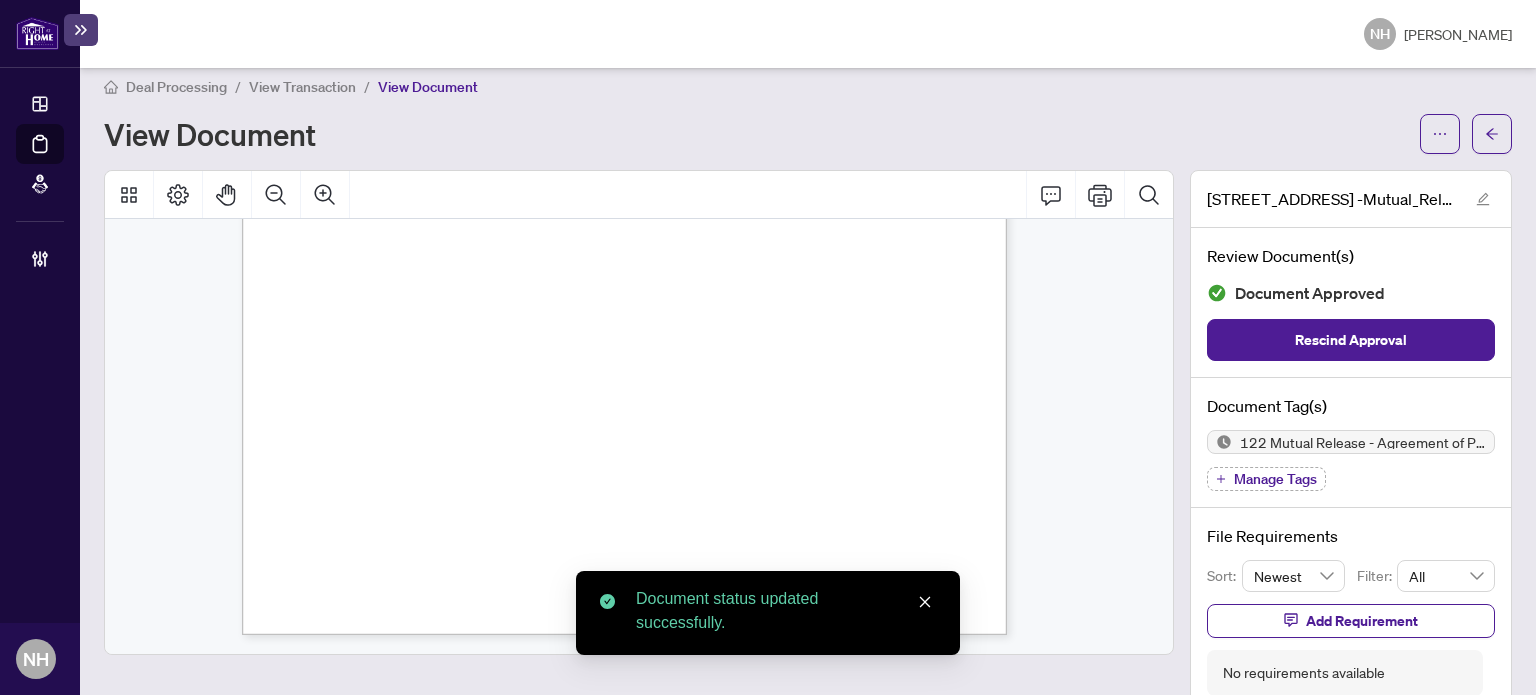 scroll, scrollTop: 0, scrollLeft: 0, axis: both 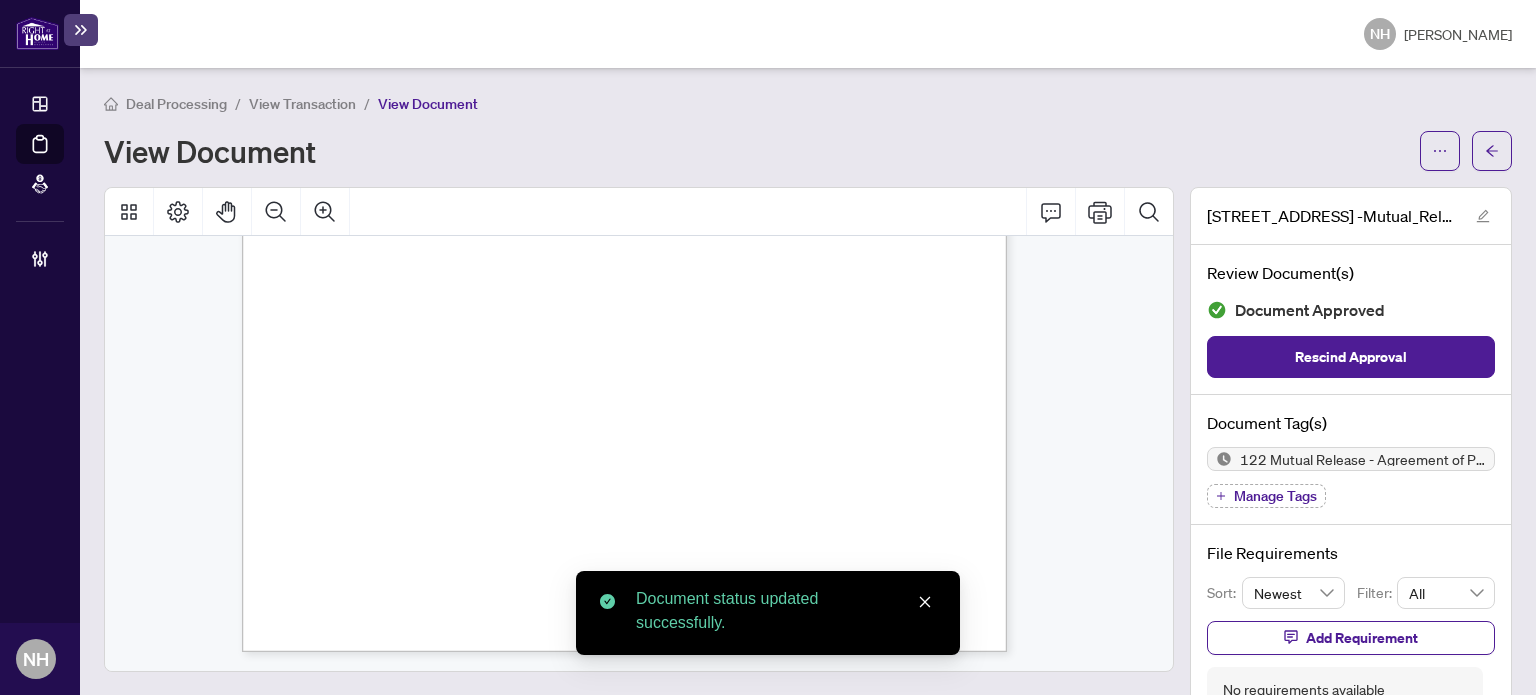 click on "View Transaction" at bounding box center (302, 104) 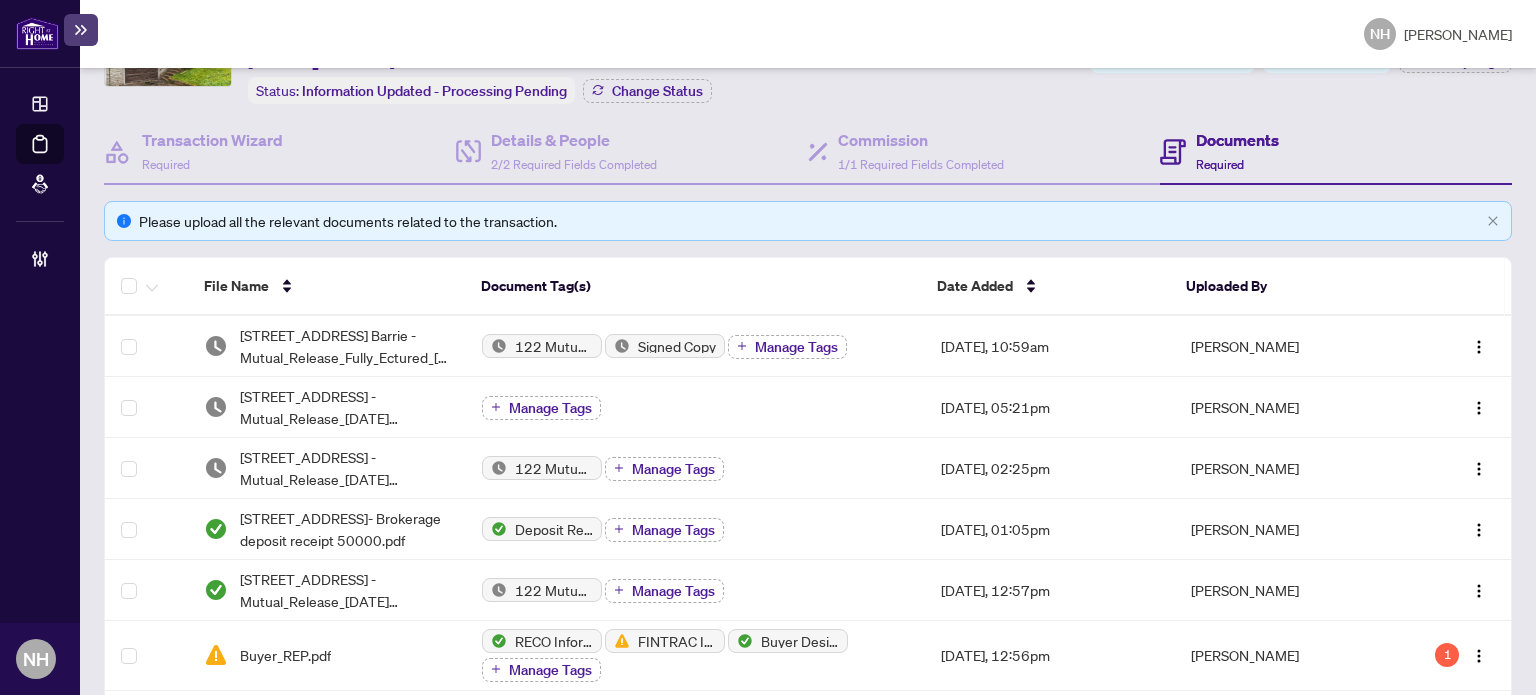 scroll, scrollTop: 200, scrollLeft: 0, axis: vertical 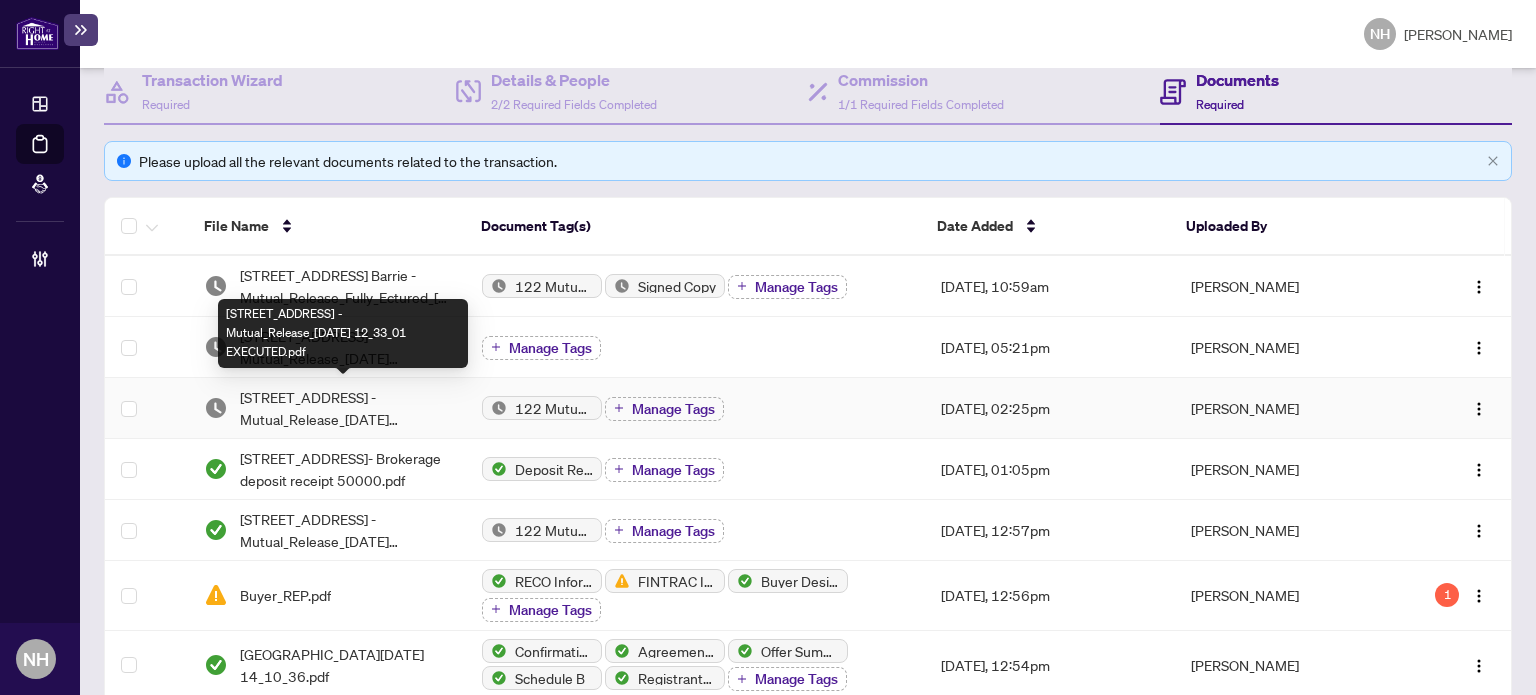 click on "70 Highcroft Road Barrie -Mutual_Release_2025-06-27 12_33_01 EXECUTED.pdf" at bounding box center (345, 408) 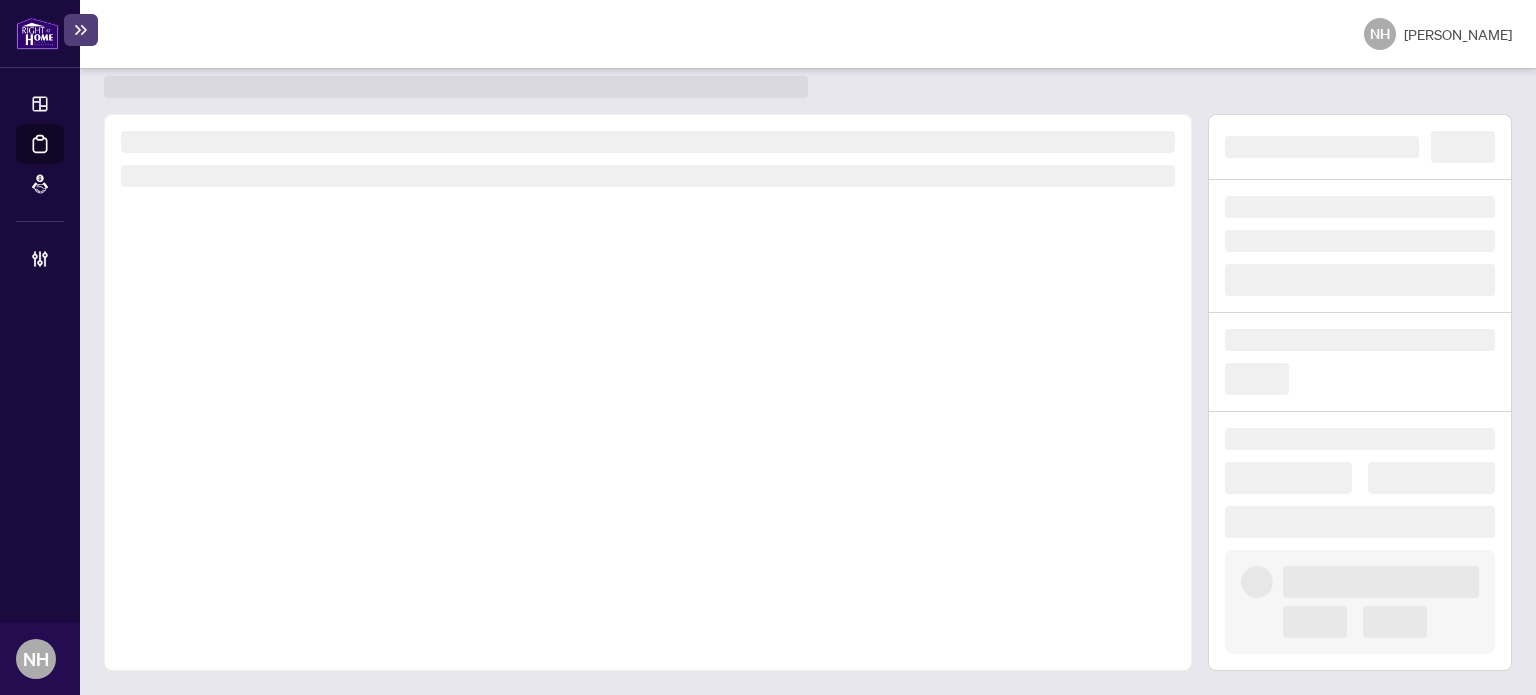 scroll, scrollTop: 52, scrollLeft: 0, axis: vertical 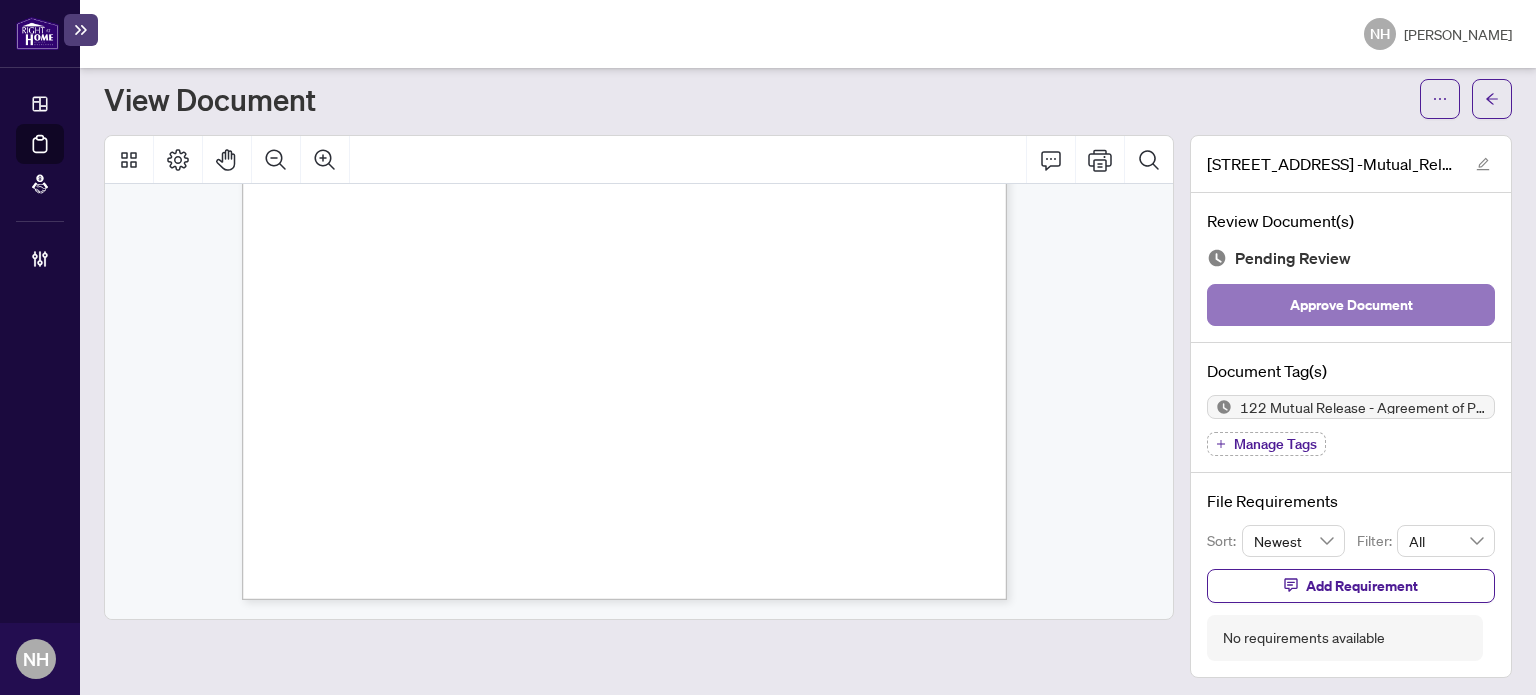 click on "Approve Document" at bounding box center (1351, 305) 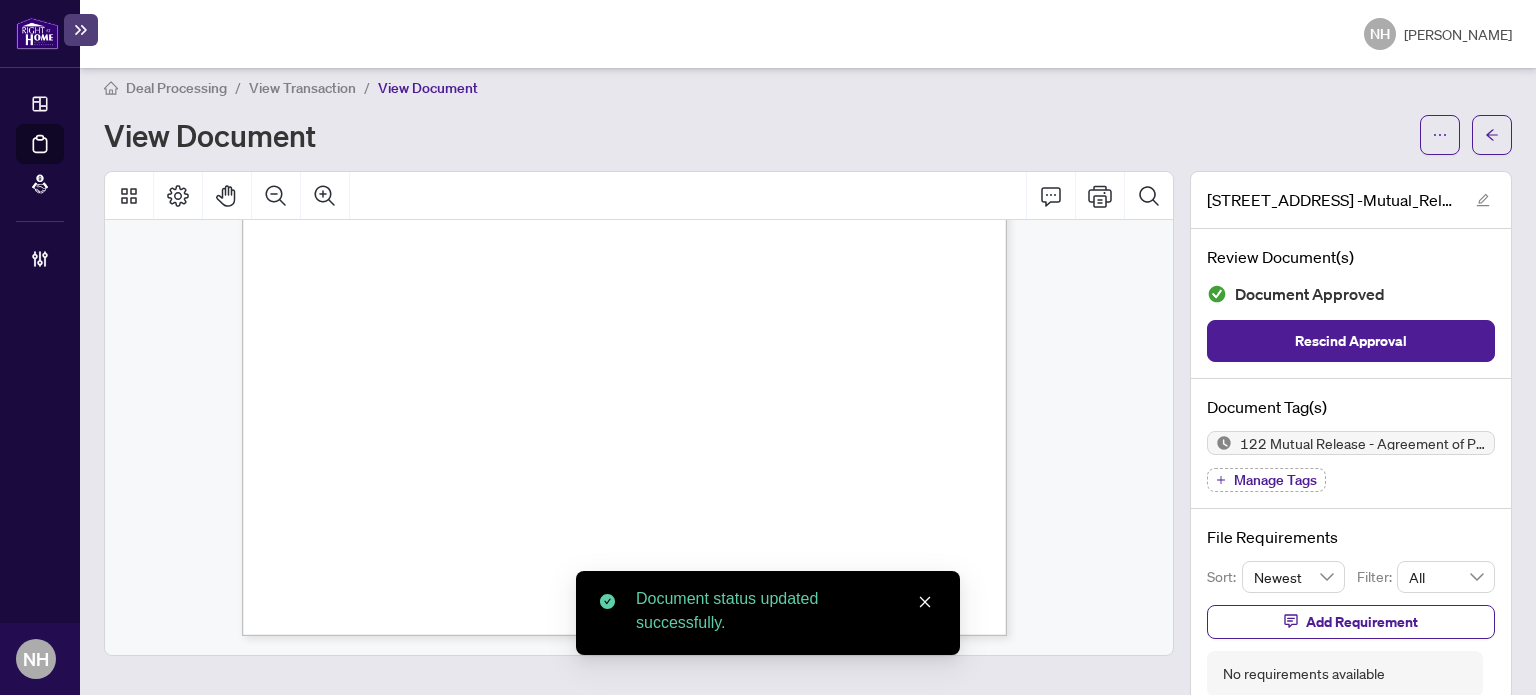 scroll, scrollTop: 0, scrollLeft: 0, axis: both 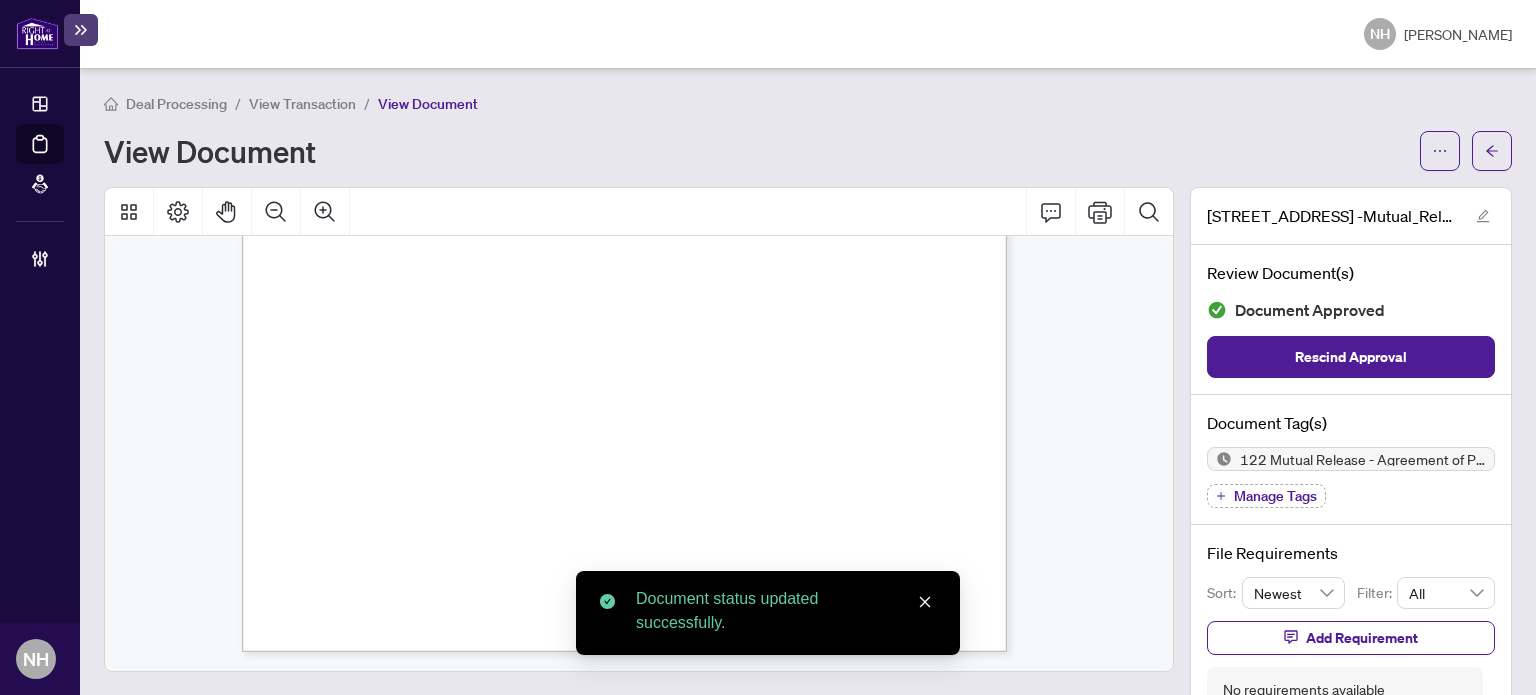 click on "View Transaction" at bounding box center (302, 104) 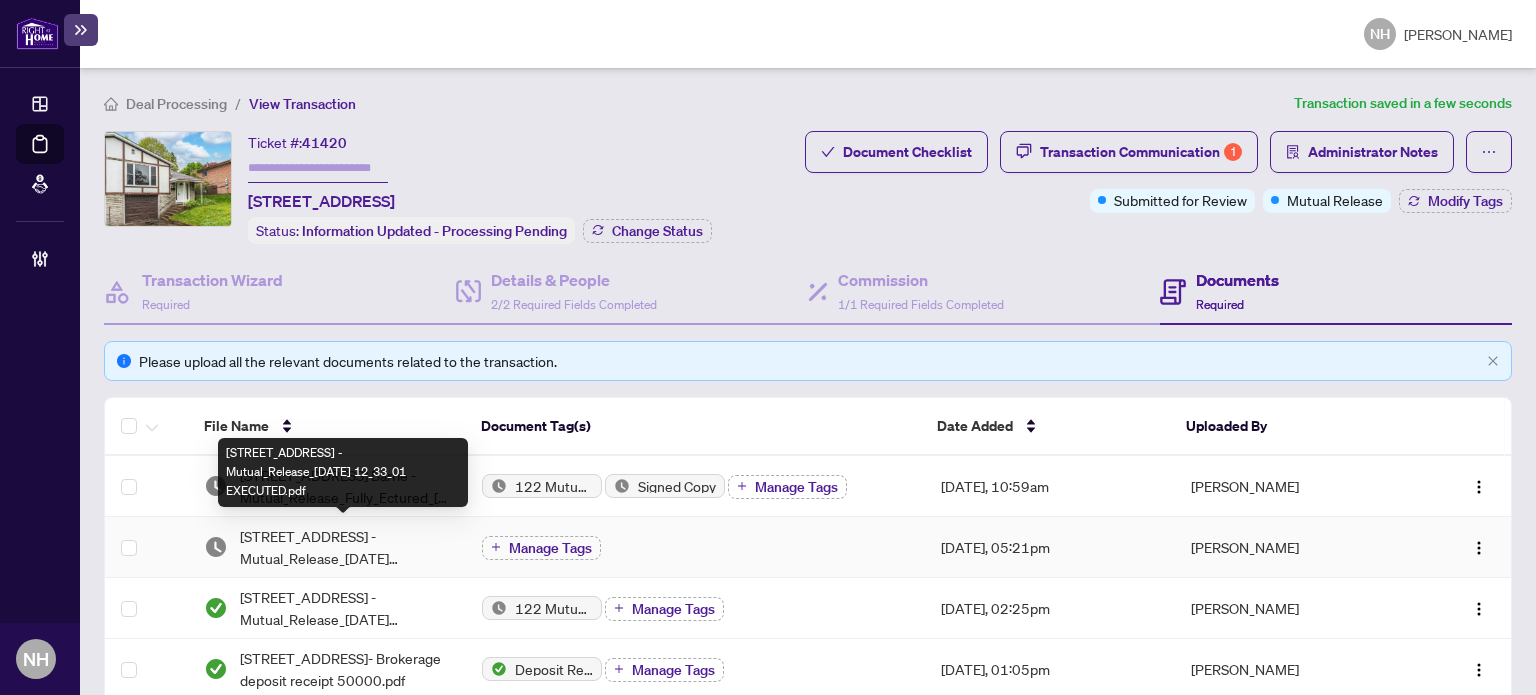 click on "70 Highcroft Road Barrie -Mutual_Release_2025-06-27 12_33_01 EXECUTED.pdf" at bounding box center [345, 547] 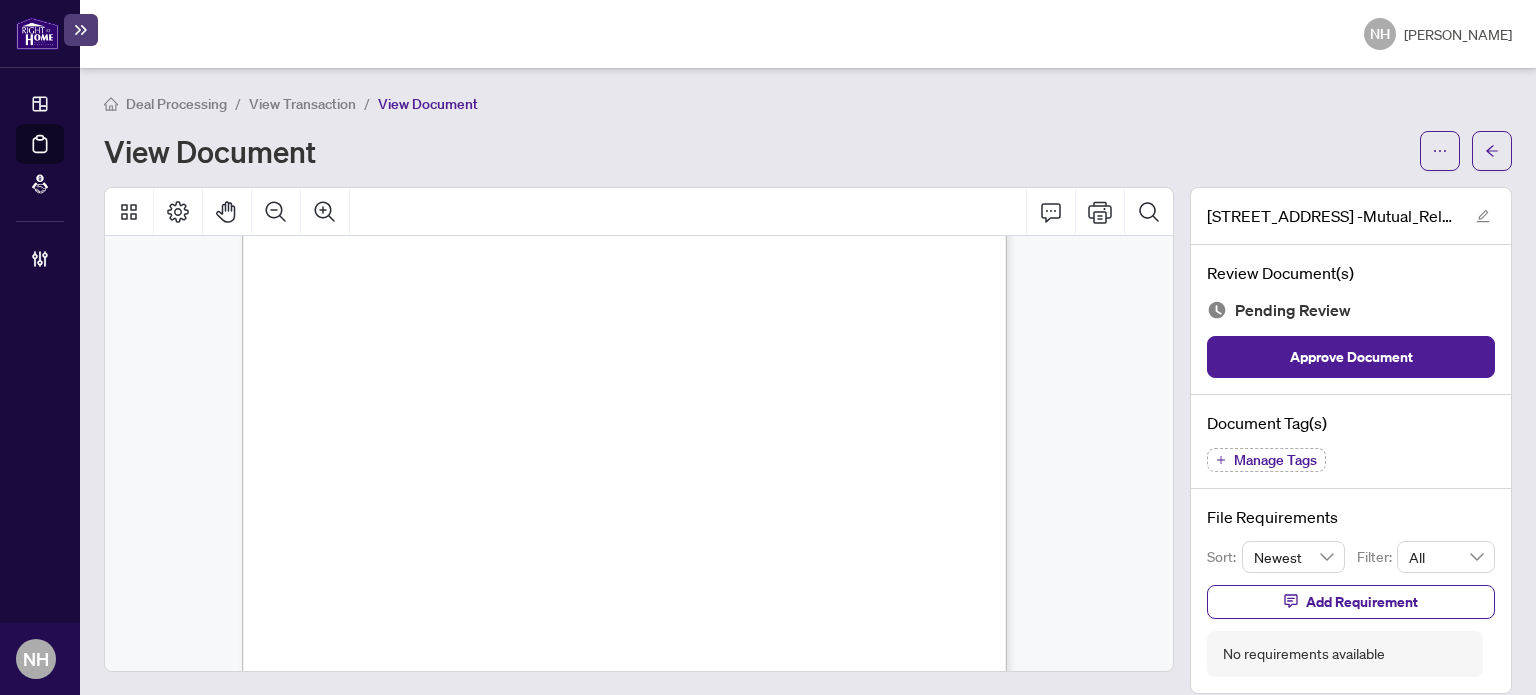 scroll, scrollTop: 594, scrollLeft: 0, axis: vertical 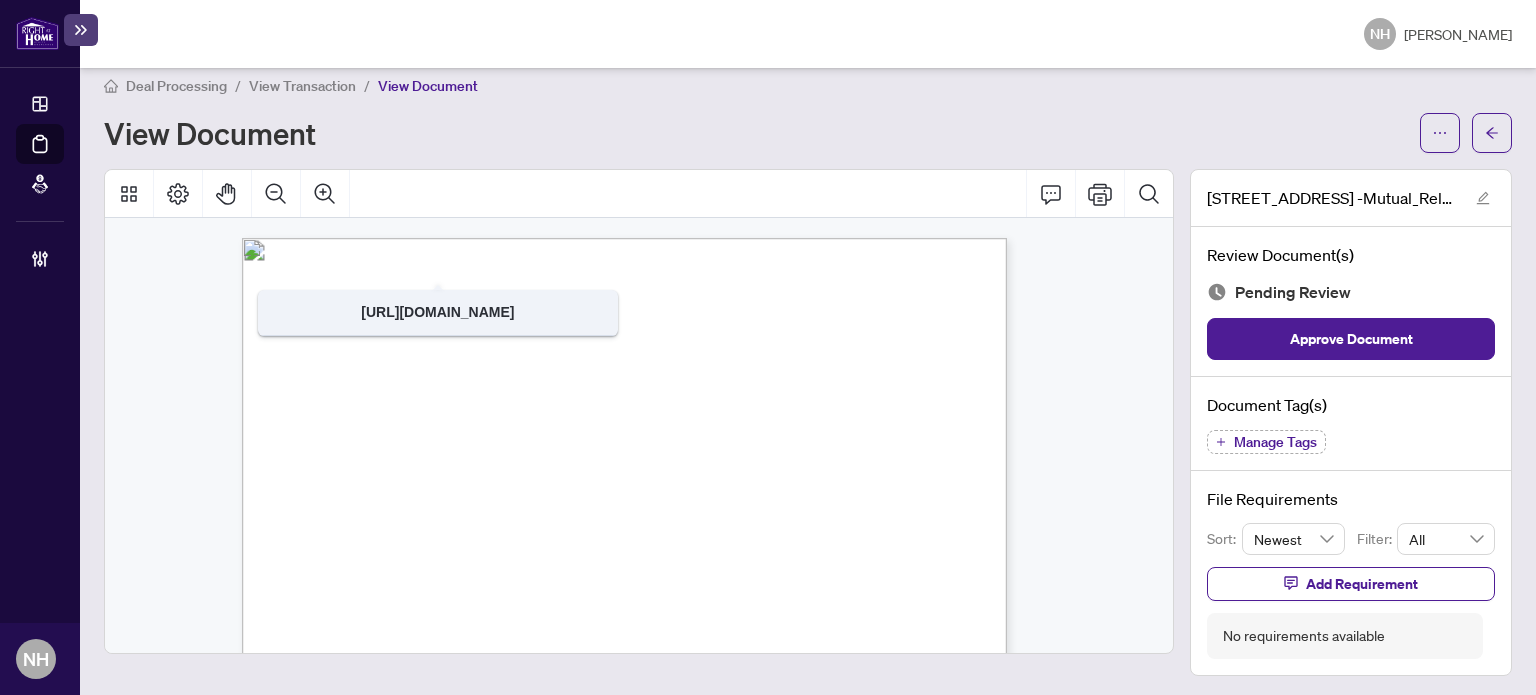 click on "Deal Processing / View Transaction / View Document View Document 70 Highcroft Road Barrie -Mutual_Release_2025-06-27 12_33_01 EXECUTED.pdf Review Document(s) Pending Review Approve Document Document Tag(s) Manage Tags File Requirements Sort: Newest Filter: All Add Requirement No requirements available" at bounding box center (808, 381) 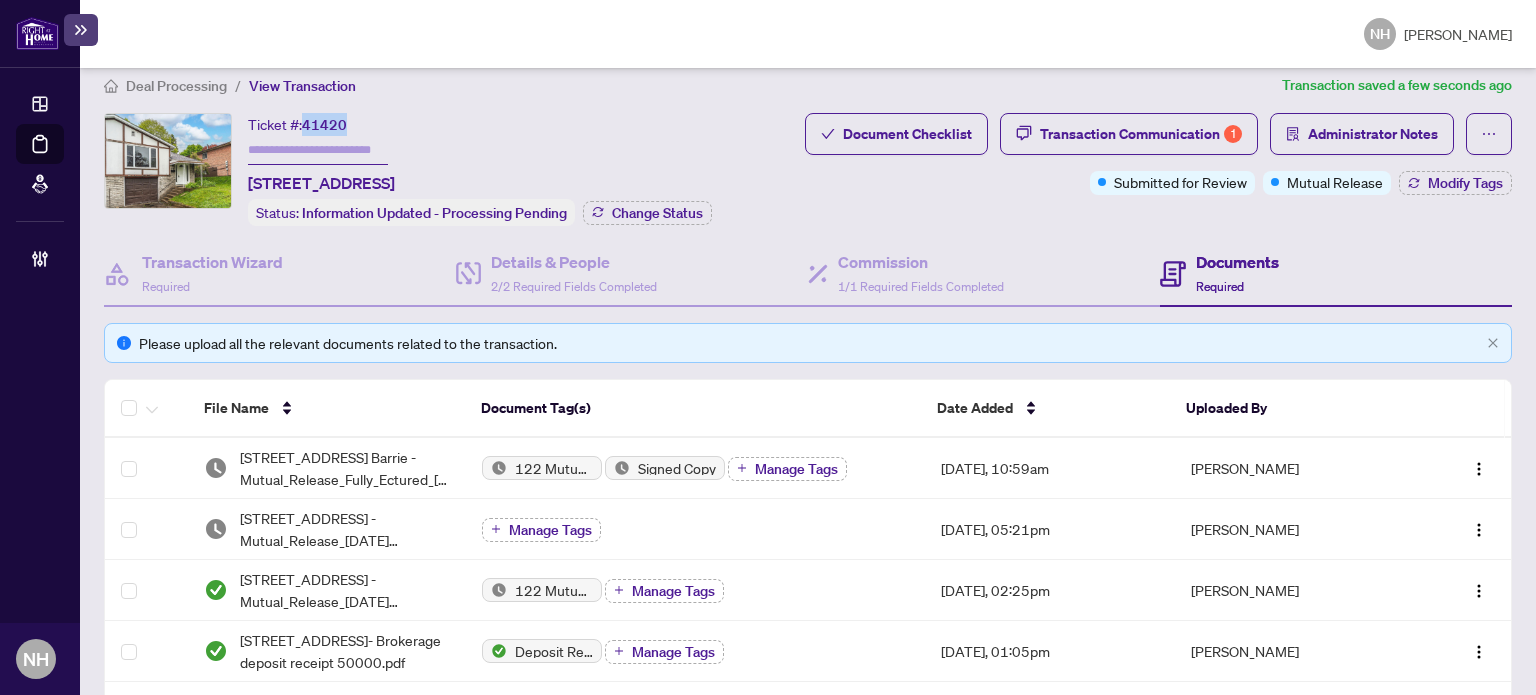 drag, startPoint x: 304, startPoint y: 120, endPoint x: 382, endPoint y: 124, distance: 78.10249 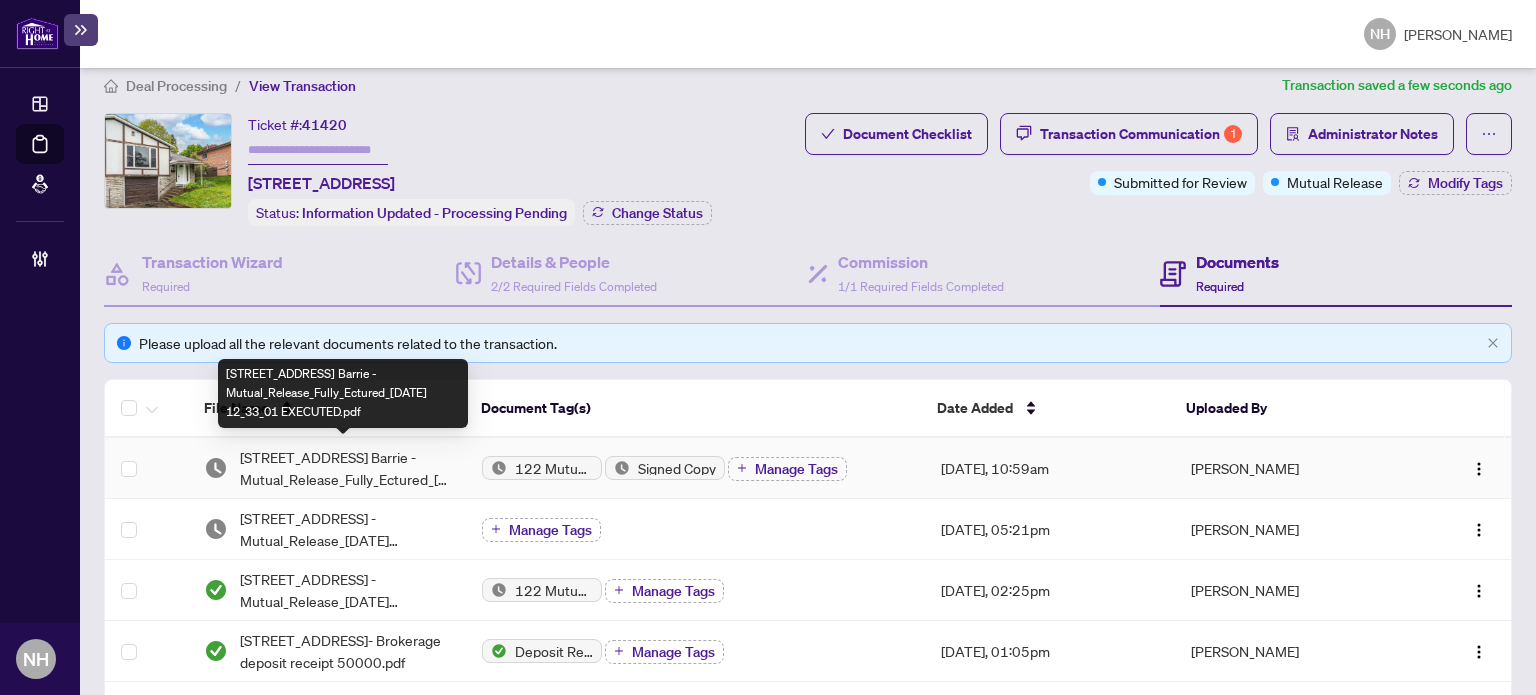 click on "70 Highcroft Road Barrie -Mutual_Release_Fully_Ectured_2025-06-27 12_33_01 EXECUTED.pdf" at bounding box center (345, 468) 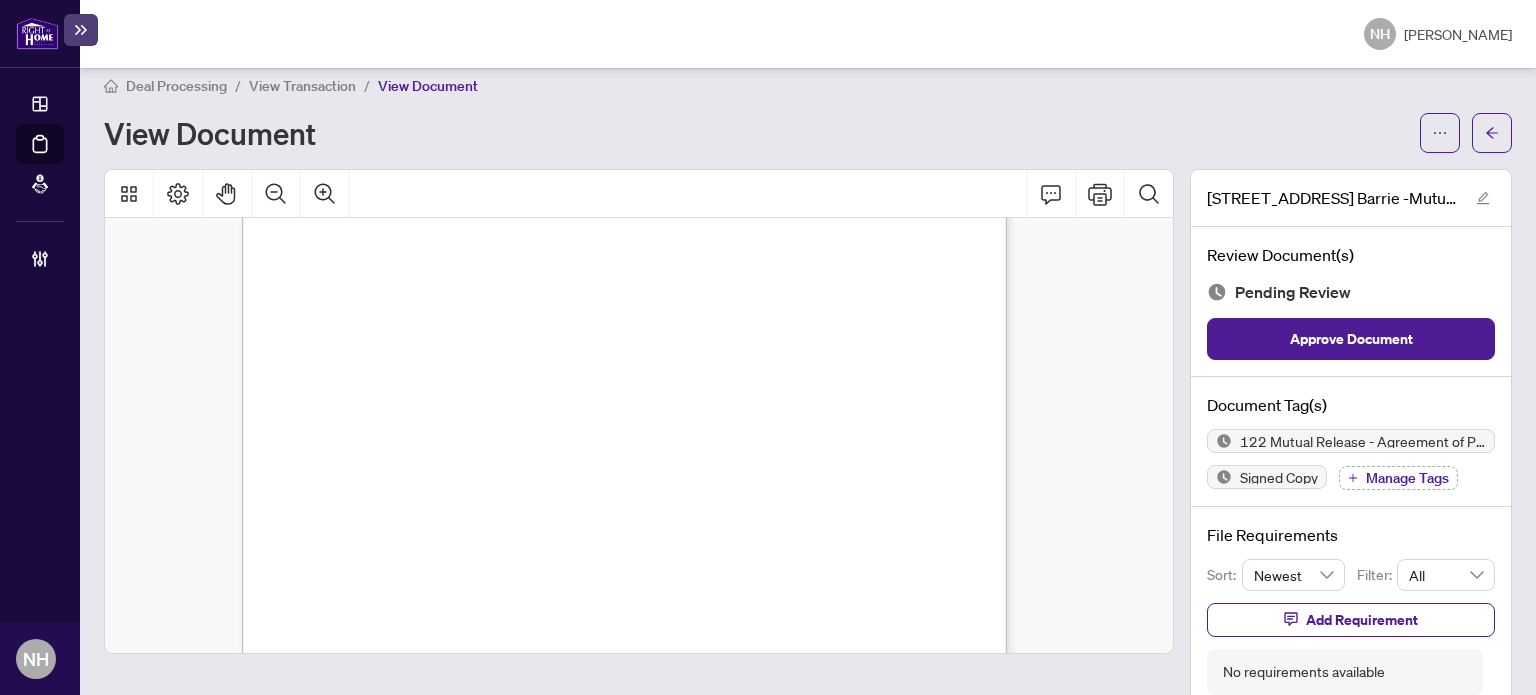 scroll, scrollTop: 594, scrollLeft: 0, axis: vertical 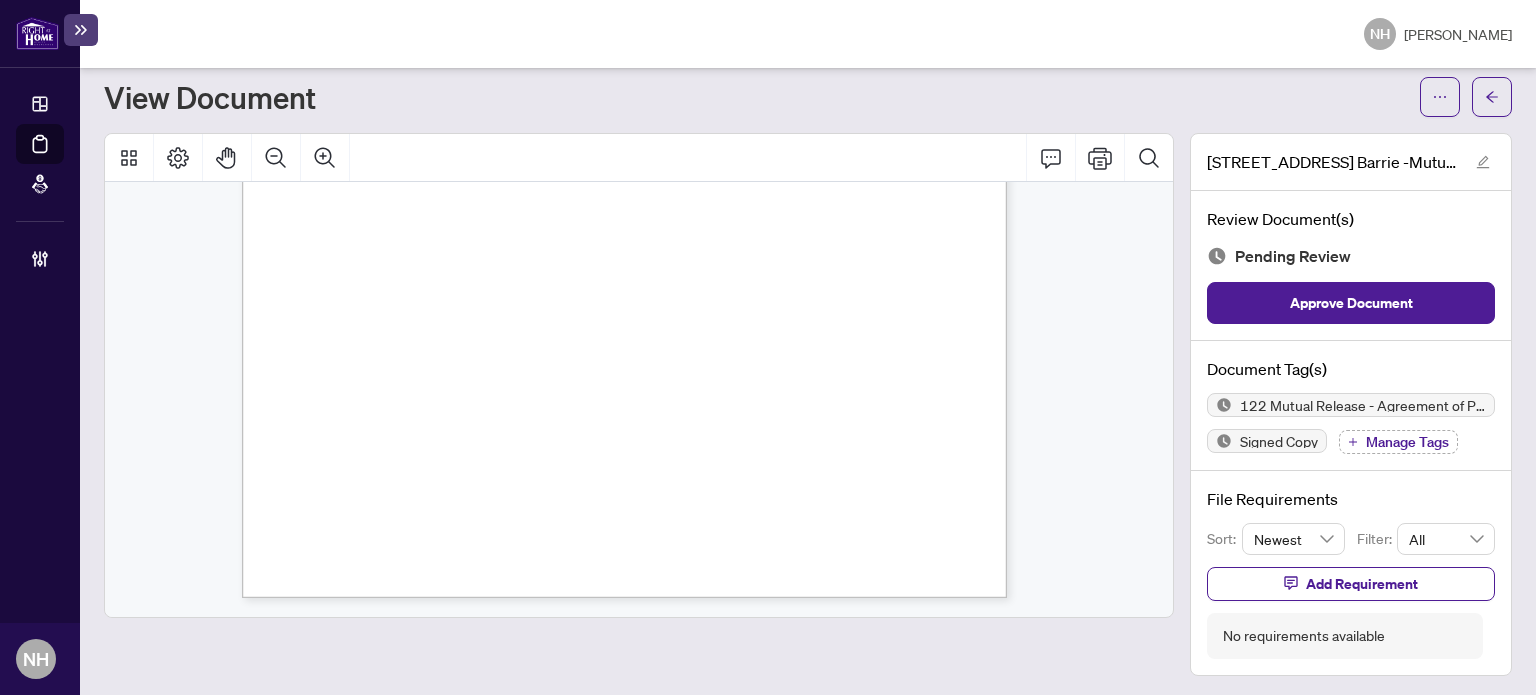 click on "Manage Tags" at bounding box center [1398, 442] 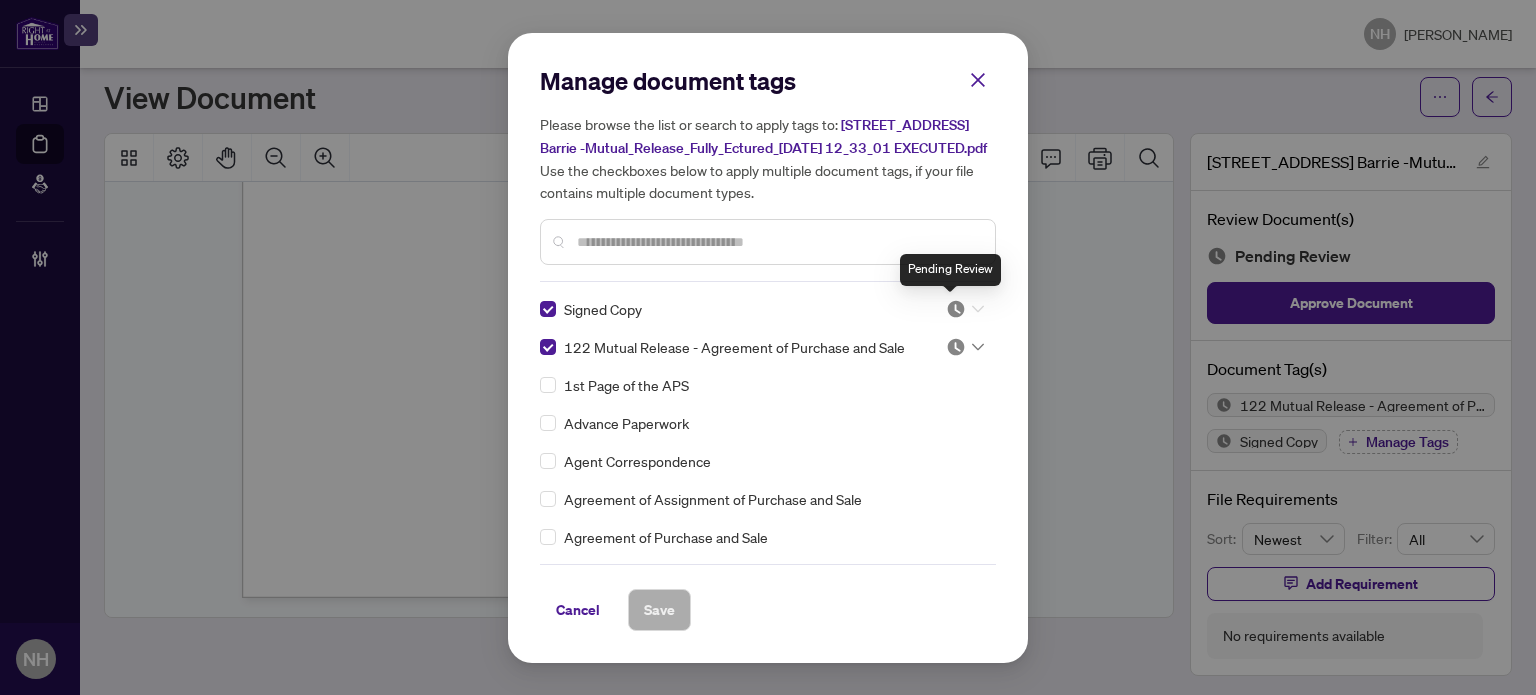 click at bounding box center (956, 309) 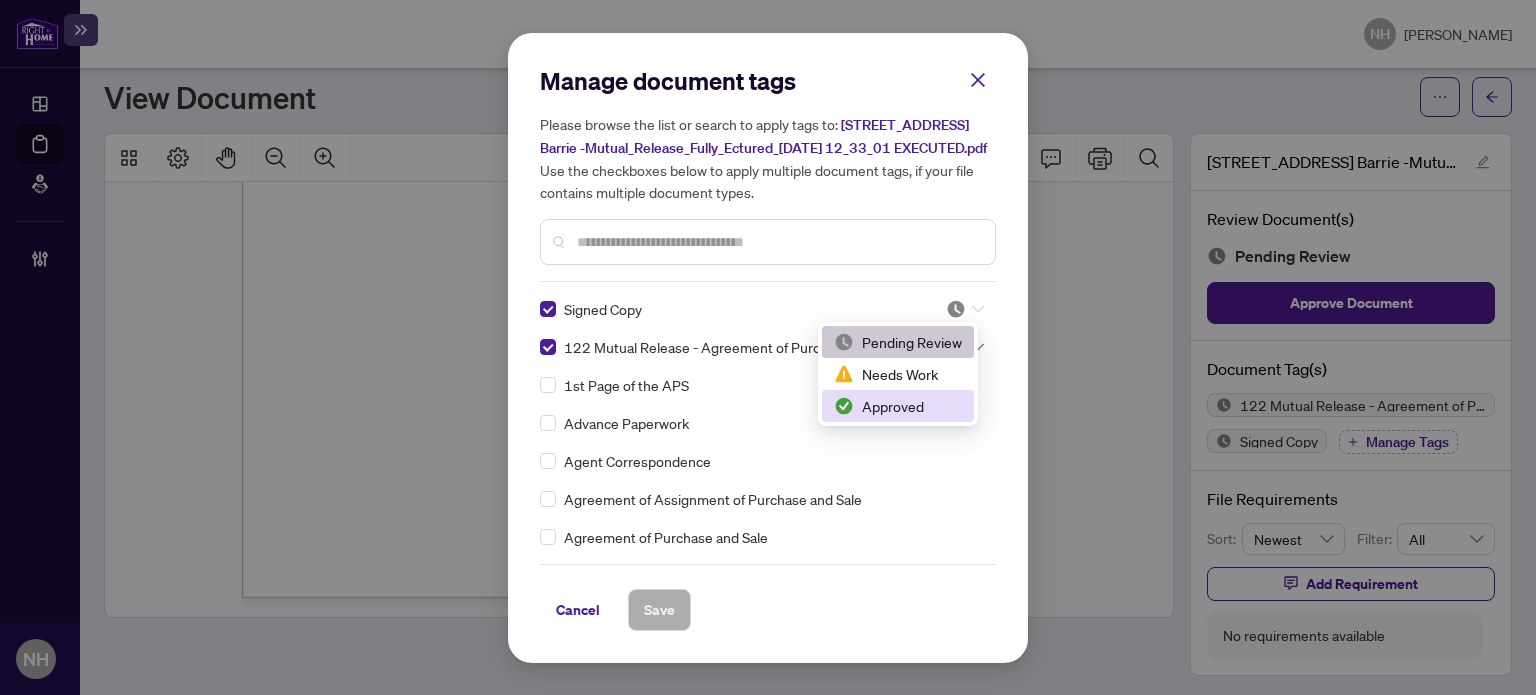 click on "Approved" at bounding box center (898, 406) 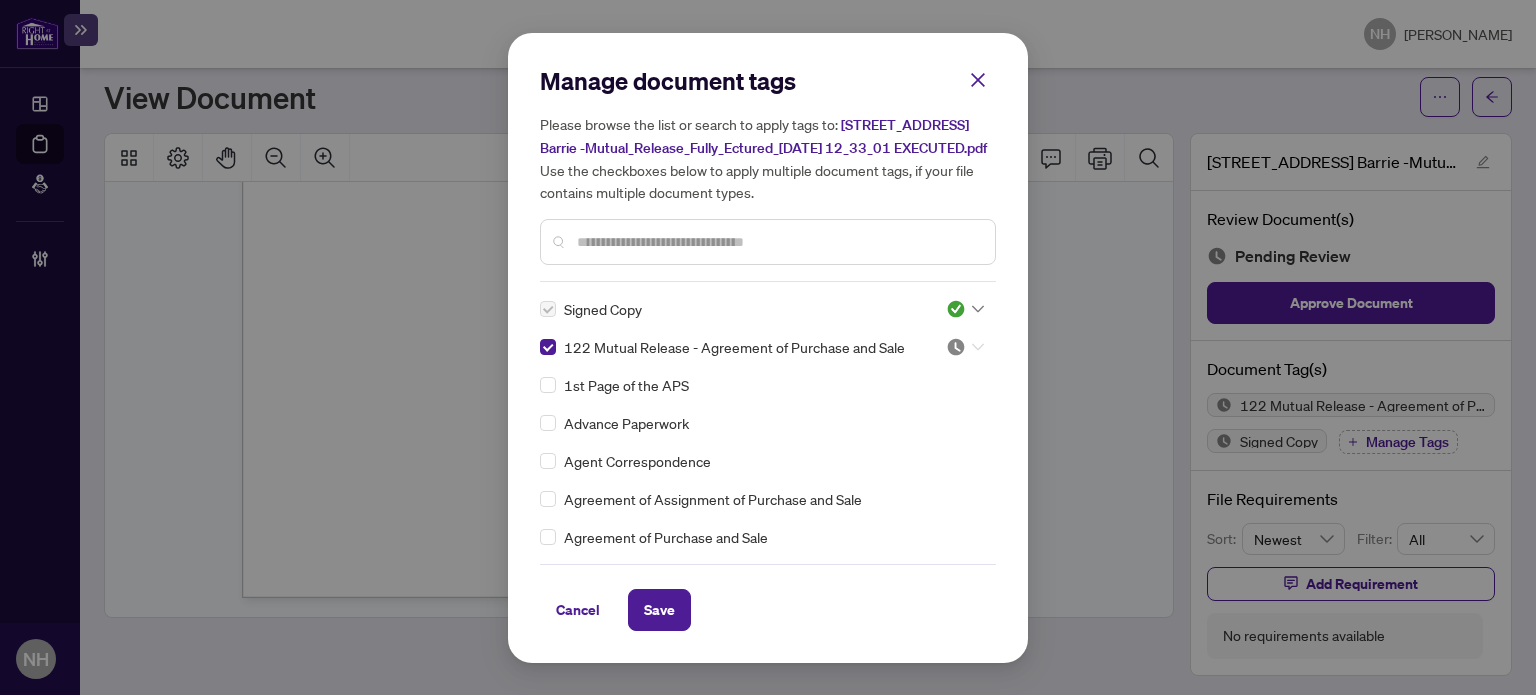 click 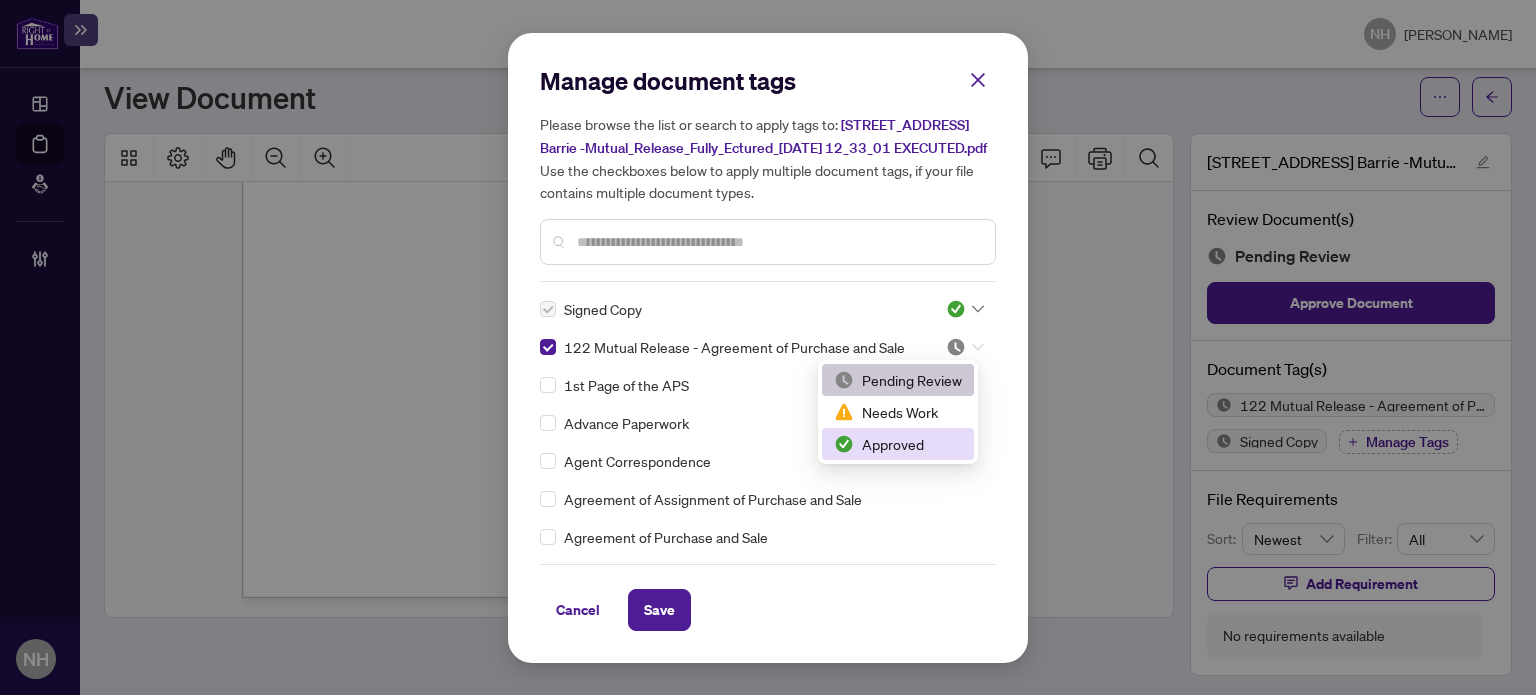 click on "Approved" at bounding box center [898, 444] 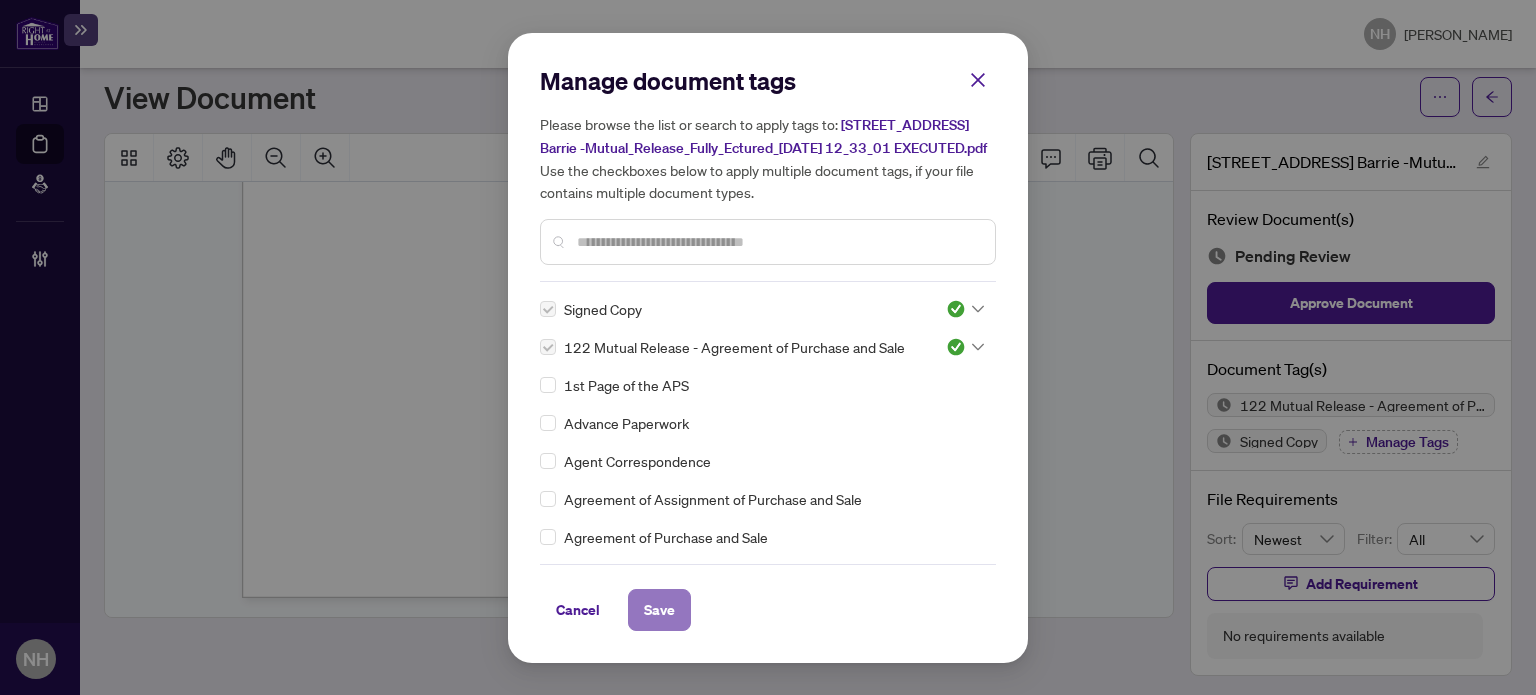 click on "Save" at bounding box center (659, 610) 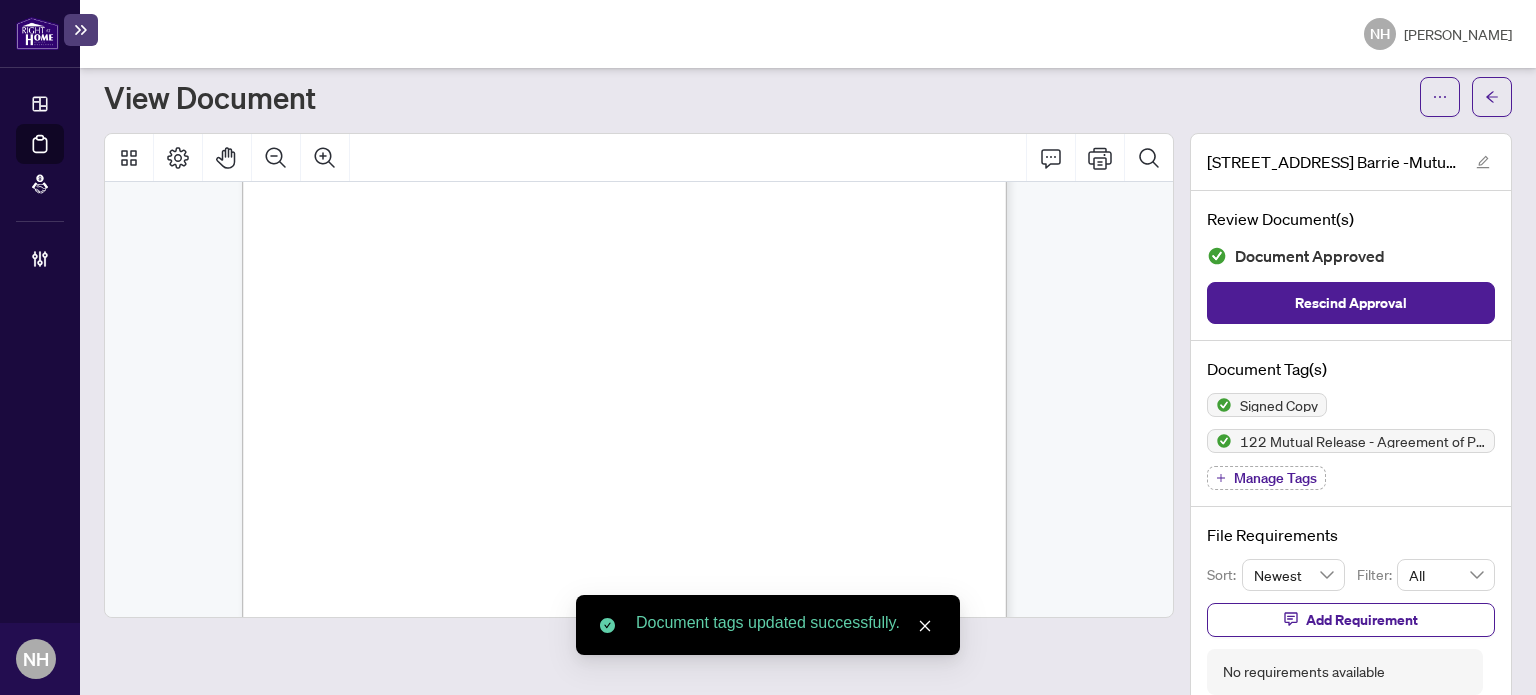 scroll, scrollTop: 194, scrollLeft: 0, axis: vertical 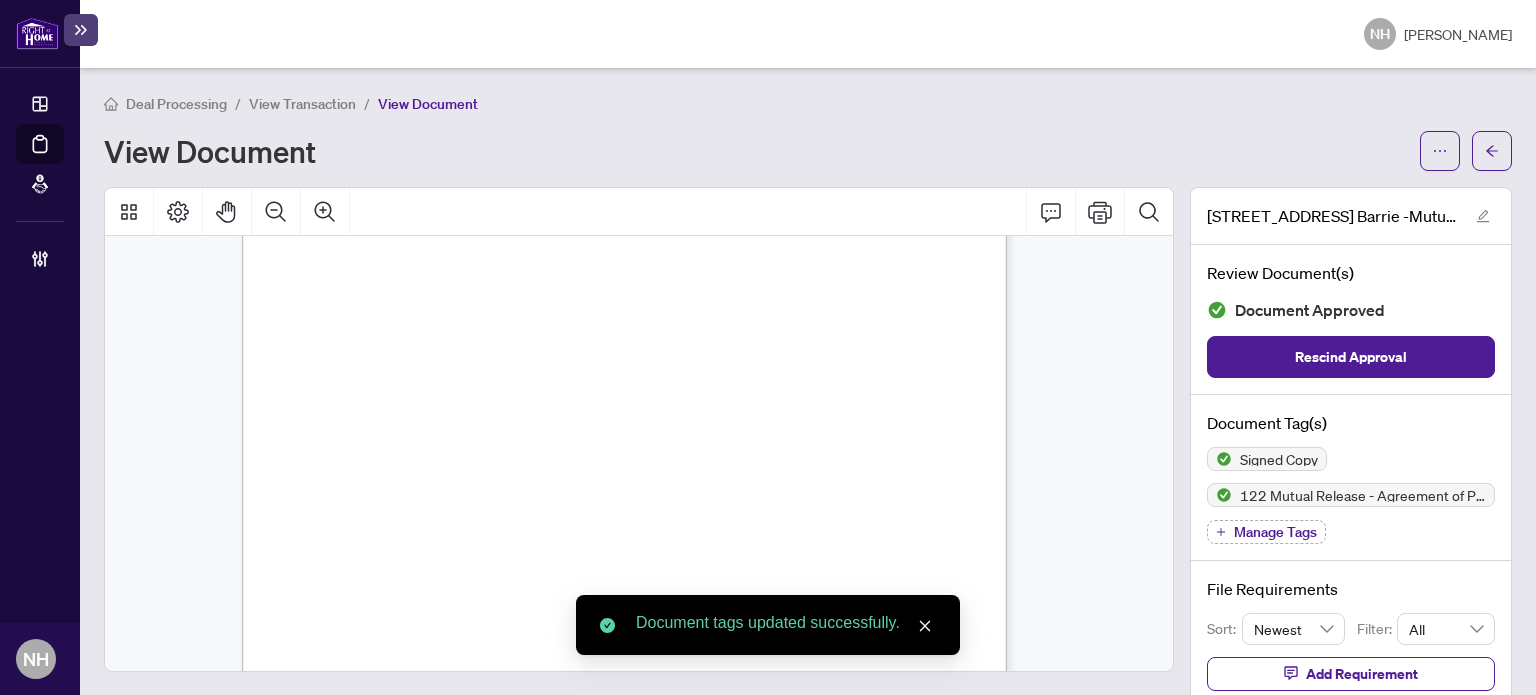 click on "View Transaction" at bounding box center [302, 103] 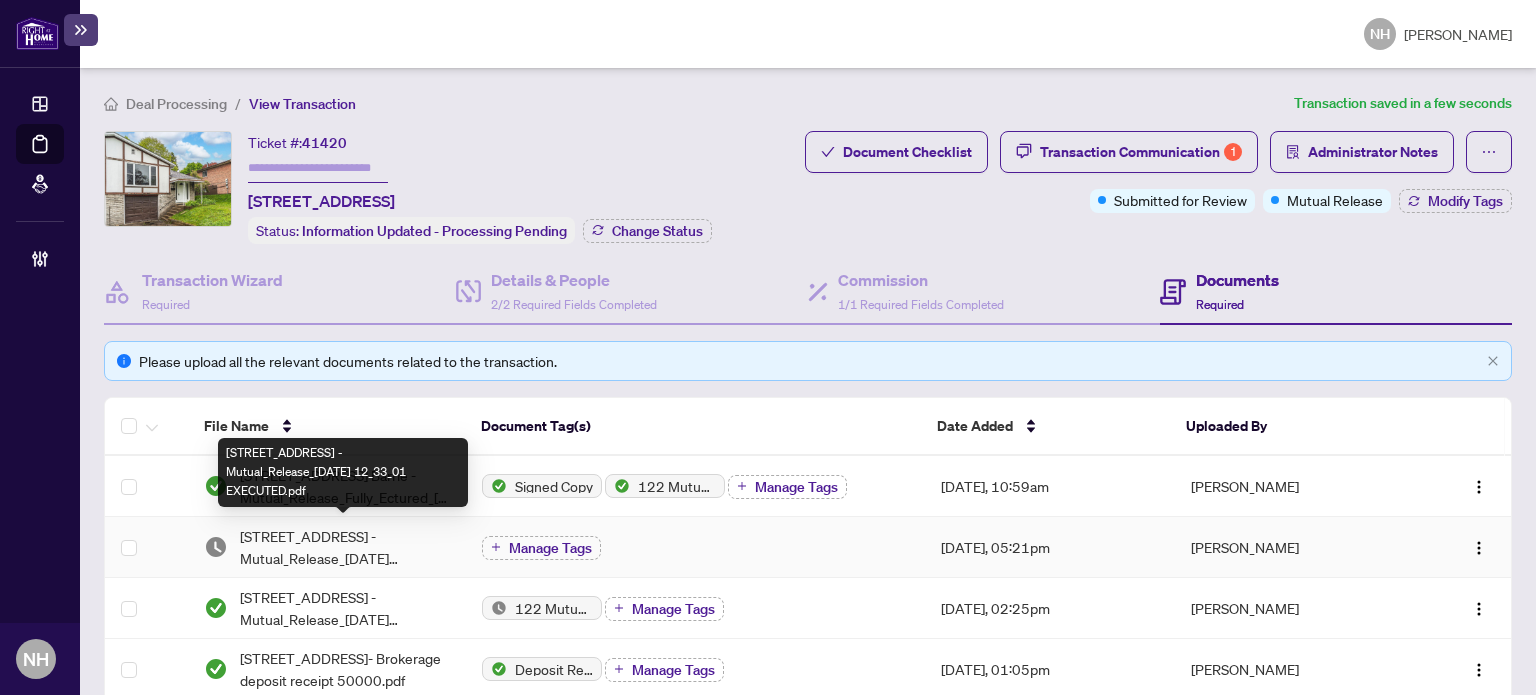 click on "70 Highcroft Road Barrie -Mutual_Release_2025-06-27 12_33_01 EXECUTED.pdf" at bounding box center [345, 547] 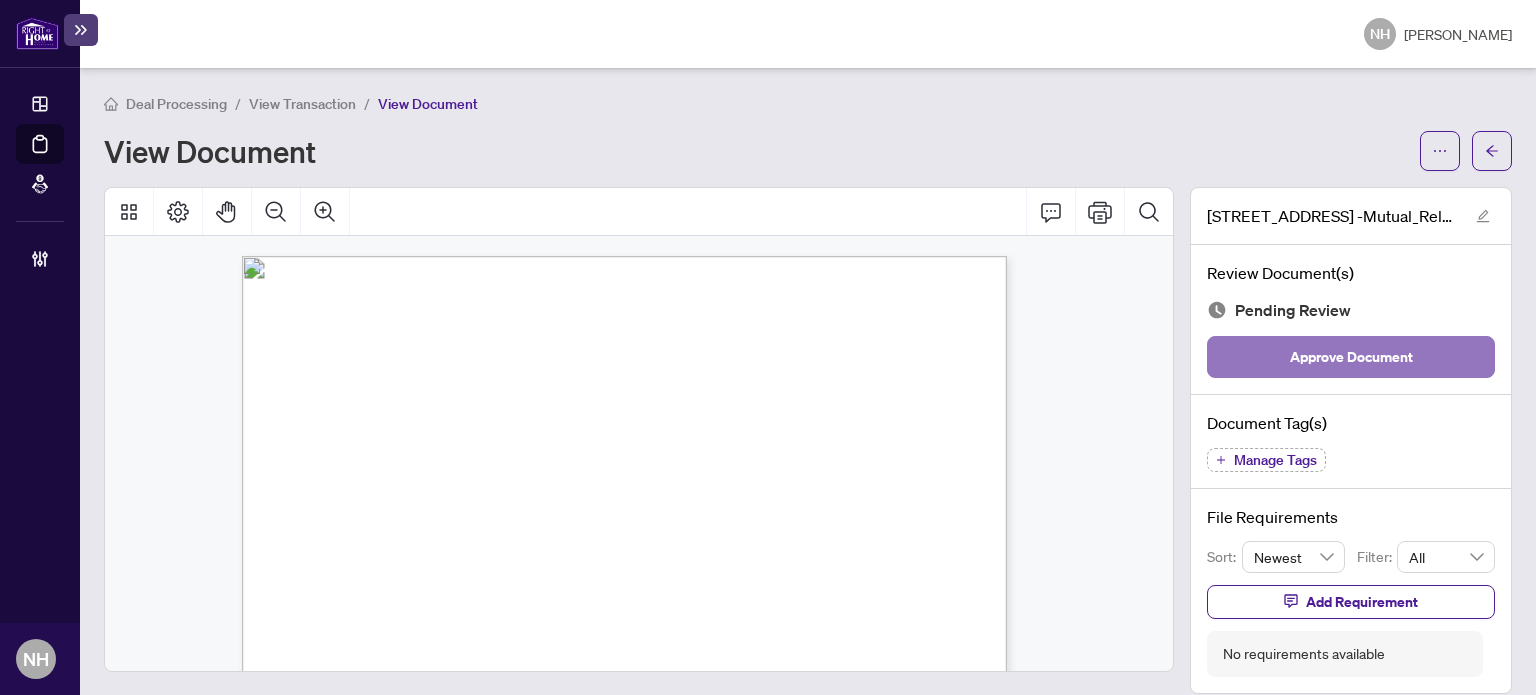 click on "Approve Document" at bounding box center [1351, 357] 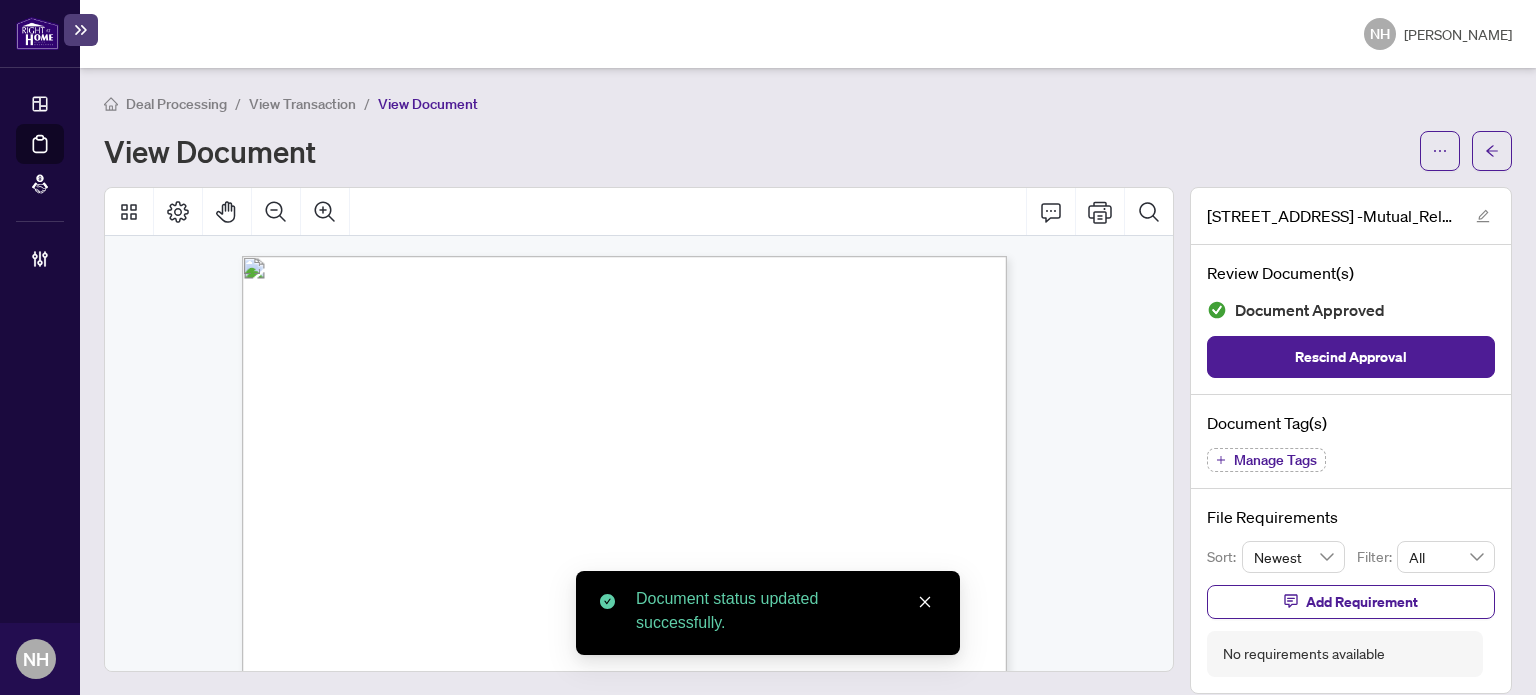 click on "View Transaction" at bounding box center [302, 104] 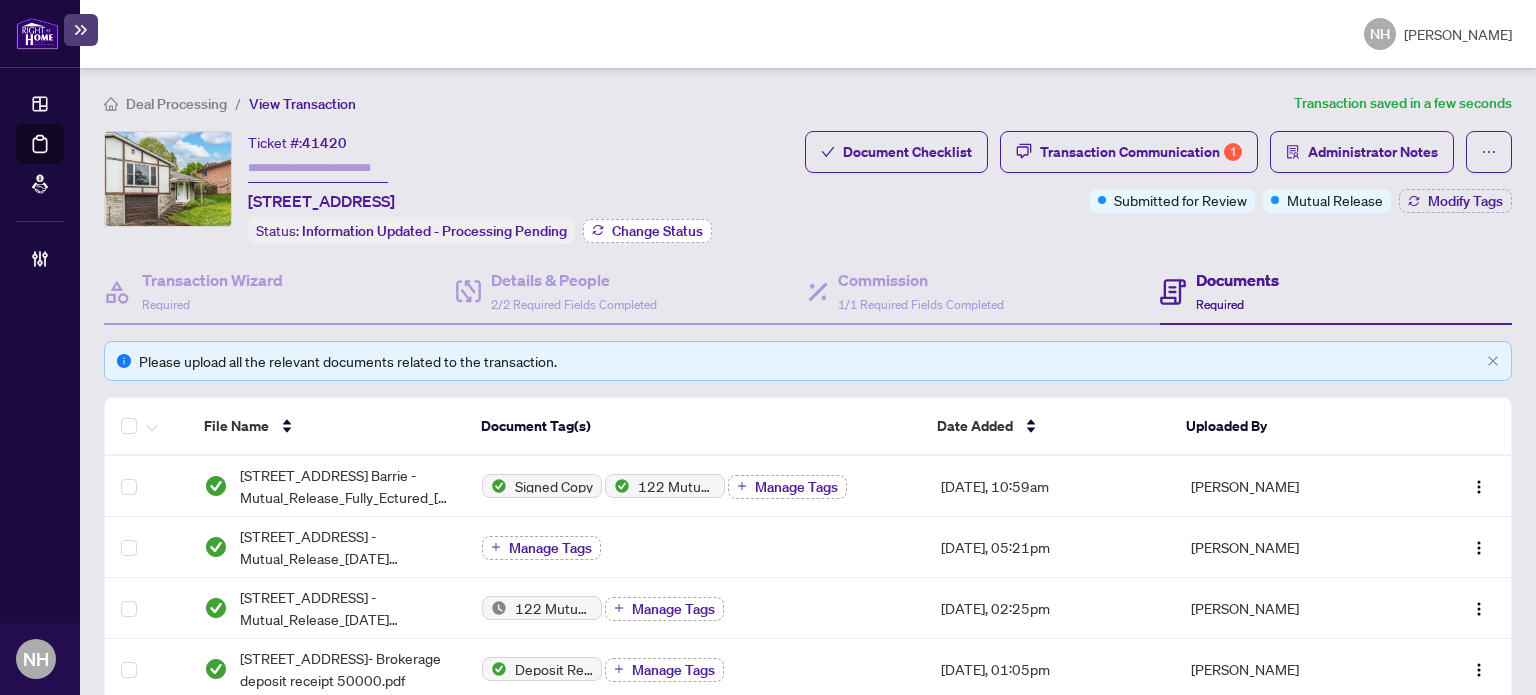 click on "Change Status" at bounding box center [657, 231] 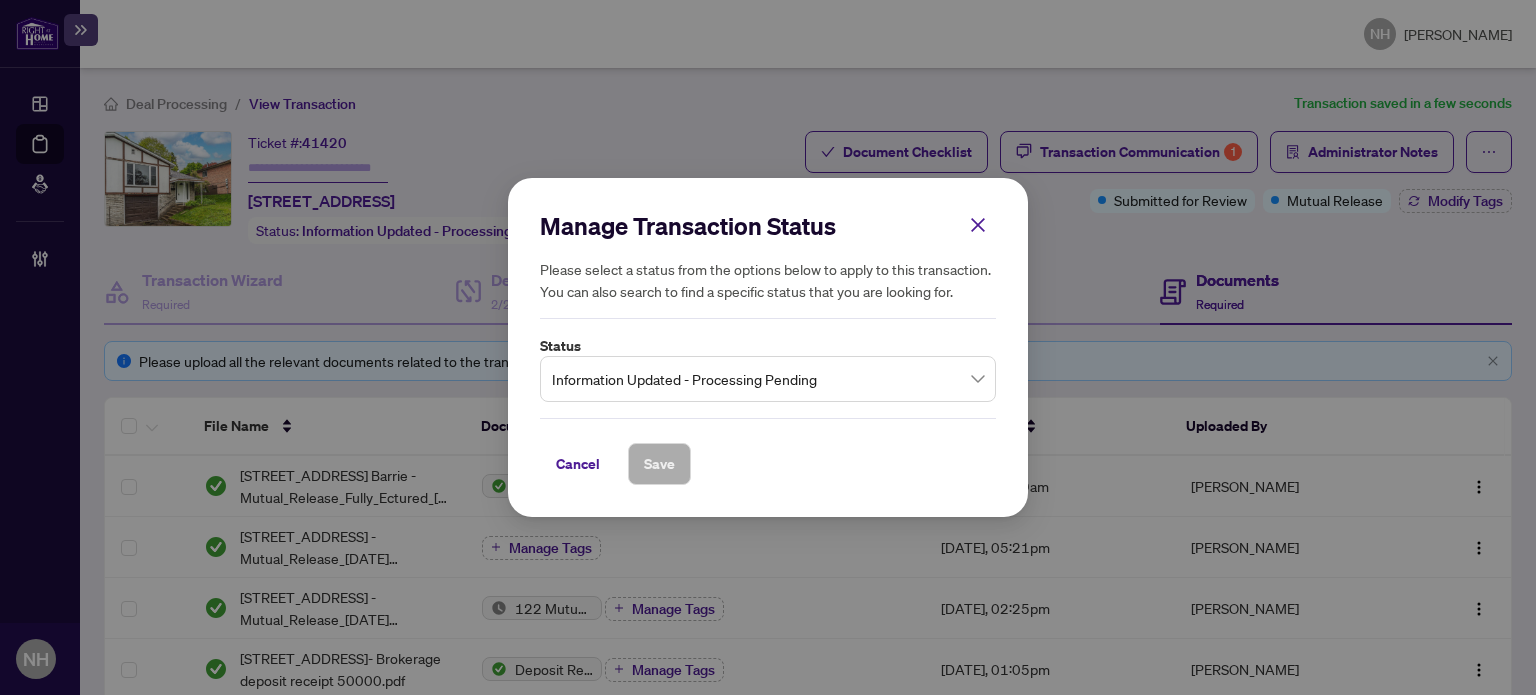 click on "Information Updated - Processing Pending" at bounding box center (768, 379) 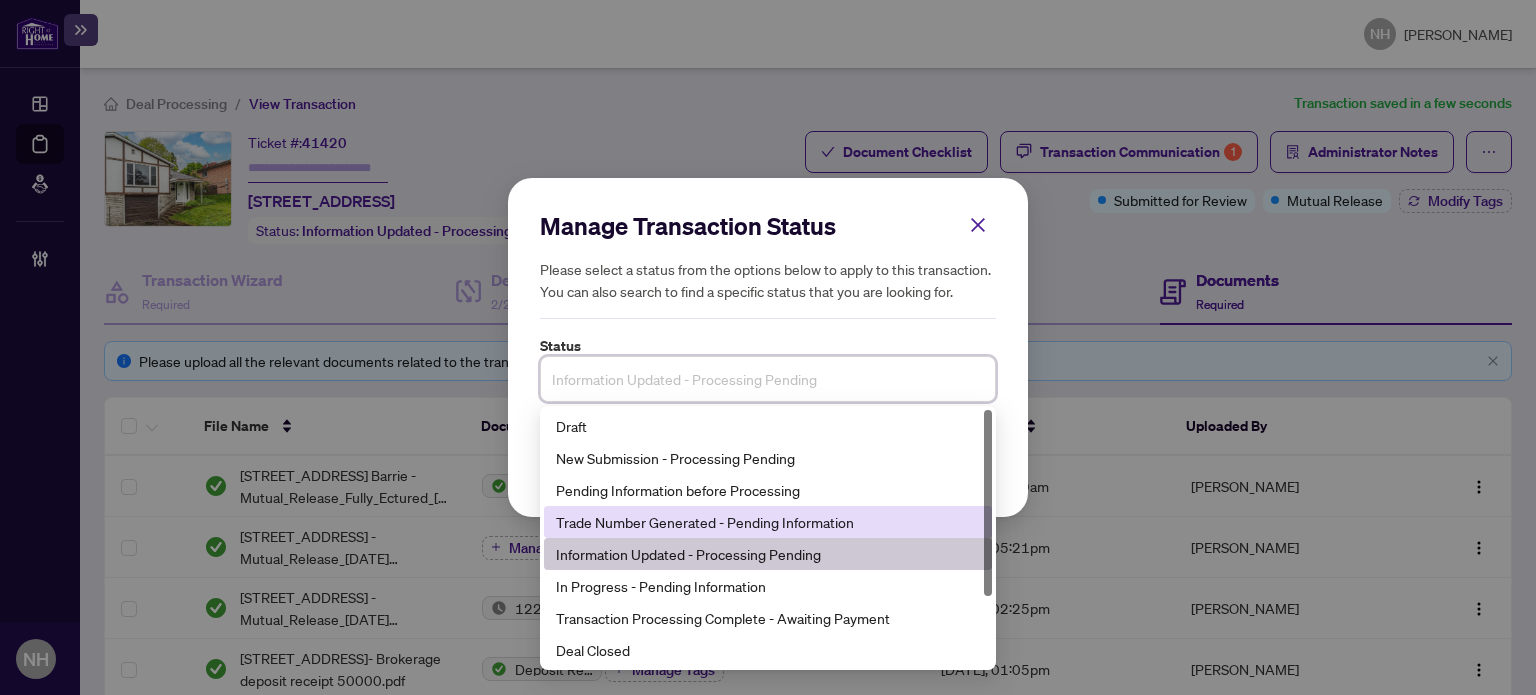 click on "Trade Number Generated - Pending Information" at bounding box center (768, 522) 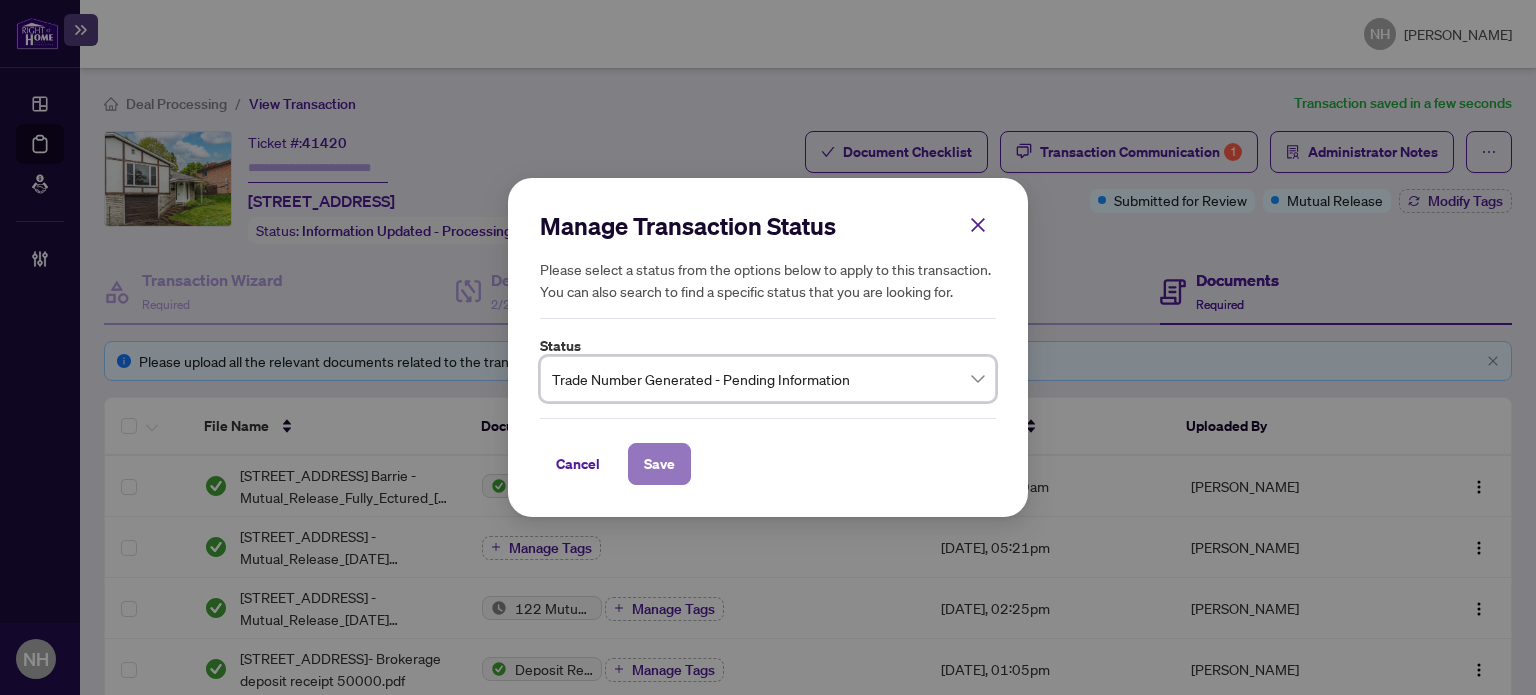 click on "Save" at bounding box center (659, 464) 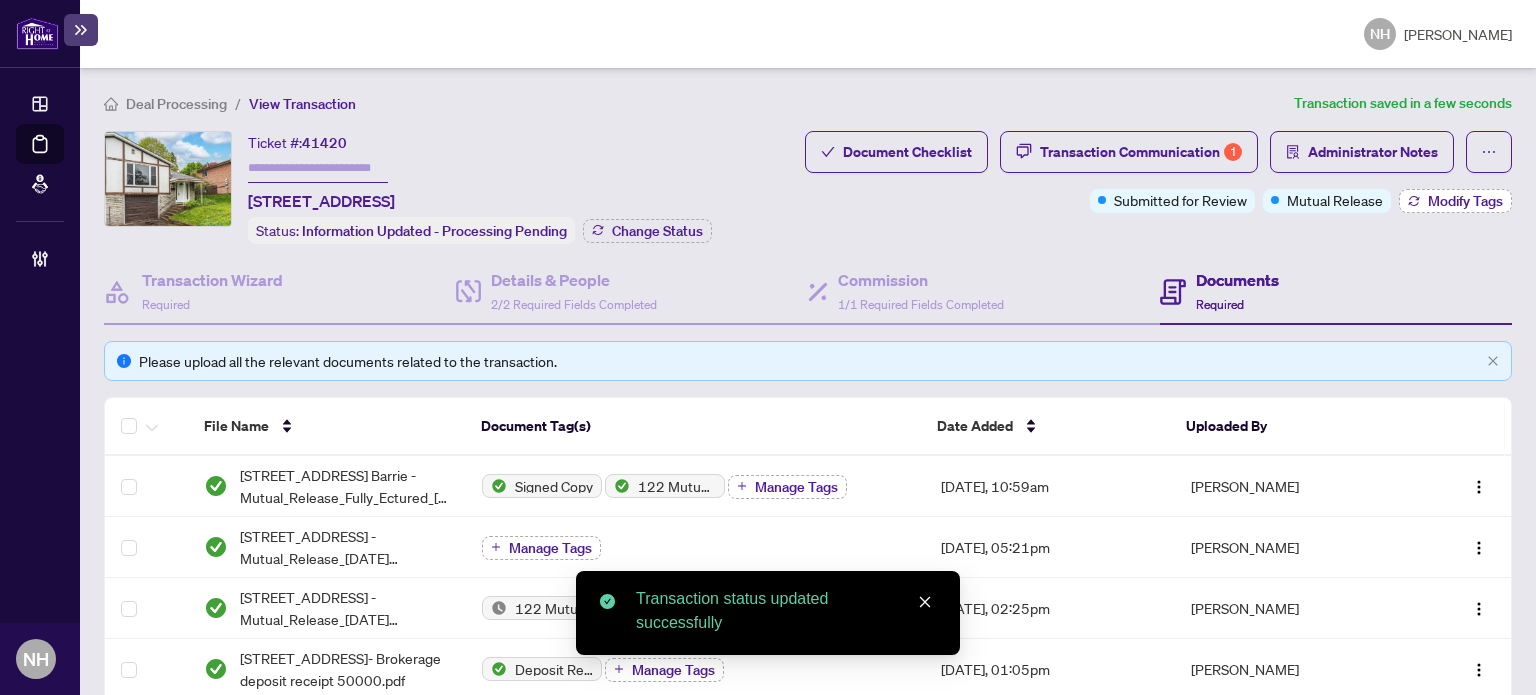 click on "Modify Tags" at bounding box center (1465, 201) 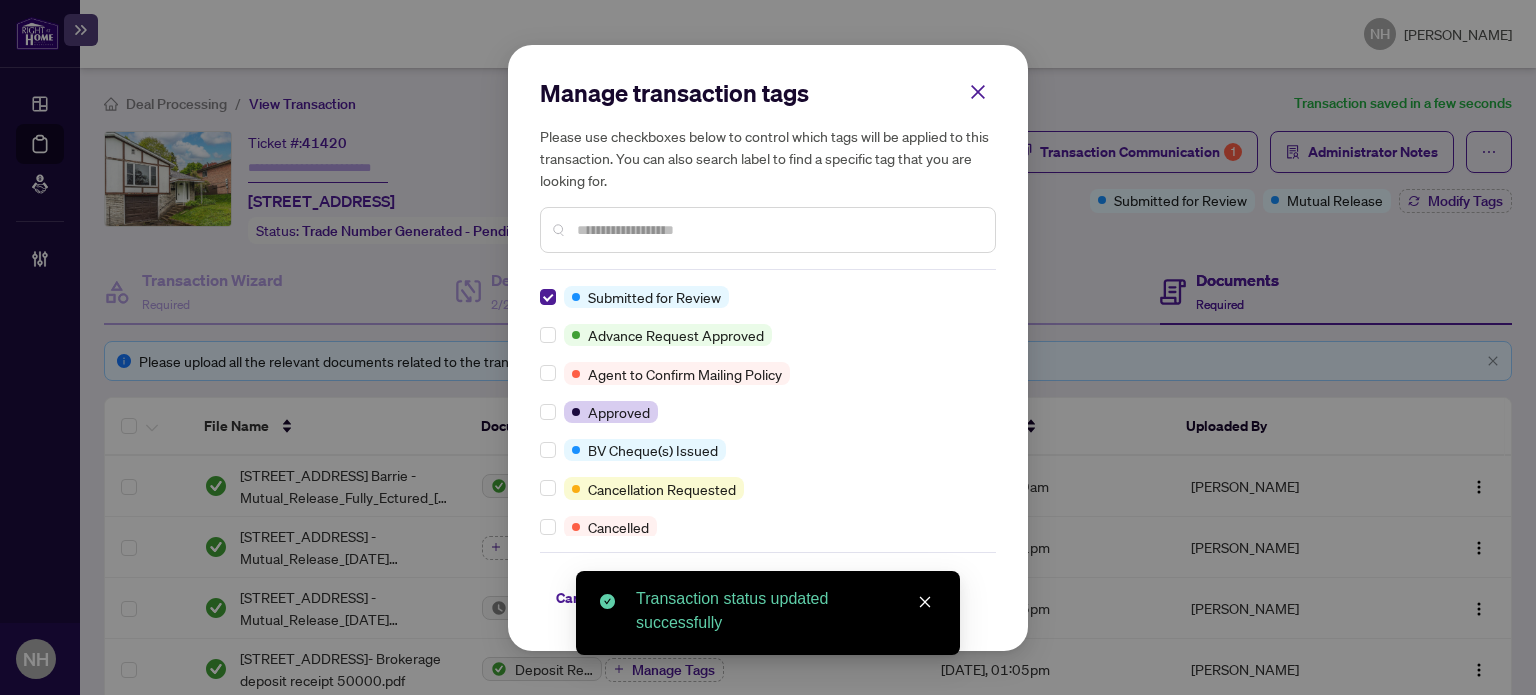scroll, scrollTop: 0, scrollLeft: 0, axis: both 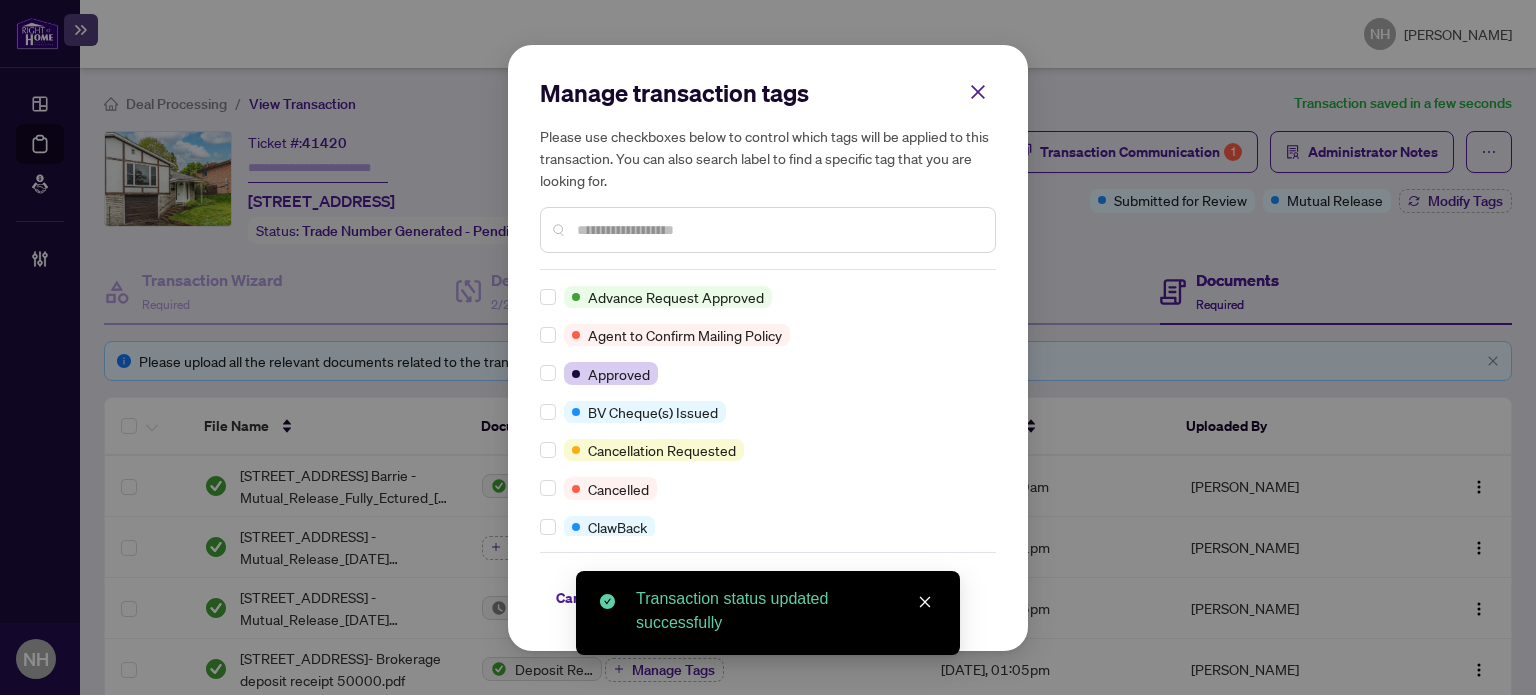 click at bounding box center [768, 230] 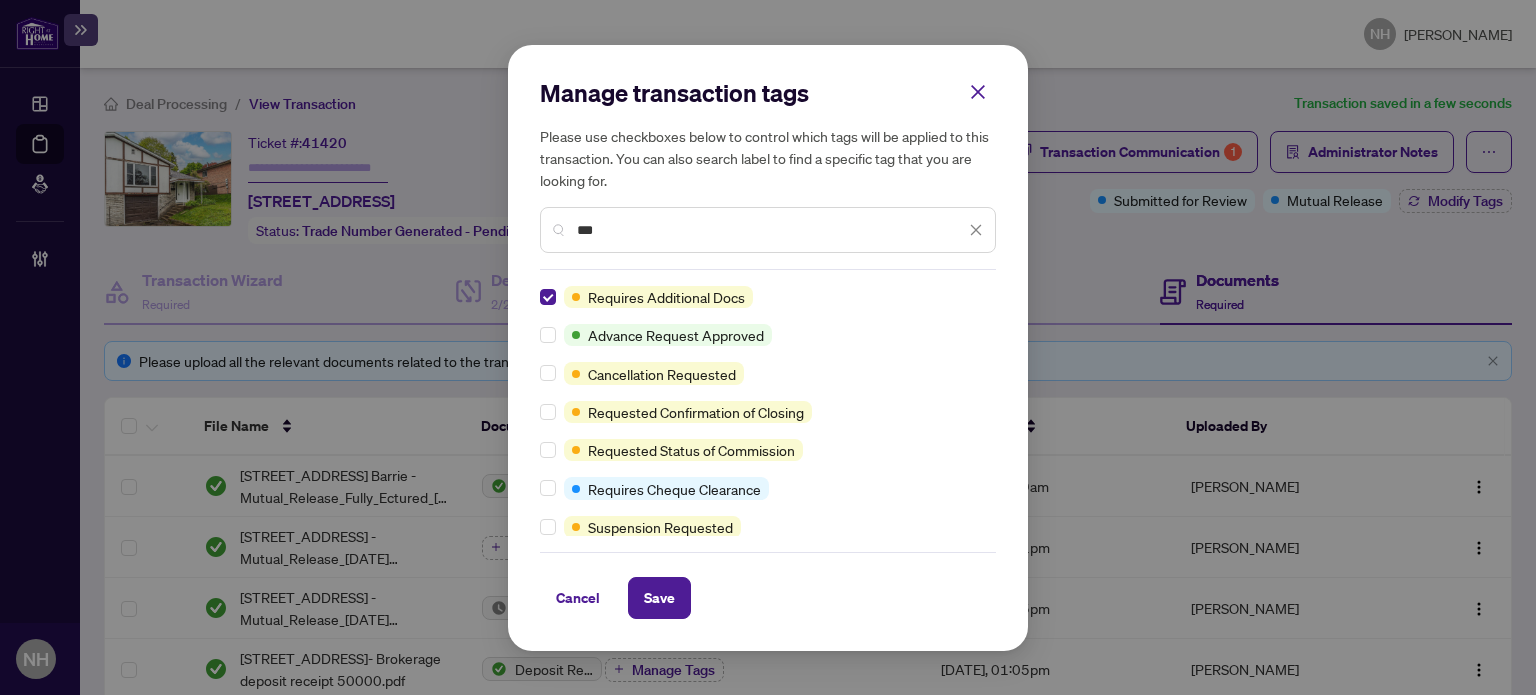 drag, startPoint x: 606, startPoint y: 229, endPoint x: 492, endPoint y: 184, distance: 122.56019 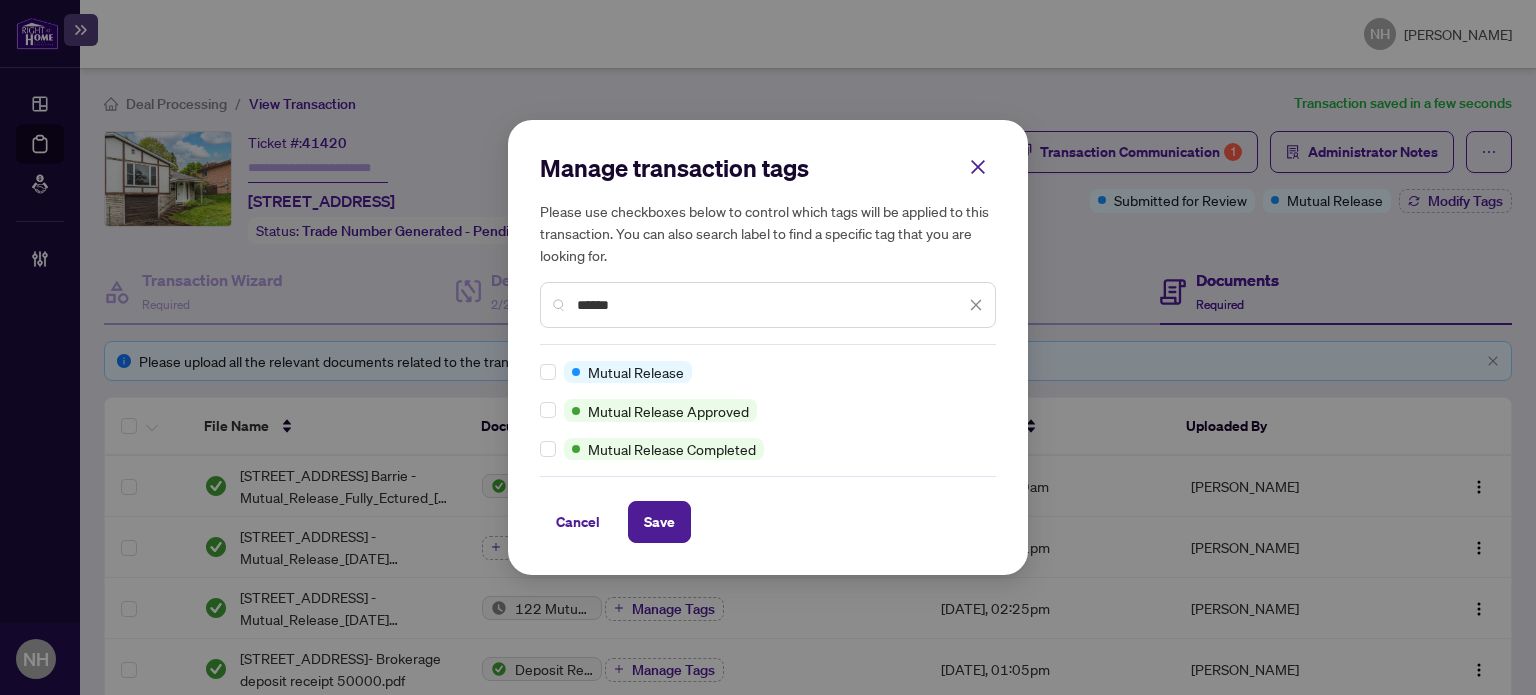 type on "******" 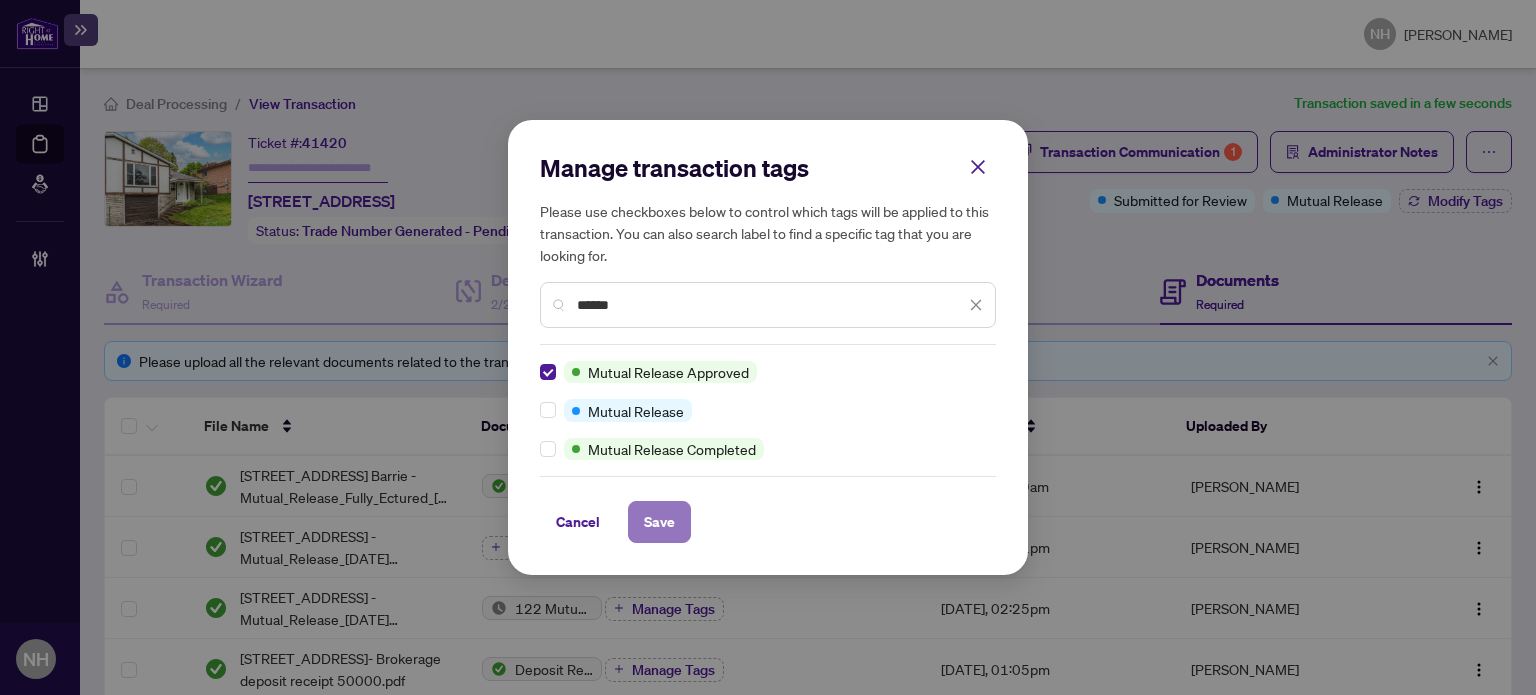 click on "Save" at bounding box center [659, 522] 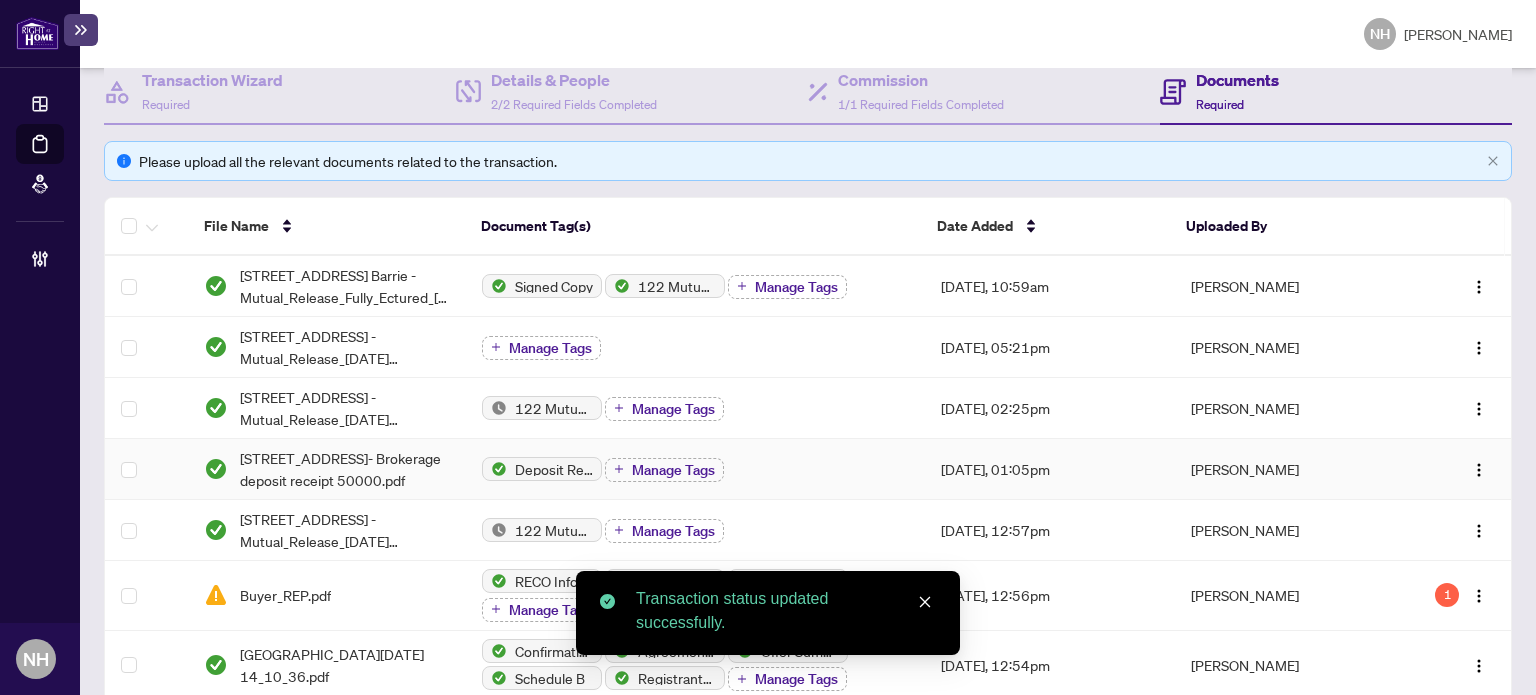 scroll, scrollTop: 500, scrollLeft: 0, axis: vertical 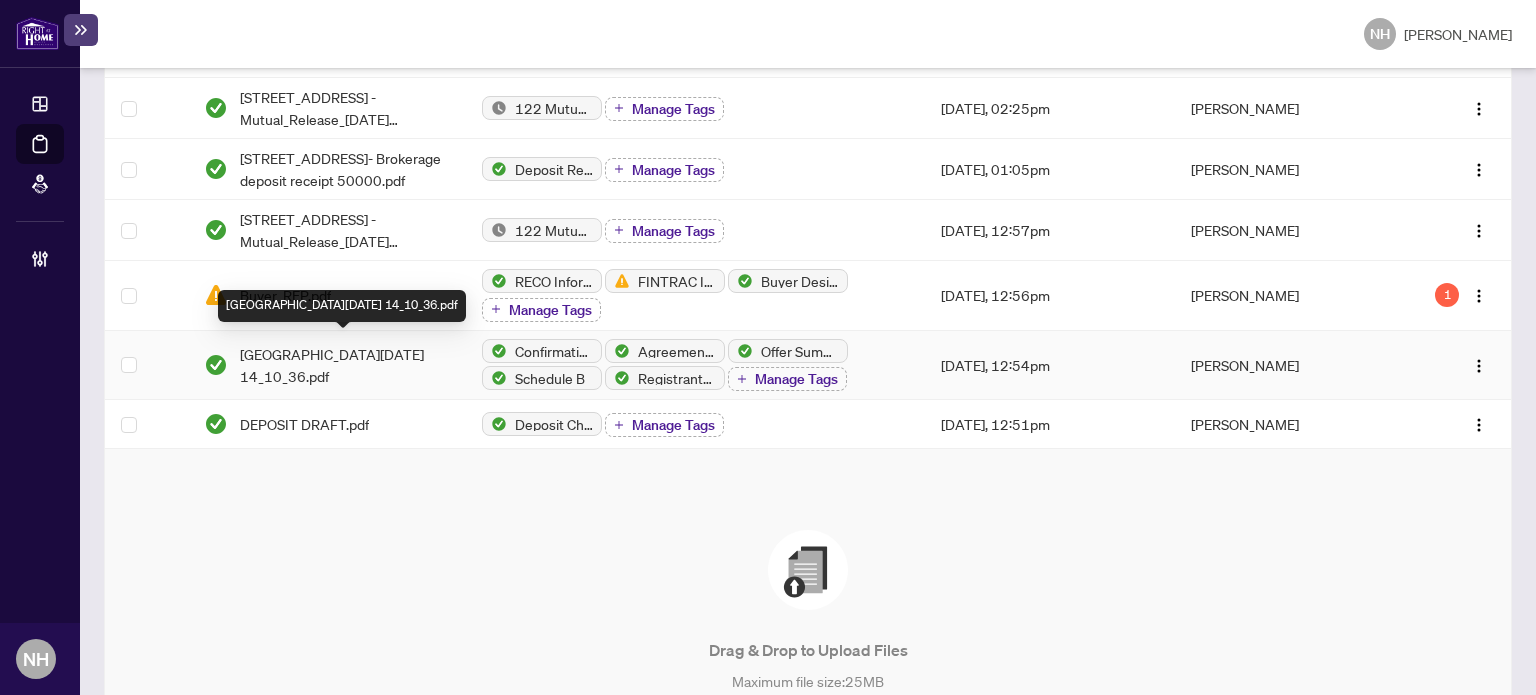 click on "70 Highcroft Road Barrie -OFFER_2025-06-24 14_10_36.pdf" at bounding box center (345, 365) 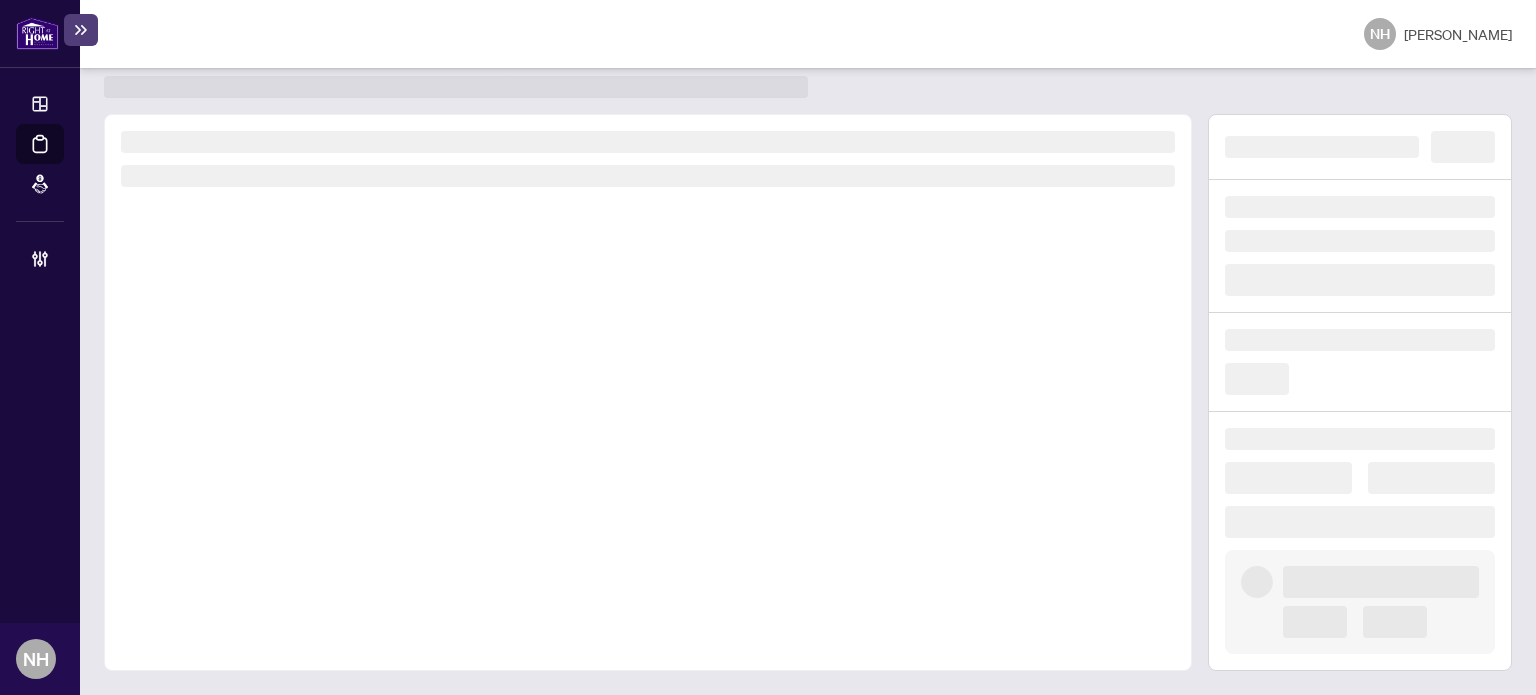 scroll, scrollTop: 52, scrollLeft: 0, axis: vertical 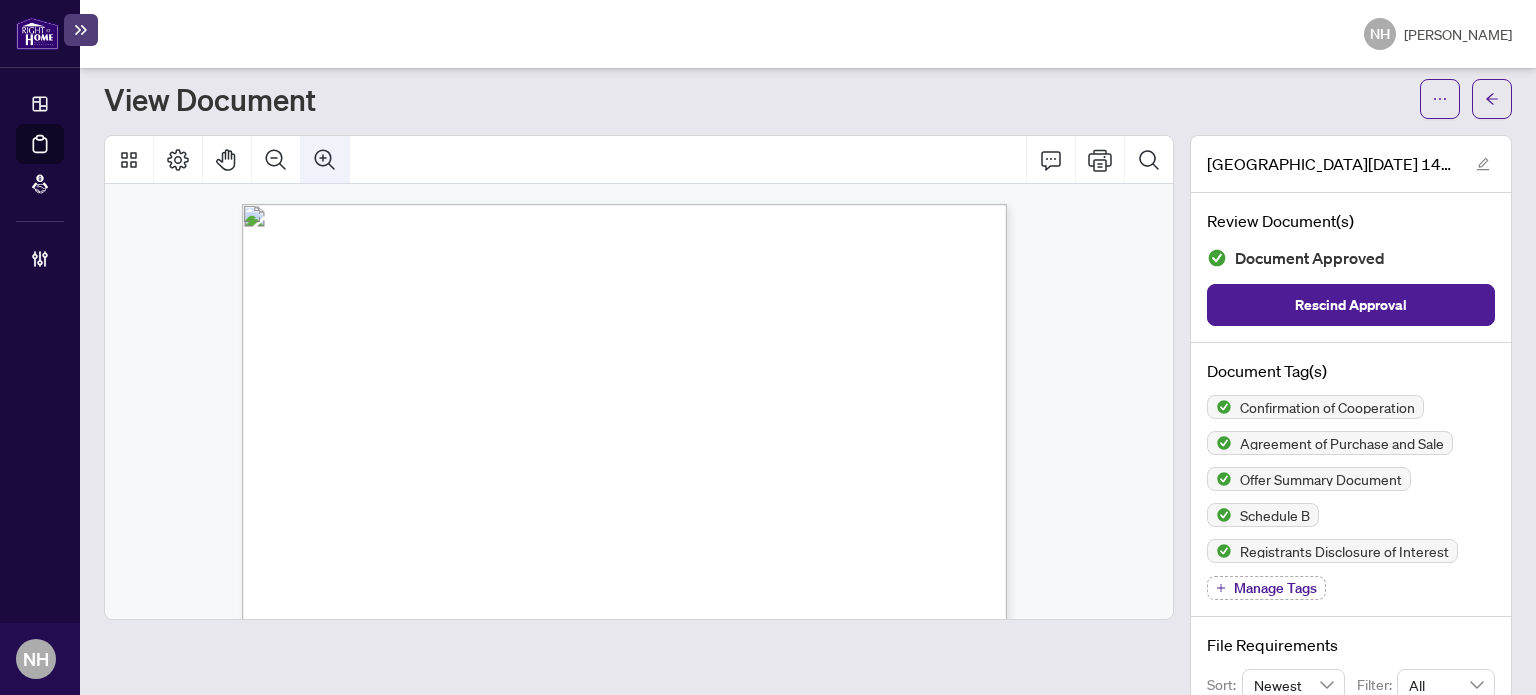 click 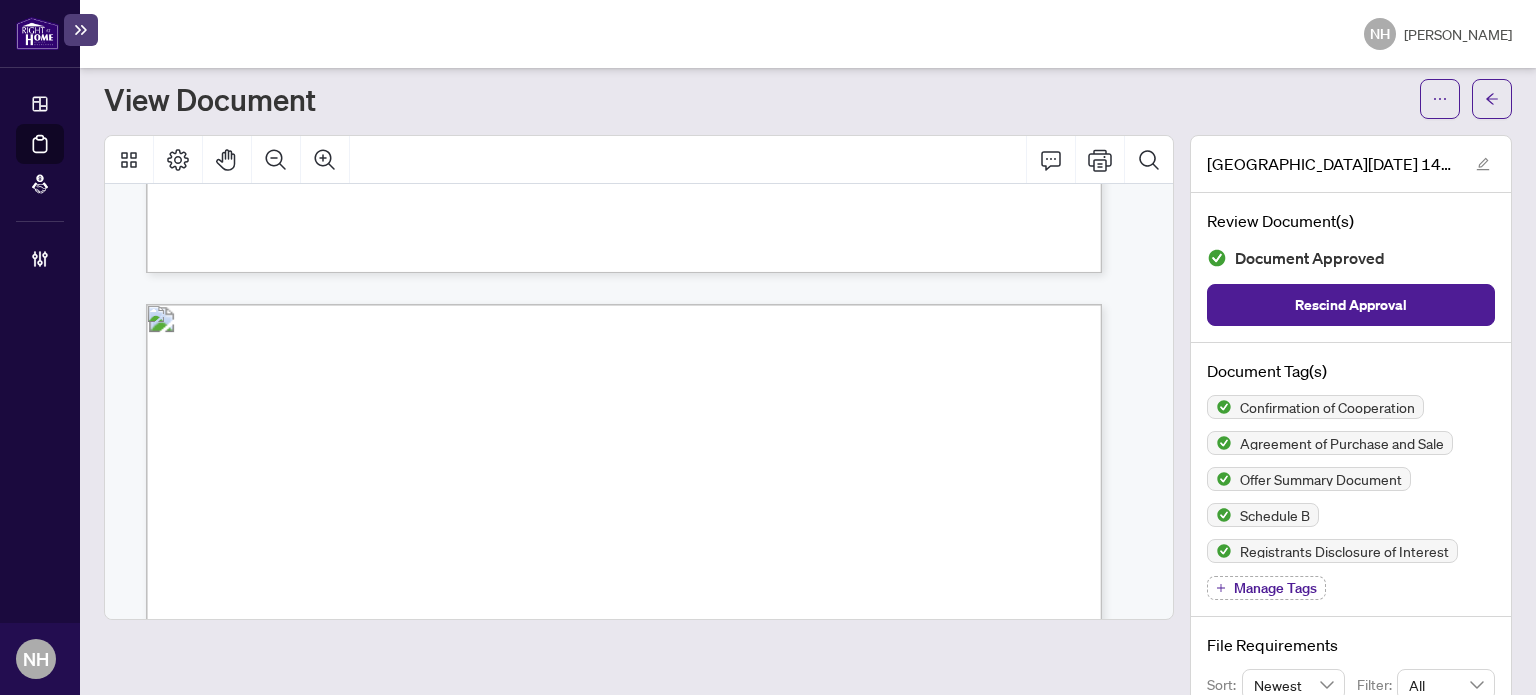 scroll, scrollTop: 3606, scrollLeft: 0, axis: vertical 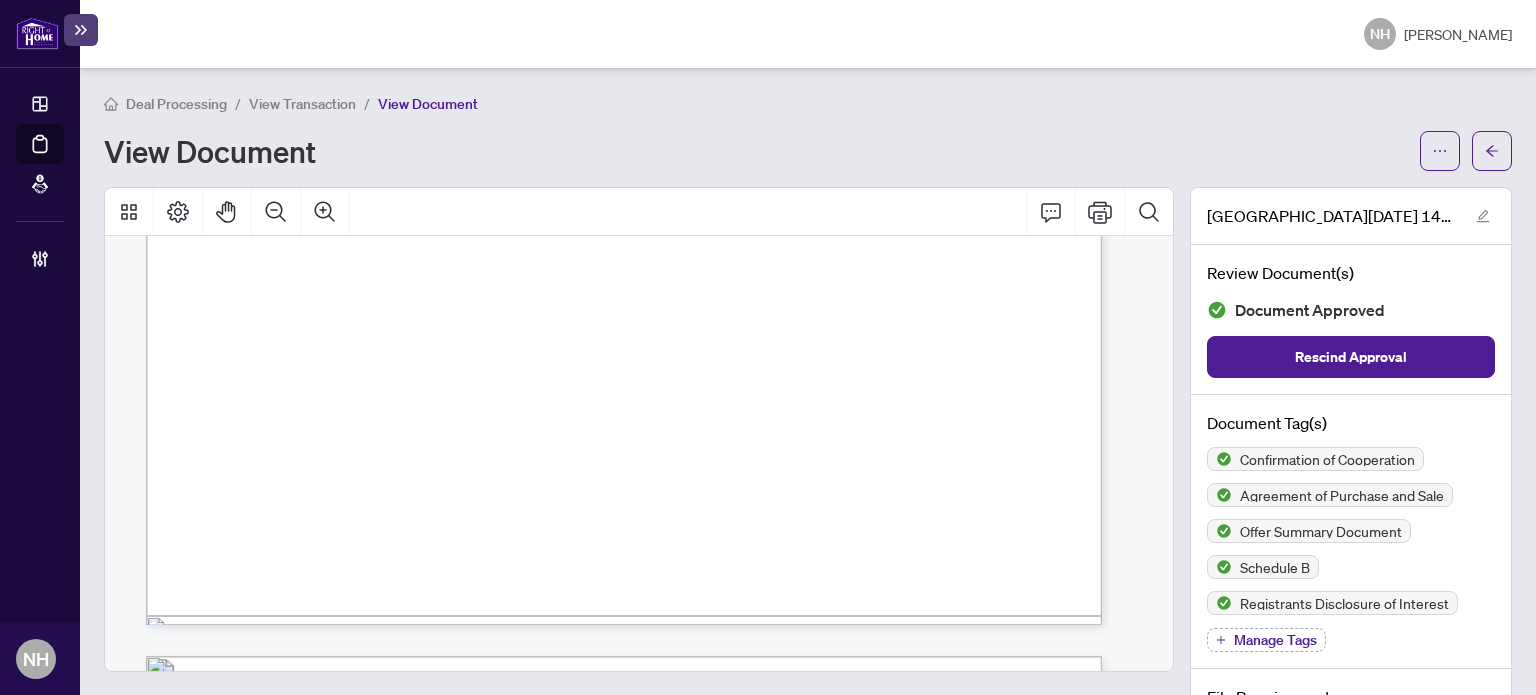 click on "View Transaction" at bounding box center [302, 104] 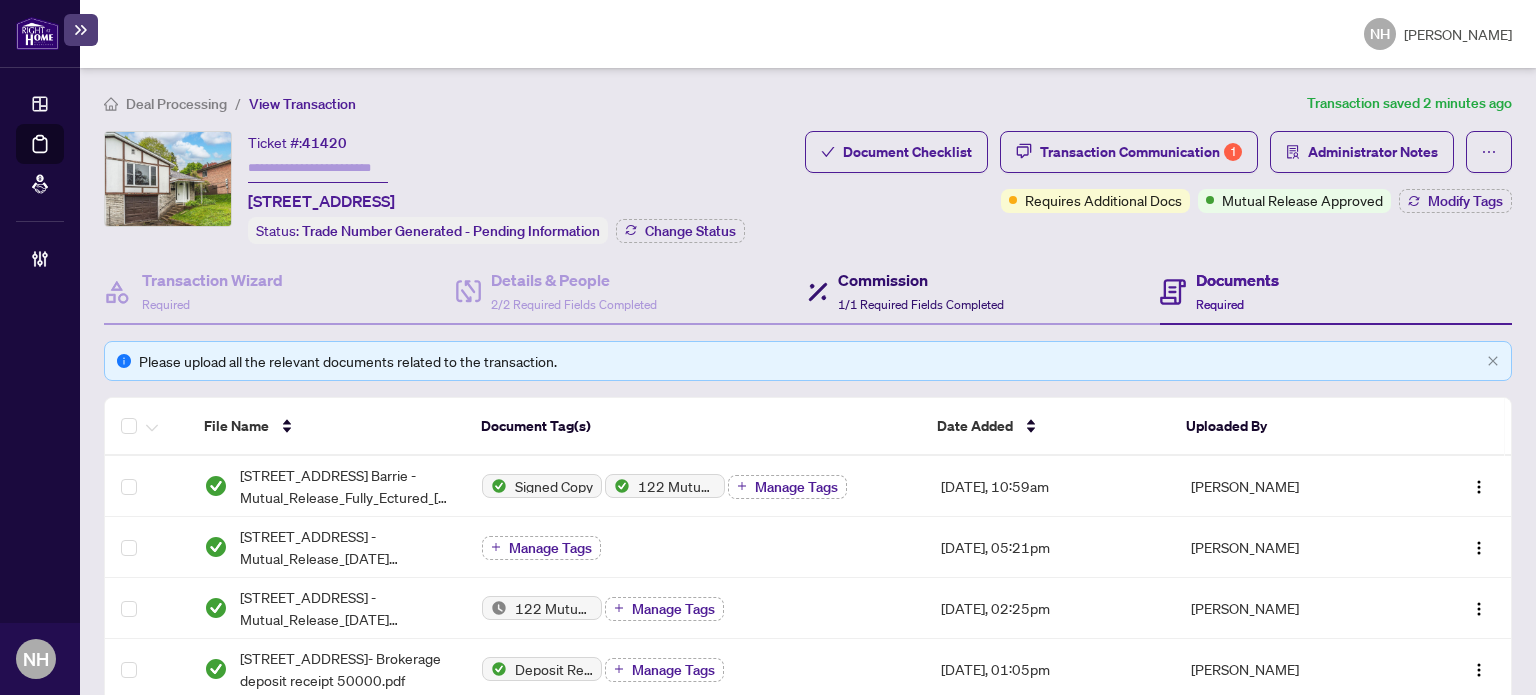 click on "1/1 Required Fields Completed" at bounding box center (921, 304) 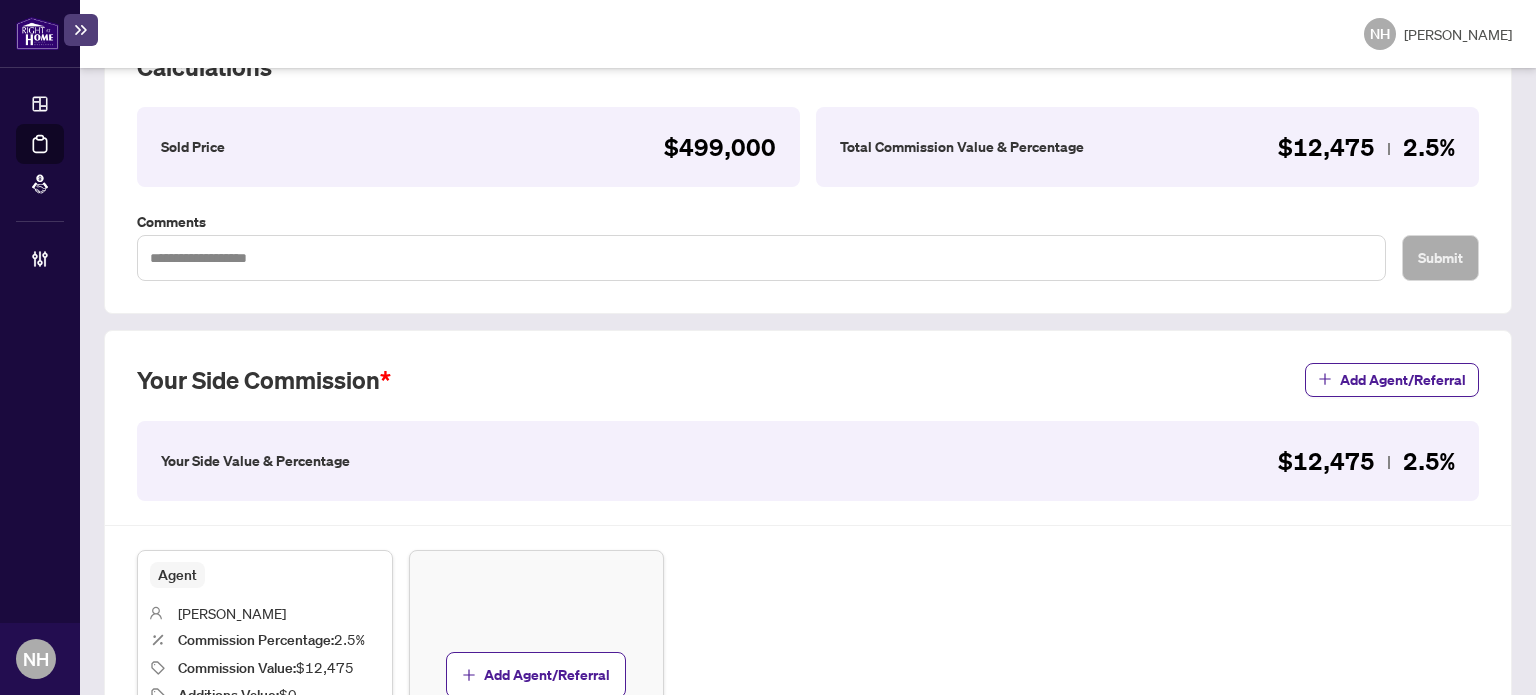 scroll, scrollTop: 500, scrollLeft: 0, axis: vertical 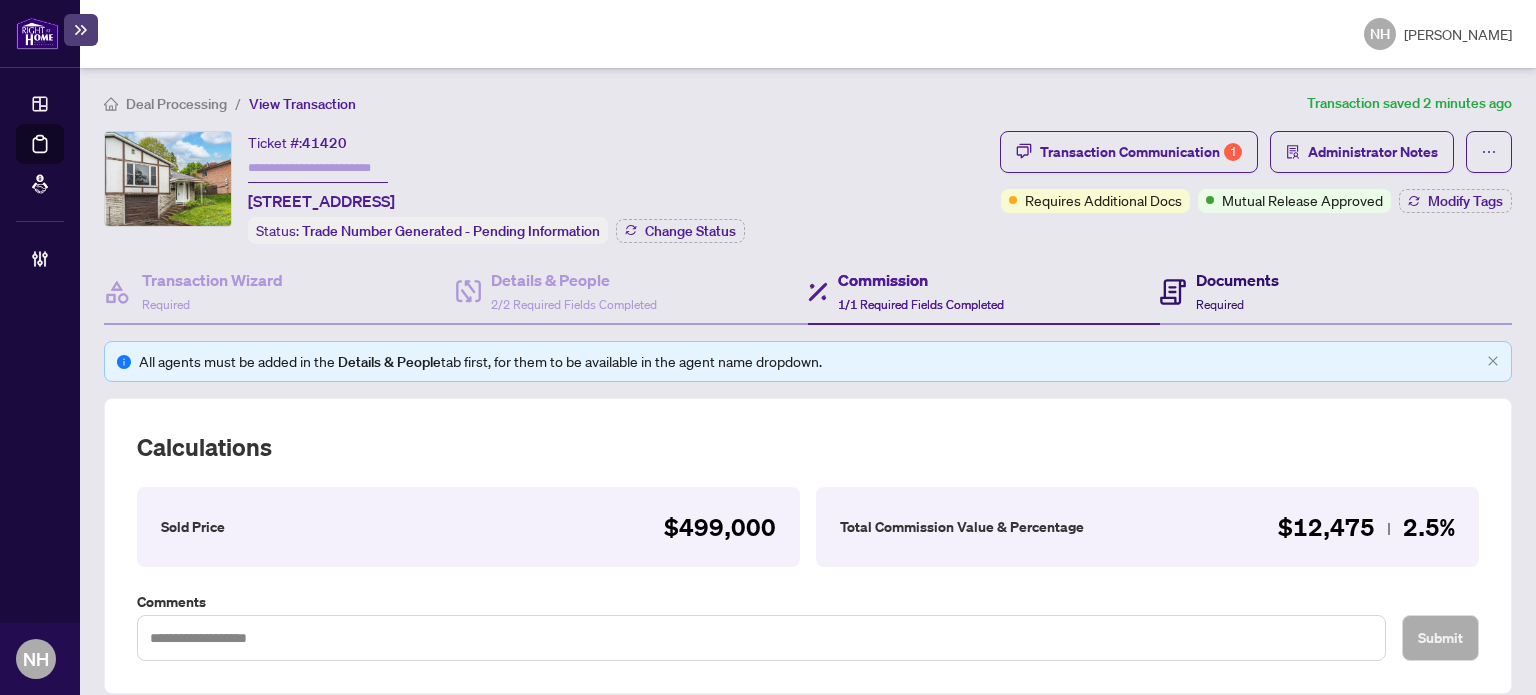click on "Required" at bounding box center (1220, 304) 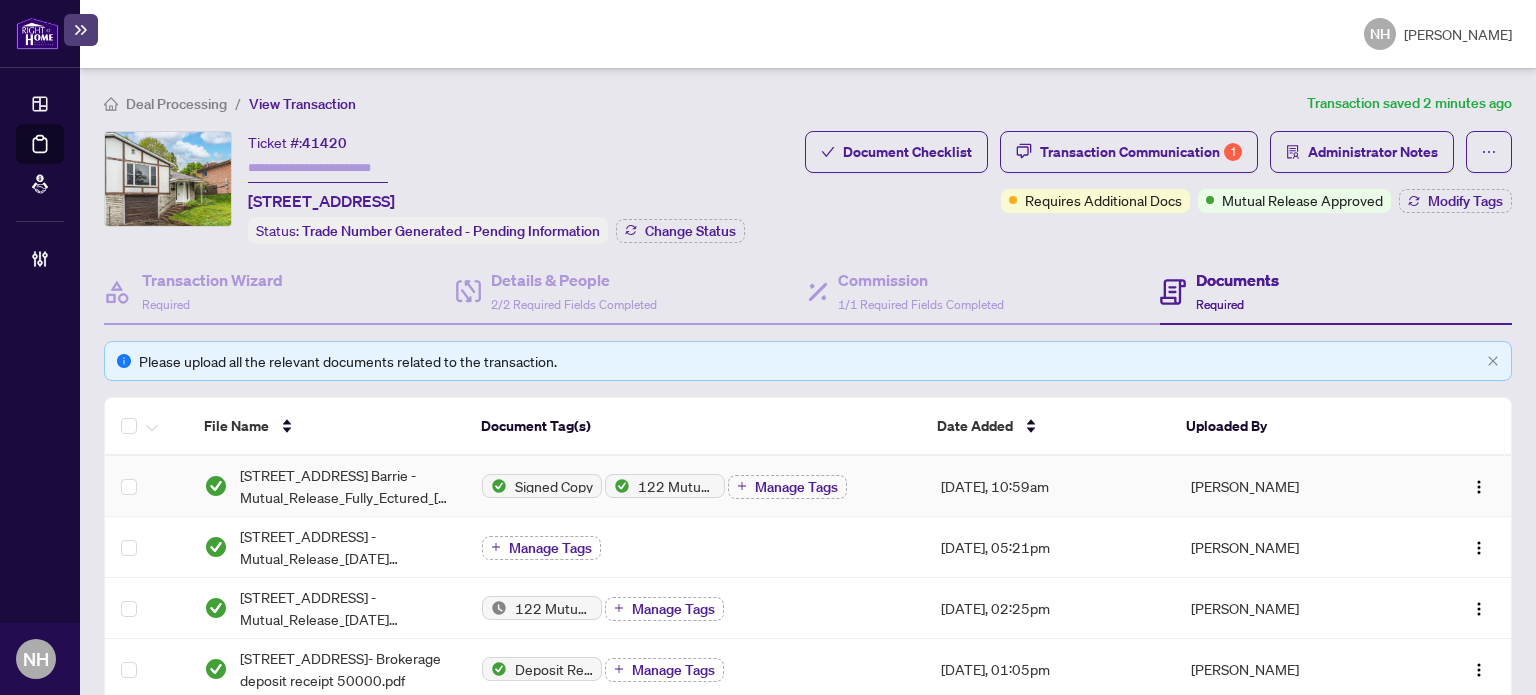 scroll, scrollTop: 300, scrollLeft: 0, axis: vertical 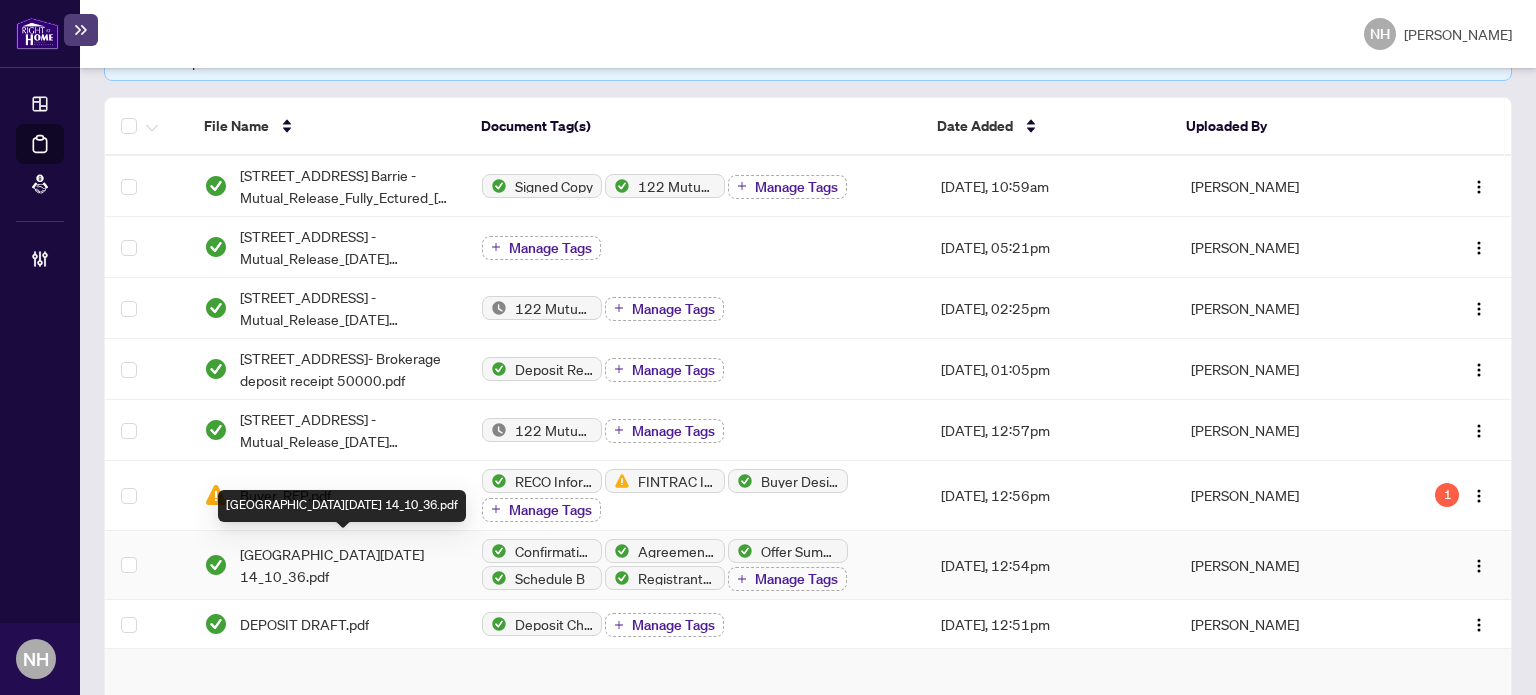 click on "70 Highcroft Road Barrie -OFFER_2025-06-24 14_10_36.pdf" at bounding box center (345, 565) 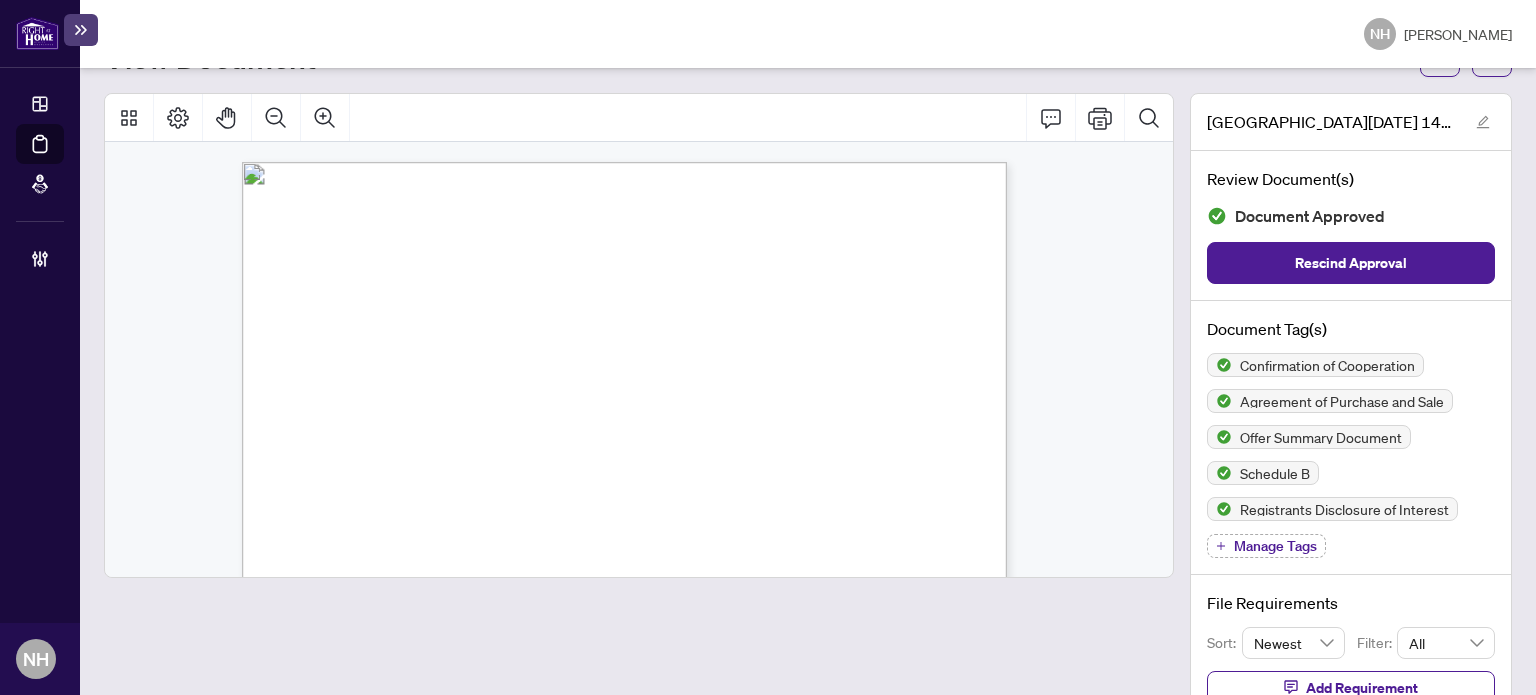 scroll, scrollTop: 0, scrollLeft: 0, axis: both 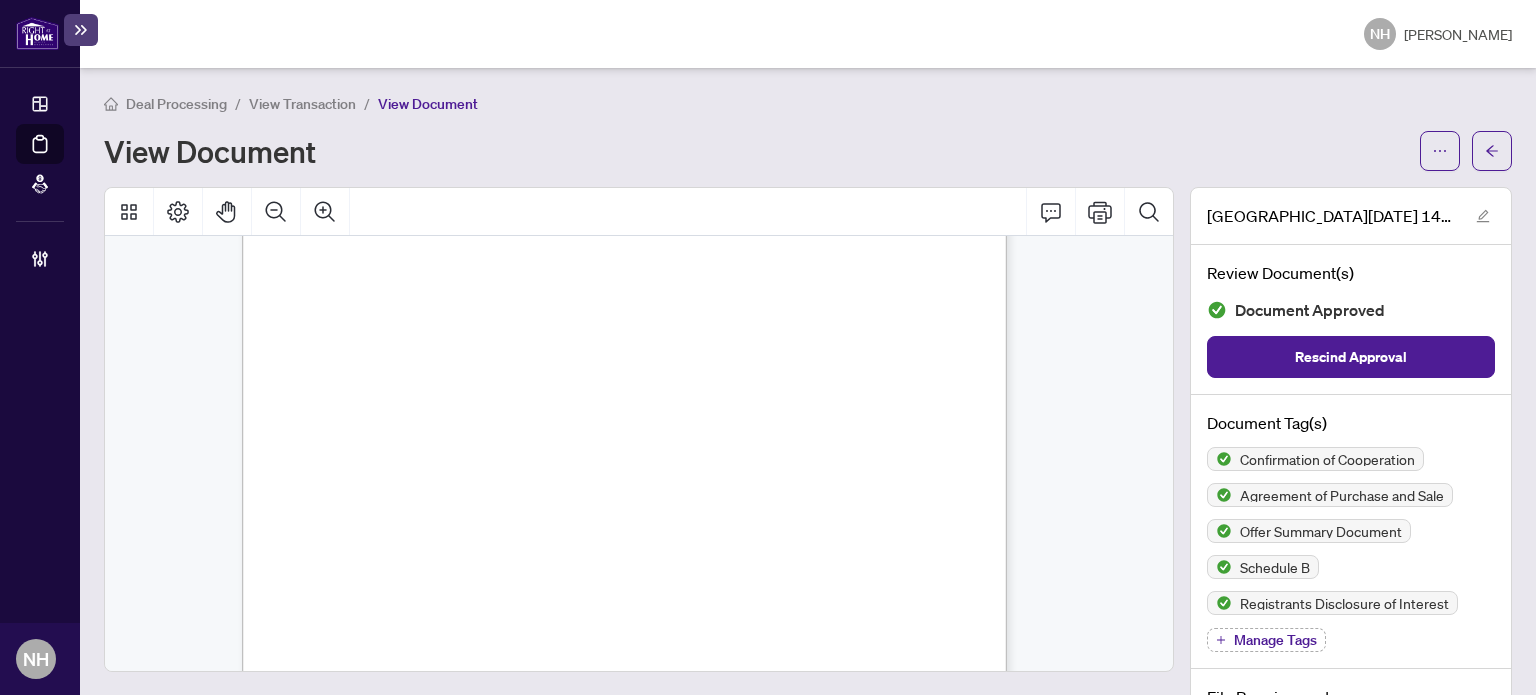 click on "View Transaction" at bounding box center (302, 104) 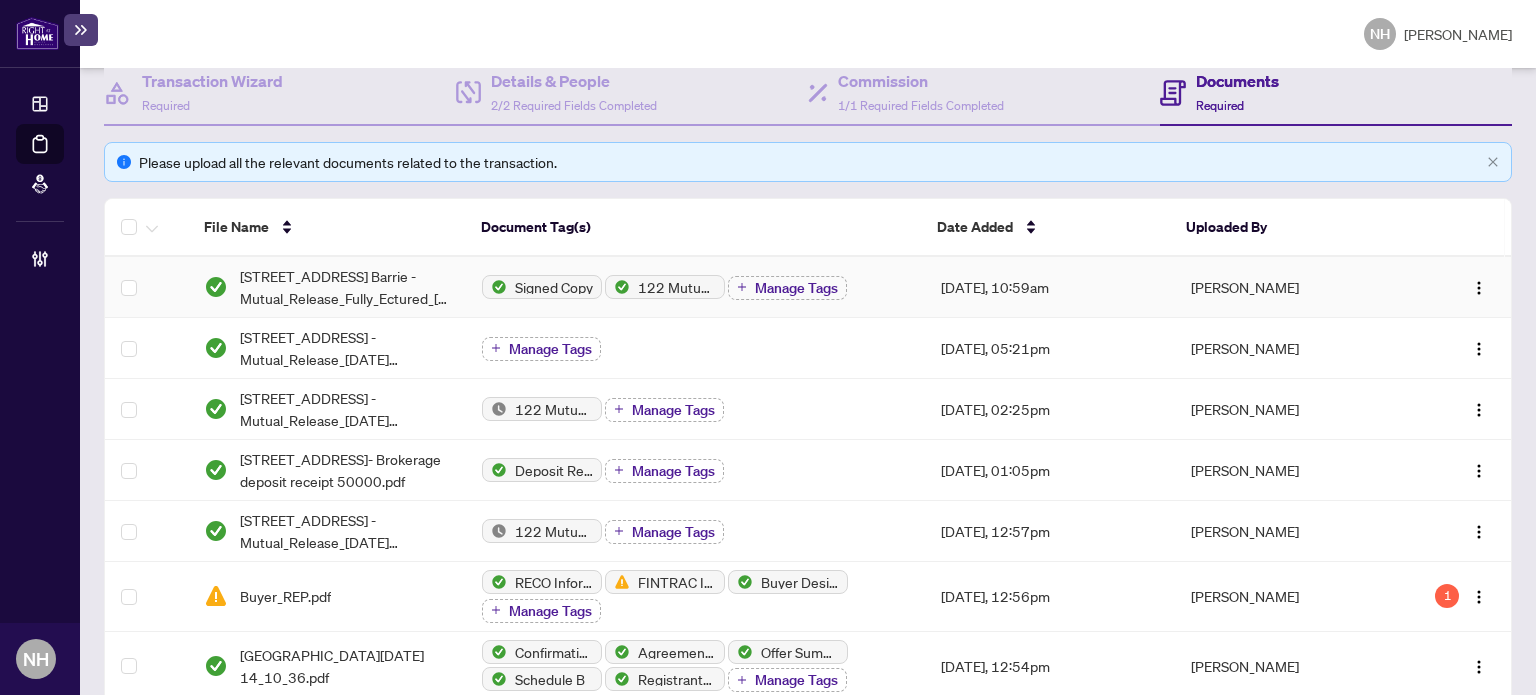 scroll, scrollTop: 300, scrollLeft: 0, axis: vertical 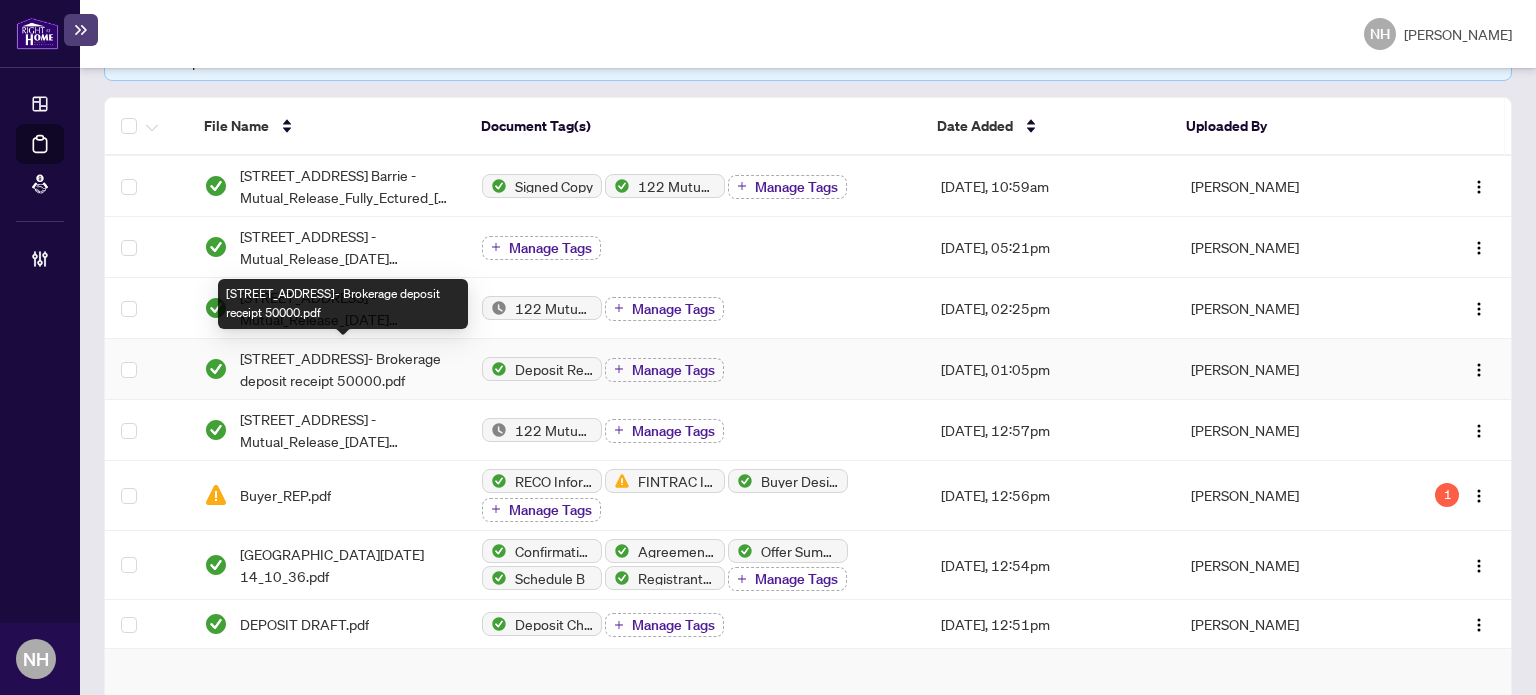 click on "70 Highcroft Rd- Brokerage deposit receipt 50000.pdf" at bounding box center [345, 369] 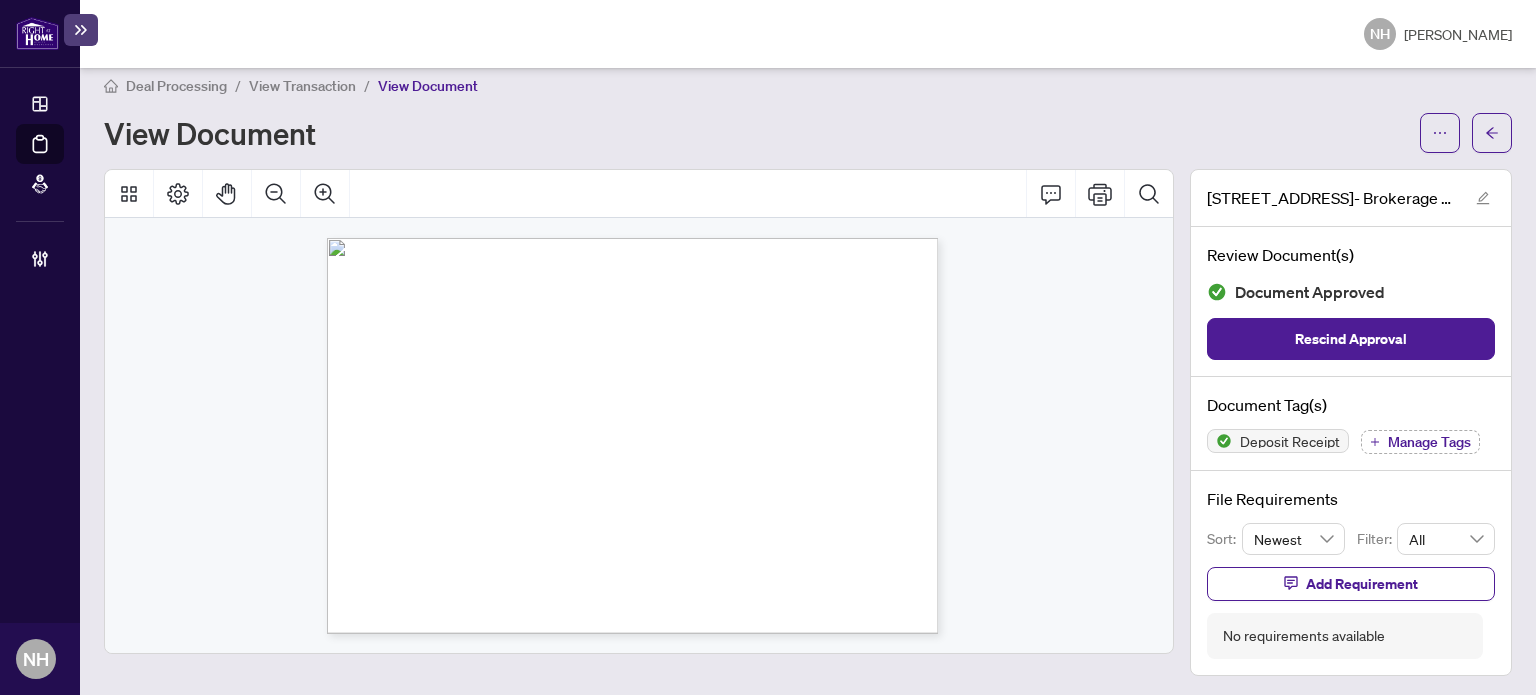 scroll, scrollTop: 0, scrollLeft: 0, axis: both 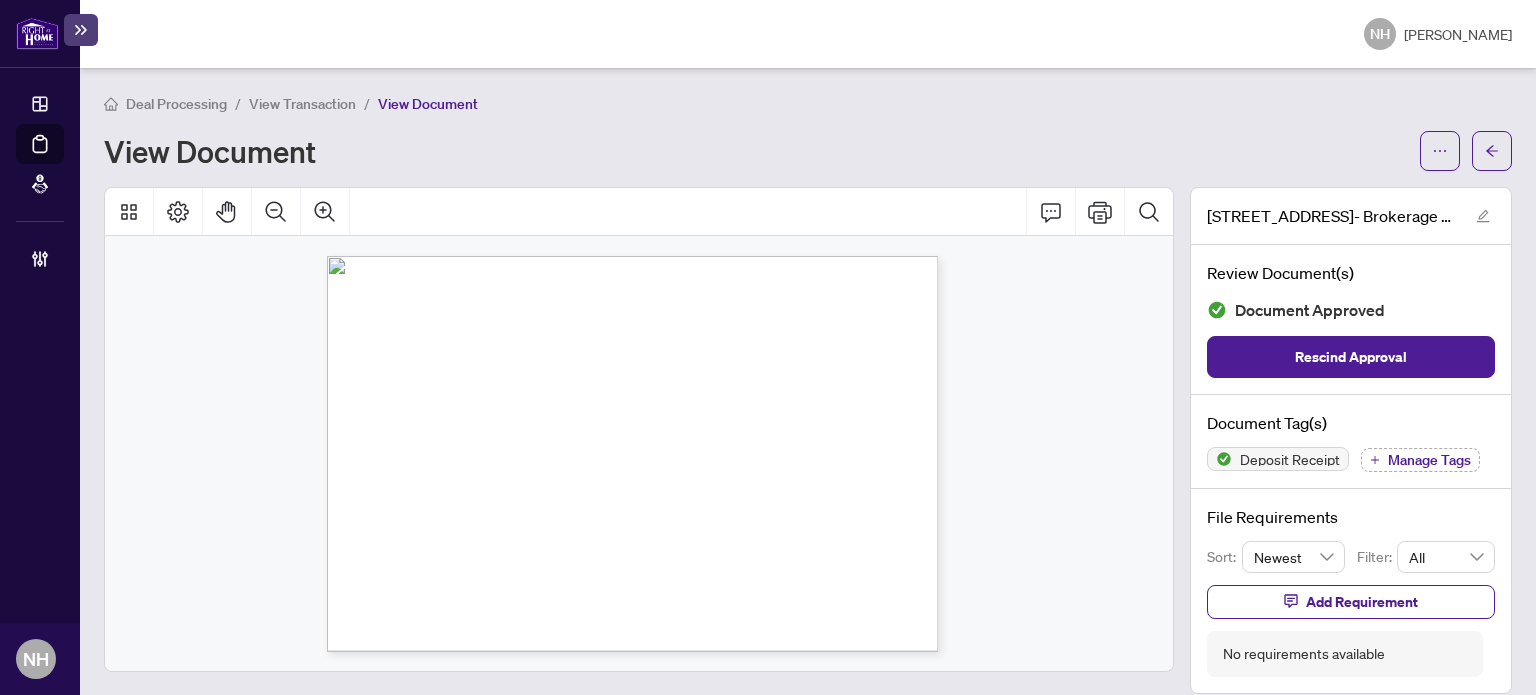 click on "View Transaction" at bounding box center [302, 104] 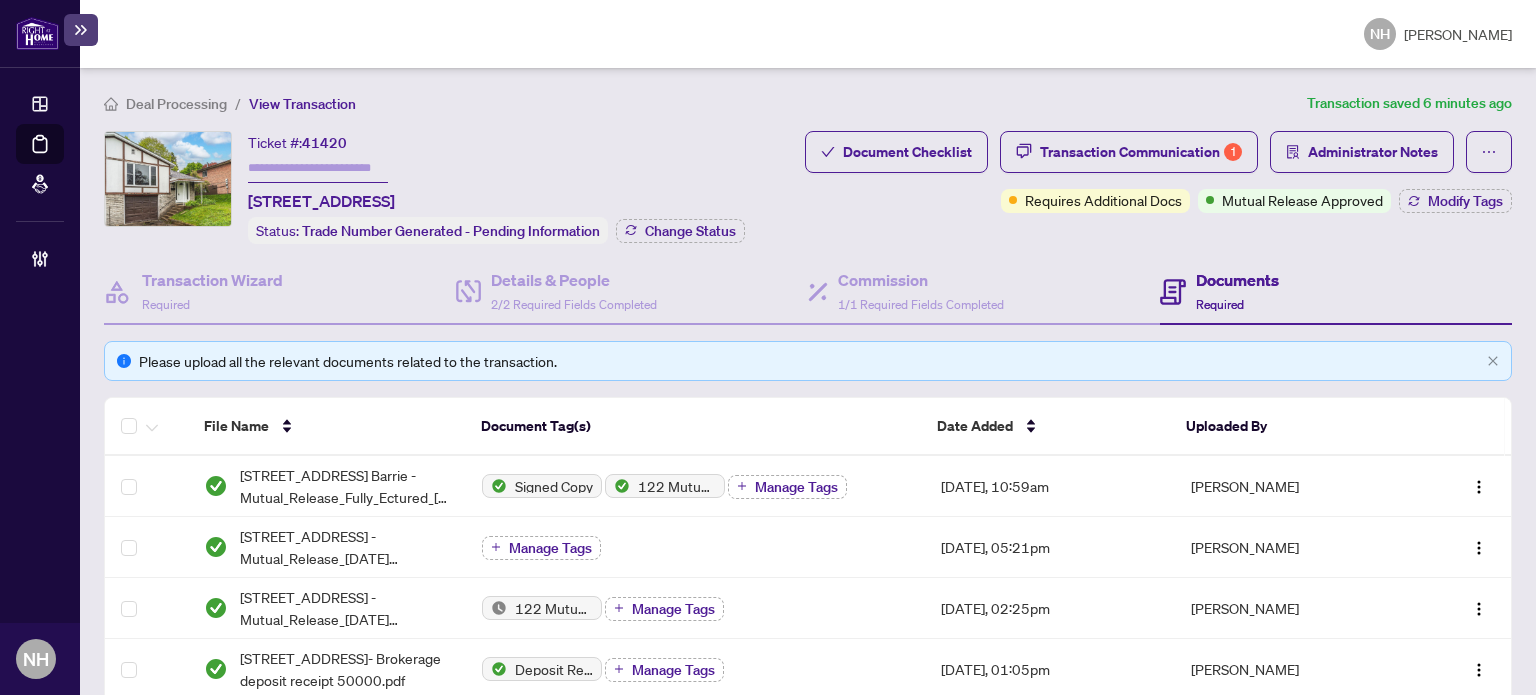 click at bounding box center [318, 168] 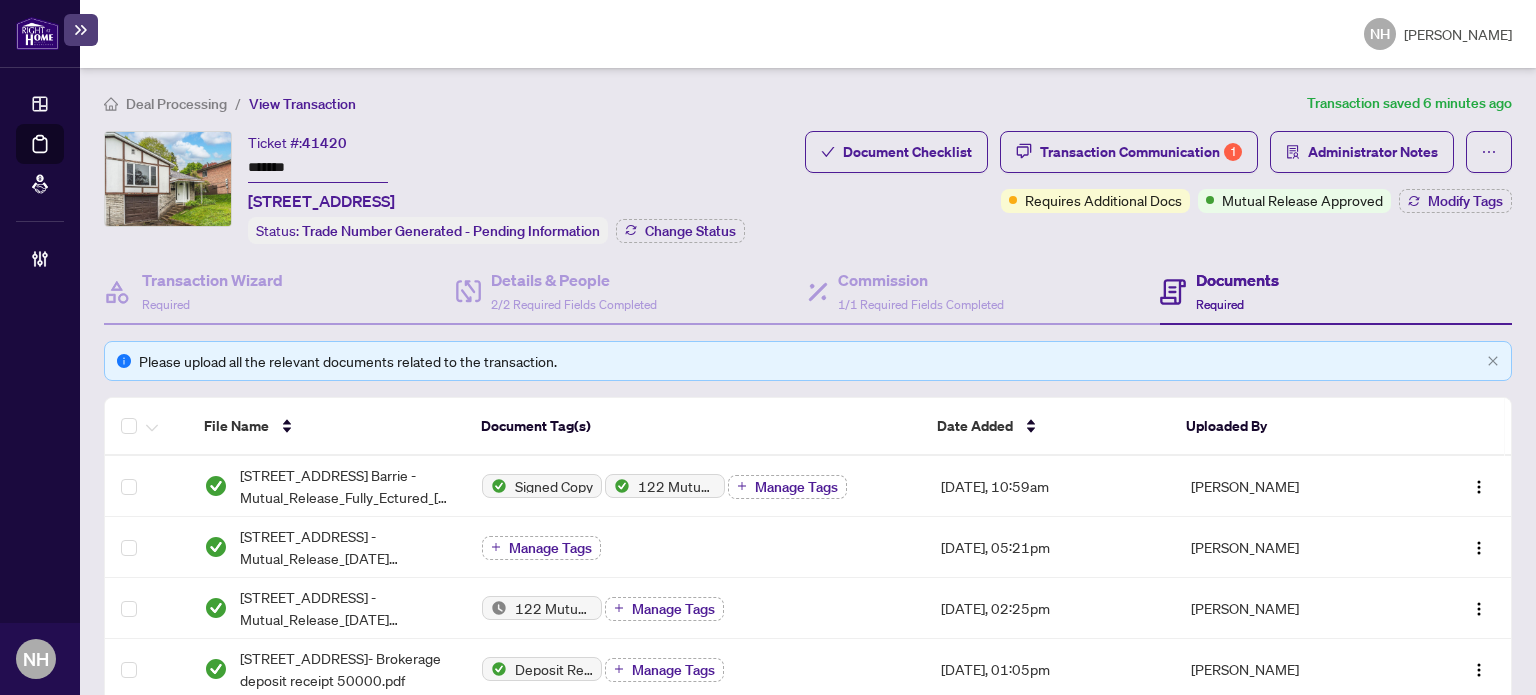 type on "*******" 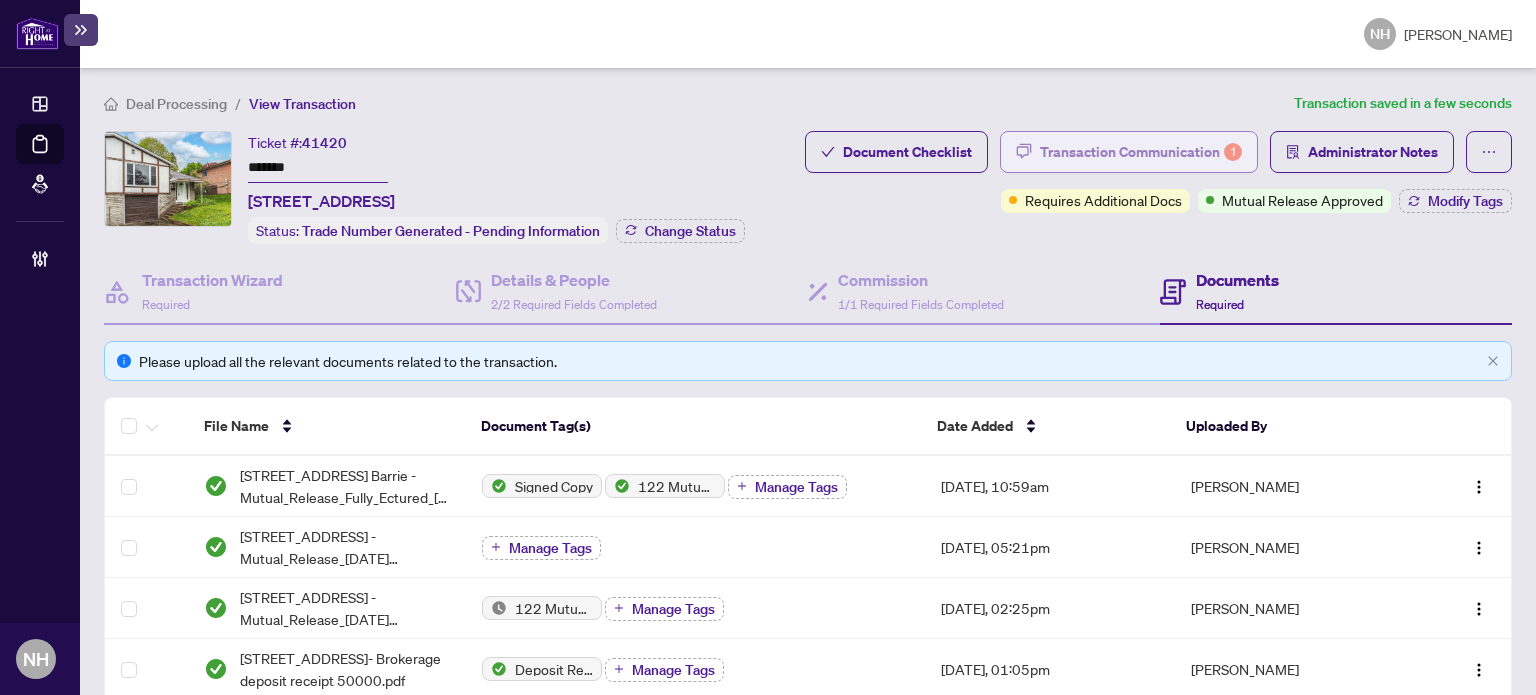 click on "Transaction Communication 1" at bounding box center [1141, 152] 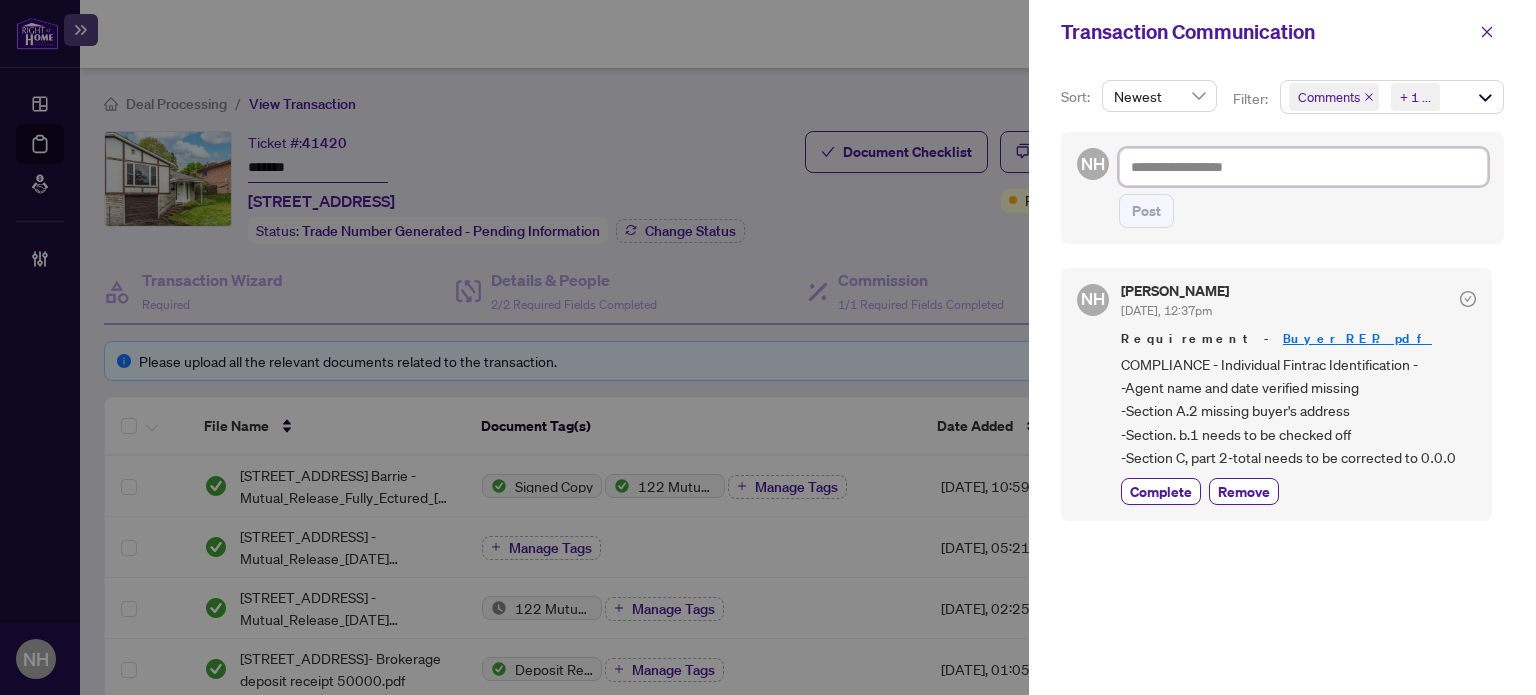 click at bounding box center (1303, 167) 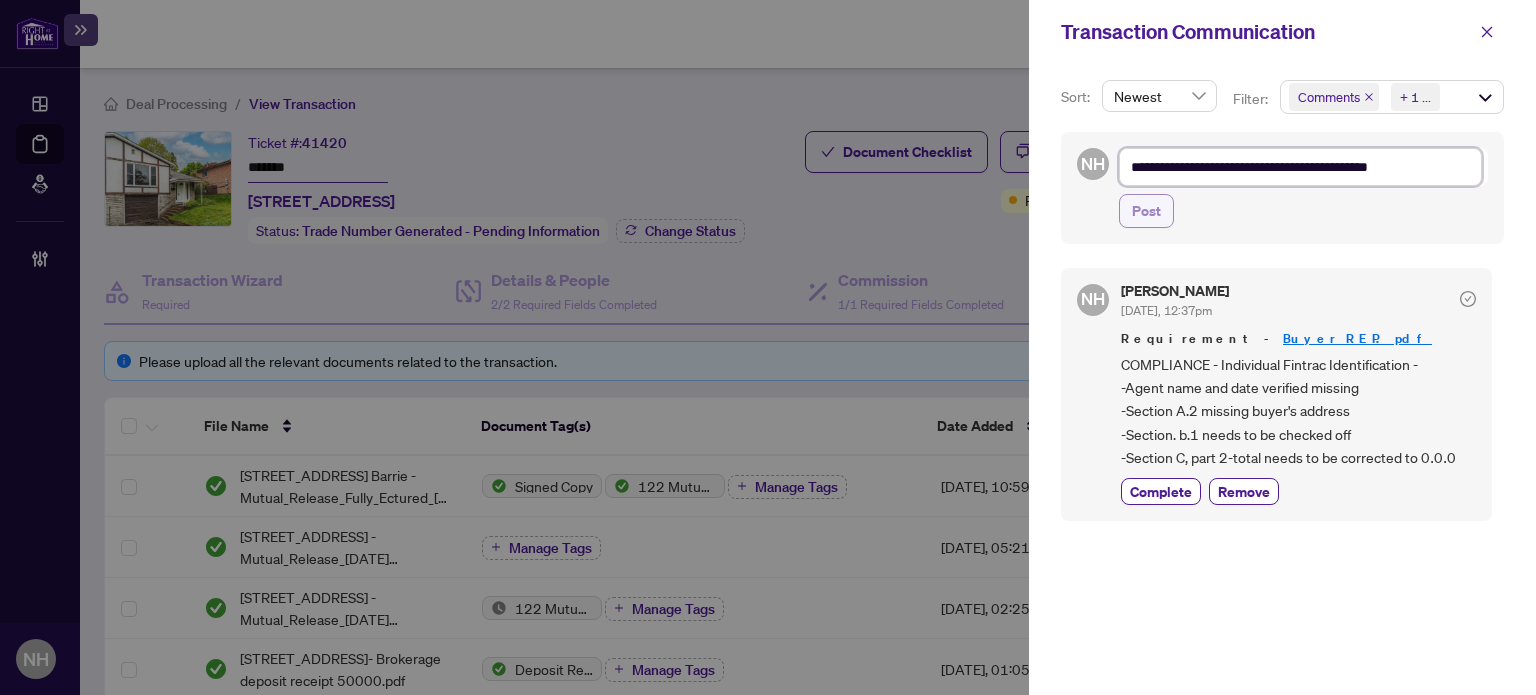 type on "**********" 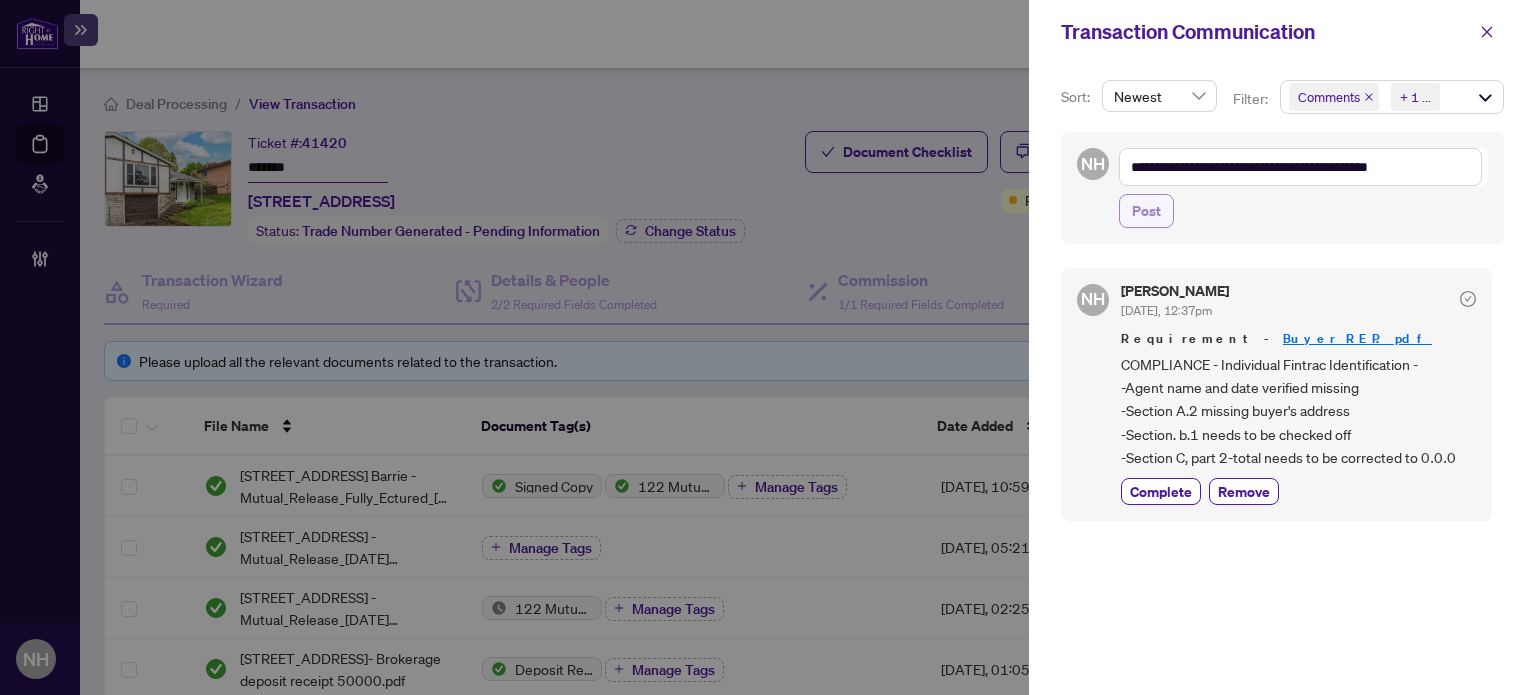 click on "Post" at bounding box center (1146, 211) 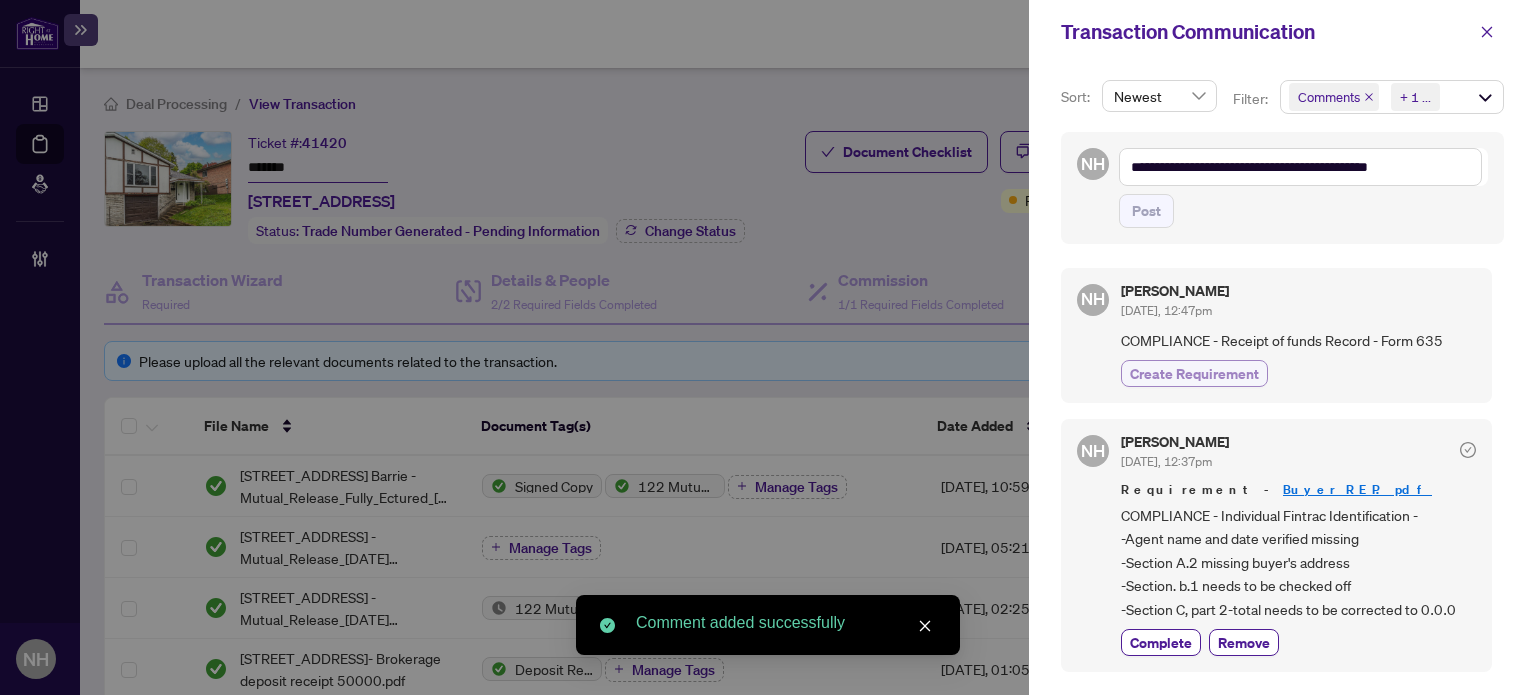 click on "Create Requirement" at bounding box center [1194, 373] 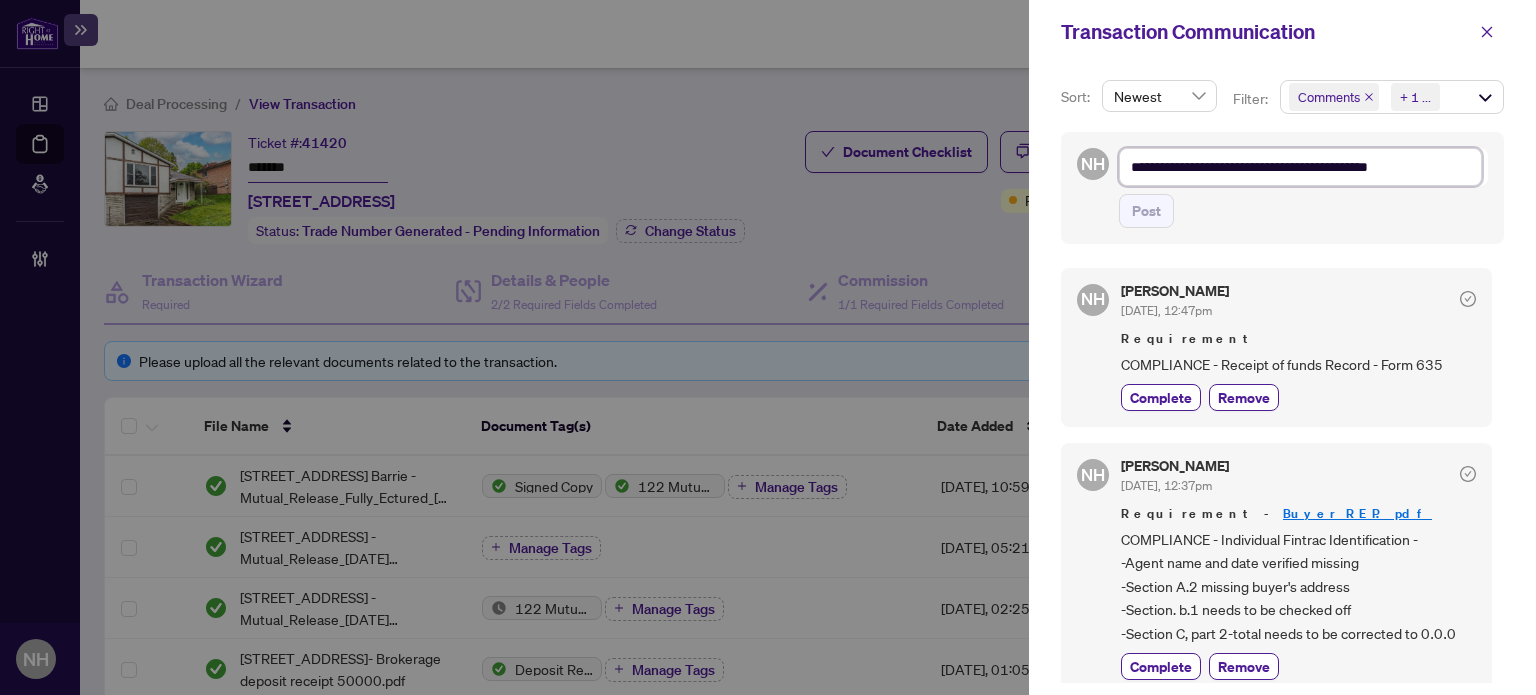 click on "**********" at bounding box center [1300, 167] 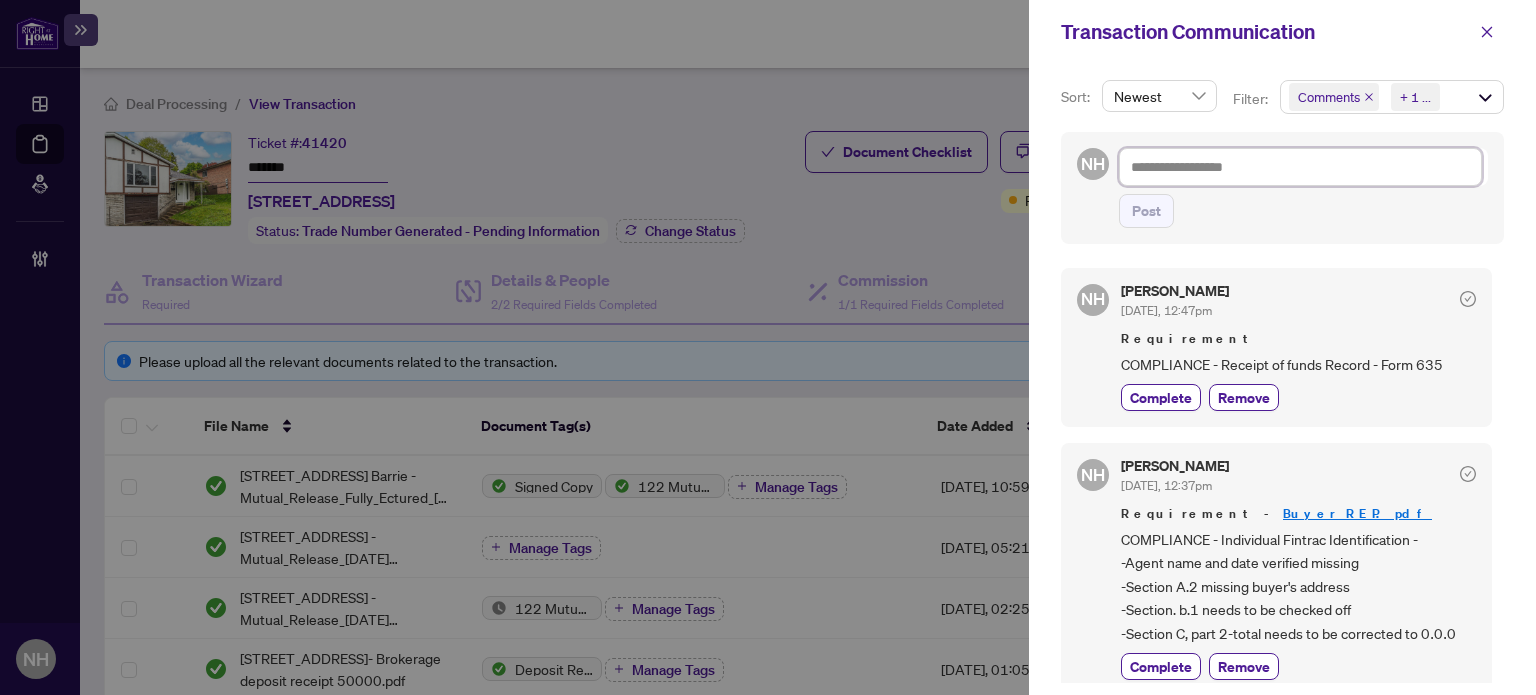 paste on "**********" 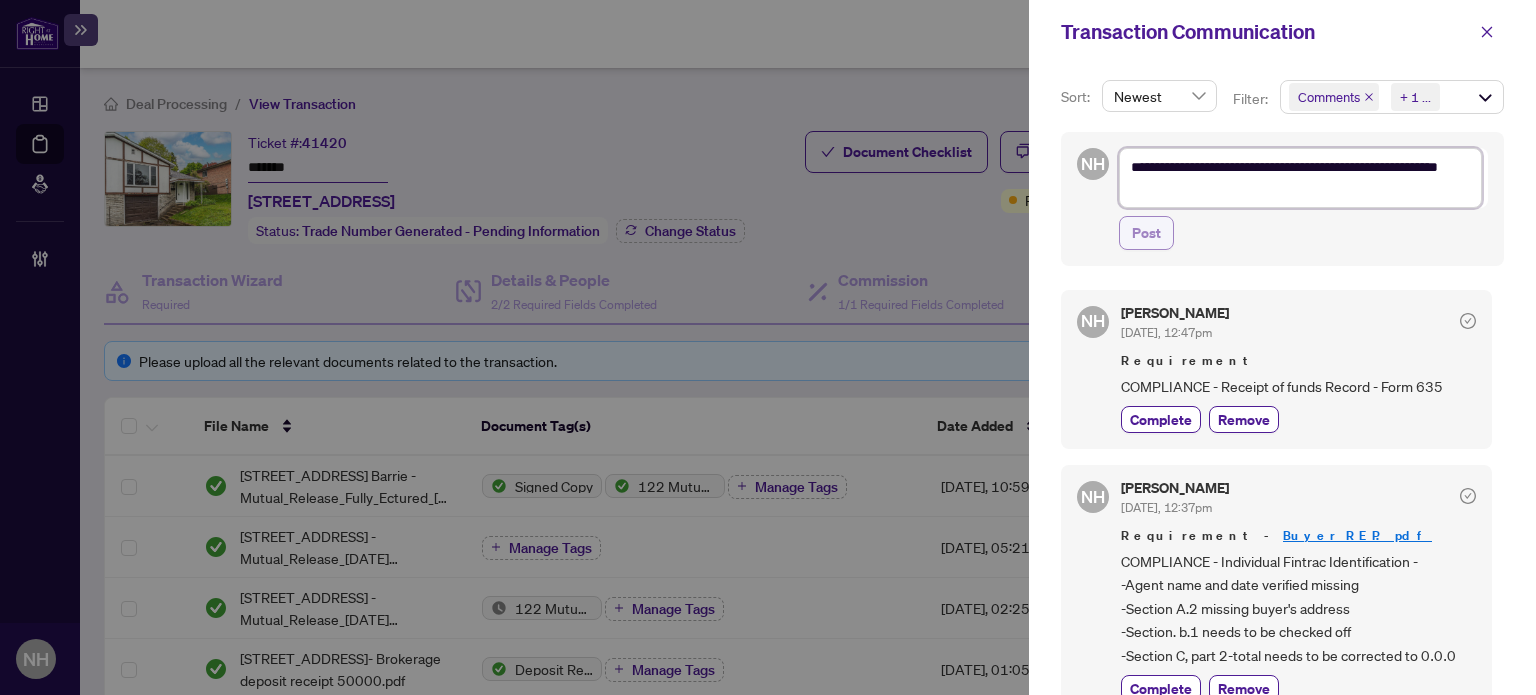 type on "**********" 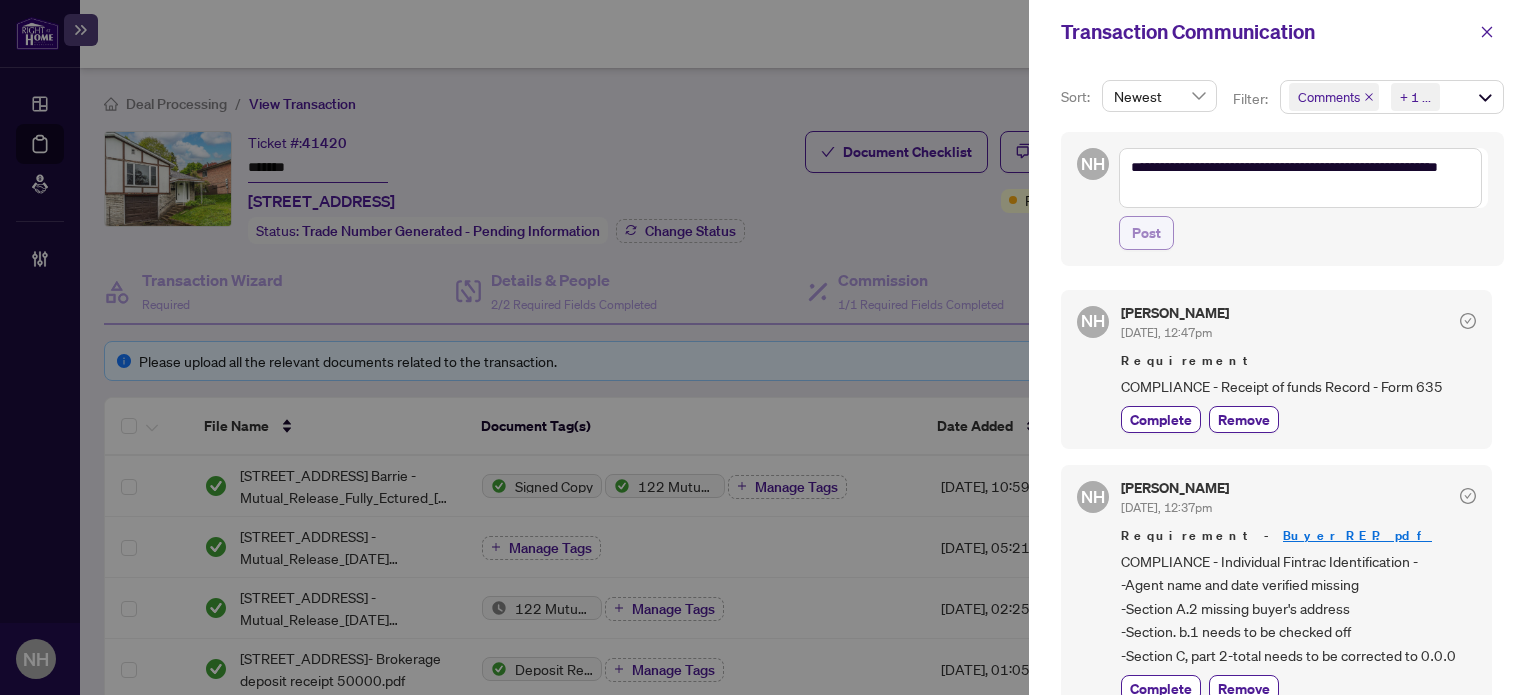 click on "Post" at bounding box center [1146, 233] 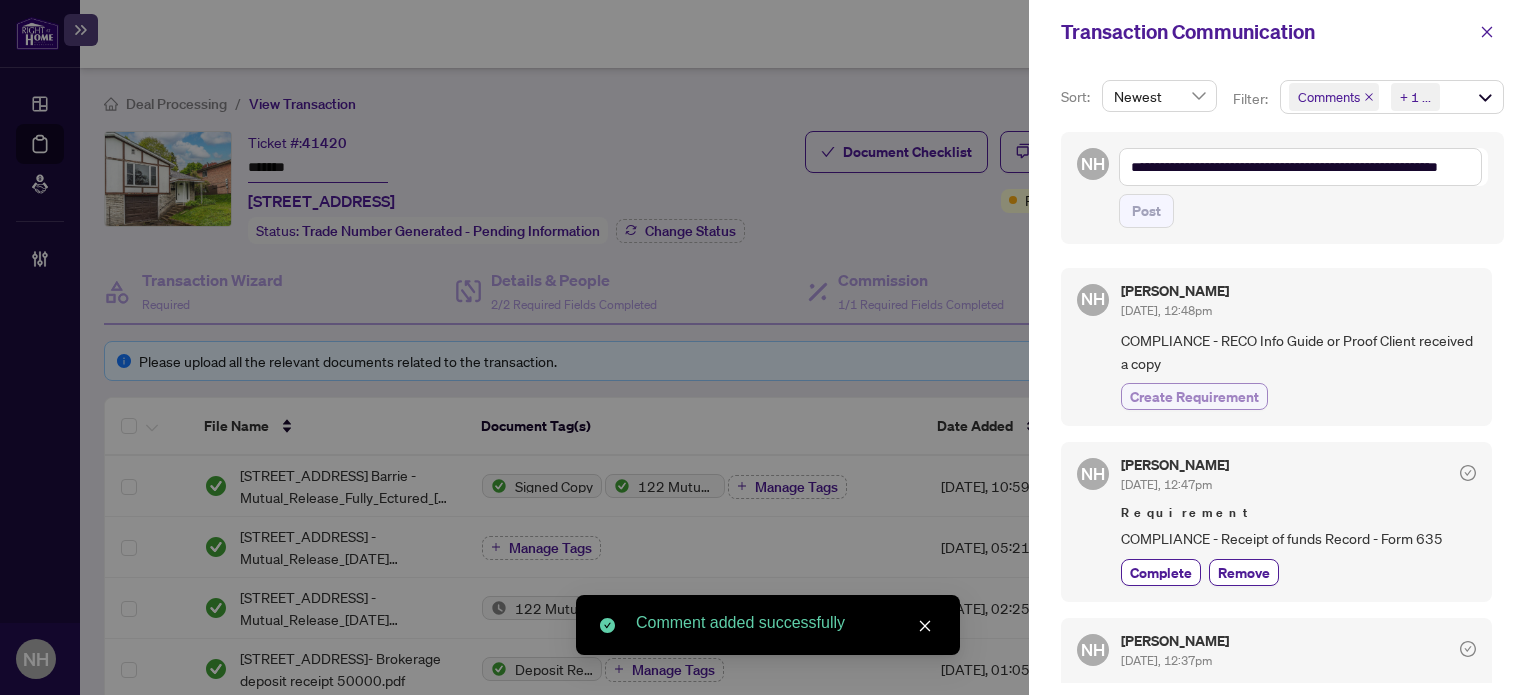 click on "Create Requirement" at bounding box center (1194, 396) 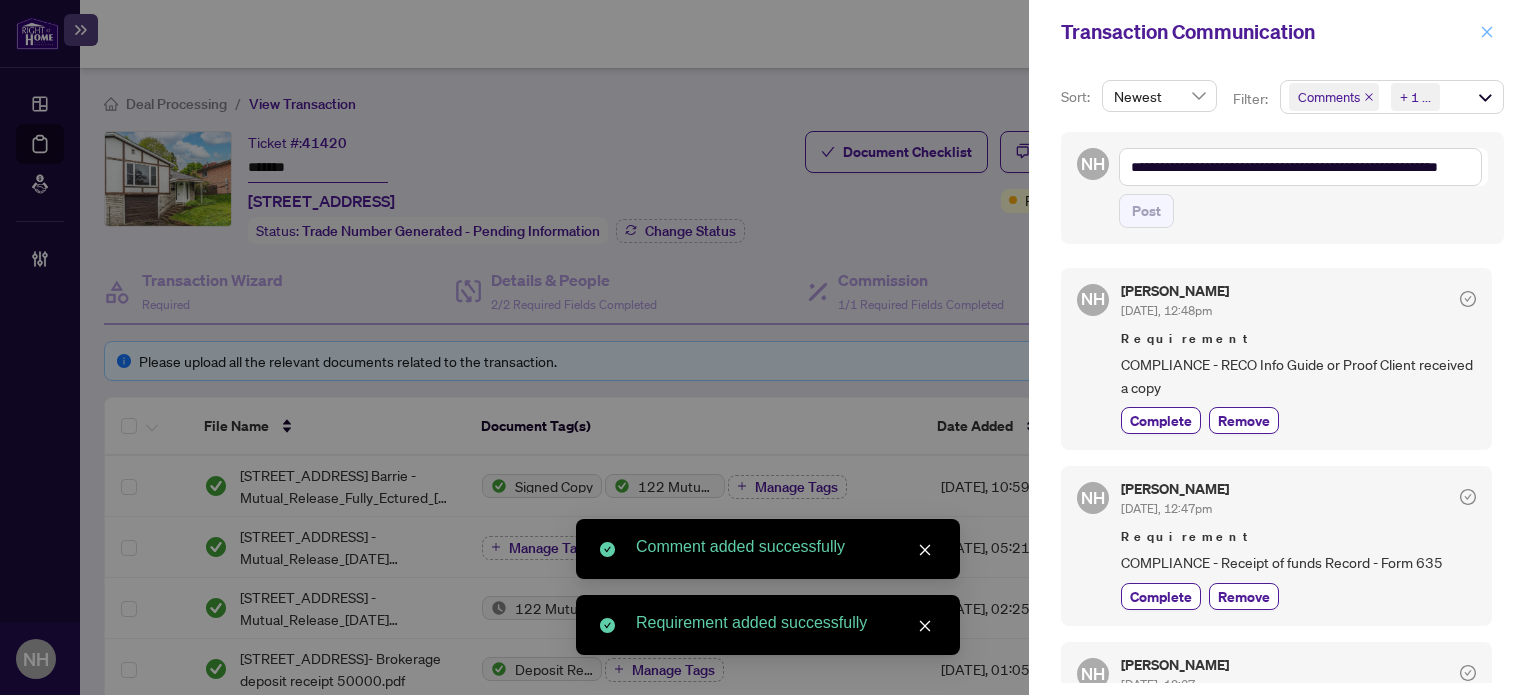 click at bounding box center [1487, 32] 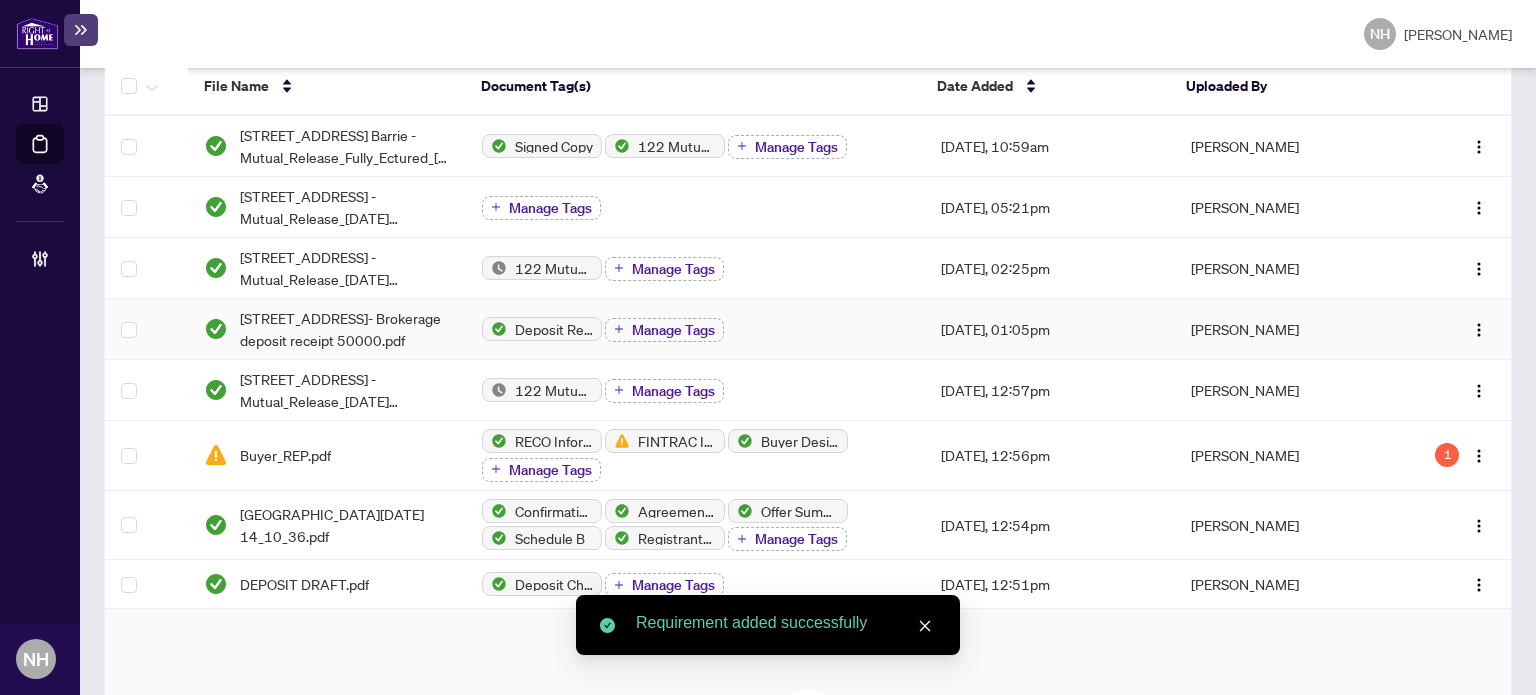 scroll, scrollTop: 400, scrollLeft: 0, axis: vertical 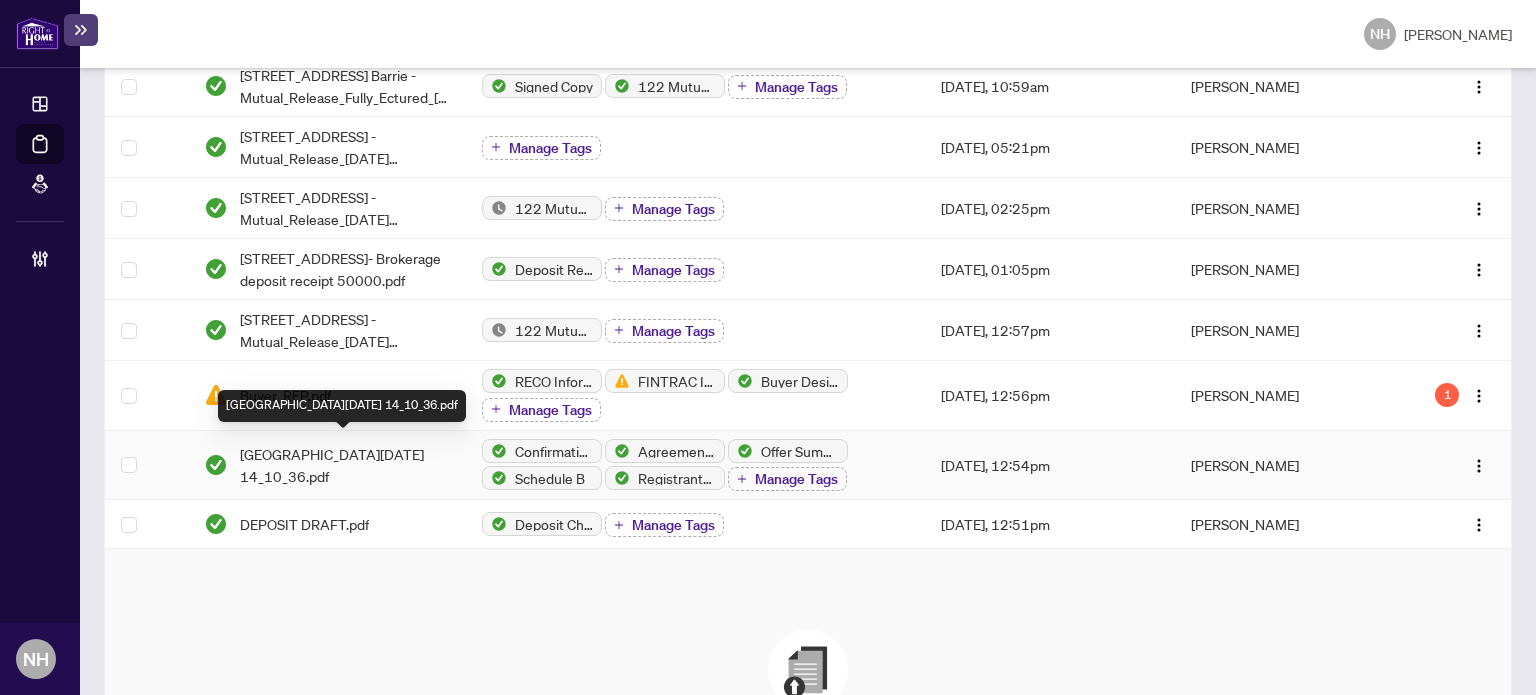 click on "70 Highcroft Road Barrie -OFFER_2025-06-24 14_10_36.pdf" at bounding box center (345, 465) 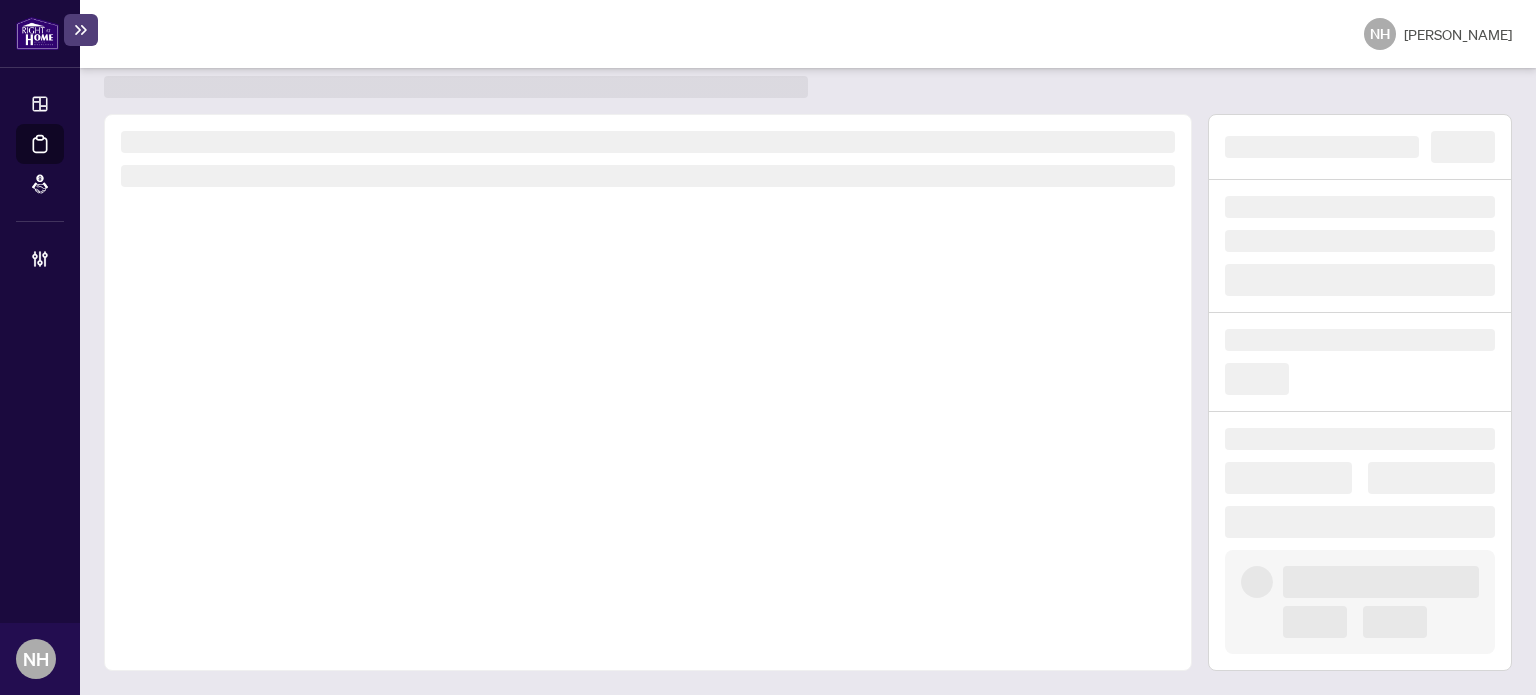 scroll, scrollTop: 52, scrollLeft: 0, axis: vertical 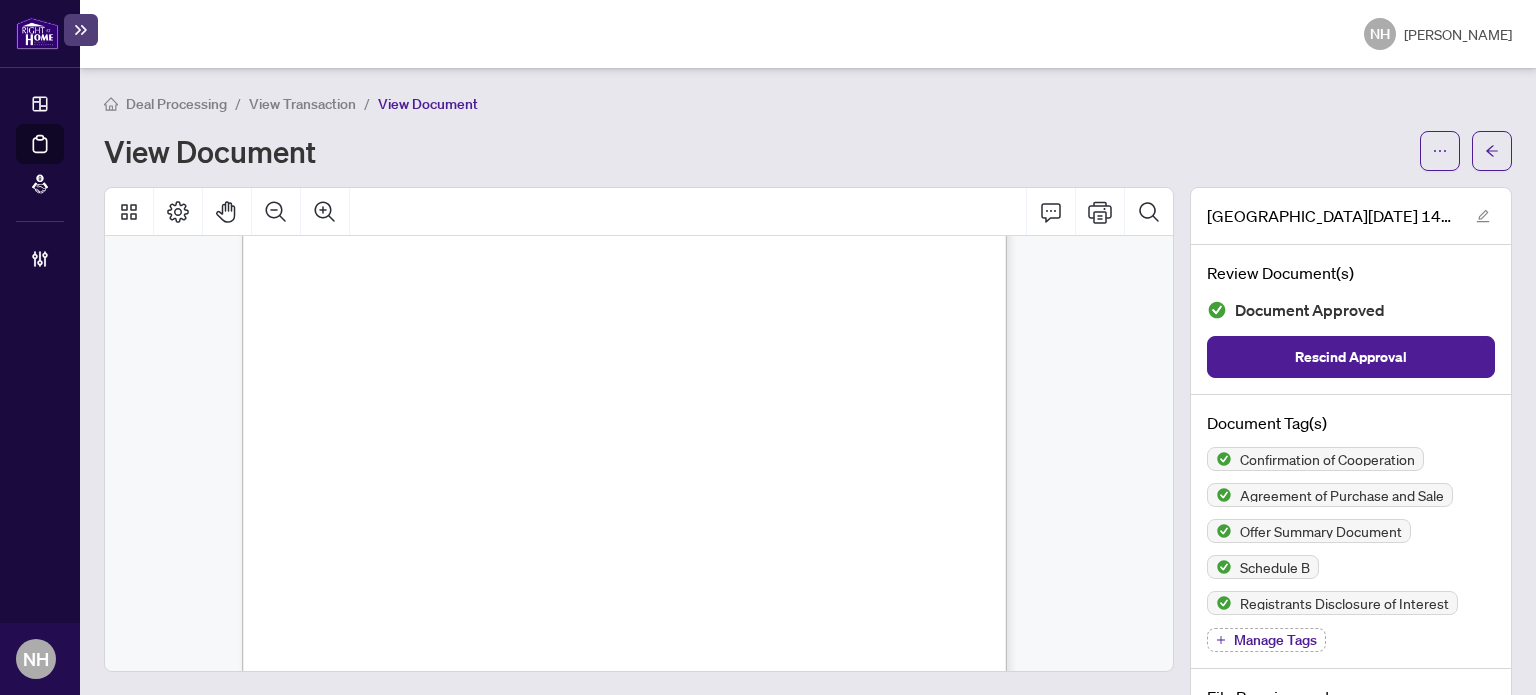 click on "View Transaction" at bounding box center [302, 104] 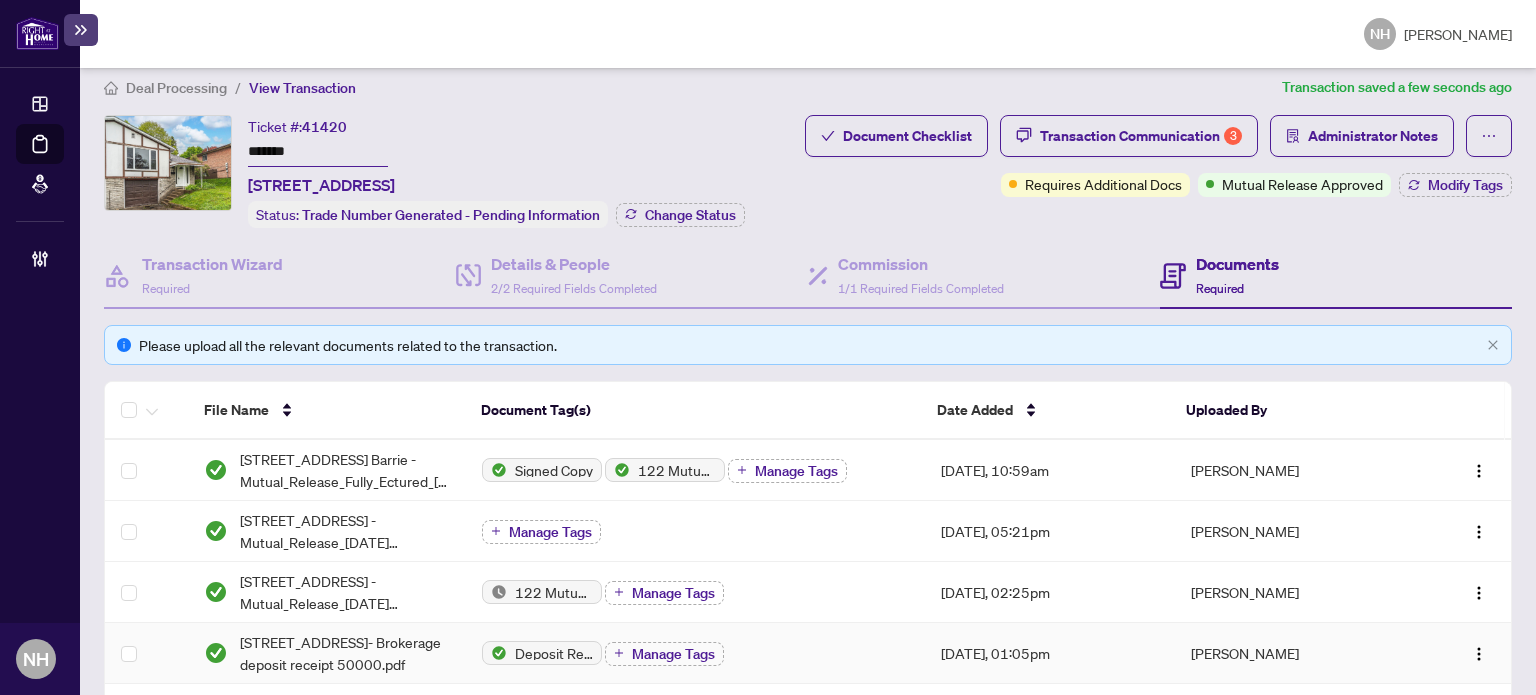 scroll, scrollTop: 0, scrollLeft: 0, axis: both 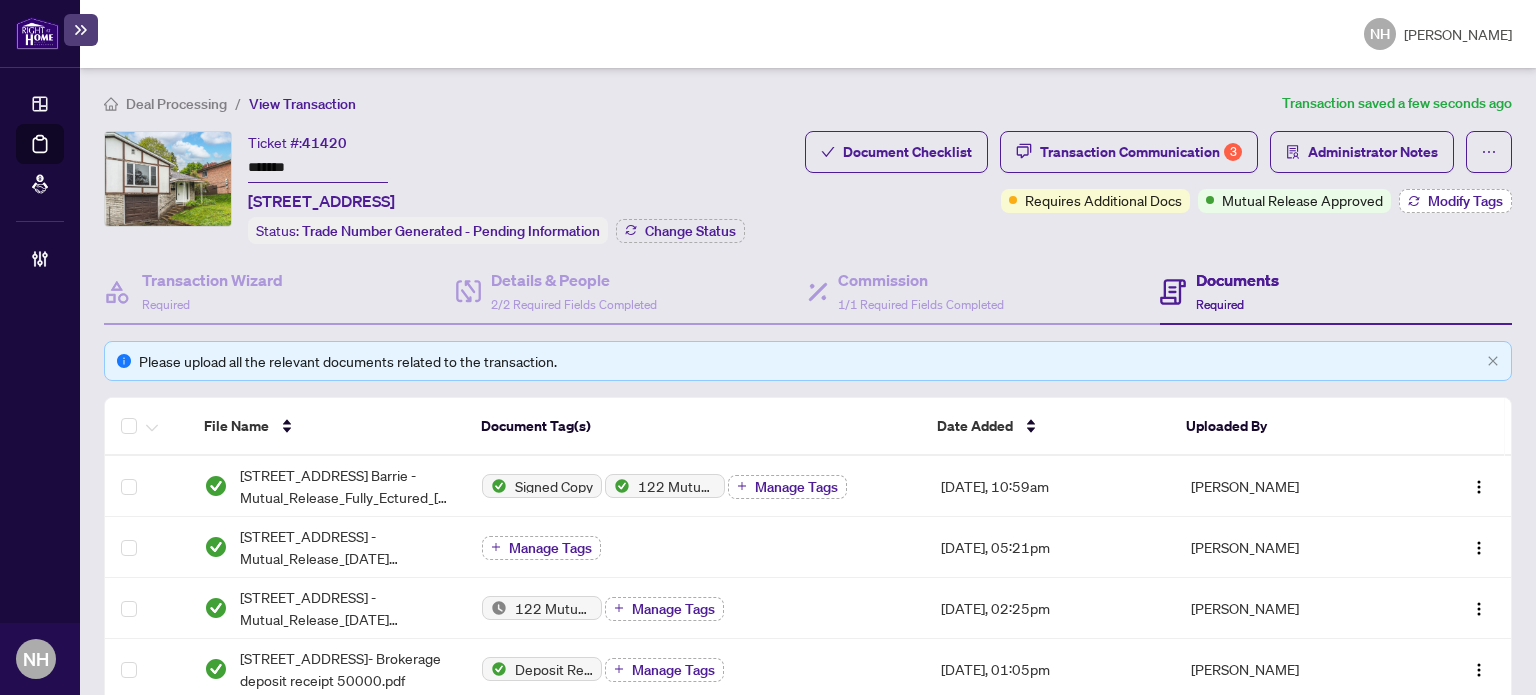 click on "Modify Tags" at bounding box center [1455, 201] 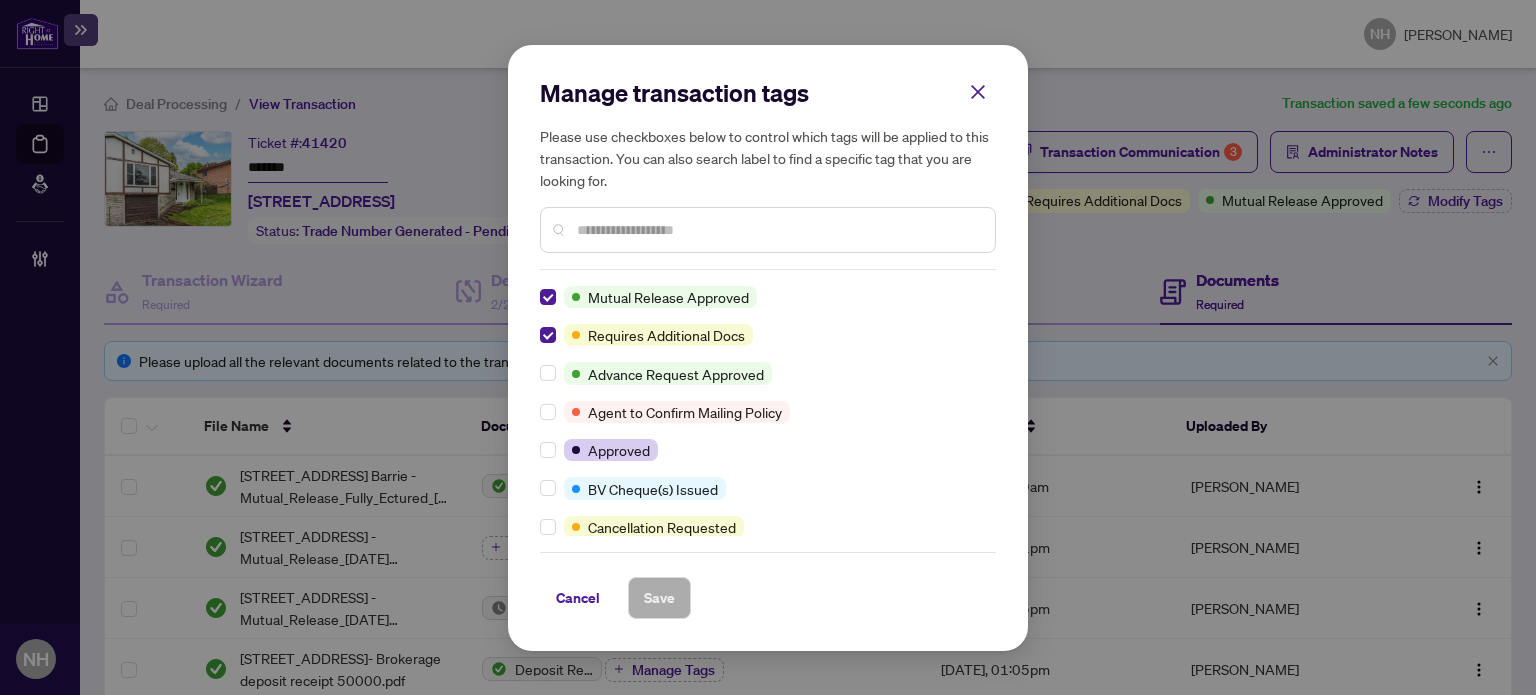 click at bounding box center (778, 230) 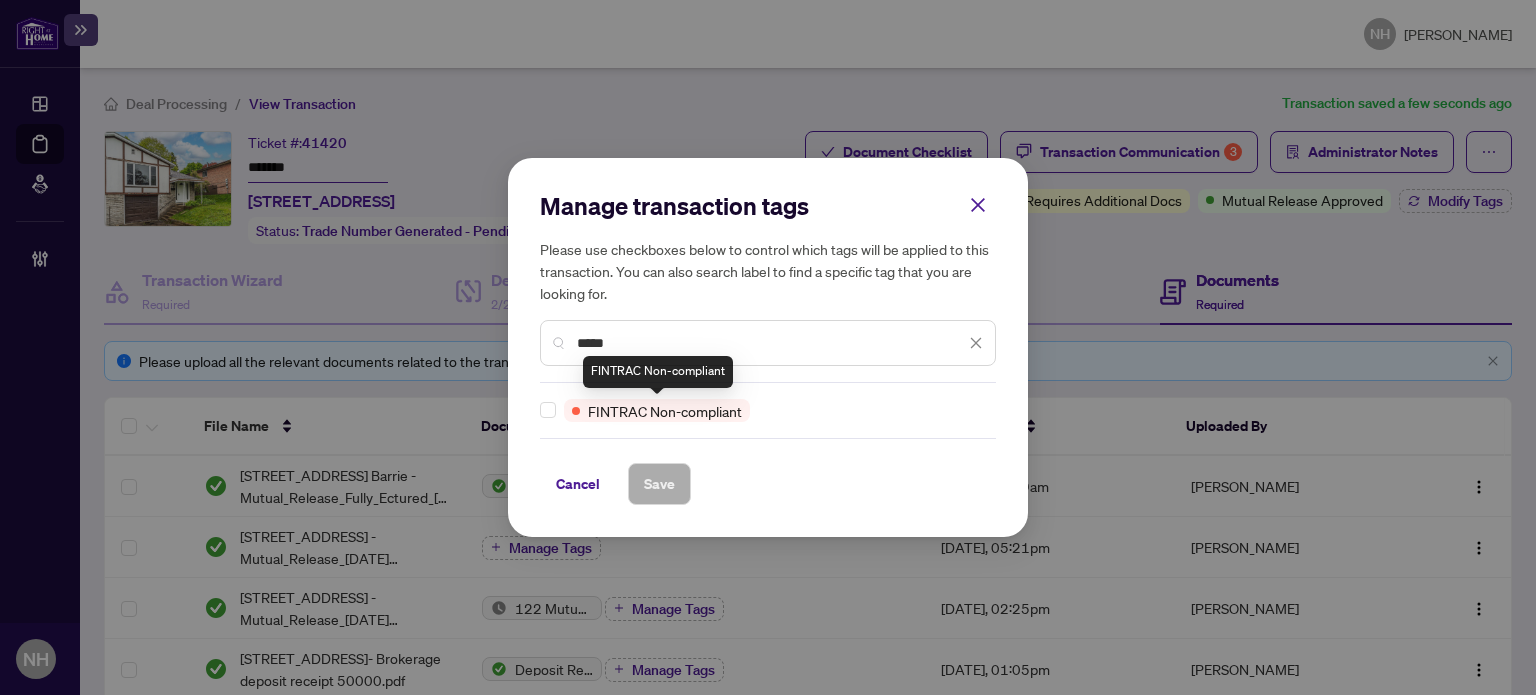 type on "*****" 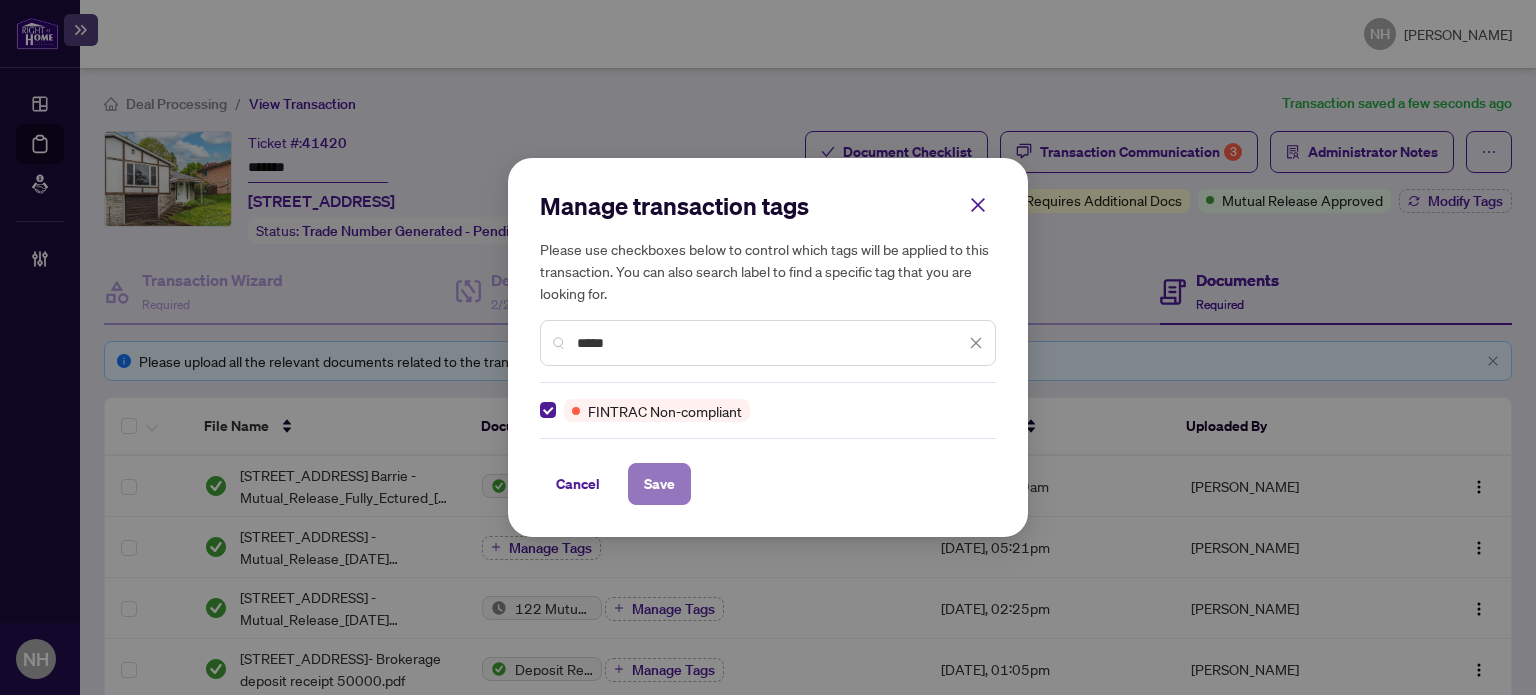 click on "Save" at bounding box center (659, 484) 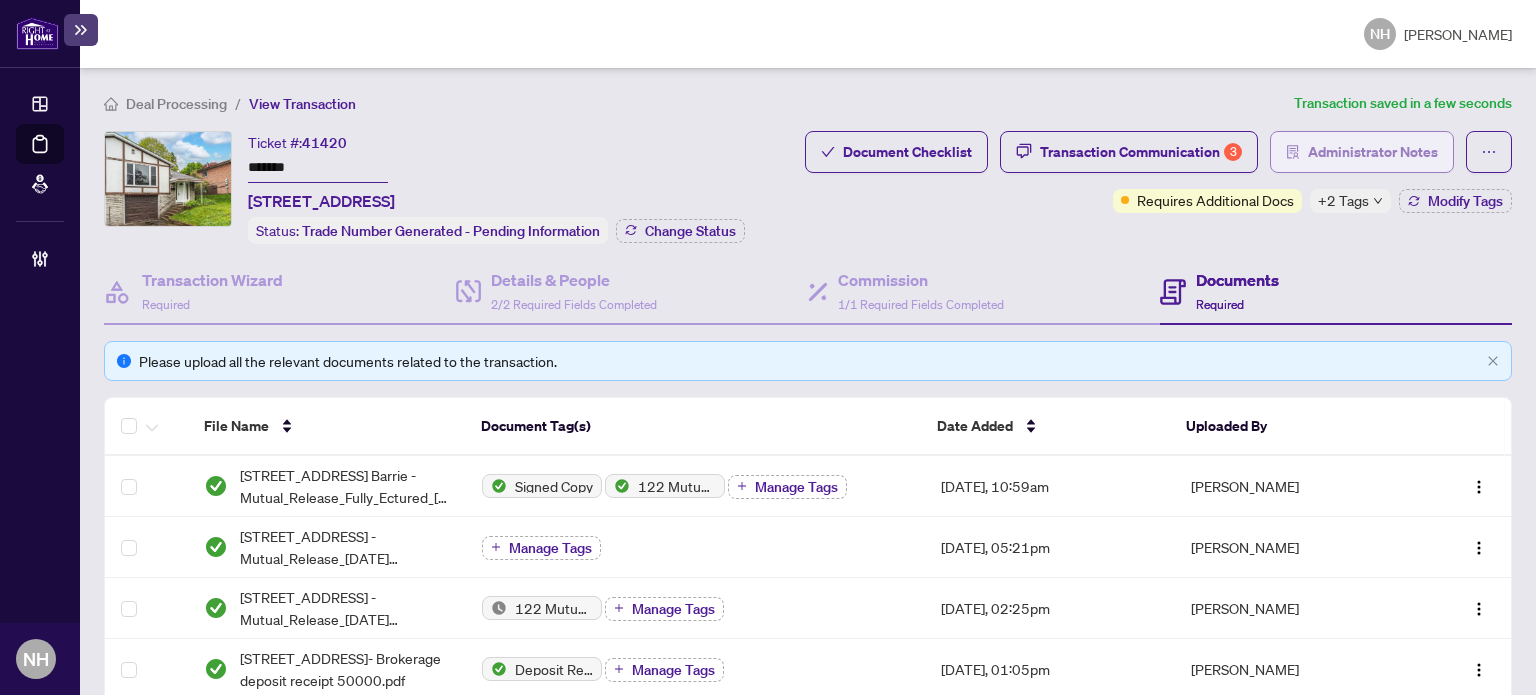 click on "Administrator Notes" at bounding box center (1373, 152) 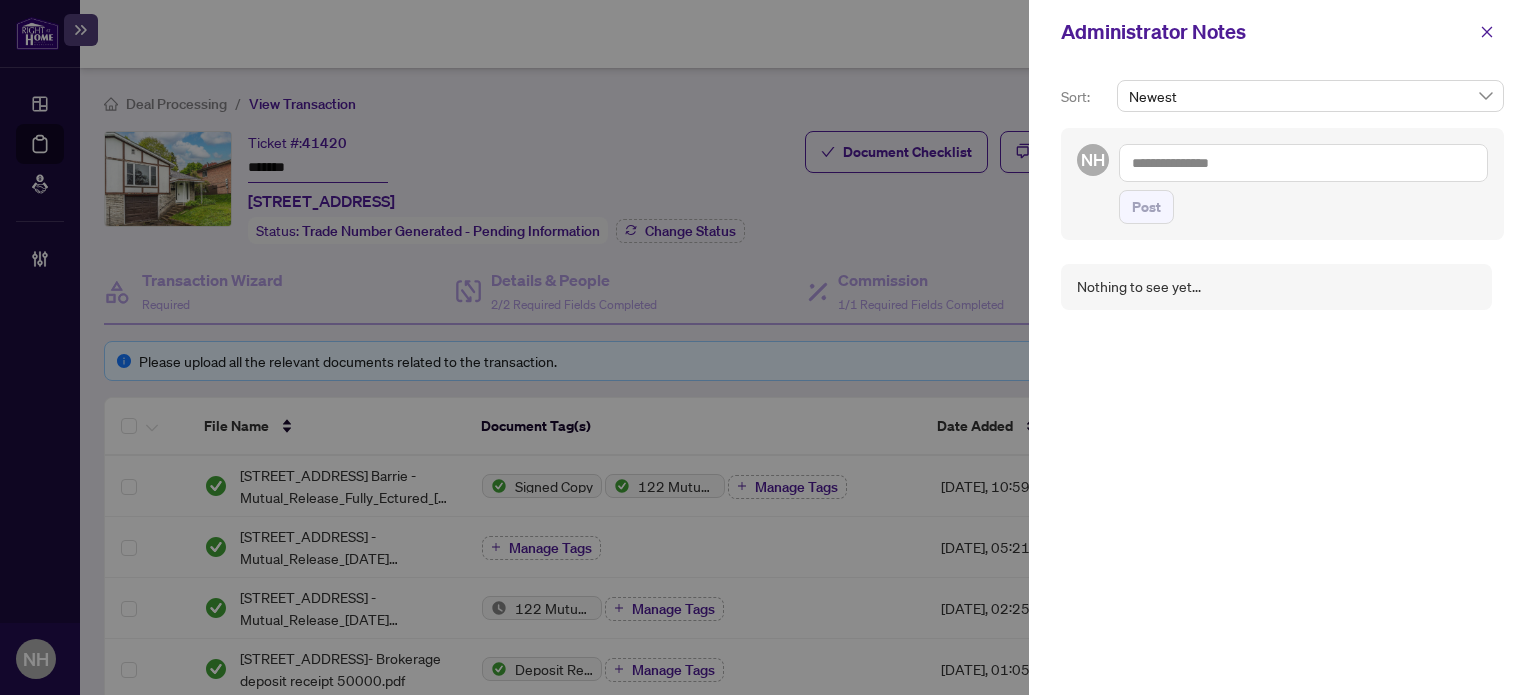 click at bounding box center (1303, 163) 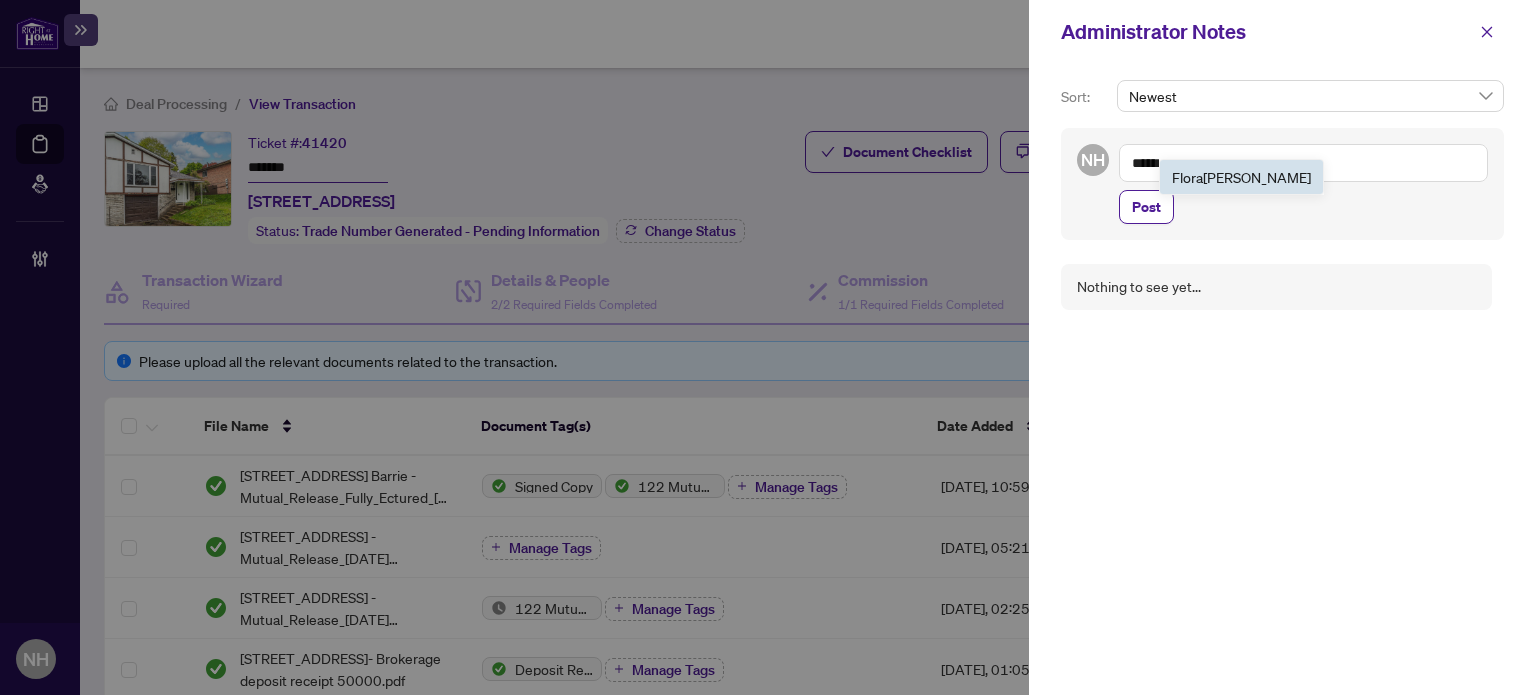 click on "Flora belle Tabije" at bounding box center [1241, 177] 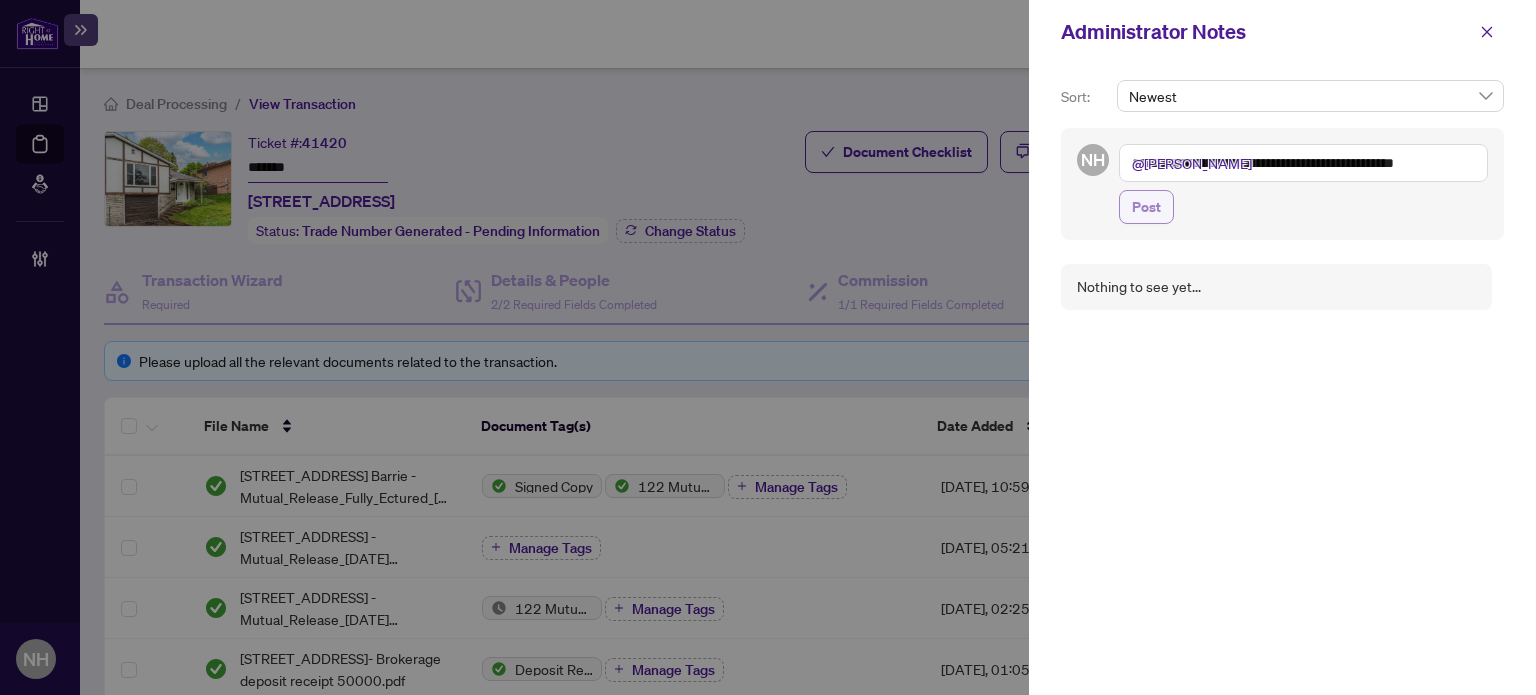 type on "**********" 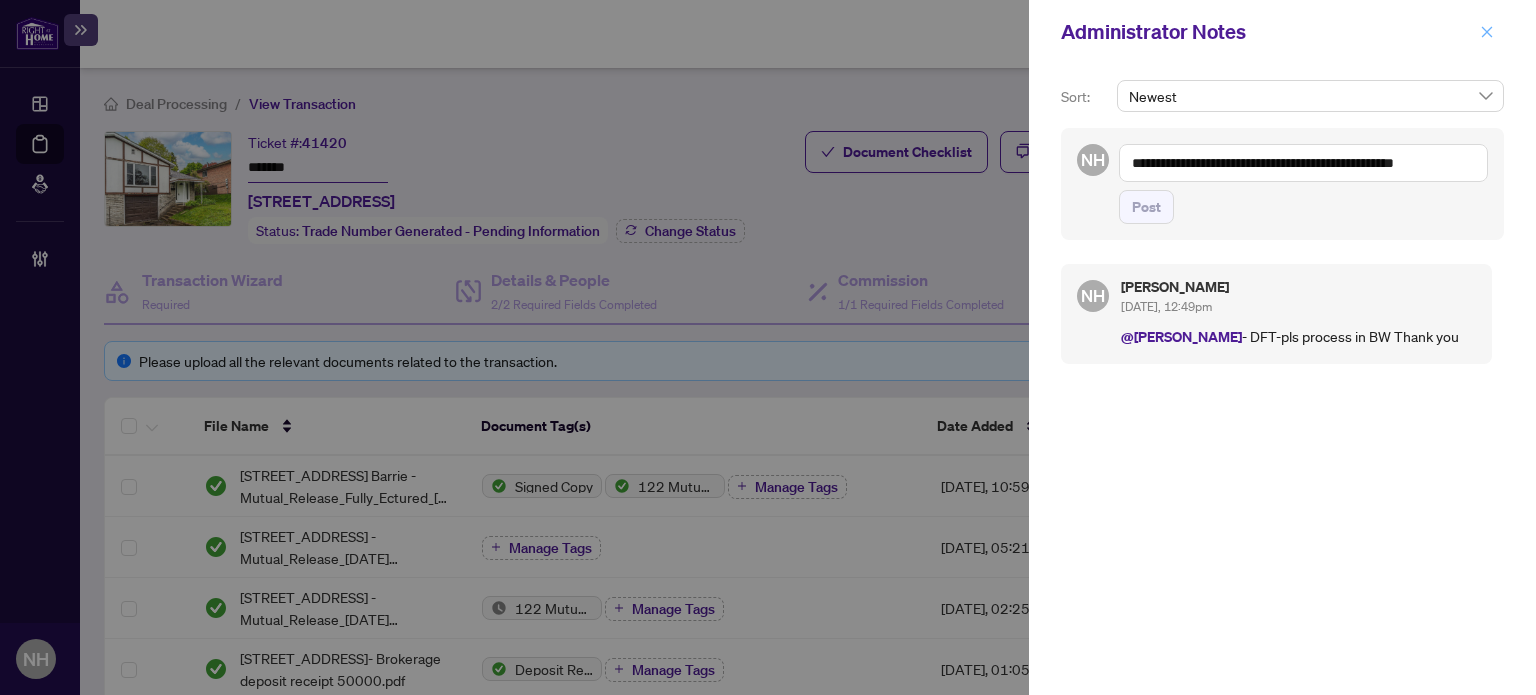 click 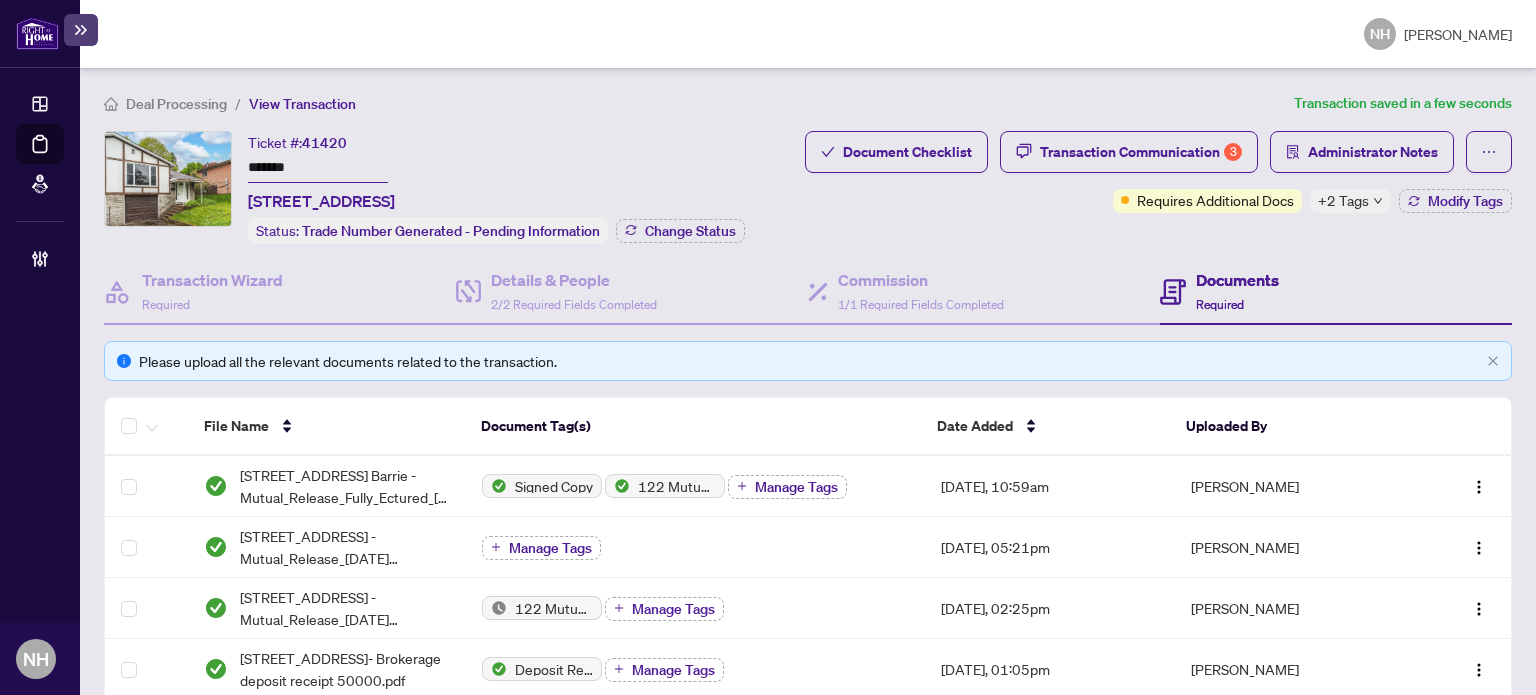 drag, startPoint x: 325, startPoint y: 170, endPoint x: 0, endPoint y: 149, distance: 325.67776 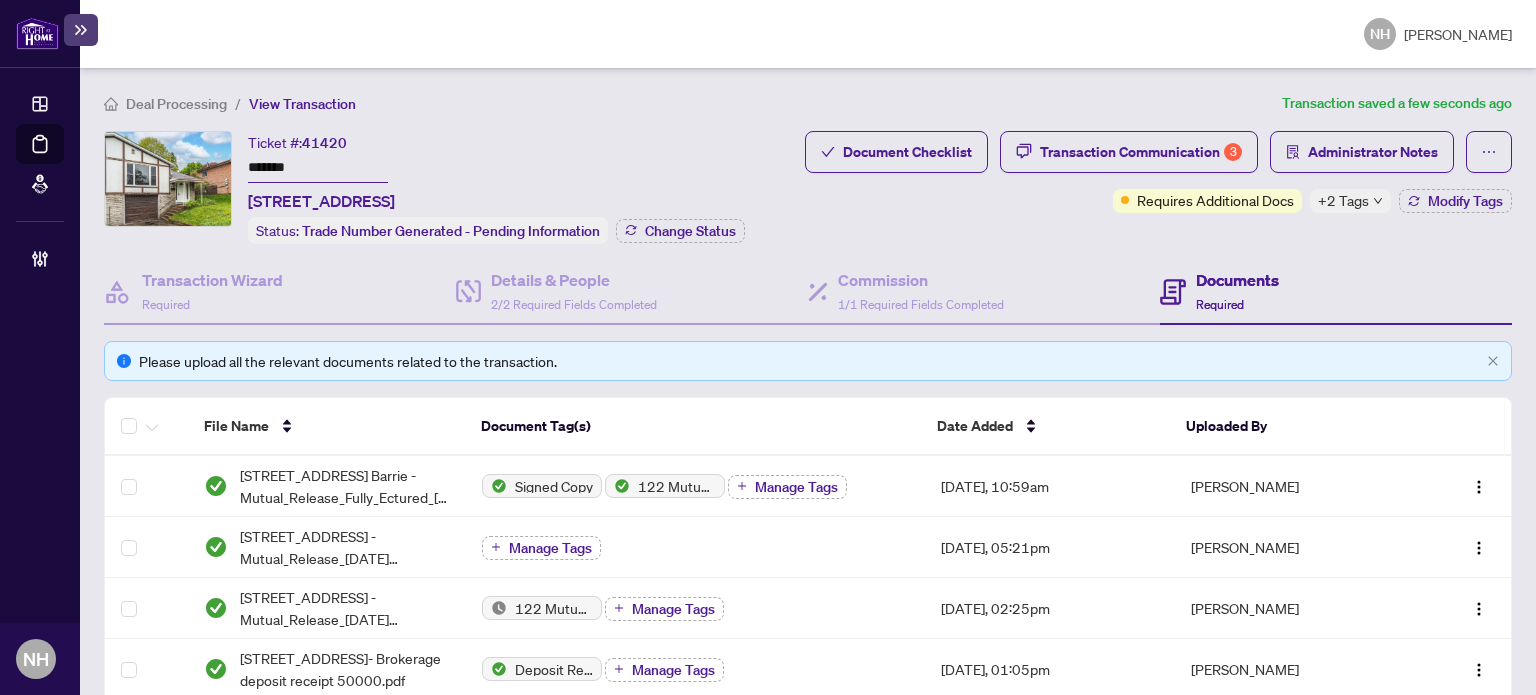 click on "Deal Processing" at bounding box center (176, 104) 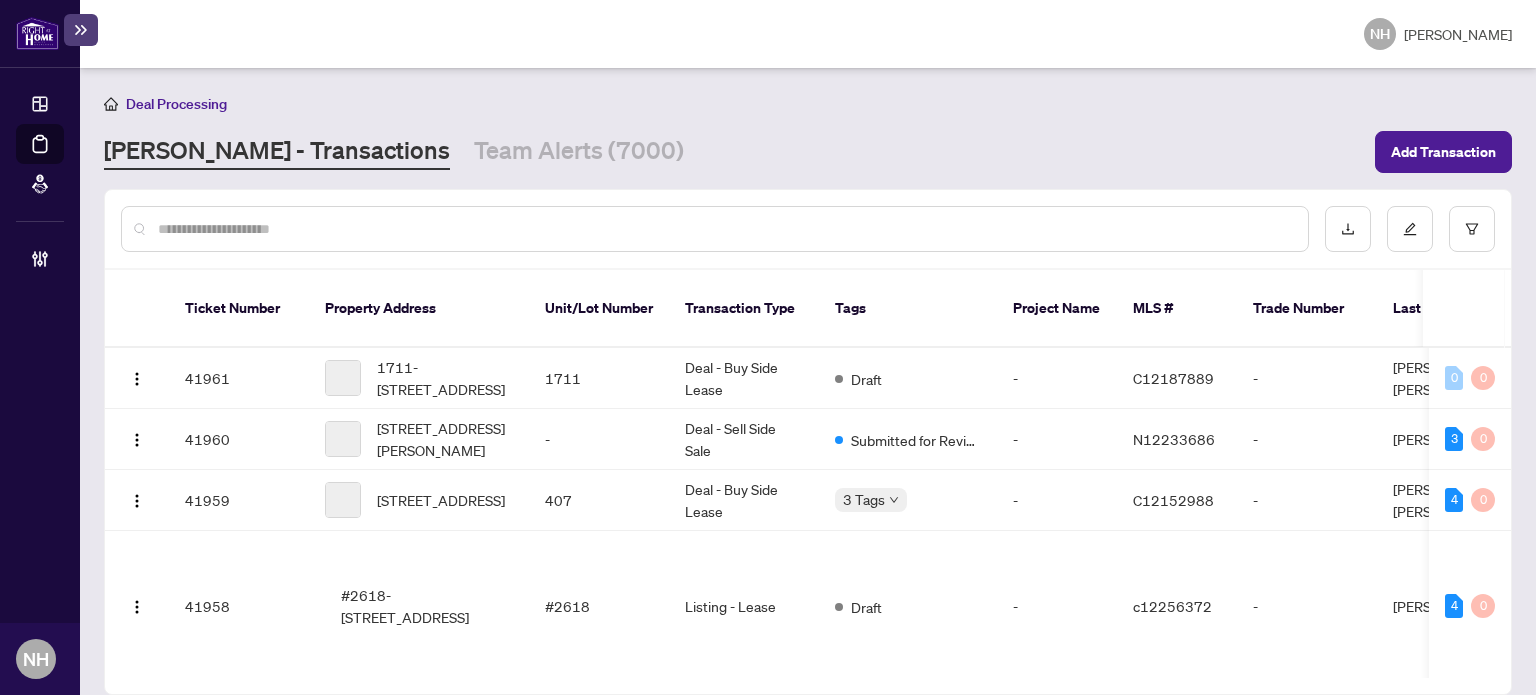 click at bounding box center [725, 229] 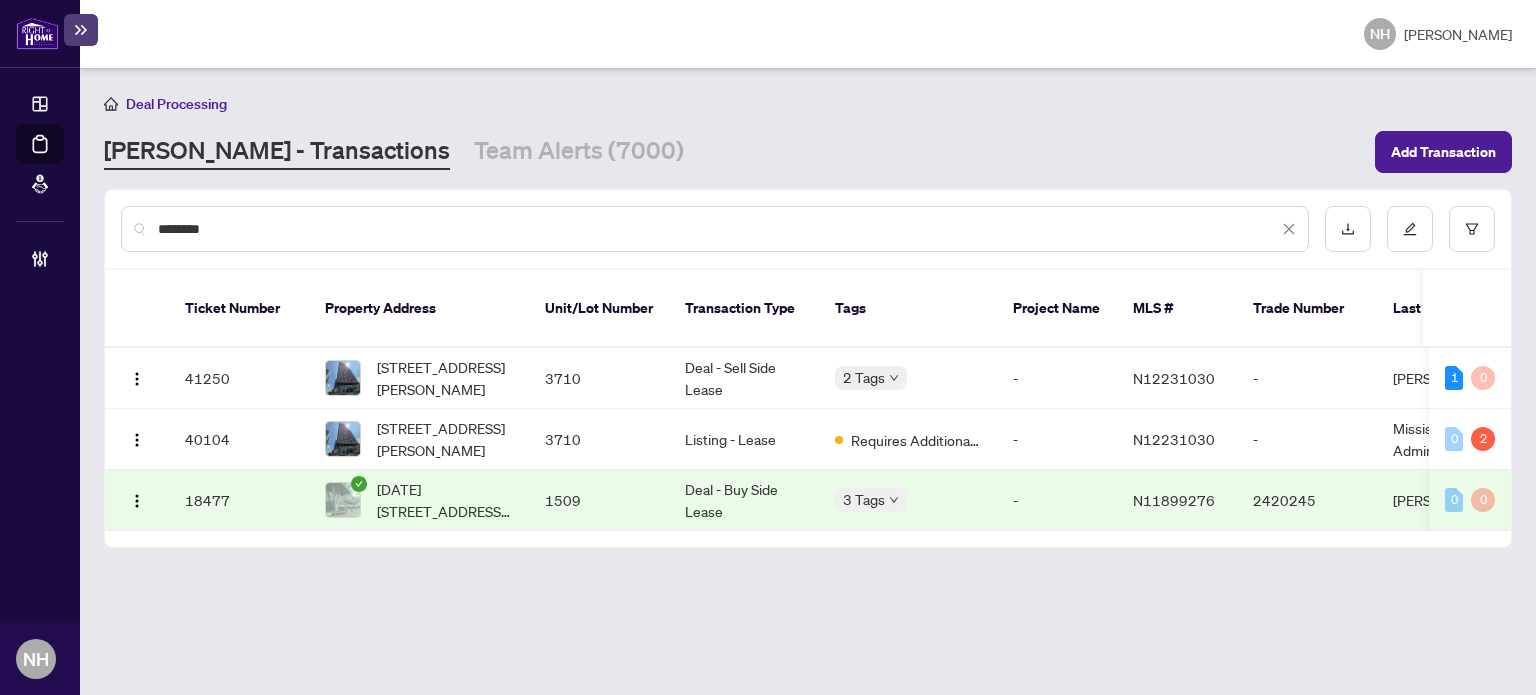 type on "********" 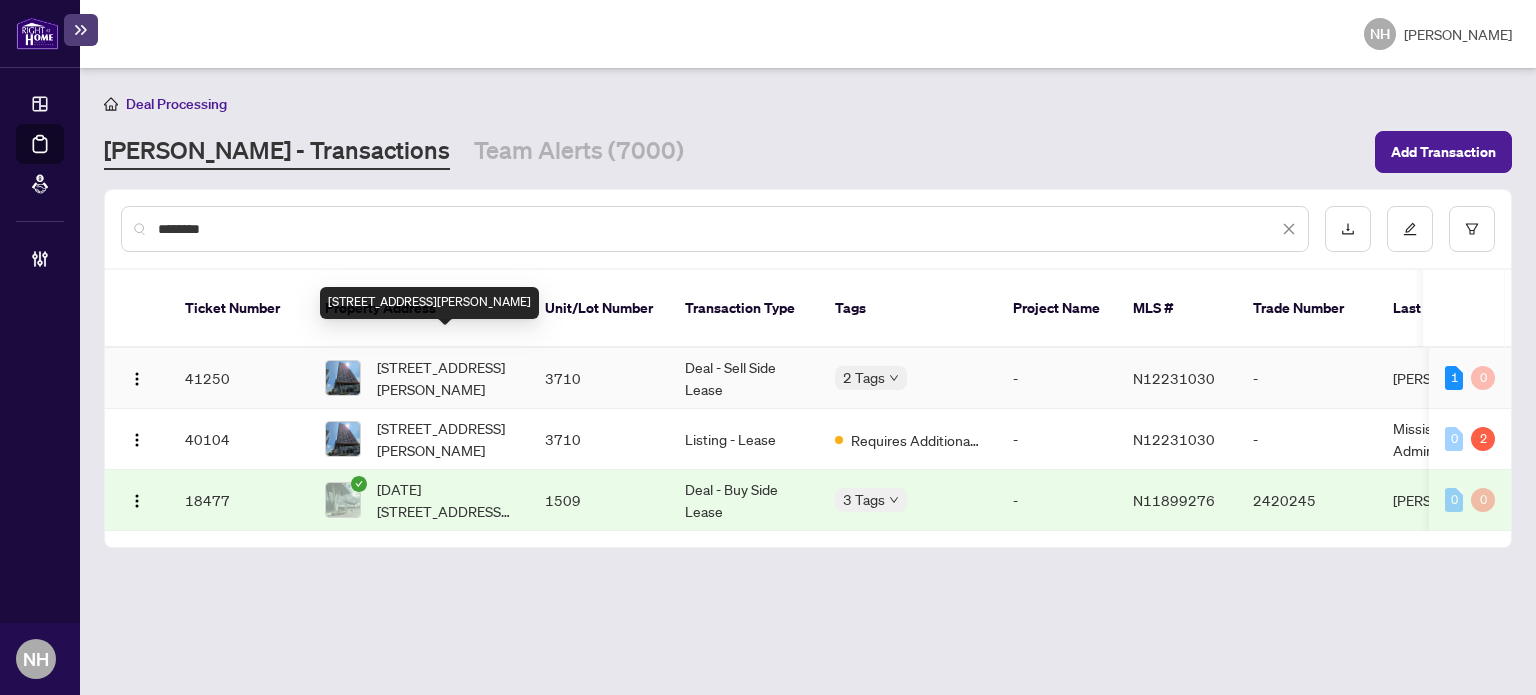 click on "3710-2920 Hwy 7, Vaughan, Ontario L4K 0P4, Canada" at bounding box center (445, 378) 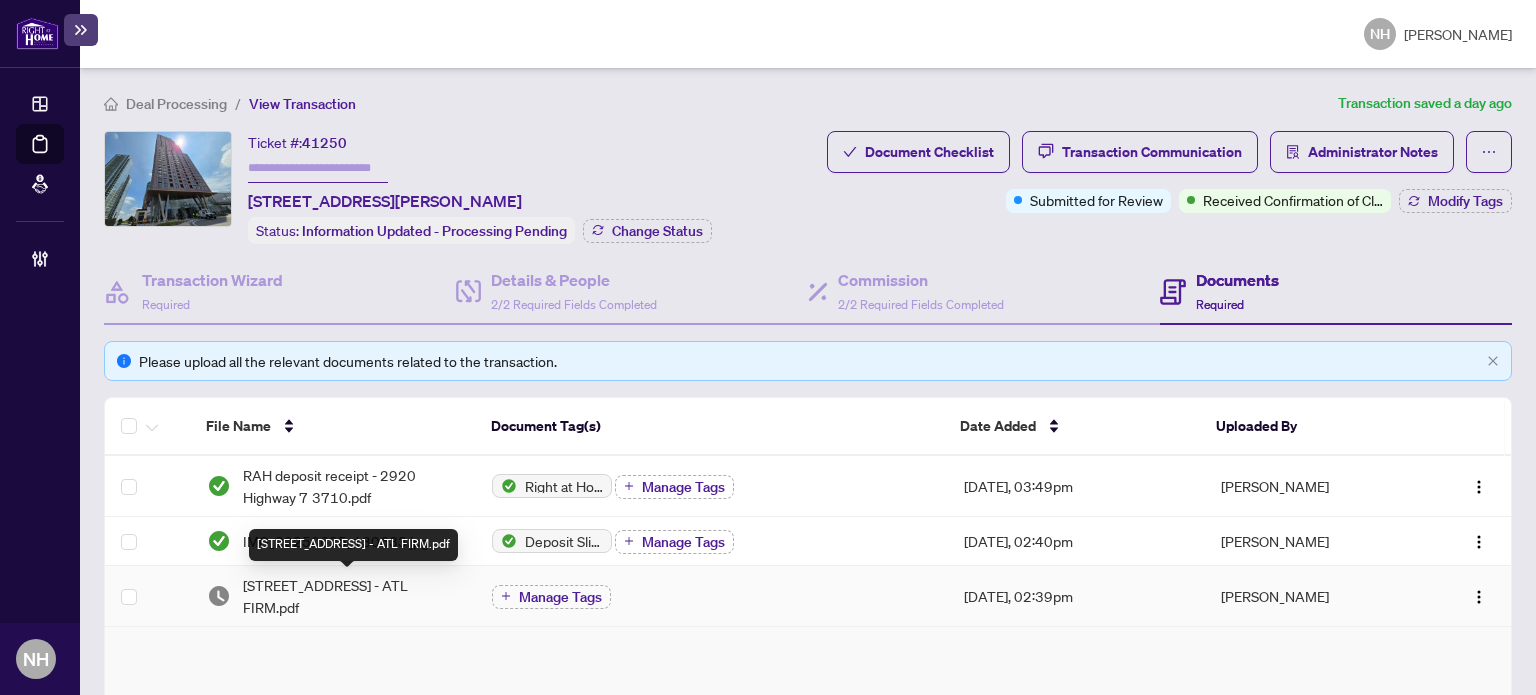 click on "2920 Hwy 7 3710 - ATL FIRM.pdf" at bounding box center [352, 596] 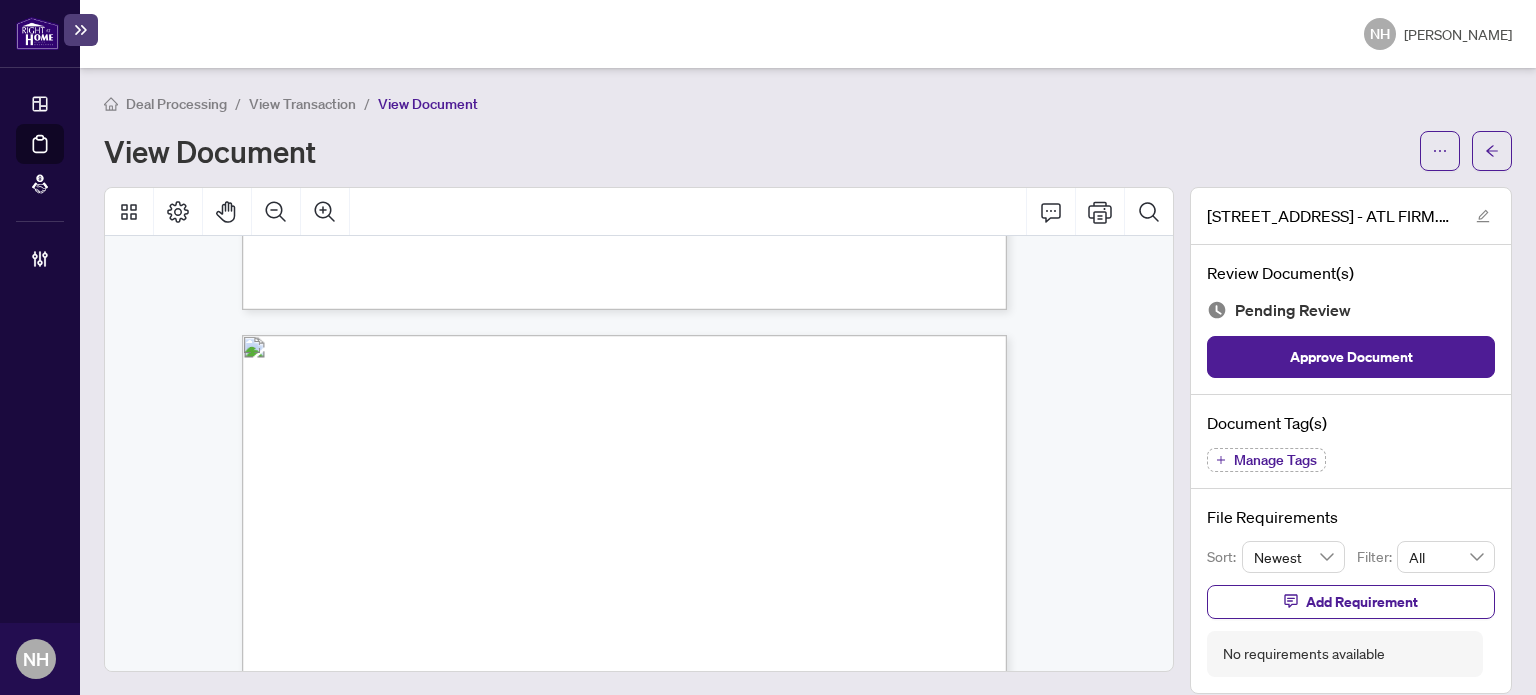 scroll, scrollTop: 5000, scrollLeft: 0, axis: vertical 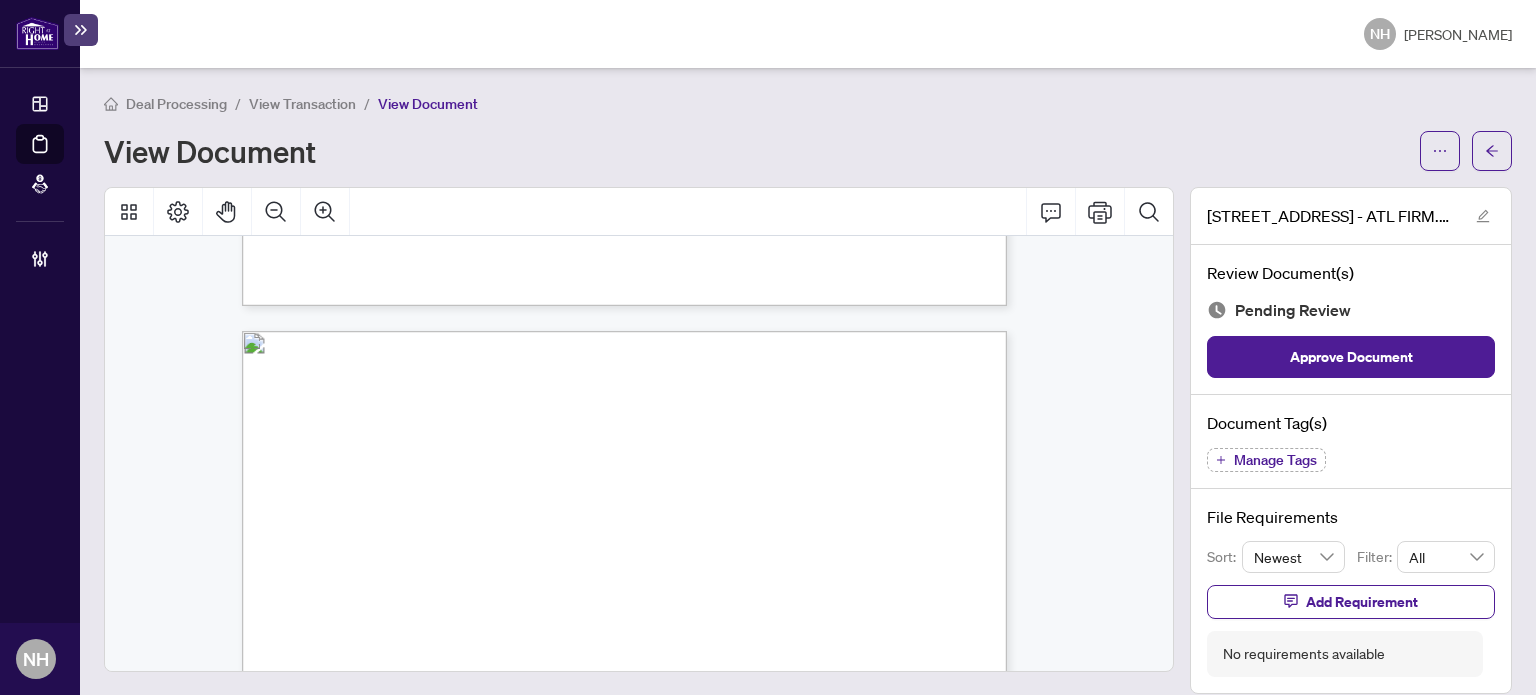 click on "Manage Tags" at bounding box center [1266, 460] 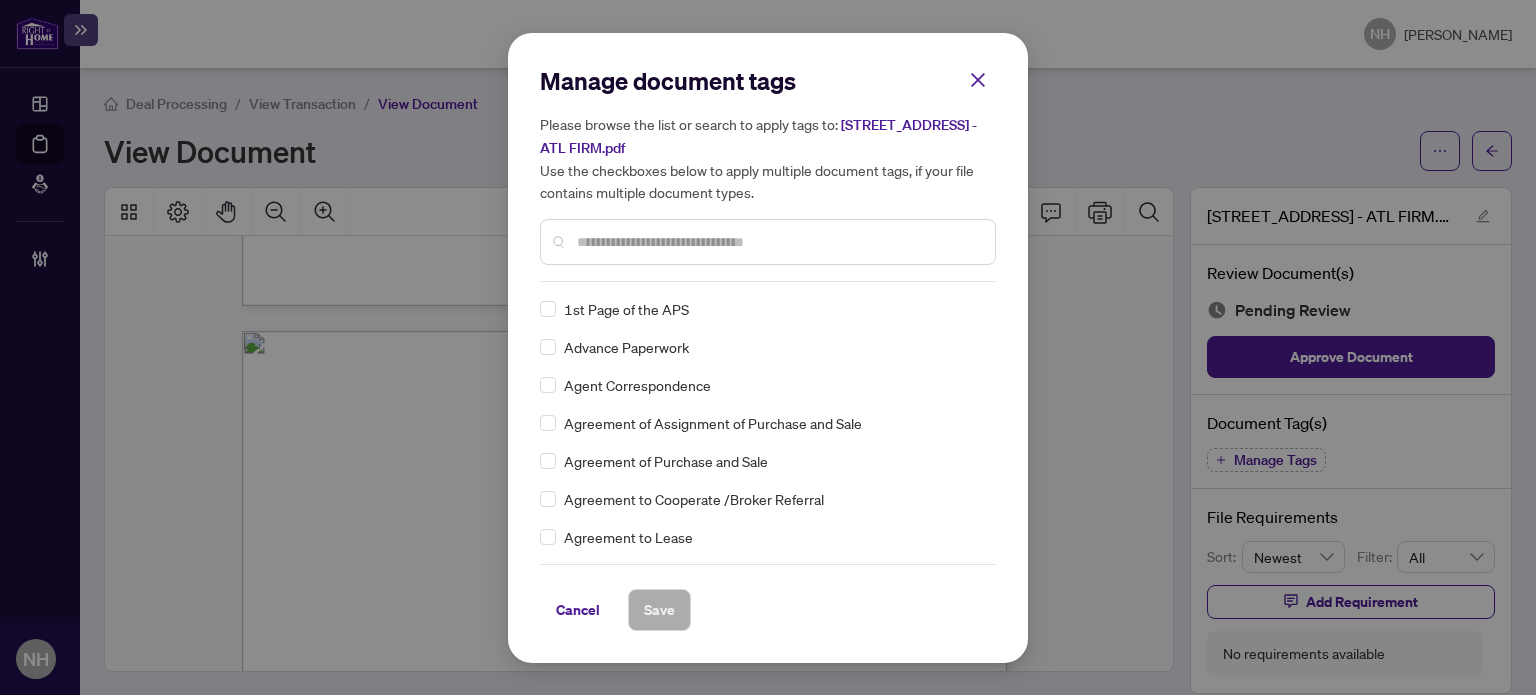 click at bounding box center [768, 242] 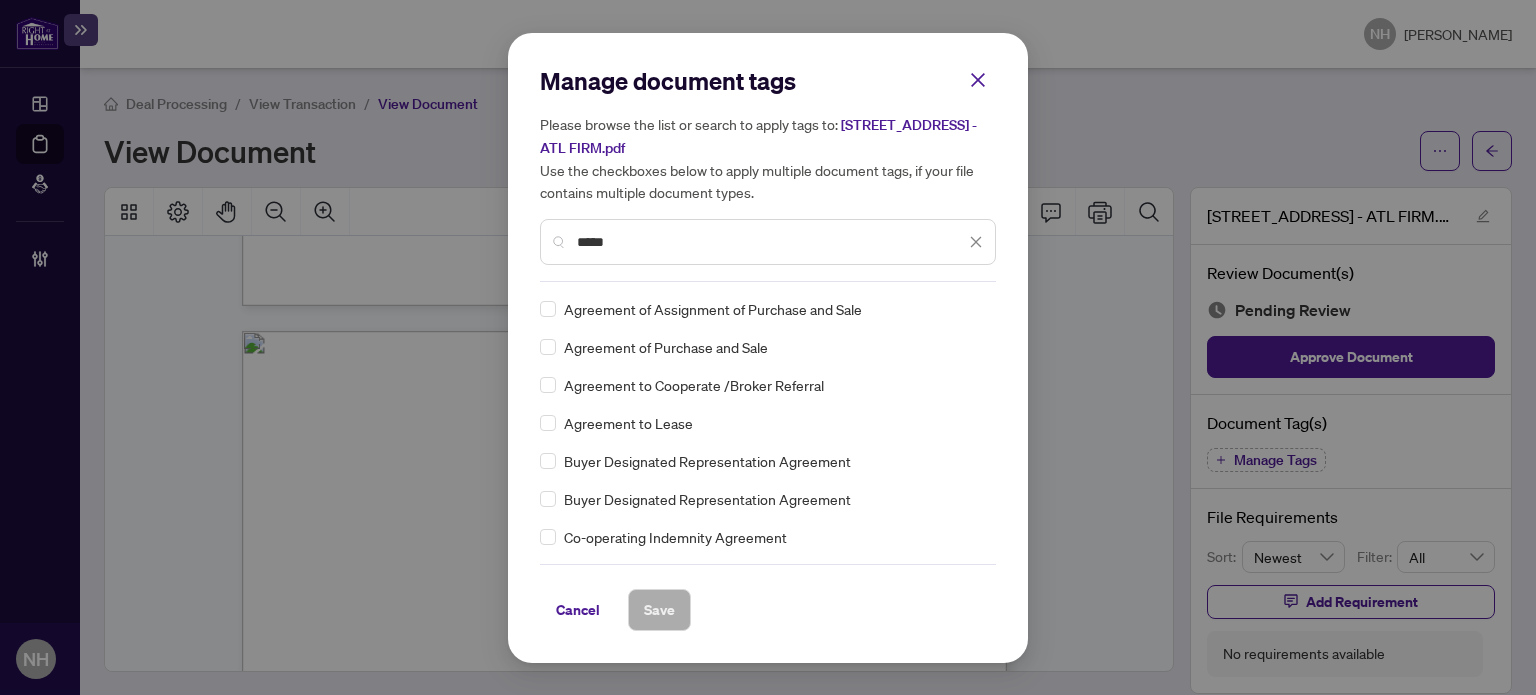type on "*****" 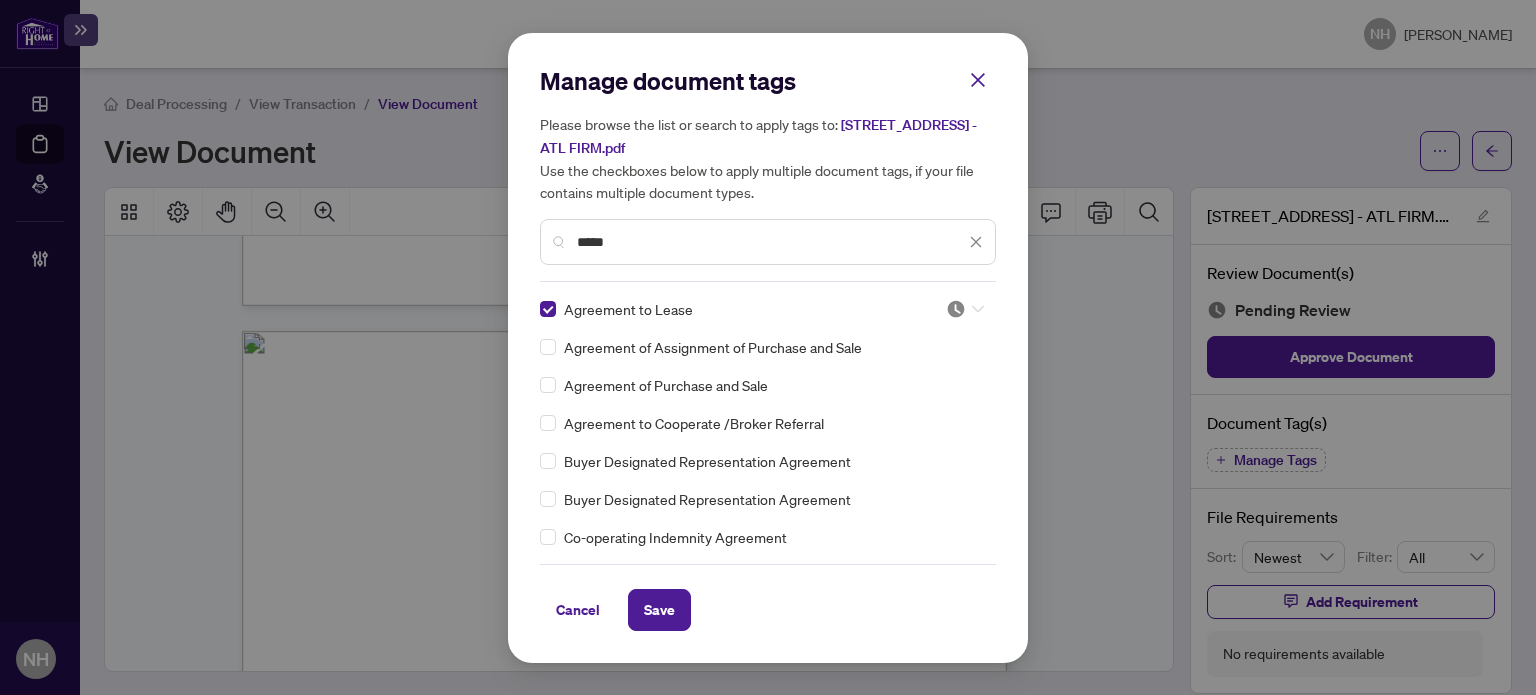 click at bounding box center (959, 309) 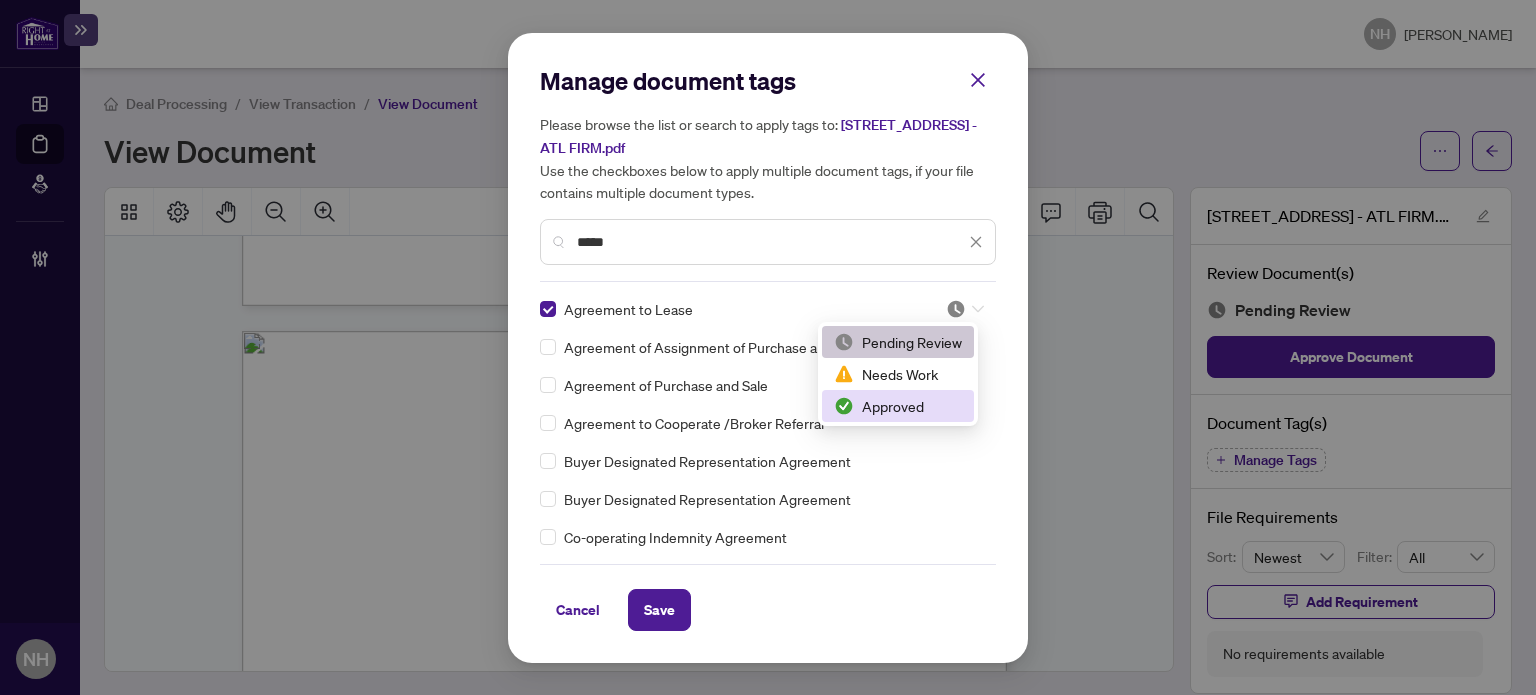 click on "Approved" at bounding box center (898, 406) 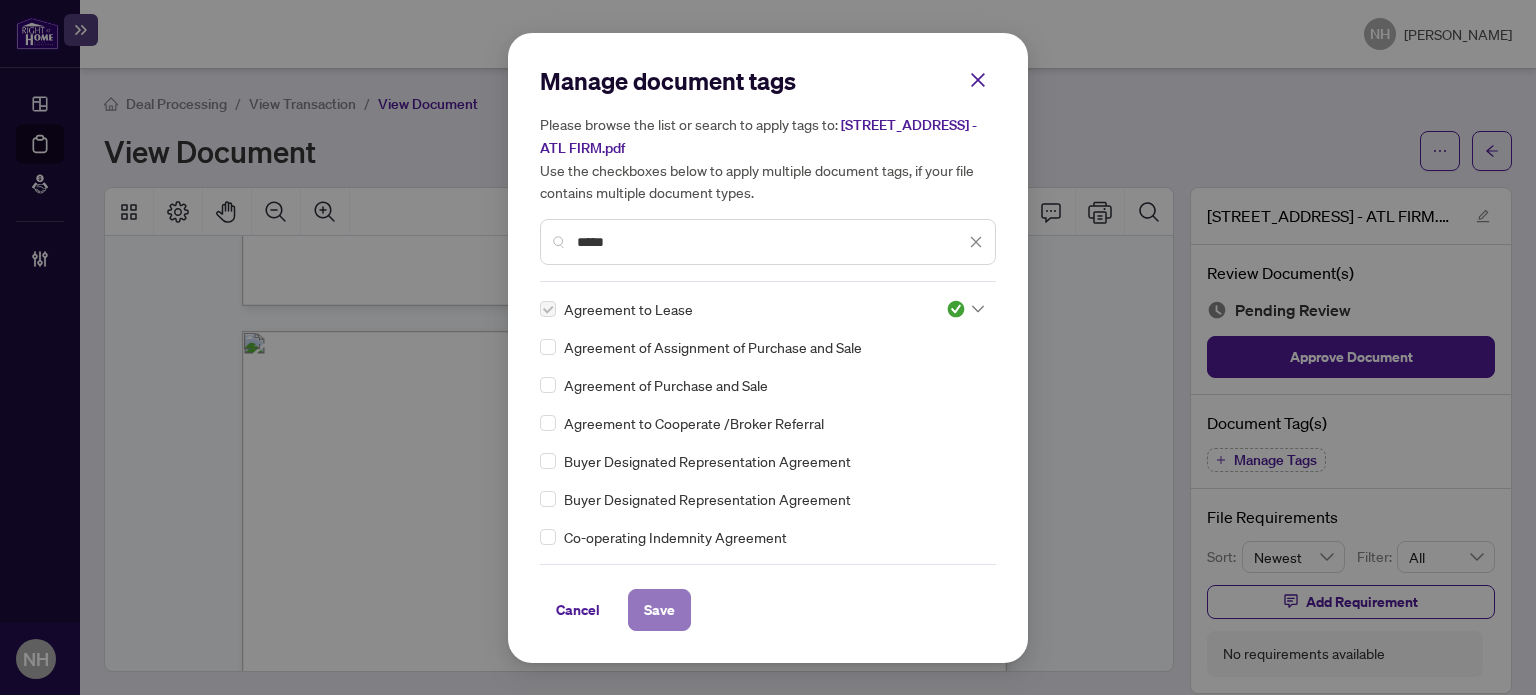 click on "Save" at bounding box center (659, 610) 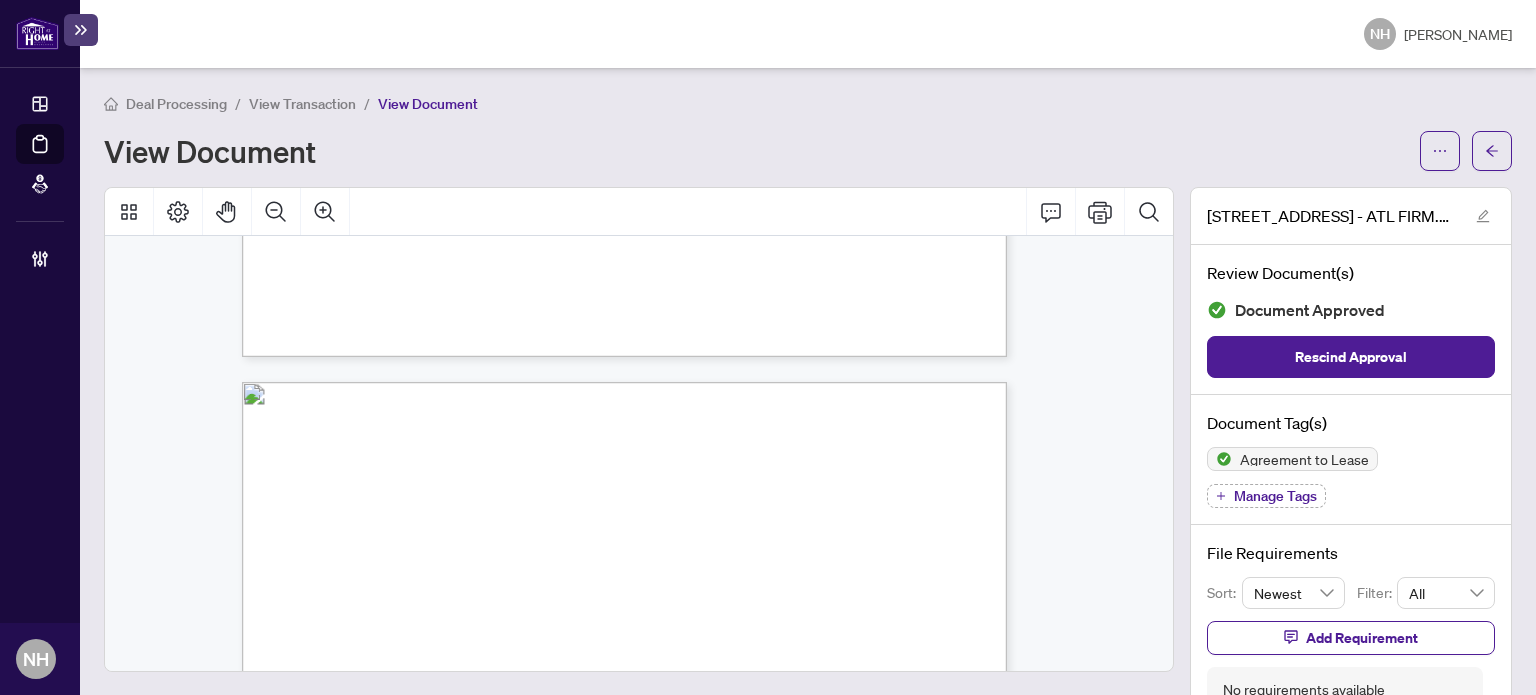 scroll, scrollTop: 6000, scrollLeft: 0, axis: vertical 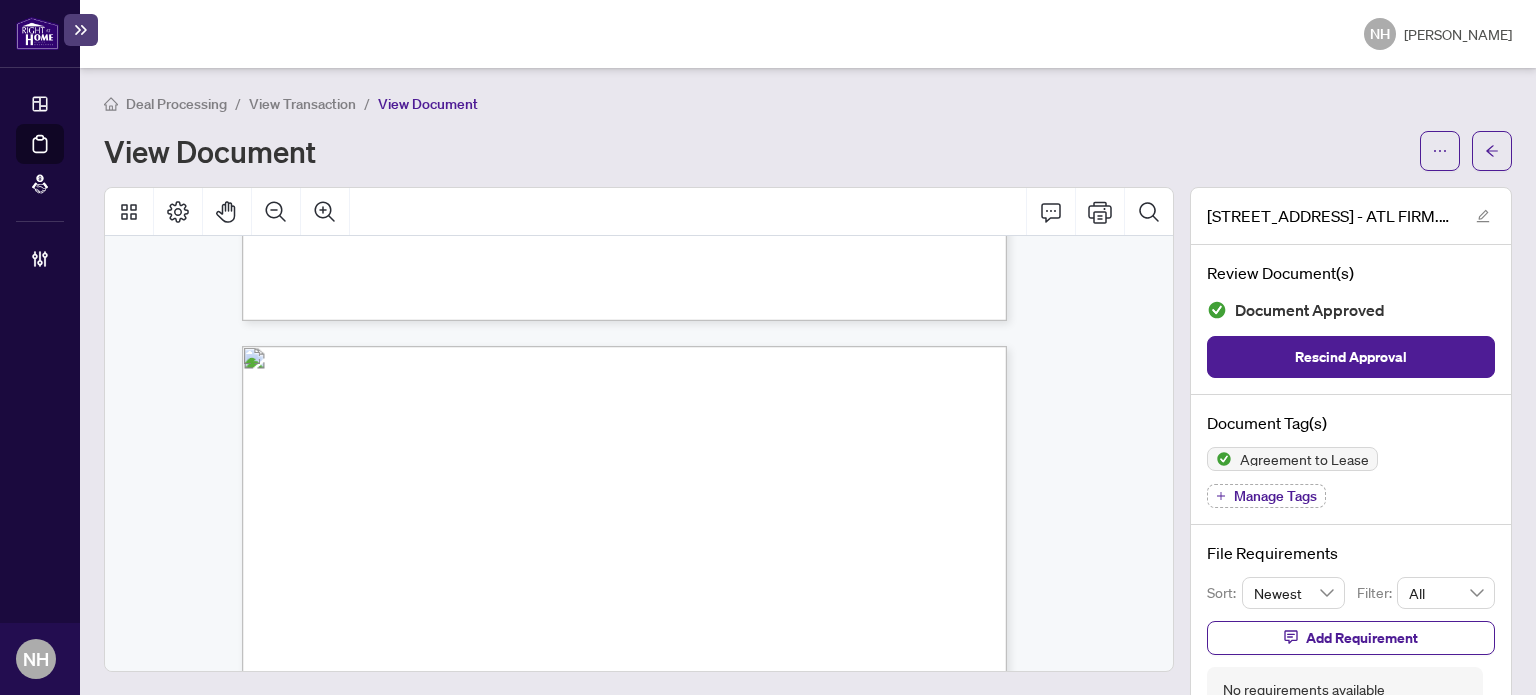 click on "Manage Tags" at bounding box center (1275, 496) 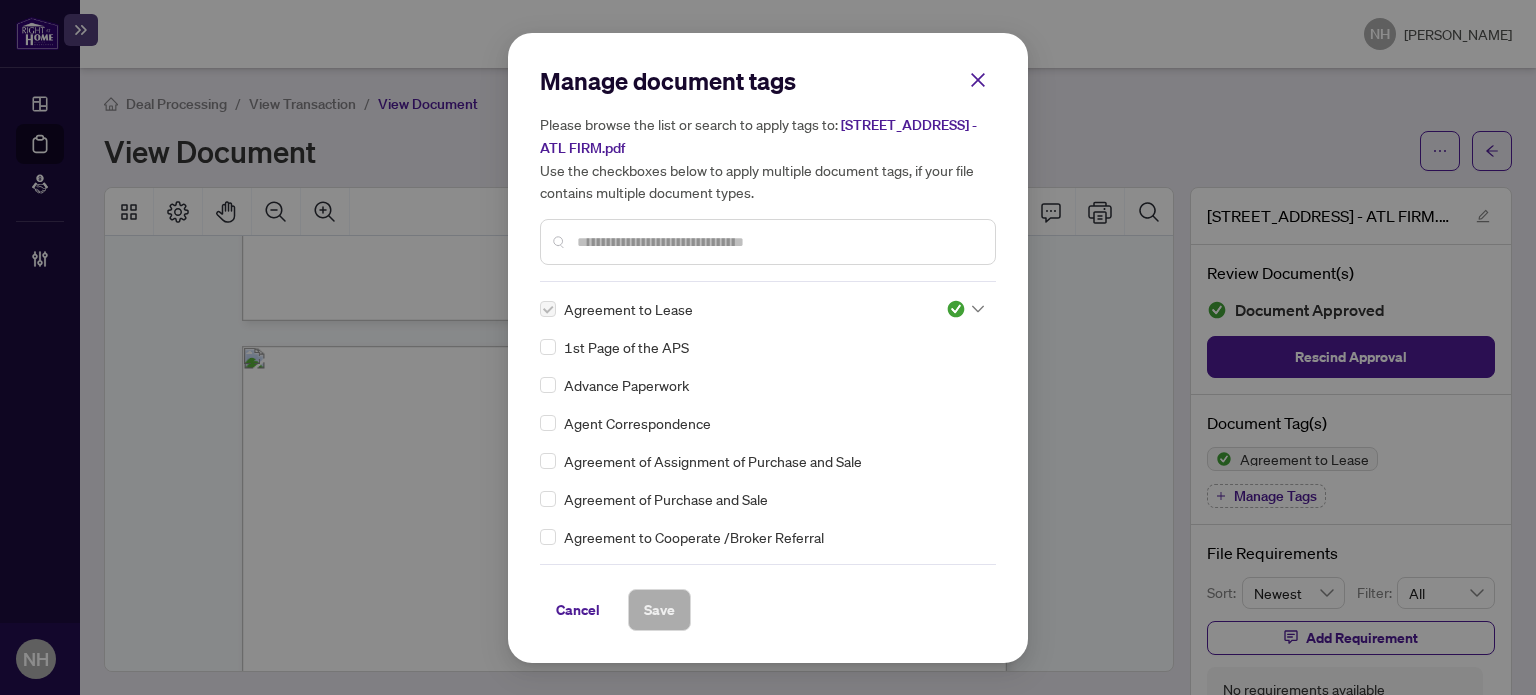 click at bounding box center (778, 242) 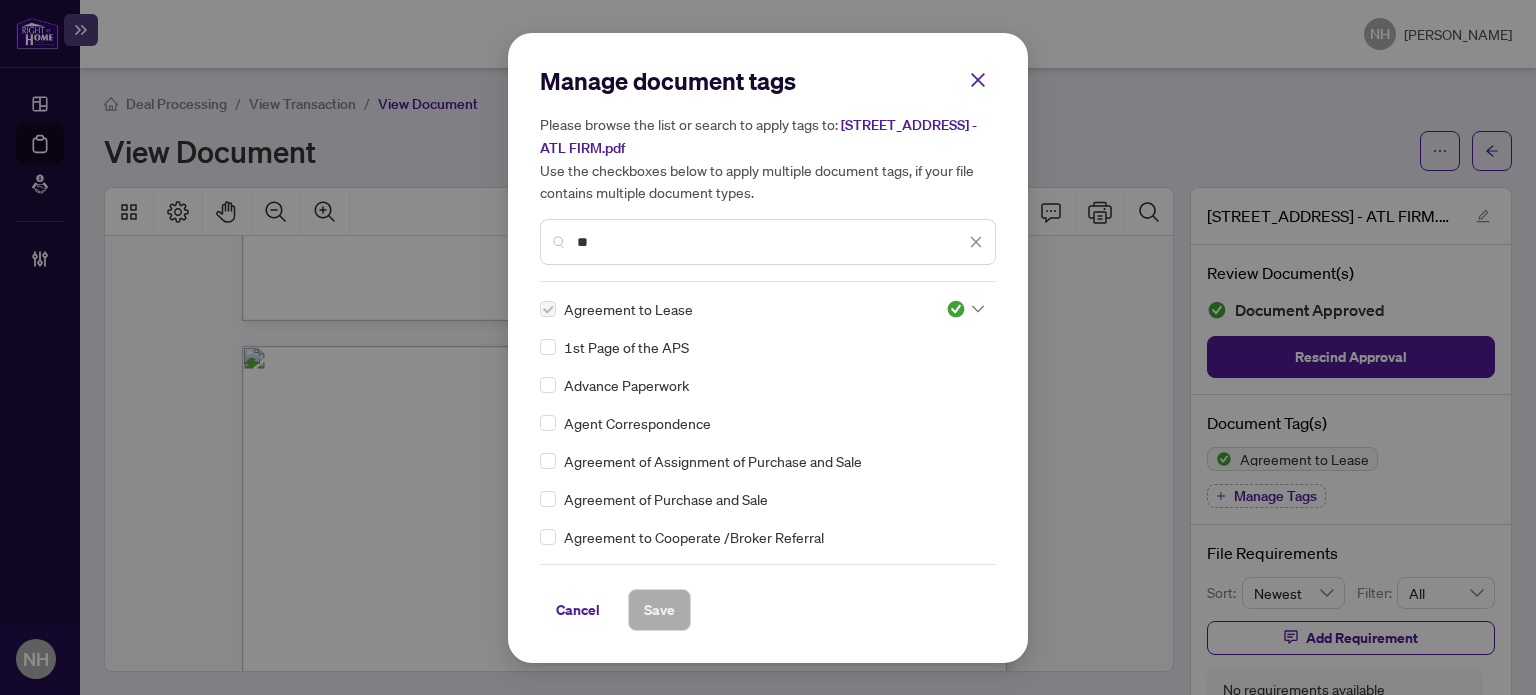 type on "***" 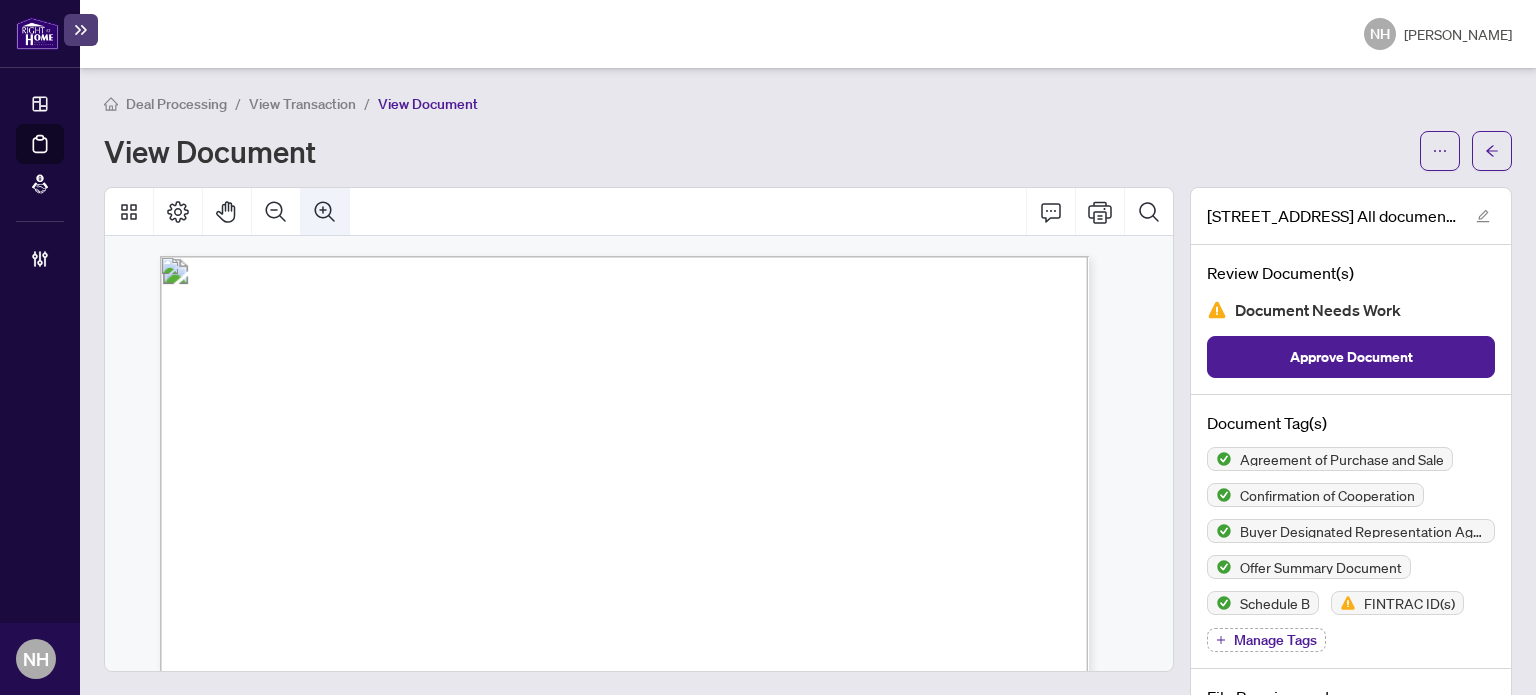scroll, scrollTop: 0, scrollLeft: 0, axis: both 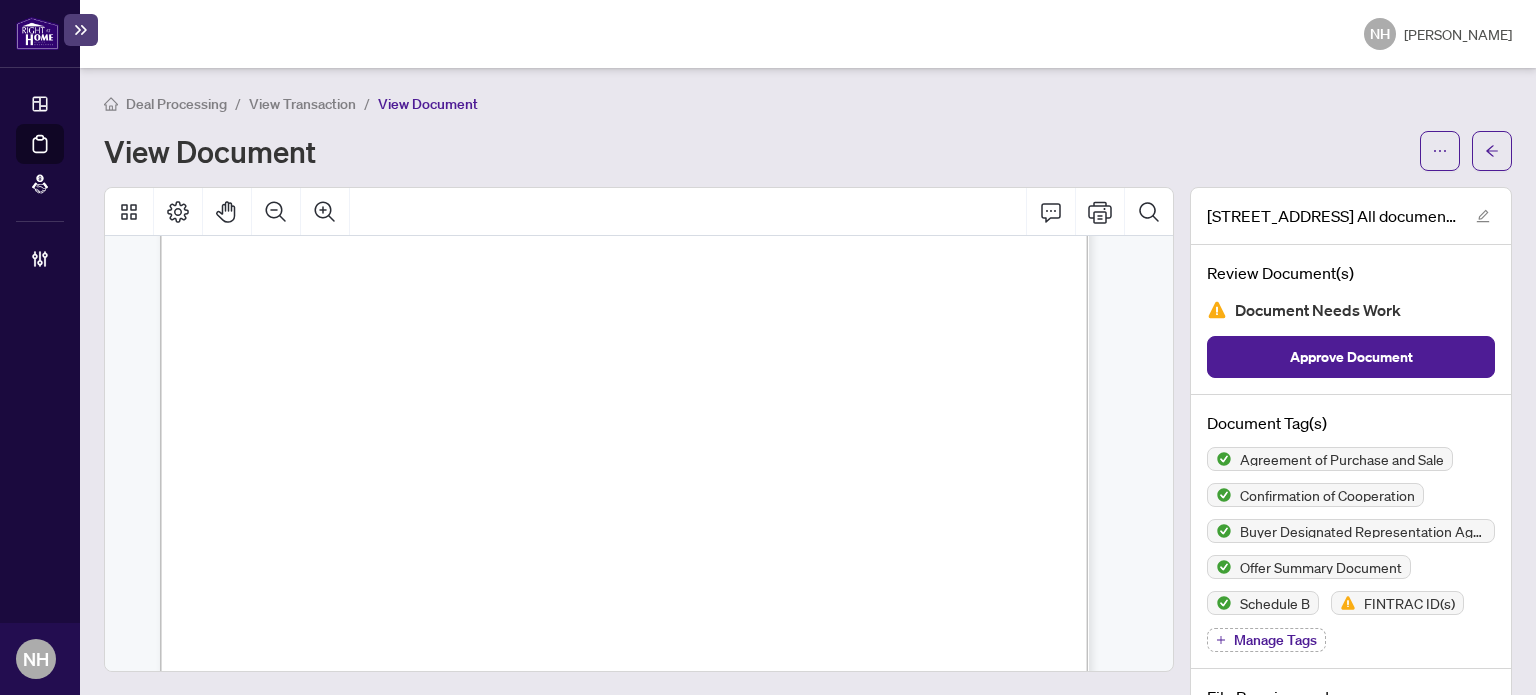 click on "Deal Processing" at bounding box center (176, 104) 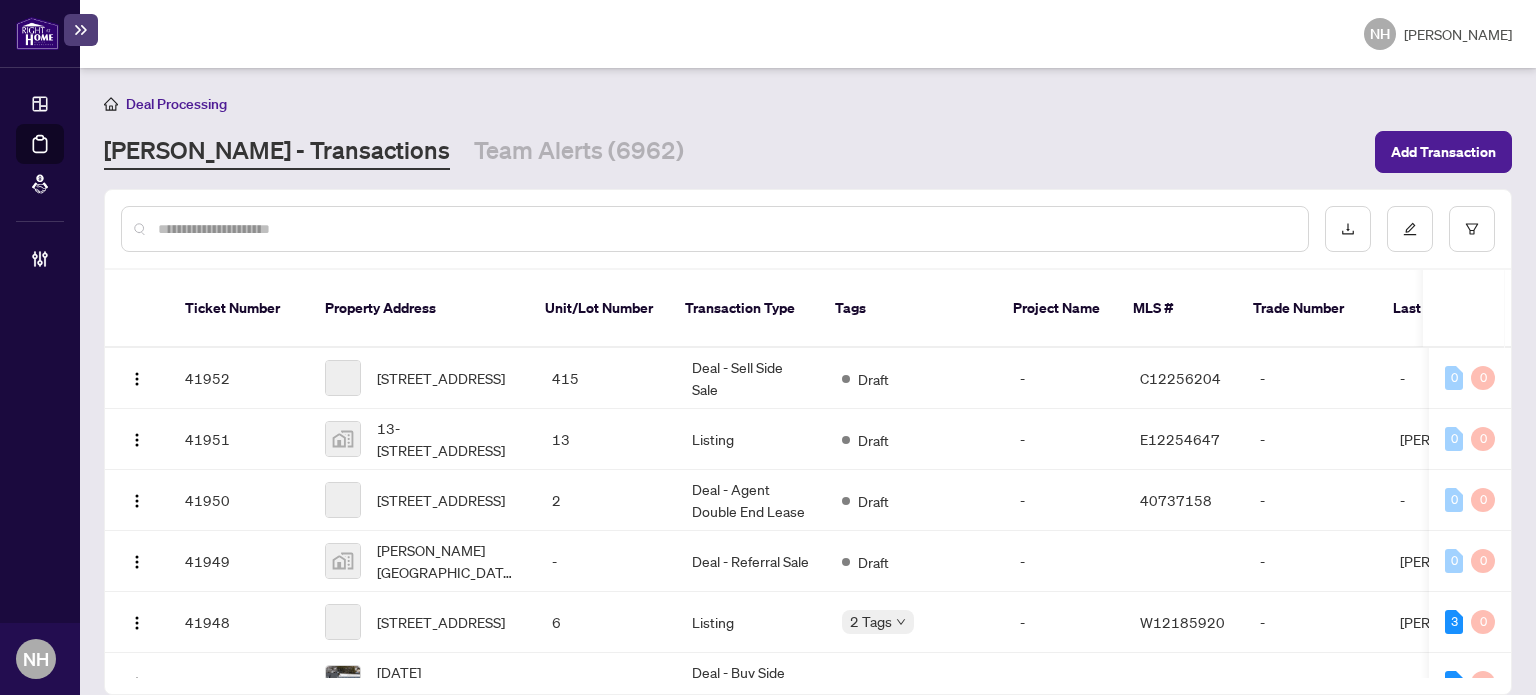 click at bounding box center (725, 229) 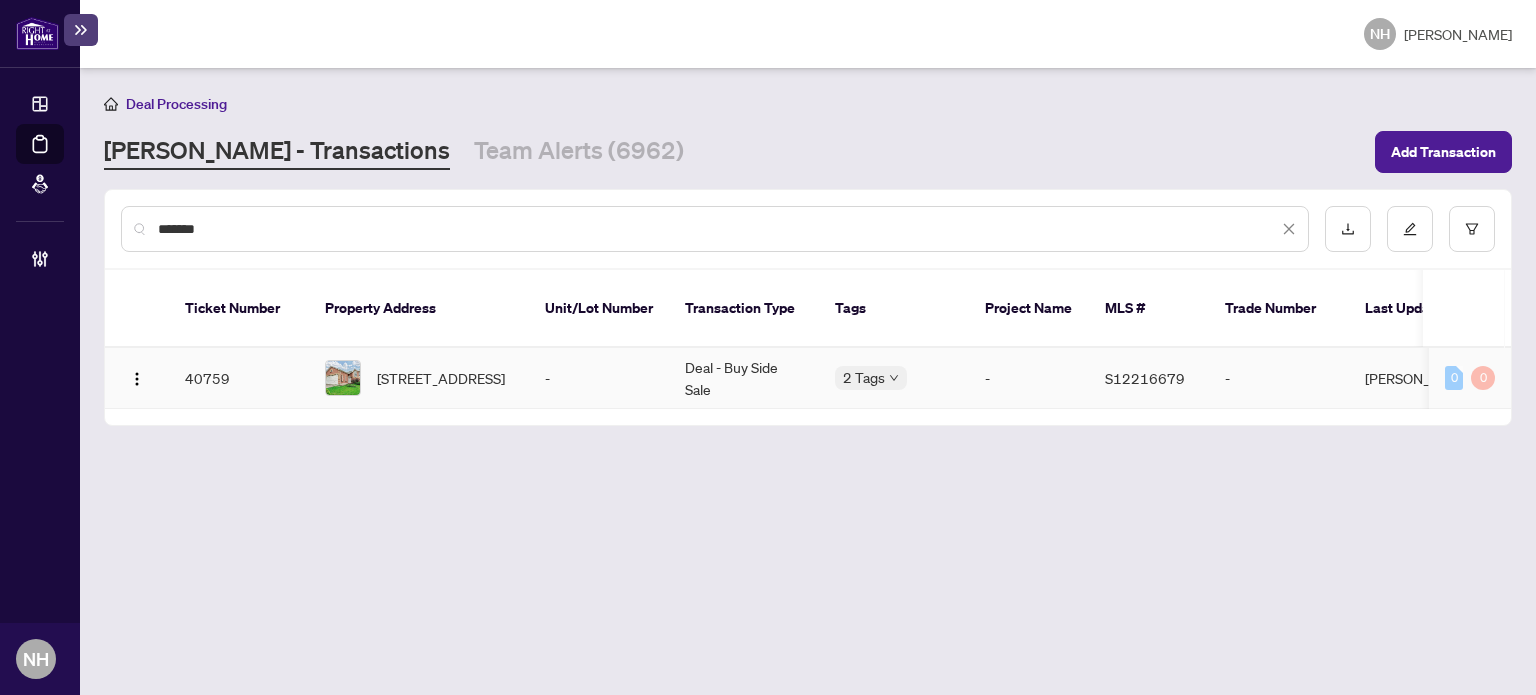 click on "64 Snowy Owl Cres, Barrie, Ontario L4M 6P5, Canada" at bounding box center (441, 378) 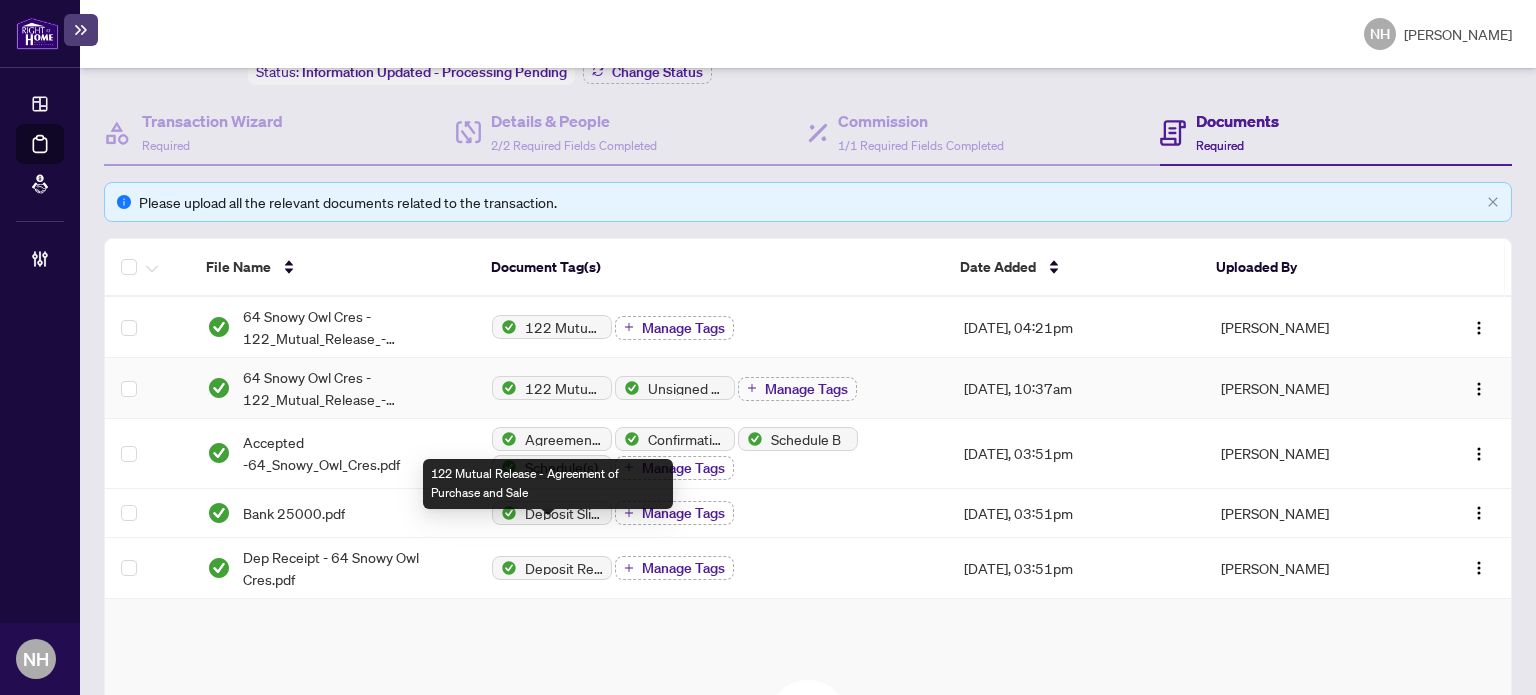scroll, scrollTop: 300, scrollLeft: 0, axis: vertical 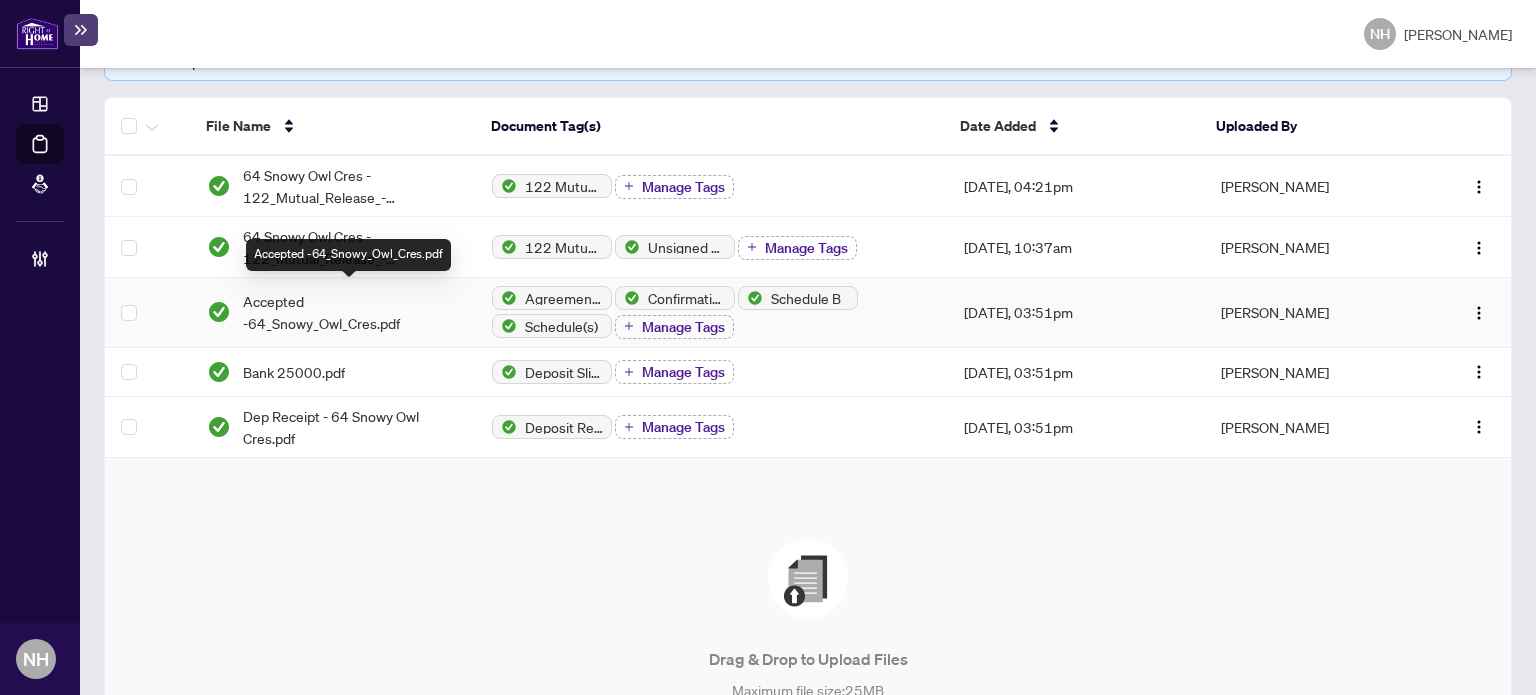 click on "Accepted -64_Snowy_Owl_Cres.pdf" at bounding box center (352, 312) 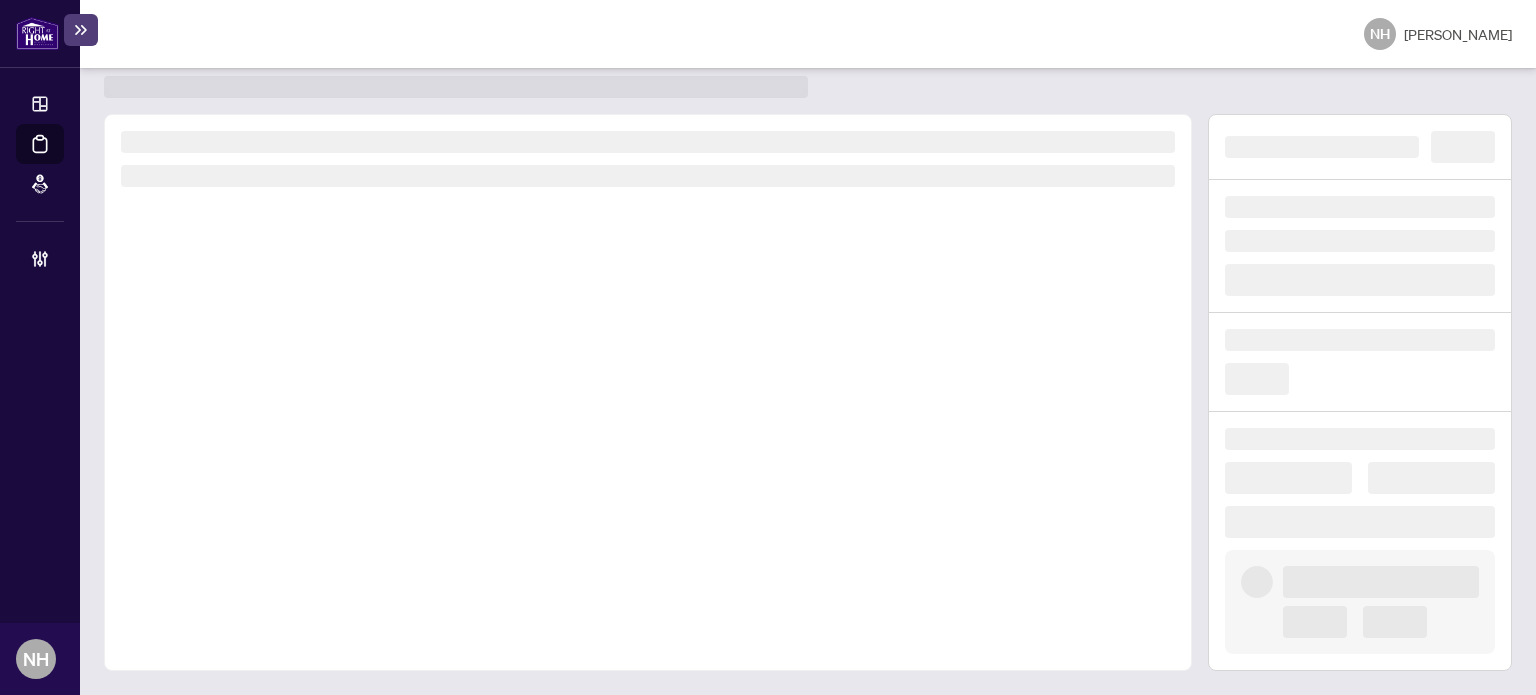 scroll, scrollTop: 52, scrollLeft: 0, axis: vertical 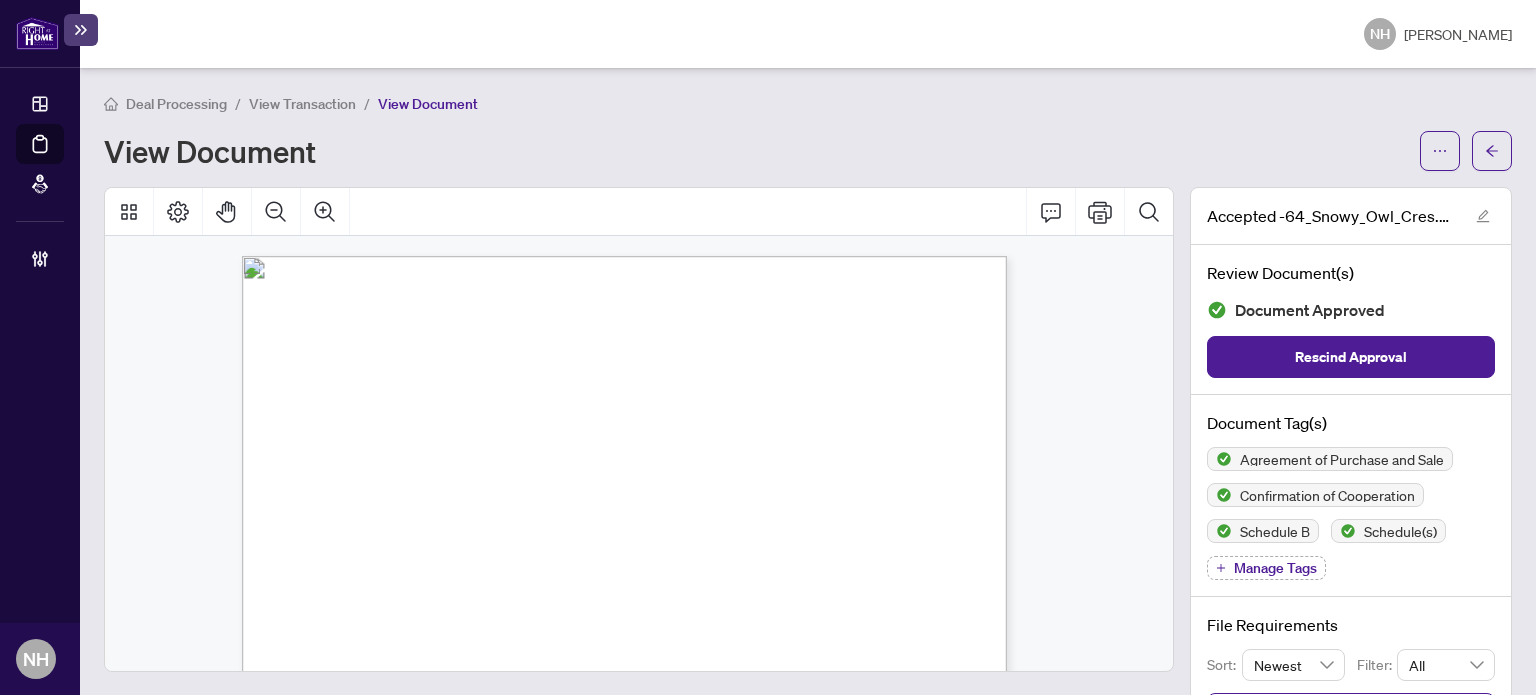 click on "Deal Processing / View Transaction / View Document View Document Accepted -64_Snowy_Owl_Cres.pdf Review Document(s) Document Approved Rescind Approval Document Tag(s) Agreement of Purchase and Sale Confirmation of Cooperation Schedule B Schedule(s) Manage Tags File Requirements Sort: Newest Filter: All Add Requirement No requirements available" at bounding box center [808, 381] 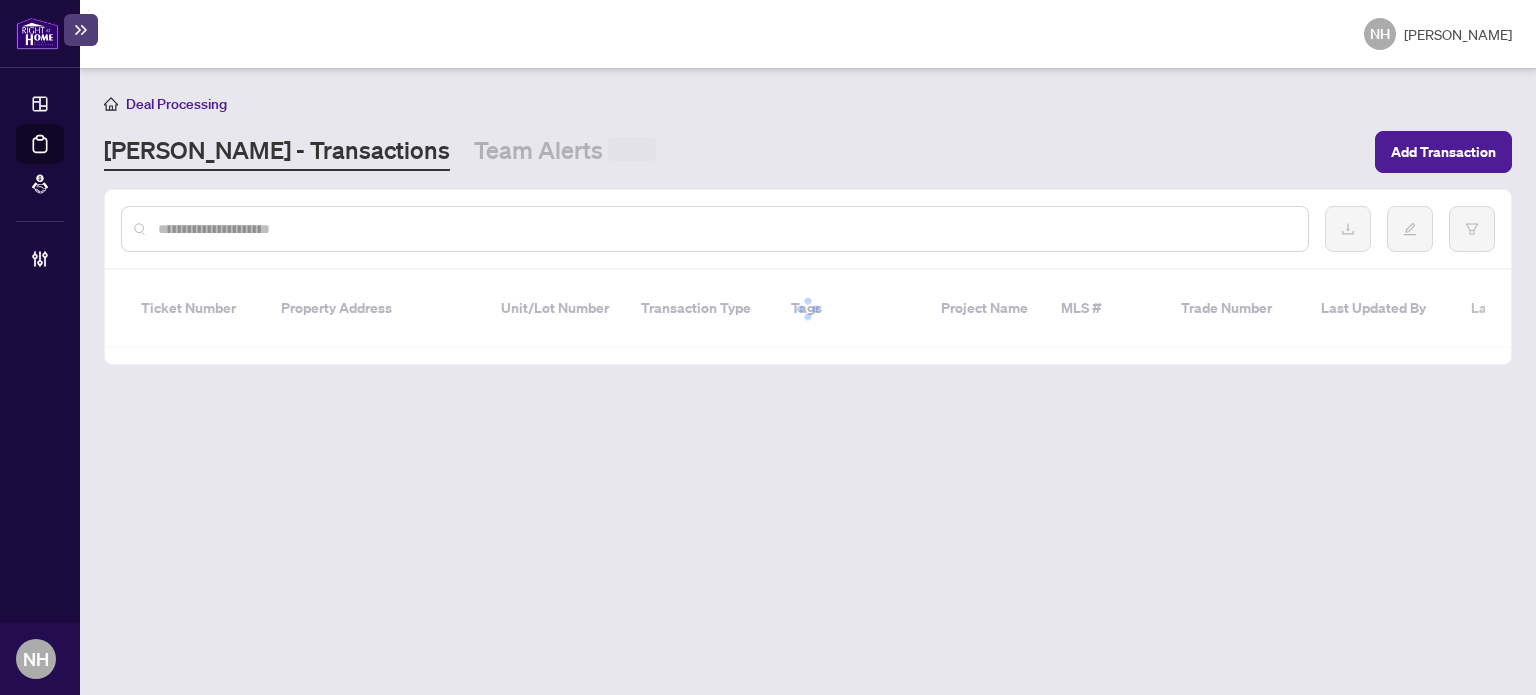 click at bounding box center [725, 229] 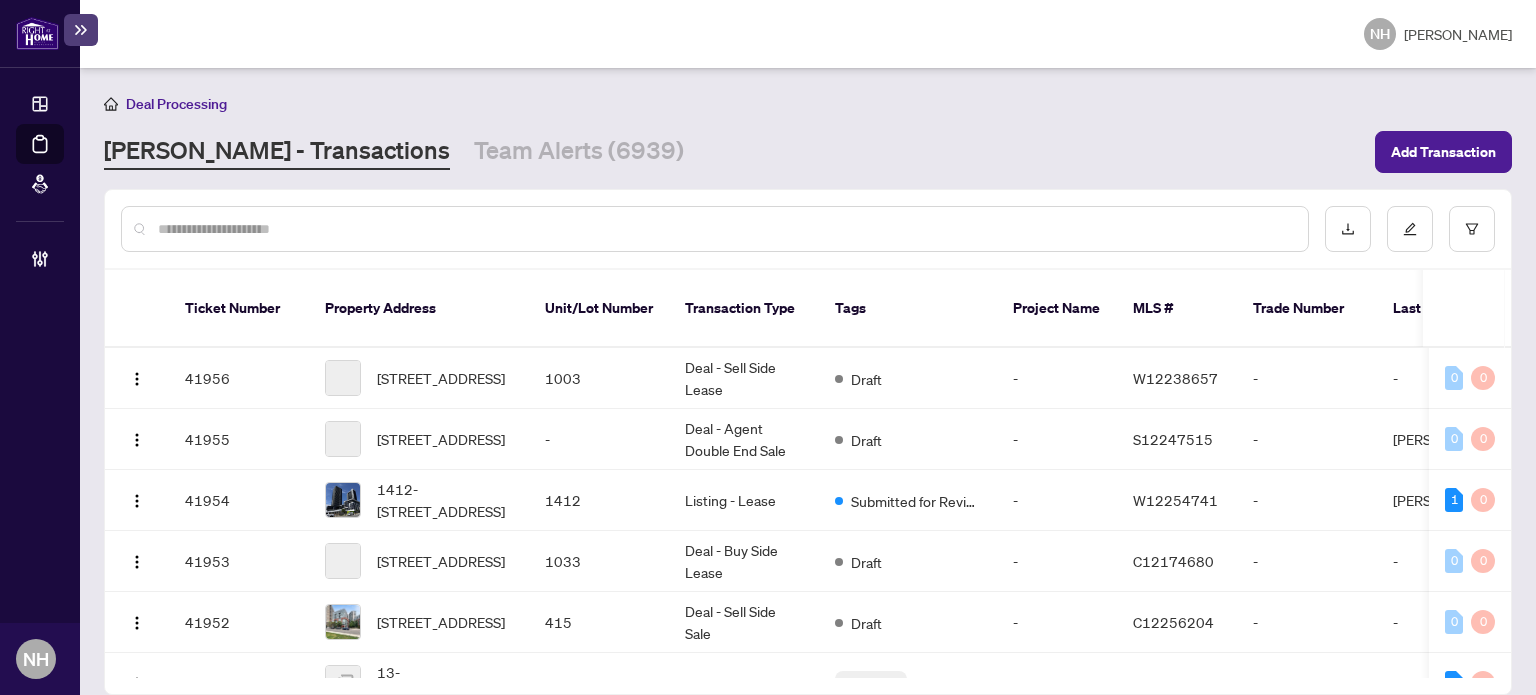 type on "*" 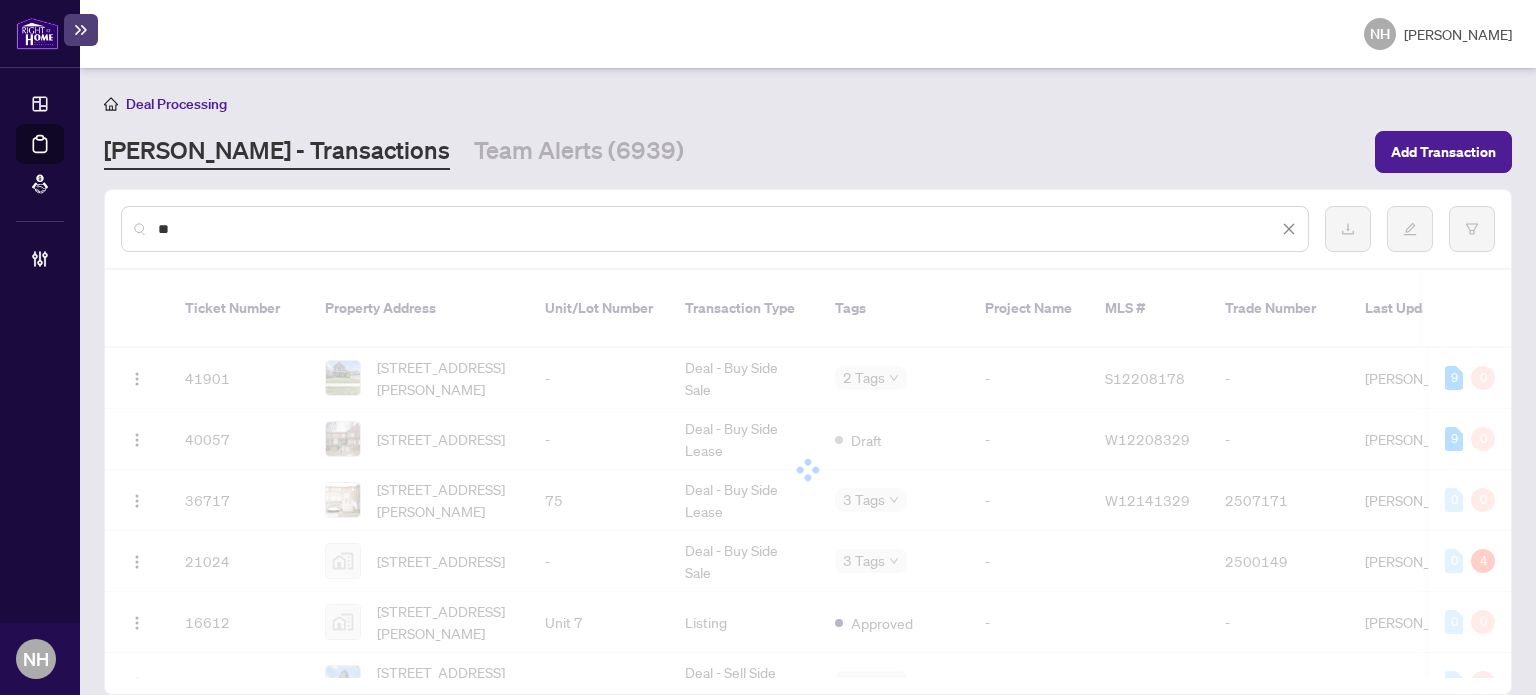 type on "*" 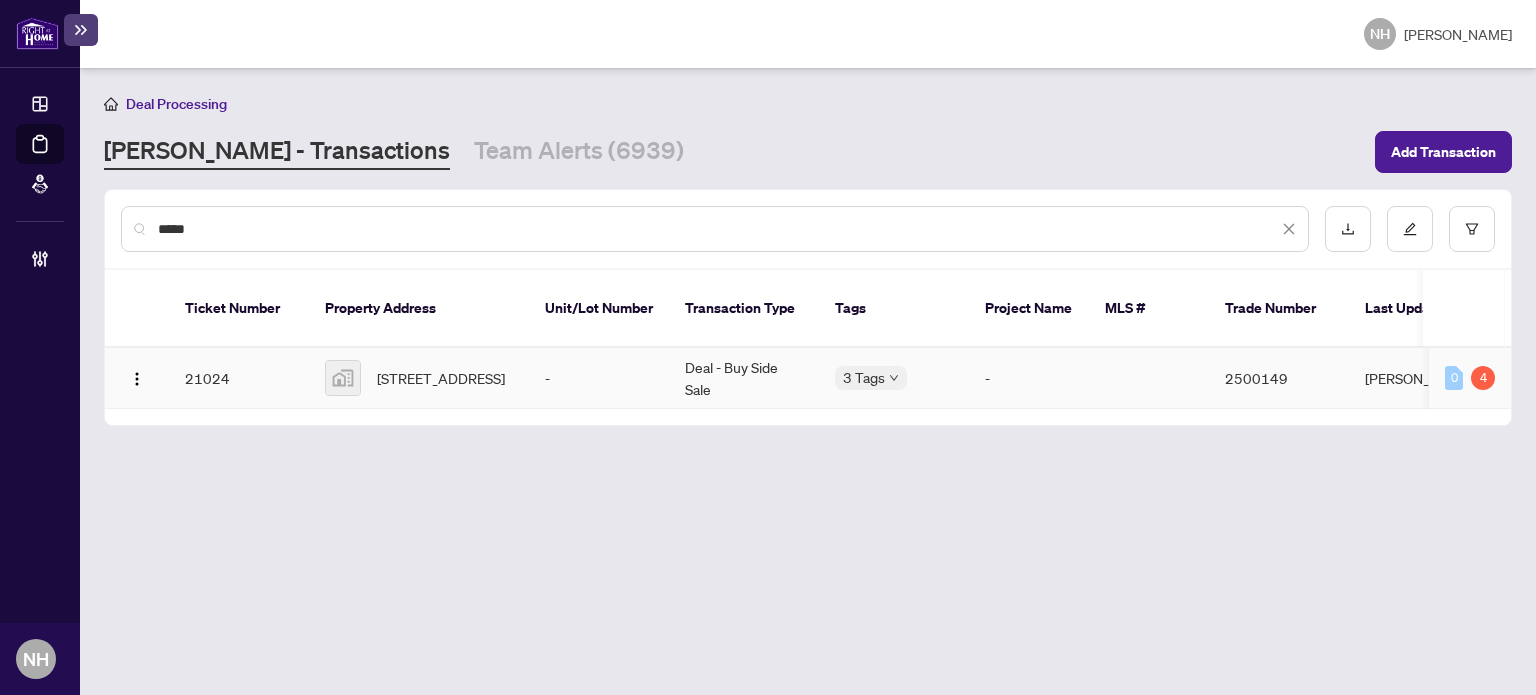 type on "*****" 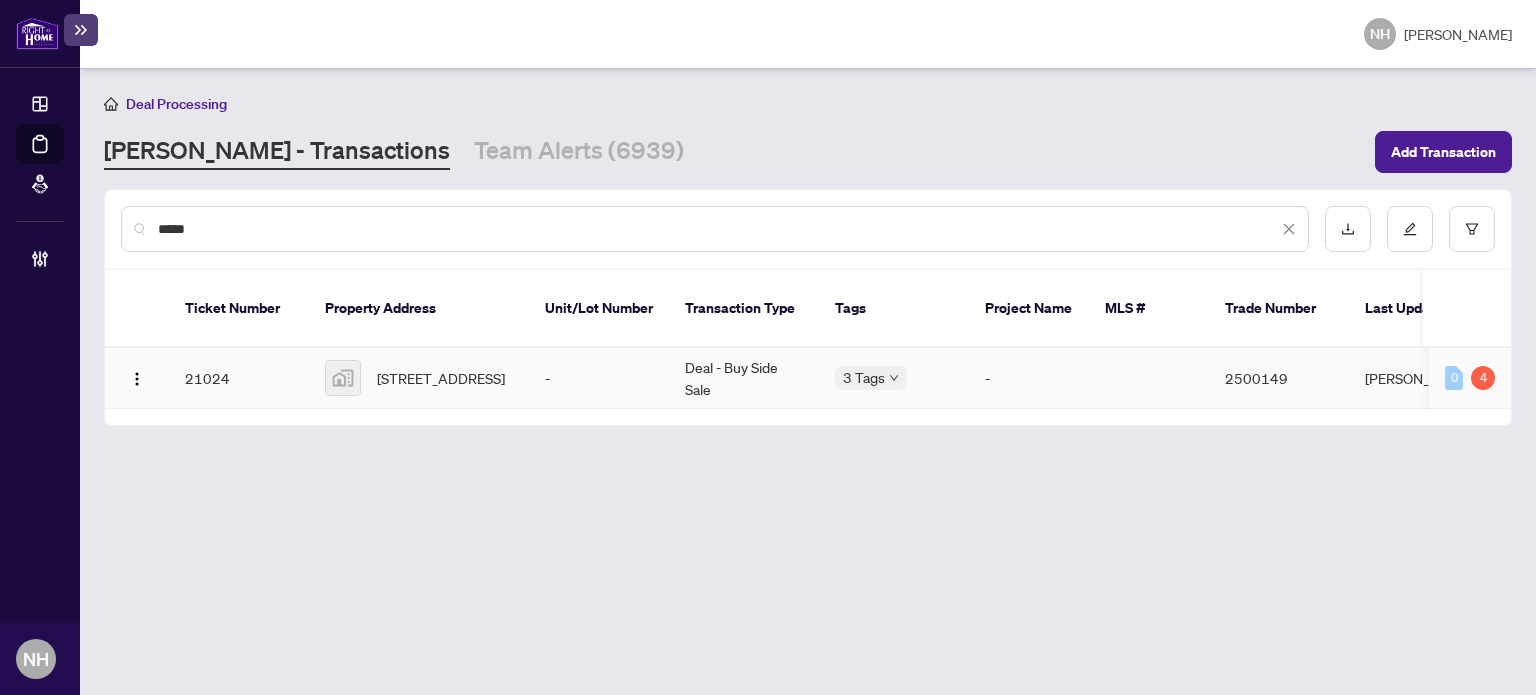 click on "5828 Ferry Street, Niagara Falls, ON, Canada" at bounding box center [441, 378] 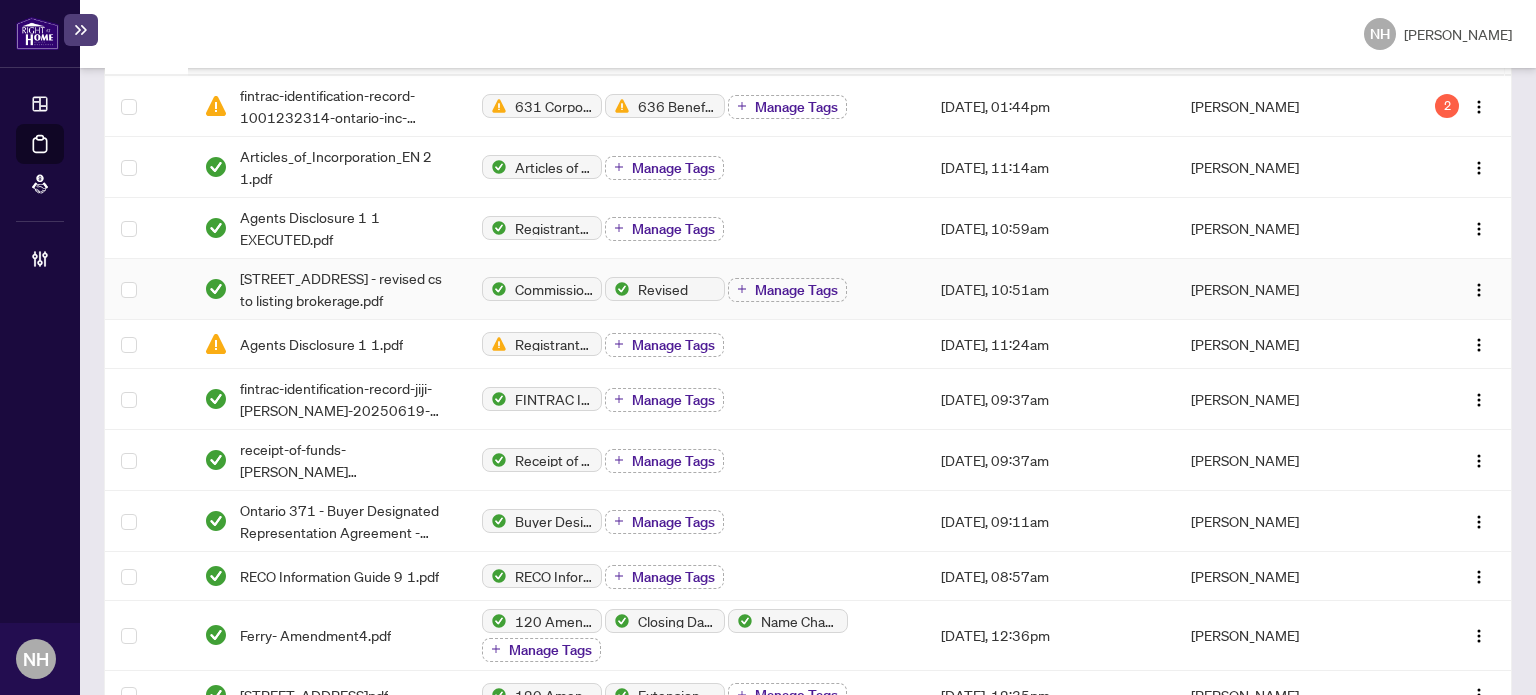 scroll, scrollTop: 500, scrollLeft: 0, axis: vertical 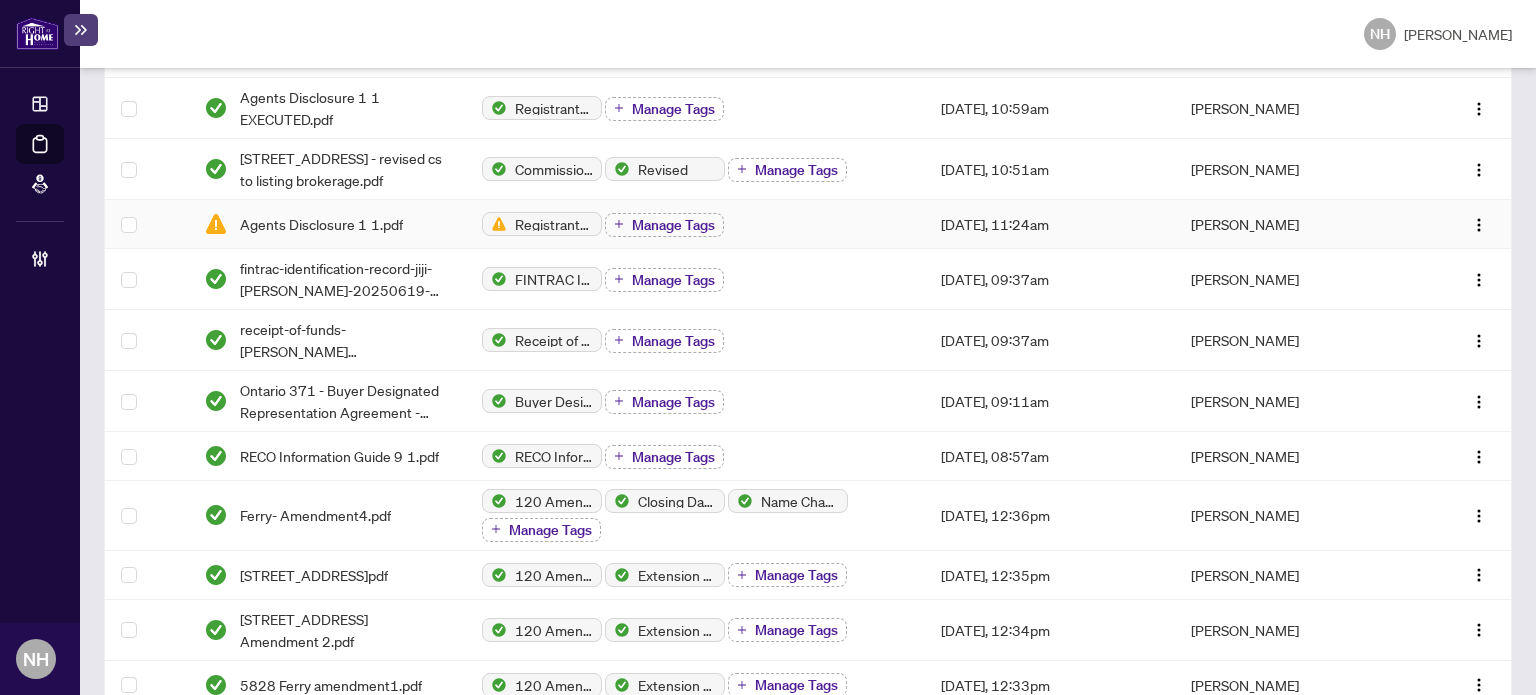 click on "Agents Disclosure 1 1.pdf" at bounding box center (327, 224) 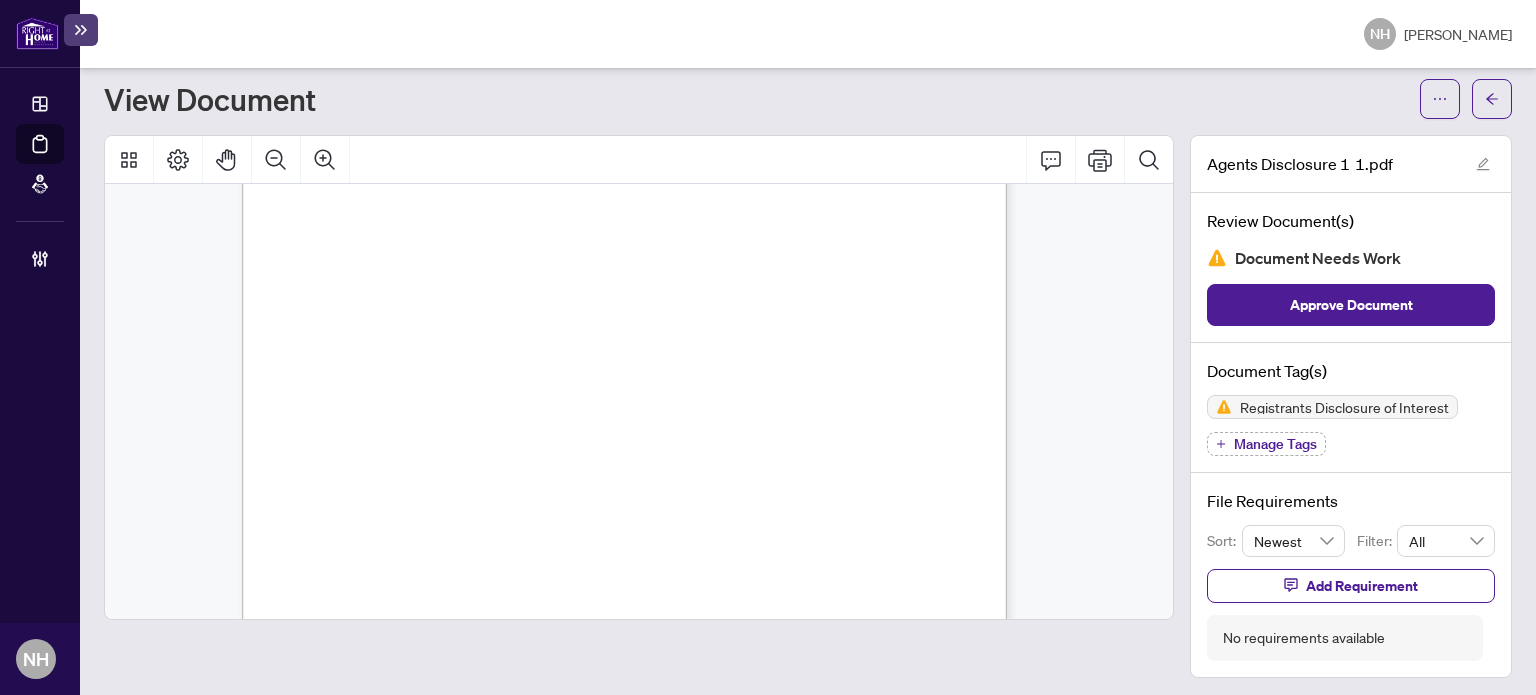 scroll, scrollTop: 0, scrollLeft: 0, axis: both 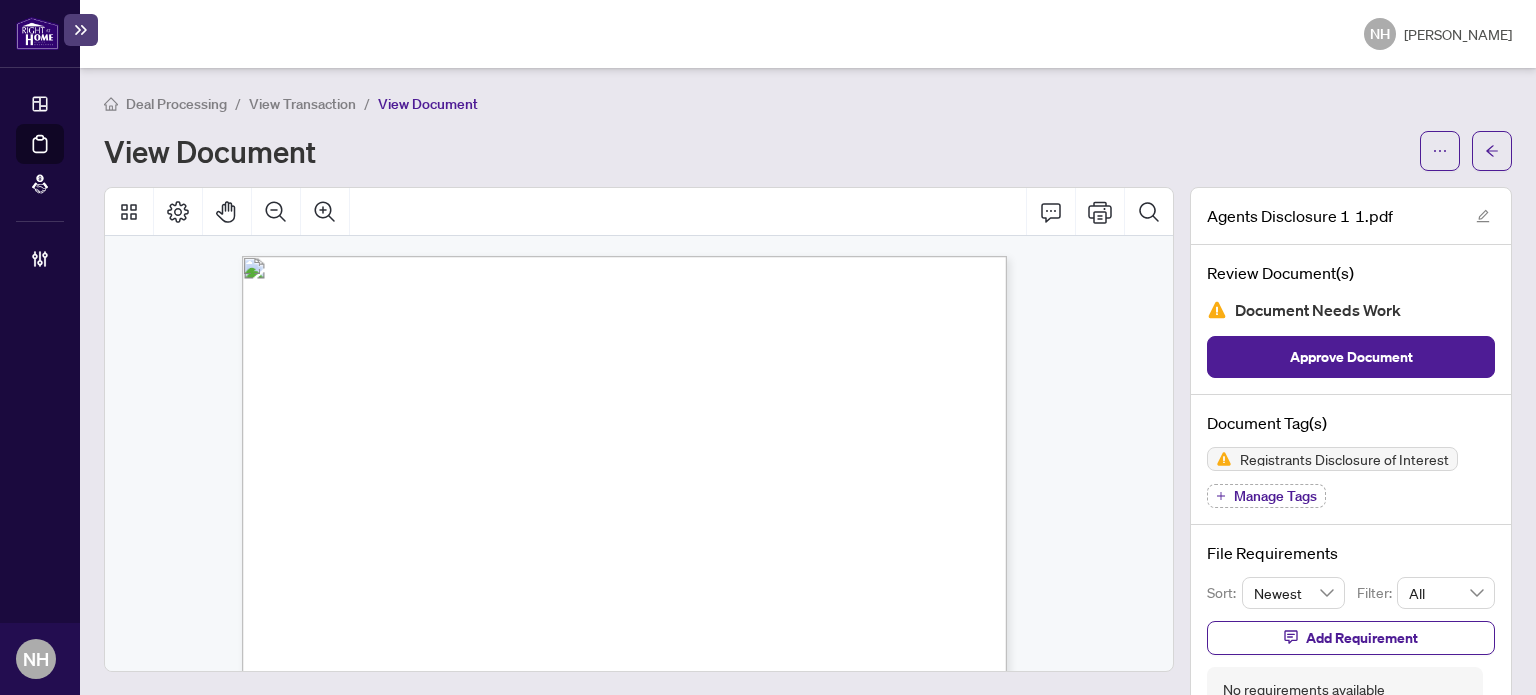 click on "View Transaction" at bounding box center (302, 104) 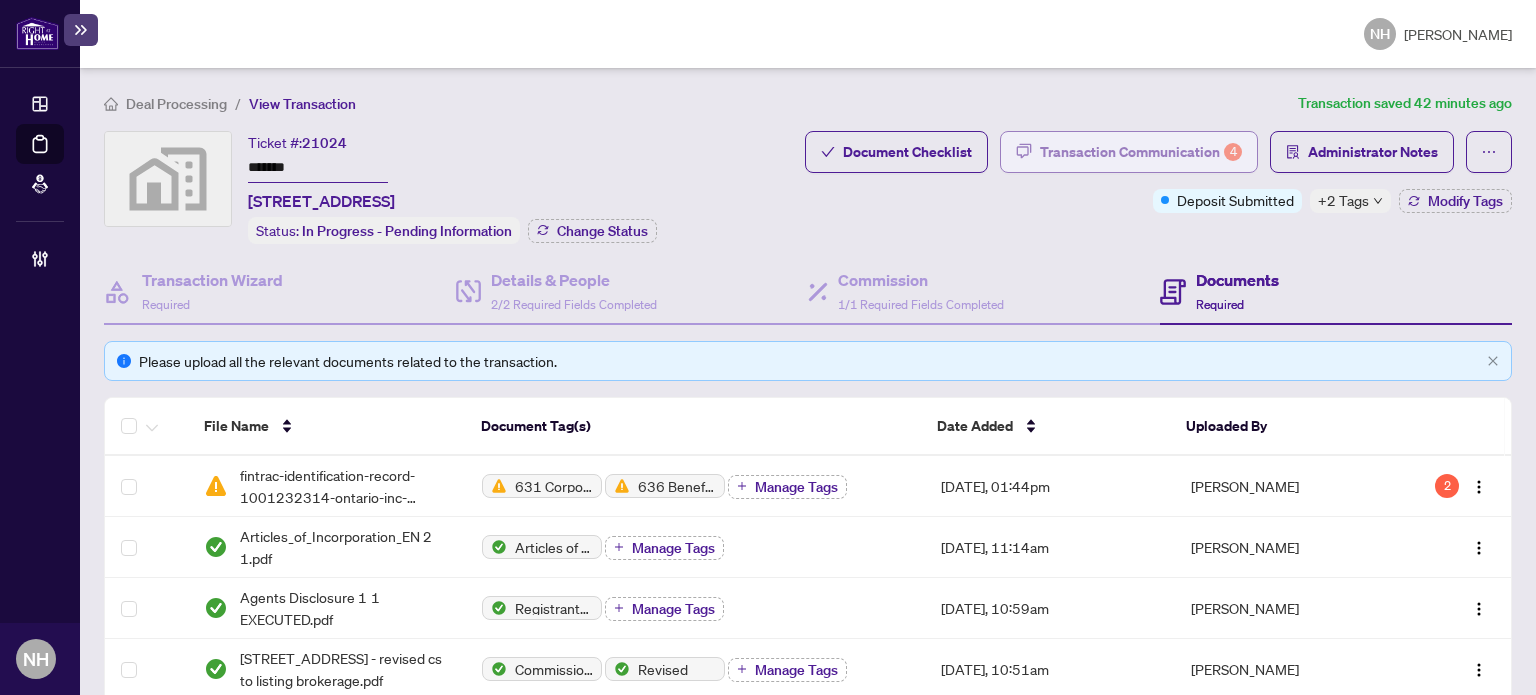 click on "Transaction Communication 4" at bounding box center (1141, 152) 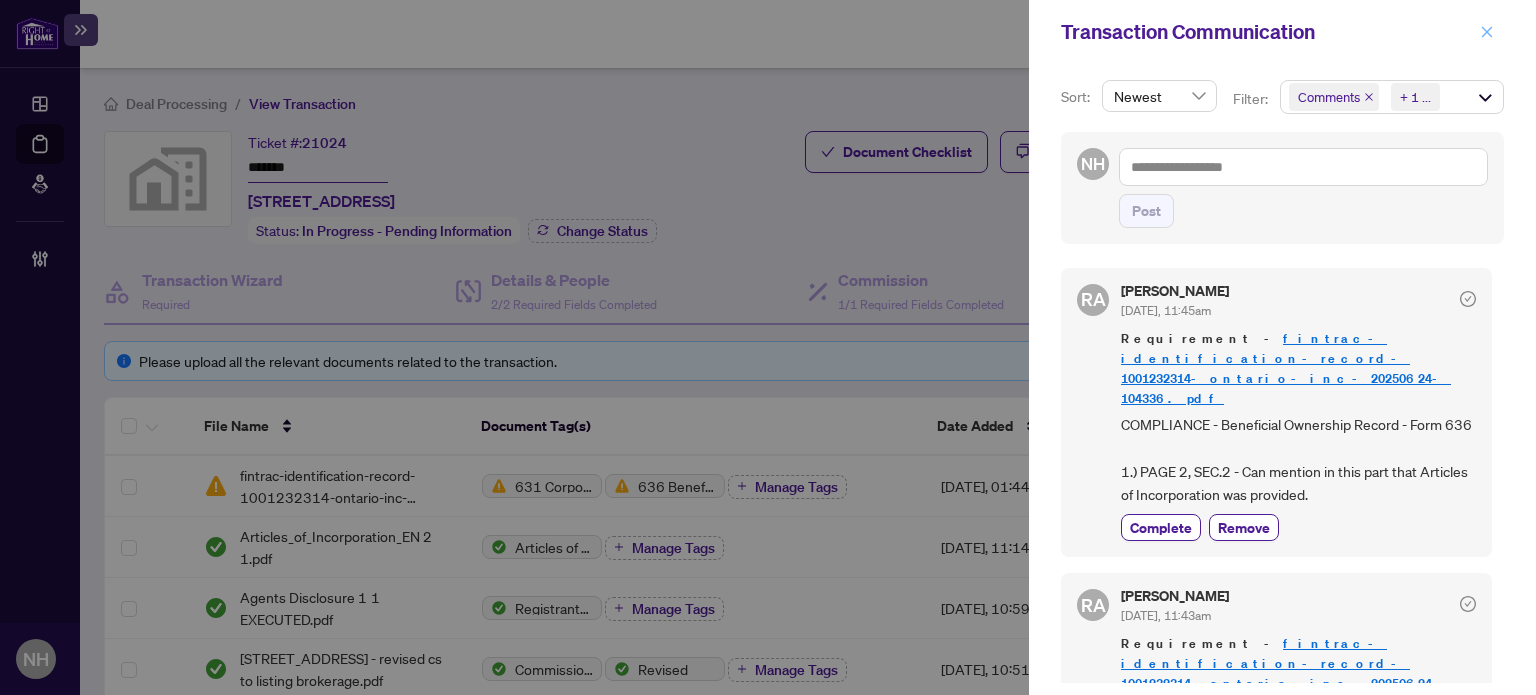 click at bounding box center [1487, 32] 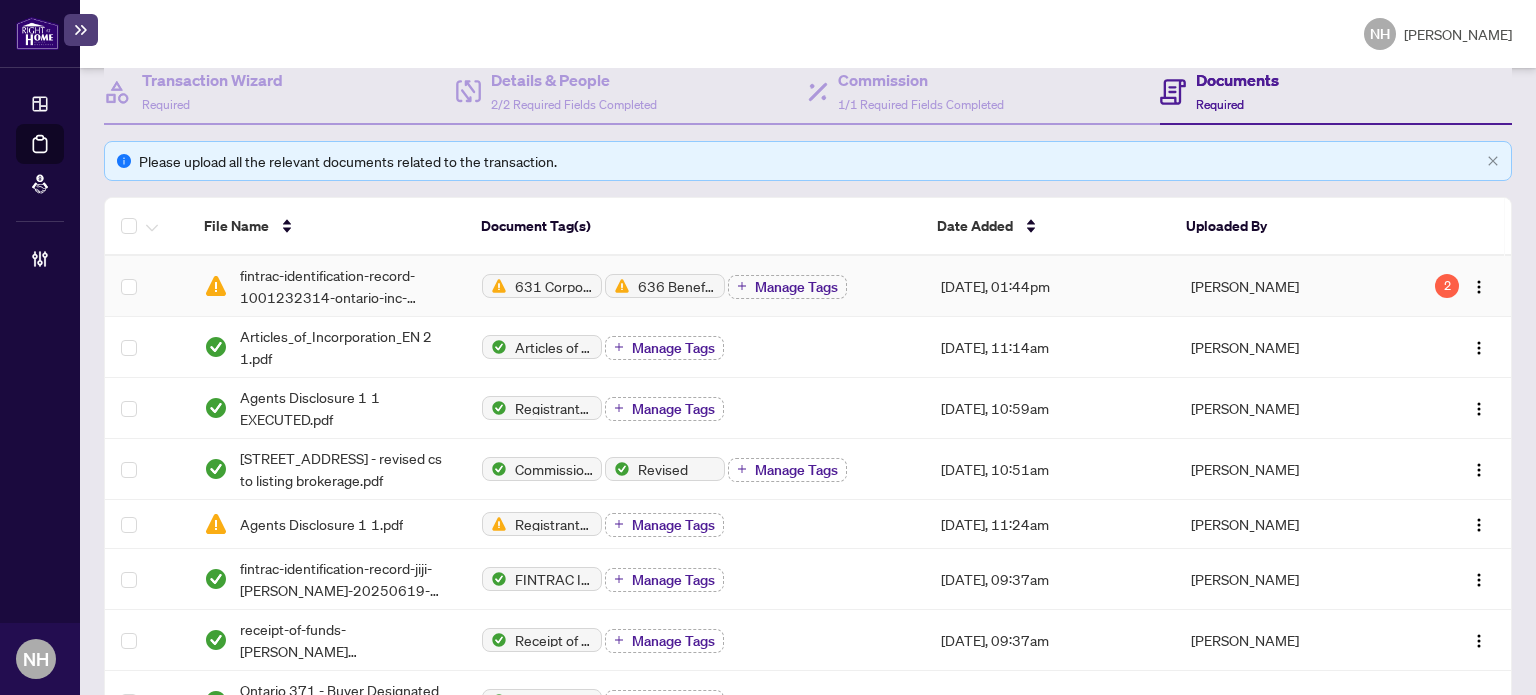 scroll, scrollTop: 0, scrollLeft: 0, axis: both 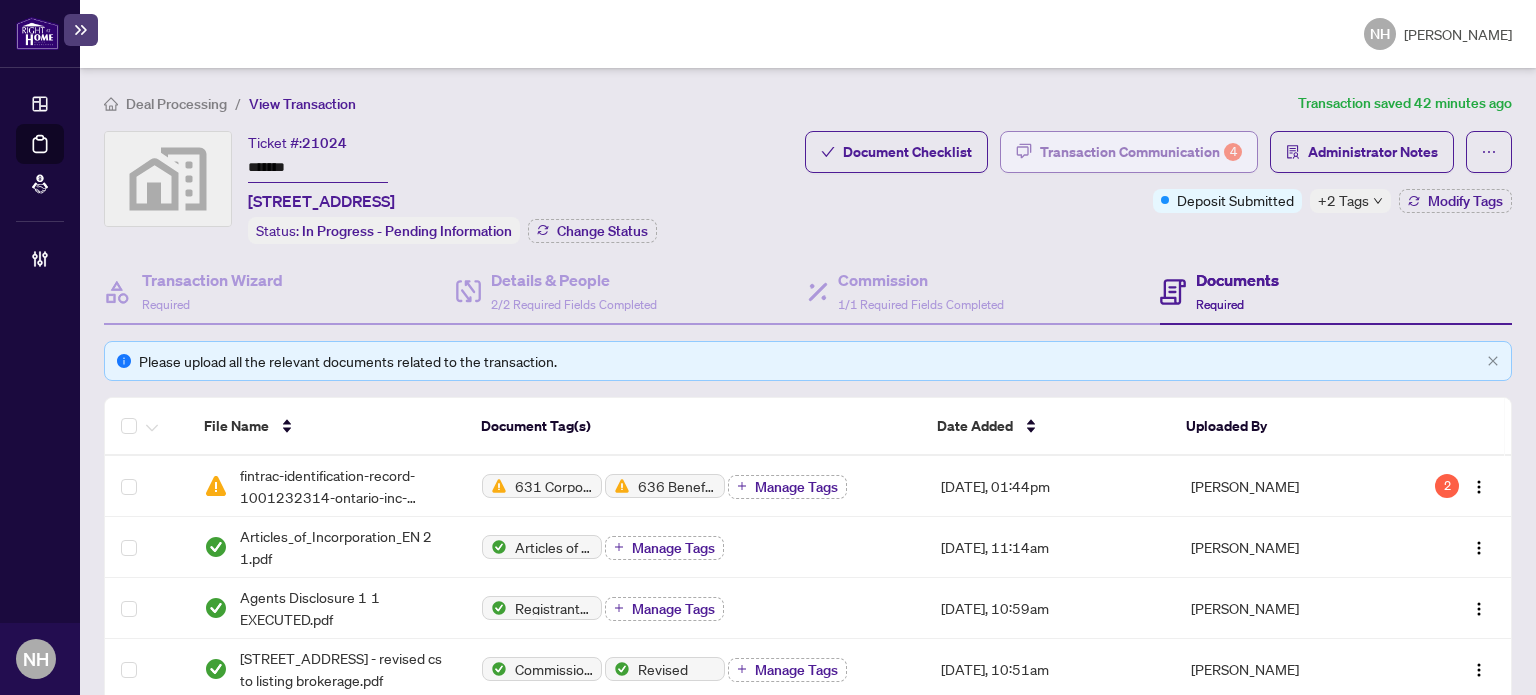 click on "Transaction Communication 4" at bounding box center (1129, 152) 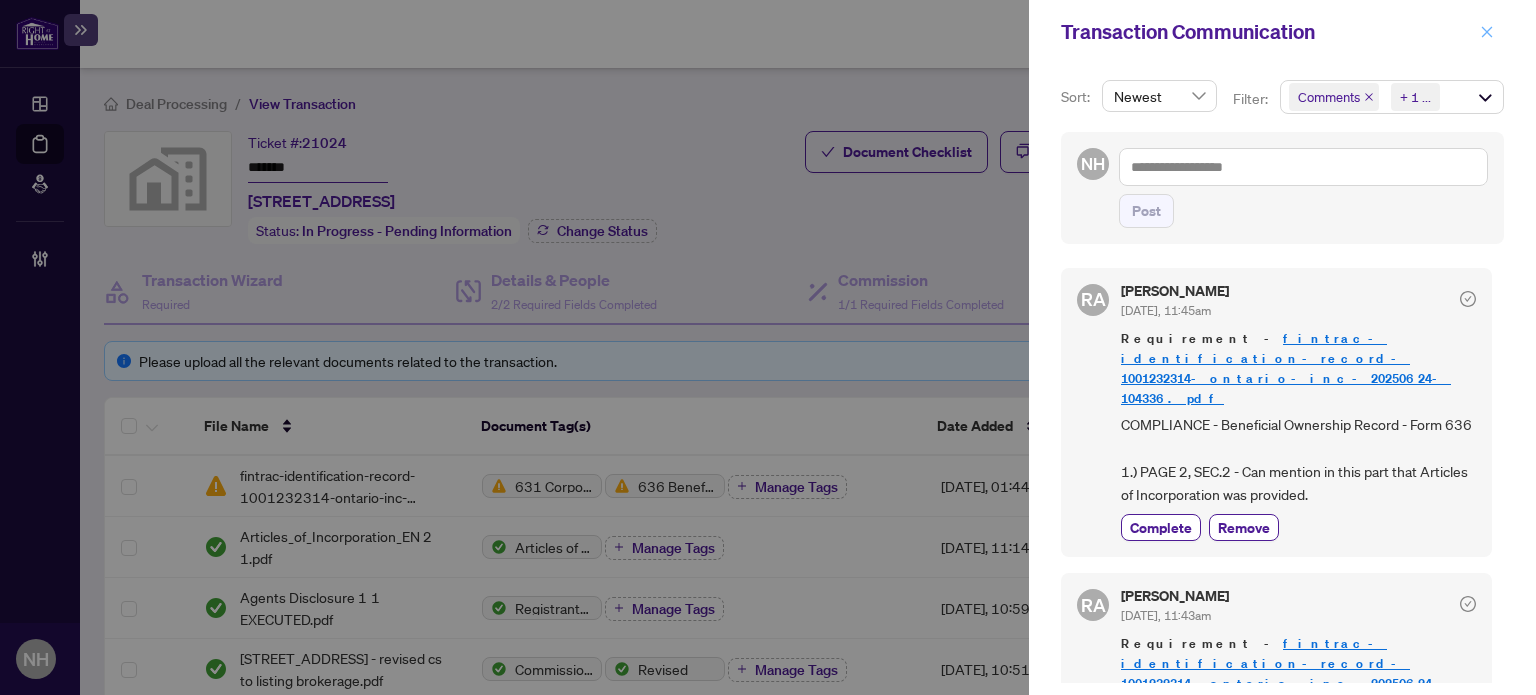 click 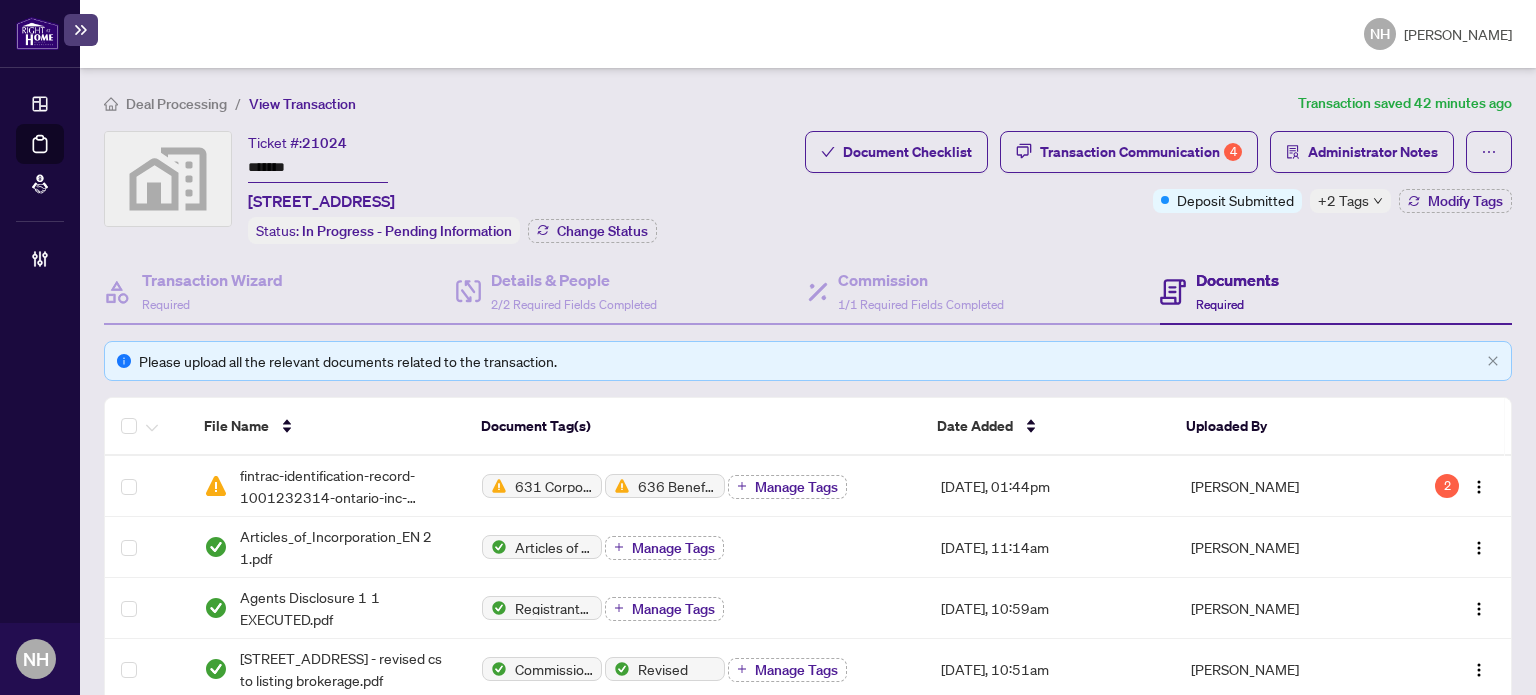 click on "Deal Processing" at bounding box center (176, 104) 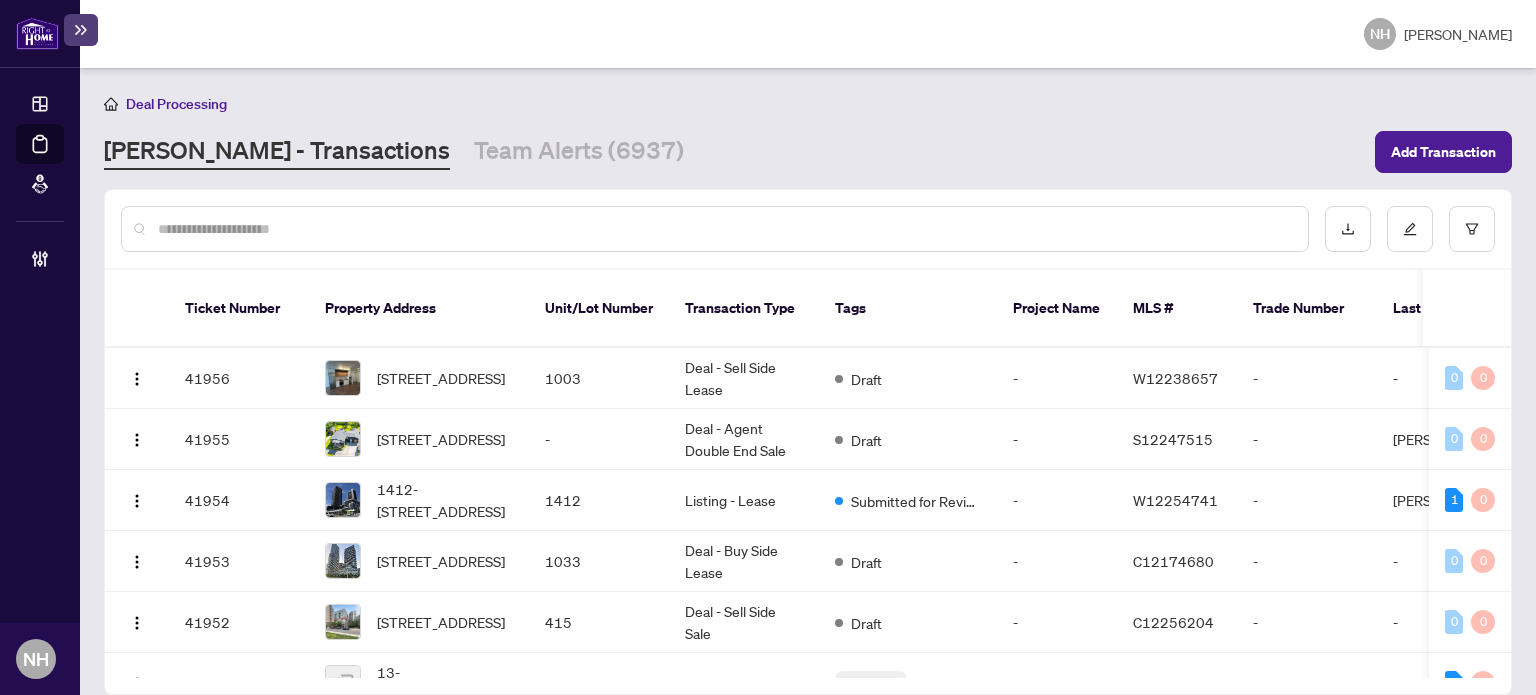 click at bounding box center (725, 229) 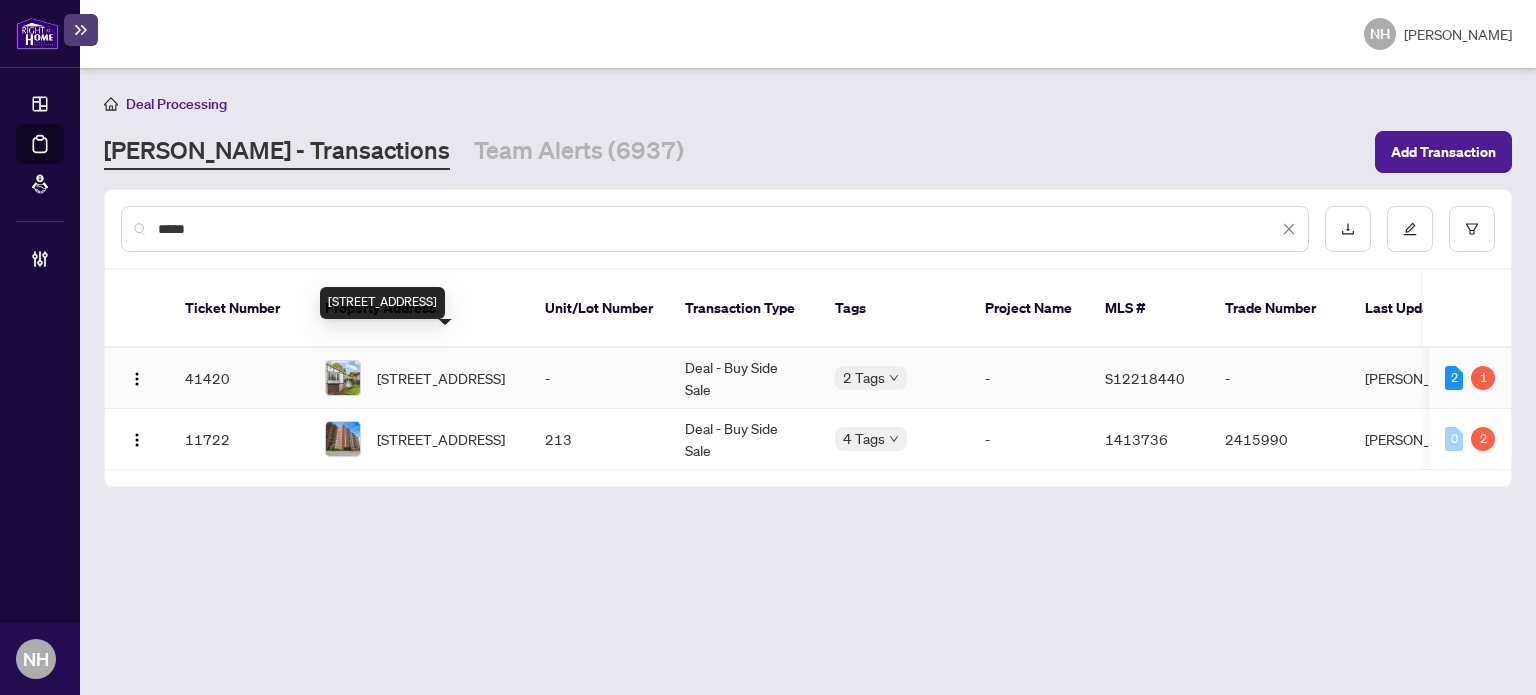 type on "*****" 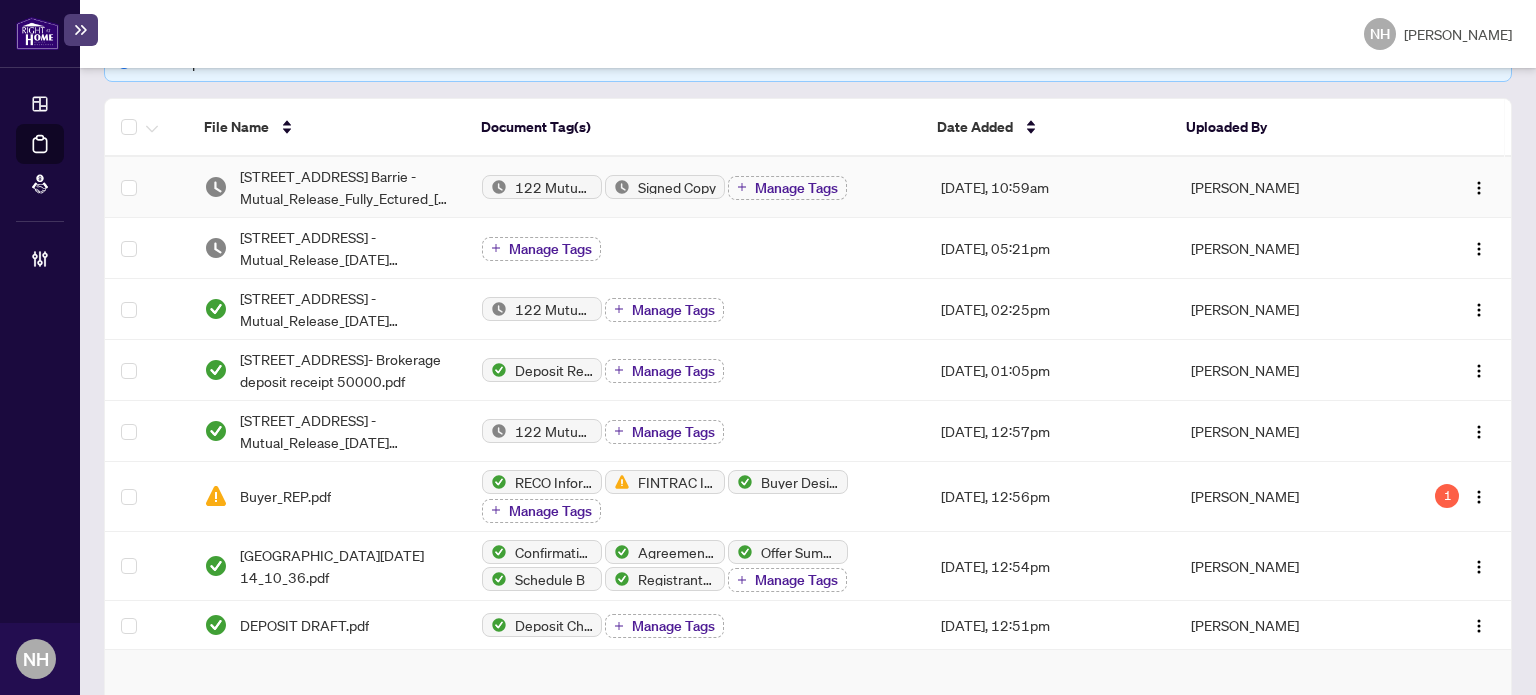scroll, scrollTop: 300, scrollLeft: 0, axis: vertical 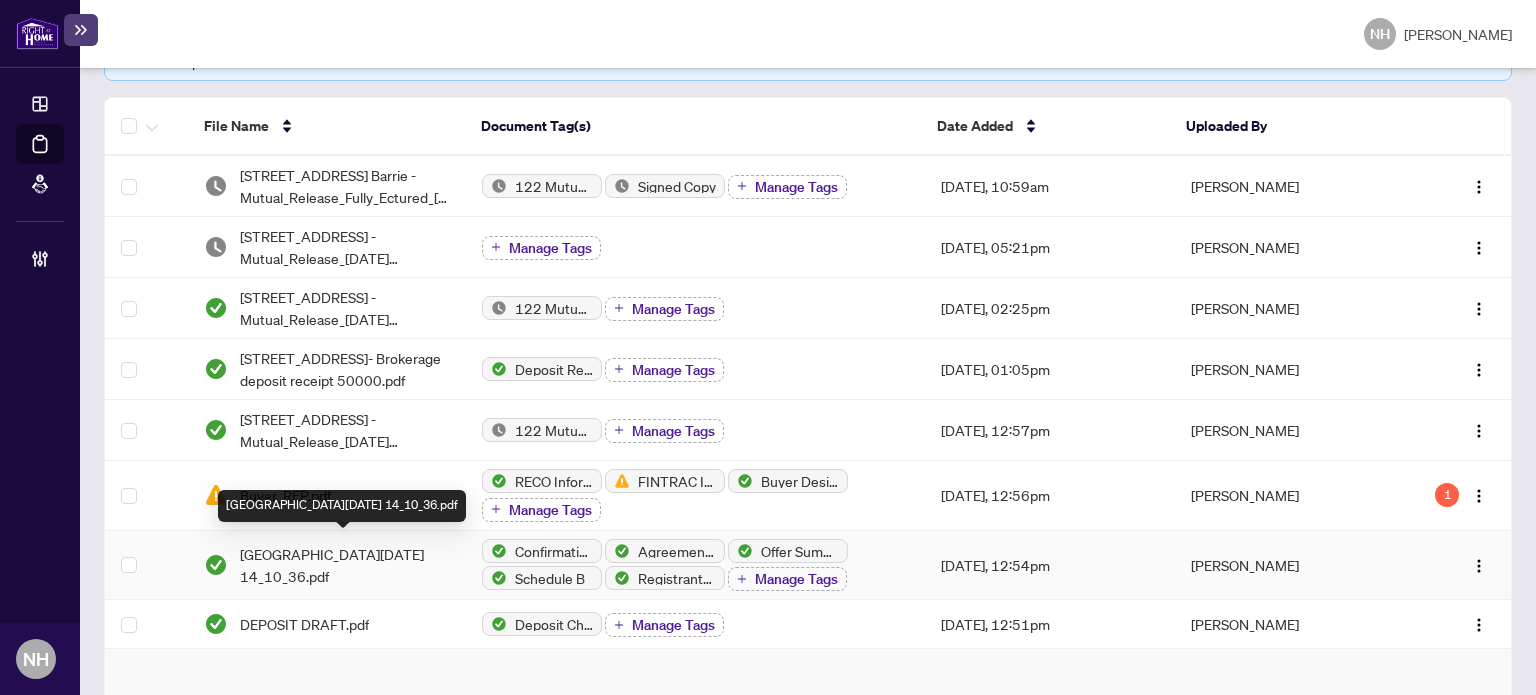 click on "70 Highcroft Road Barrie -OFFER_2025-06-24 14_10_36.pdf" at bounding box center [345, 565] 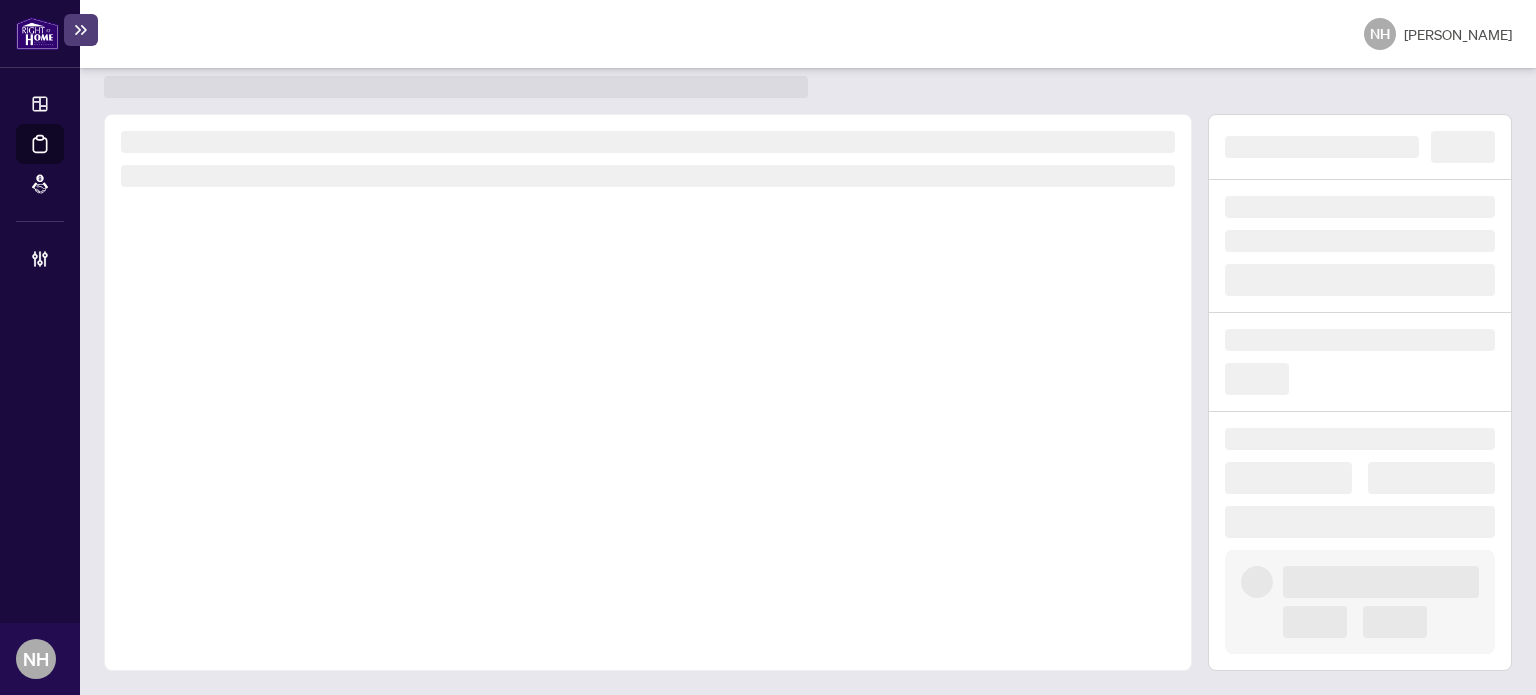 scroll, scrollTop: 52, scrollLeft: 0, axis: vertical 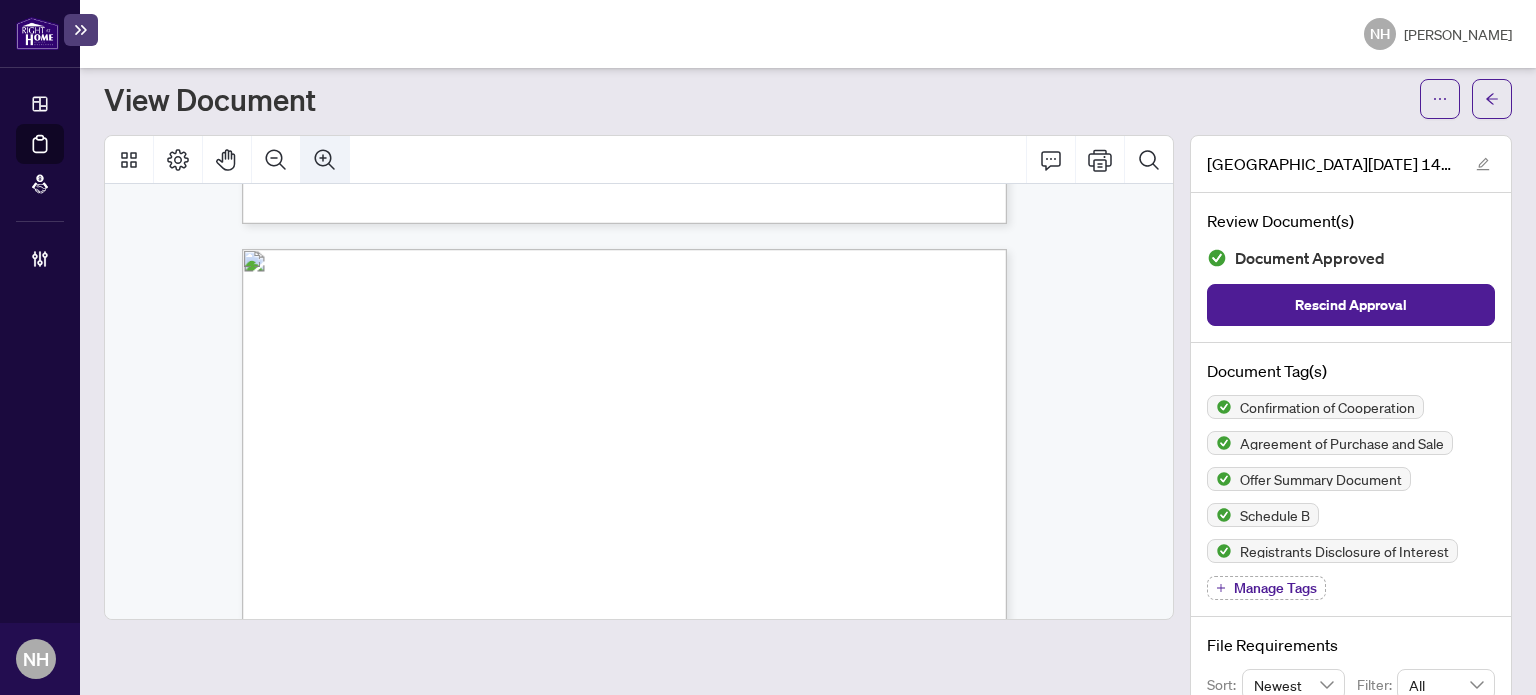 click at bounding box center (325, 160) 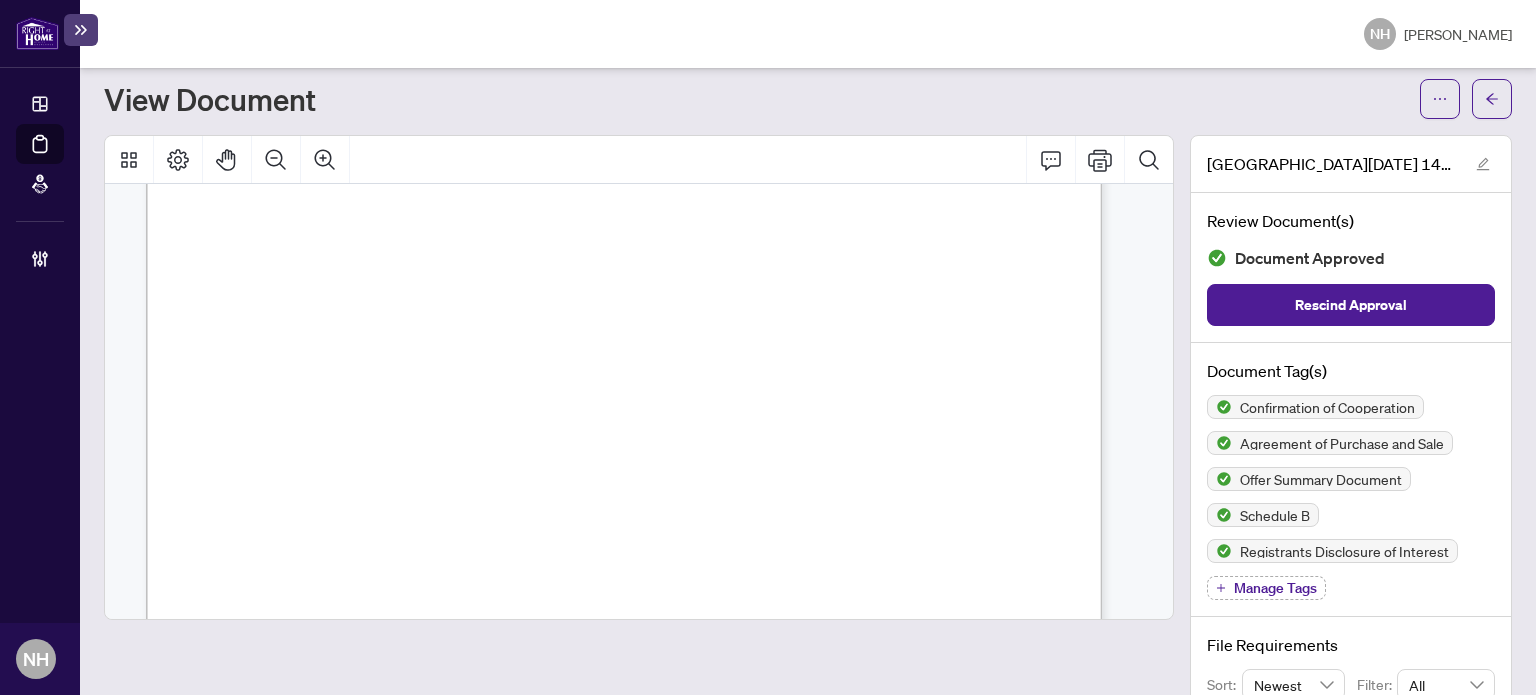 scroll, scrollTop: 9256, scrollLeft: 0, axis: vertical 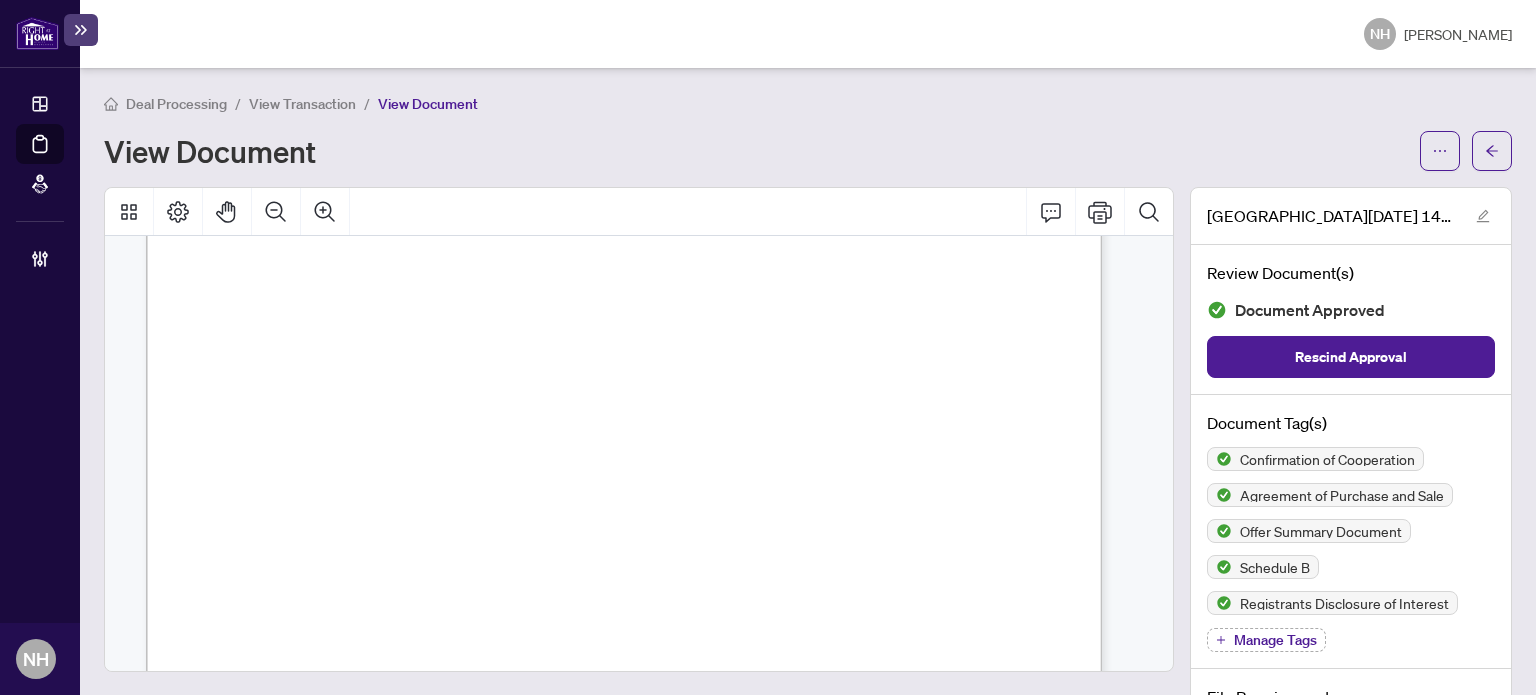 click on "Deal Processing" at bounding box center (176, 104) 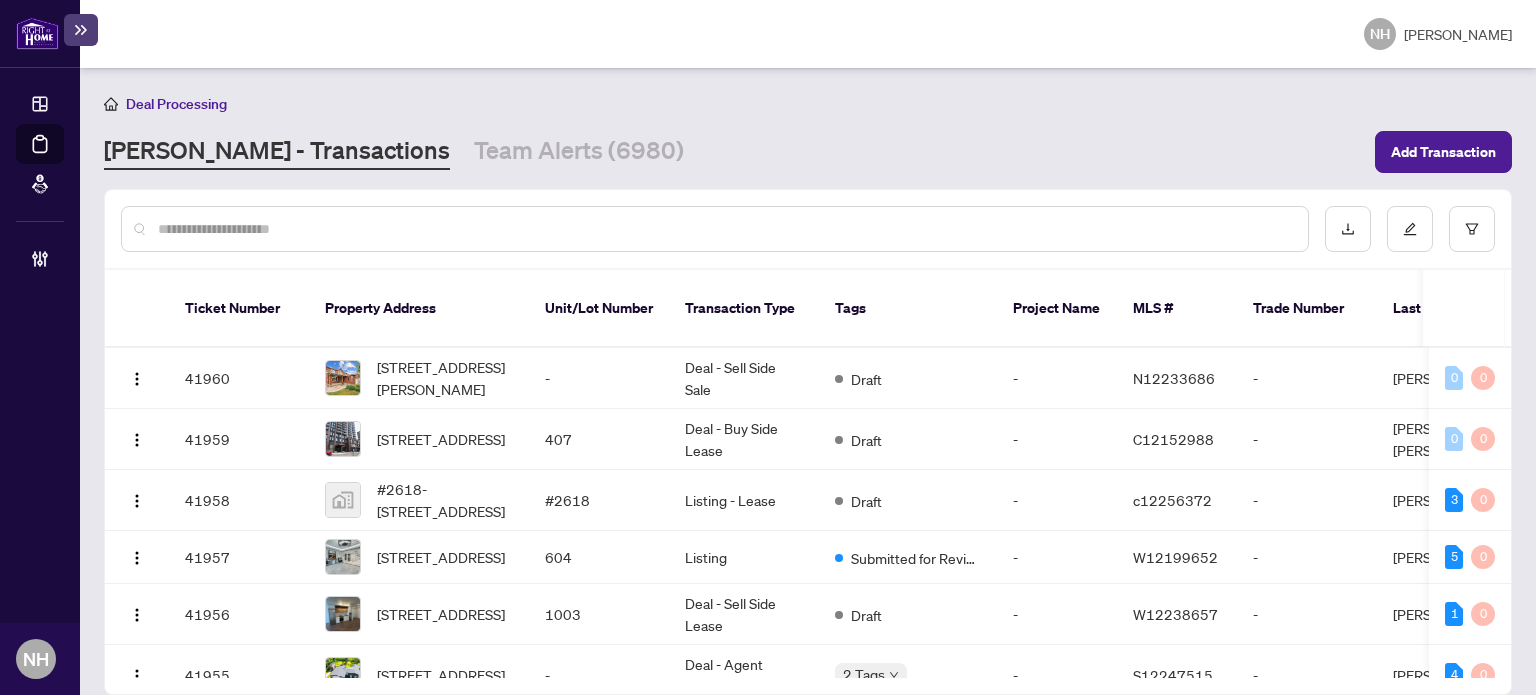 click at bounding box center [725, 229] 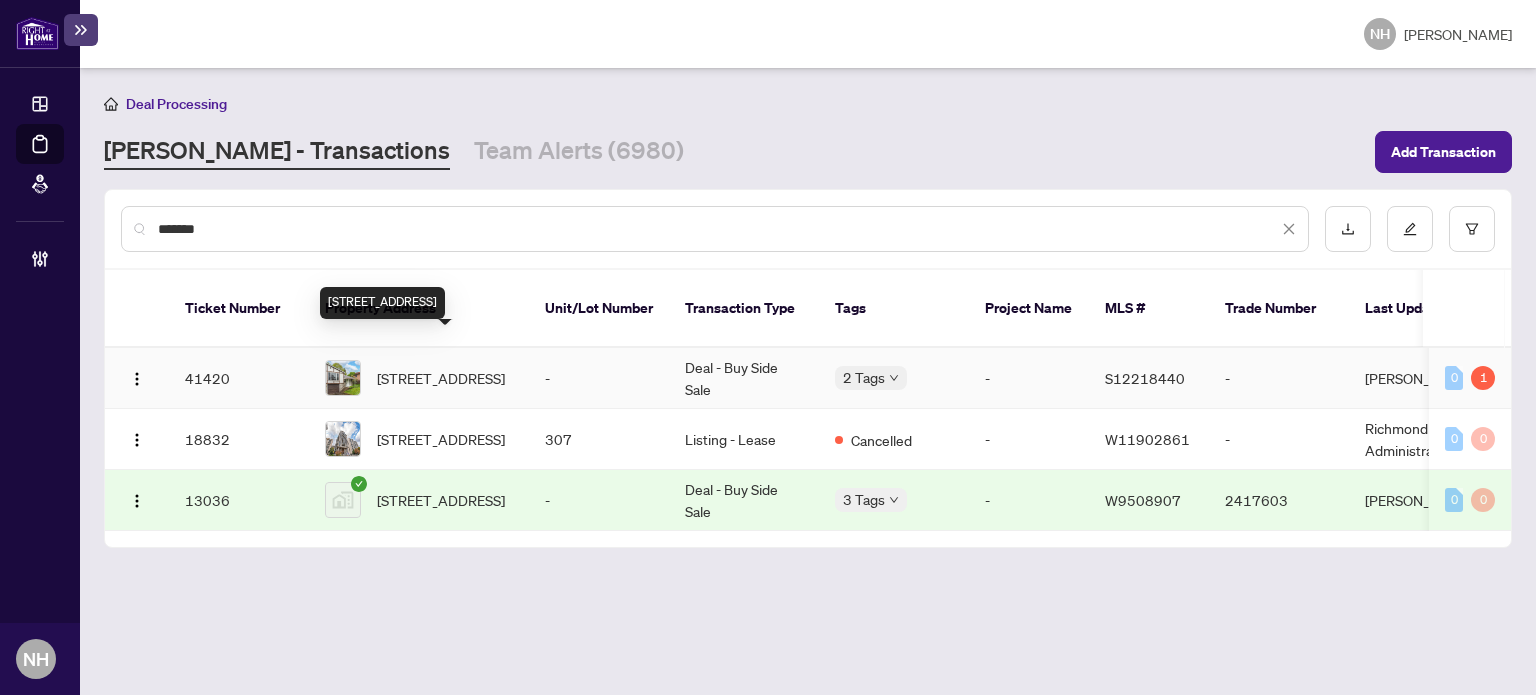 type on "*******" 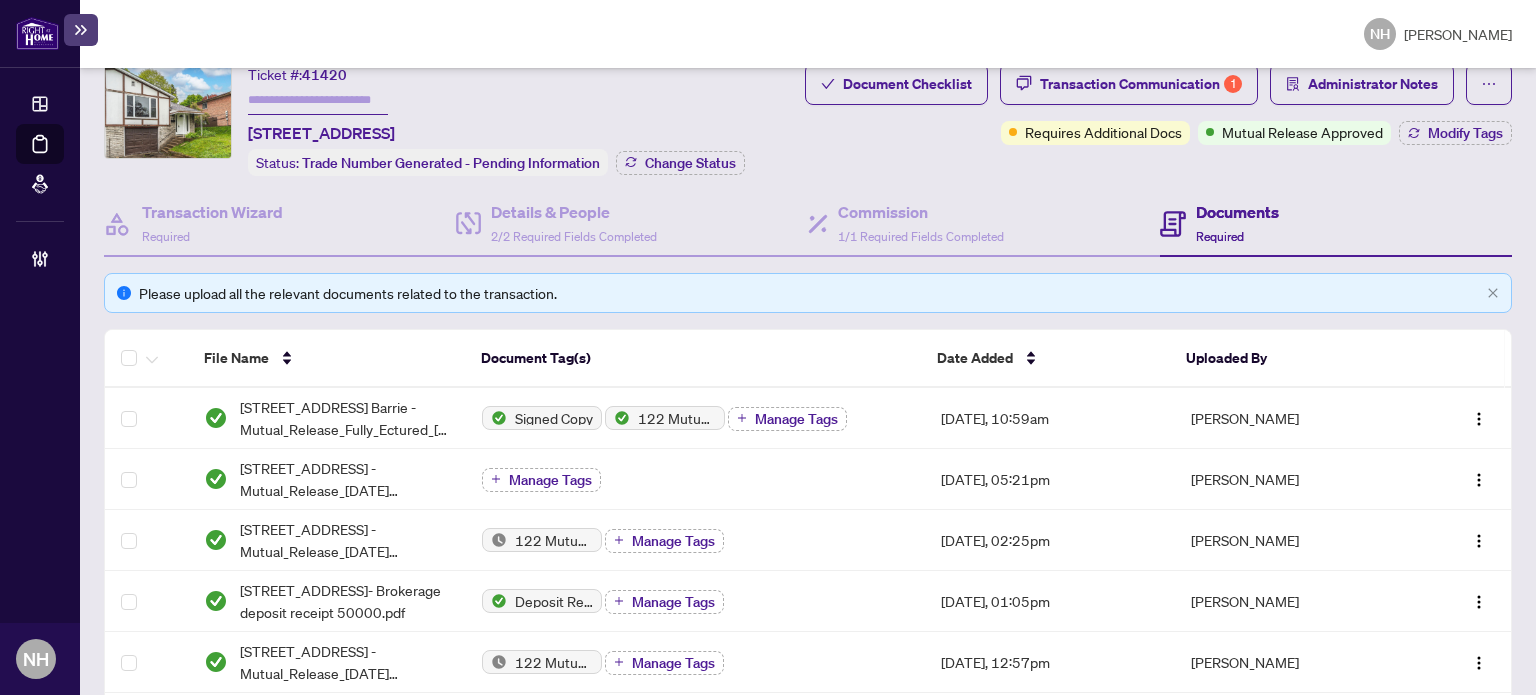 scroll, scrollTop: 100, scrollLeft: 0, axis: vertical 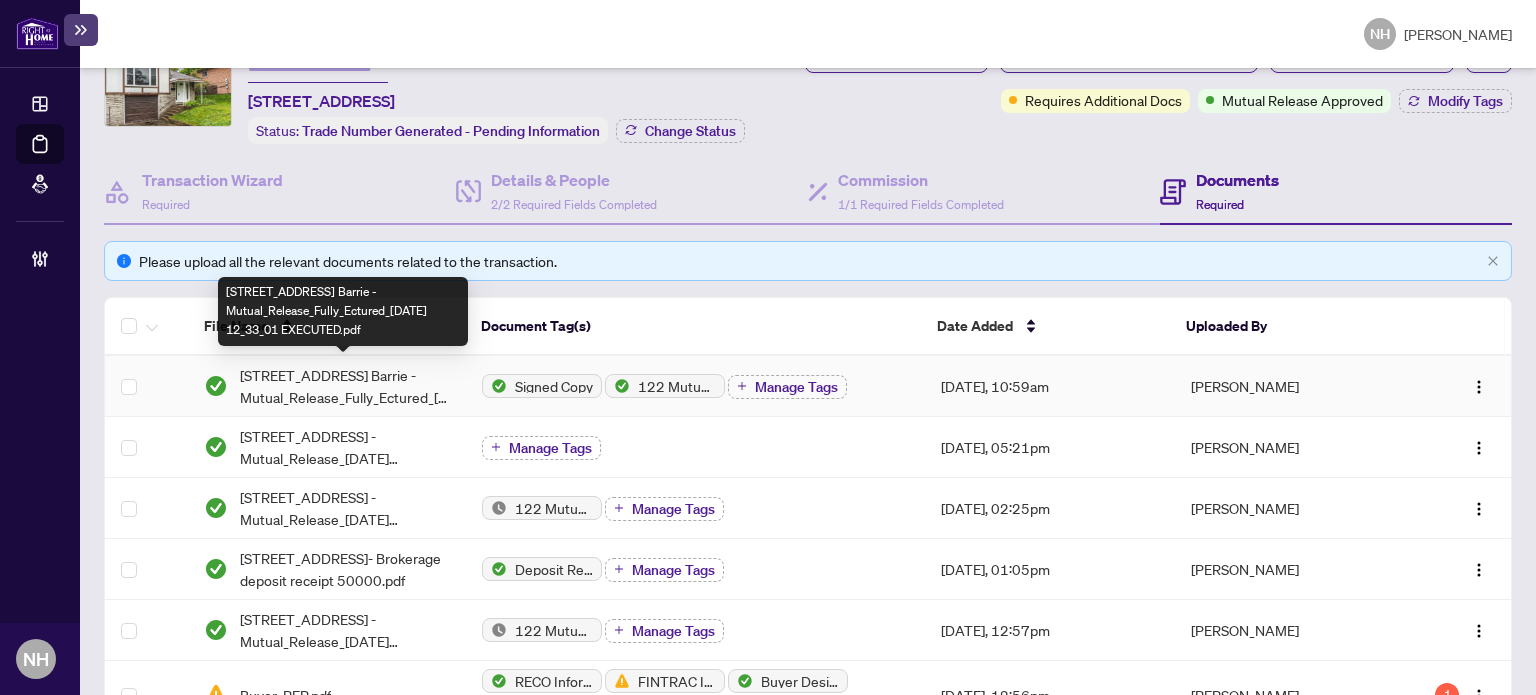 click on "70 Highcroft Road Barrie -Mutual_Release_Fully_Ectured_2025-06-27 12_33_01 EXECUTED.pdf" at bounding box center [345, 386] 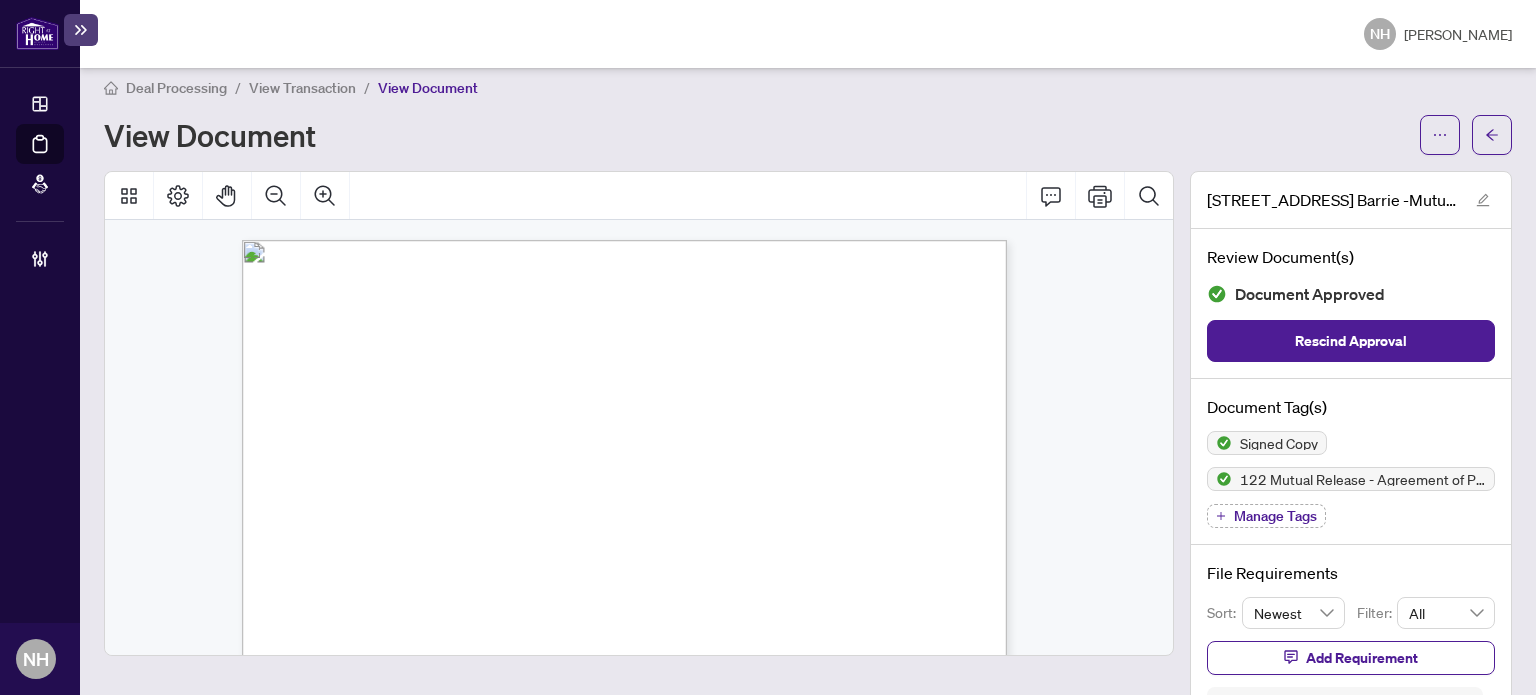 scroll, scrollTop: 0, scrollLeft: 0, axis: both 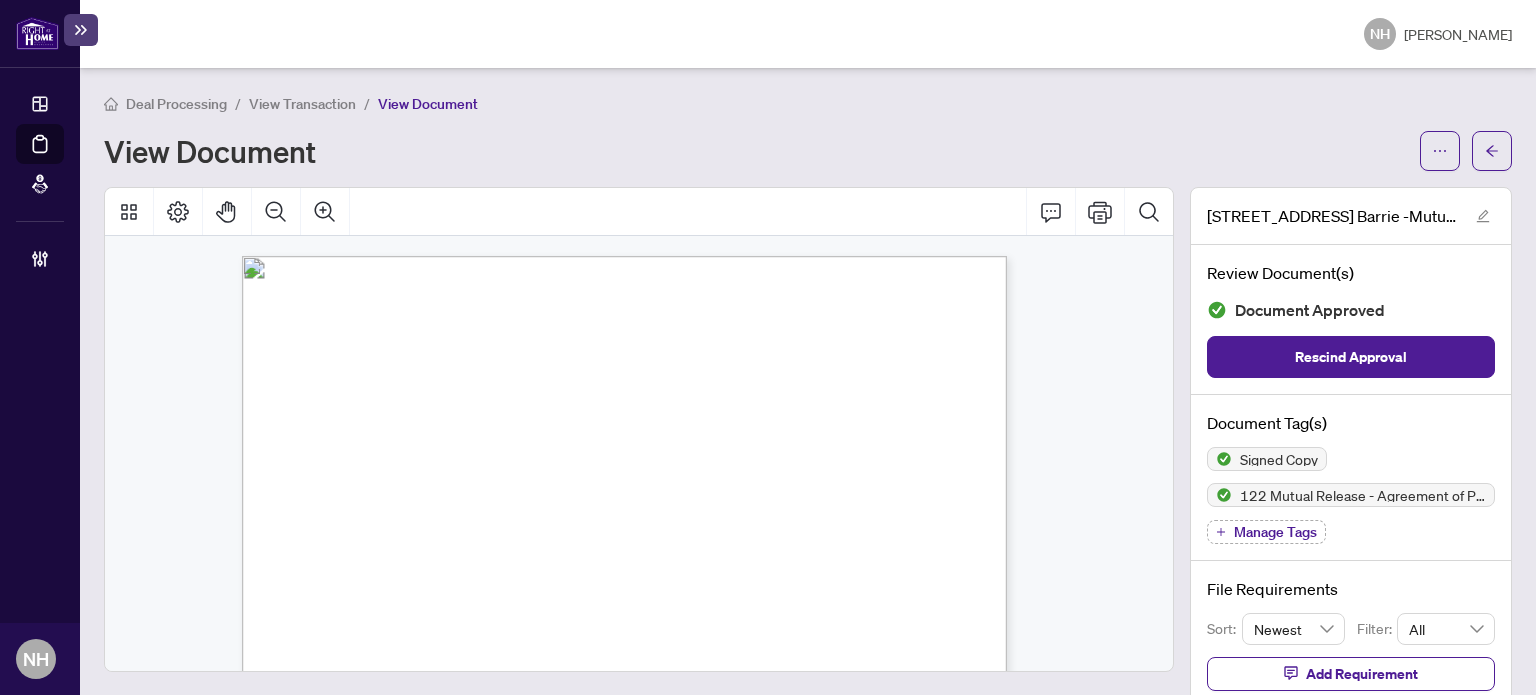 click on "Deal Processing" at bounding box center (176, 104) 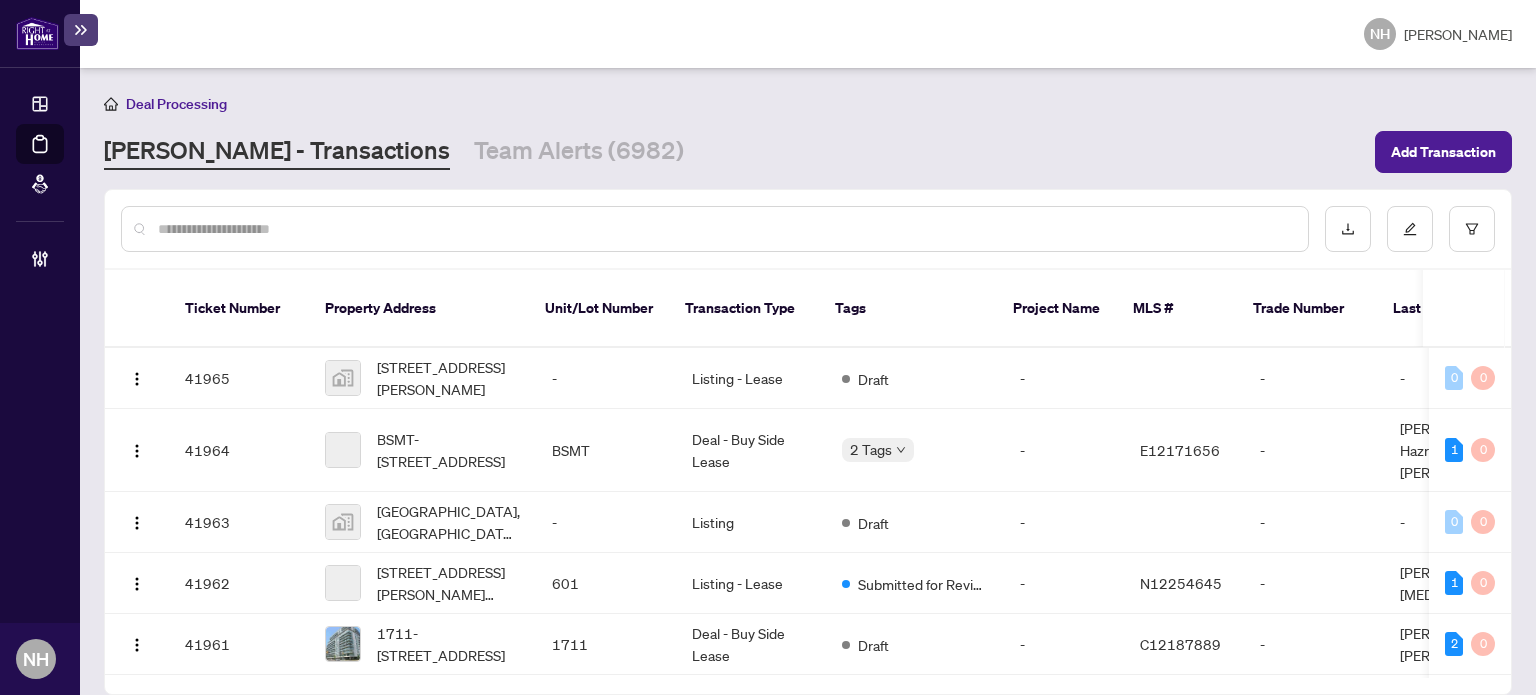 click at bounding box center [725, 229] 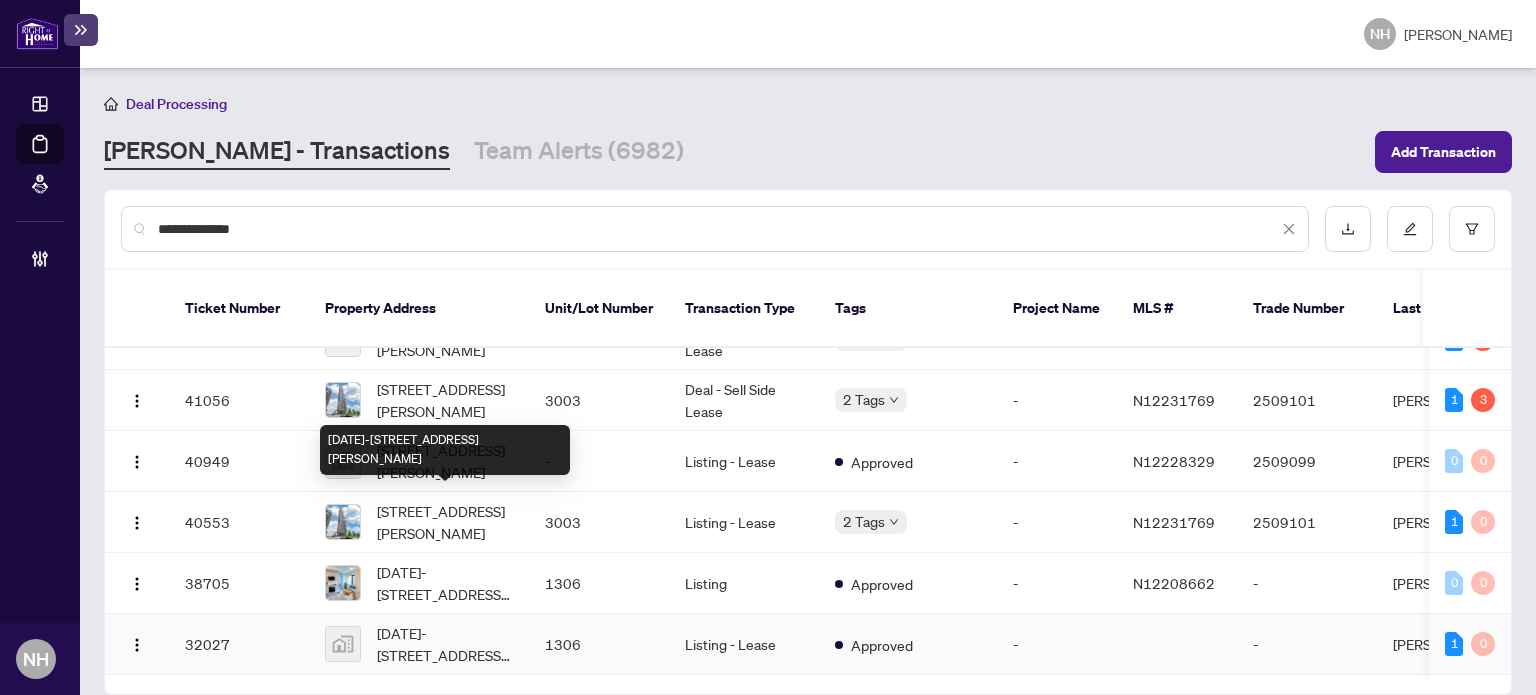 scroll, scrollTop: 200, scrollLeft: 0, axis: vertical 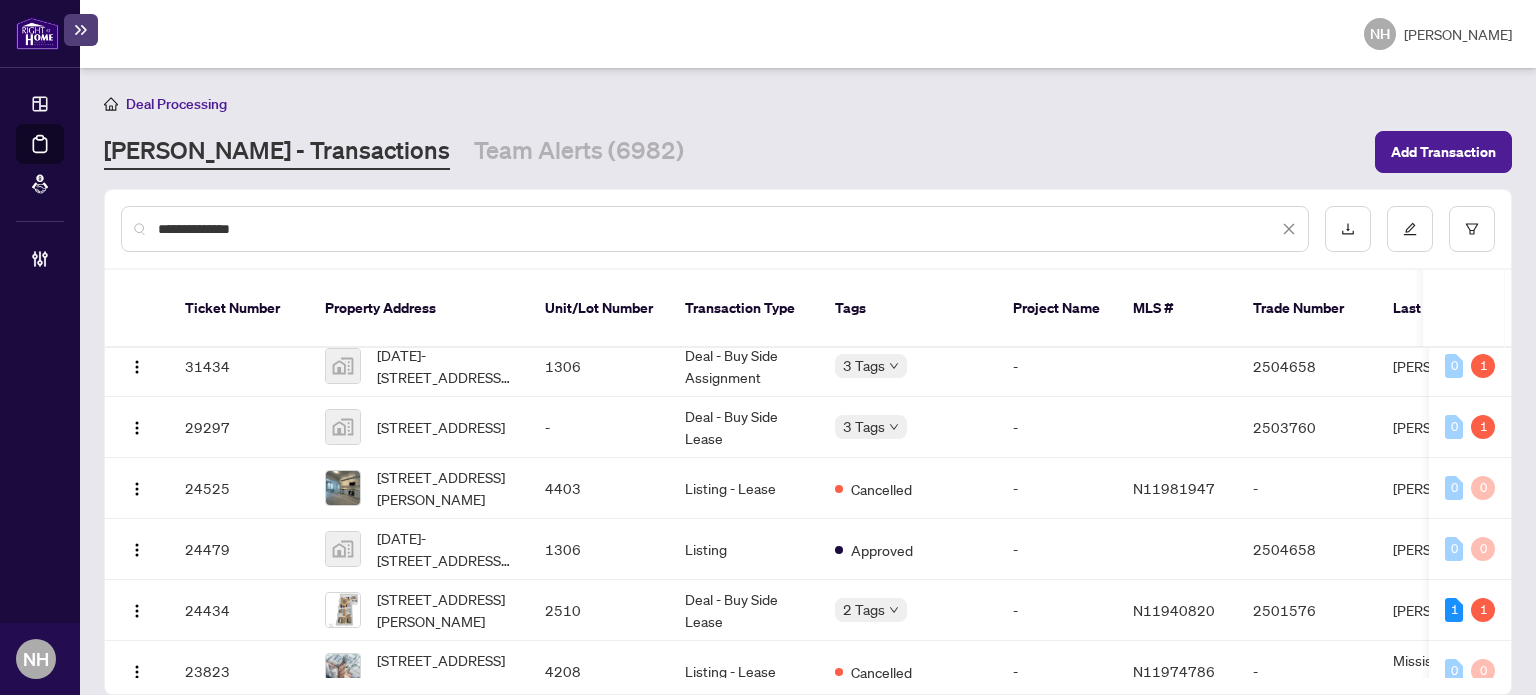 click on "**********" at bounding box center (718, 229) 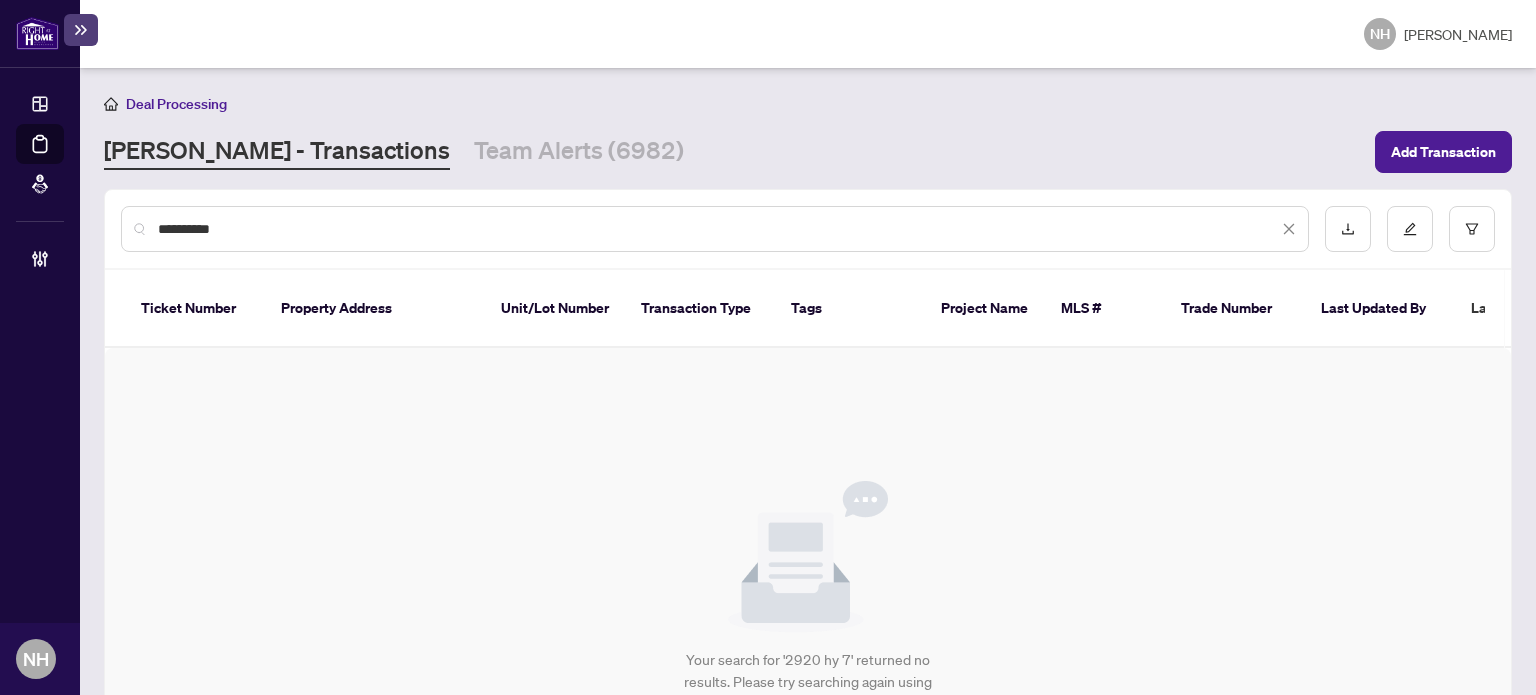 scroll, scrollTop: 0, scrollLeft: 0, axis: both 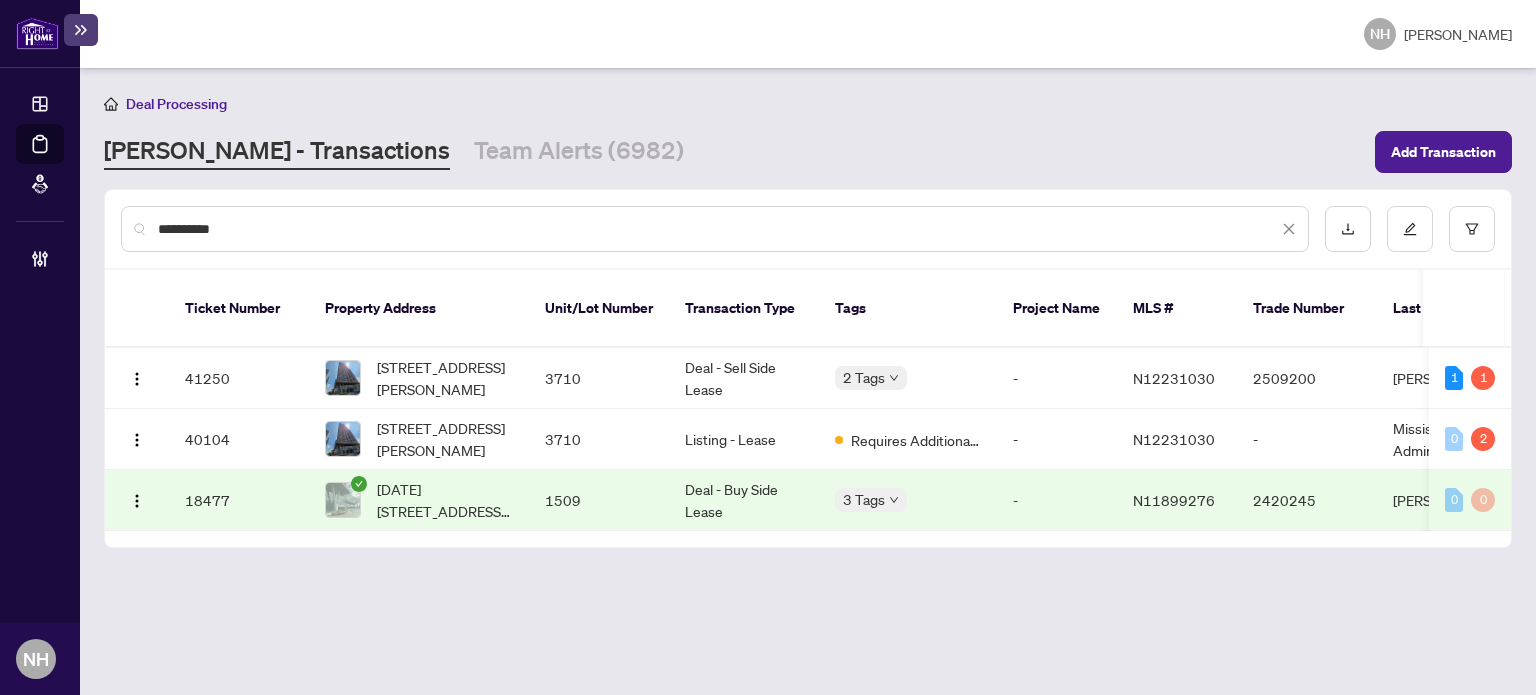 type on "**********" 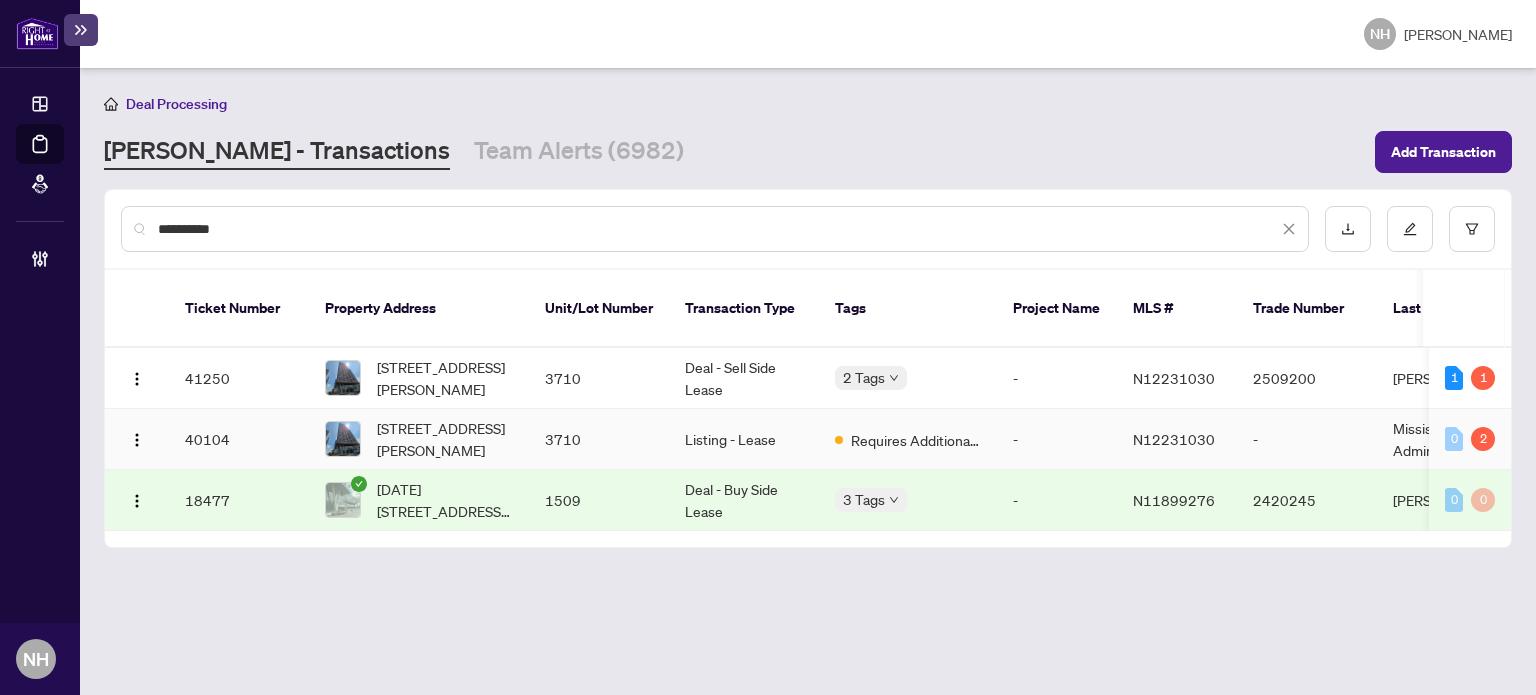 click on "[STREET_ADDRESS][PERSON_NAME]" at bounding box center (445, 439) 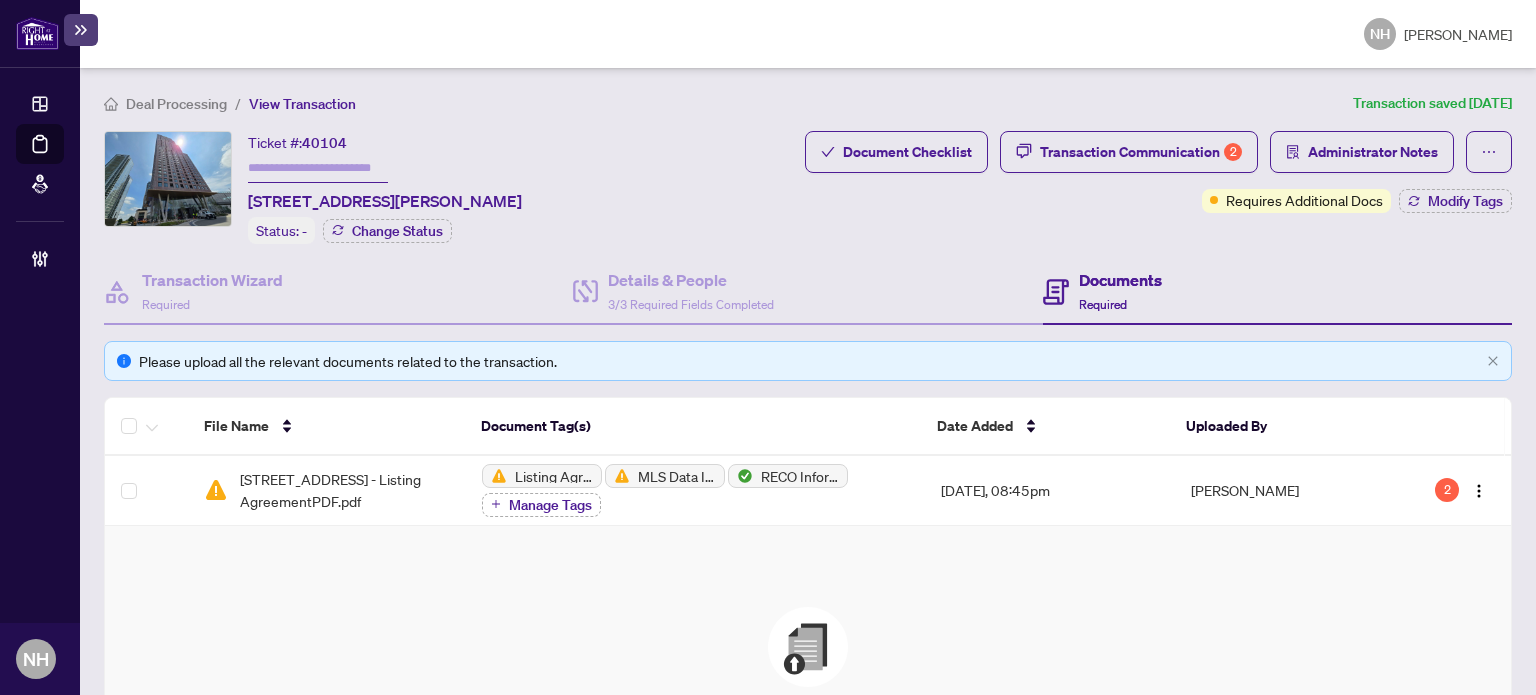click at bounding box center (318, 168) 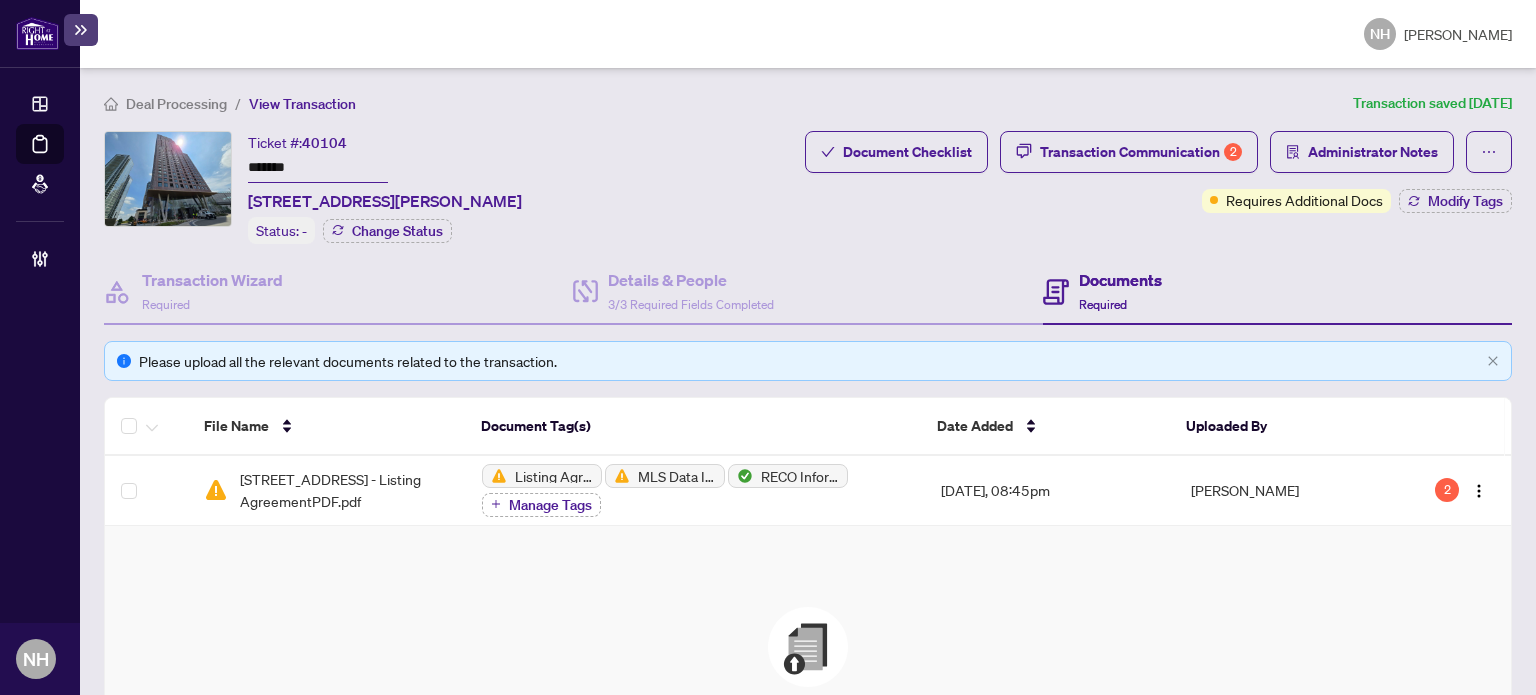 type on "*******" 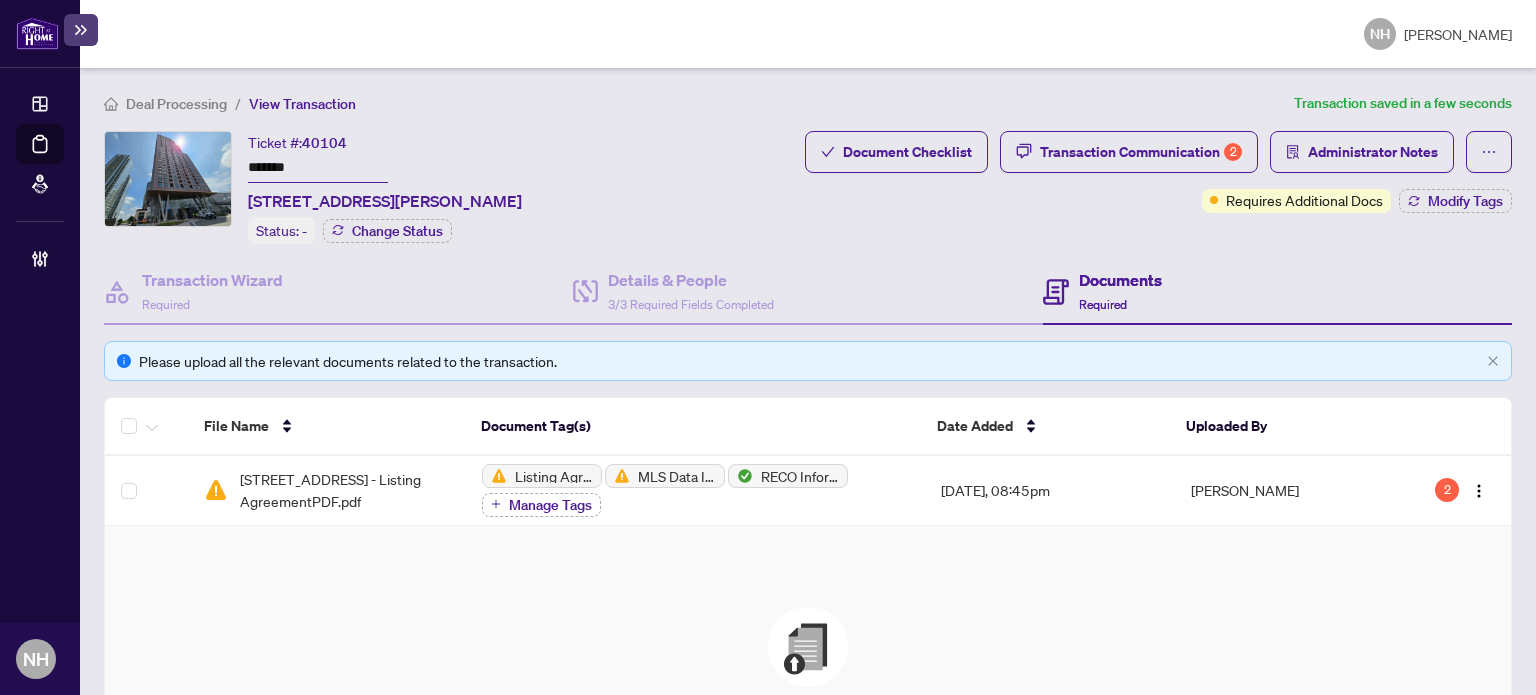 click on "2920 Hwy 7 3710 -  Listing AgreementPDF.pdf" at bounding box center (345, 490) 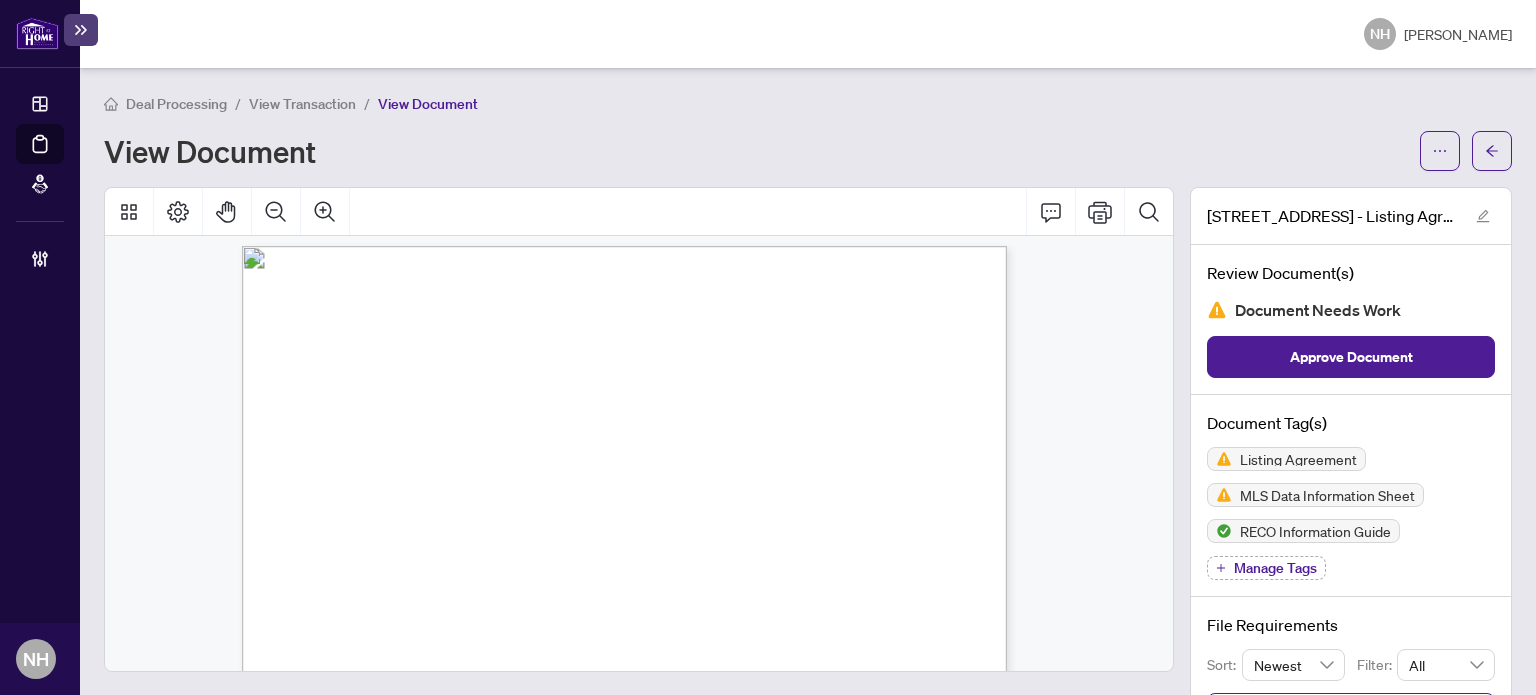 scroll, scrollTop: 12000, scrollLeft: 0, axis: vertical 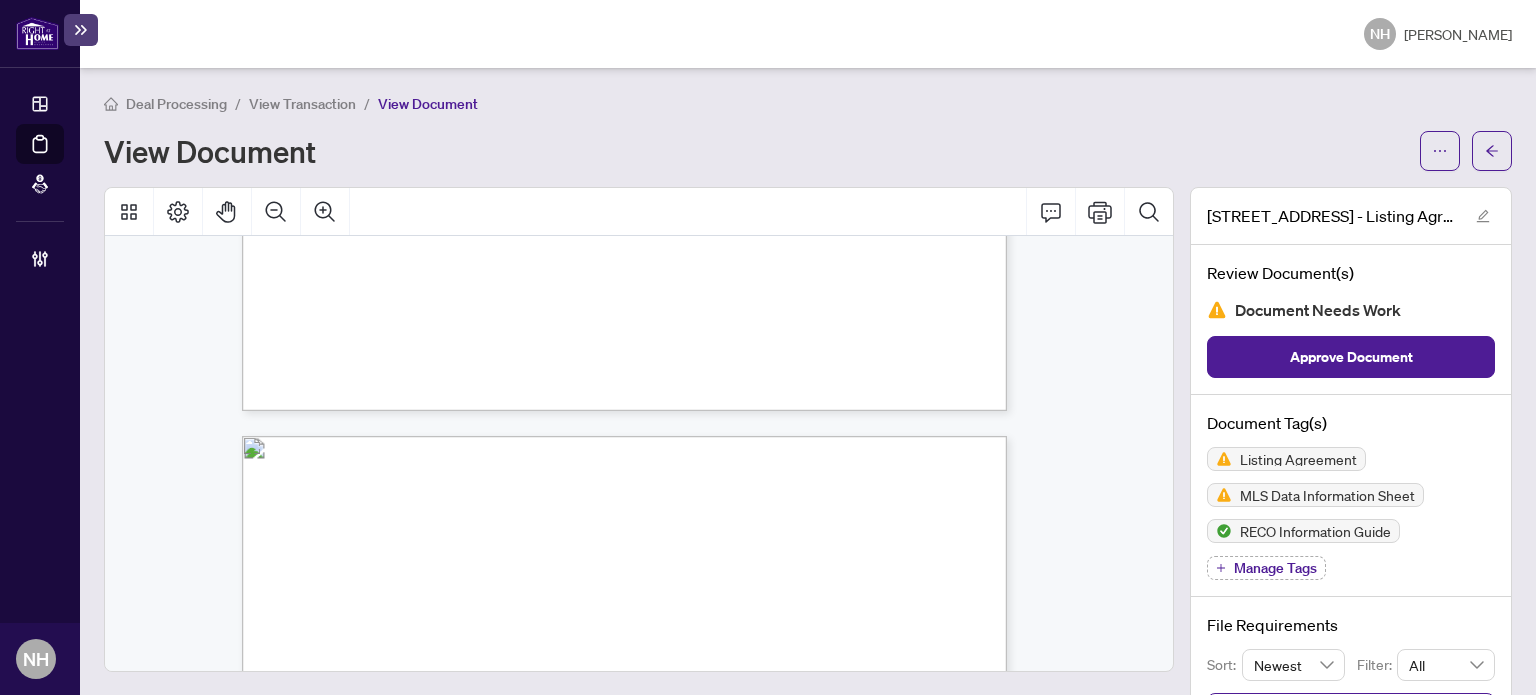 click on "View Transaction" at bounding box center (302, 104) 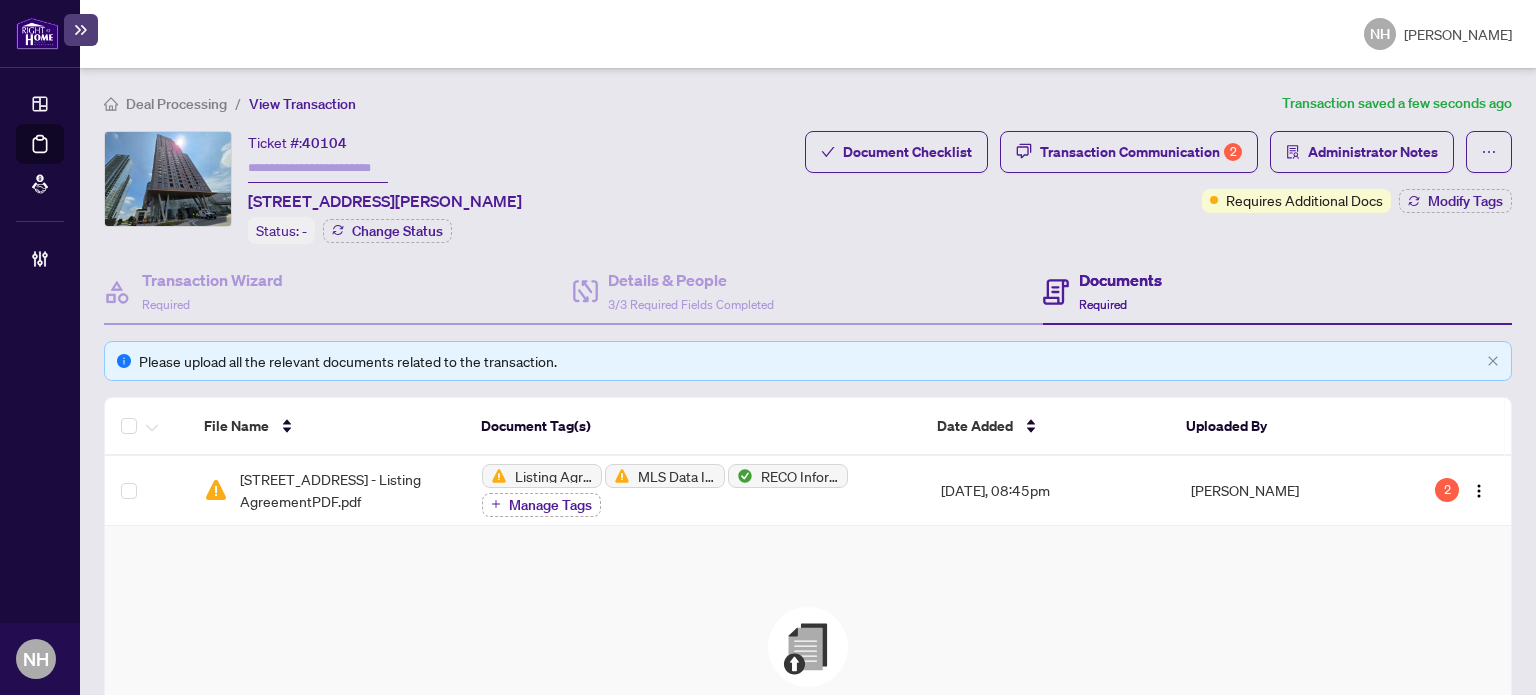 click on "Transaction Communication 2" at bounding box center (1129, 152) 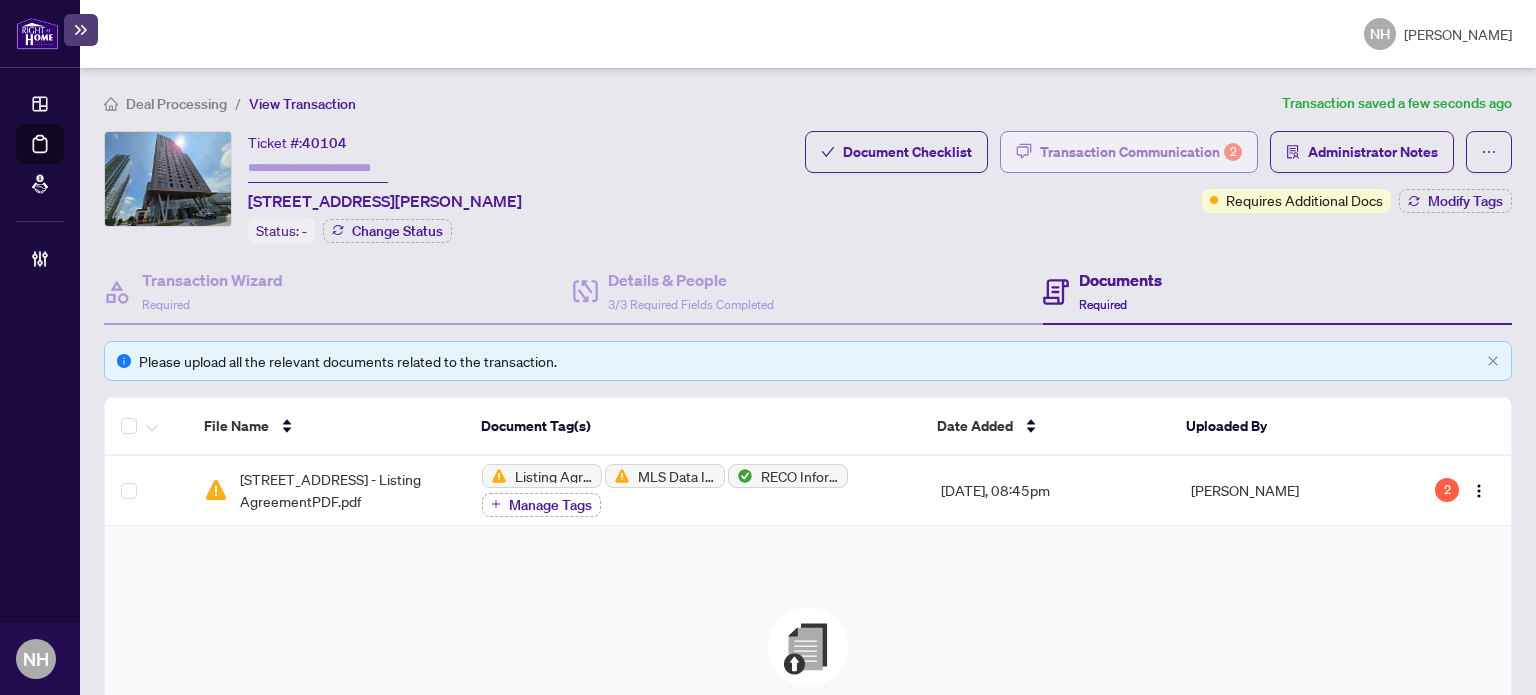 click on "Transaction Communication 2" at bounding box center (1141, 152) 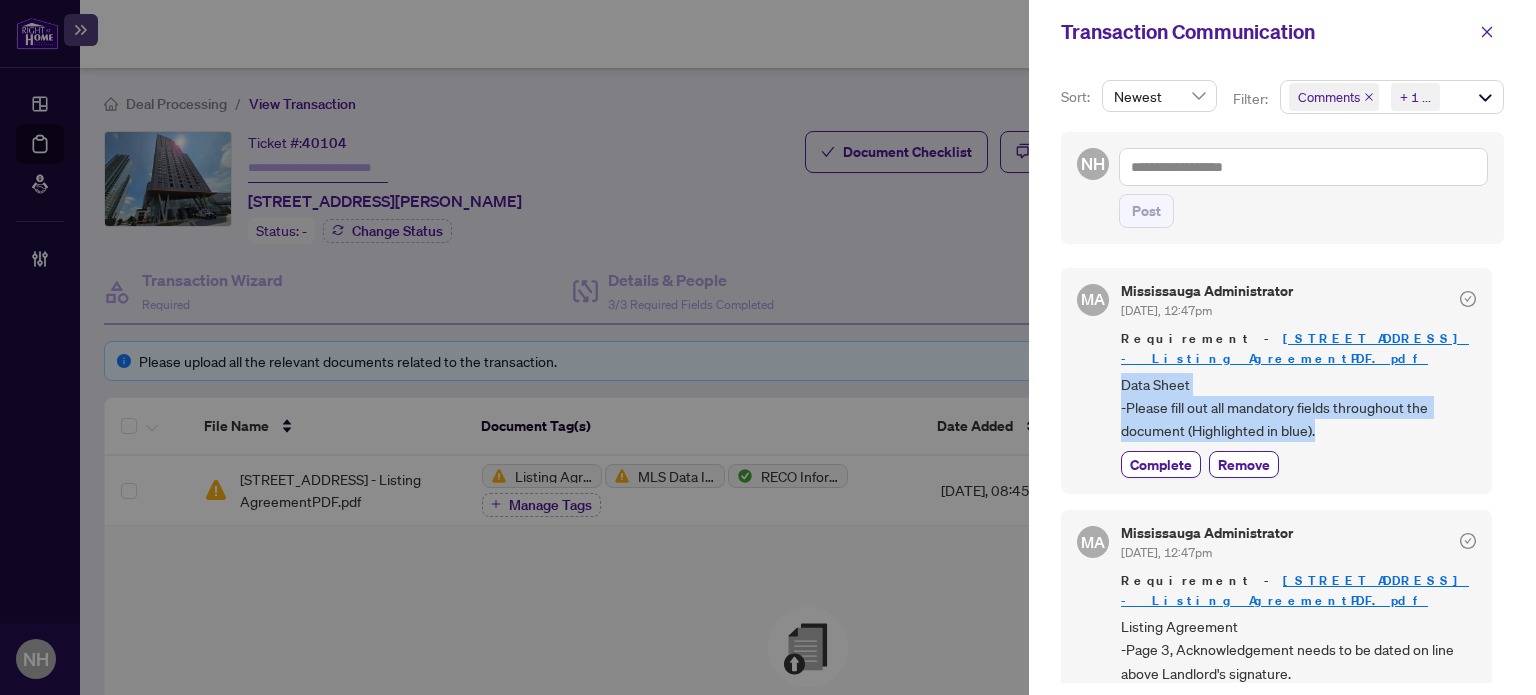 drag, startPoint x: 1305, startPoint y: 414, endPoint x: 1117, endPoint y: 351, distance: 198.27505 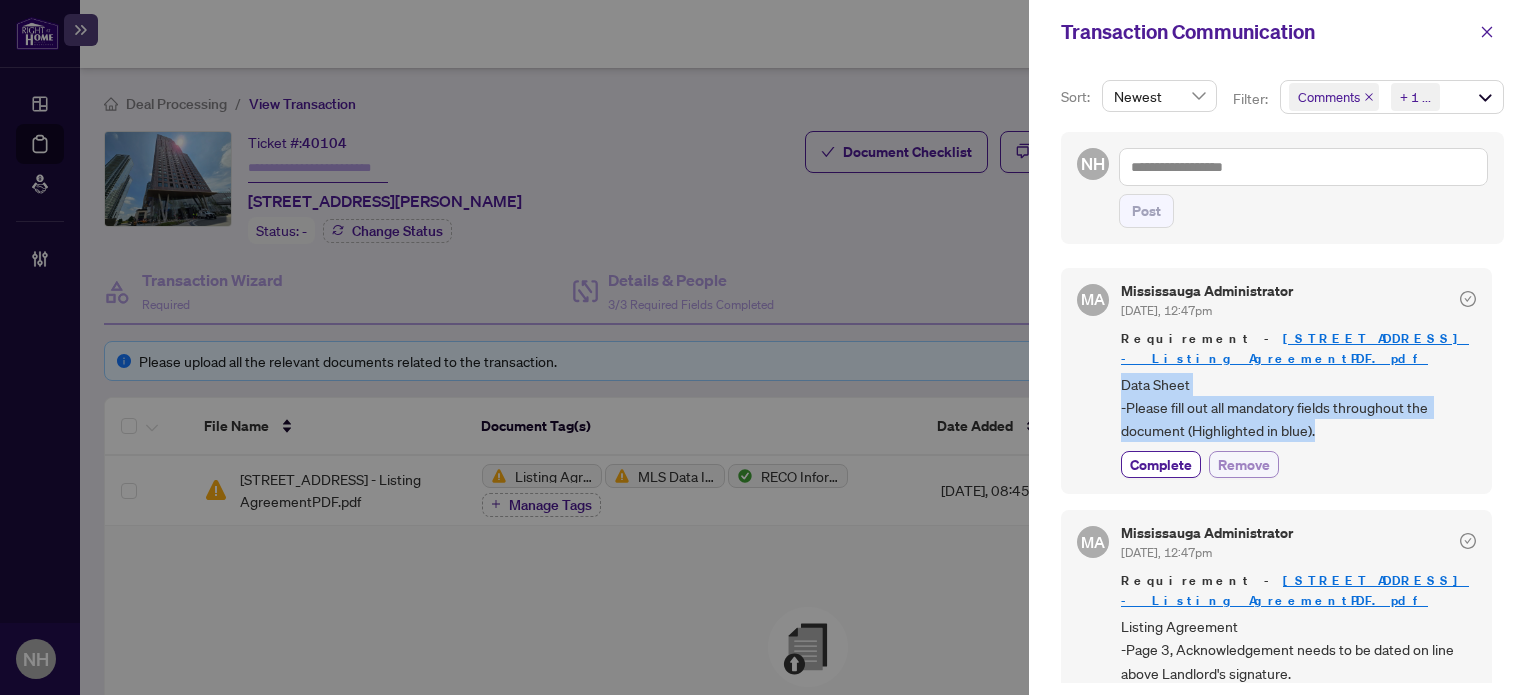 click on "Remove" at bounding box center (1244, 464) 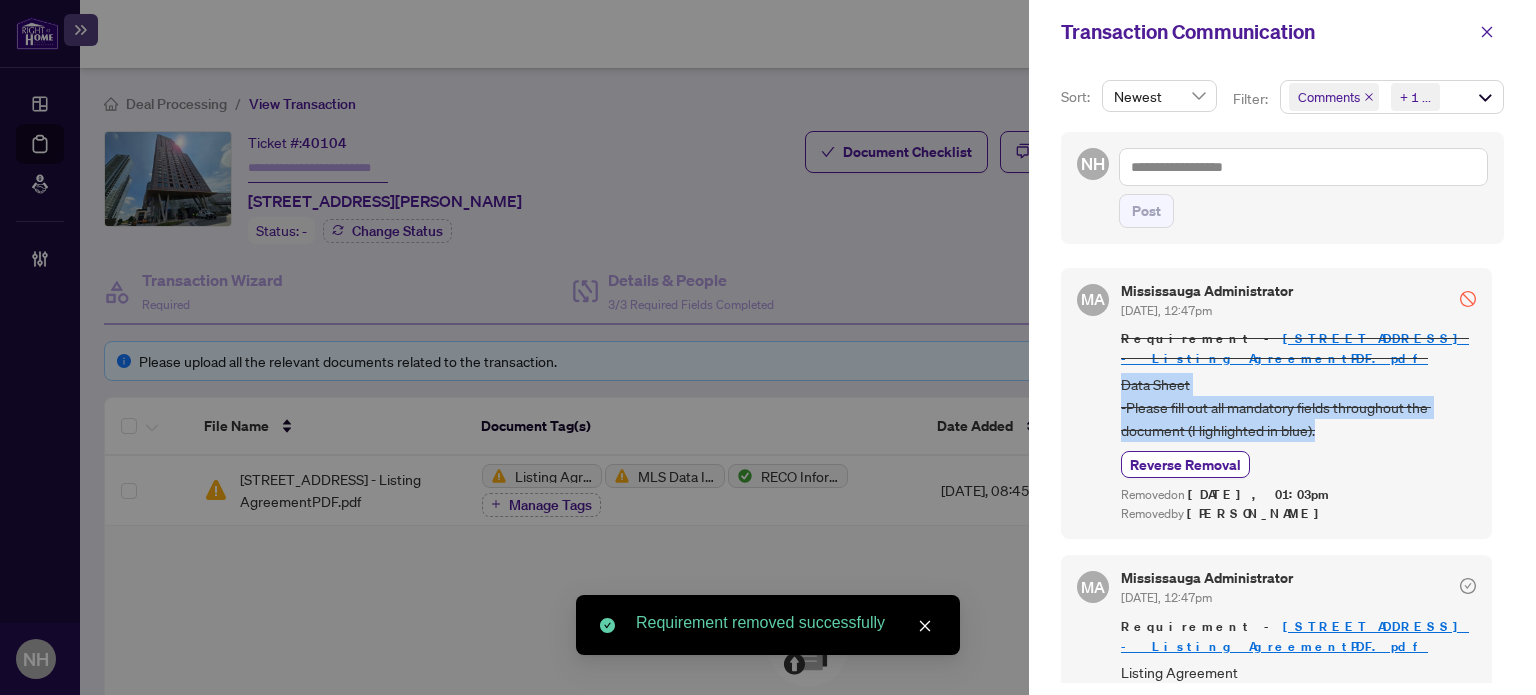 scroll, scrollTop: 56, scrollLeft: 0, axis: vertical 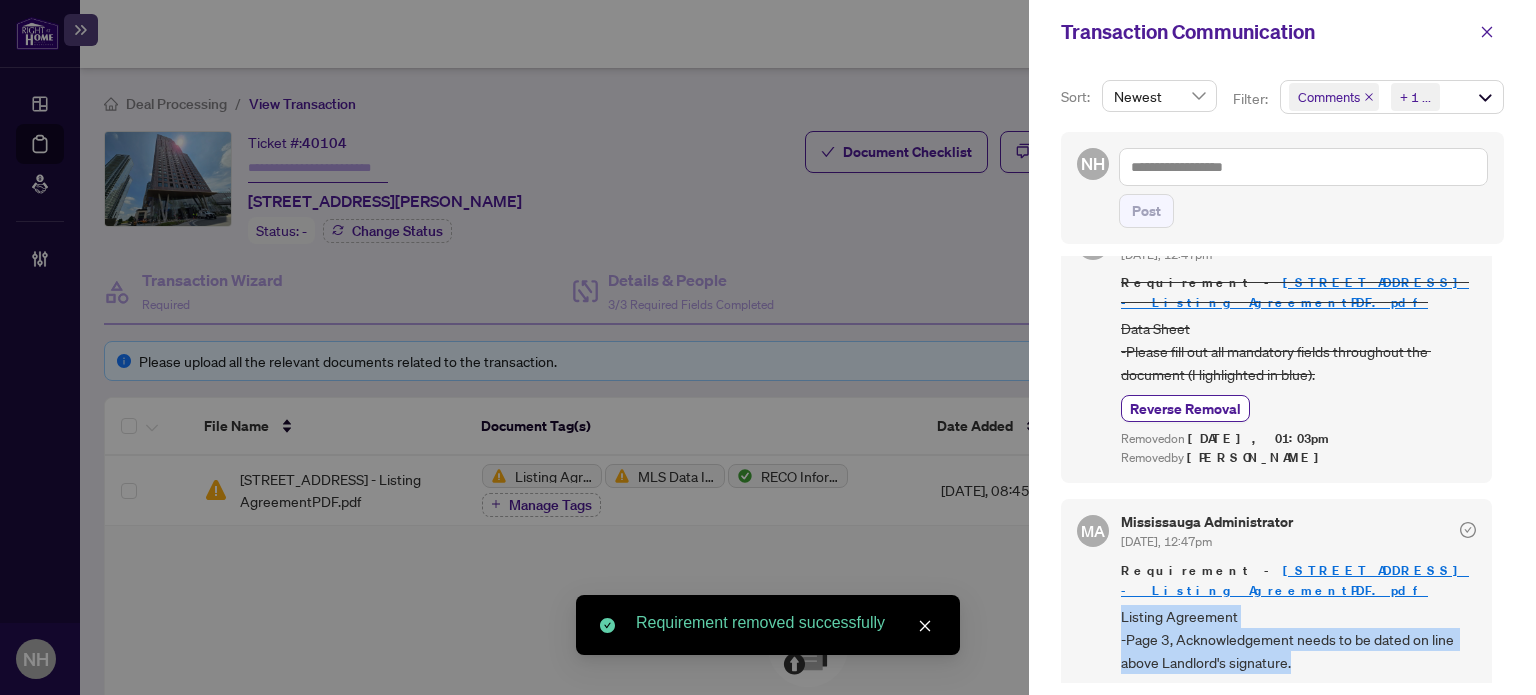 drag, startPoint x: 1308, startPoint y: 620, endPoint x: 1113, endPoint y: 574, distance: 200.35219 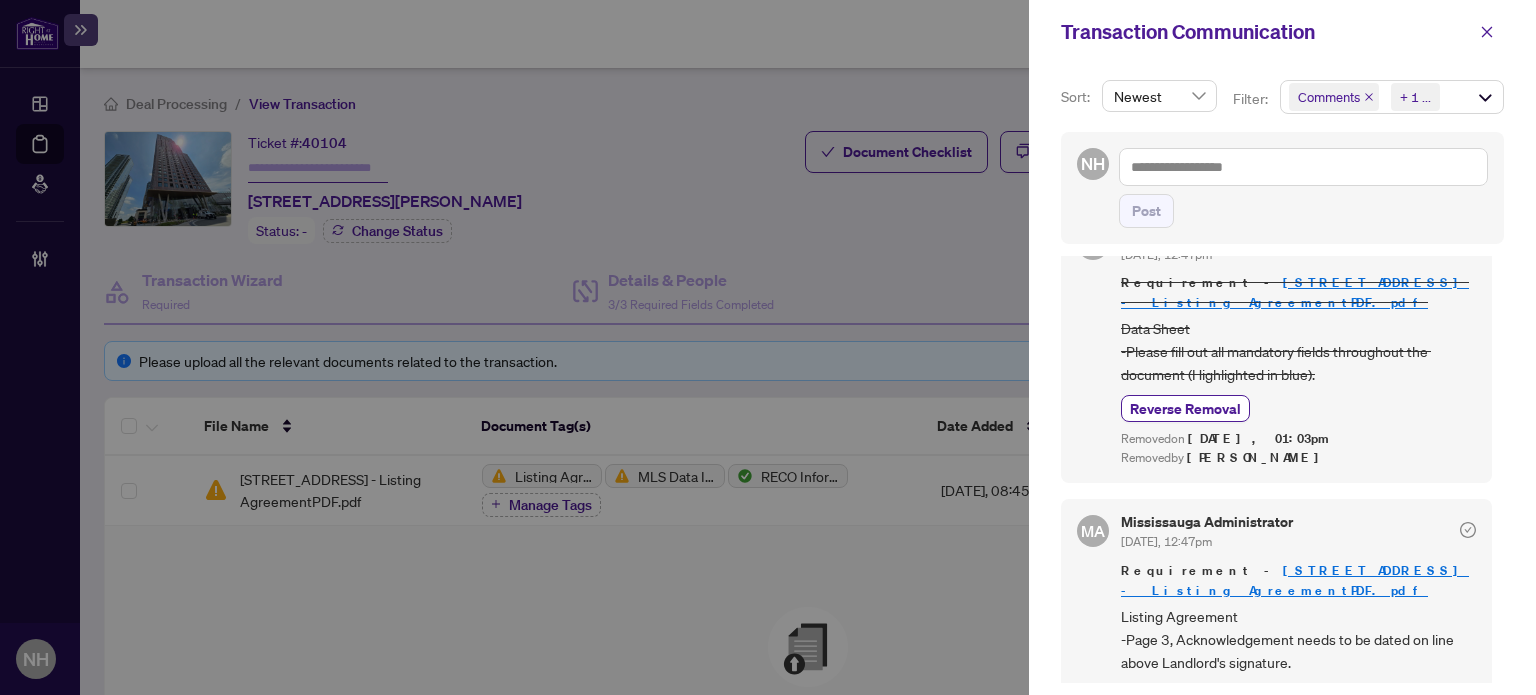 click on "MA Mississauga Administrator   Jun/24/2025, 12:47pm Requirement    -  2920 Hwy 7 3710 -  Listing AgreementPDF.pdf Listing Agreement
-Page 3, Acknowledgement needs to be dated on line above Landlord's signature. Complete Remove" at bounding box center (1276, 612) 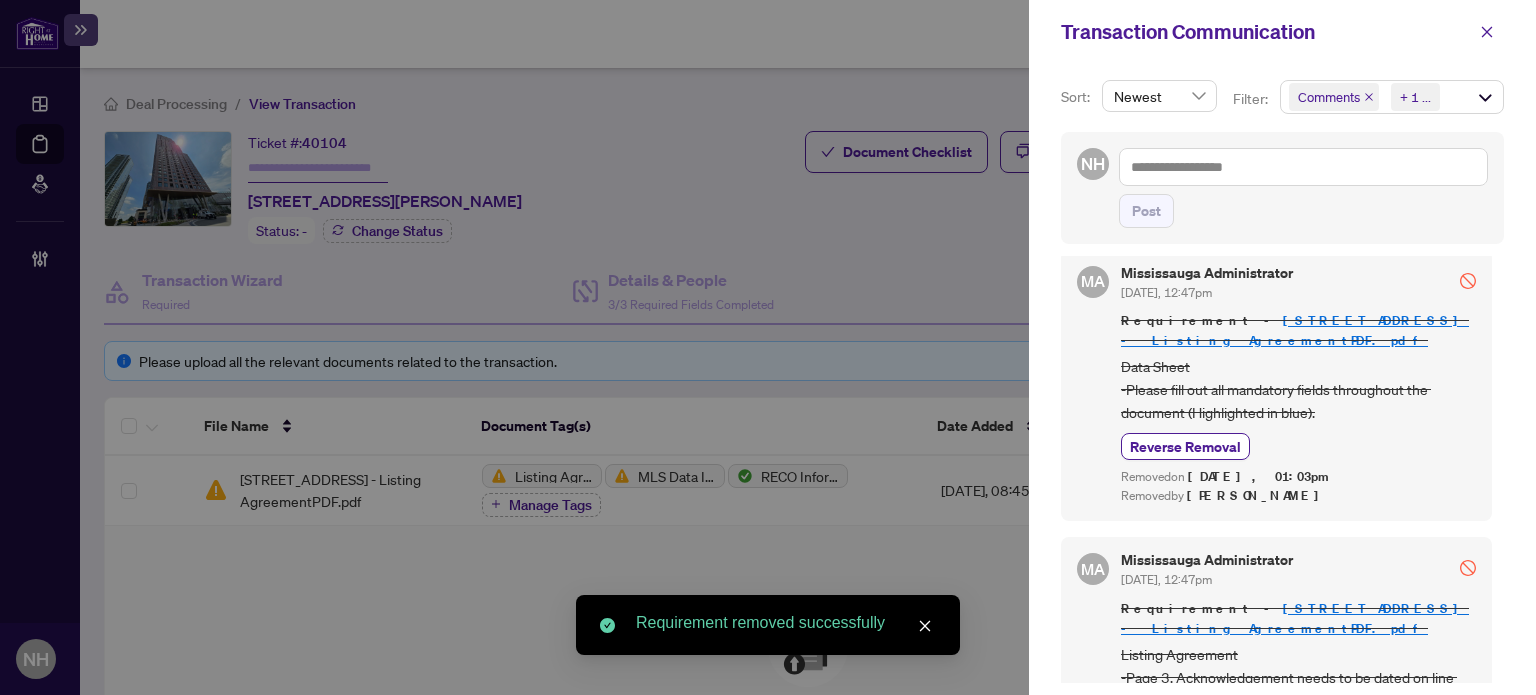 scroll, scrollTop: 0, scrollLeft: 0, axis: both 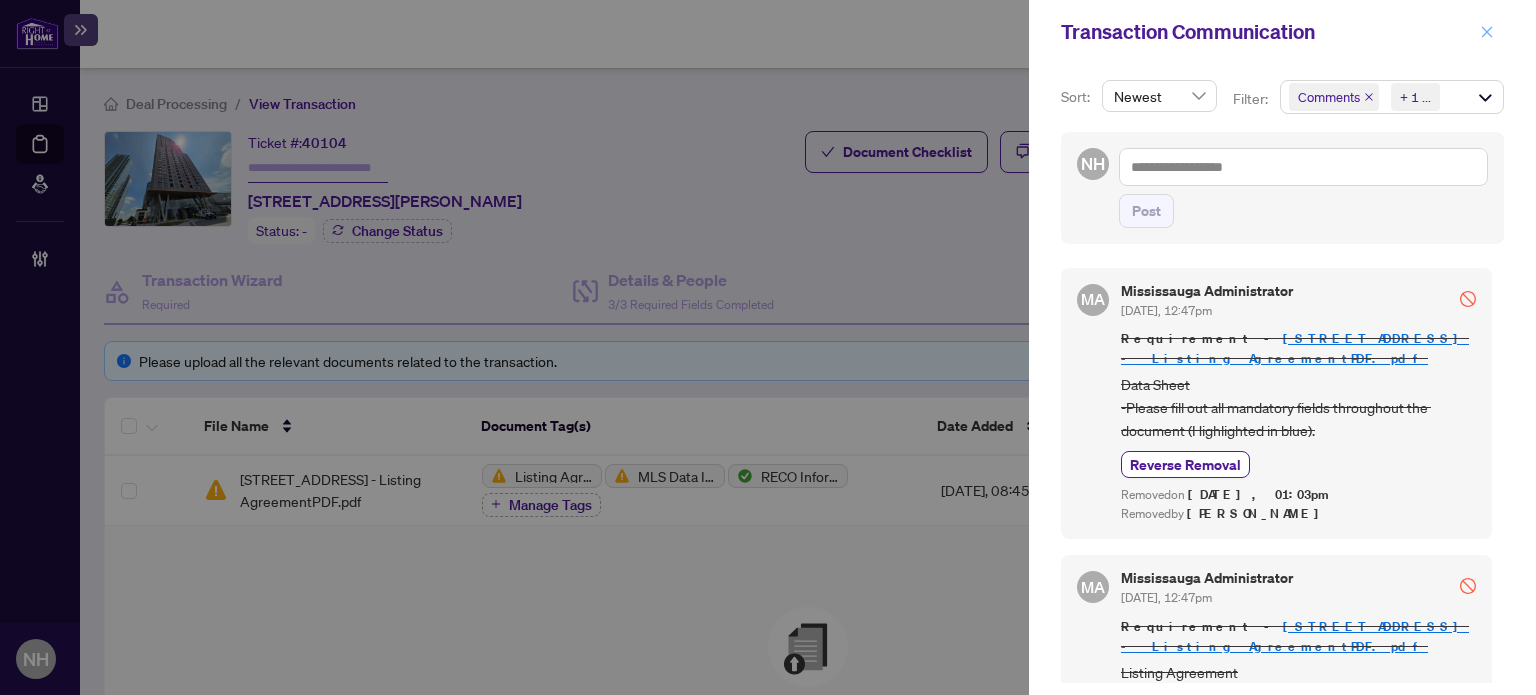 click at bounding box center [1487, 32] 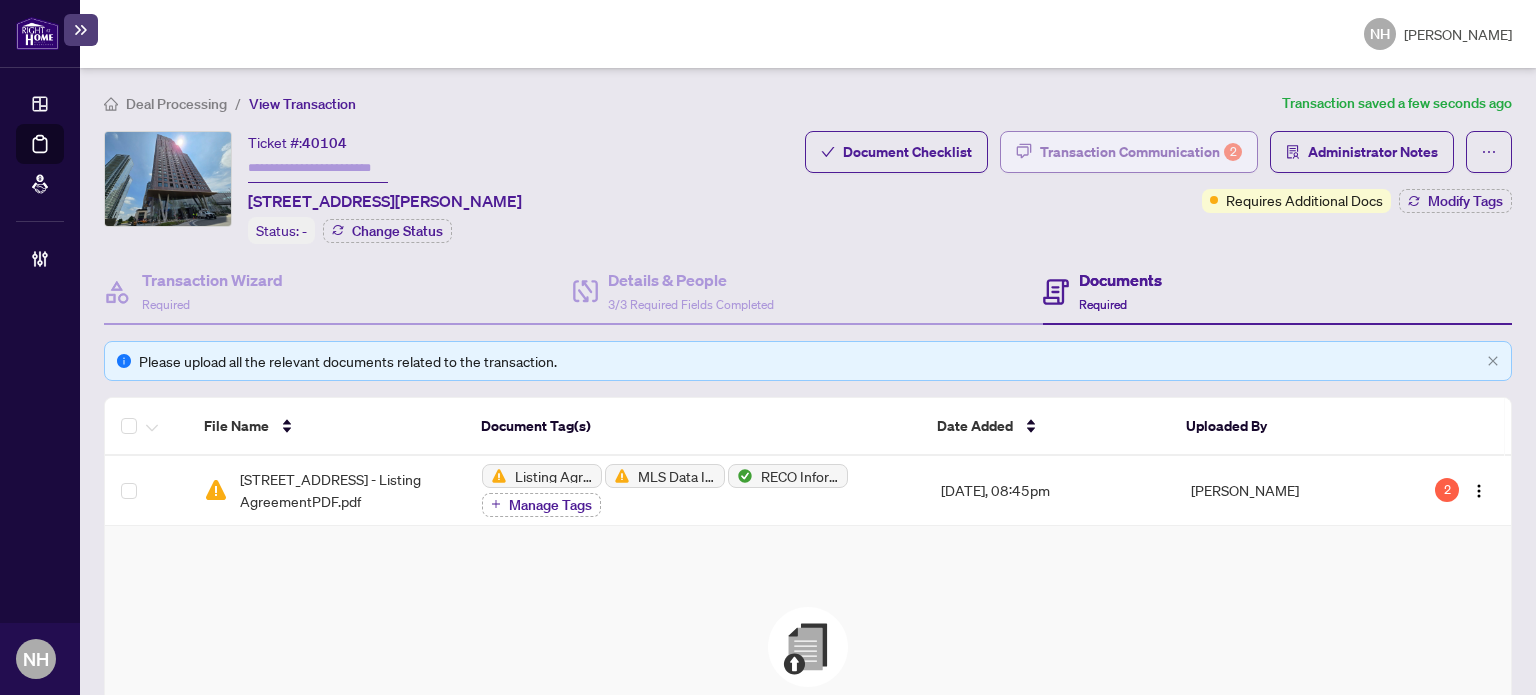 type on "*******" 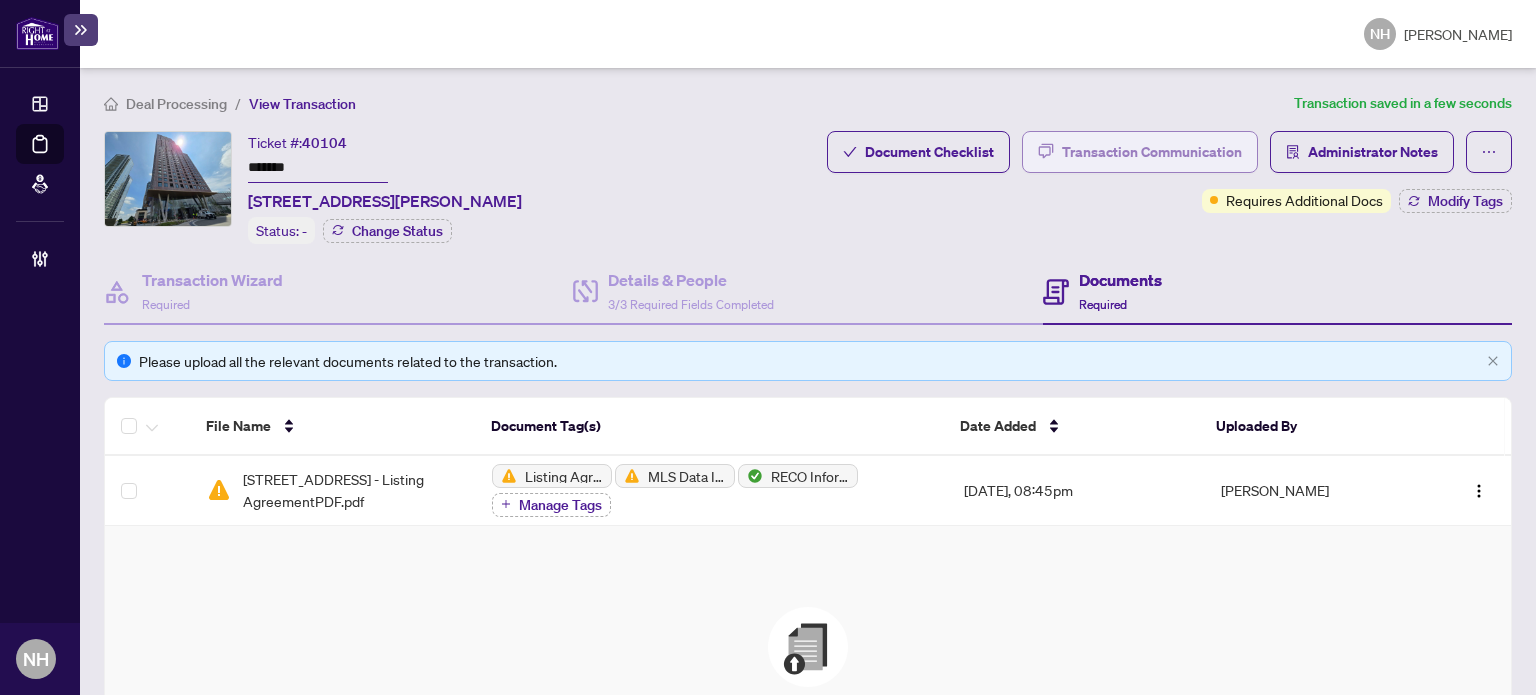 click on "Transaction Communication" at bounding box center [1152, 152] 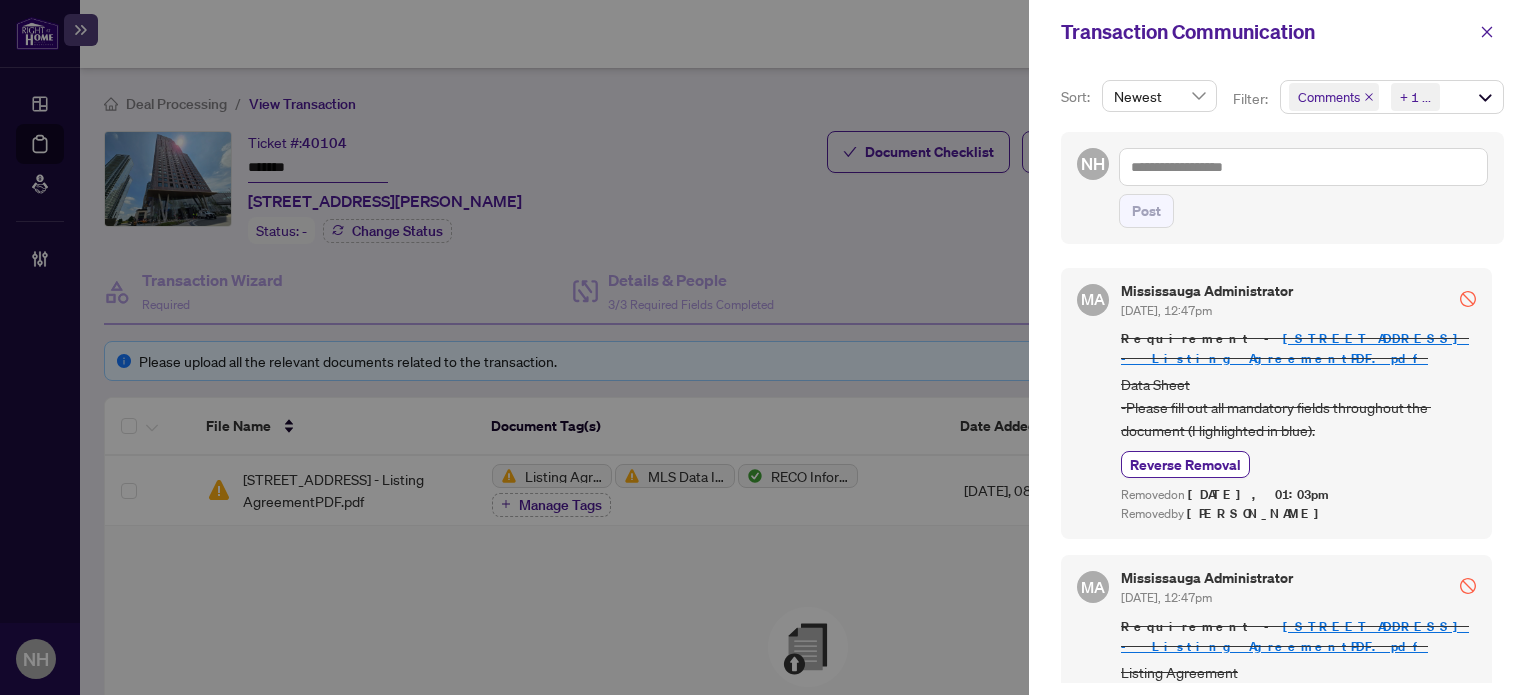 click on "Comments Requirements + 1 ..." at bounding box center (1392, 97) 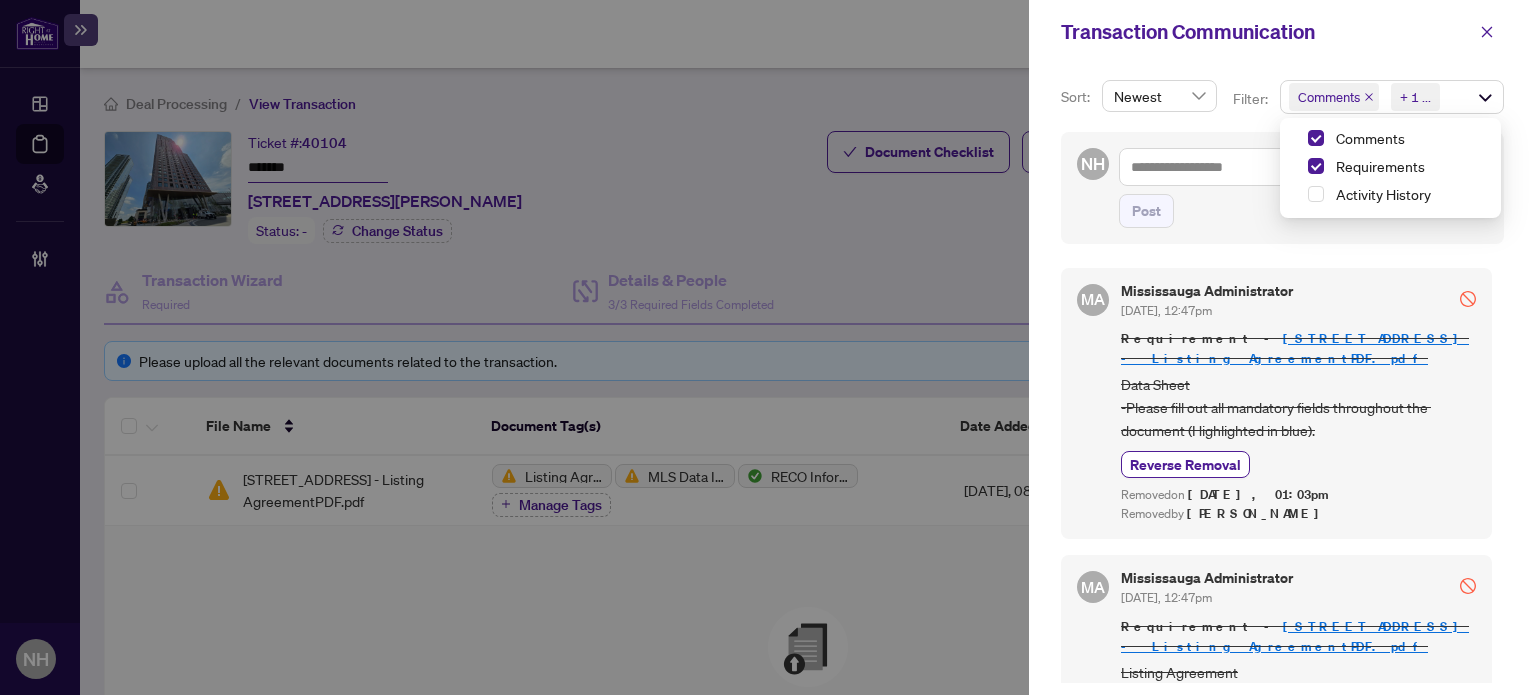 click on "Transaction Communication" at bounding box center [1265, 32] 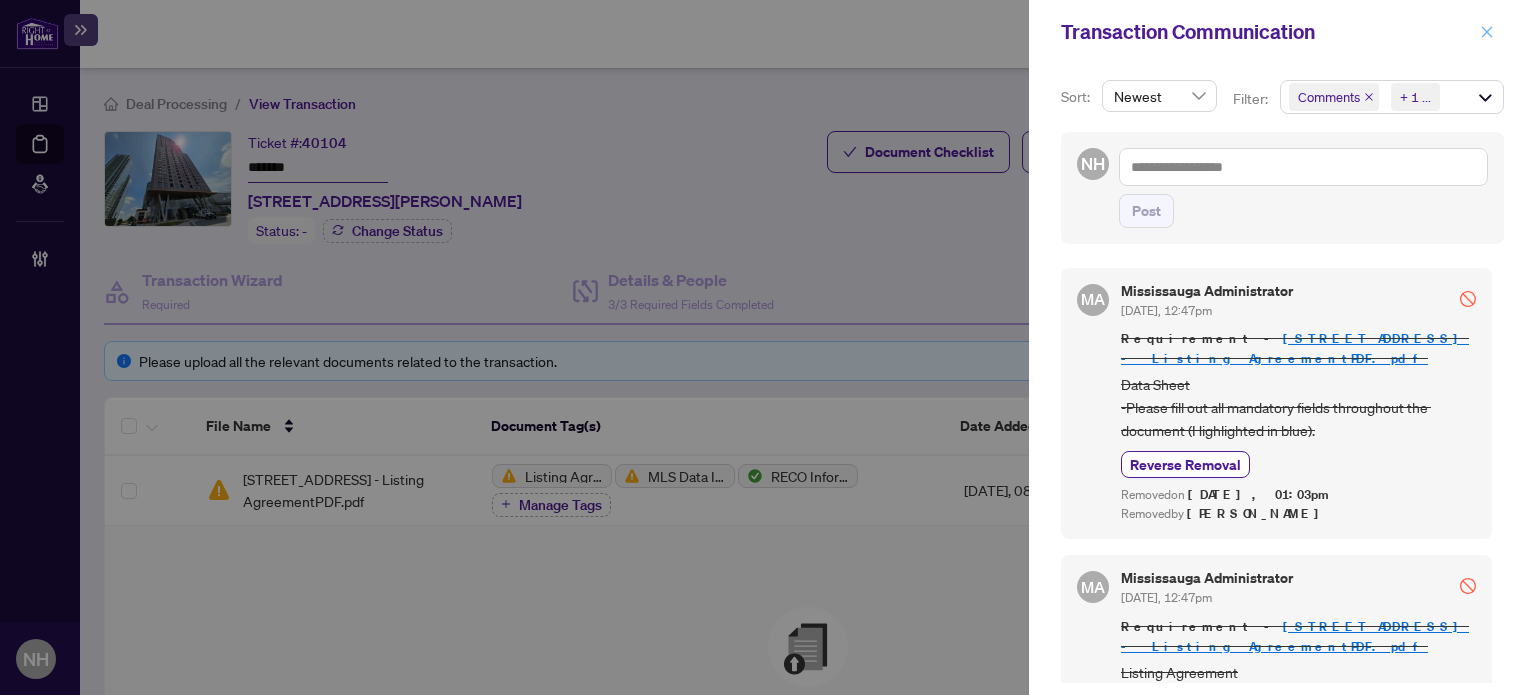 click at bounding box center [1487, 32] 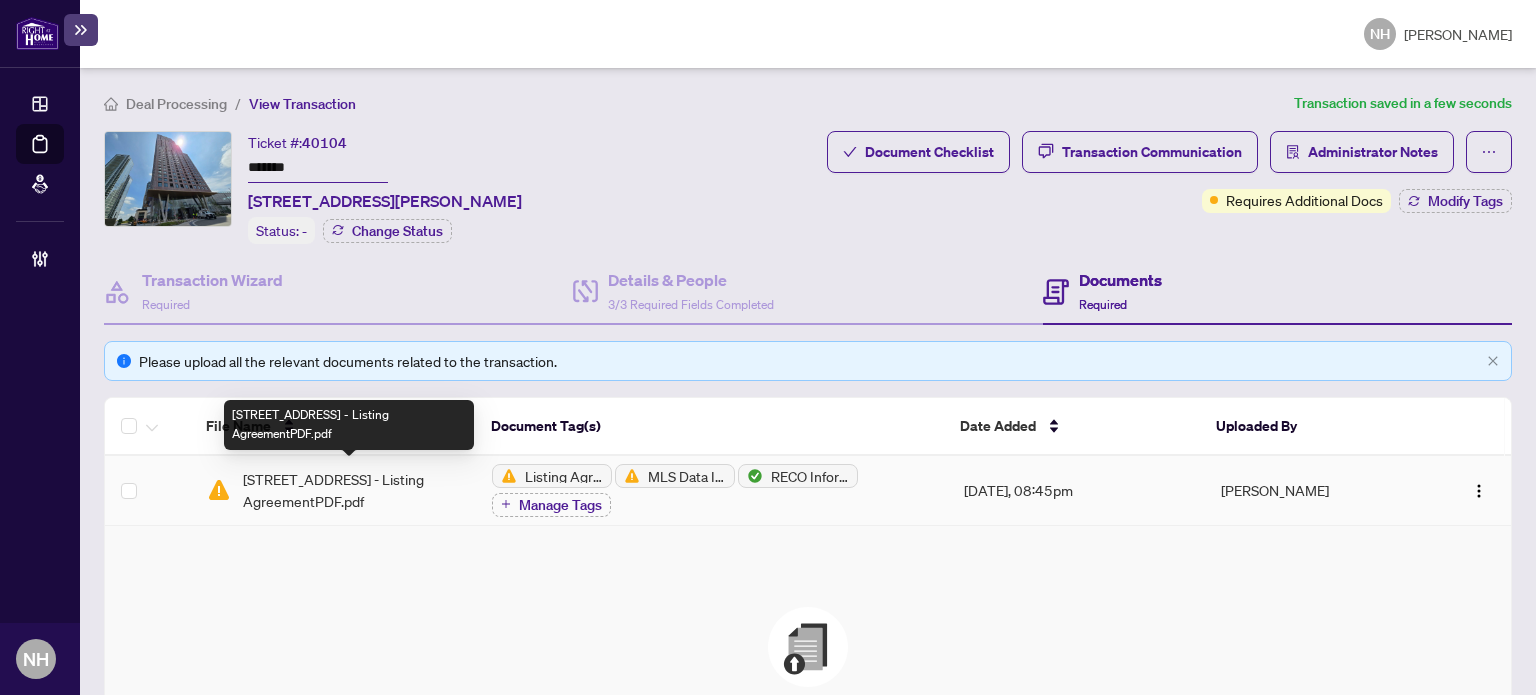click on "2920 Hwy 7 3710 -  Listing AgreementPDF.pdf" at bounding box center (352, 490) 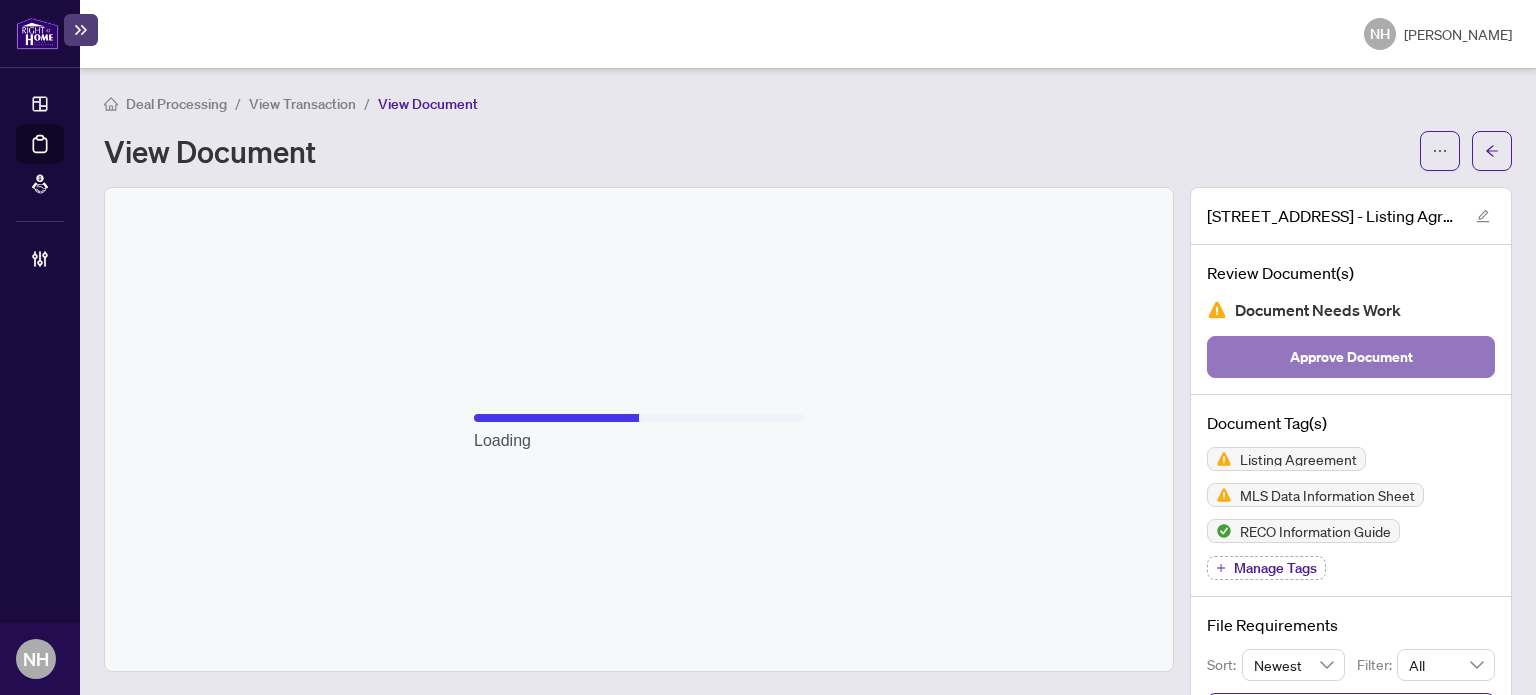 click on "Approve Document" at bounding box center [1351, 357] 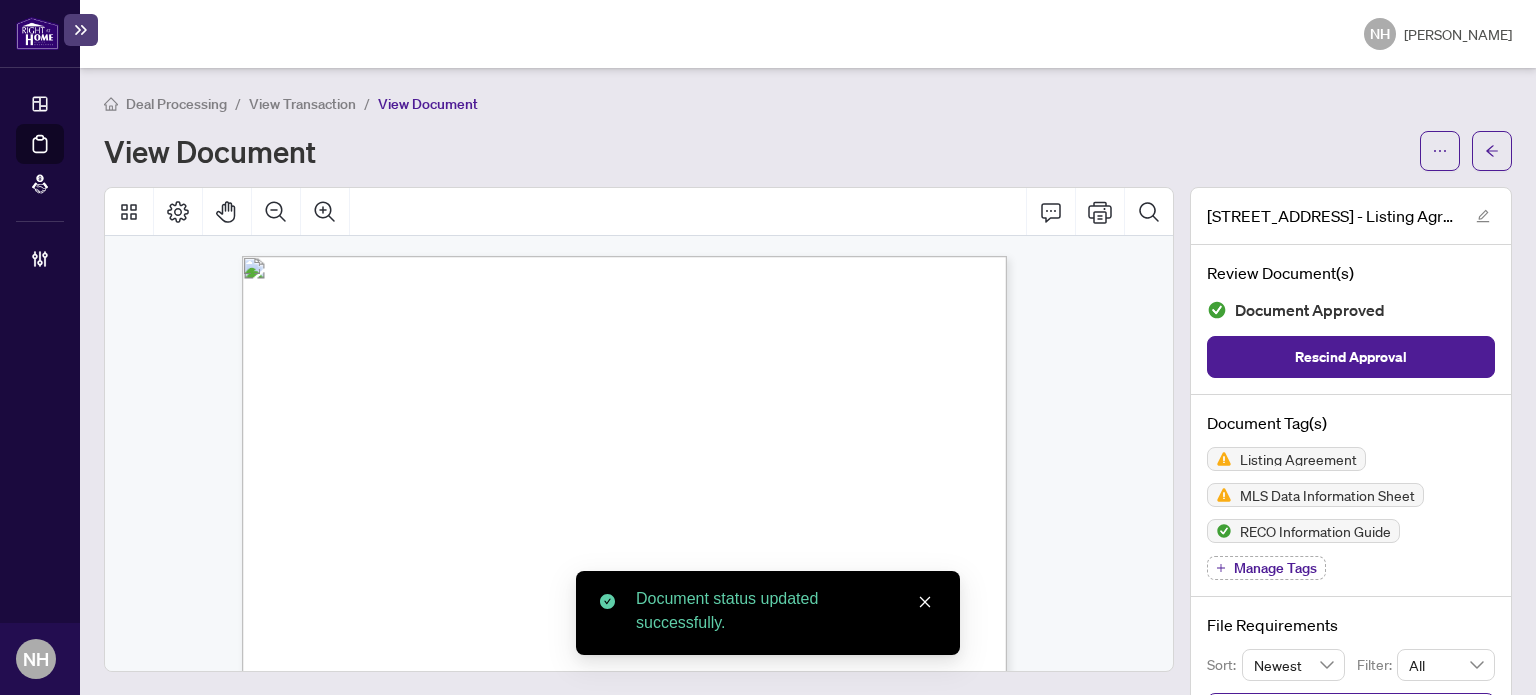 click on "View Transaction" at bounding box center [302, 104] 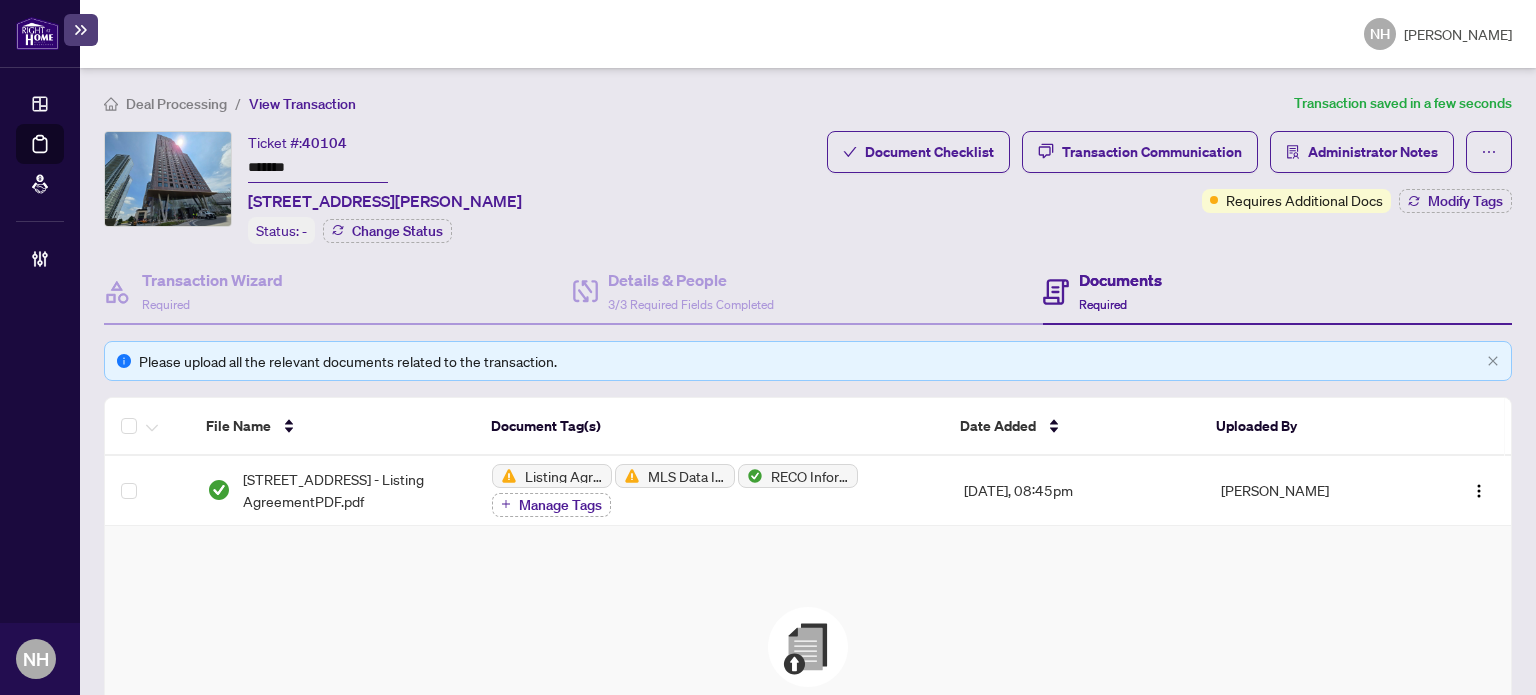 click on "Document Checklist Transaction Communication Administrator Notes Requires Additional Docs Modify Tags" at bounding box center (1169, 187) 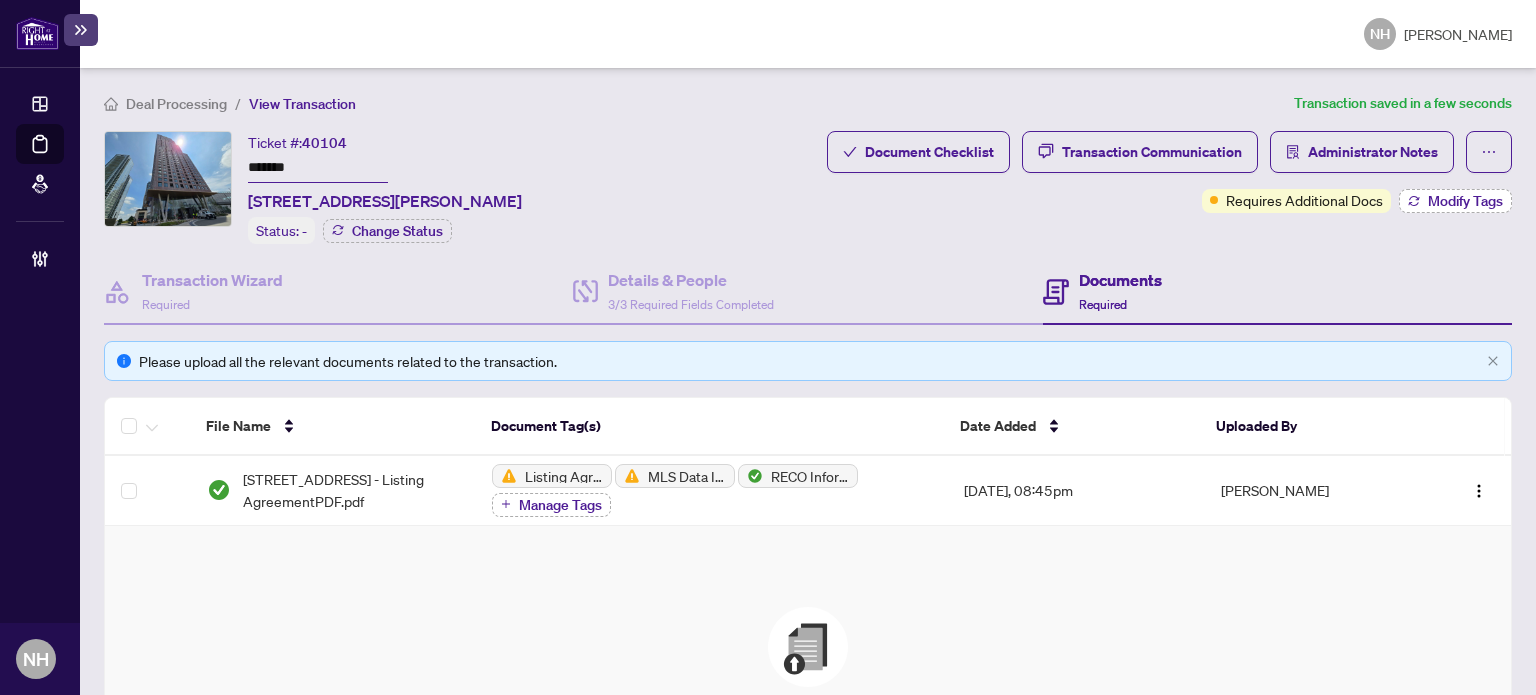 click on "Modify Tags" at bounding box center [1465, 201] 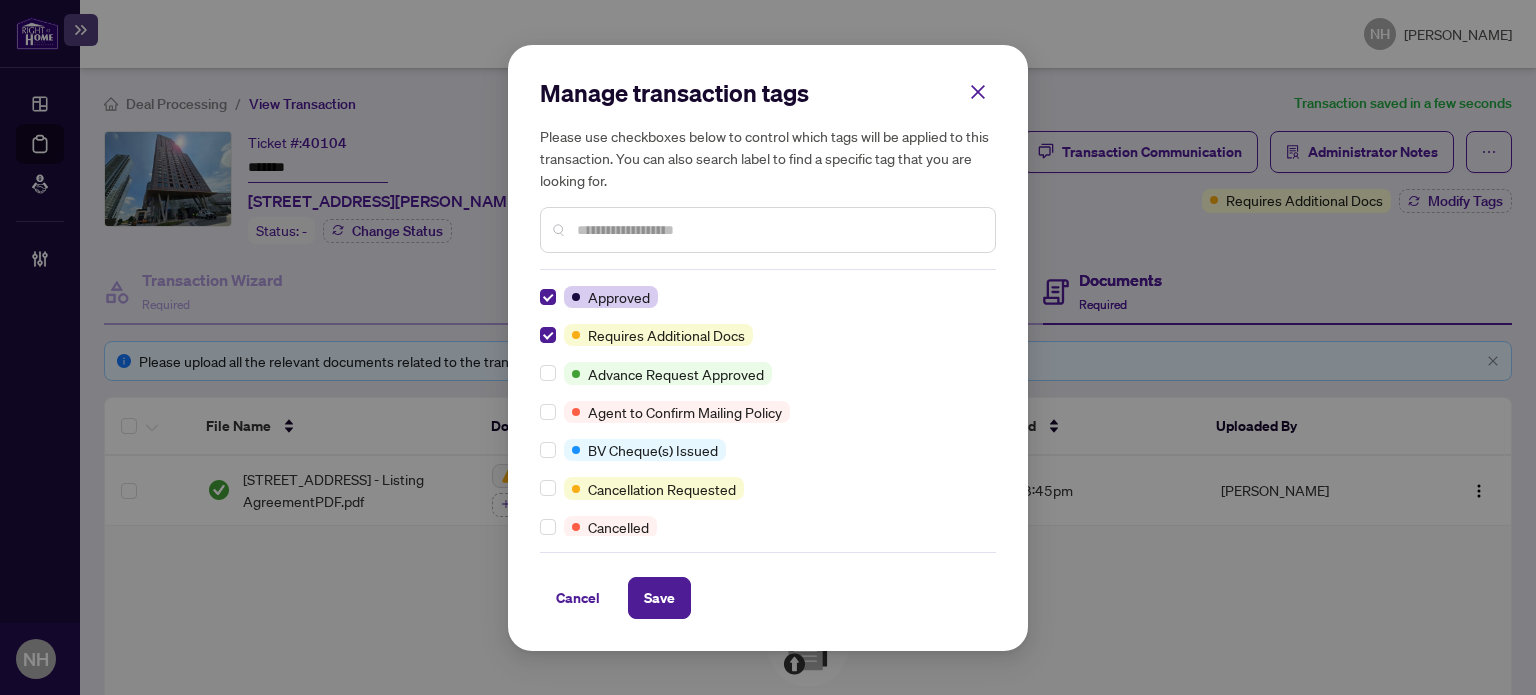 scroll, scrollTop: 0, scrollLeft: 0, axis: both 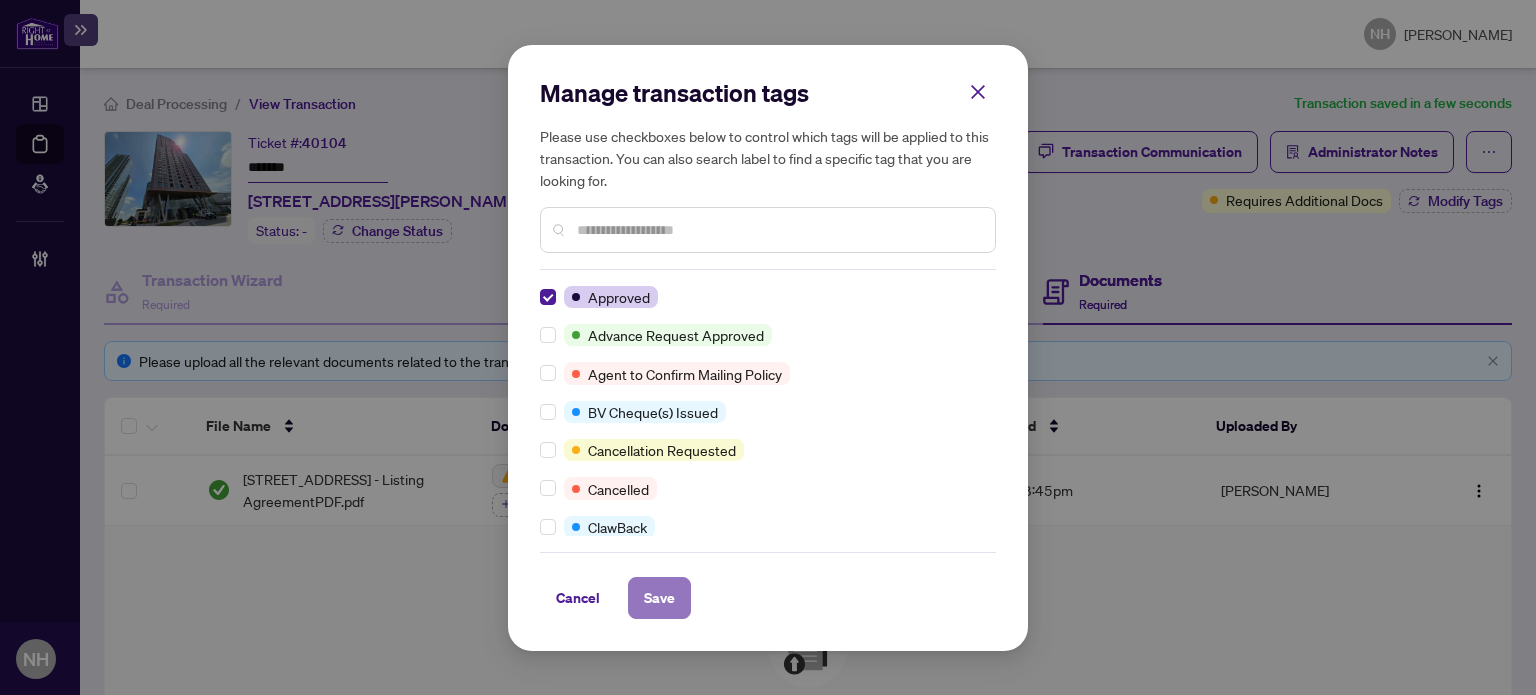 click on "Save" at bounding box center [659, 598] 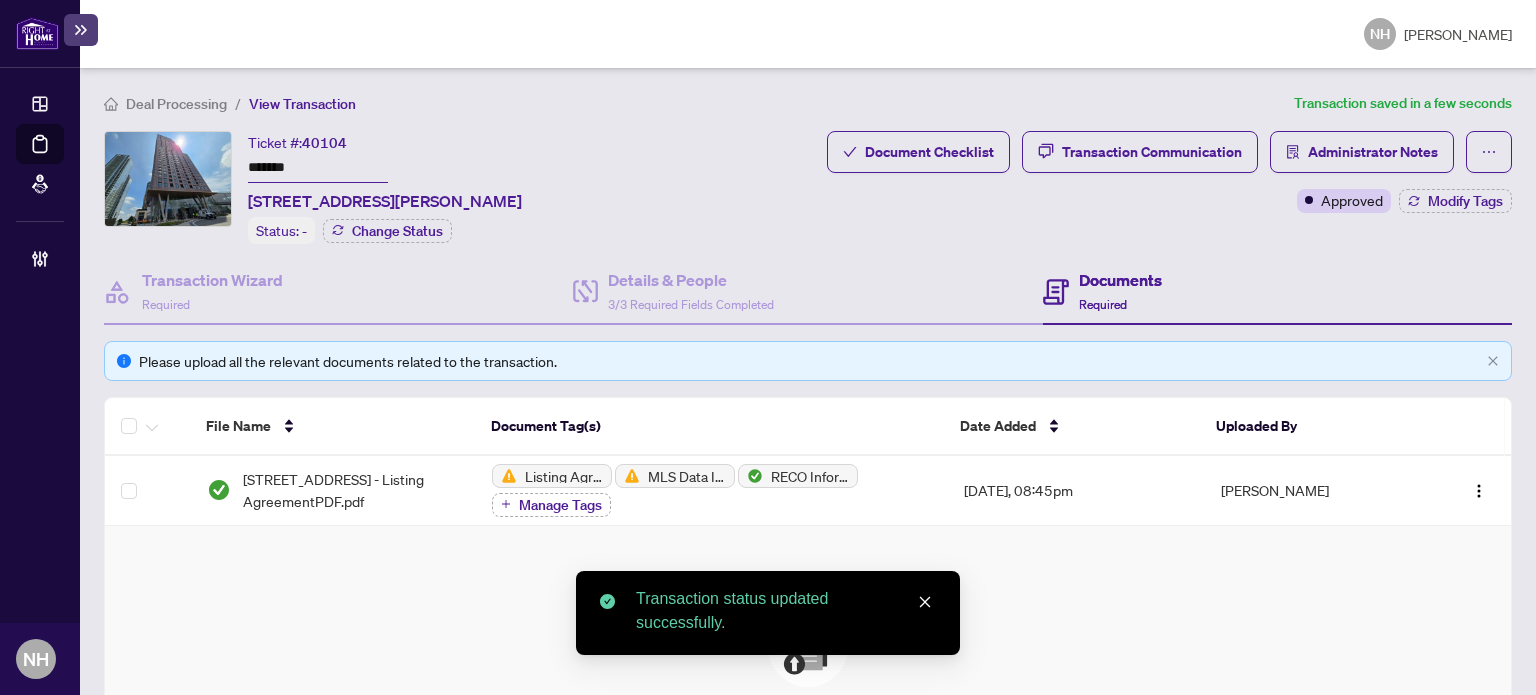 drag, startPoint x: 180, startPoint y: 176, endPoint x: 115, endPoint y: 176, distance: 65 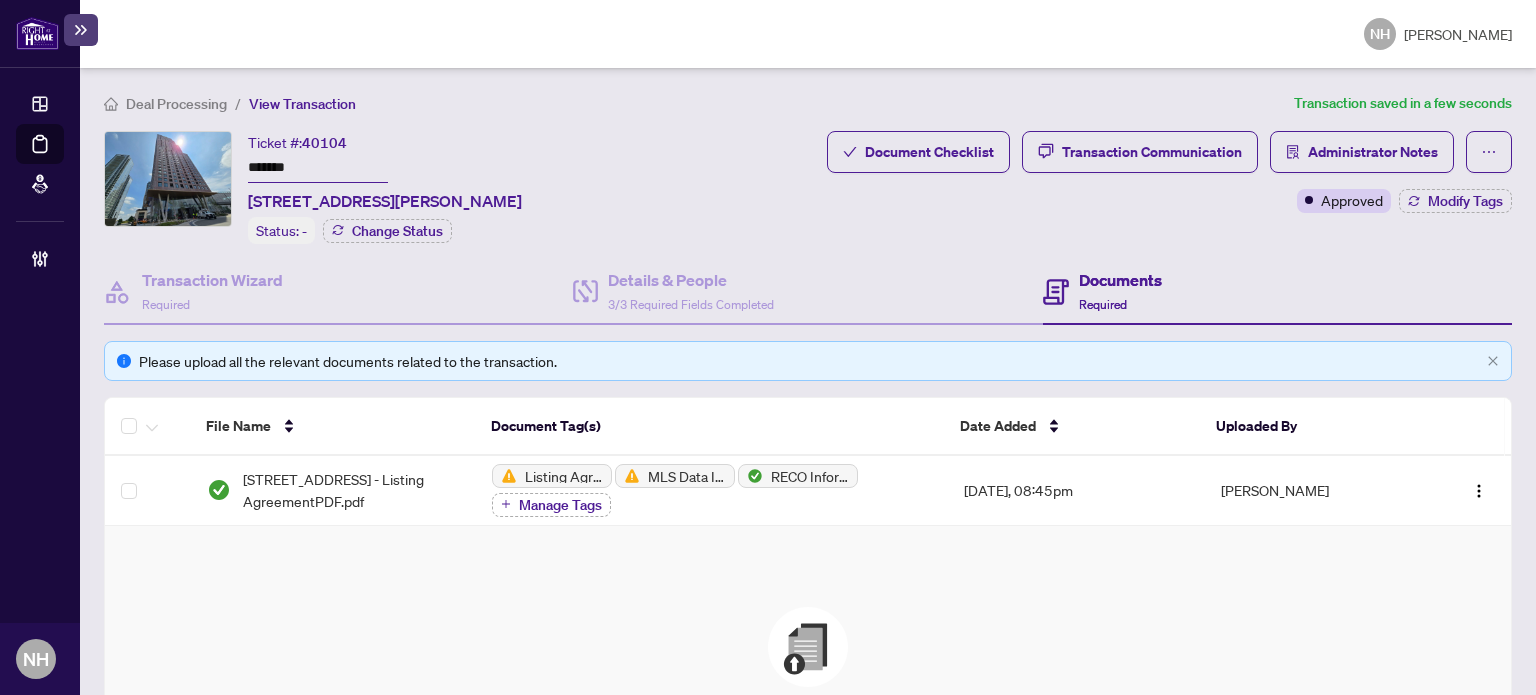 click on "Deal Processing / View Transaction Transaction saved   in a few seconds Ticket #:  40104 ******* 3710-2920 Hwy 7, Vaughan, Ontario L4K 0P4, Canada Status:   - Change Status Document Checklist Transaction Communication Administrator Notes Approved Modify Tags Transaction Wizard Required Details & People 3/3 Required Fields Completed Documents Required Please upload all the relevant documents related to the transaction. File Name Document Tag(s) Date Added Uploaded By             2920 Hwy 7 3710 -  Listing AgreementPDF.pdf Listing Agreement MLS Data Information Sheet RECO Information Guide Manage Tags Jun/18/2025, 08:45pm Alvin Tung Drag & Drop to Upload Files Maximum file size:  25  MB Browse Files Previous Tab Next Tab" at bounding box center (808, 381) 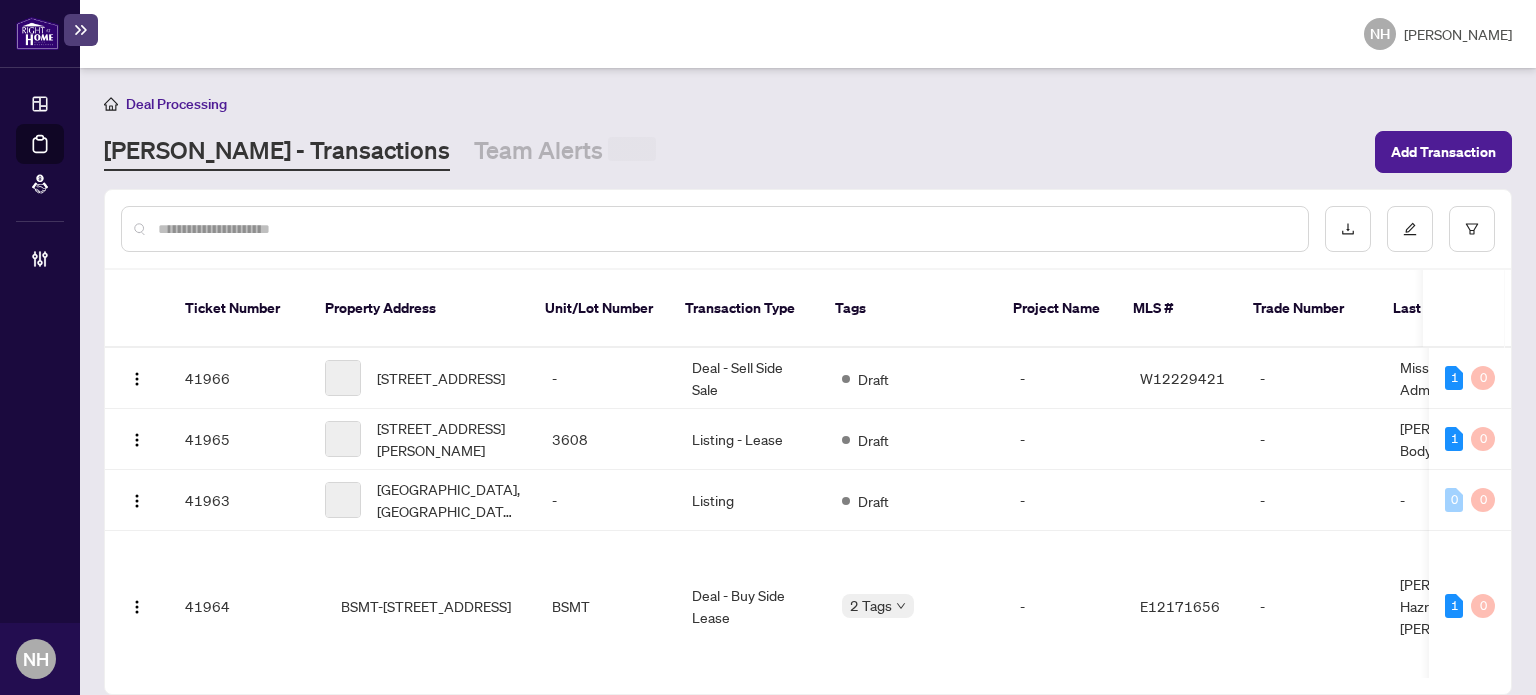 click at bounding box center (725, 229) 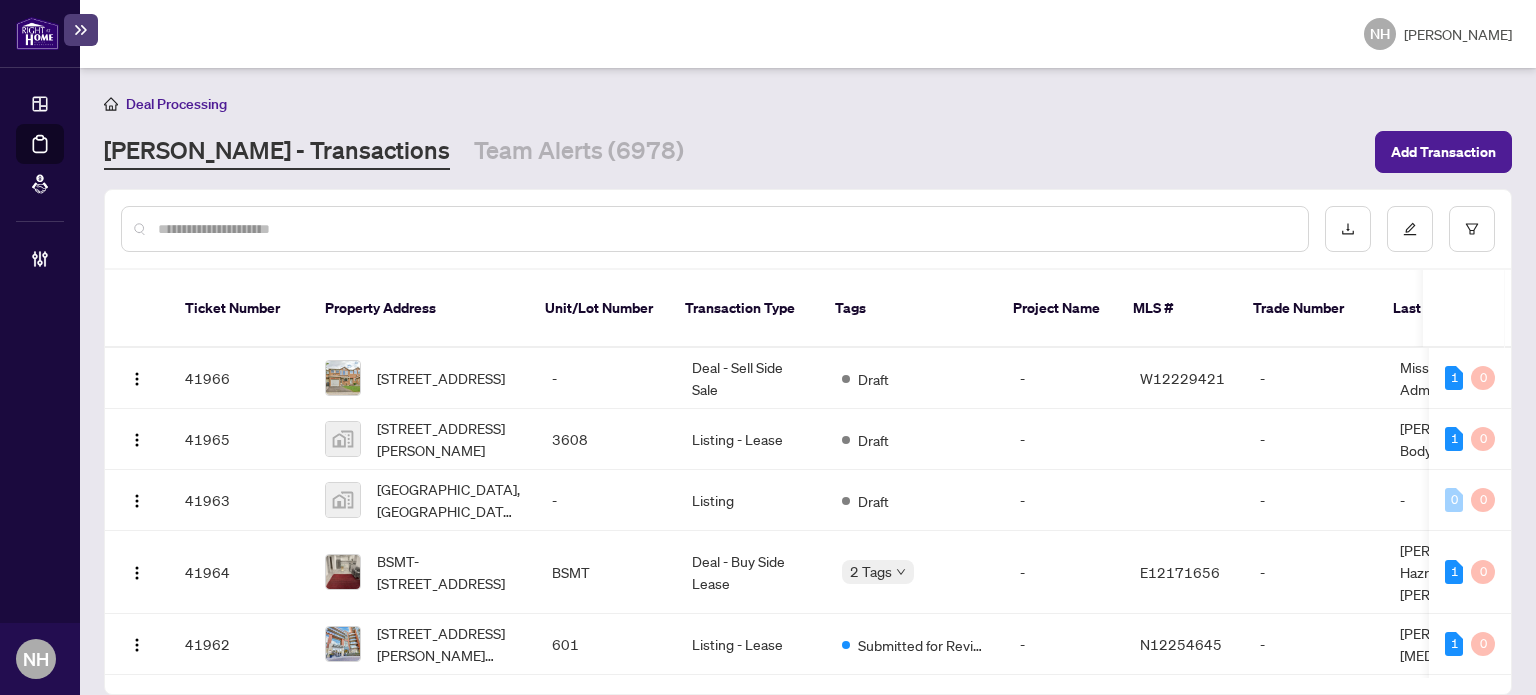 paste on "*******" 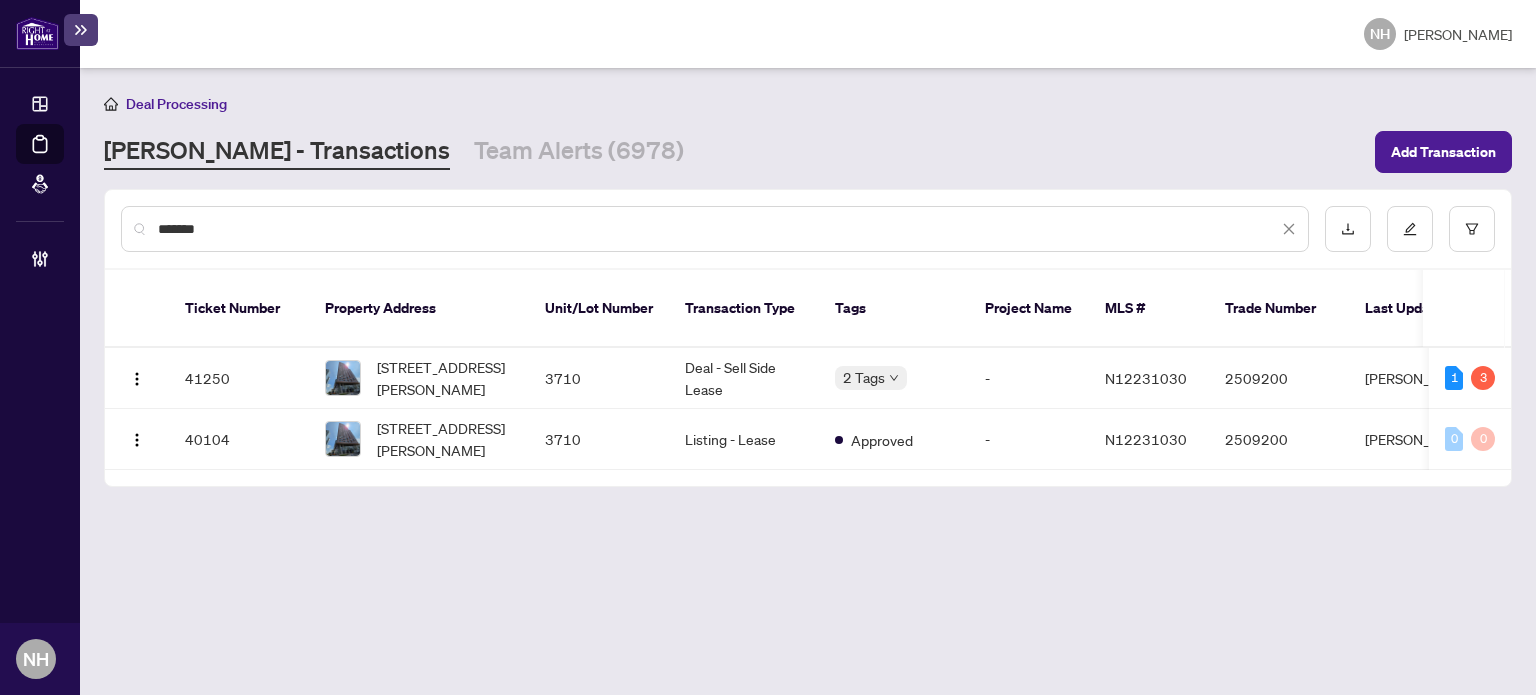 type on "*******" 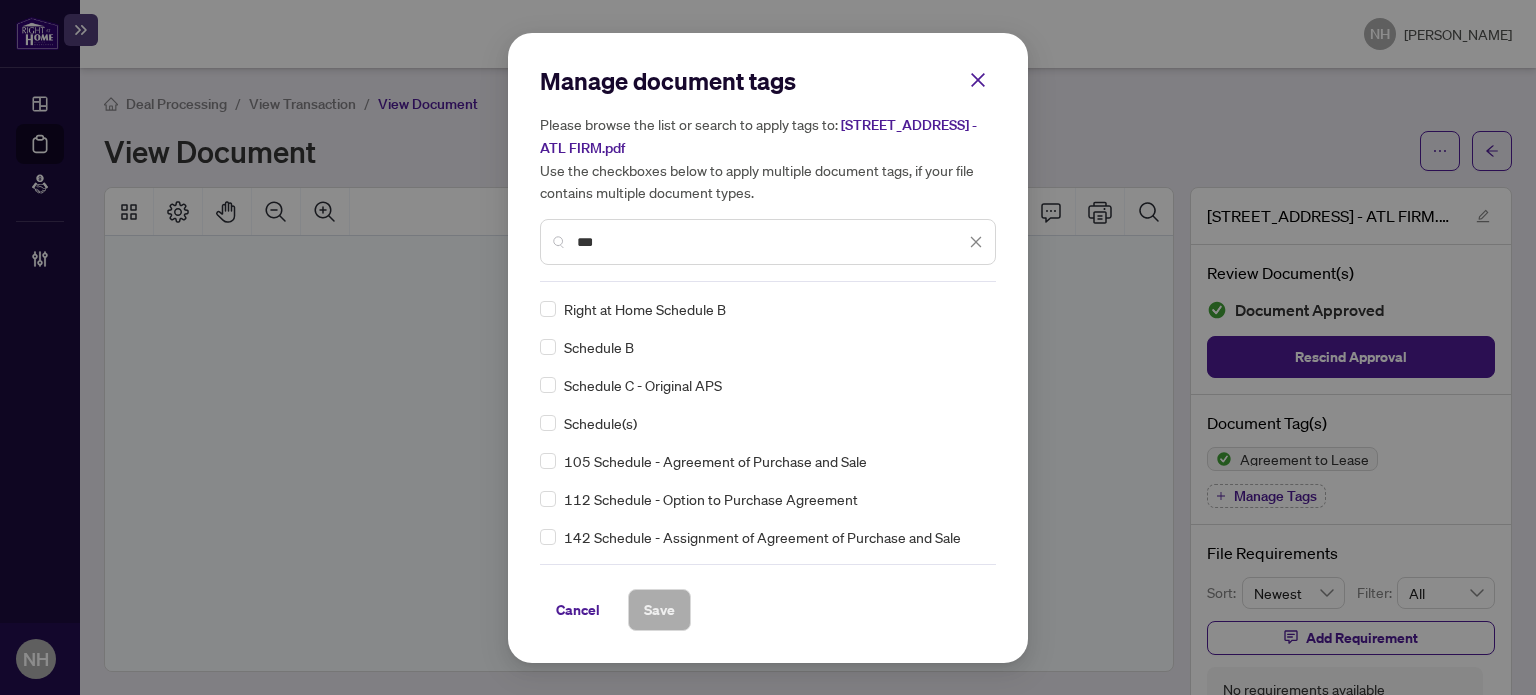 scroll, scrollTop: 0, scrollLeft: 0, axis: both 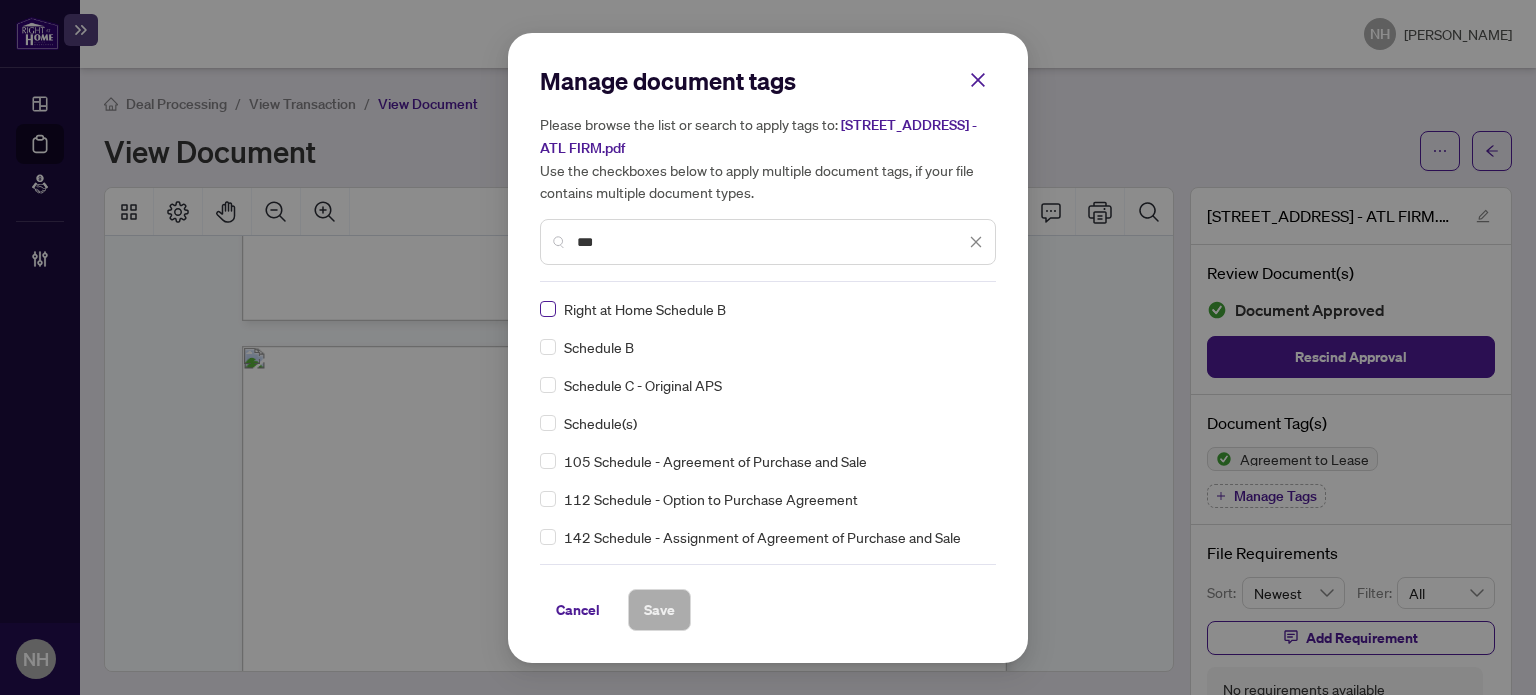 type on "***" 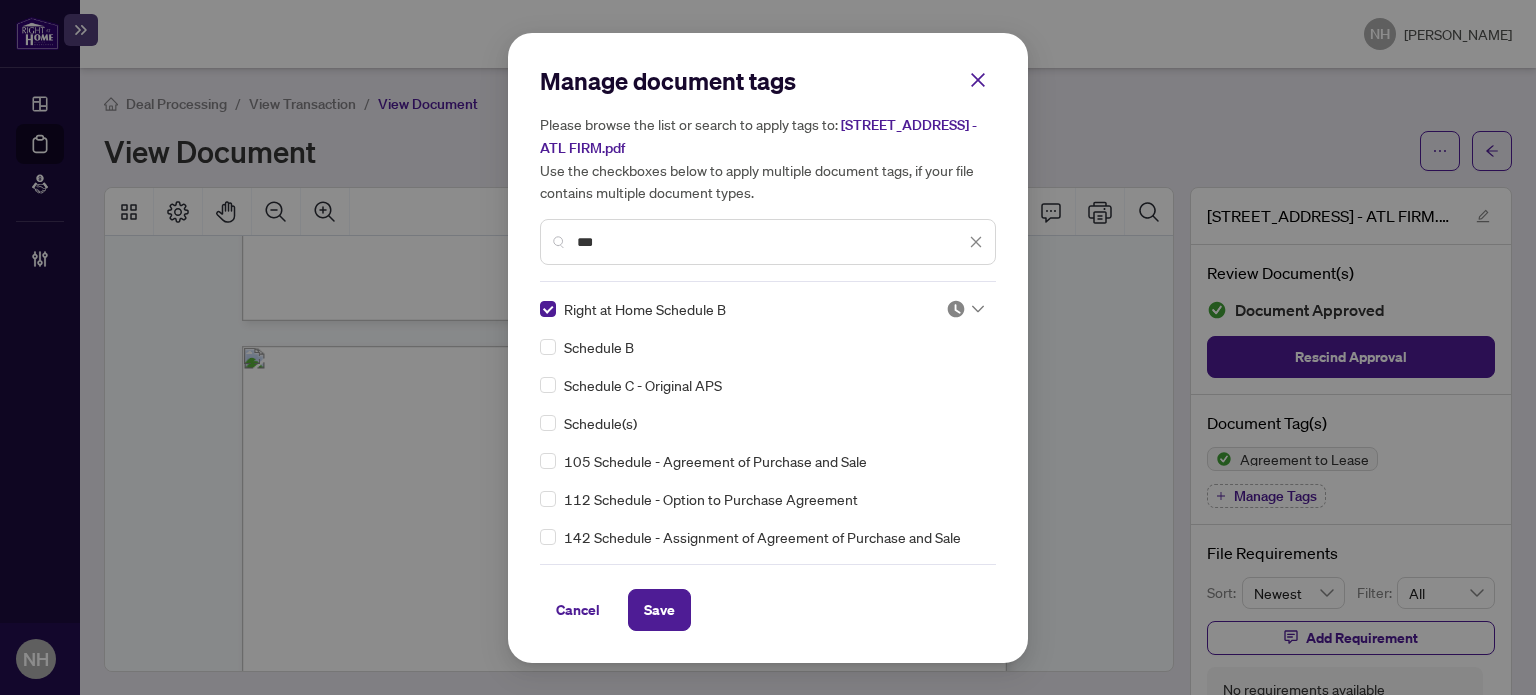 click on "Manage document tags Please browse the list or search to apply tags to:   [STREET_ADDRESS] - ATL FIRM.pdf   Use the checkboxes below to apply multiple document tags, if your file contains multiple document types.   *** Right at Home Schedule B Schedule B Schedule C - Original APS Schedule(s) 105 Schedule - Agreement of Purchase and Sale 112 Schedule - Option to Purchase Agreement 142 Schedule - Assignment of Agreement of Purchase and Sale 203 Schedule - Listing Agreement Authority to Offer for Sale 211 Schedule - Listing Agreement Authority to Offer for Lease 221 Seller Property Information Statement - Schedule forCondominium 222 Seller Property Information Statement - Schedule forWater Supply, Waste Disposal, Access, Shoreline, Utilities 303 Schedule - Buyer Representation Agreement 347 Schedule - Tenant Representation Agreement 401 Schedule - Agreement to Lease - Residential 504 Schedule - Agreement of Purchase and Sale Business in Leased Premises 505 Schedule - Agreement of Purchase and Sale - Commercial OK" at bounding box center (768, 348) 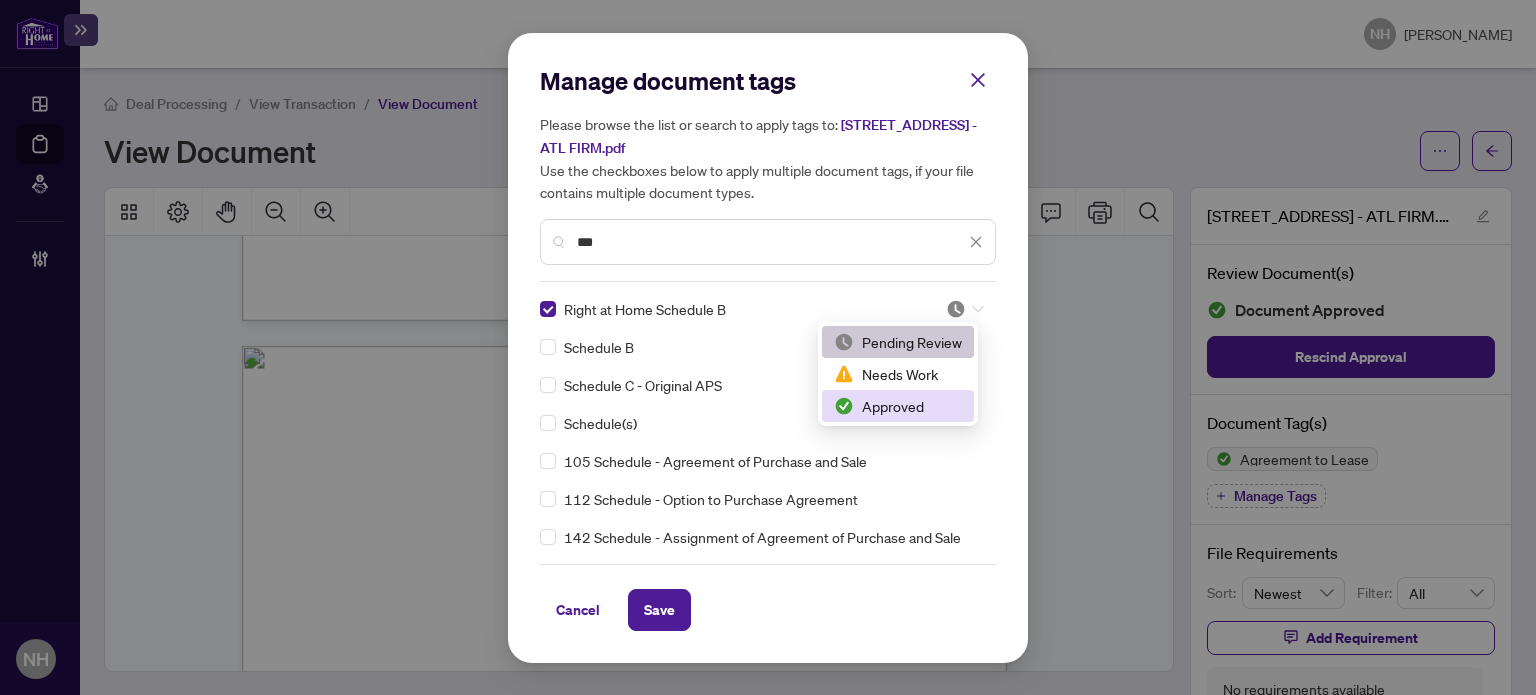click on "Approved" at bounding box center (898, 406) 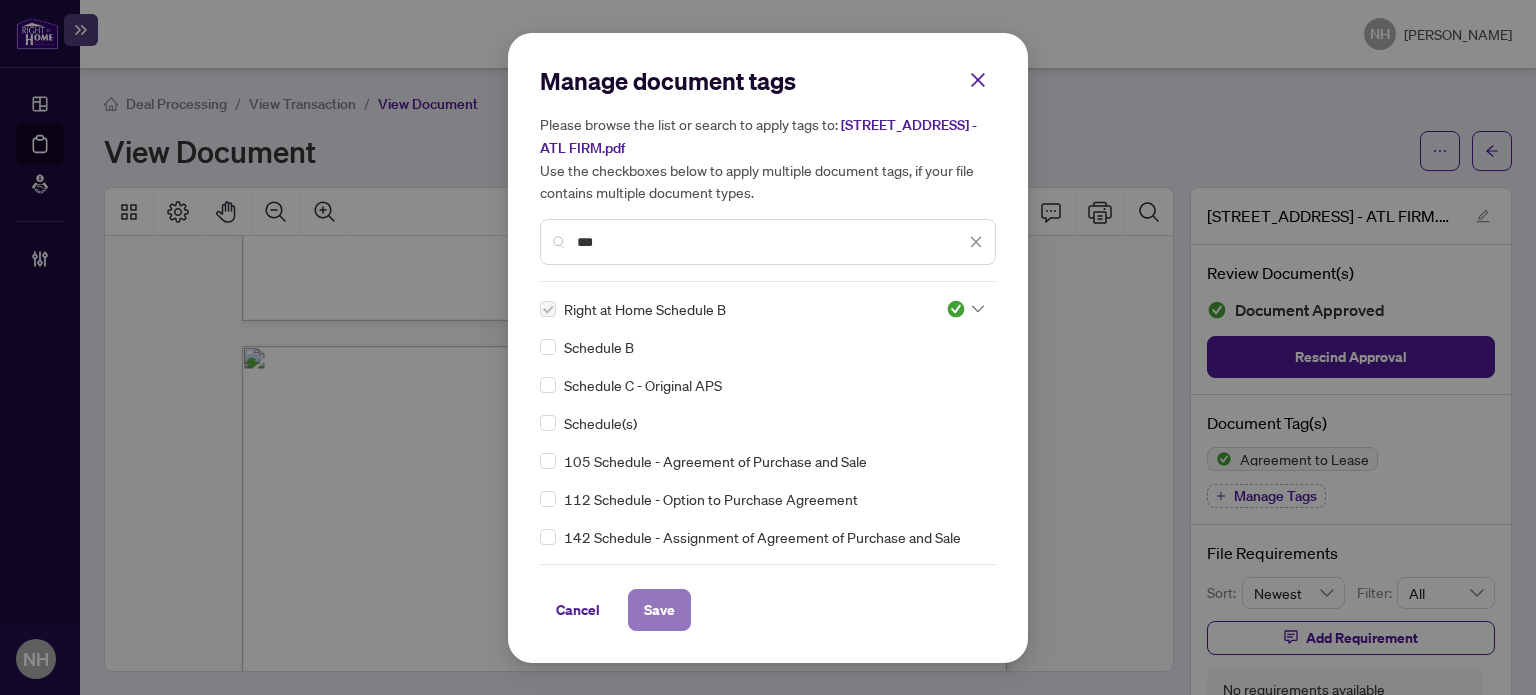 click on "Save" at bounding box center [659, 610] 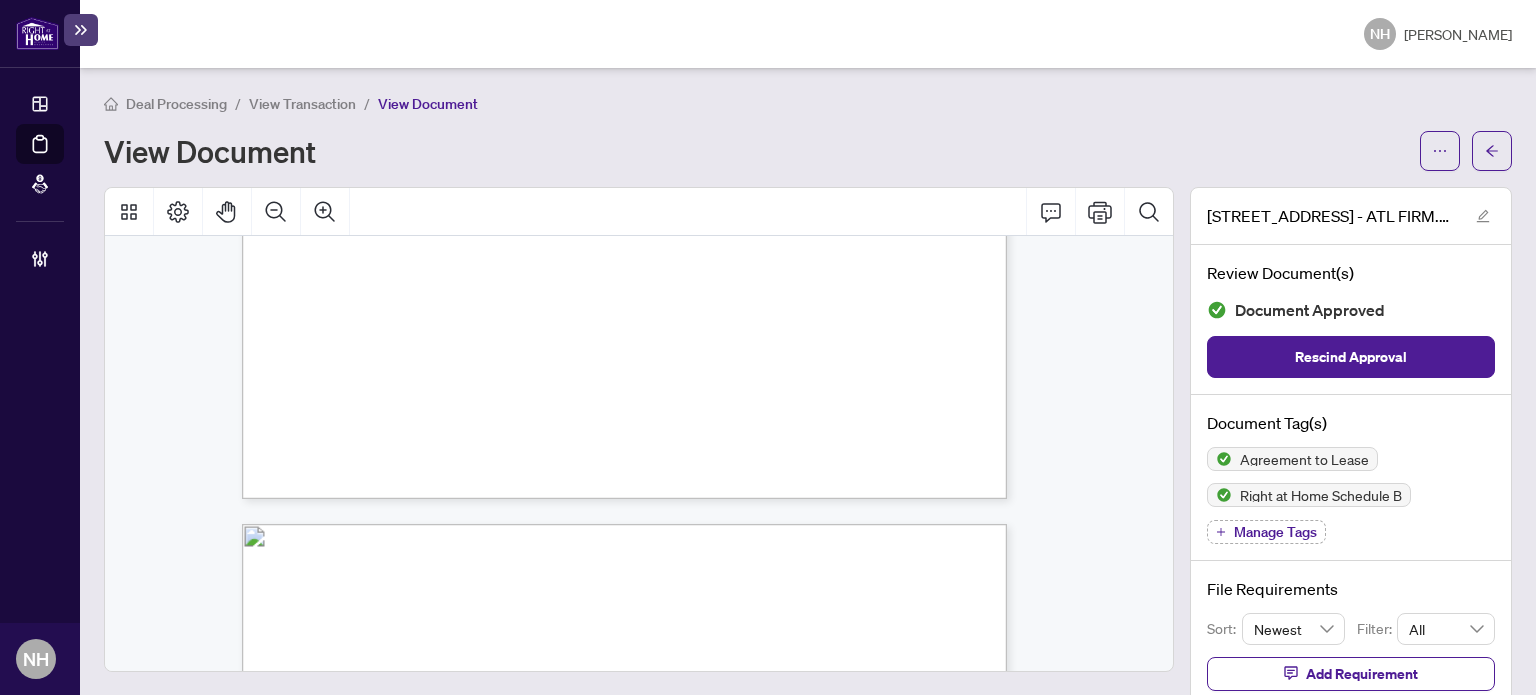 scroll, scrollTop: 8000, scrollLeft: 0, axis: vertical 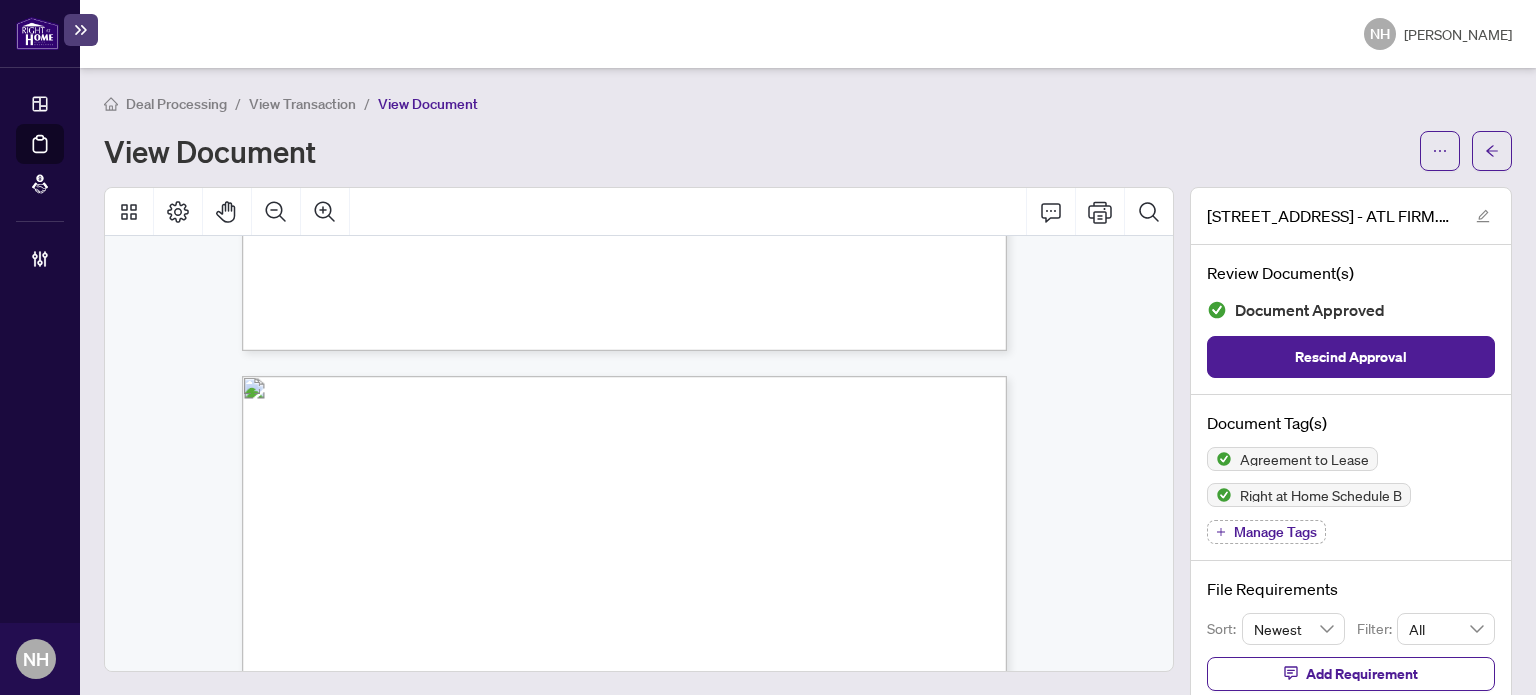 click on "Manage Tags" at bounding box center [1275, 532] 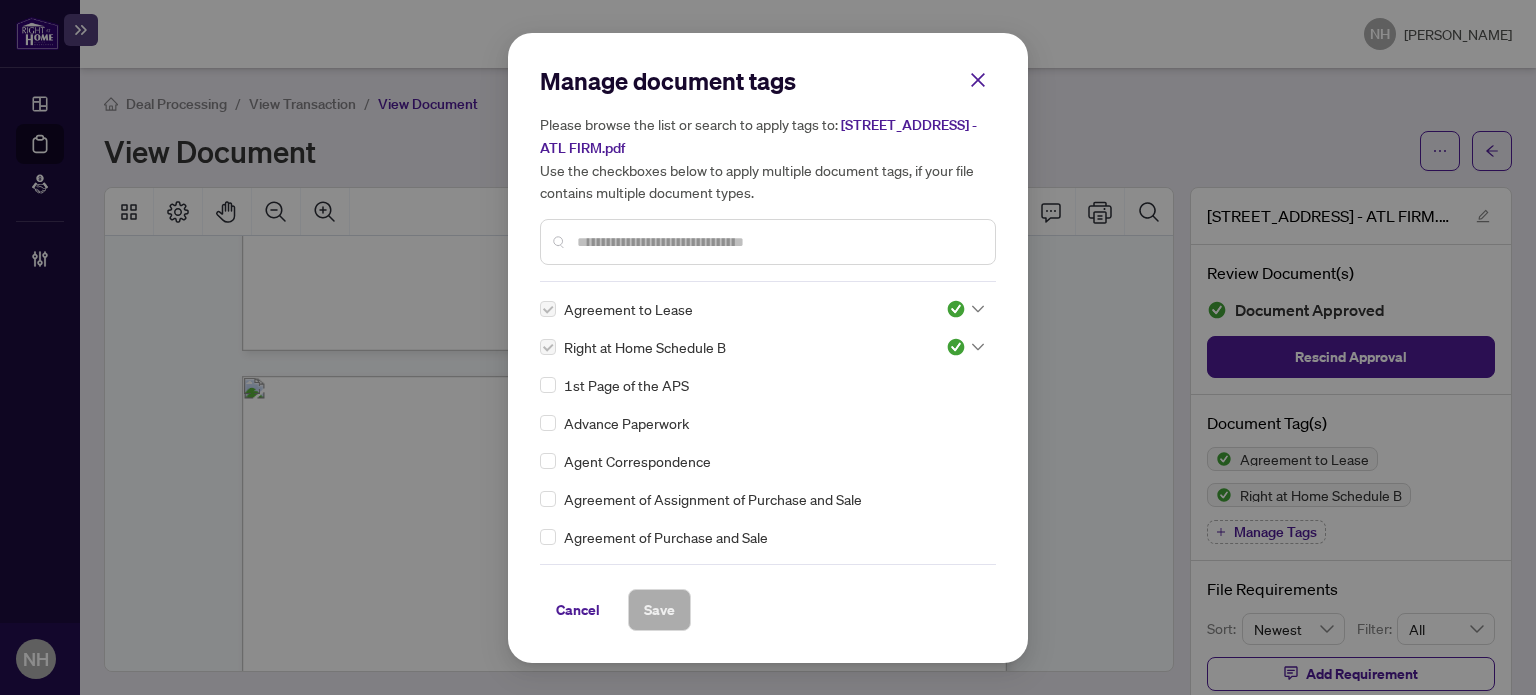 click at bounding box center [778, 242] 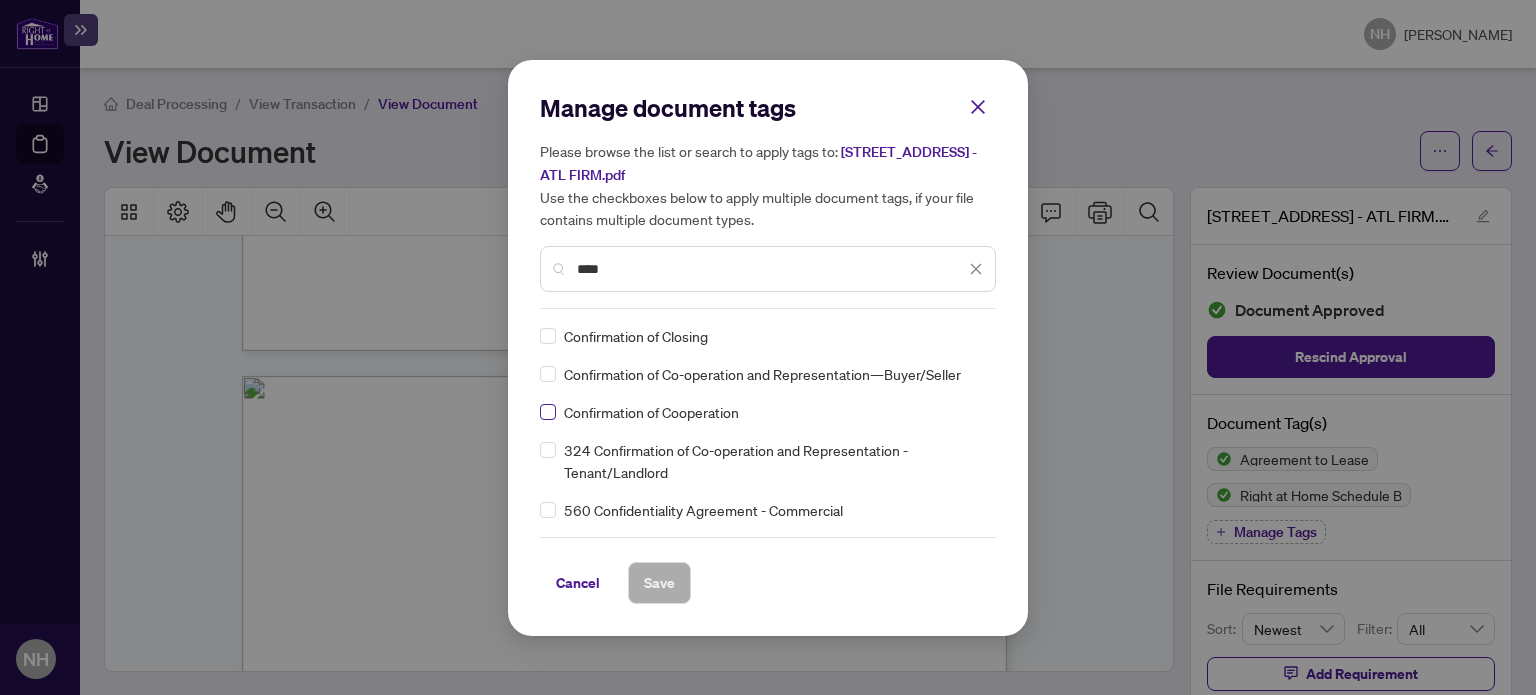 type on "****" 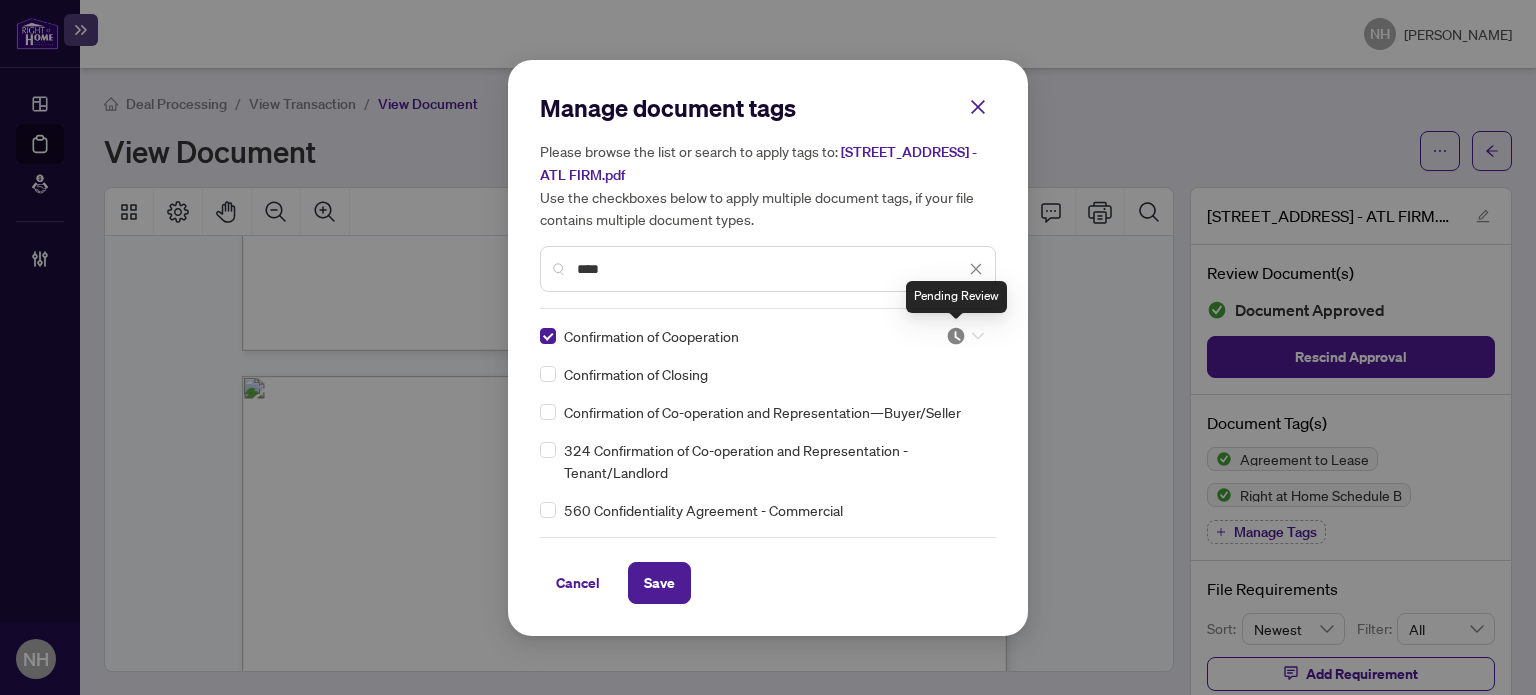 drag, startPoint x: 953, startPoint y: 332, endPoint x: 936, endPoint y: 391, distance: 61.400326 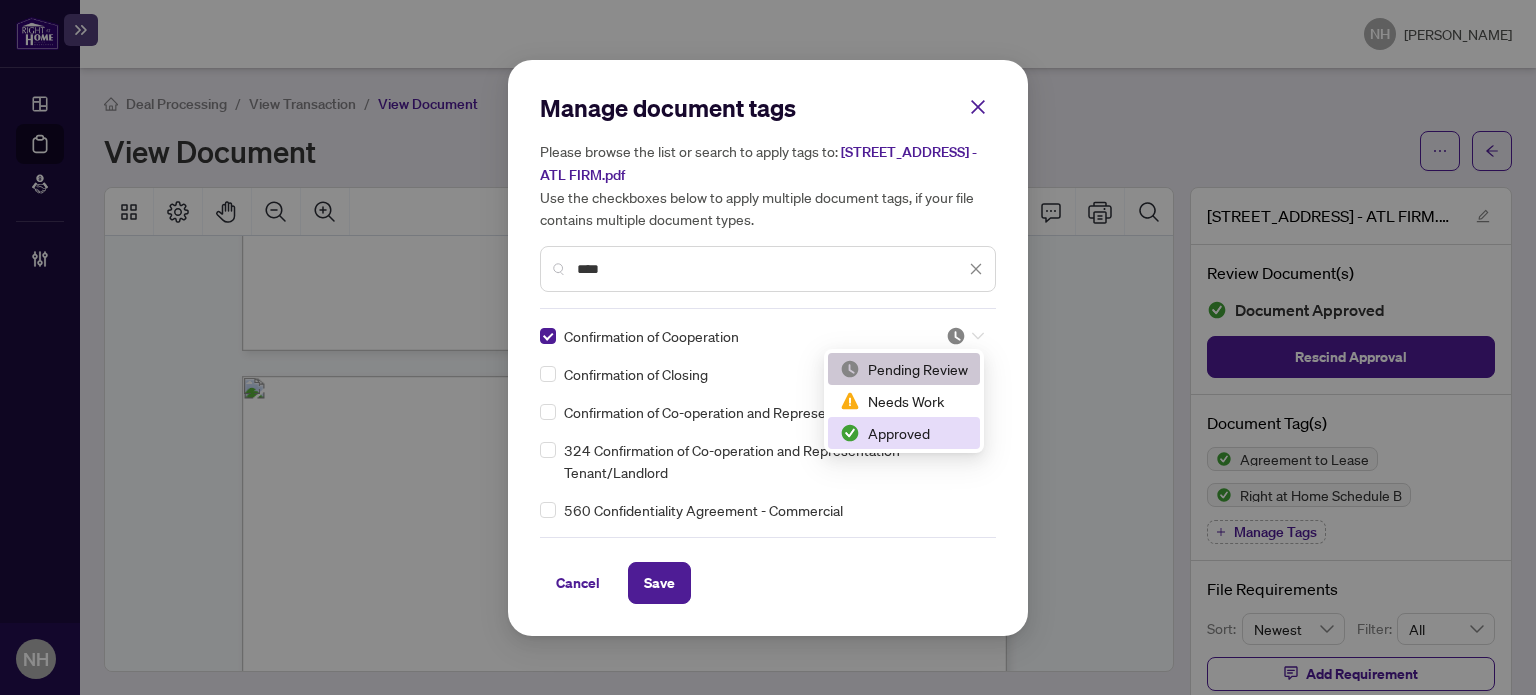 click on "Approved" at bounding box center (904, 433) 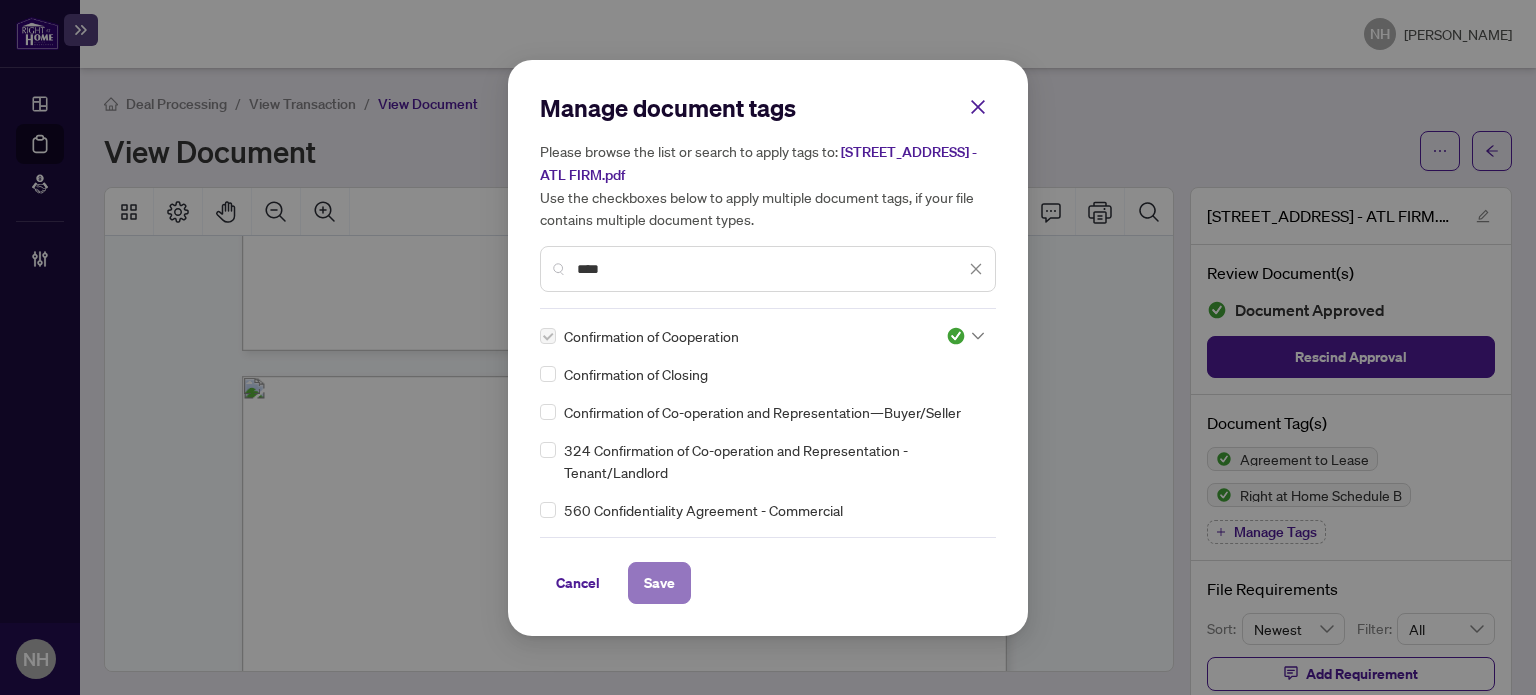 click on "Save" at bounding box center [659, 583] 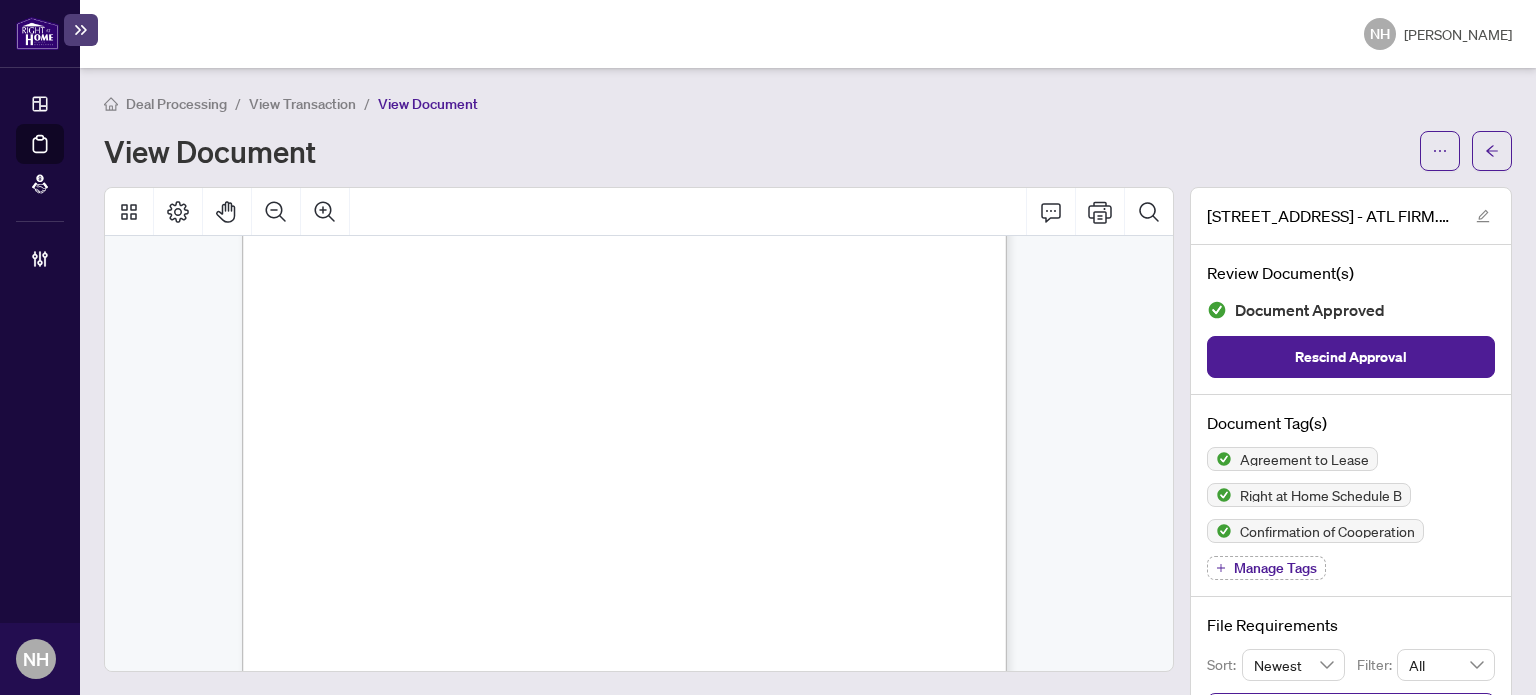 scroll, scrollTop: 9728, scrollLeft: 0, axis: vertical 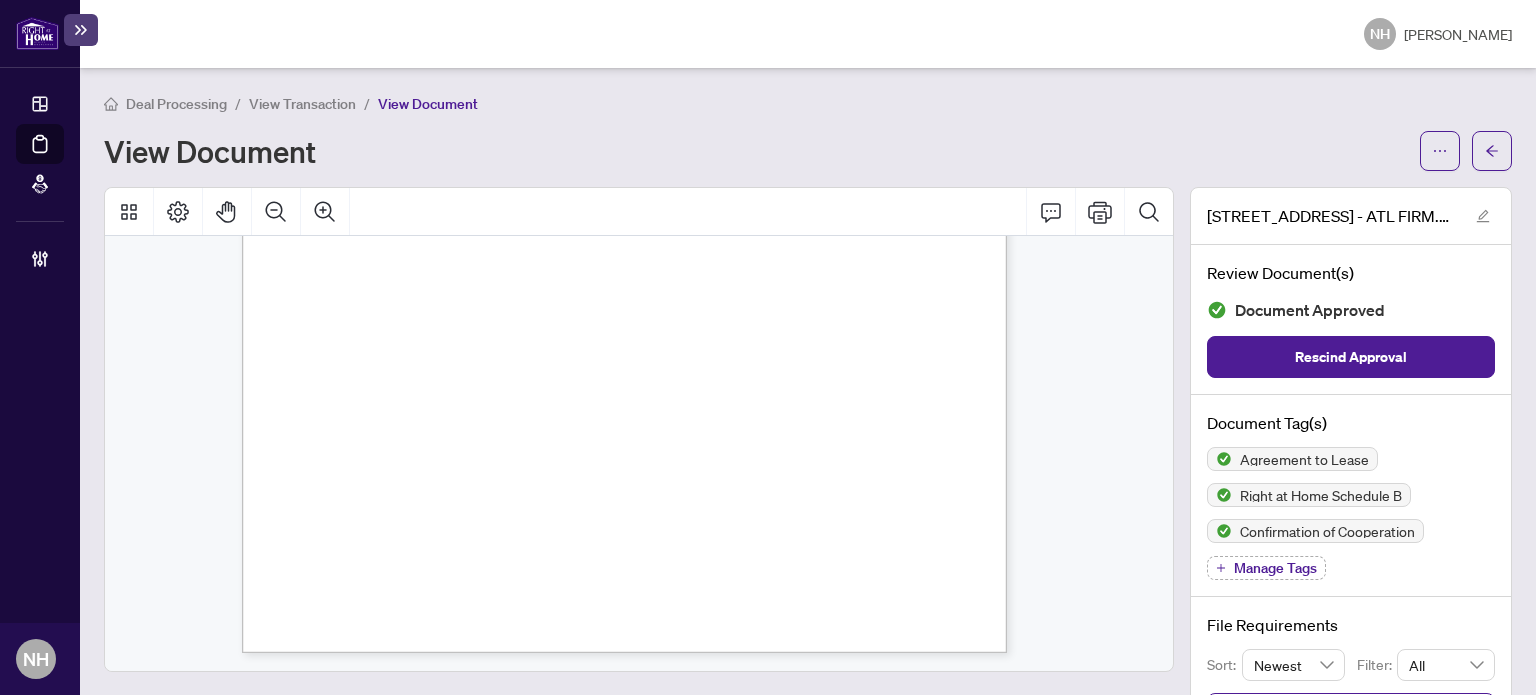 click on "Manage Tags" at bounding box center [1275, 568] 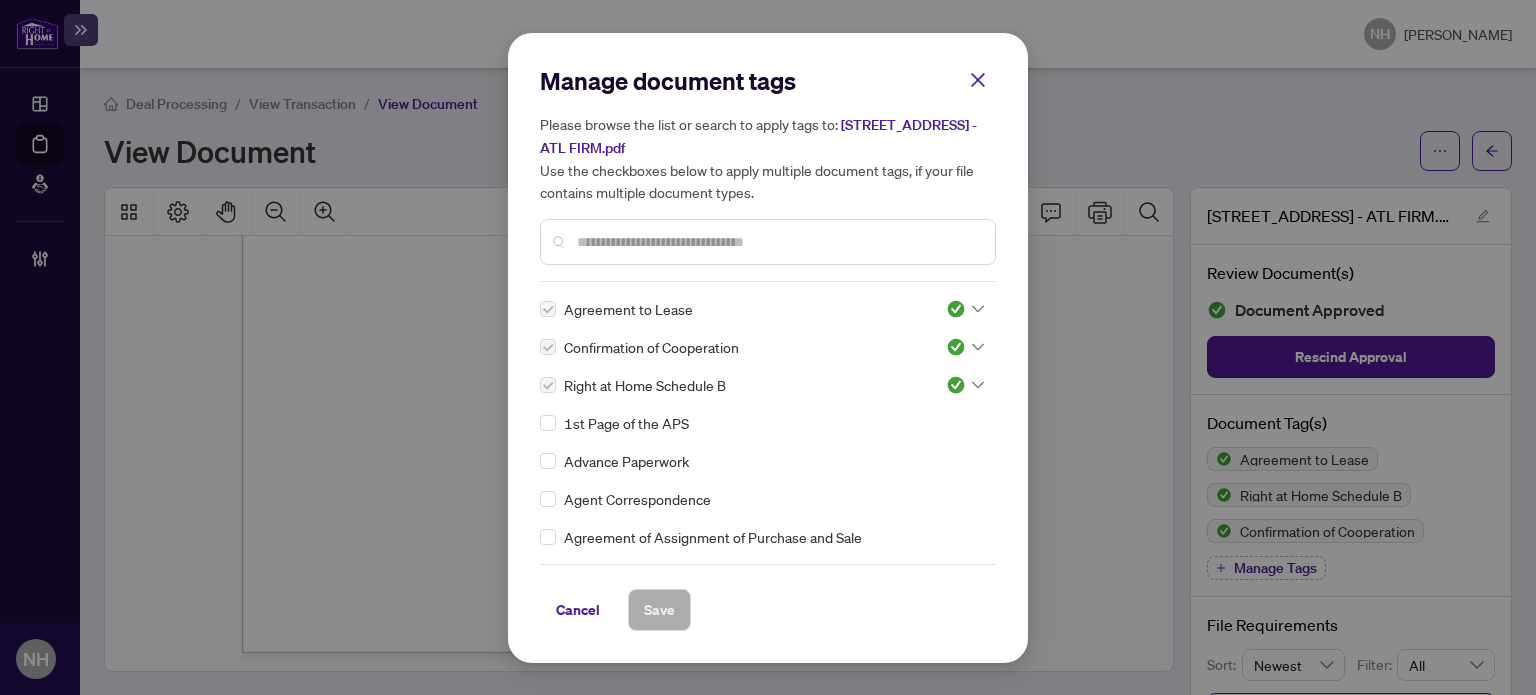 click at bounding box center [778, 242] 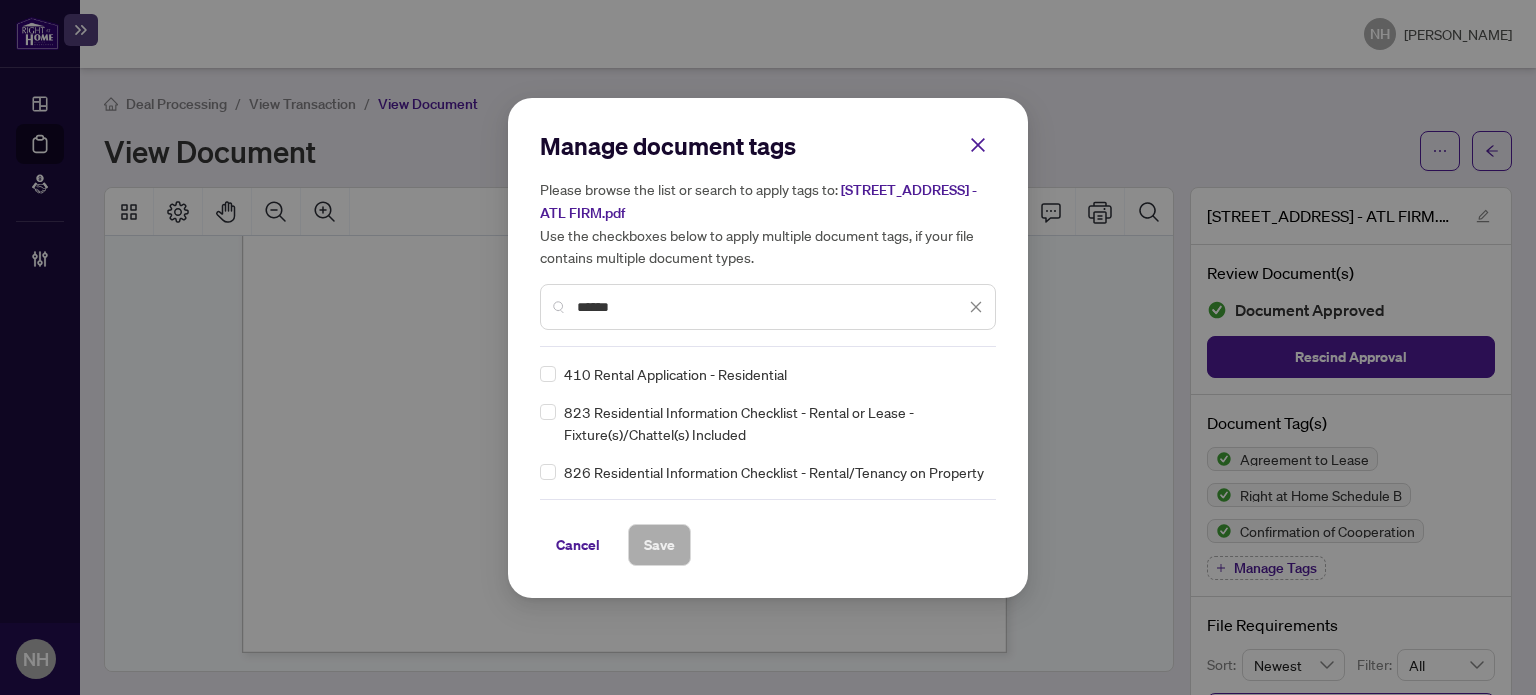 type on "******" 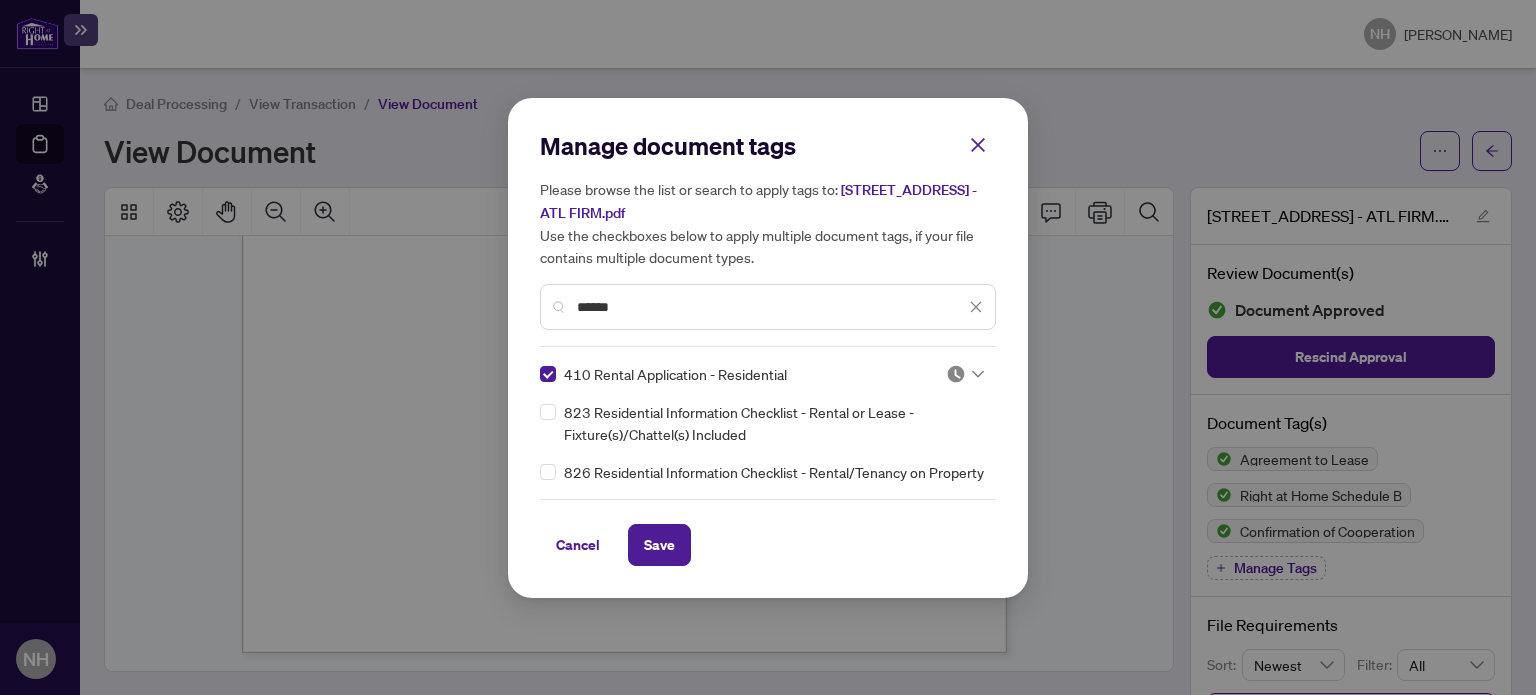 click at bounding box center [965, 374] 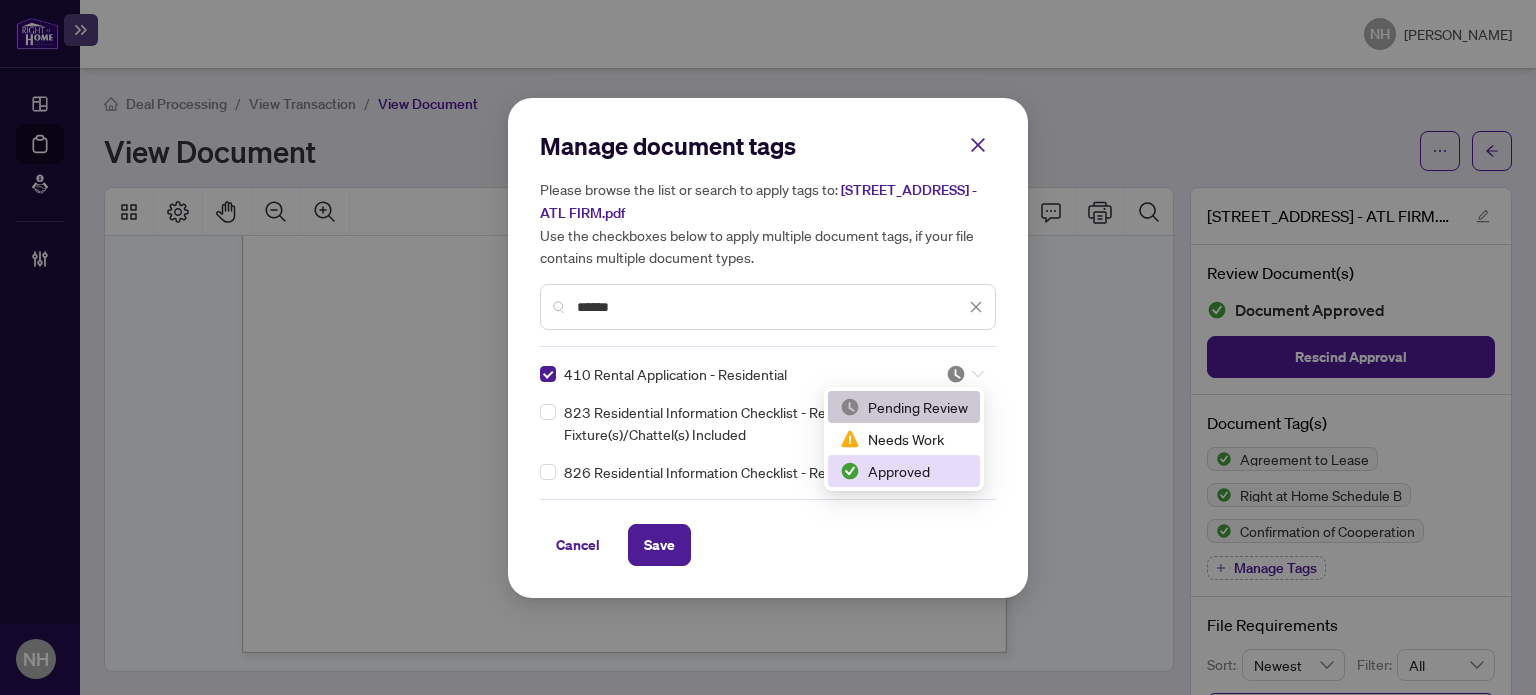 click on "Approved" at bounding box center [904, 471] 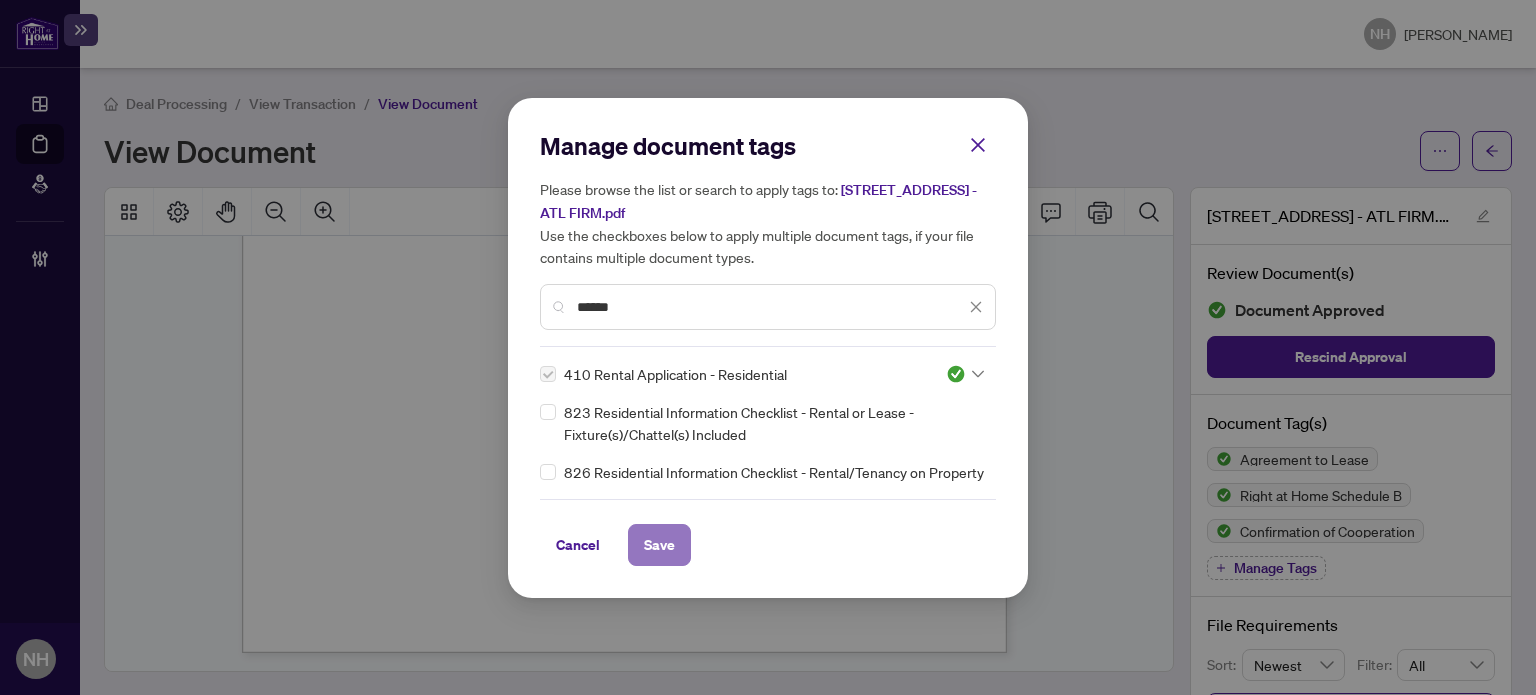click on "Save" at bounding box center [659, 545] 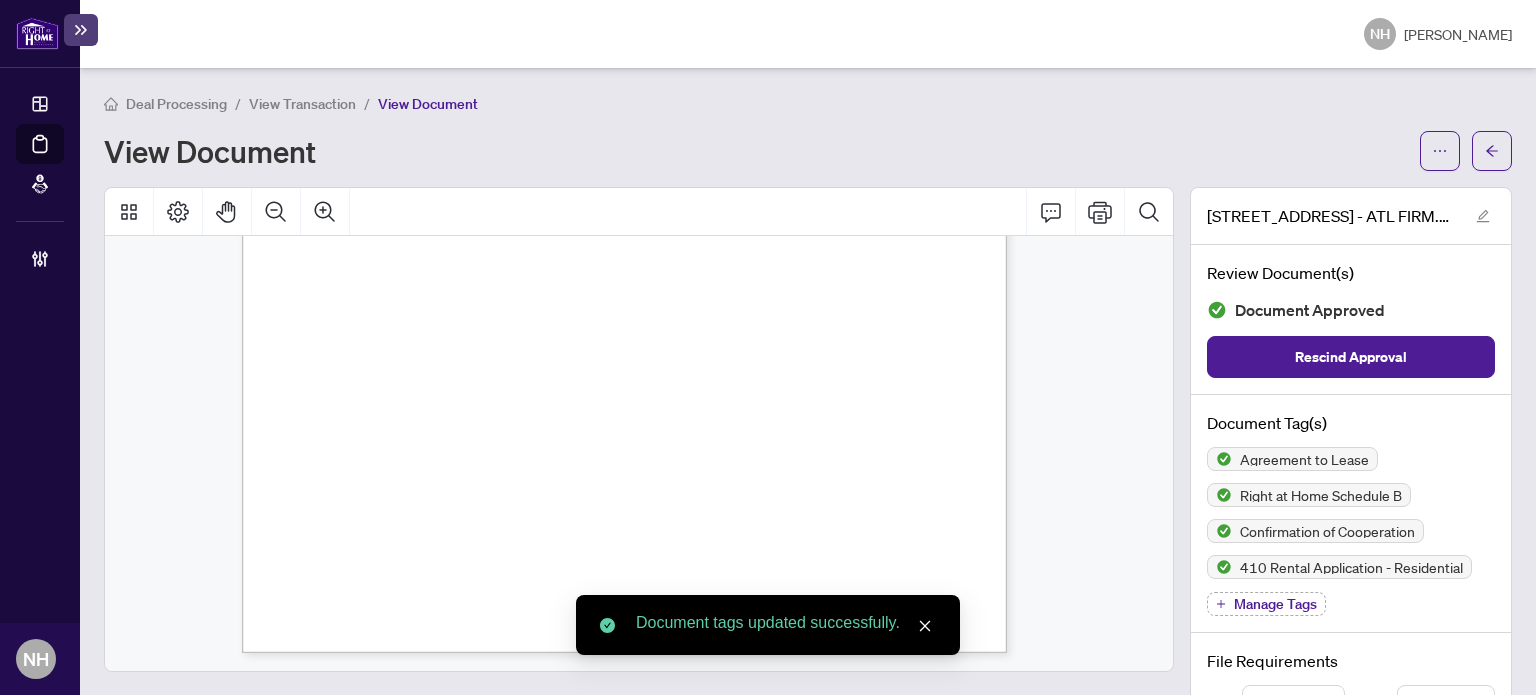 click on "View Transaction" at bounding box center [302, 104] 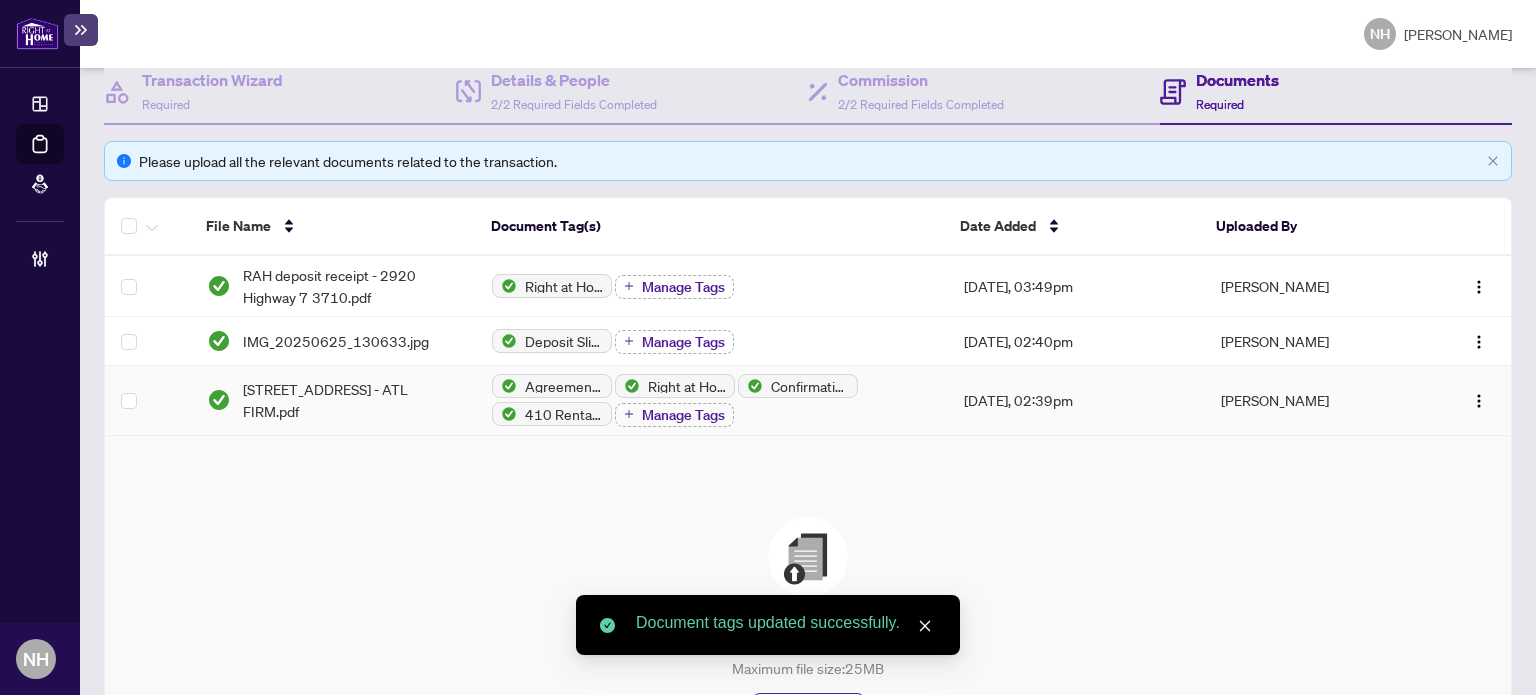 click on "[STREET_ADDRESS] - ATL FIRM.pdf" at bounding box center (352, 400) 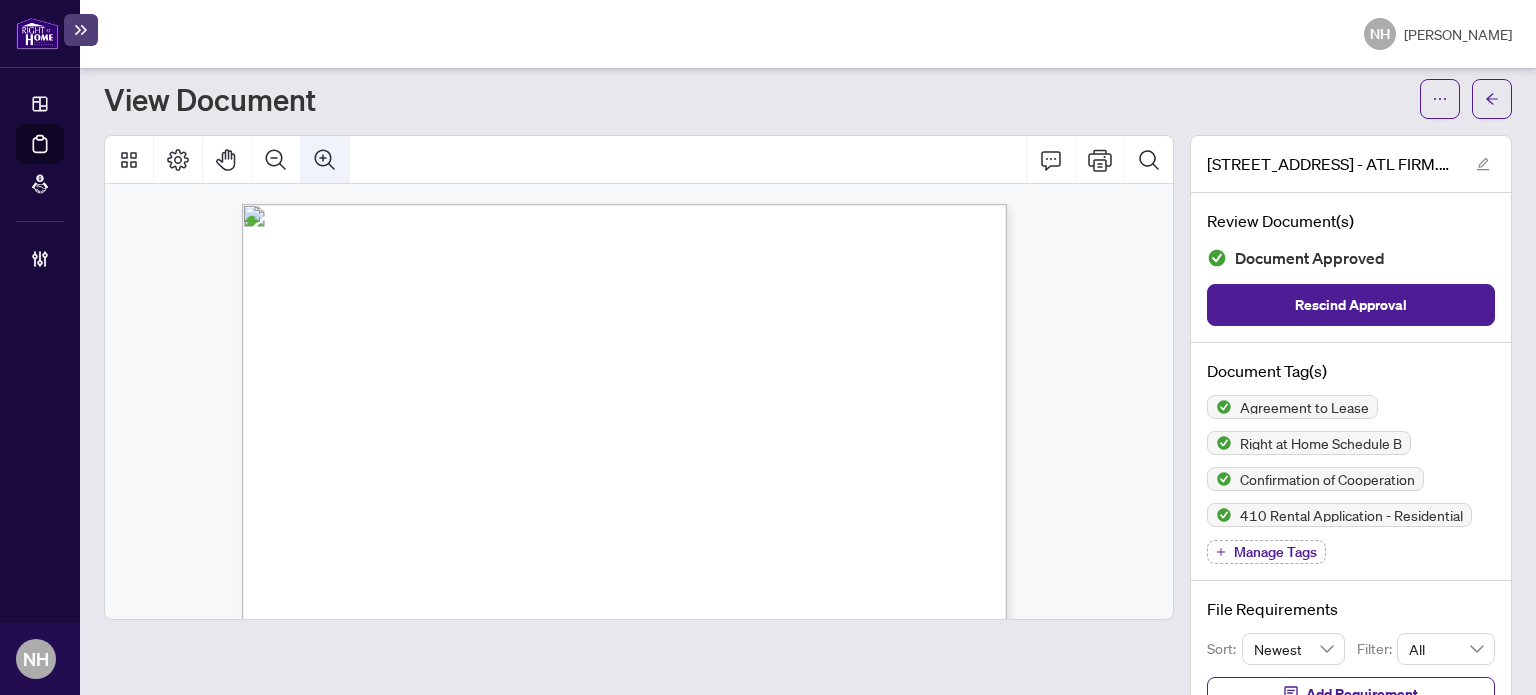 click 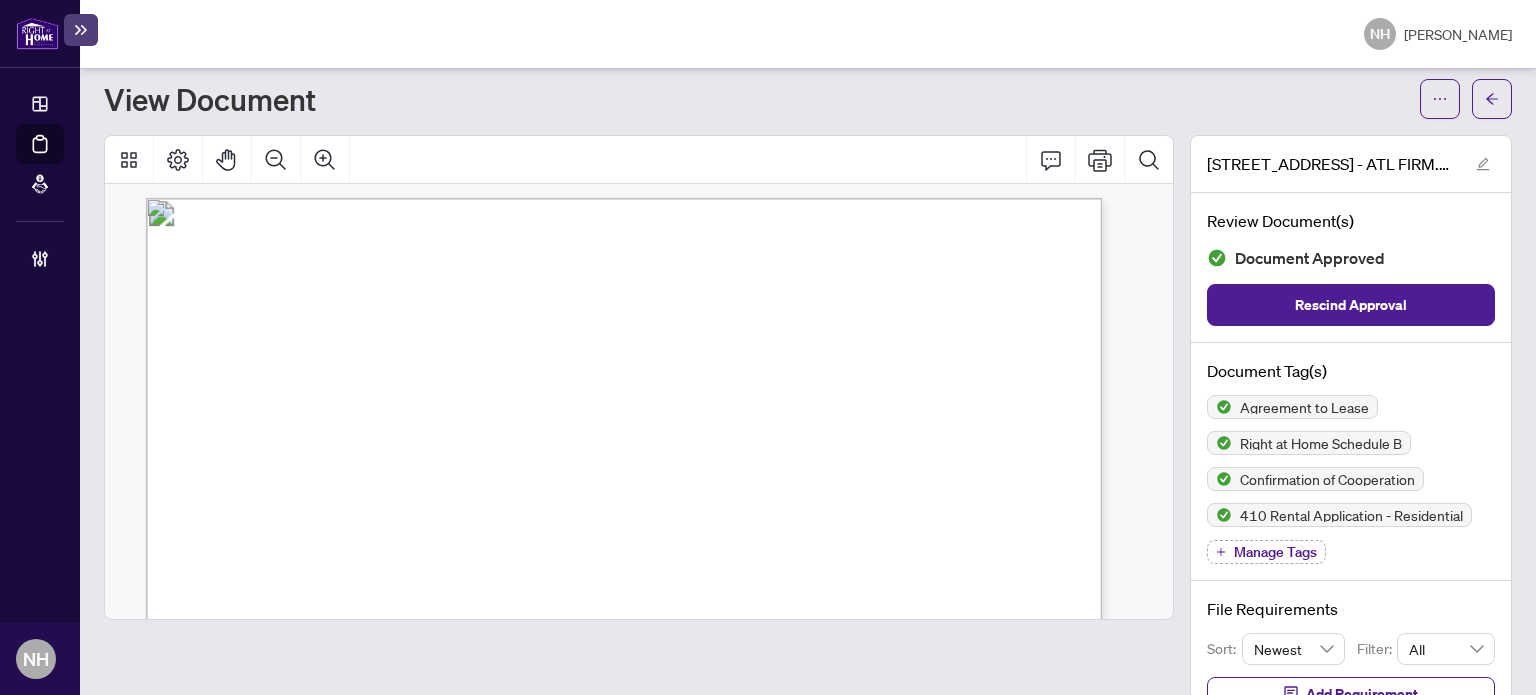 scroll, scrollTop: 0, scrollLeft: 0, axis: both 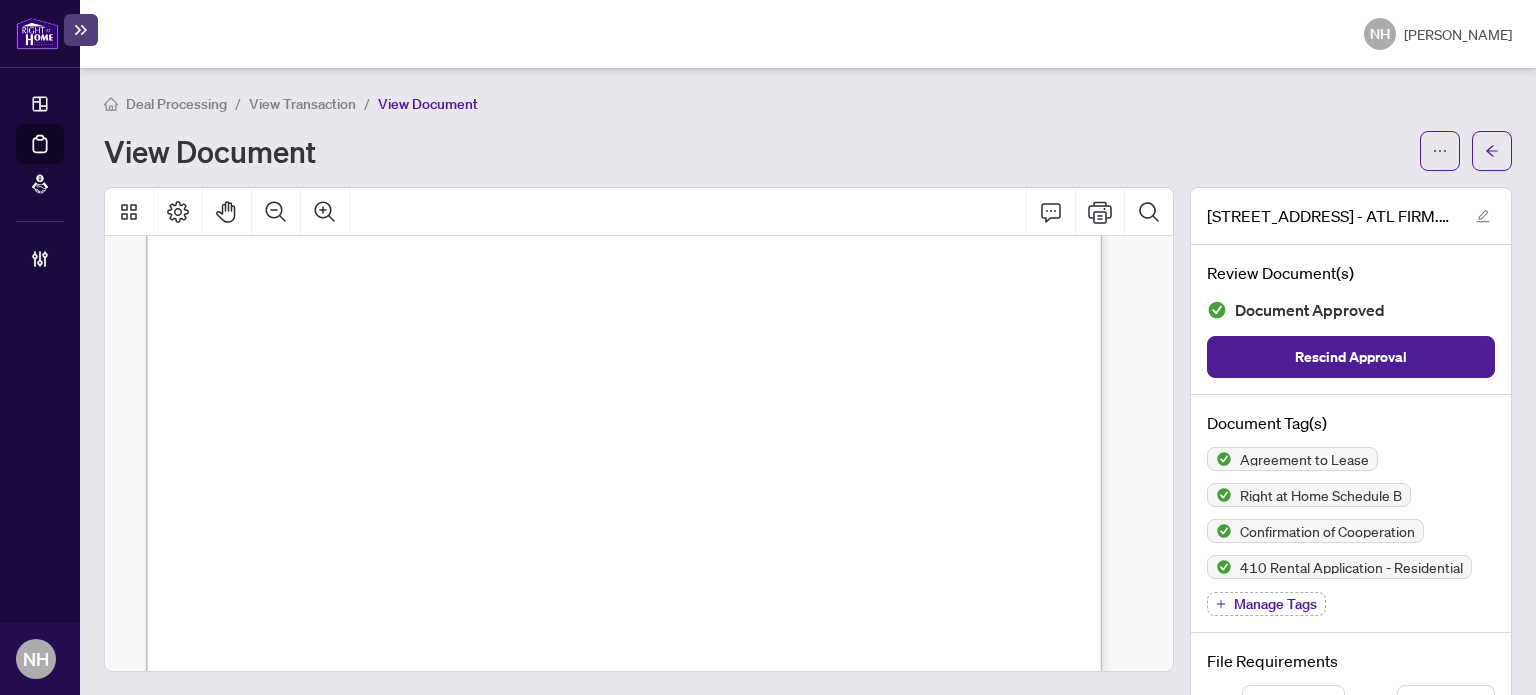 click on "View Transaction" at bounding box center (302, 103) 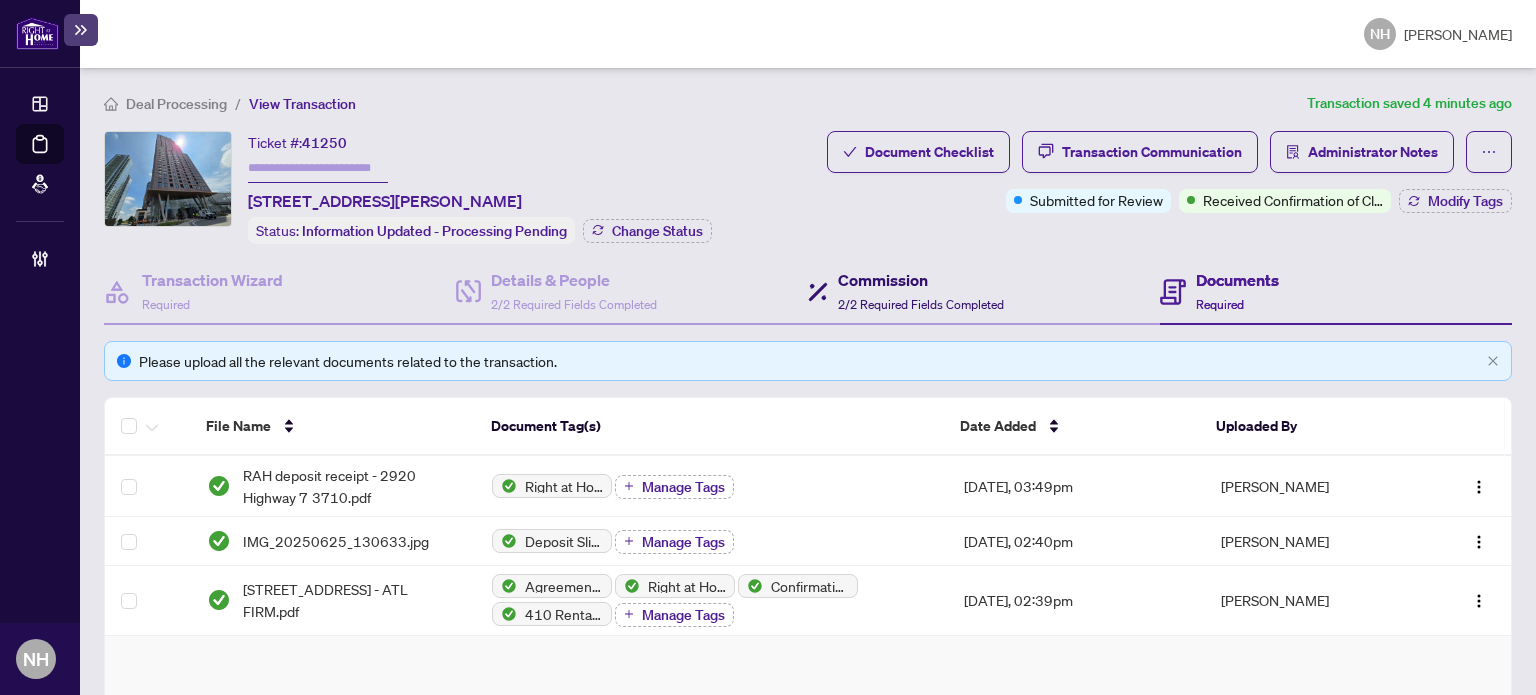 click on "Commission" at bounding box center [921, 280] 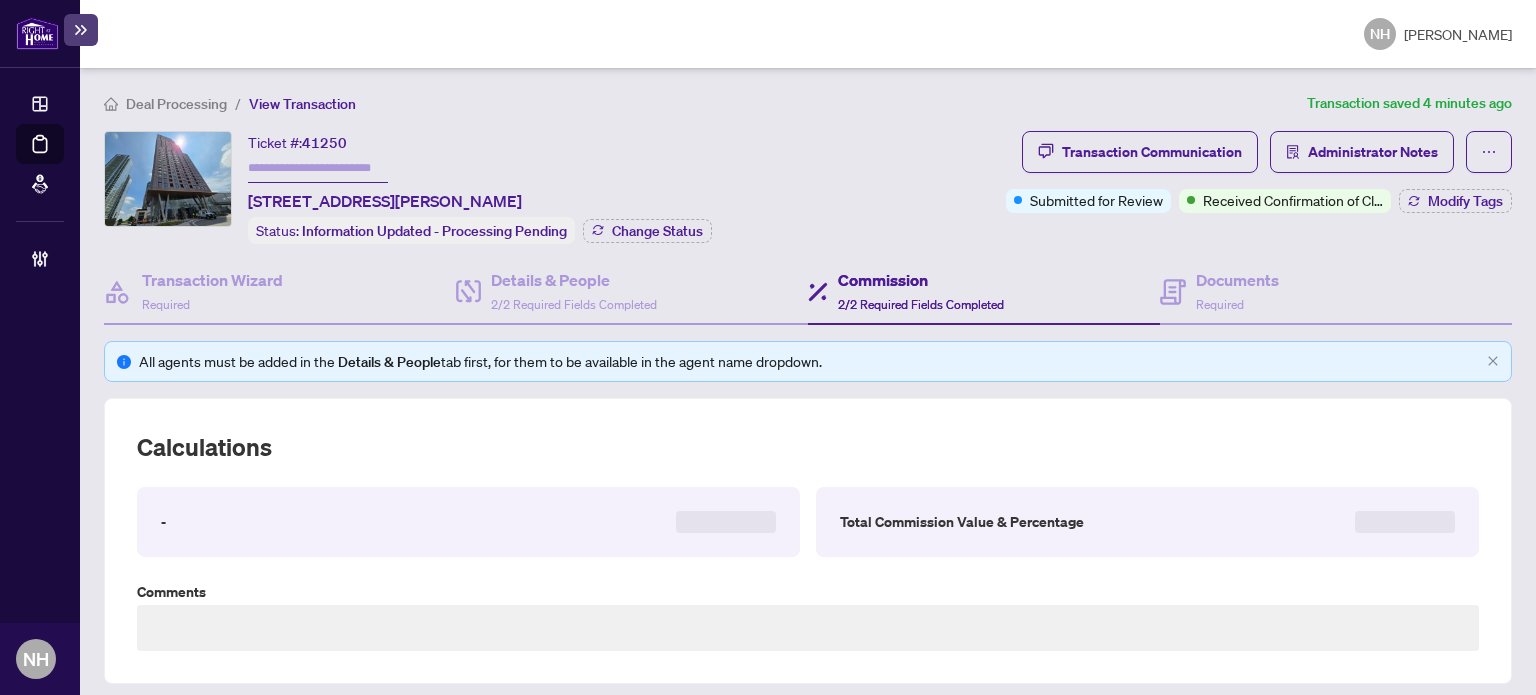 type on "**********" 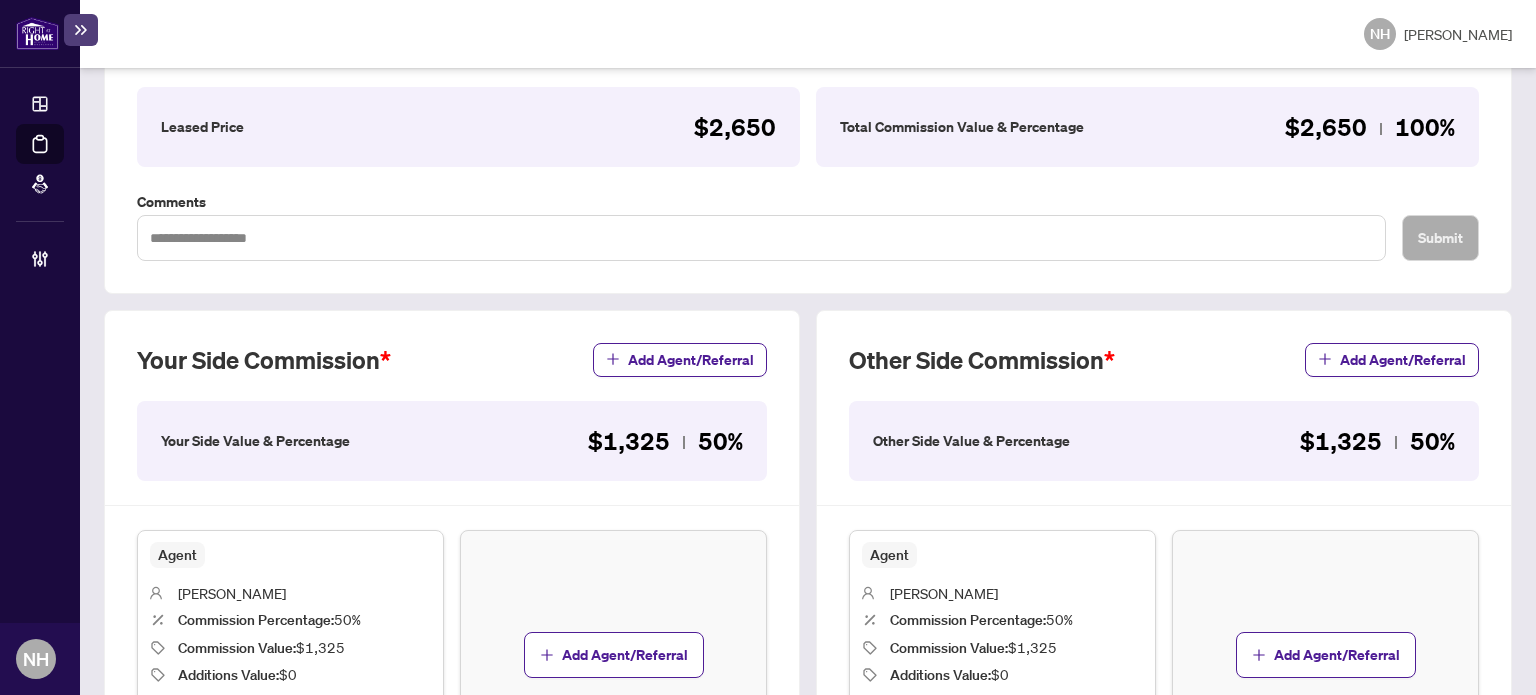 scroll, scrollTop: 585, scrollLeft: 0, axis: vertical 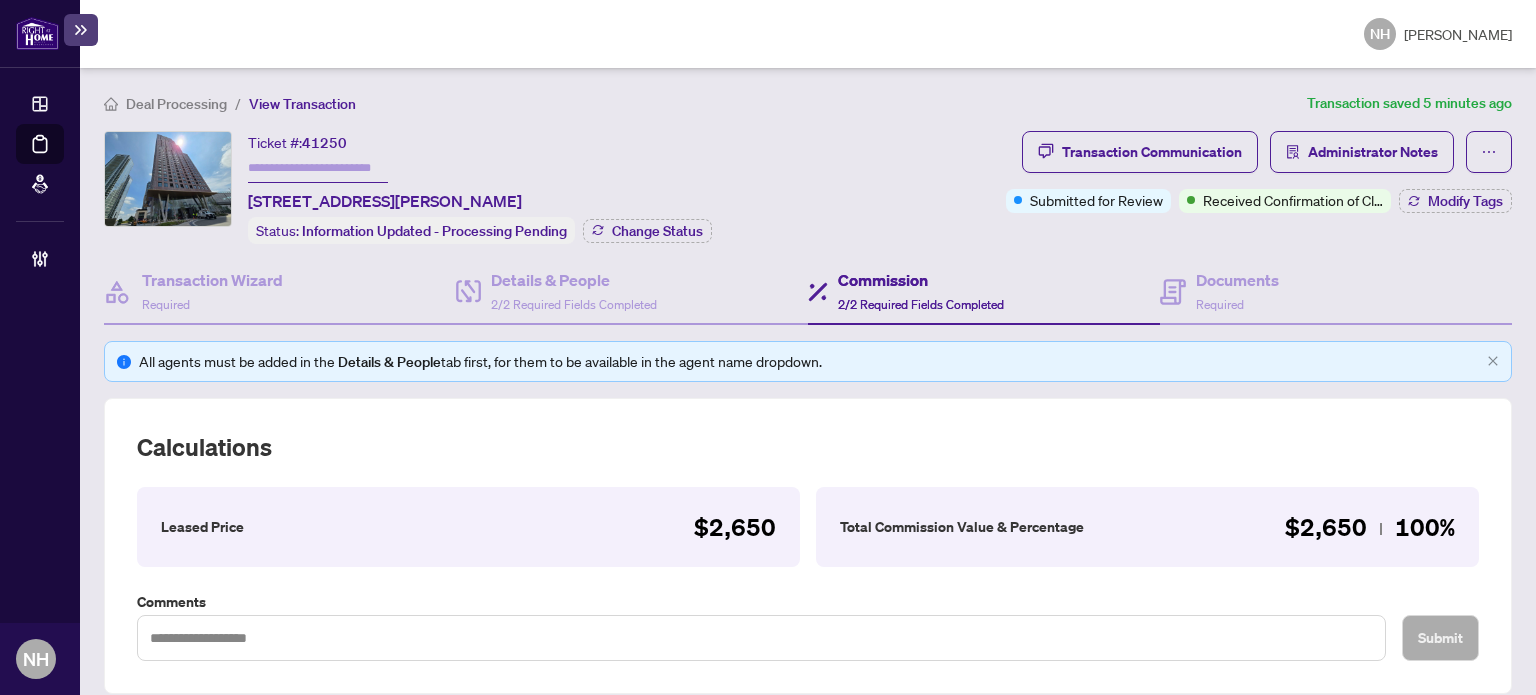 click at bounding box center (318, 168) 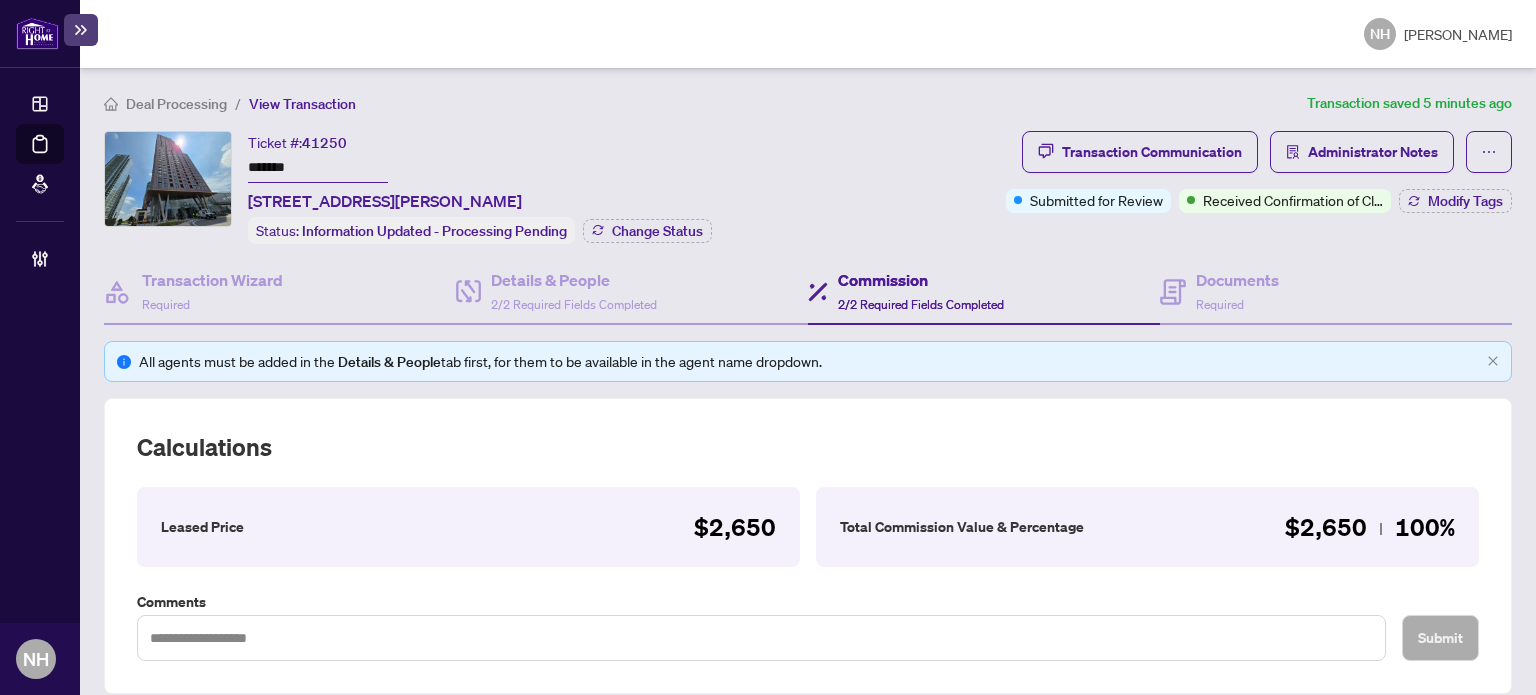type on "*******" 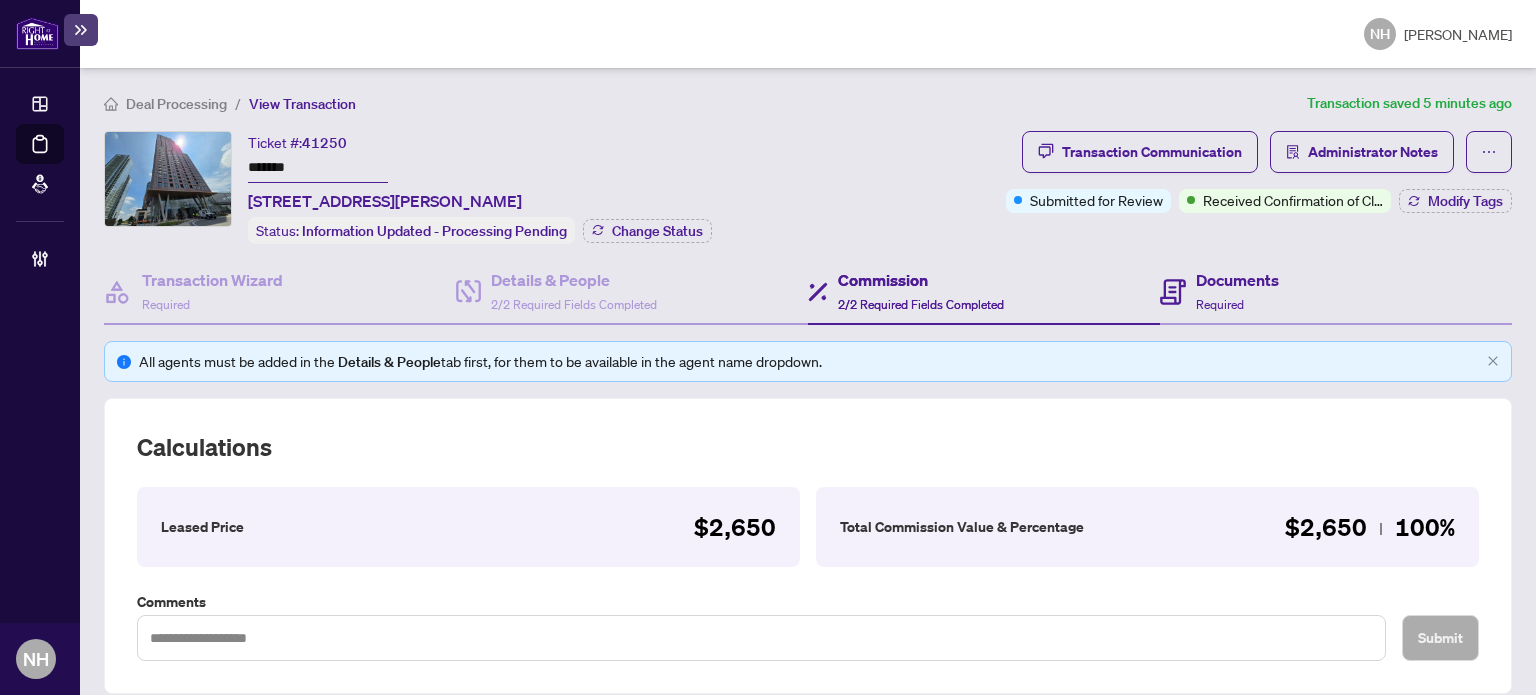 click on "Documents Required" at bounding box center [1336, 292] 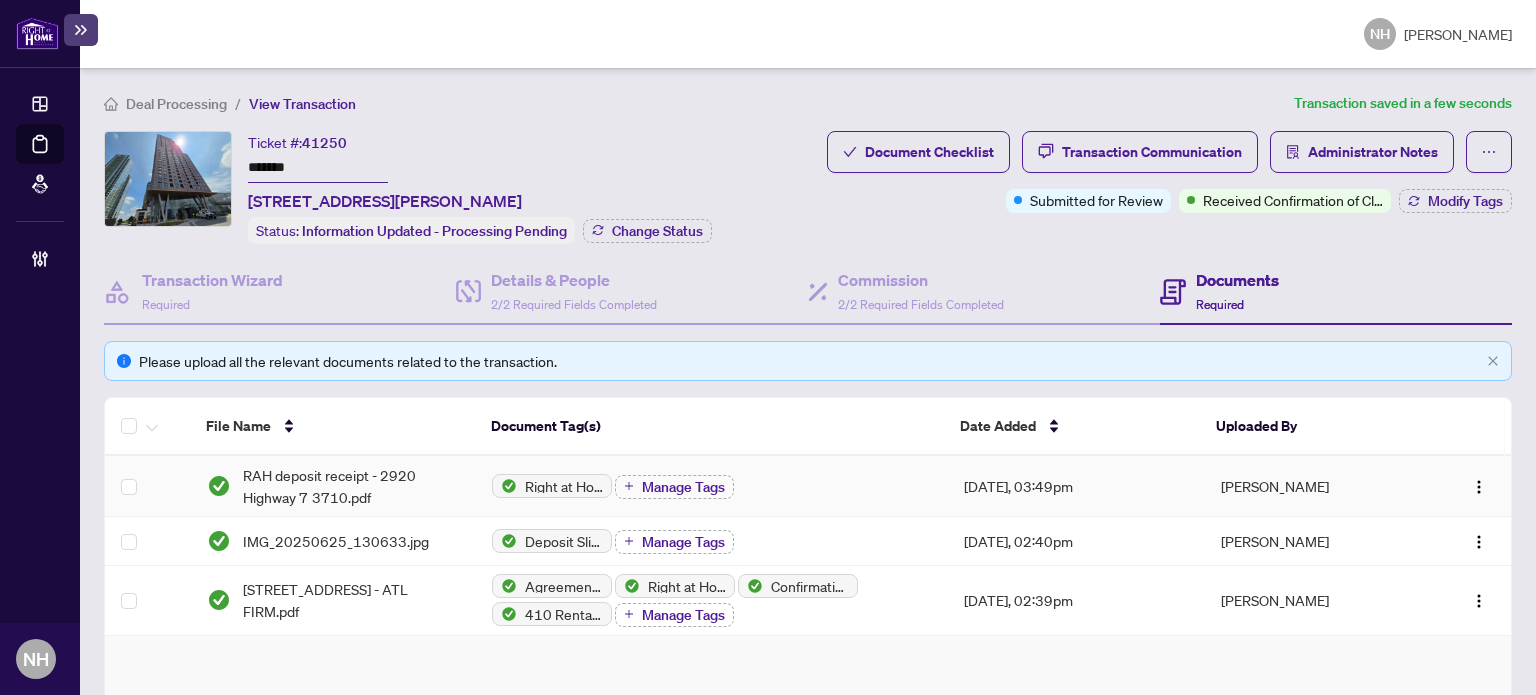 scroll, scrollTop: 379, scrollLeft: 0, axis: vertical 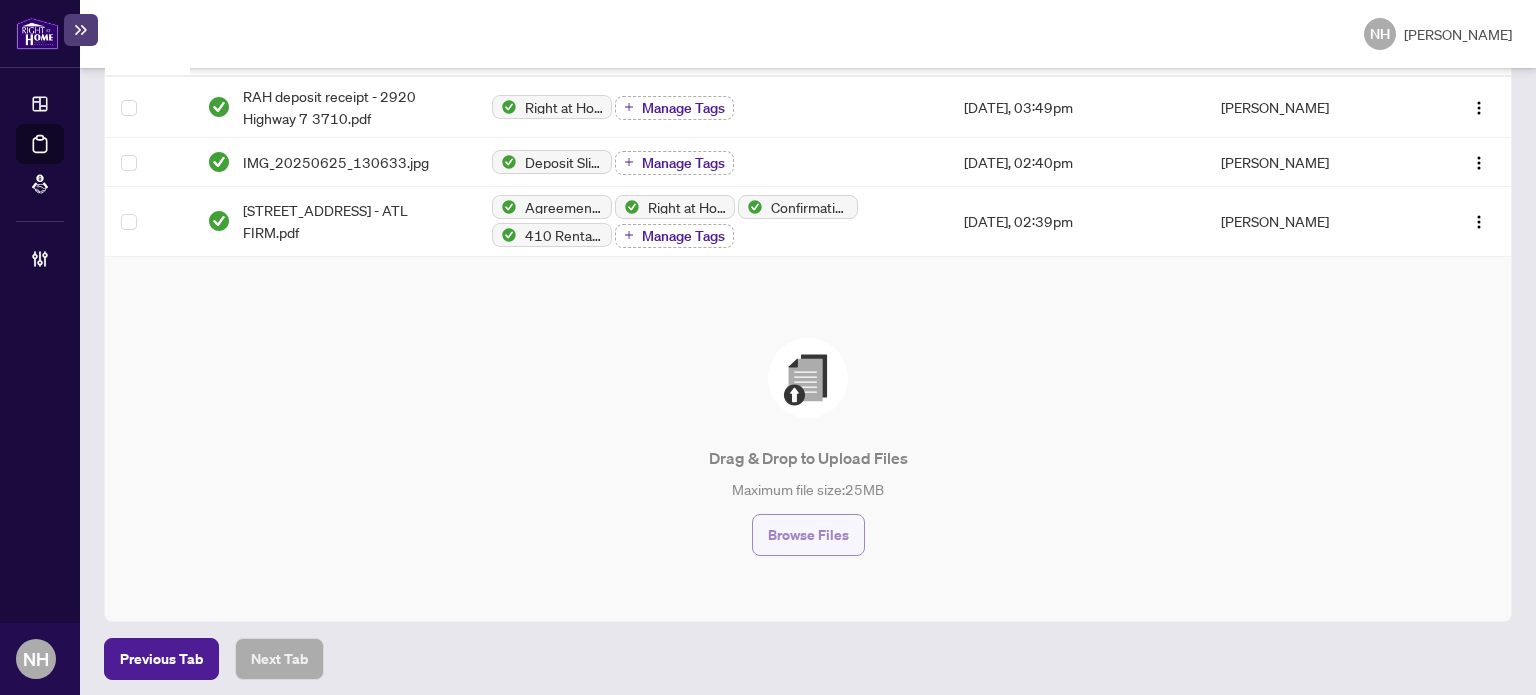 click on "Browse Files" at bounding box center [808, 535] 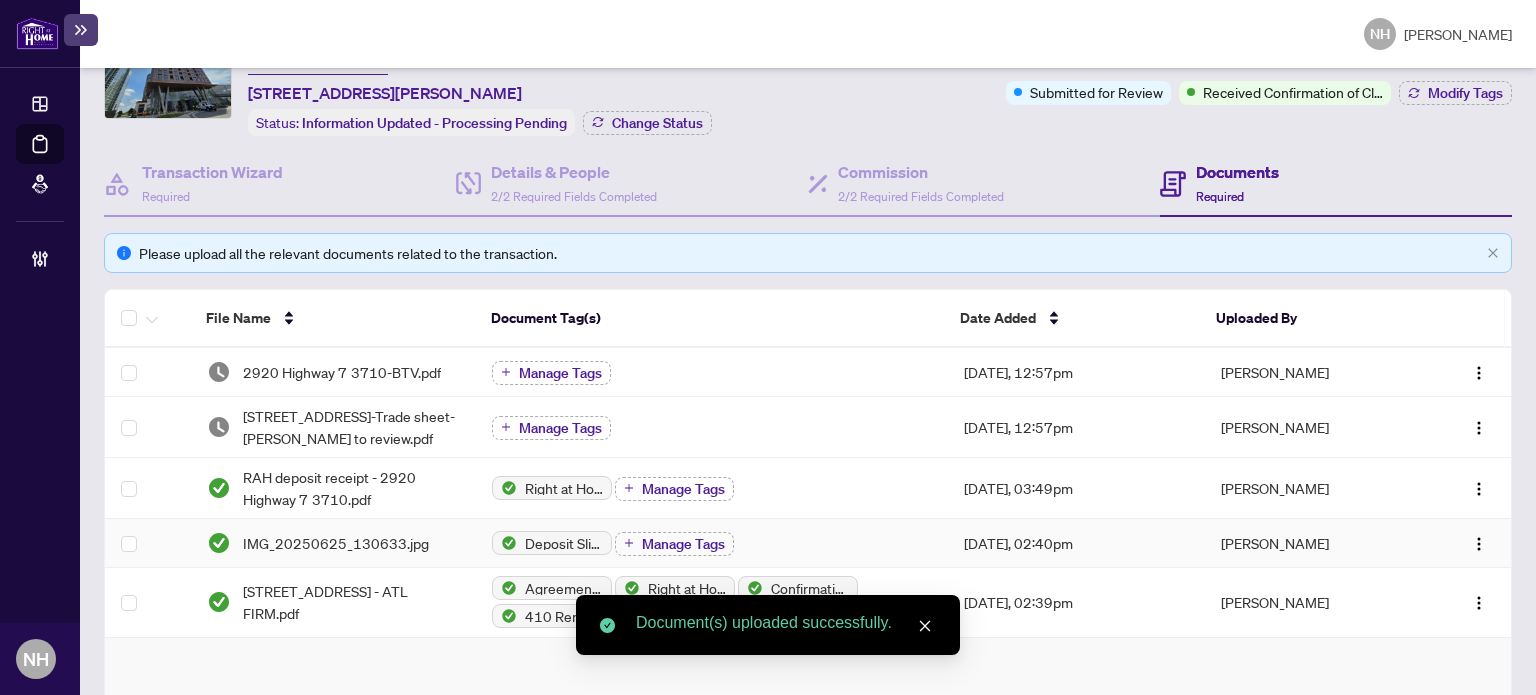 scroll, scrollTop: 200, scrollLeft: 0, axis: vertical 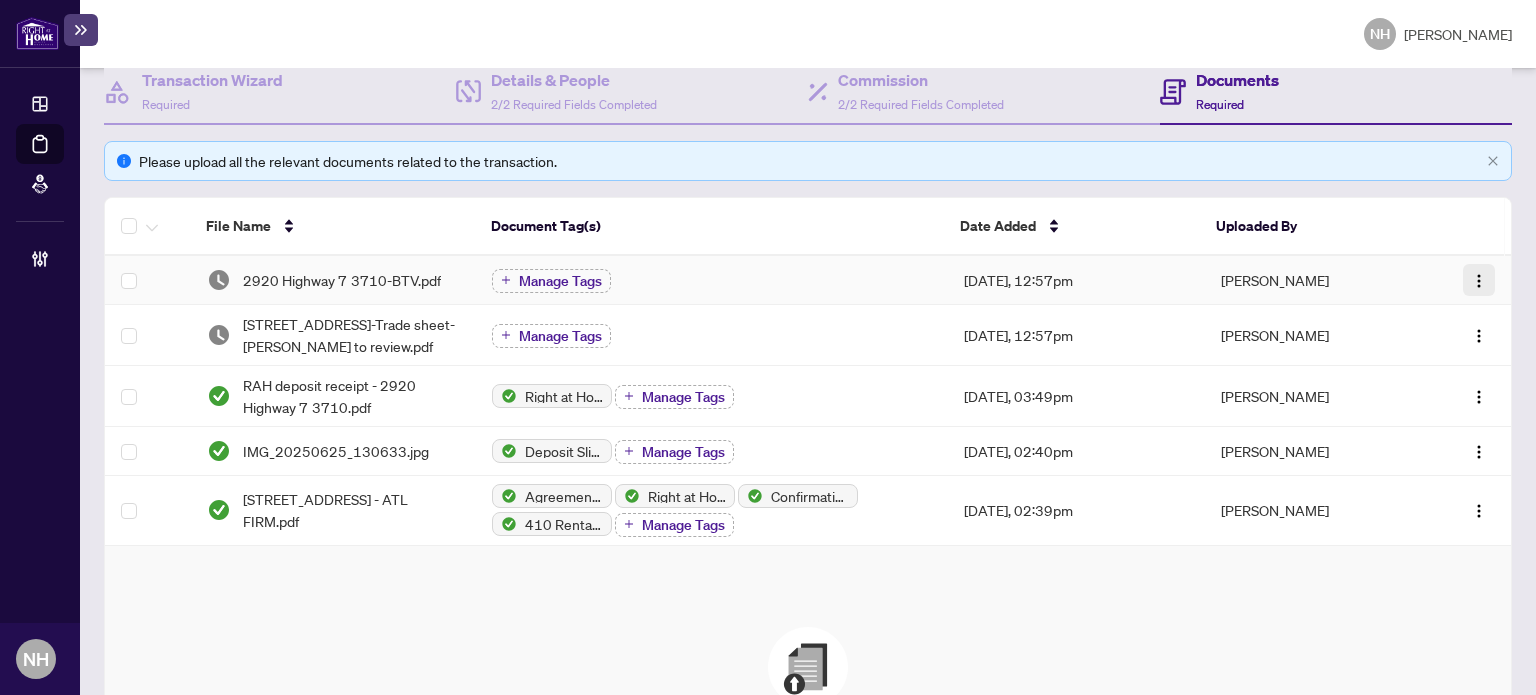 click at bounding box center (1479, 280) 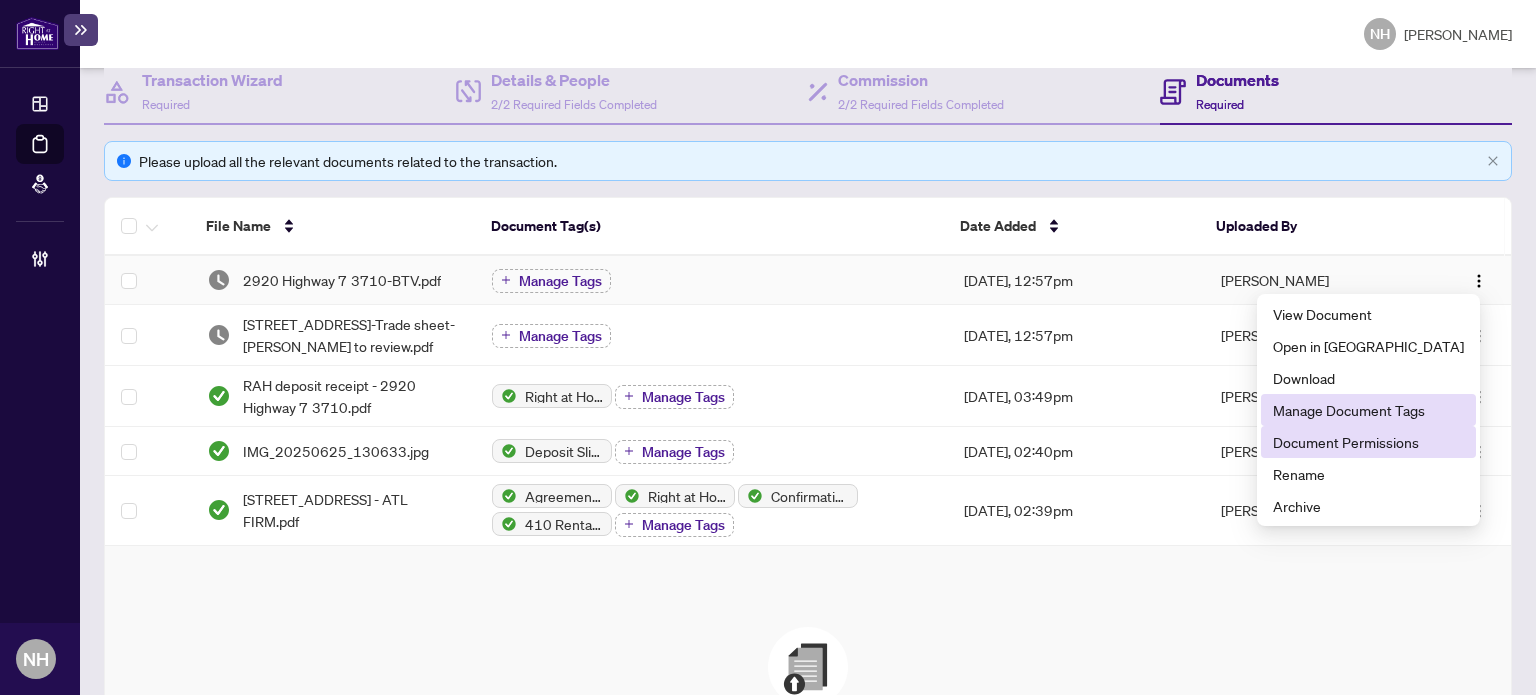 click on "Document Permissions" at bounding box center (1368, 442) 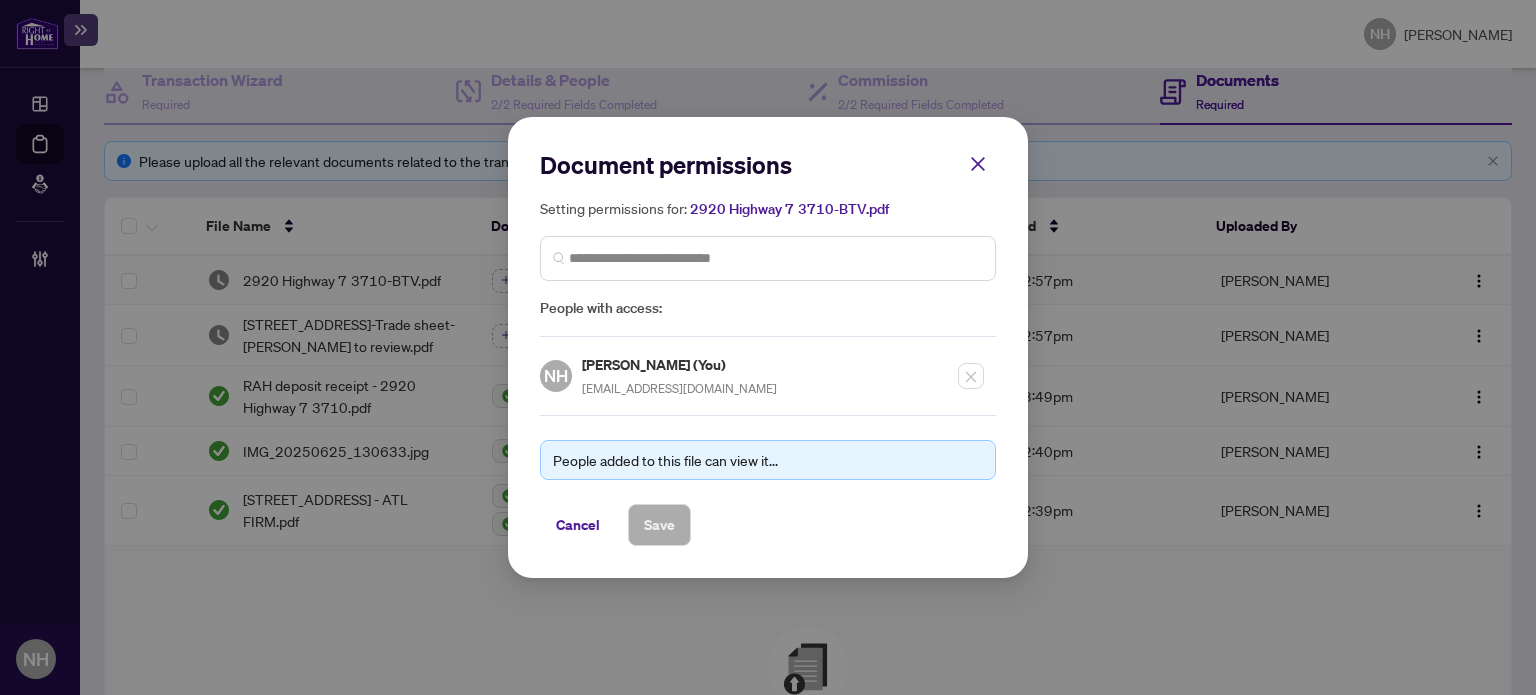 click at bounding box center [768, 258] 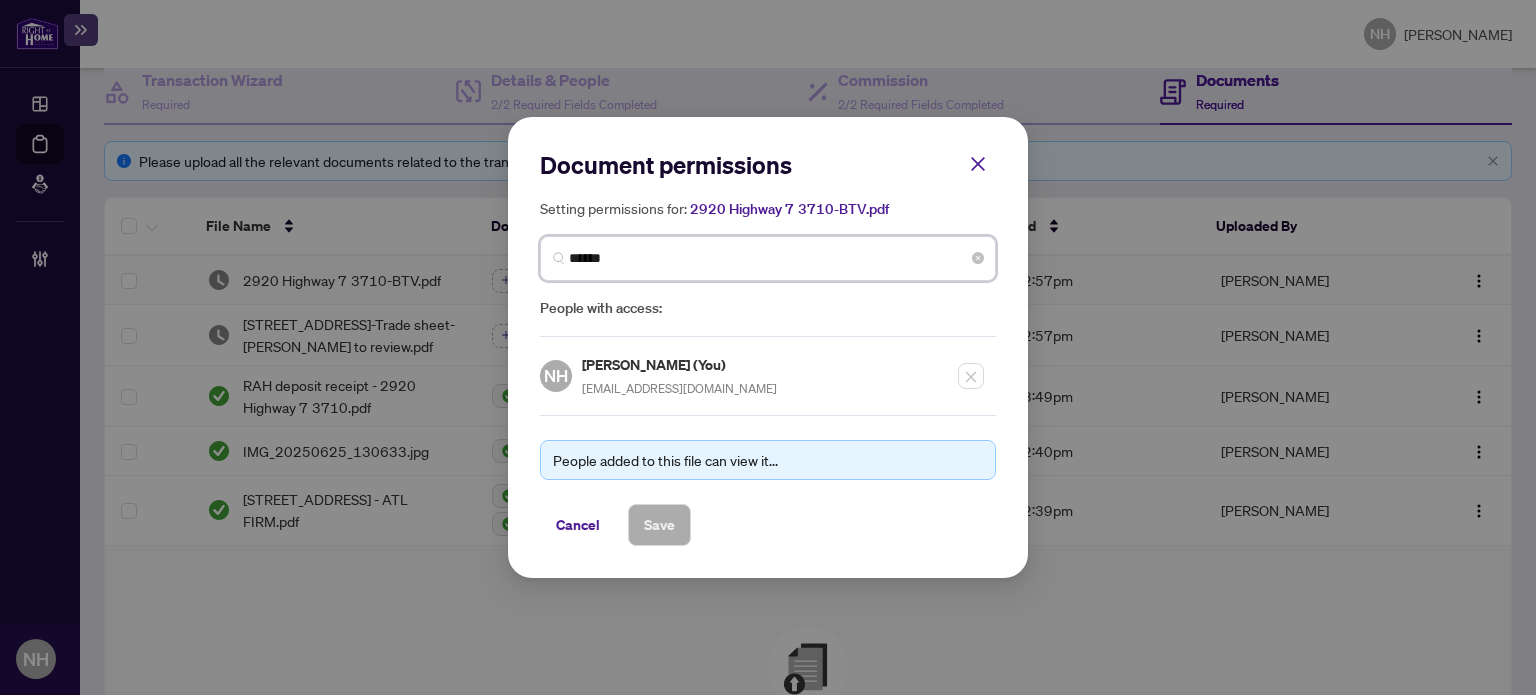 type on "*******" 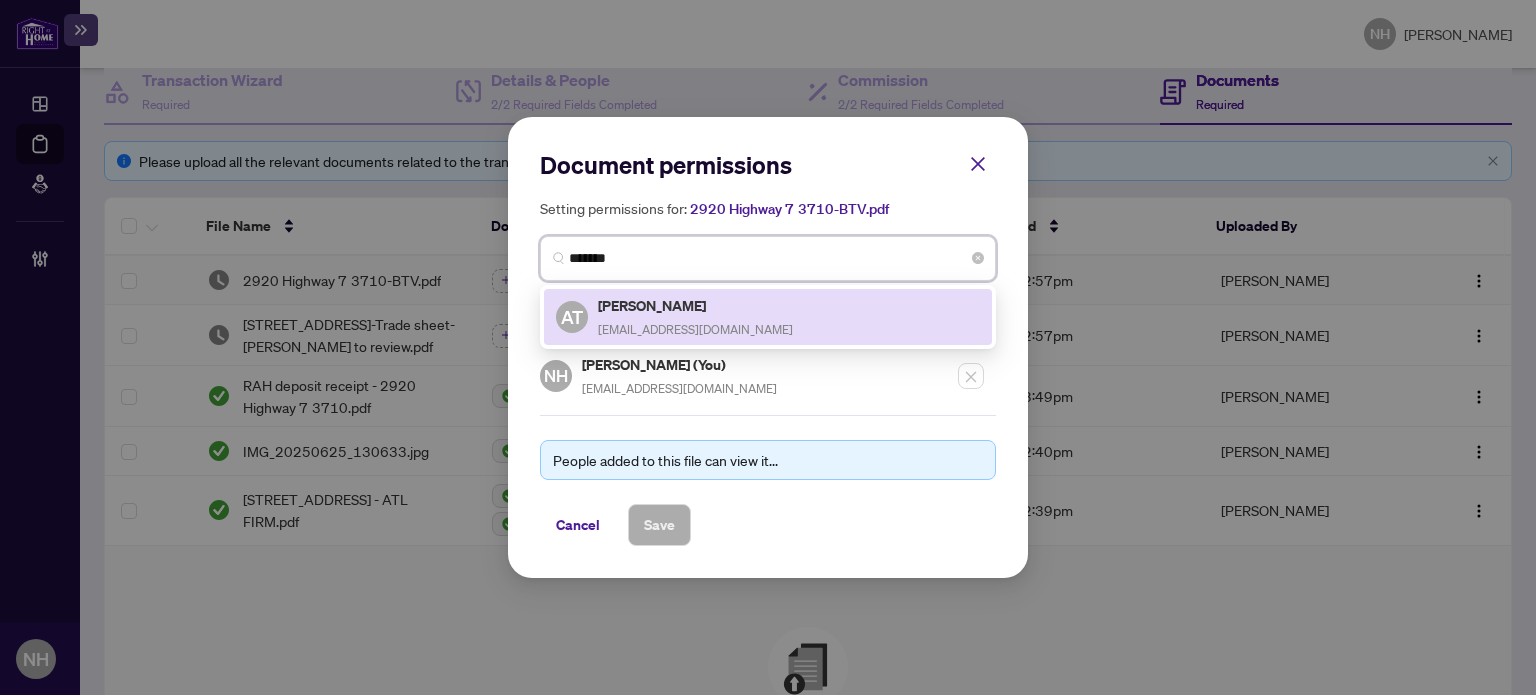 click on "Alvin Tung" at bounding box center [695, 305] 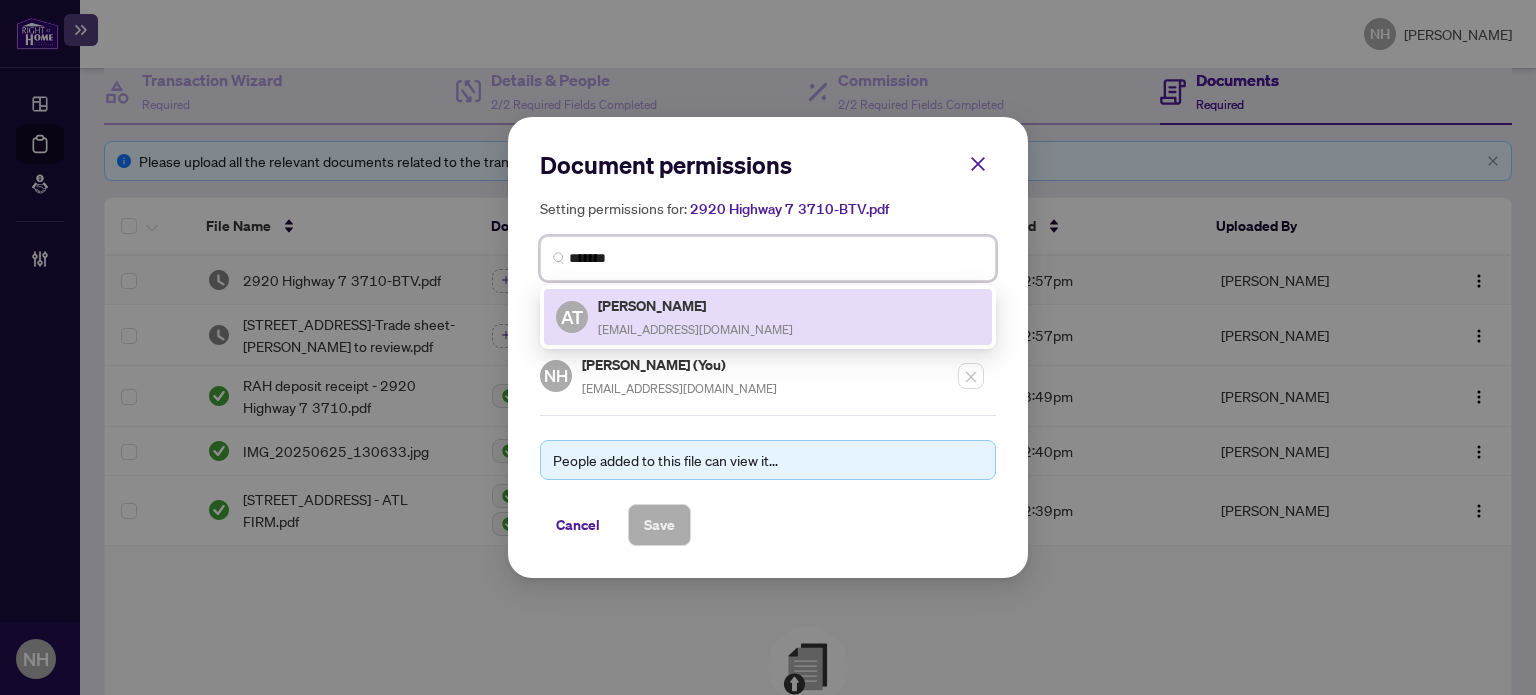 type 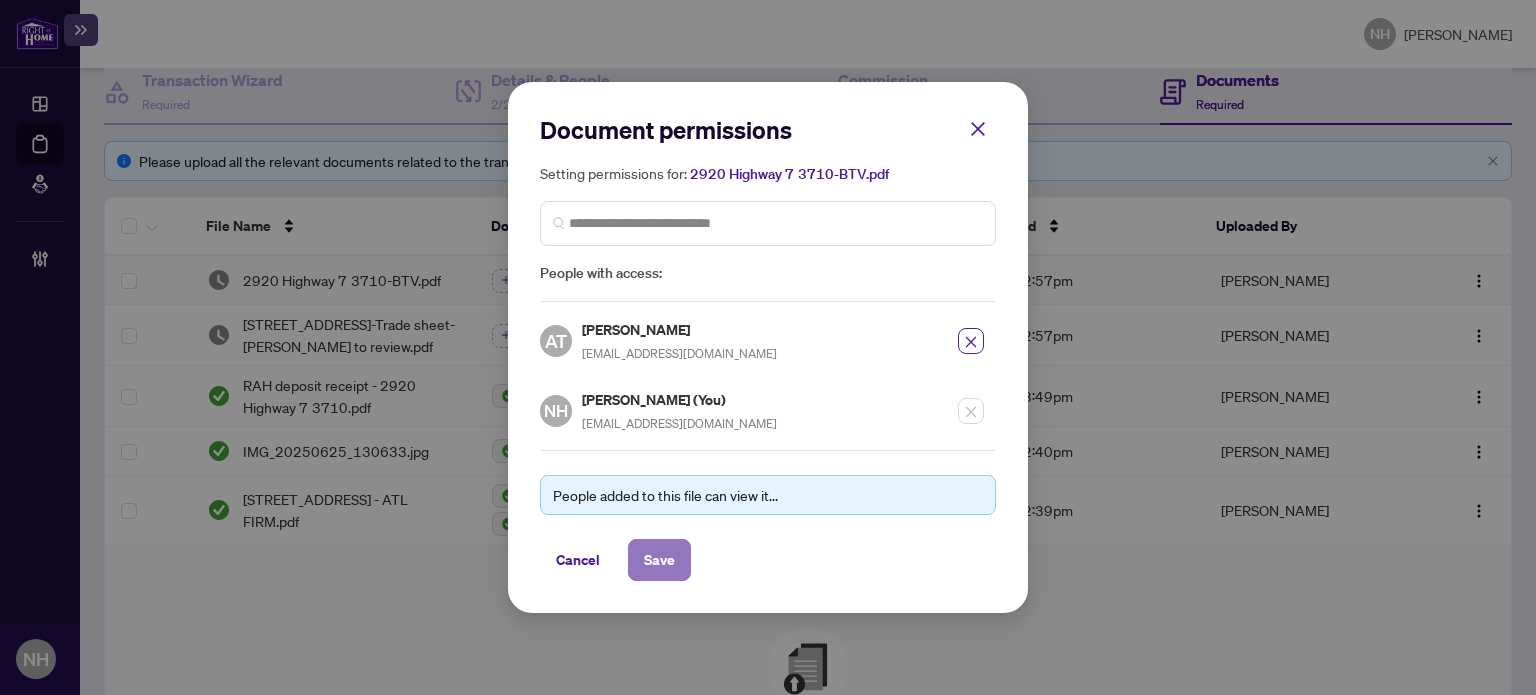 click on "Save" at bounding box center [659, 560] 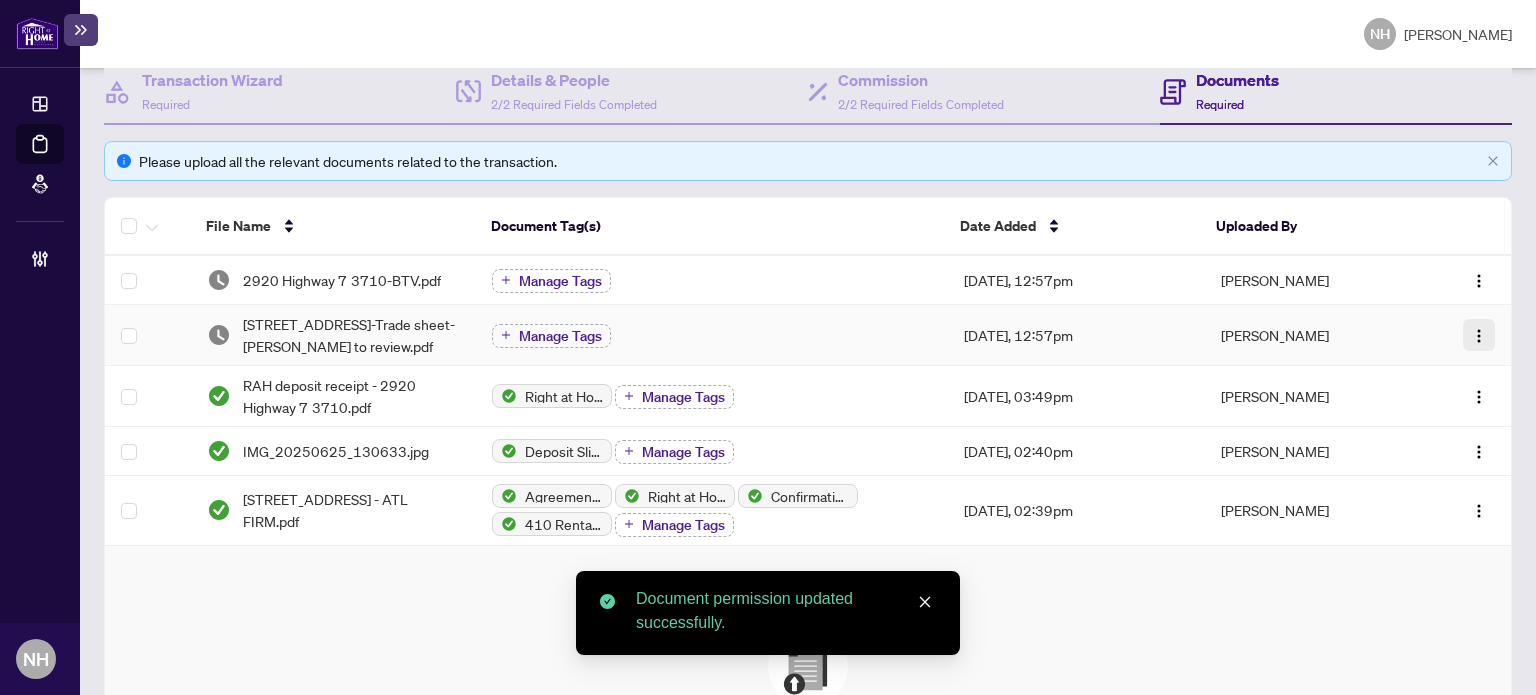 click at bounding box center [1479, 335] 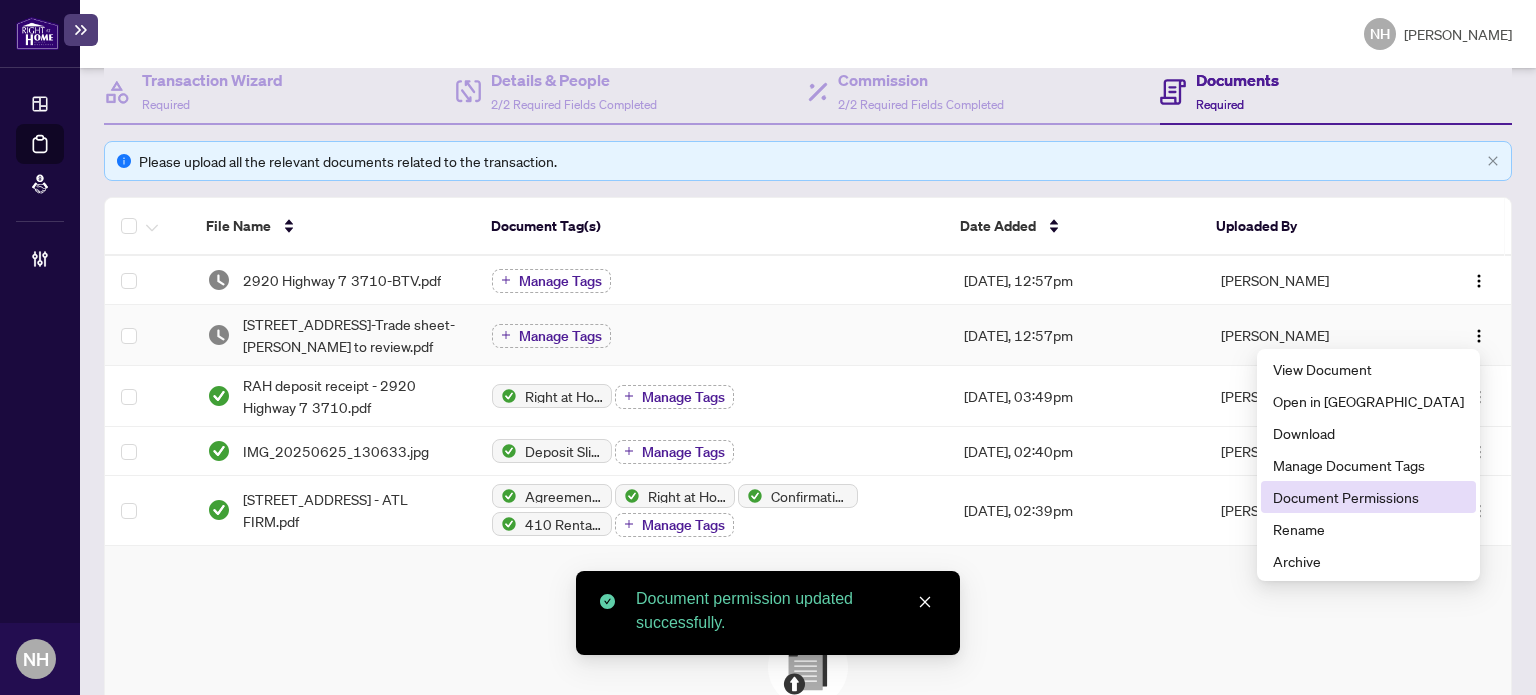 click on "Document Permissions" at bounding box center (1368, 497) 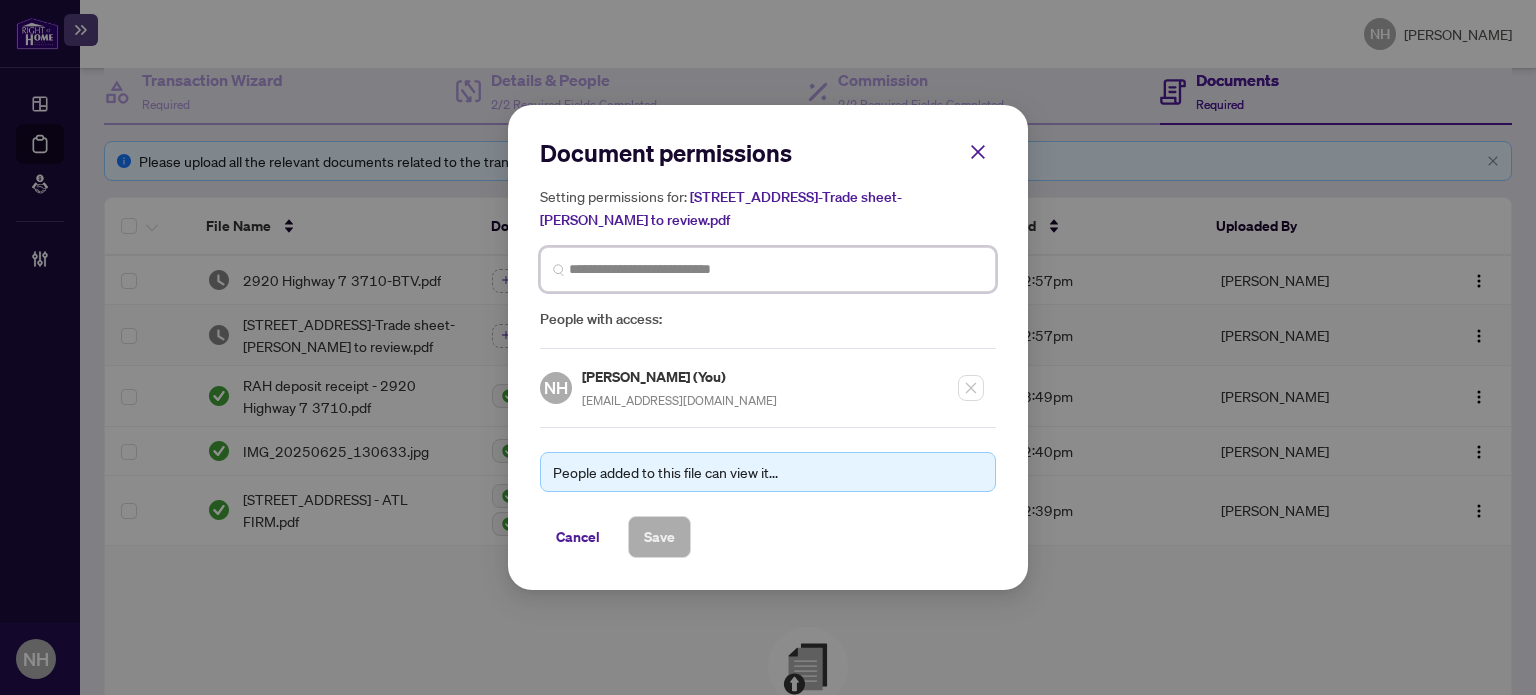 click at bounding box center [776, 269] 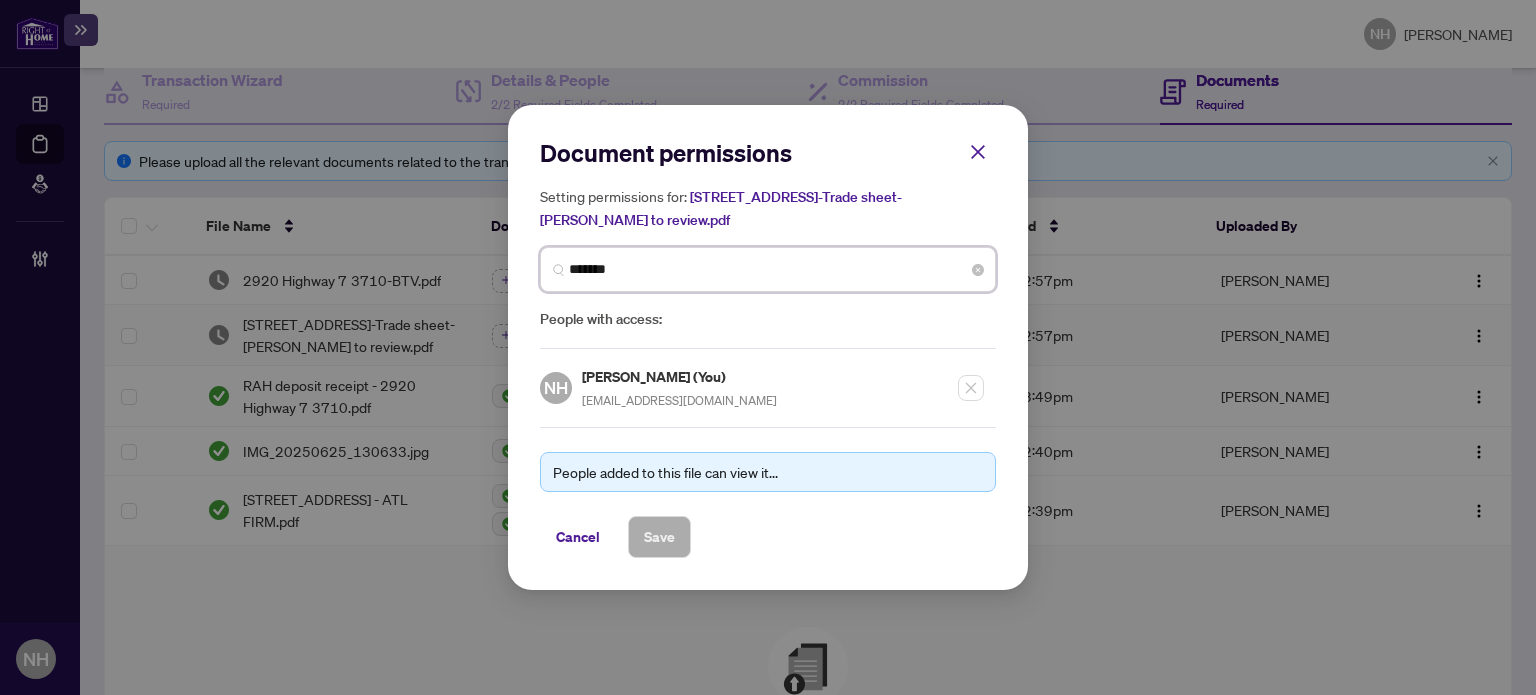 type on "********" 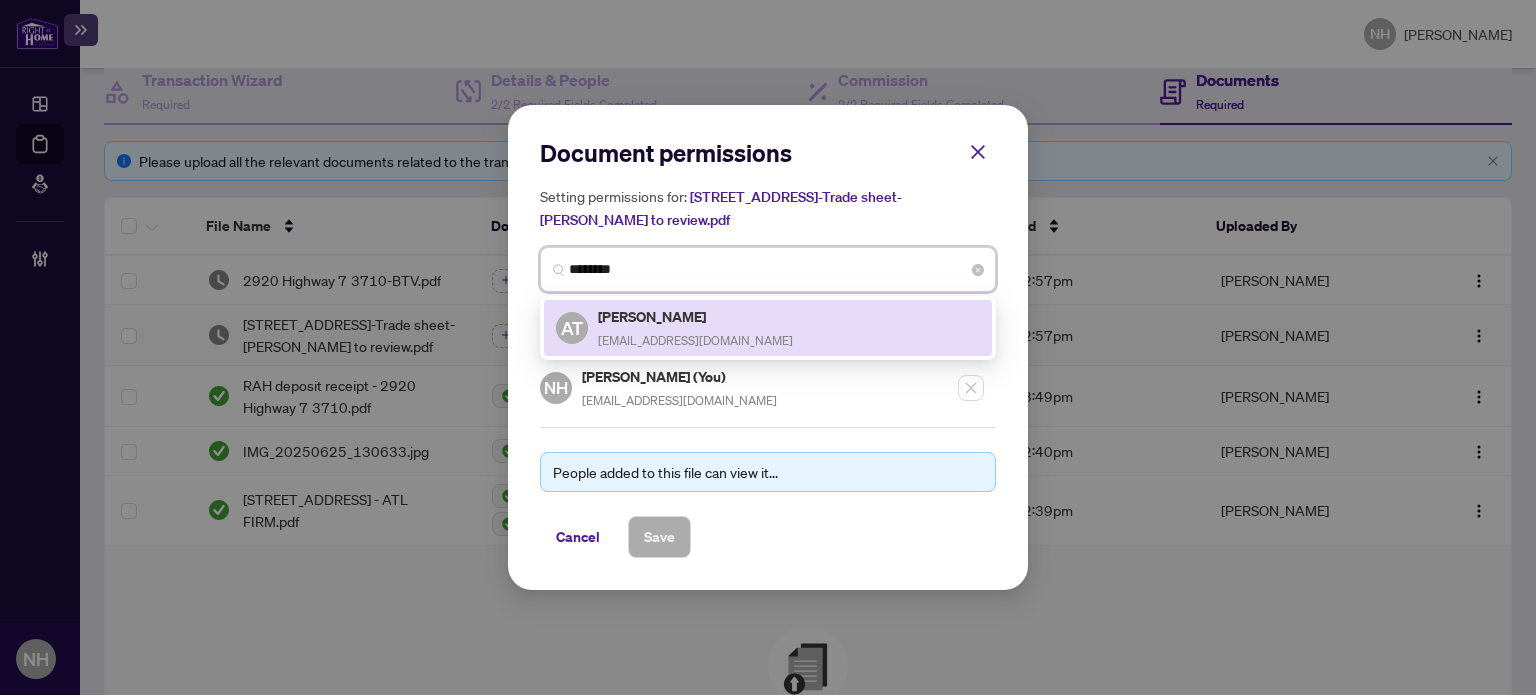 click on "Alvin Tung" at bounding box center (695, 316) 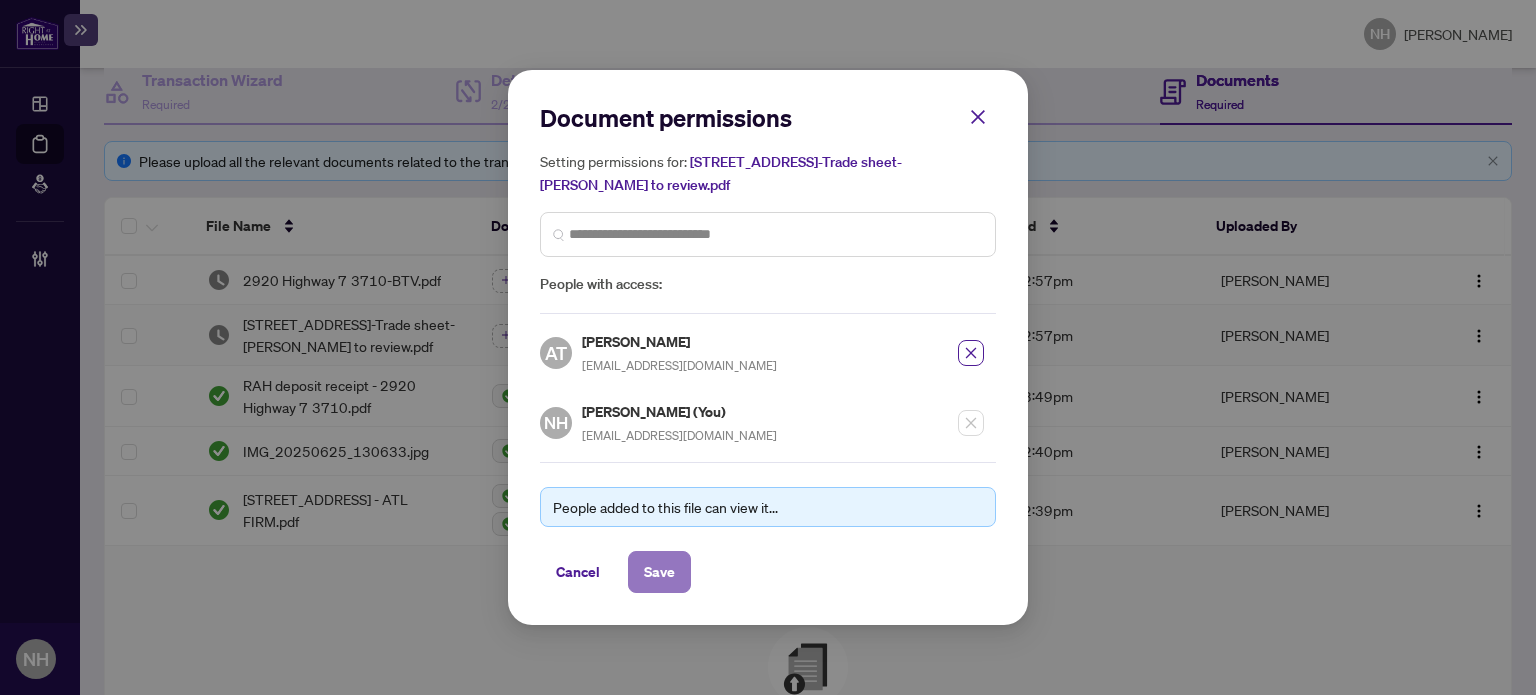 click on "Save" at bounding box center [659, 572] 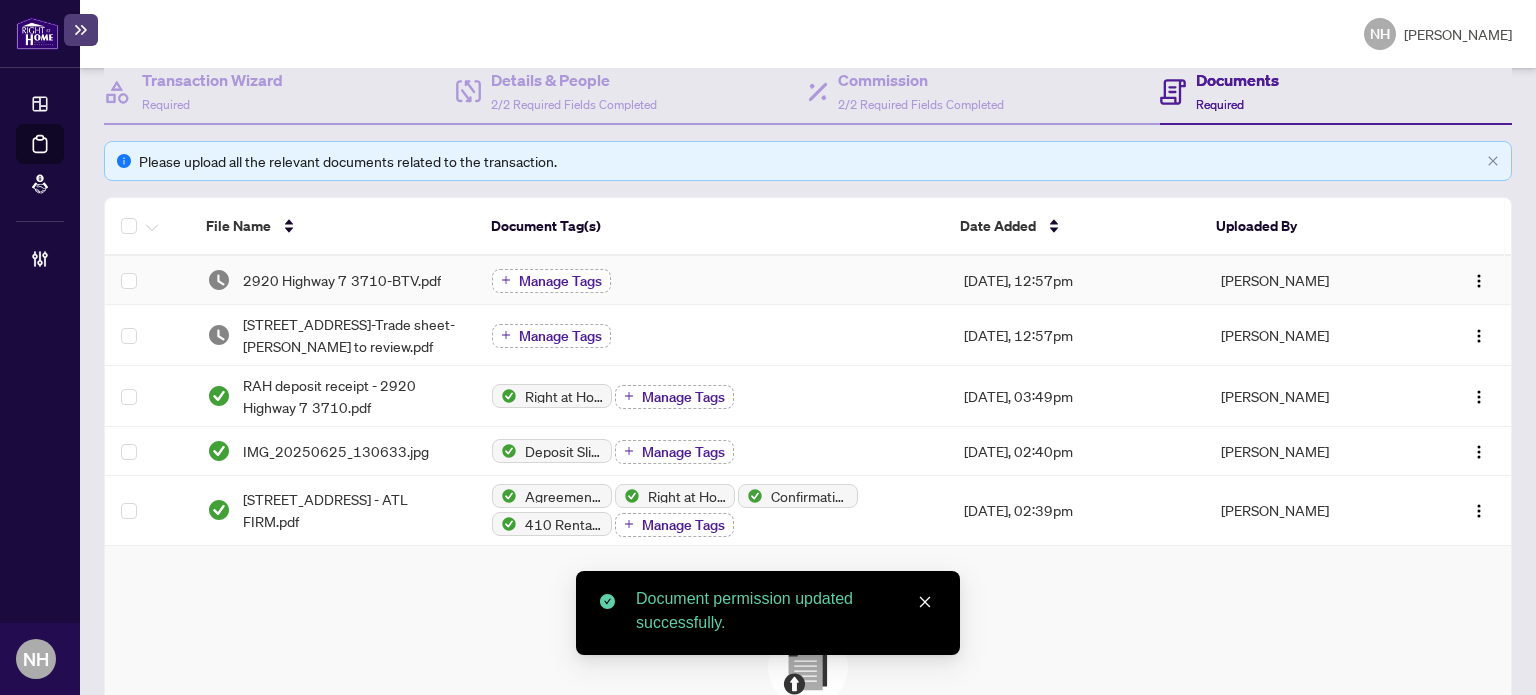 click on "Manage Tags" at bounding box center [560, 281] 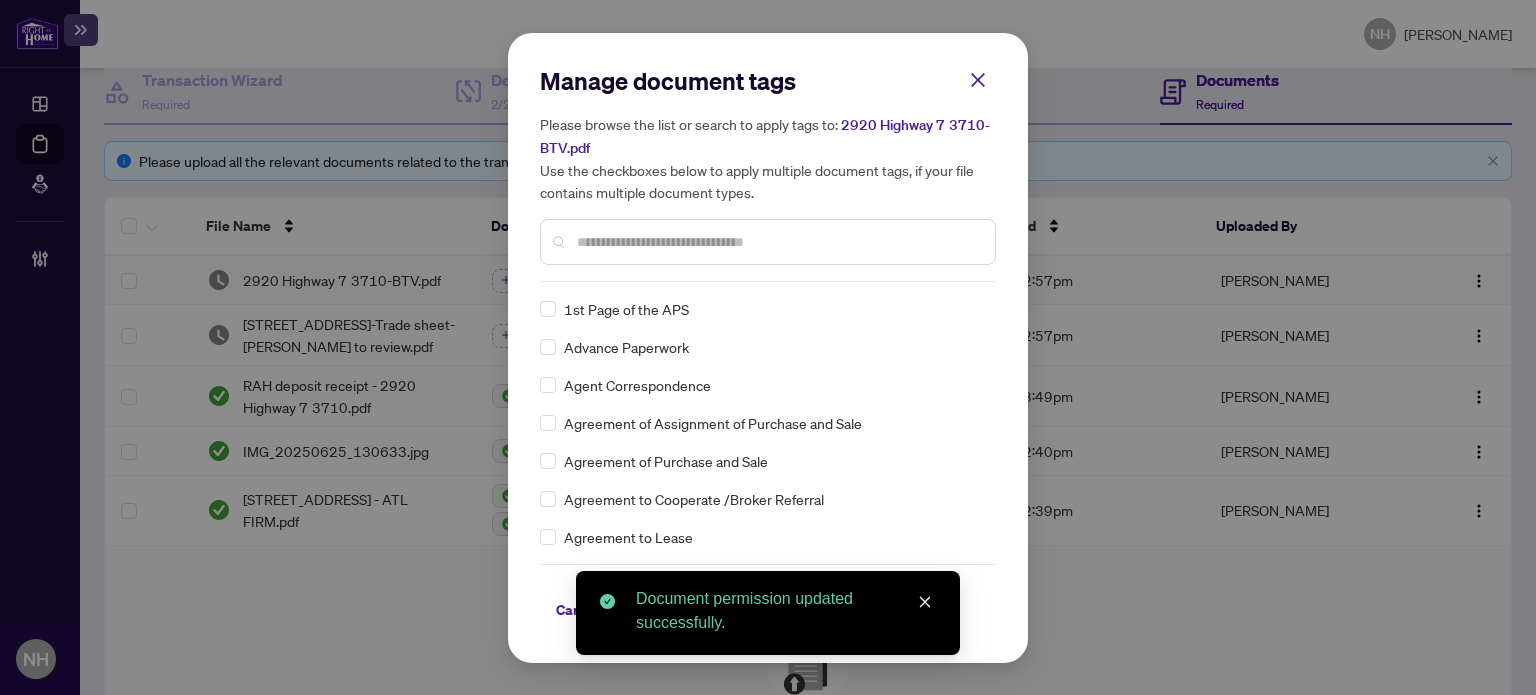 click at bounding box center (778, 242) 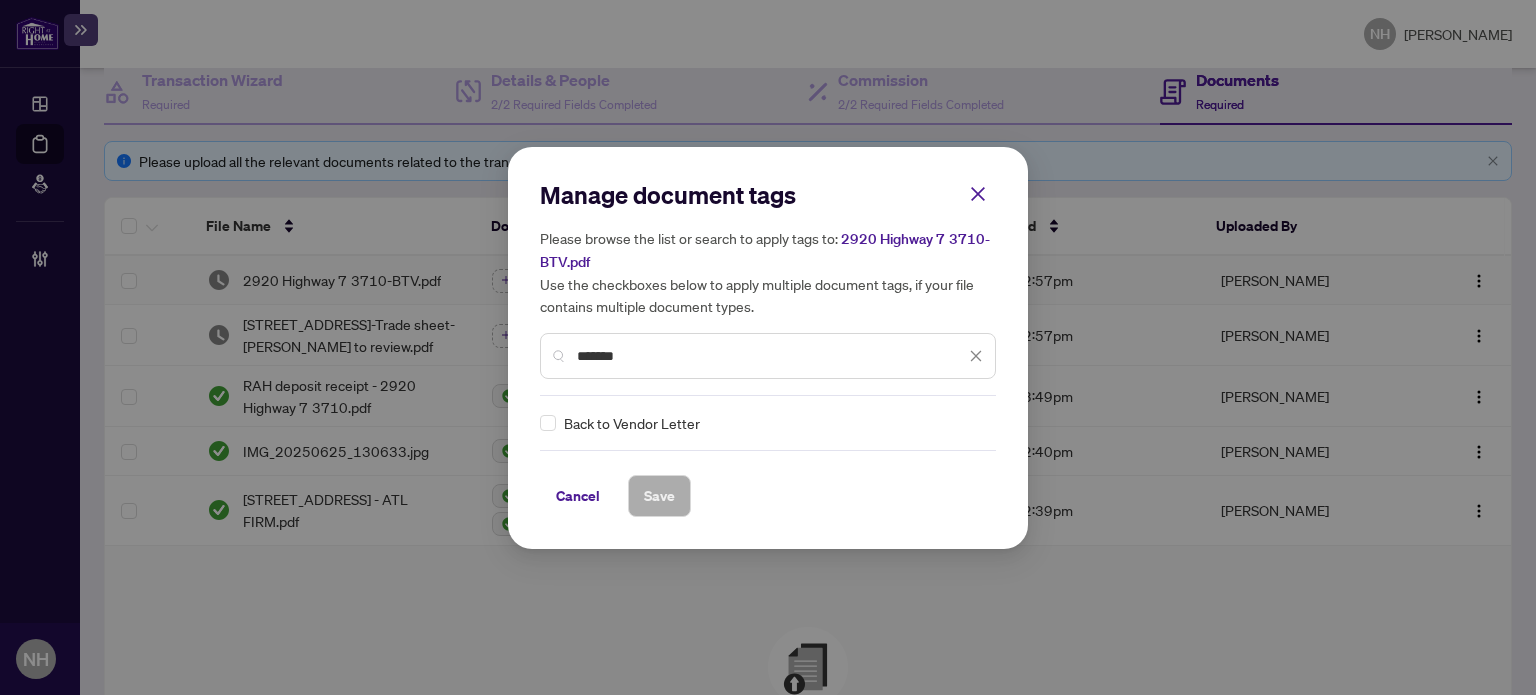 type on "*******" 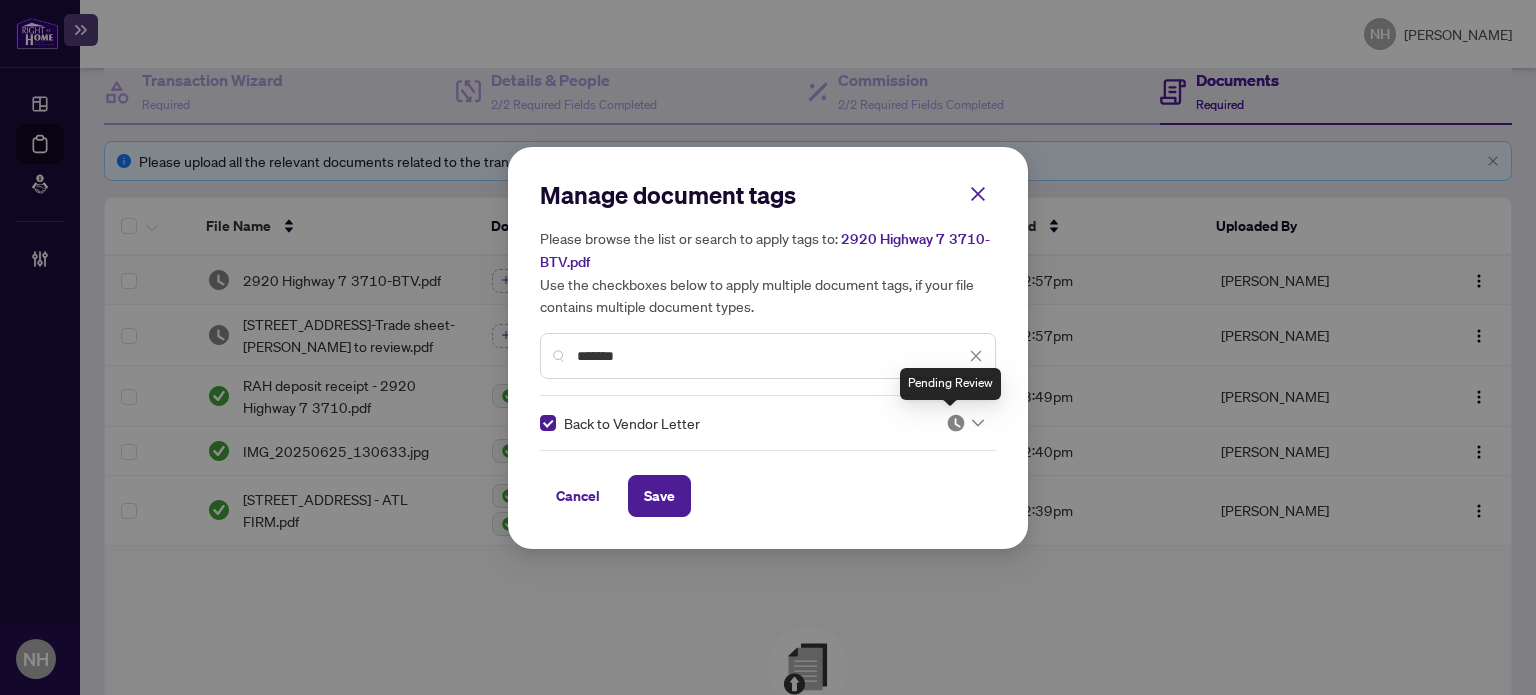click at bounding box center [956, 423] 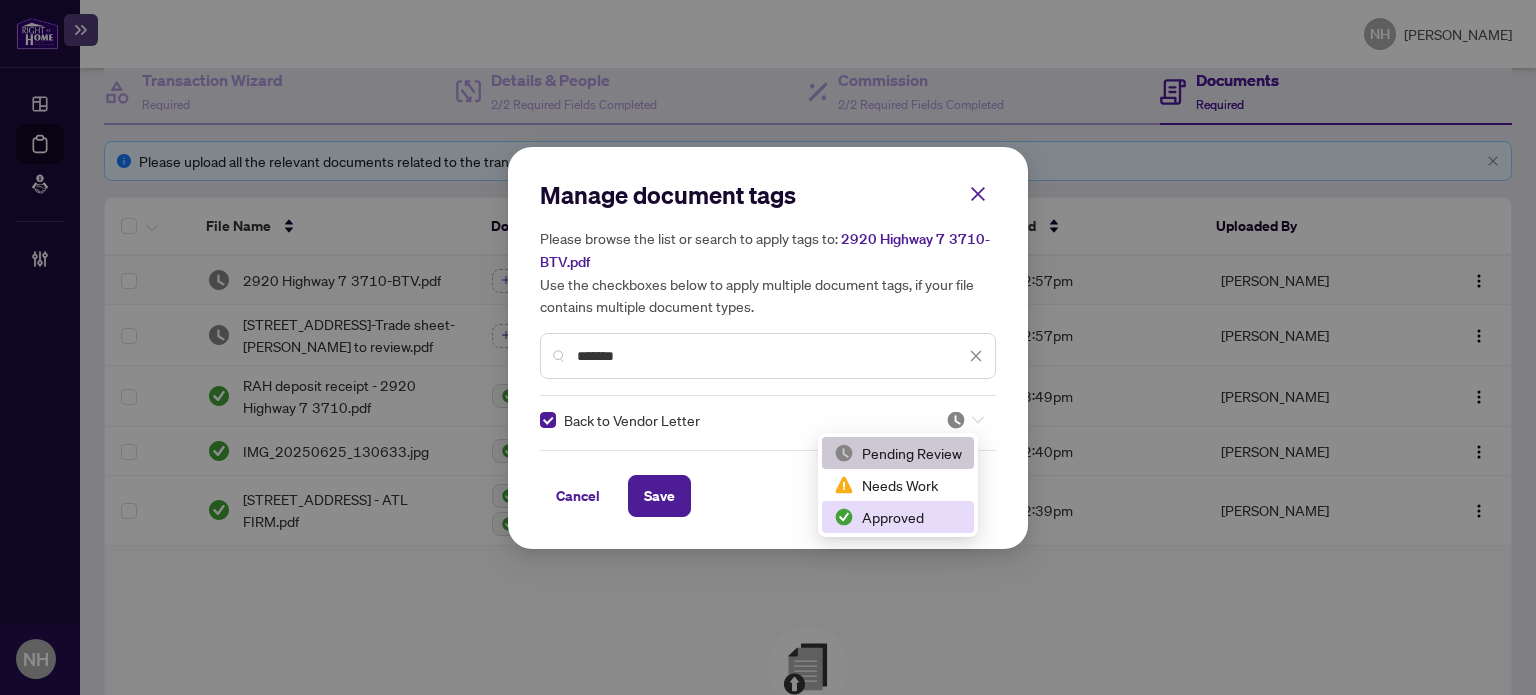 click on "Approved" at bounding box center (898, 517) 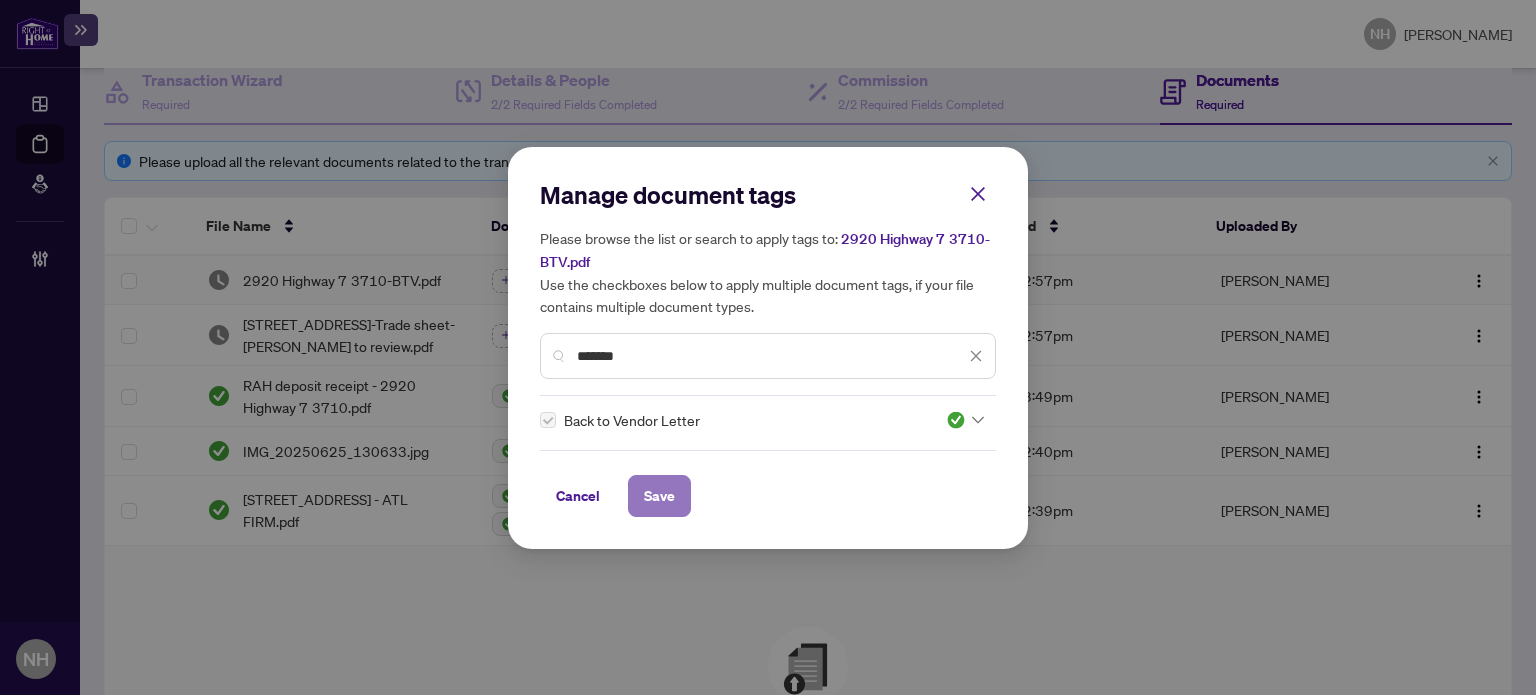 click on "Save" at bounding box center (659, 496) 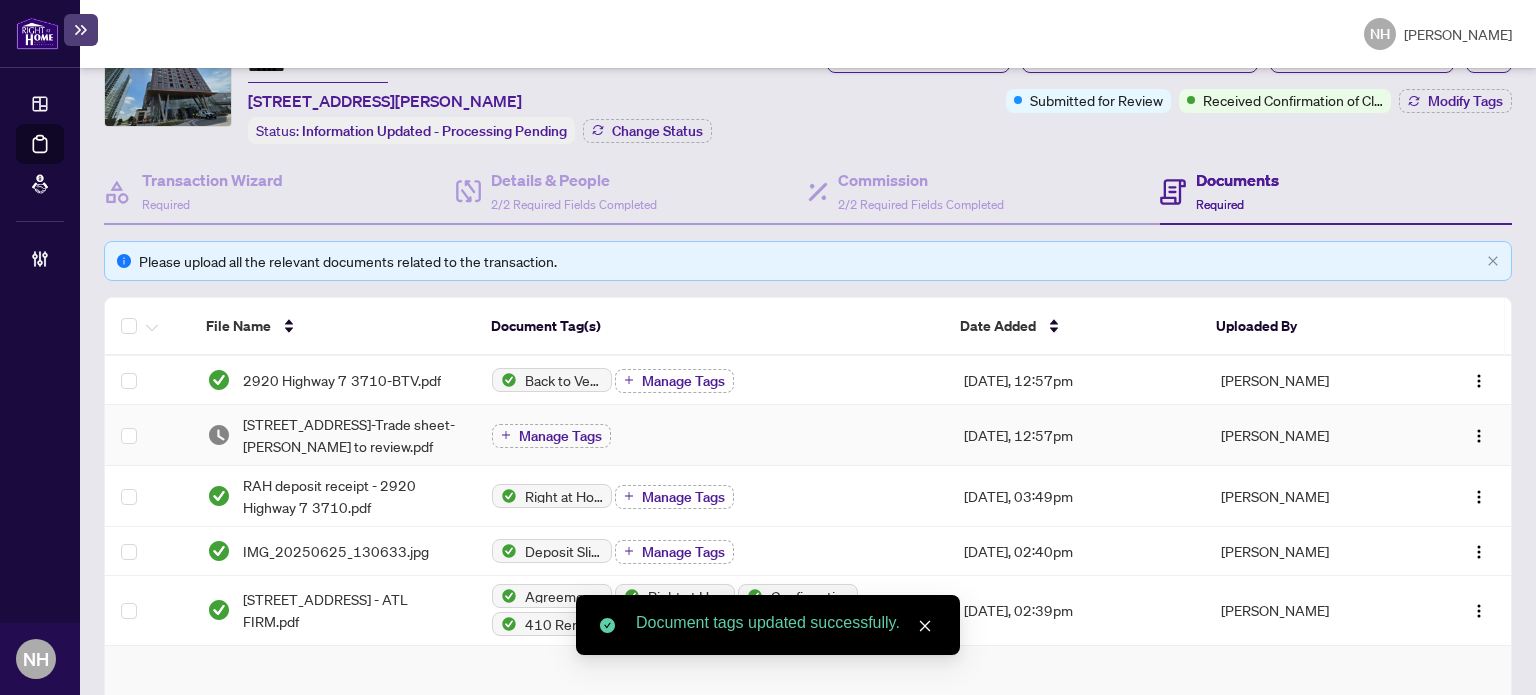 scroll, scrollTop: 0, scrollLeft: 0, axis: both 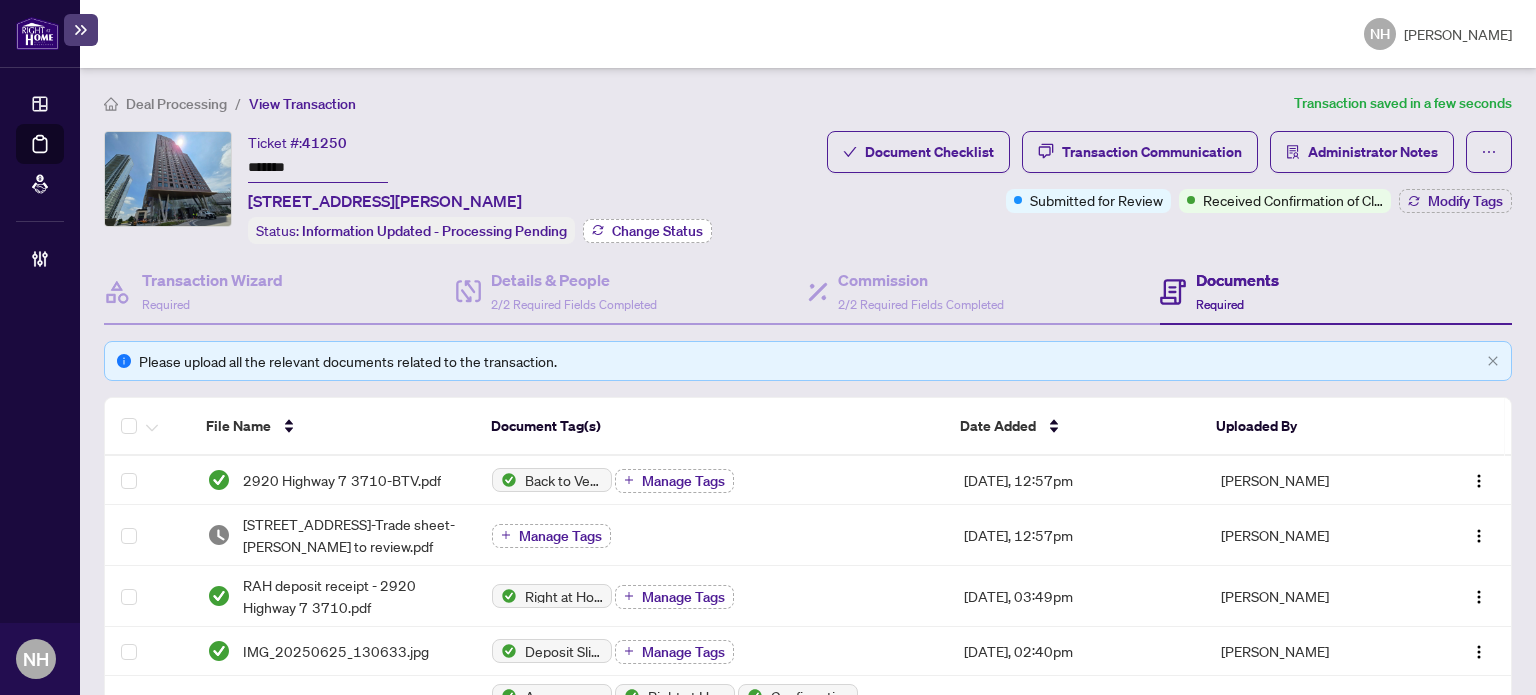 click on "Change Status" at bounding box center (657, 231) 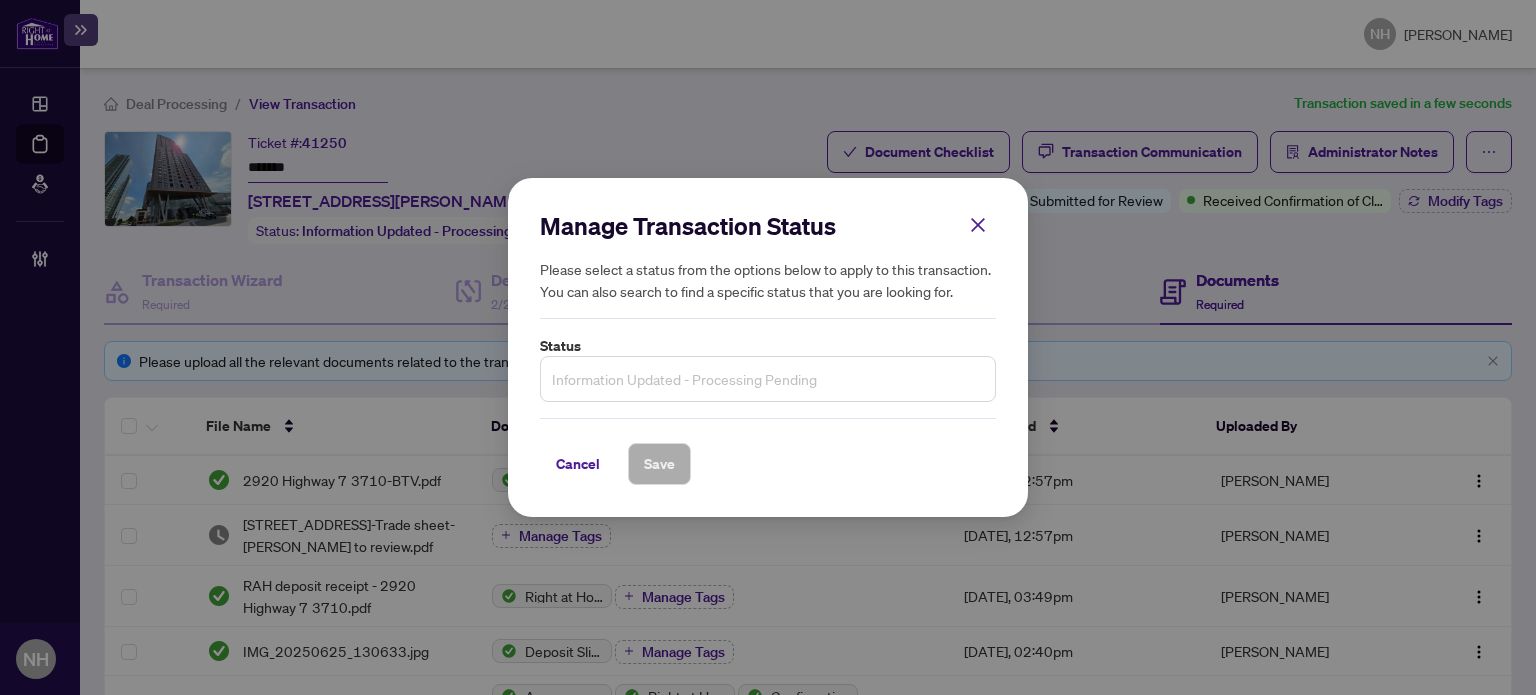 click on "Information Updated - Processing Pending" at bounding box center [768, 379] 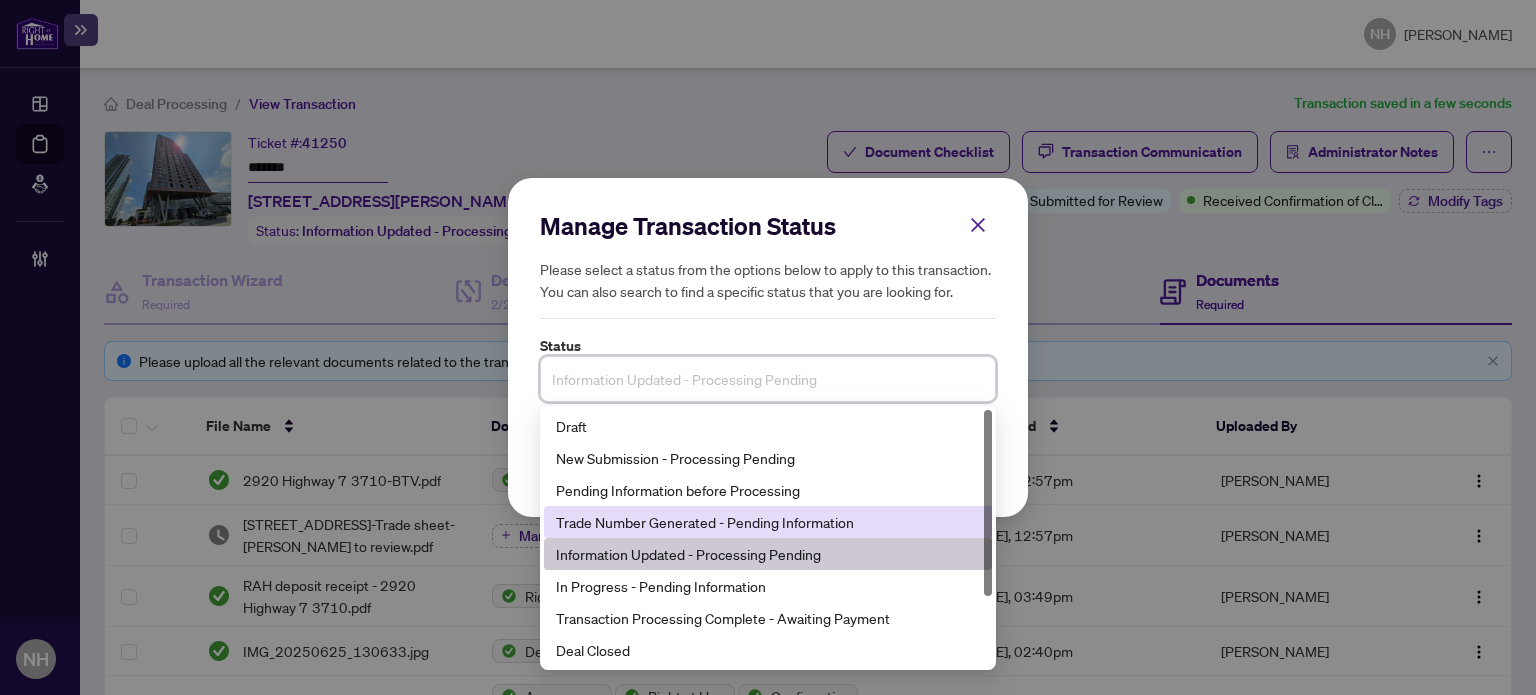 click on "Trade Number Generated - Pending Information" at bounding box center [768, 522] 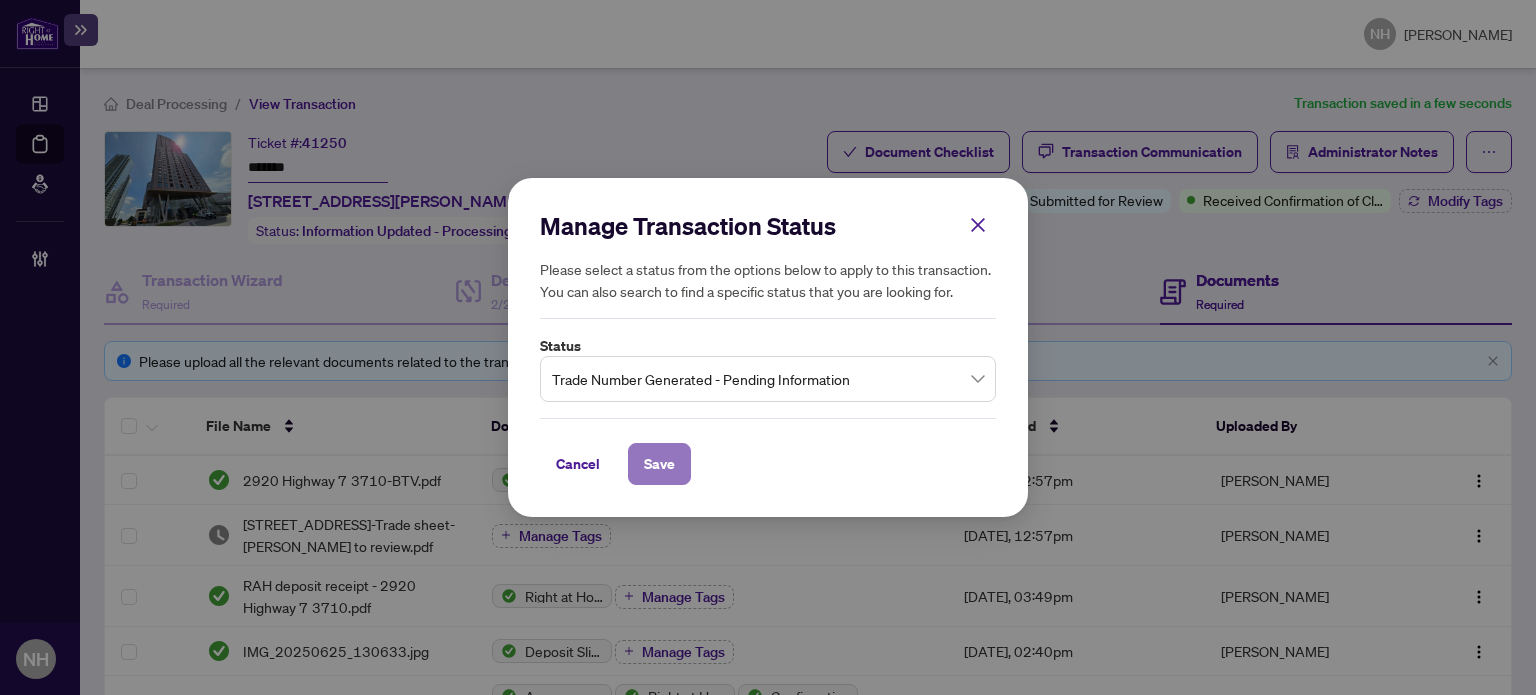 click on "Save" at bounding box center (659, 464) 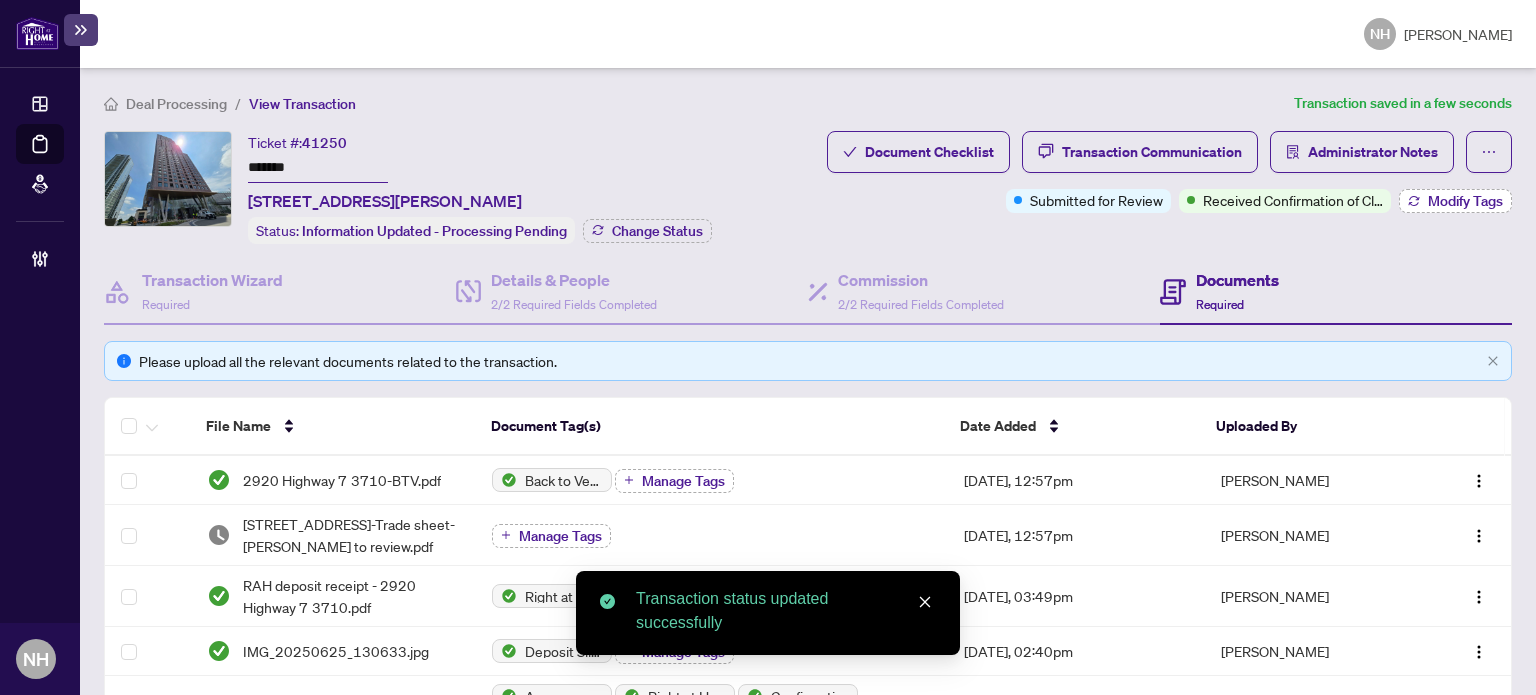 click on "Modify Tags" at bounding box center (1465, 201) 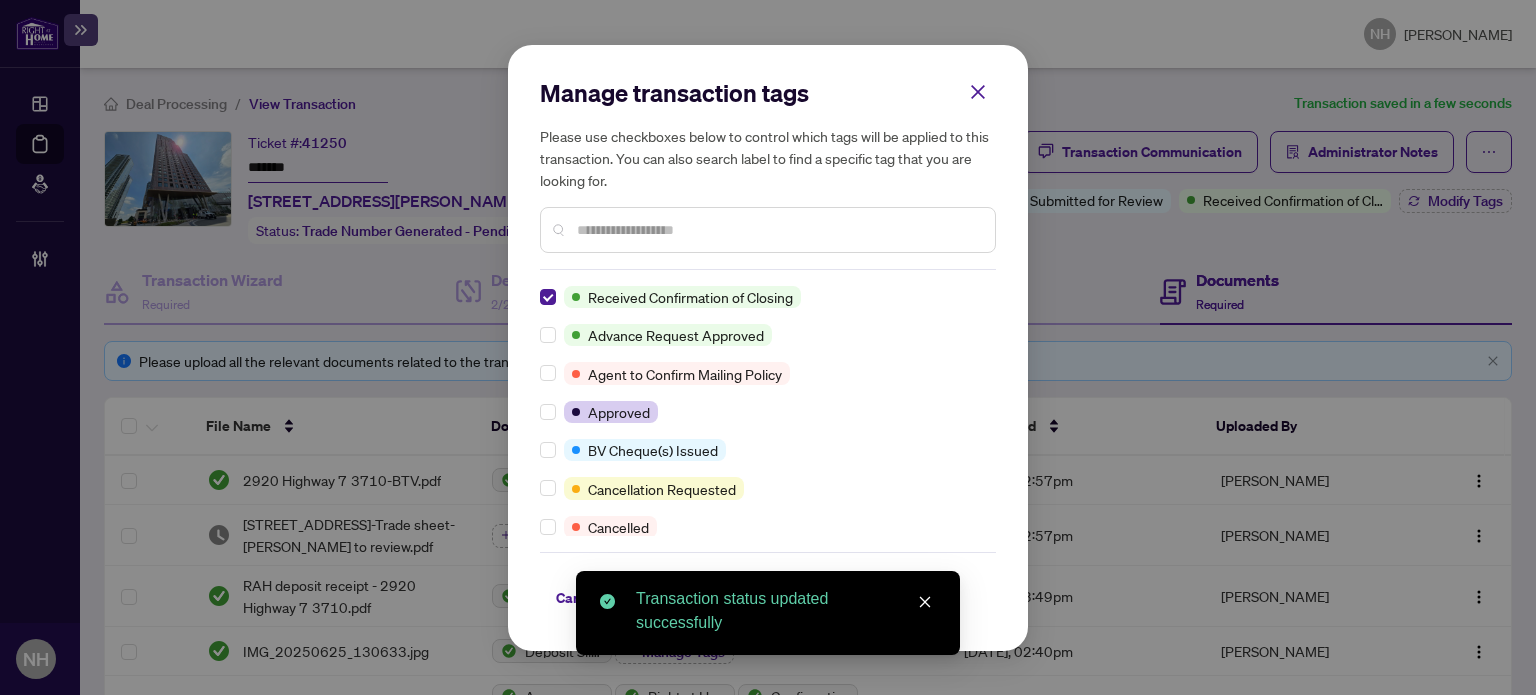 scroll, scrollTop: 0, scrollLeft: 0, axis: both 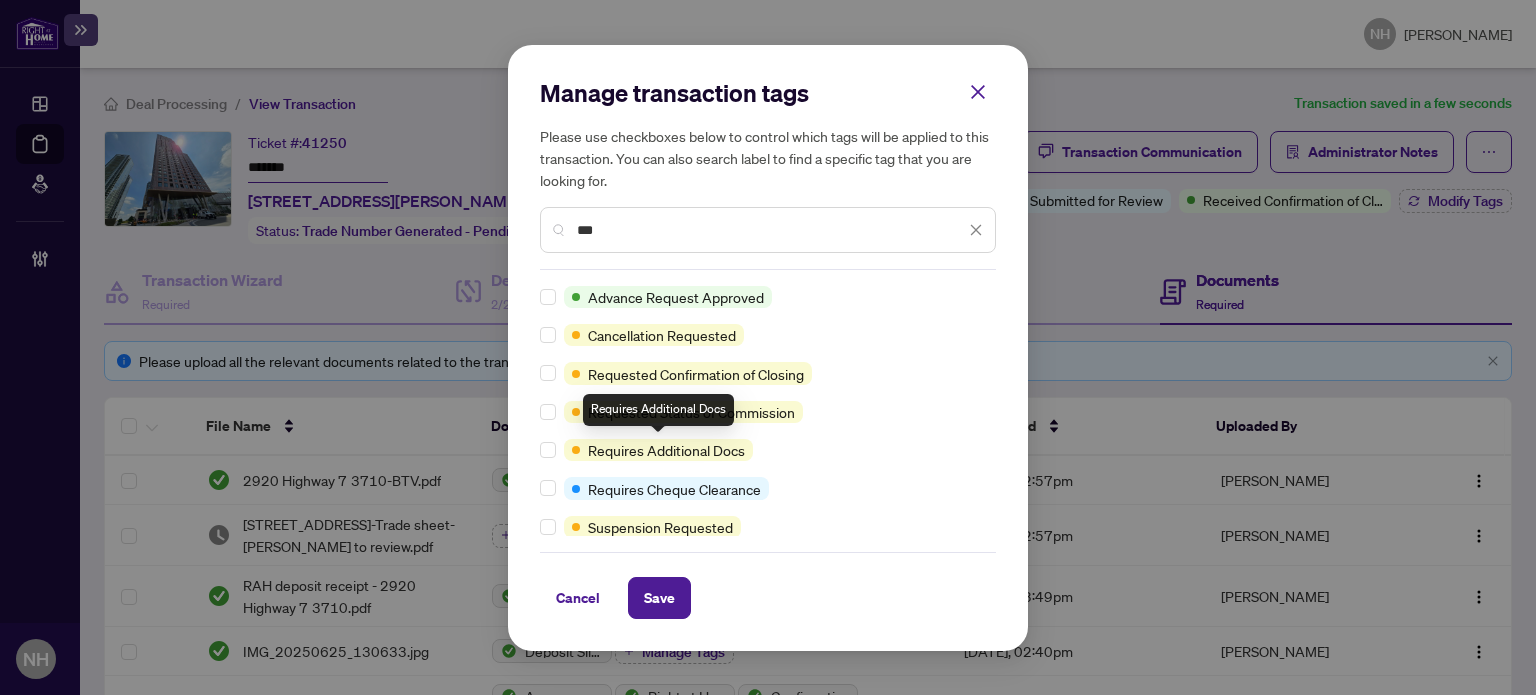 type on "***" 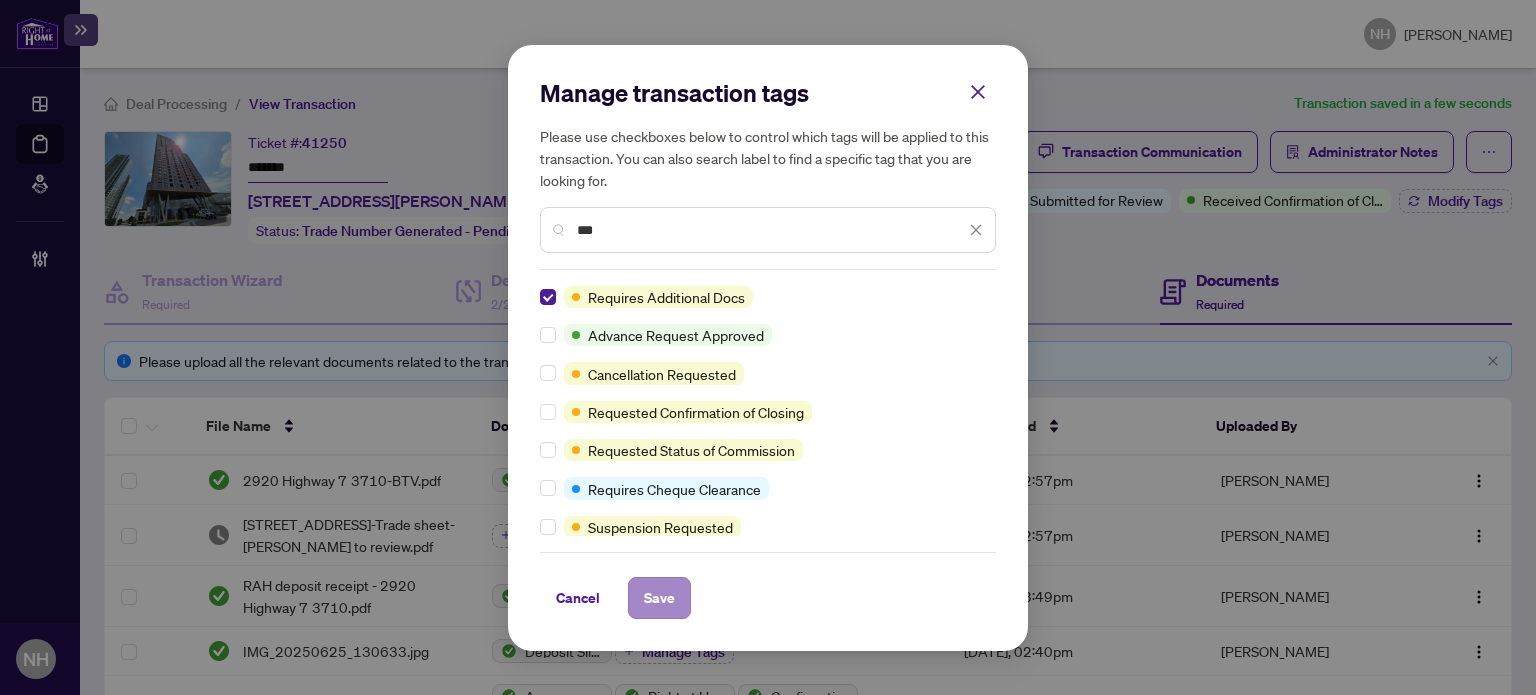 click on "Cancel Save" at bounding box center (768, 598) 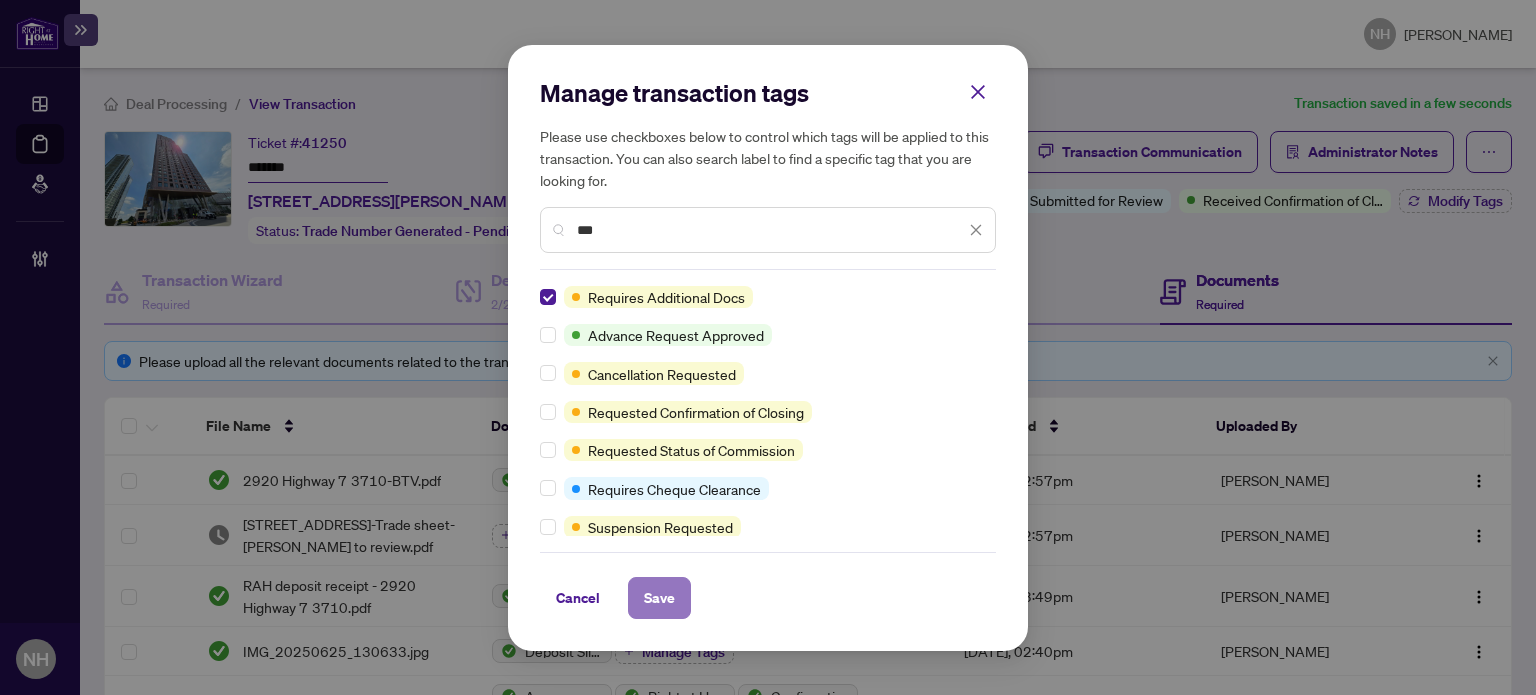 click on "Save" at bounding box center [659, 598] 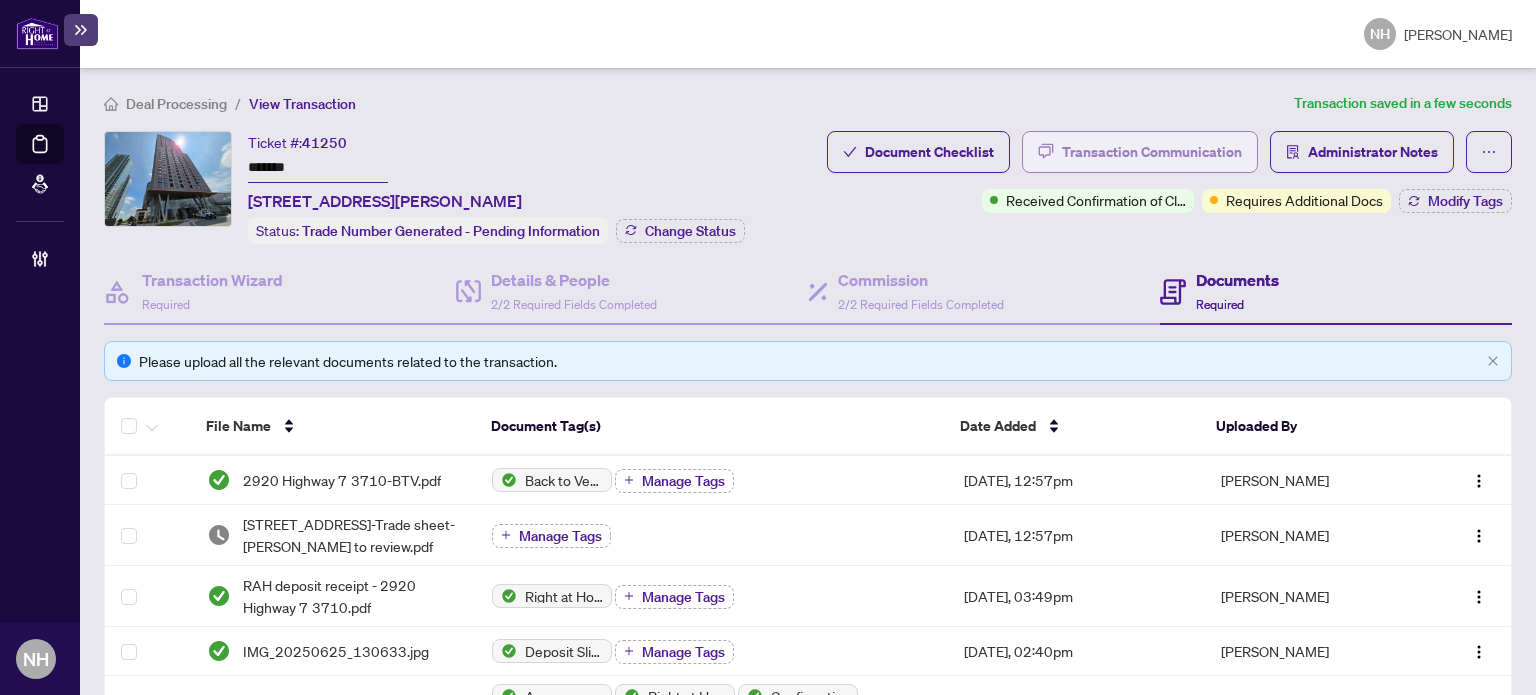 click on "Transaction Communication" at bounding box center (1152, 152) 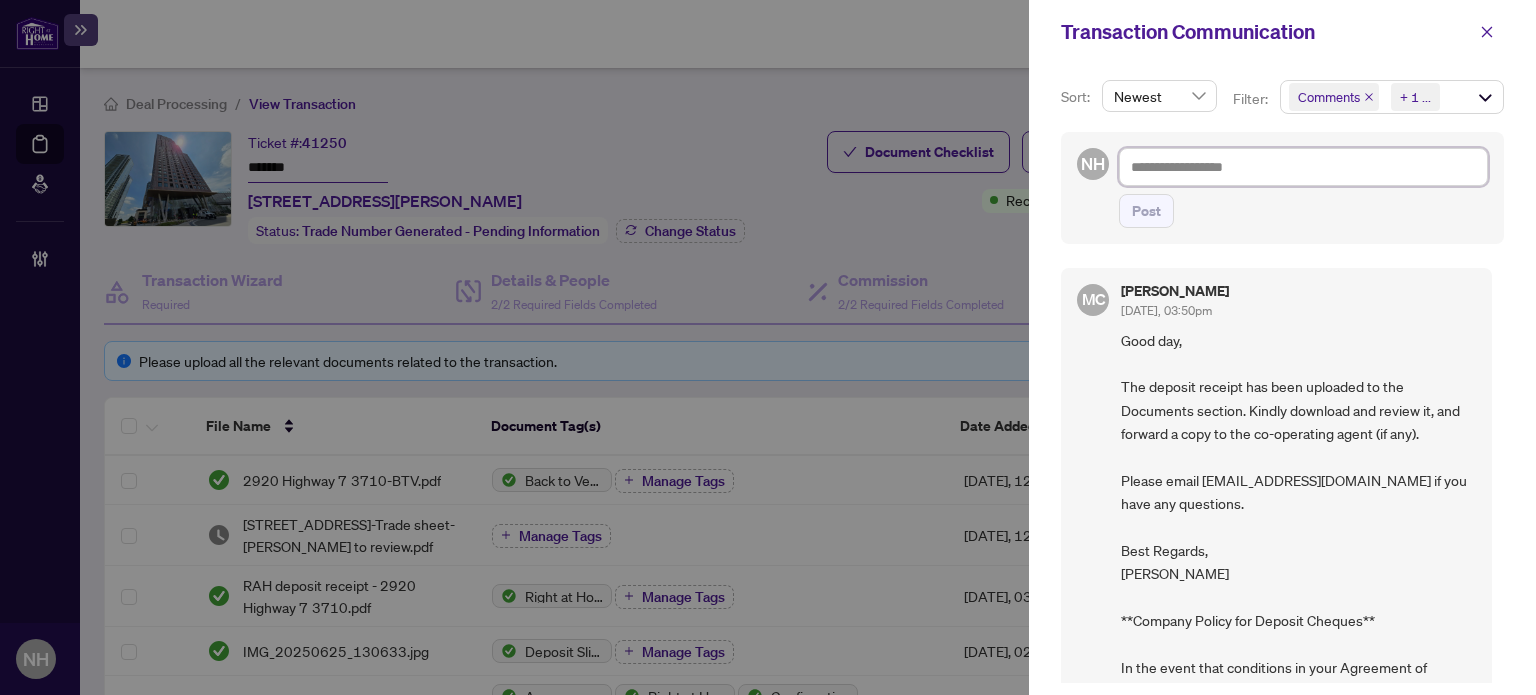 click at bounding box center (1303, 167) 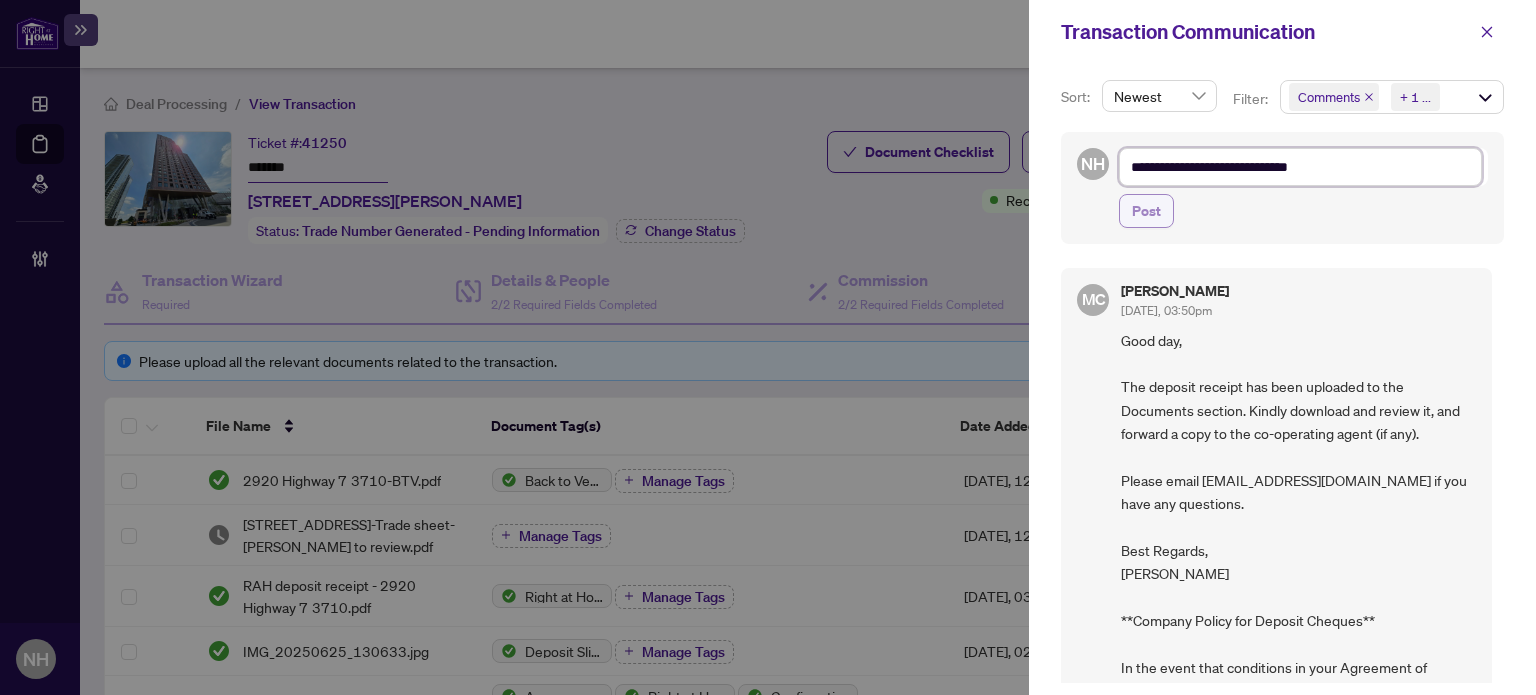 type on "**********" 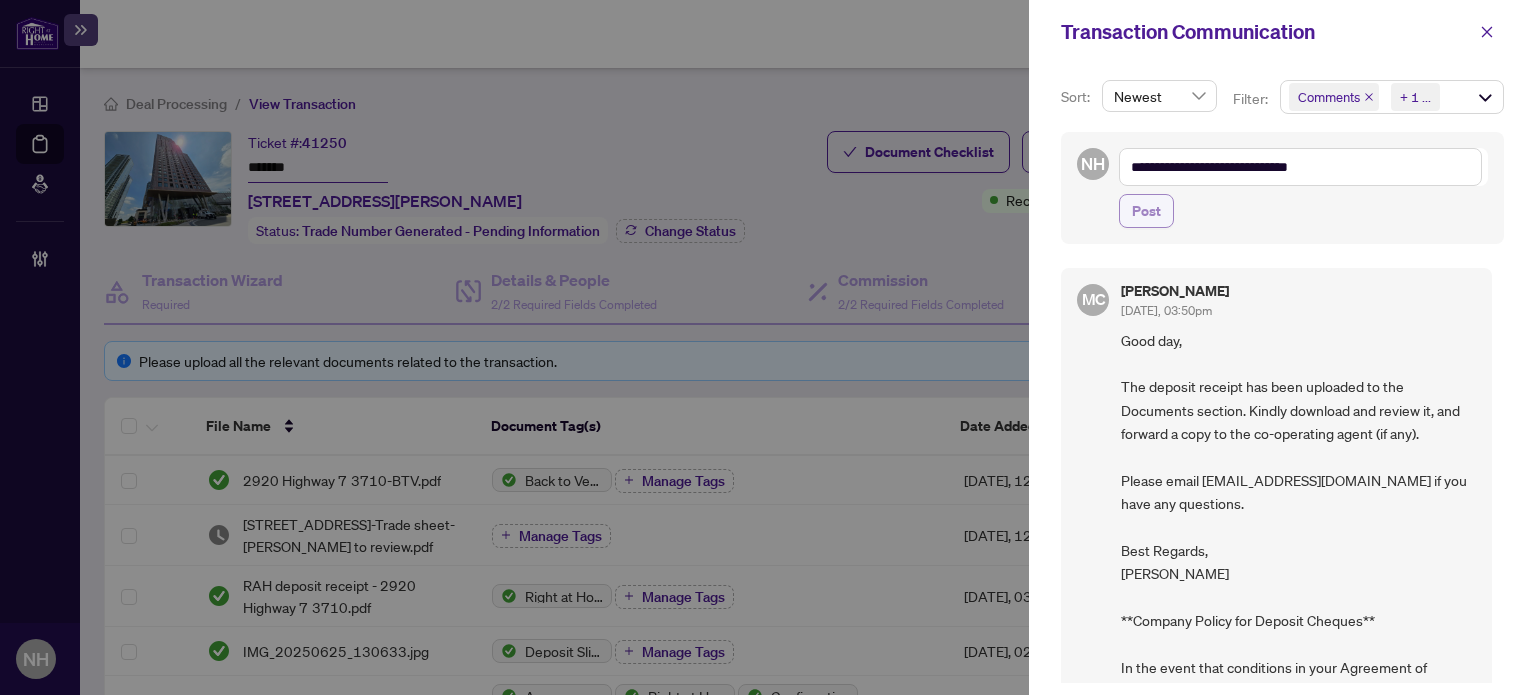 click on "Post" at bounding box center (1146, 211) 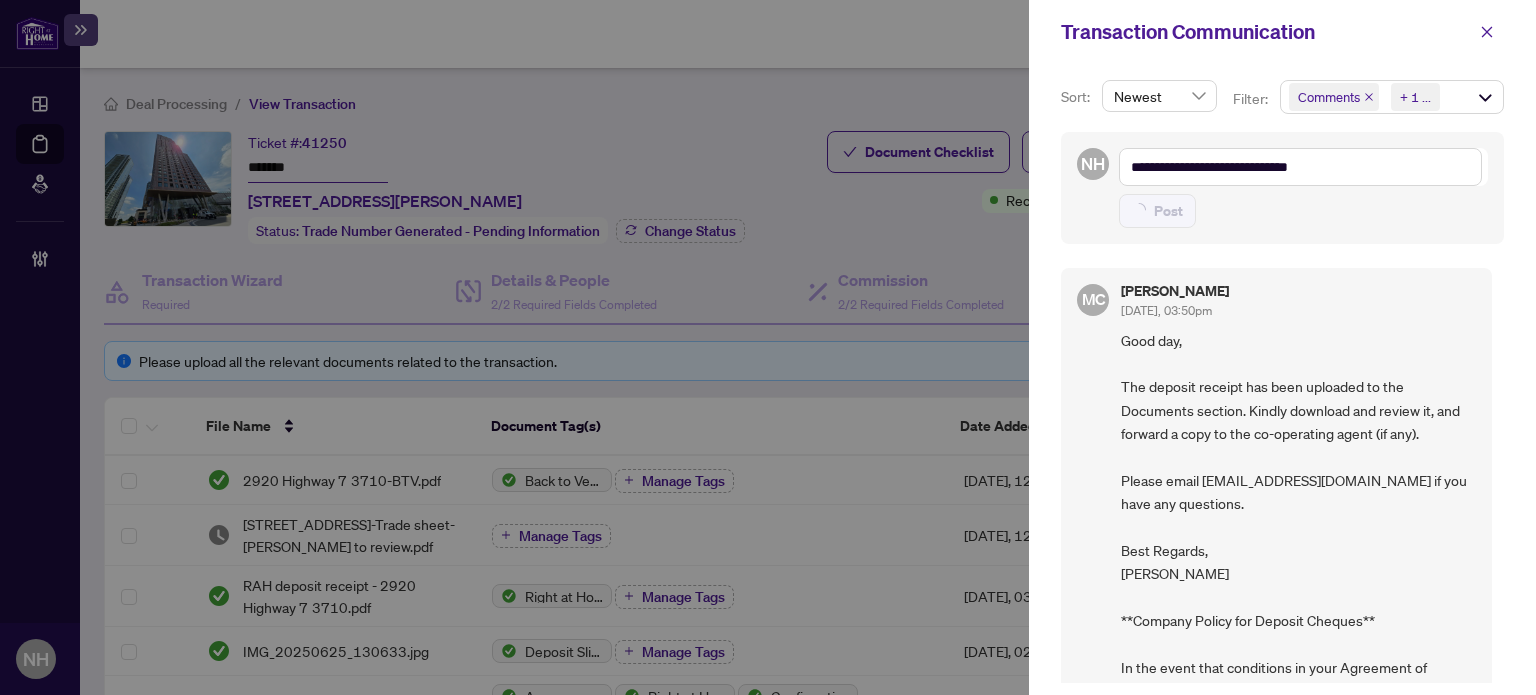 type on "**********" 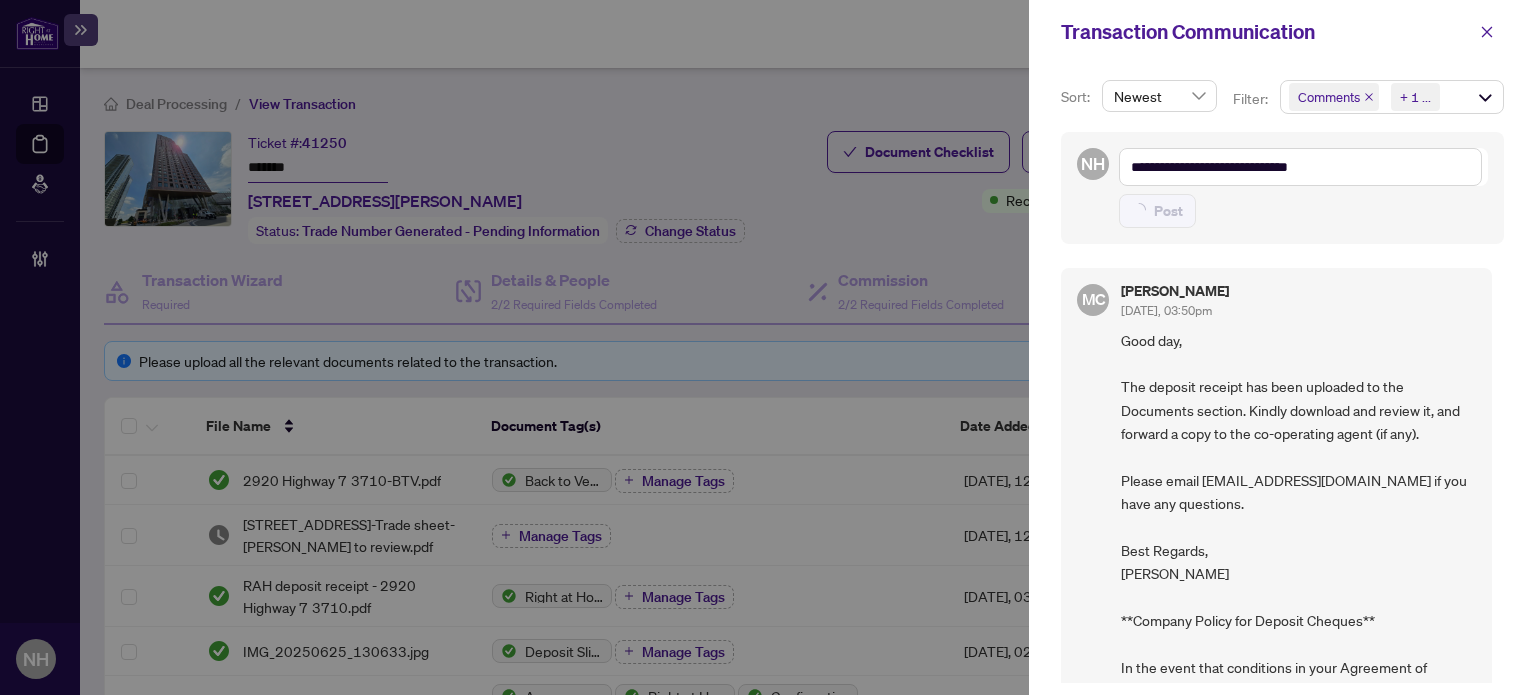type 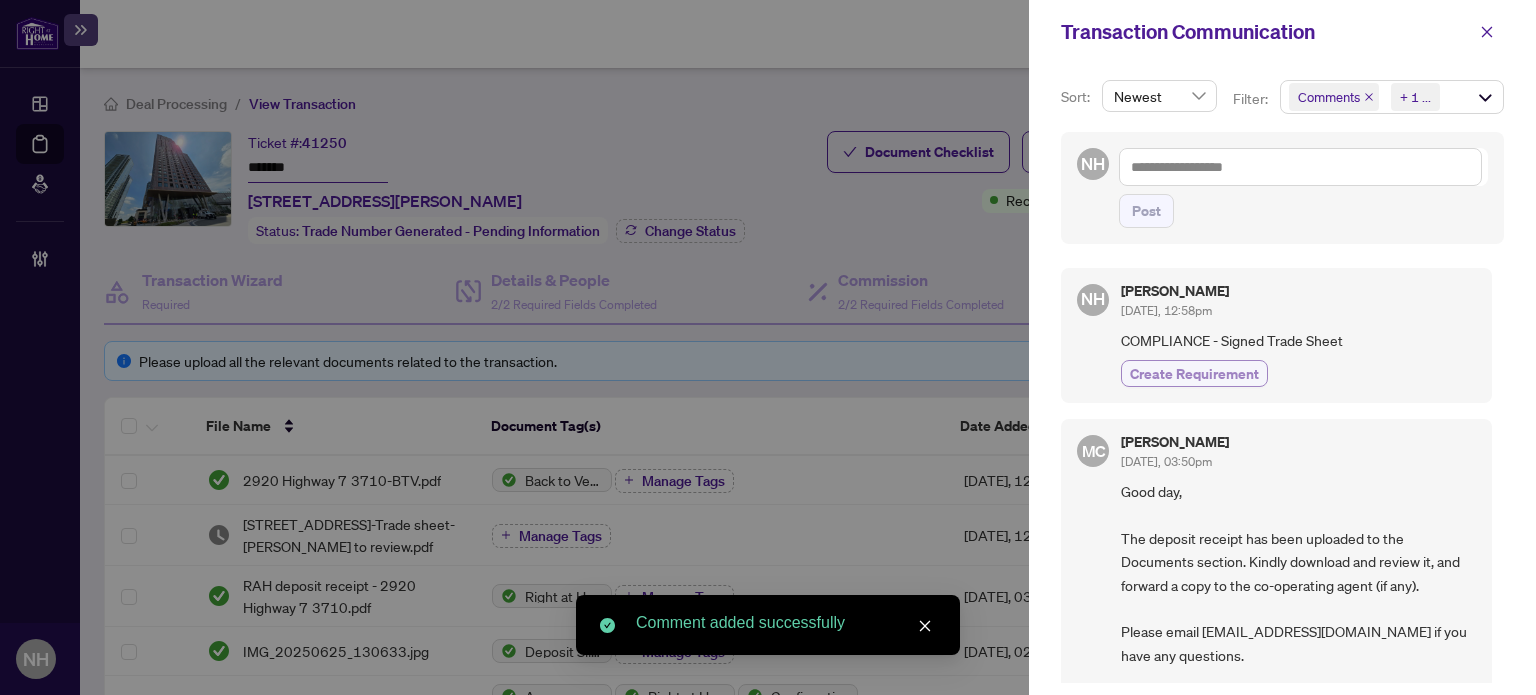 click on "Create Requirement" at bounding box center [1194, 373] 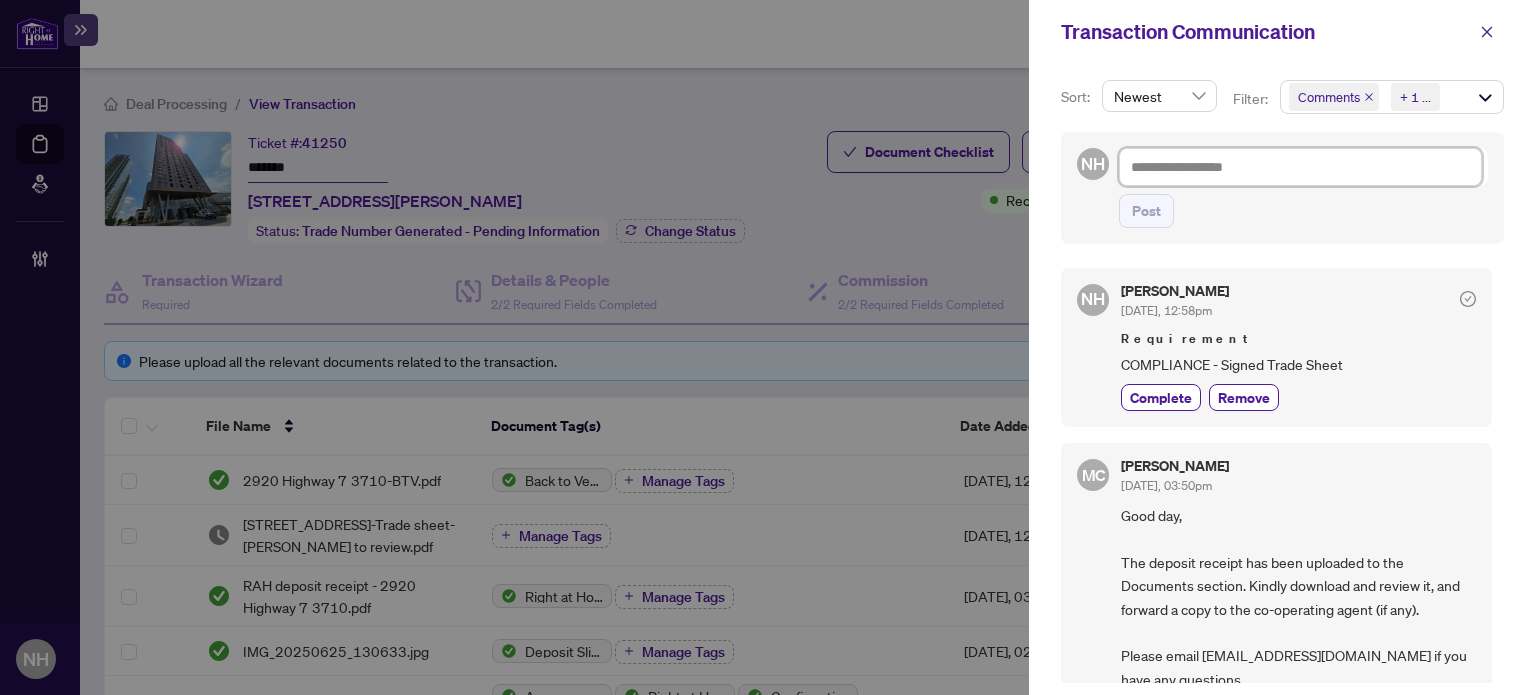 click at bounding box center (1300, 167) 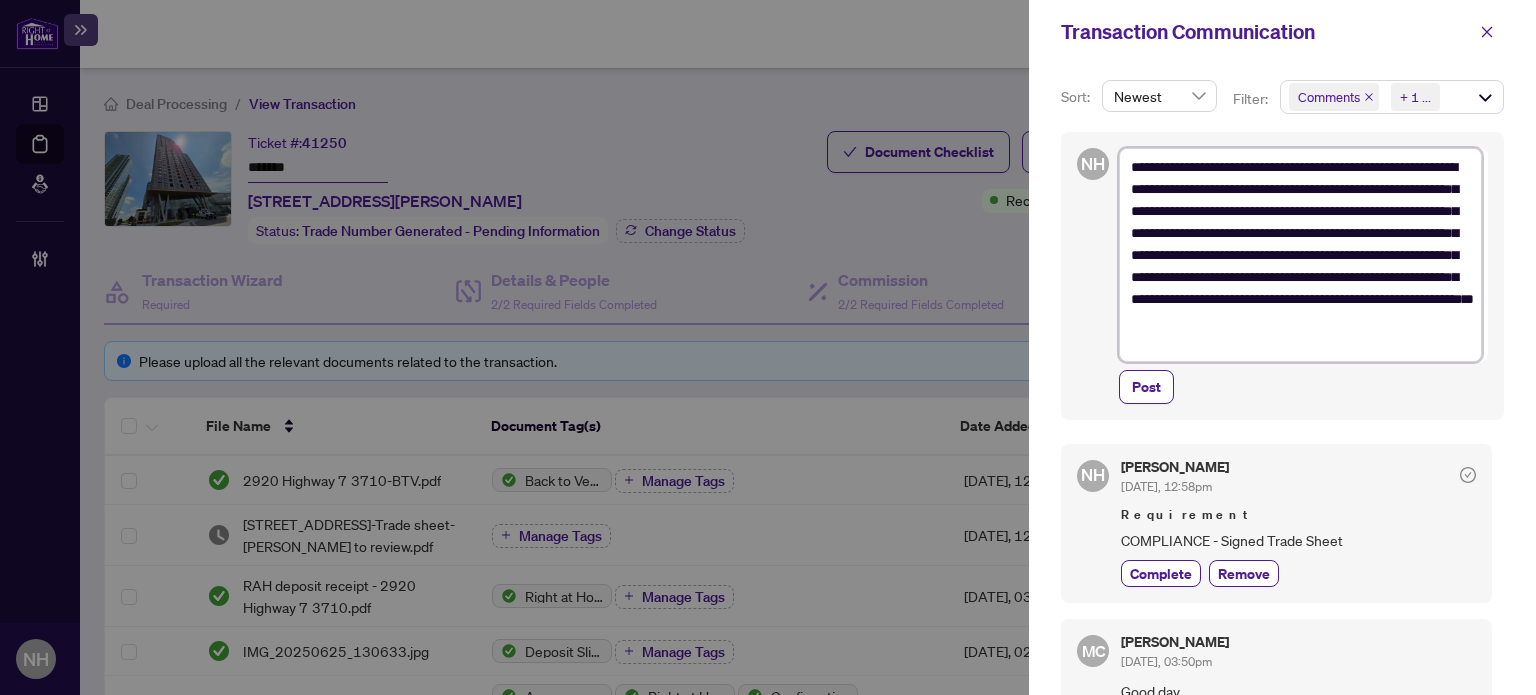 type on "**********" 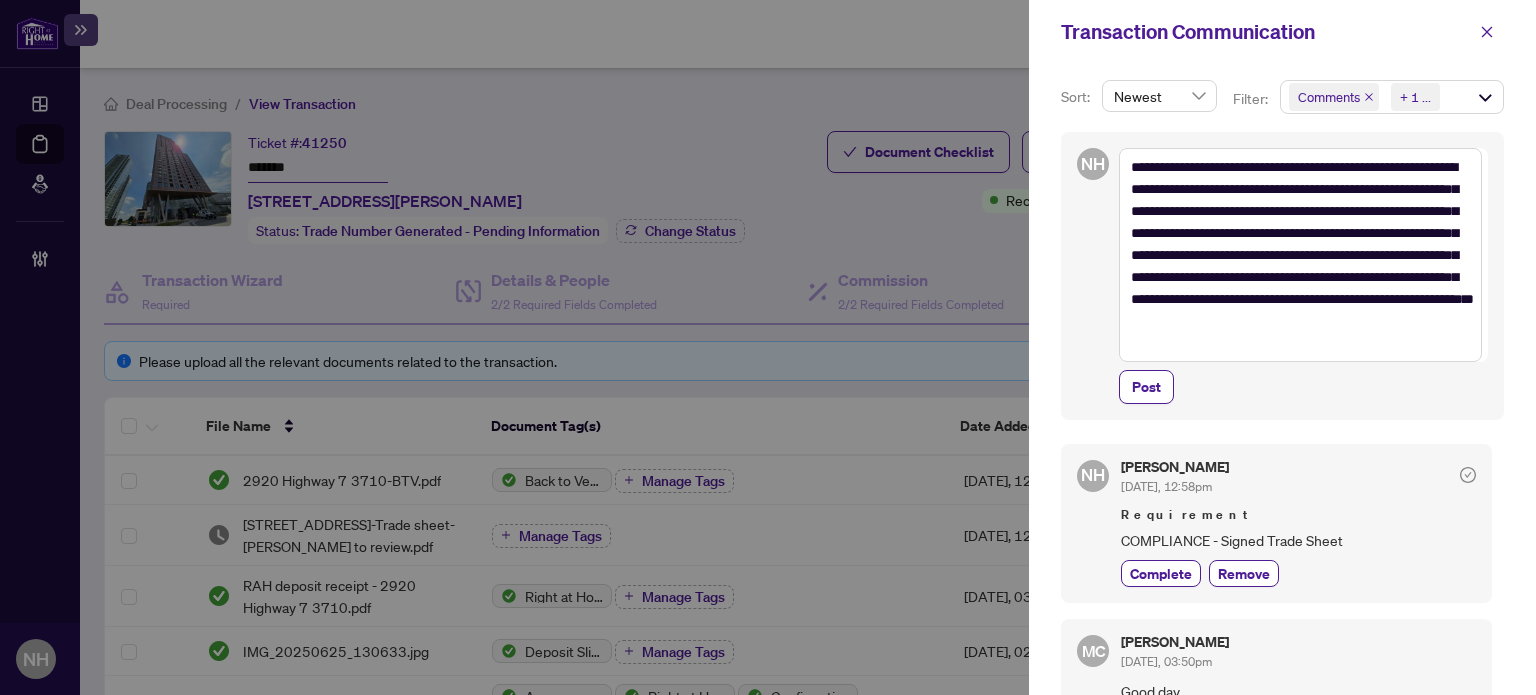 click on "Post" at bounding box center (1303, 387) 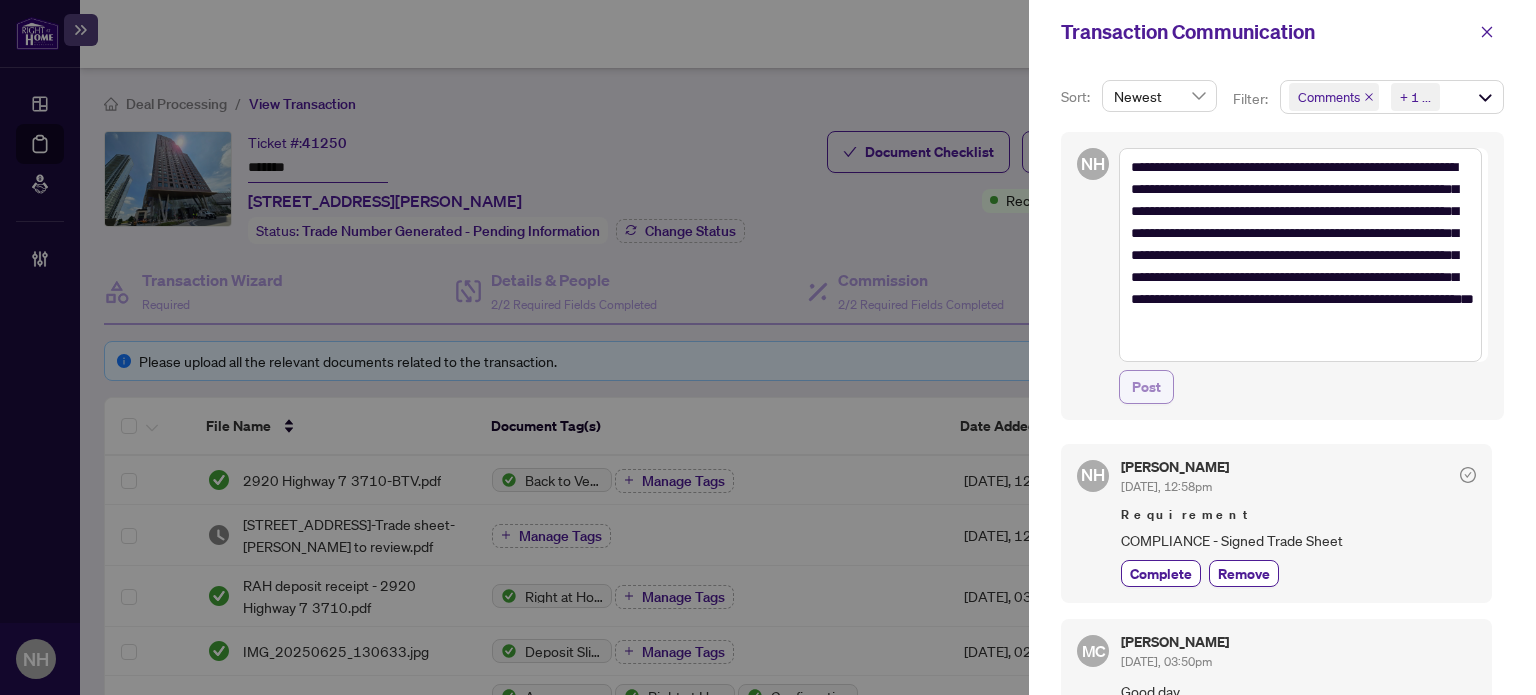 click on "Post" at bounding box center (1146, 387) 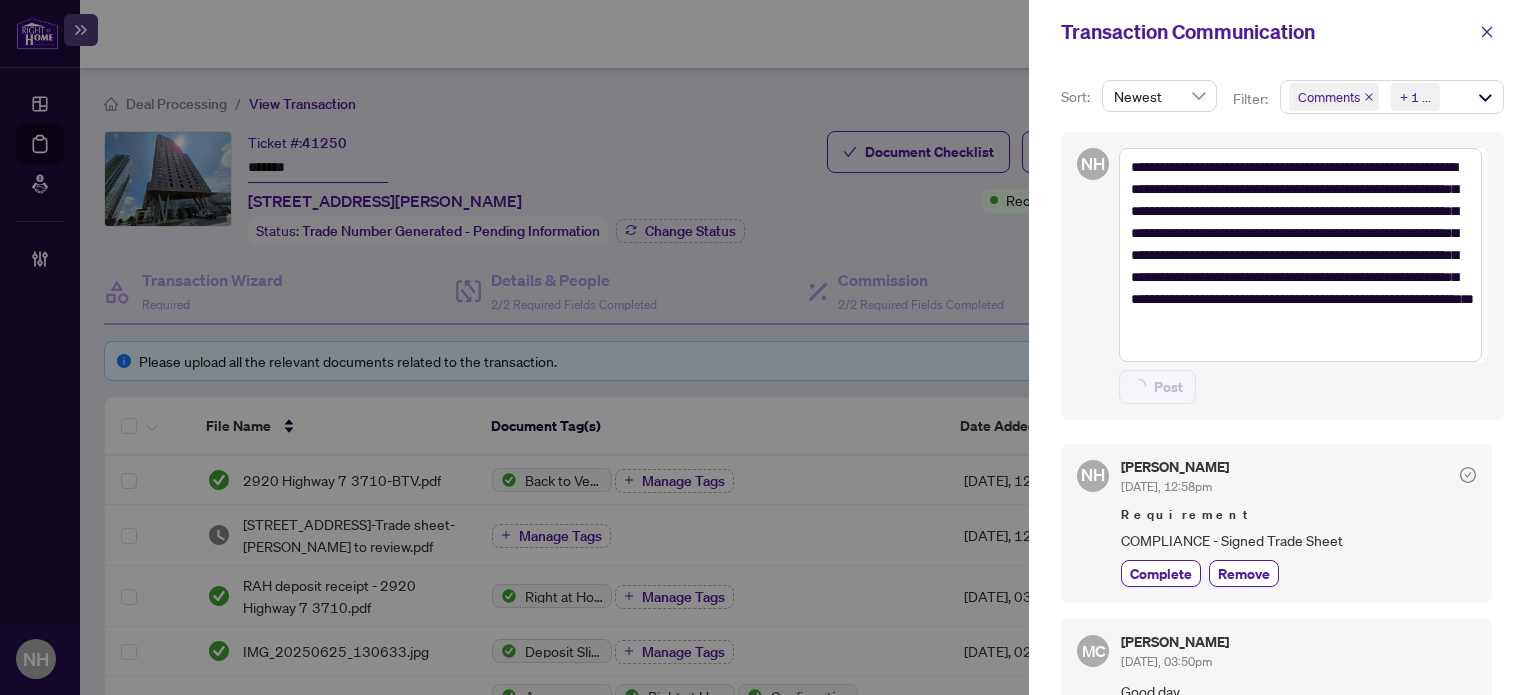 type on "**********" 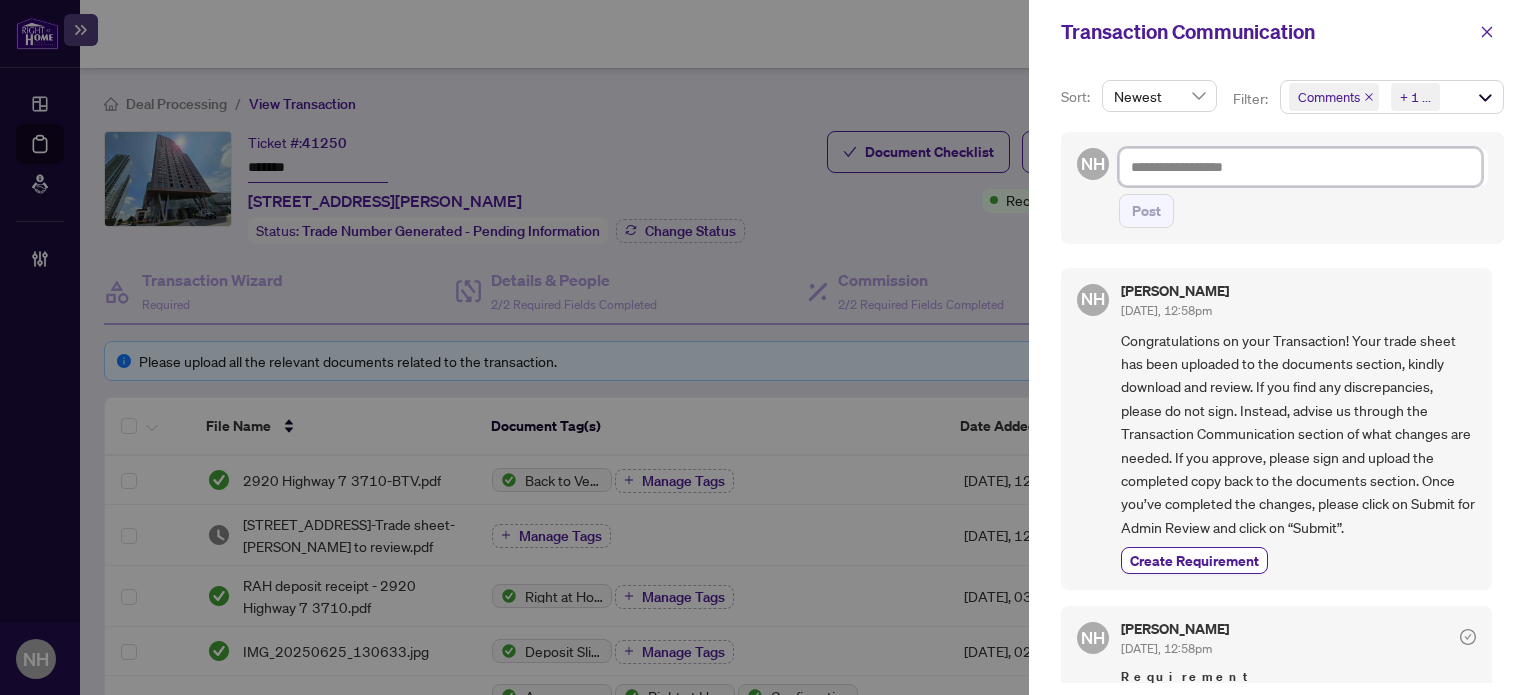 click at bounding box center [1300, 167] 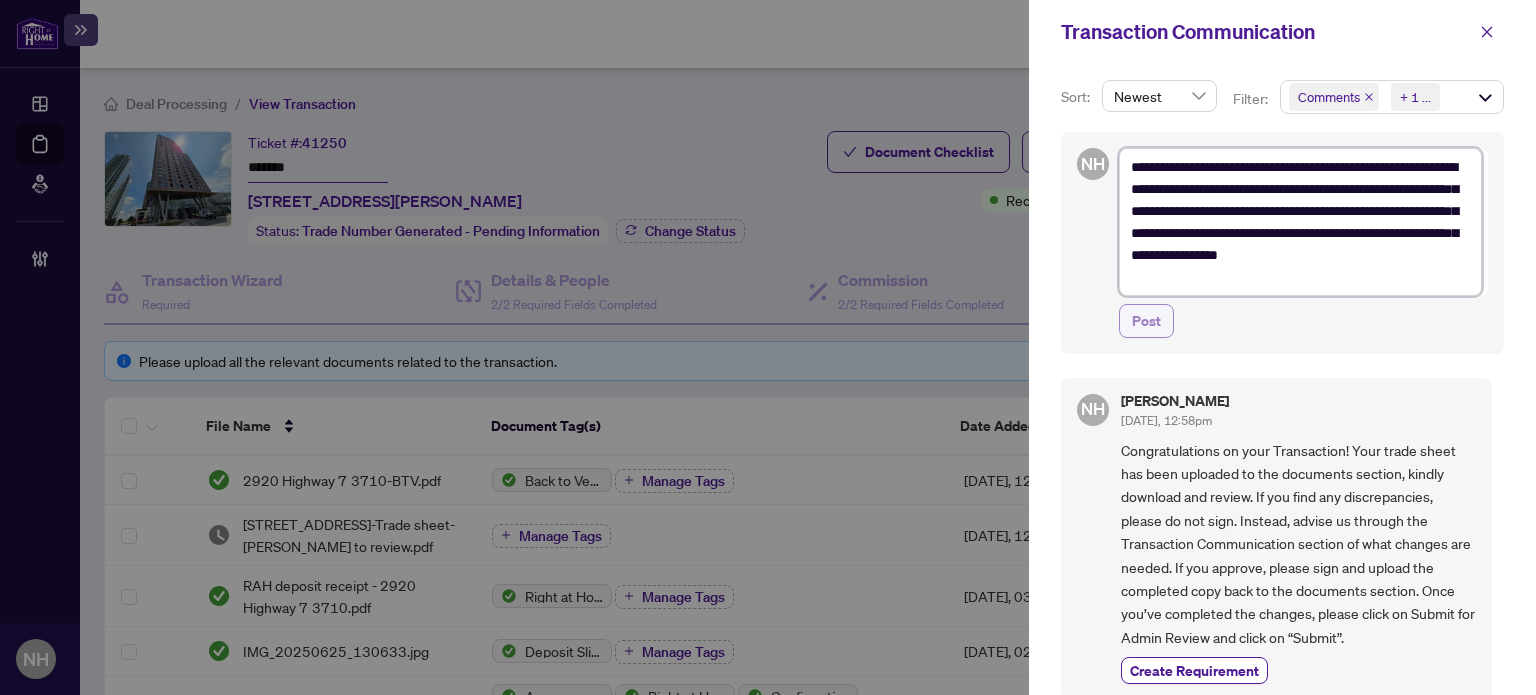 type on "**********" 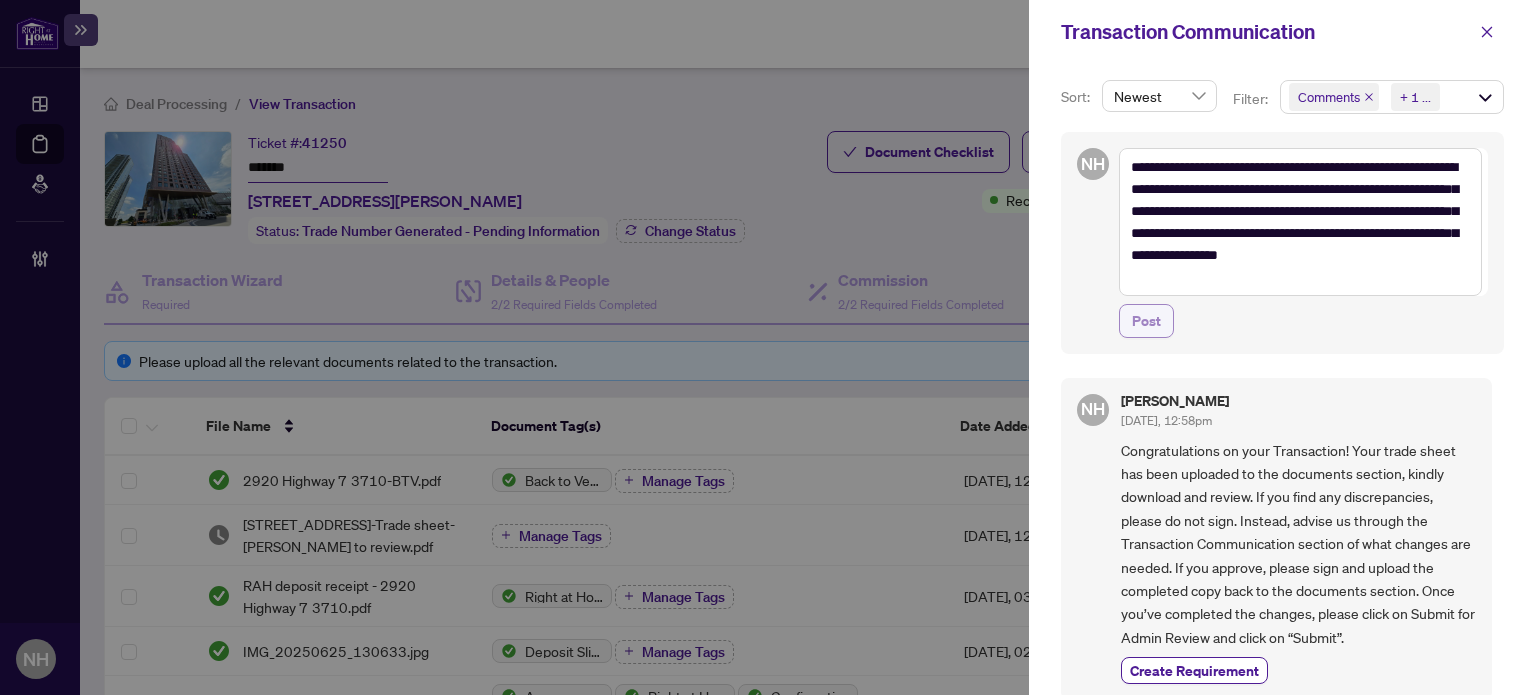 click on "Post" at bounding box center (1146, 321) 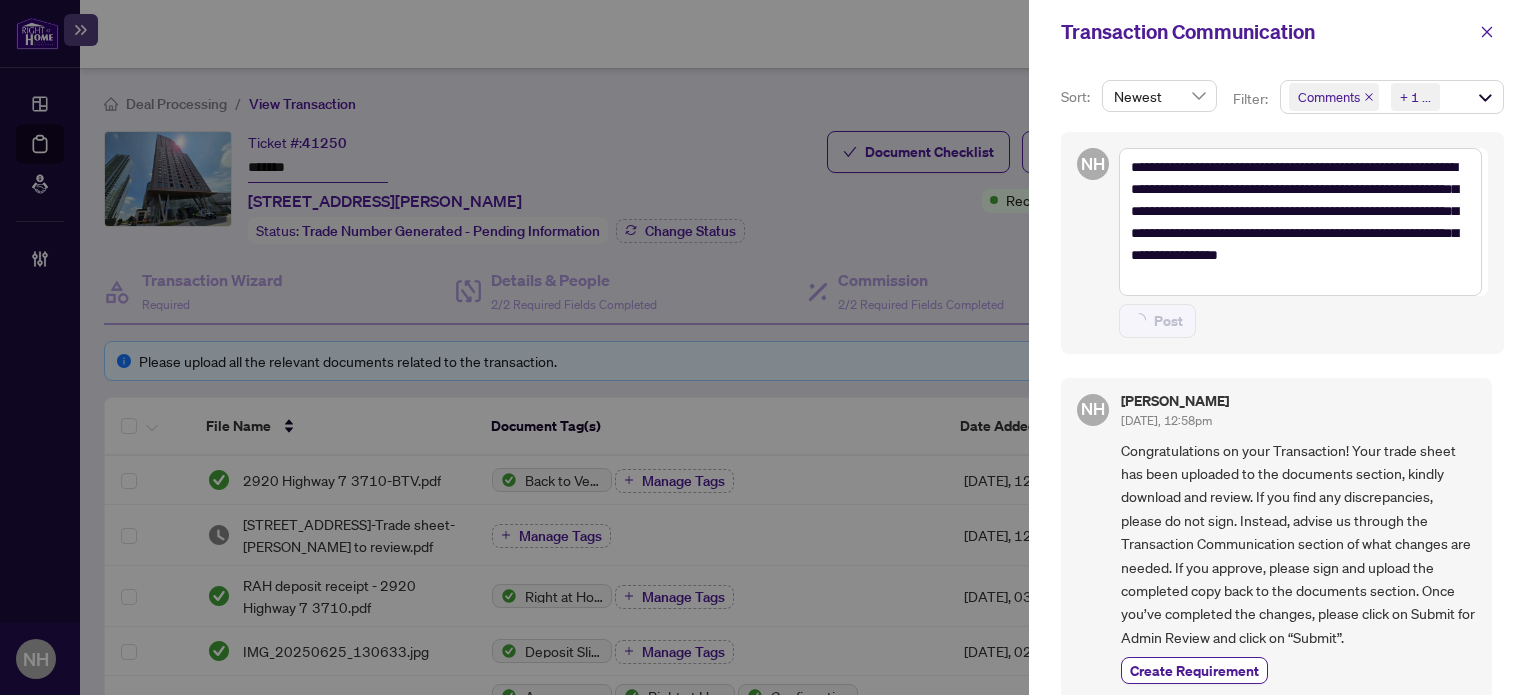 type on "**********" 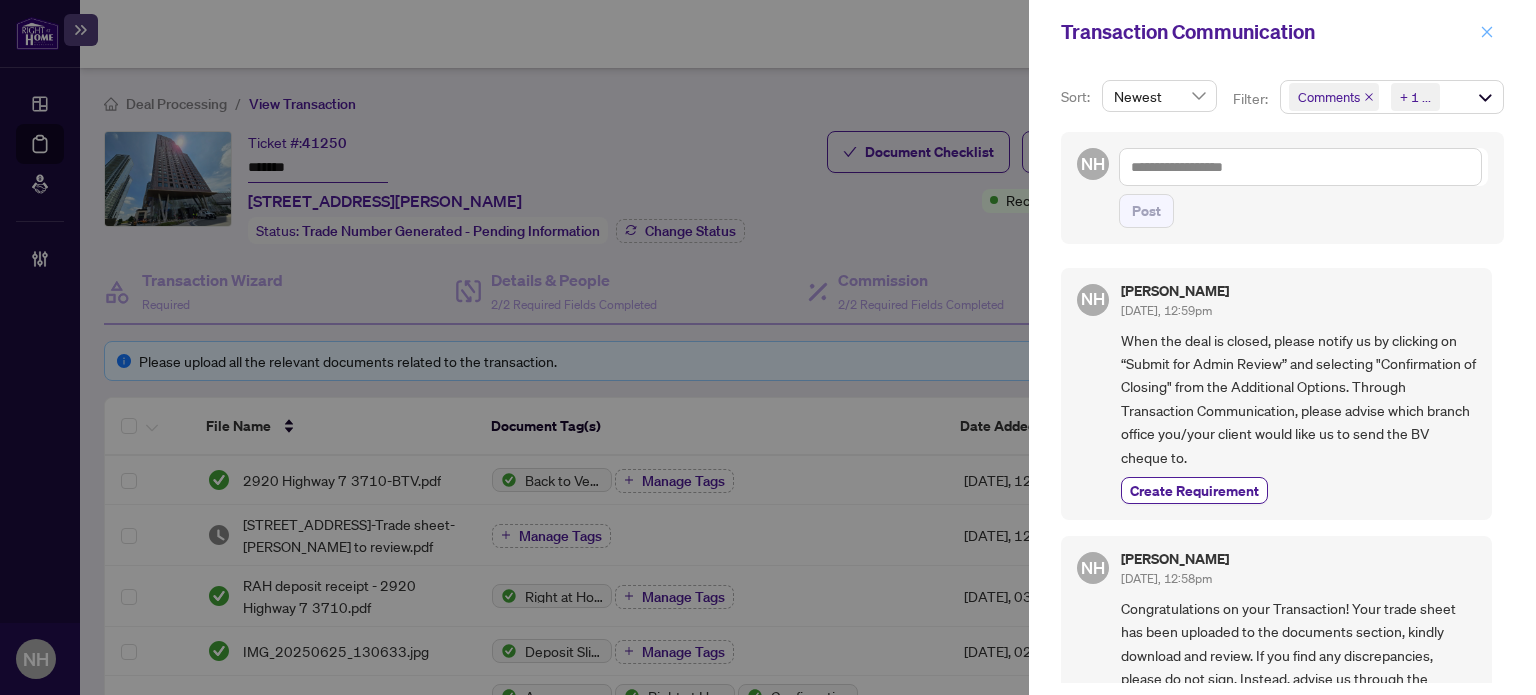 click 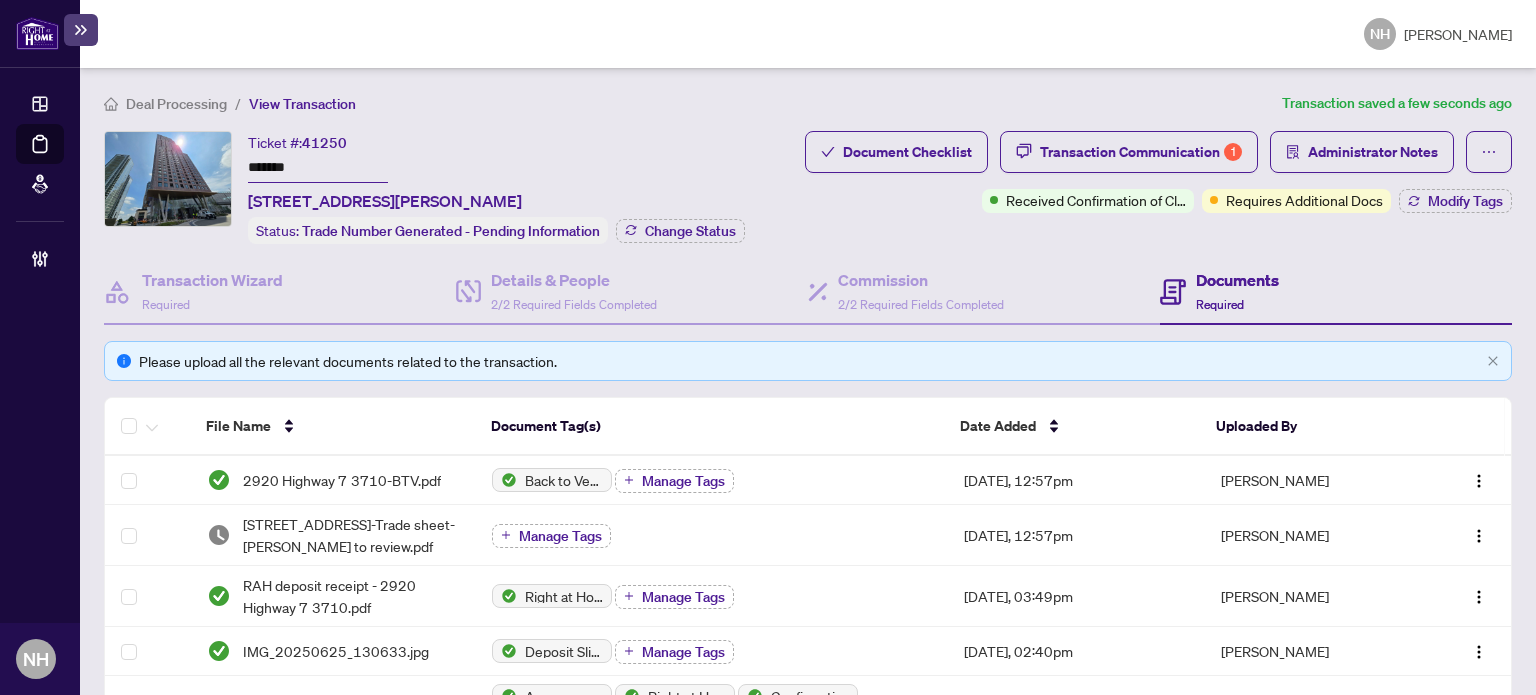drag, startPoint x: 300, startPoint y: 160, endPoint x: 162, endPoint y: 160, distance: 138 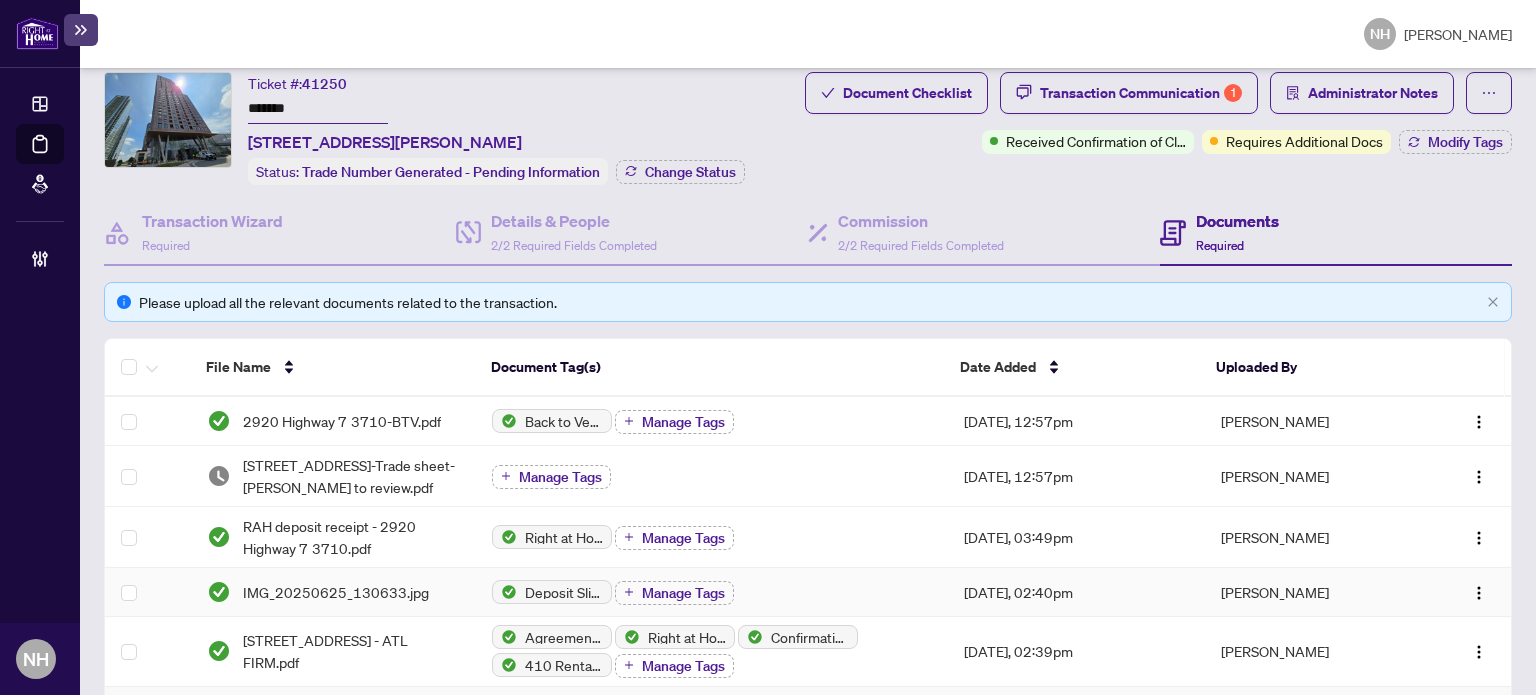 scroll, scrollTop: 0, scrollLeft: 0, axis: both 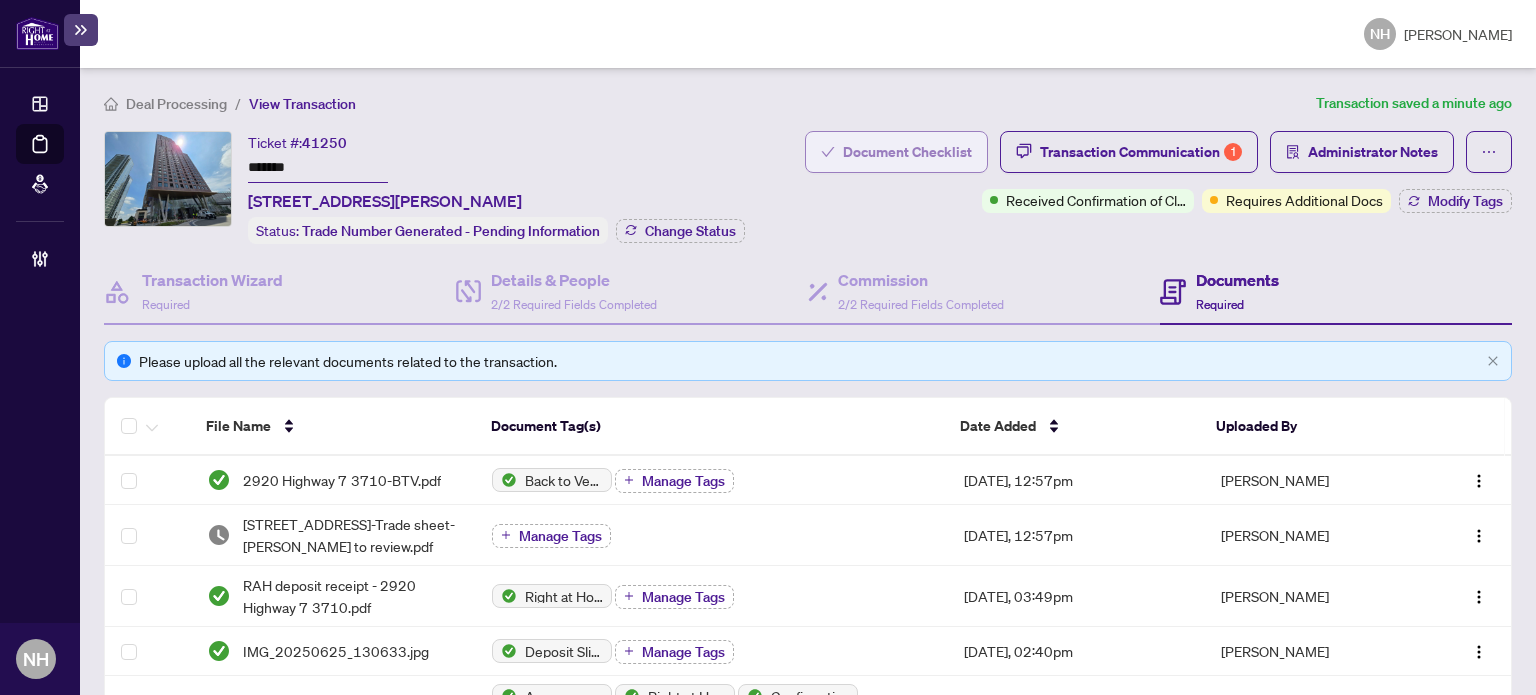 click on "Document Checklist" at bounding box center (907, 152) 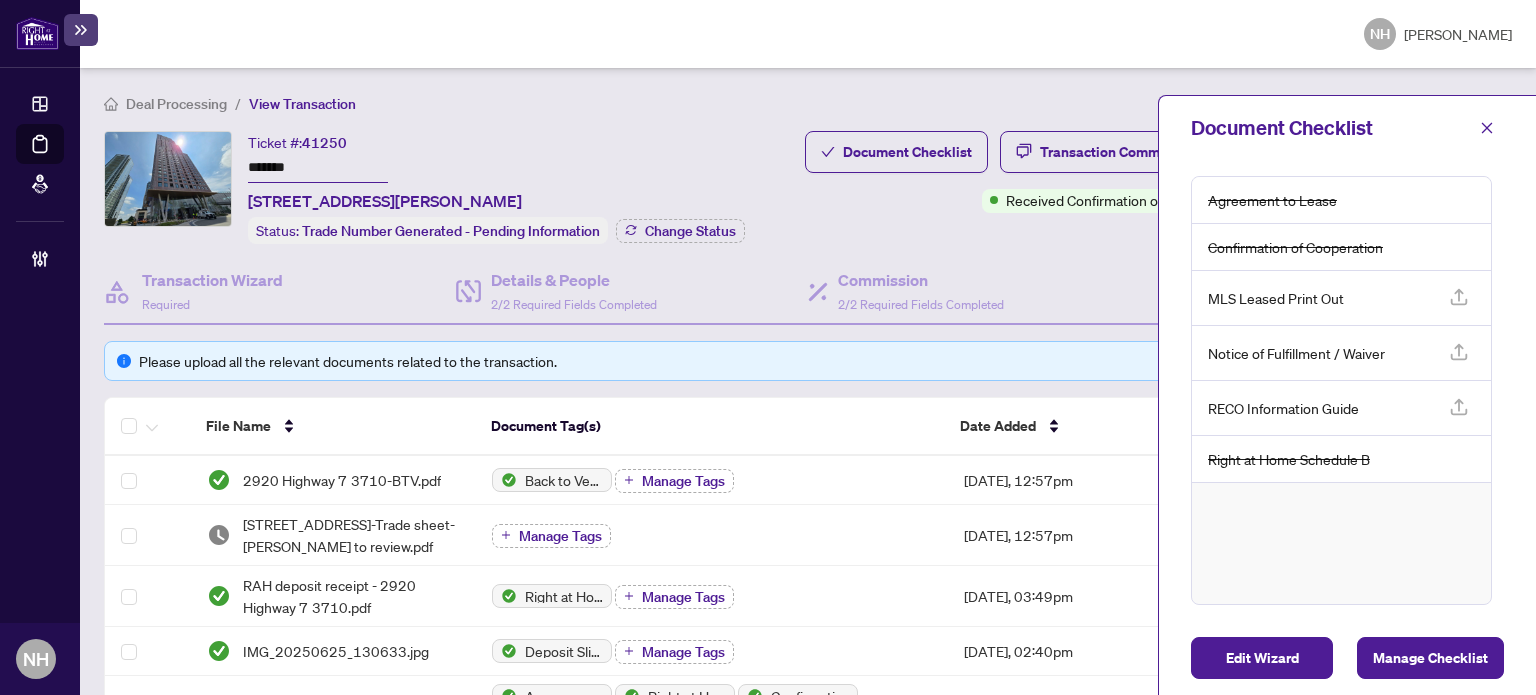 click on "Edit Wizard Manage Checklist" at bounding box center (1347, 658) 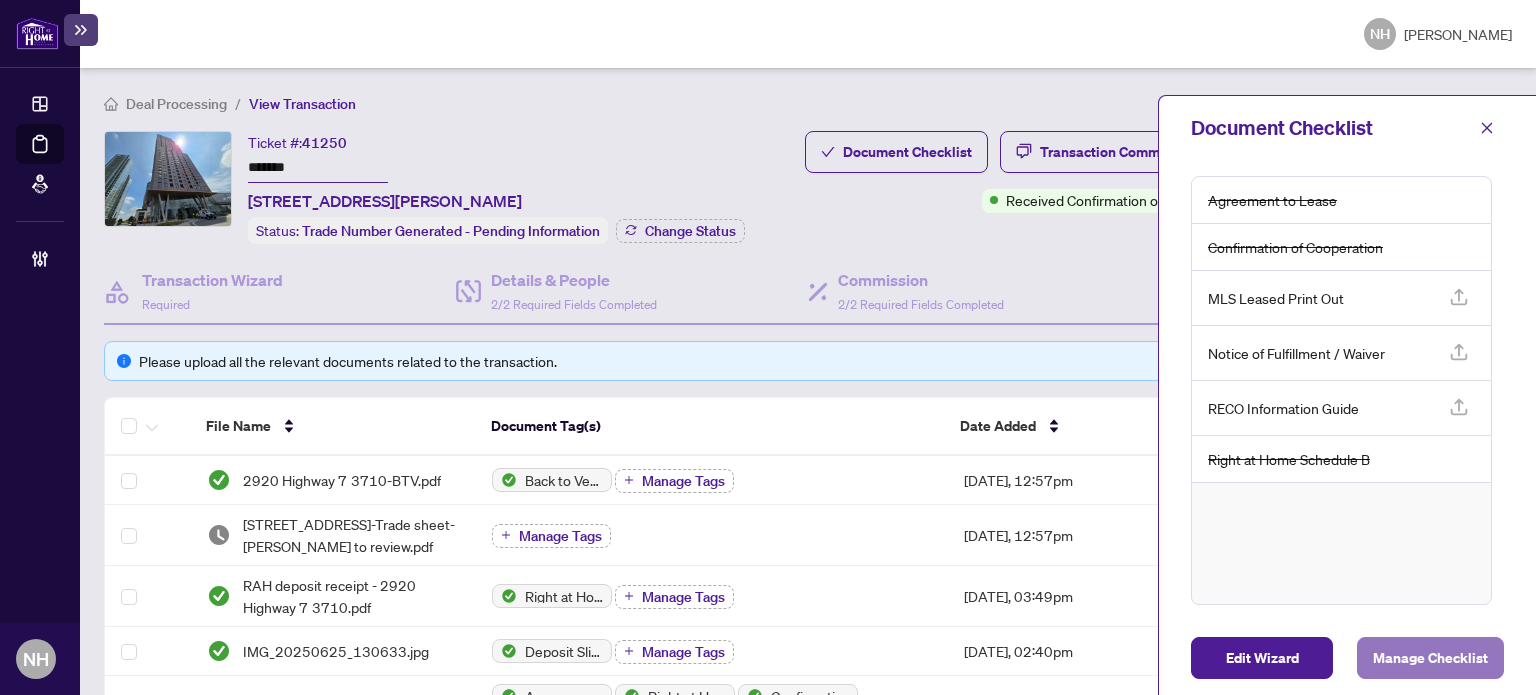 click on "Manage Checklist" at bounding box center [1430, 658] 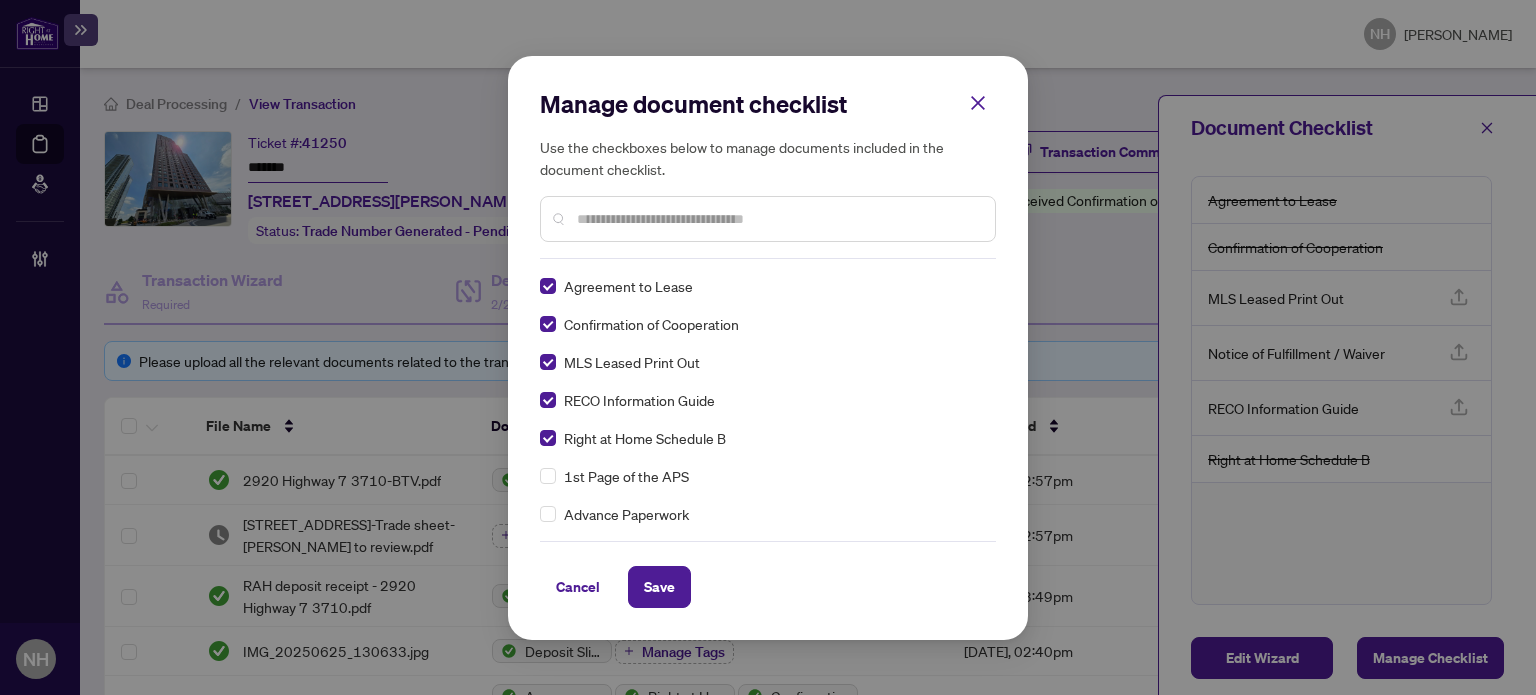 scroll, scrollTop: 0, scrollLeft: 0, axis: both 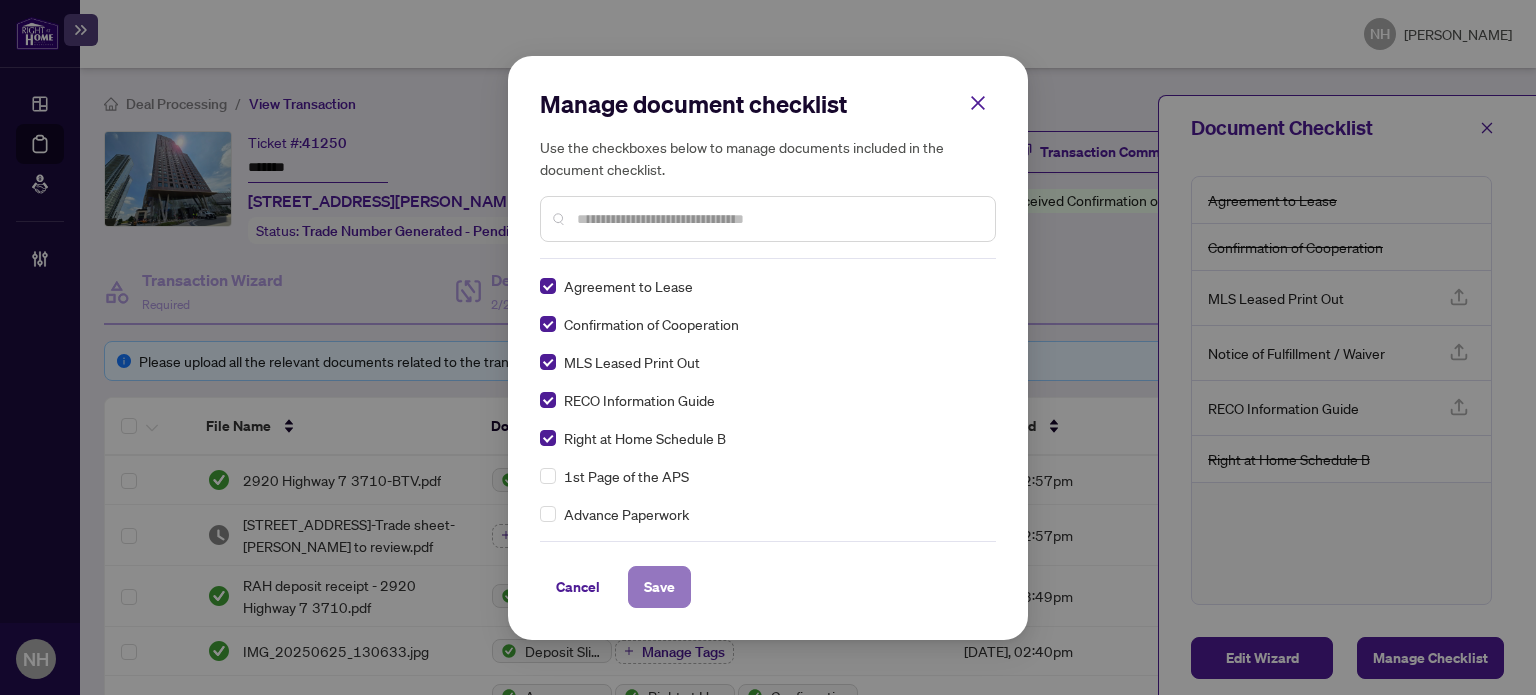 click on "Save" at bounding box center [659, 587] 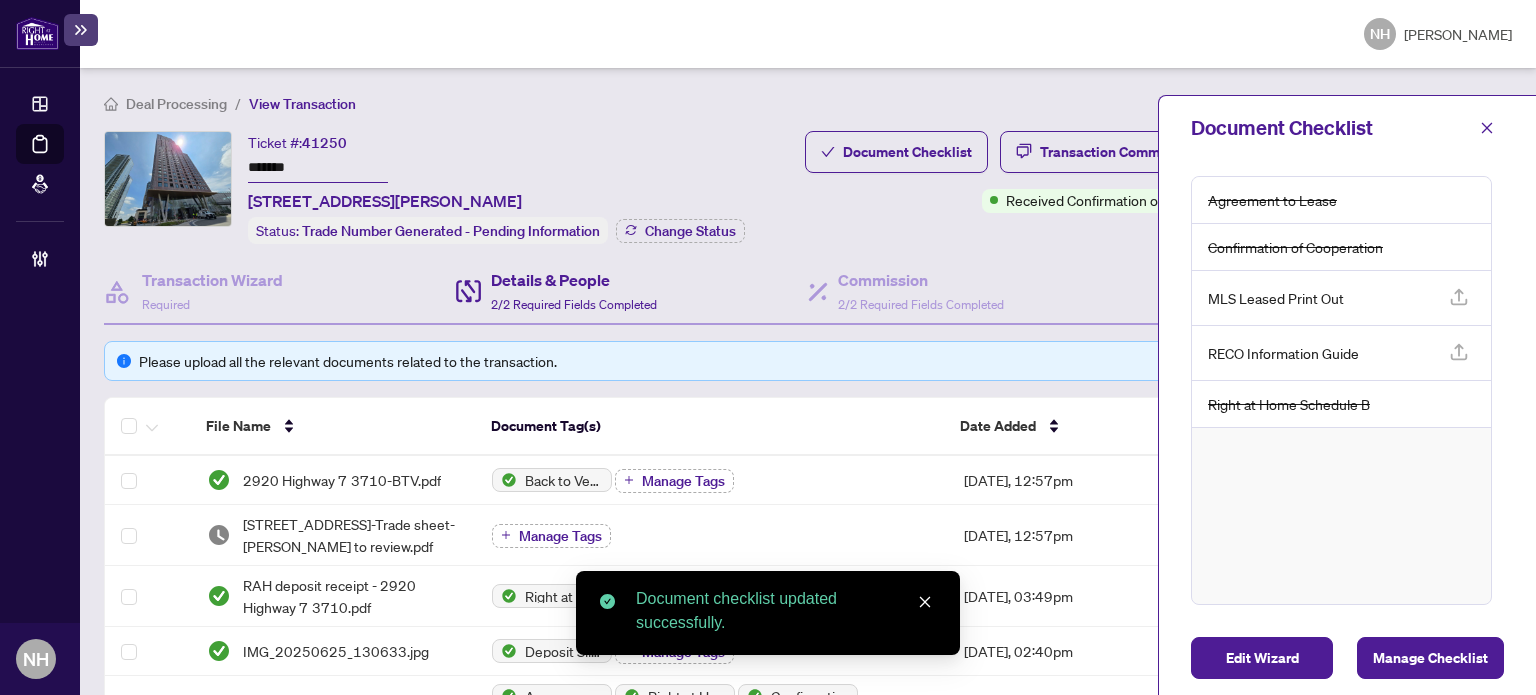 drag, startPoint x: 1484, startPoint y: 132, endPoint x: 709, endPoint y: 309, distance: 794.9553 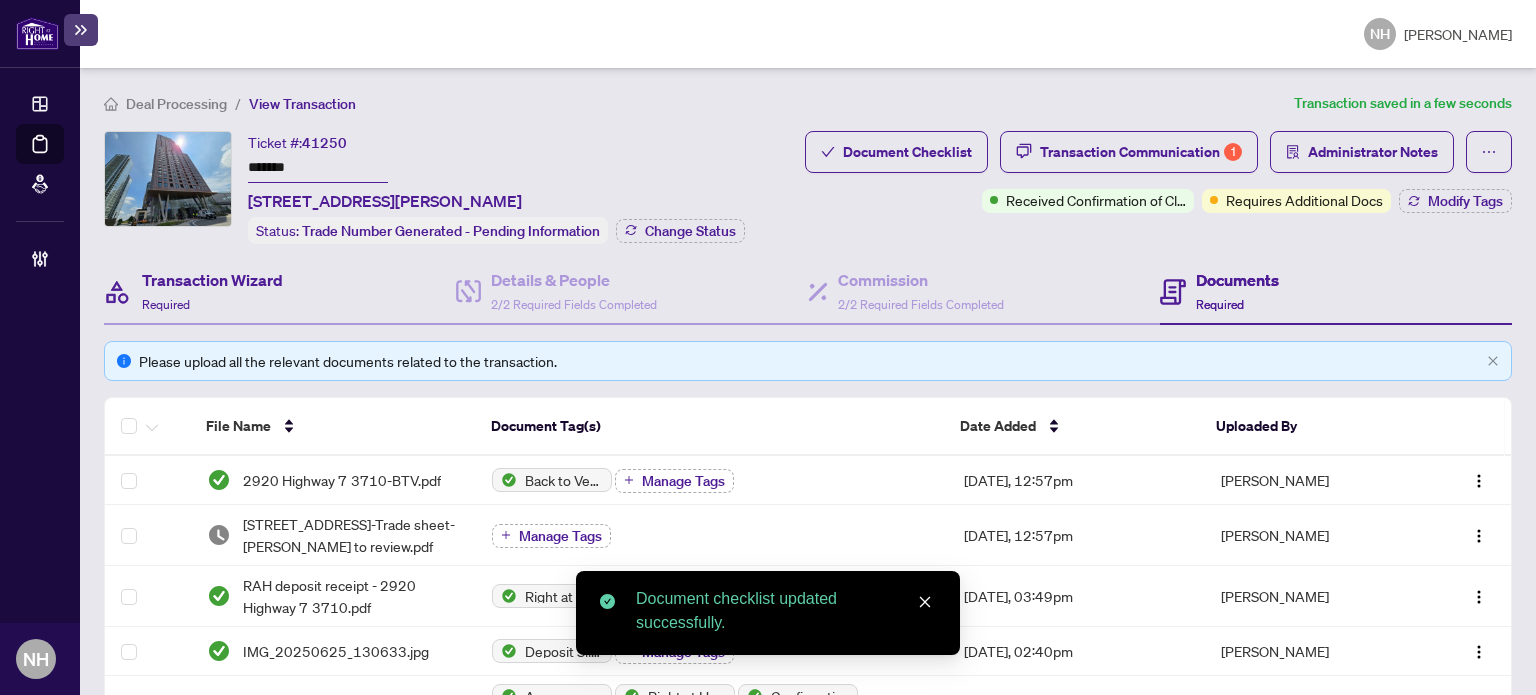 click on "Transaction Wizard Required" at bounding box center (280, 292) 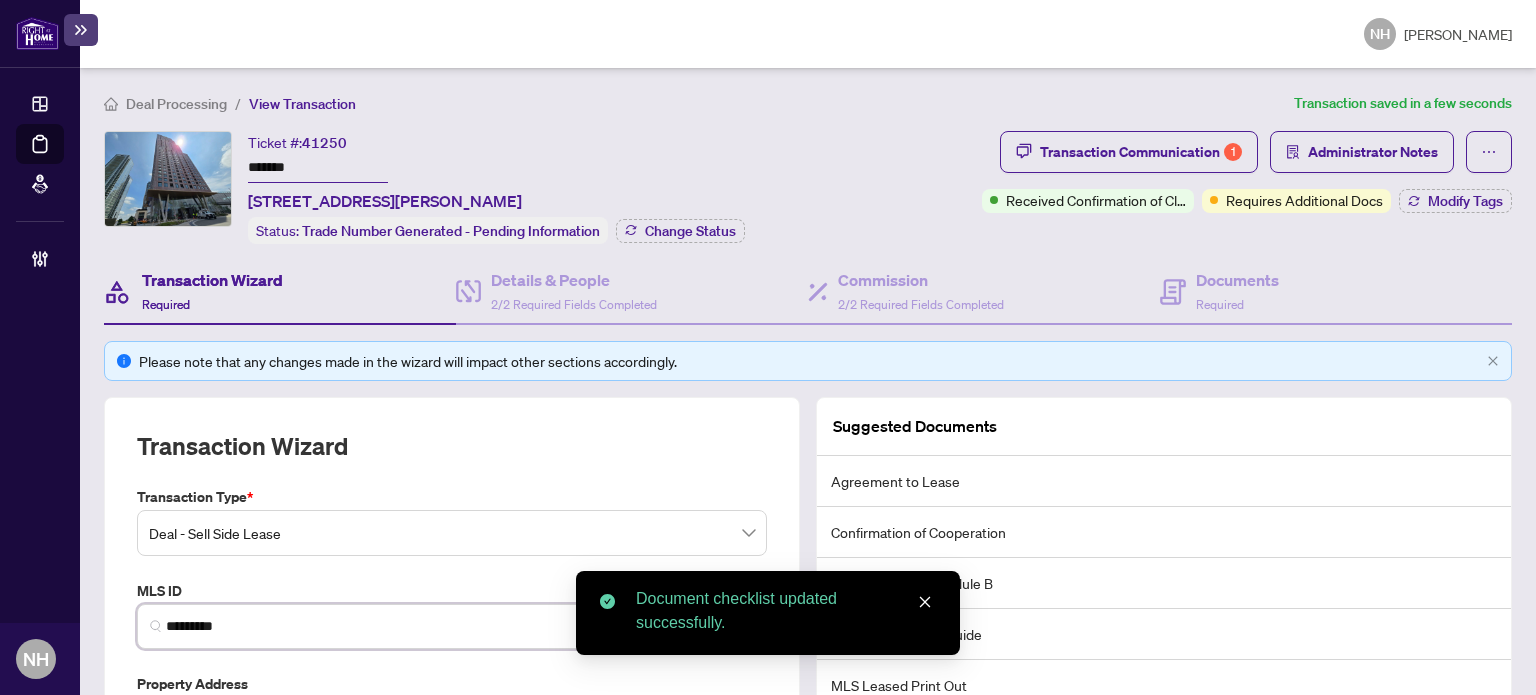 drag, startPoint x: 287, startPoint y: 613, endPoint x: 20, endPoint y: 567, distance: 270.93356 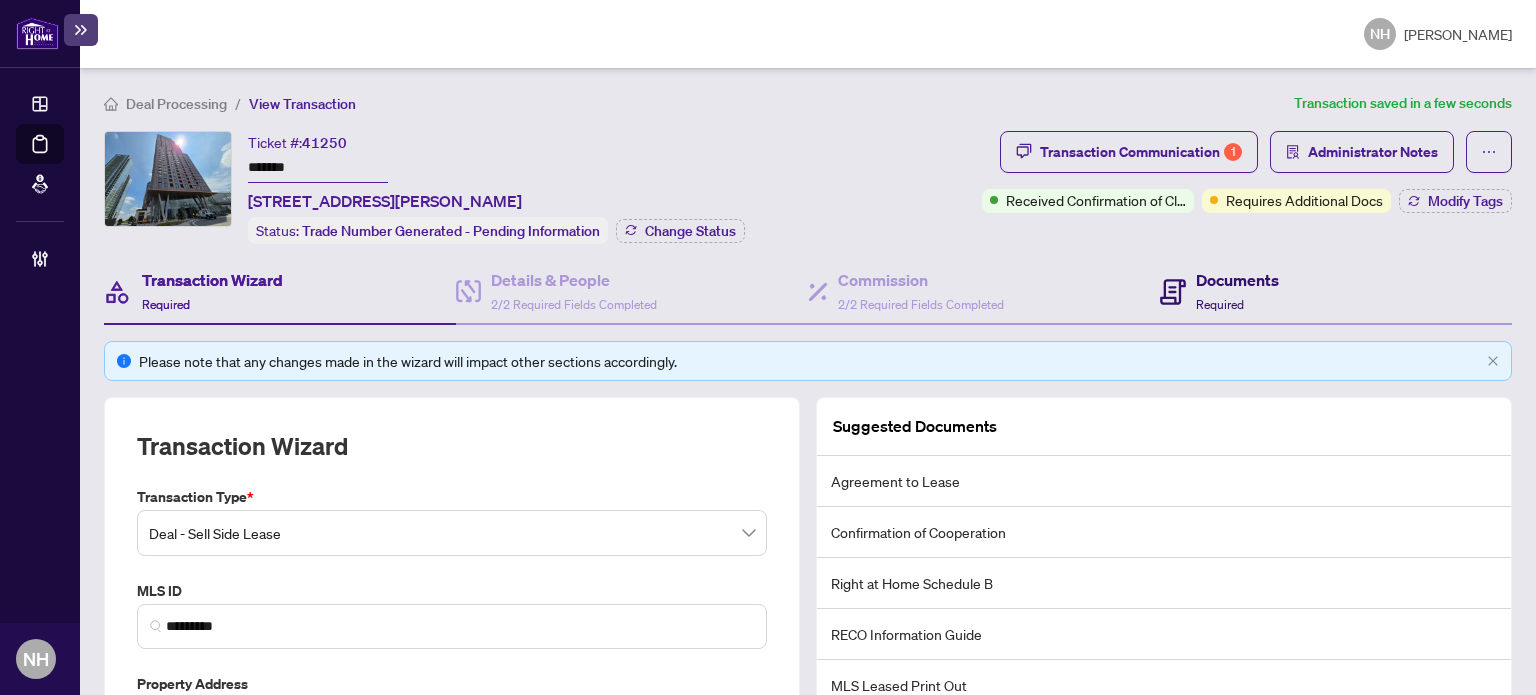 click on "Documents" at bounding box center [1237, 280] 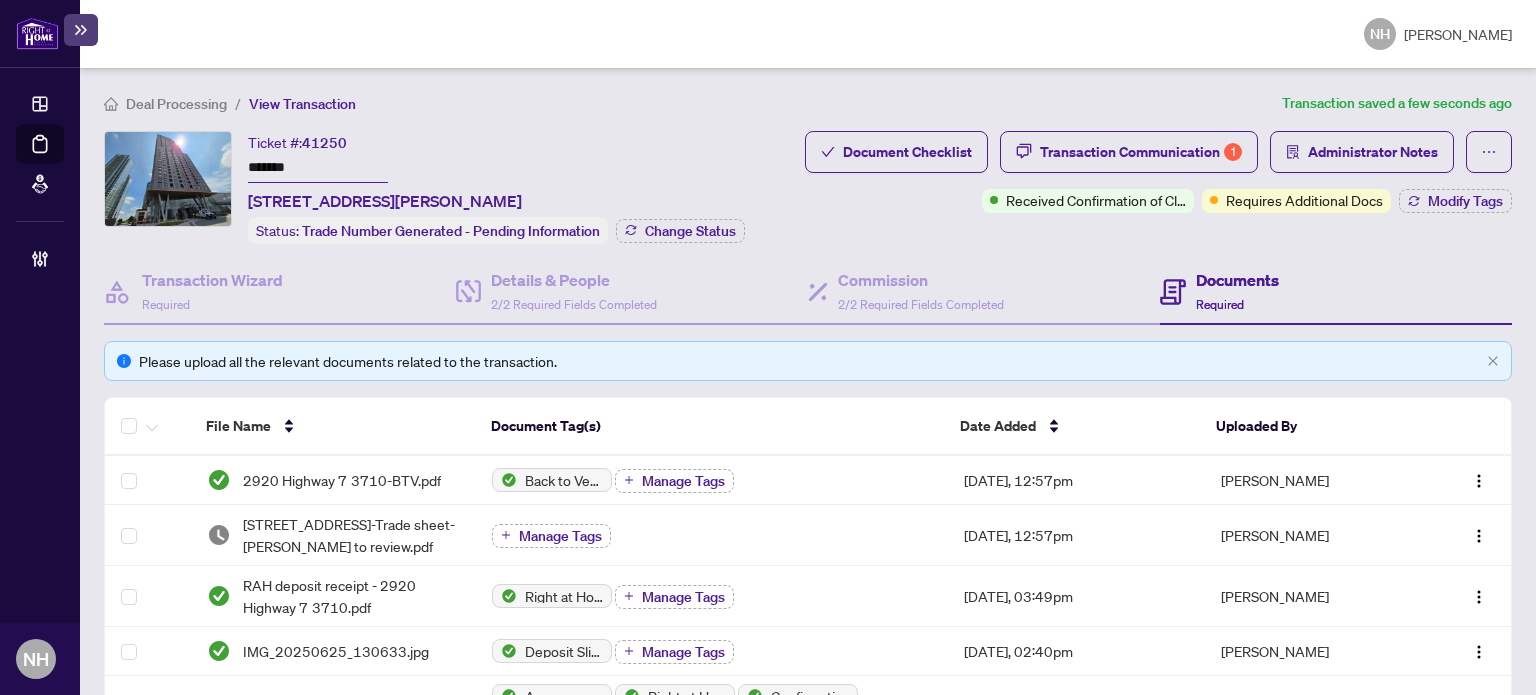 scroll, scrollTop: 400, scrollLeft: 0, axis: vertical 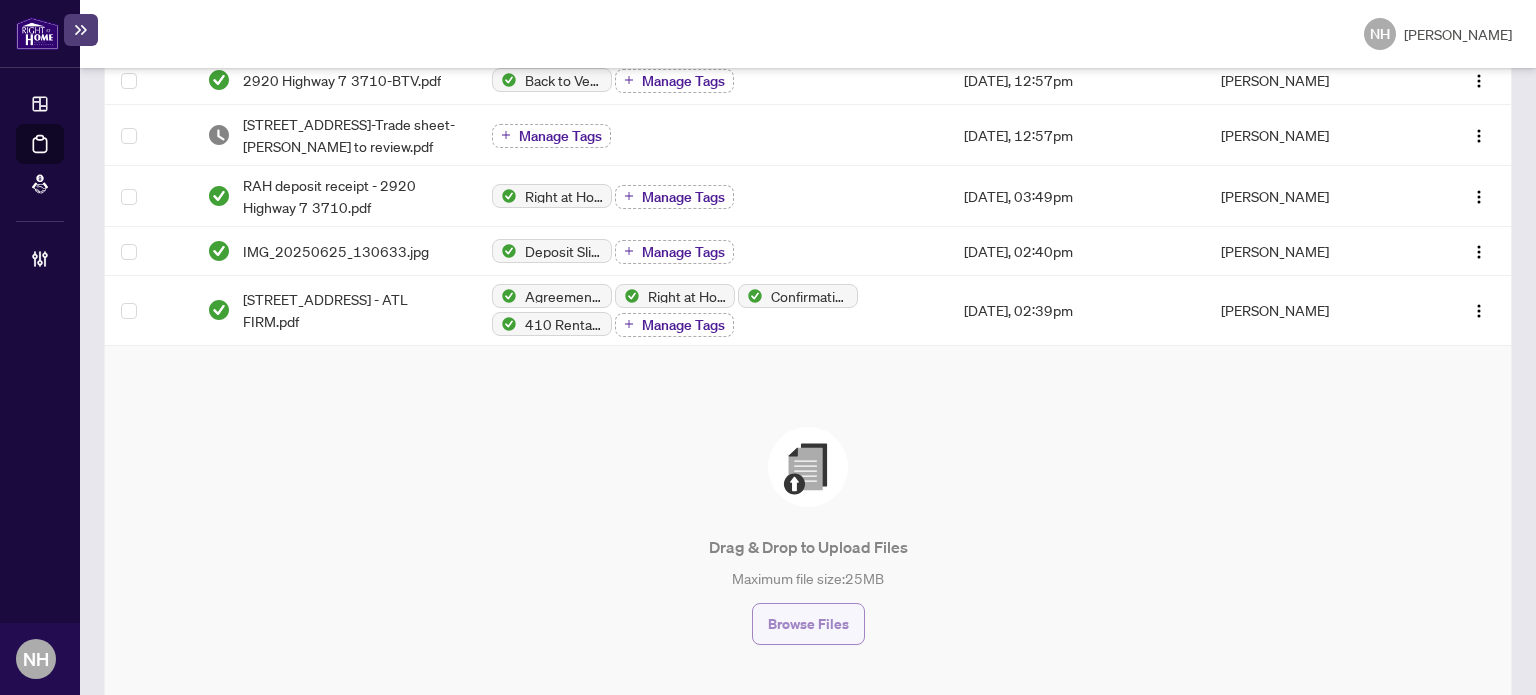 click on "Browse Files" at bounding box center (808, 624) 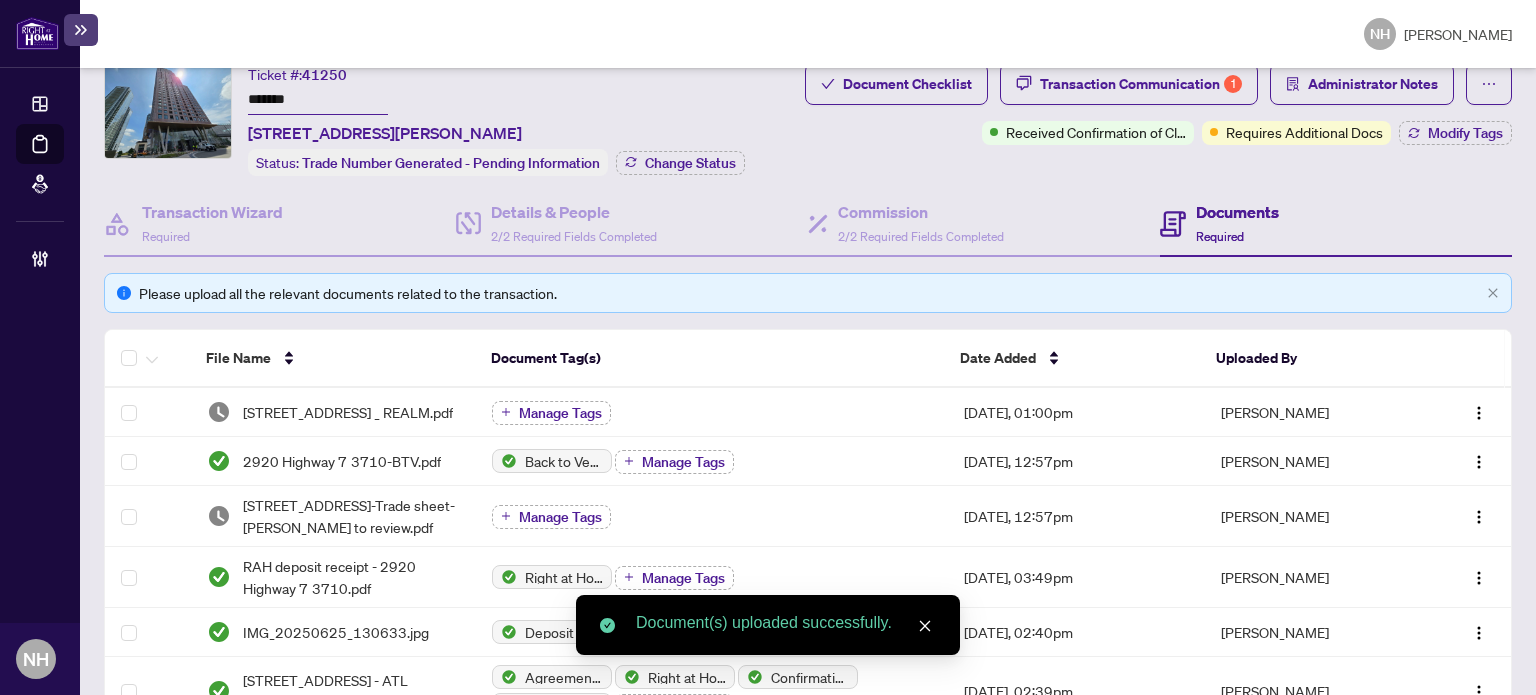 scroll, scrollTop: 0, scrollLeft: 0, axis: both 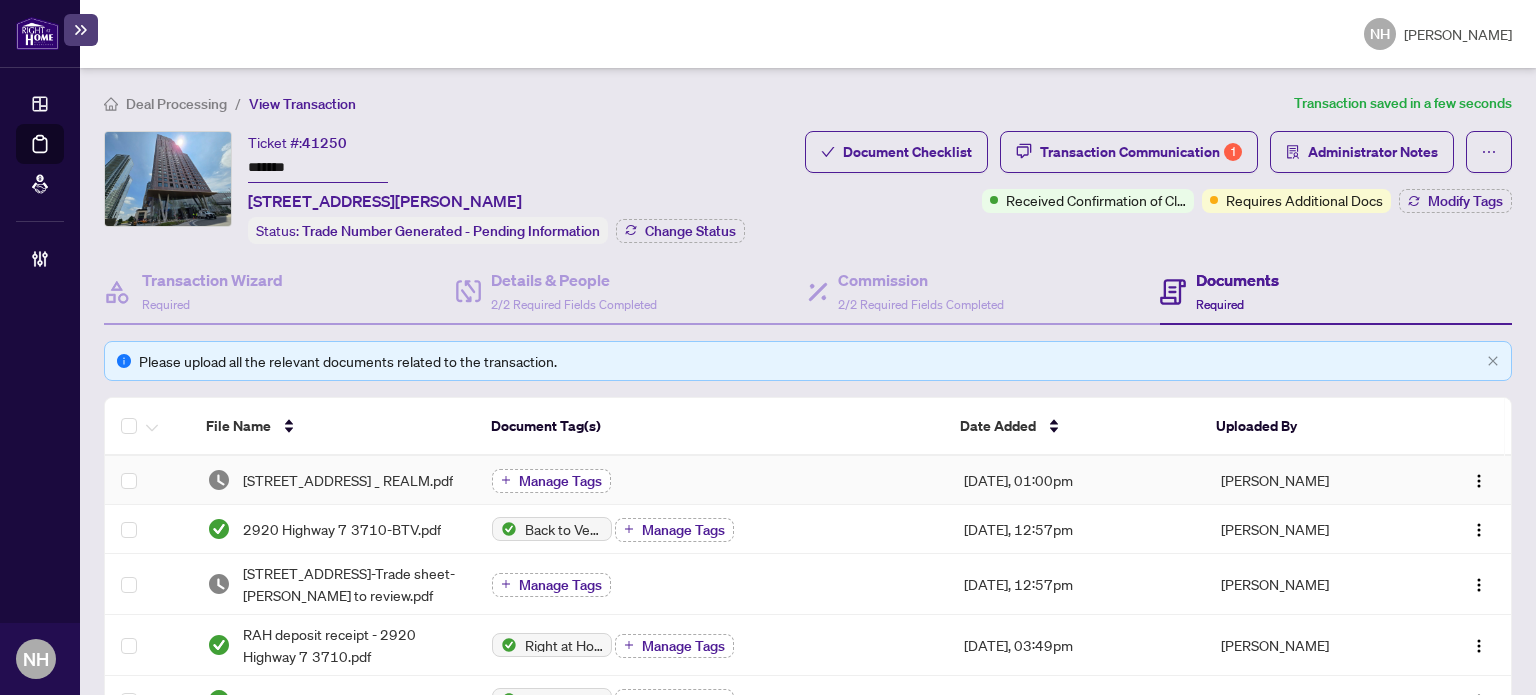 click on "Manage Tags" at bounding box center [560, 481] 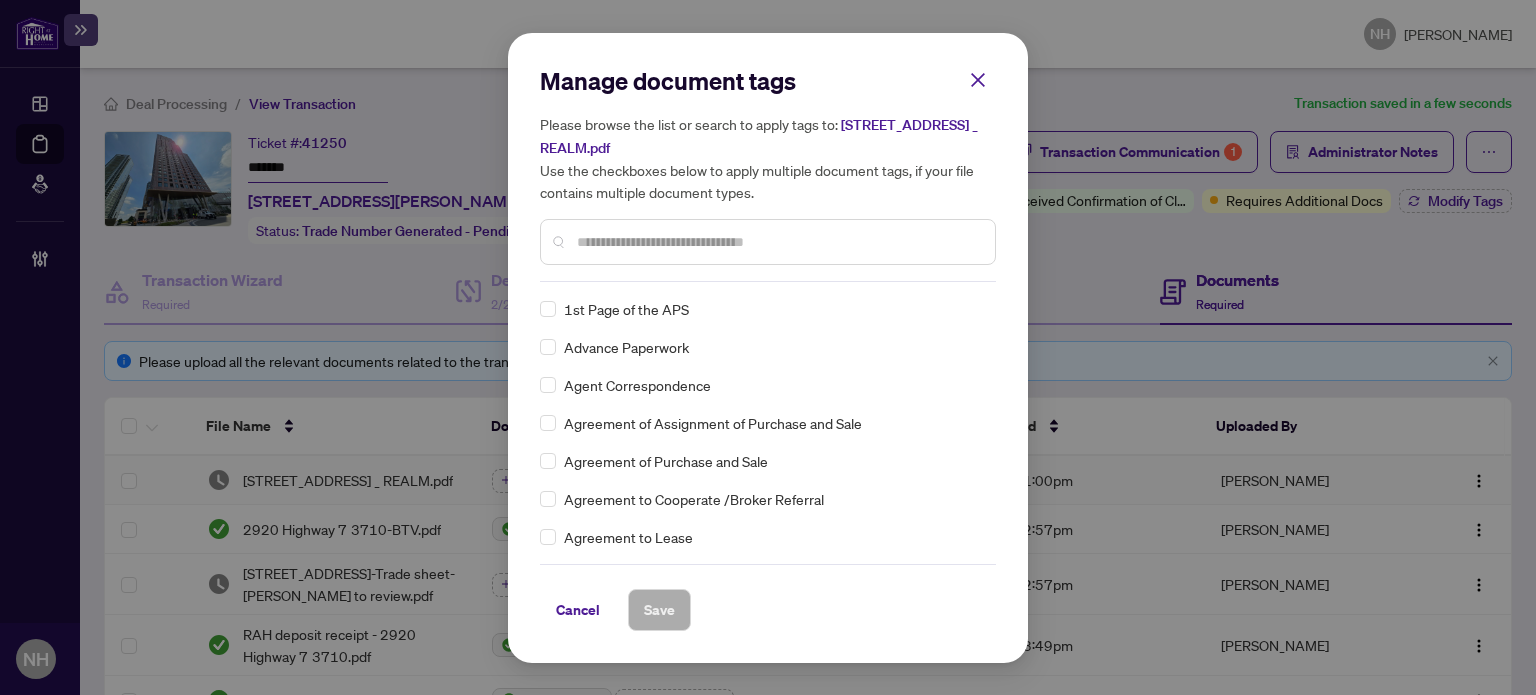 click at bounding box center [768, 242] 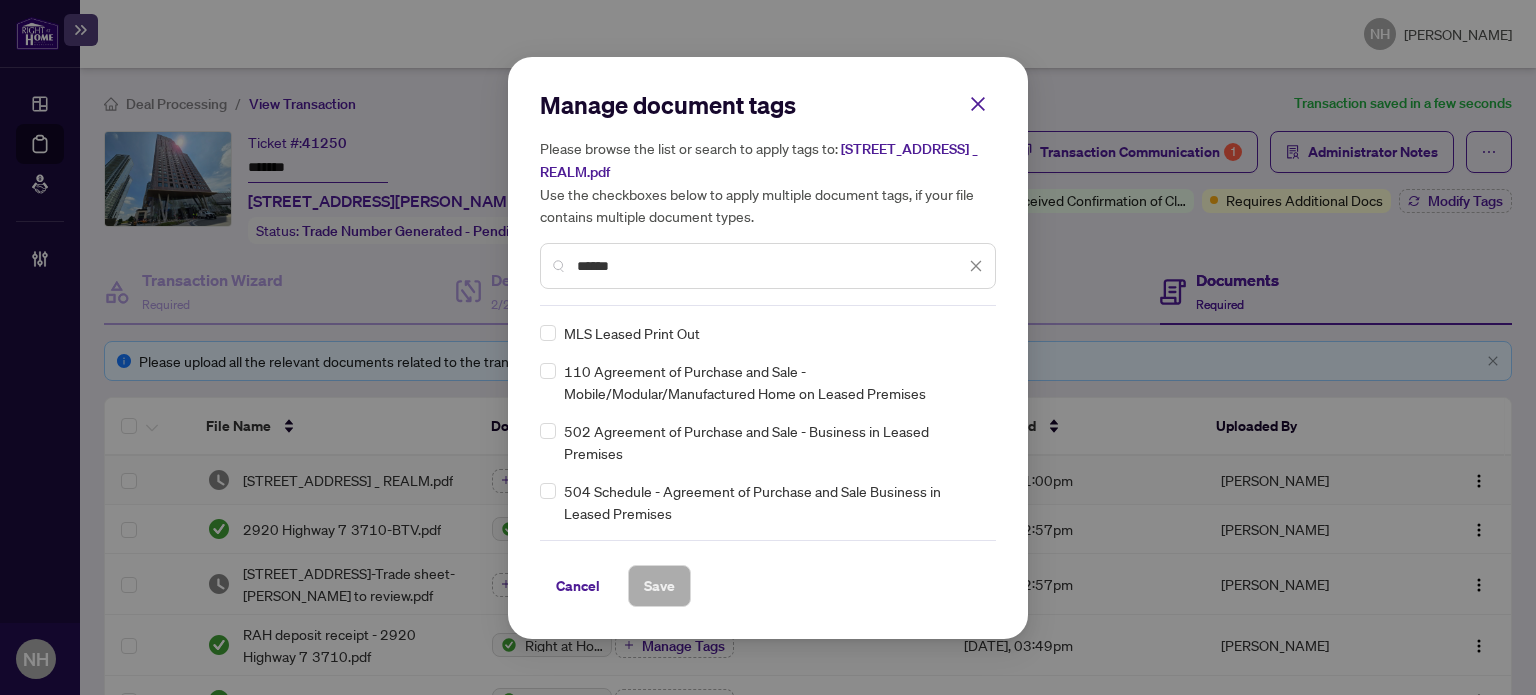 type on "******" 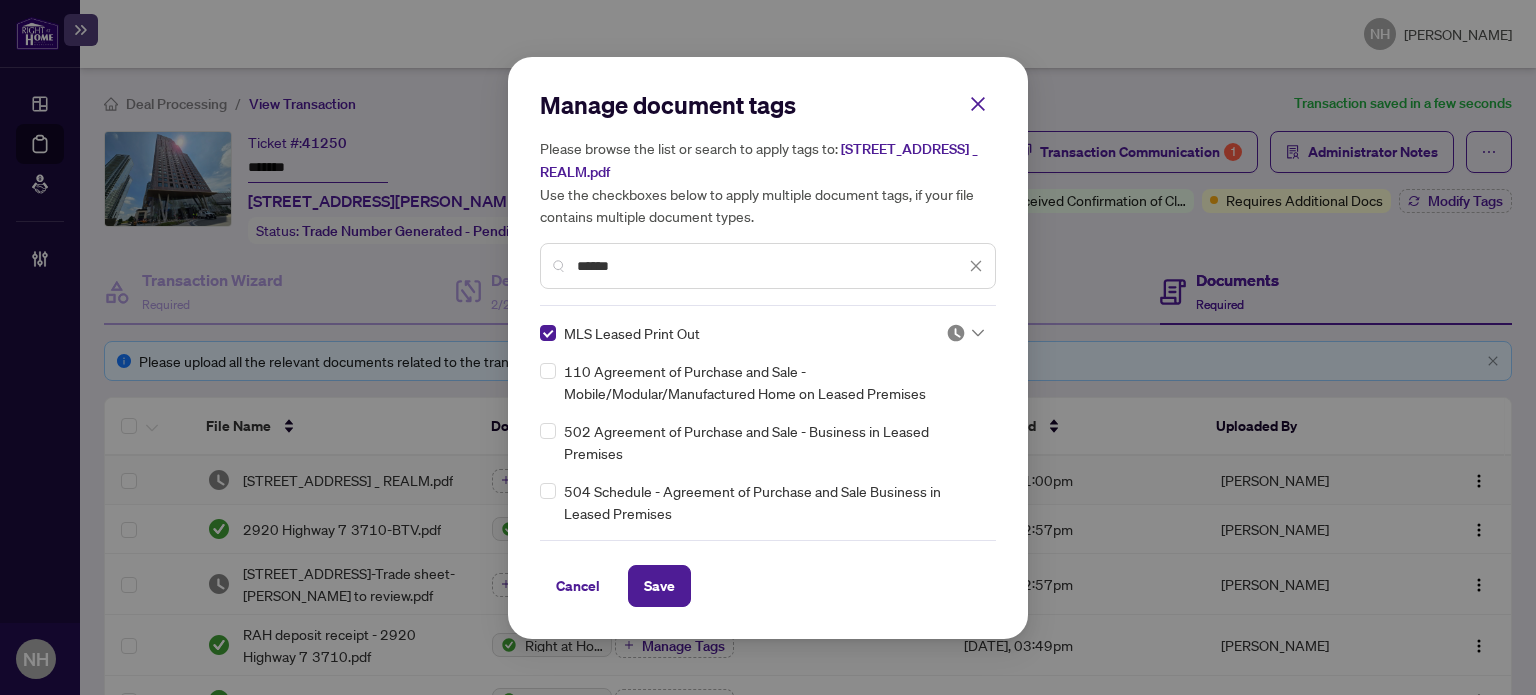 click on "MLS Leased Print Out 110 Agreement of Purchase and Sale - Mobile/Modular/Manufactured Home on
Leased Premises 502 Agreement of Purchase and Sale - Business in Leased Premises 504 Schedule - Agreement of Purchase and Sale Business in Leased Premises" at bounding box center [768, 423] 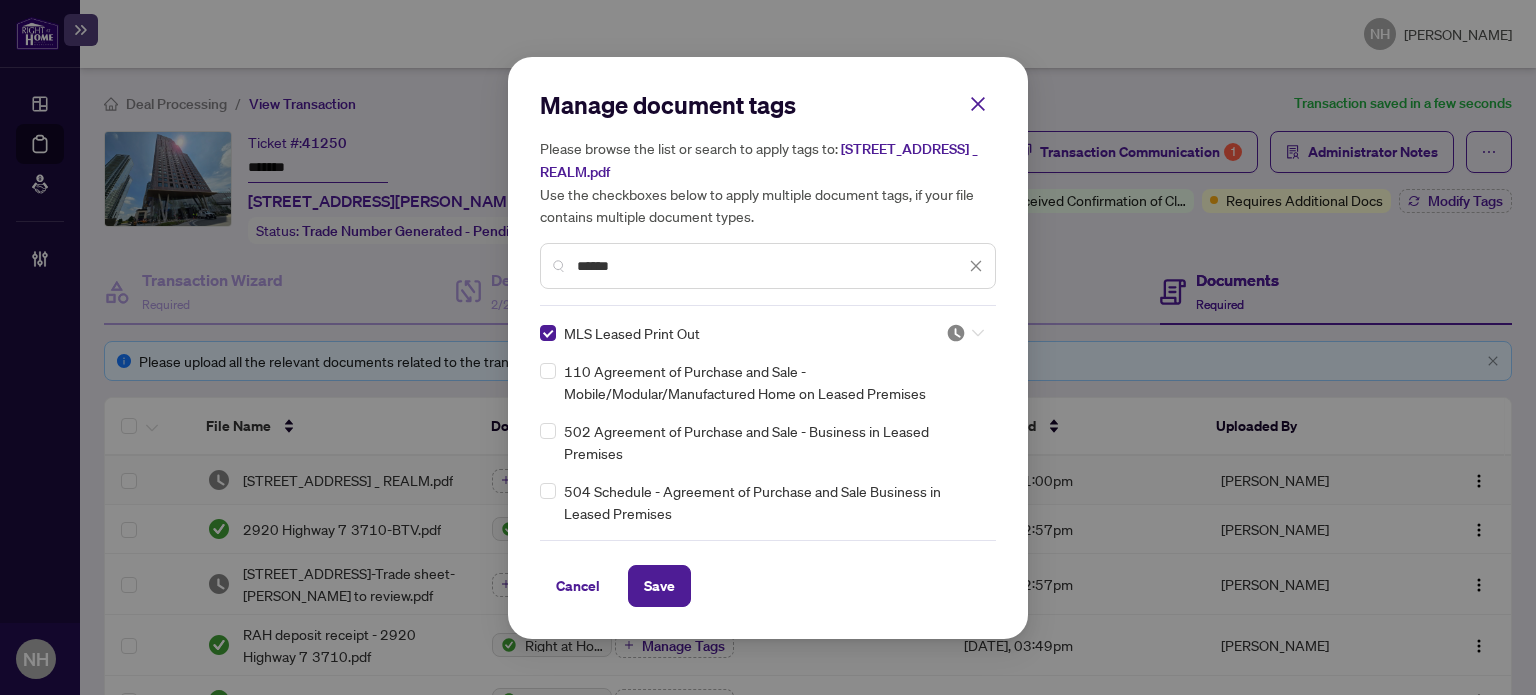 click at bounding box center (956, 333) 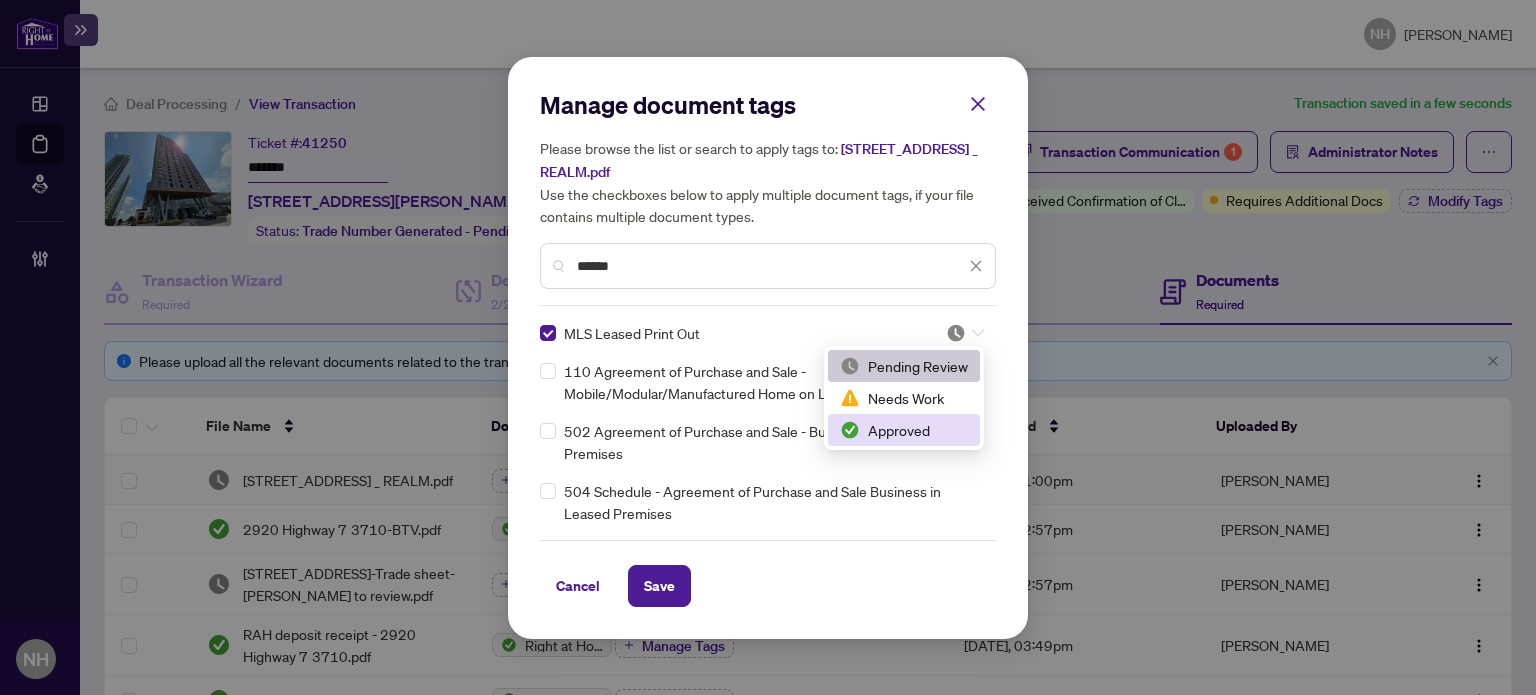 click on "Approved" at bounding box center (904, 430) 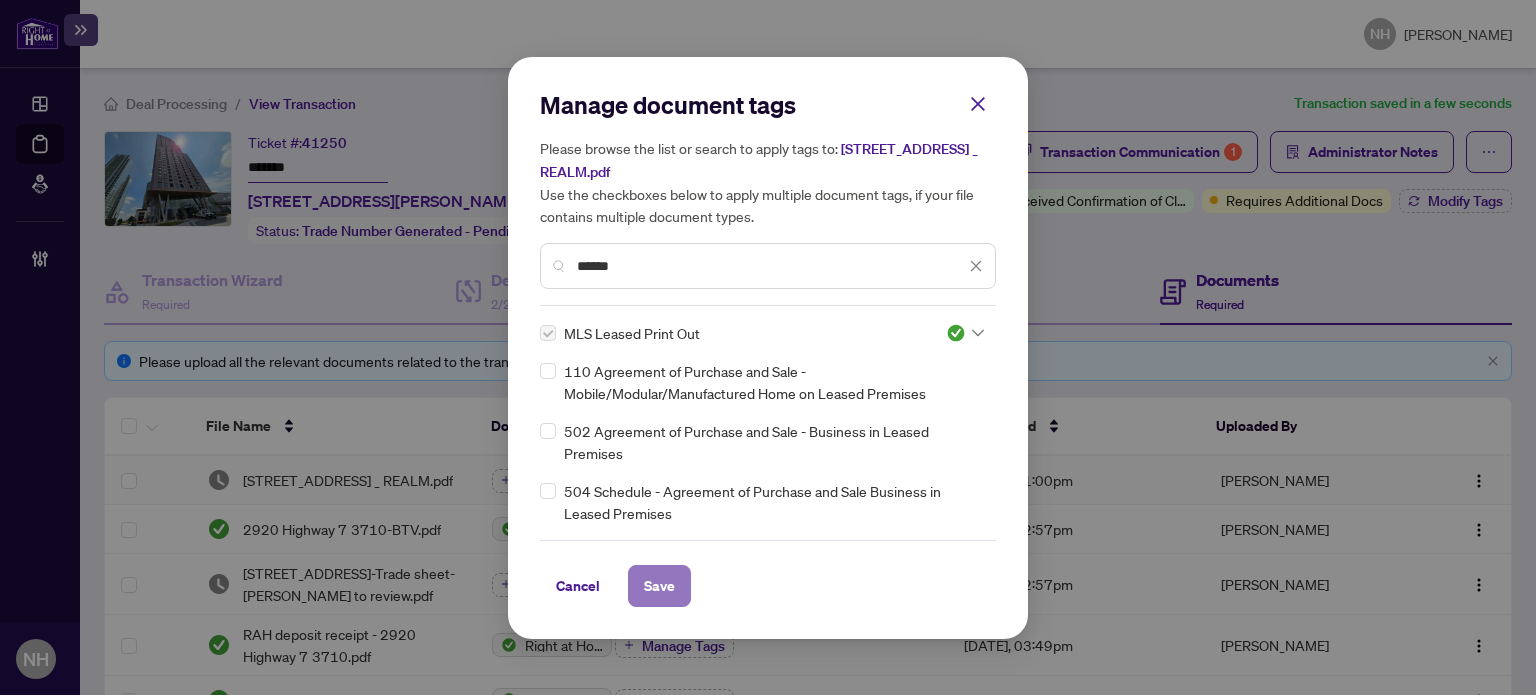 click on "Save" at bounding box center [659, 586] 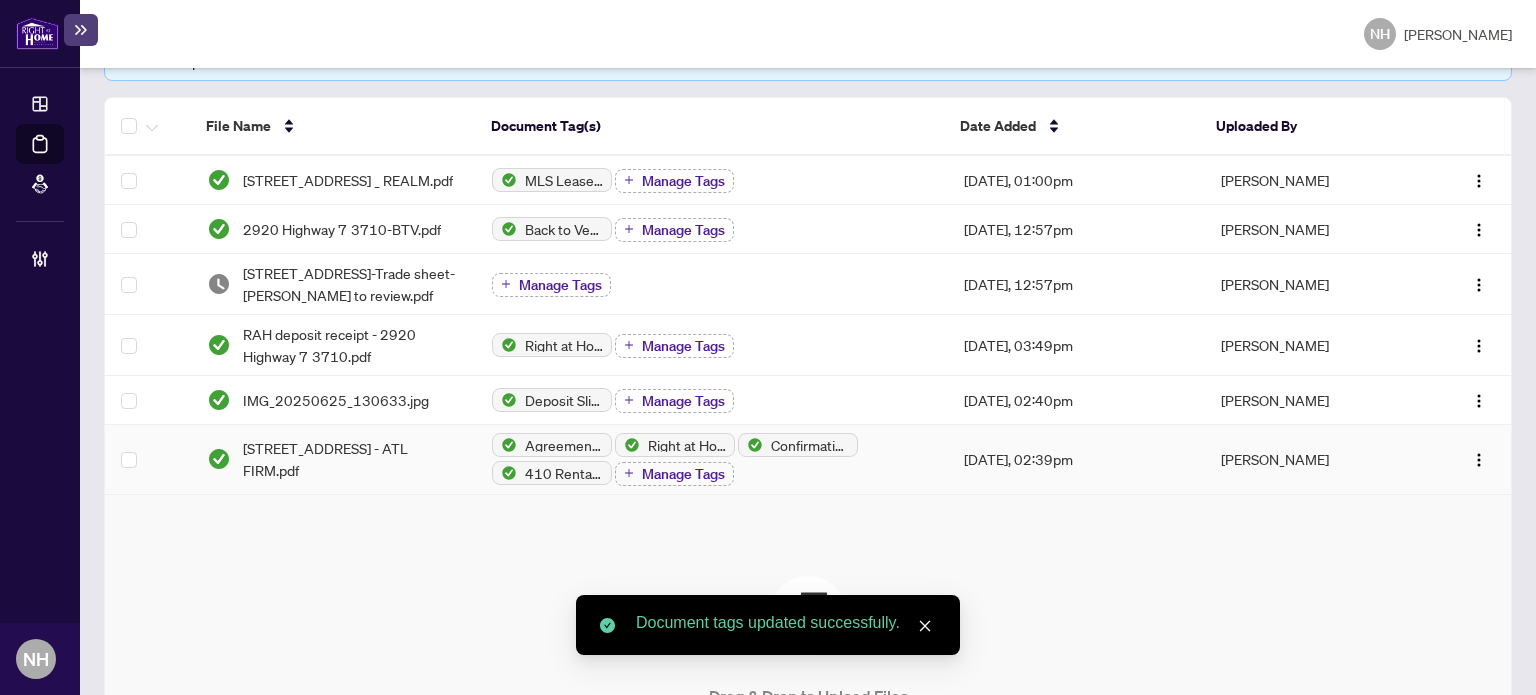 scroll, scrollTop: 0, scrollLeft: 0, axis: both 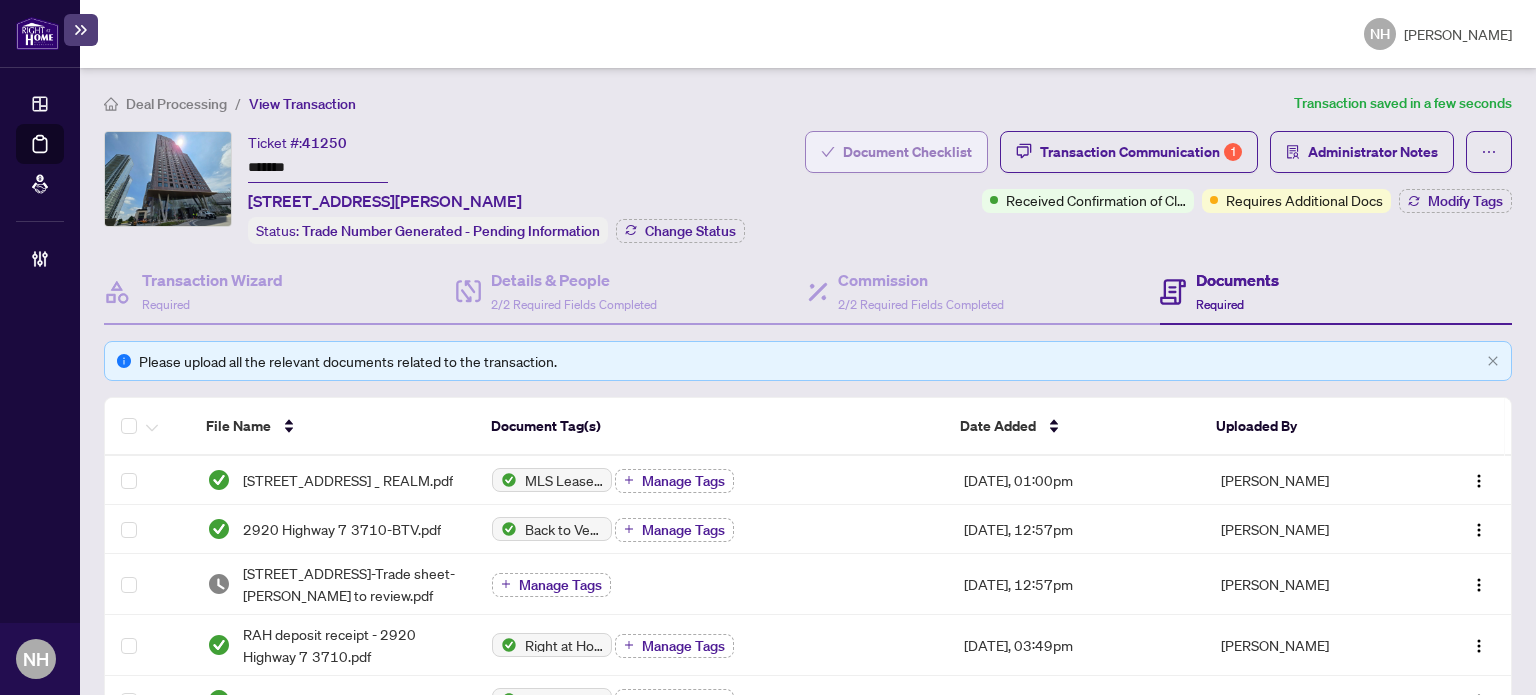 click on "Document Checklist" at bounding box center (907, 152) 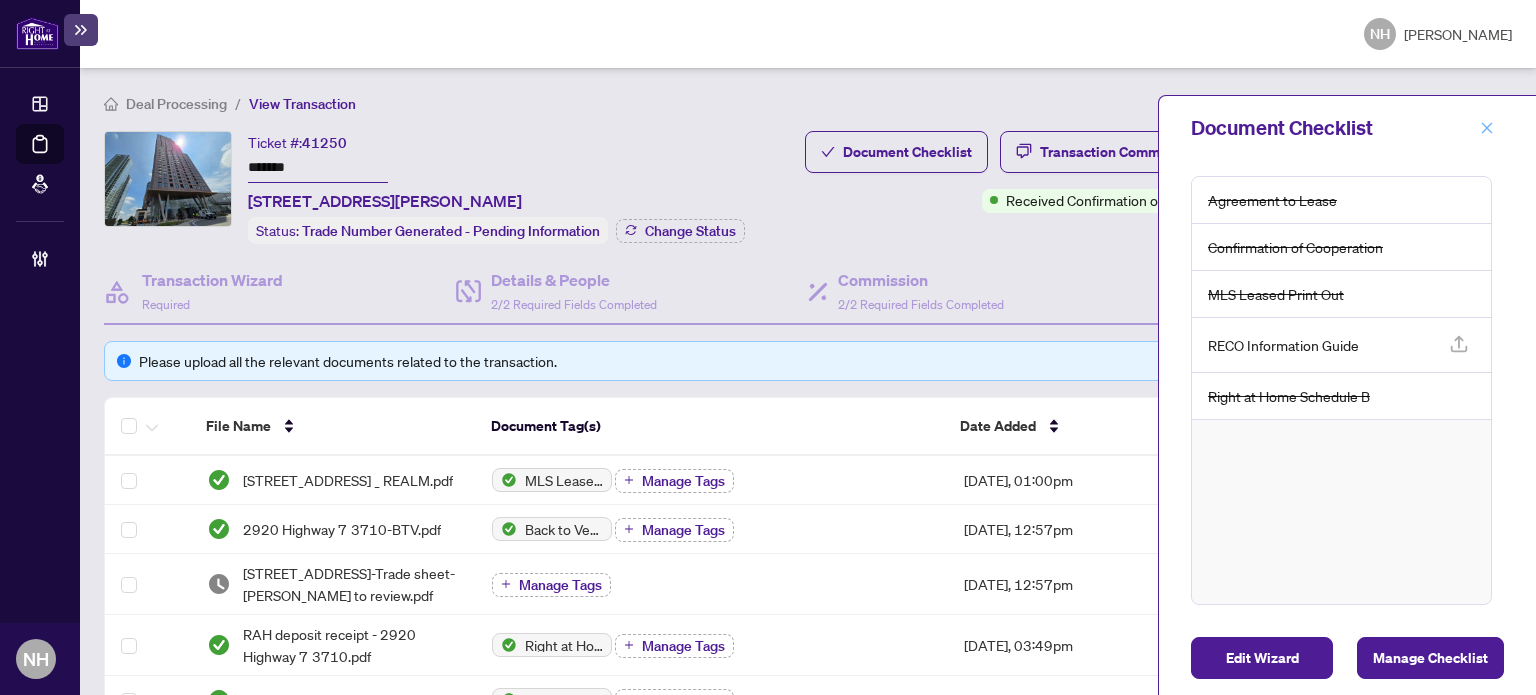 click 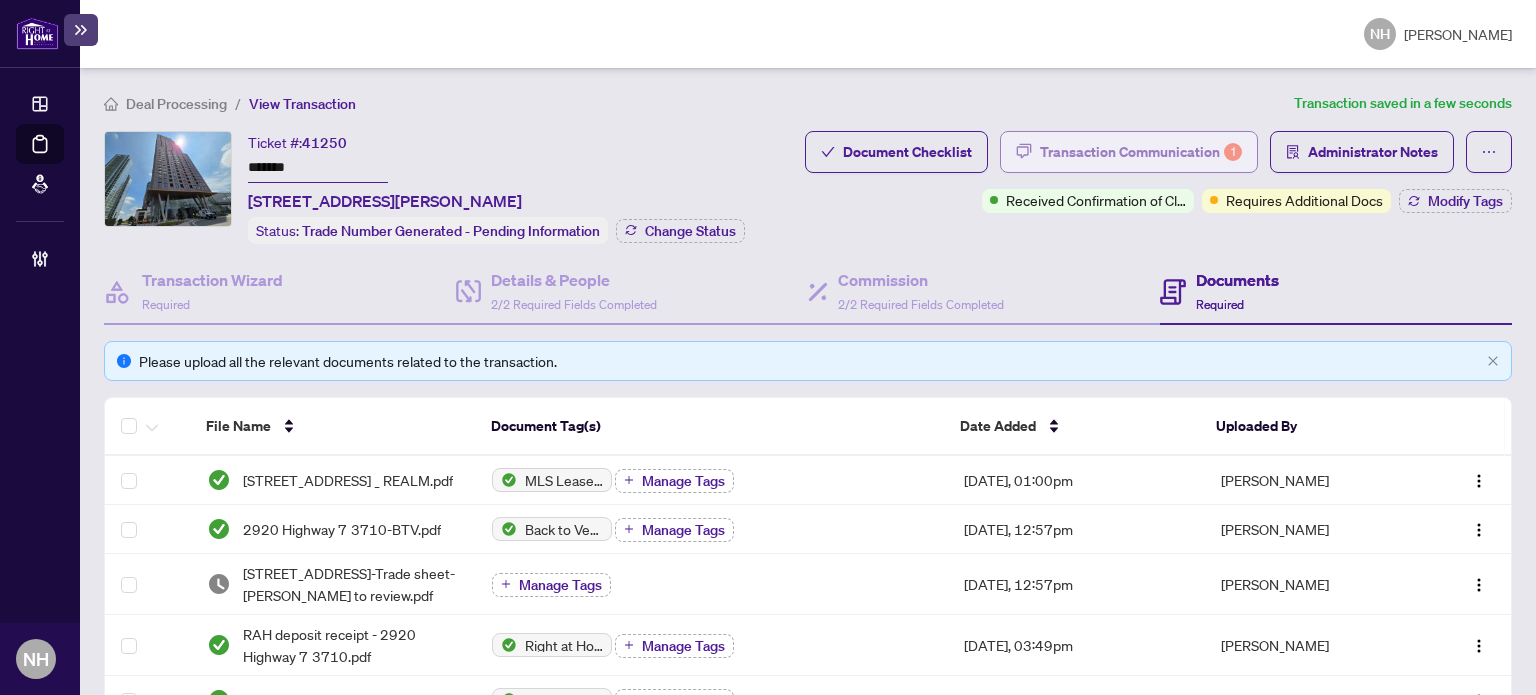 click on "Transaction Communication 1" at bounding box center (1141, 152) 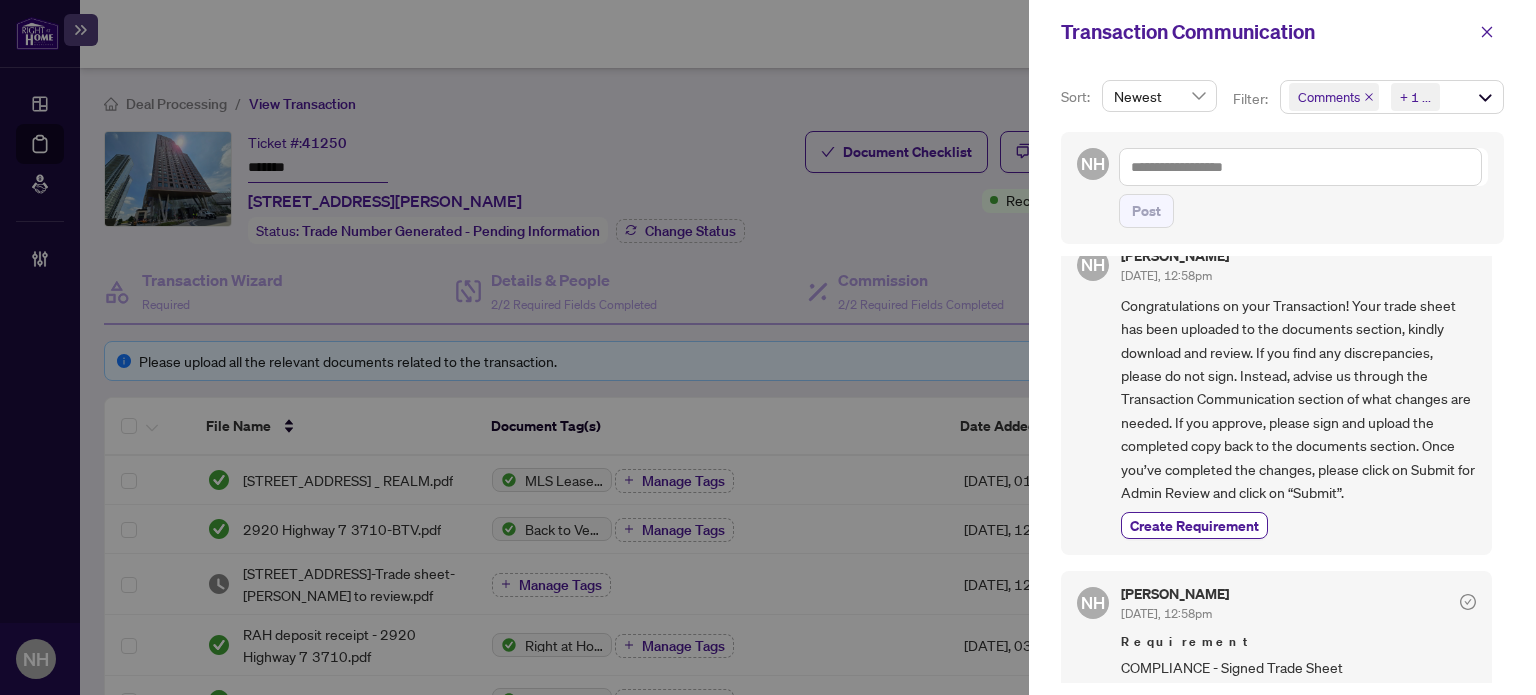 scroll, scrollTop: 300, scrollLeft: 0, axis: vertical 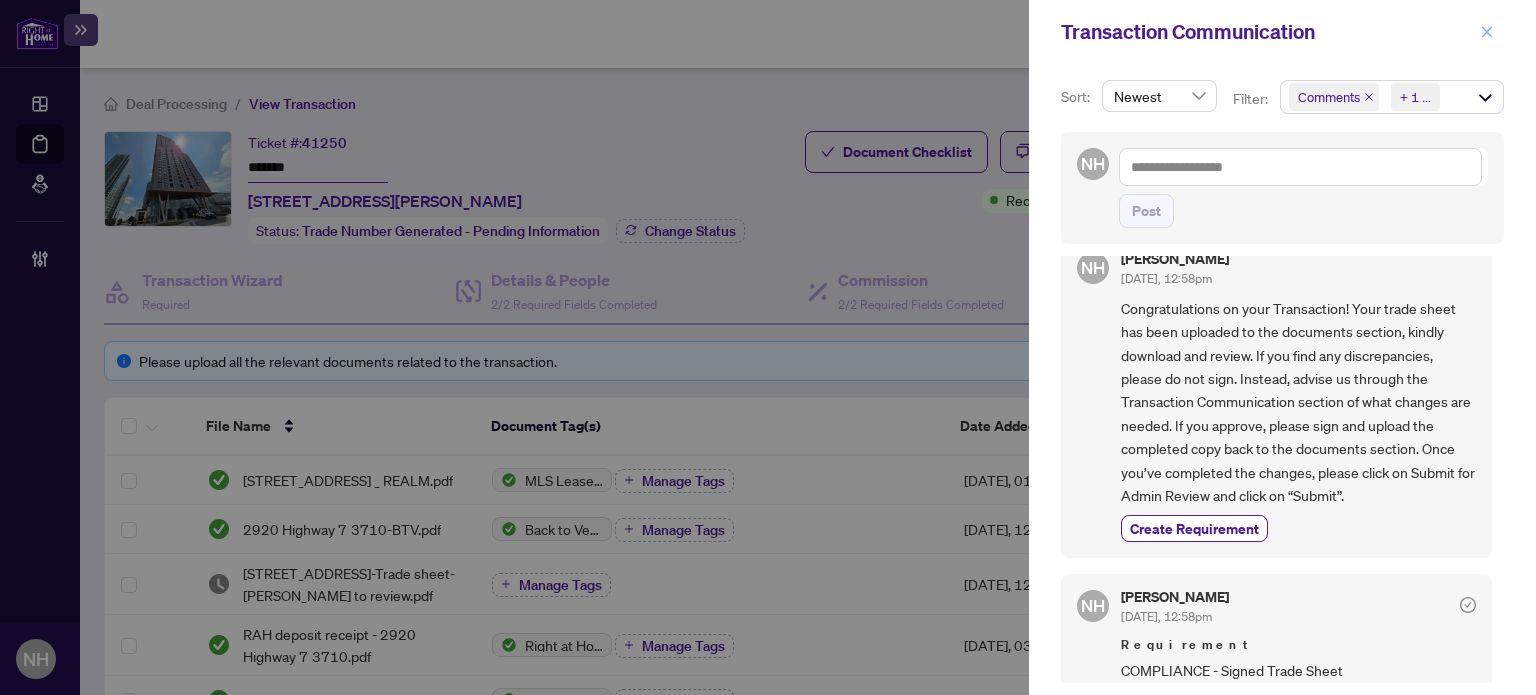 click 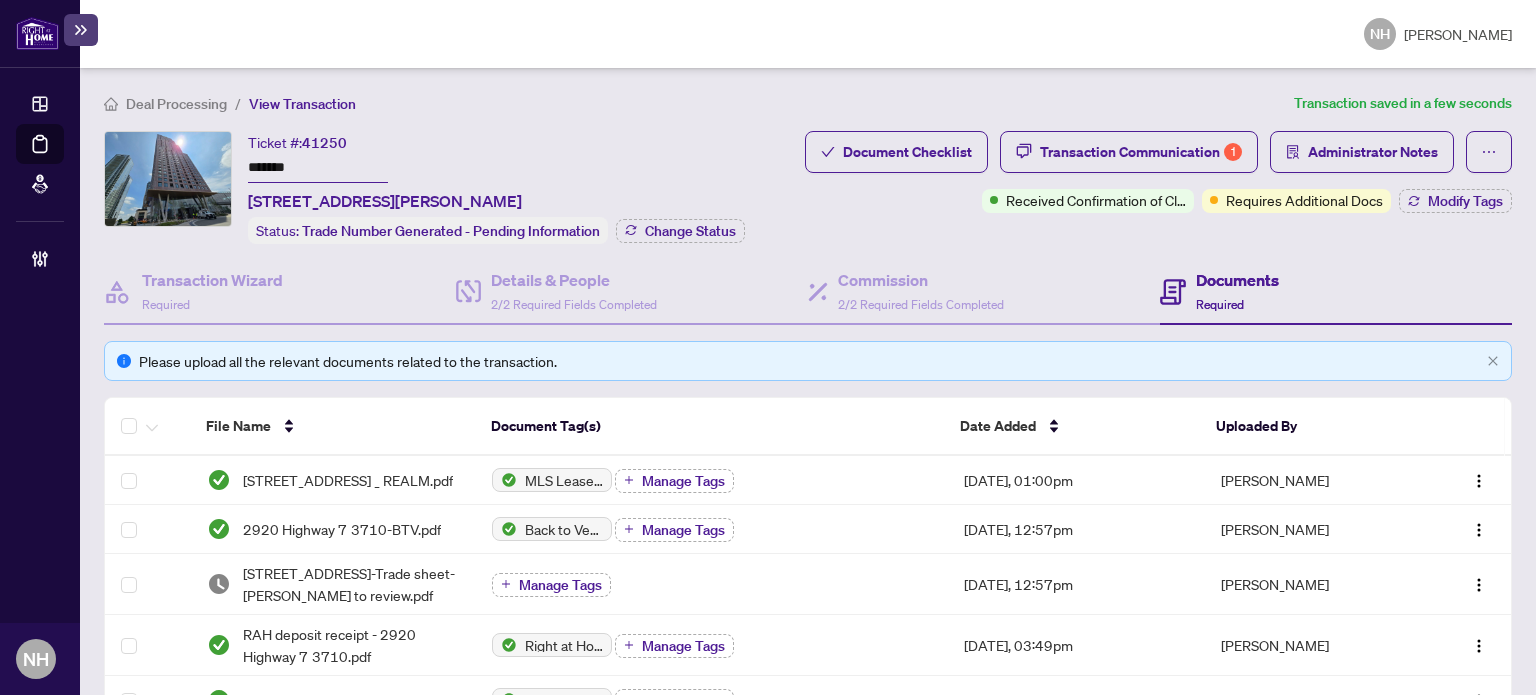 drag, startPoint x: 336, startPoint y: 169, endPoint x: 62, endPoint y: 135, distance: 276.10144 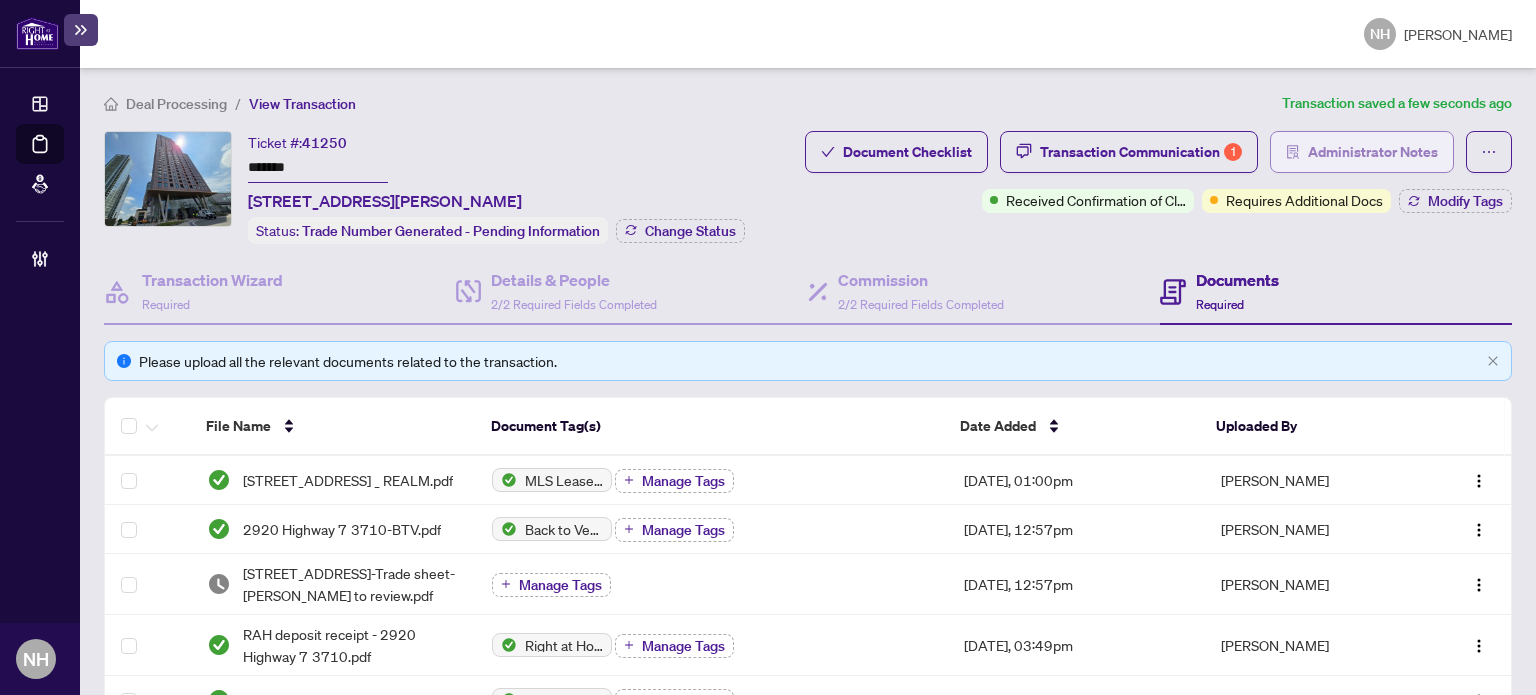 click on "Administrator Notes" at bounding box center [1373, 152] 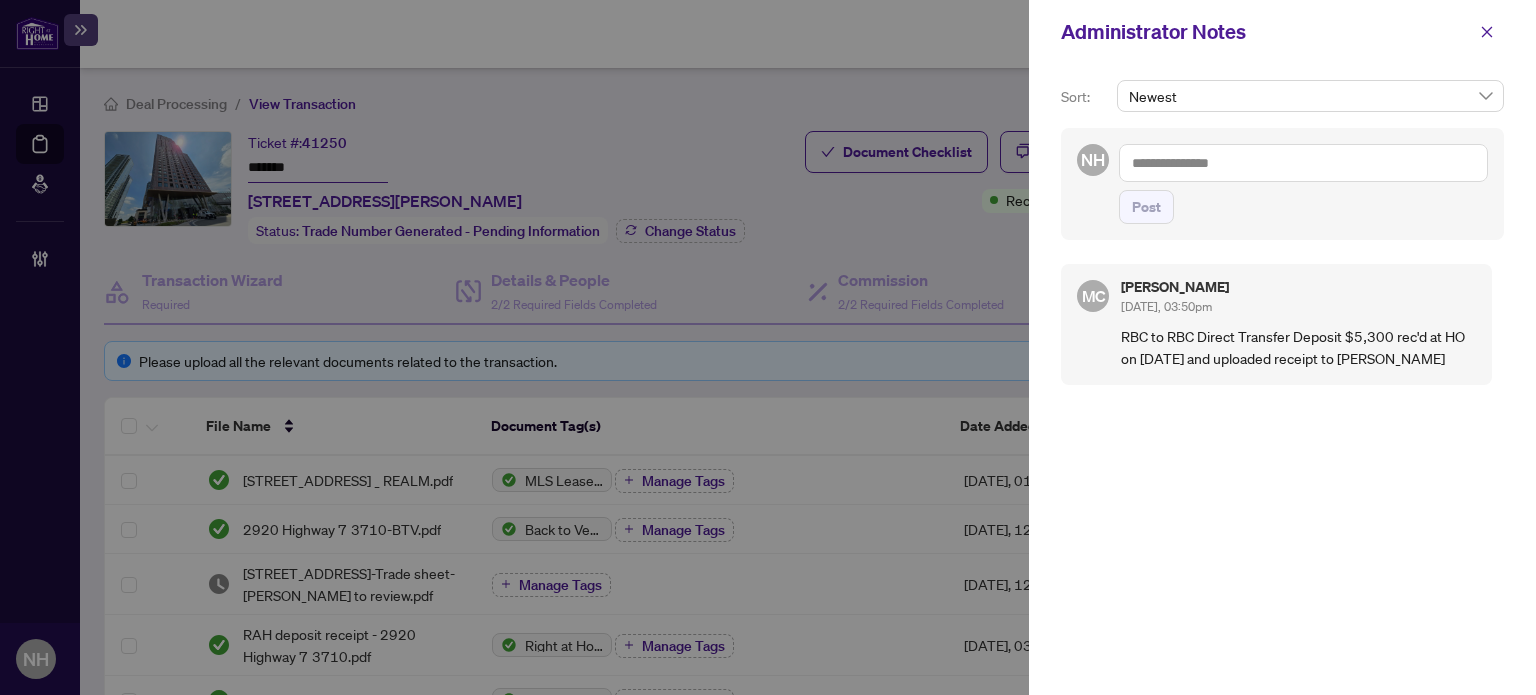click at bounding box center (1303, 163) 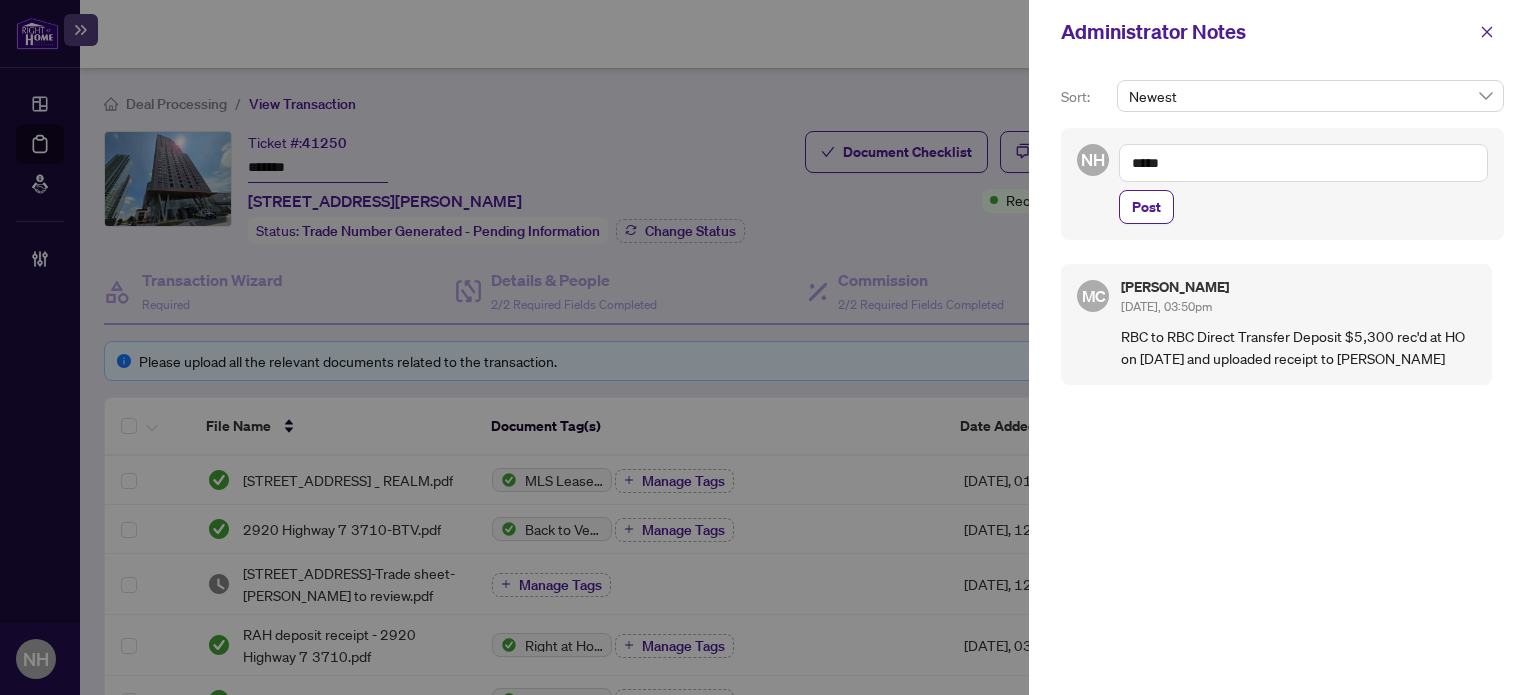 drag, startPoint x: 1112, startPoint y: 158, endPoint x: 1128, endPoint y: 158, distance: 16 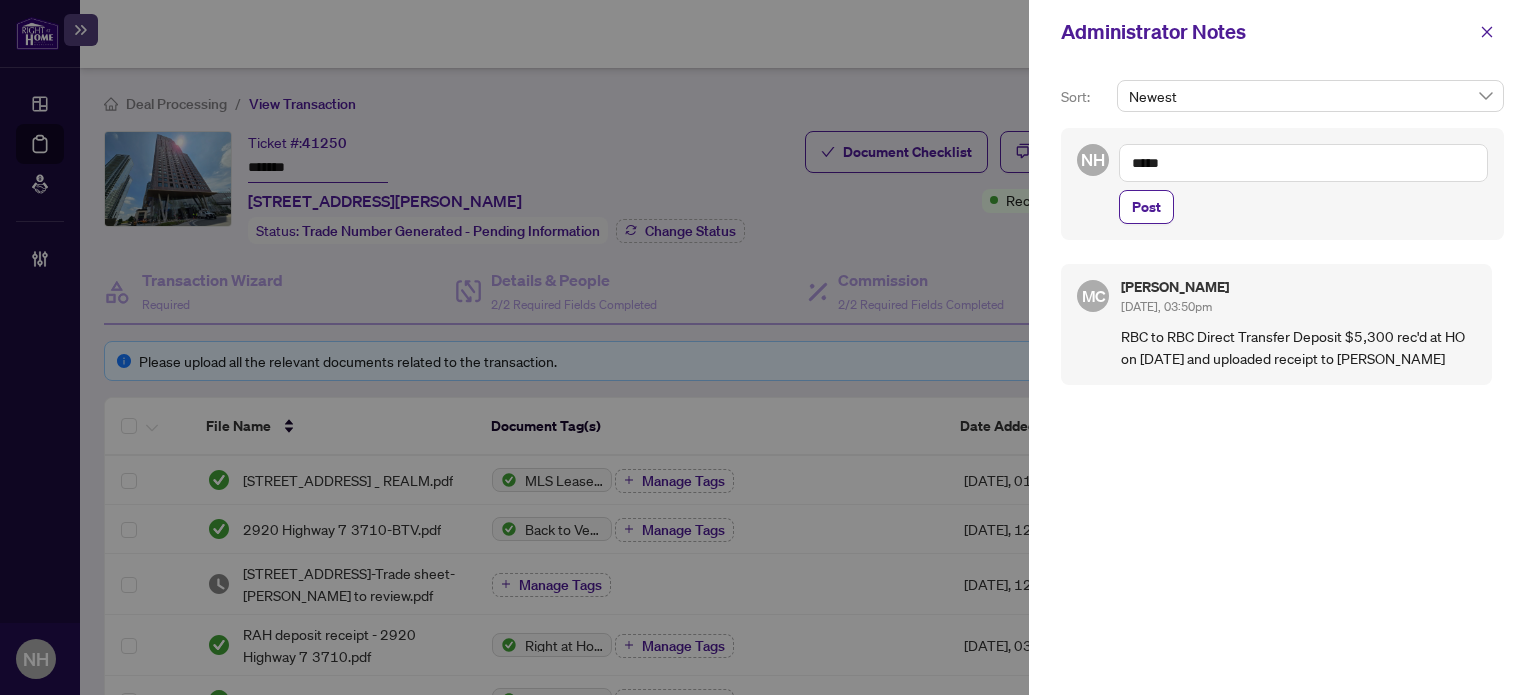 click on "*****" at bounding box center [1303, 163] 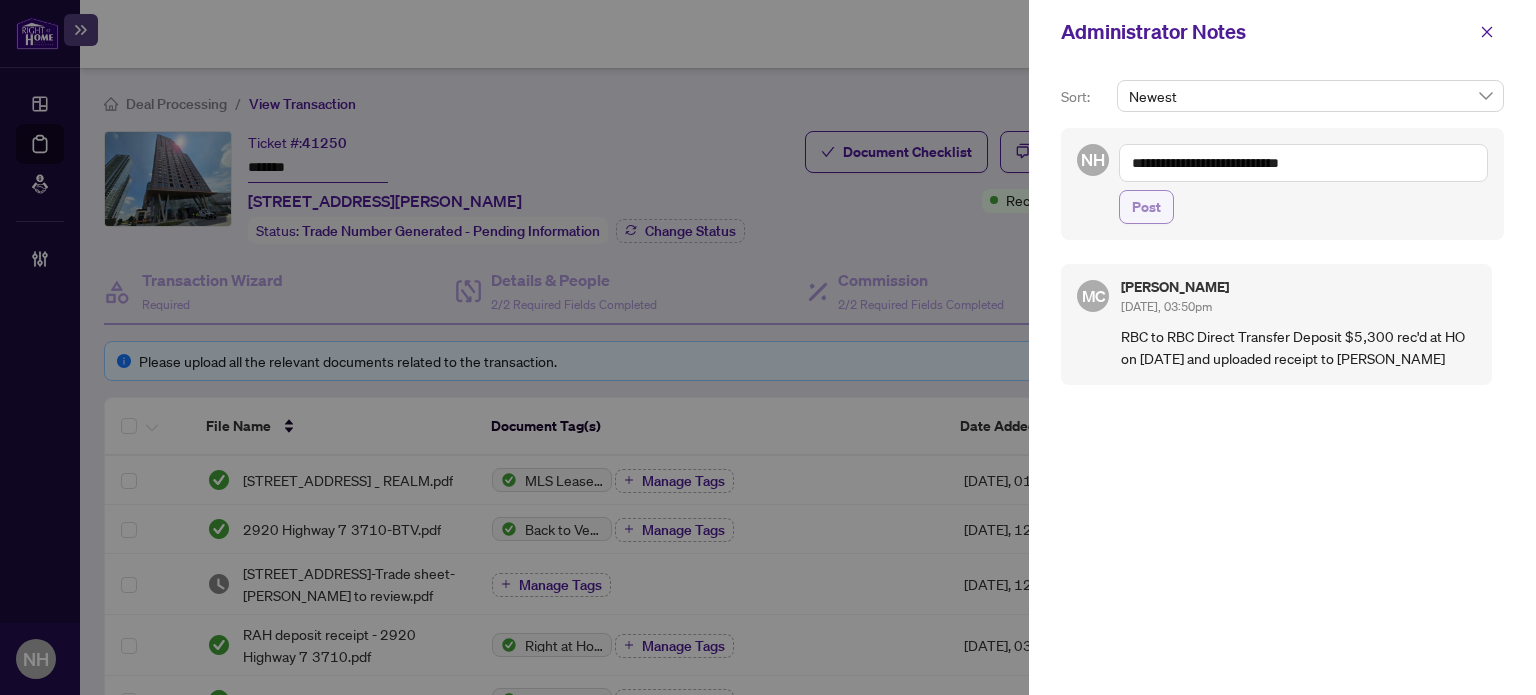 type on "**********" 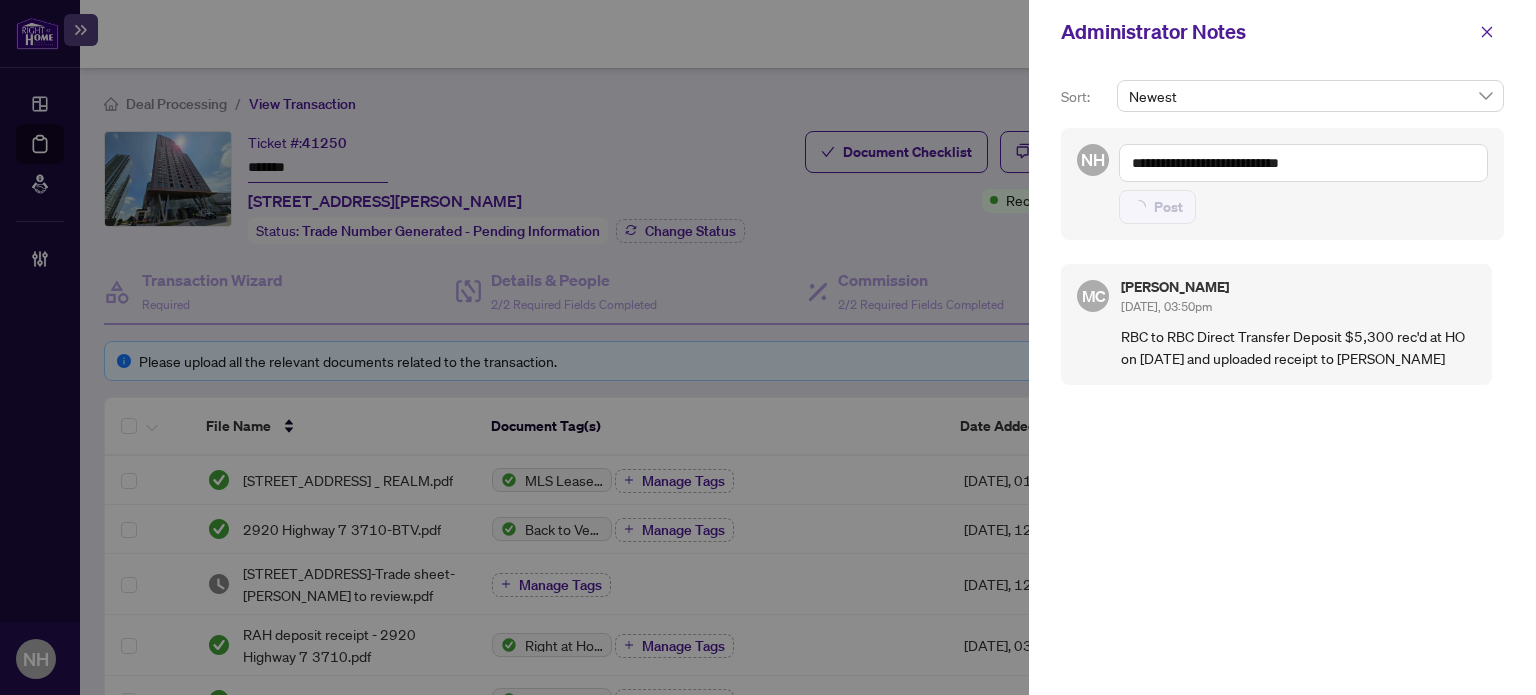 type 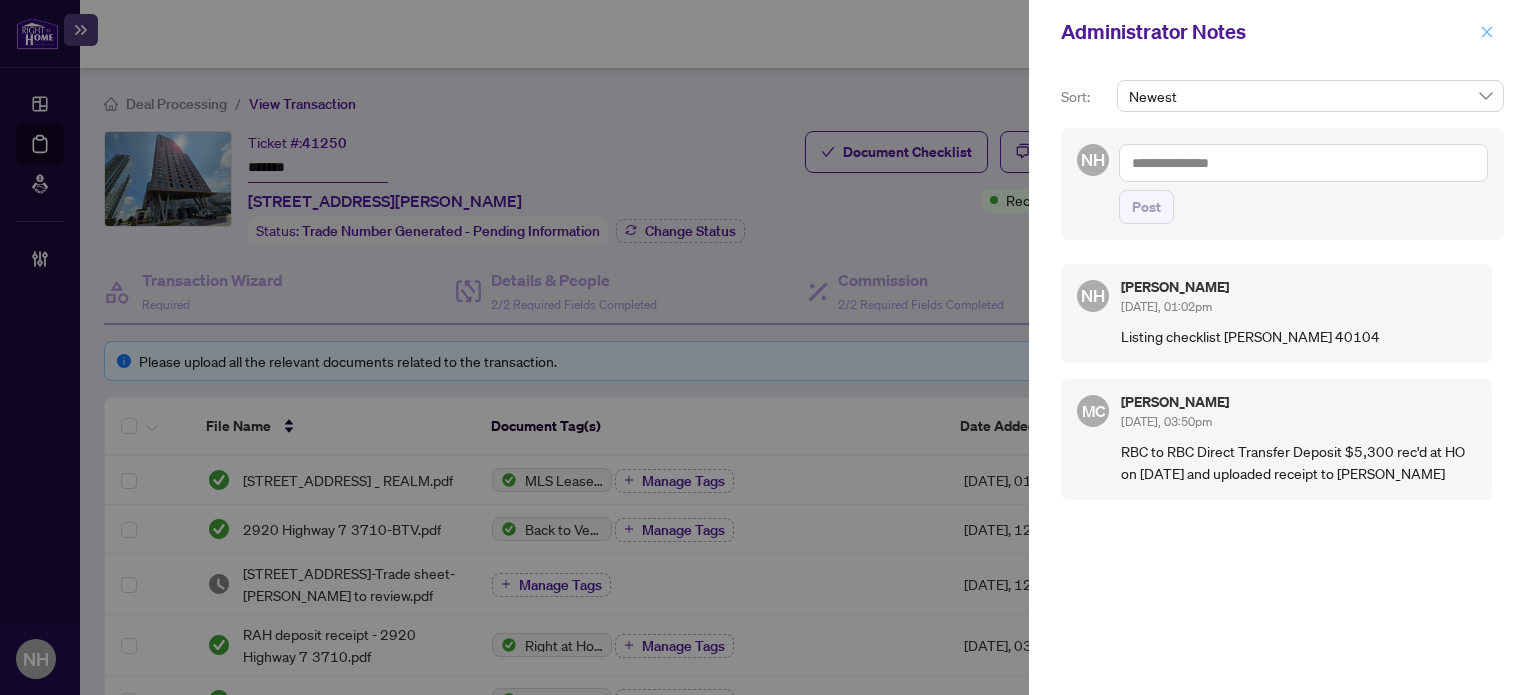 click 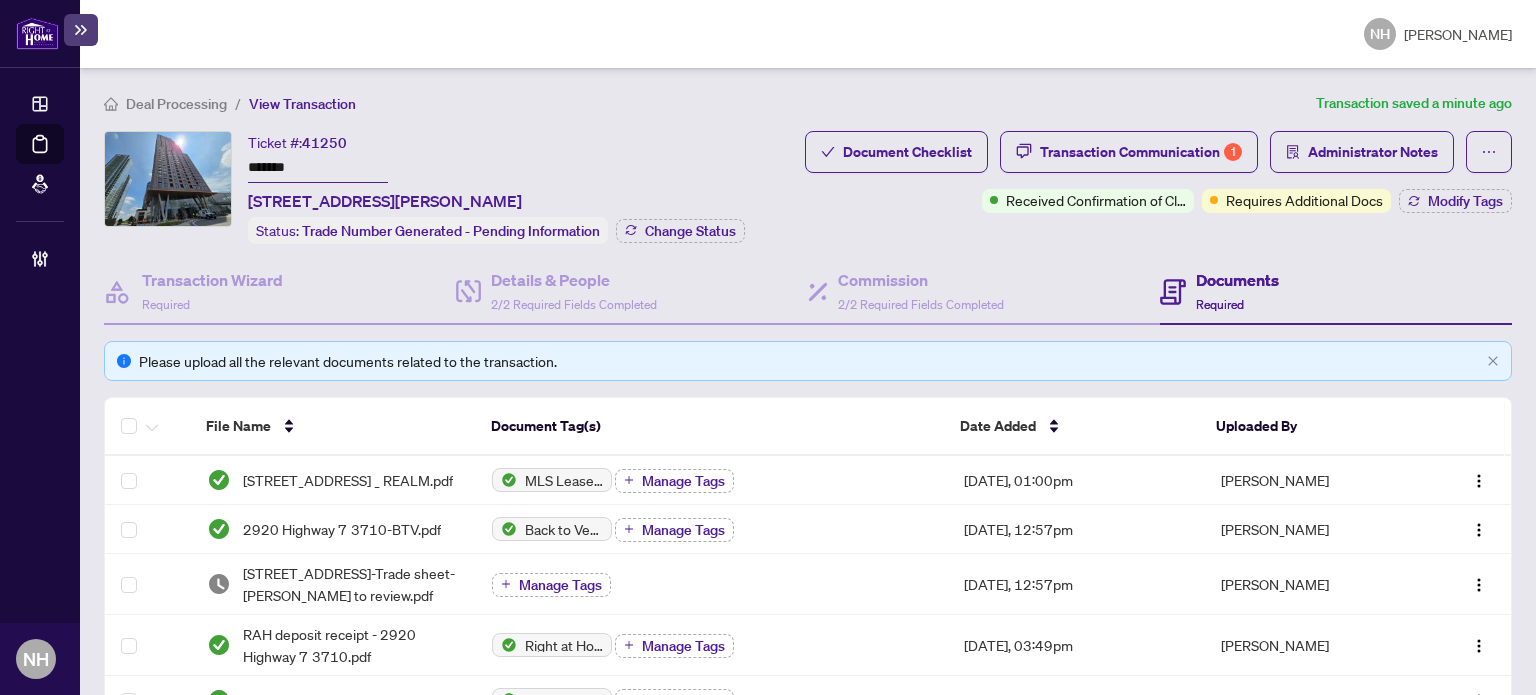 drag, startPoint x: 328, startPoint y: 165, endPoint x: 192, endPoint y: 155, distance: 136.36716 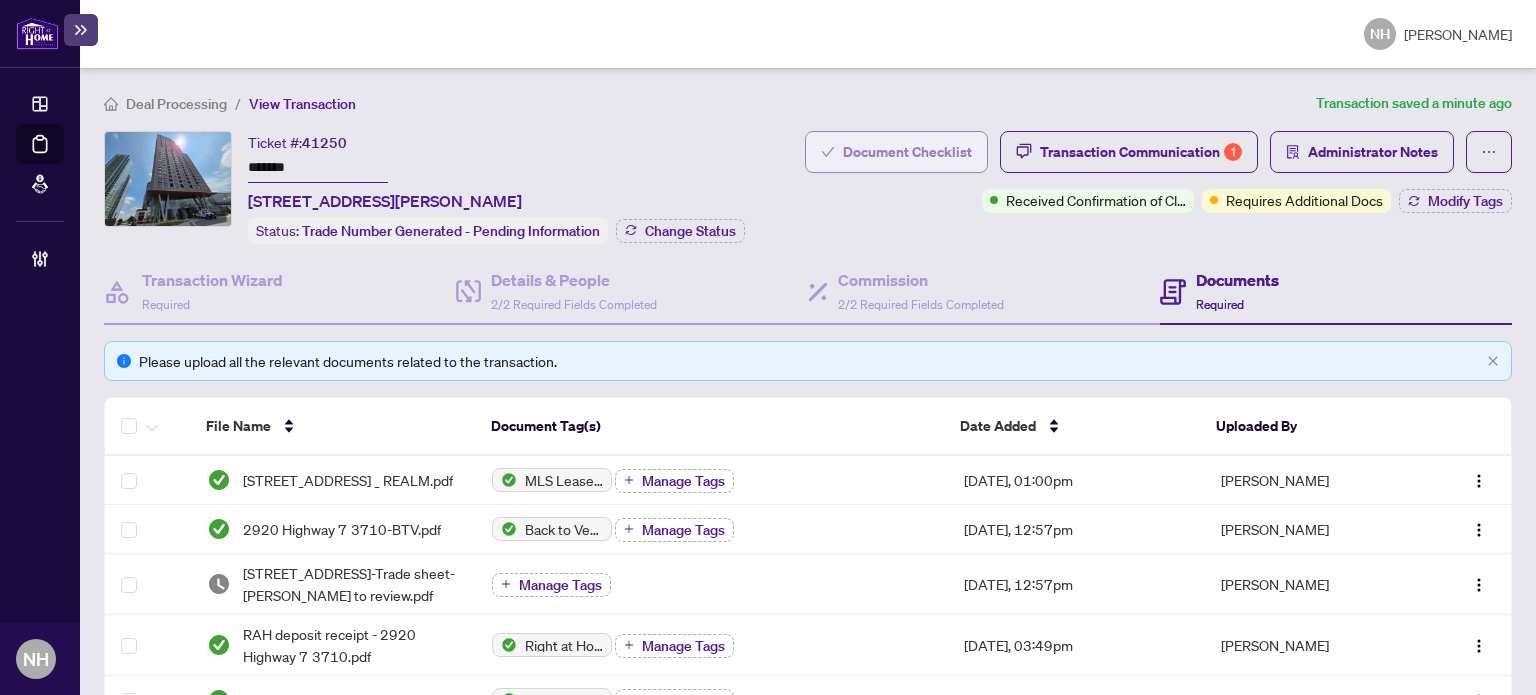 click on "Document Checklist" at bounding box center [907, 152] 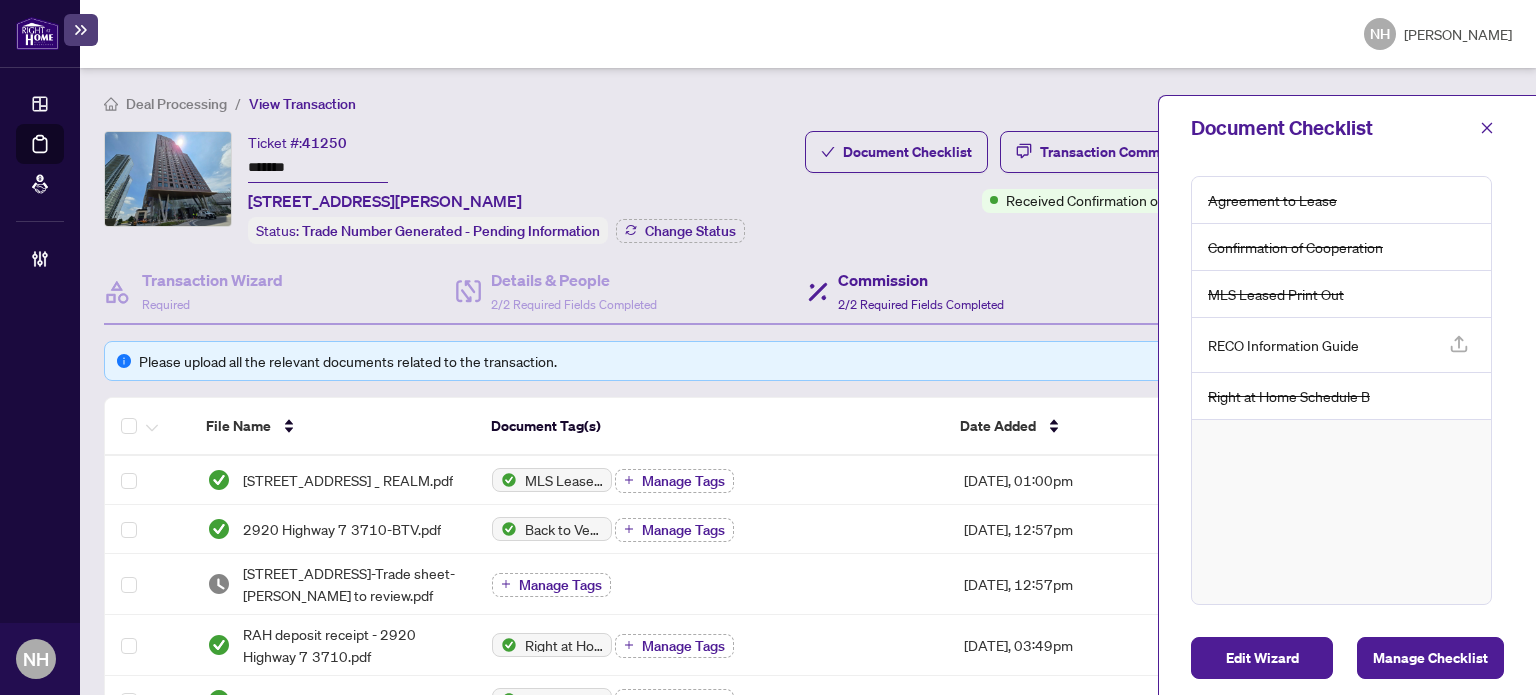 drag, startPoint x: 1080, startPoint y: 258, endPoint x: 1137, endPoint y: 309, distance: 76.48529 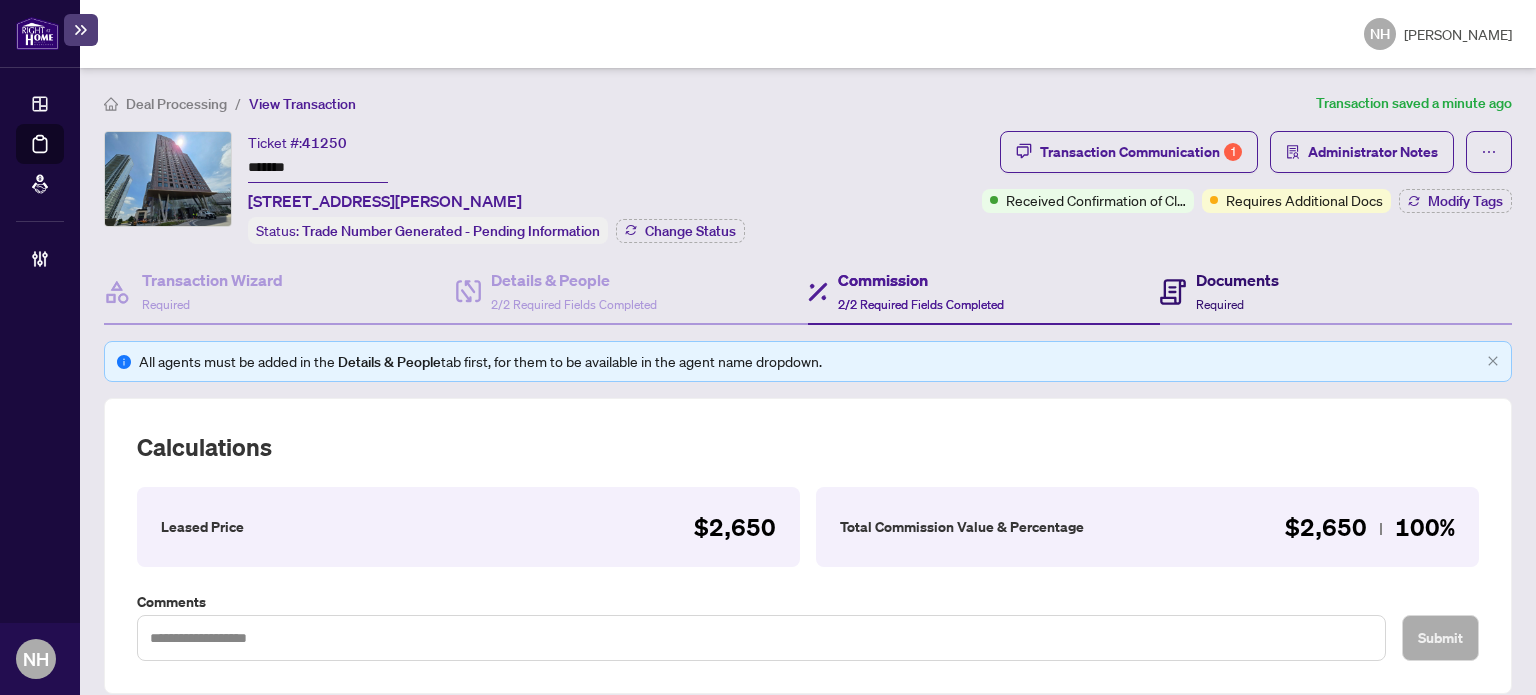 click on "Documents" at bounding box center [1237, 280] 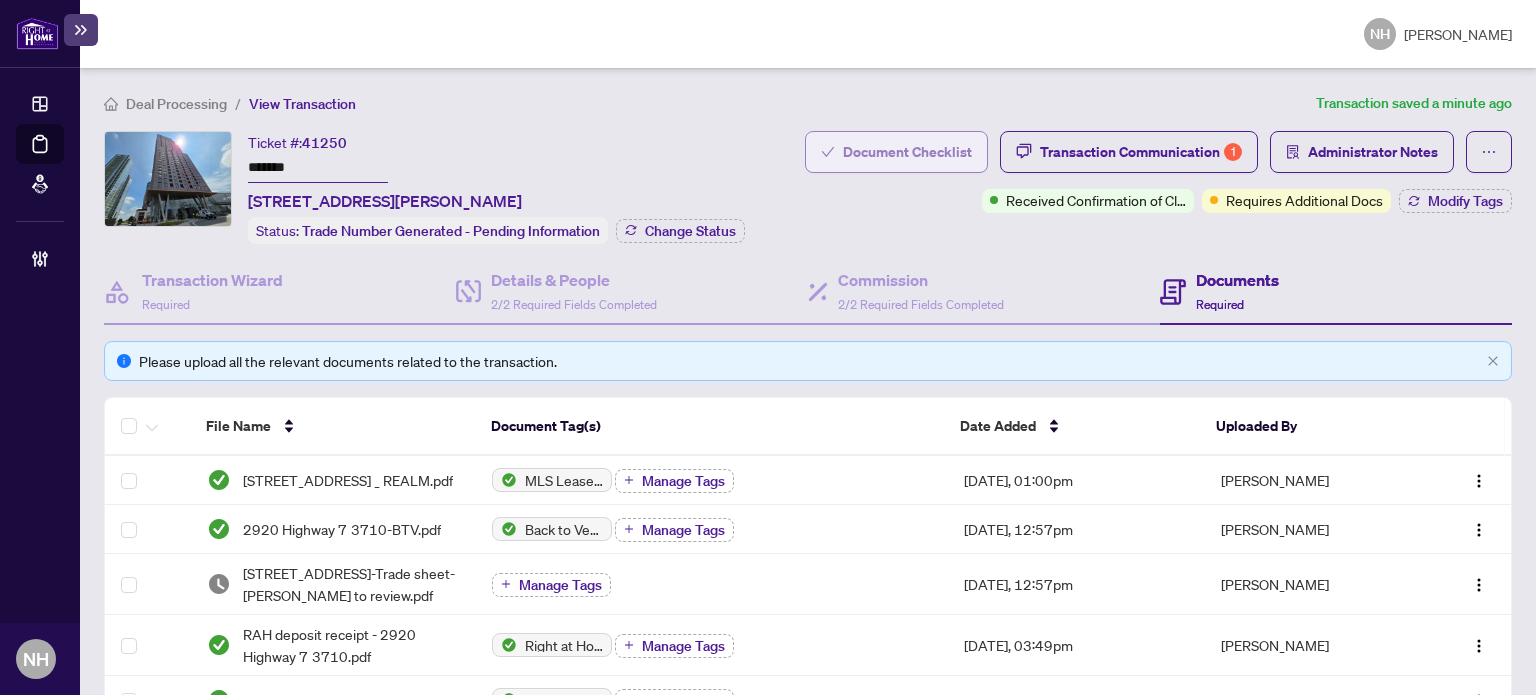 drag, startPoint x: 902, startPoint y: 148, endPoint x: 890, endPoint y: 153, distance: 13 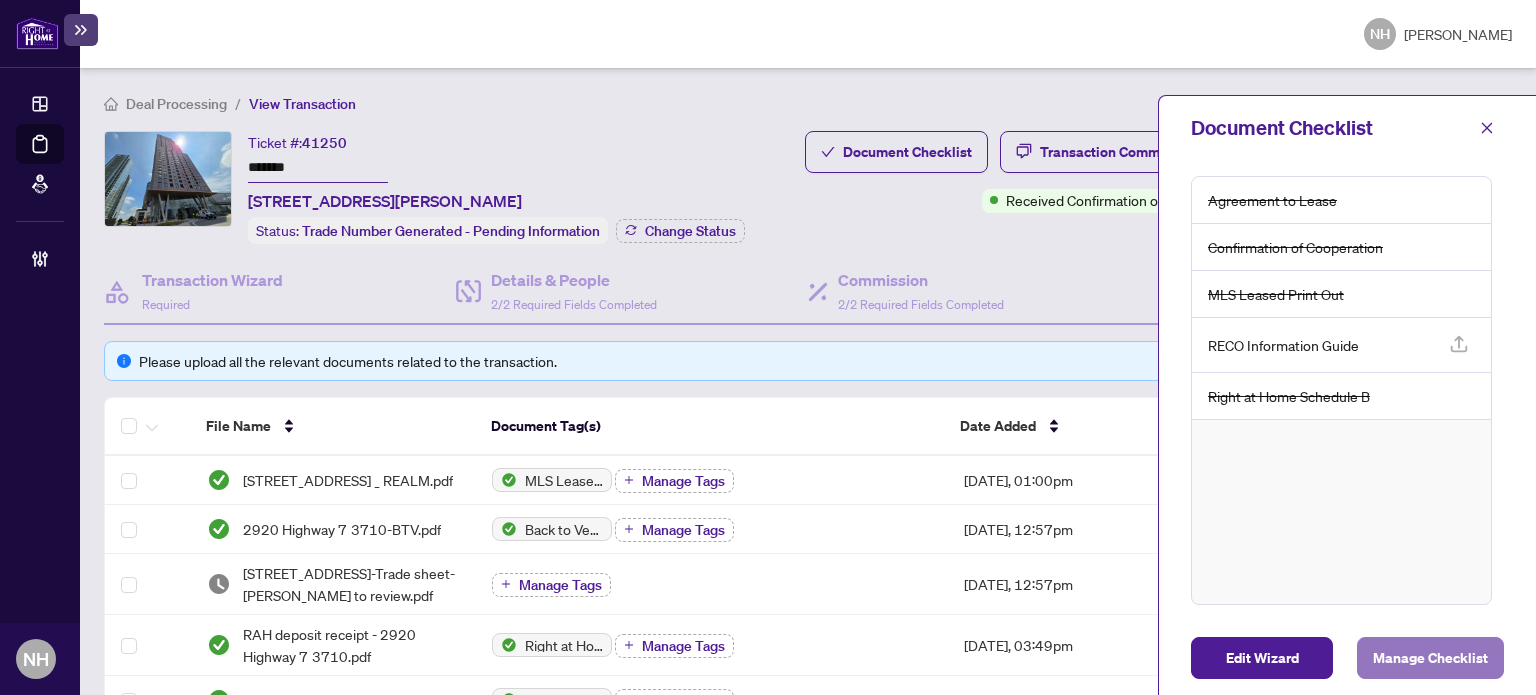 click on "Manage Checklist" at bounding box center [1430, 658] 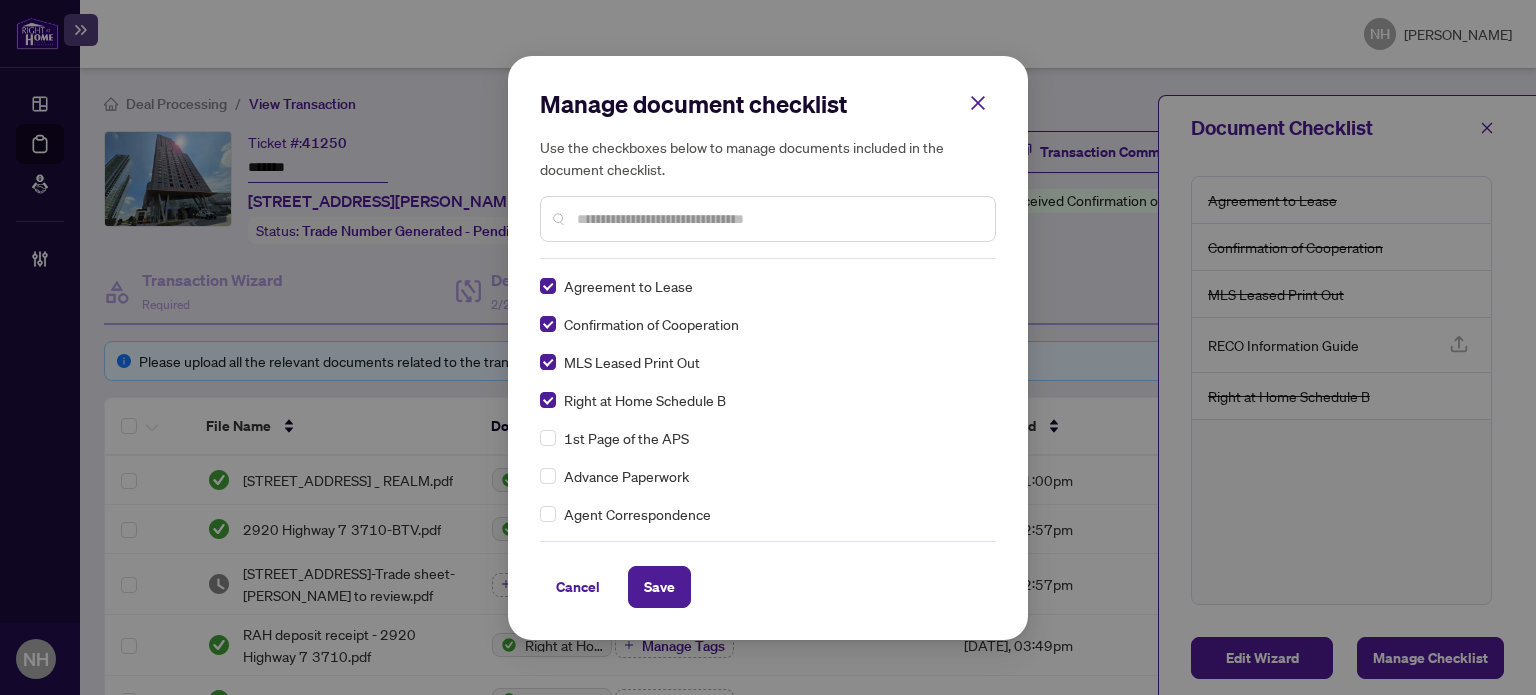 scroll, scrollTop: 0, scrollLeft: 0, axis: both 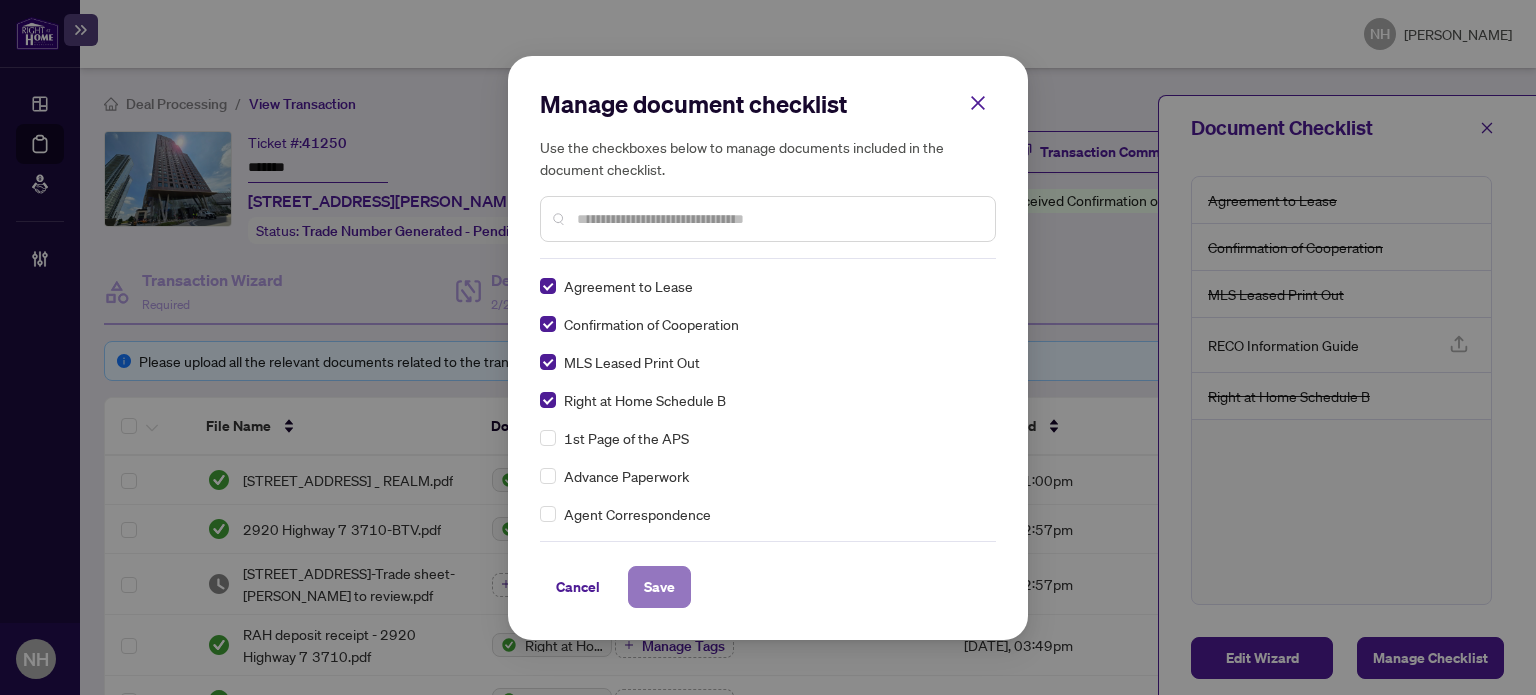 click on "Save" at bounding box center (659, 587) 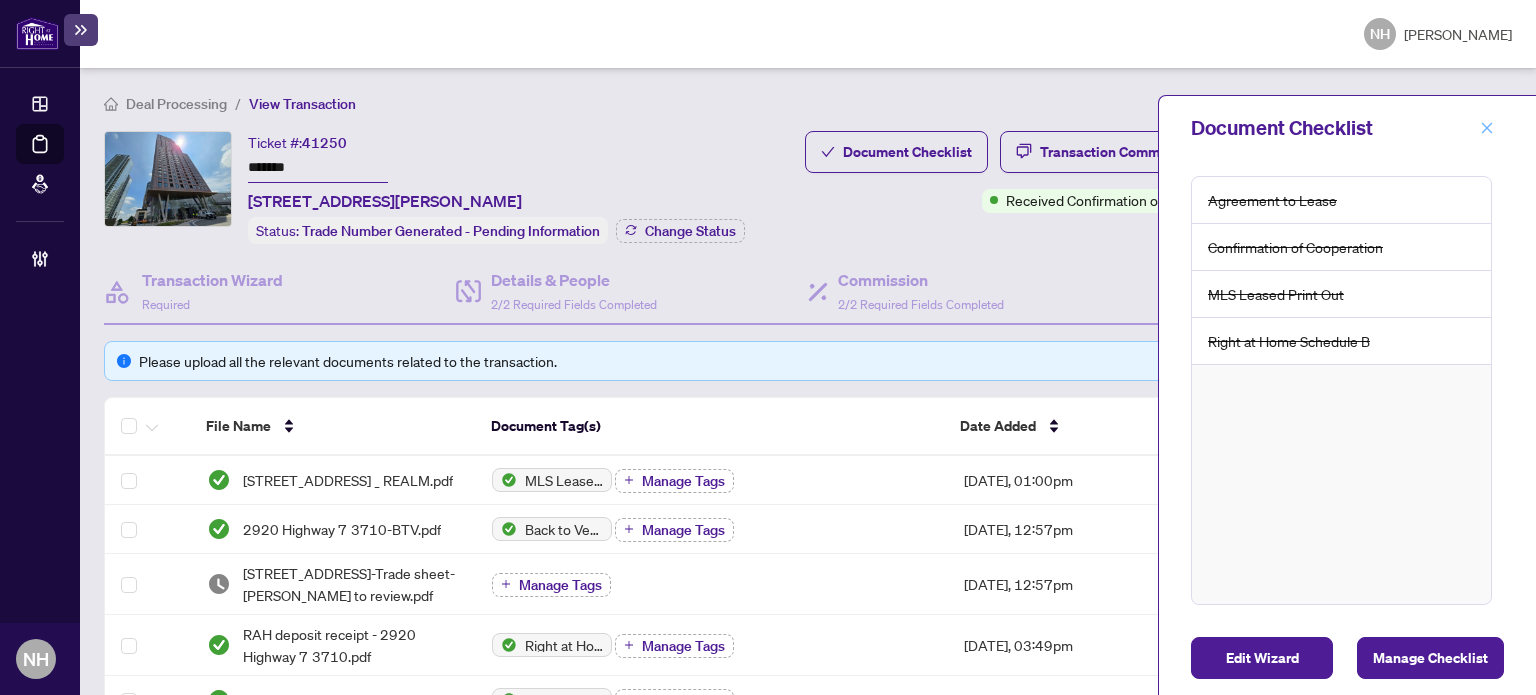click 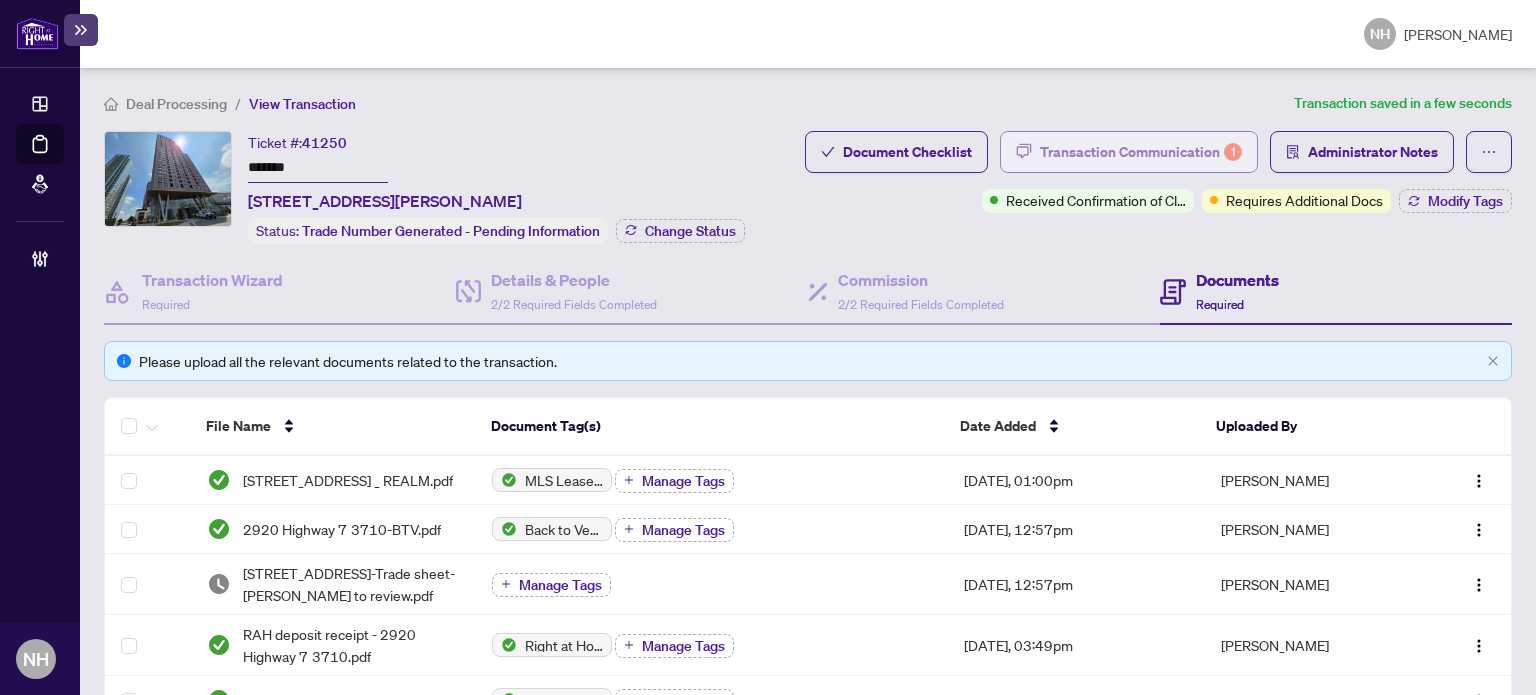 click on "Transaction Communication 1" at bounding box center [1141, 152] 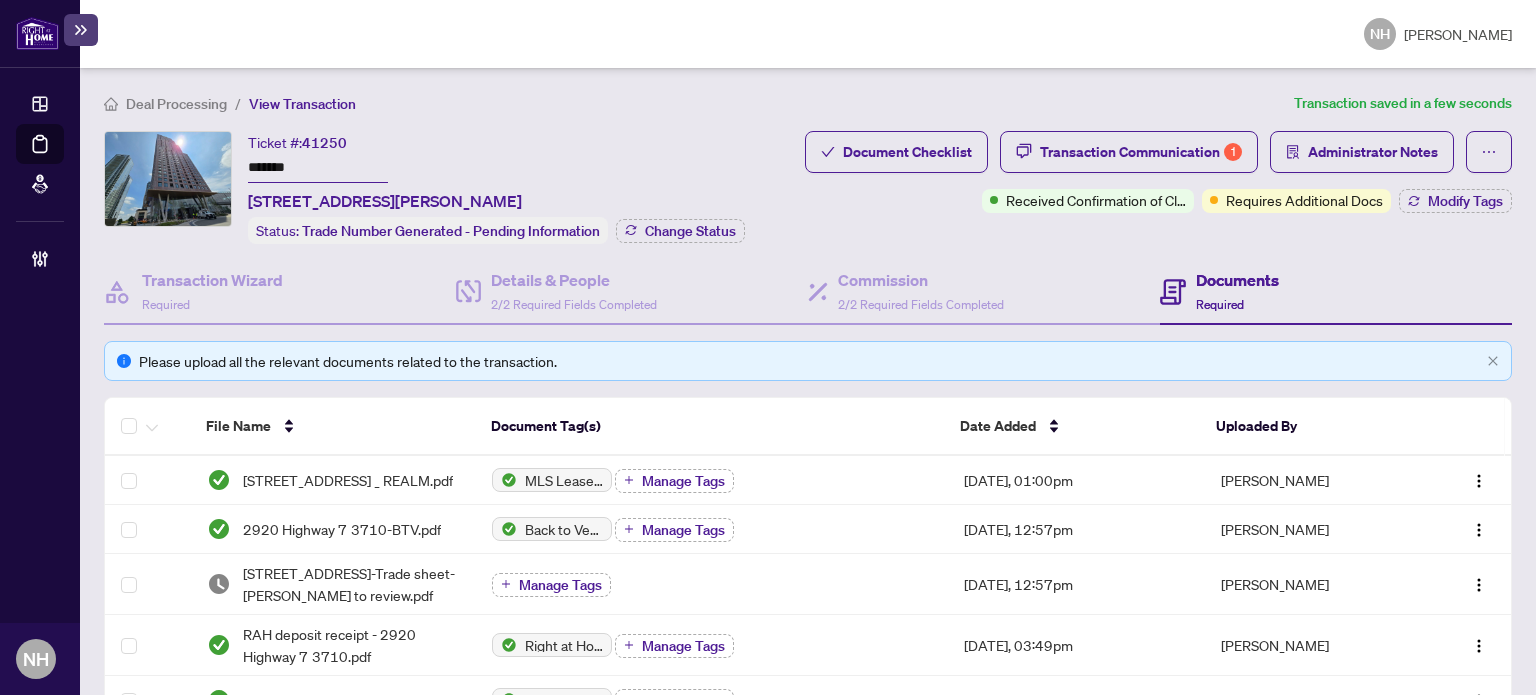 scroll, scrollTop: 0, scrollLeft: 0, axis: both 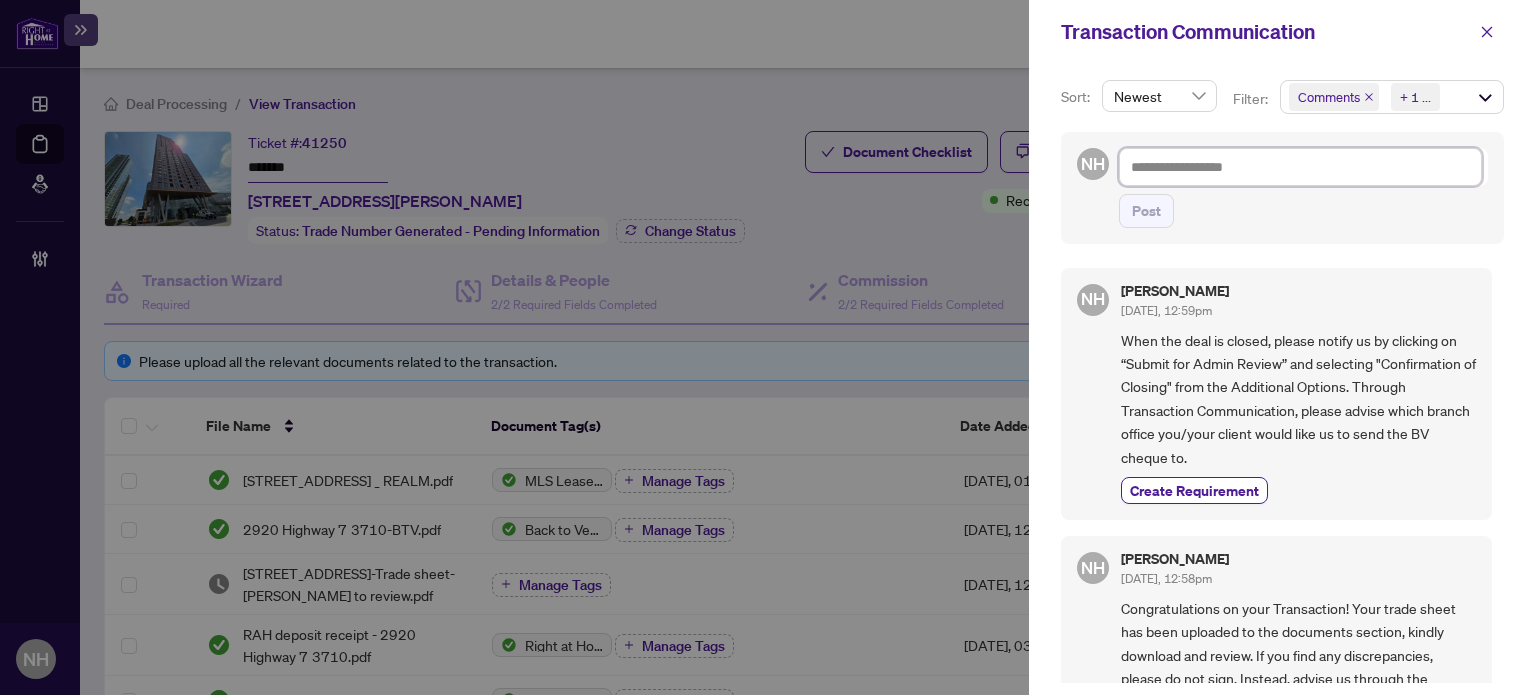 click at bounding box center (1300, 167) 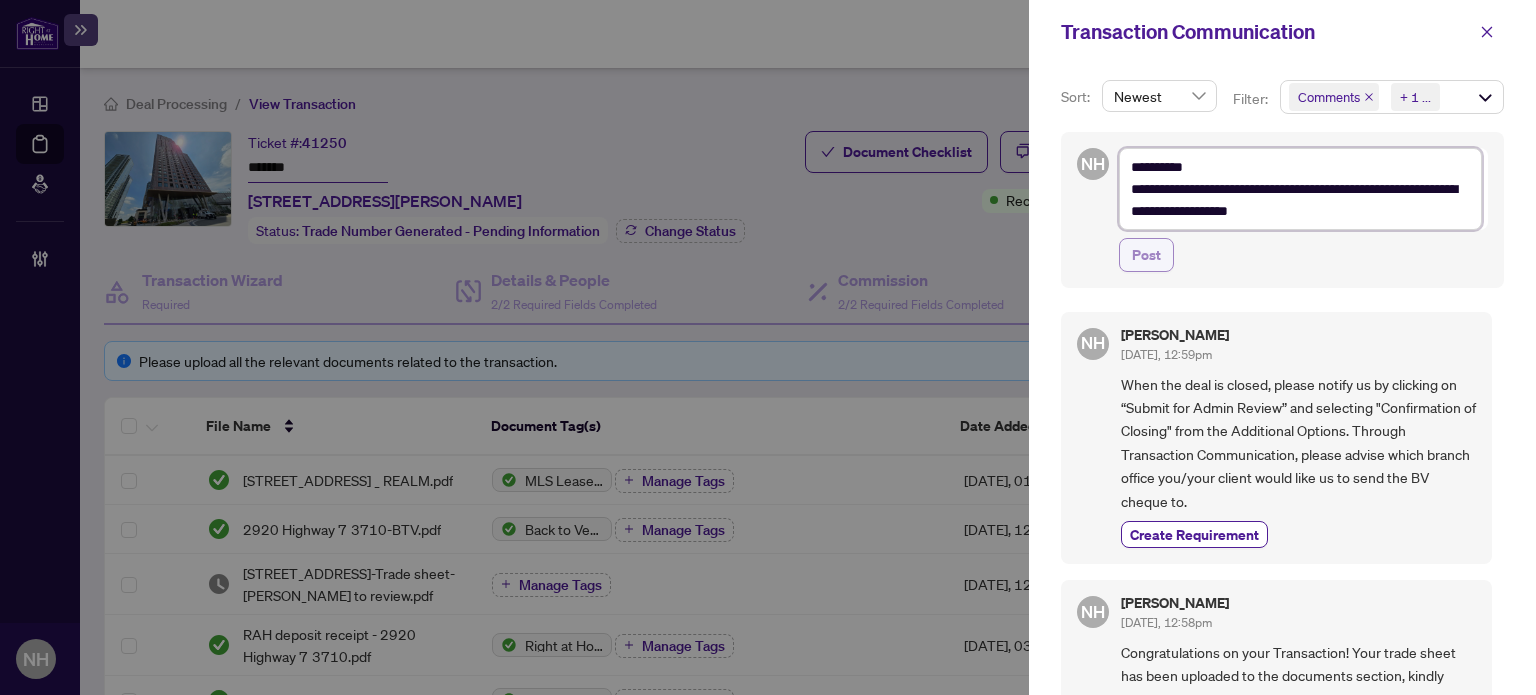 type on "**********" 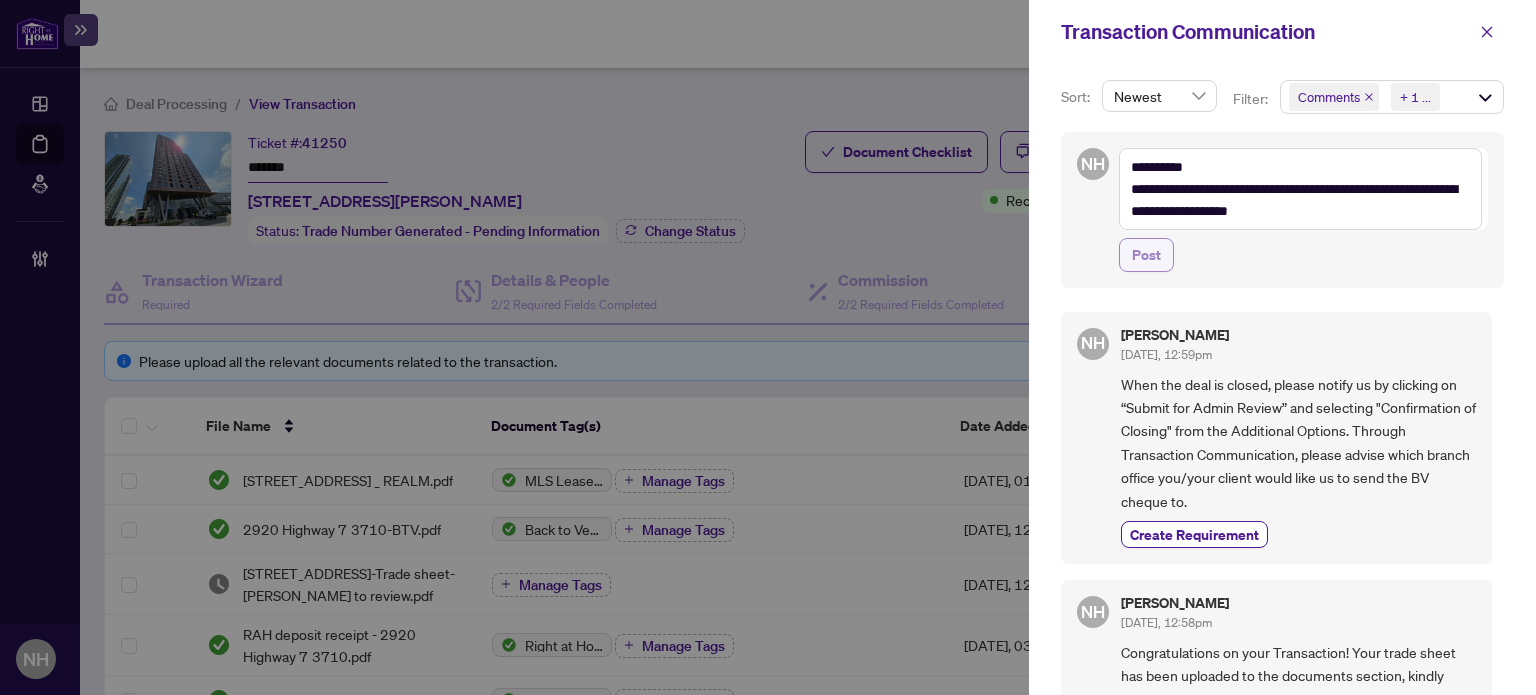 click on "Post" at bounding box center [1146, 255] 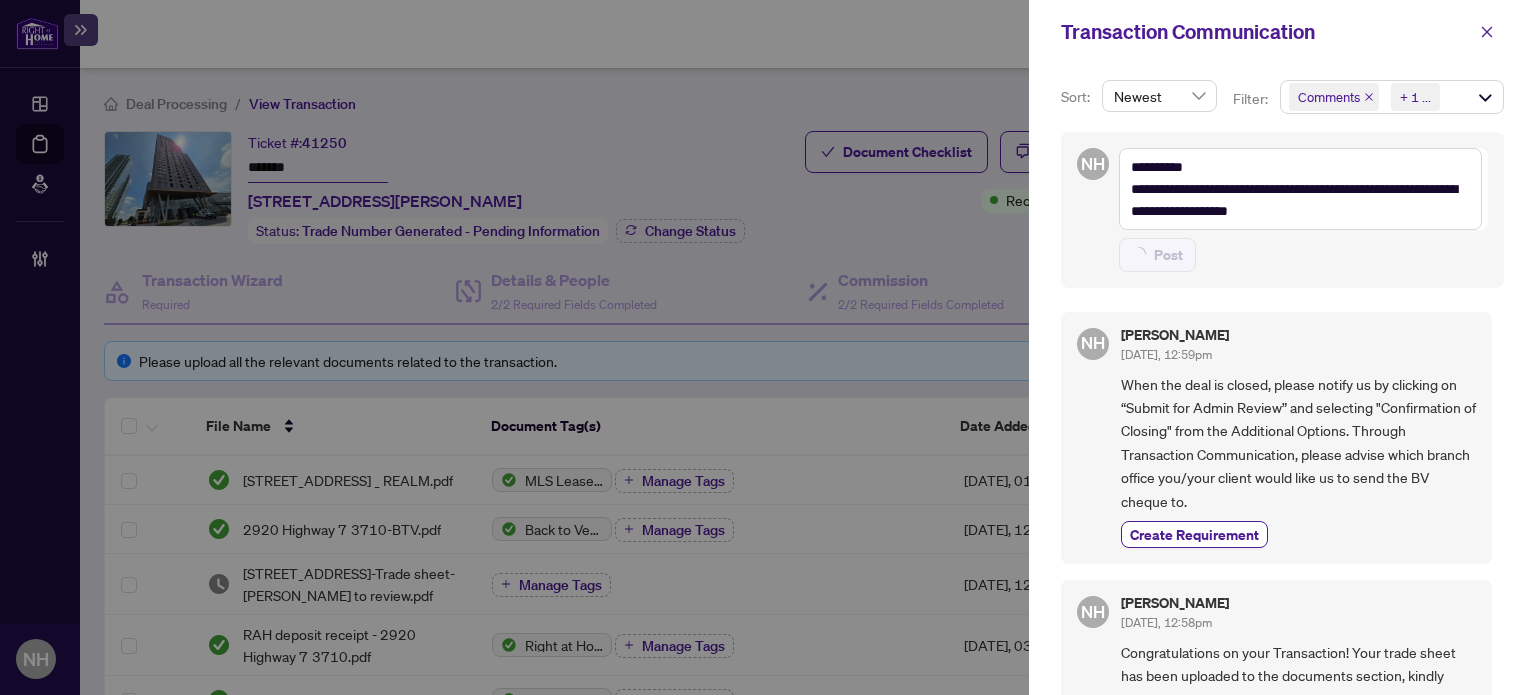 type on "**********" 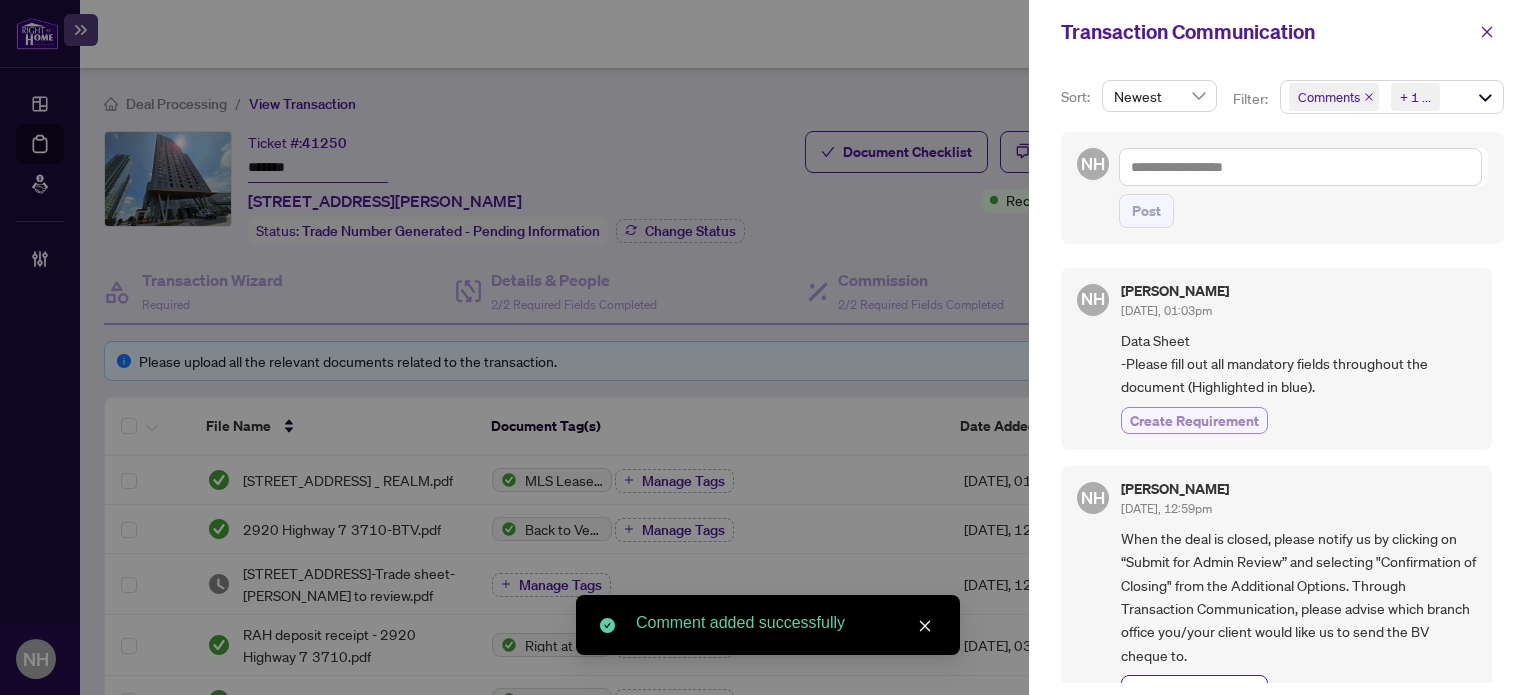 click on "Create Requirement" at bounding box center [1194, 420] 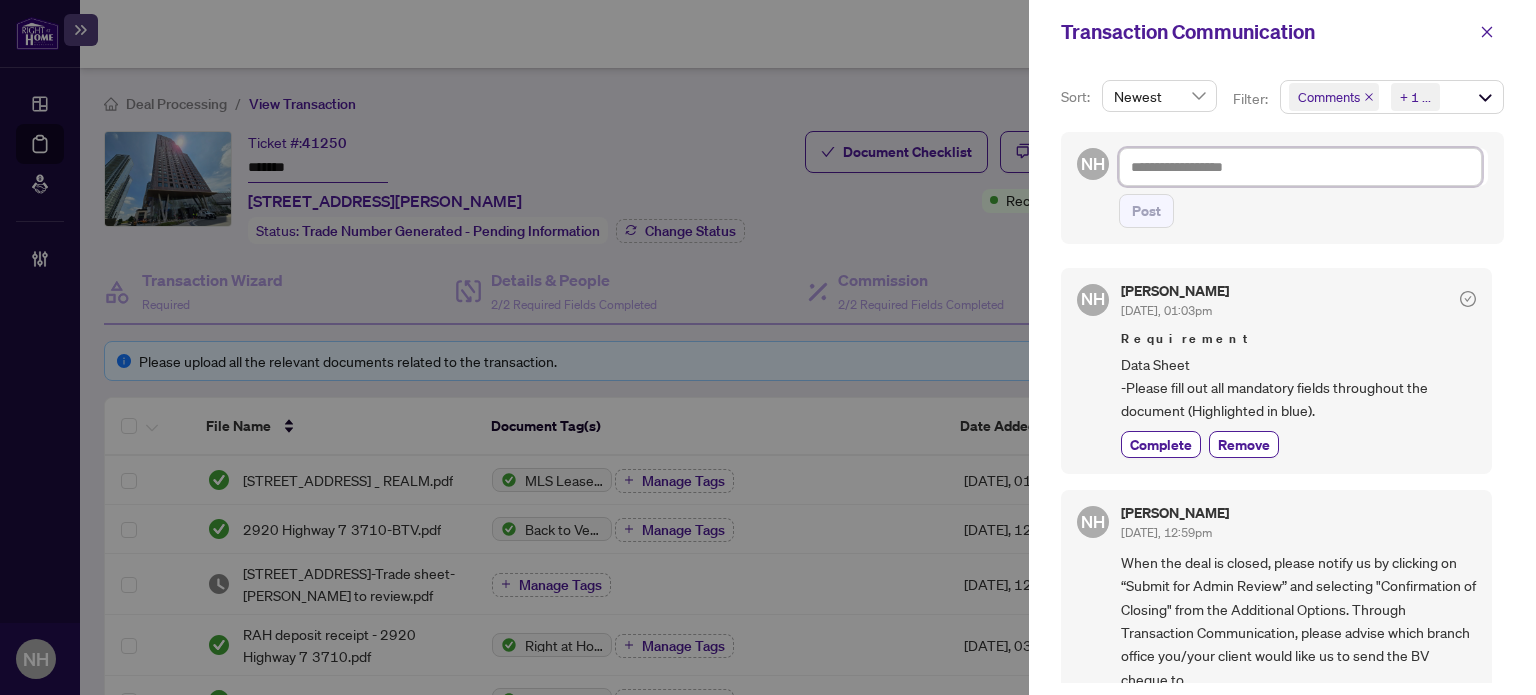click at bounding box center (1300, 167) 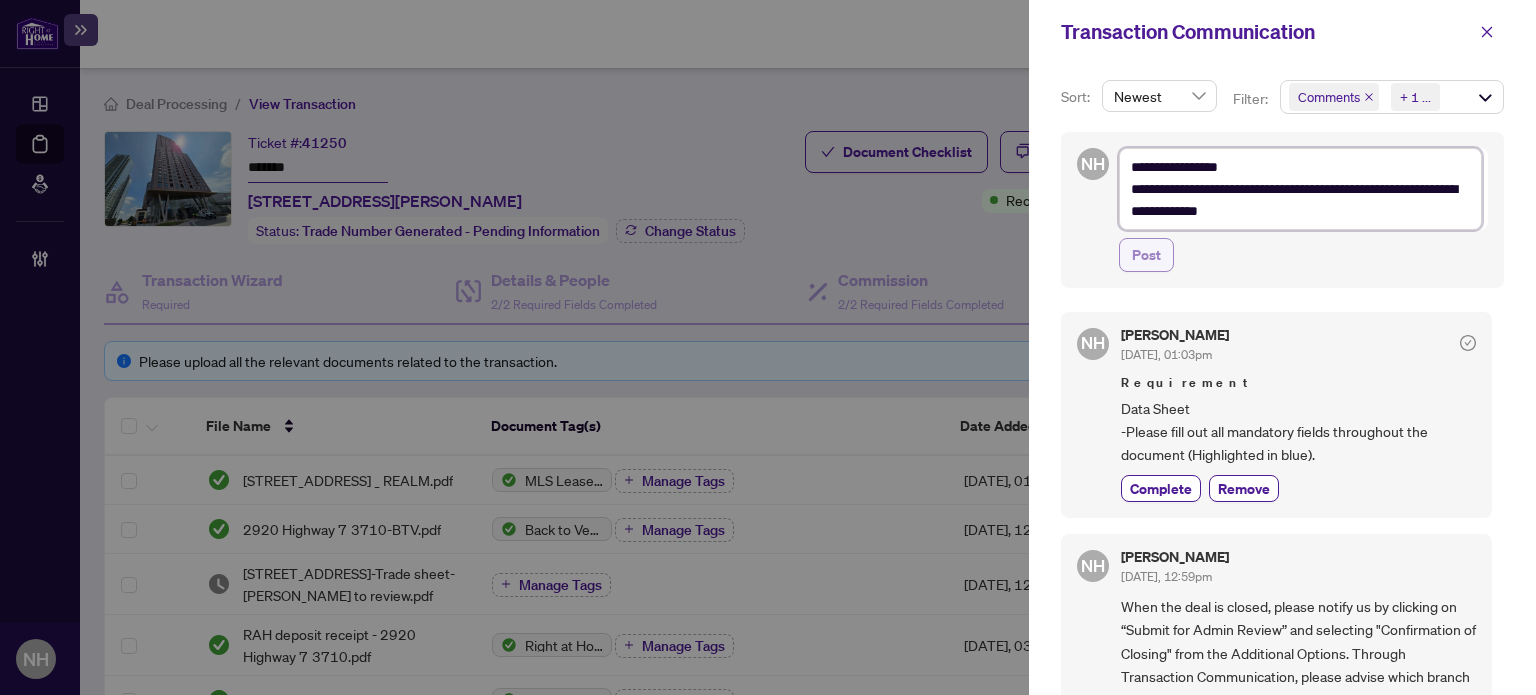 type on "**********" 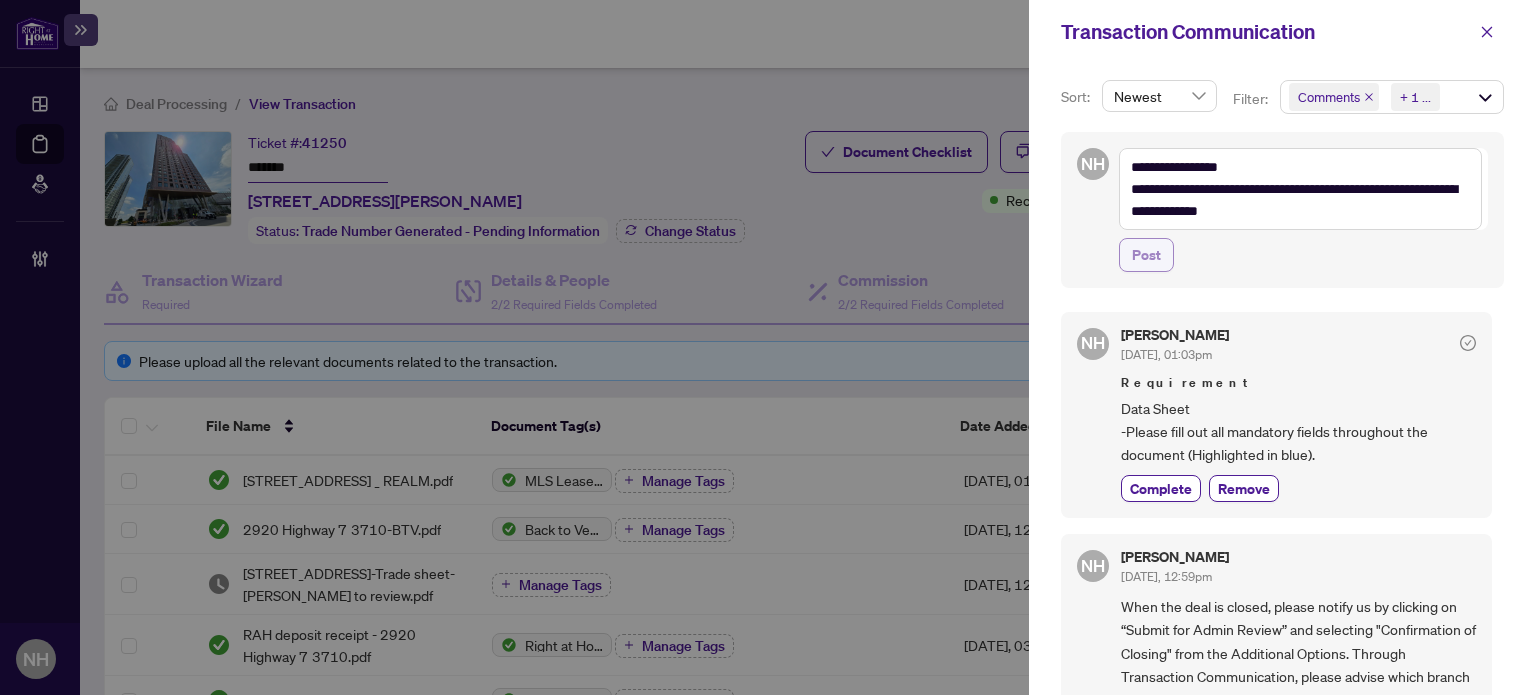 click on "Post" at bounding box center (1146, 255) 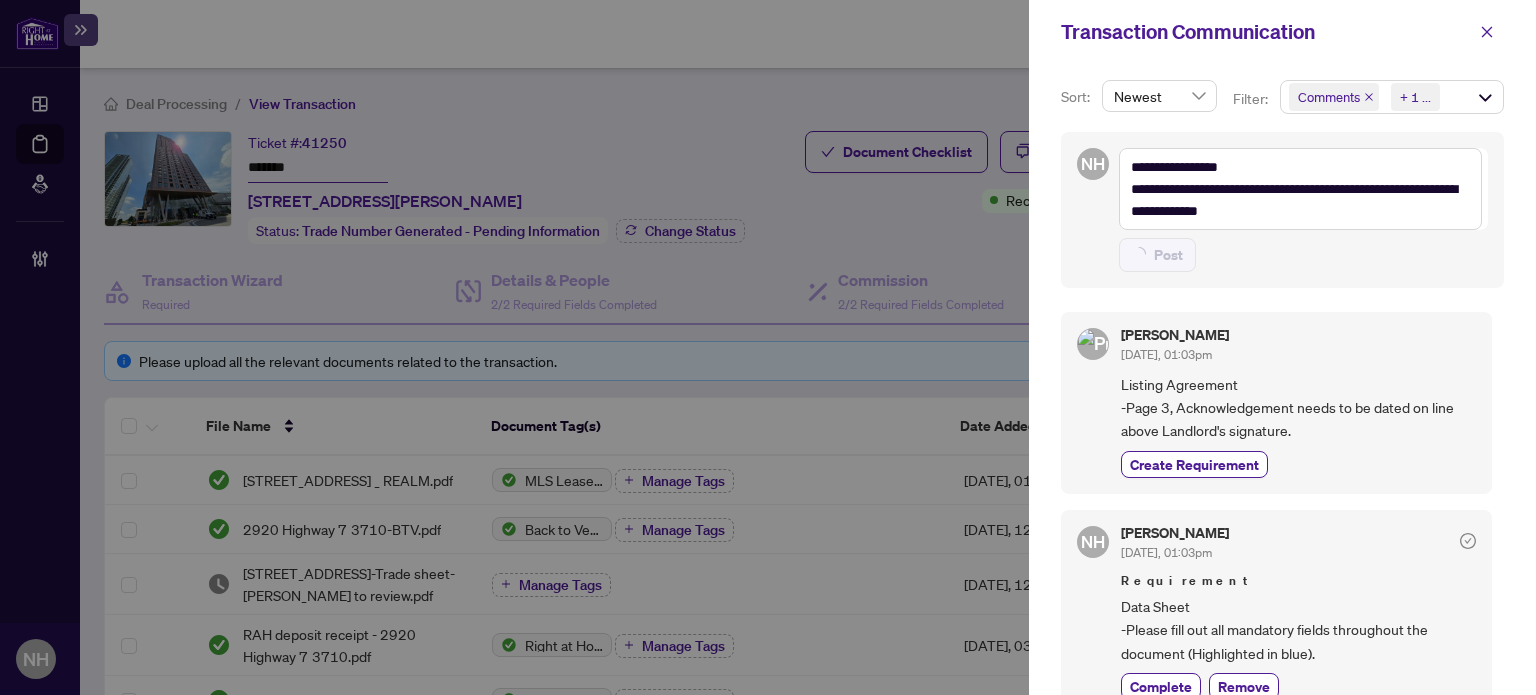 type on "**********" 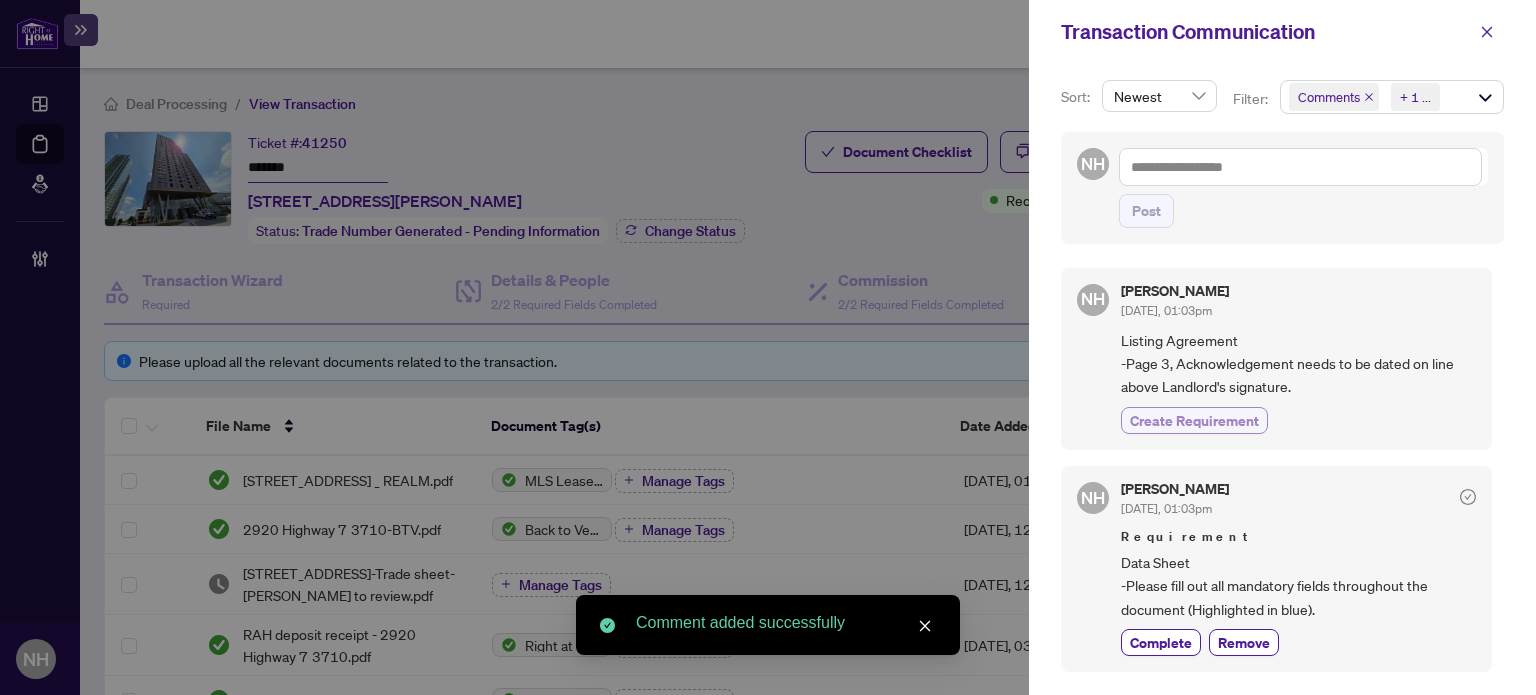 click on "Create Requirement" at bounding box center [1194, 420] 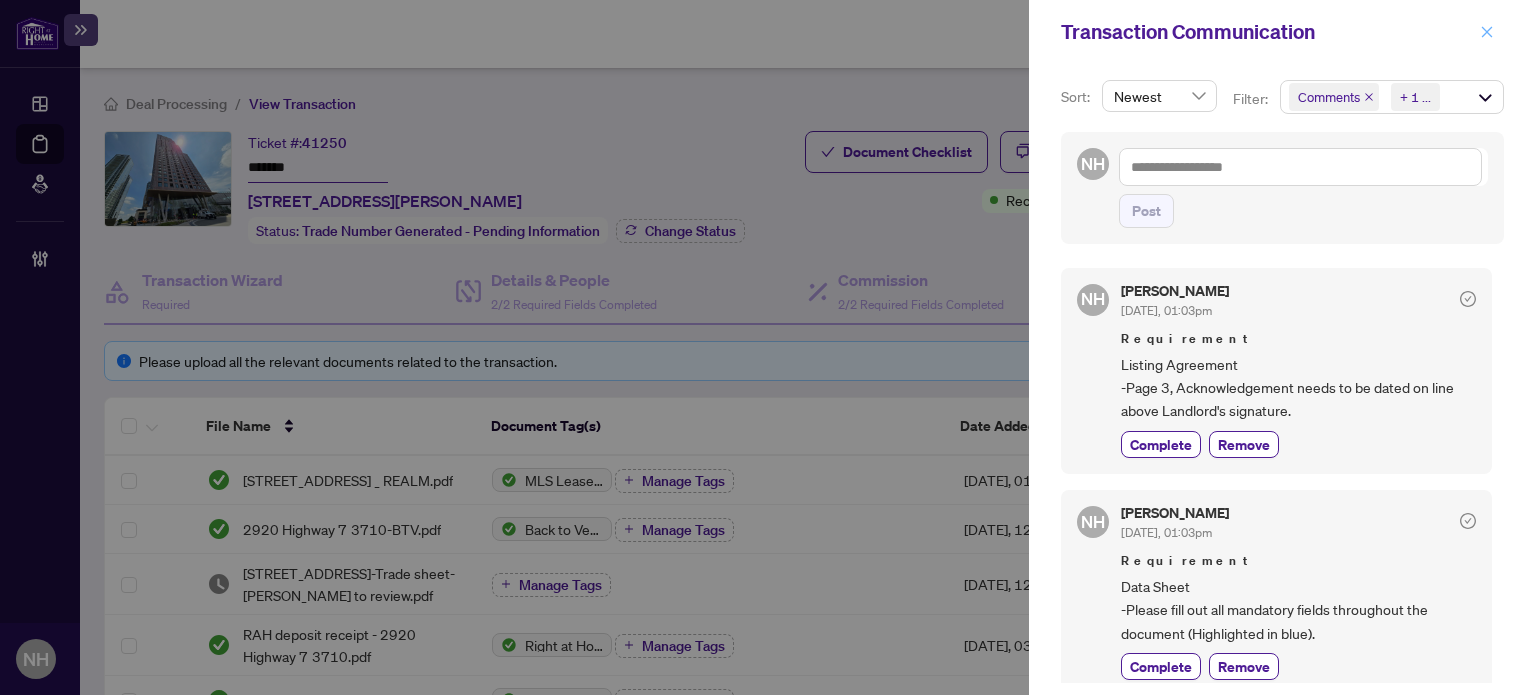 click at bounding box center (1487, 32) 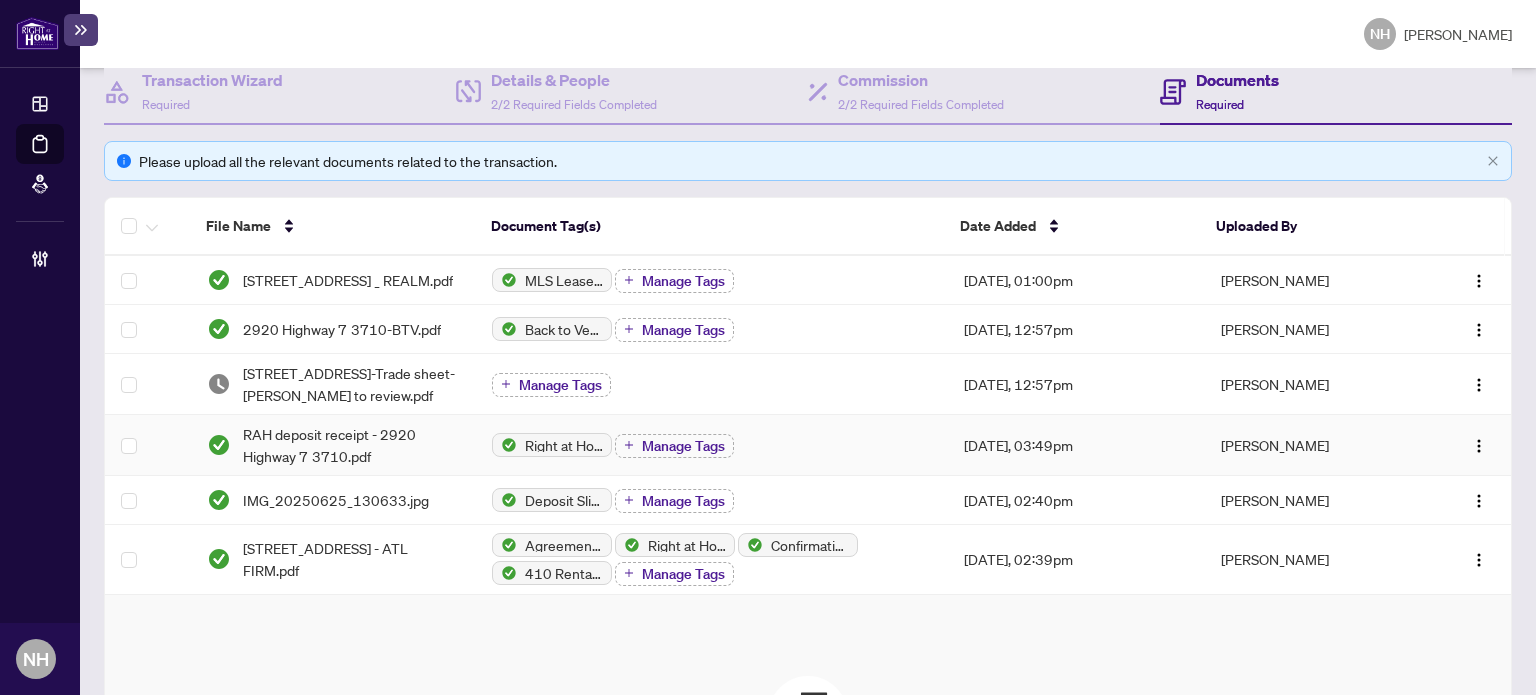 scroll, scrollTop: 0, scrollLeft: 0, axis: both 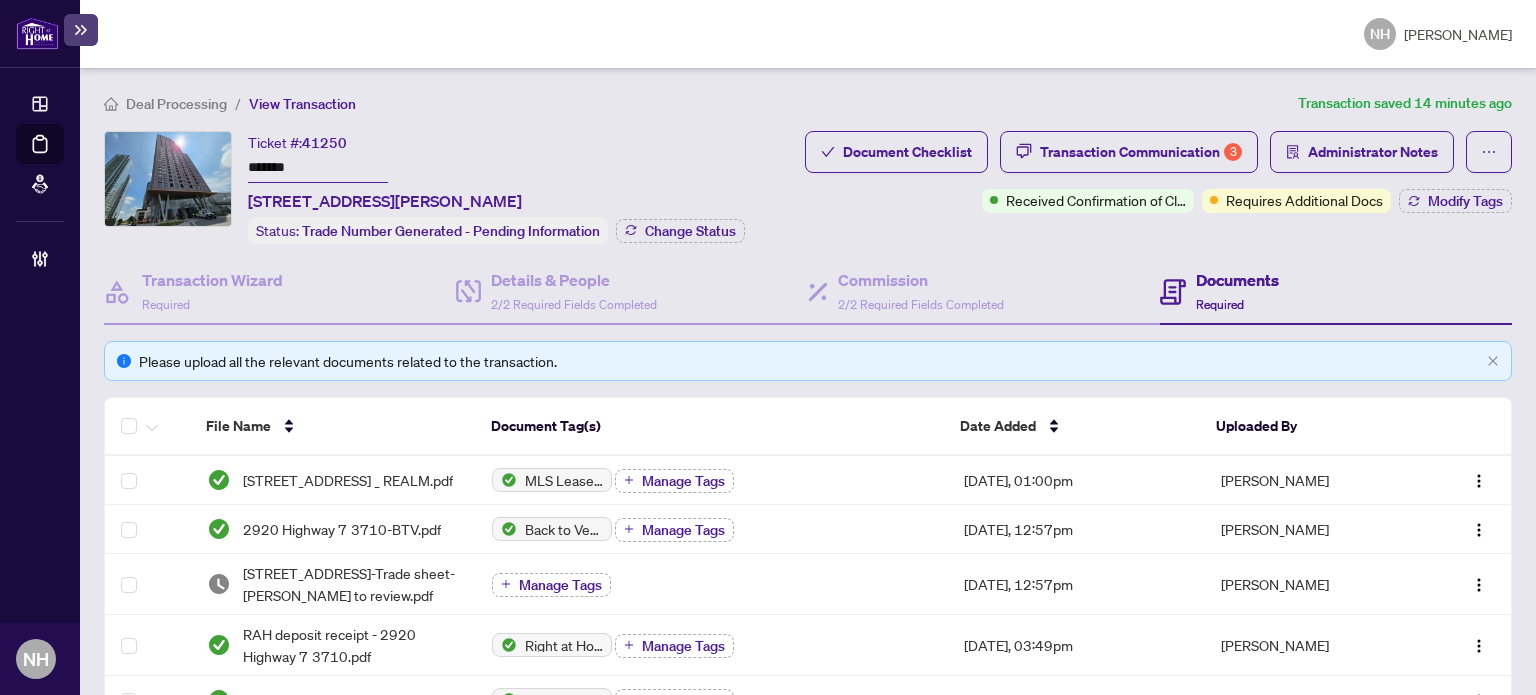 click on "Deal Processing" at bounding box center (176, 104) 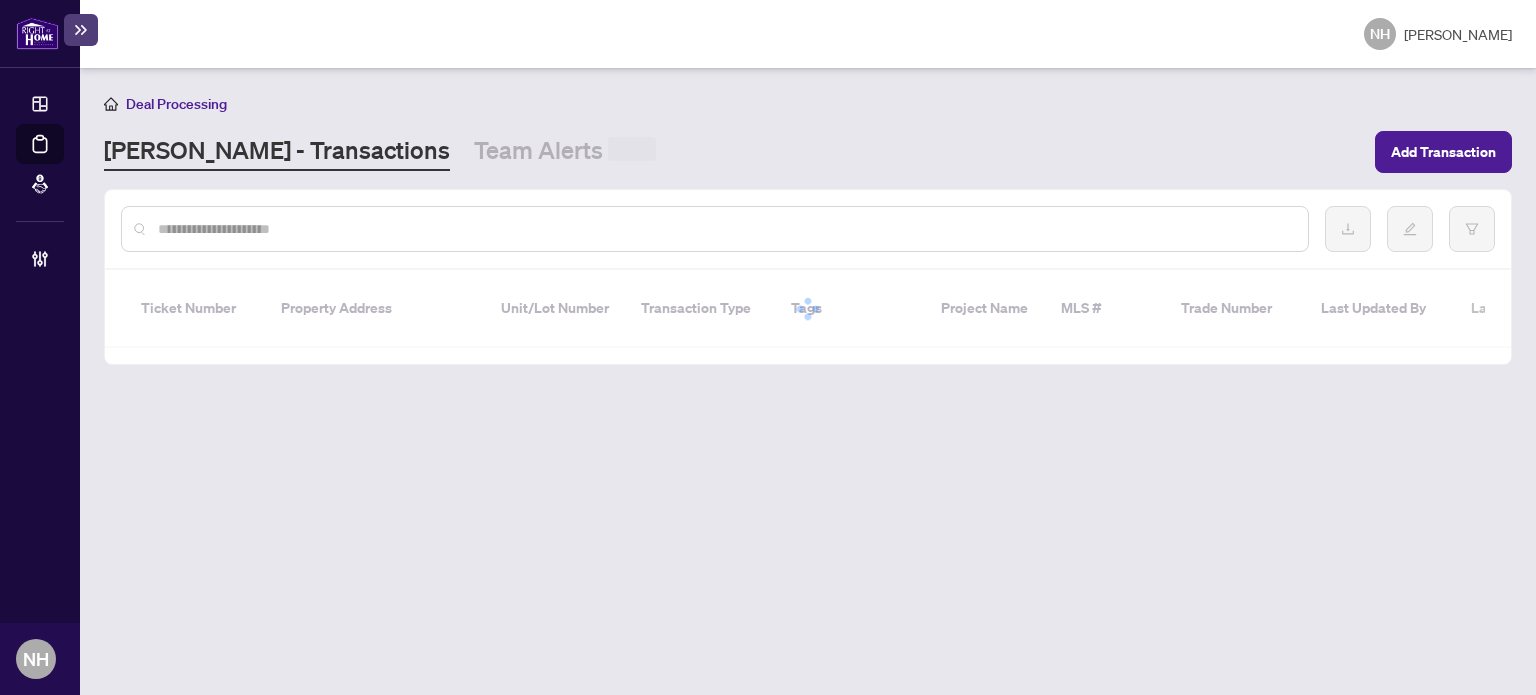 click at bounding box center [725, 229] 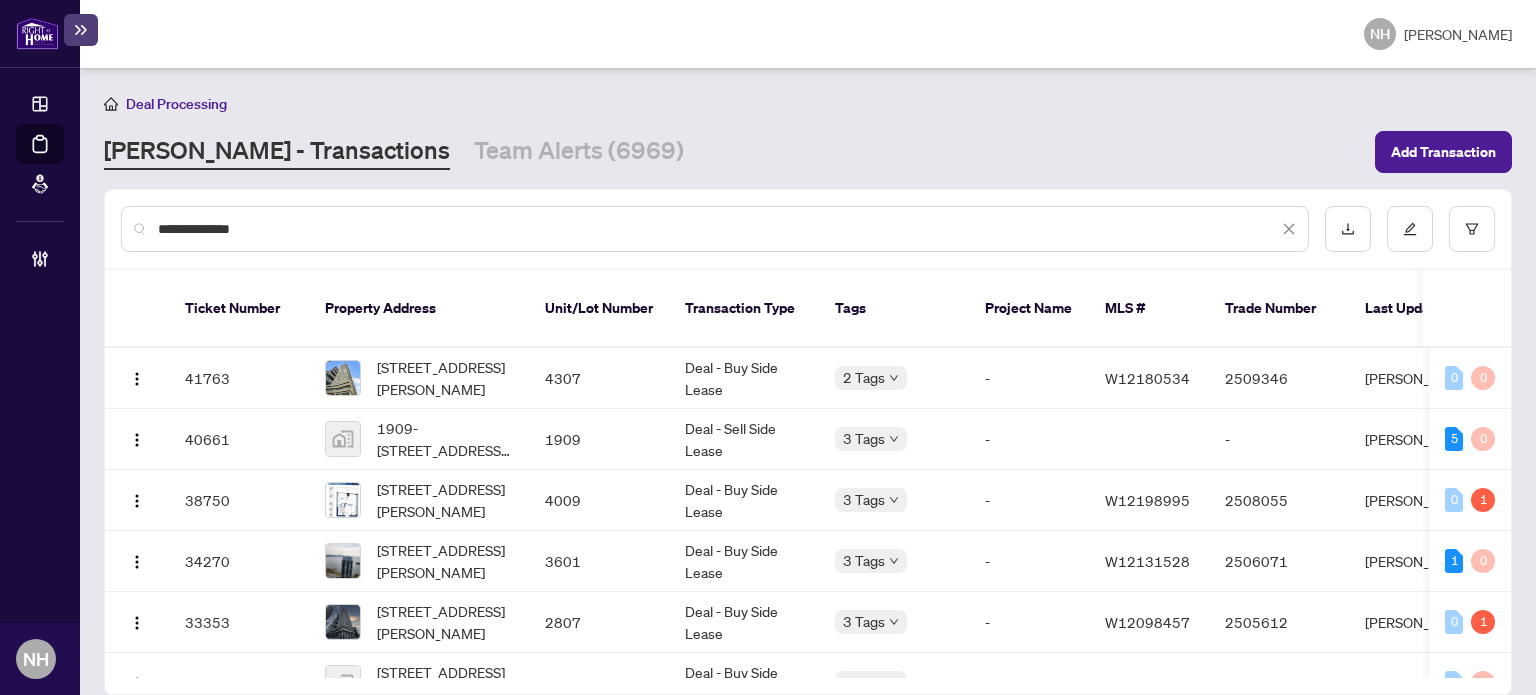 type on "**********" 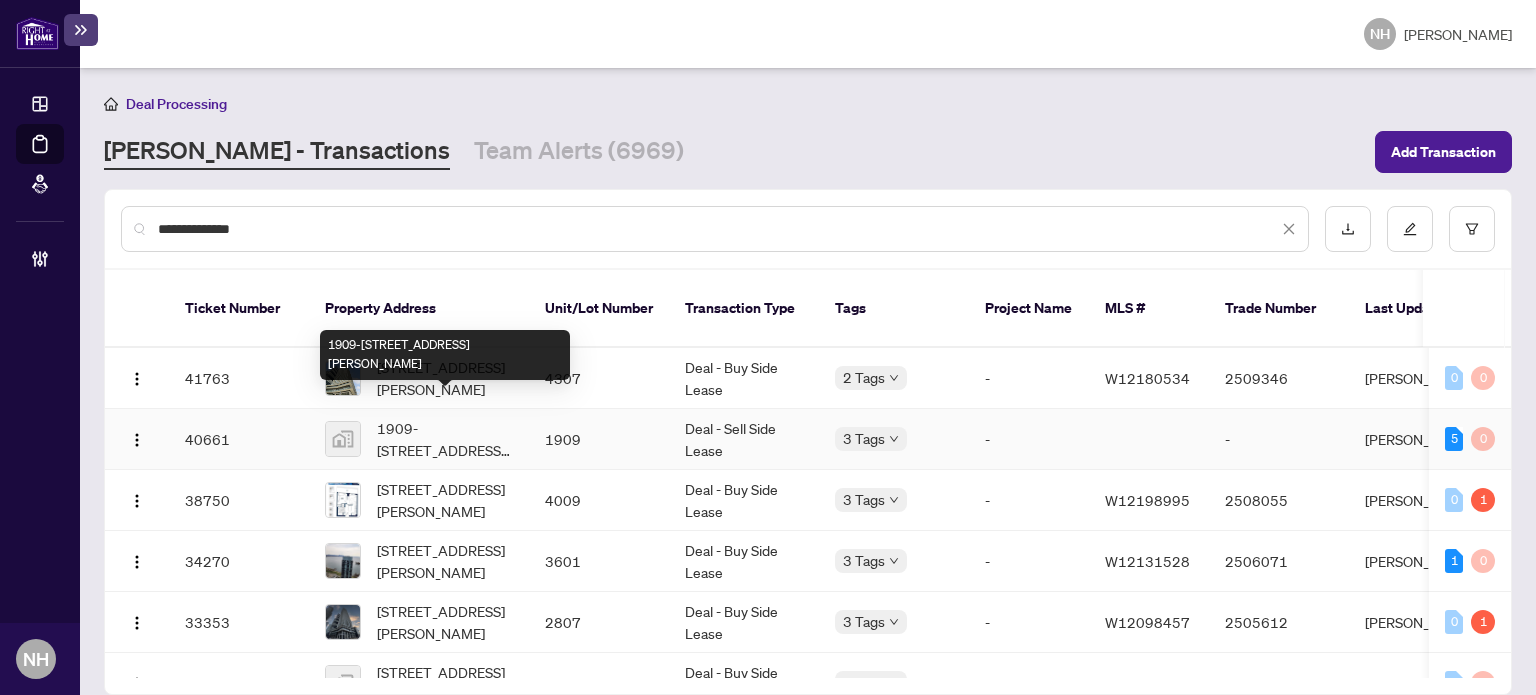 click on "1909-38 Annie Craig Drive, Etobicoke, ON, Canada" at bounding box center (445, 439) 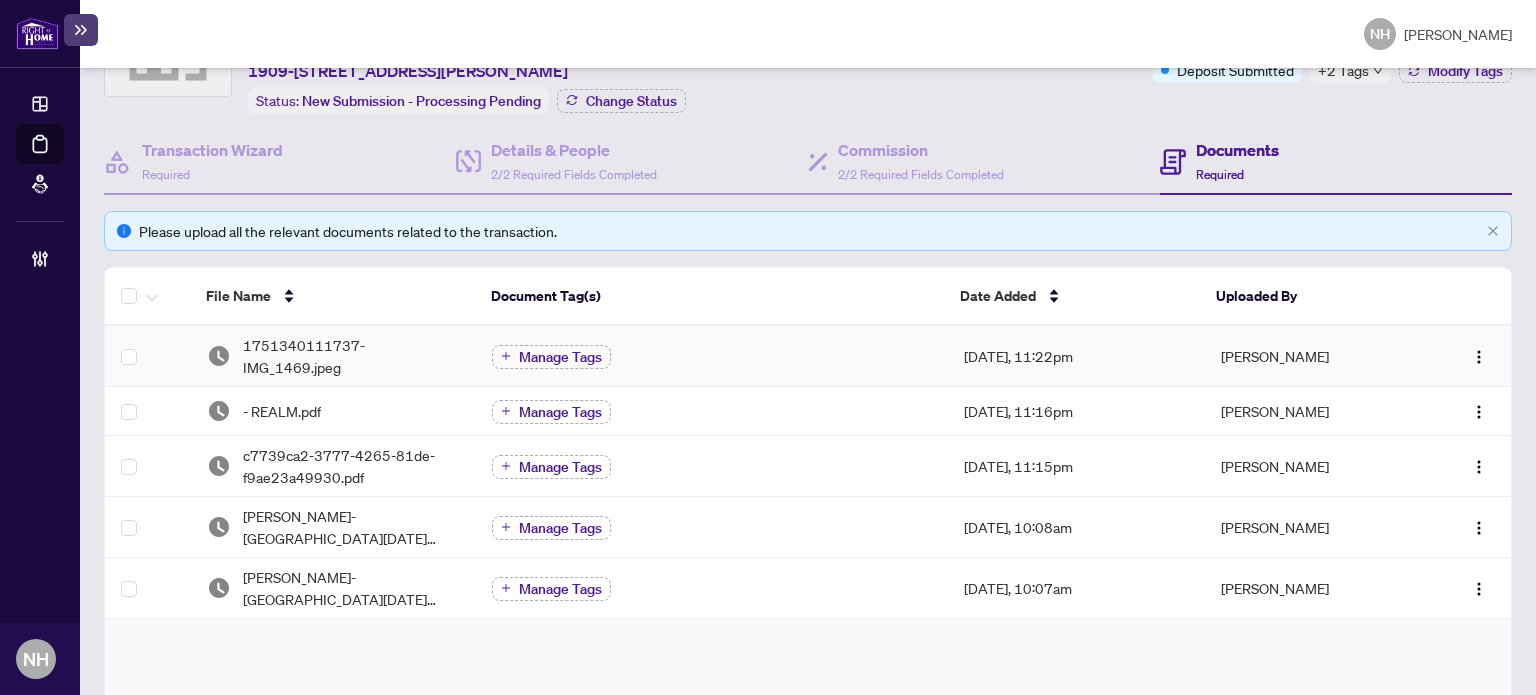scroll, scrollTop: 200, scrollLeft: 0, axis: vertical 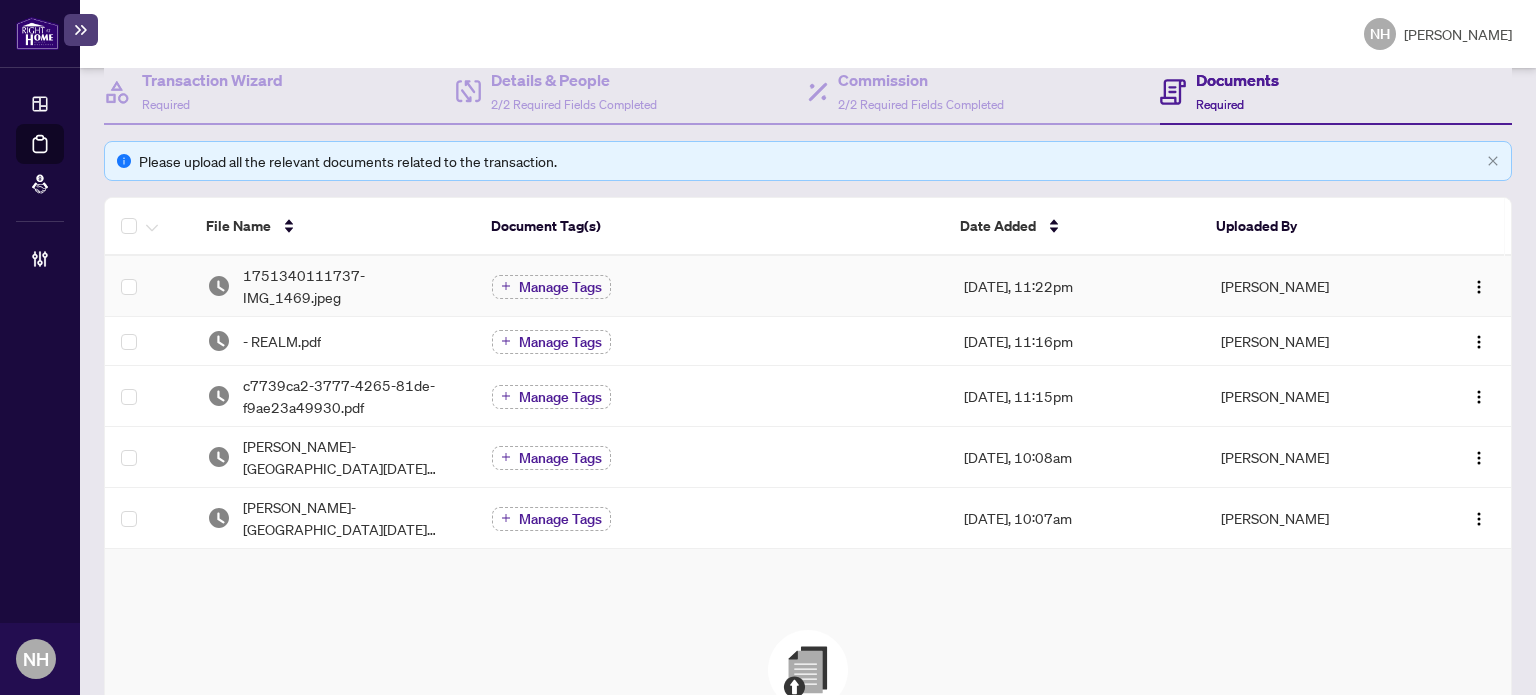 click on "1751340111737-IMG_1469.jpeg" at bounding box center (352, 286) 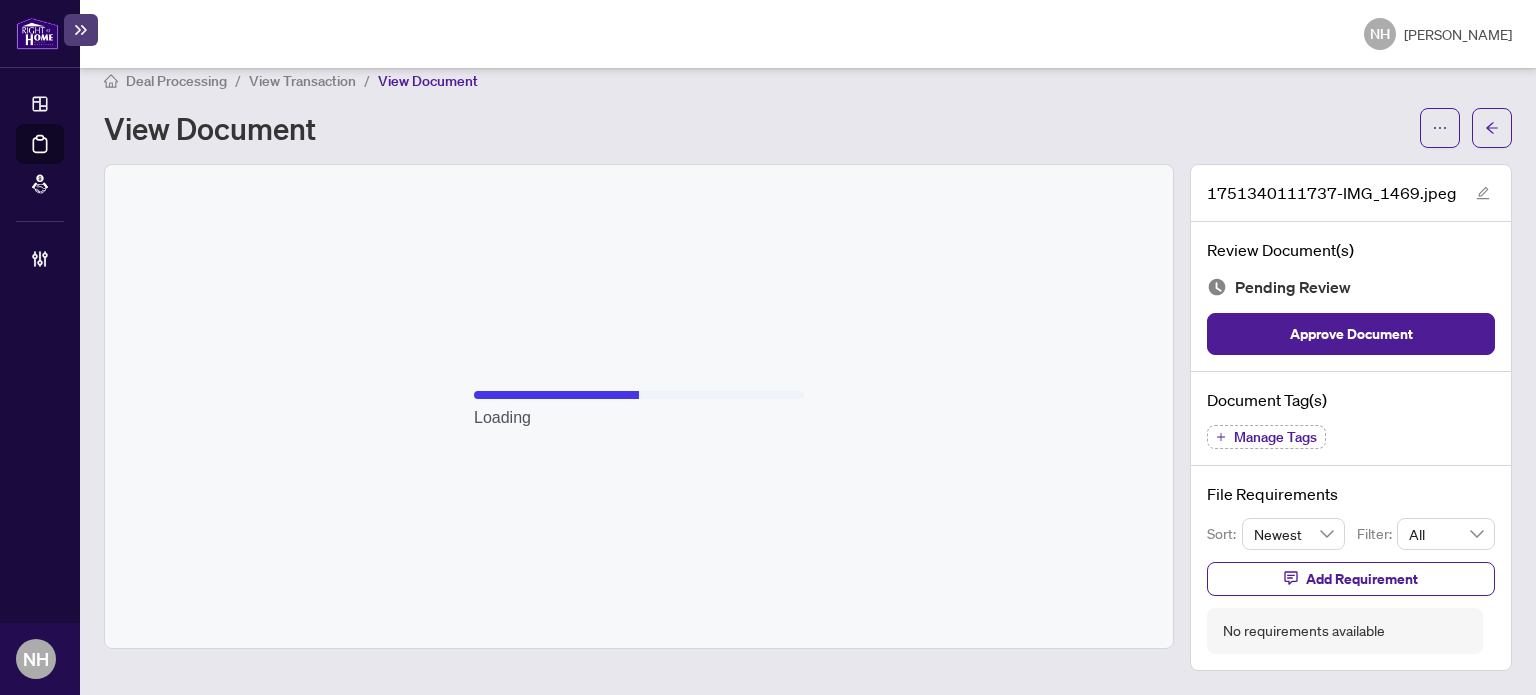 scroll, scrollTop: 18, scrollLeft: 0, axis: vertical 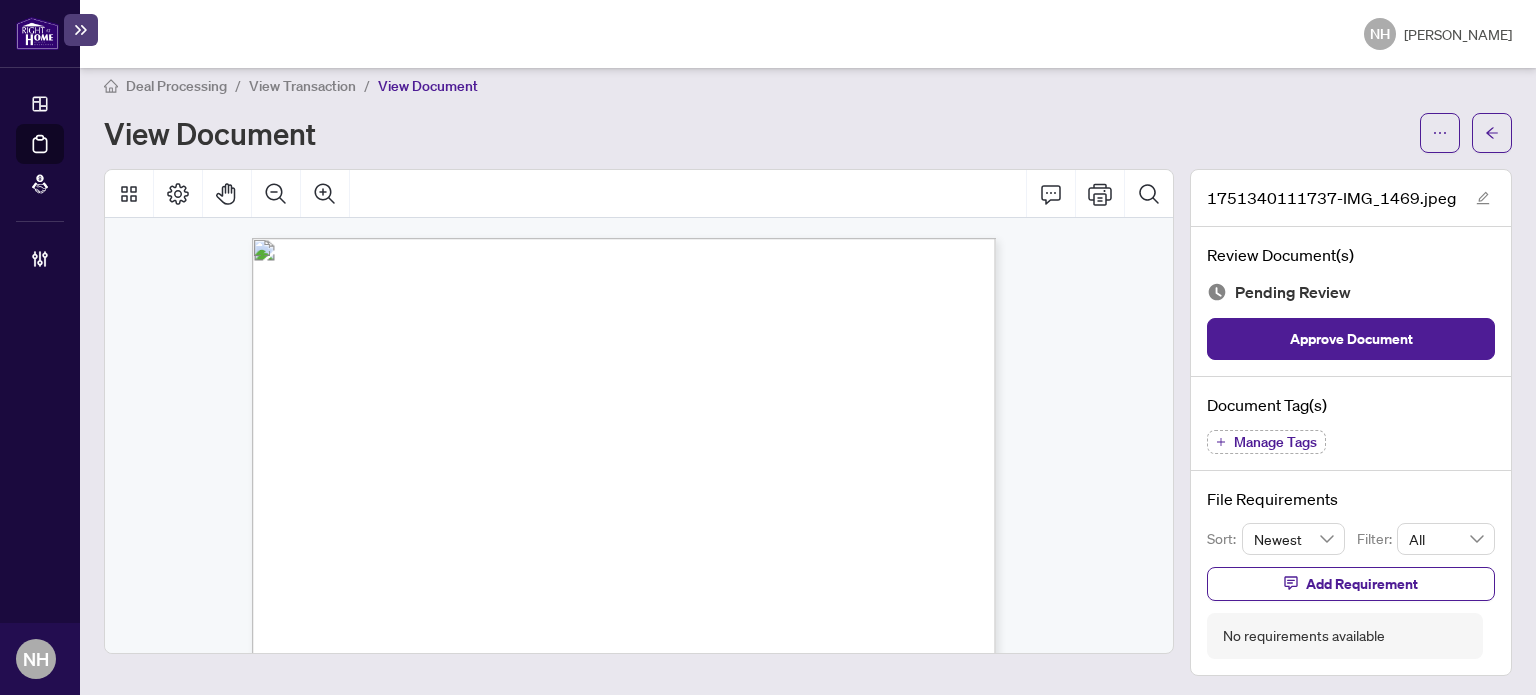 click on "Deal Processing" at bounding box center (176, 86) 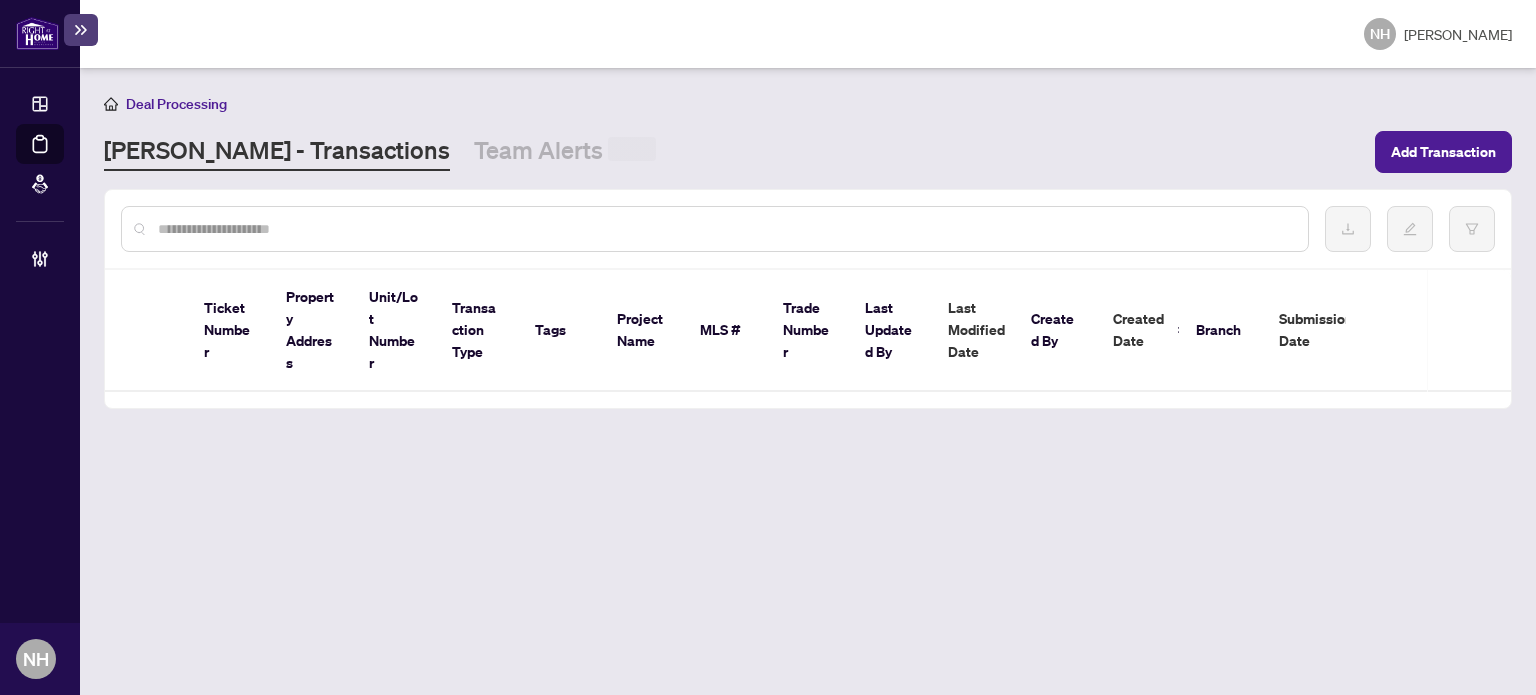 scroll, scrollTop: 0, scrollLeft: 0, axis: both 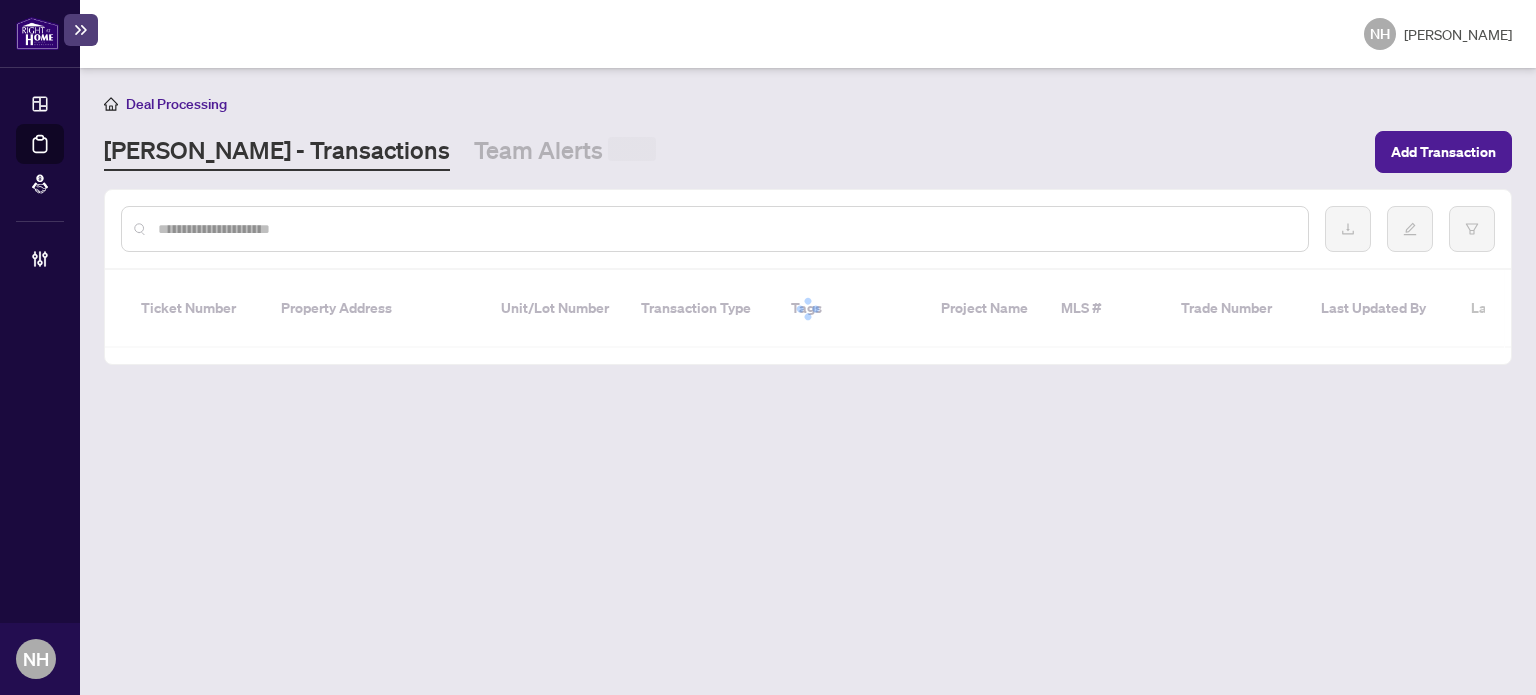 click at bounding box center (725, 229) 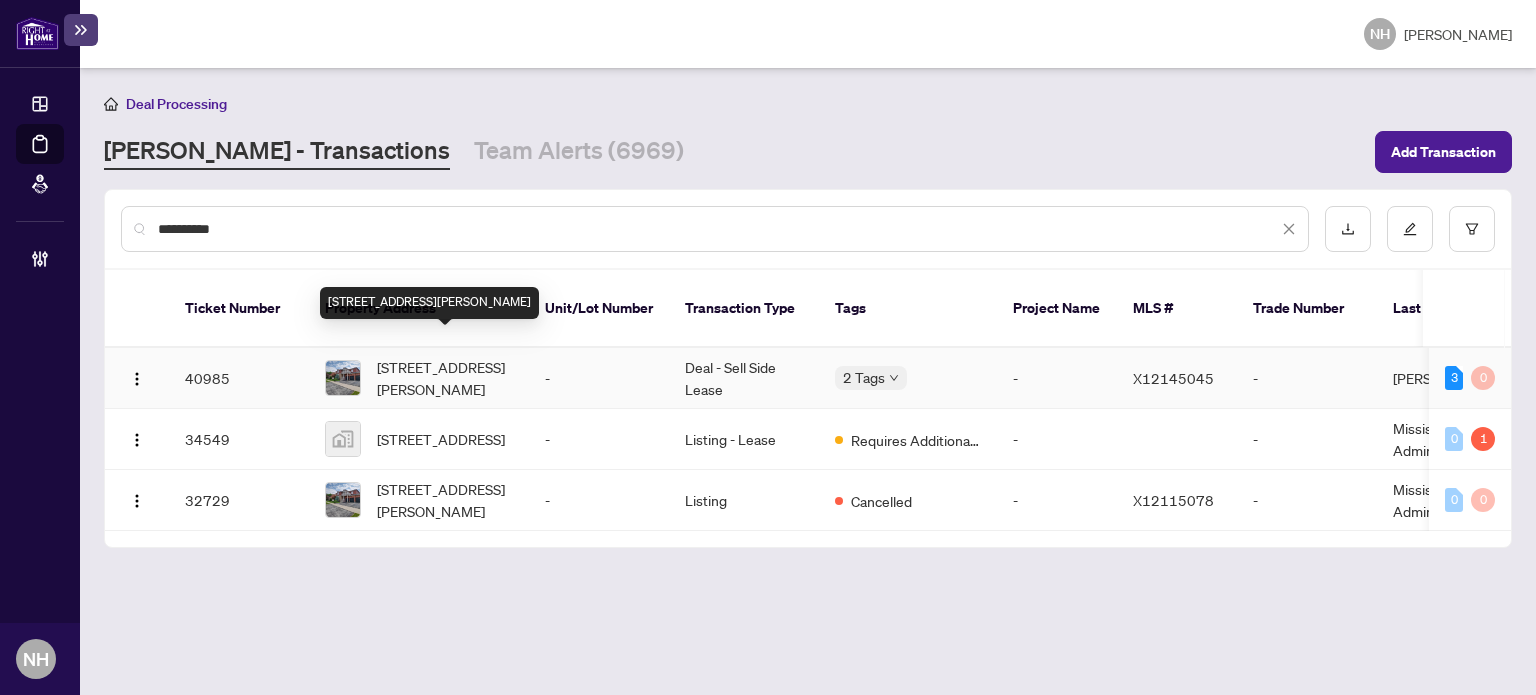 type on "**********" 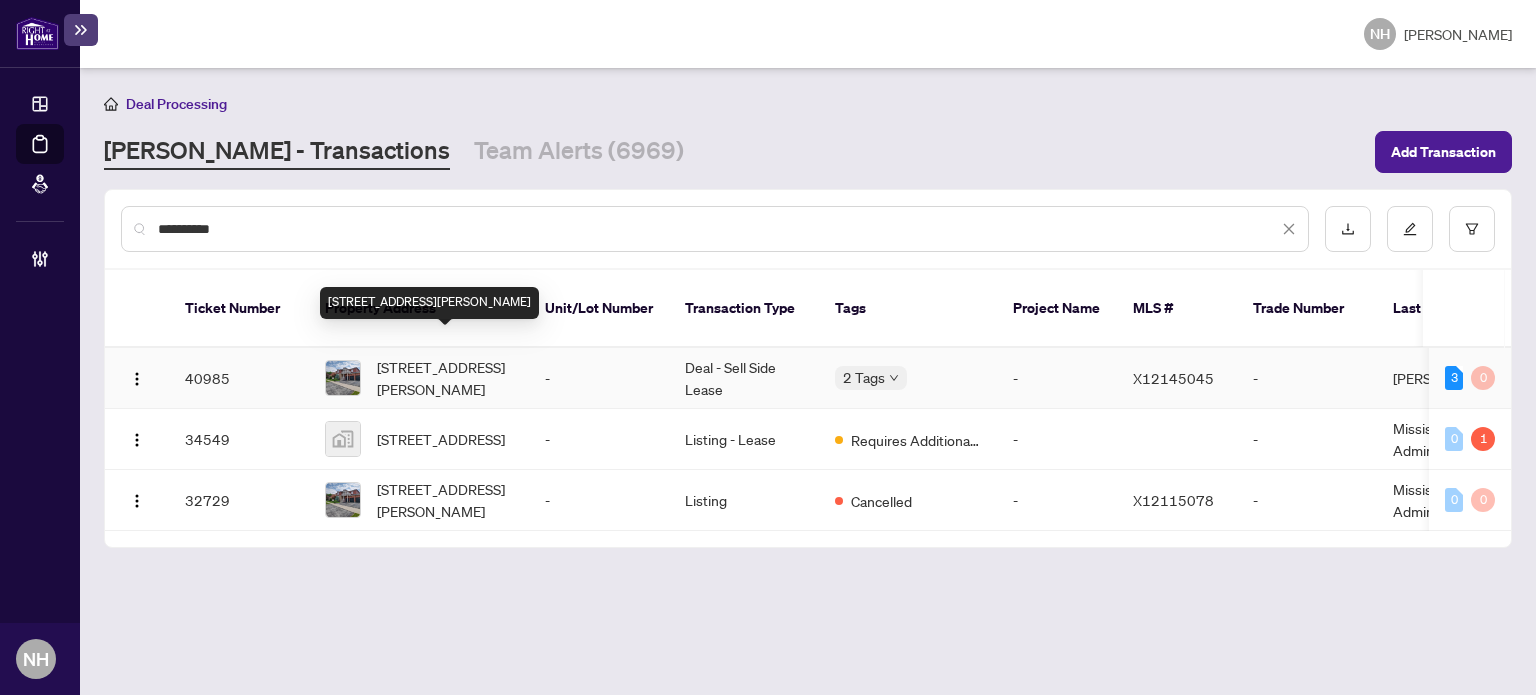 click on "41 Watercliff Pl, Hamilton, Ontario L8E 6E5, Canada" at bounding box center (445, 378) 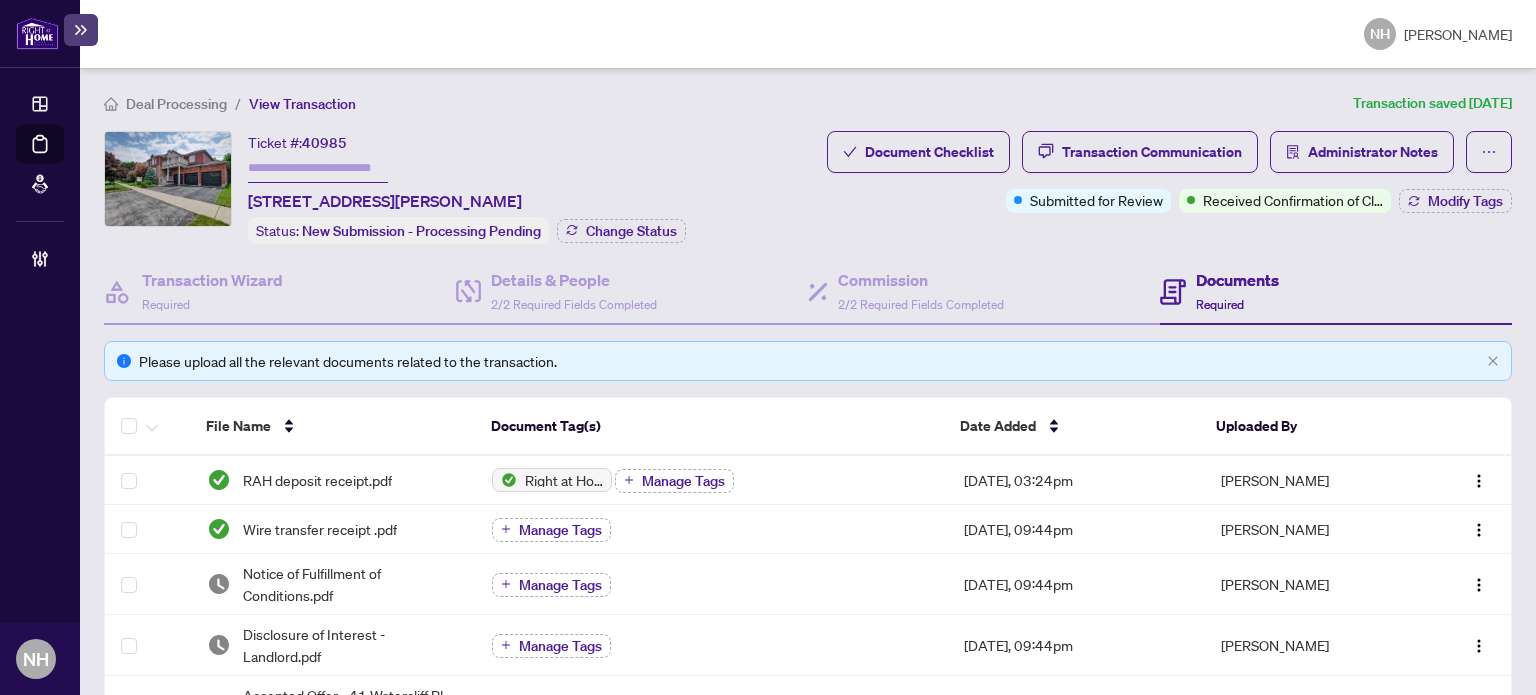 scroll, scrollTop: 200, scrollLeft: 0, axis: vertical 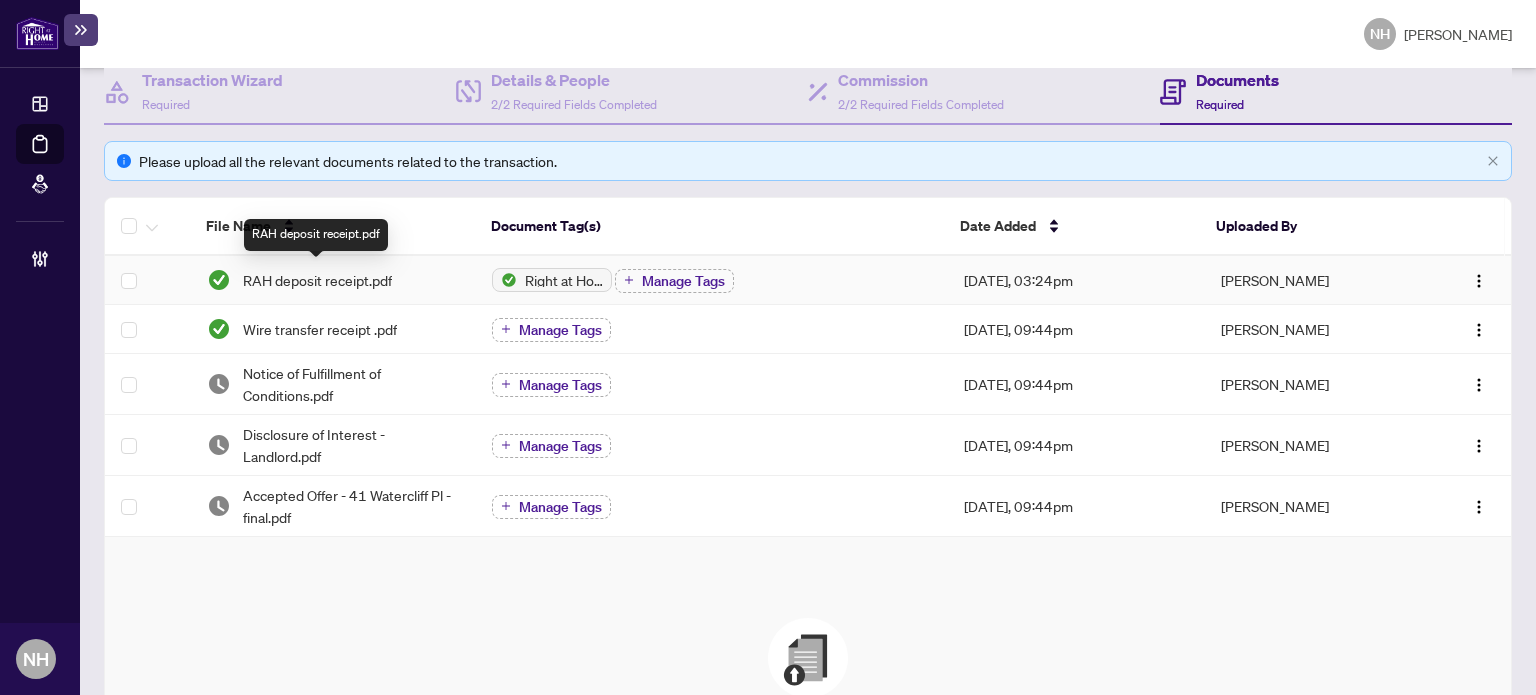 click on "RAH deposit receipt.pdf" at bounding box center [317, 280] 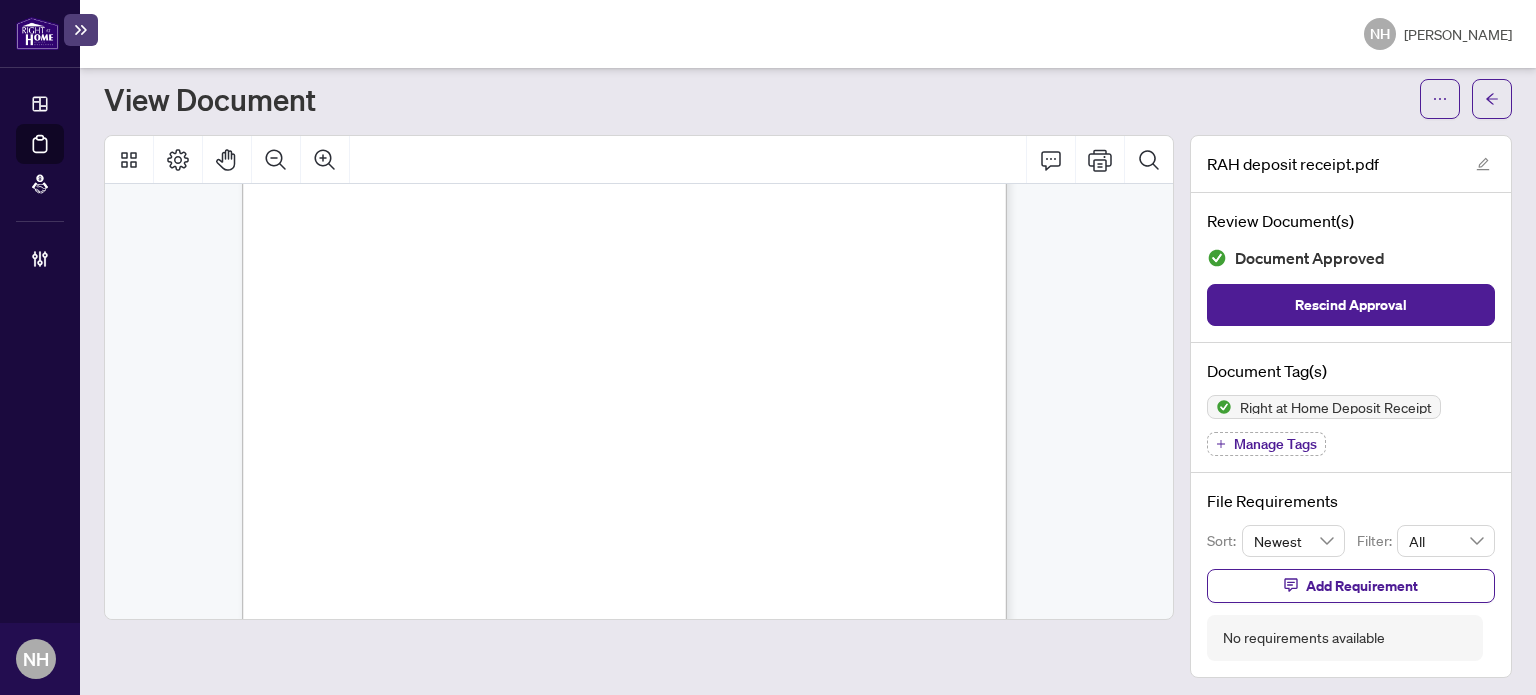 scroll, scrollTop: 200, scrollLeft: 0, axis: vertical 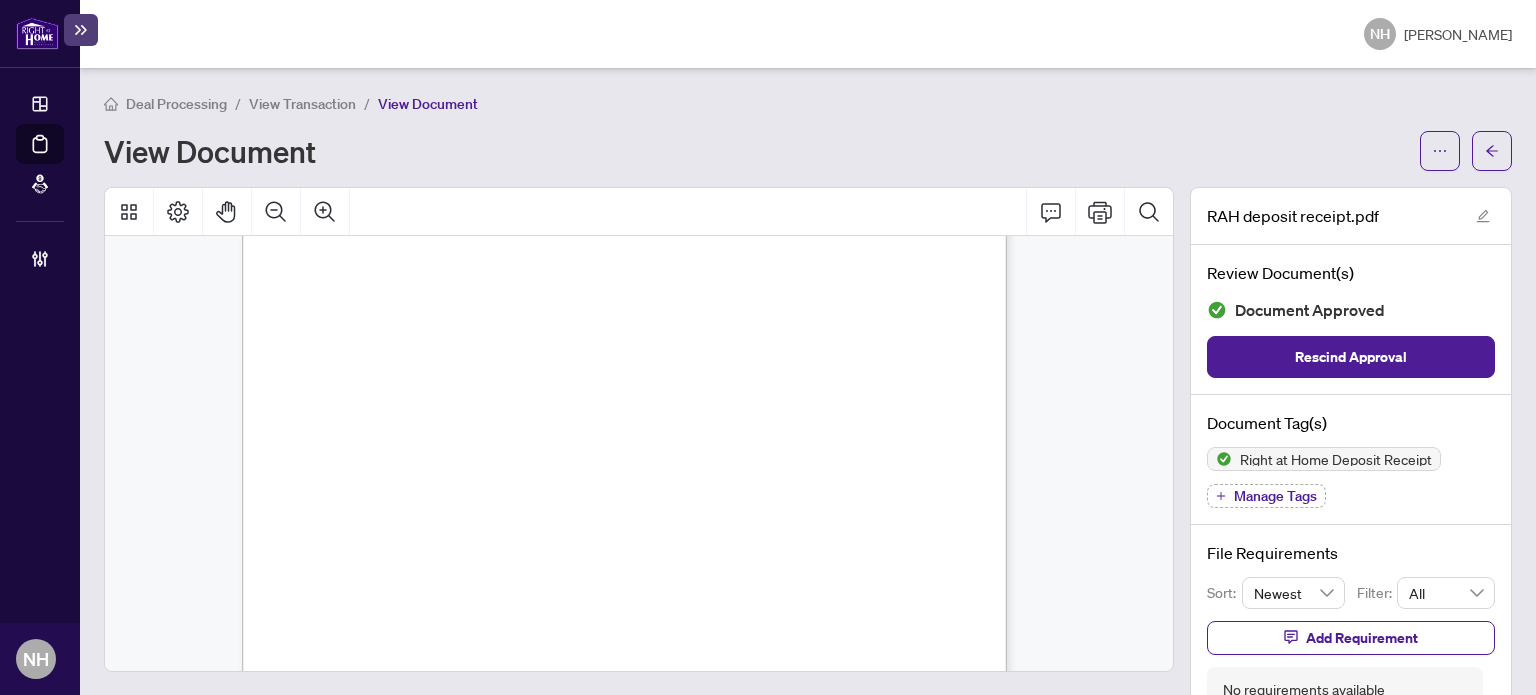 click on "View Transaction" at bounding box center [302, 104] 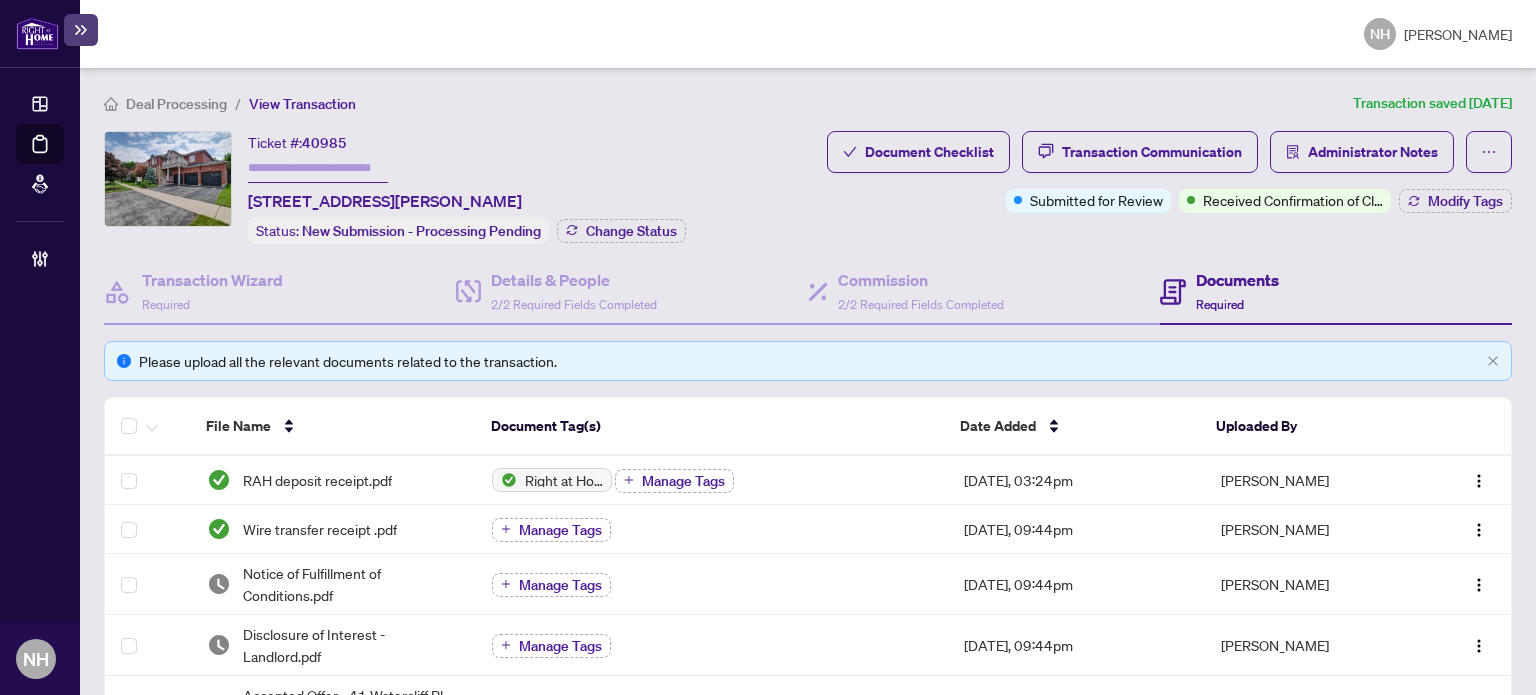 scroll, scrollTop: 200, scrollLeft: 0, axis: vertical 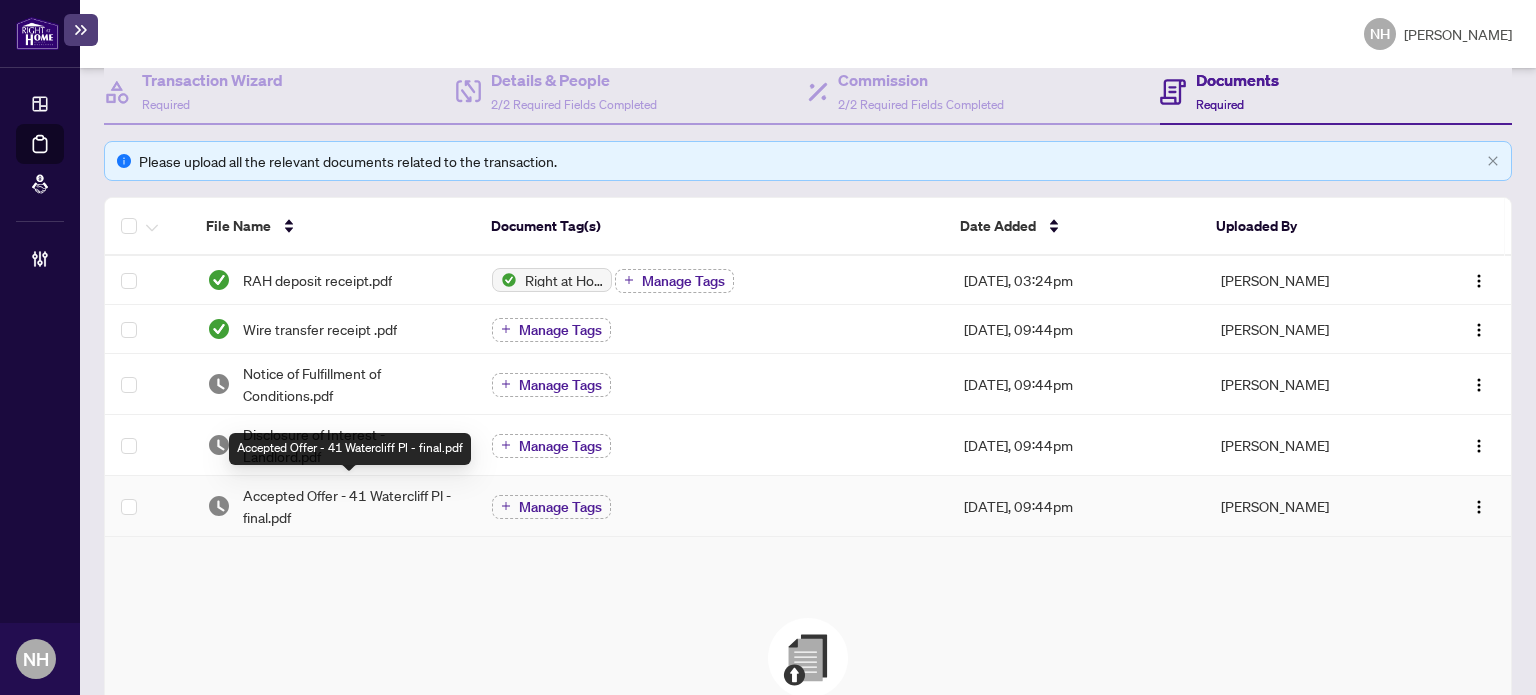 click on "Accepted Offer - 41 Watercliff Pl - final.pdf" at bounding box center (352, 506) 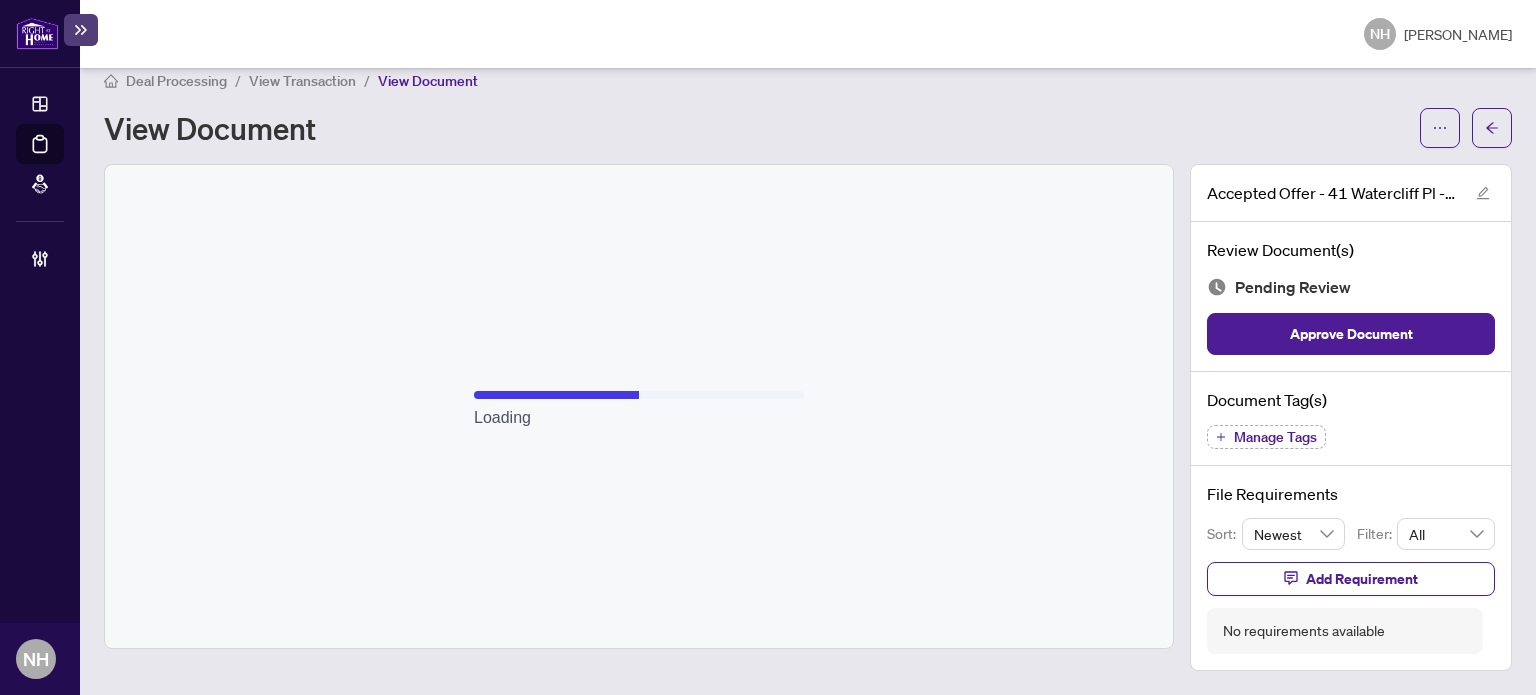 scroll, scrollTop: 18, scrollLeft: 0, axis: vertical 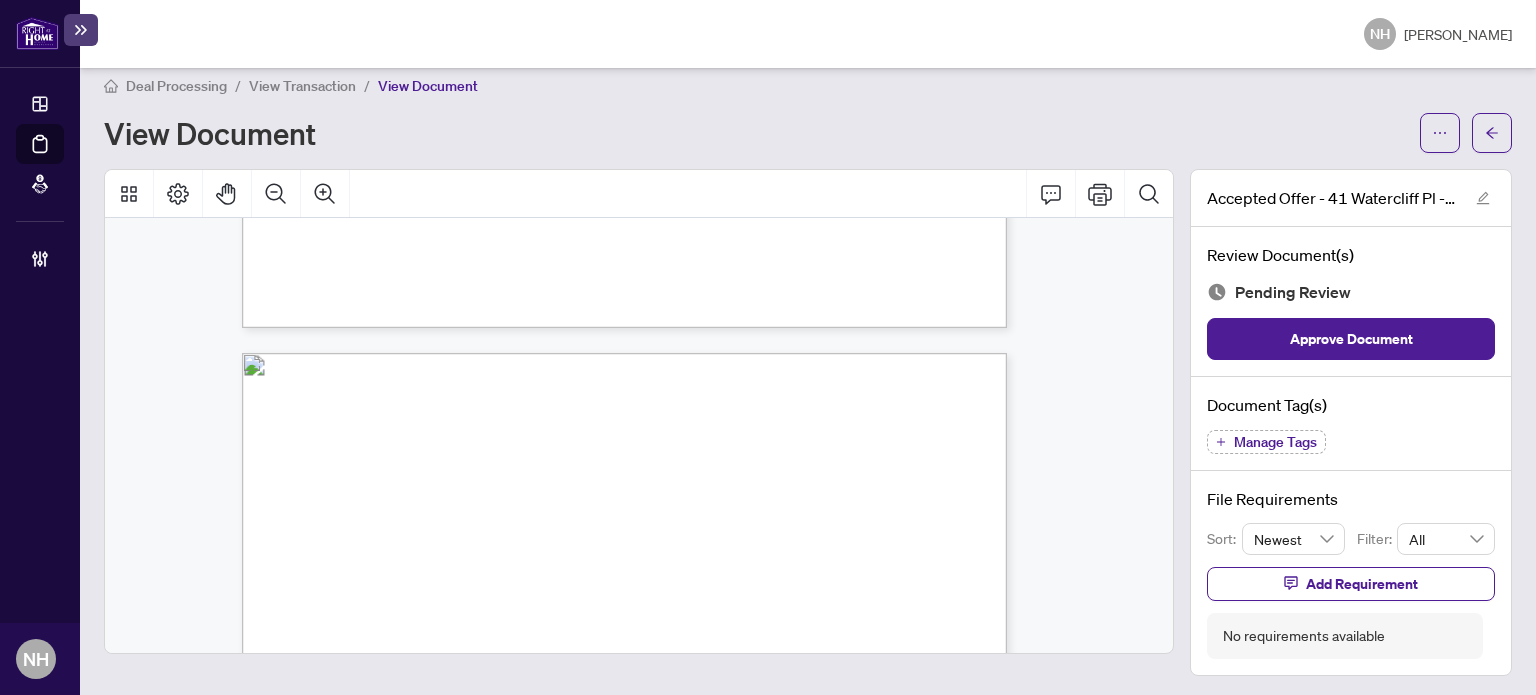 click on "Manage Tags" at bounding box center [1266, 442] 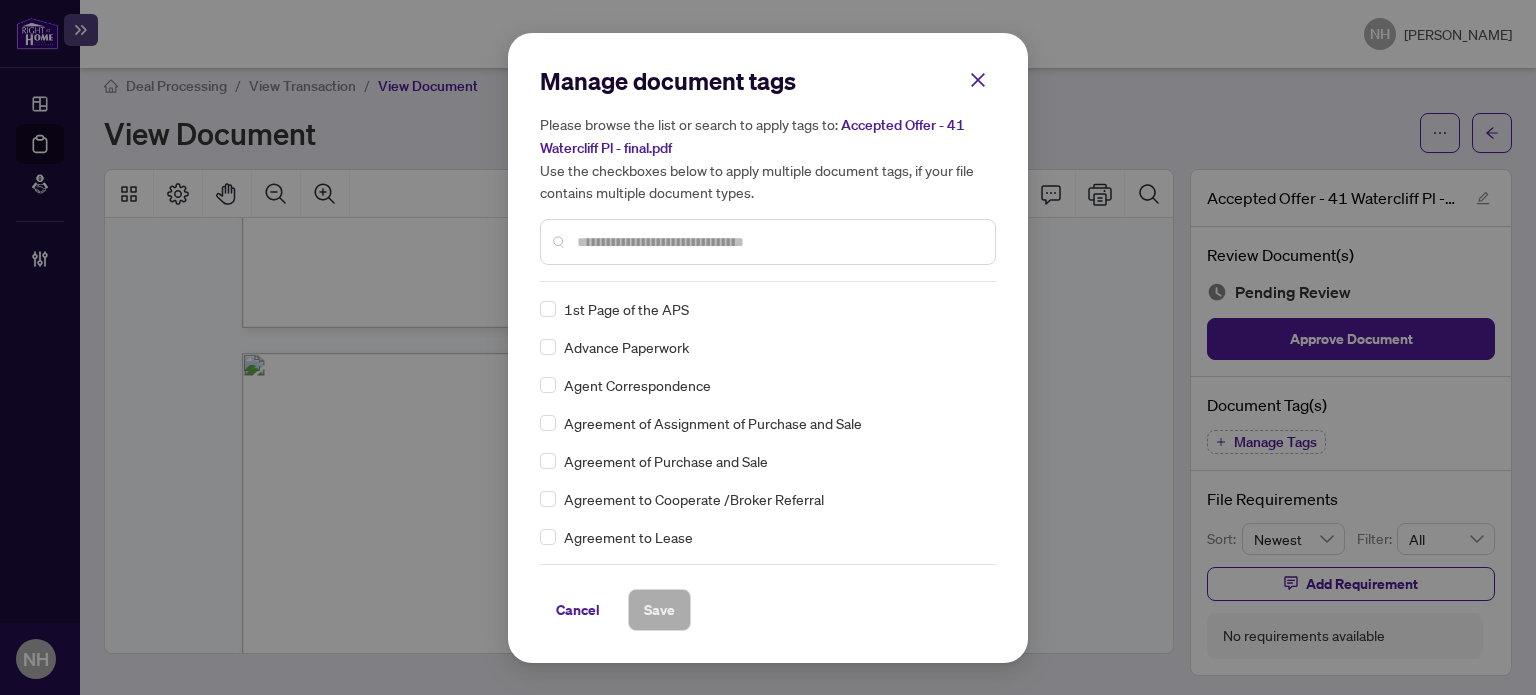 click at bounding box center [778, 242] 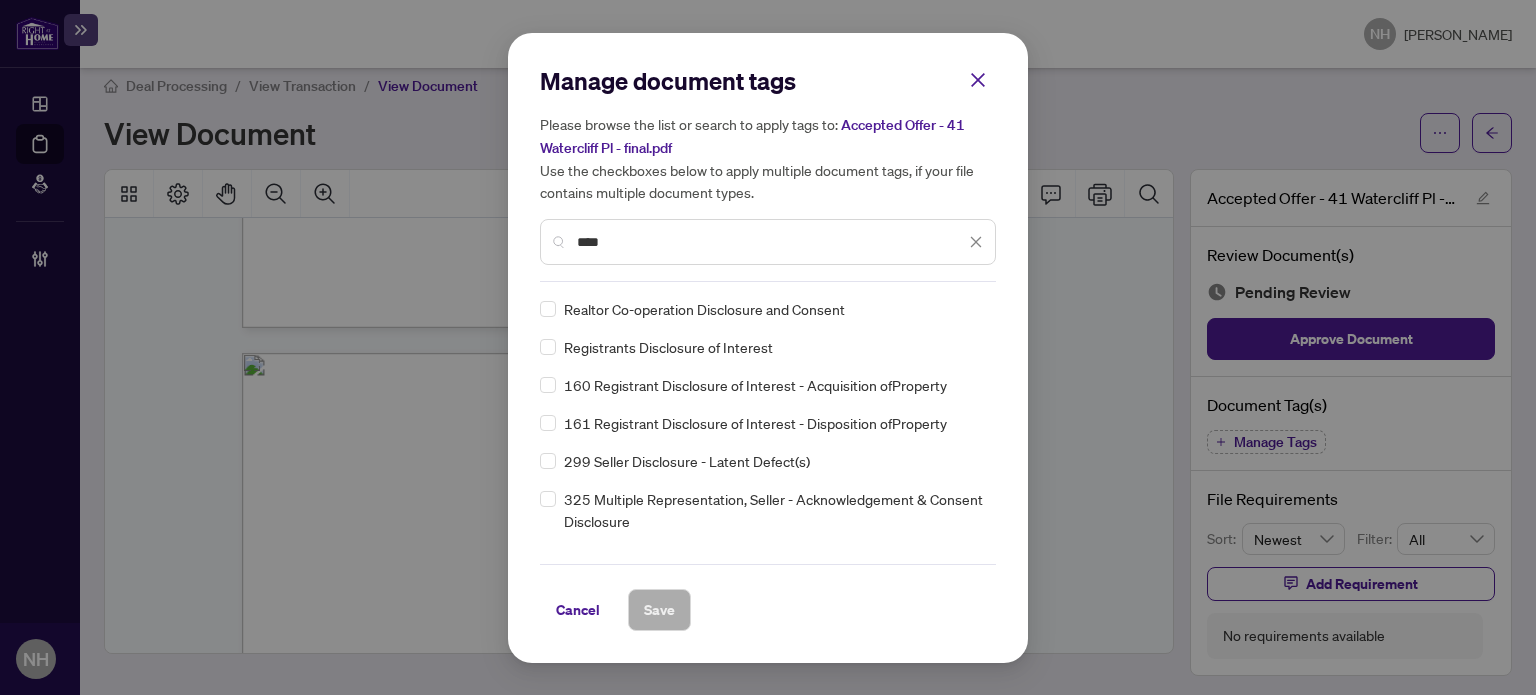 type on "****" 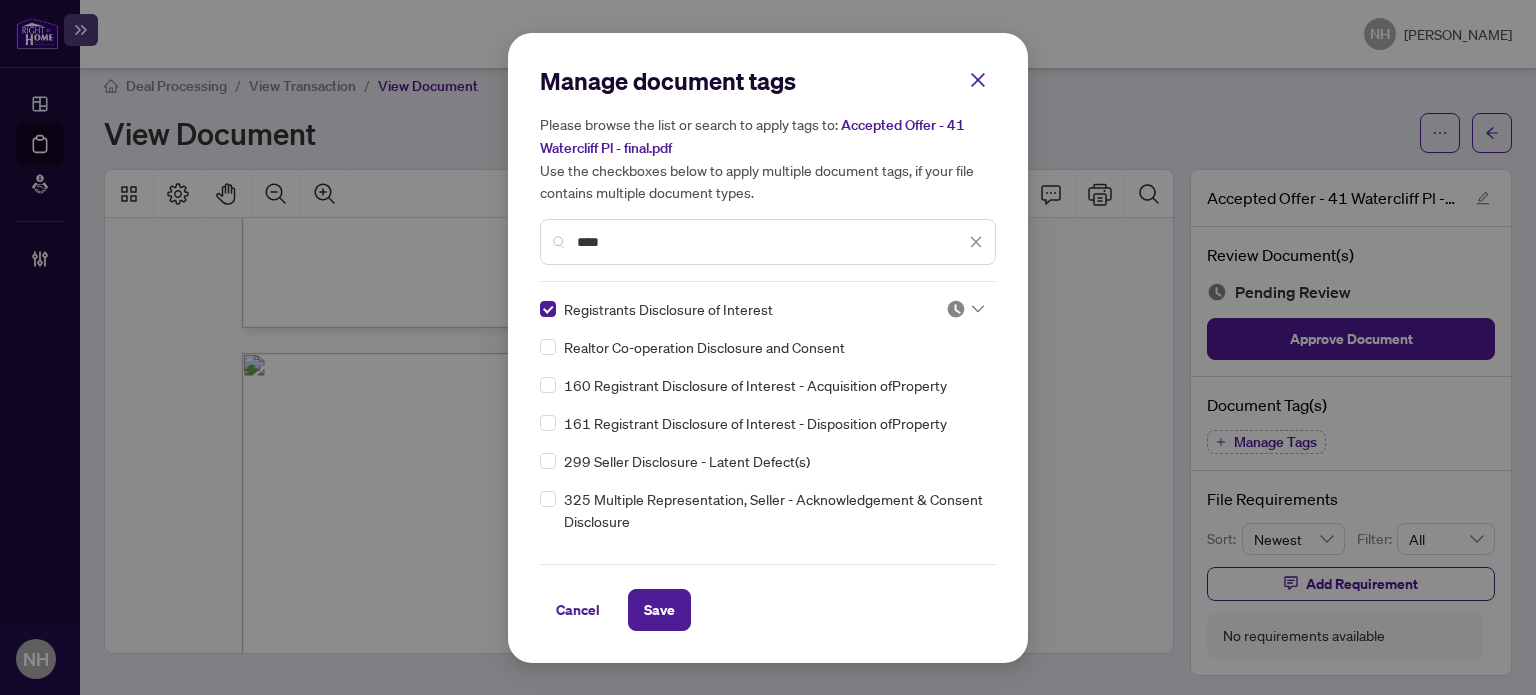 click at bounding box center [959, 314] 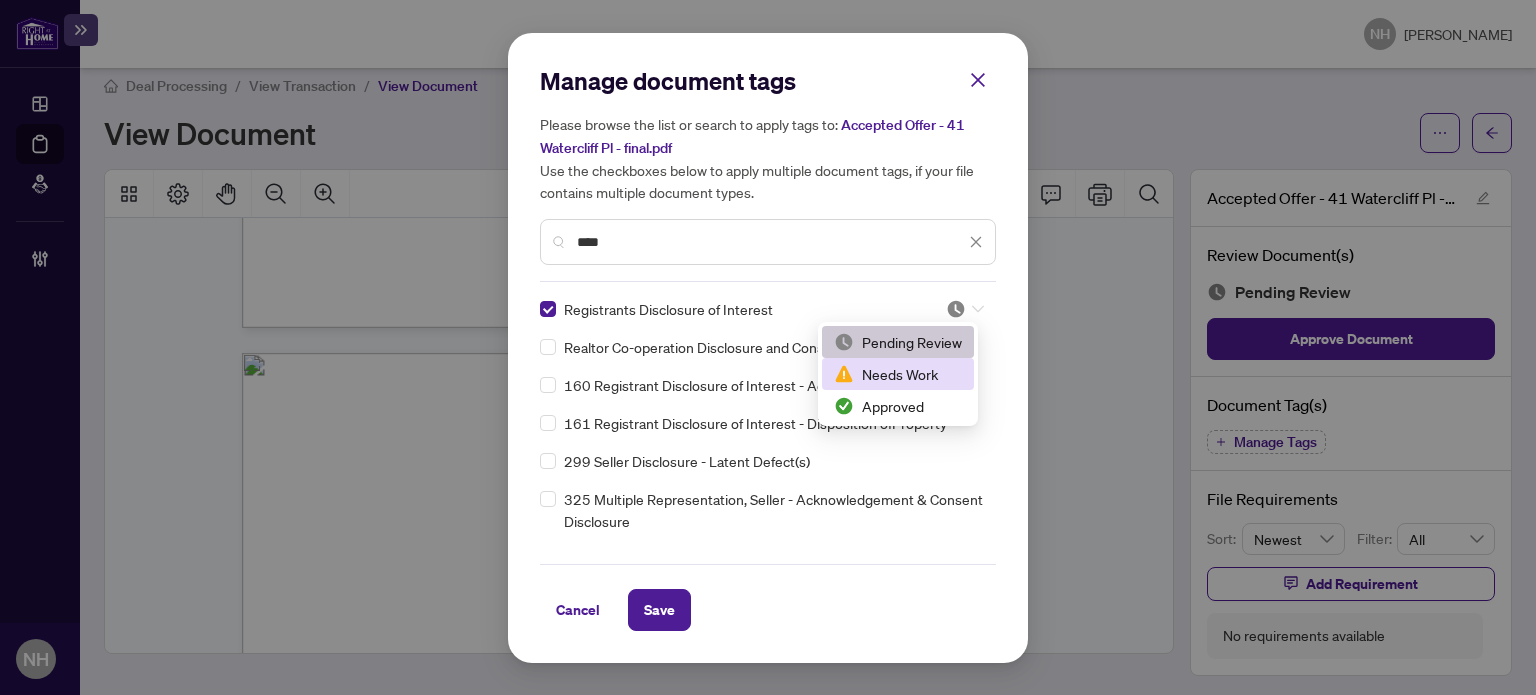 click on "Needs Work" at bounding box center [898, 374] 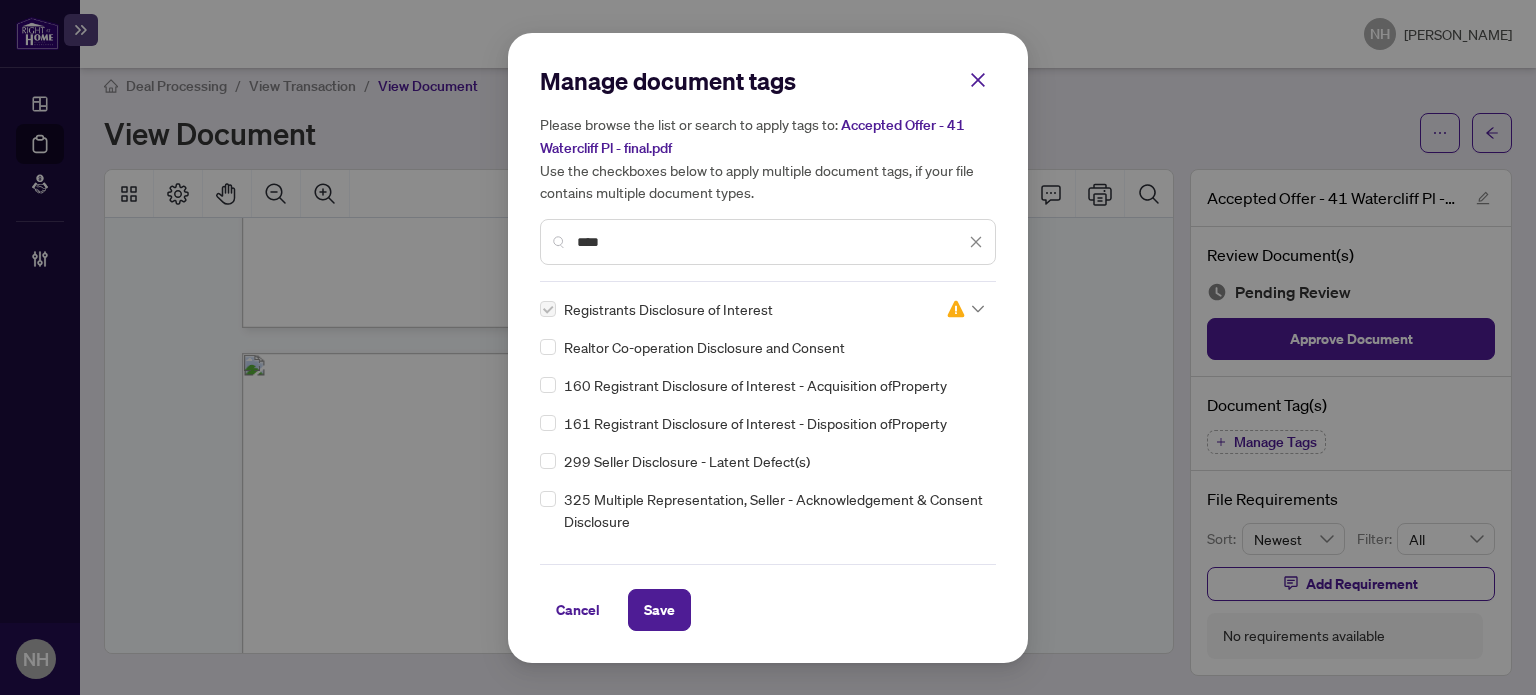 click 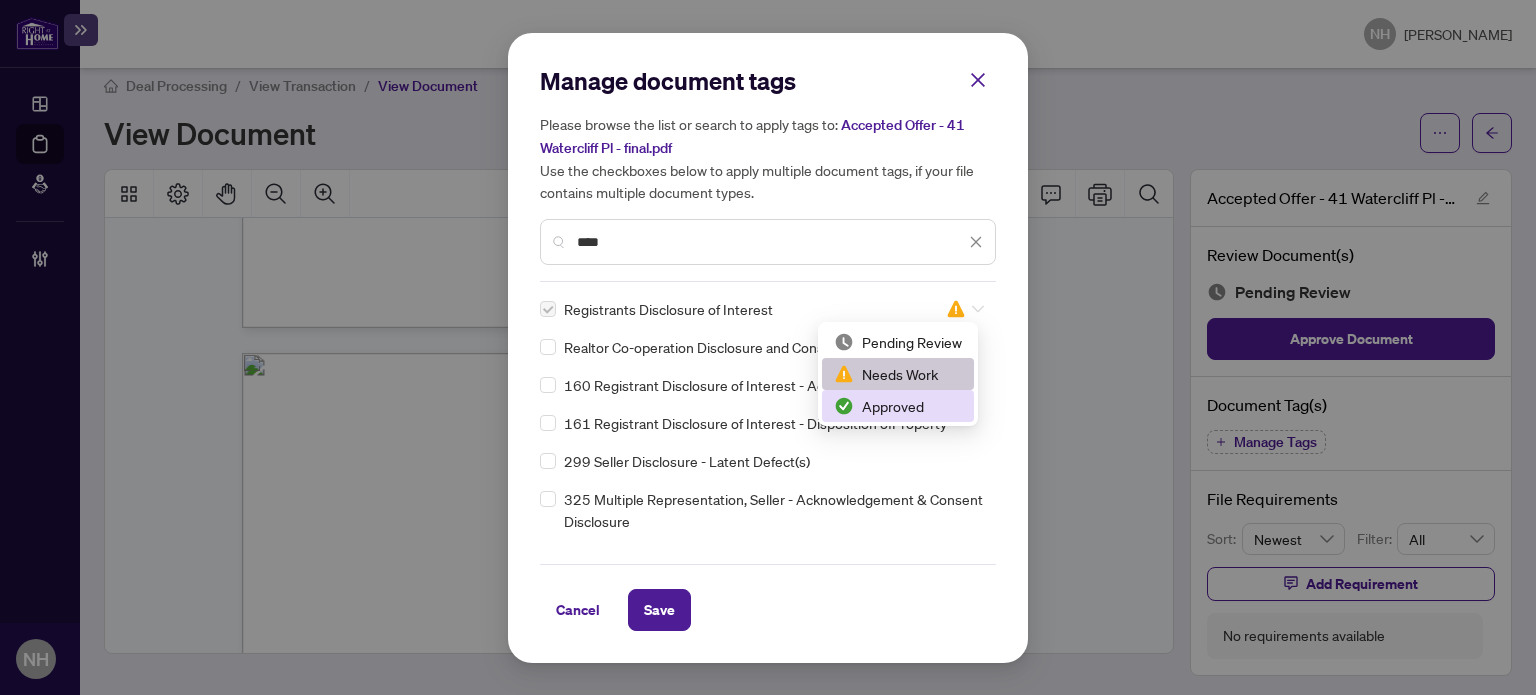 click on "Approved" at bounding box center [898, 406] 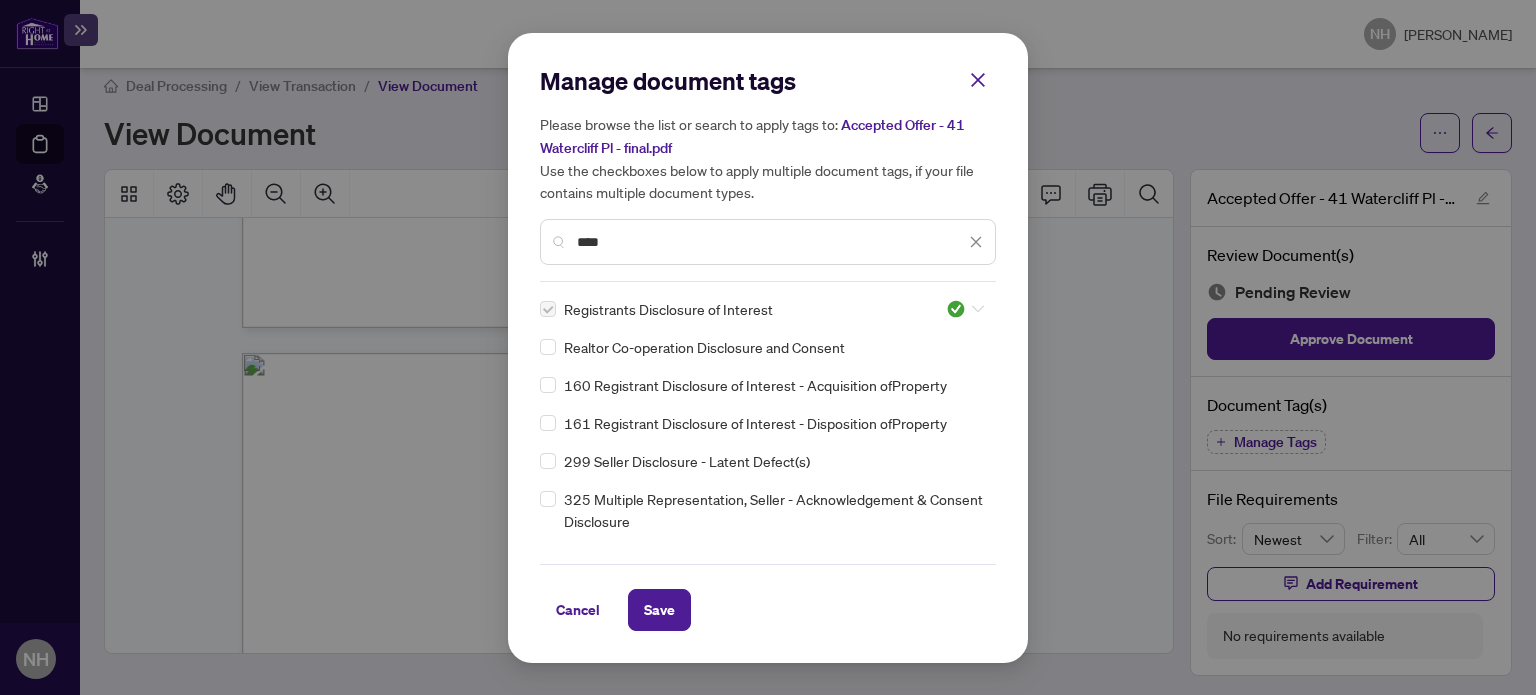 click at bounding box center (965, 309) 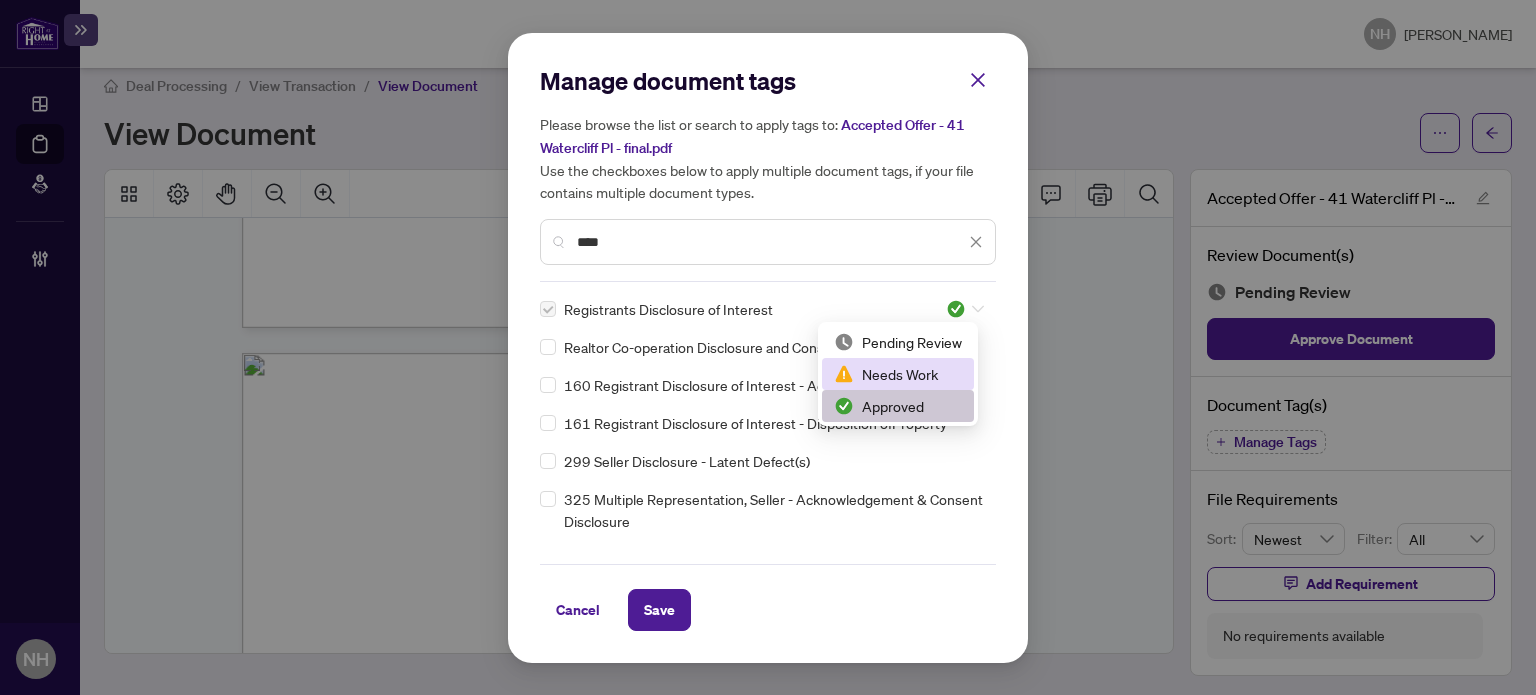 click on "Needs Work" at bounding box center [898, 374] 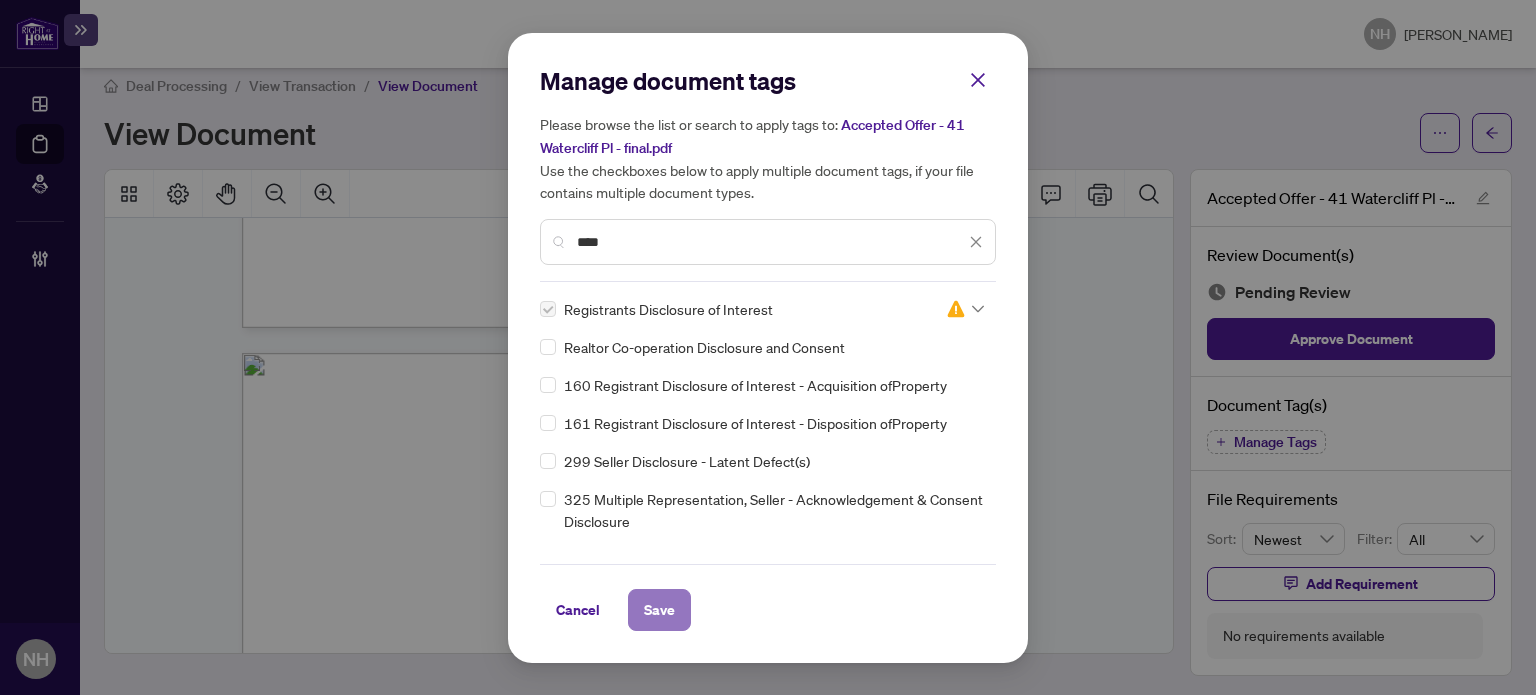 click on "Save" at bounding box center (659, 610) 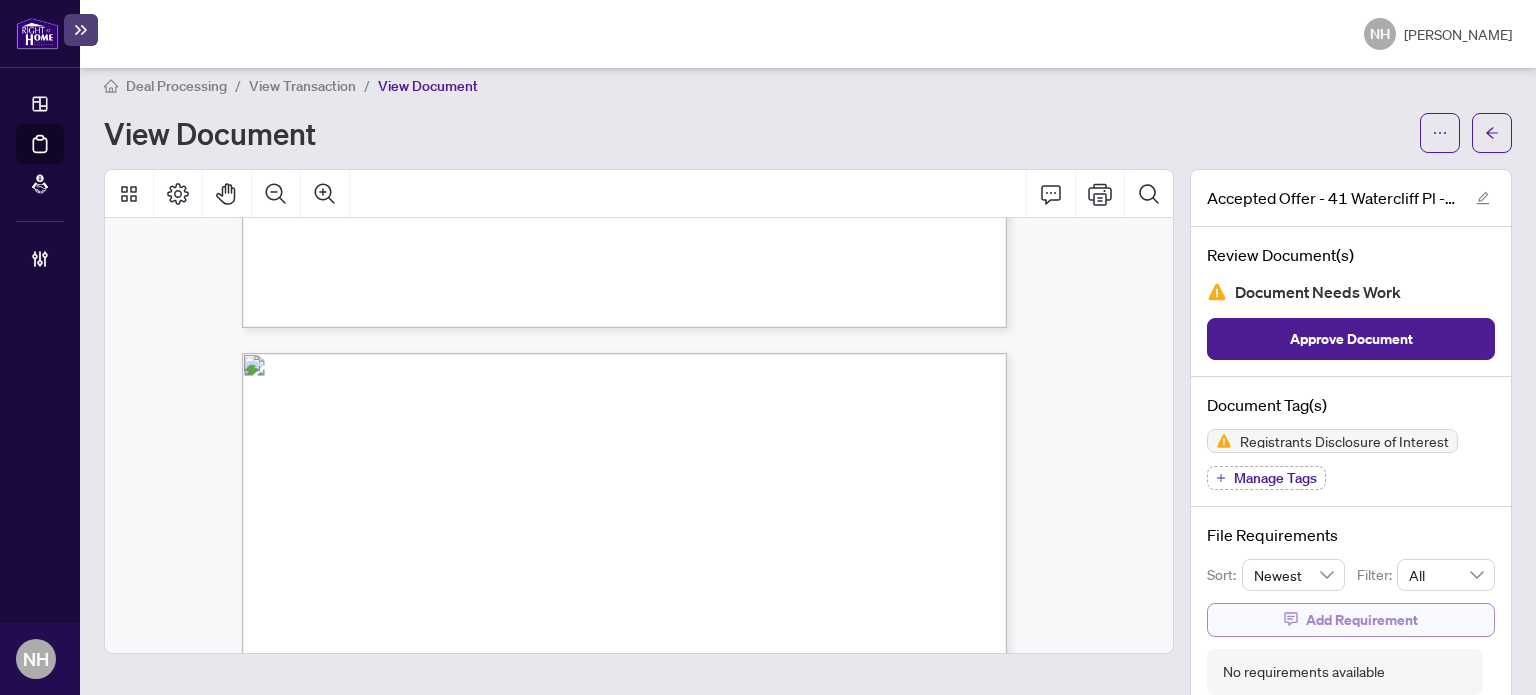 click on "Add Requirement" at bounding box center (1351, 620) 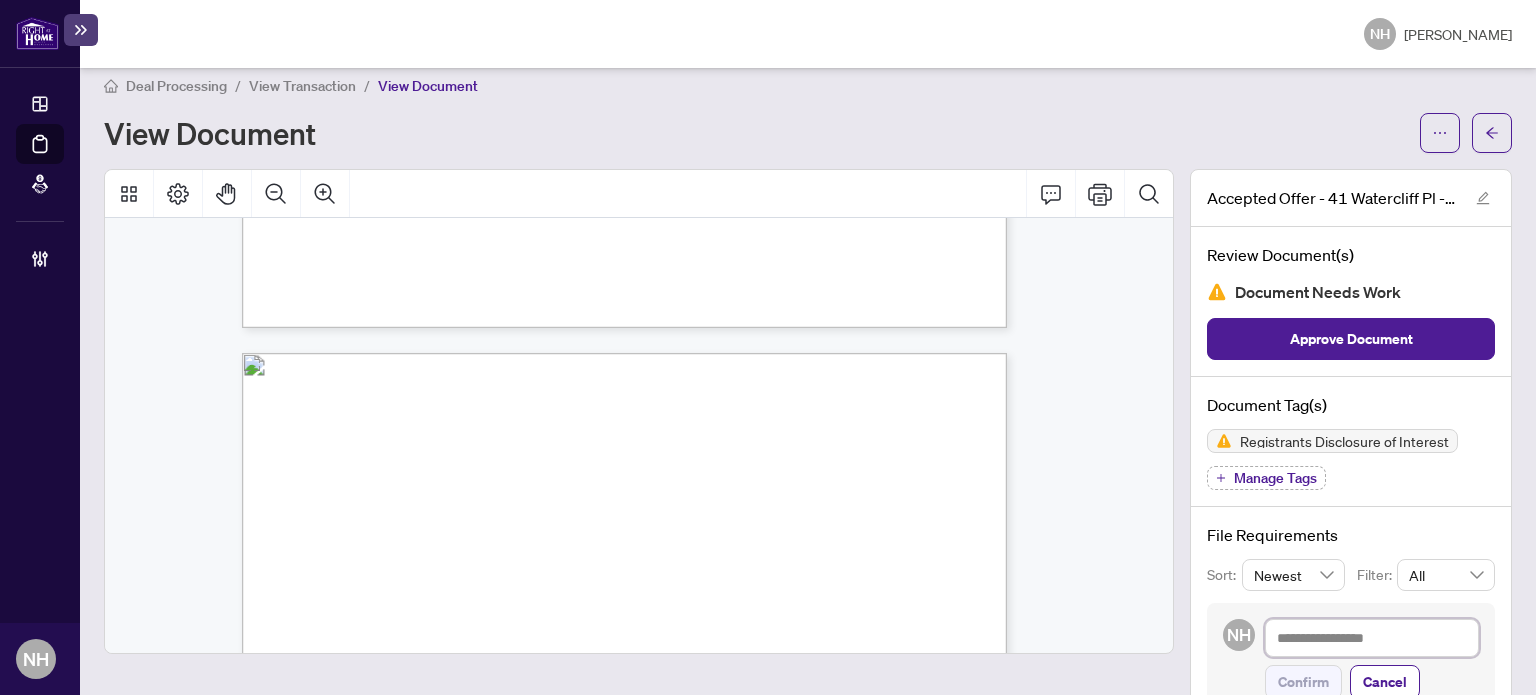 click at bounding box center [1372, 638] 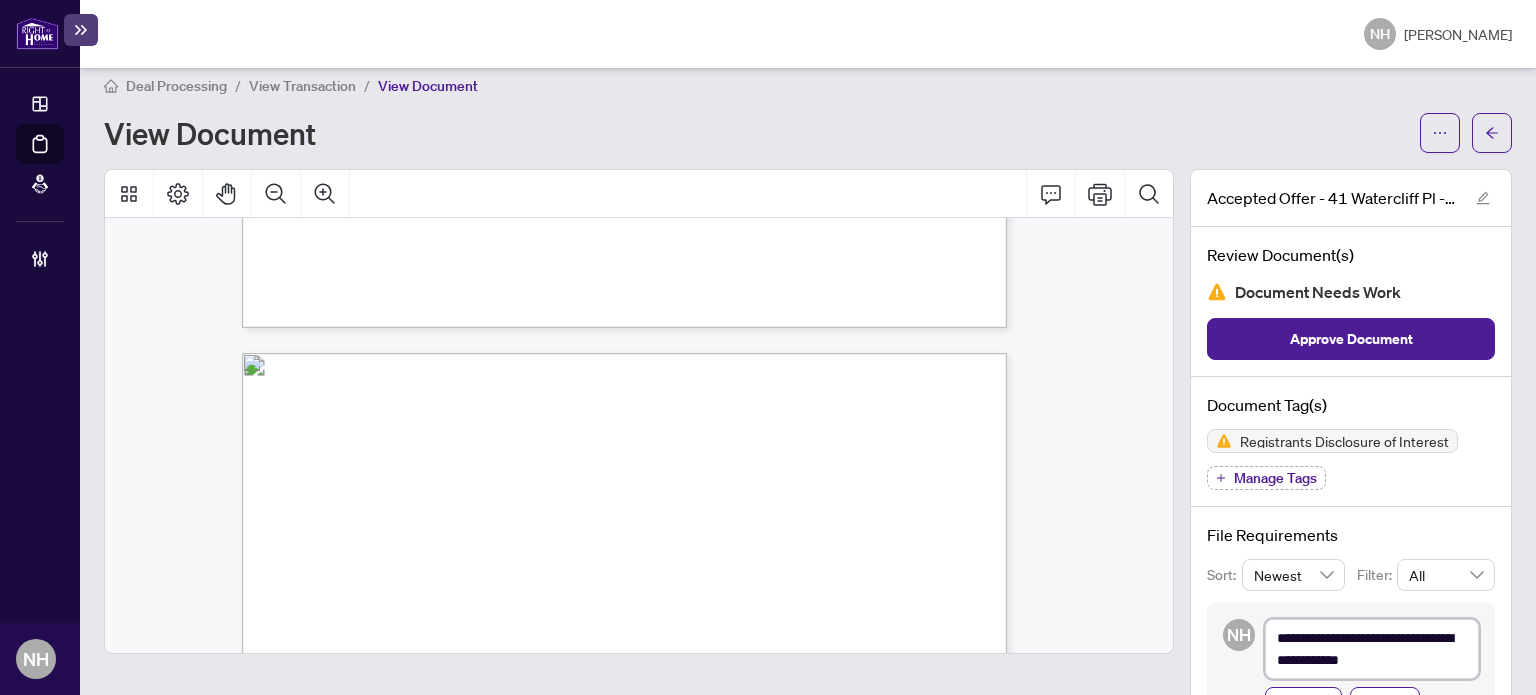 type on "**********" 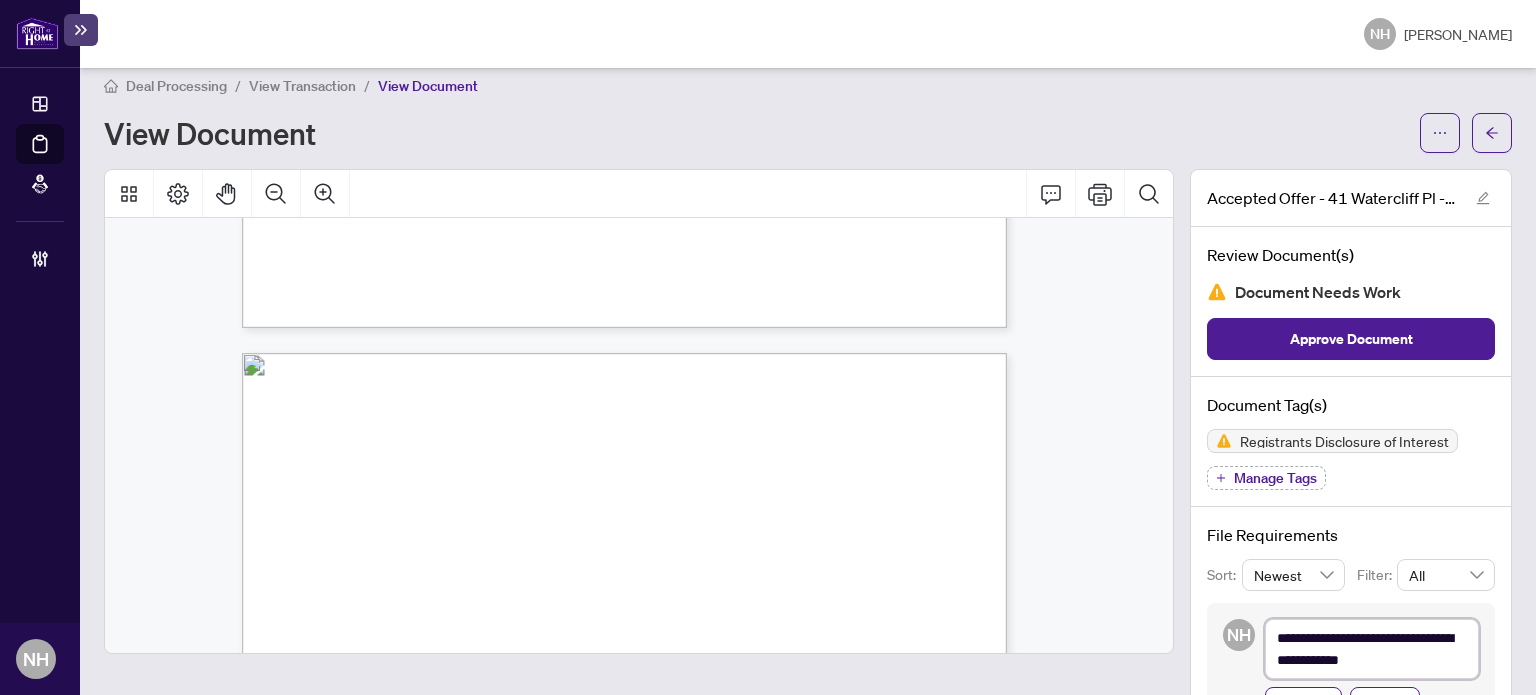 drag, startPoint x: 1323, startPoint y: 650, endPoint x: 1418, endPoint y: 651, distance: 95.005264 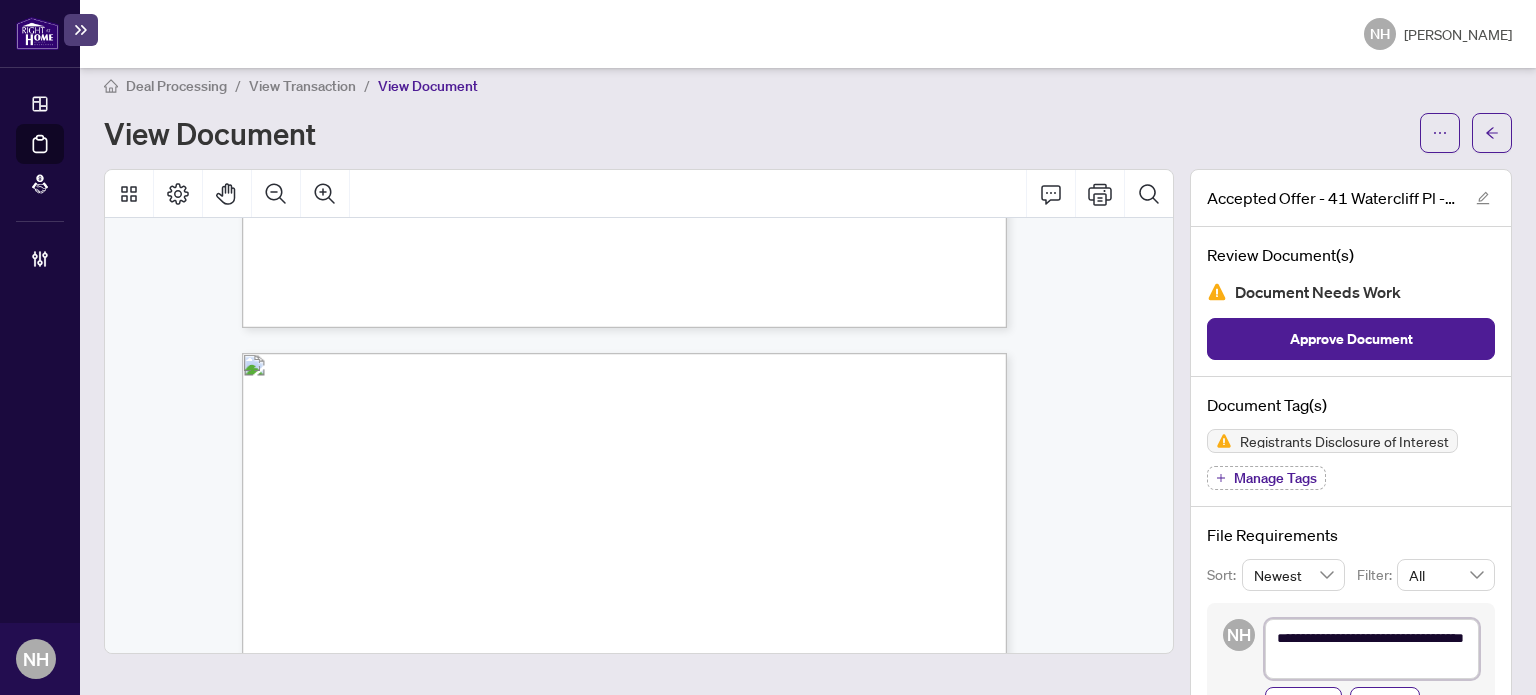 type on "**********" 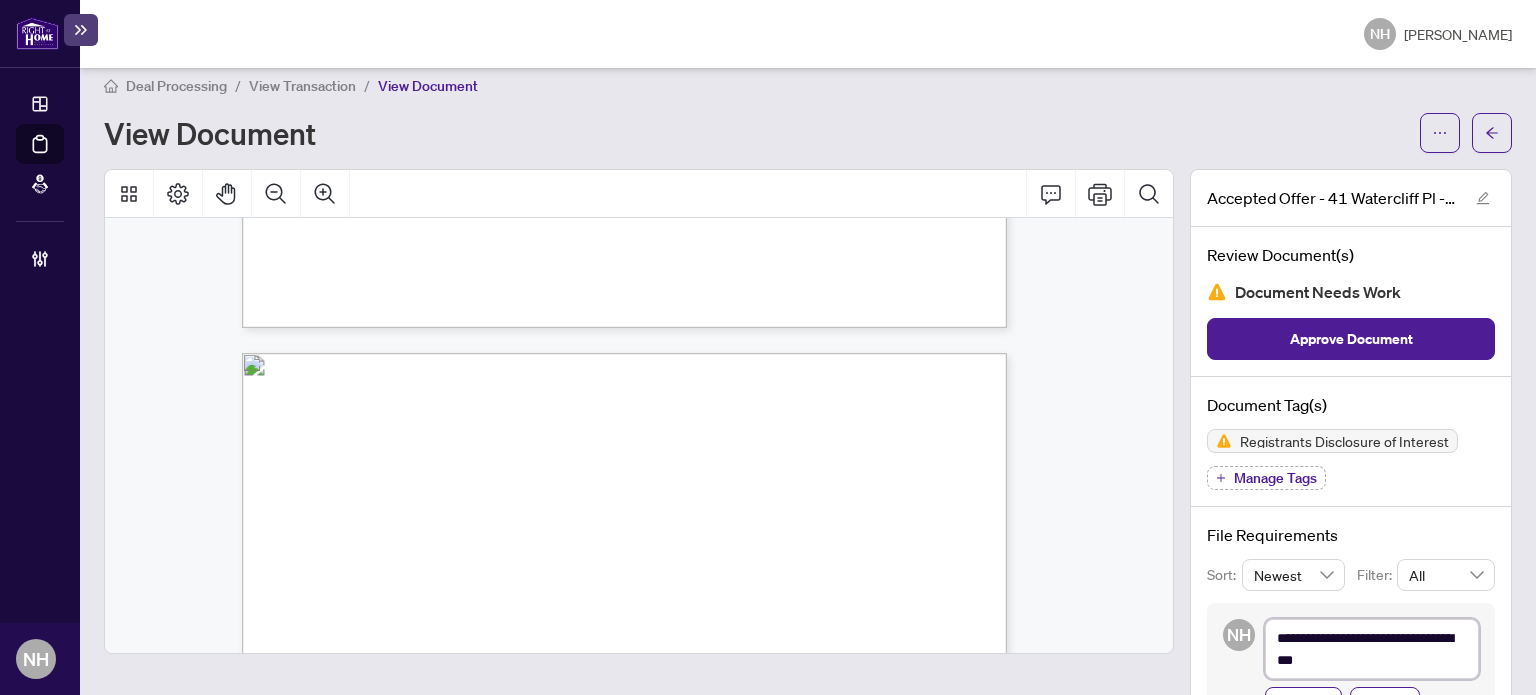 type on "**********" 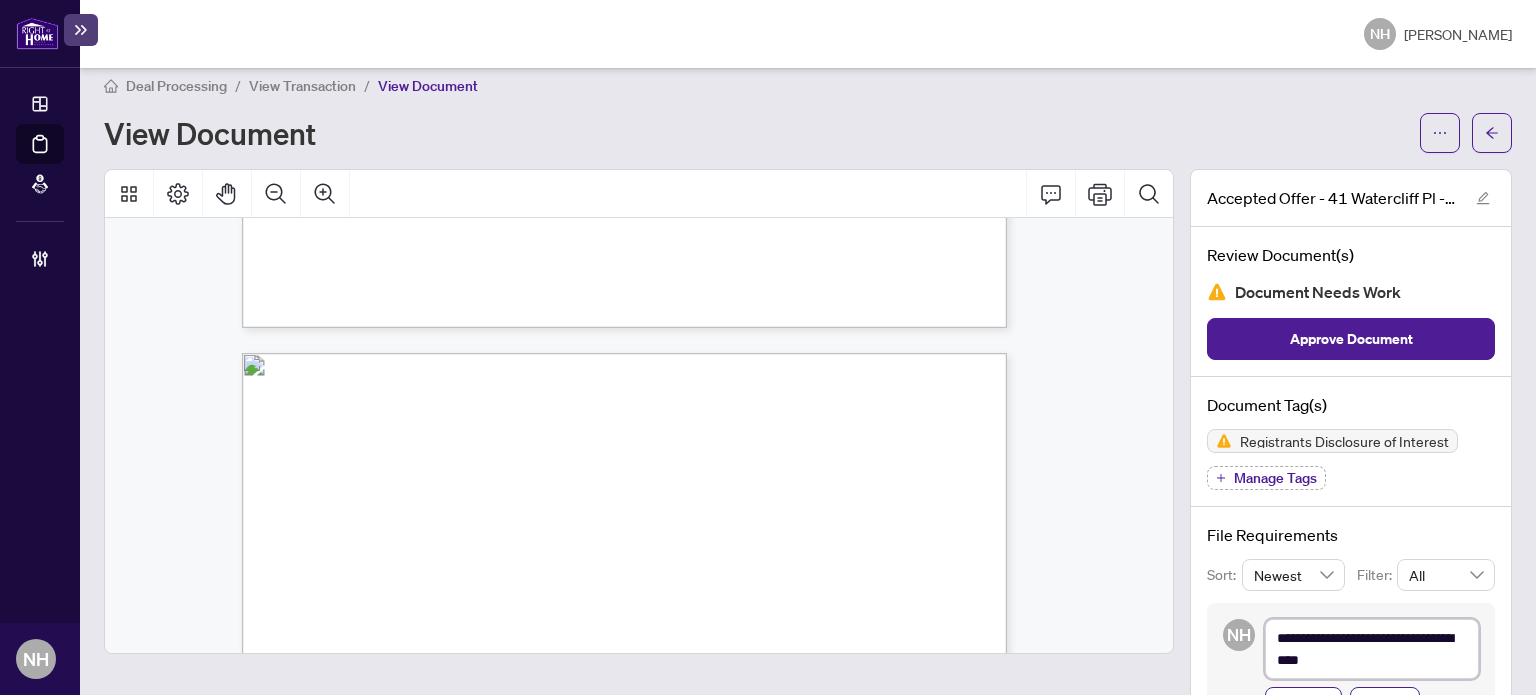type on "**********" 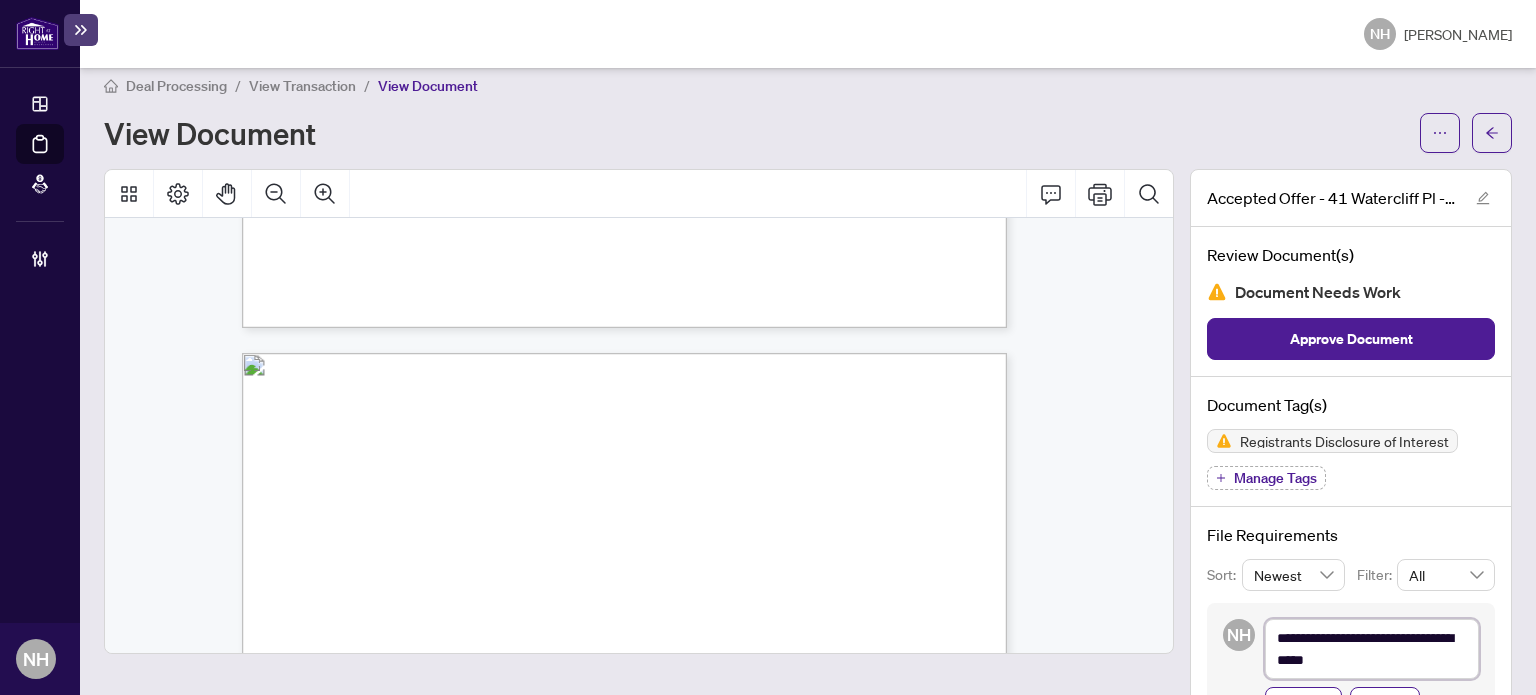type on "**********" 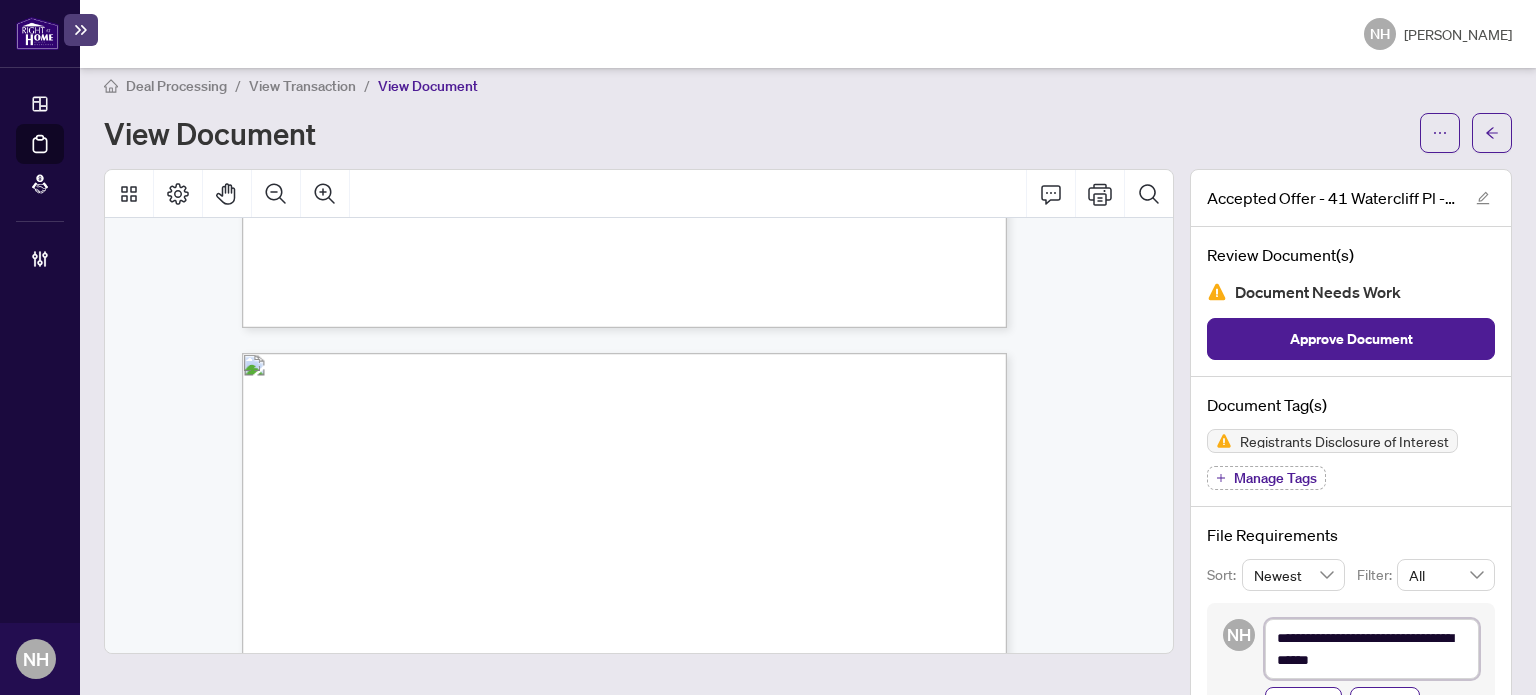type on "**********" 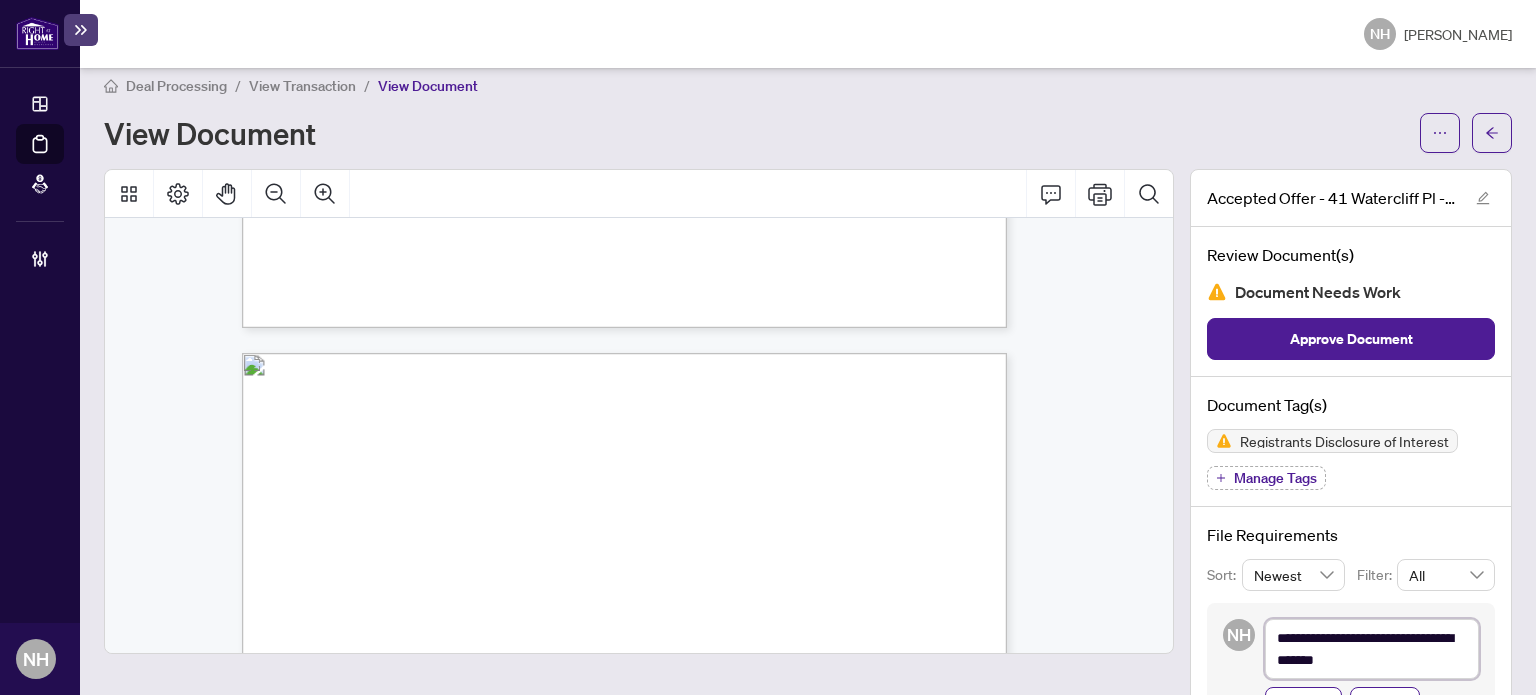 type on "**********" 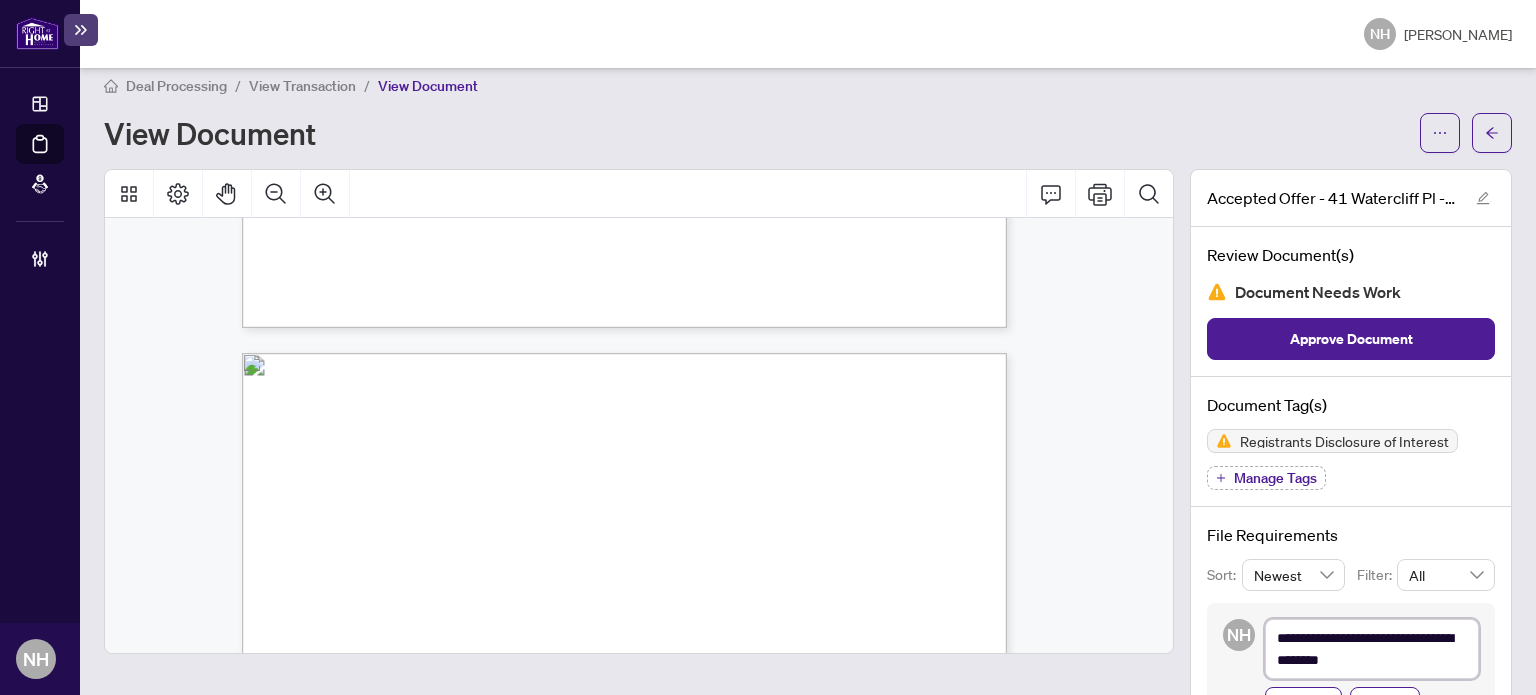 type on "**********" 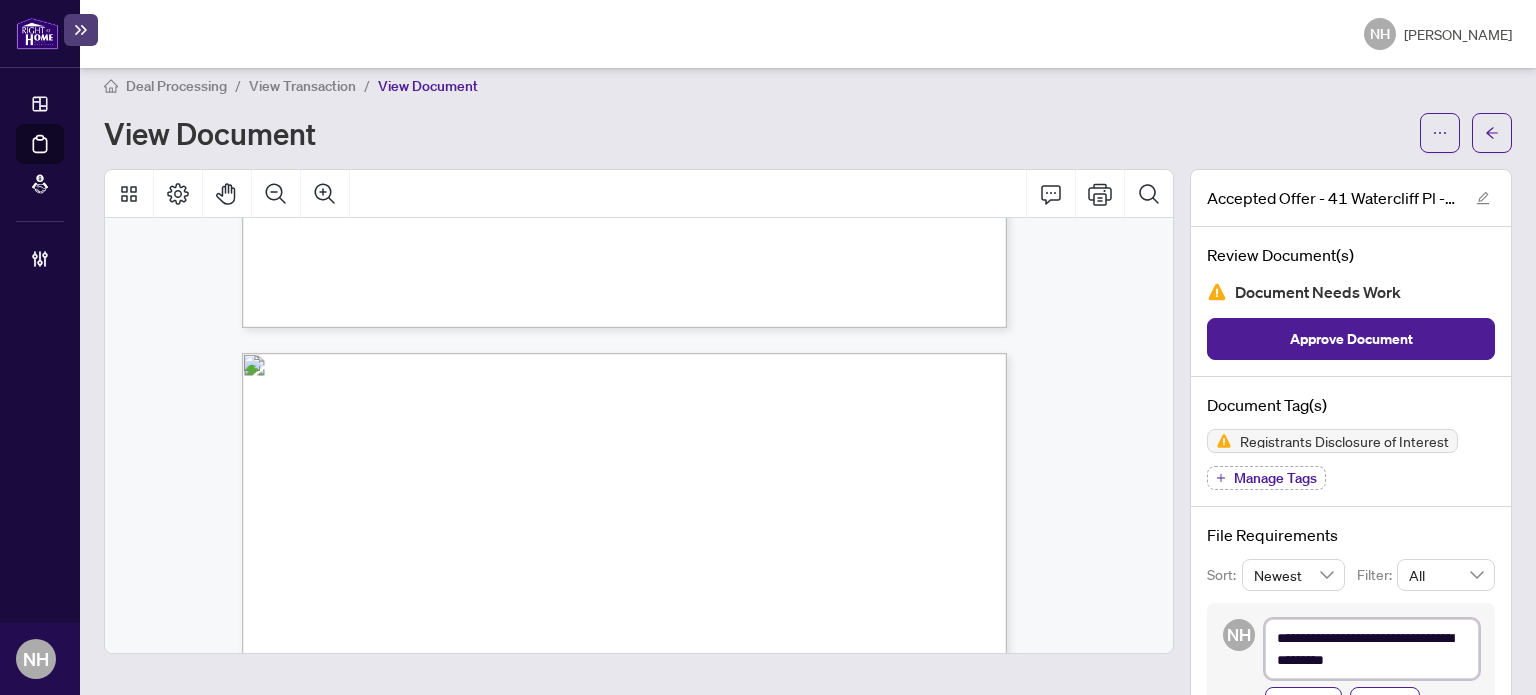 type on "**********" 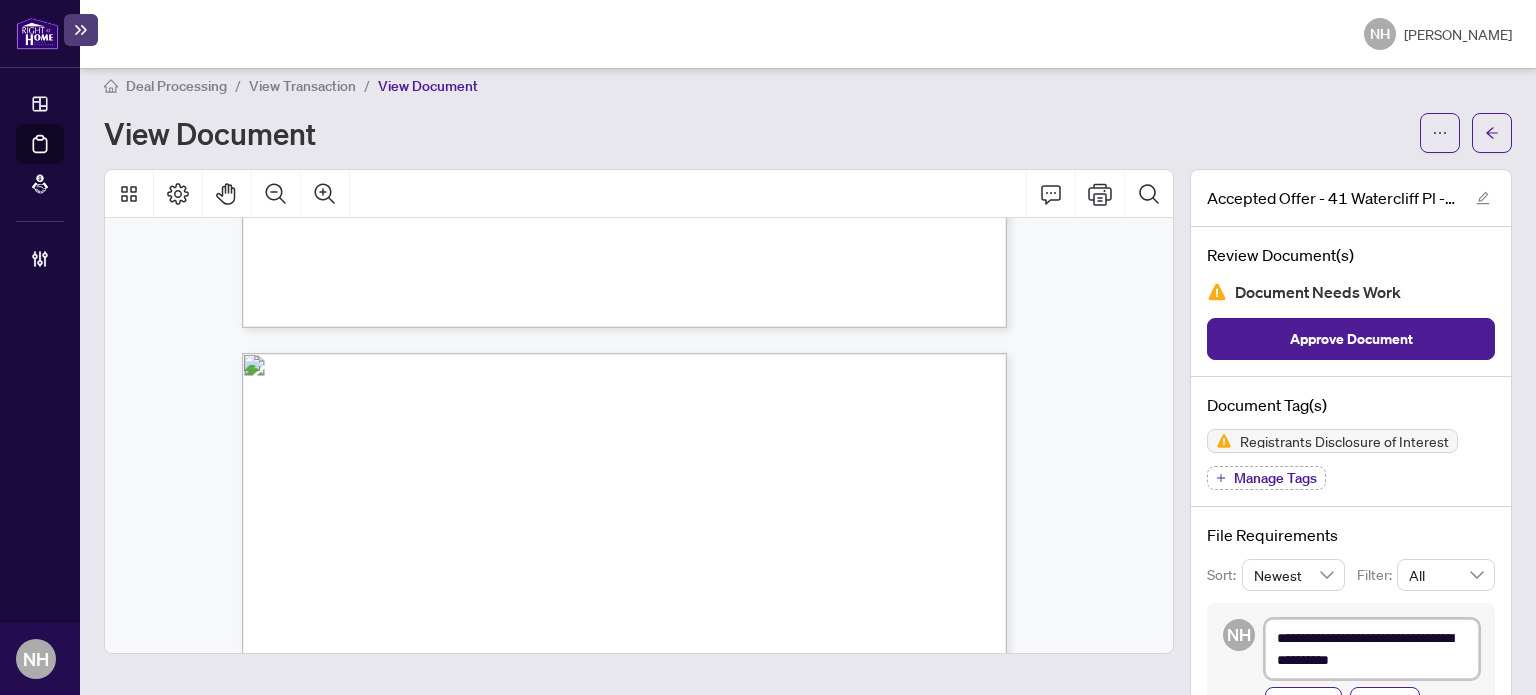 type on "**********" 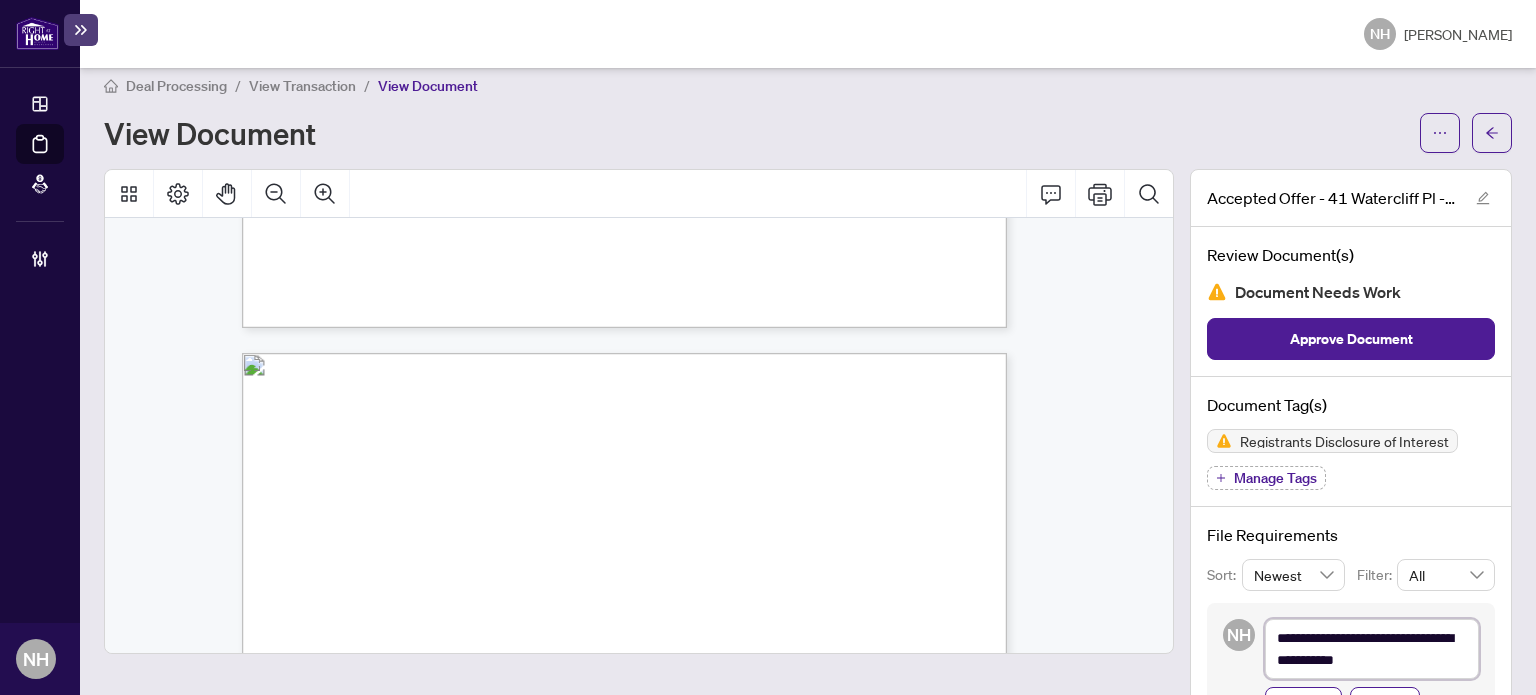 type on "**********" 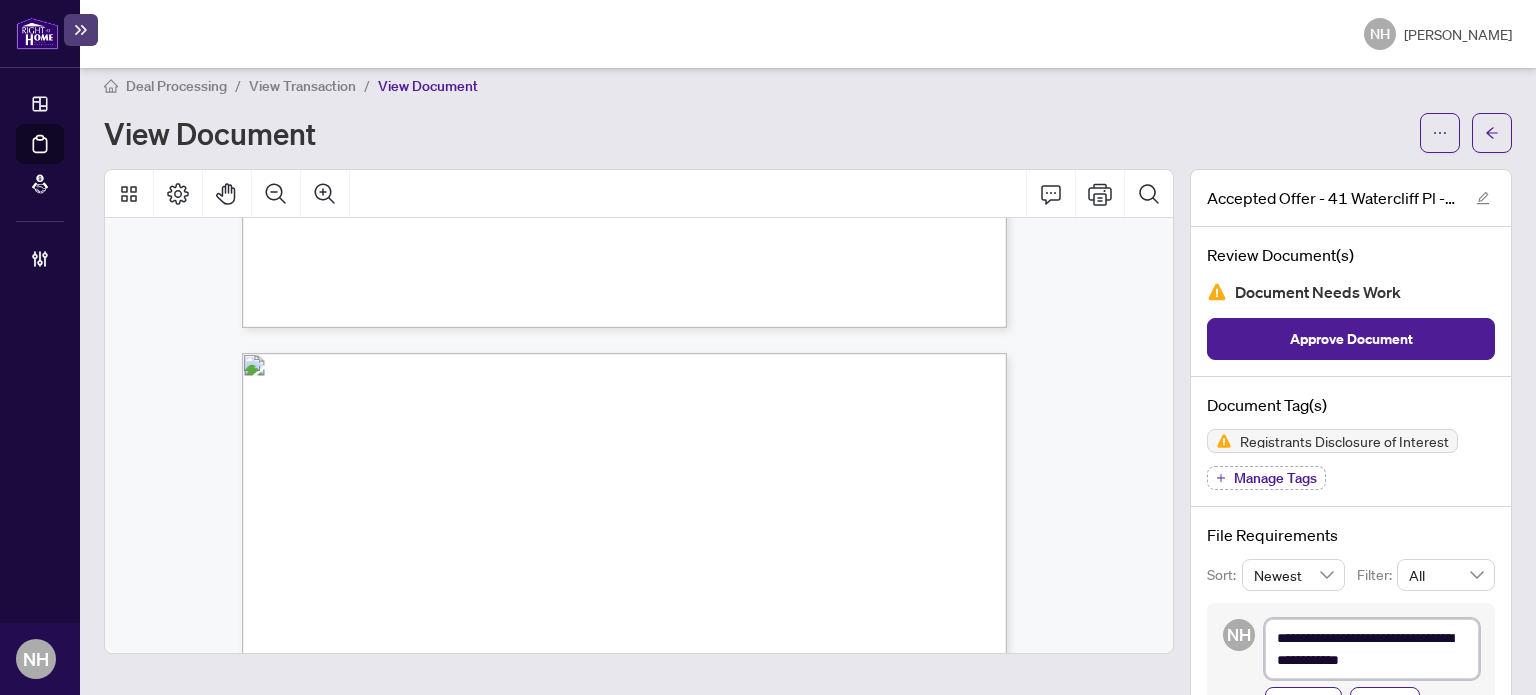 type on "**********" 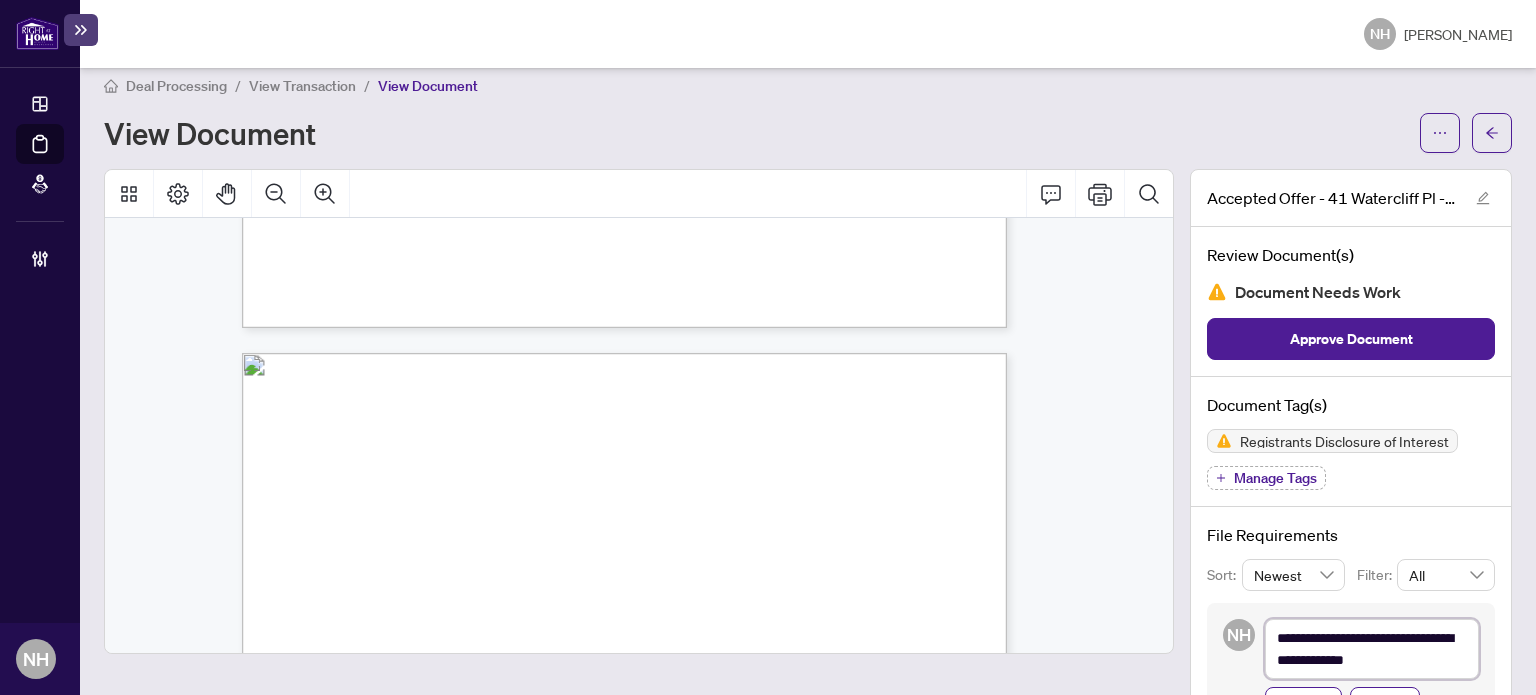 type on "**********" 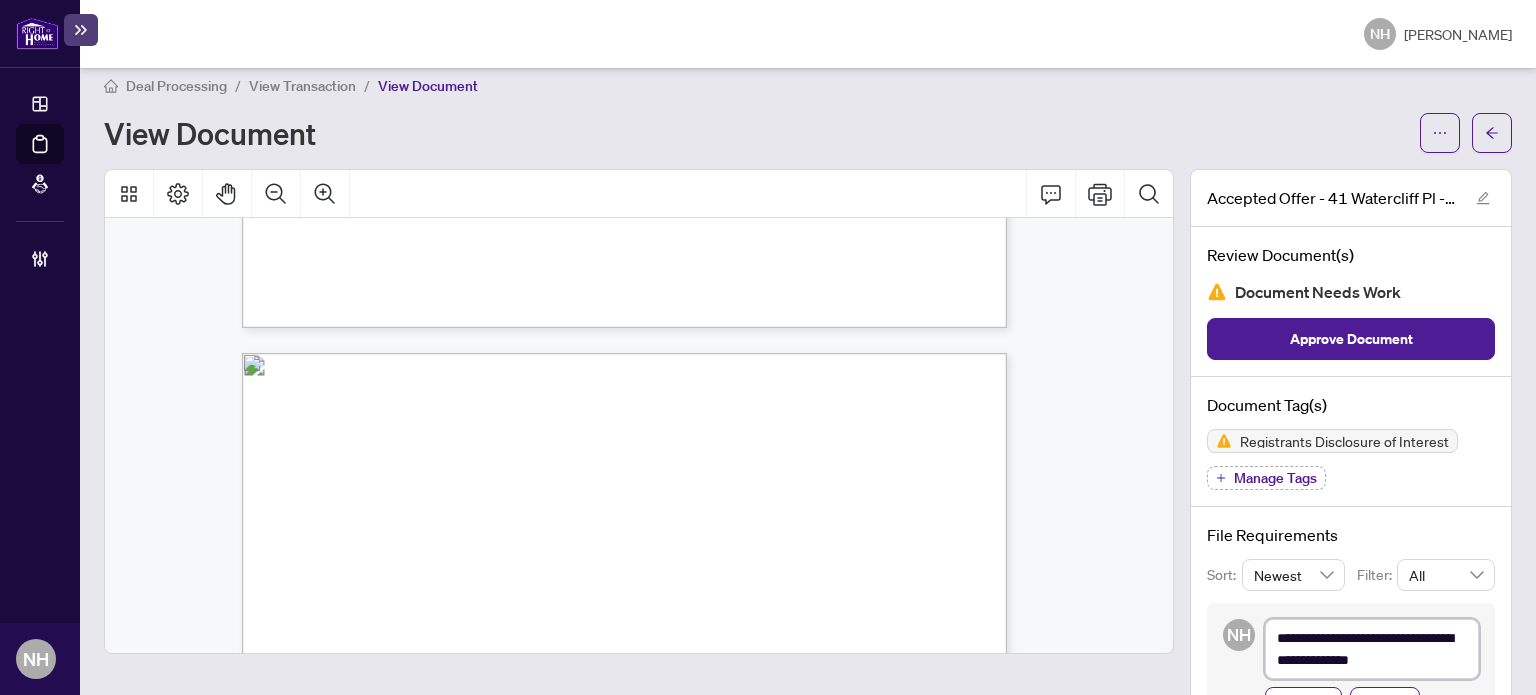 type on "**********" 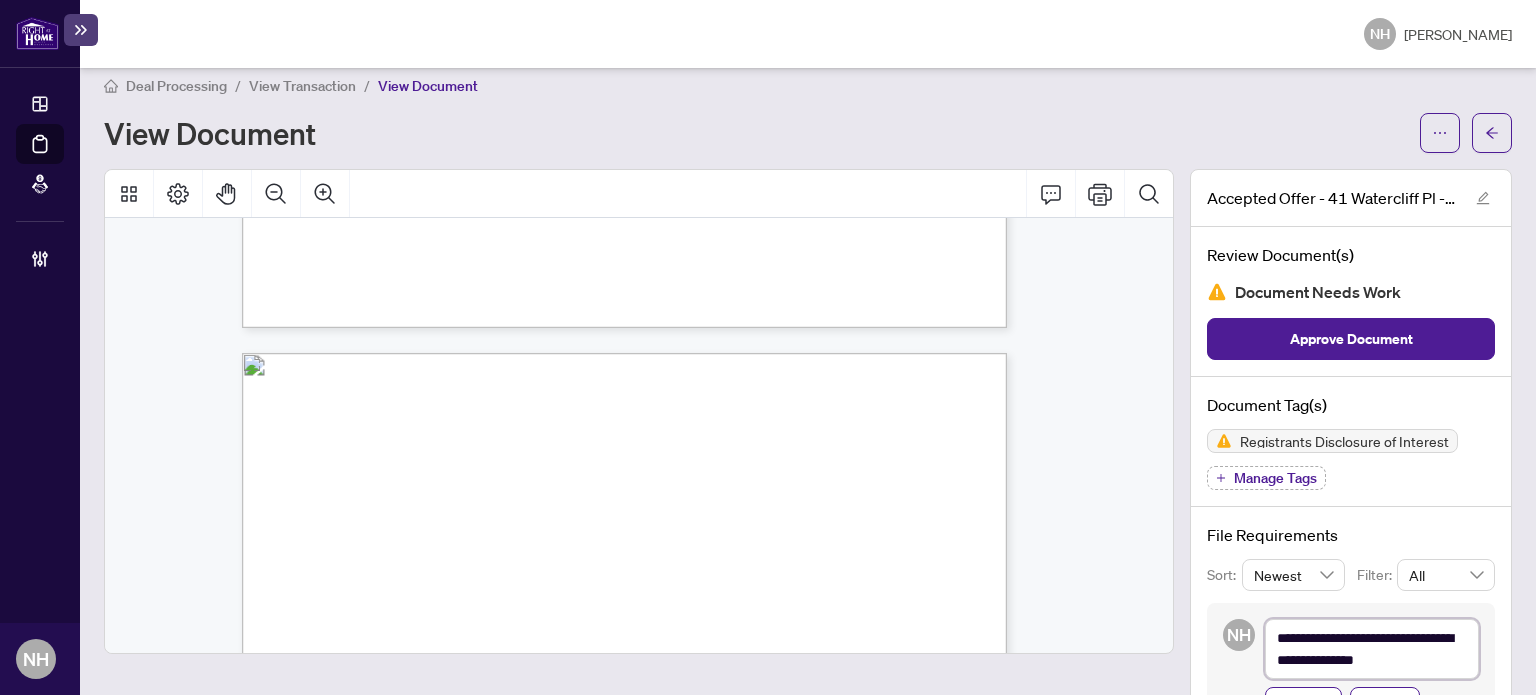 type on "**********" 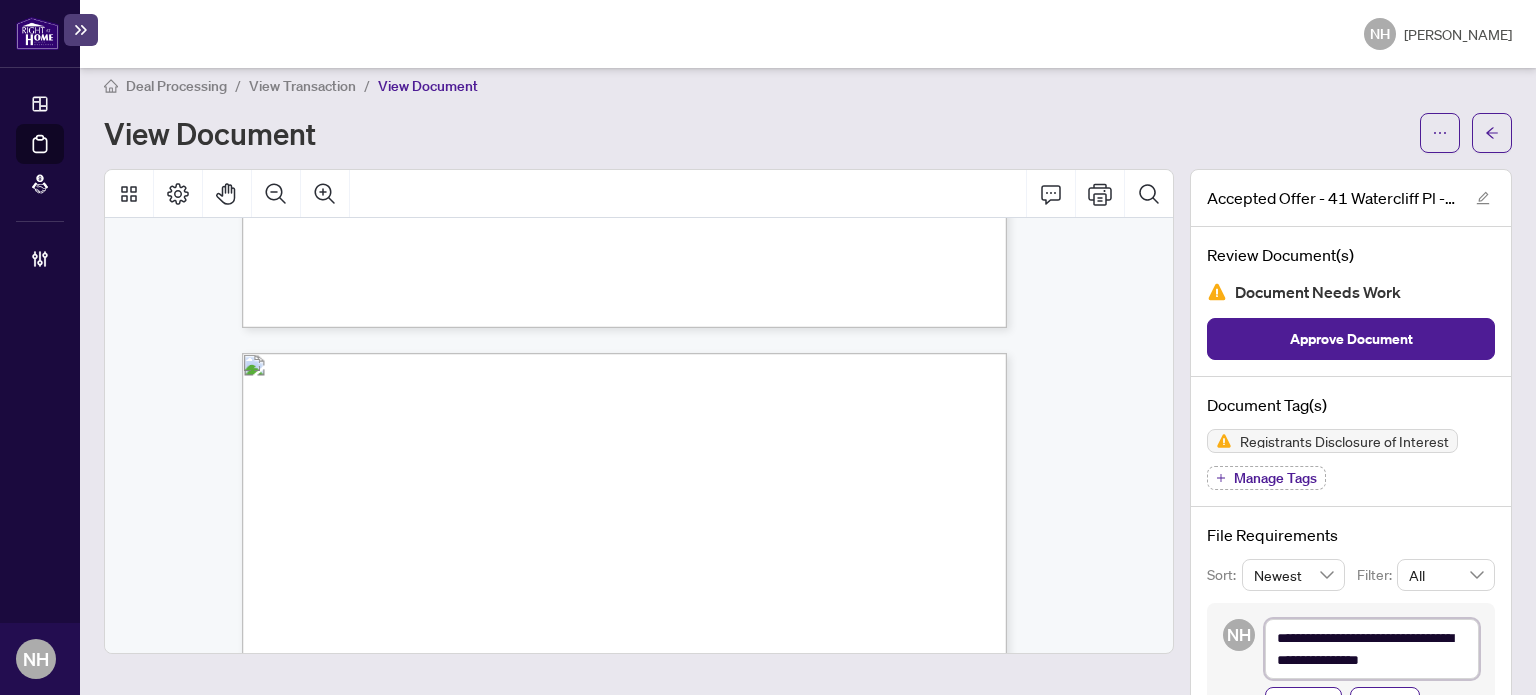 type on "**********" 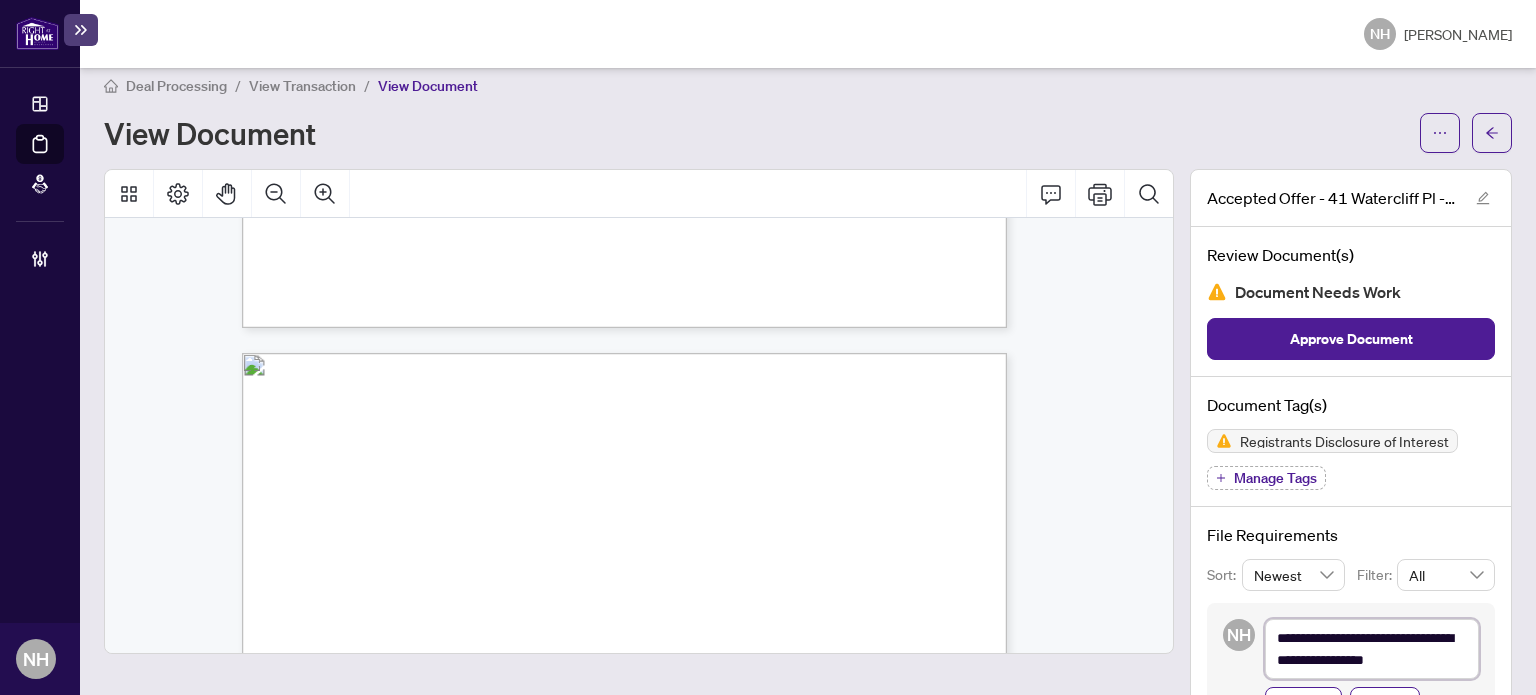 type on "**********" 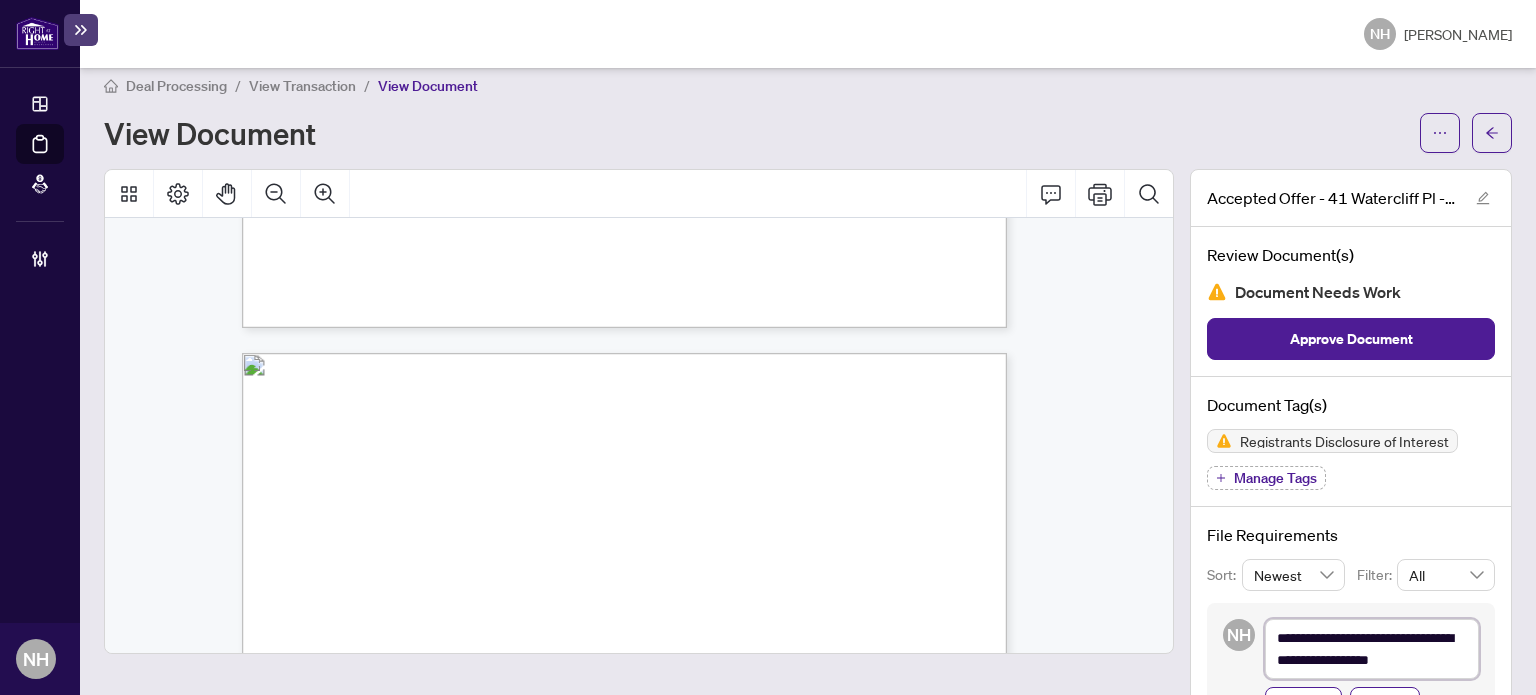 type on "**********" 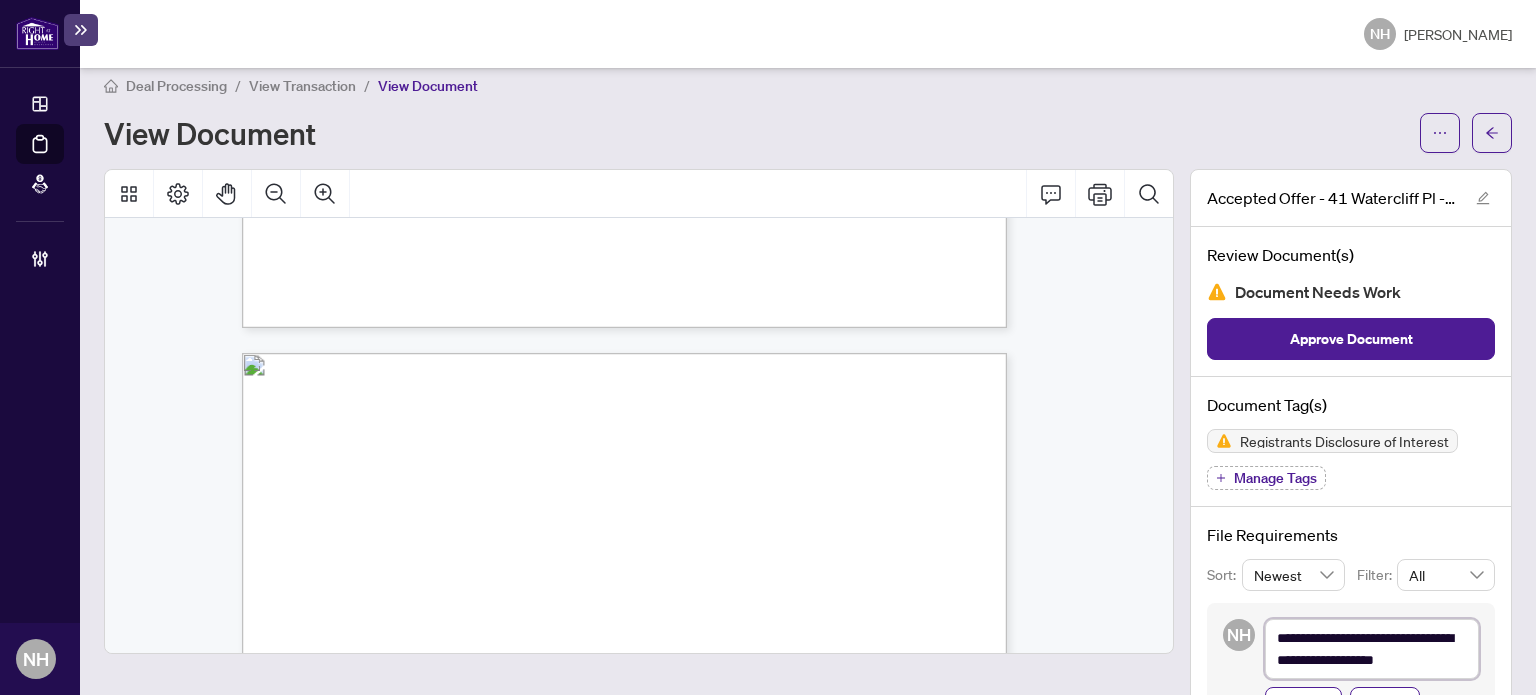 type on "**********" 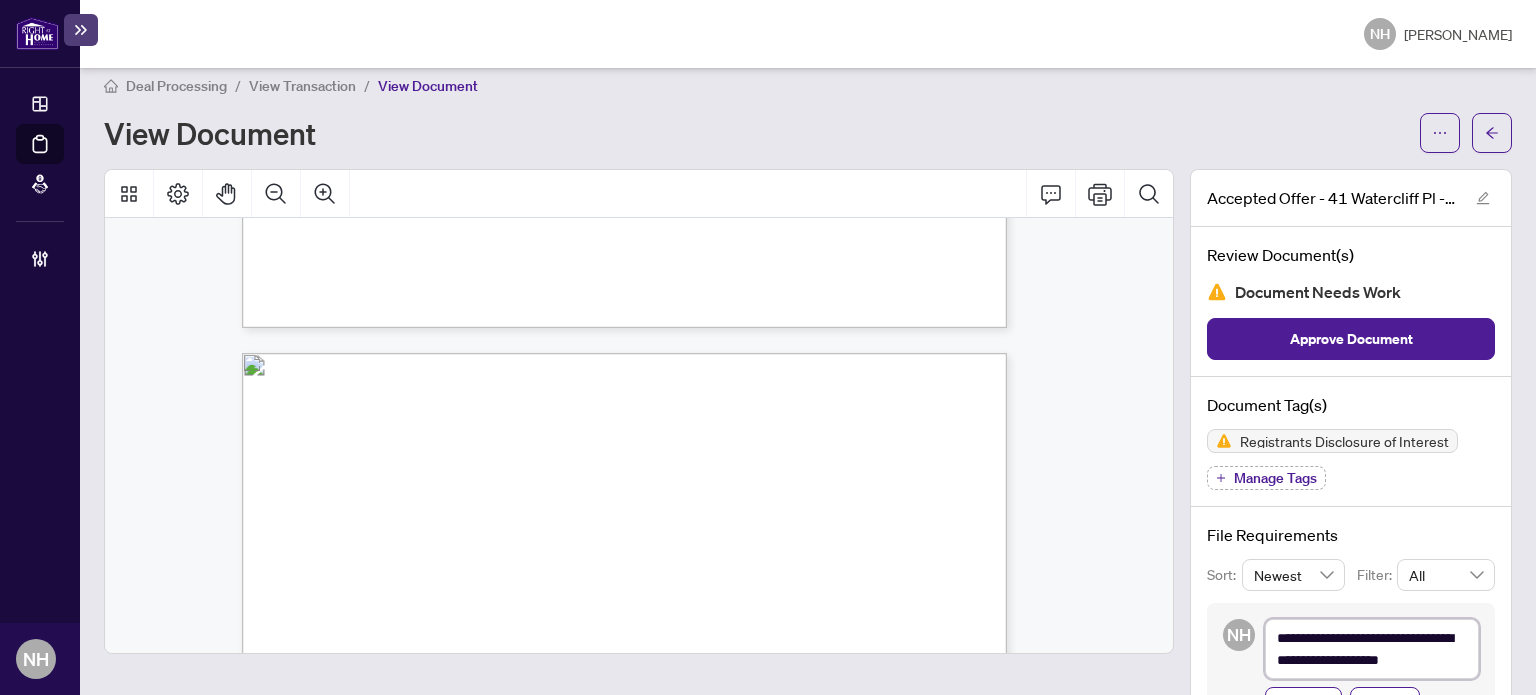 type on "**********" 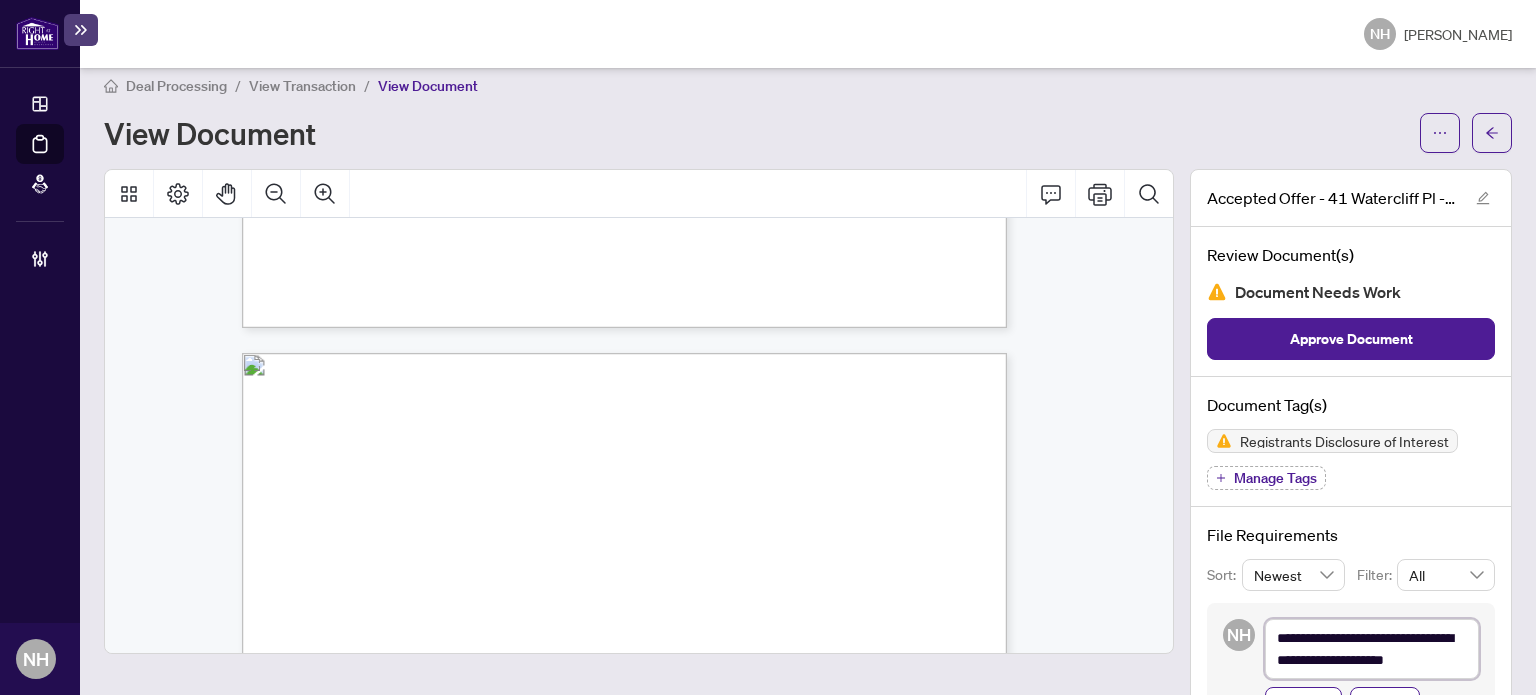 type on "**********" 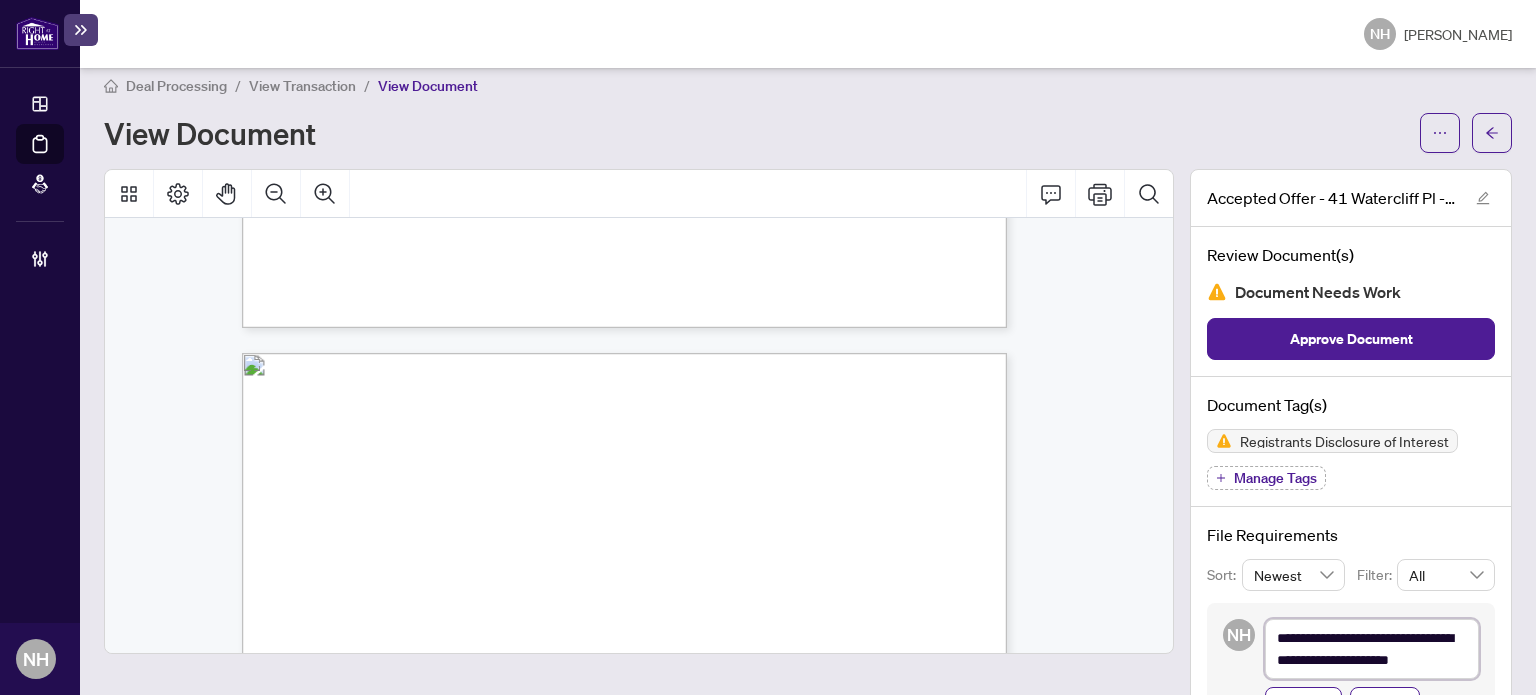 type on "**********" 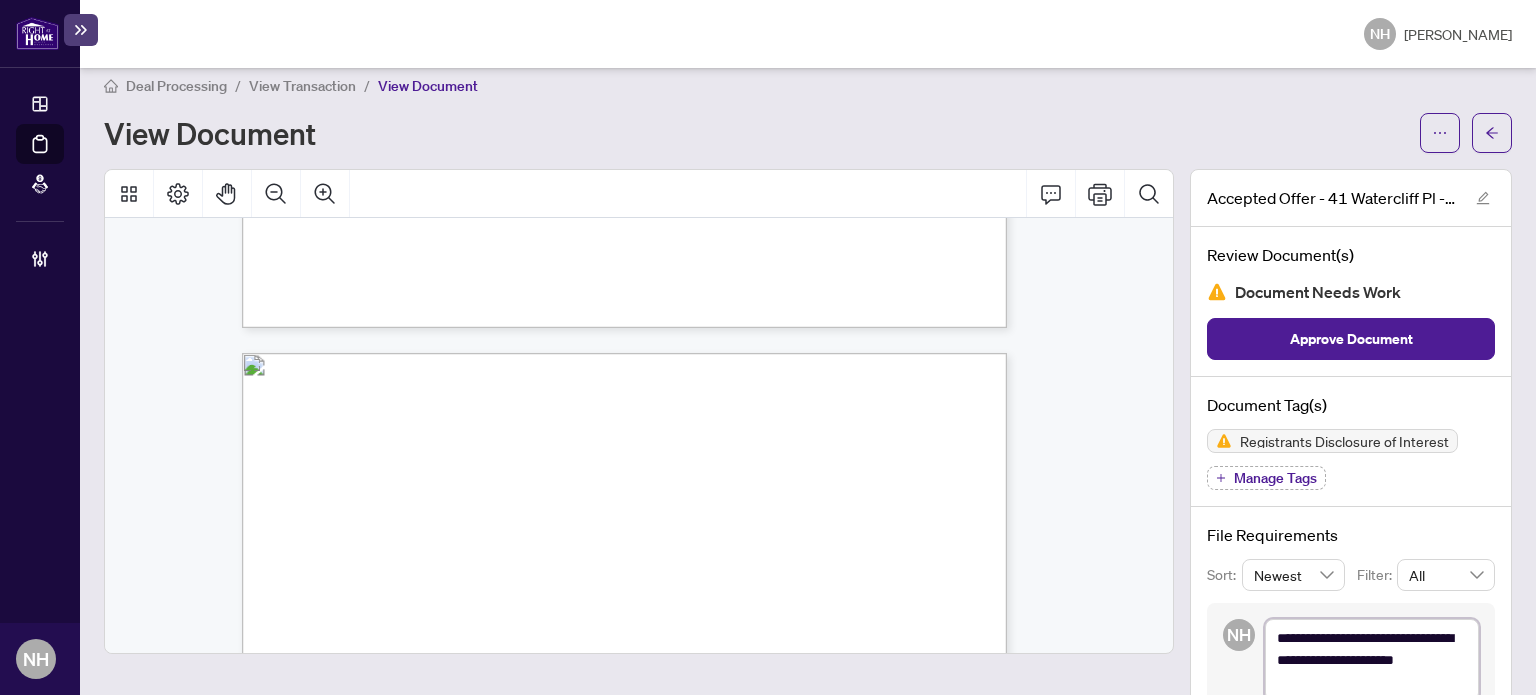 type on "**********" 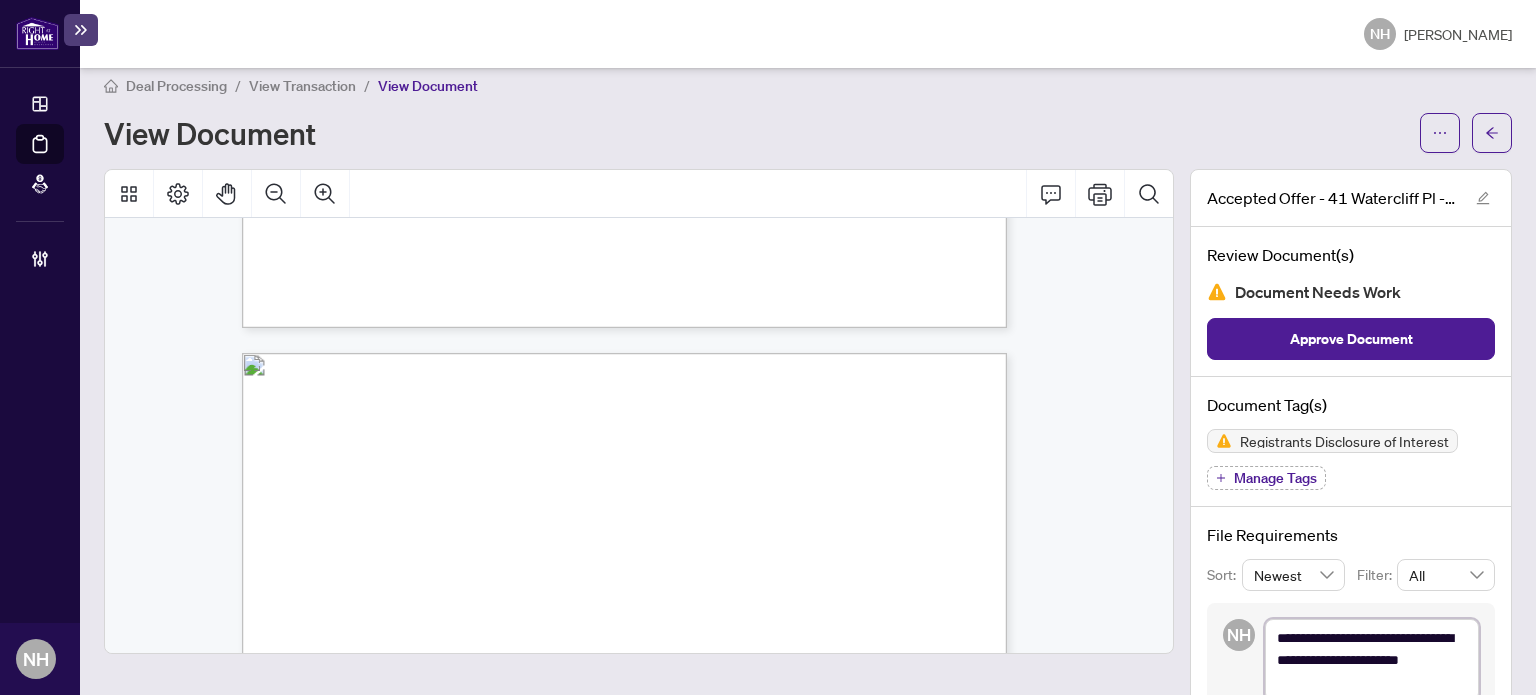 type on "**********" 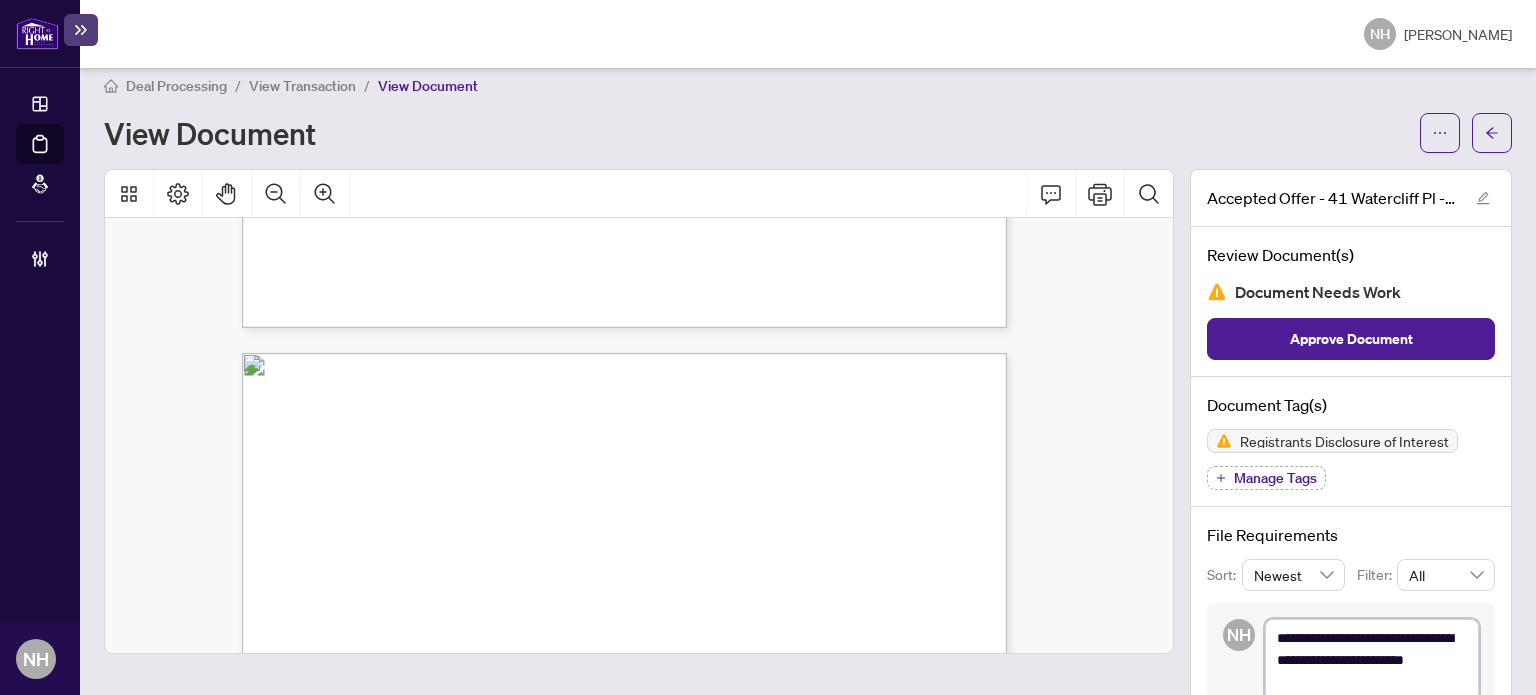 type on "**********" 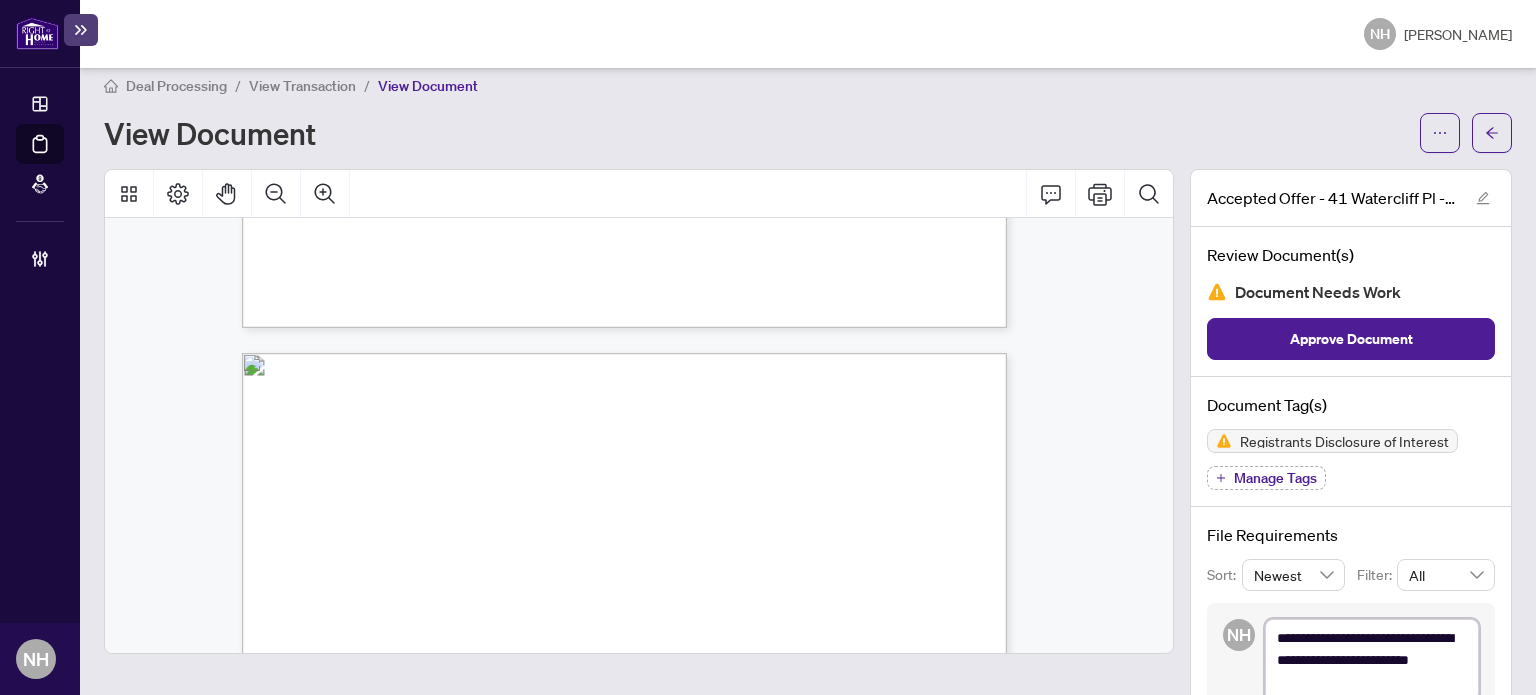 type on "**********" 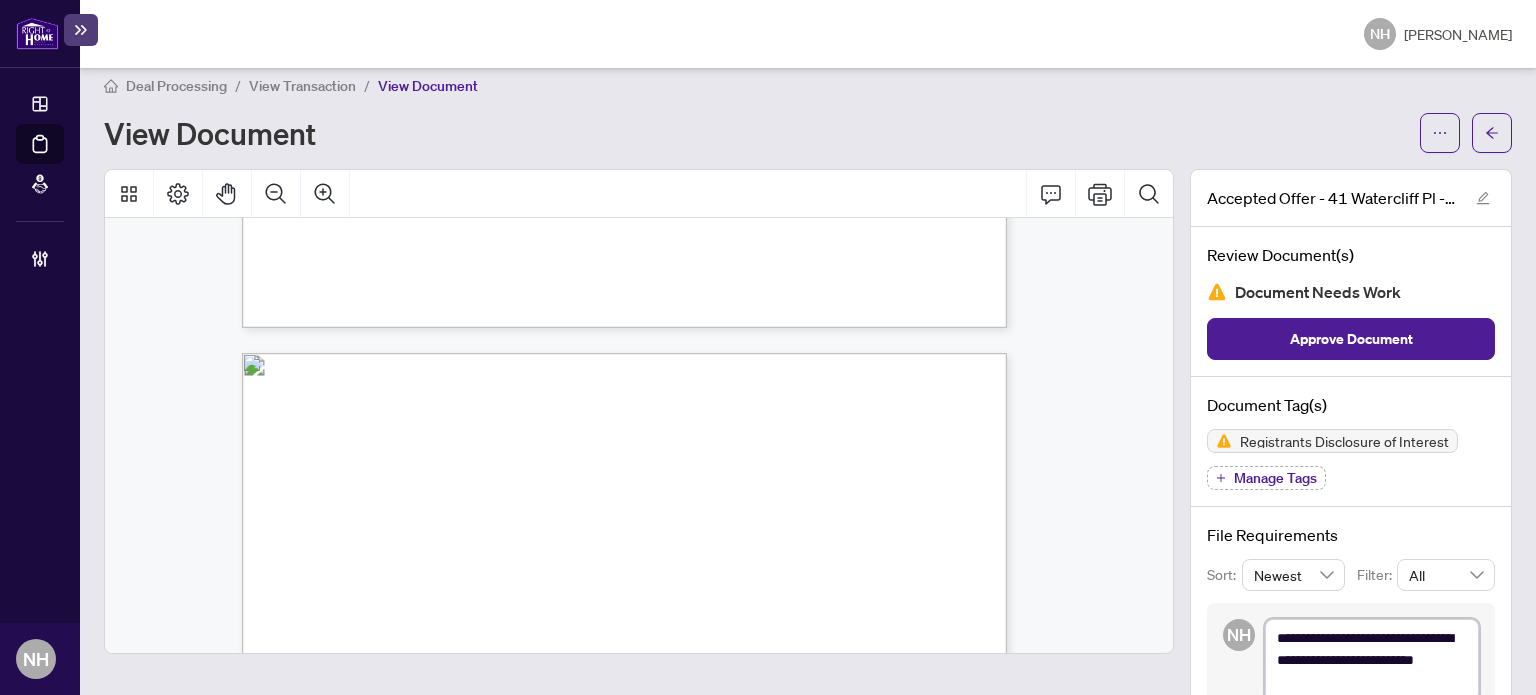 type on "**********" 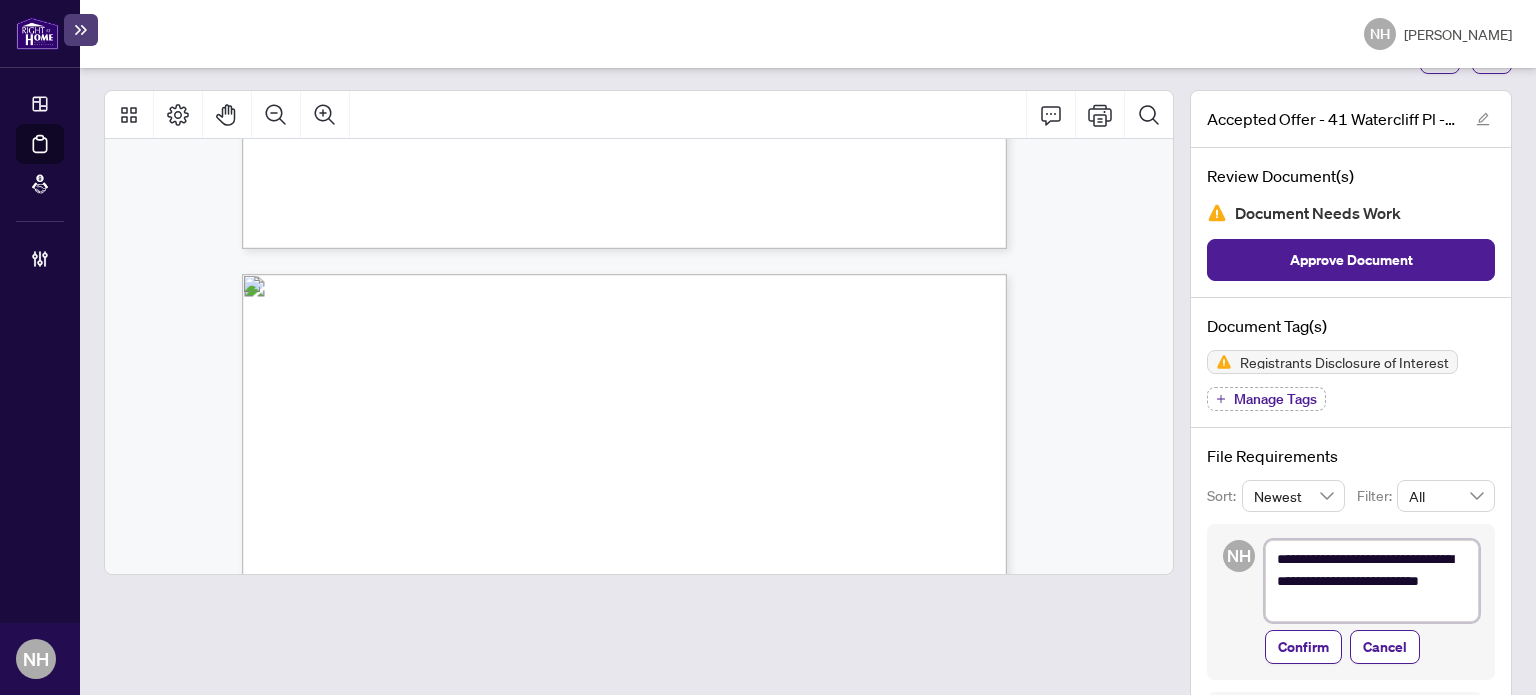 scroll, scrollTop: 176, scrollLeft: 0, axis: vertical 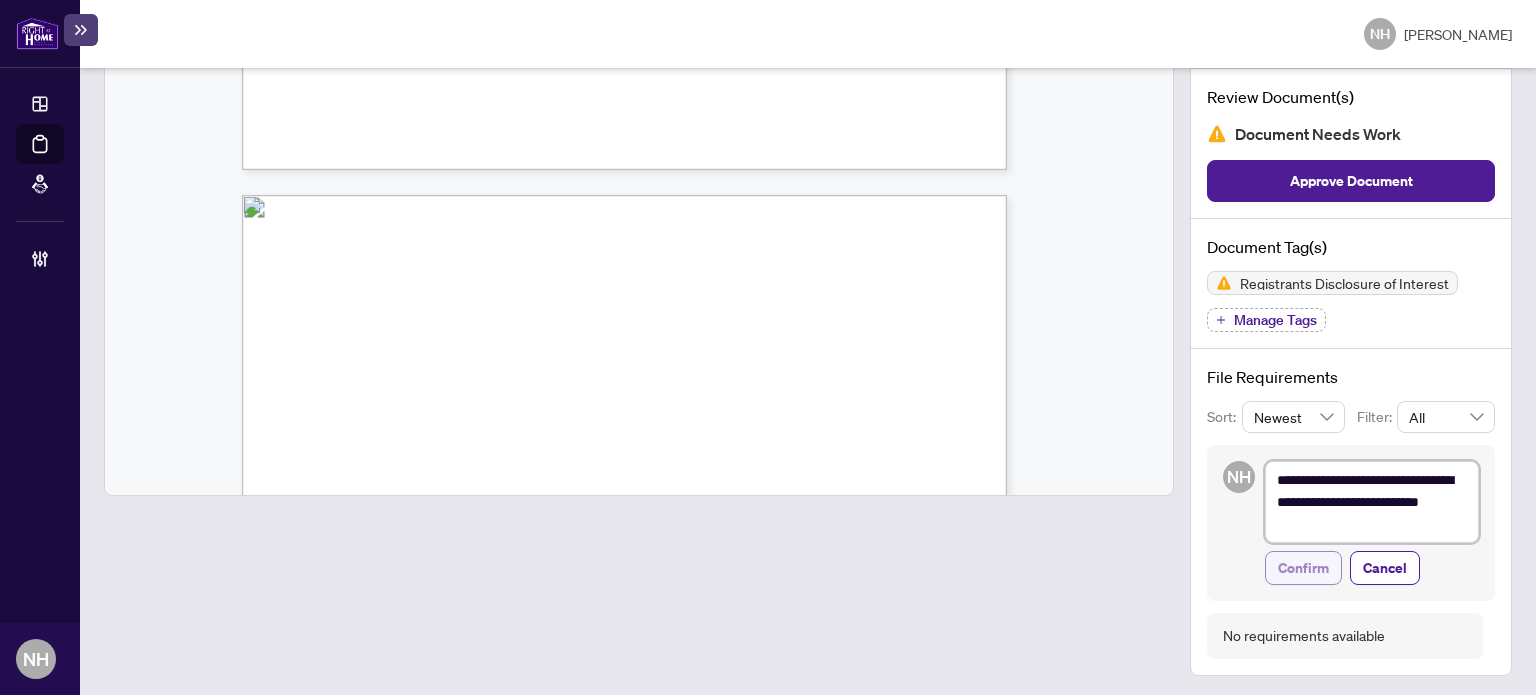 type on "**********" 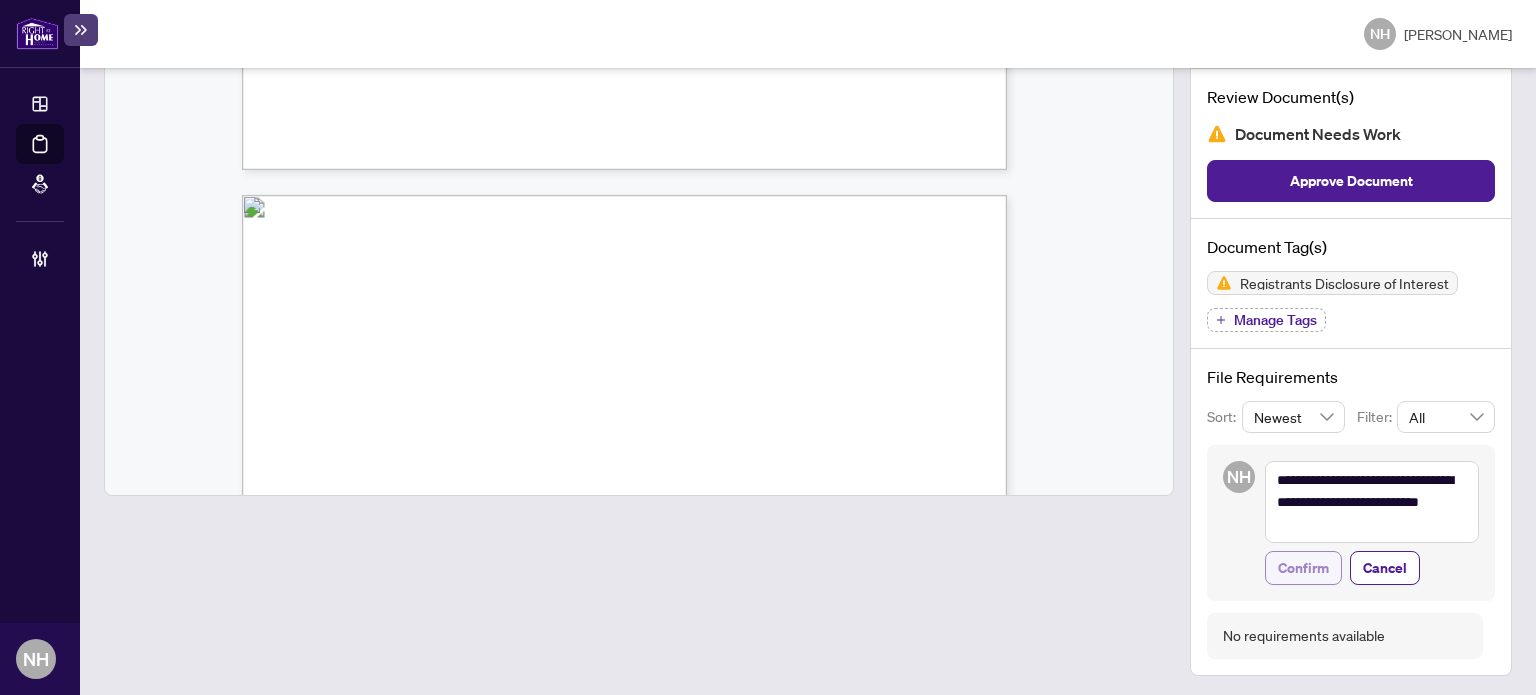 click on "Confirm" at bounding box center [1303, 568] 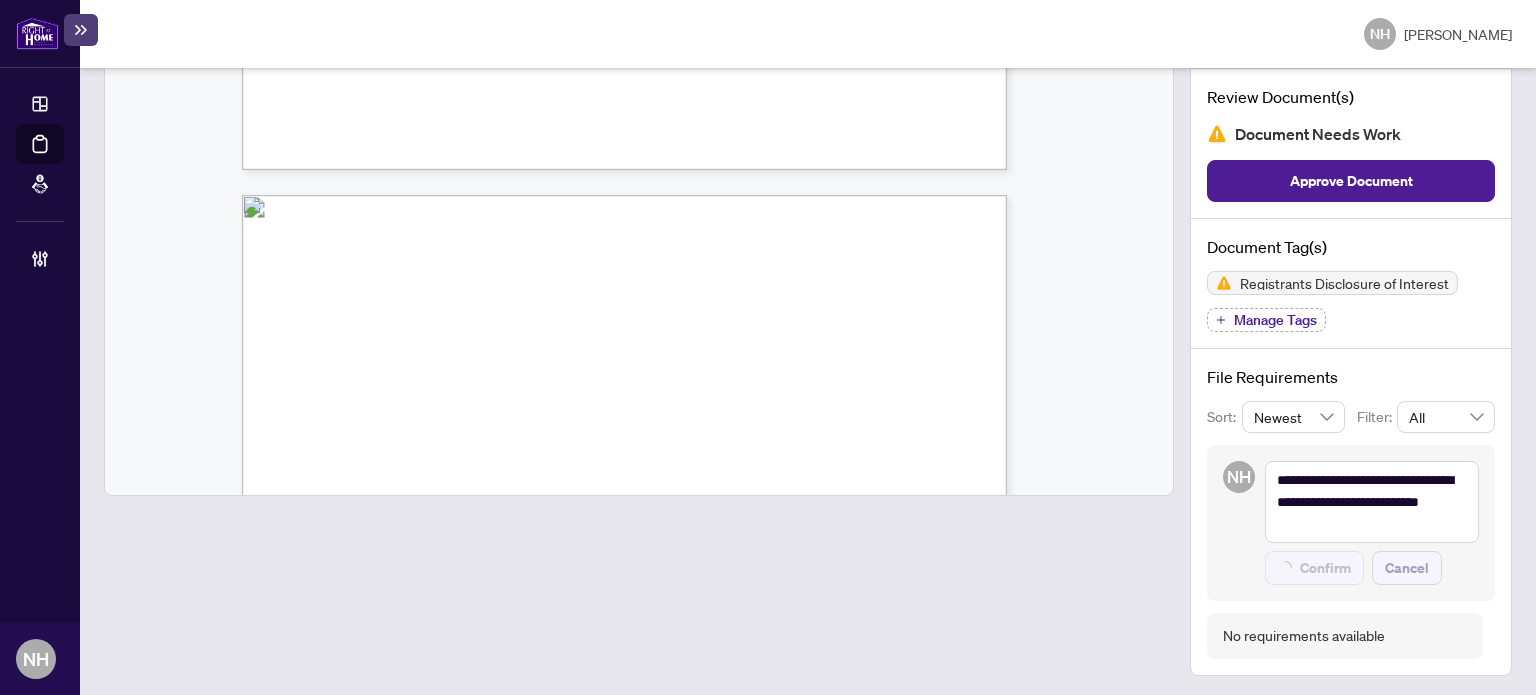type on "**********" 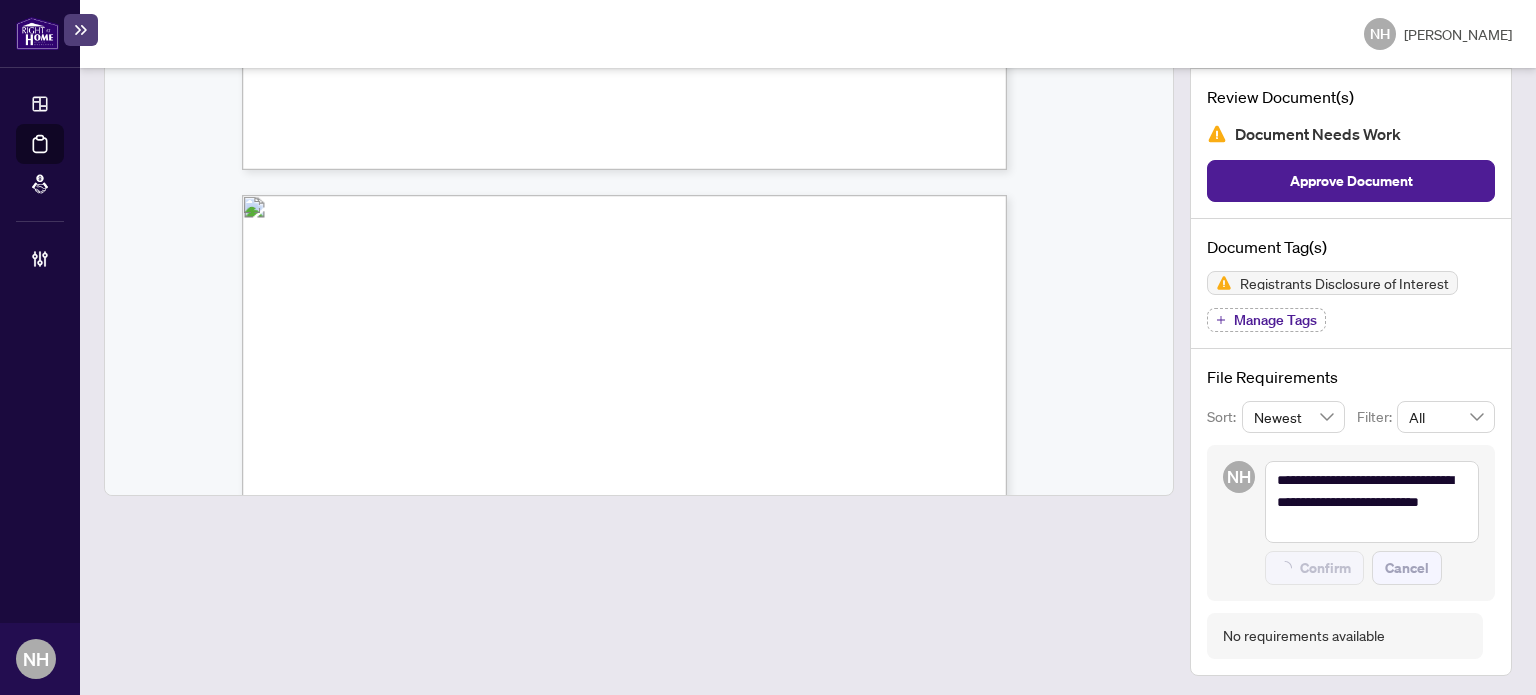 type 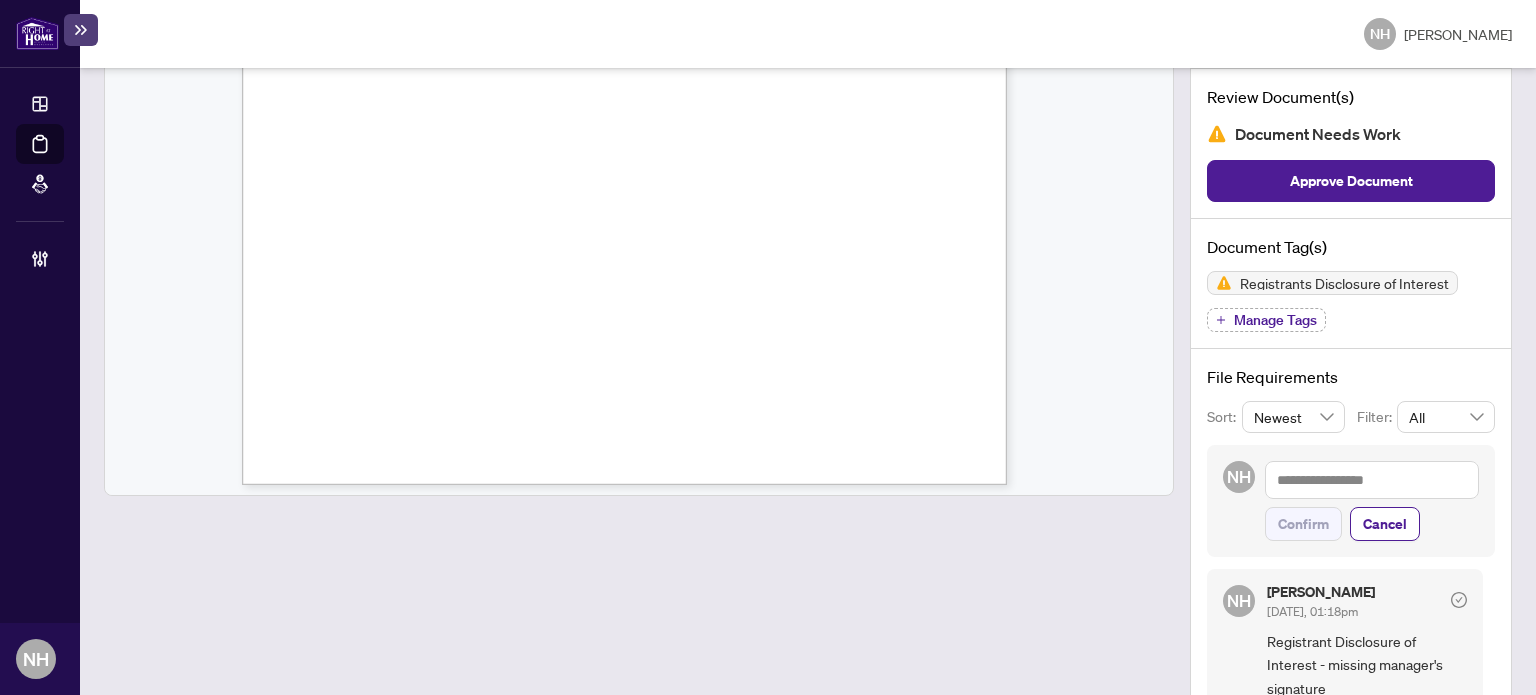 scroll, scrollTop: 1700, scrollLeft: 0, axis: vertical 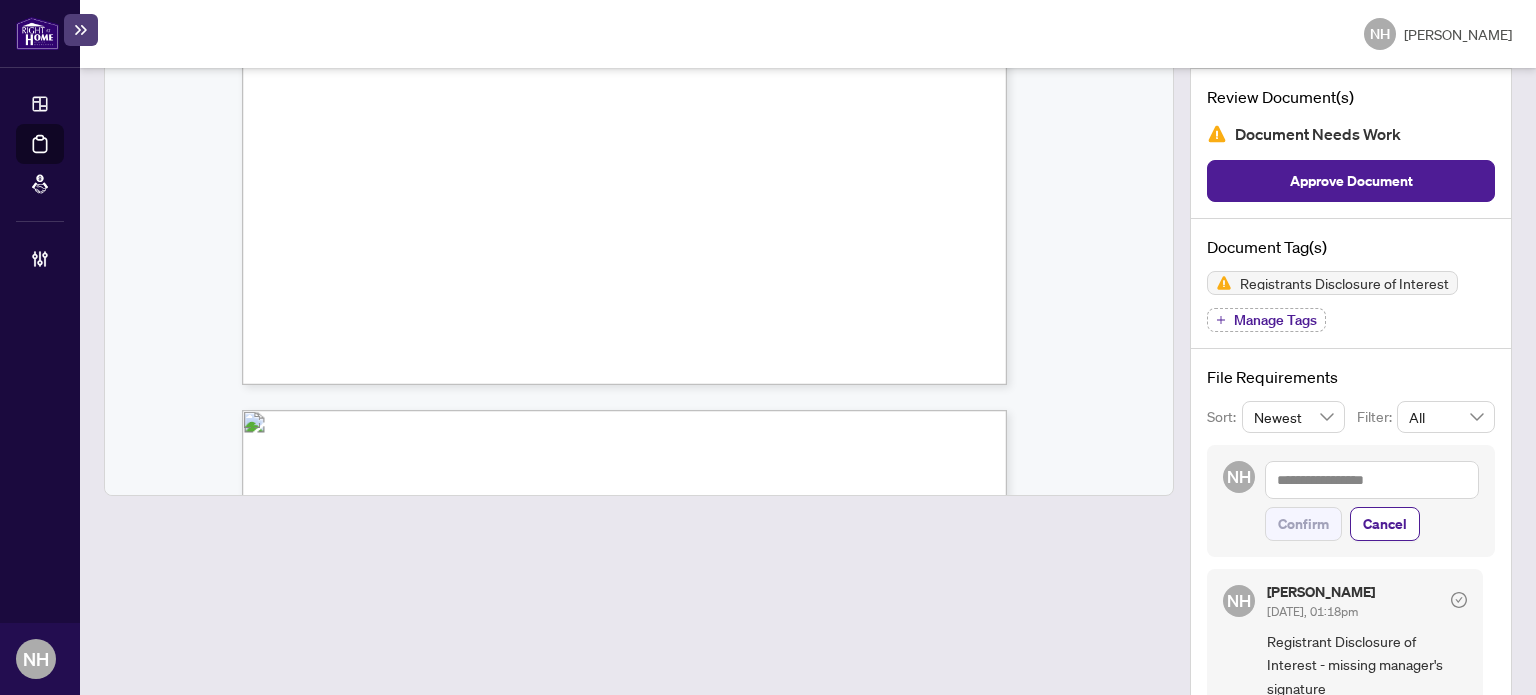 click on "Manage Tags" at bounding box center [1275, 320] 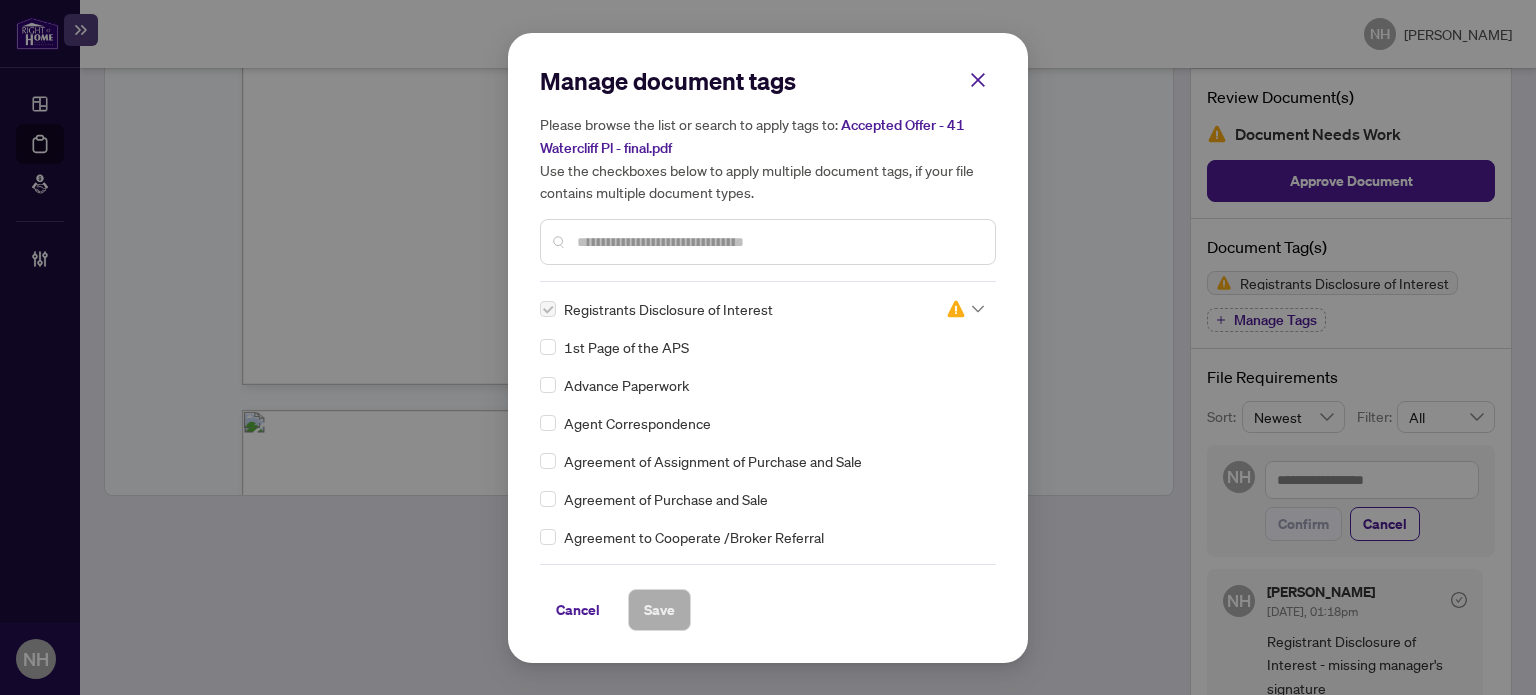 click at bounding box center [778, 242] 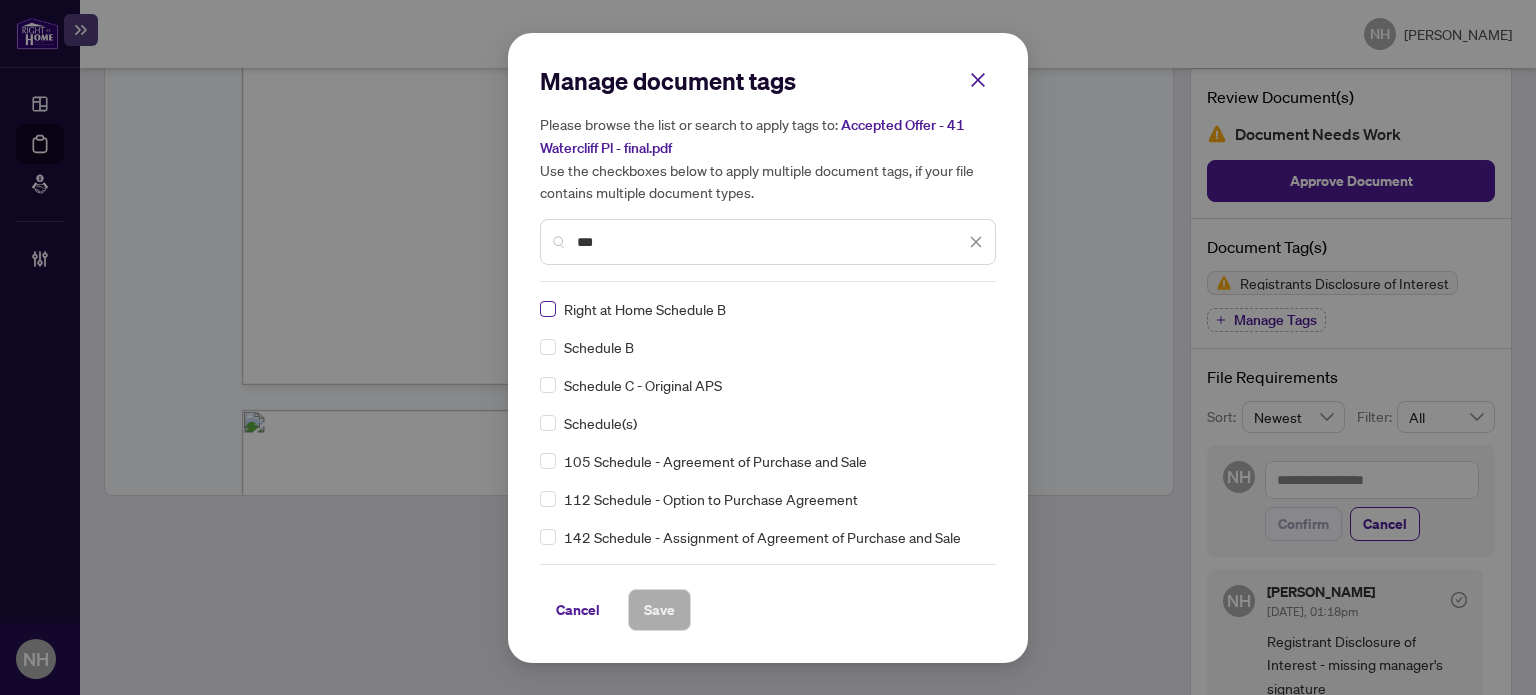 type on "***" 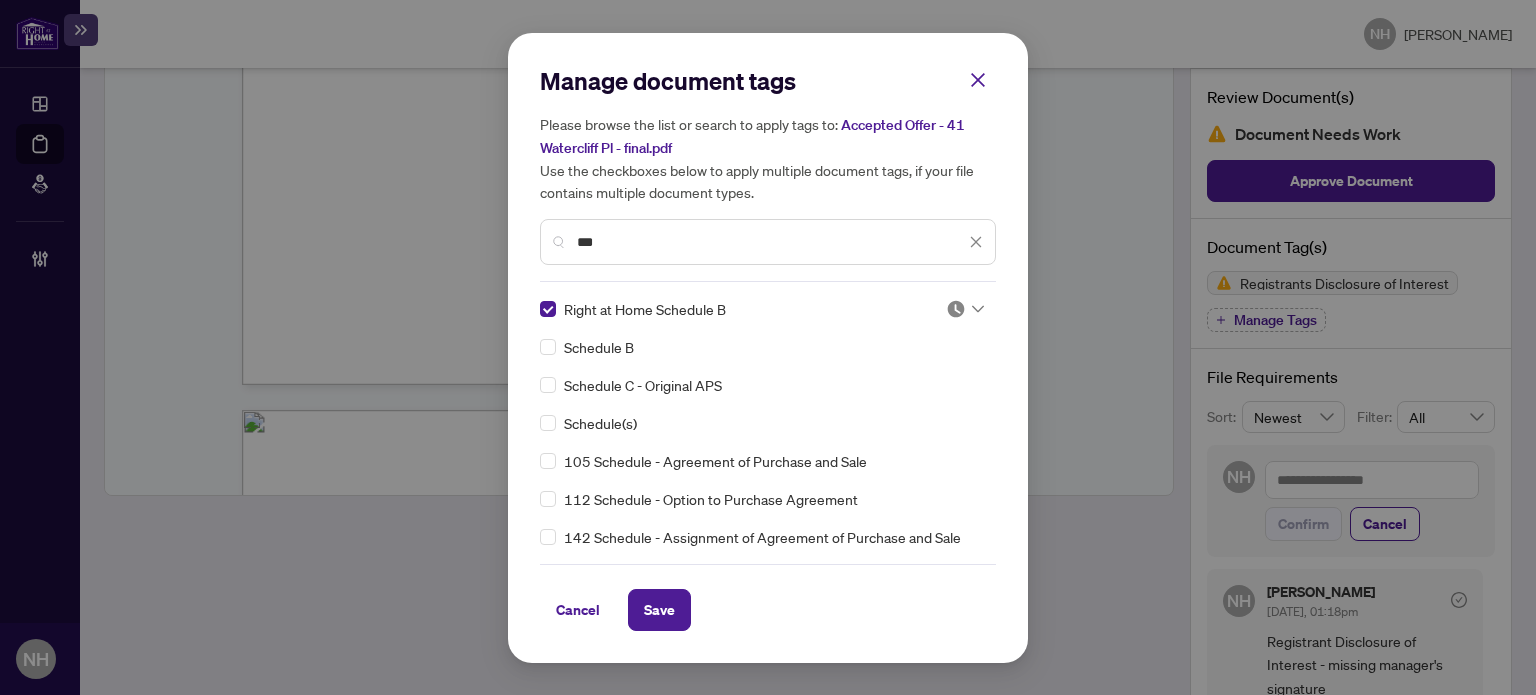 click at bounding box center (956, 309) 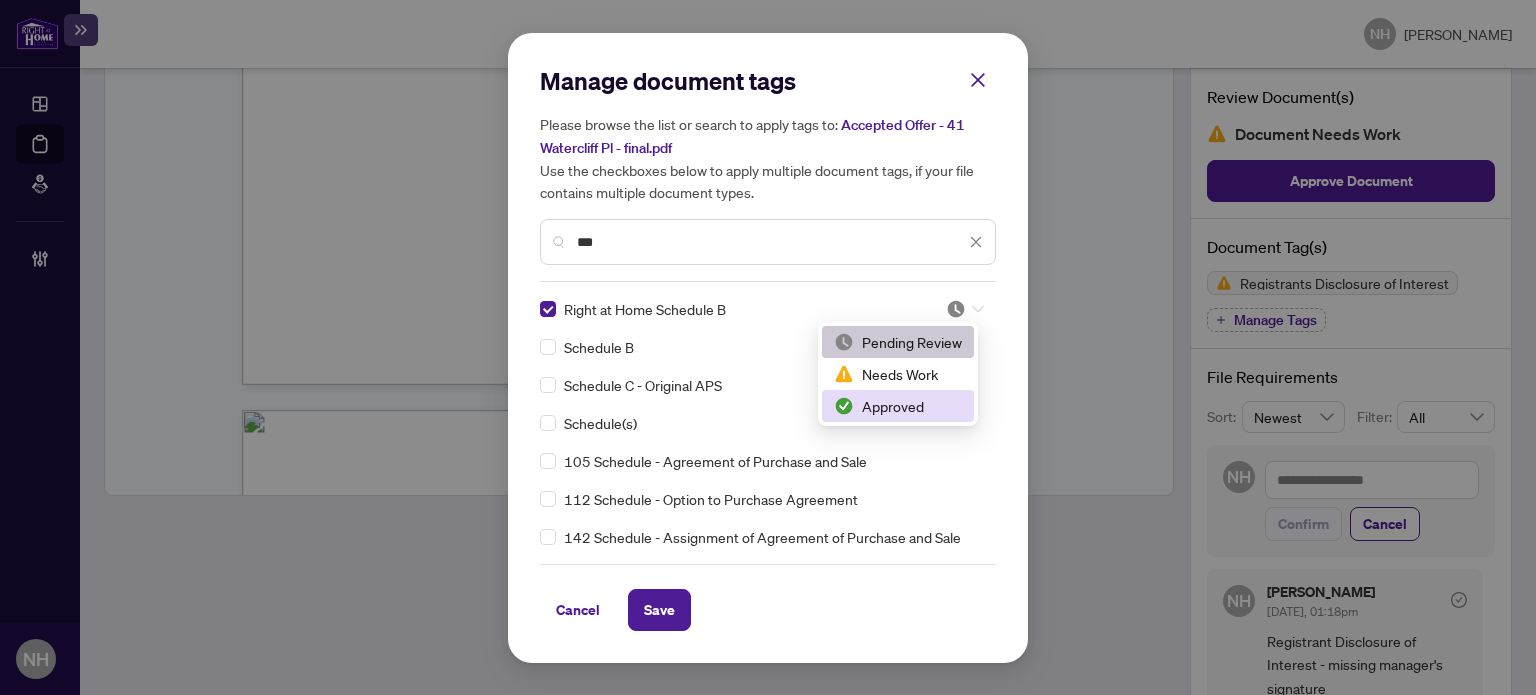 click on "Approved" at bounding box center [898, 406] 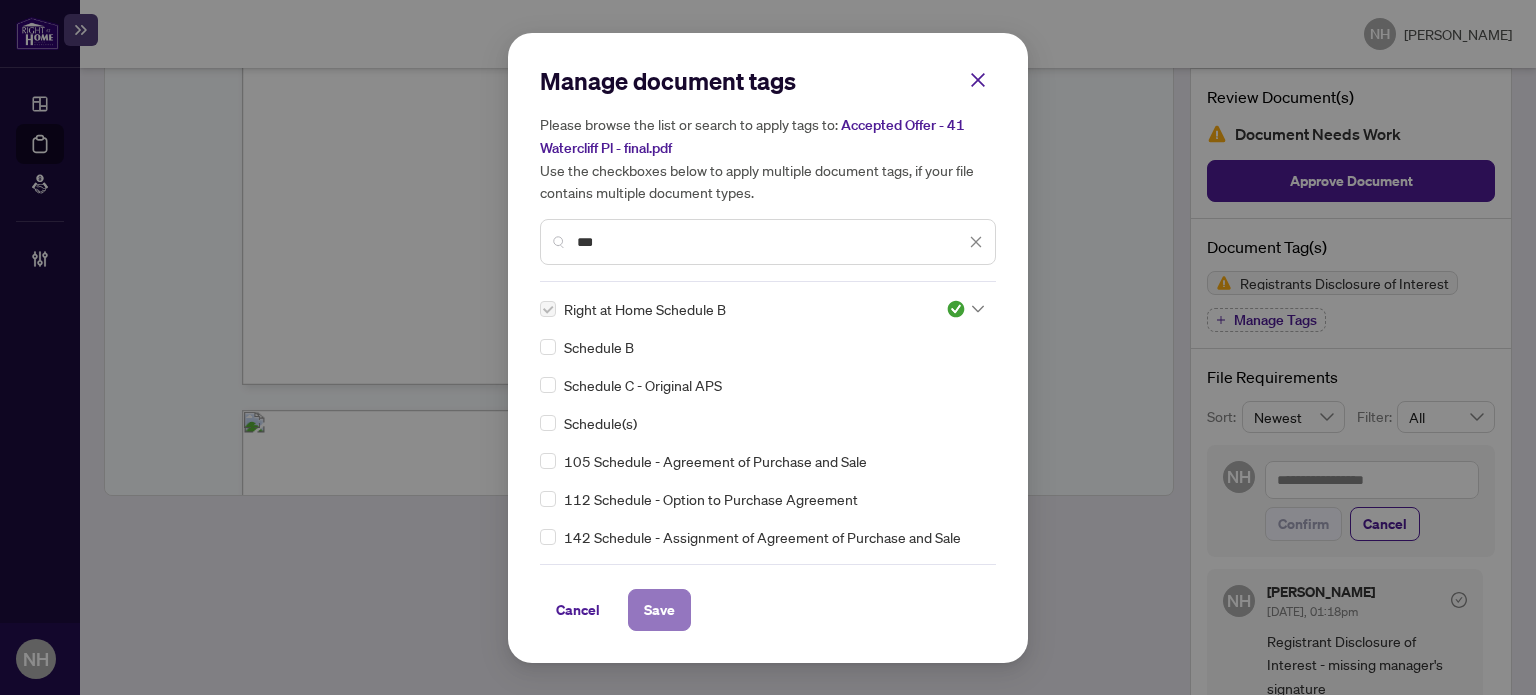 click on "Save" at bounding box center (659, 610) 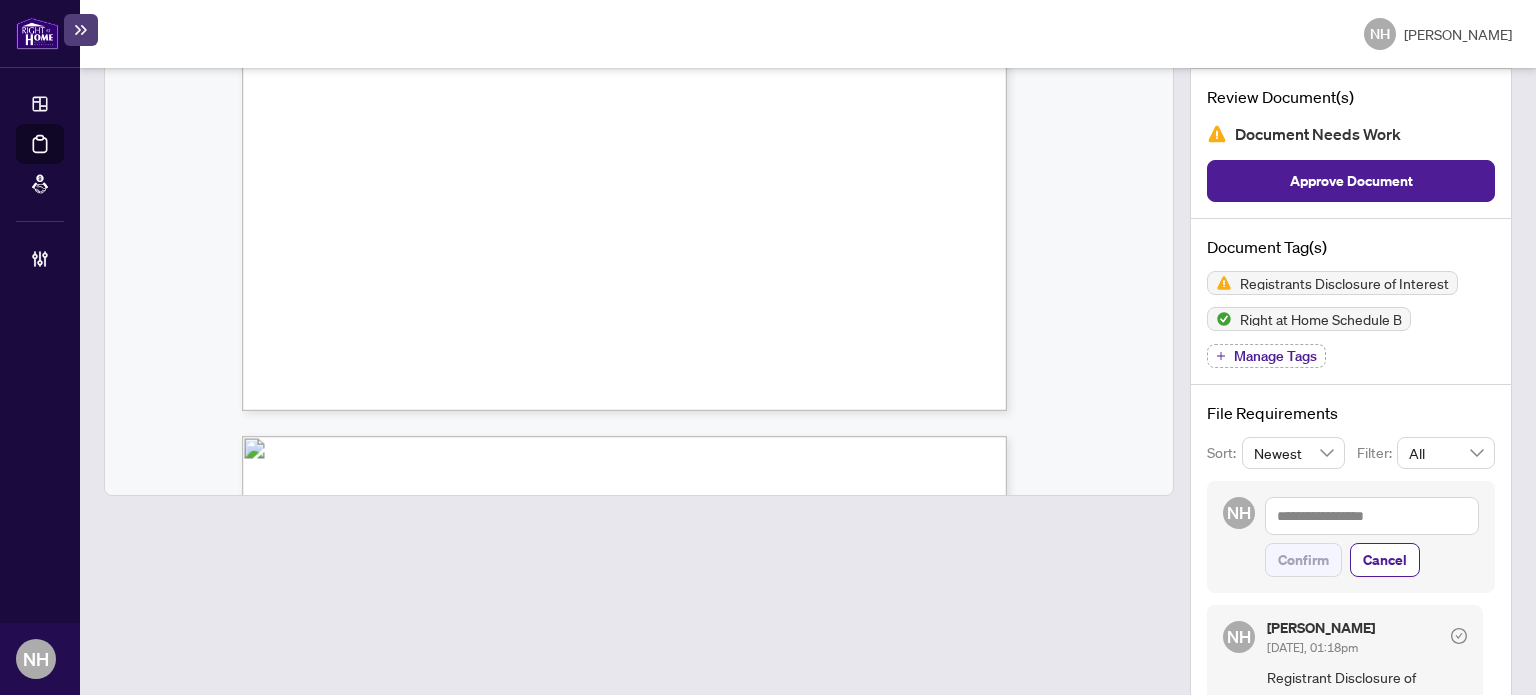 scroll, scrollTop: 16000, scrollLeft: 0, axis: vertical 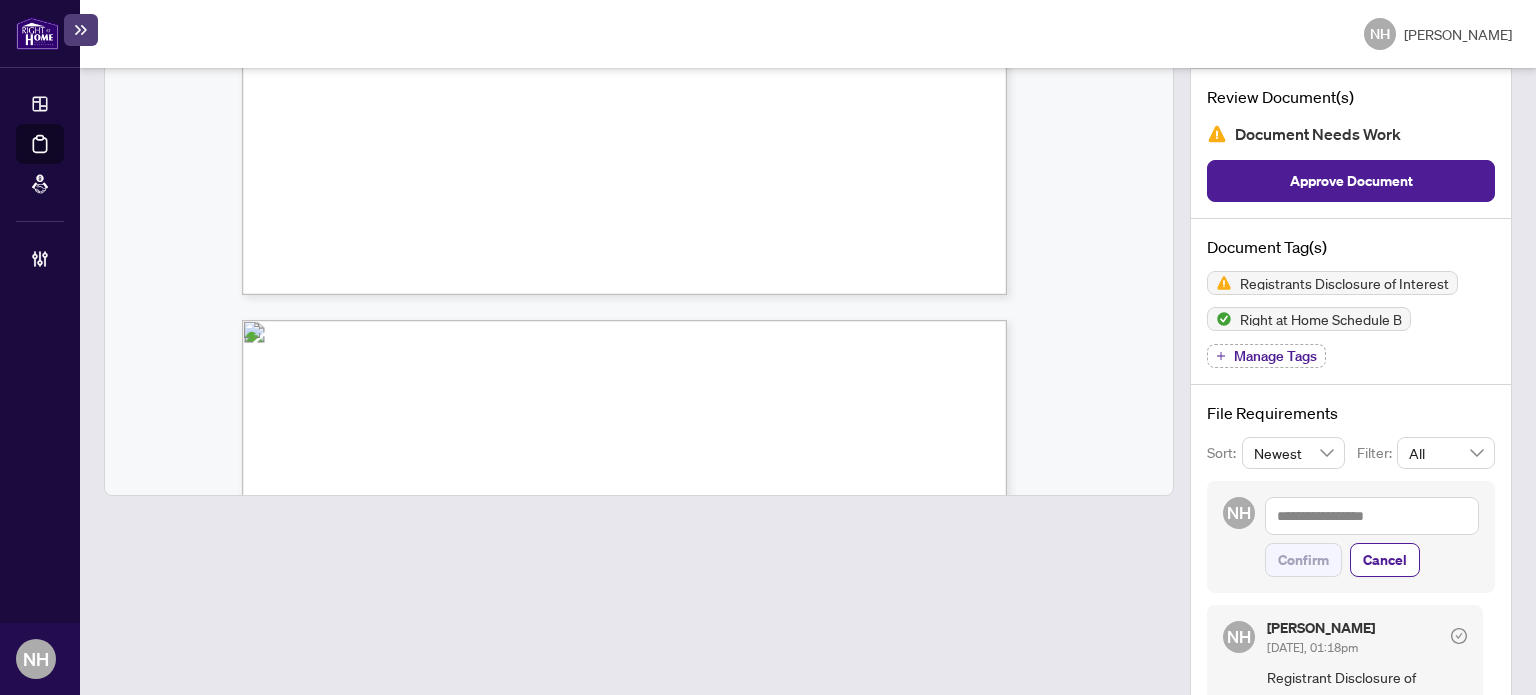 click on "Manage Tags" at bounding box center (1275, 356) 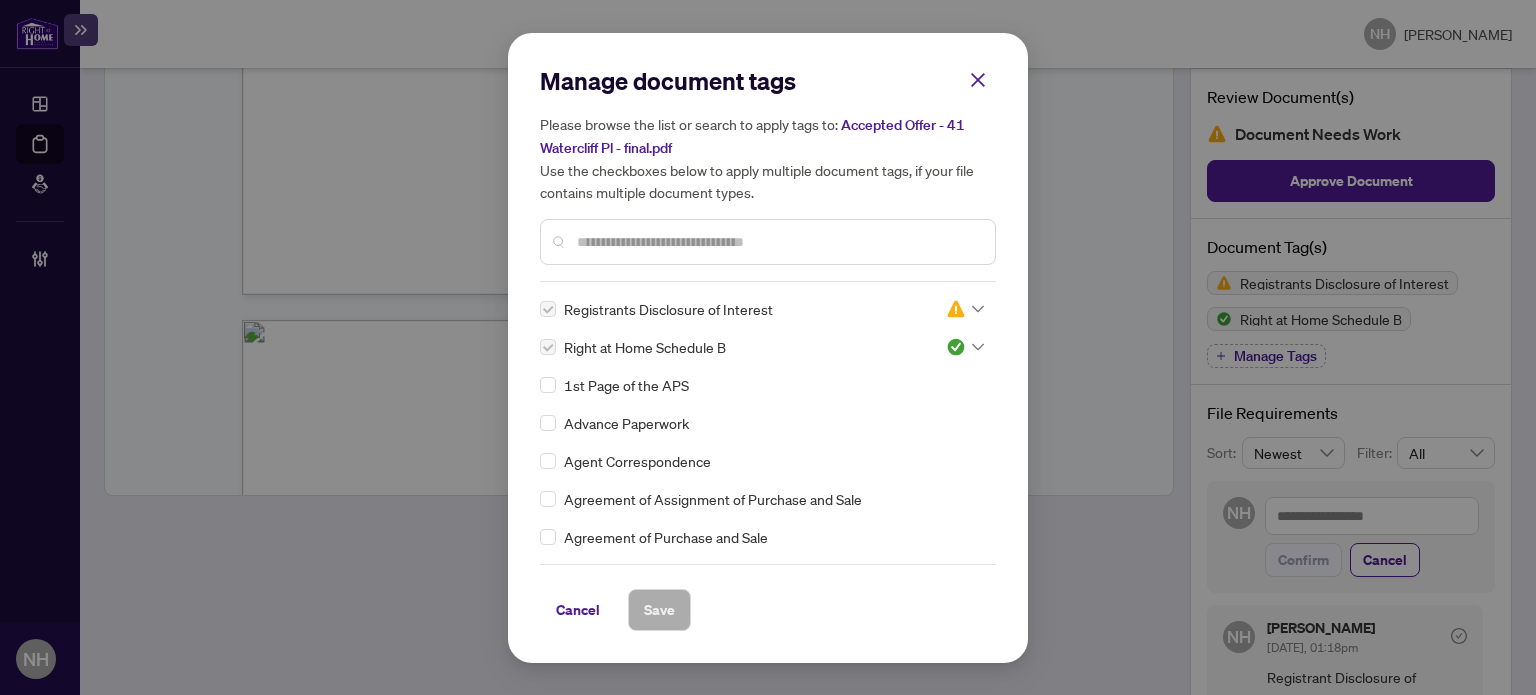 click at bounding box center (778, 242) 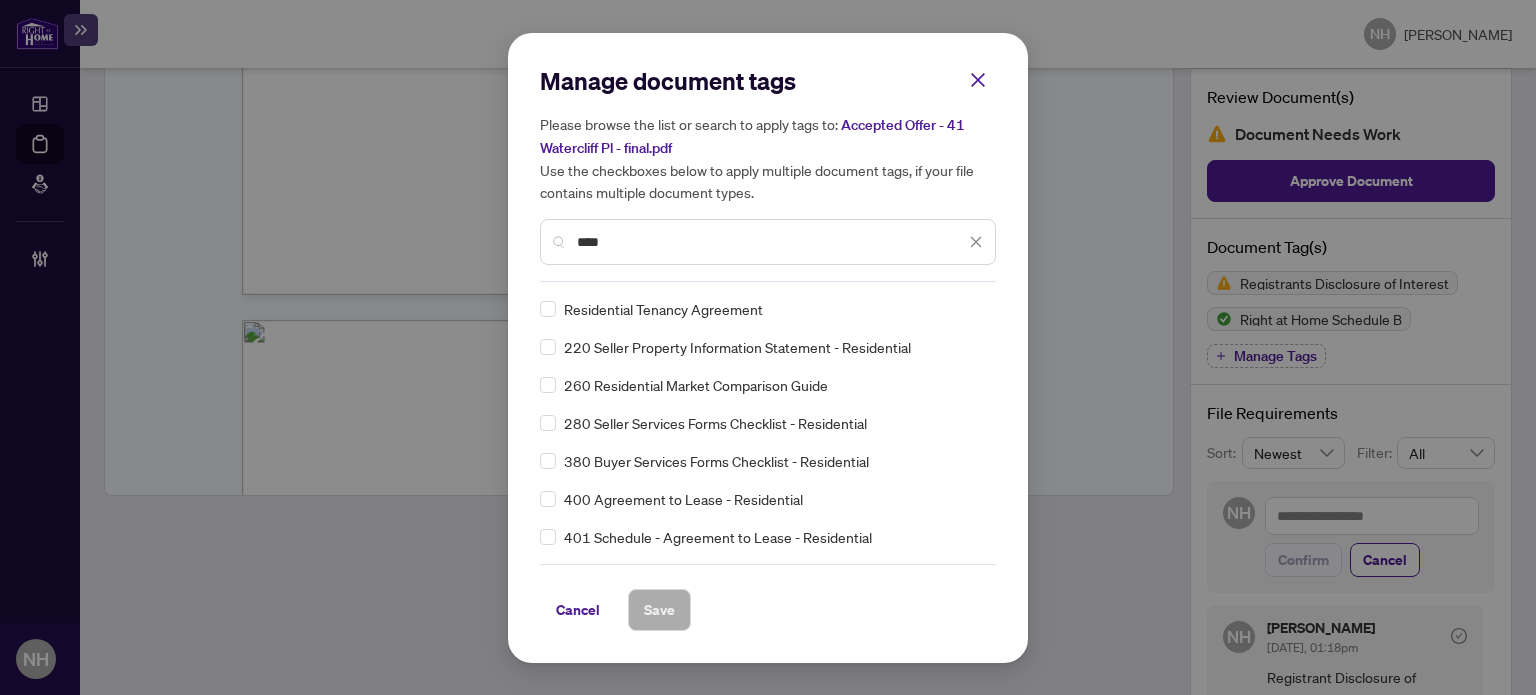 type on "****" 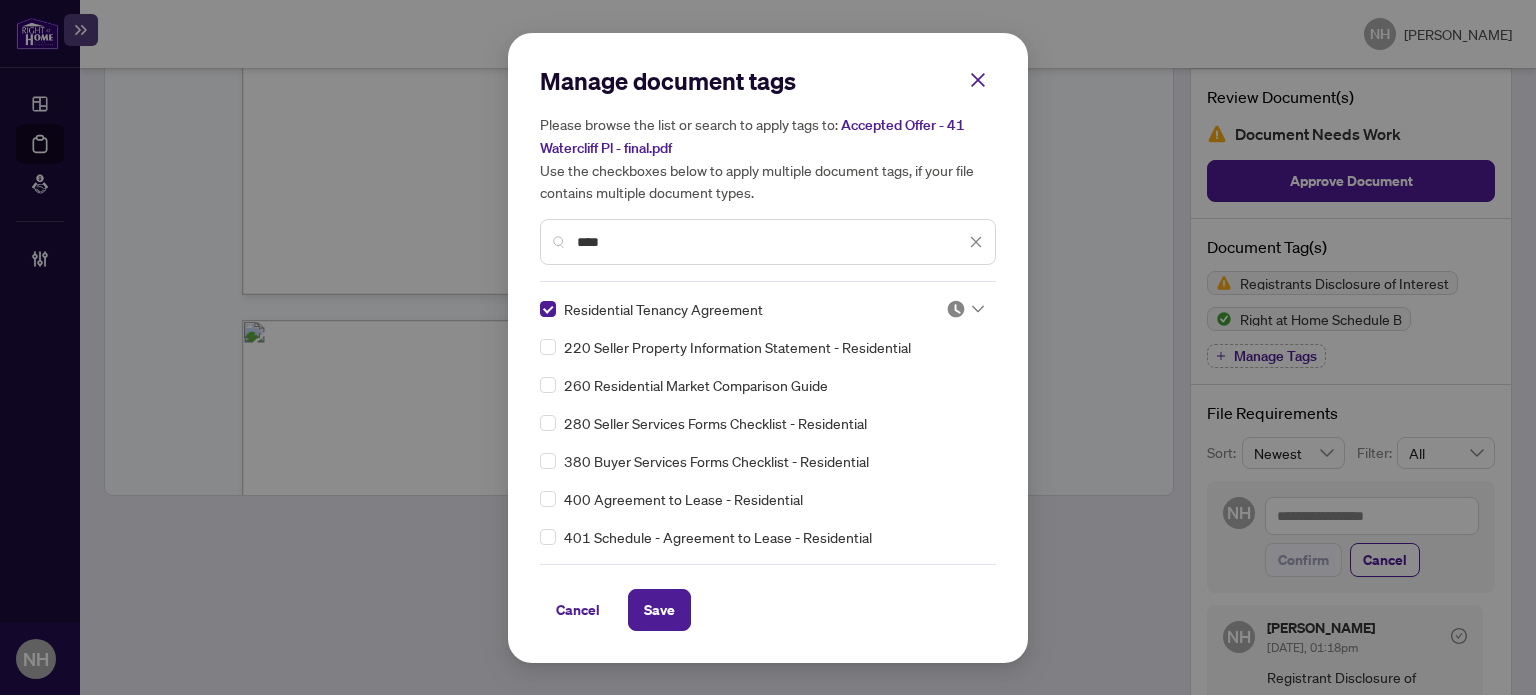 click at bounding box center [956, 309] 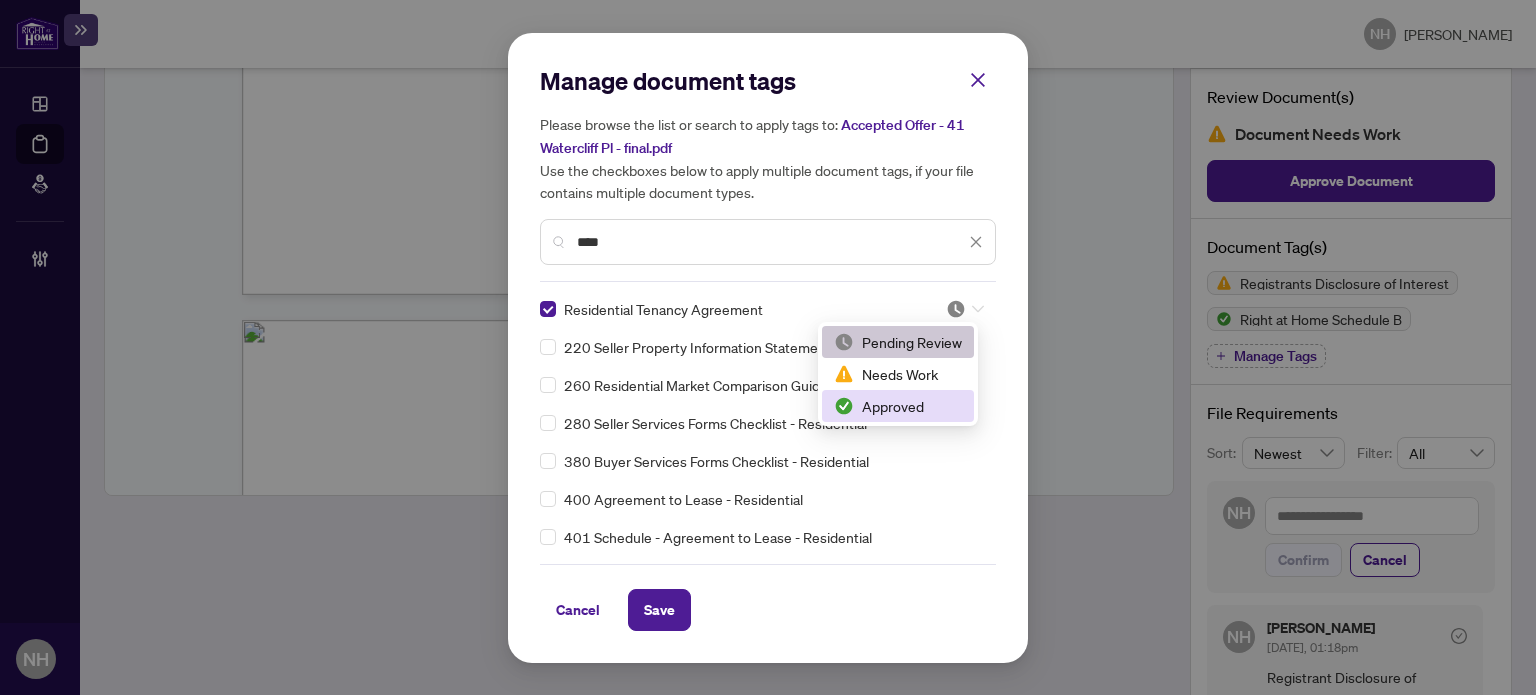 click on "Approved" at bounding box center [898, 406] 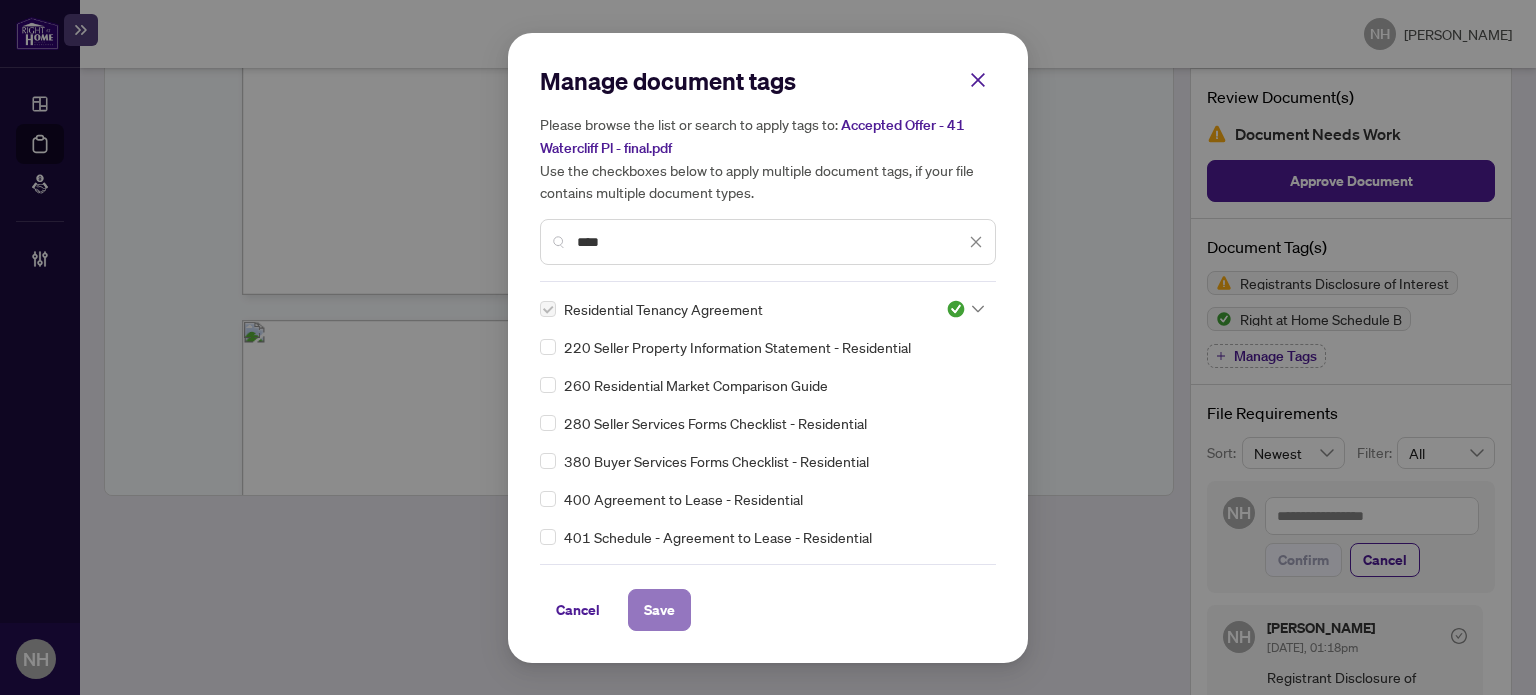 click on "Save" at bounding box center [659, 610] 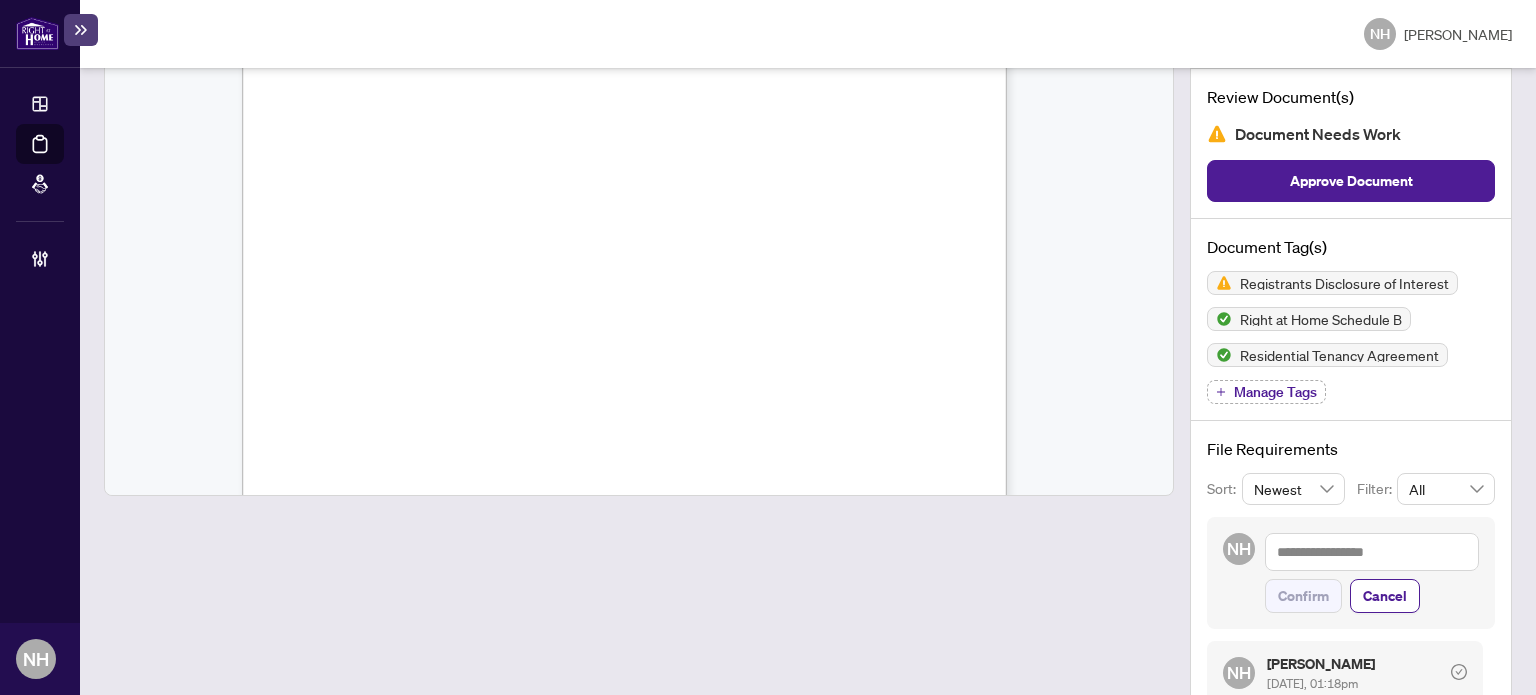 scroll, scrollTop: 17900, scrollLeft: 0, axis: vertical 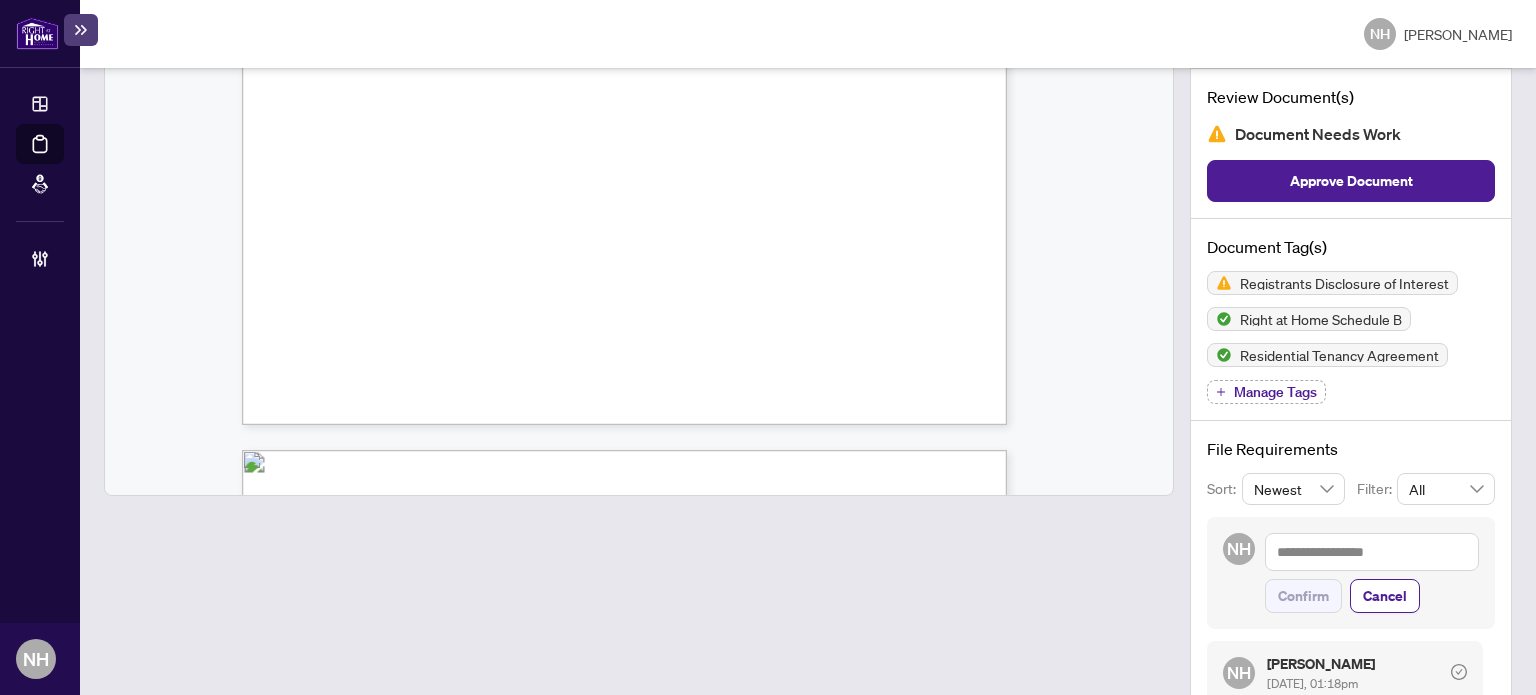 click on "Manage Tags" at bounding box center (1275, 392) 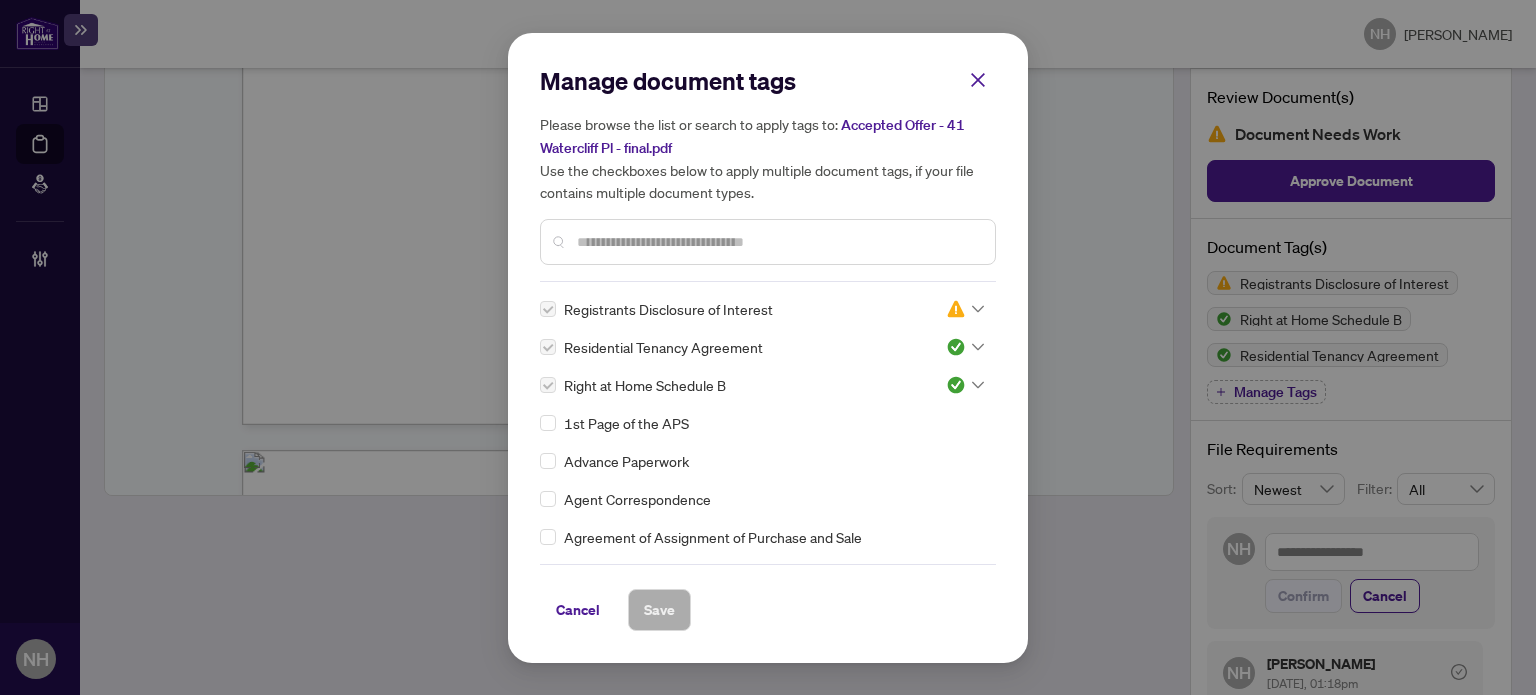 click at bounding box center (778, 242) 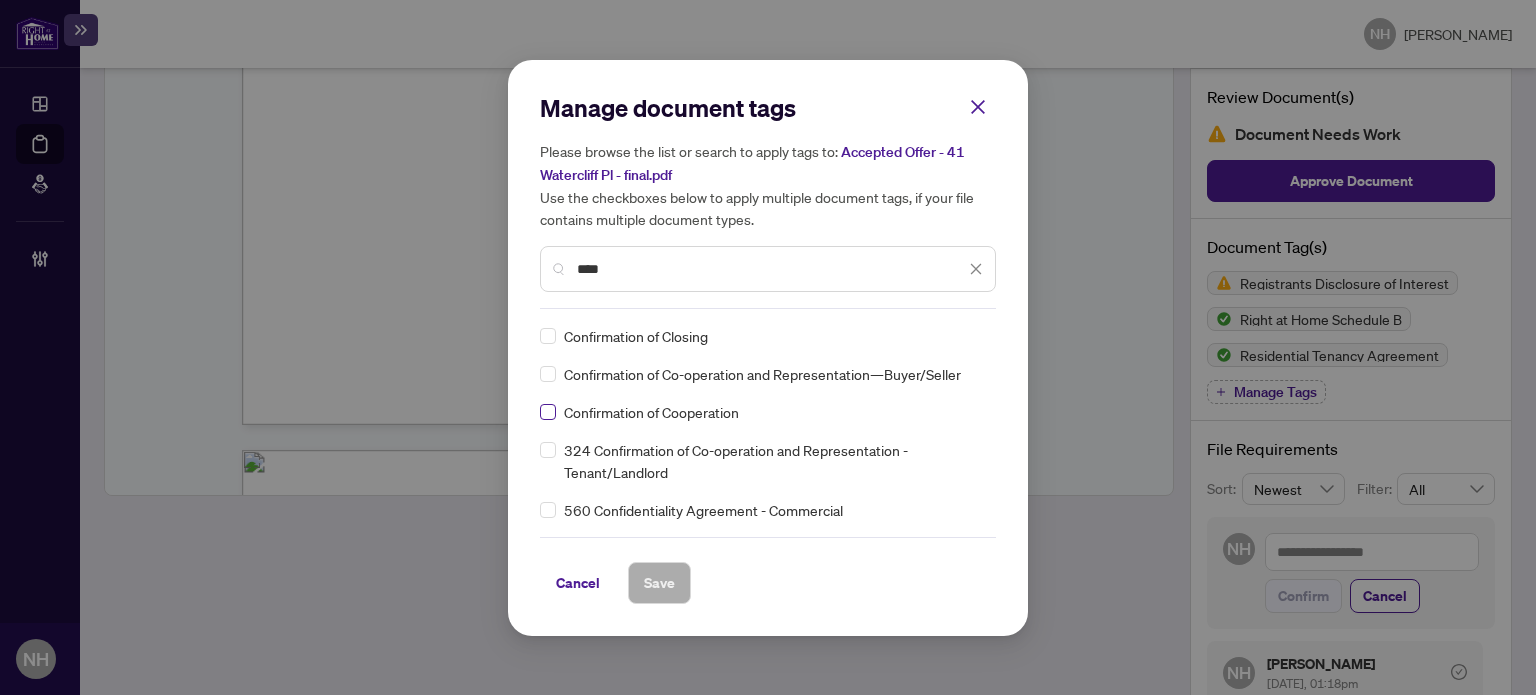 type on "****" 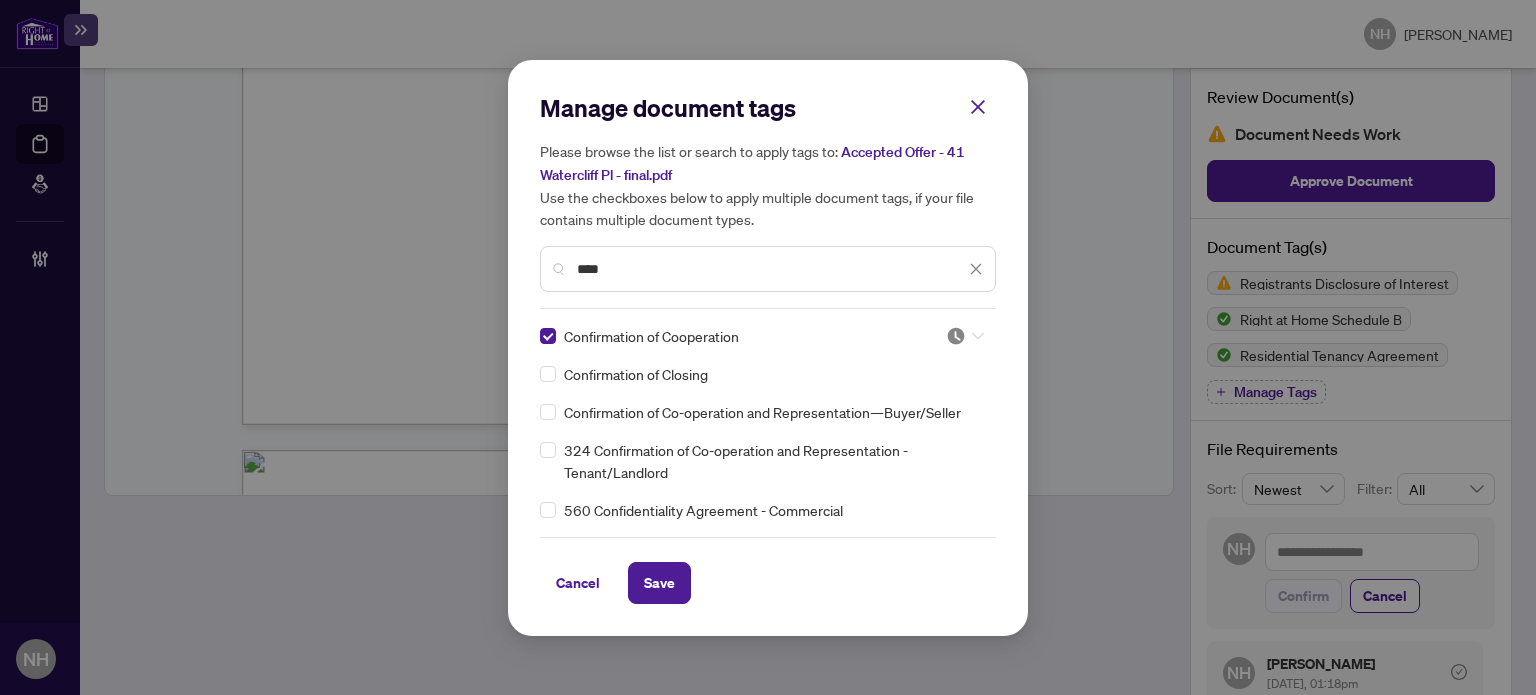 drag, startPoint x: 974, startPoint y: 332, endPoint x: 936, endPoint y: 364, distance: 49.67897 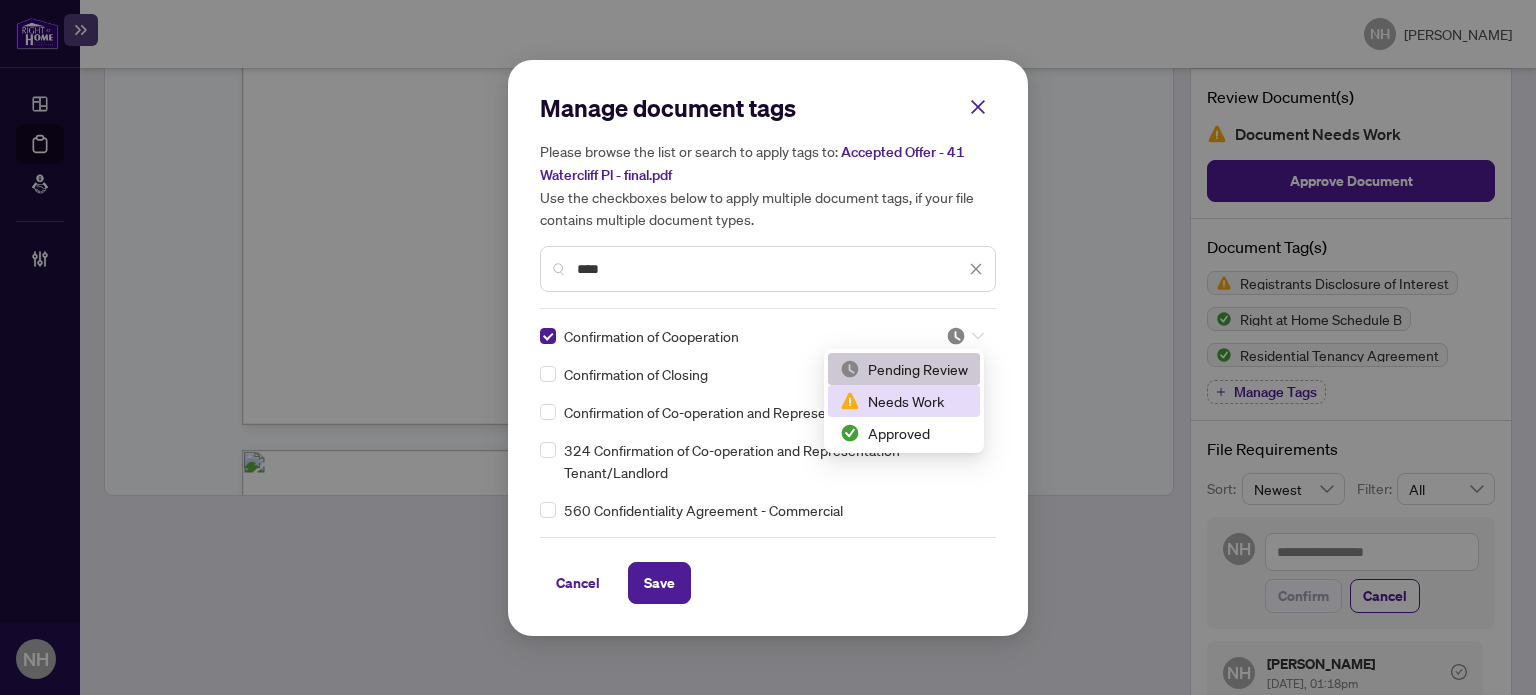 click on "Needs Work" at bounding box center (904, 401) 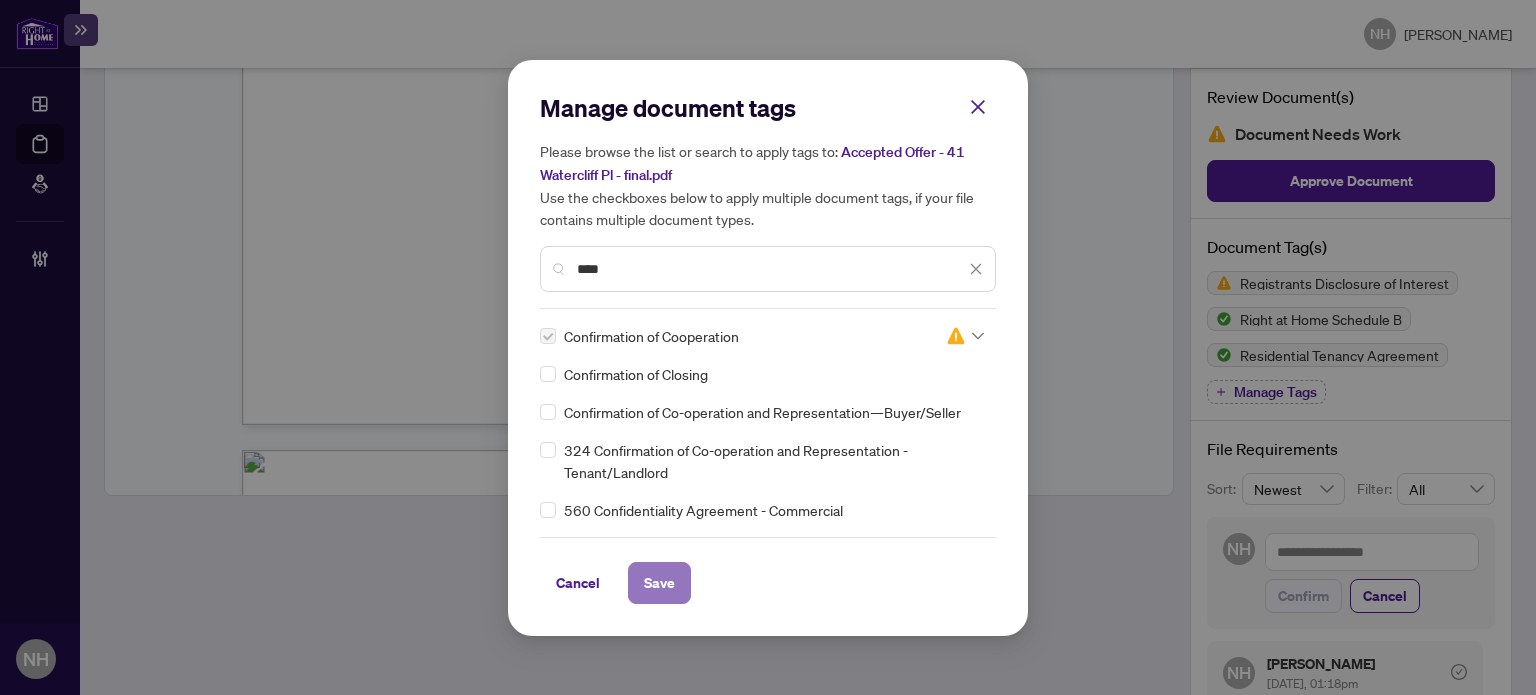 click on "Save" at bounding box center [659, 583] 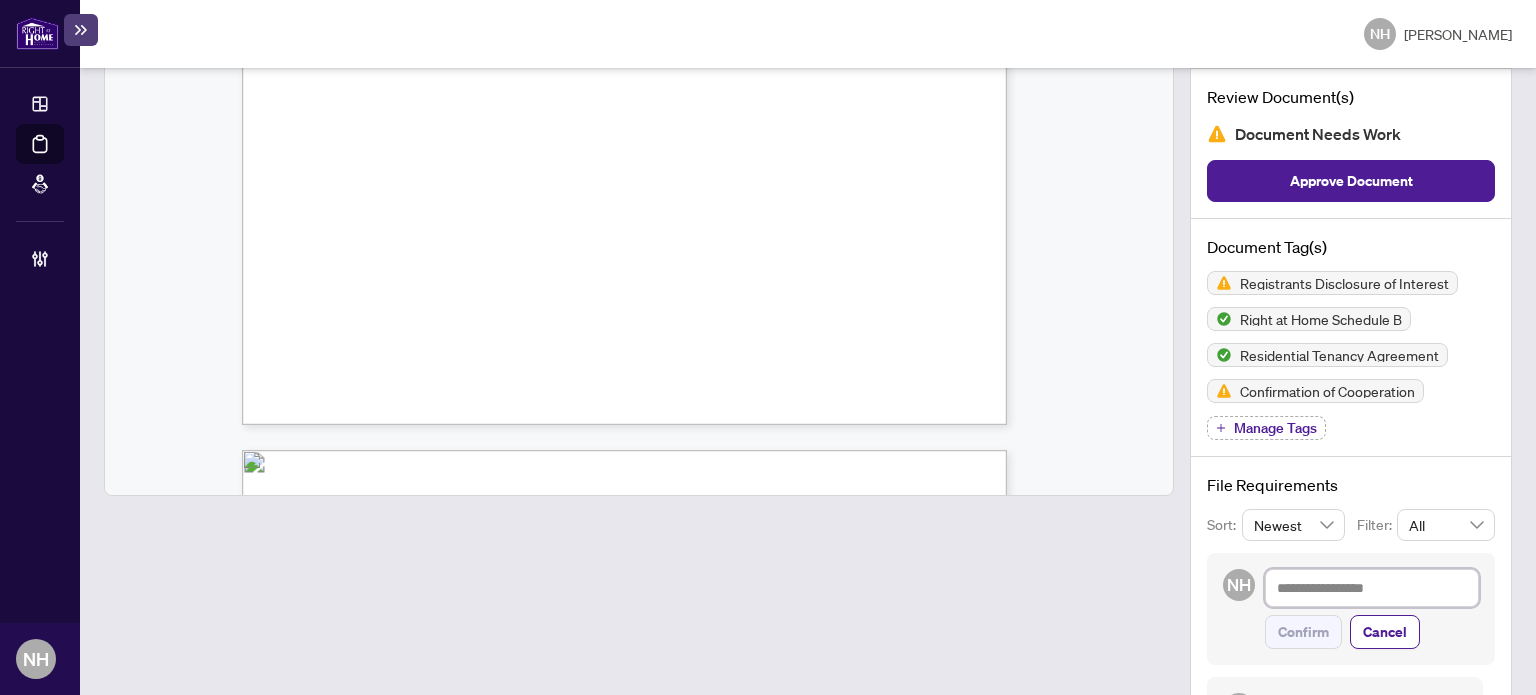click at bounding box center (1372, 588) 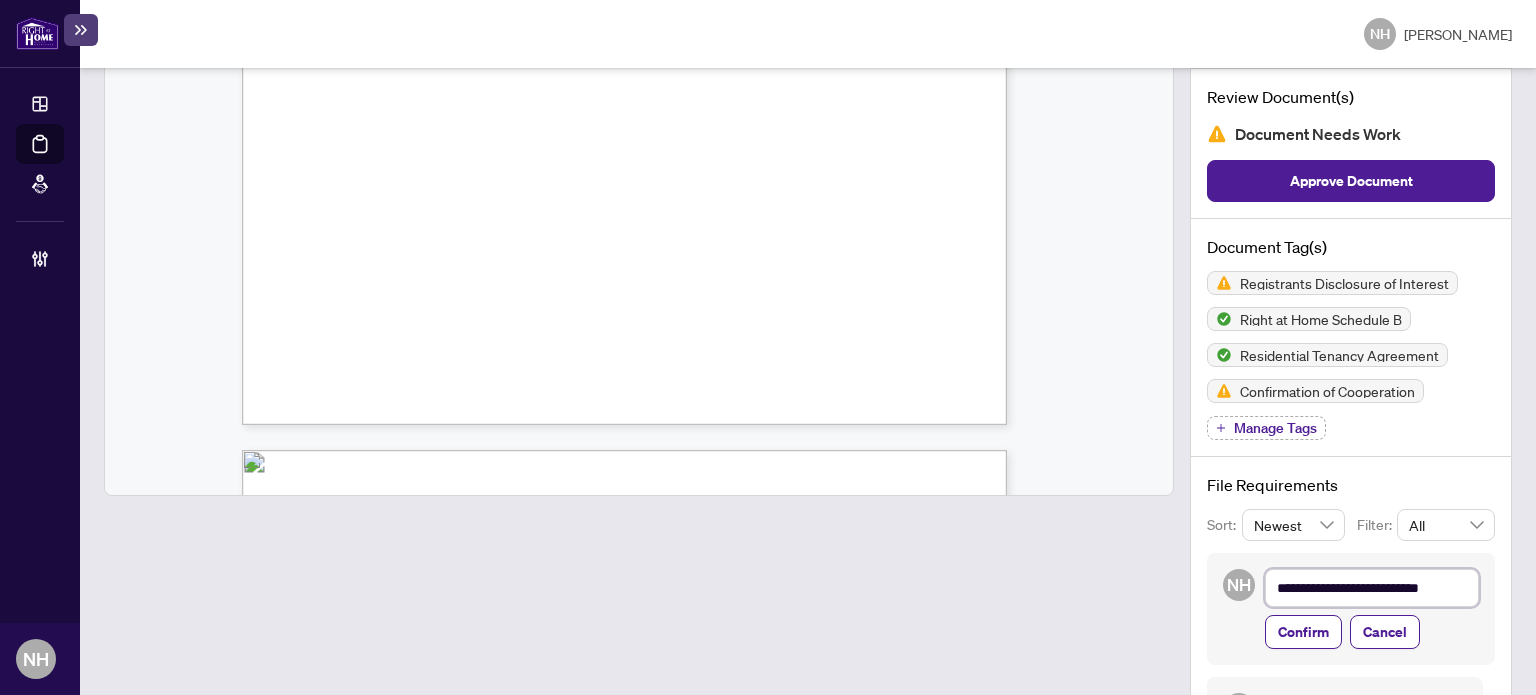 type on "**********" 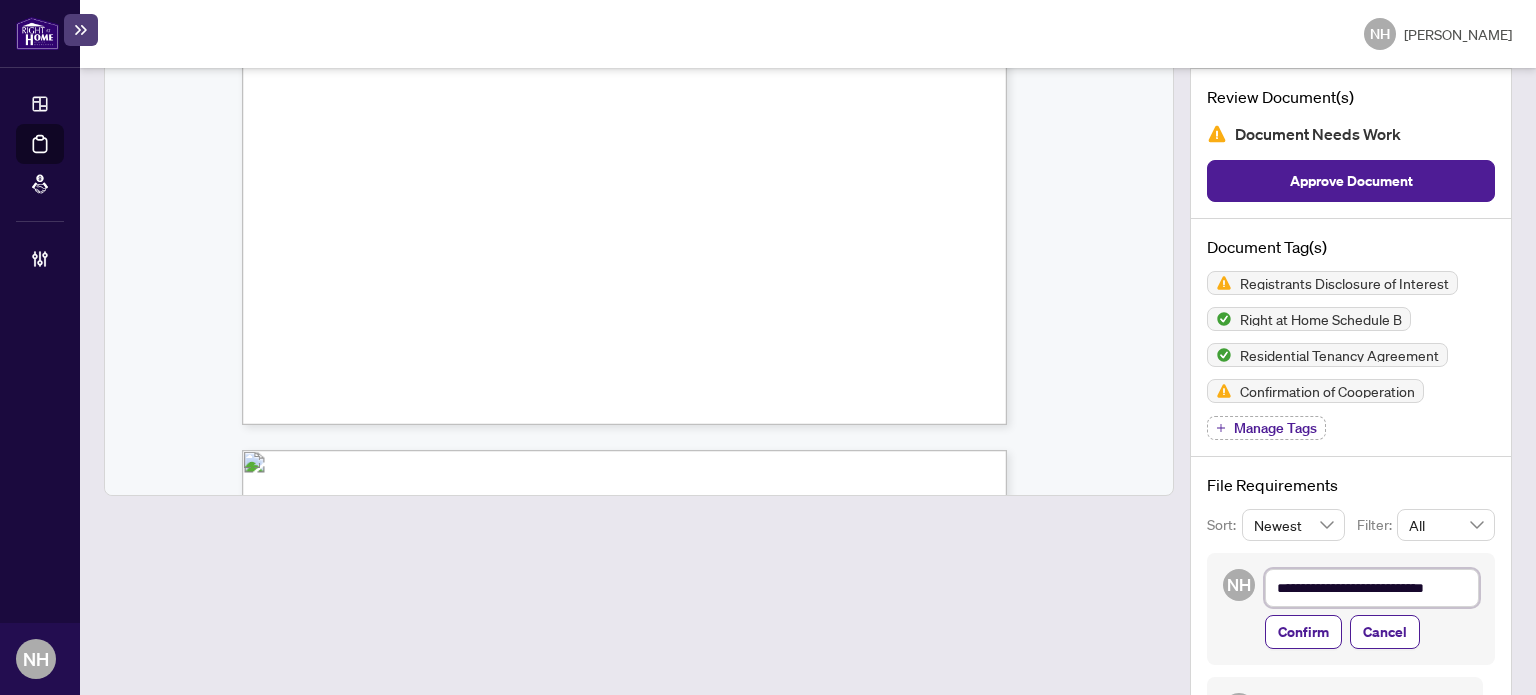 type on "**********" 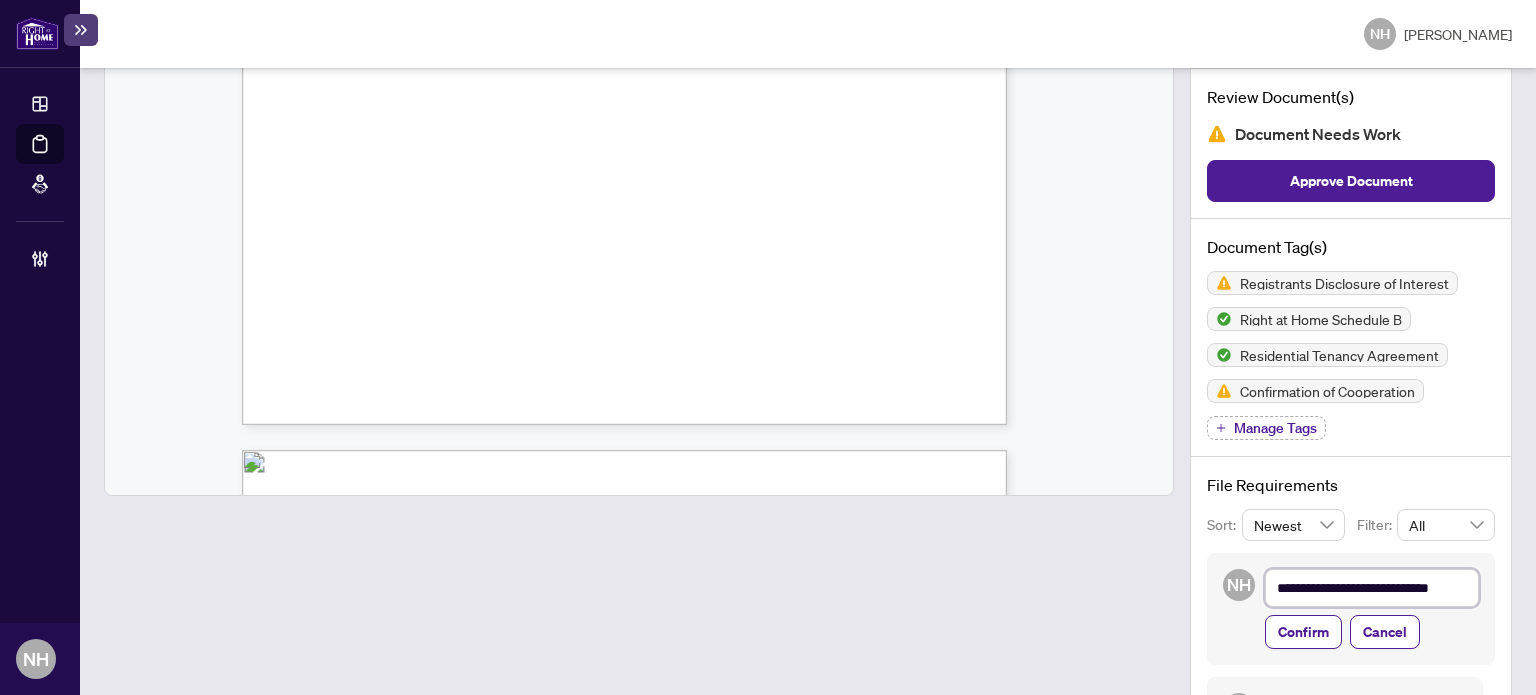 type on "**********" 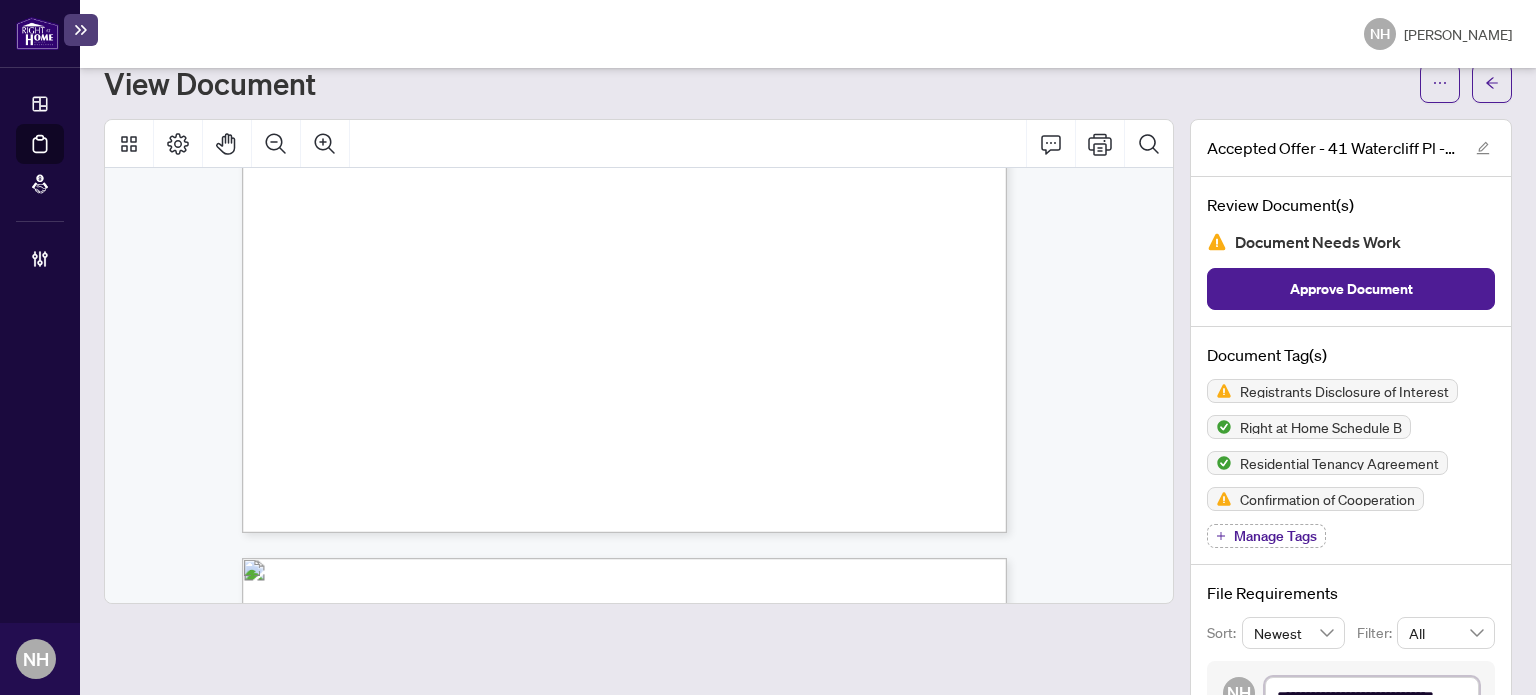 scroll, scrollTop: 0, scrollLeft: 0, axis: both 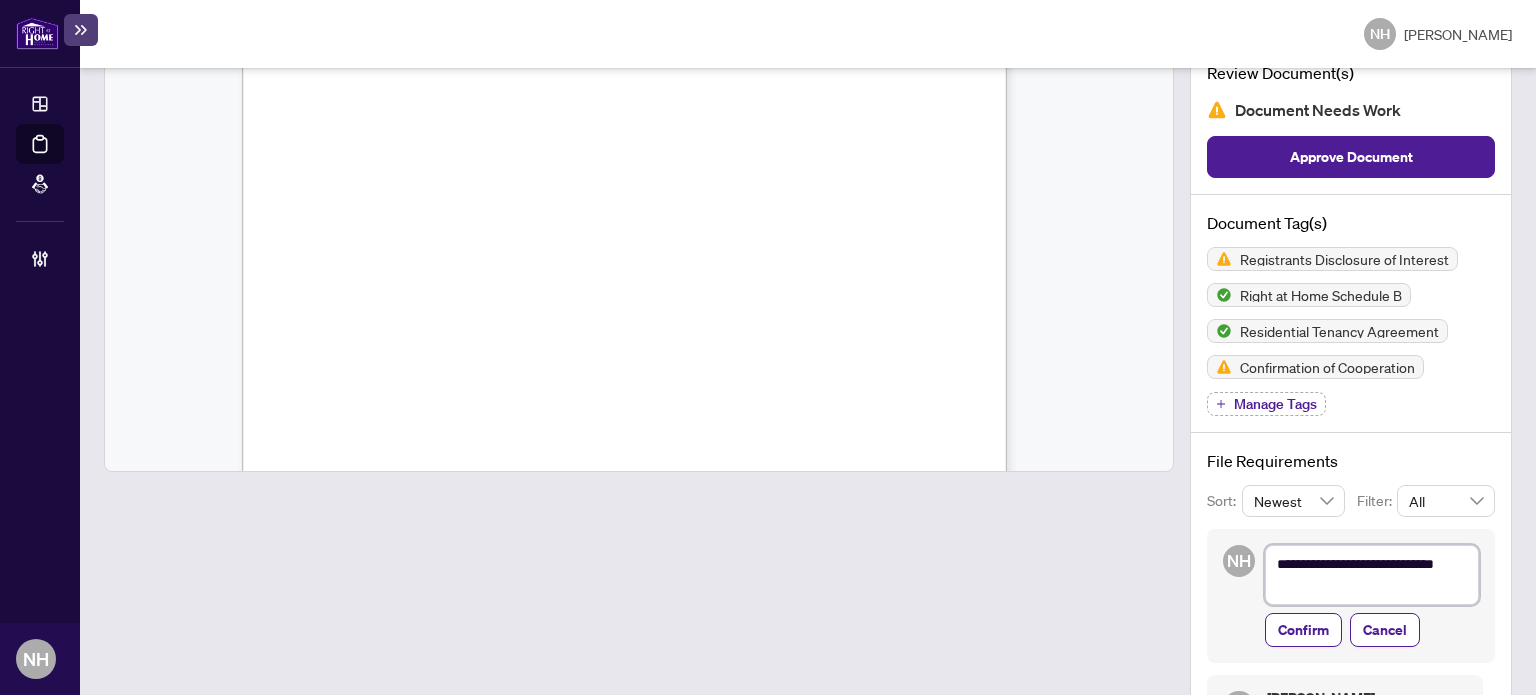 type on "**********" 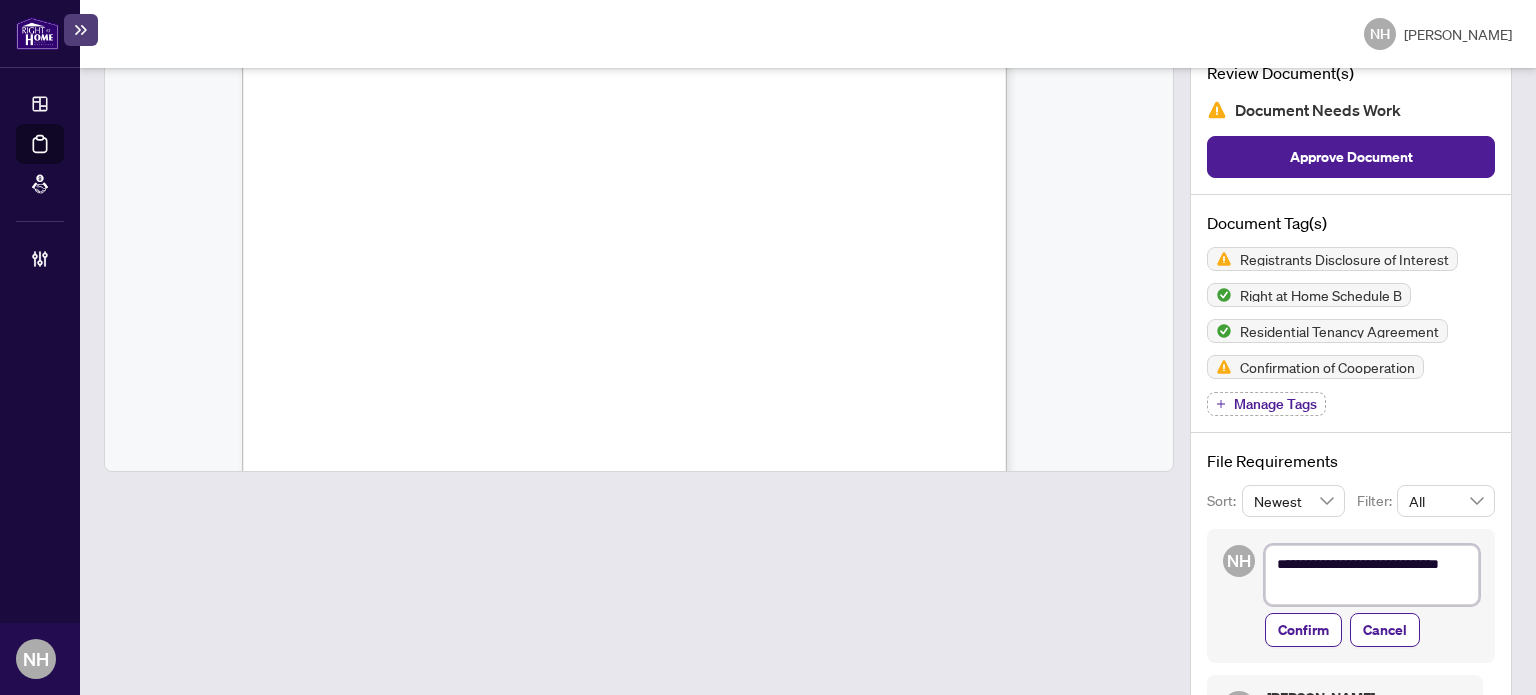 type on "**********" 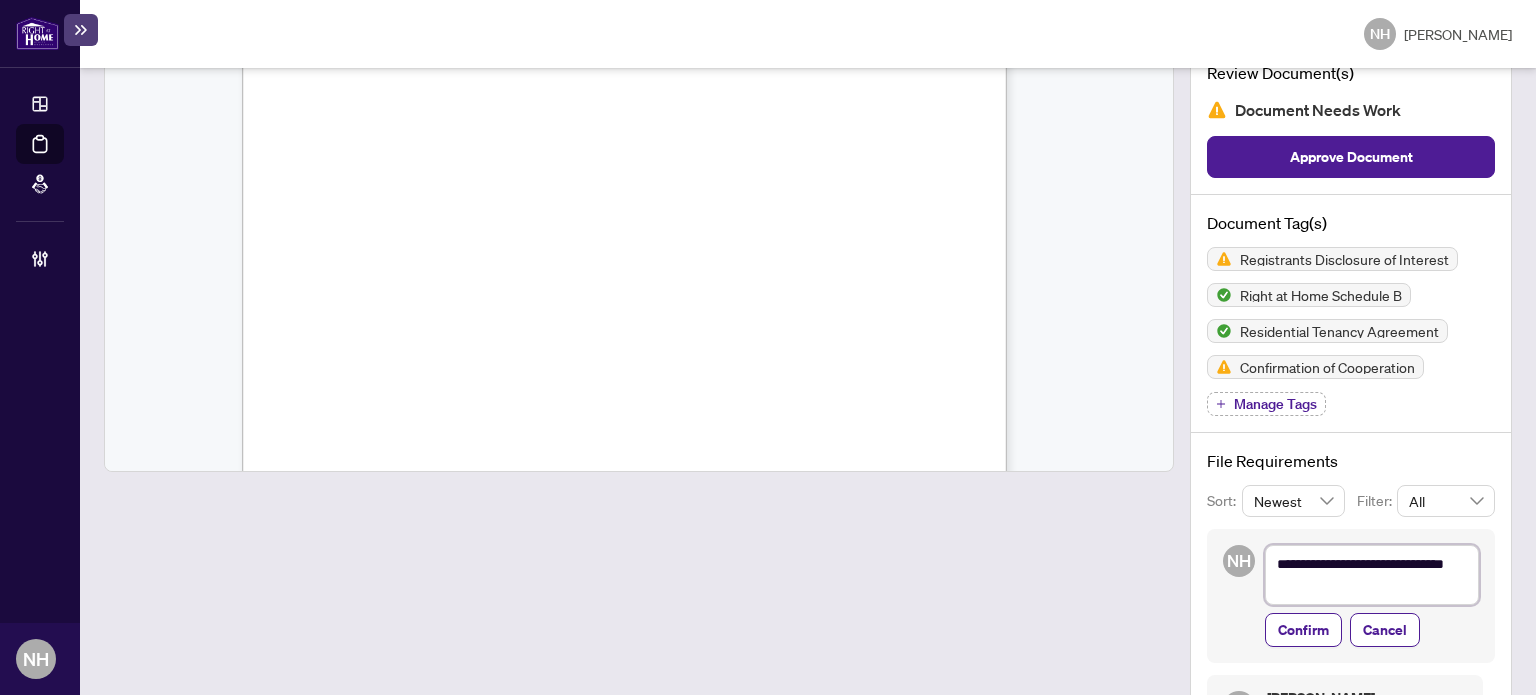 type on "**********" 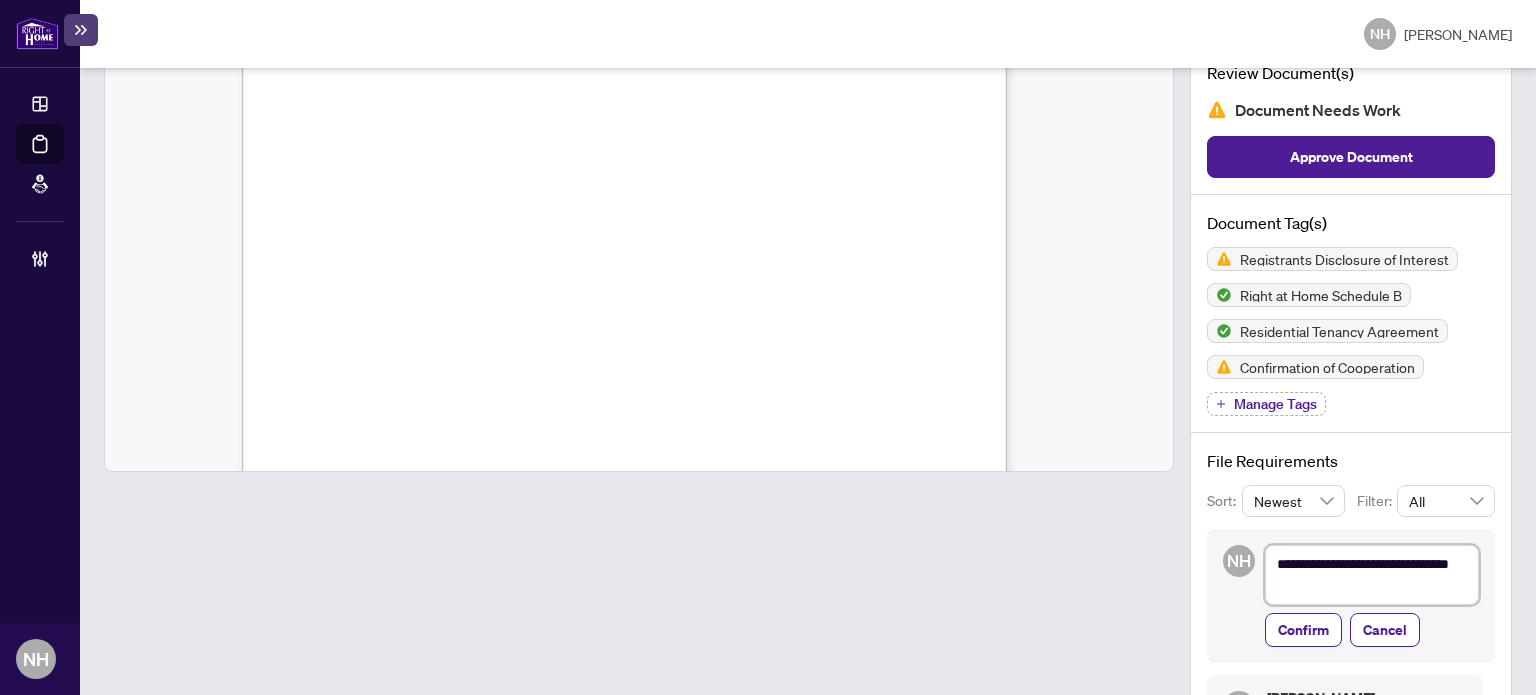 type on "**********" 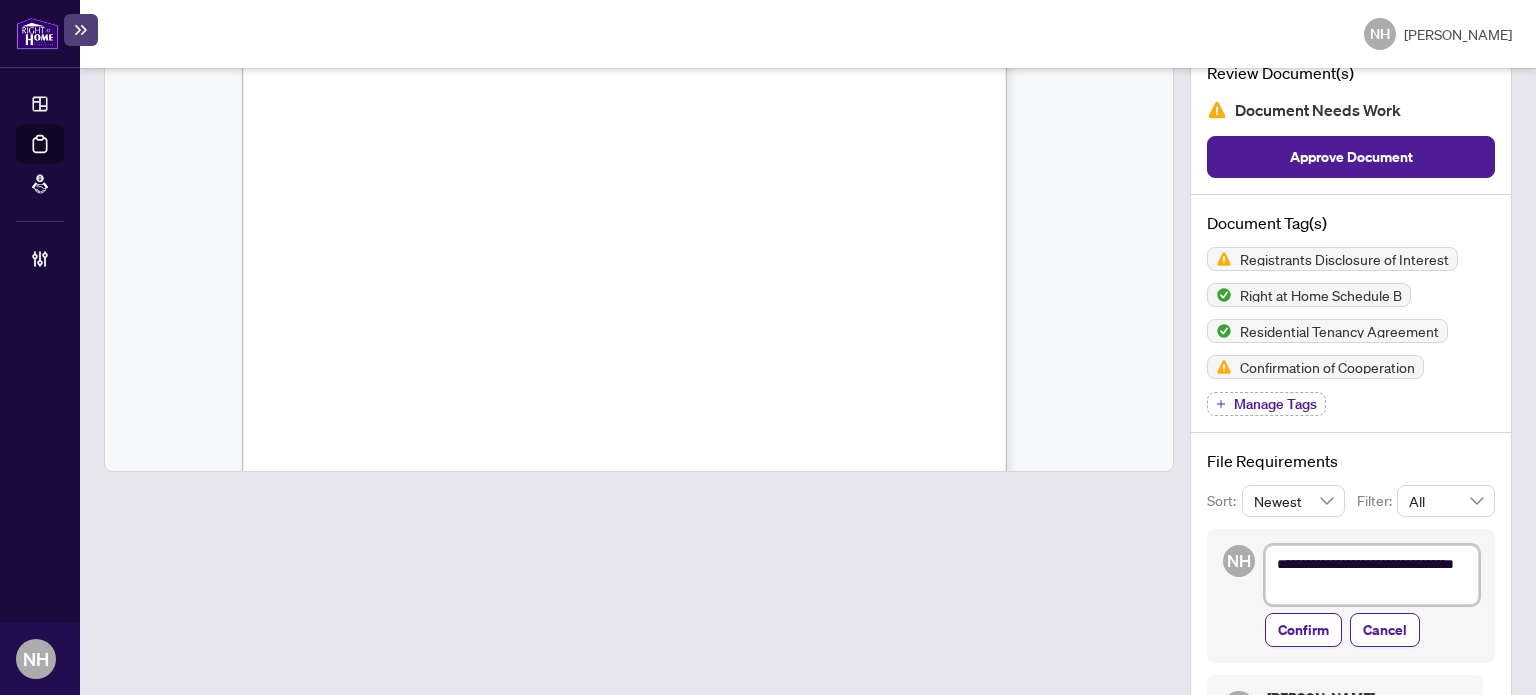 type on "**********" 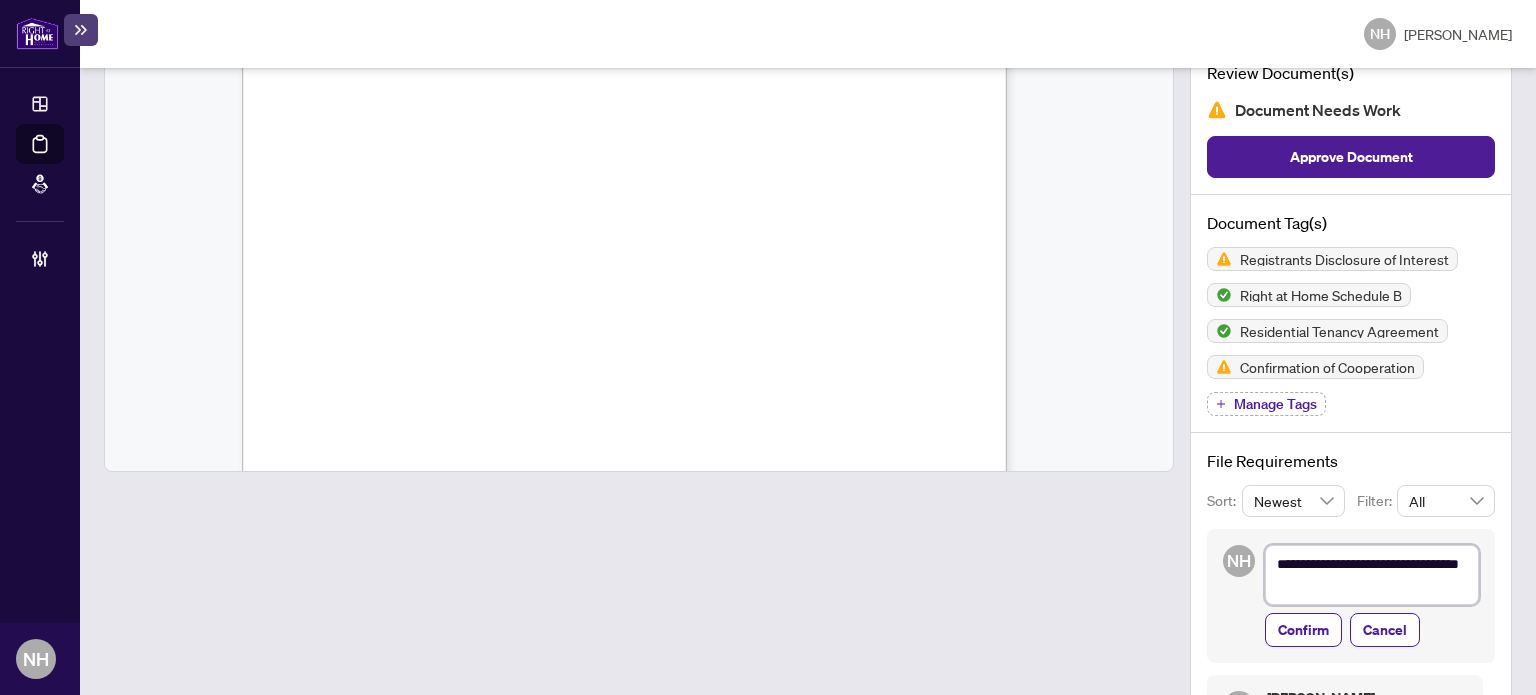 type on "**********" 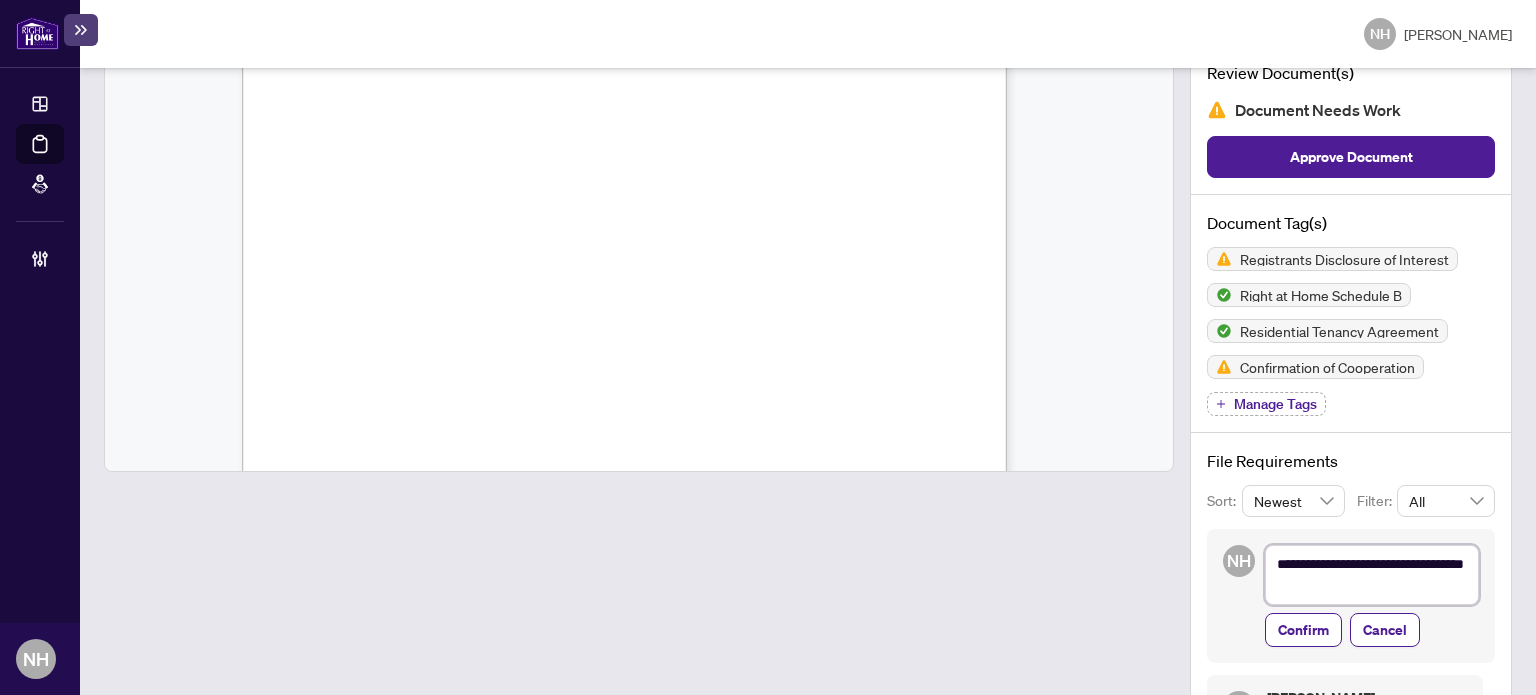 type on "**********" 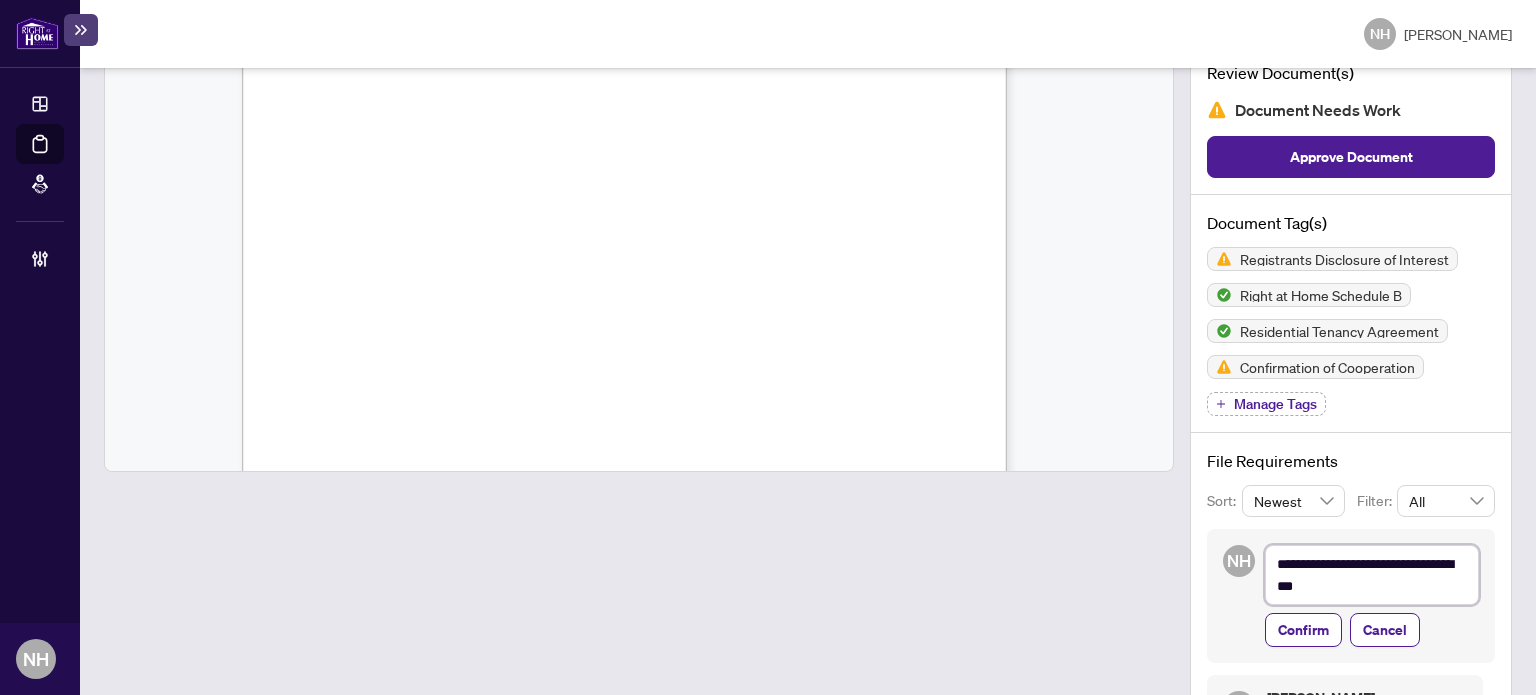 type on "**********" 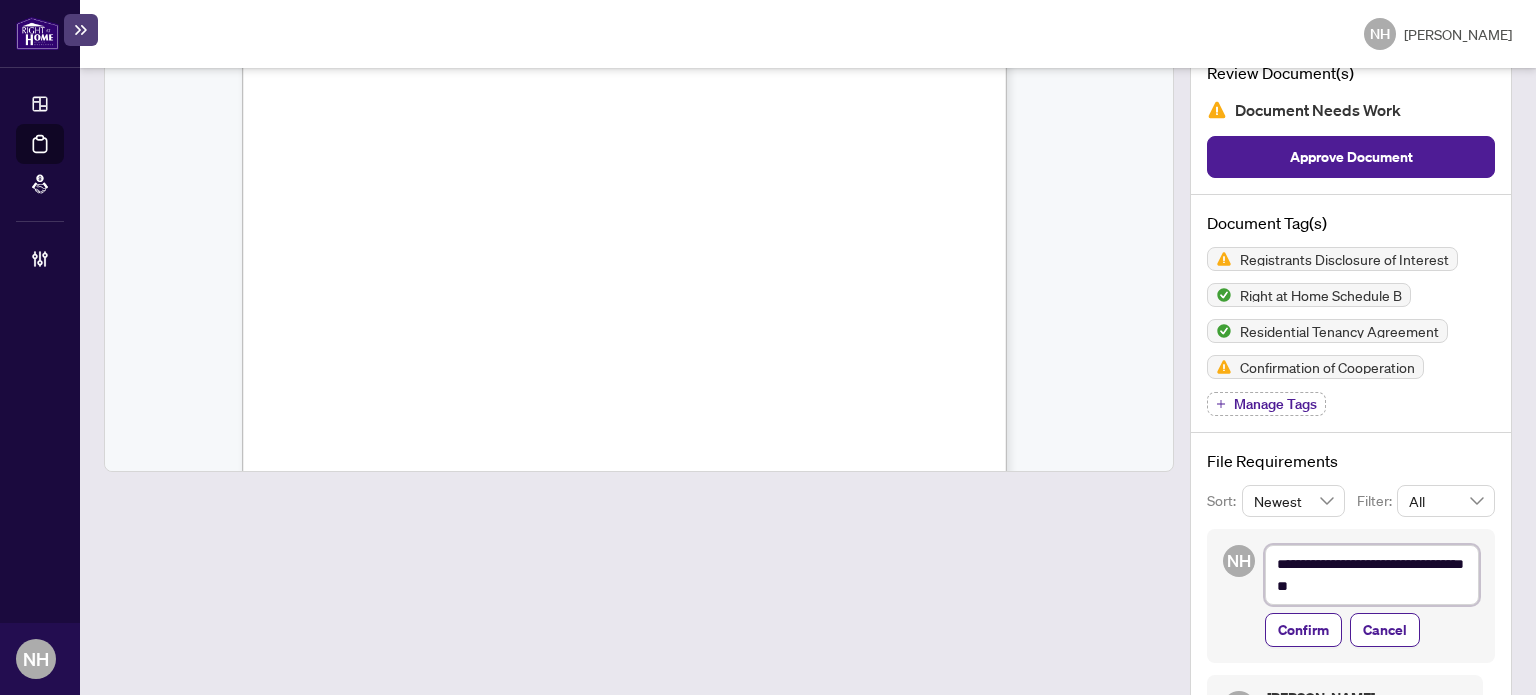 type on "**********" 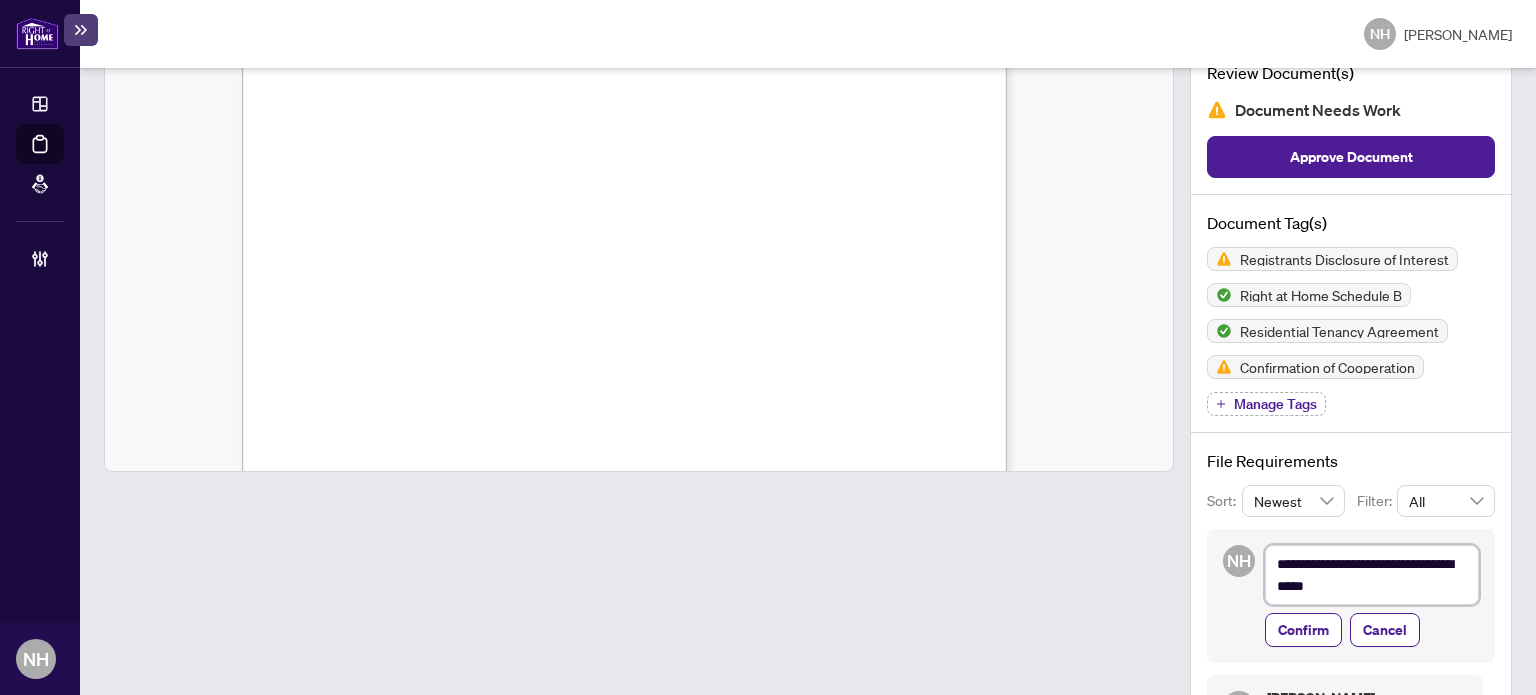 type on "**********" 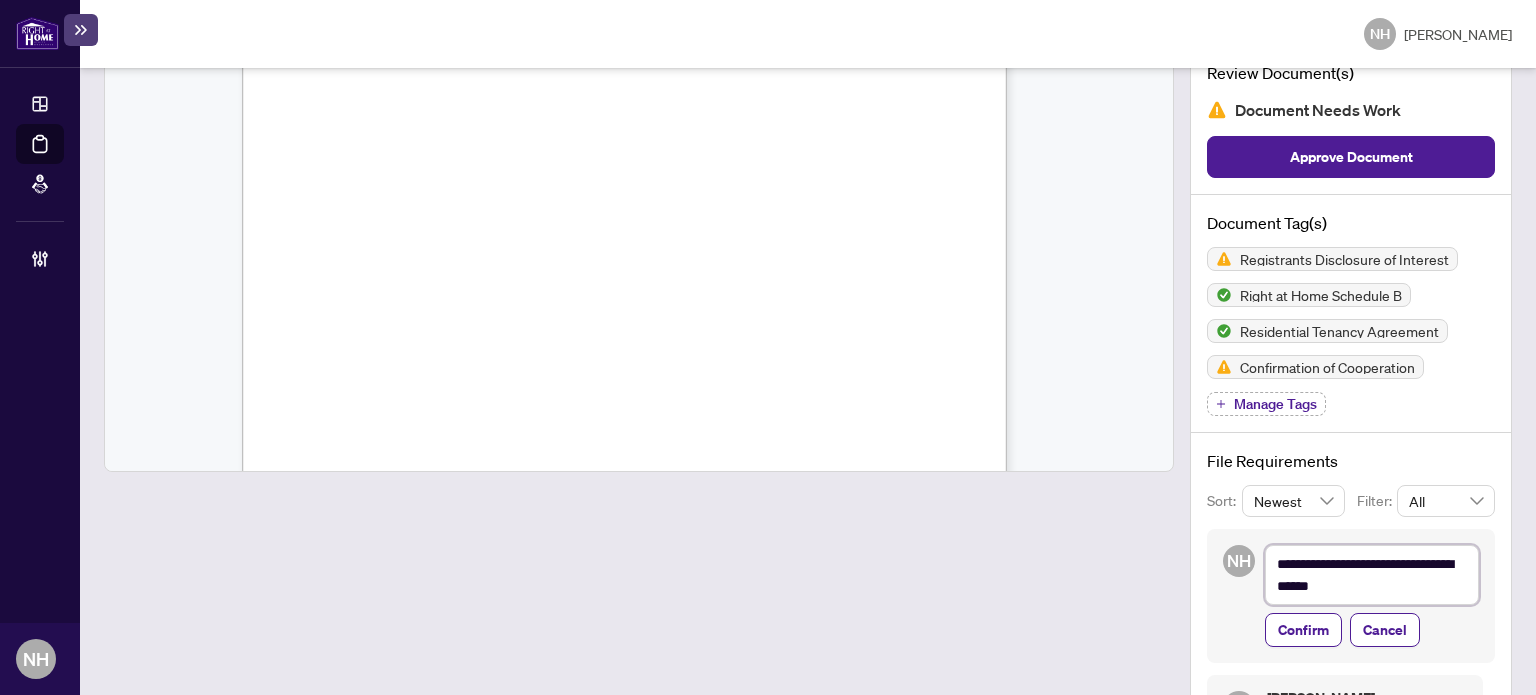 type on "**********" 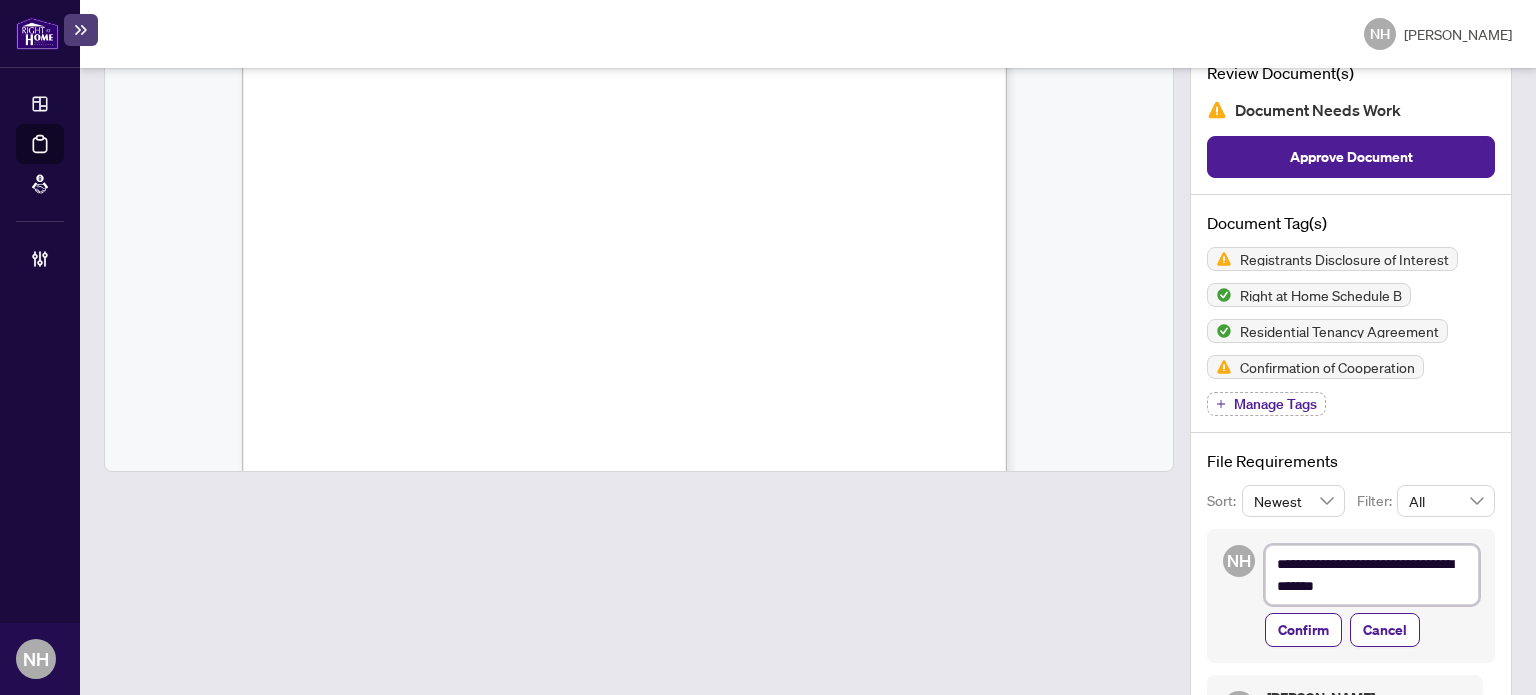 type on "**********" 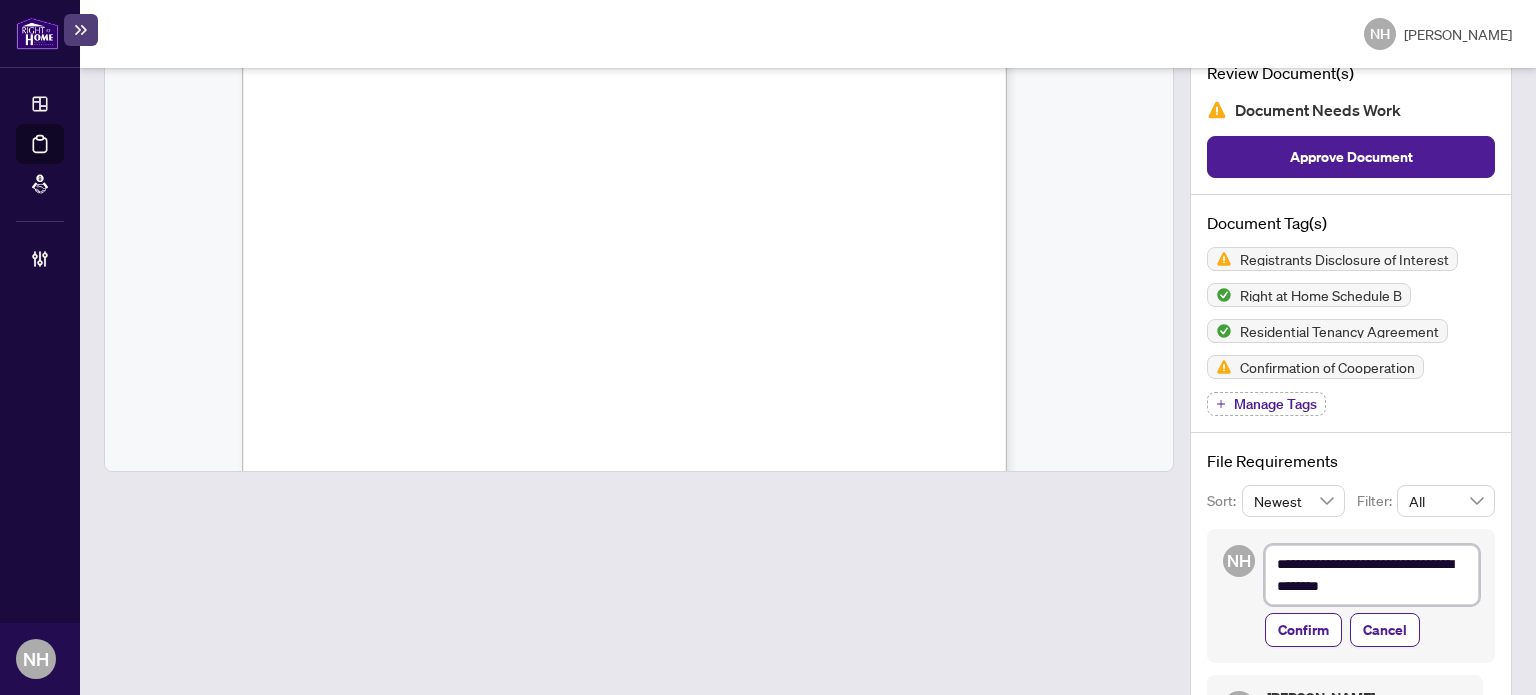 type on "**********" 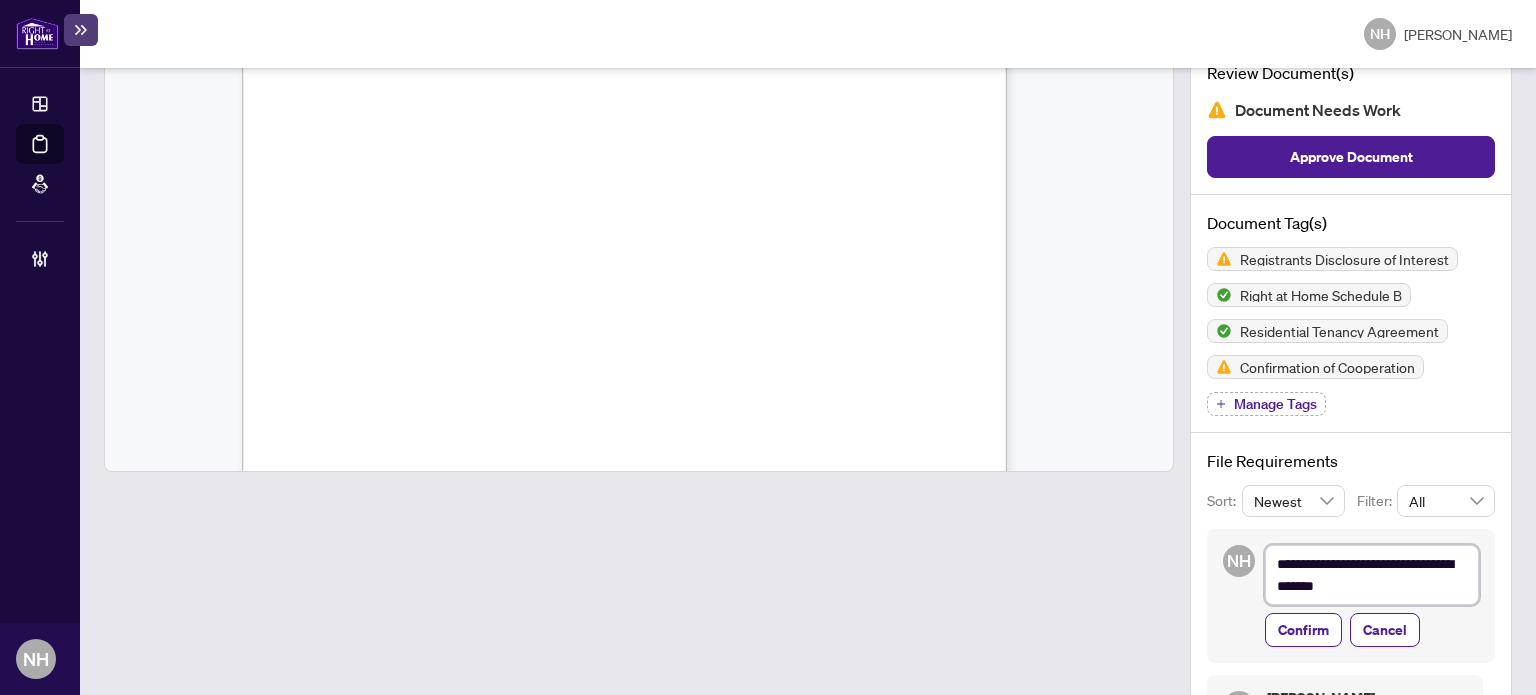 type on "**********" 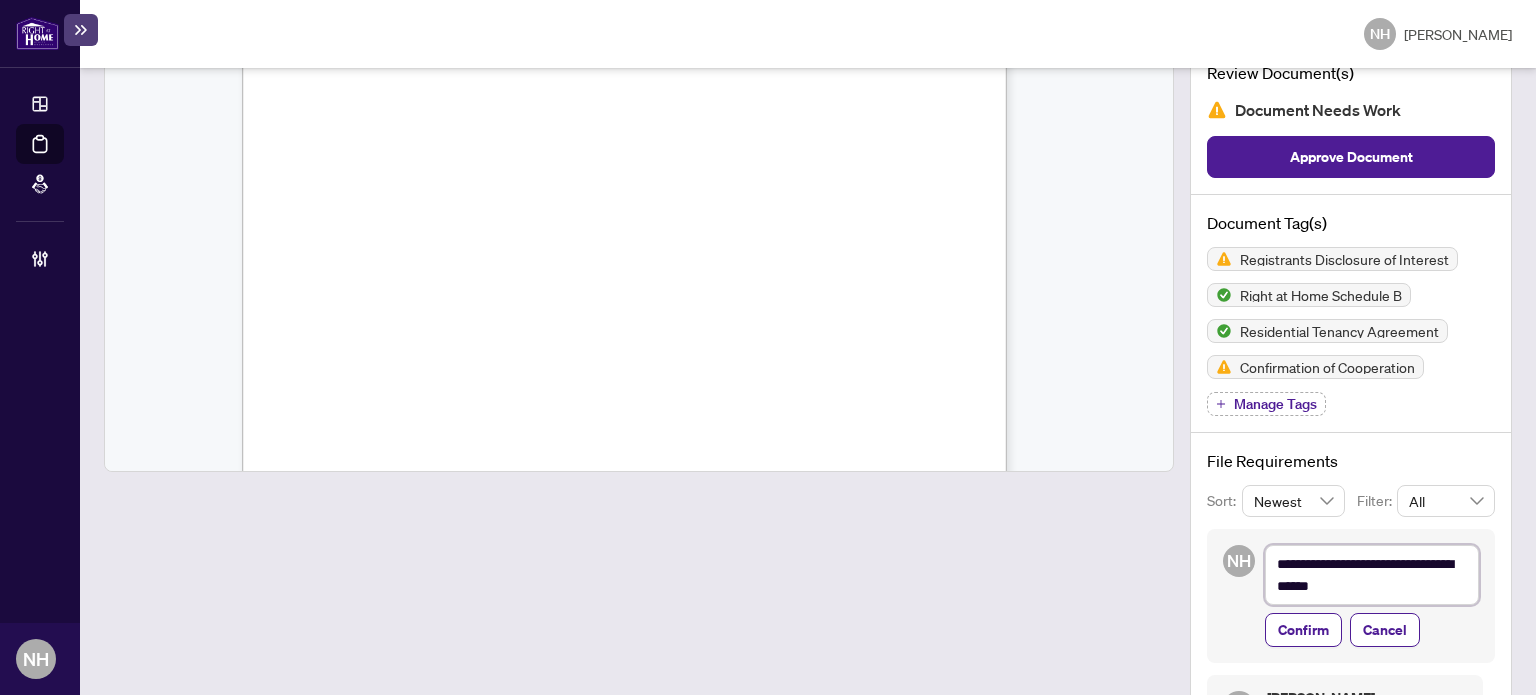 type on "**********" 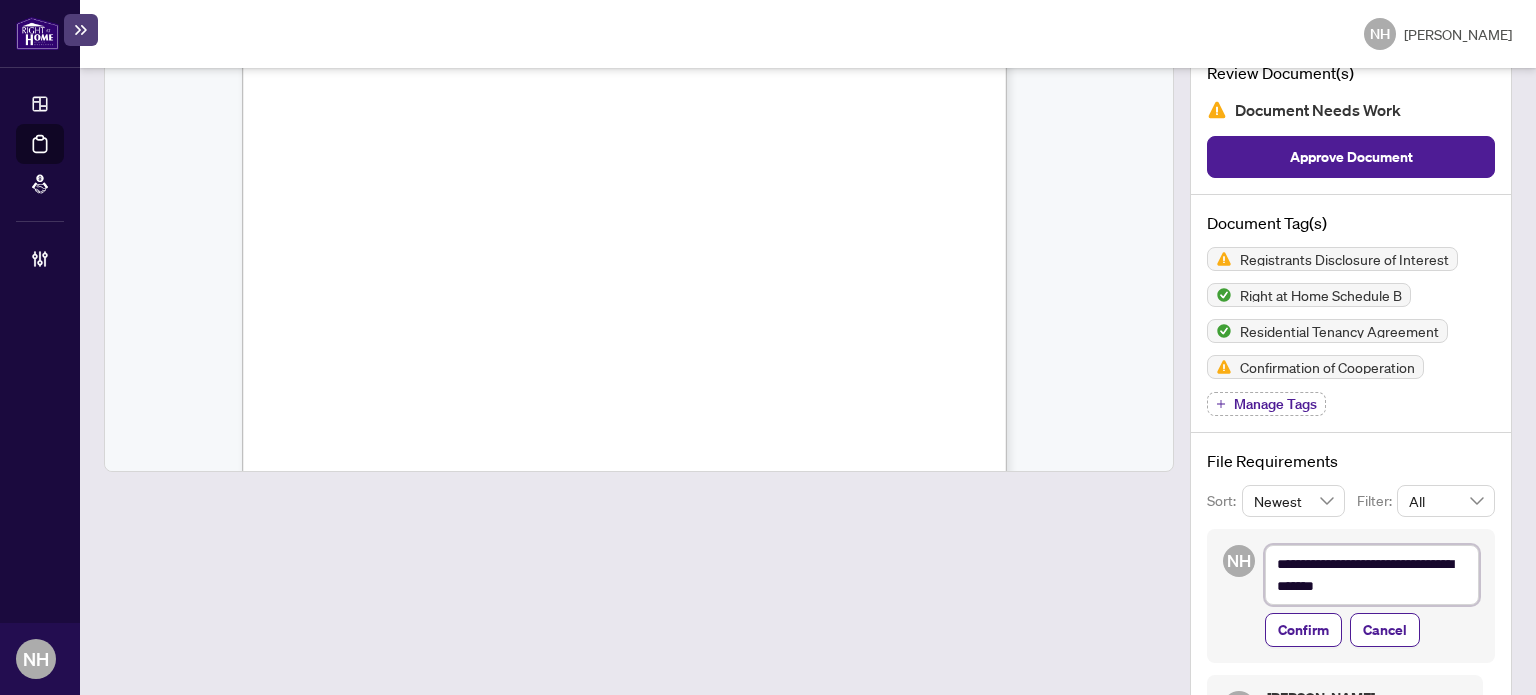 type on "**********" 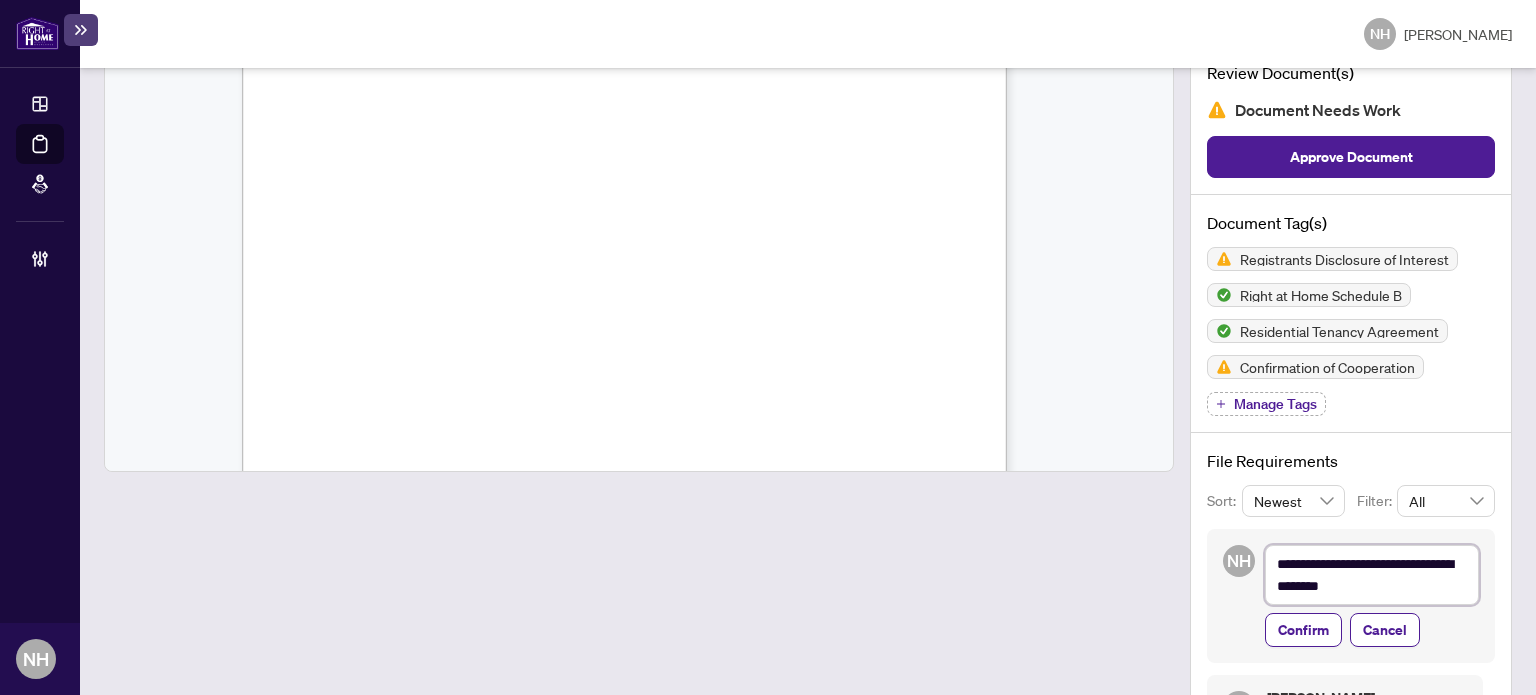 type on "**********" 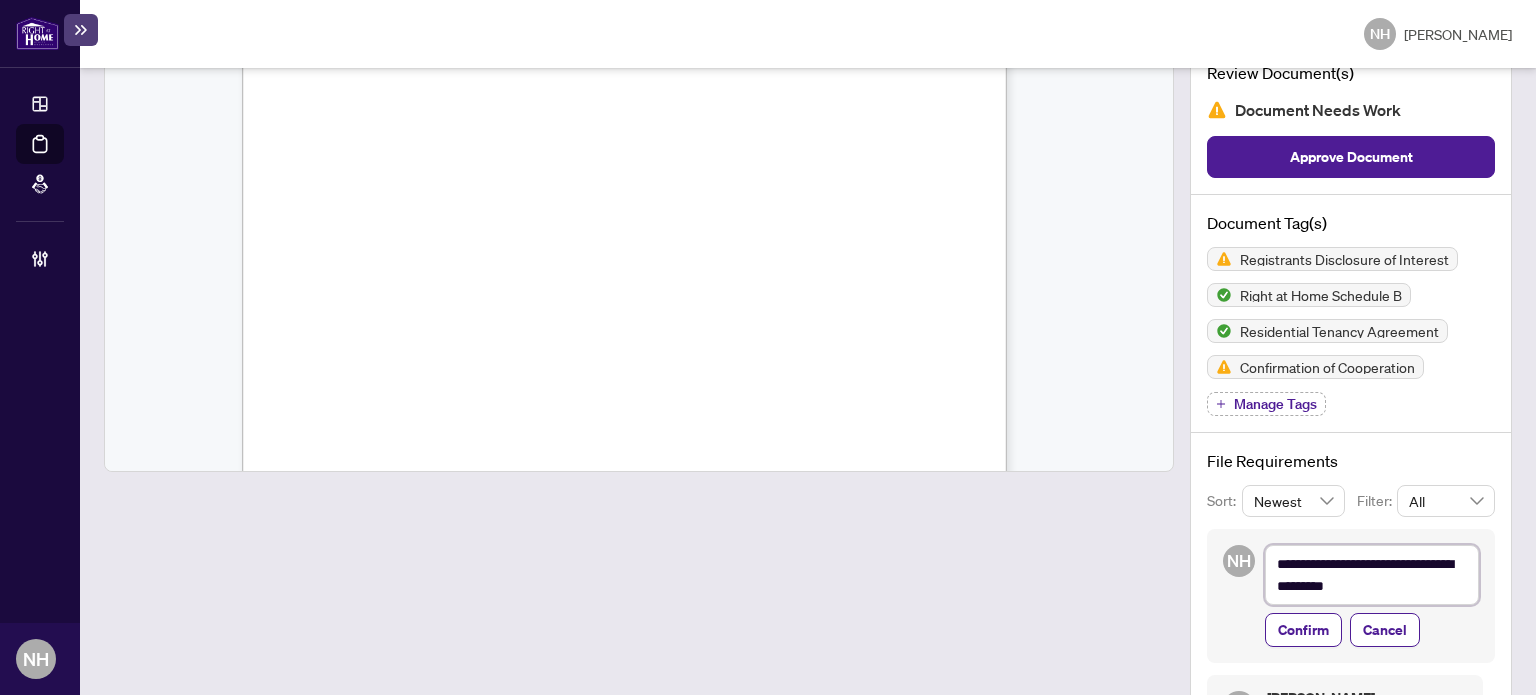 type on "**********" 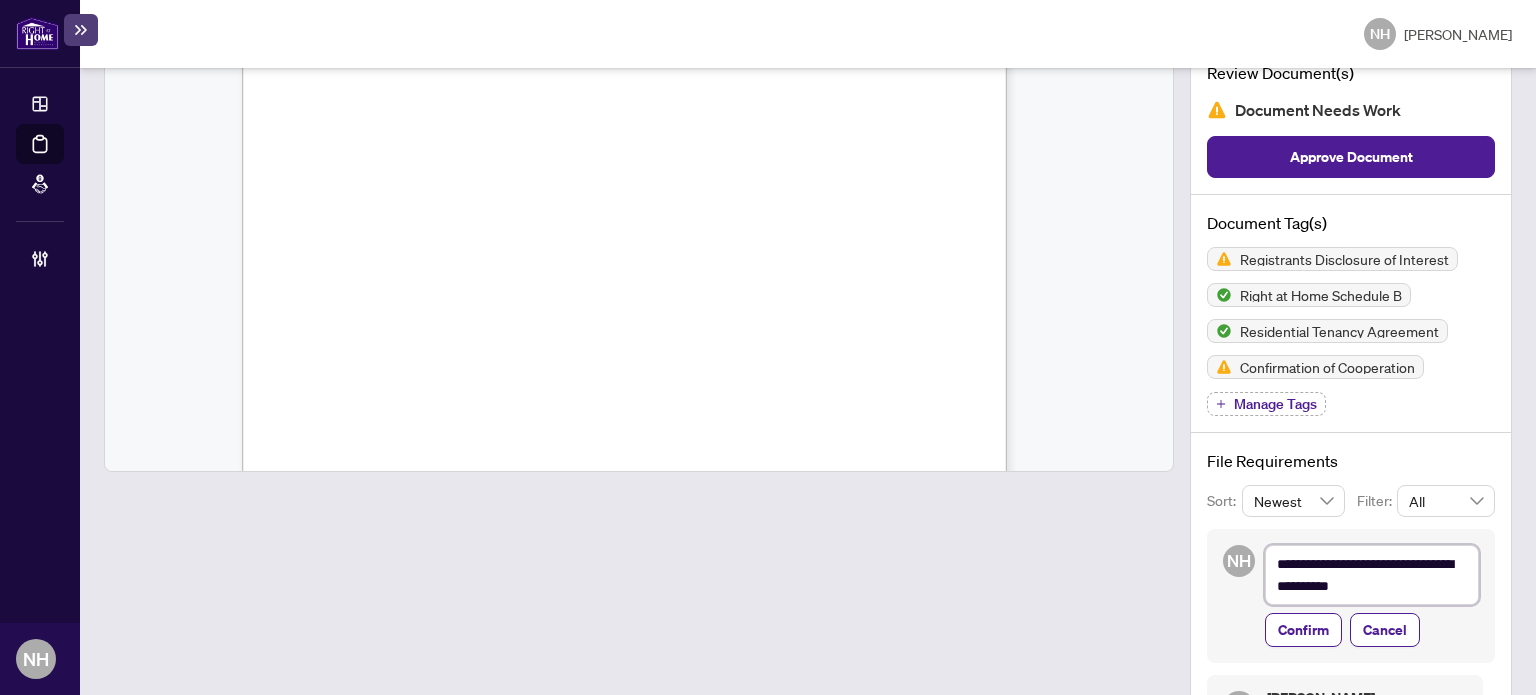 type on "**********" 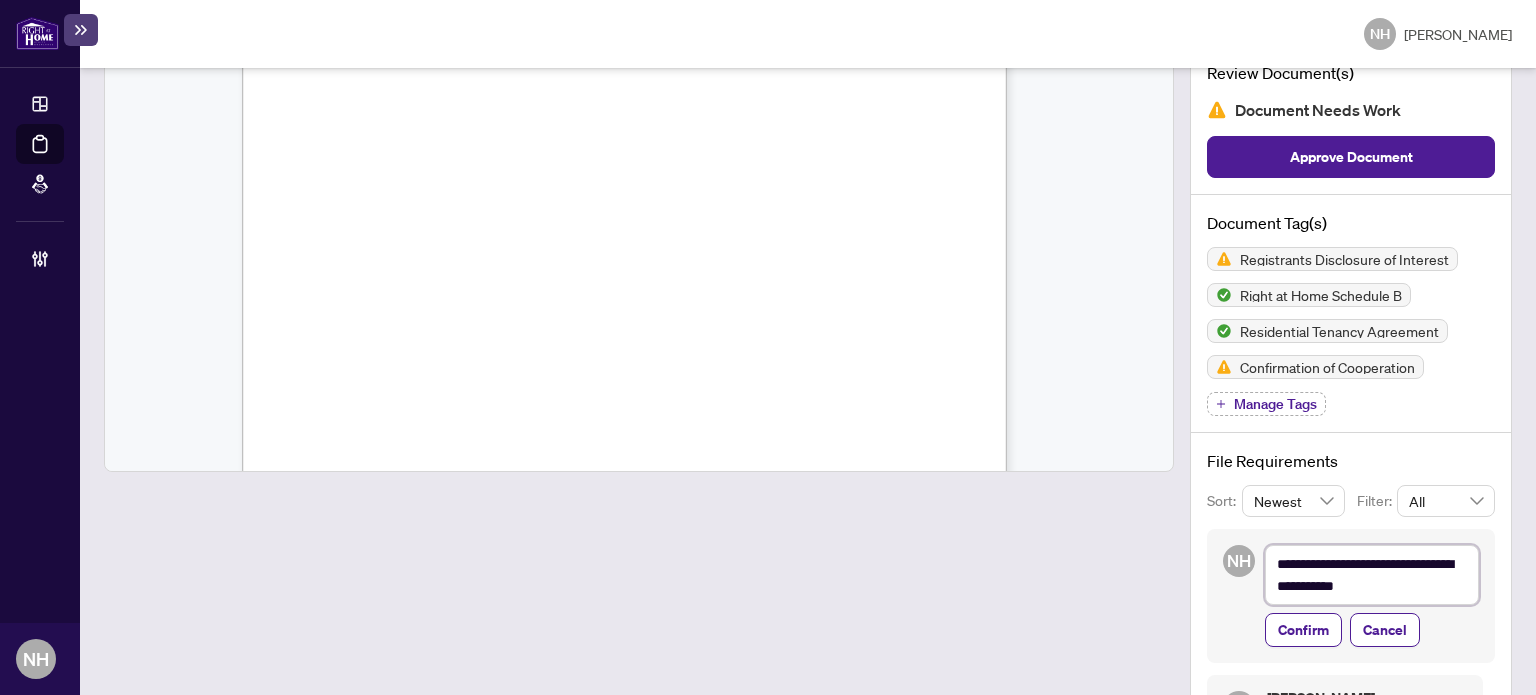 type on "**********" 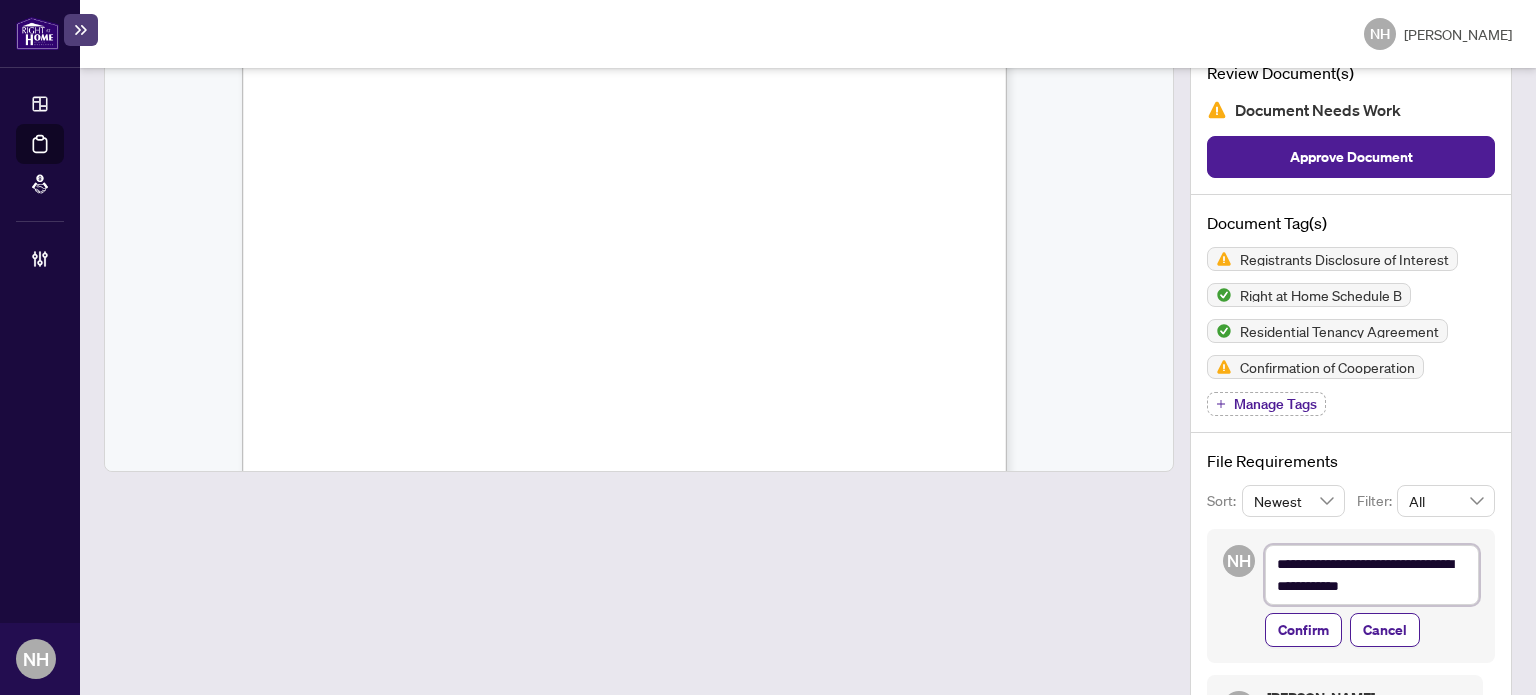 type on "**********" 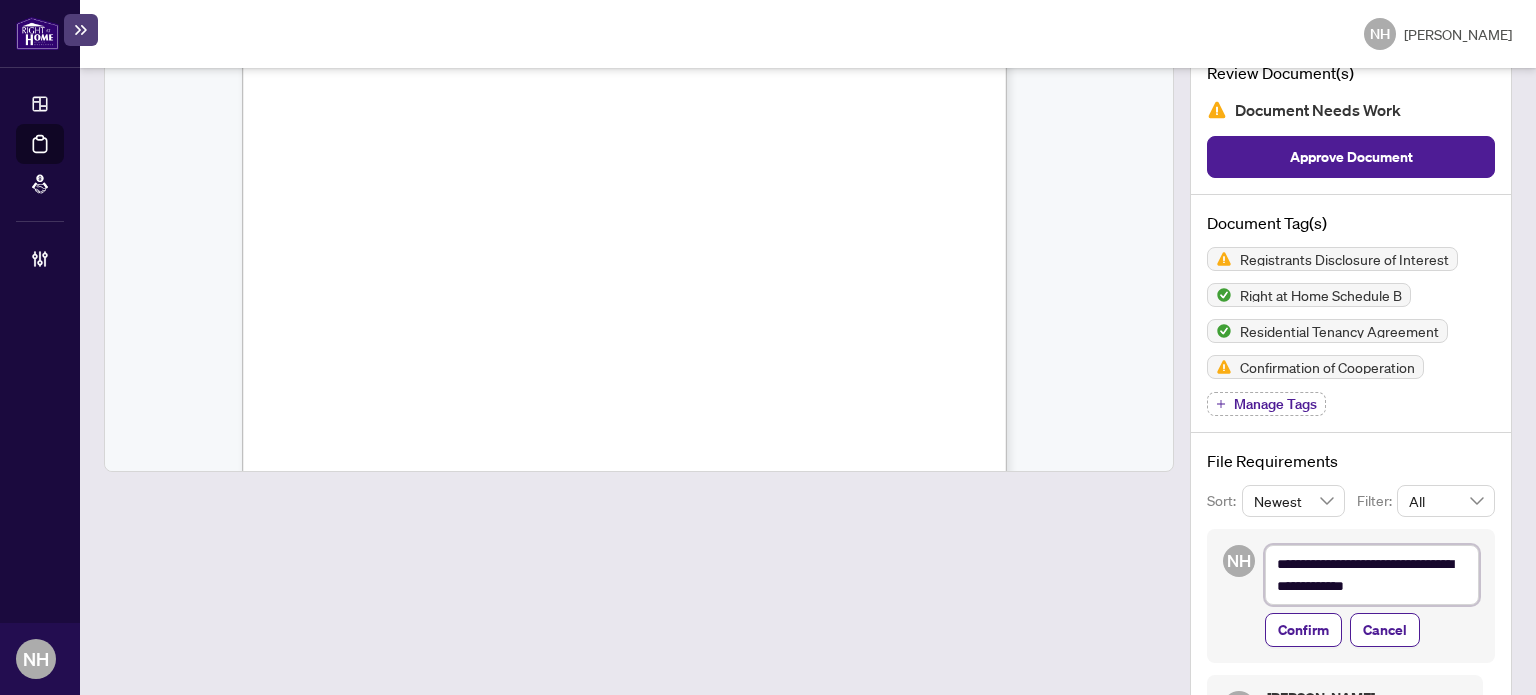 type on "**********" 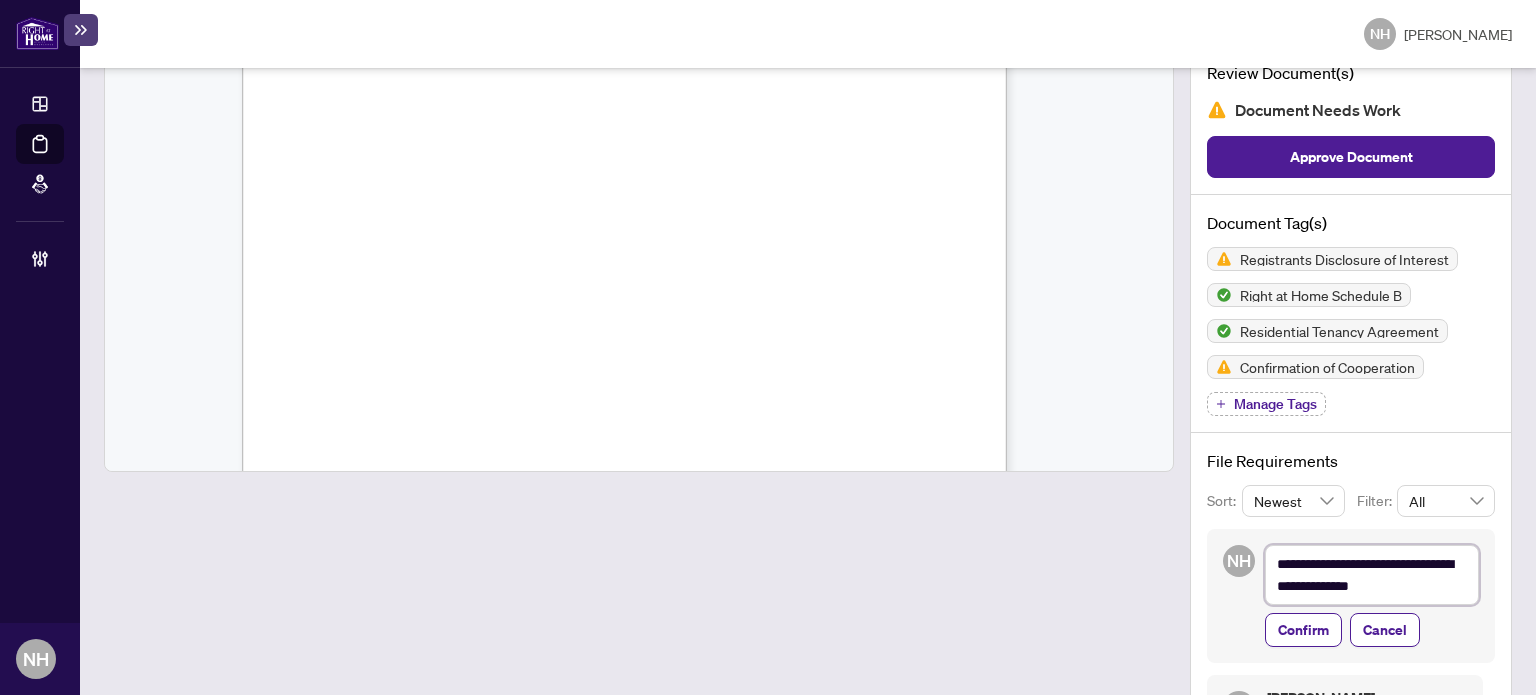 type on "**********" 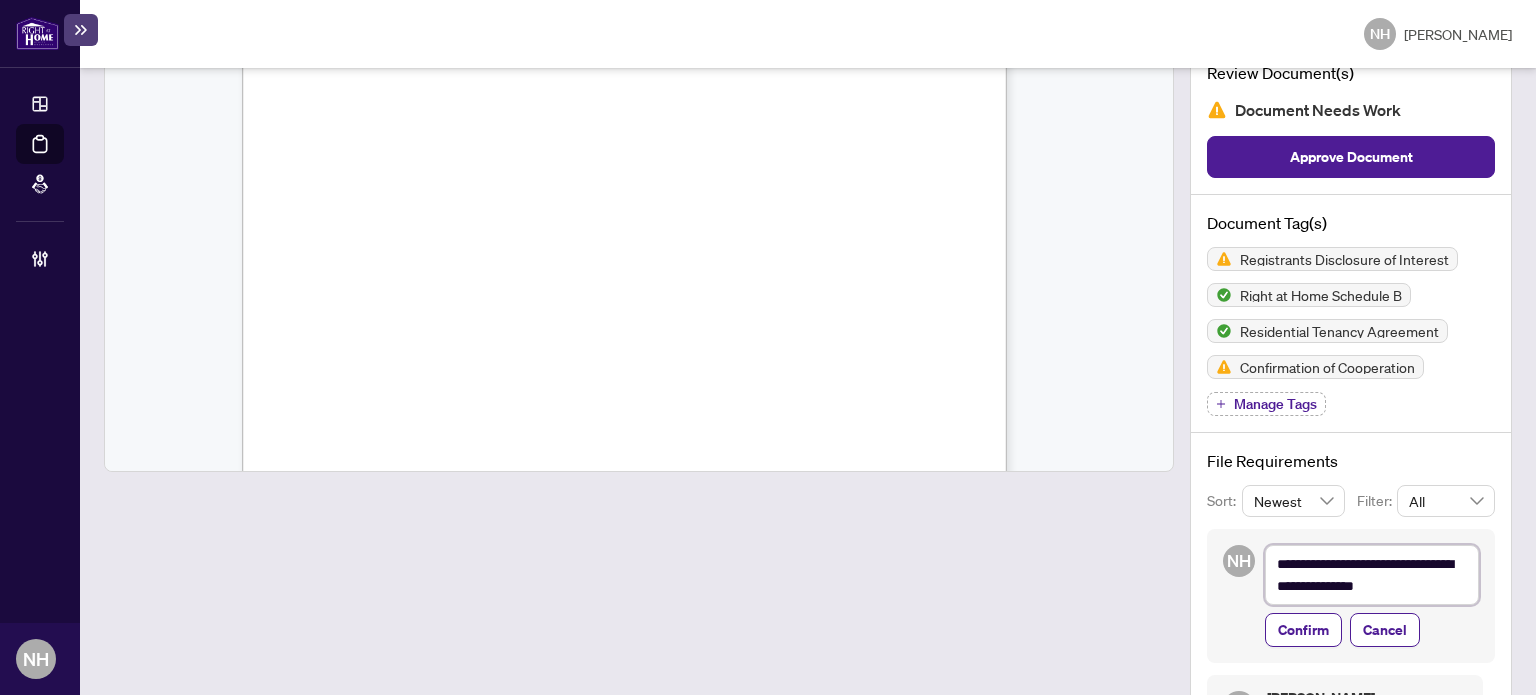 type on "**********" 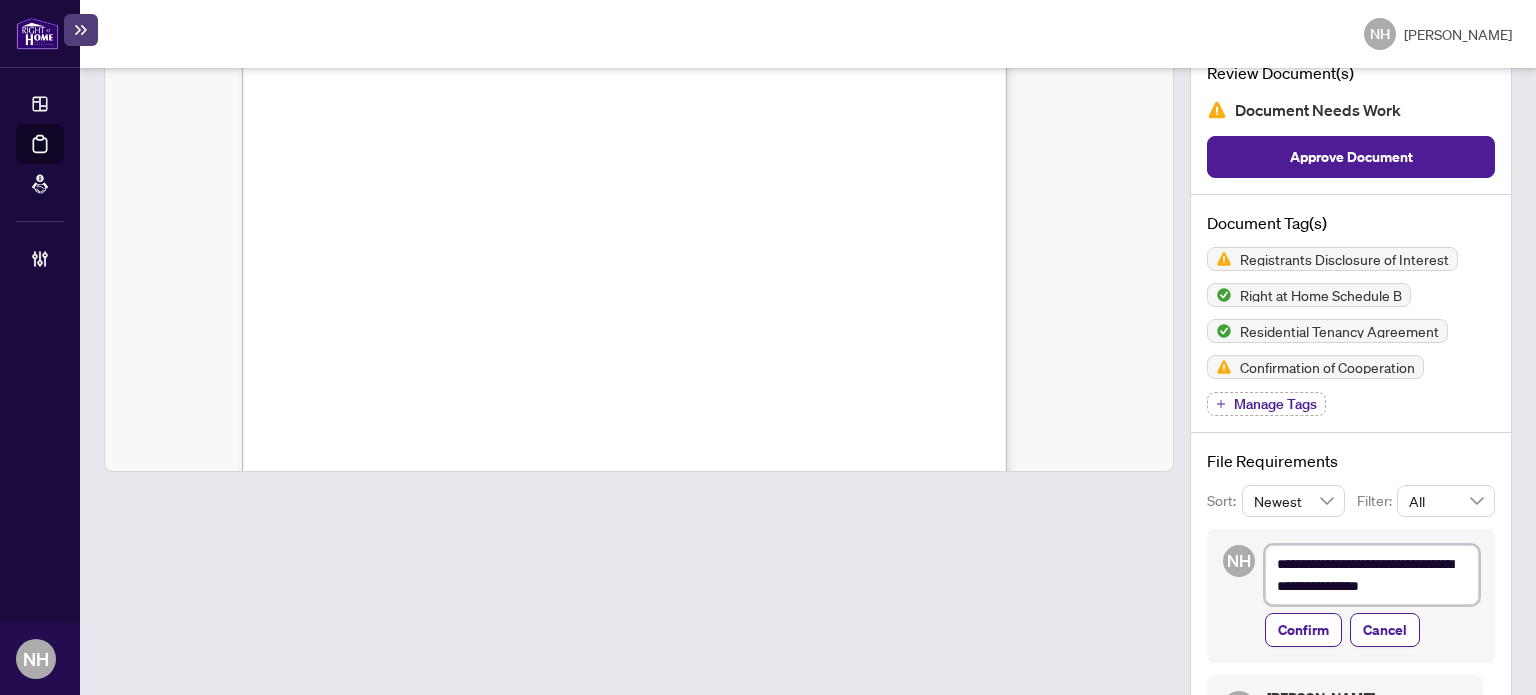 type on "**********" 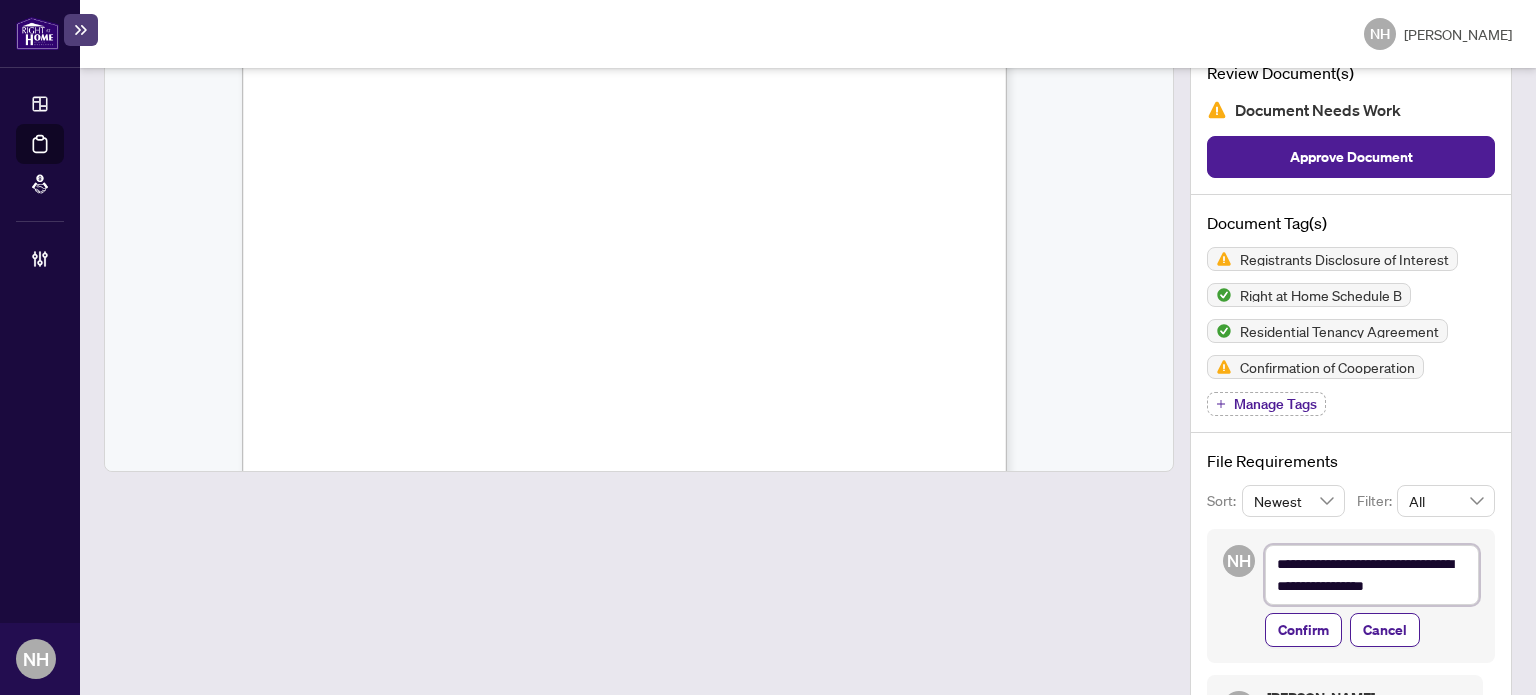 type on "**********" 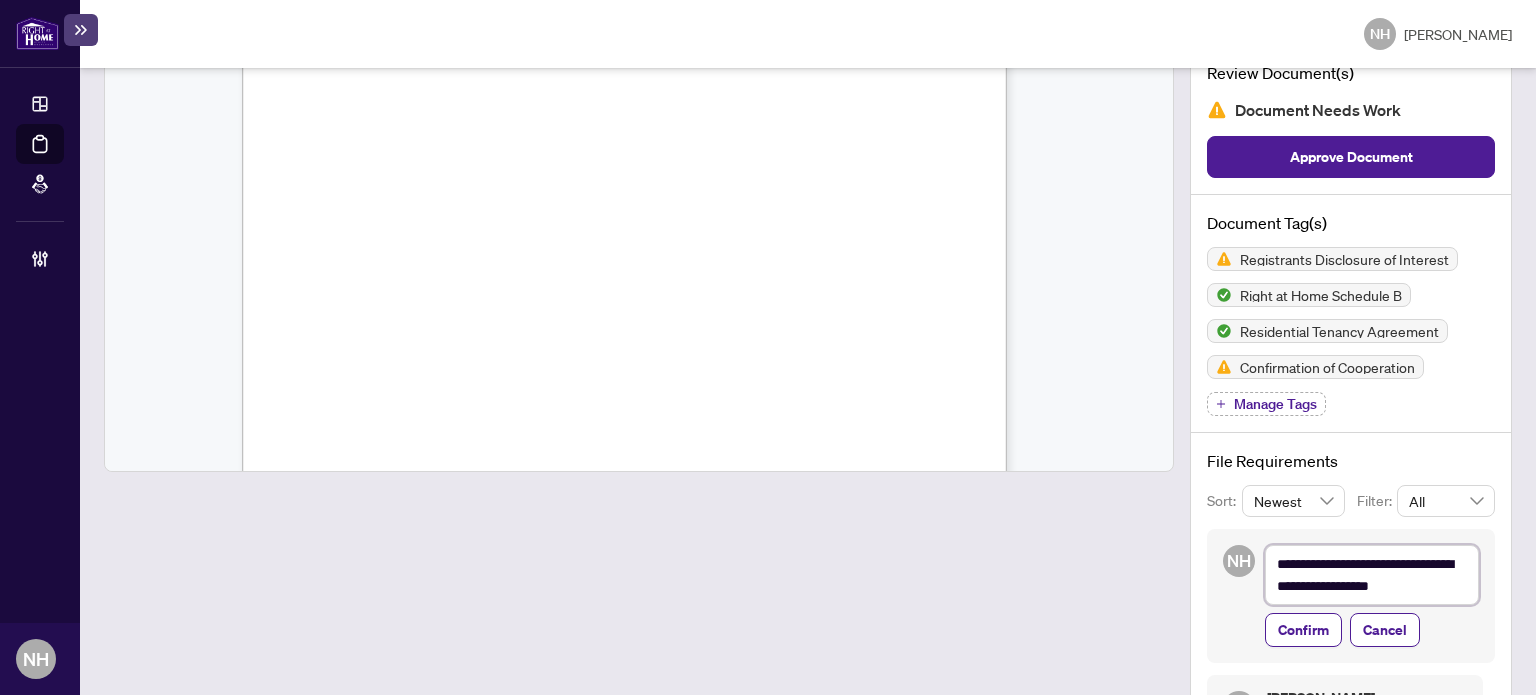 type on "**********" 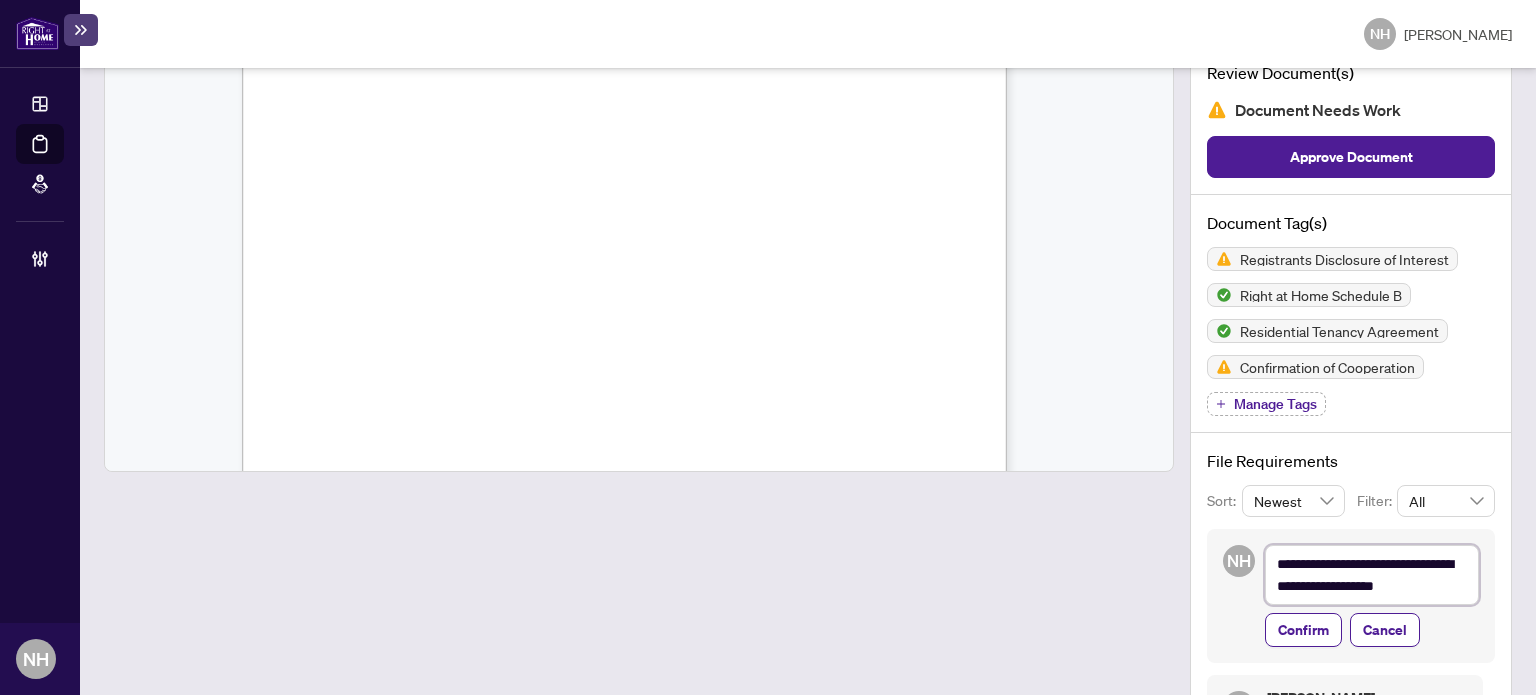 type on "**********" 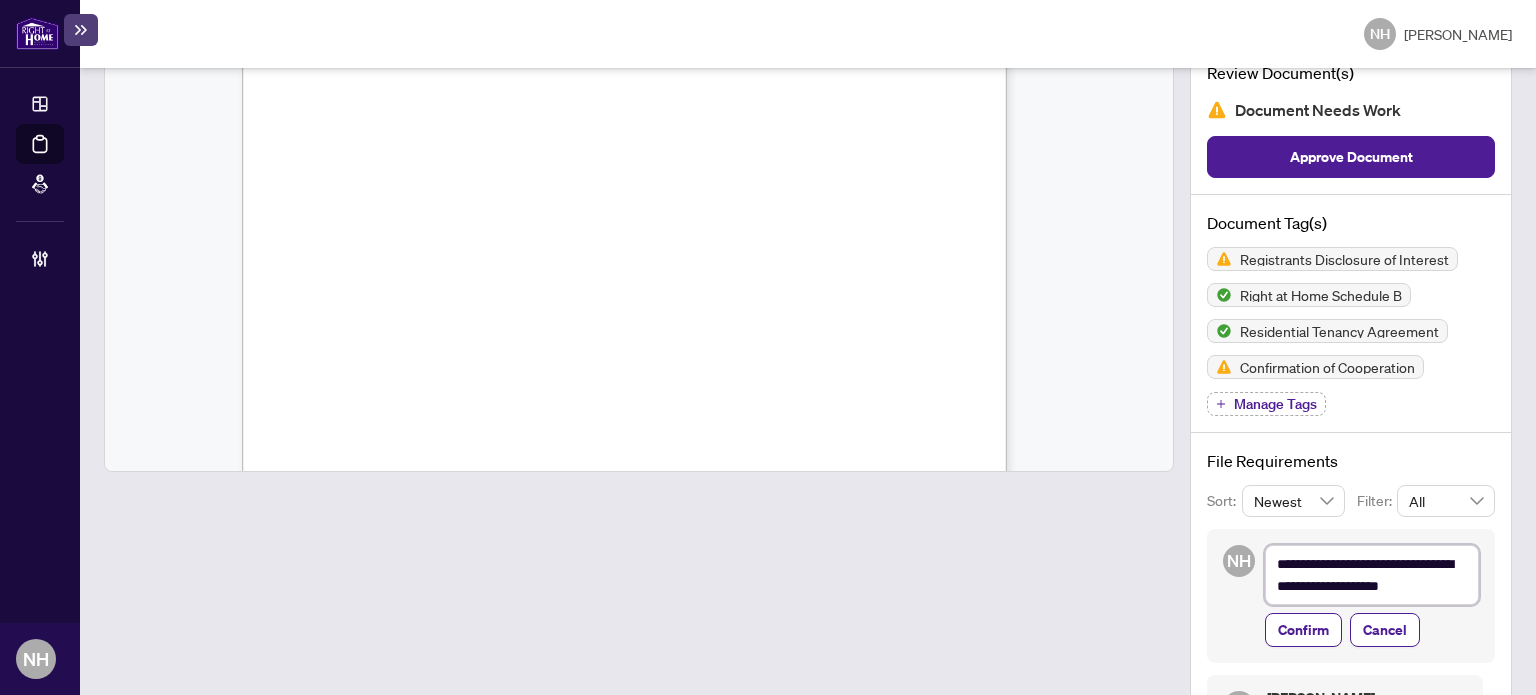 type on "**********" 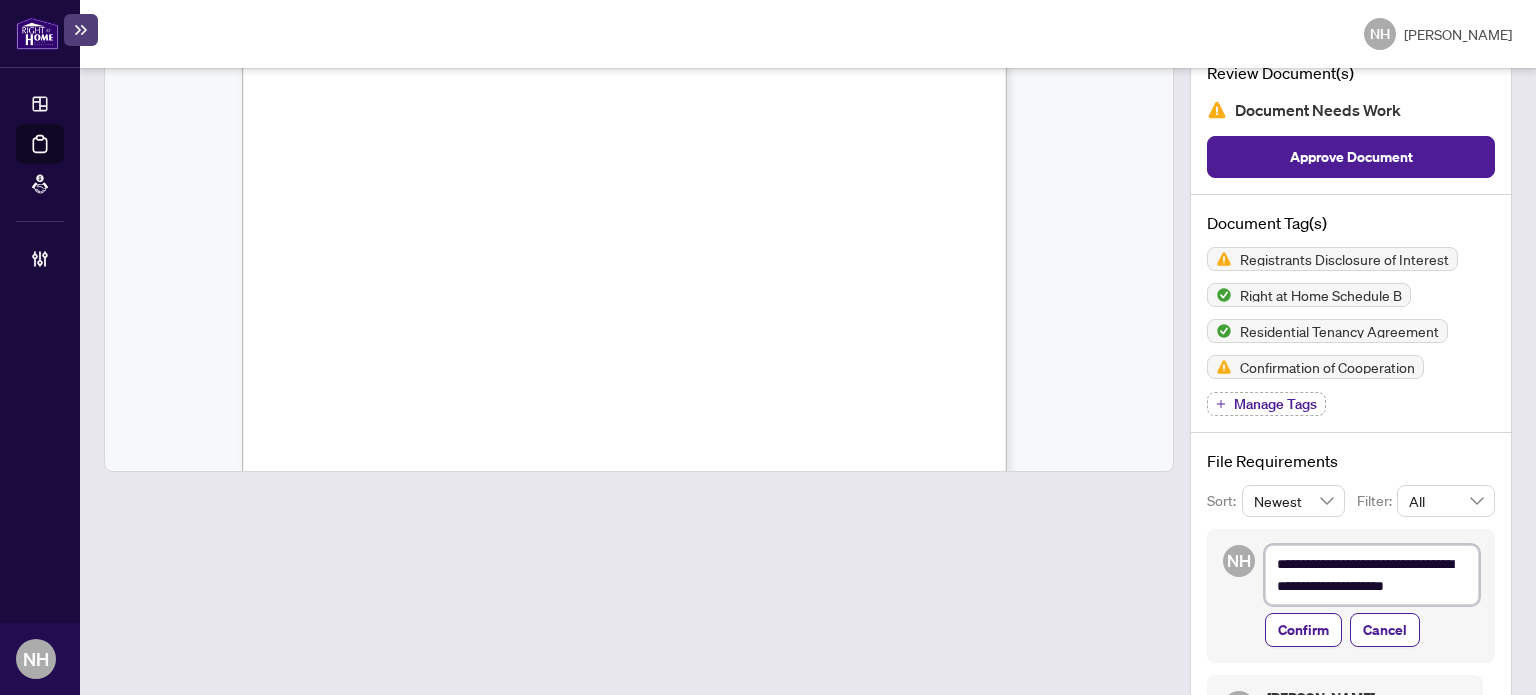 type on "**********" 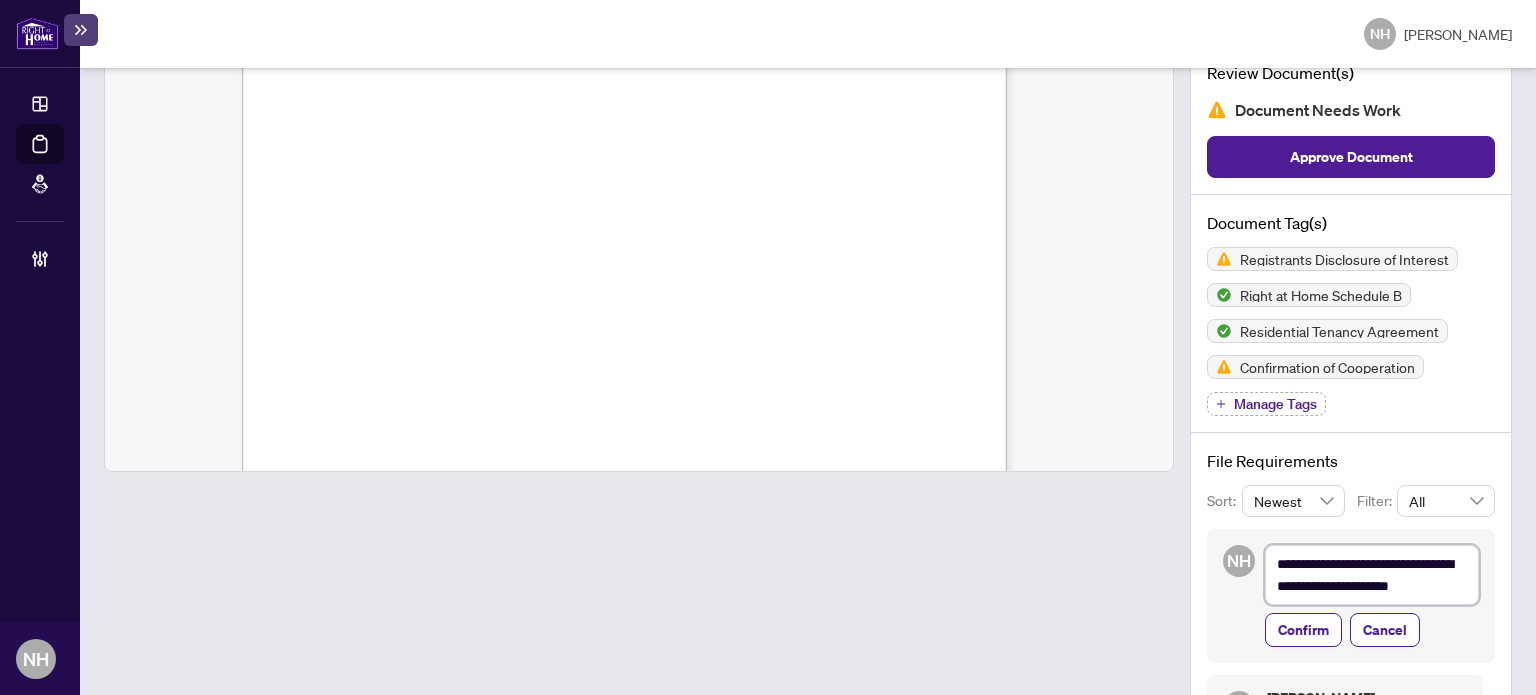 type on "**********" 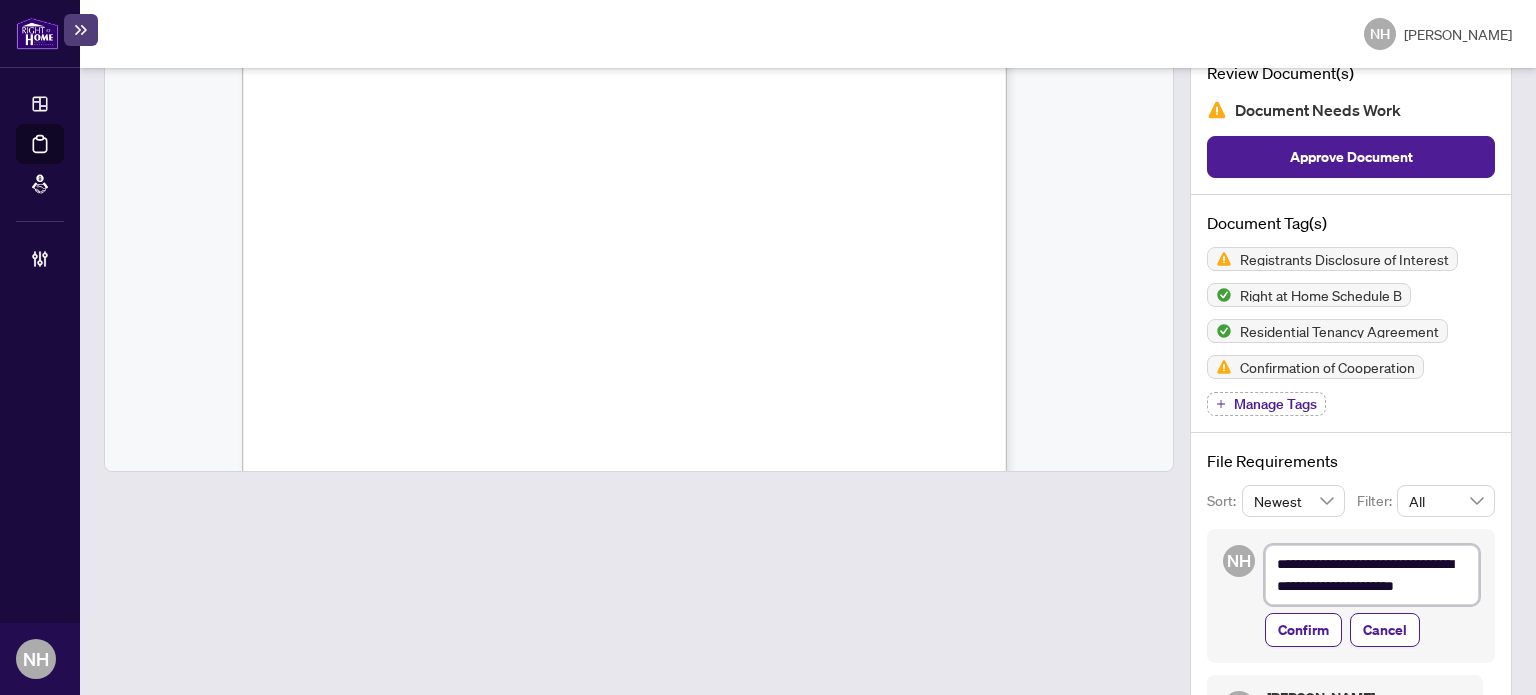 type on "**********" 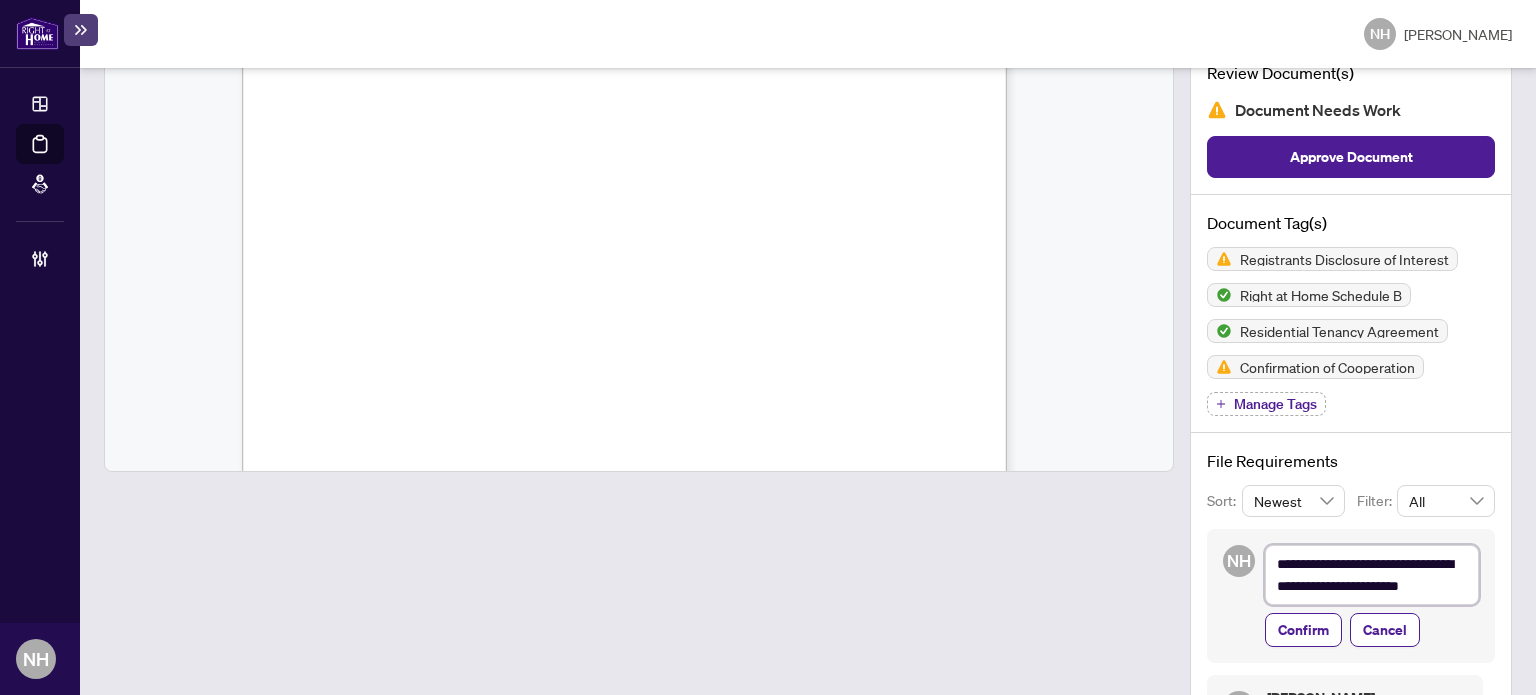 type on "**********" 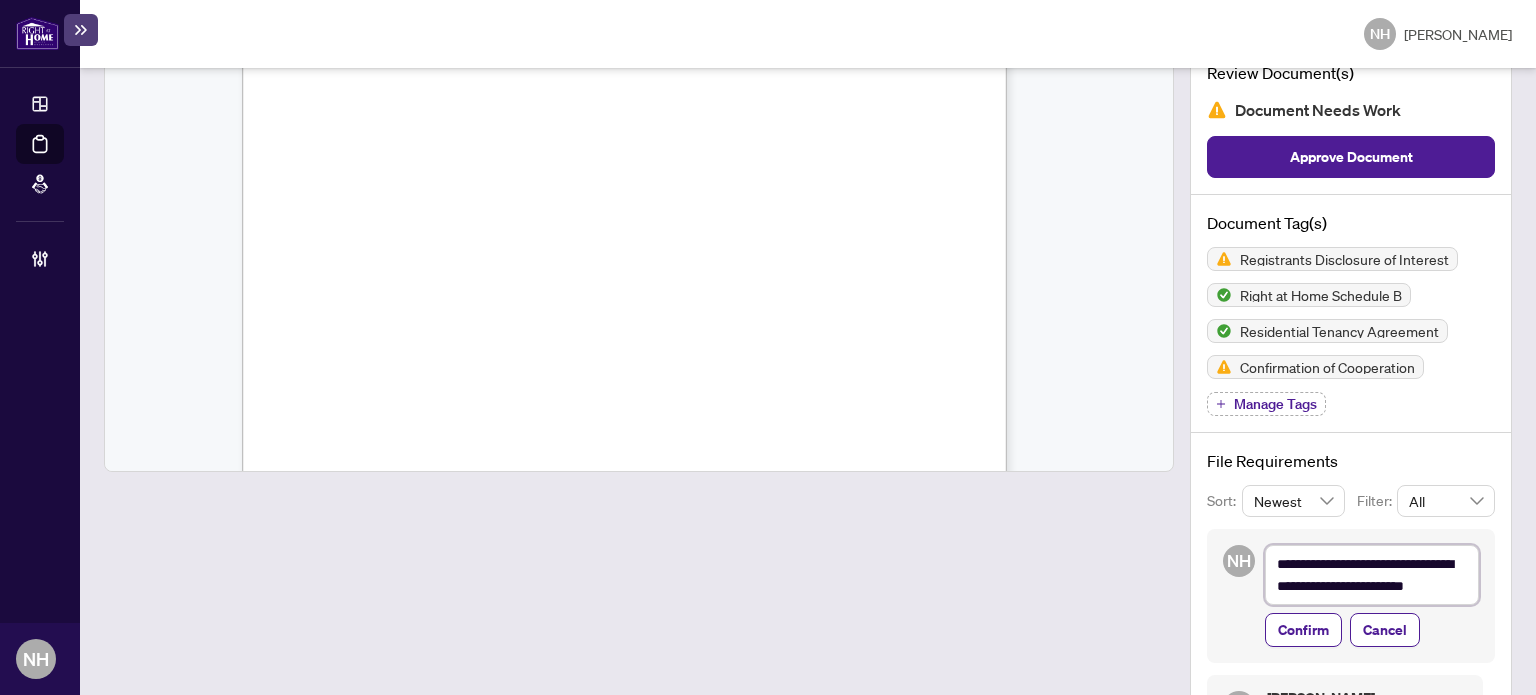 type on "**********" 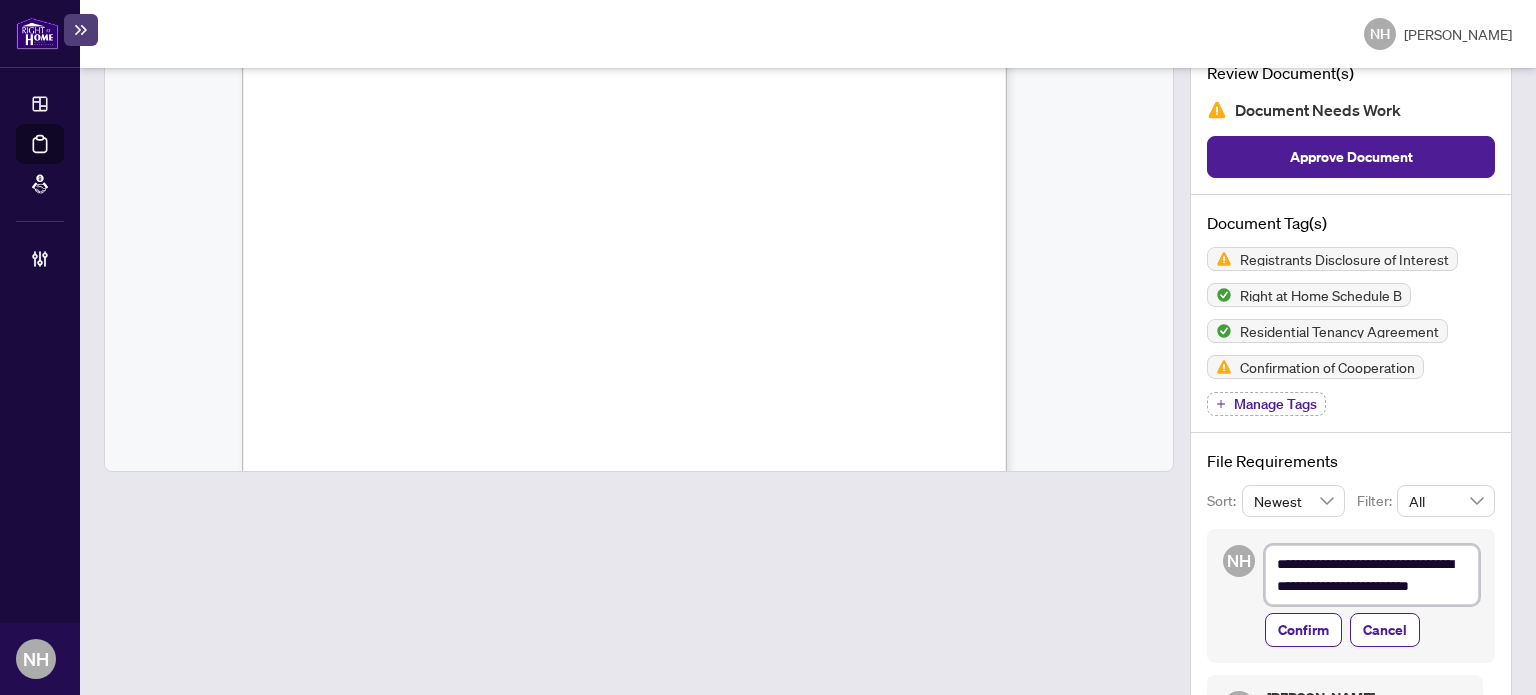 type on "**********" 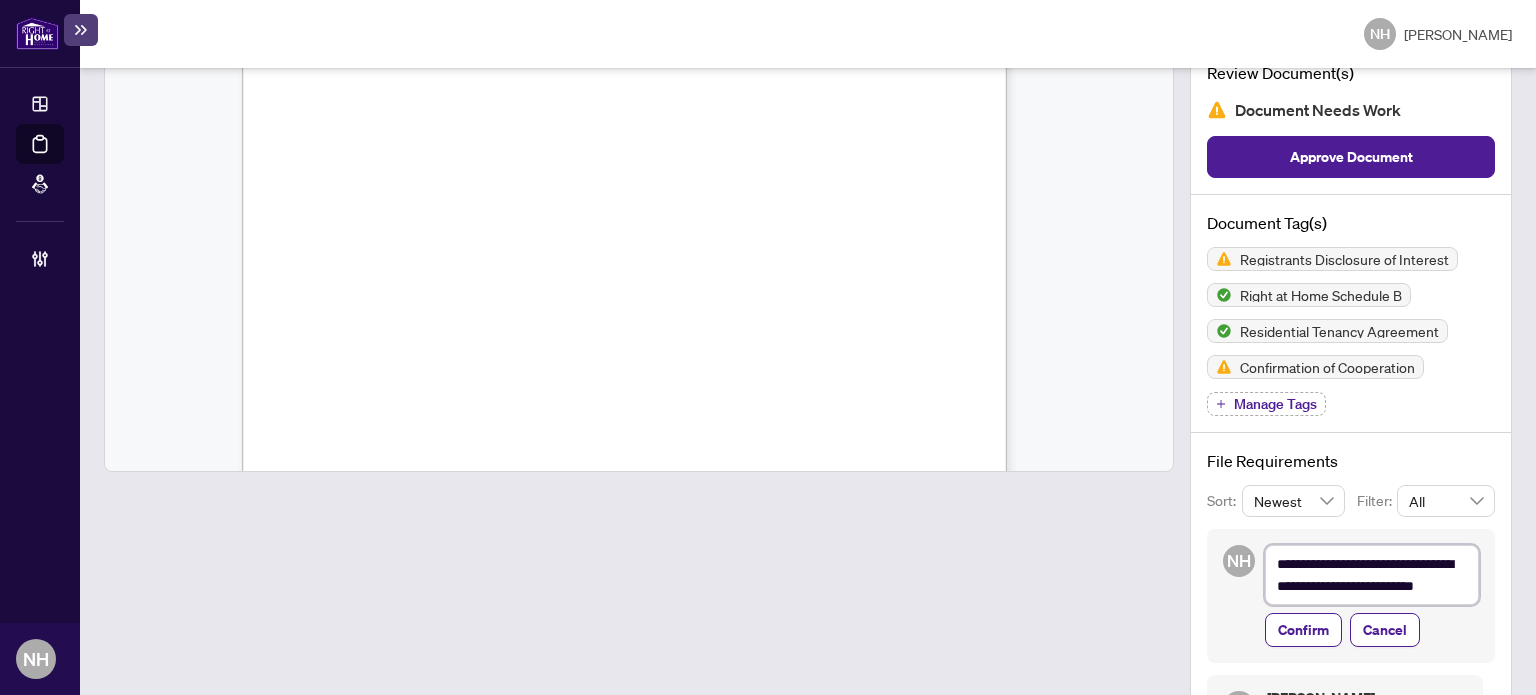 type on "**********" 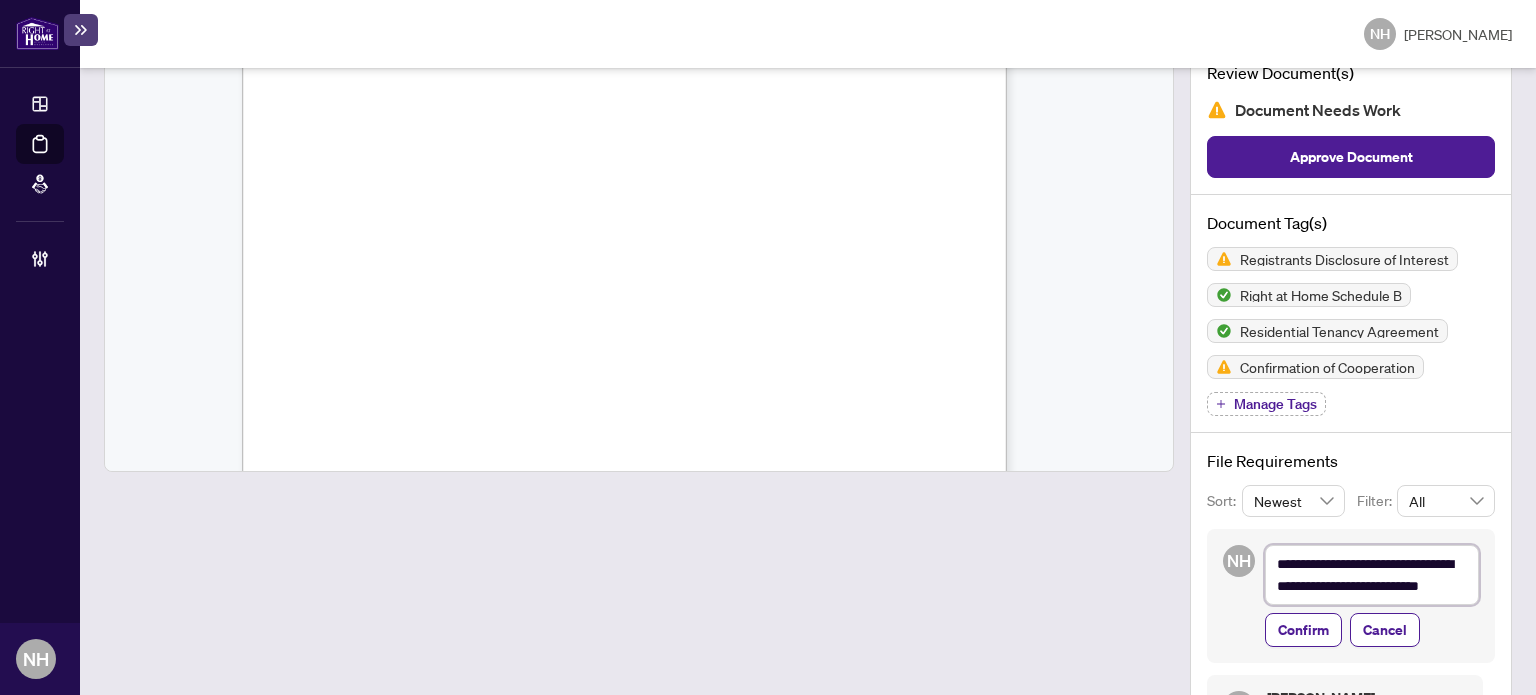 type on "**********" 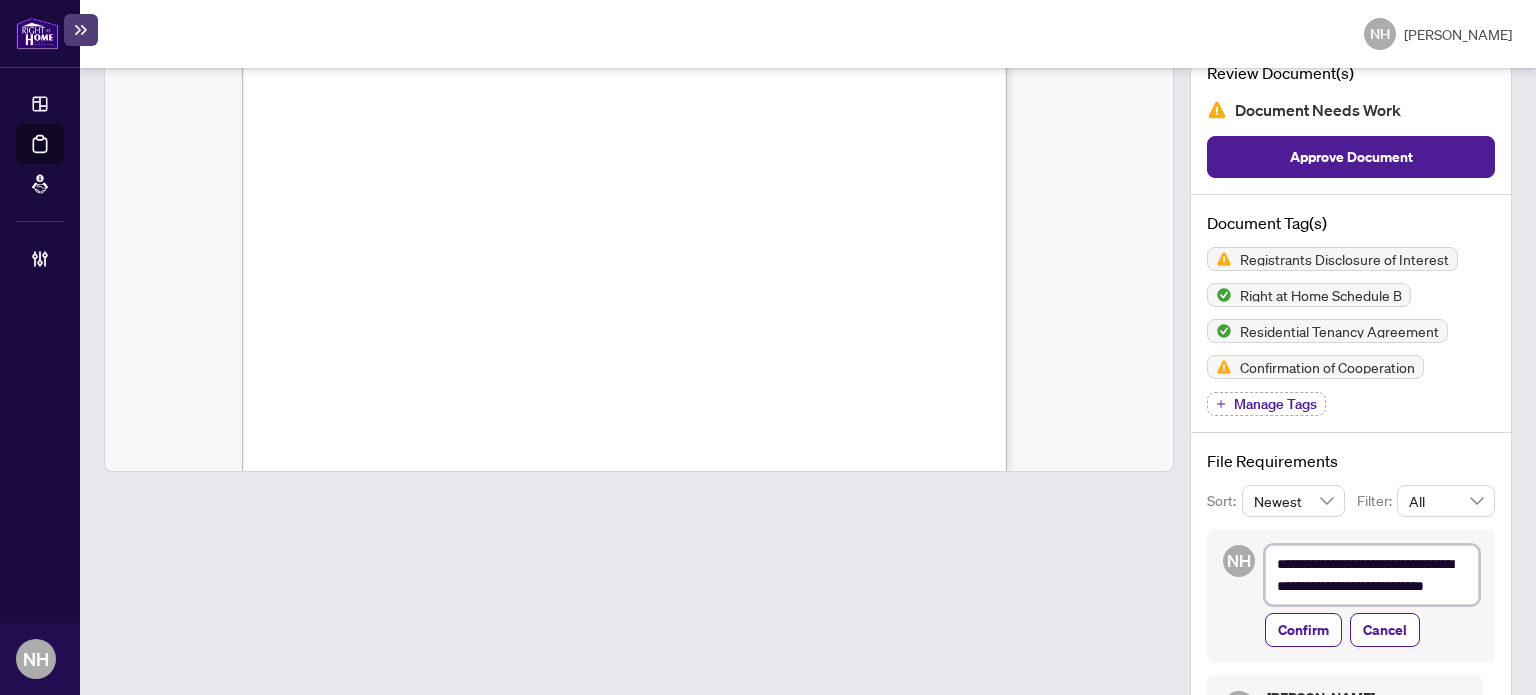 type on "**********" 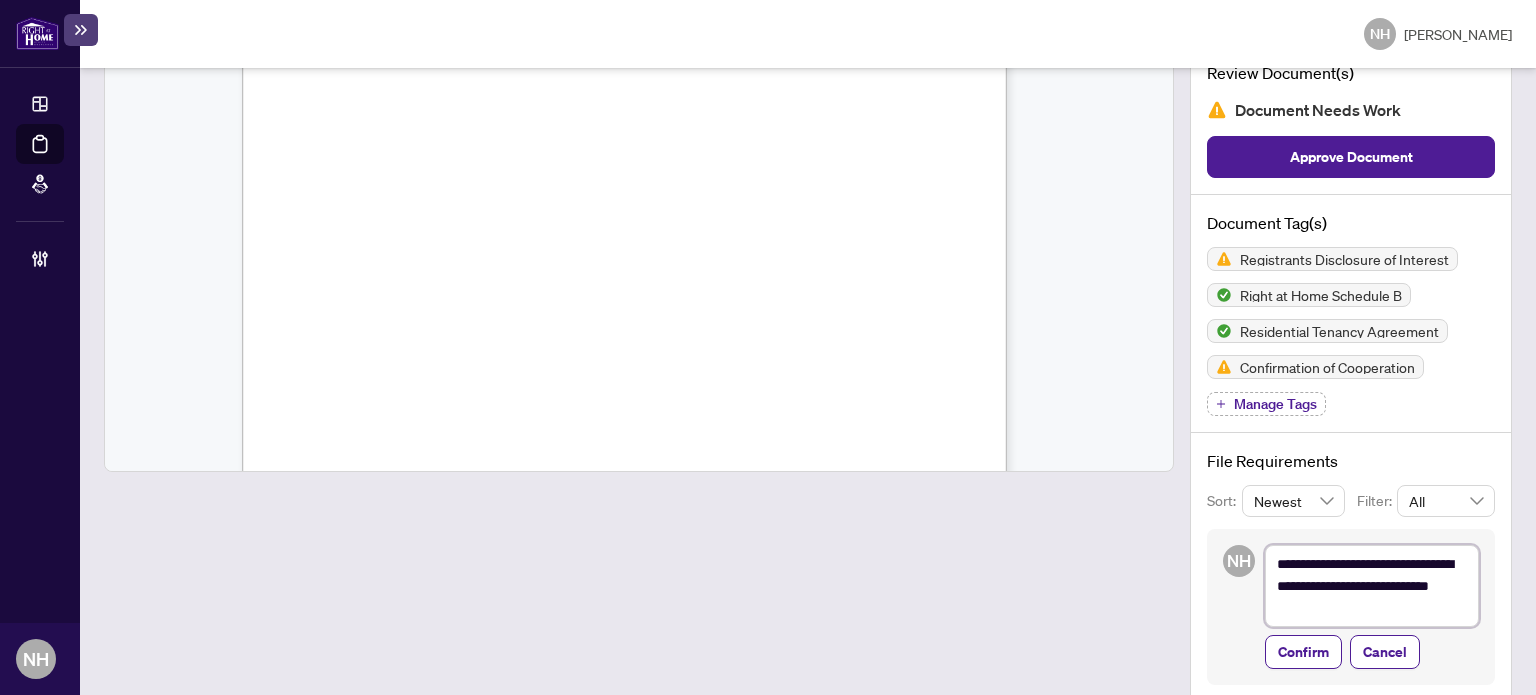 type on "**********" 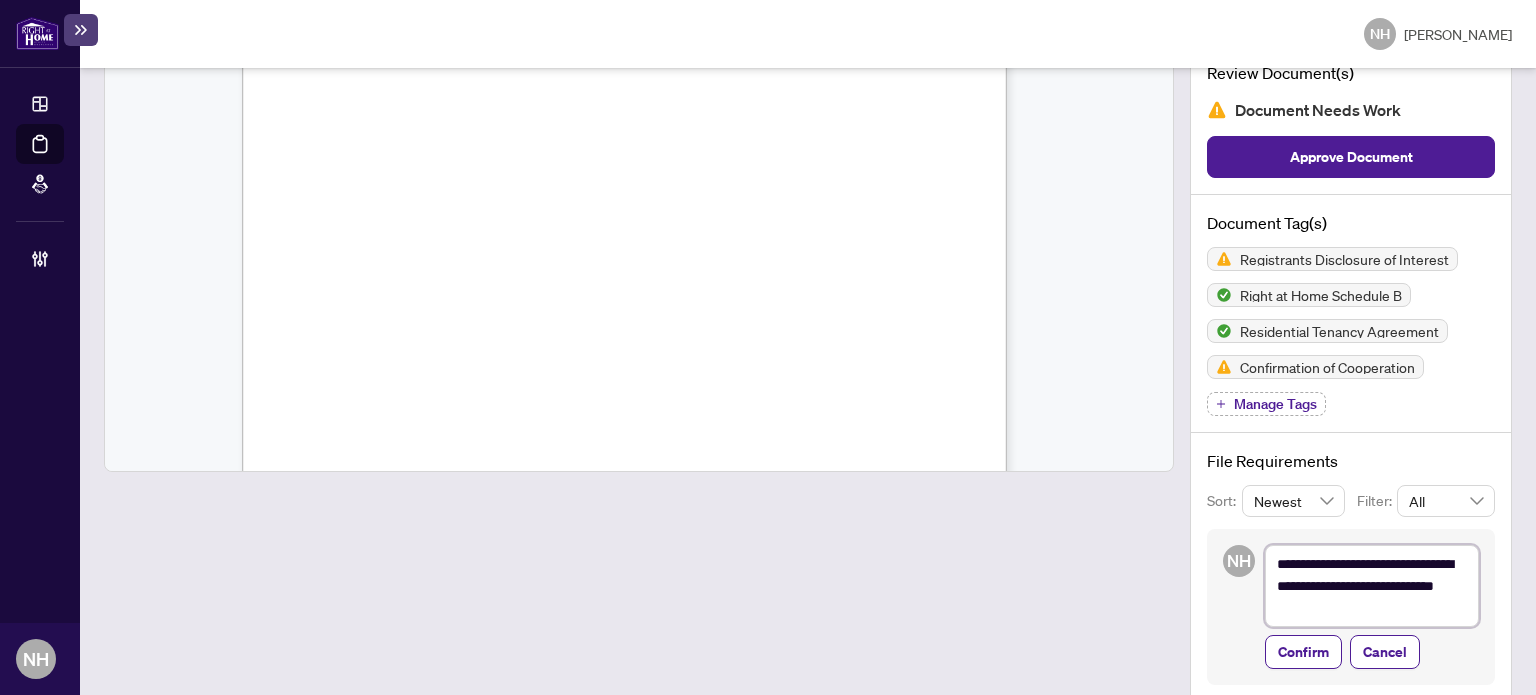 type on "**********" 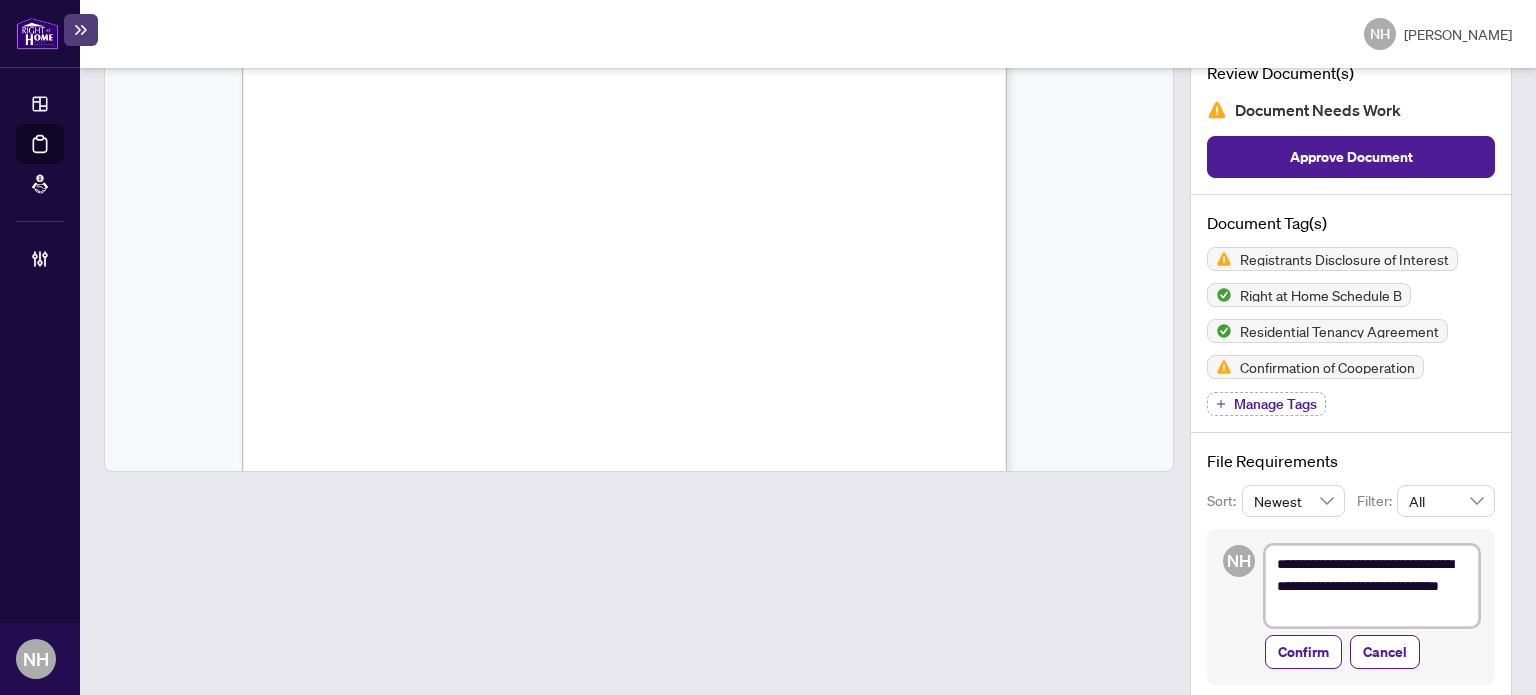 type on "**********" 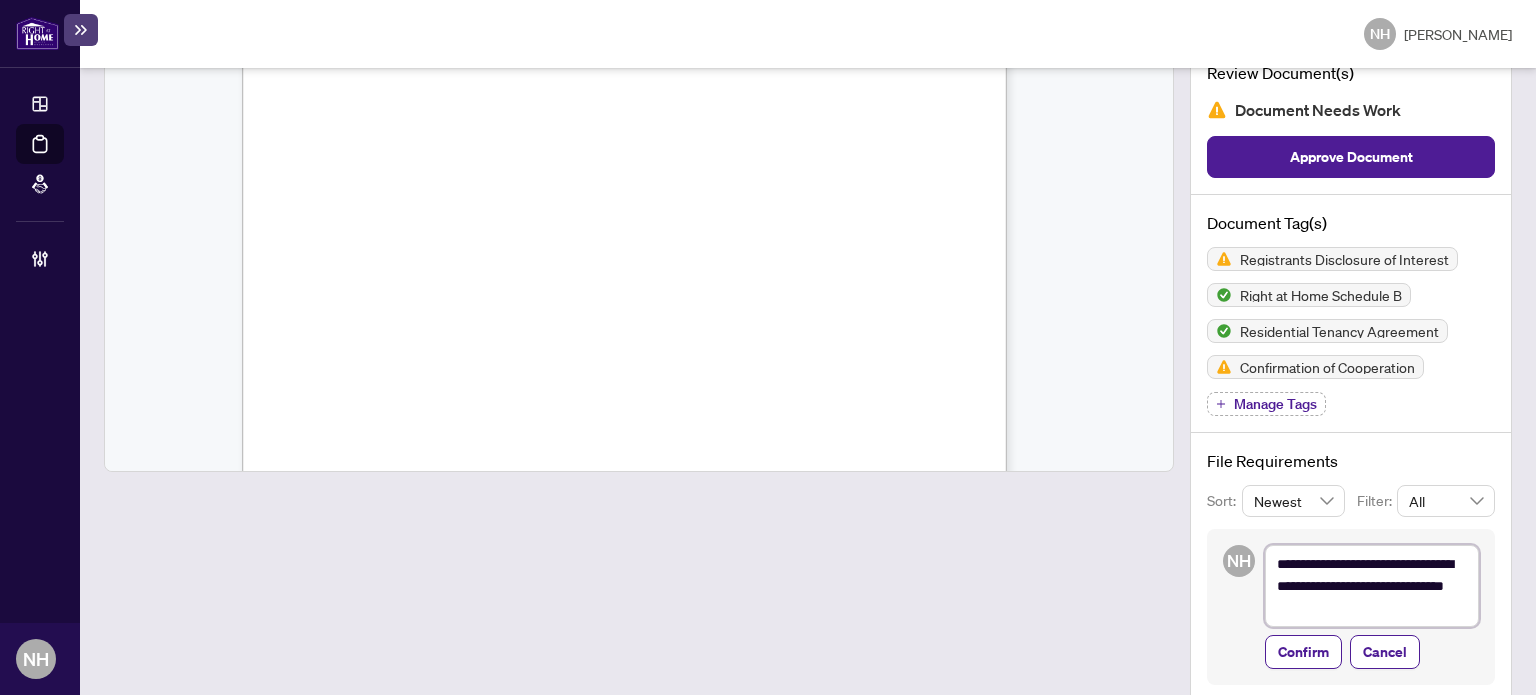 type on "**********" 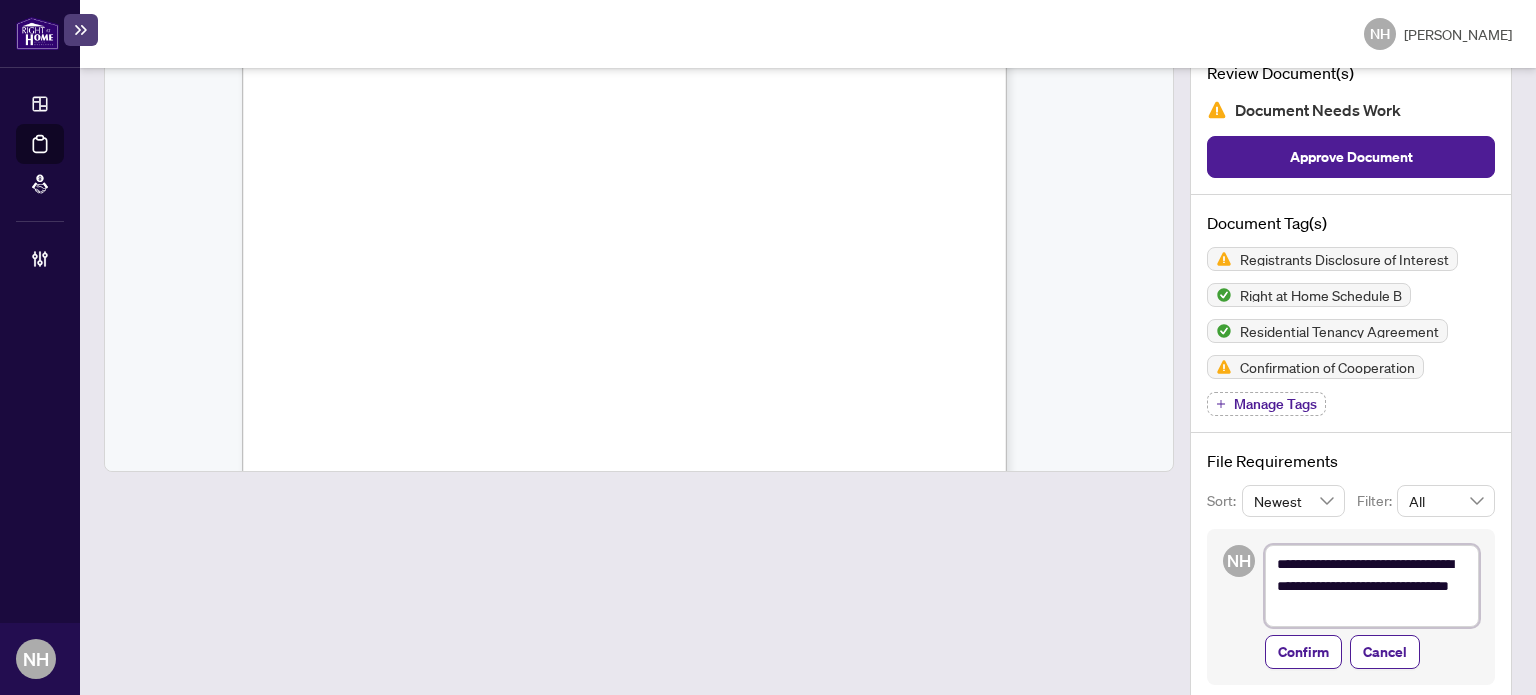 type on "**********" 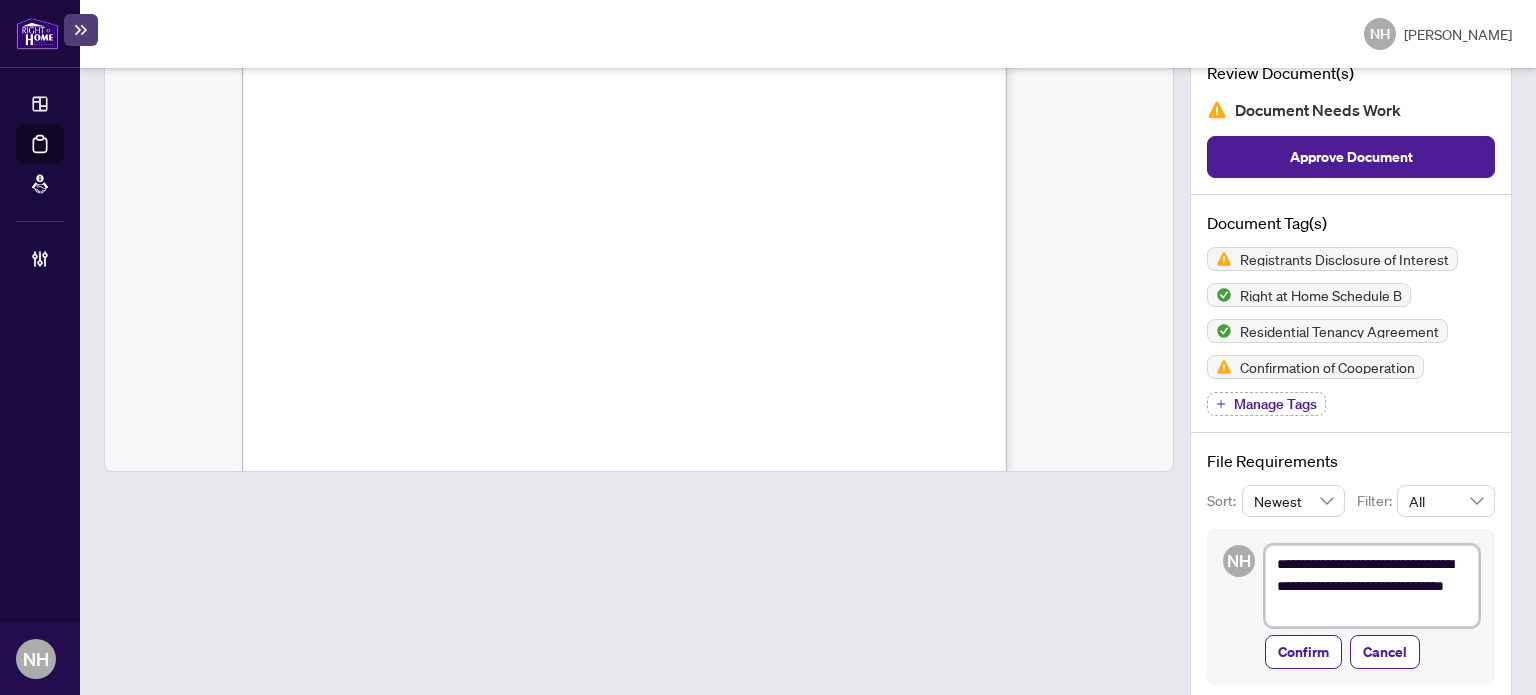 type on "**********" 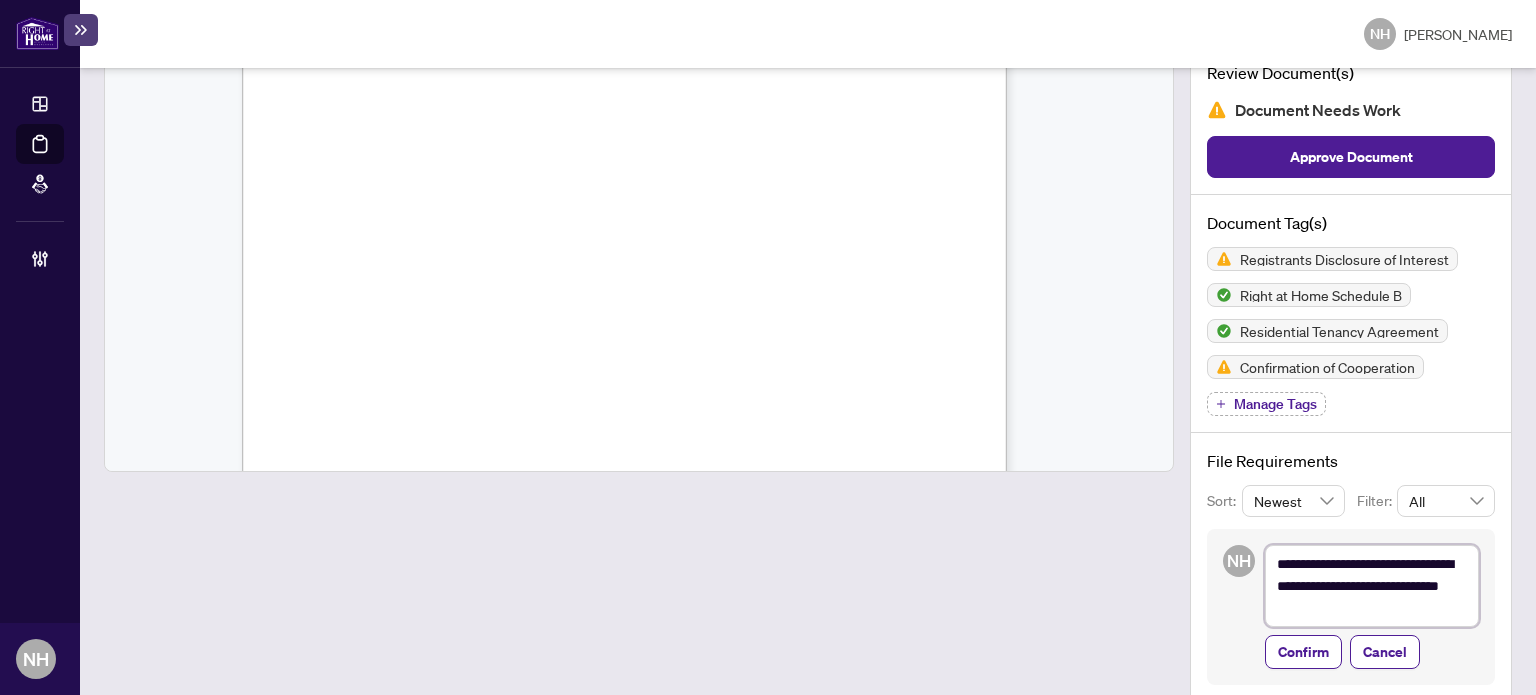type on "**********" 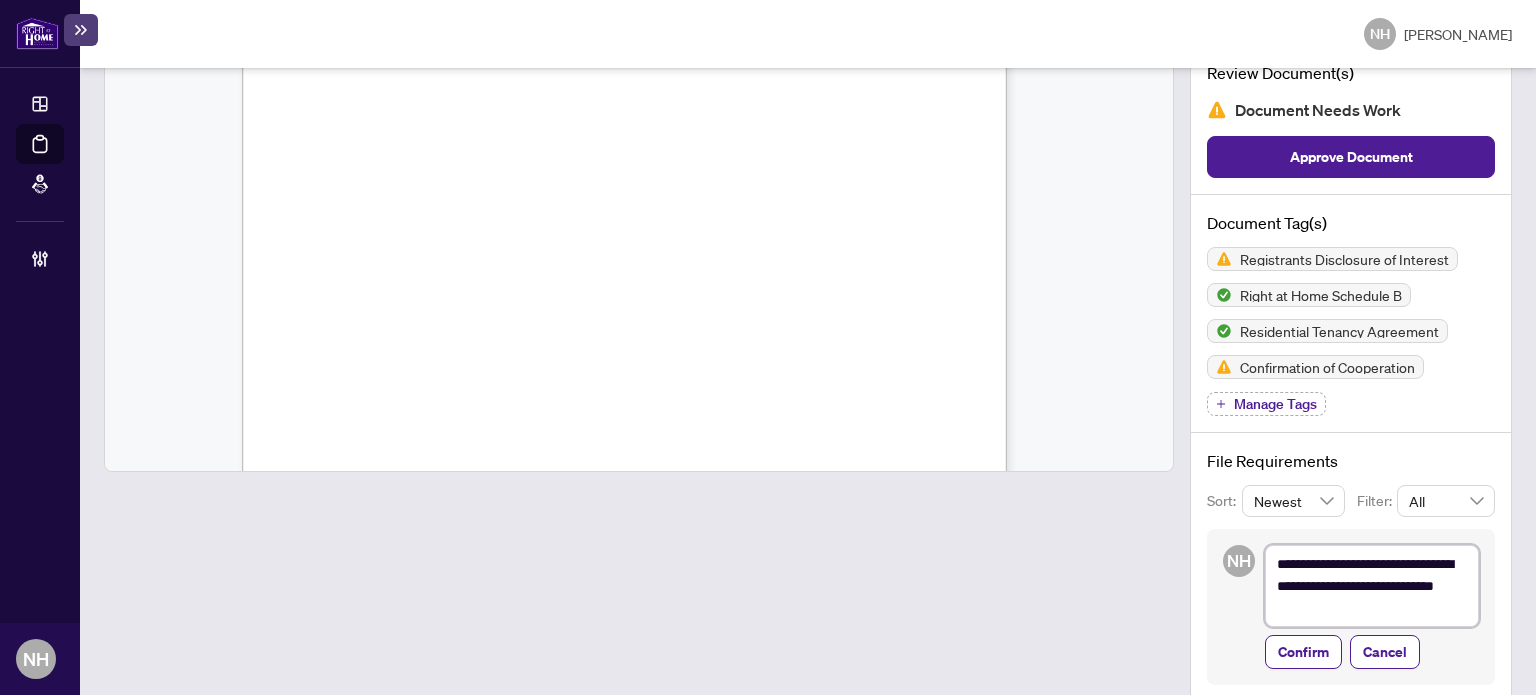 type on "**********" 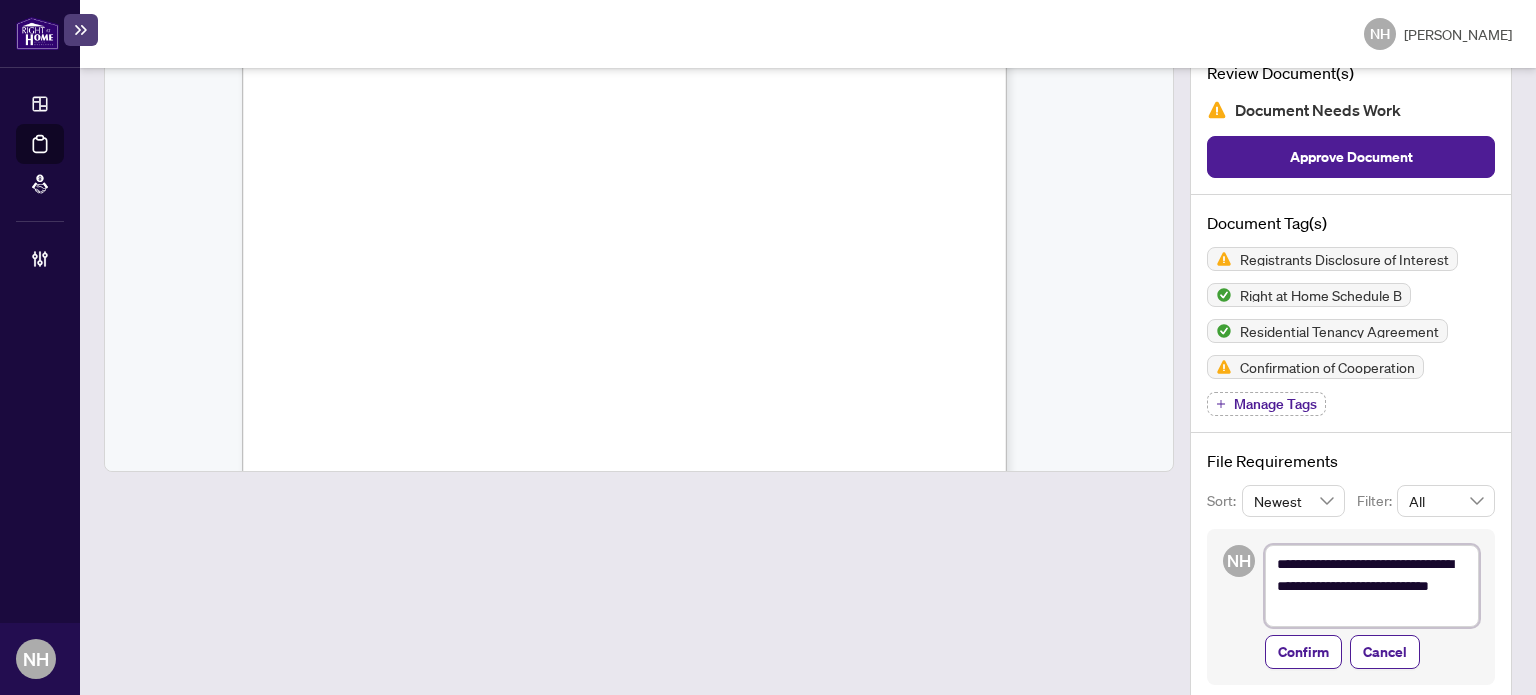 type on "**********" 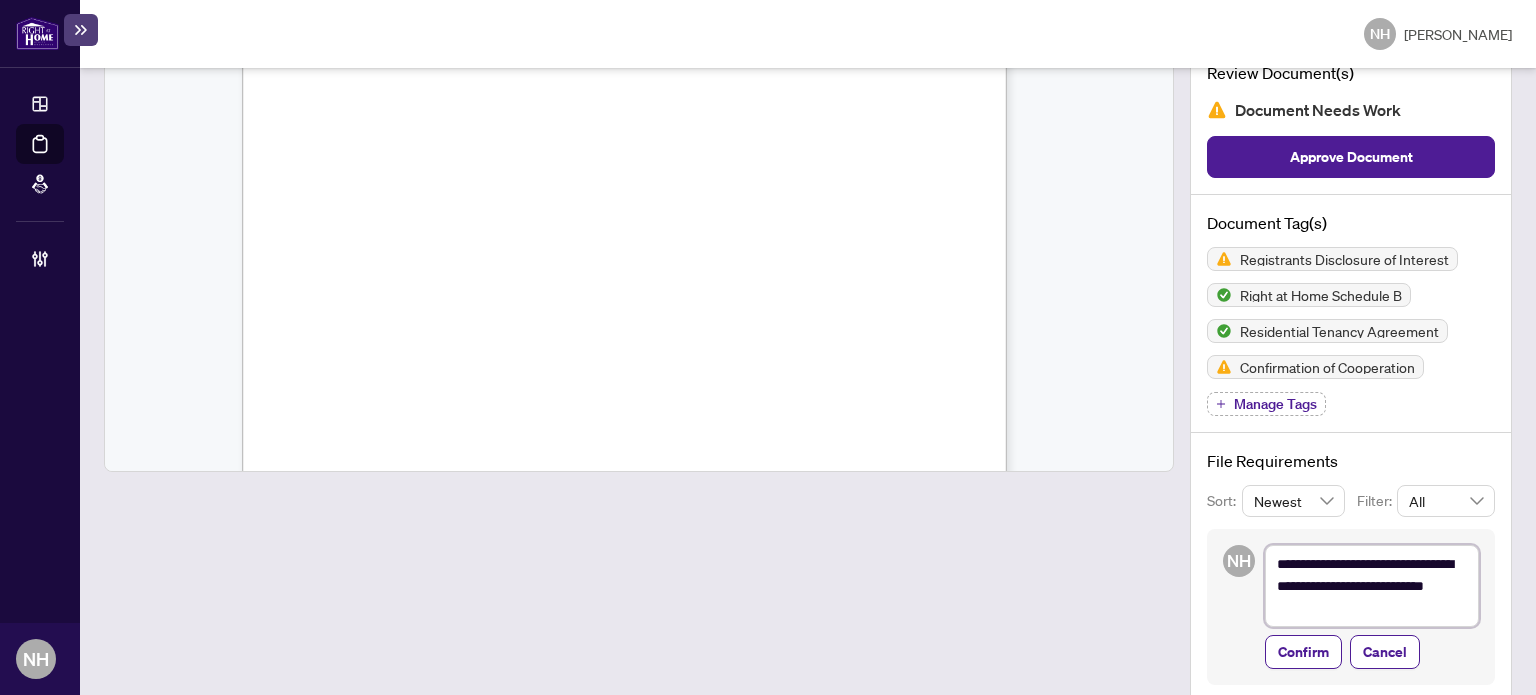 type on "**********" 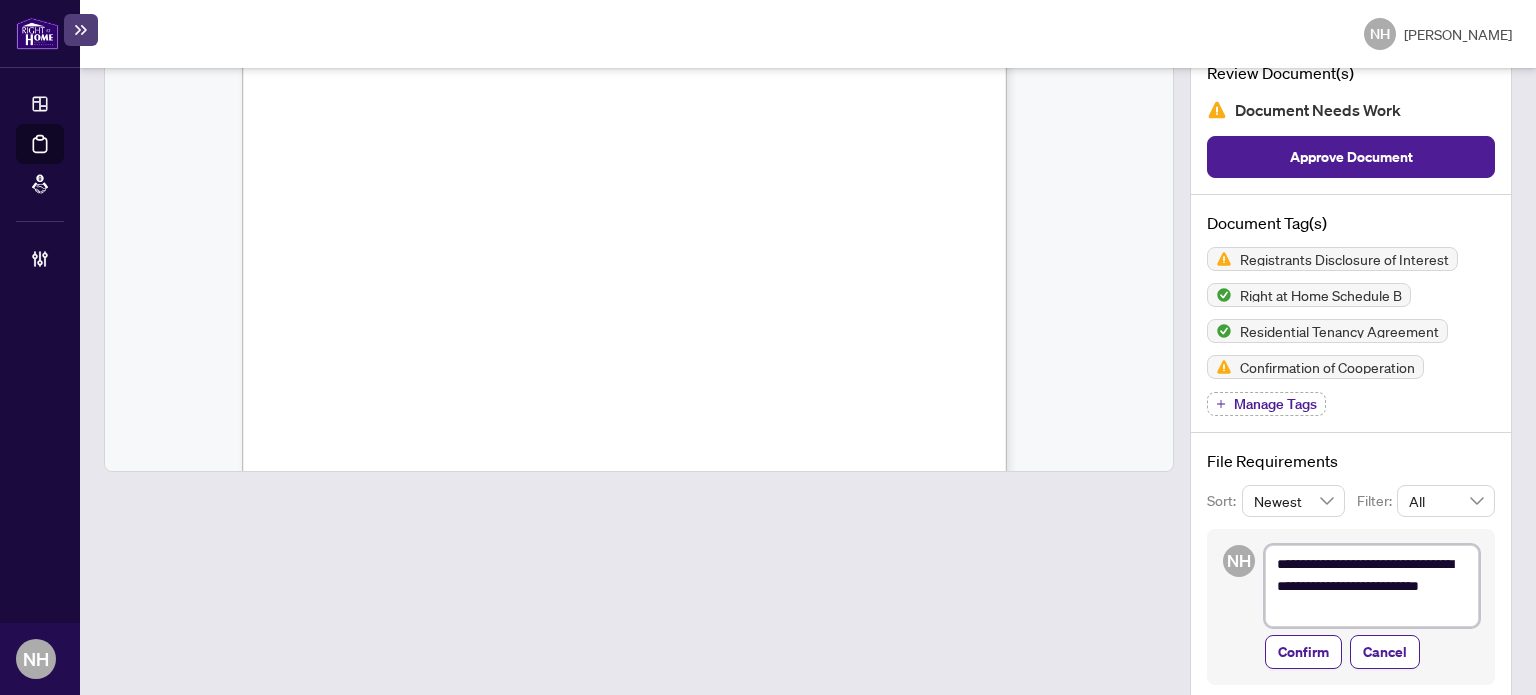 type on "**********" 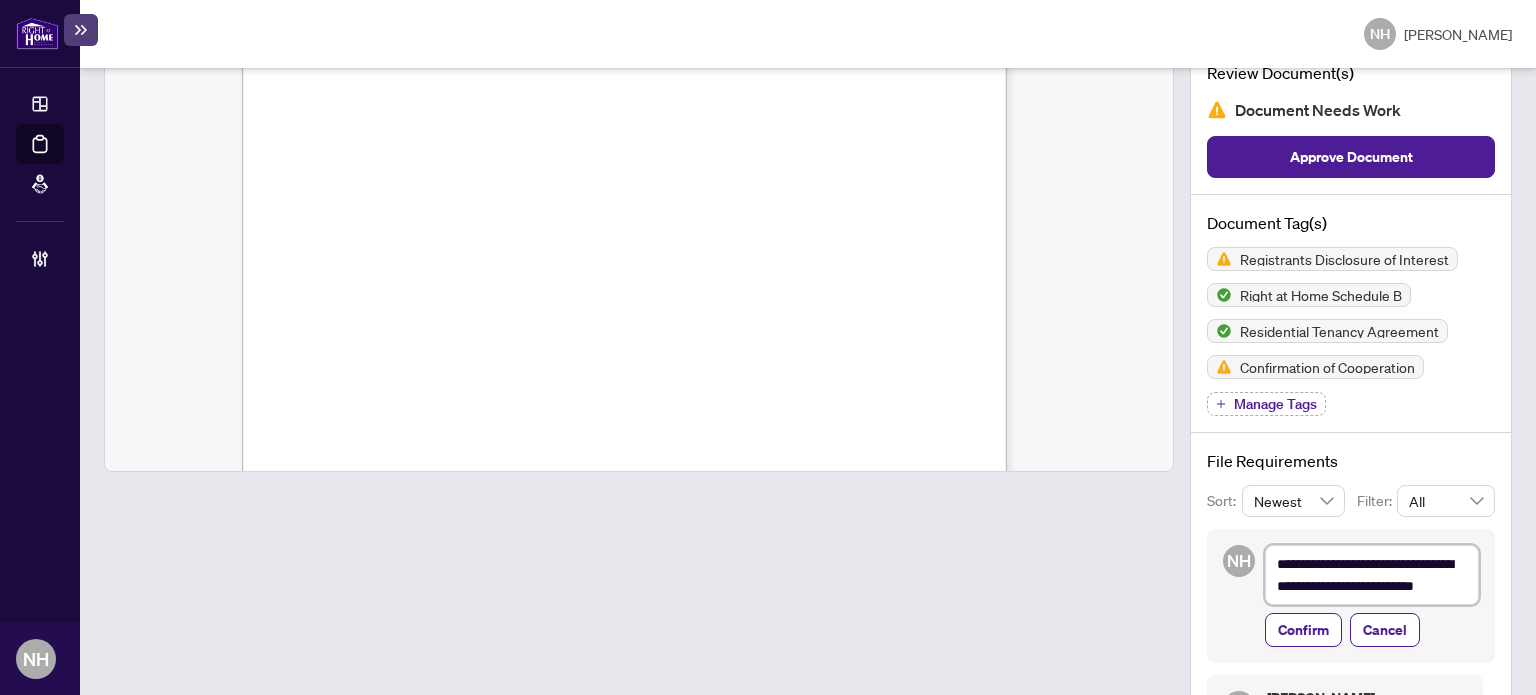 type on "**********" 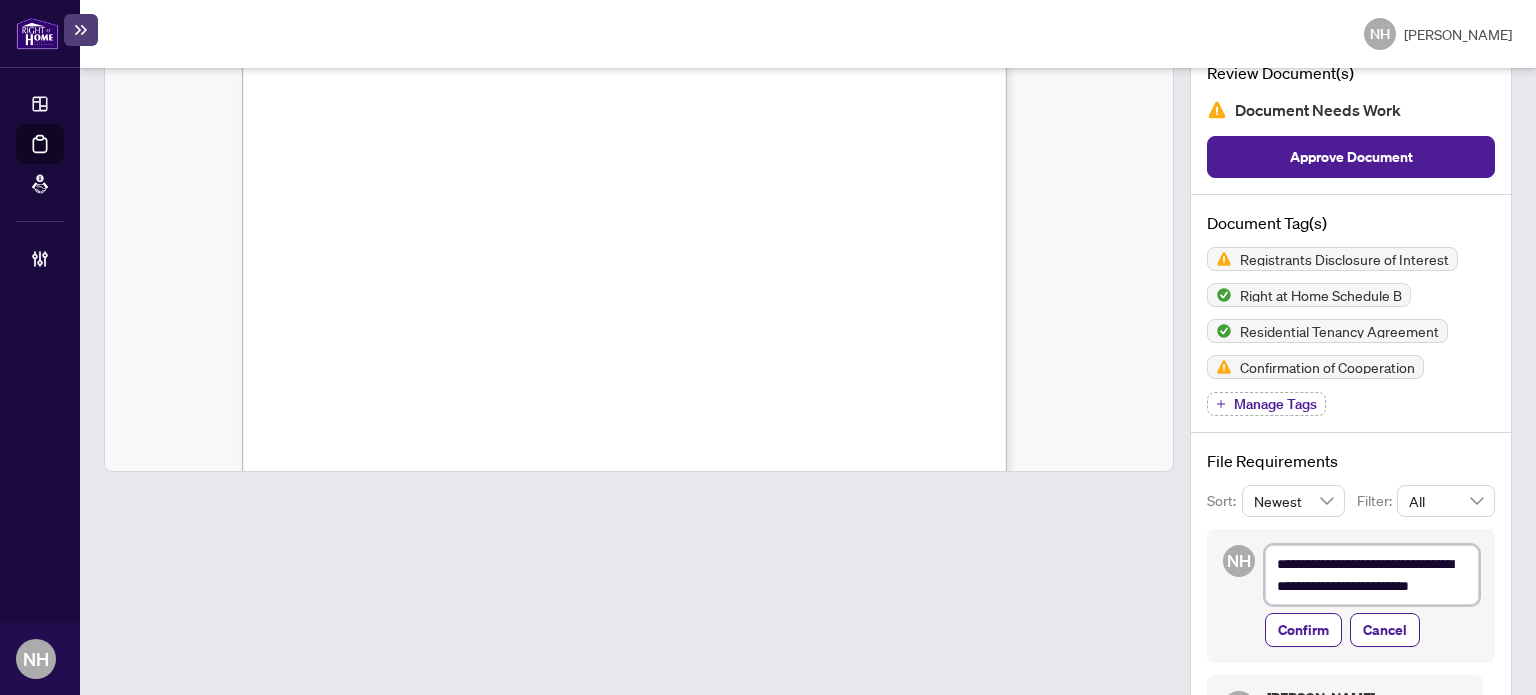 type on "**********" 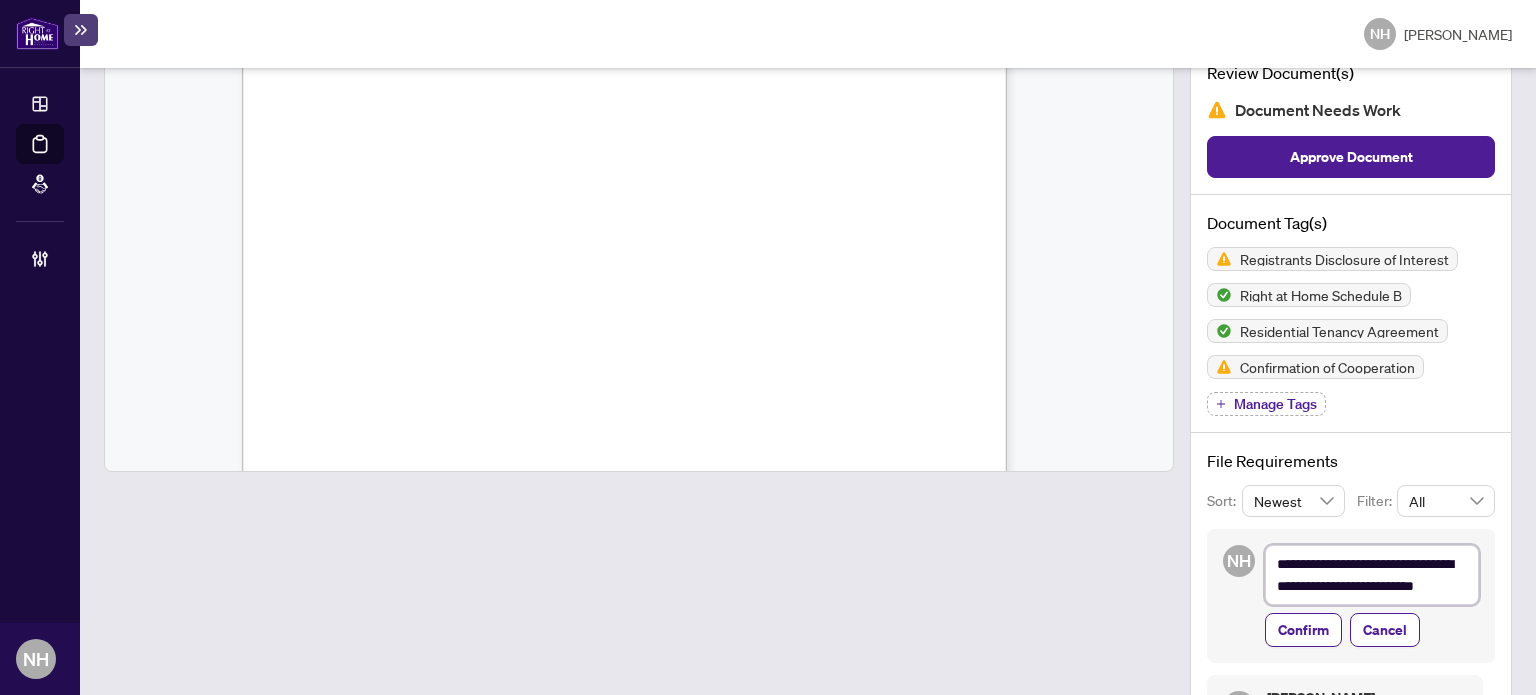 type on "**********" 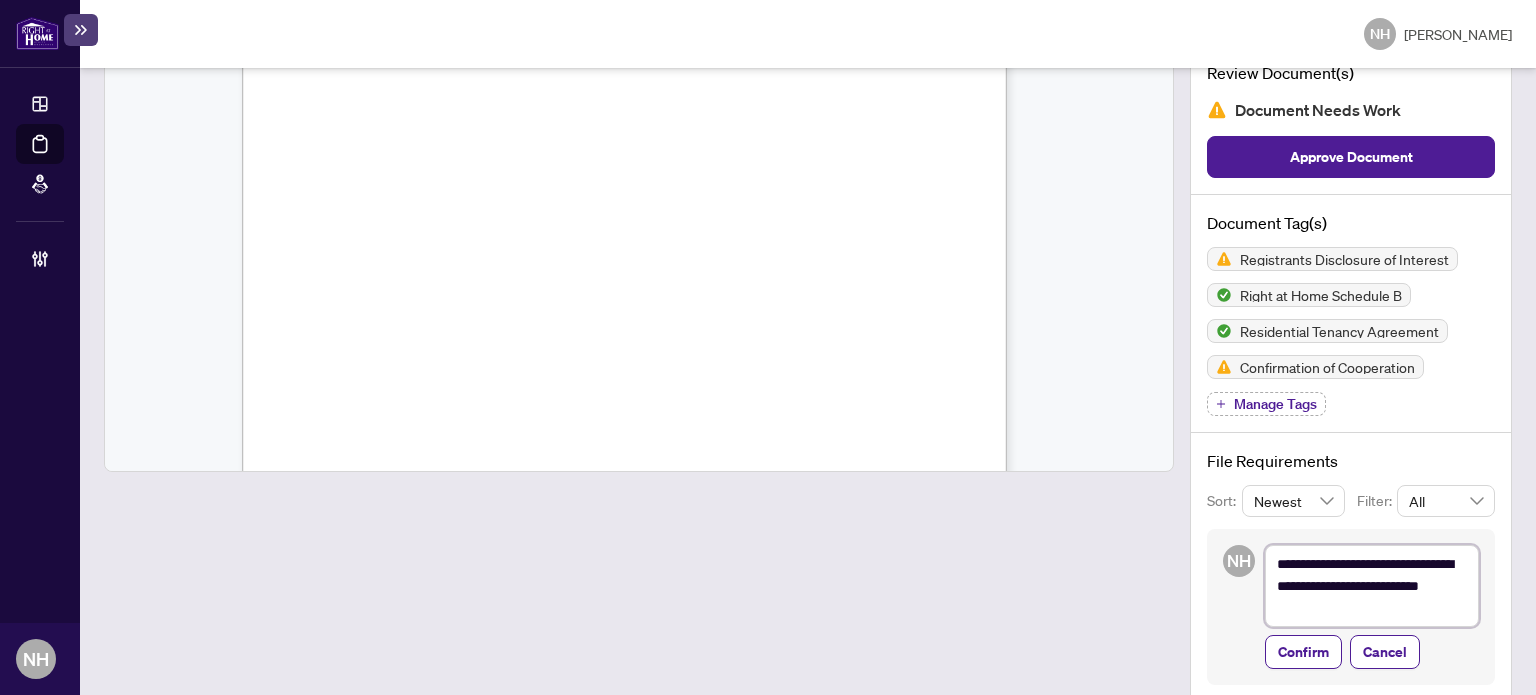 type on "**********" 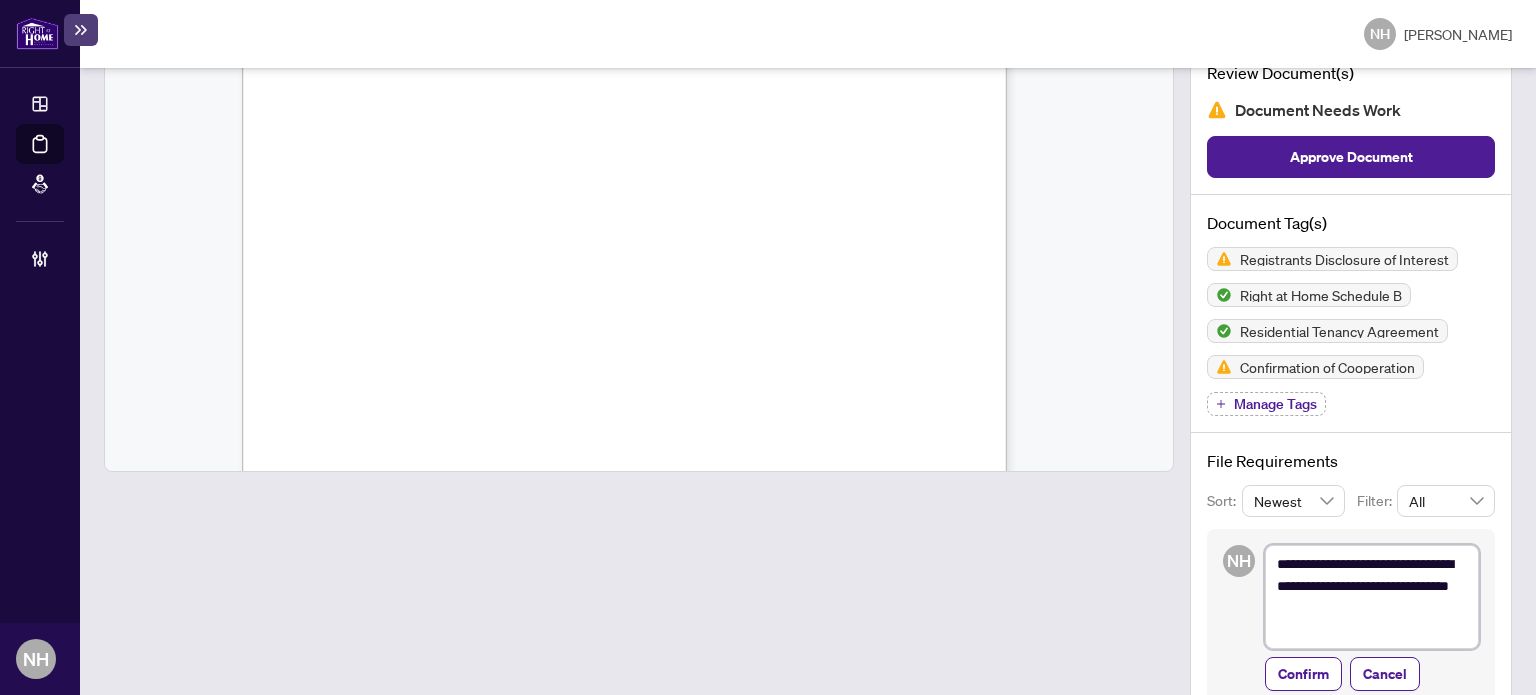 scroll, scrollTop: 16600, scrollLeft: 0, axis: vertical 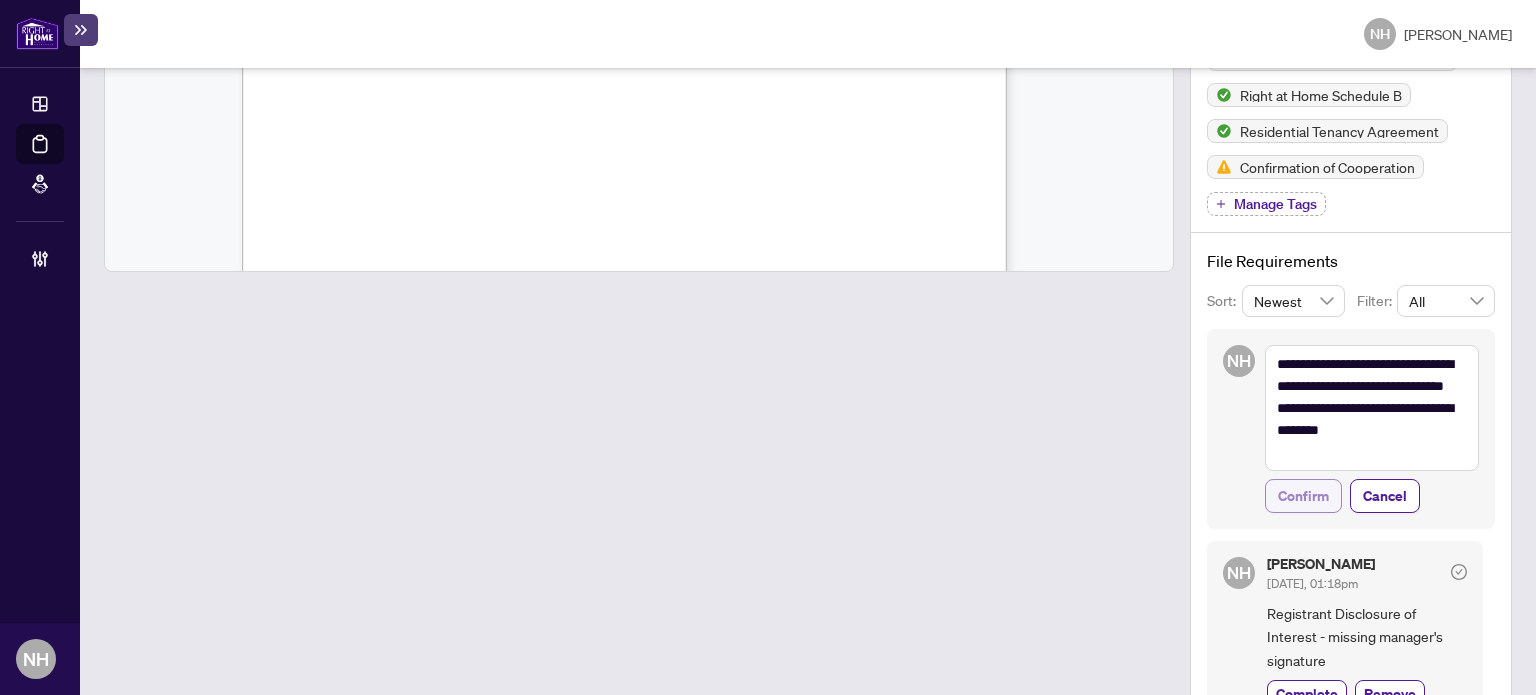 click on "Confirm" at bounding box center [1303, 496] 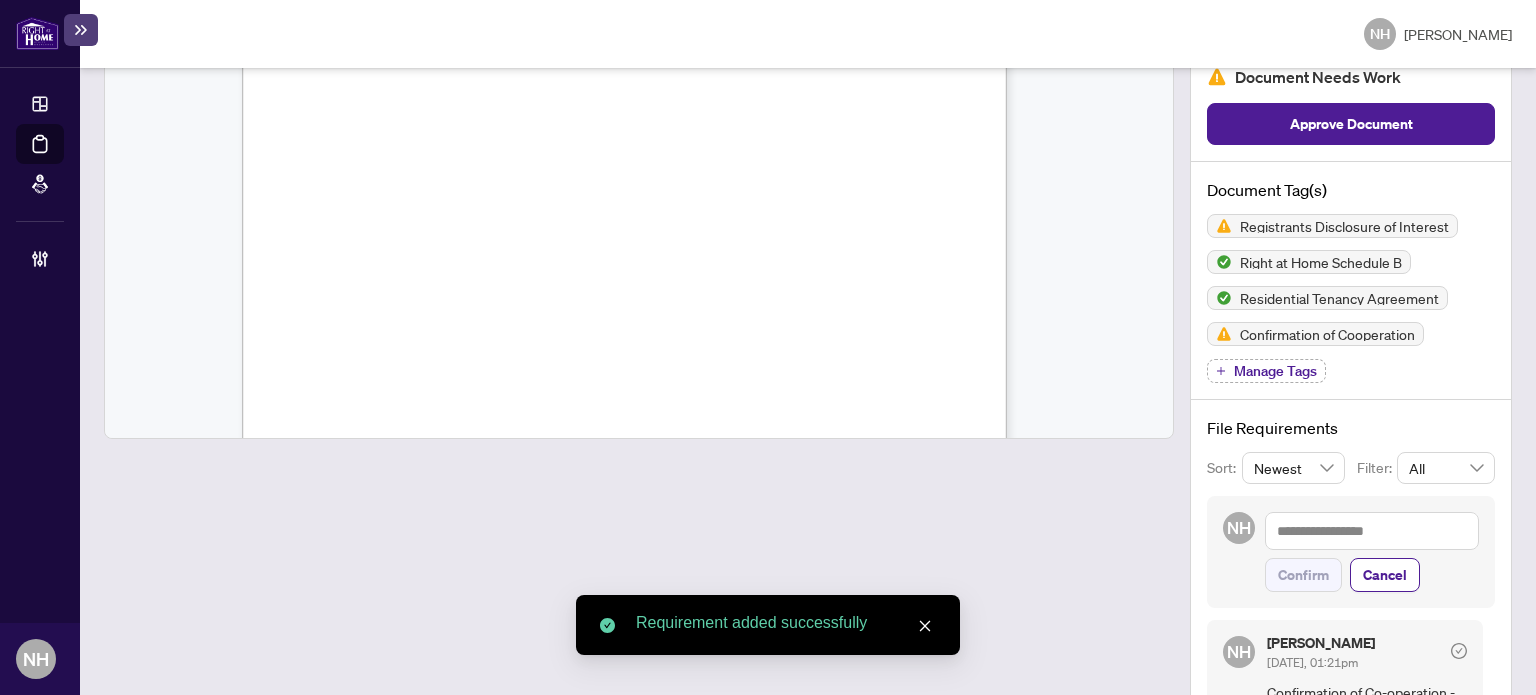 scroll, scrollTop: 200, scrollLeft: 0, axis: vertical 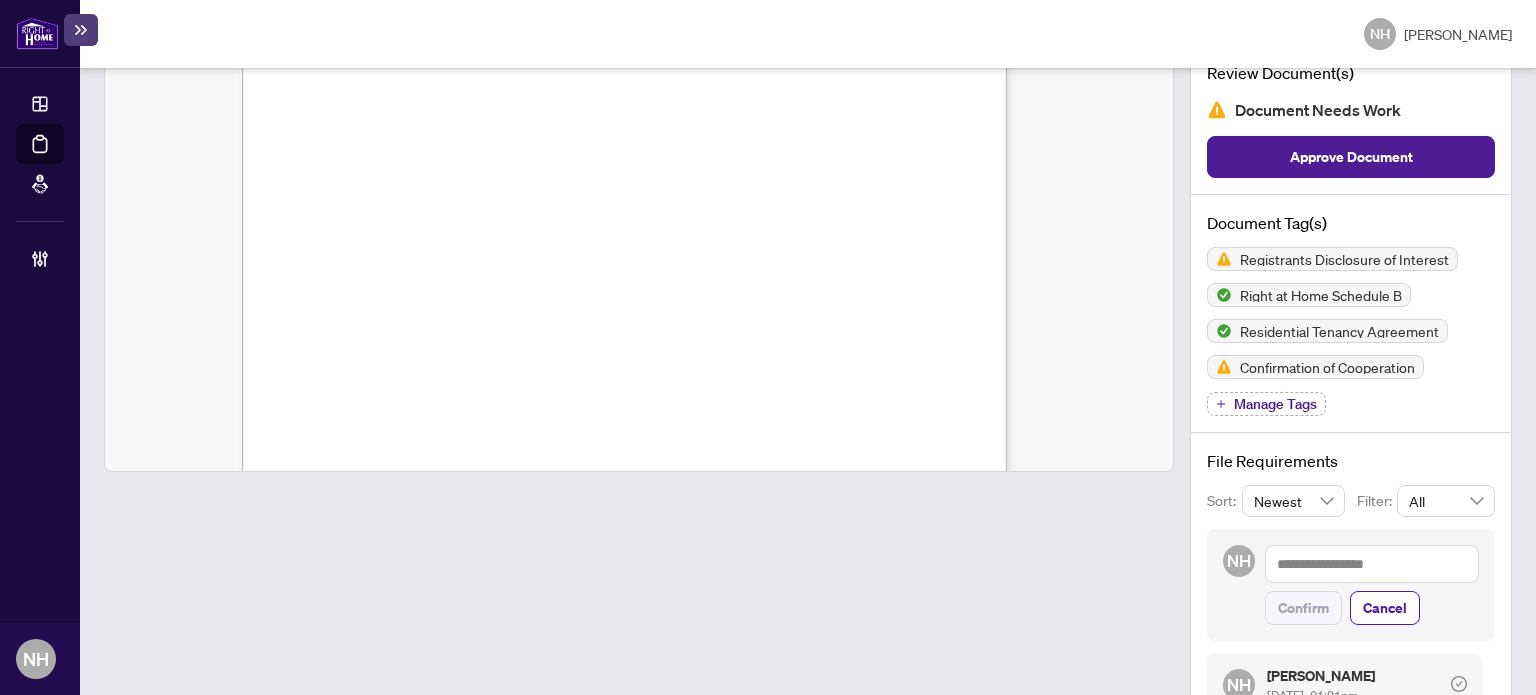 click on "Registrants Disclosure of Interest Right at Home Schedule B Residential Tenancy Agreement Confirmation of Cooperation Manage Tags" at bounding box center (1351, 332) 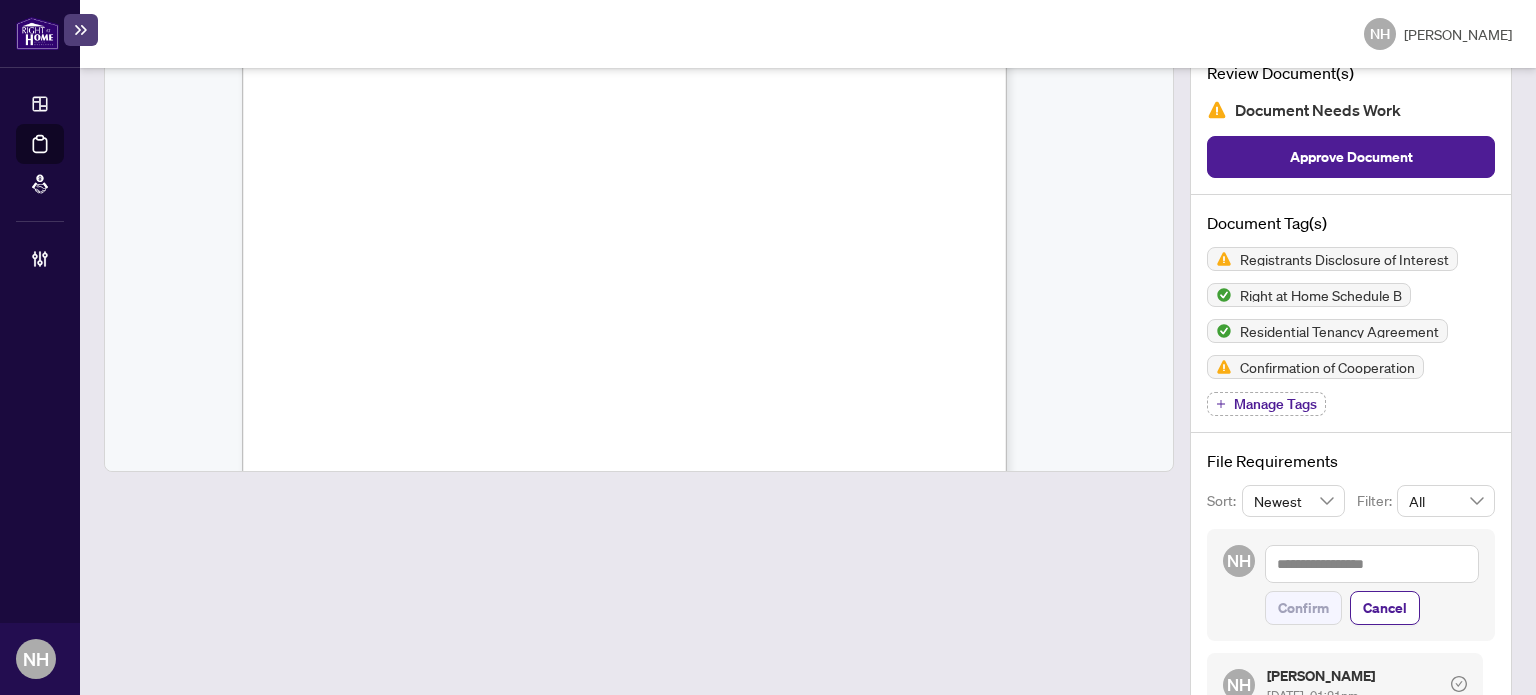 click on "Manage Tags" at bounding box center (1275, 404) 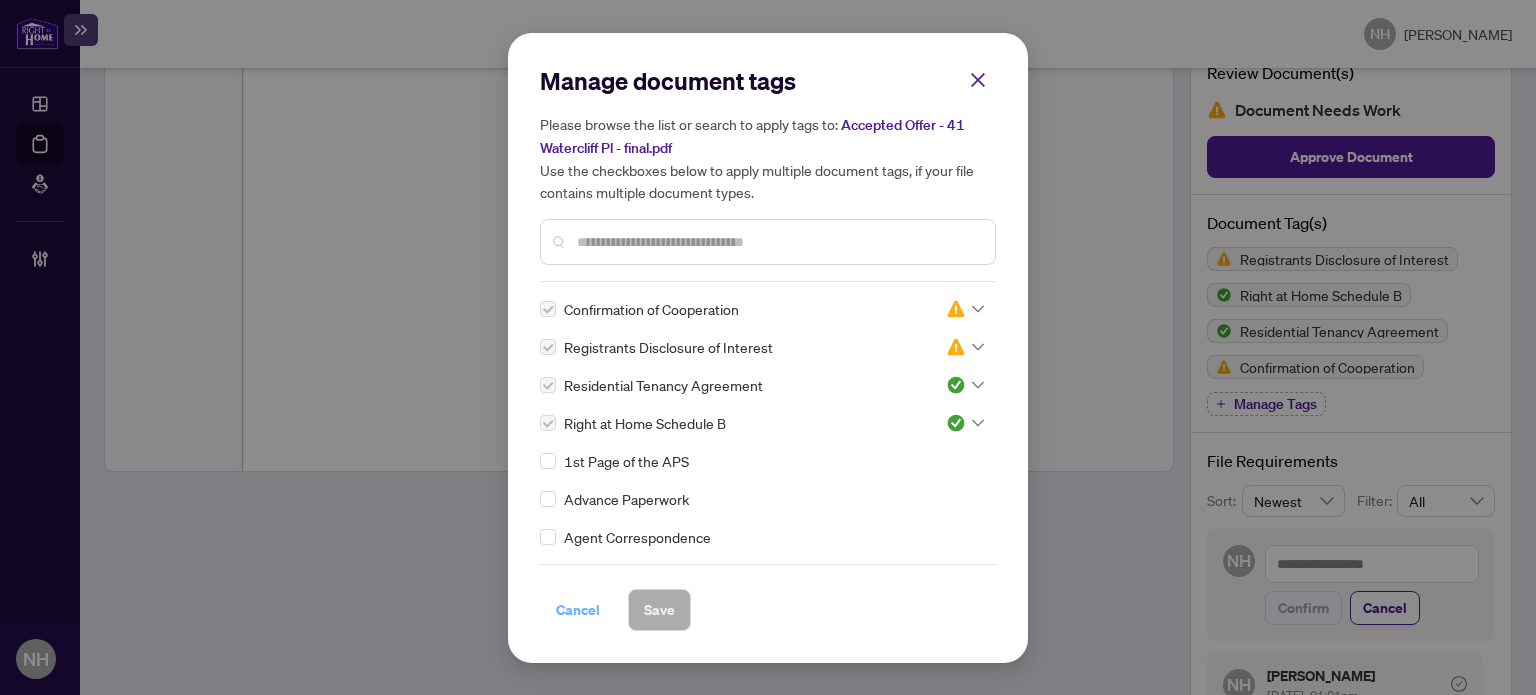 click on "Cancel" at bounding box center (578, 610) 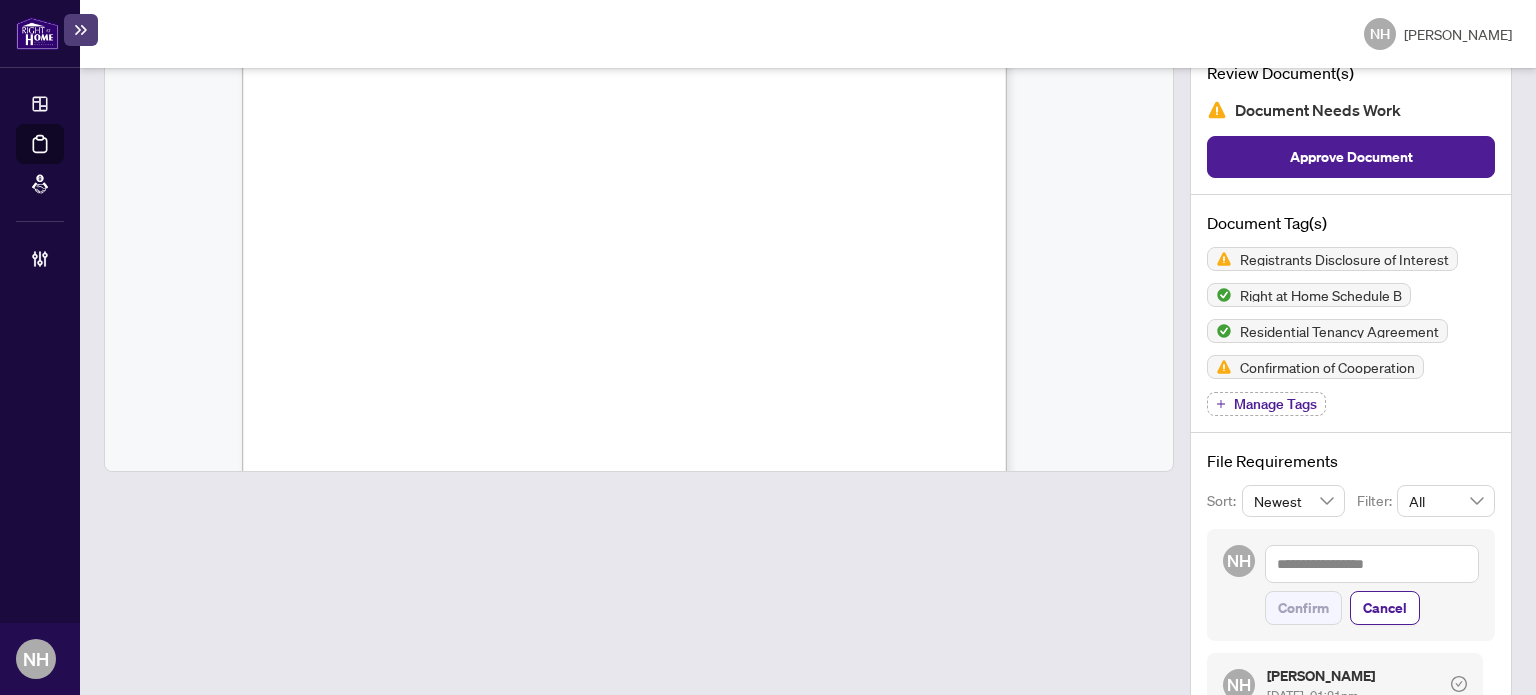 scroll, scrollTop: 21700, scrollLeft: 0, axis: vertical 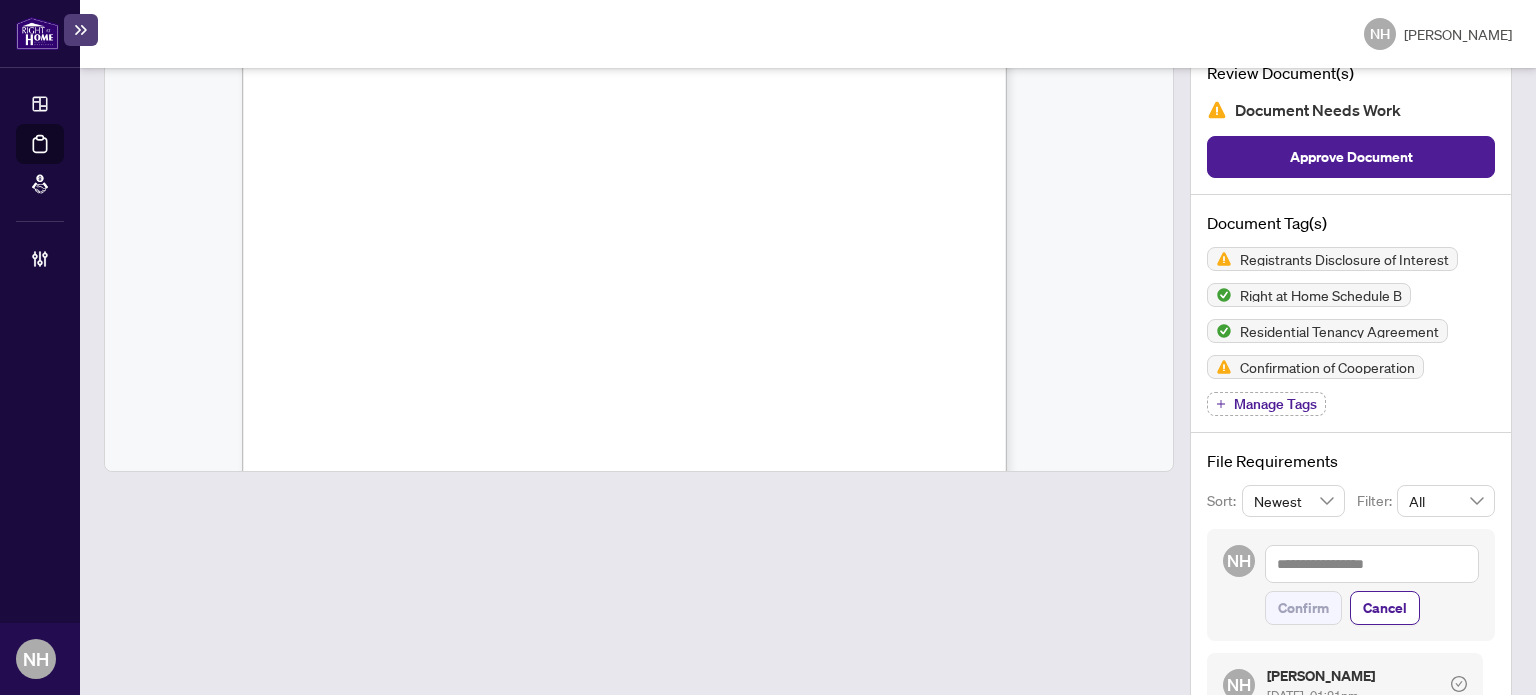 click on "Manage Tags" at bounding box center [1266, 404] 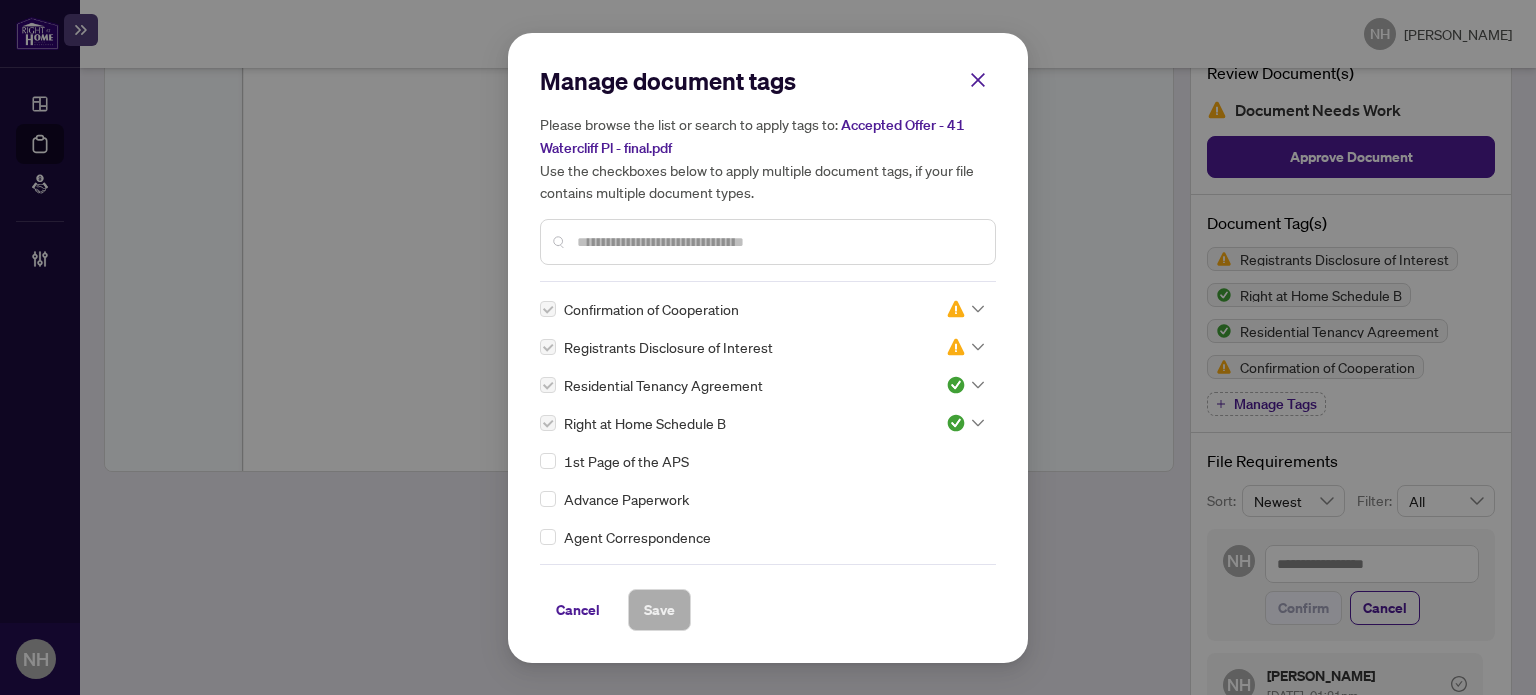 click at bounding box center (778, 242) 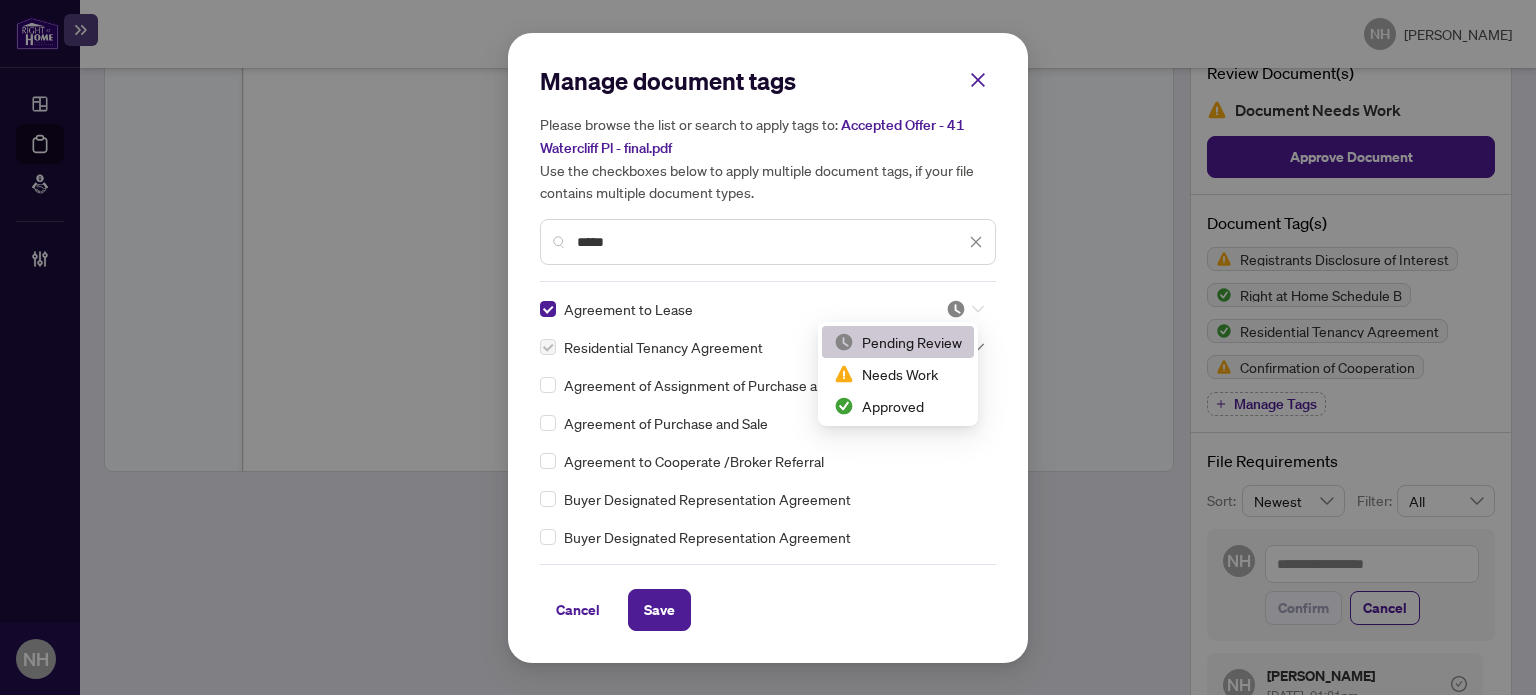 click at bounding box center [965, 309] 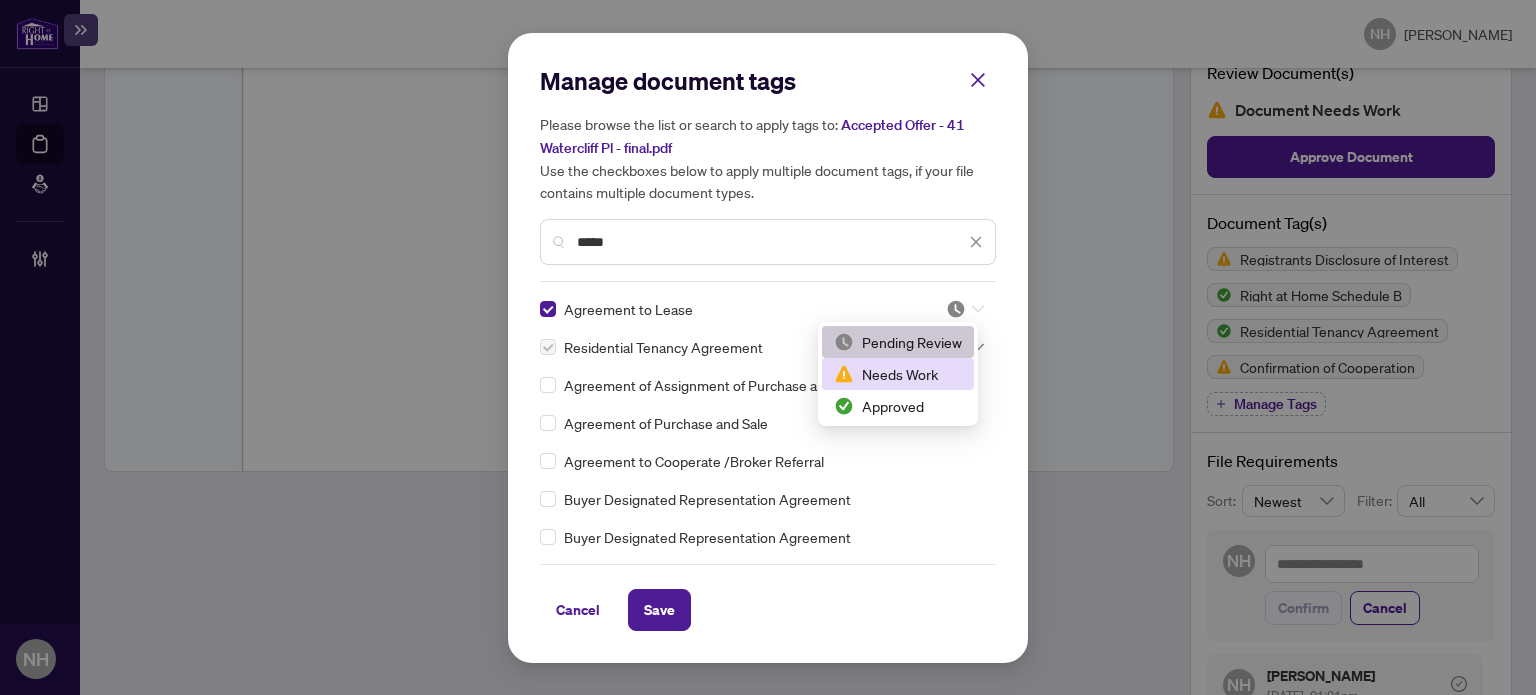 click on "Needs Work" at bounding box center [898, 374] 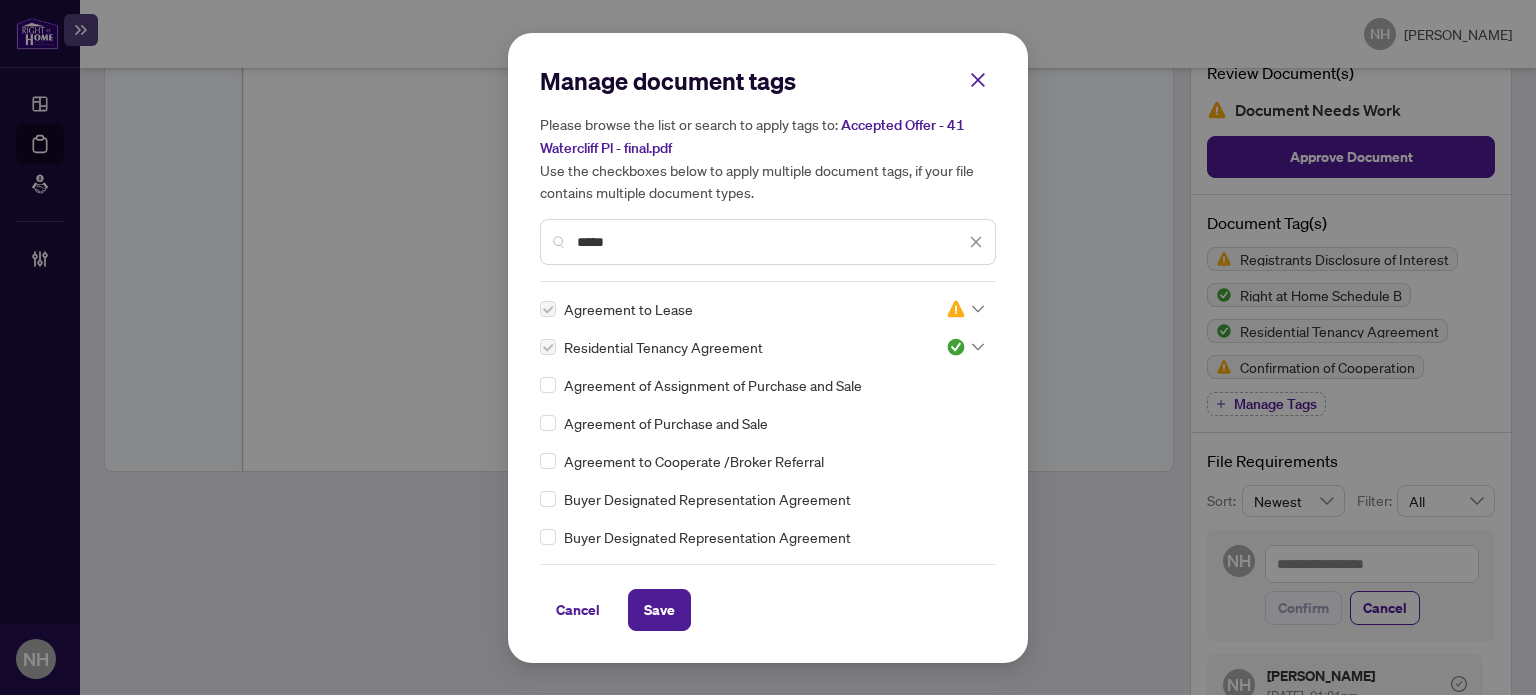 click on "Save" at bounding box center [659, 610] 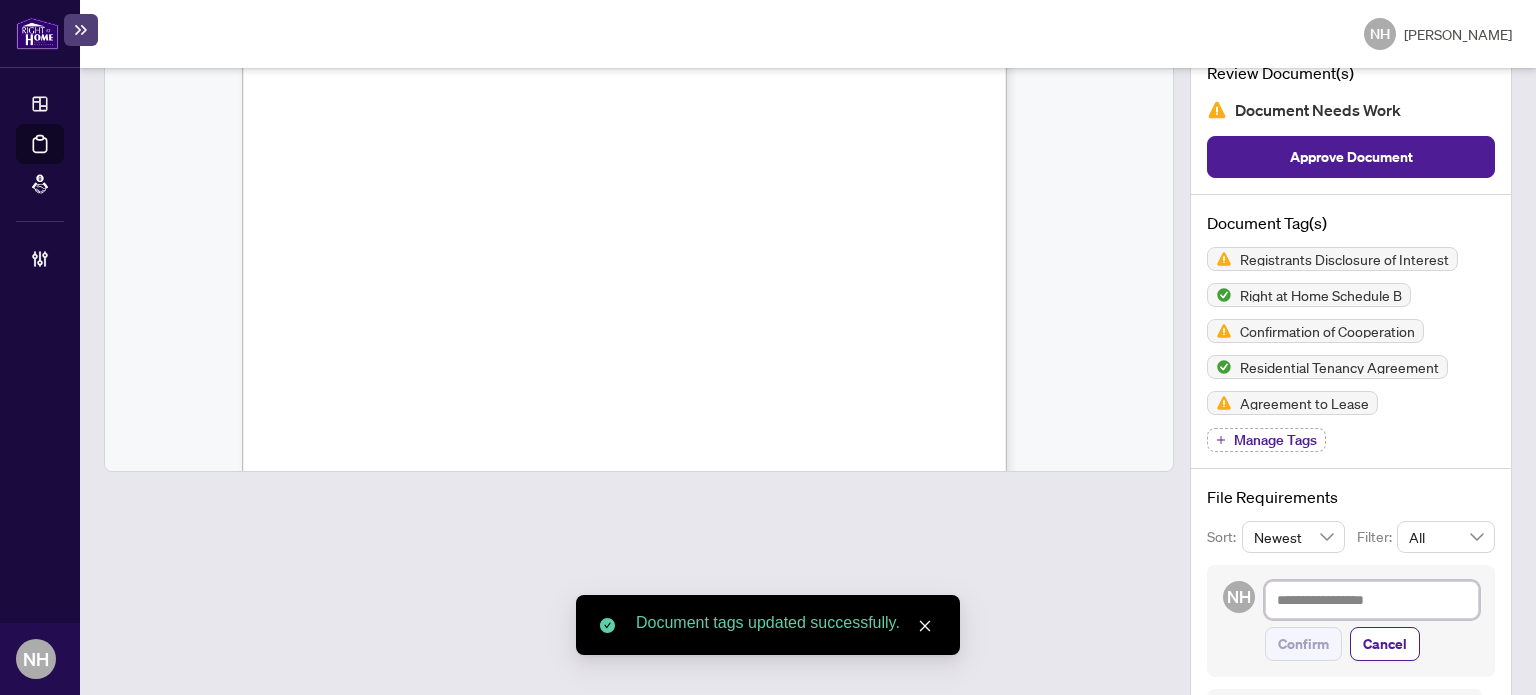 click at bounding box center [1372, 600] 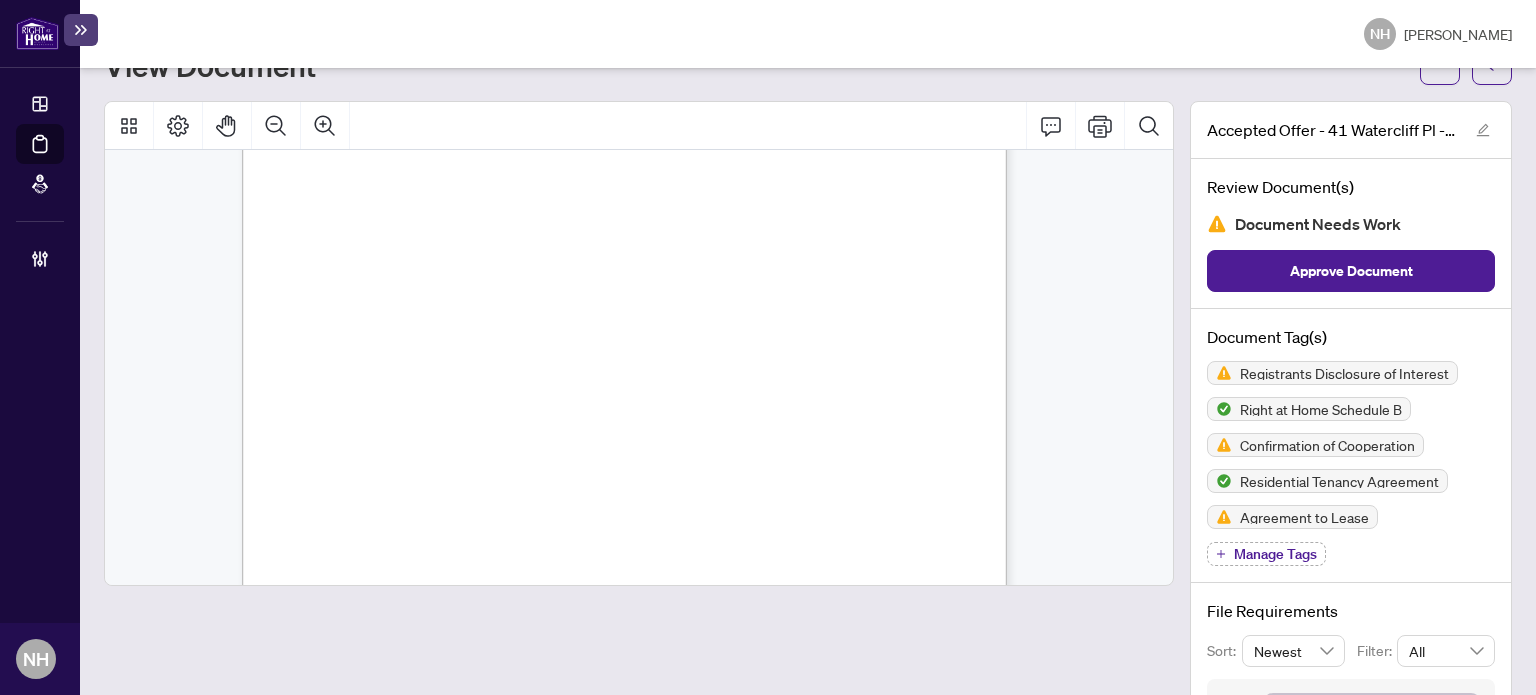 scroll, scrollTop: 0, scrollLeft: 0, axis: both 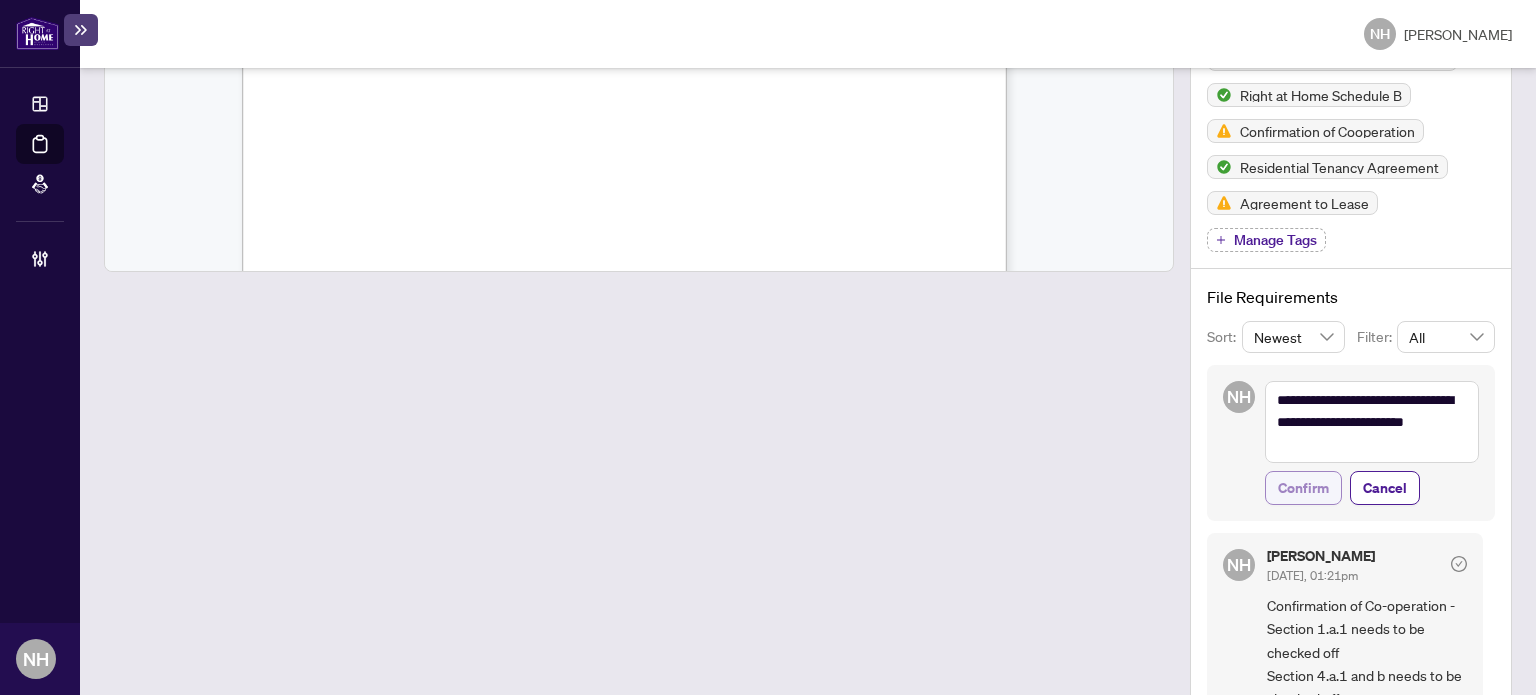 click on "Confirm" at bounding box center (1303, 488) 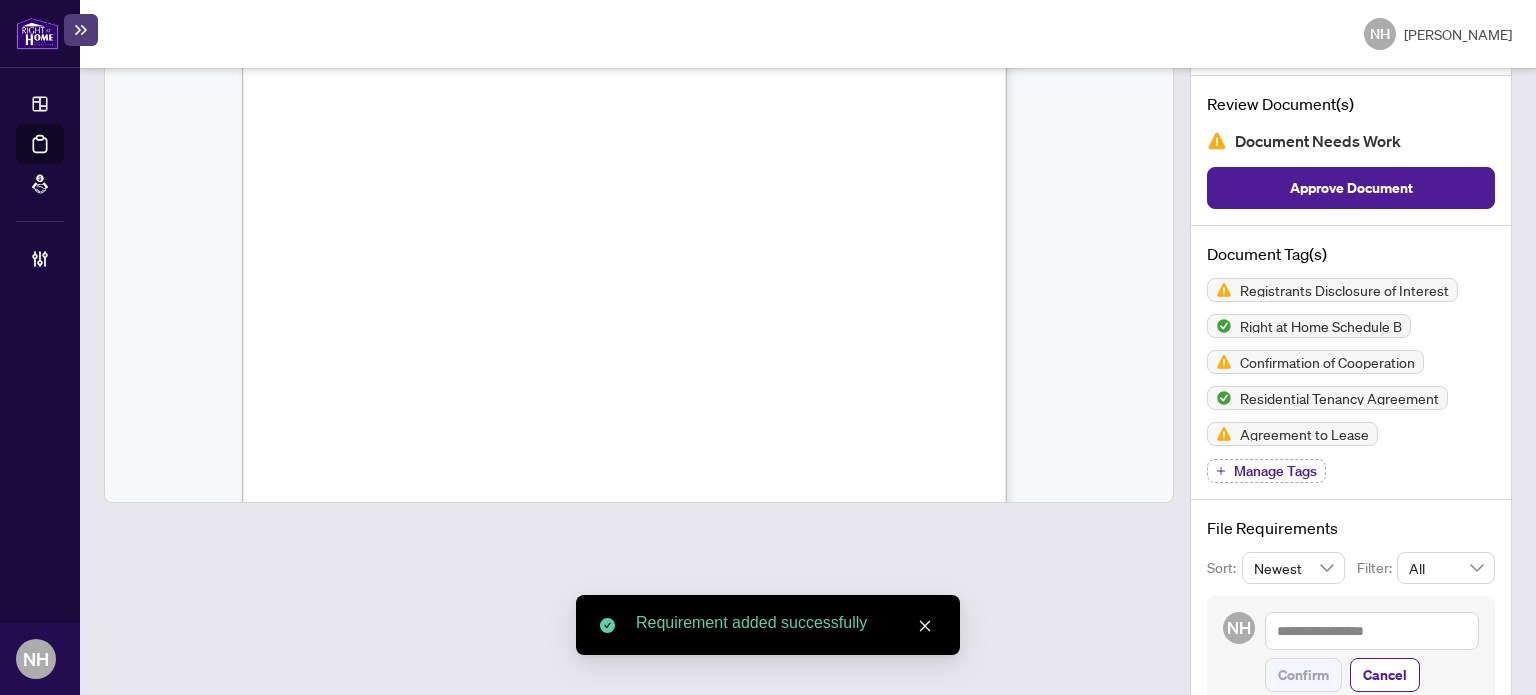 scroll, scrollTop: 100, scrollLeft: 0, axis: vertical 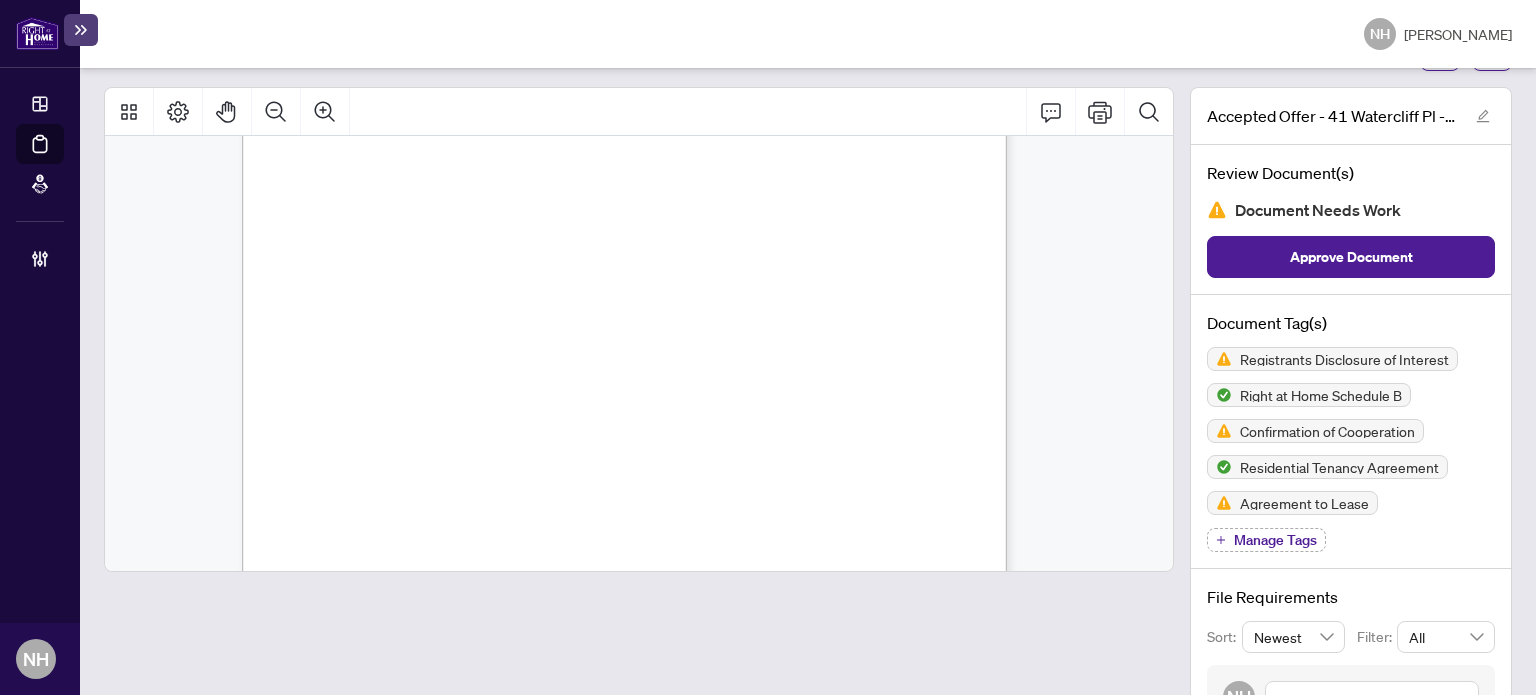 click on "Document Tag(s) Registrants Disclosure of Interest Right at Home Schedule B Confirmation of Cooperation Residential Tenancy Agreement Agreement to Lease Manage Tags" at bounding box center (1351, 432) 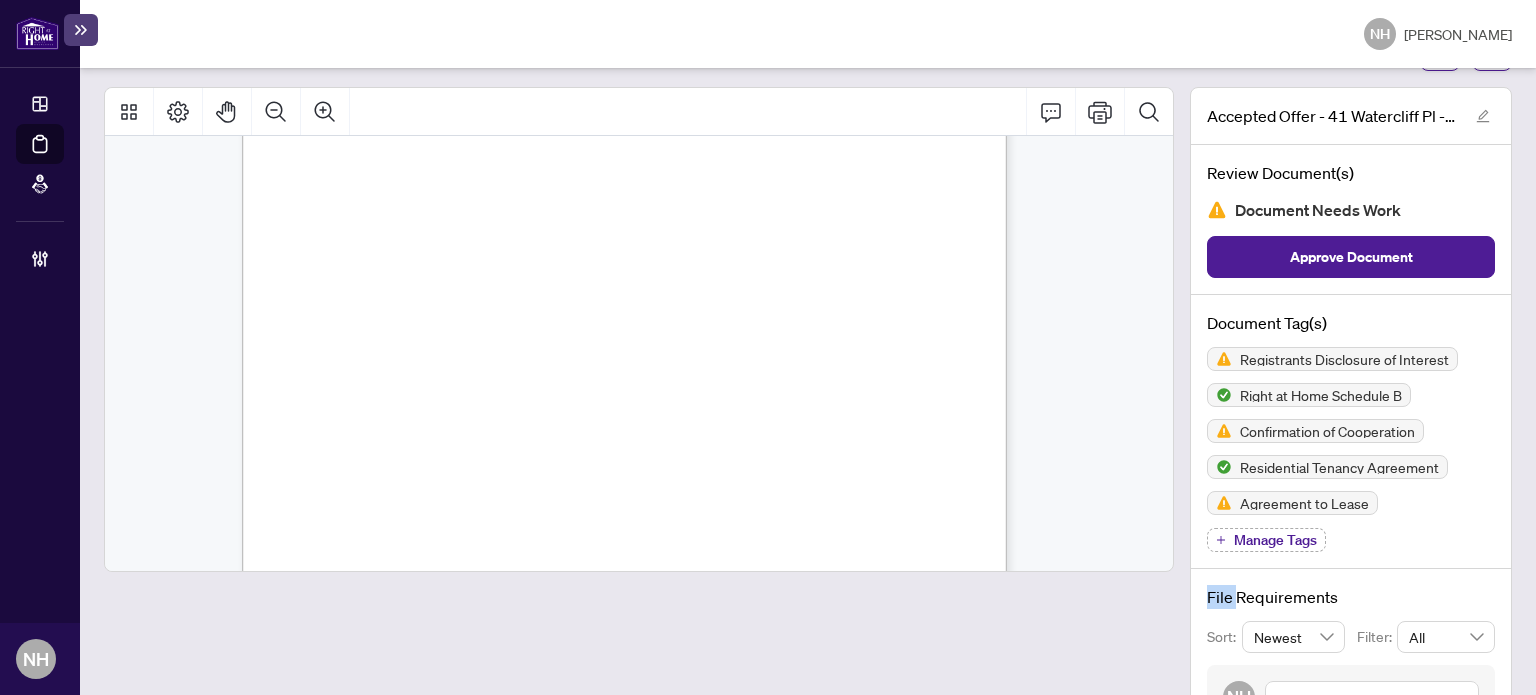 click on "Document Tag(s) Registrants Disclosure of Interest Right at Home Schedule B Confirmation of Cooperation Residential Tenancy Agreement Agreement to Lease Manage Tags" at bounding box center [1351, 432] 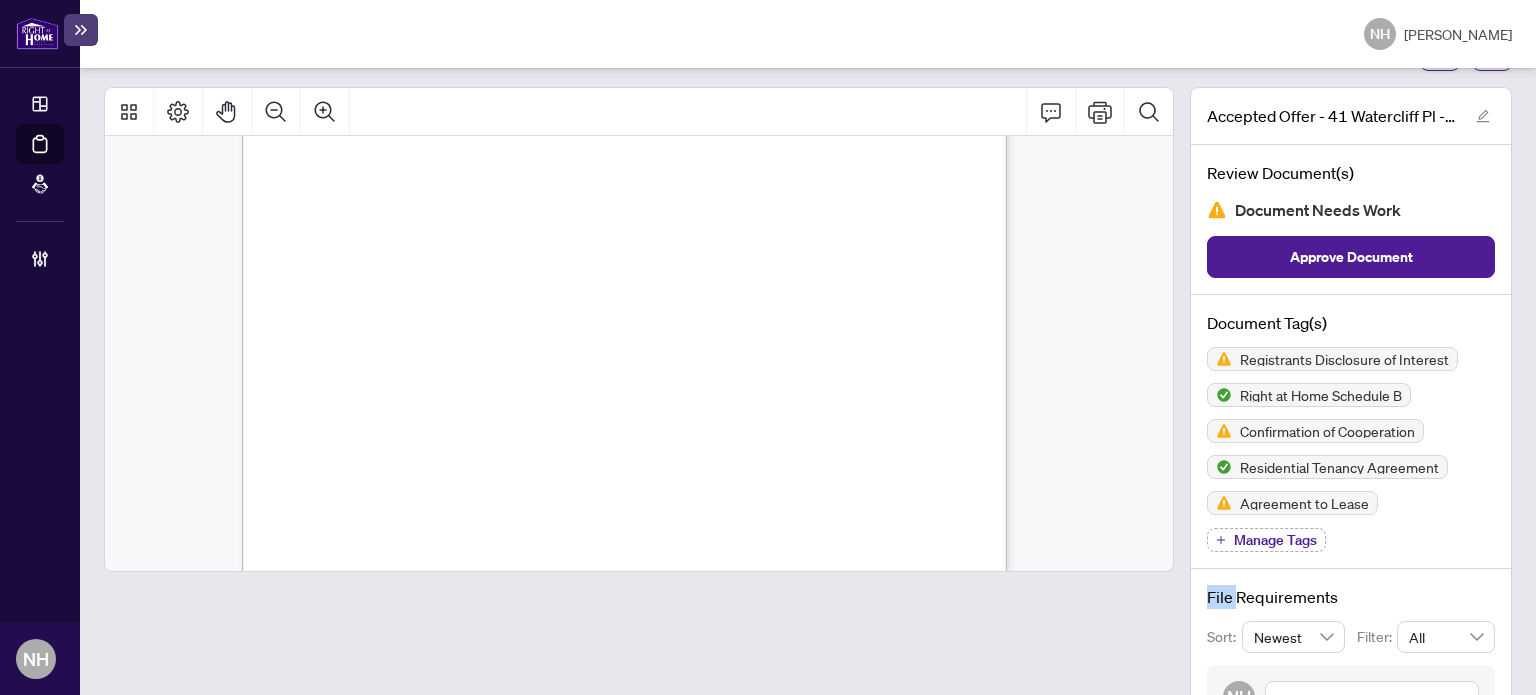click on "Manage Tags" at bounding box center (1275, 540) 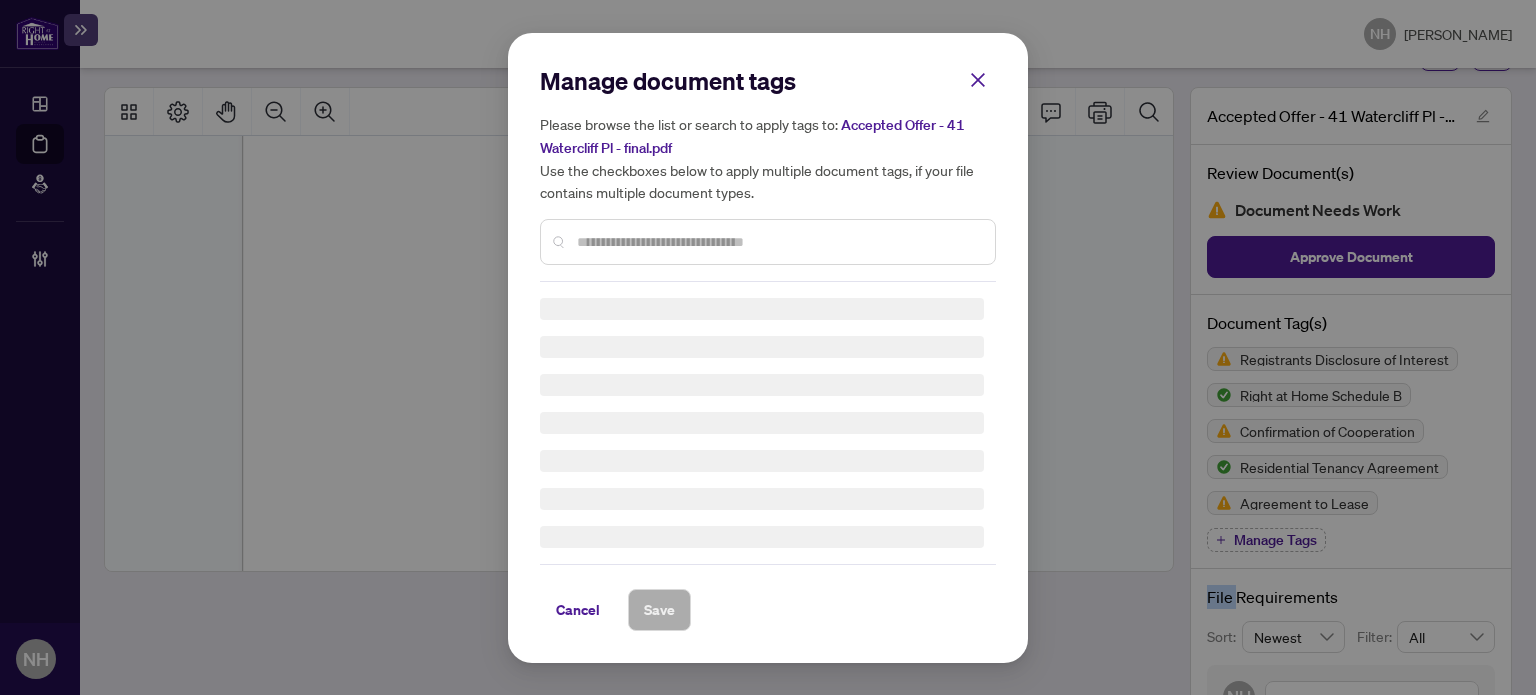 click at bounding box center (778, 242) 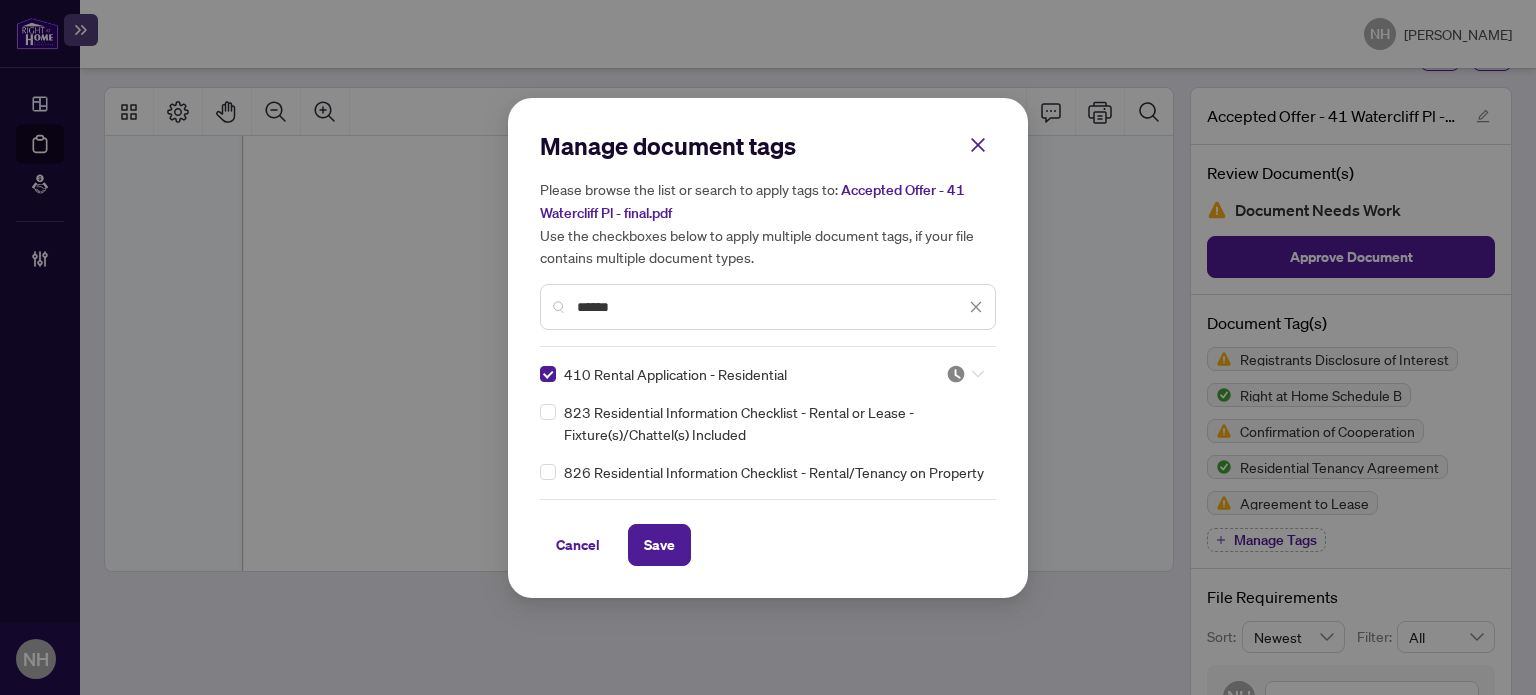 click at bounding box center (956, 374) 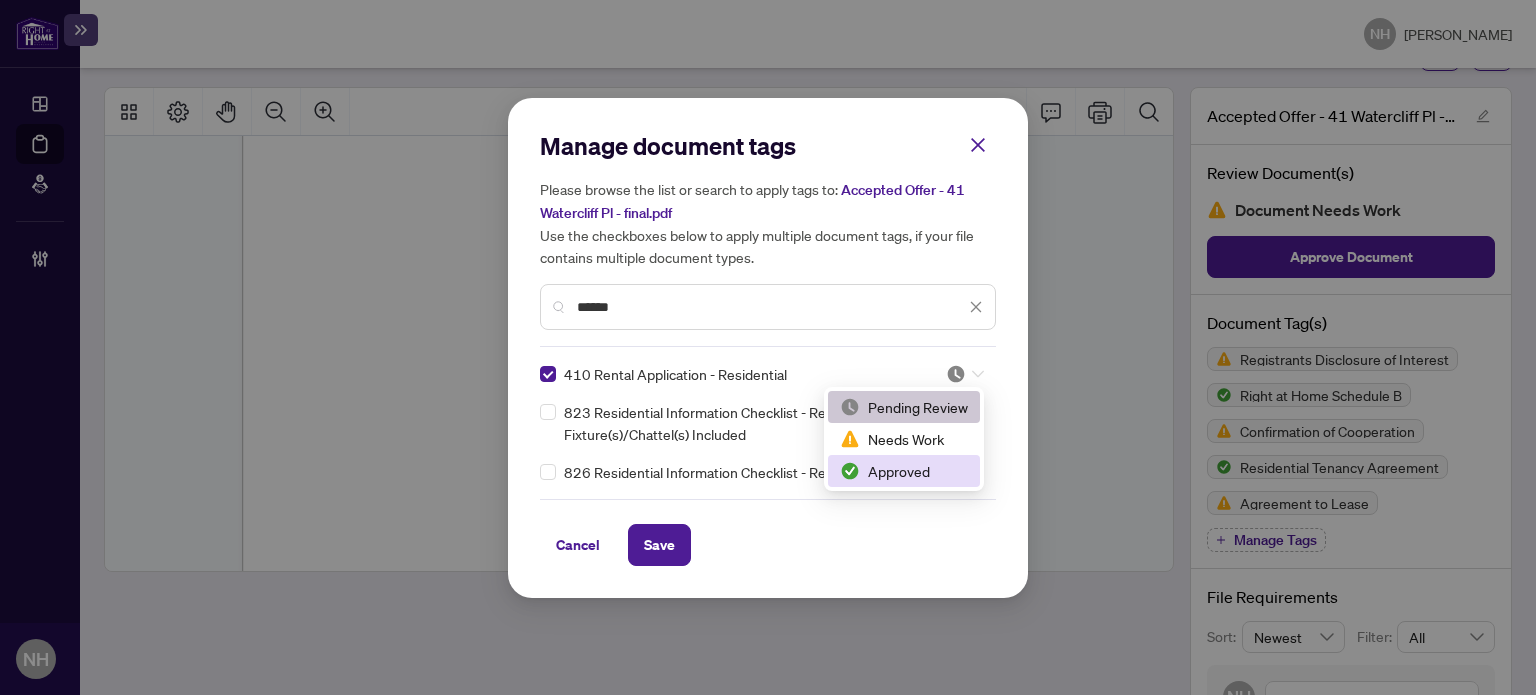 click on "Approved" at bounding box center (904, 471) 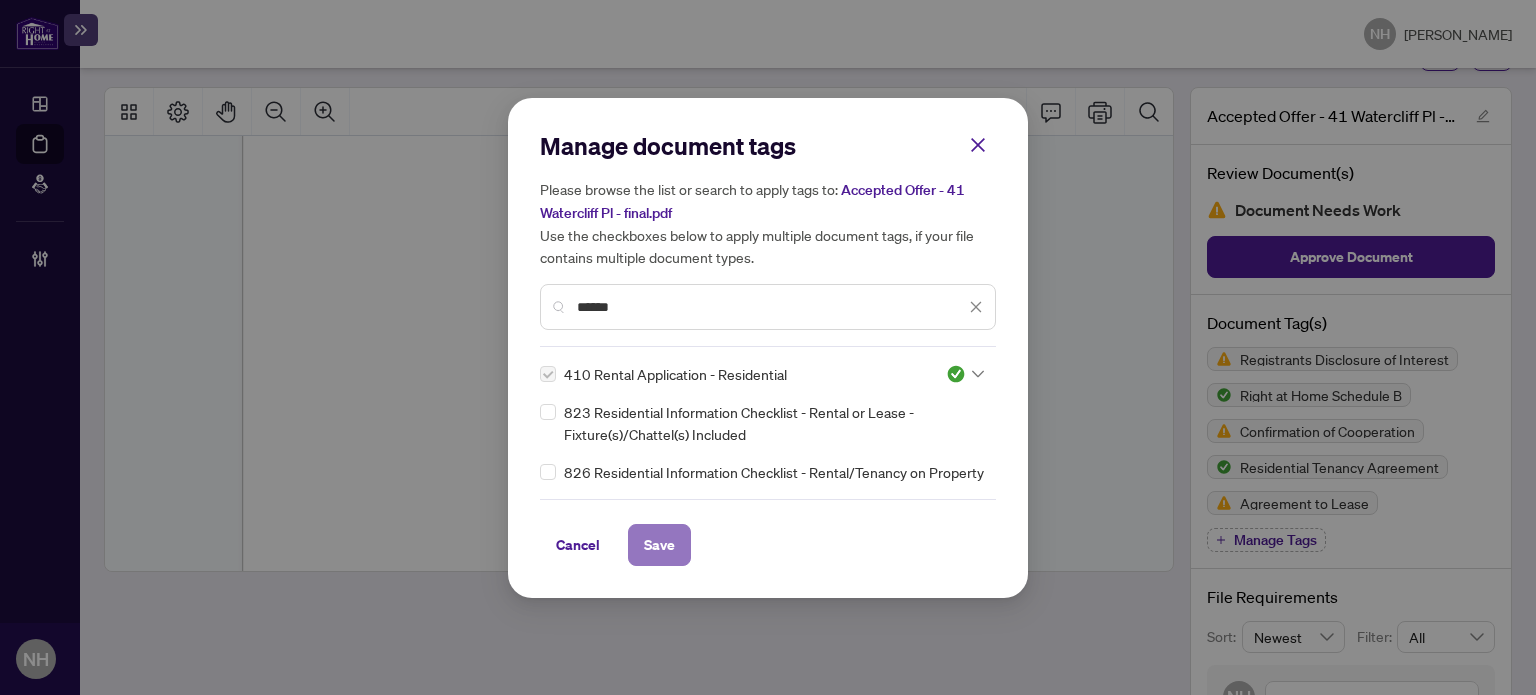 click on "Save" at bounding box center [659, 545] 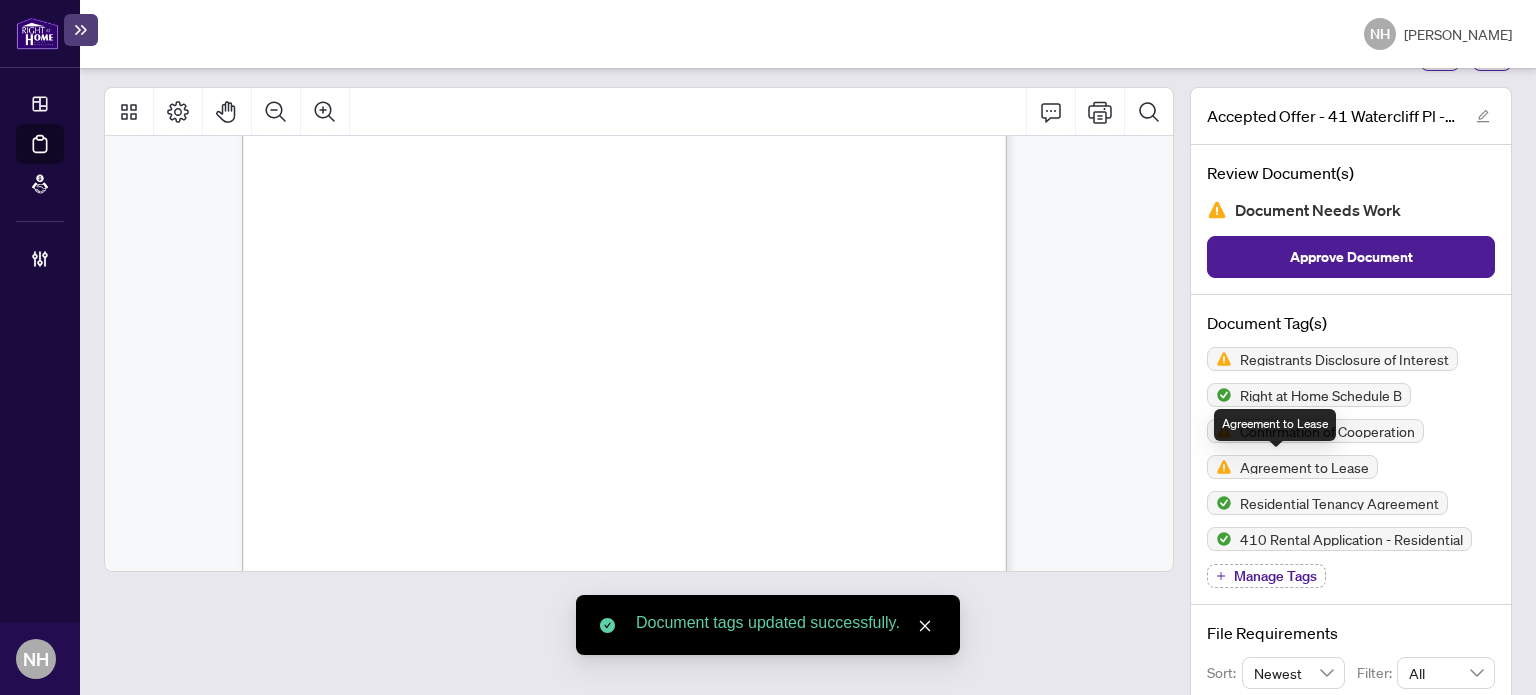 scroll, scrollTop: 0, scrollLeft: 0, axis: both 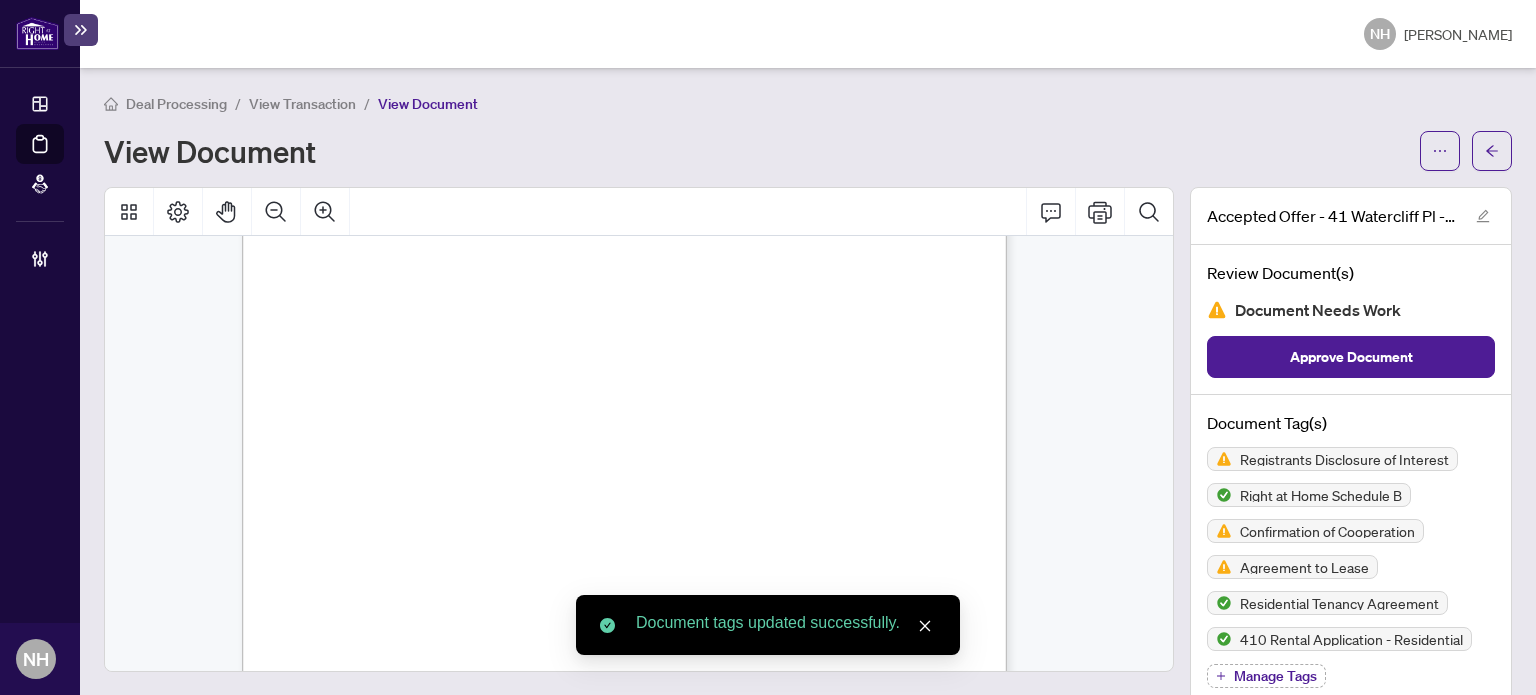 click on "View Transaction" at bounding box center (302, 104) 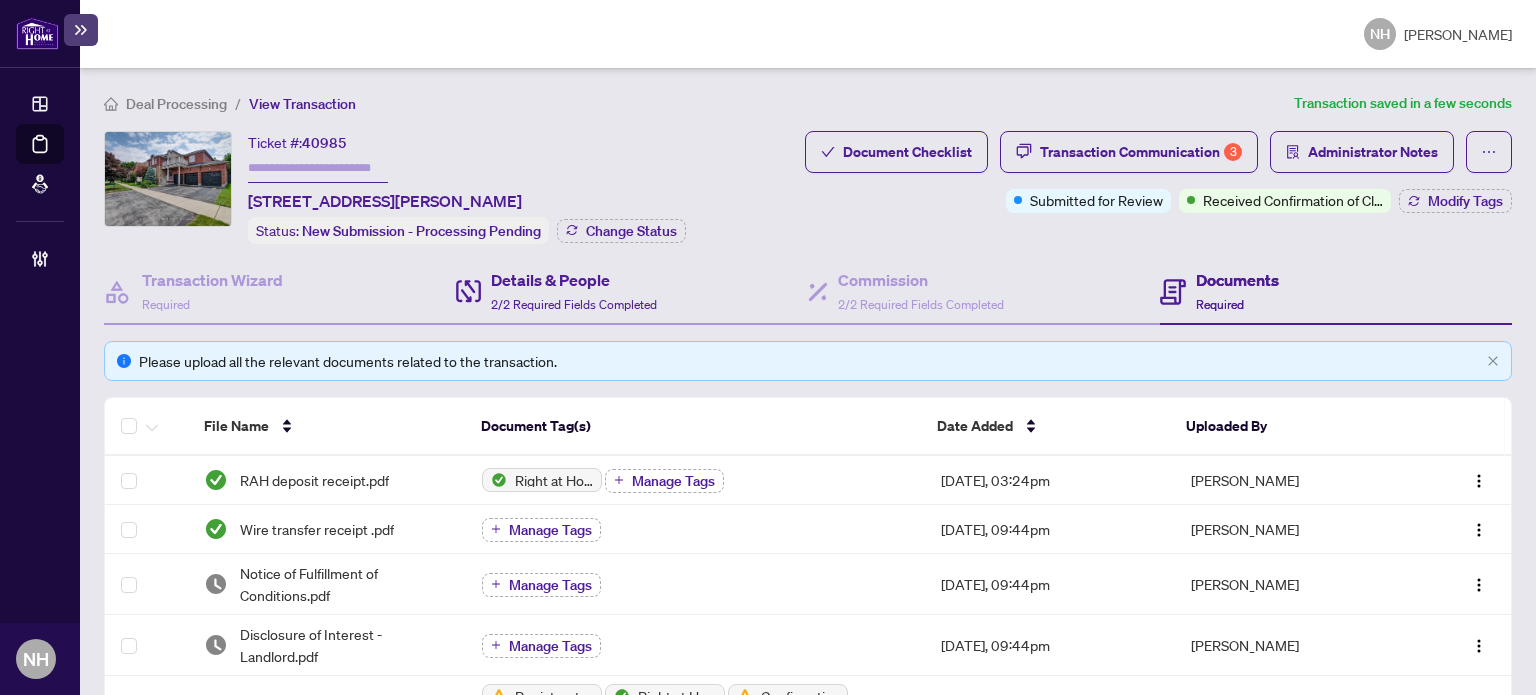 scroll, scrollTop: 300, scrollLeft: 0, axis: vertical 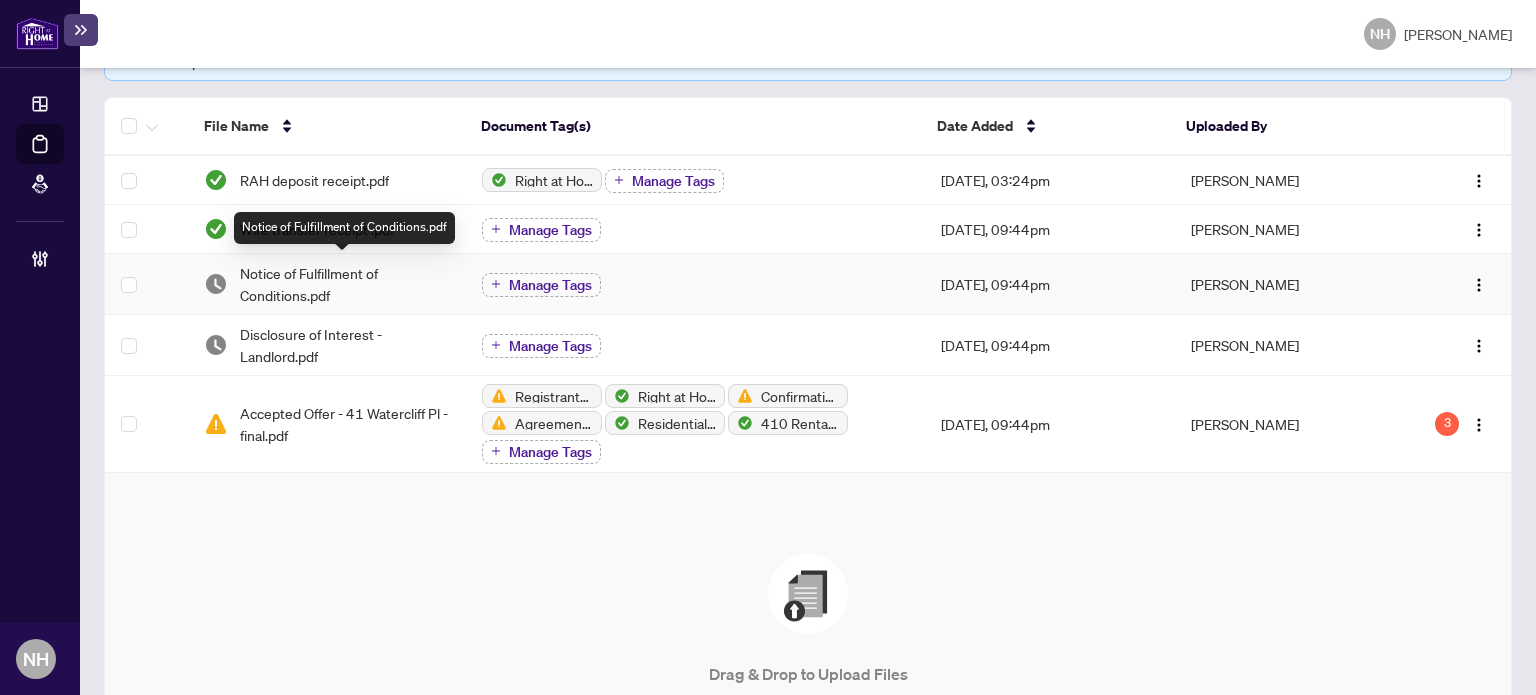 click on "Notice of Fulfillment of Conditions.pdf" at bounding box center (345, 284) 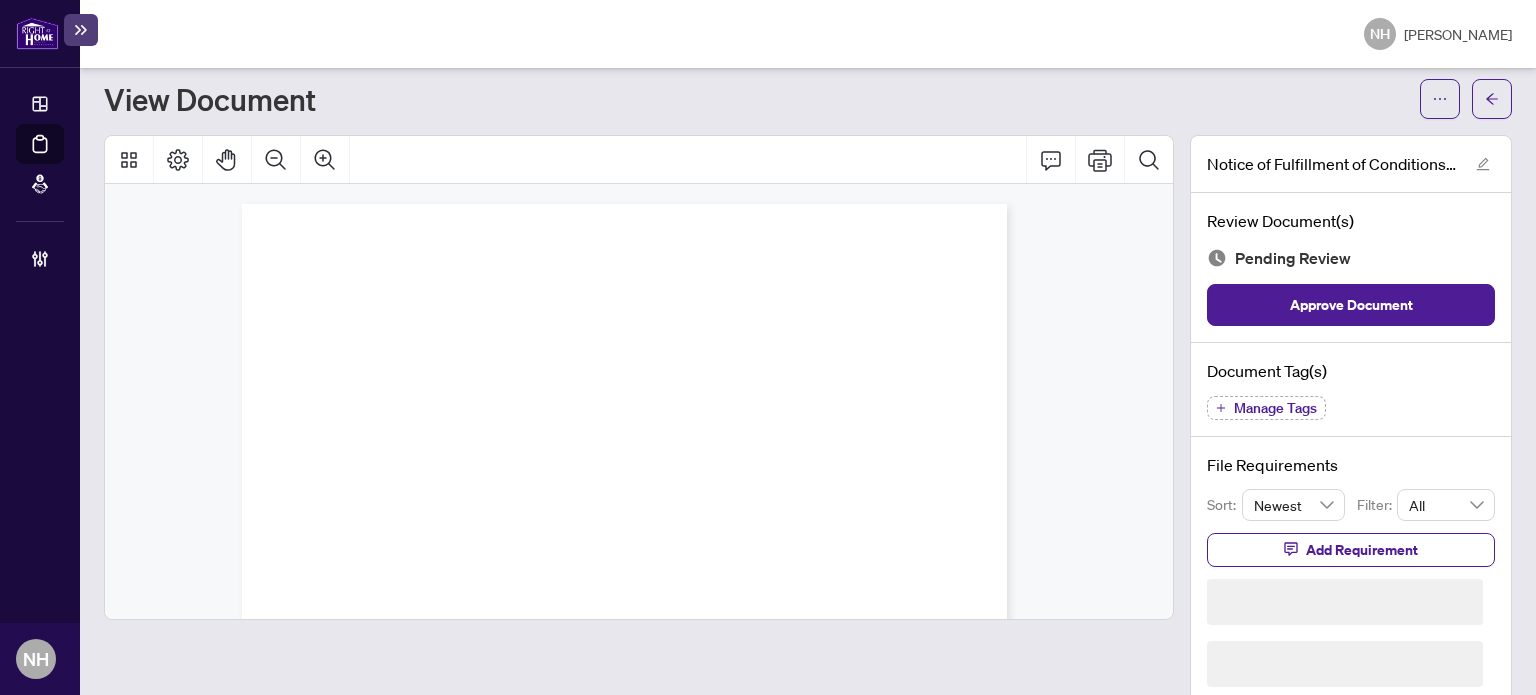 scroll, scrollTop: 18, scrollLeft: 0, axis: vertical 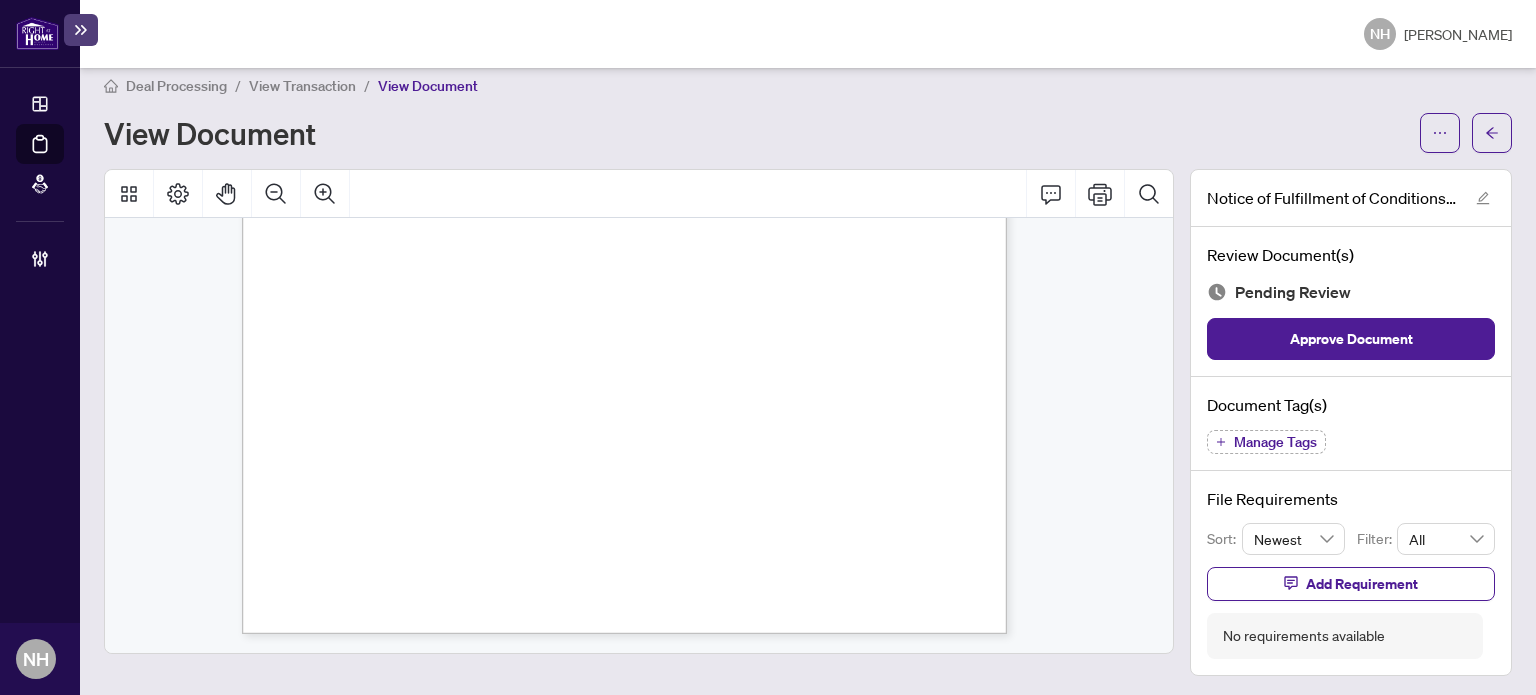 click on "Manage Tags" at bounding box center [1266, 442] 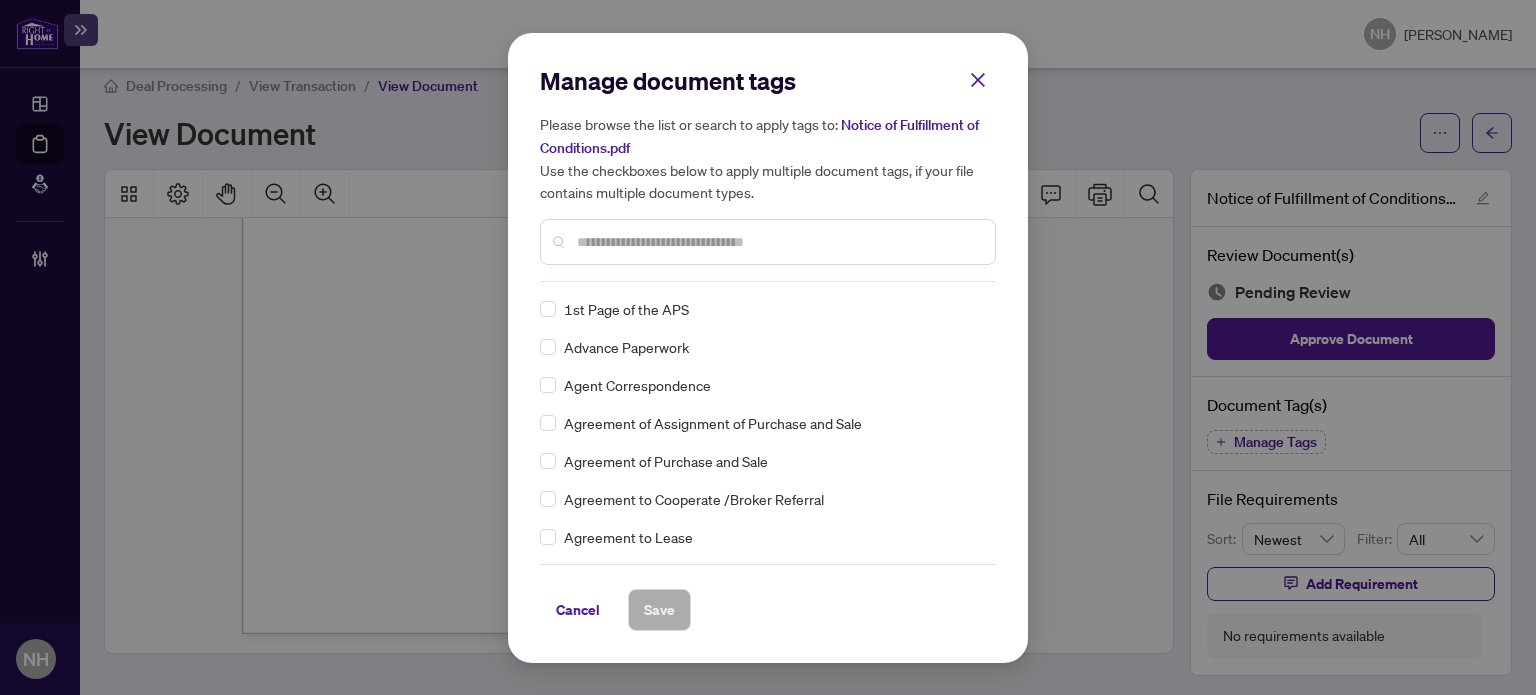 click at bounding box center [768, 242] 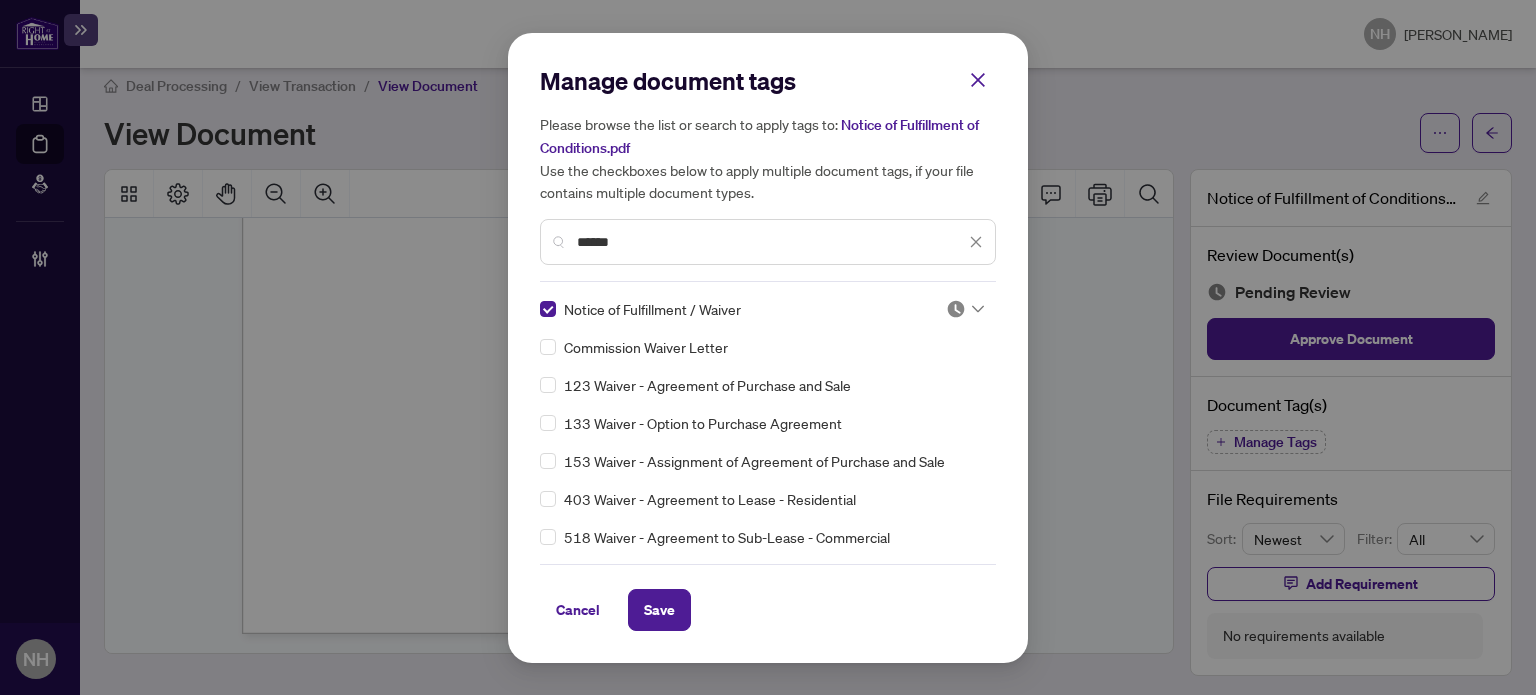 drag, startPoint x: 944, startPoint y: 297, endPoint x: 942, endPoint y: 311, distance: 14.142136 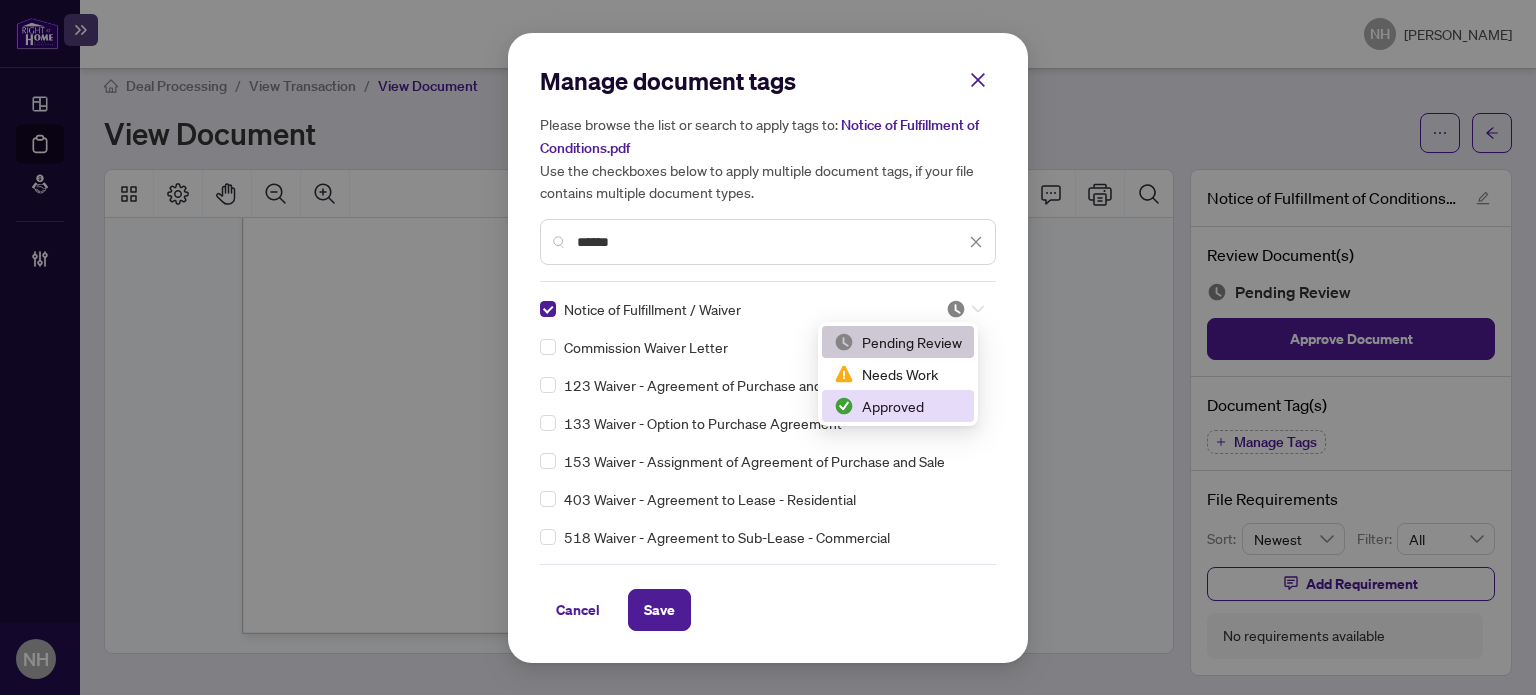 click on "Approved" at bounding box center [898, 406] 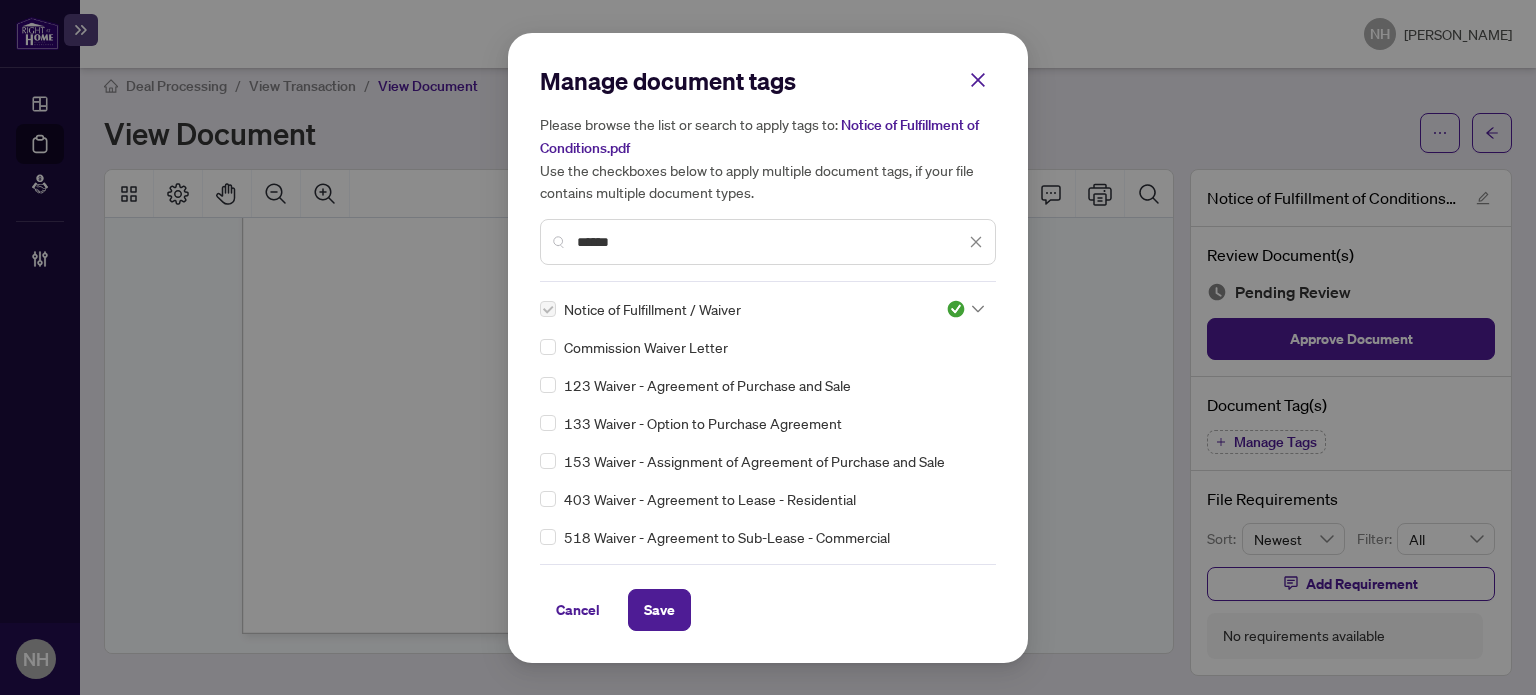 click on "Manage document tags Please browse the list or search to apply tags to:   Notice of Fulfillment of Conditions.pdf   Use the checkboxes below to apply multiple document tags, if your file contains multiple document types.   ****** Notice of Fulfillment / Waiver Commission Waiver Letter 123 Waiver - Agreement of Purchase and Sale 133 Waiver - Option to Purchase Agreement 153 Waiver - Assignment of Agreement of Purchase and Sale 403 Waiver - Agreement to Lease - Residential 518 Waiver - Agreement to Sub-Lease - Commercial 573 Waiver - Agreement of Purchase and Sale - Commercial 583 Waiver - Agreement to Lease - Commercial Cancel Save Cancel OK" at bounding box center [768, 348] 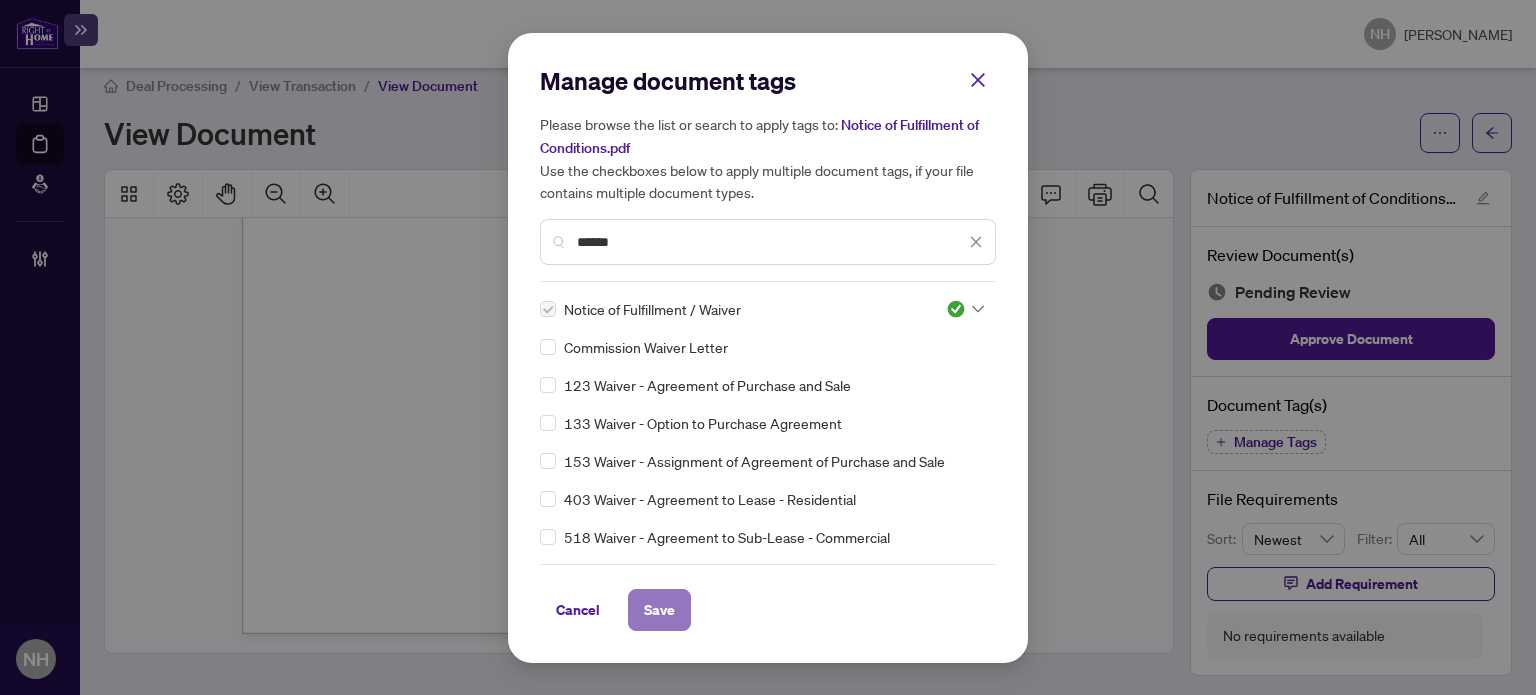 click on "Save" at bounding box center [659, 610] 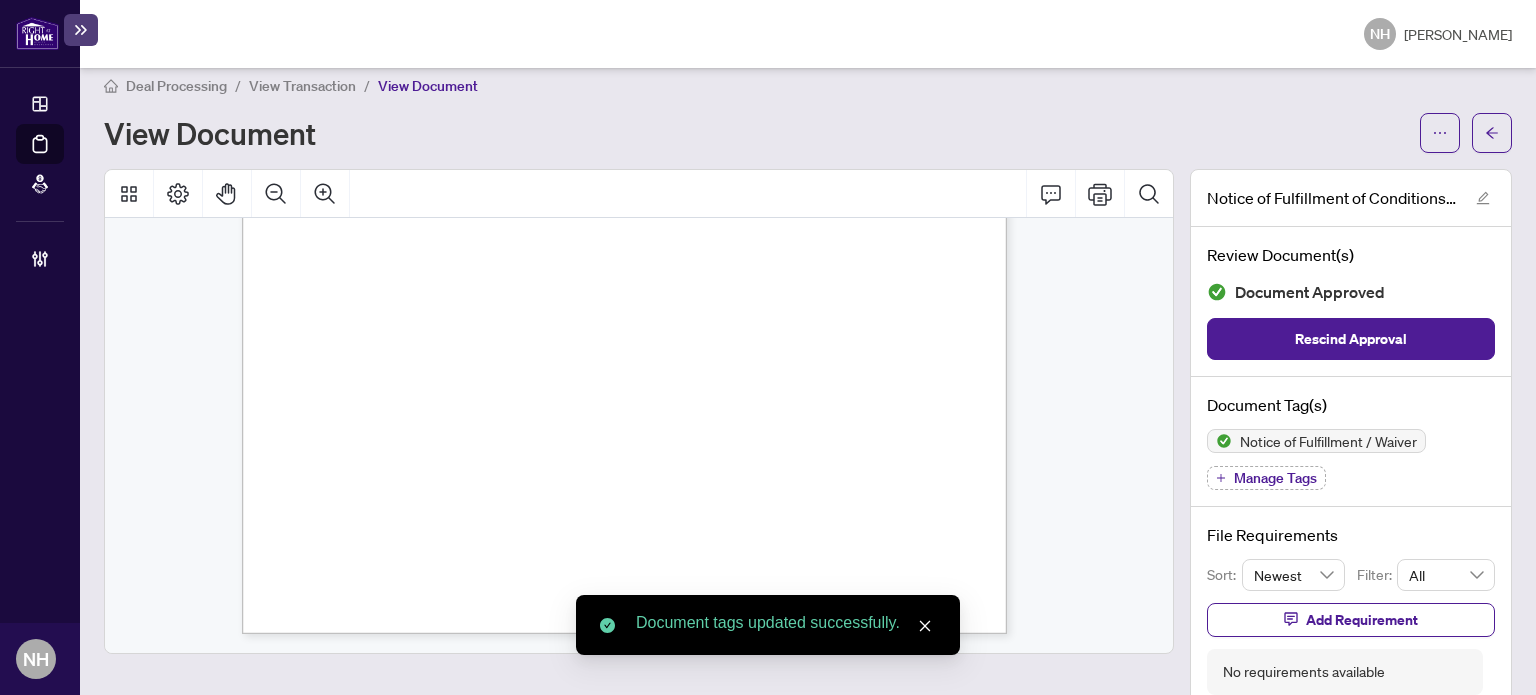 click on "View Transaction" at bounding box center (302, 86) 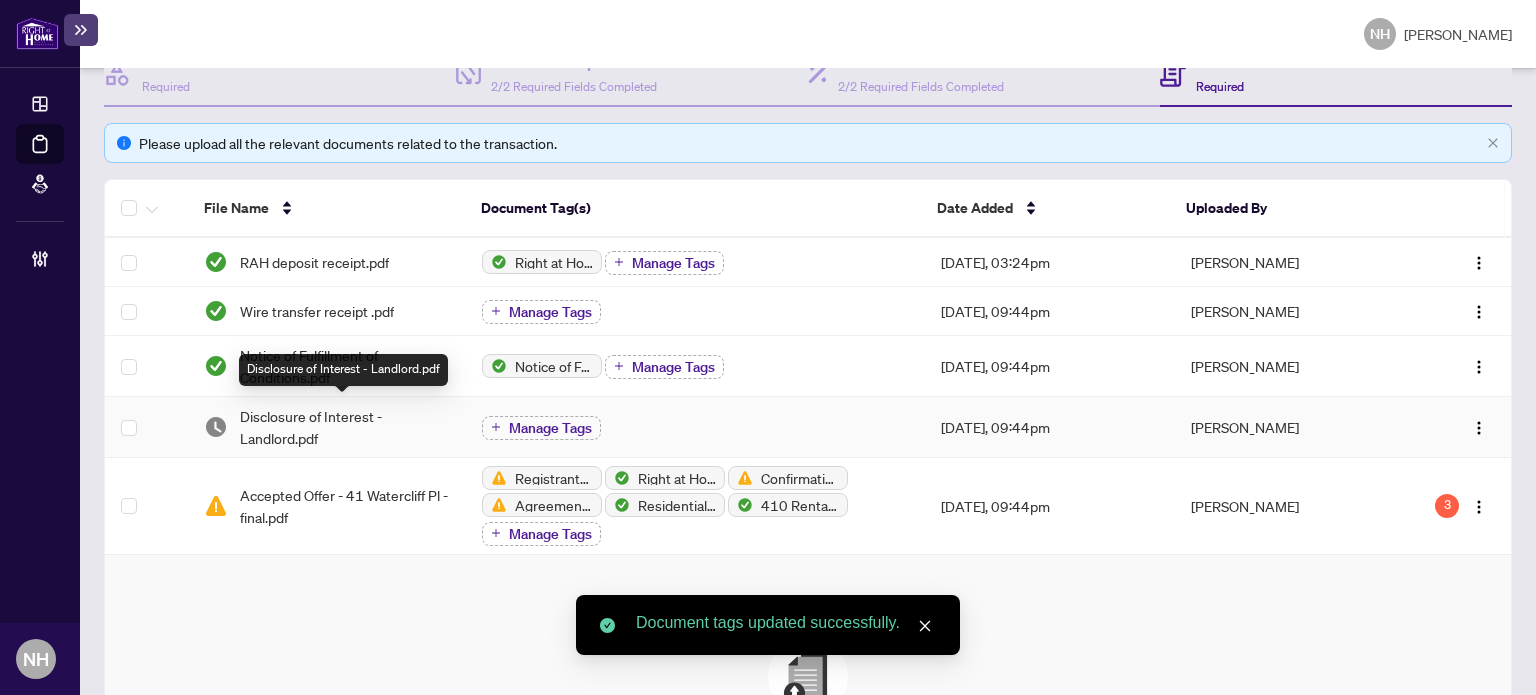 click on "Disclosure of Interest - Landlord.pdf" at bounding box center [345, 427] 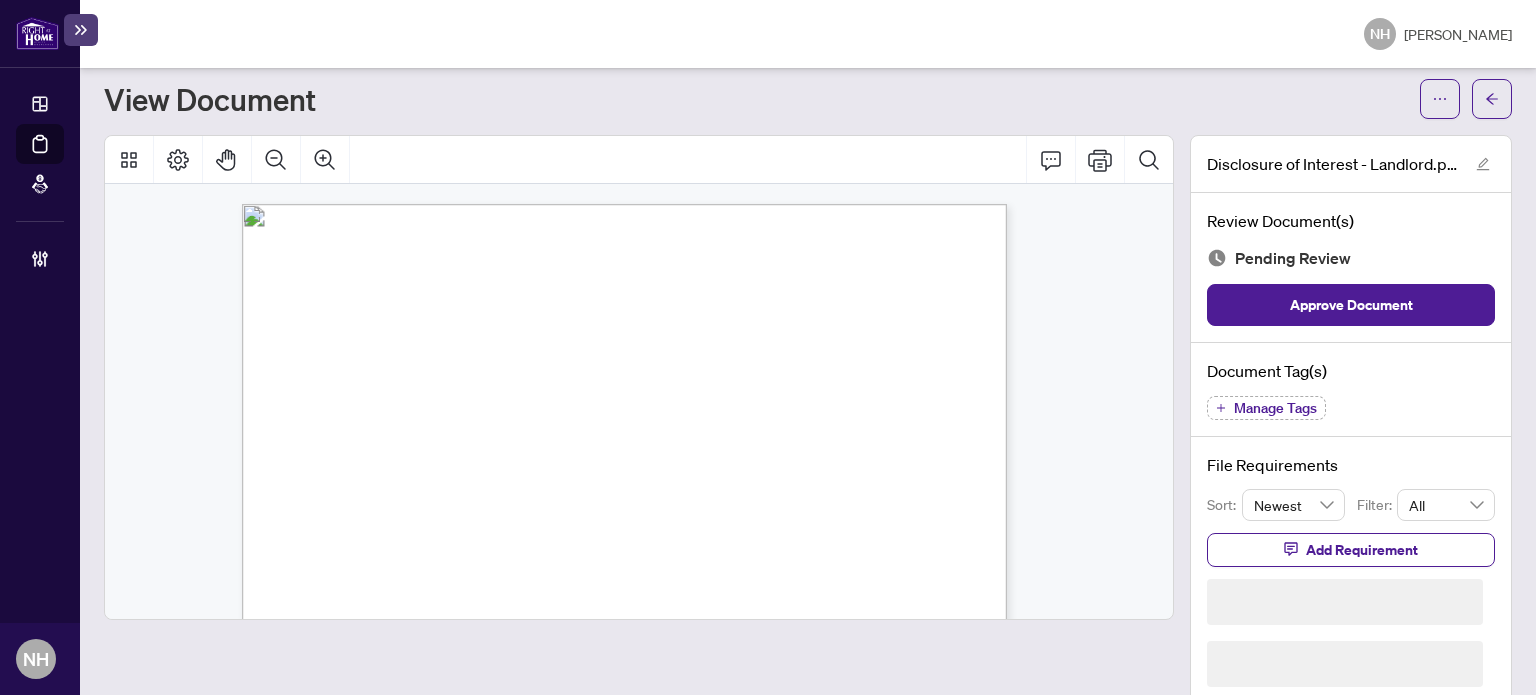 scroll, scrollTop: 18, scrollLeft: 0, axis: vertical 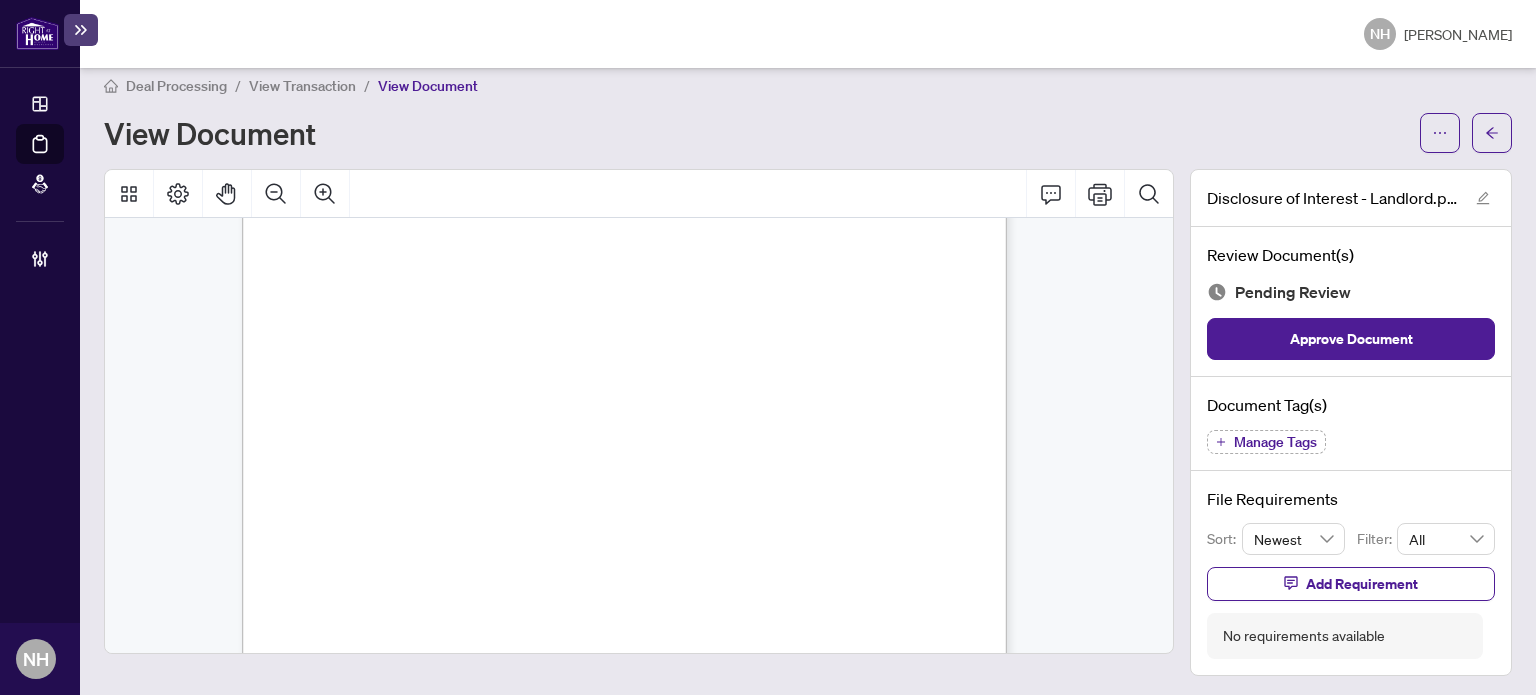 click on "Manage Tags" at bounding box center [1275, 442] 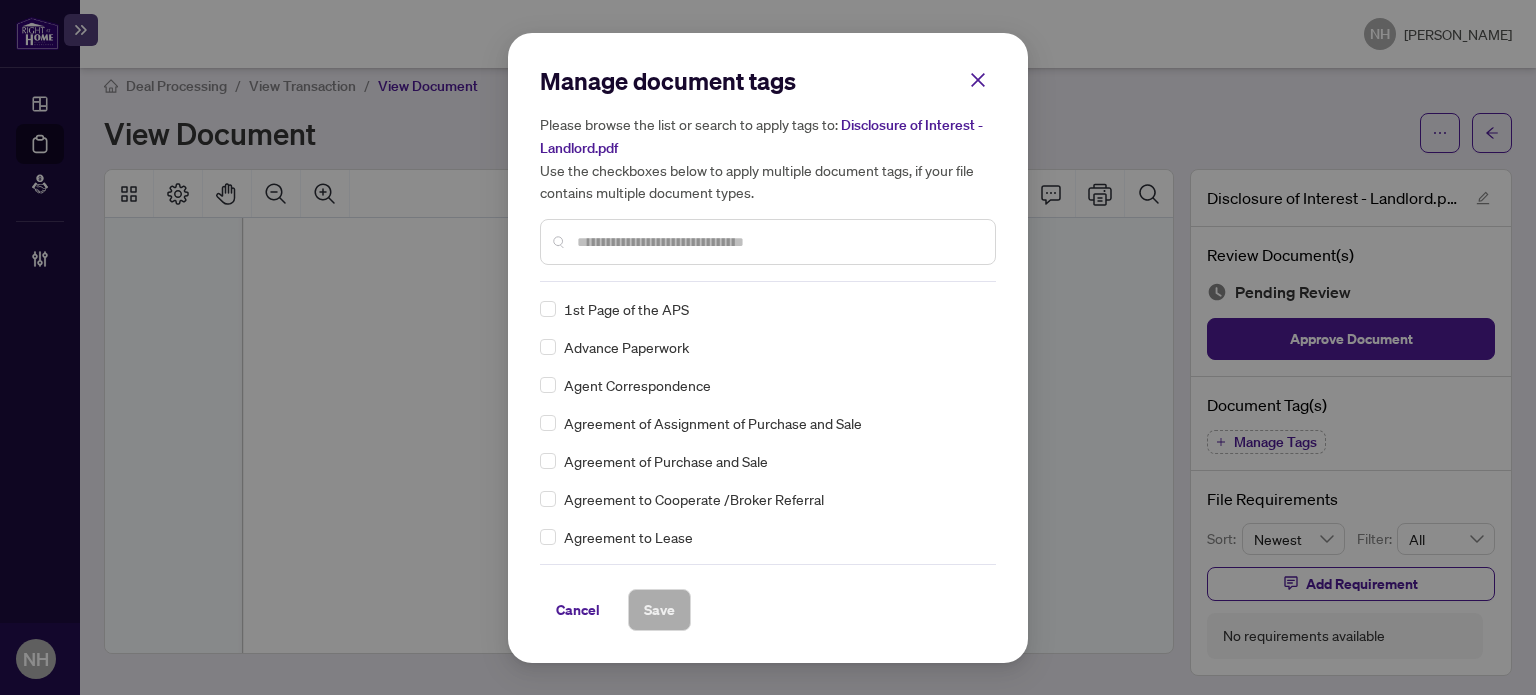 click at bounding box center (778, 242) 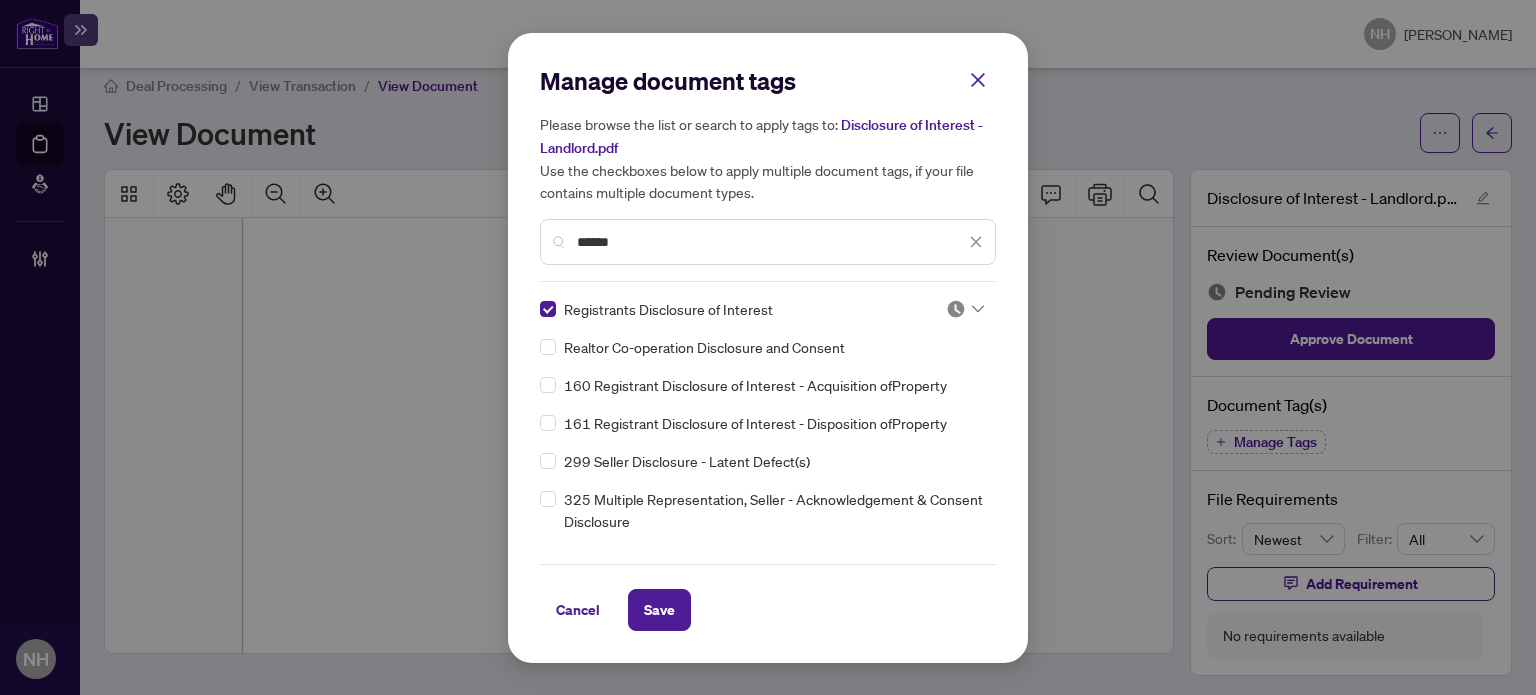 click 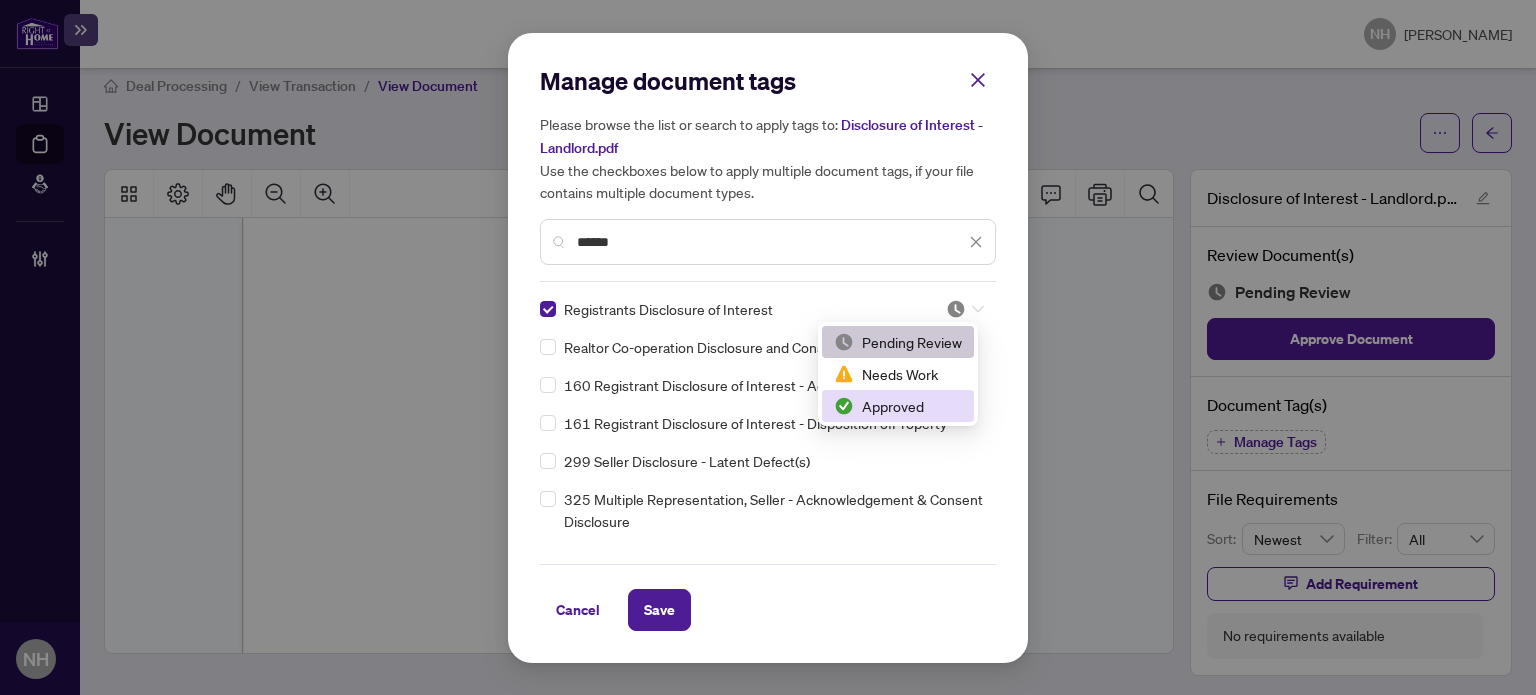 click on "Approved" at bounding box center [898, 406] 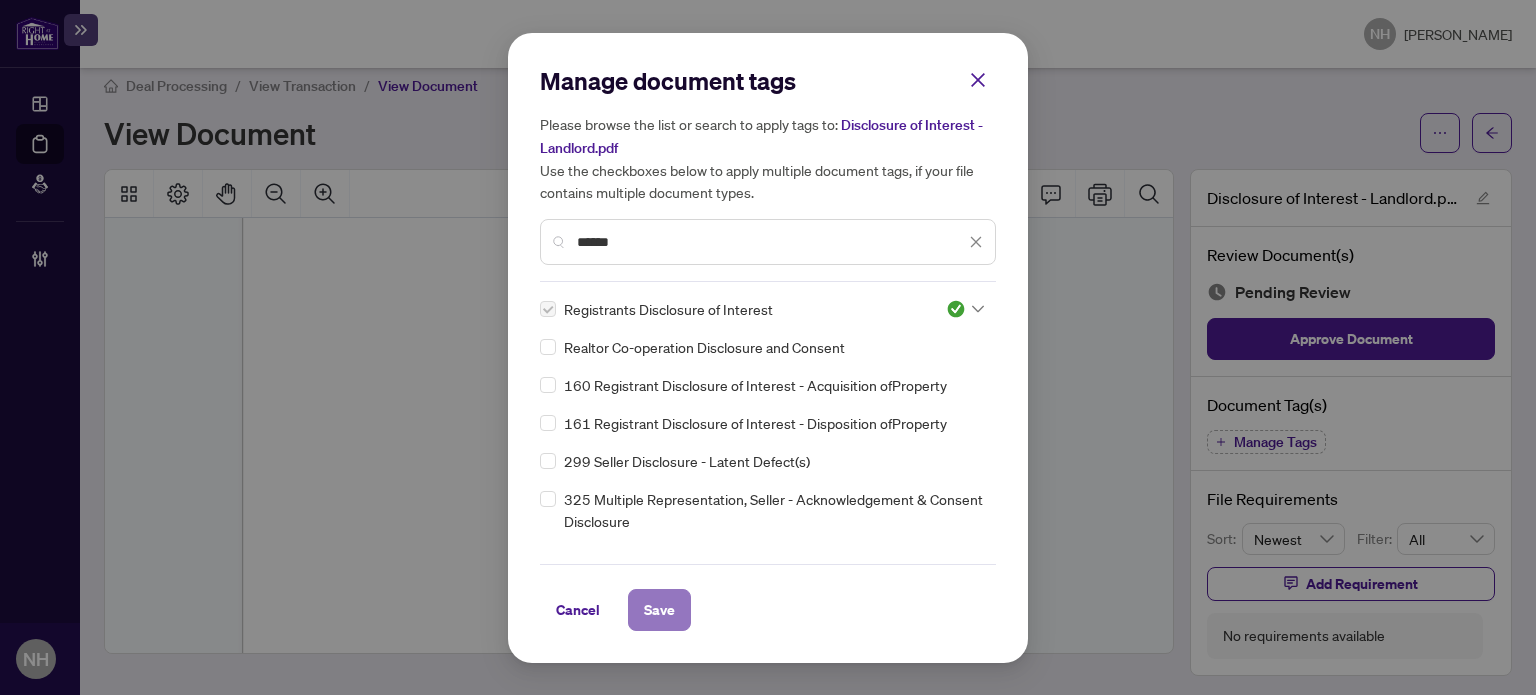 click on "Save" at bounding box center (659, 610) 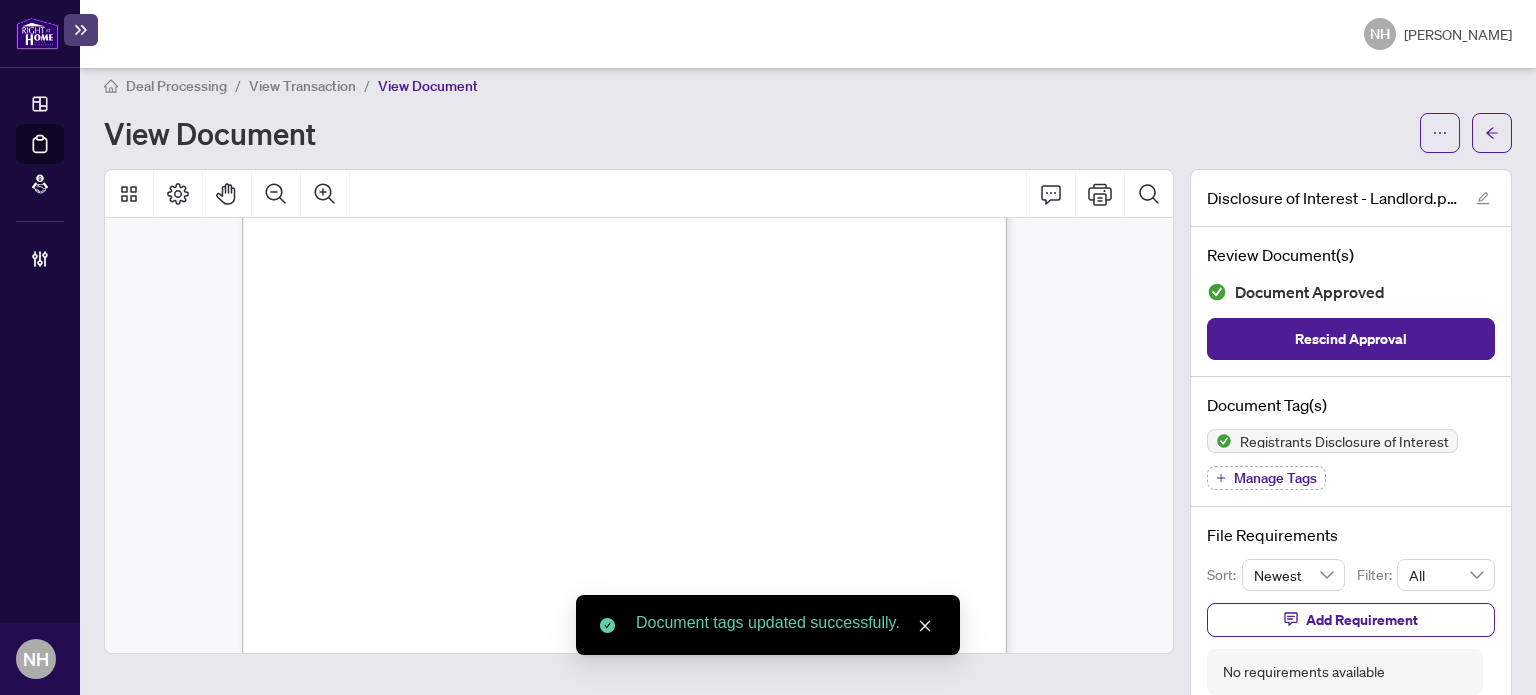 click on "View Transaction" at bounding box center [302, 86] 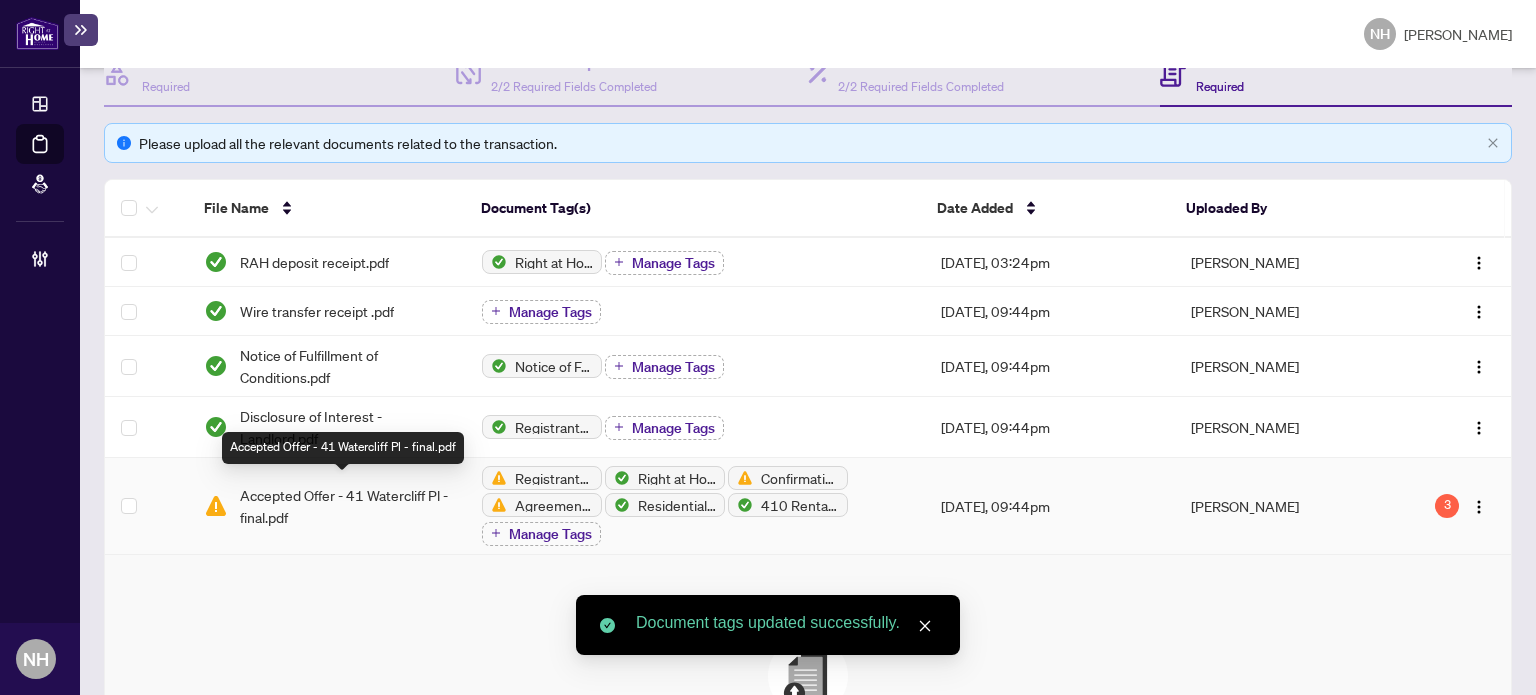 click on "Accepted Offer - 41 Watercliff Pl - final.pdf" at bounding box center [345, 506] 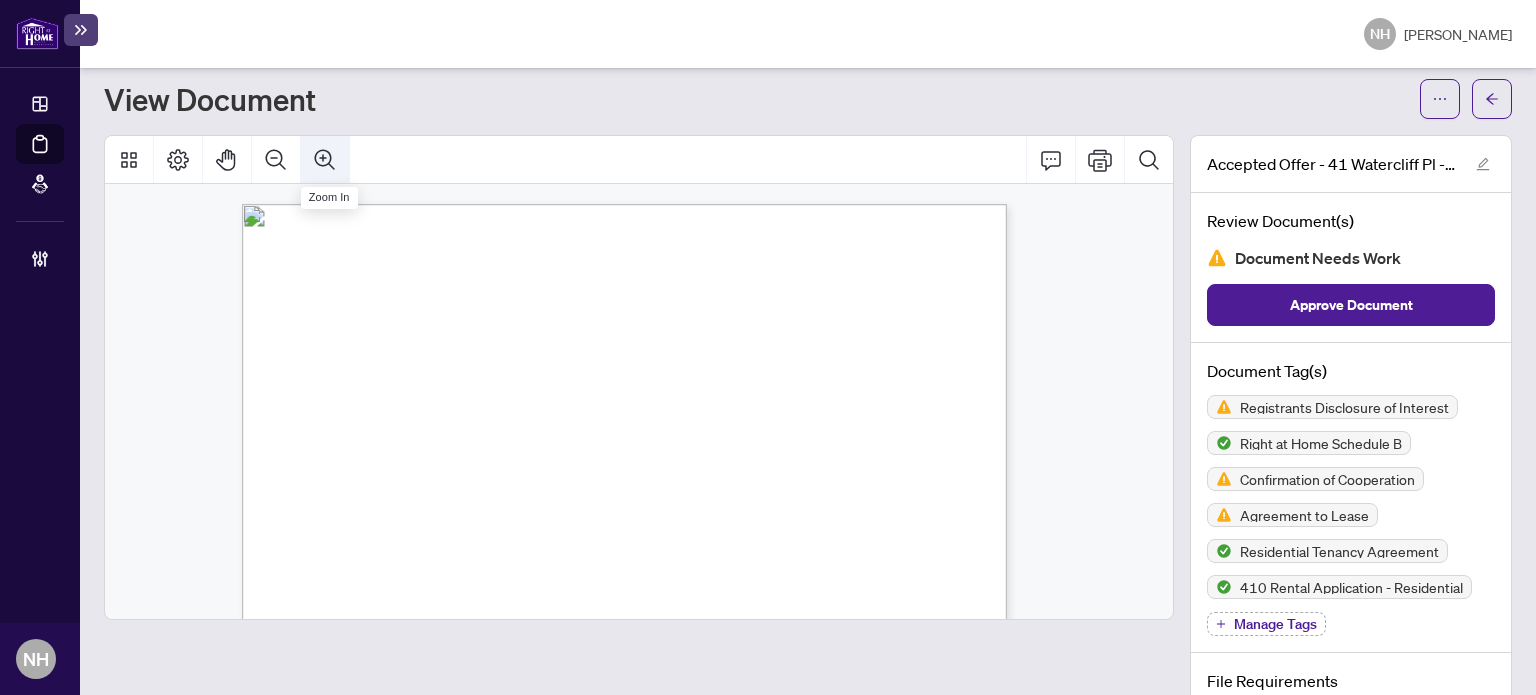 click 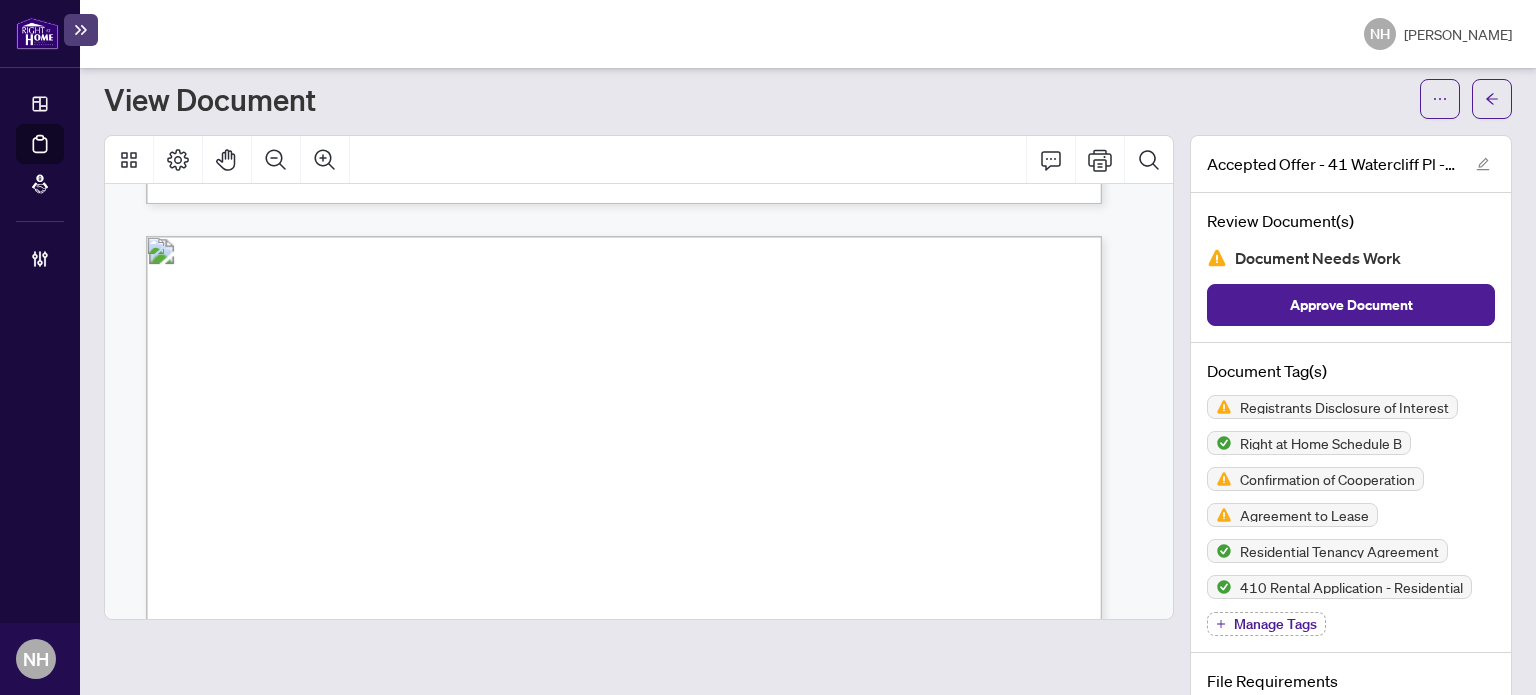 scroll, scrollTop: 22906, scrollLeft: 0, axis: vertical 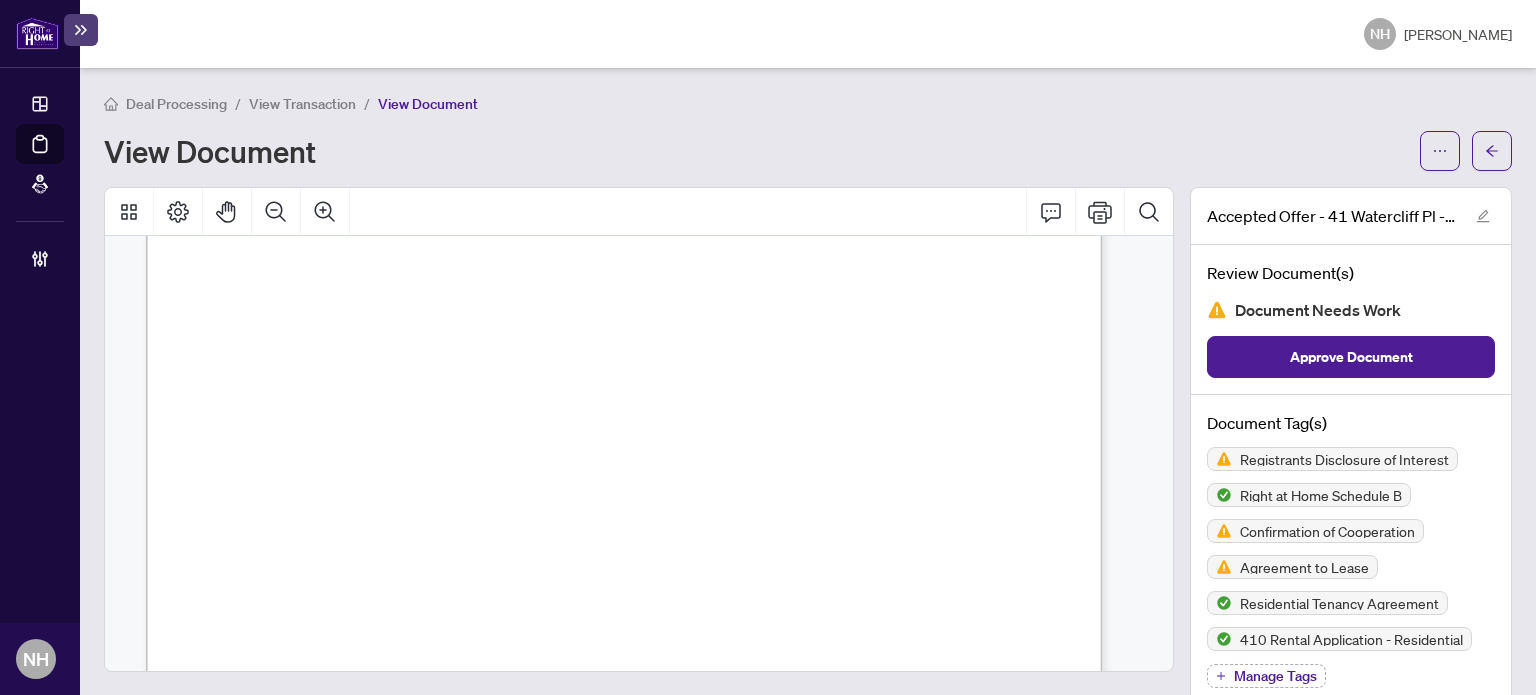 click on "View Transaction" at bounding box center [302, 104] 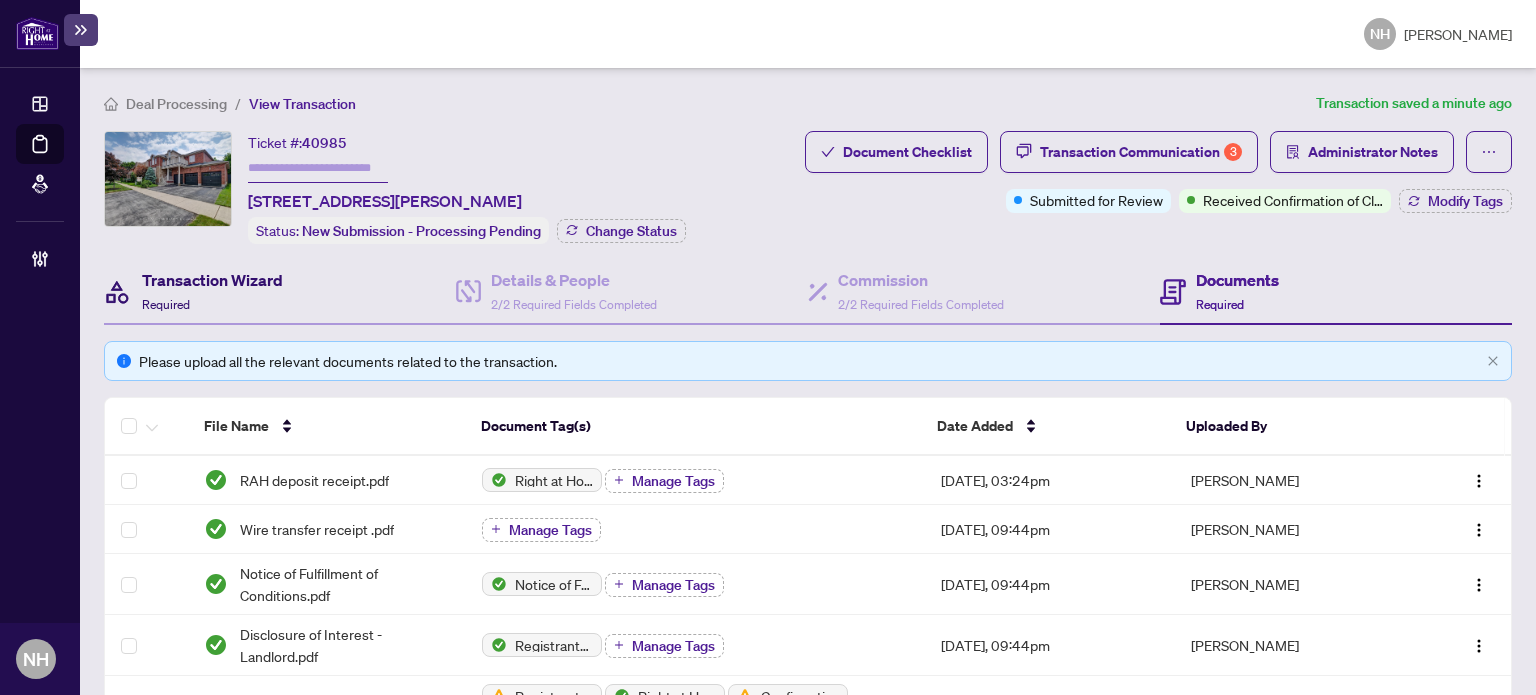 click on "Transaction Wizard" at bounding box center (212, 280) 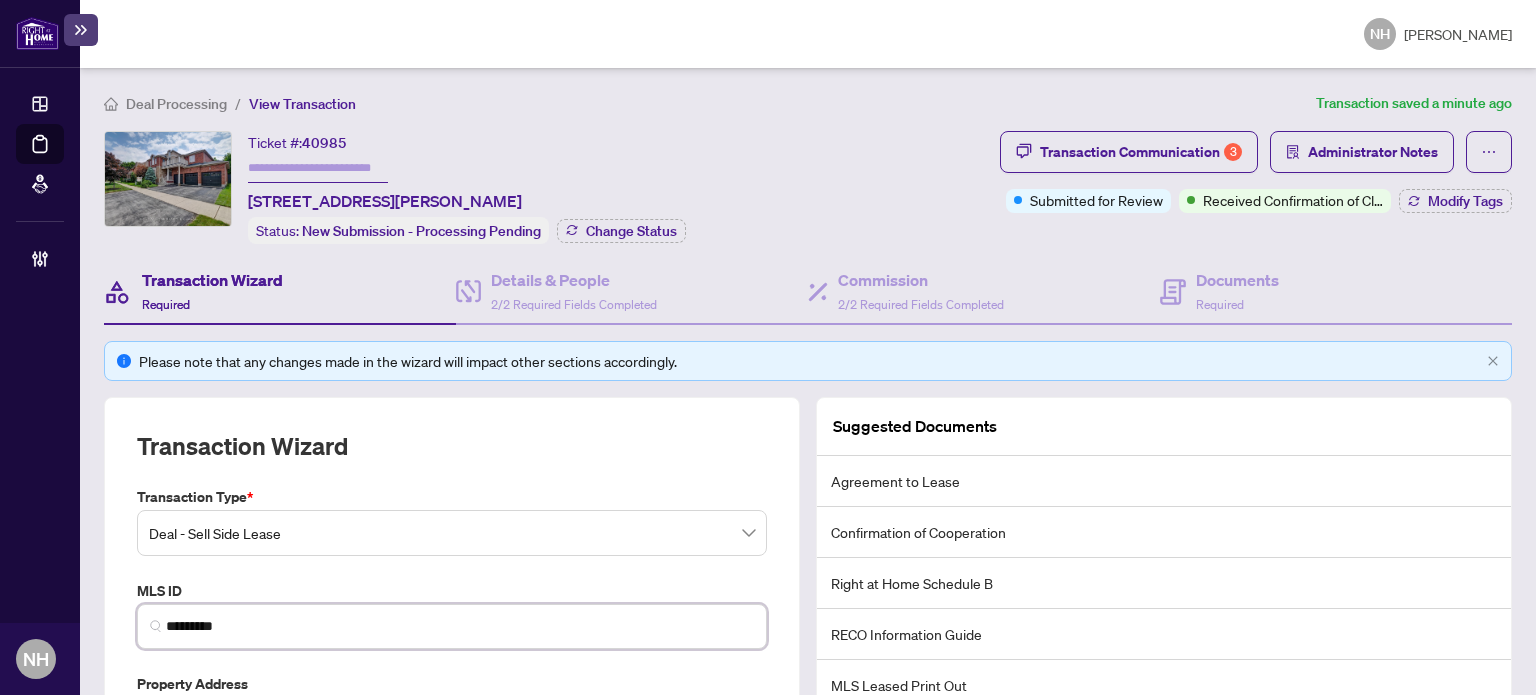 drag, startPoint x: 264, startPoint y: 615, endPoint x: 0, endPoint y: 543, distance: 273.6421 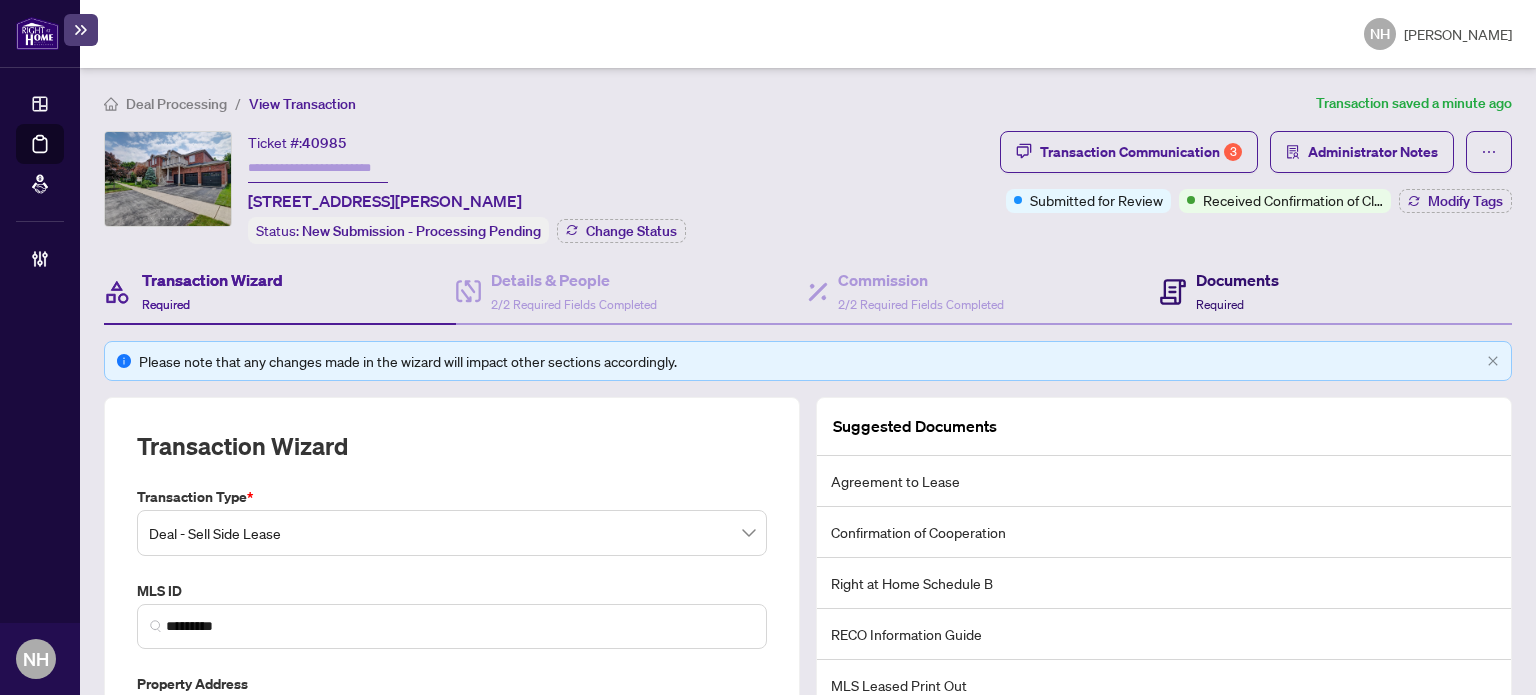 click on "Documents" at bounding box center (1237, 280) 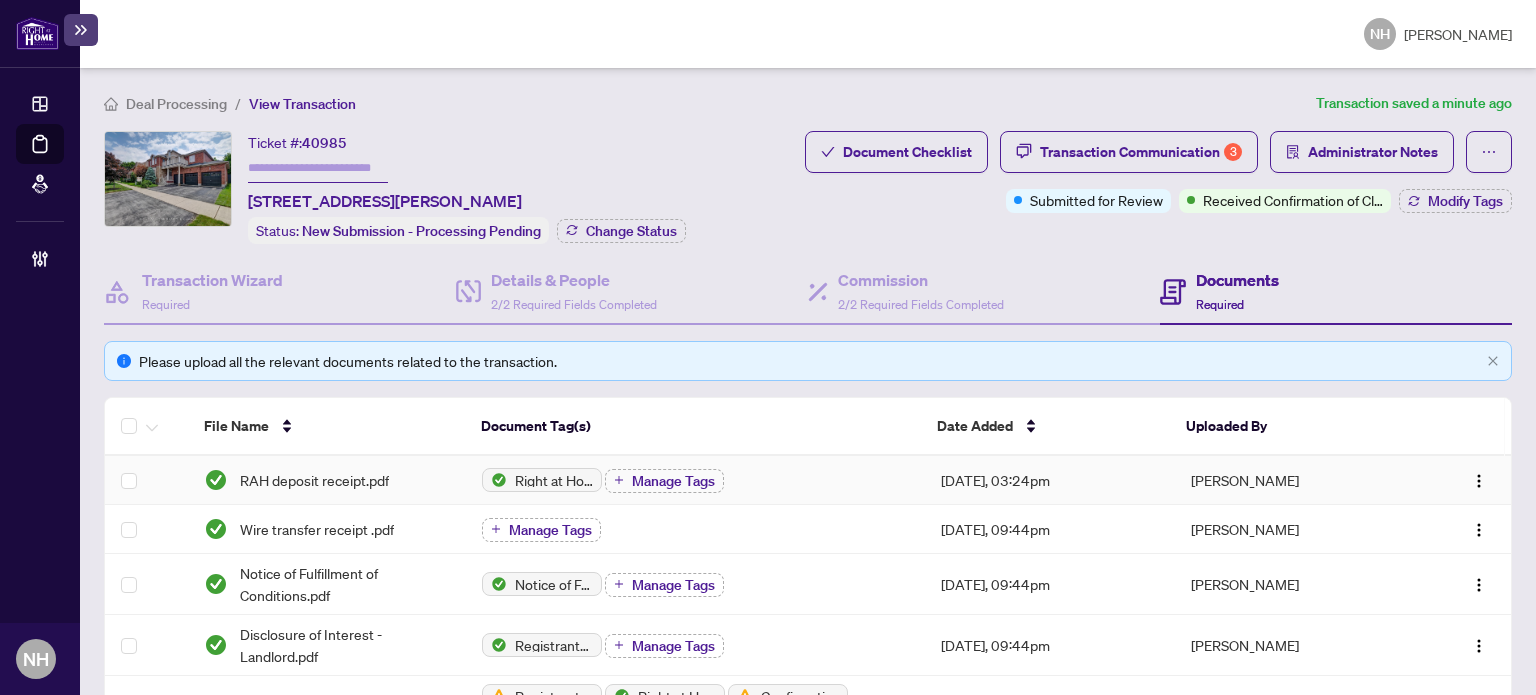 scroll, scrollTop: 200, scrollLeft: 0, axis: vertical 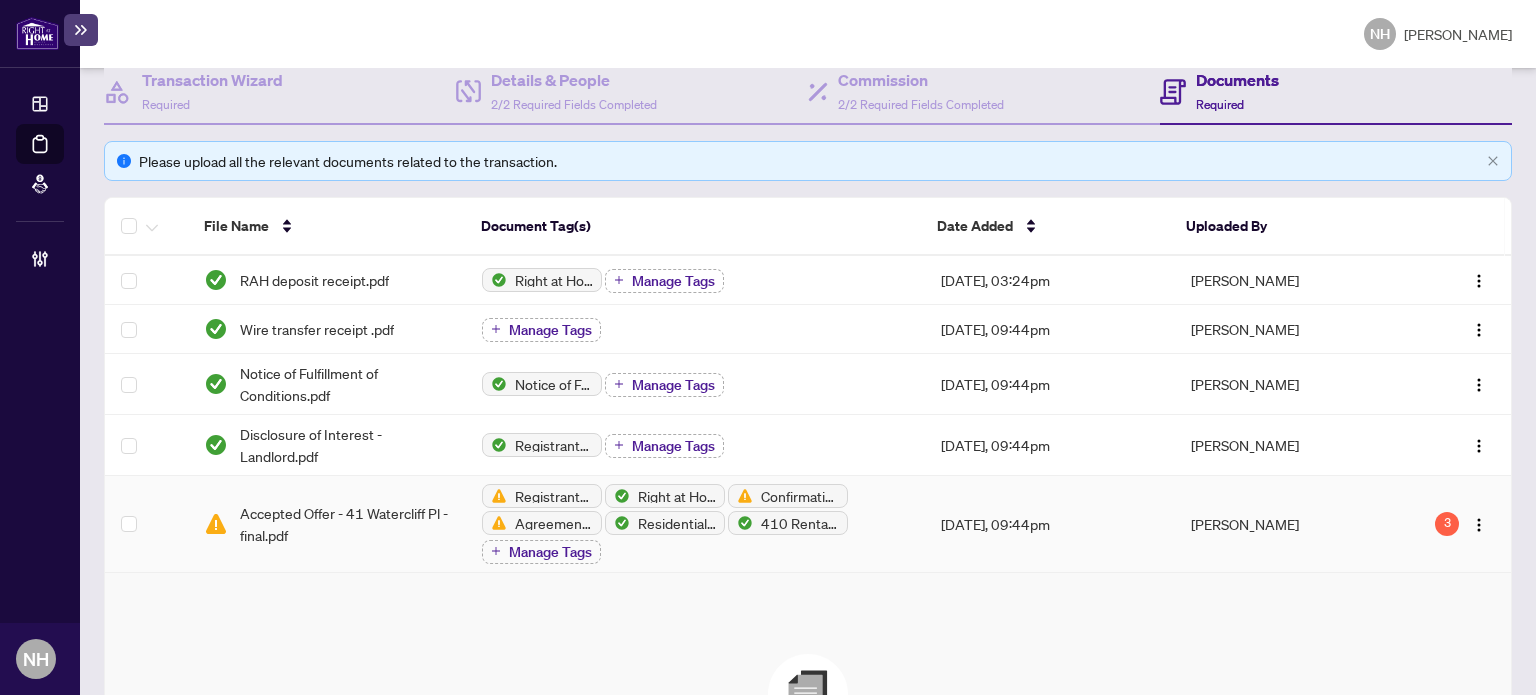 click on "Accepted Offer - 41 Watercliff Pl - final.pdf" at bounding box center (345, 524) 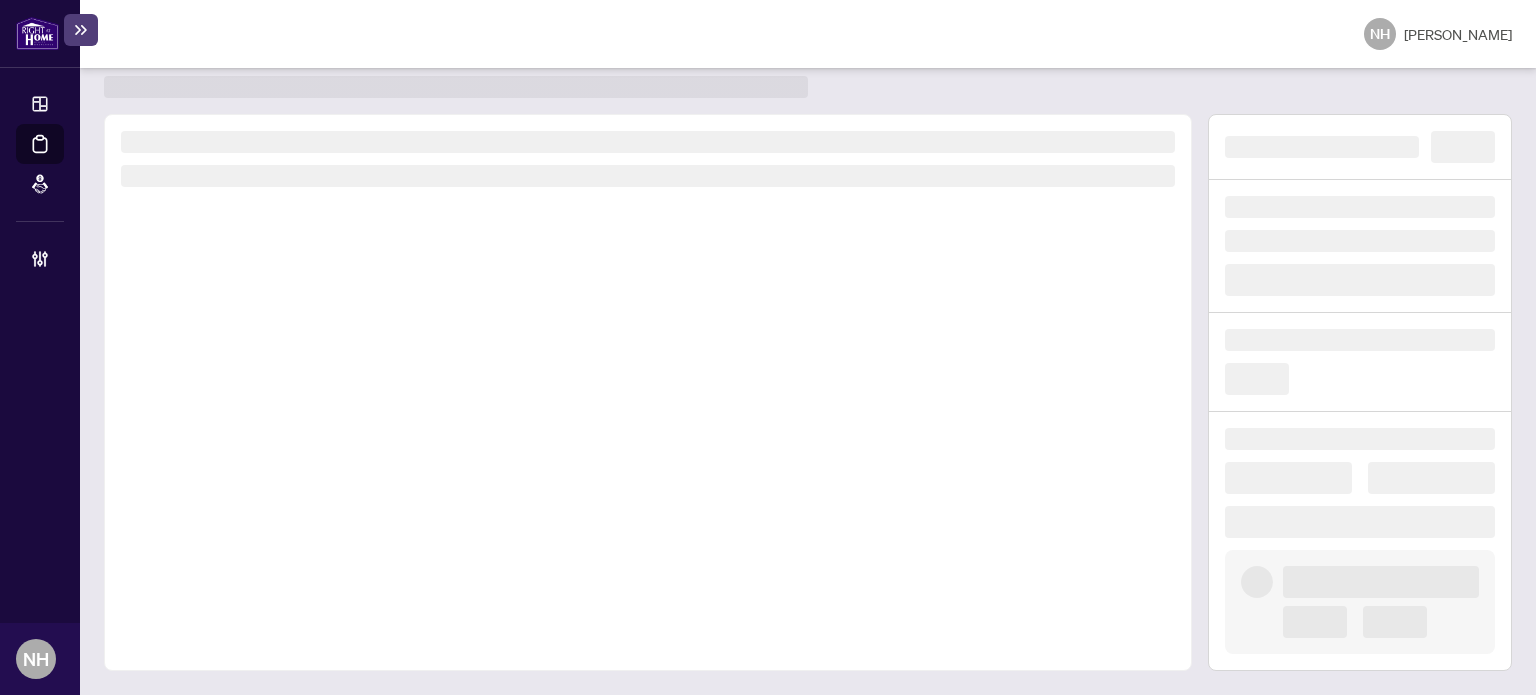 scroll, scrollTop: 52, scrollLeft: 0, axis: vertical 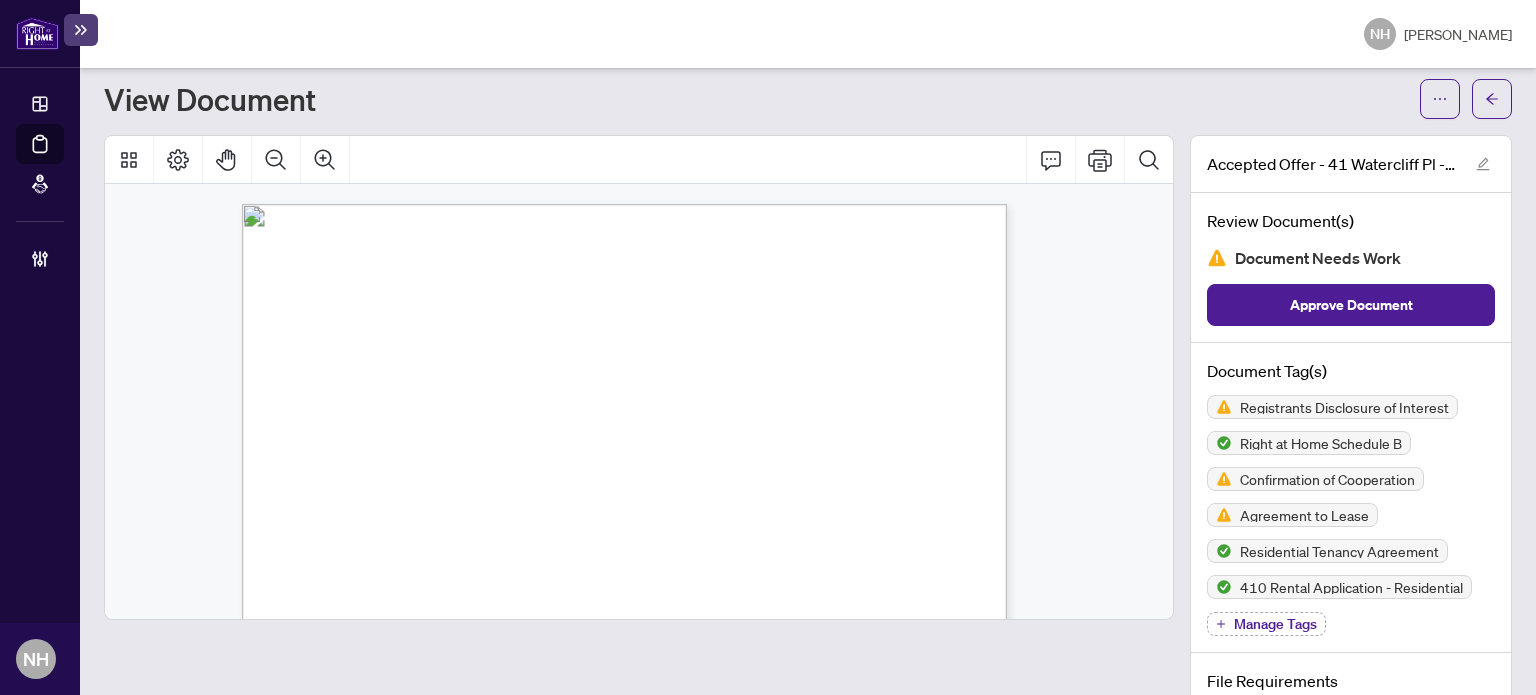 click at bounding box center (325, 160) 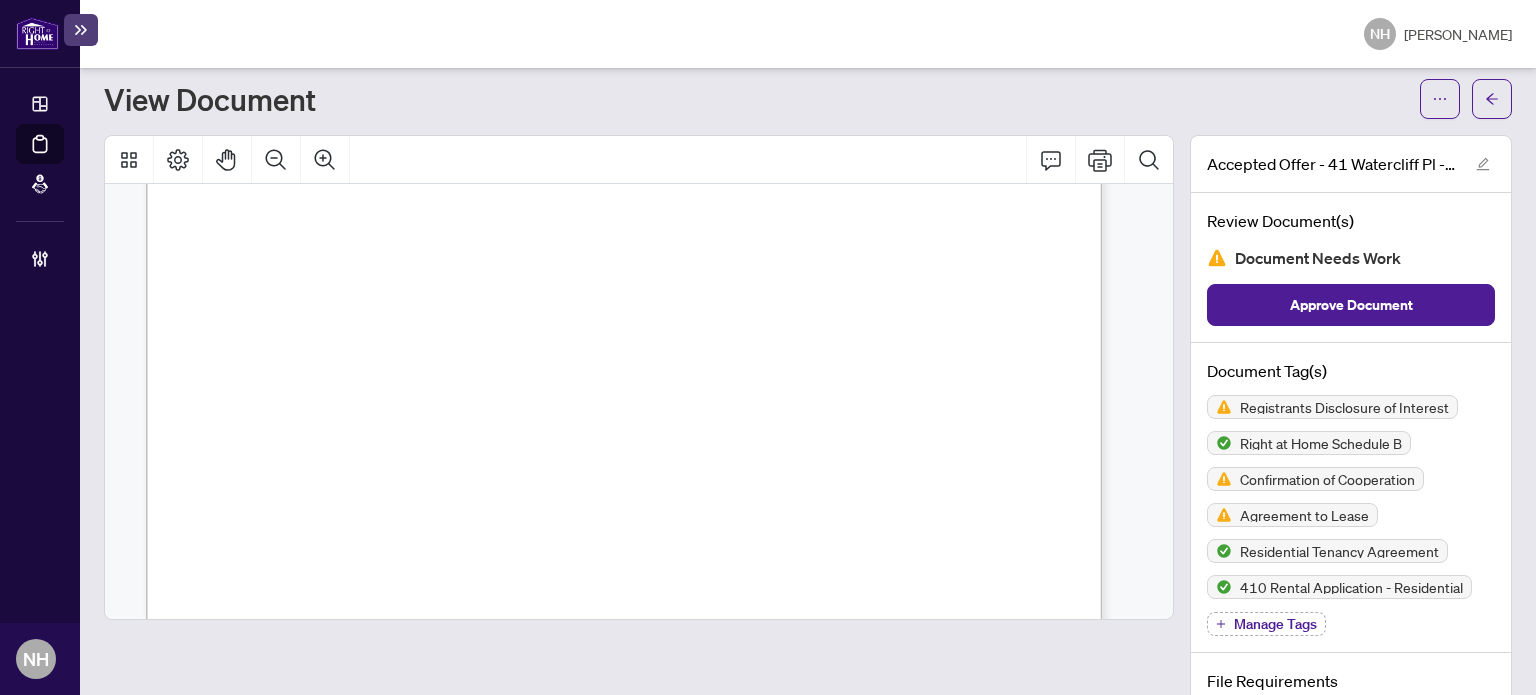 scroll, scrollTop: 21606, scrollLeft: 0, axis: vertical 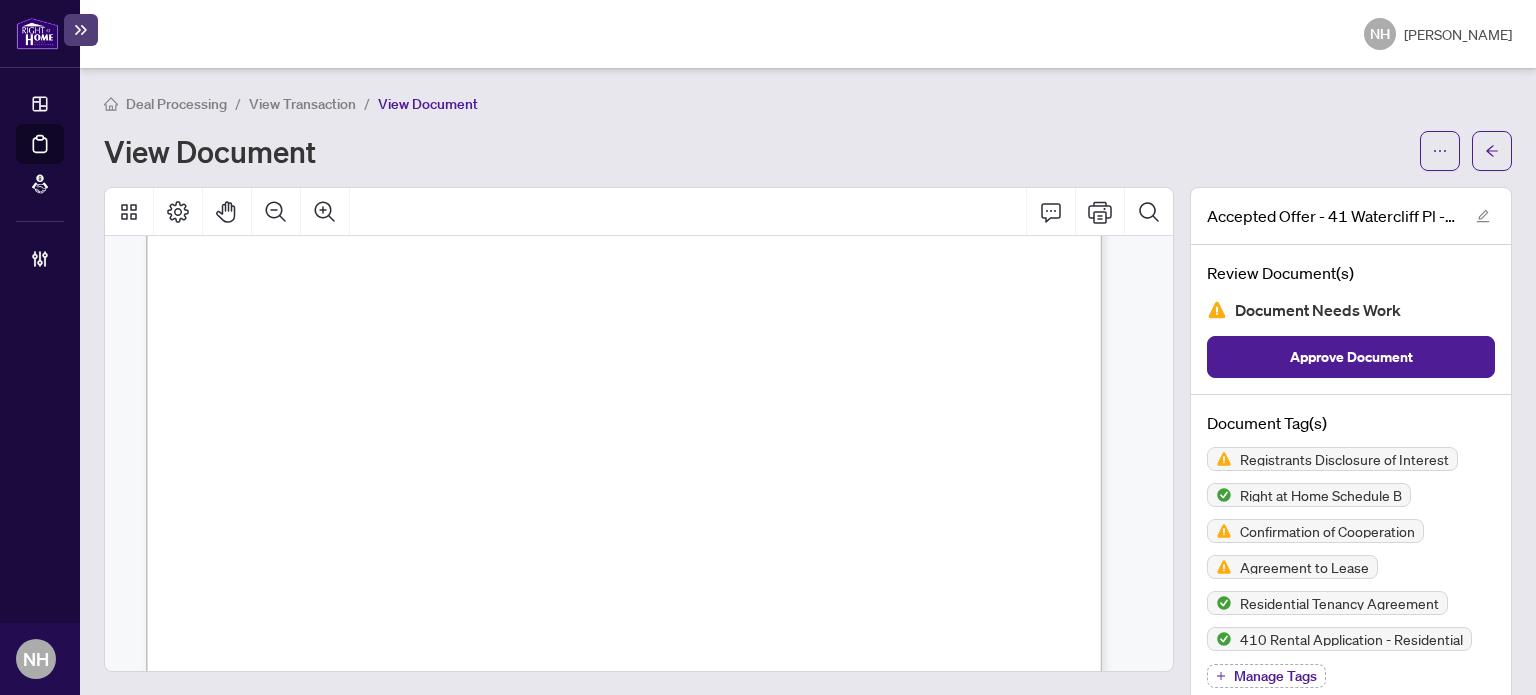 click on "View Transaction" at bounding box center (302, 104) 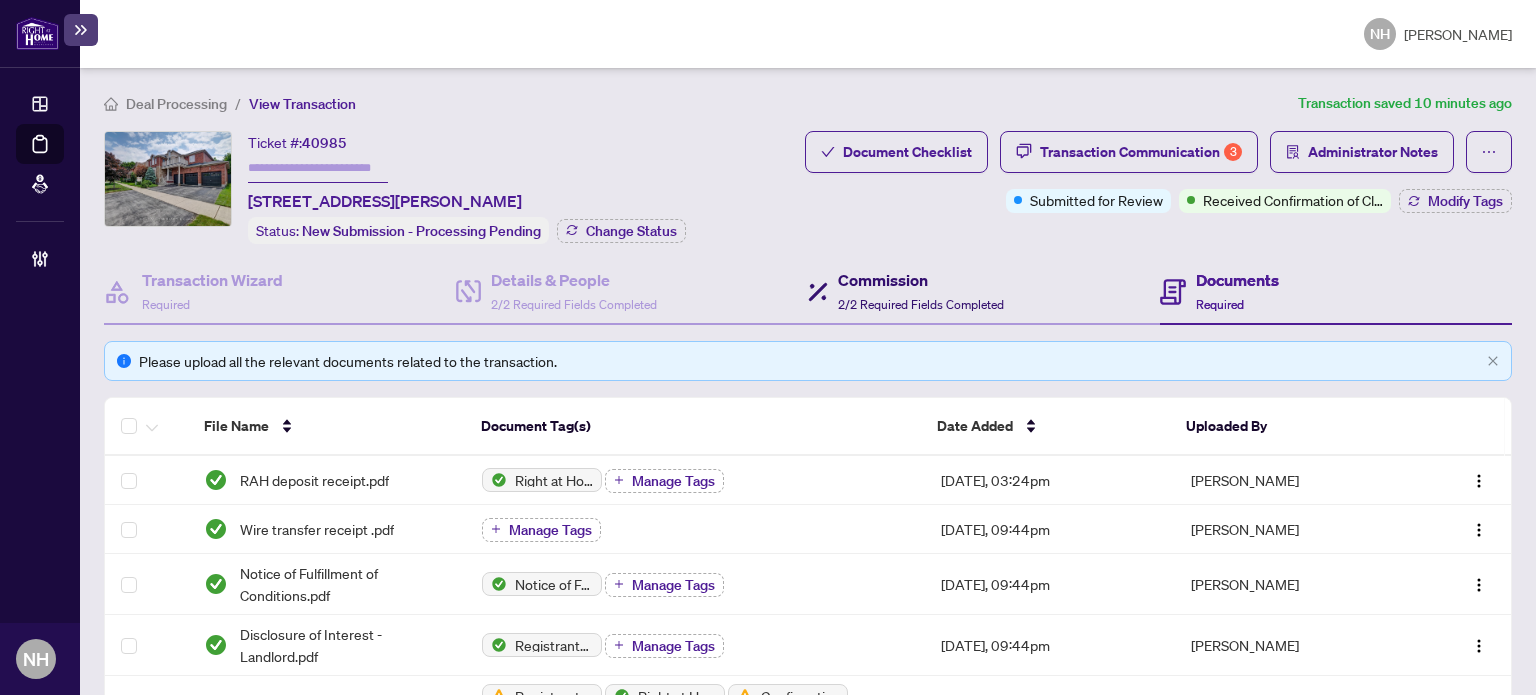 click on "Commission" at bounding box center [921, 280] 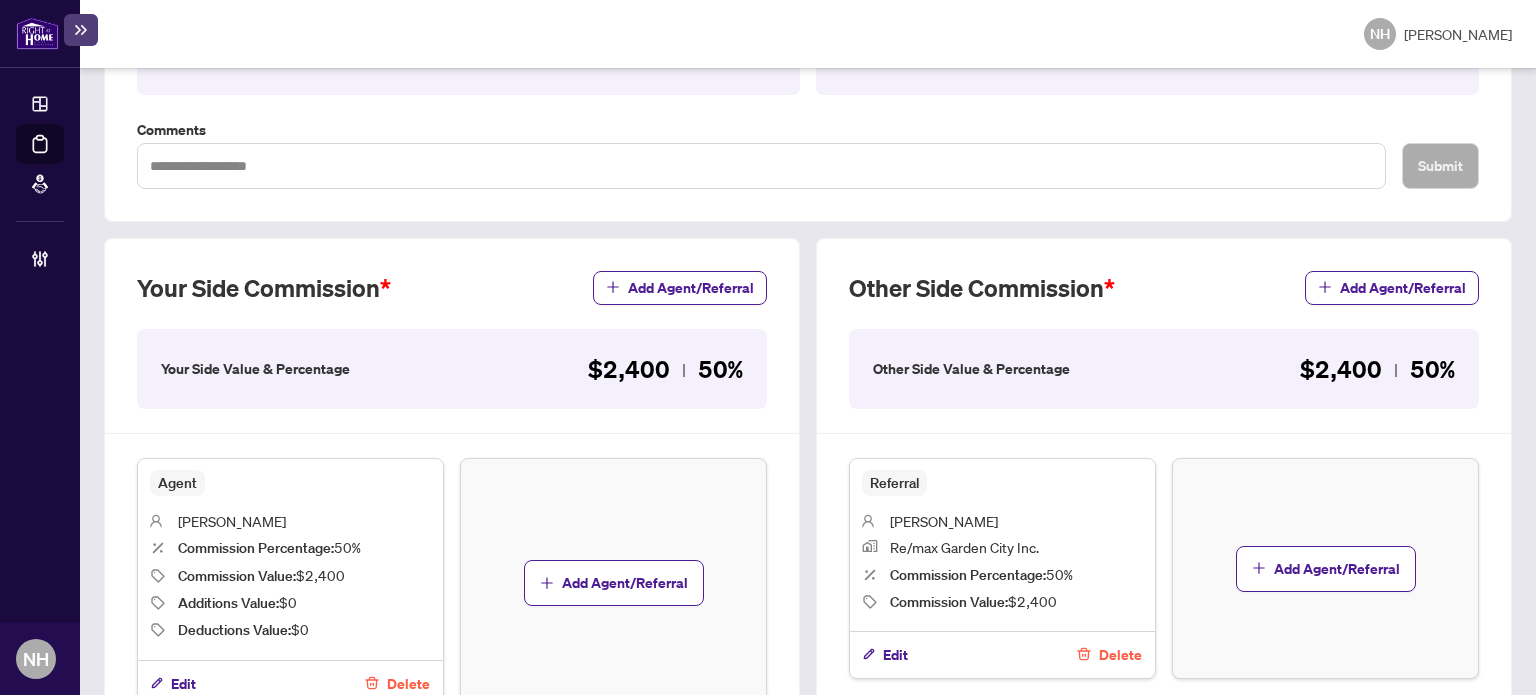 scroll, scrollTop: 500, scrollLeft: 0, axis: vertical 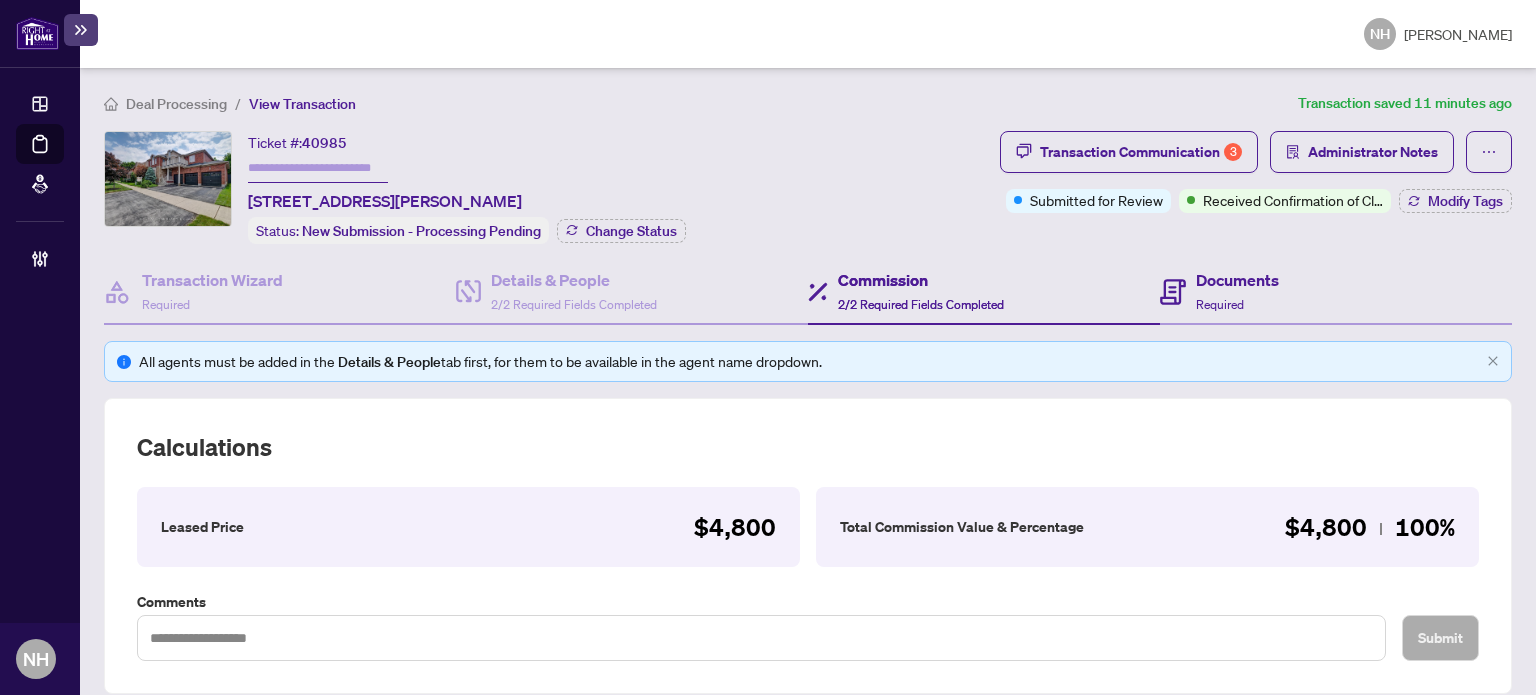 click on "Documents Required" at bounding box center (1336, 292) 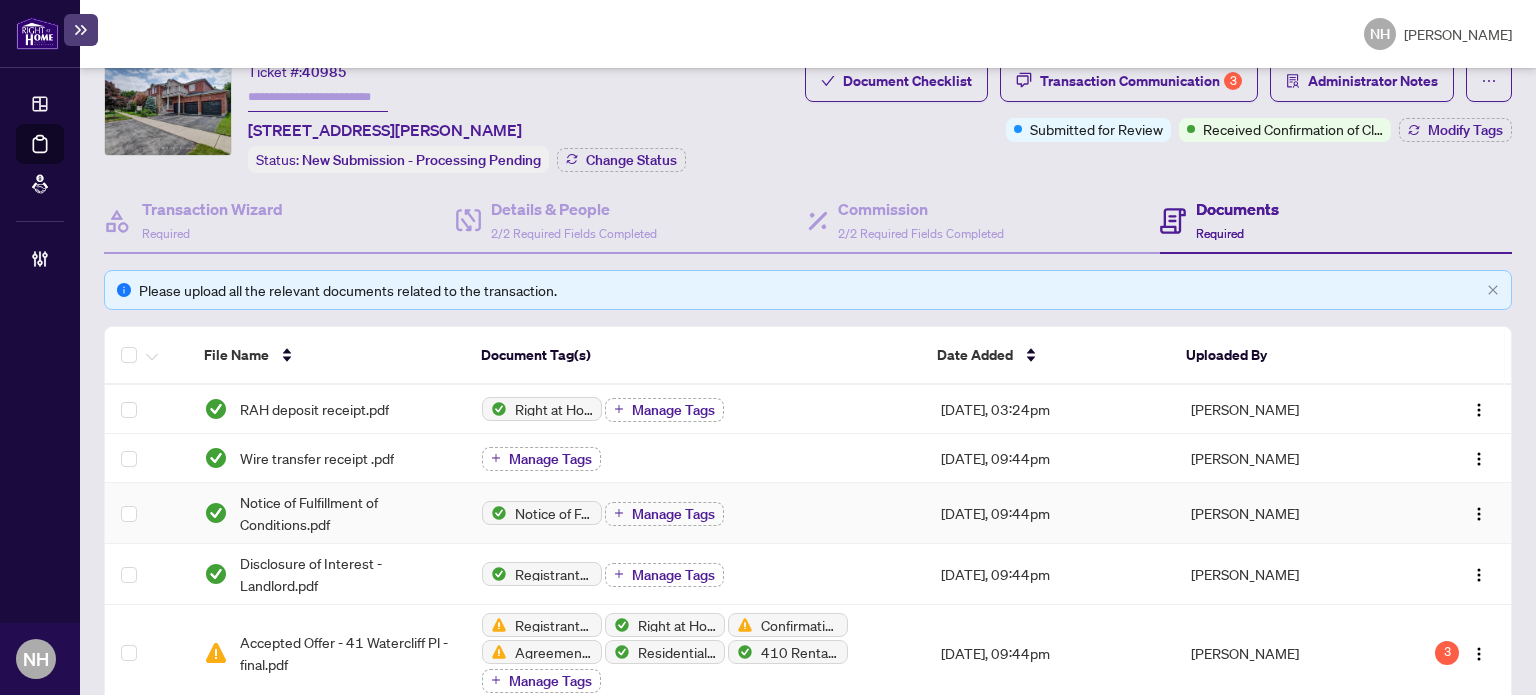 scroll, scrollTop: 100, scrollLeft: 0, axis: vertical 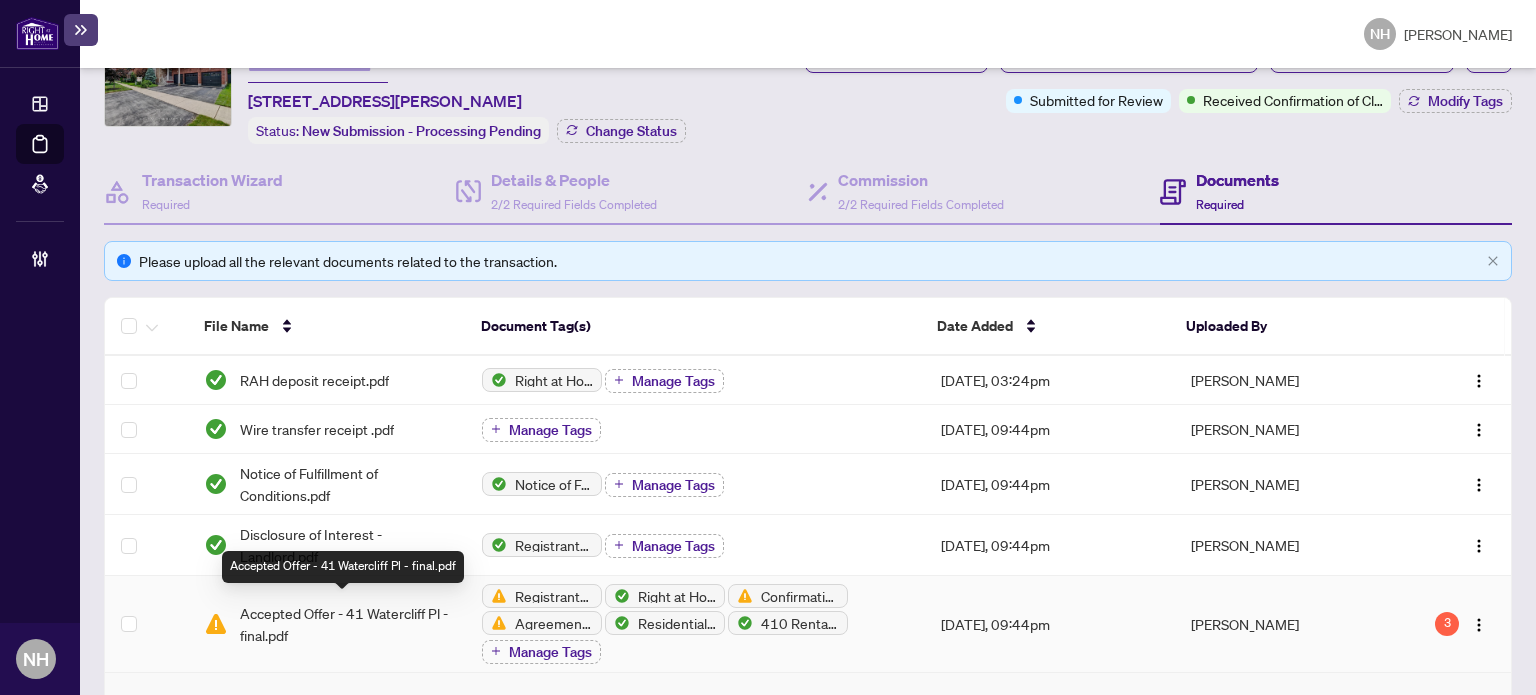 click on "Accepted Offer - 41 Watercliff Pl - final.pdf" at bounding box center (345, 624) 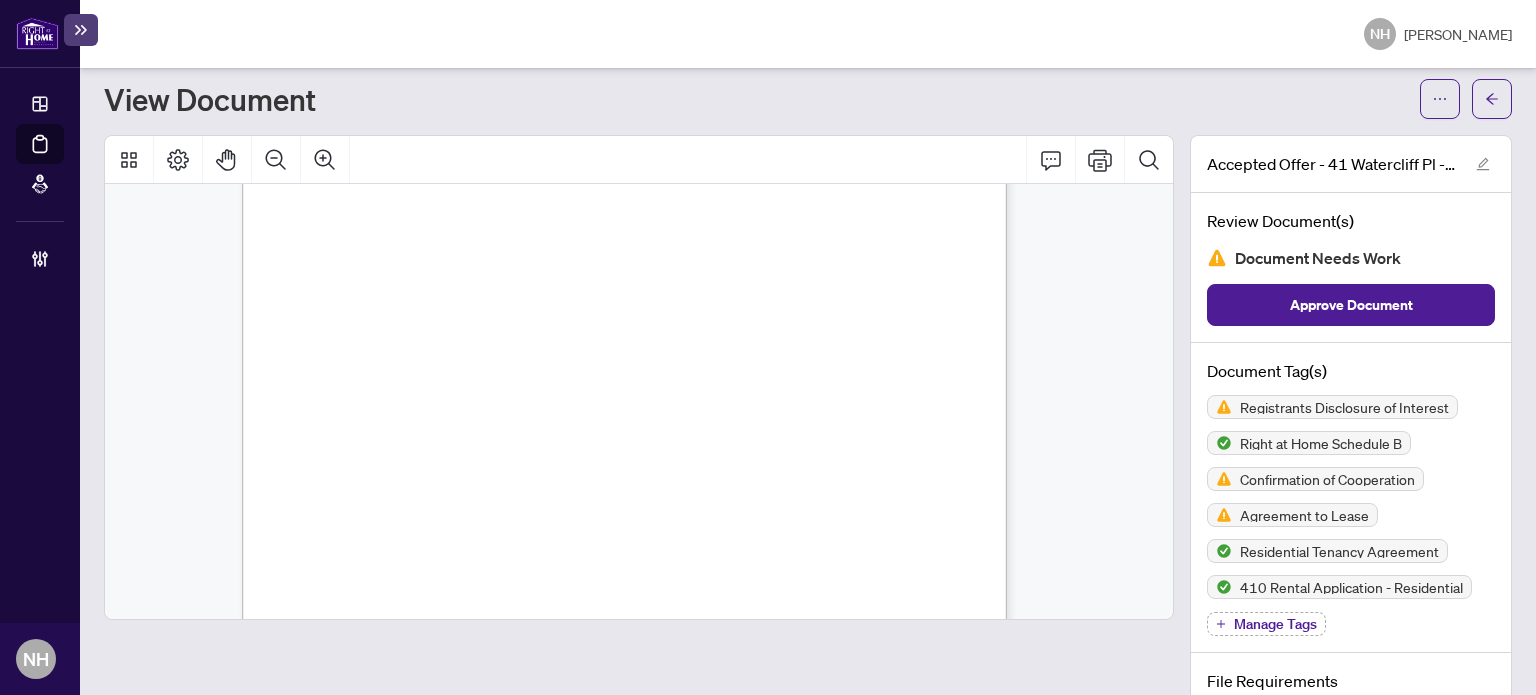 scroll, scrollTop: 22500, scrollLeft: 0, axis: vertical 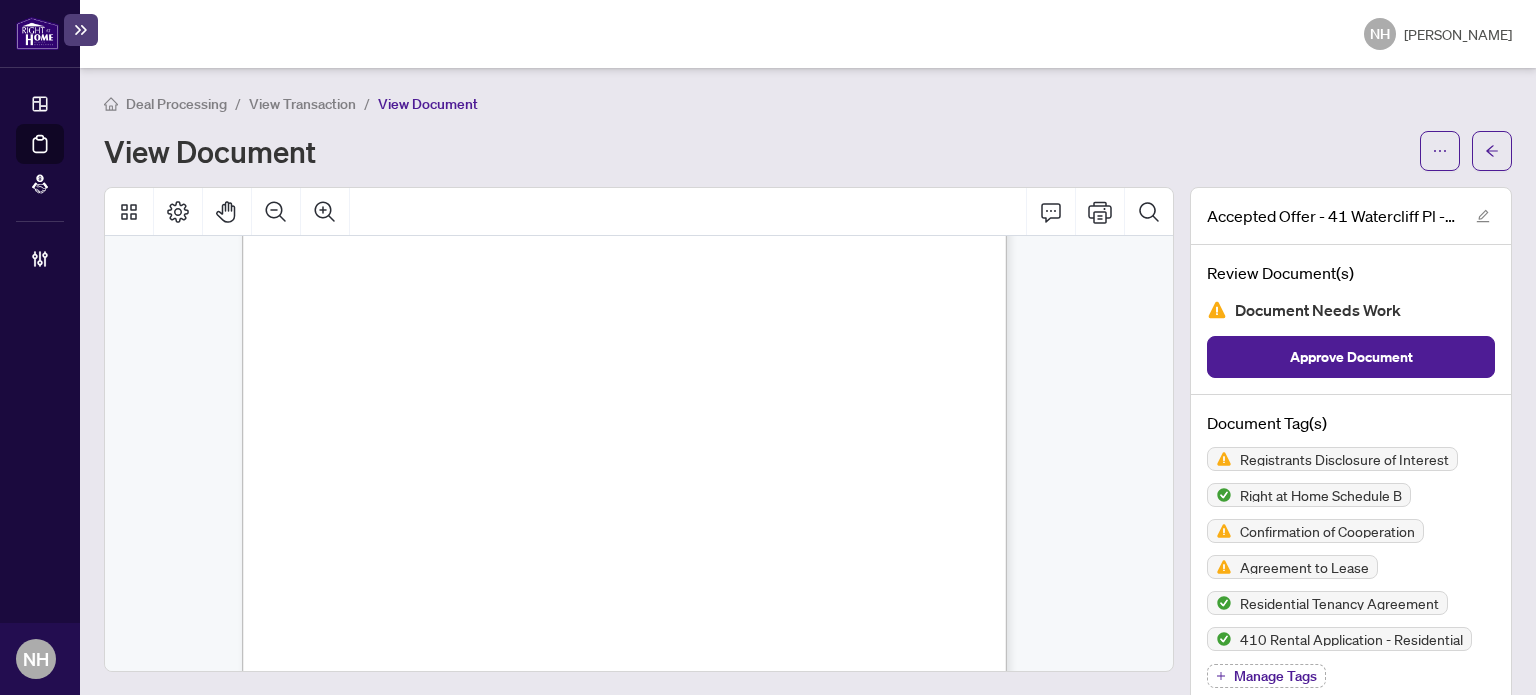 click on "View Transaction" at bounding box center [302, 104] 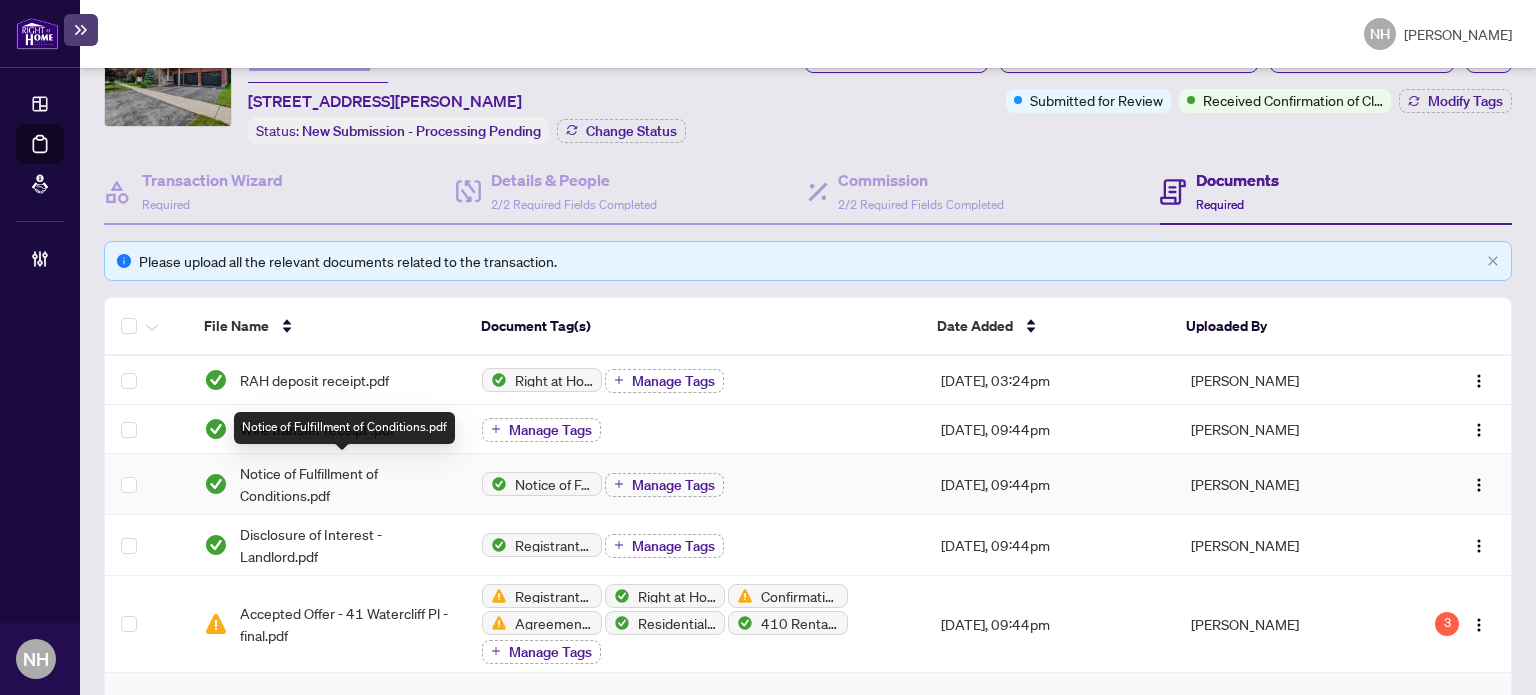 click on "Notice of Fulfillment of Conditions.pdf" at bounding box center (345, 484) 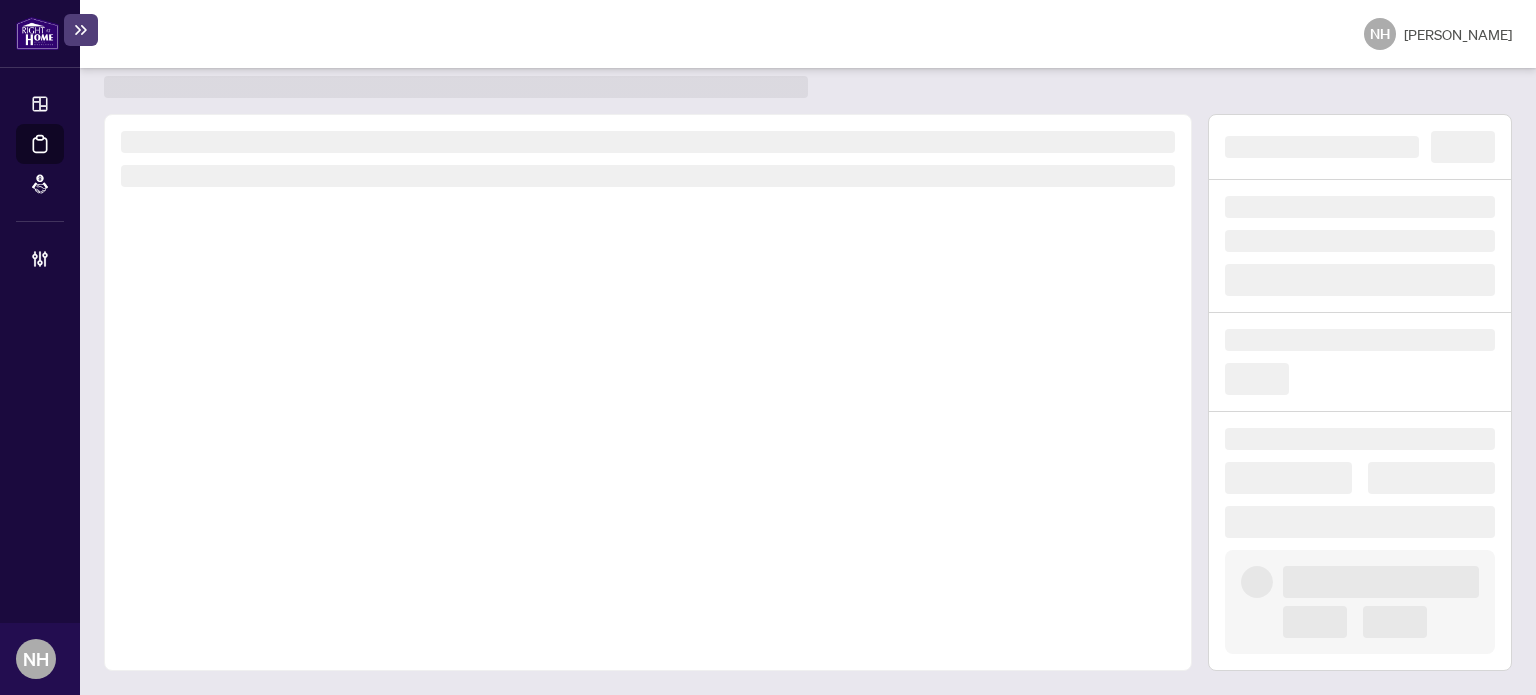 scroll, scrollTop: 52, scrollLeft: 0, axis: vertical 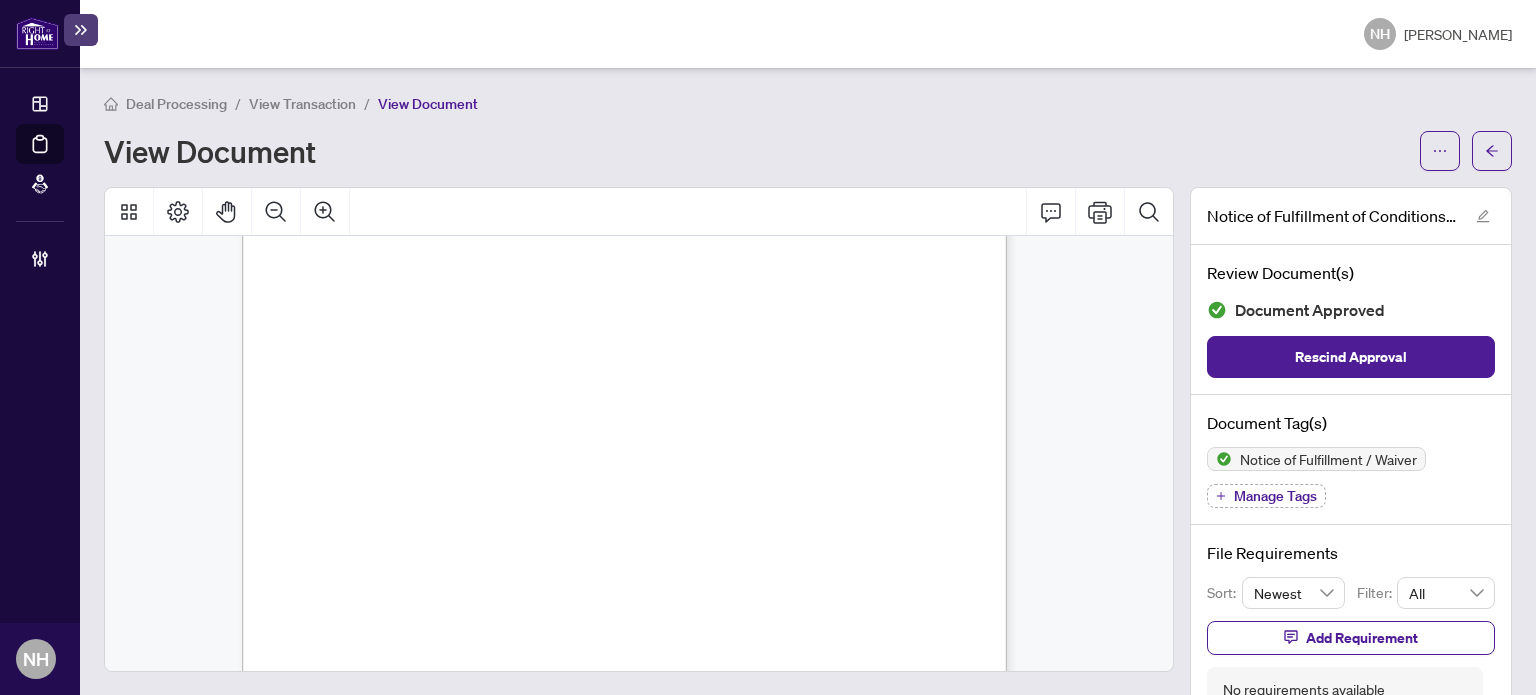 click on "View Transaction" at bounding box center (302, 104) 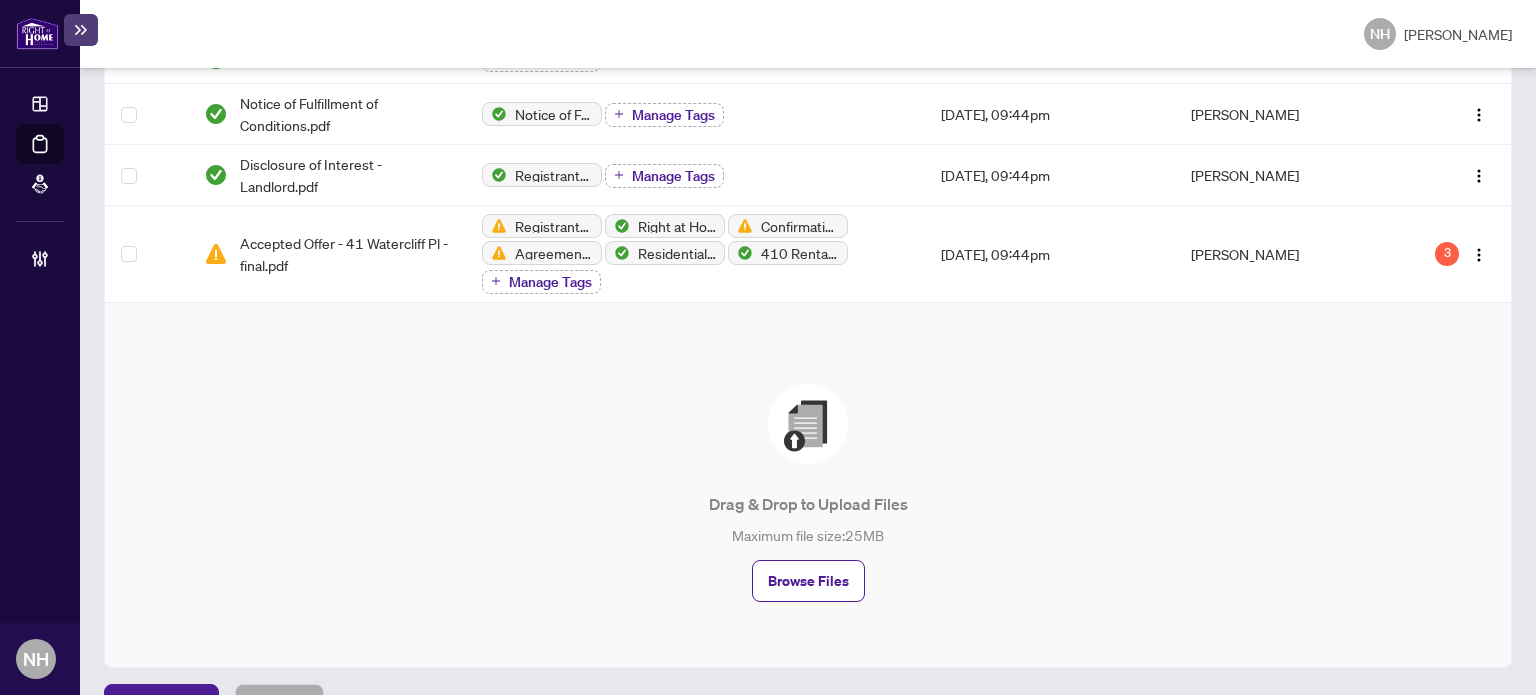 scroll, scrollTop: 500, scrollLeft: 0, axis: vertical 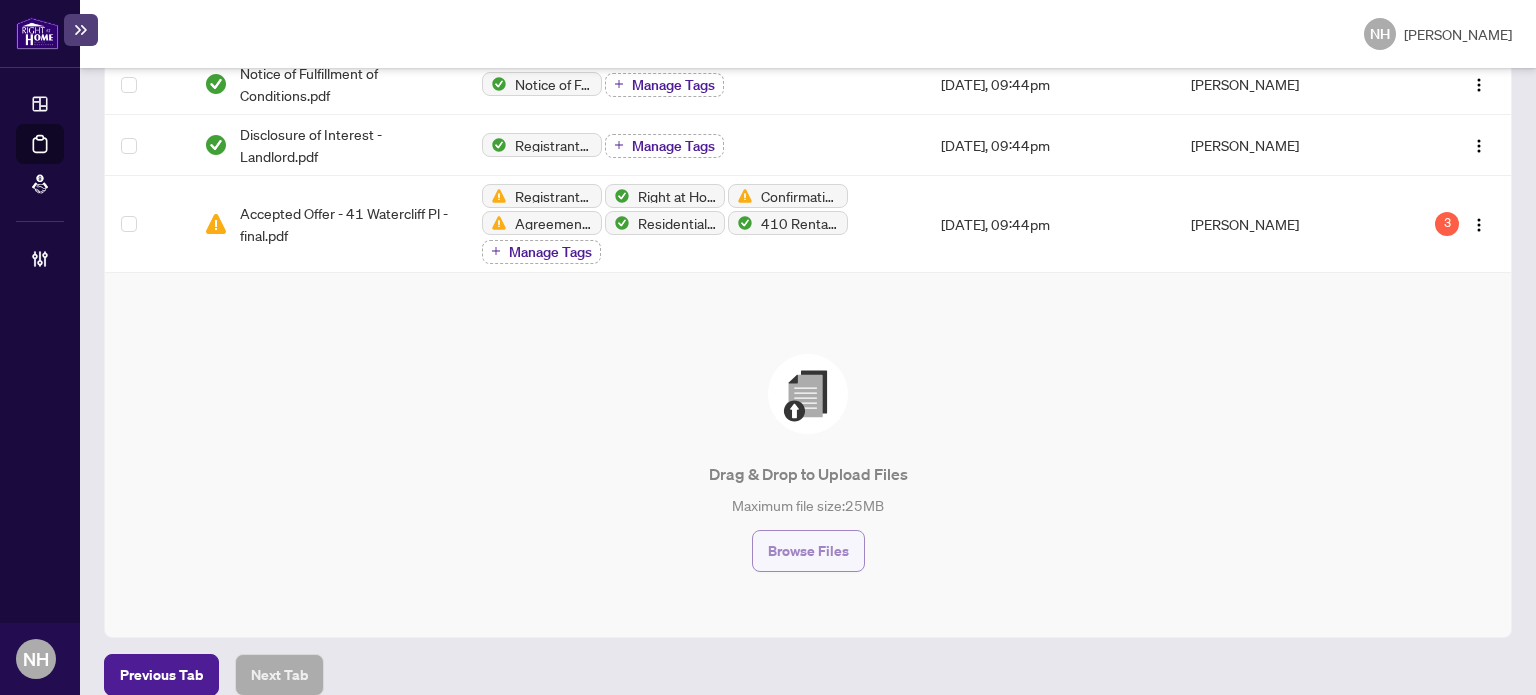 click on "Browse Files" at bounding box center (808, 551) 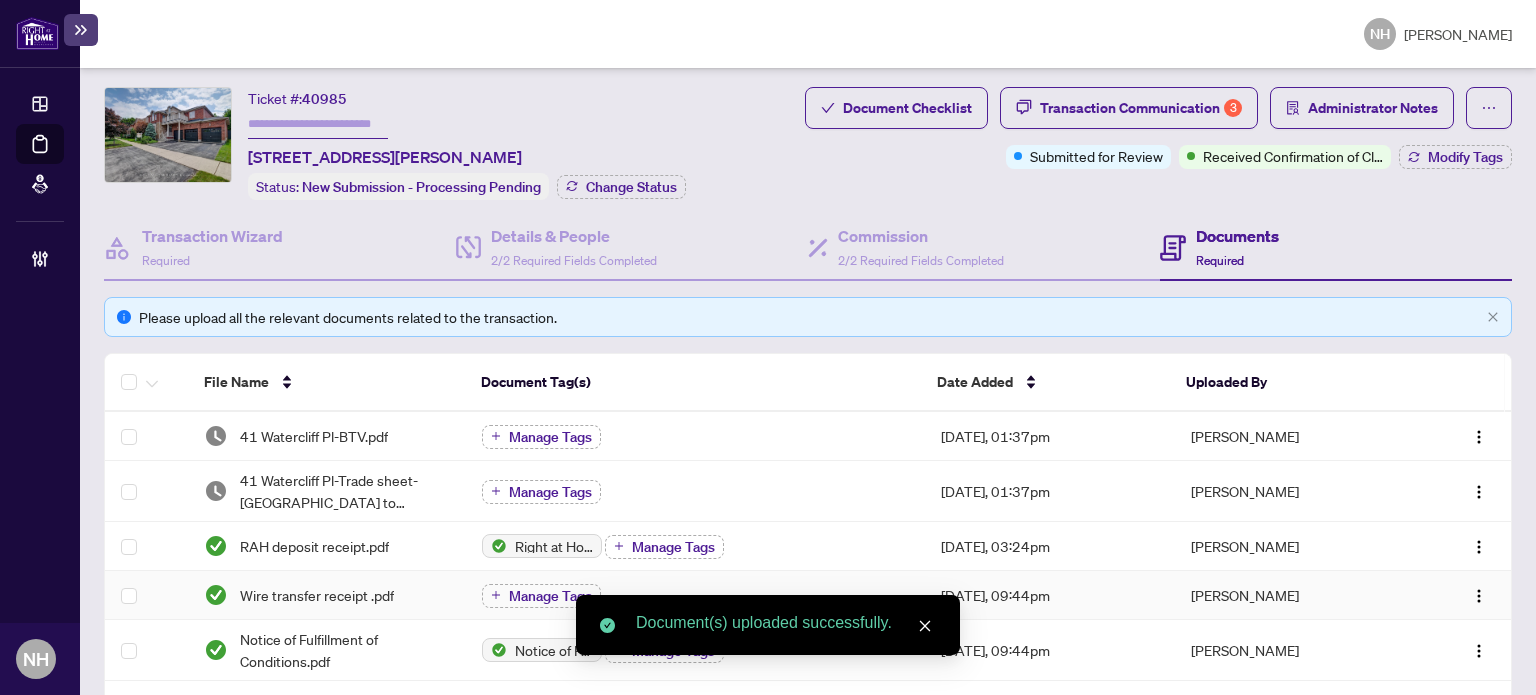 scroll, scrollTop: 0, scrollLeft: 0, axis: both 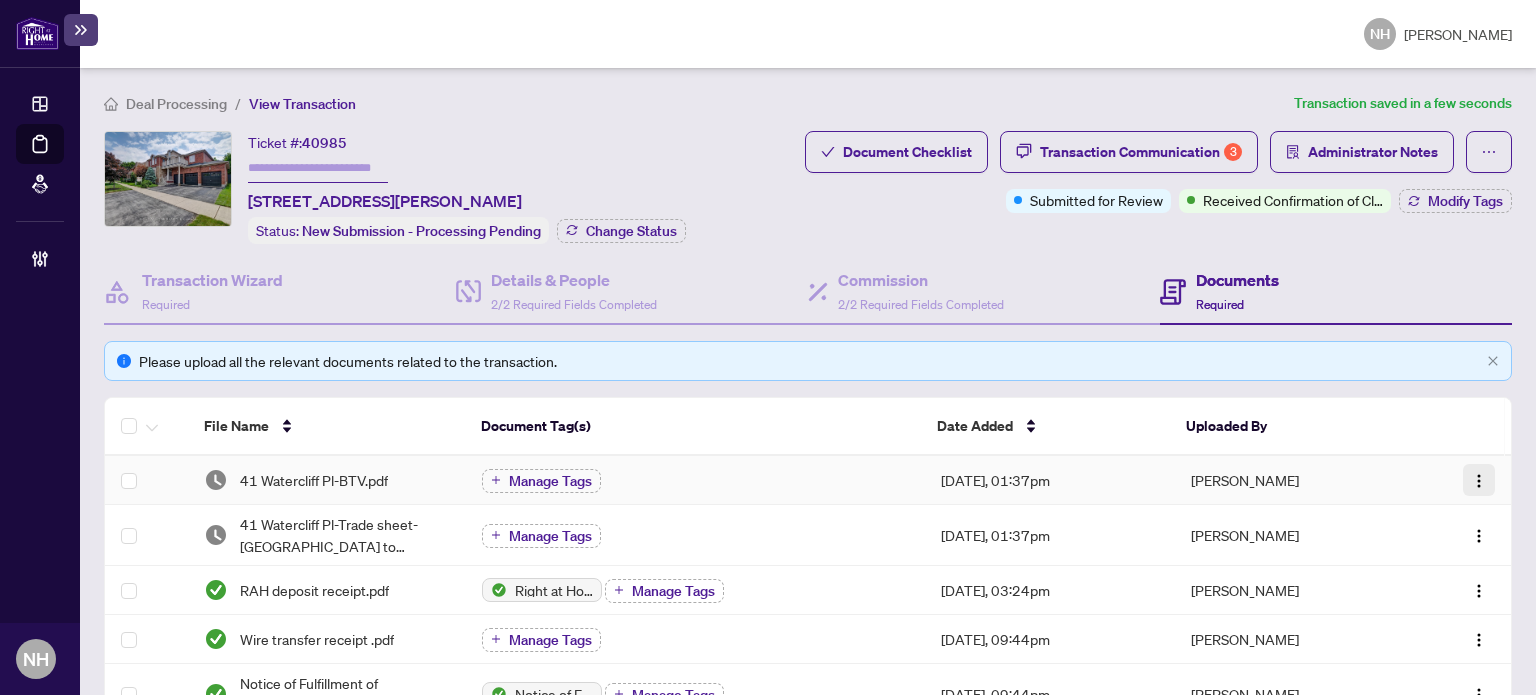 click at bounding box center [1479, 480] 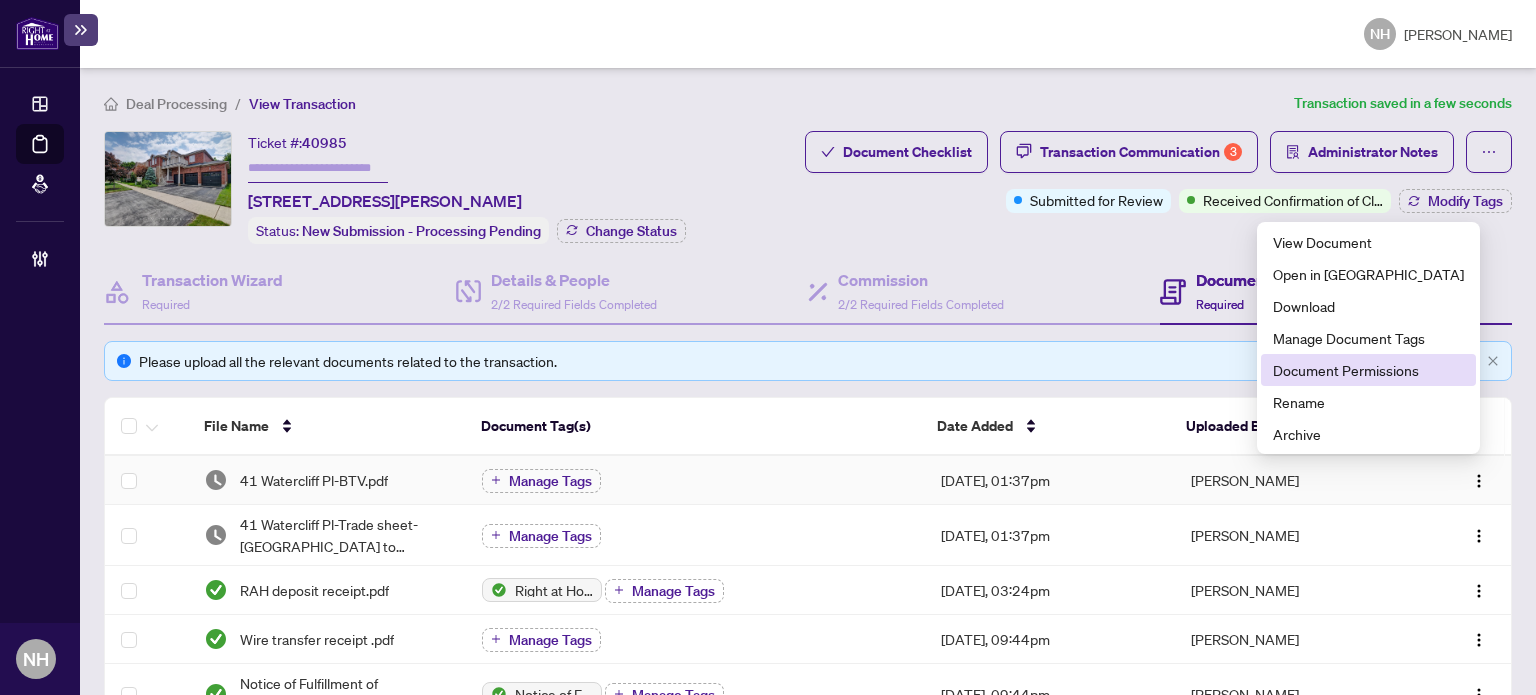 click on "Document Permissions" at bounding box center [1368, 370] 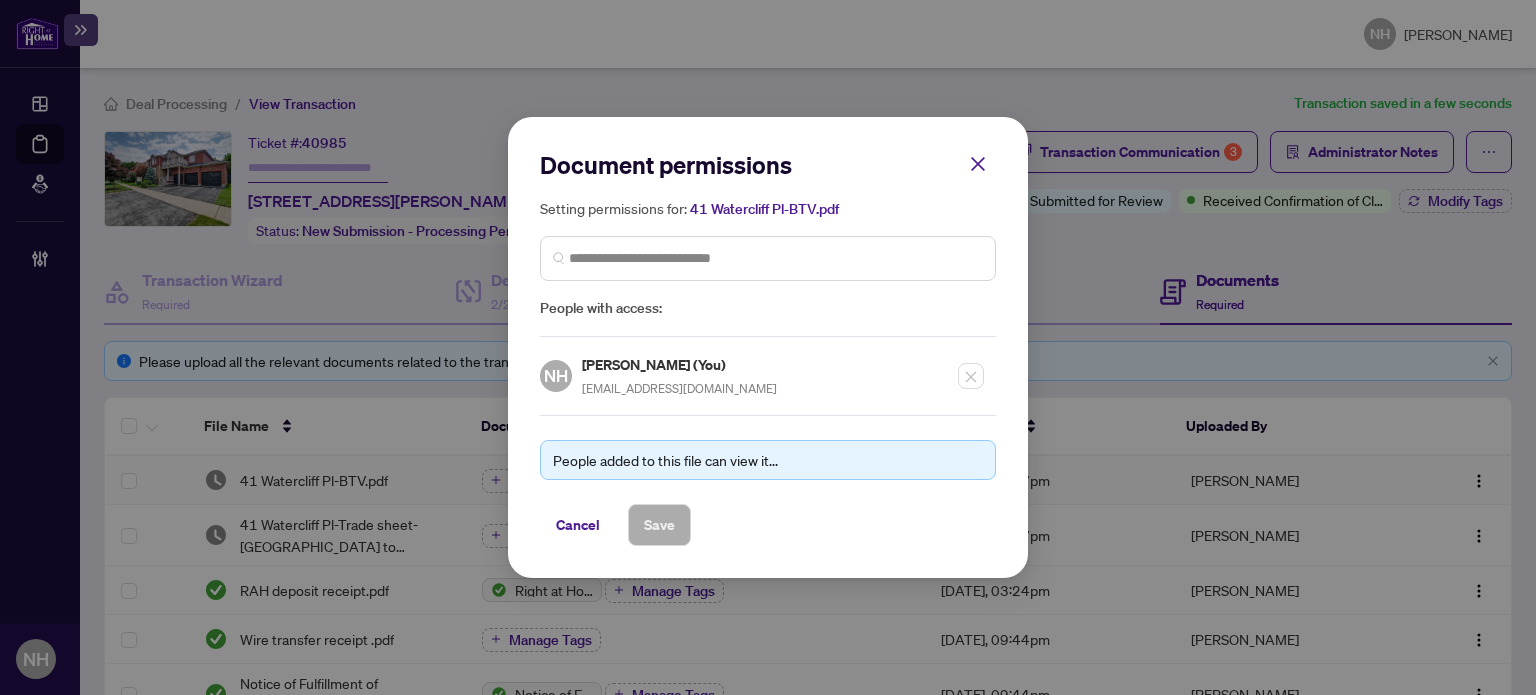 click at bounding box center [768, 258] 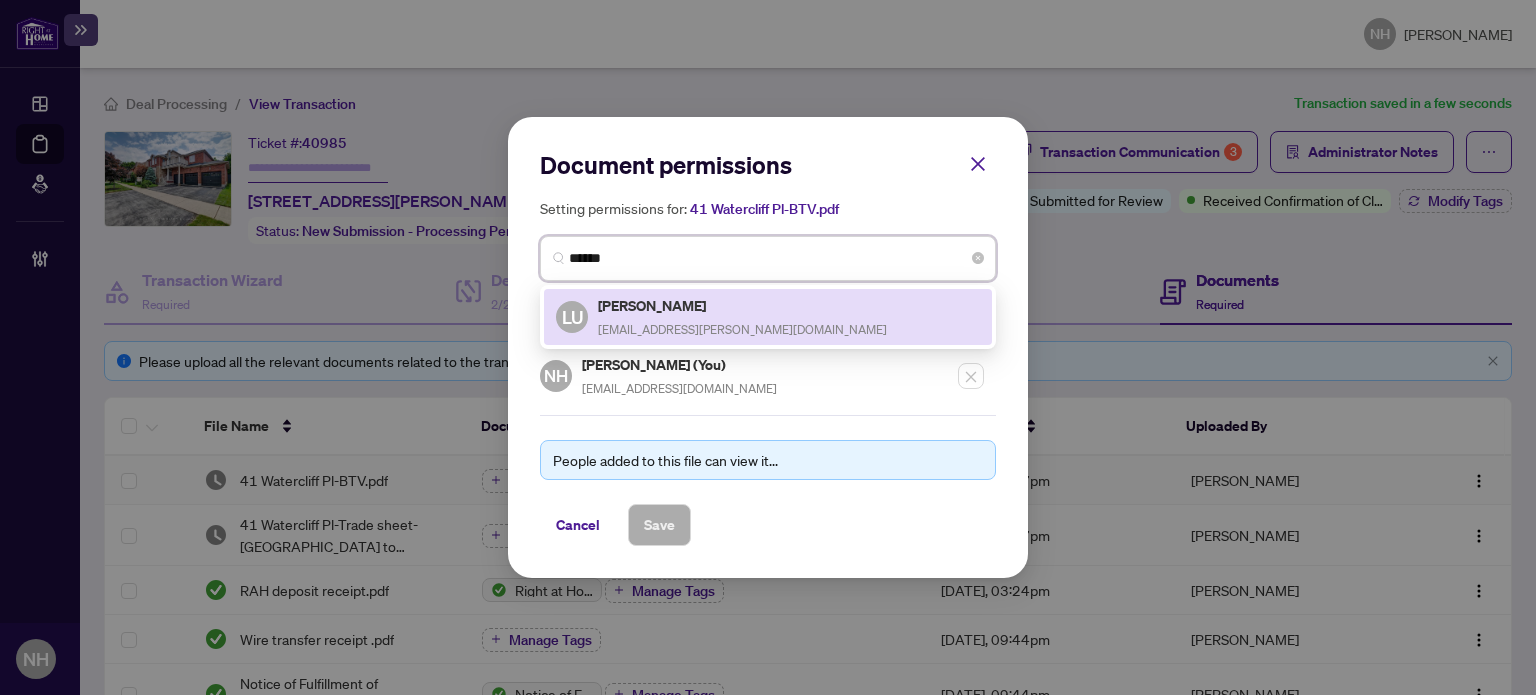 click on "Loreto Umali" at bounding box center [742, 305] 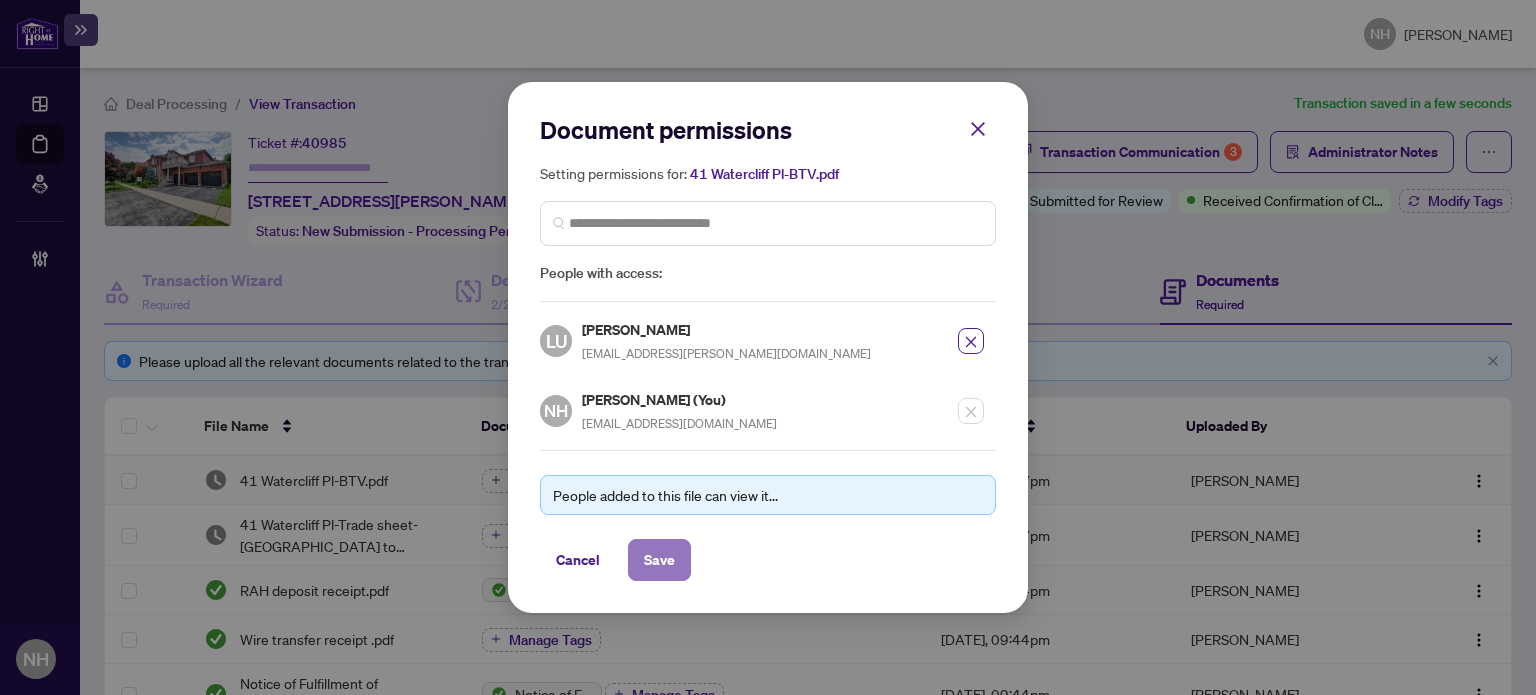 click on "Save" at bounding box center [659, 560] 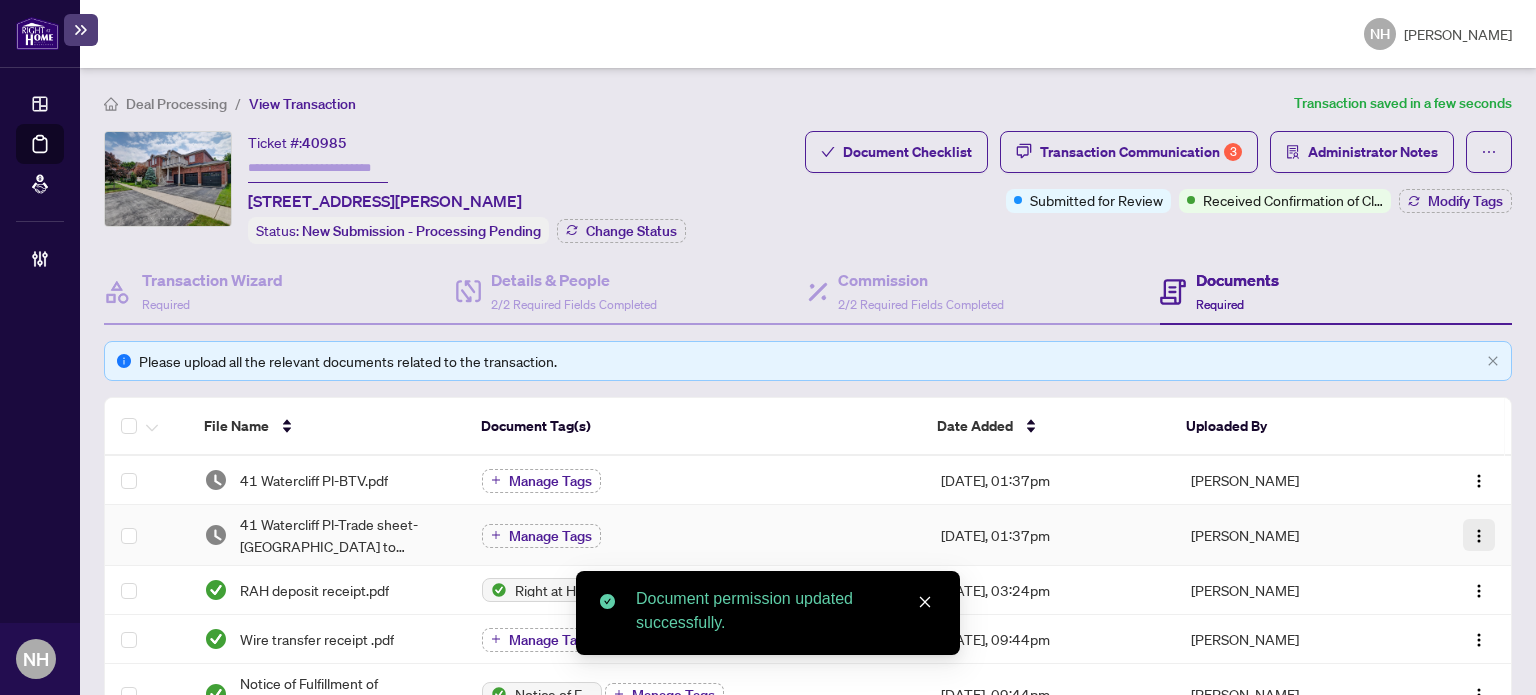 click at bounding box center (1479, 535) 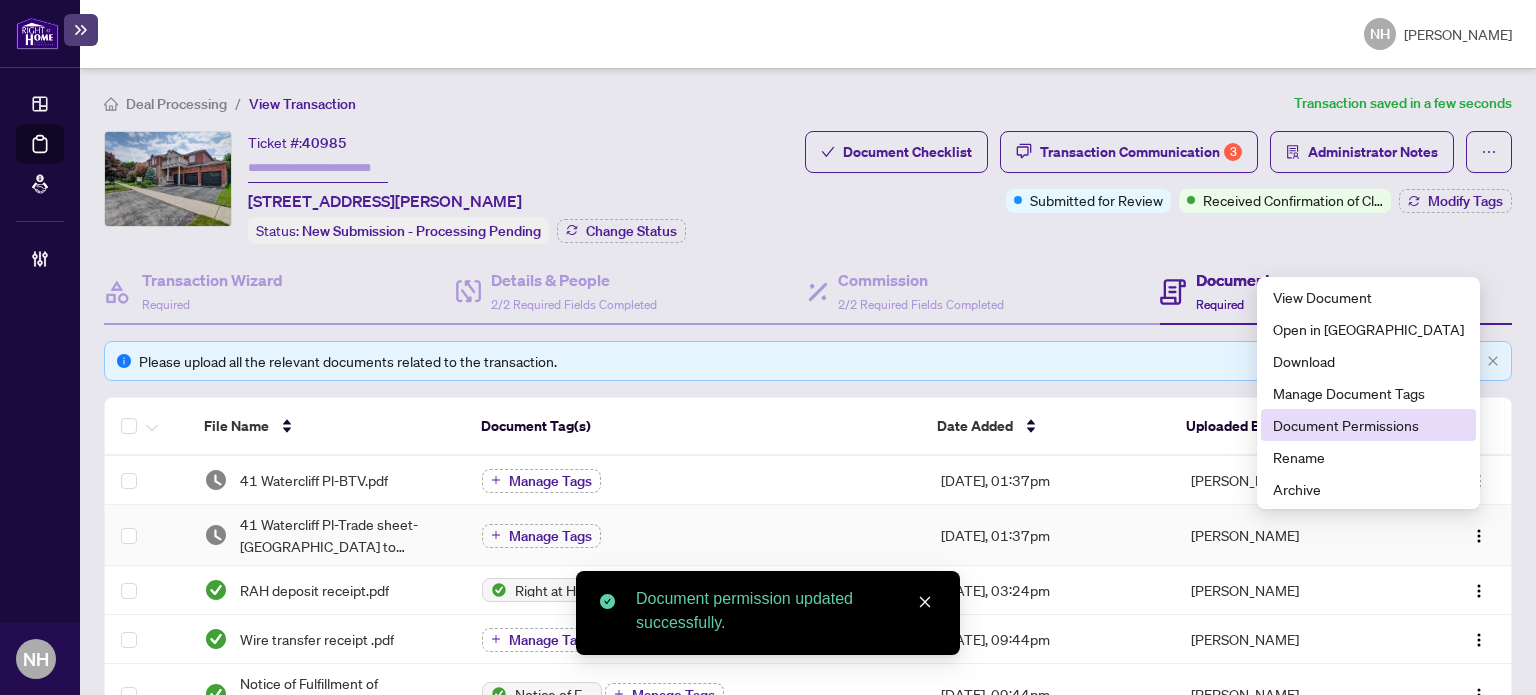 click on "Document Permissions" at bounding box center (1368, 425) 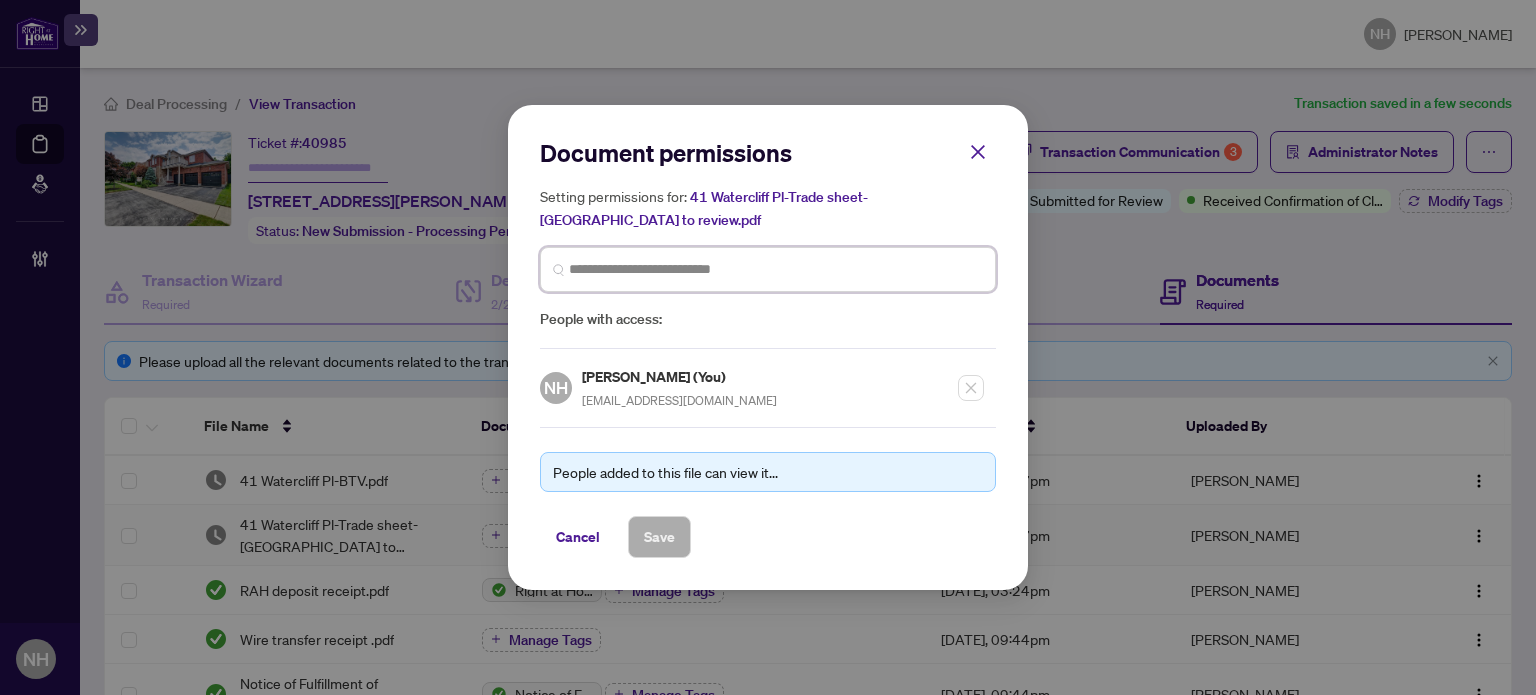 click at bounding box center [0, 0] 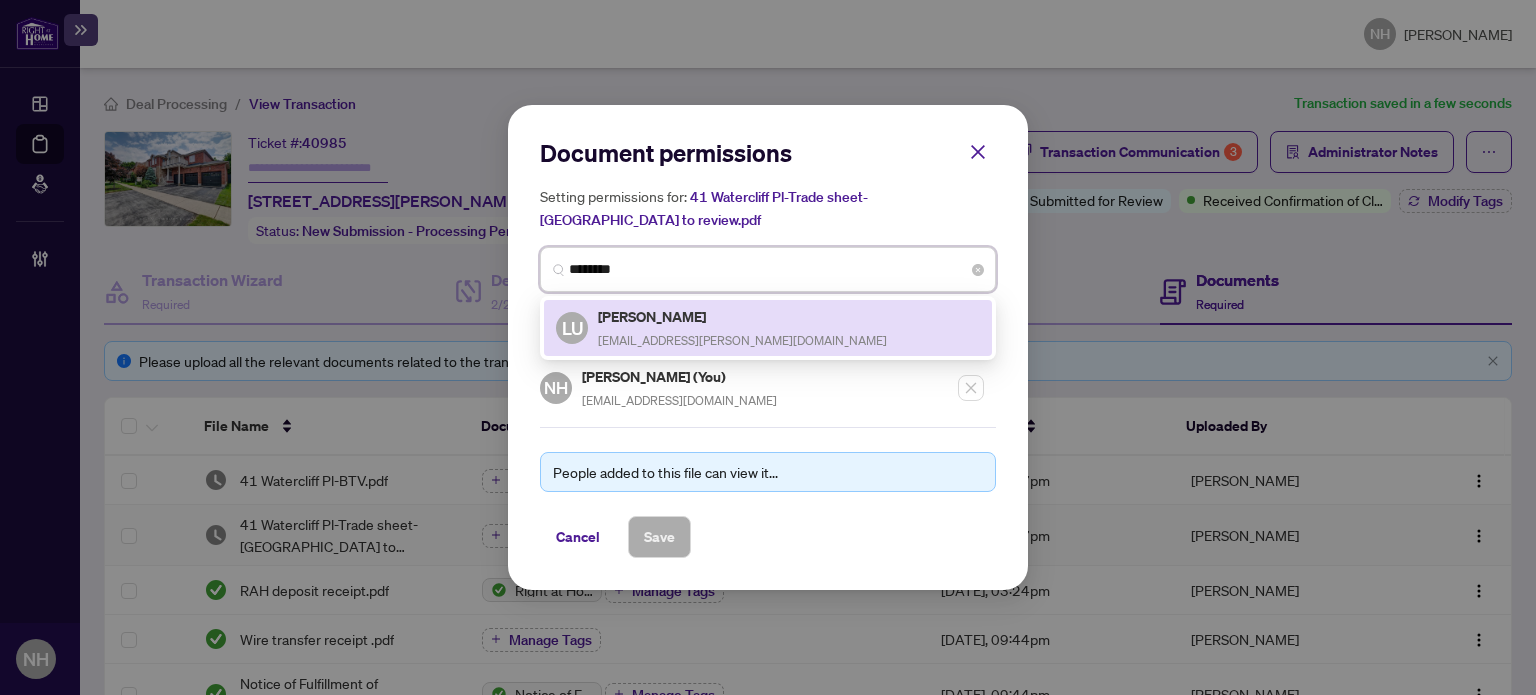 click on "Loreto Umali   loreto.umali@gmail.com" at bounding box center [742, 328] 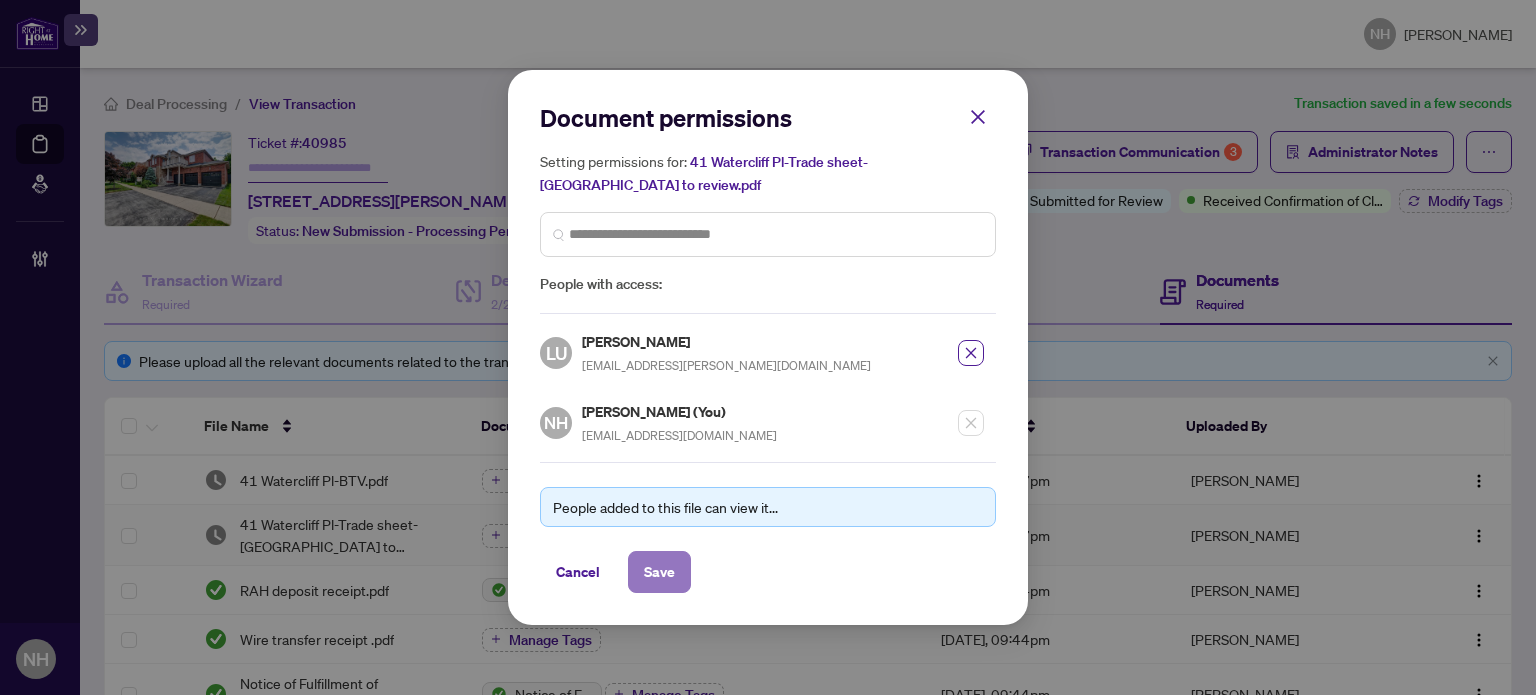 click on "Save" at bounding box center (659, 572) 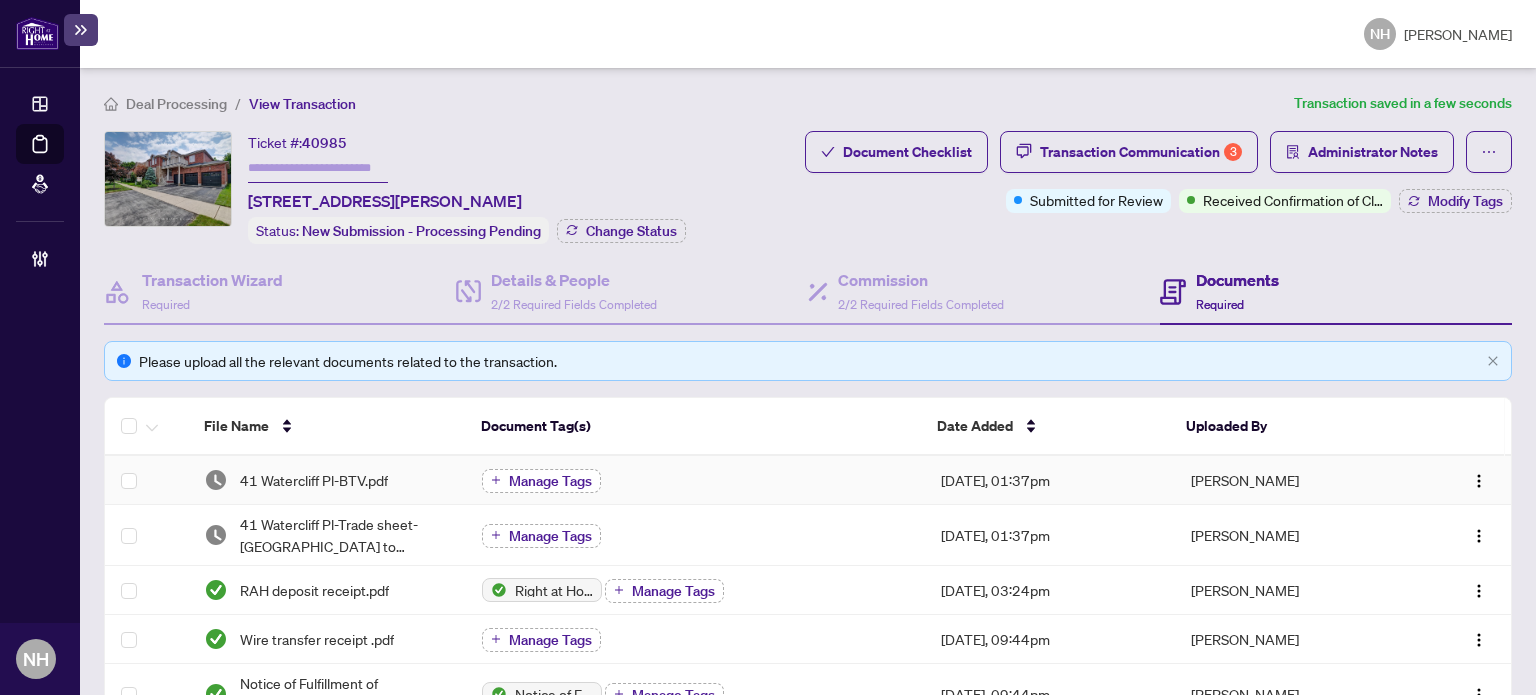 click on "Manage Tags" at bounding box center (550, 481) 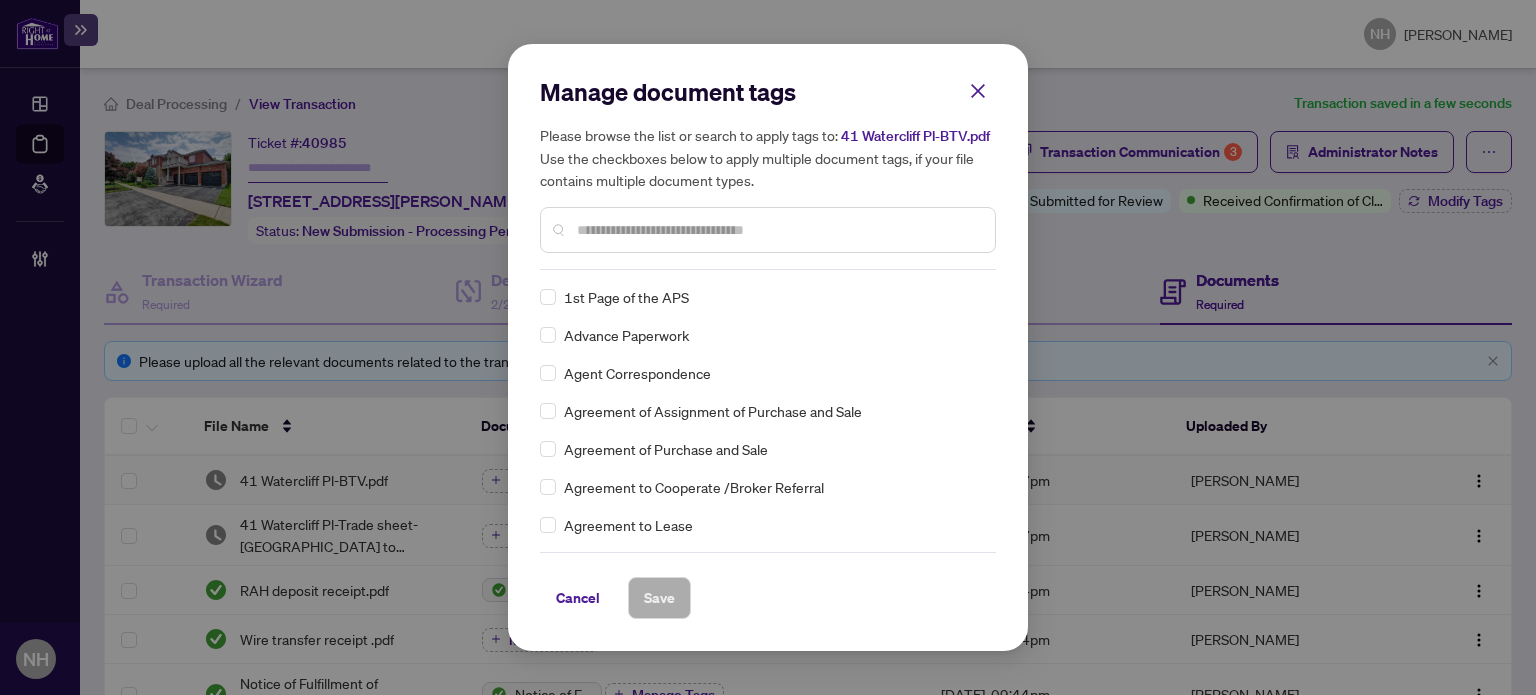 click at bounding box center [778, 230] 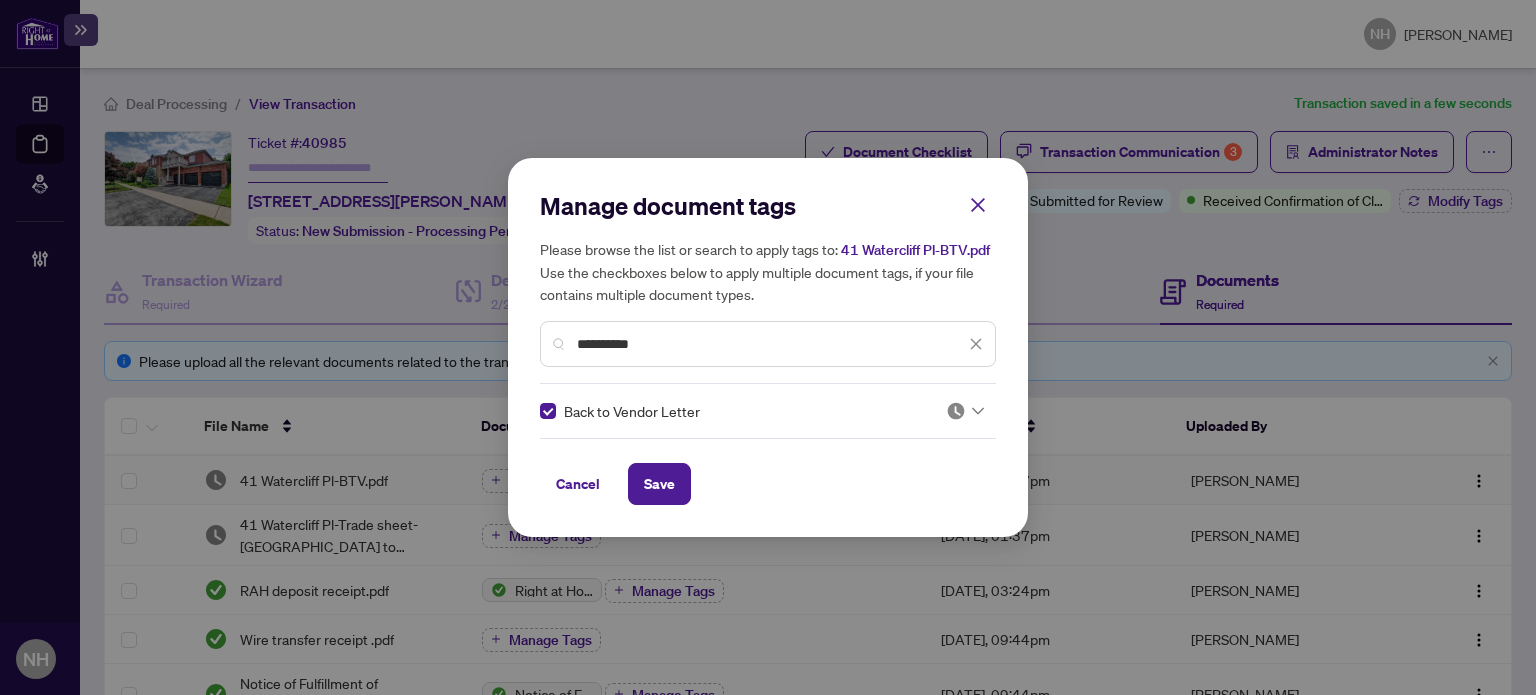 click 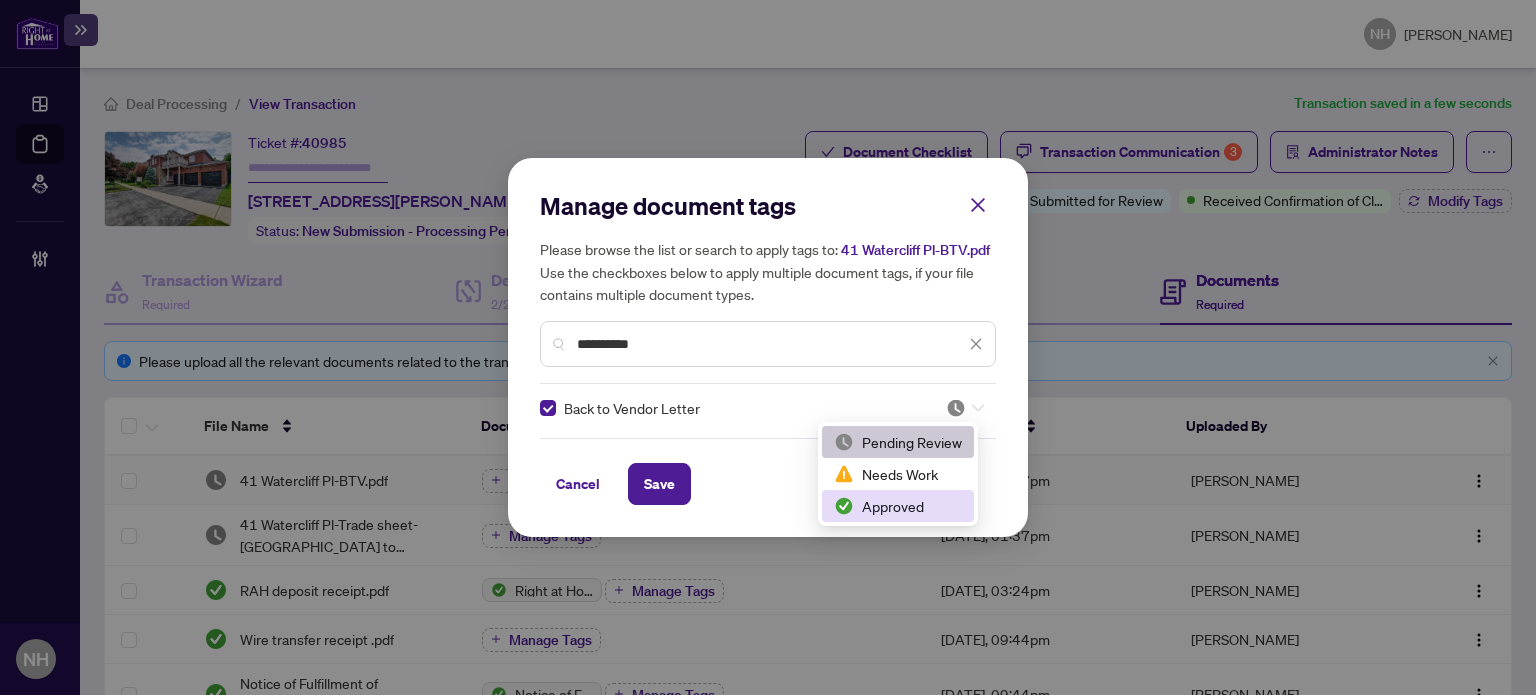 click on "Approved" at bounding box center (898, 506) 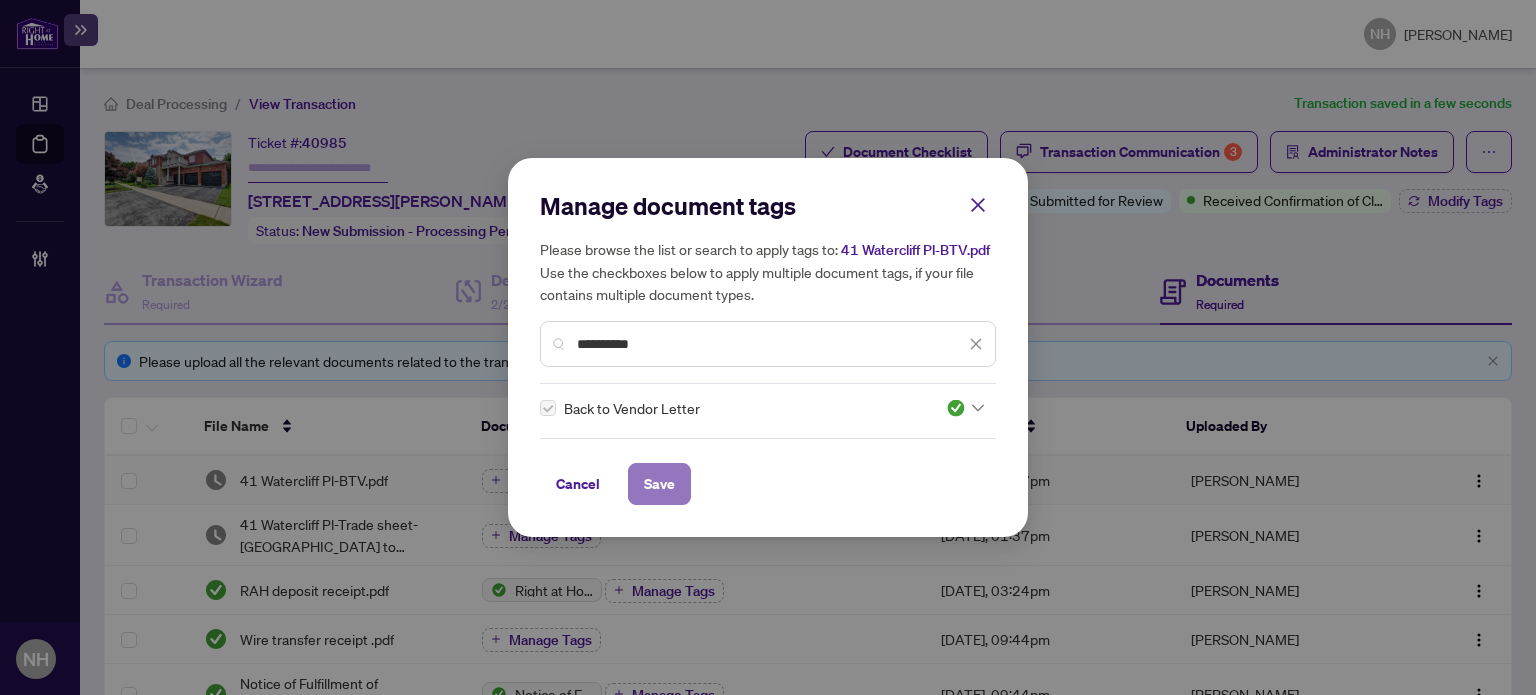 click on "Save" at bounding box center (659, 484) 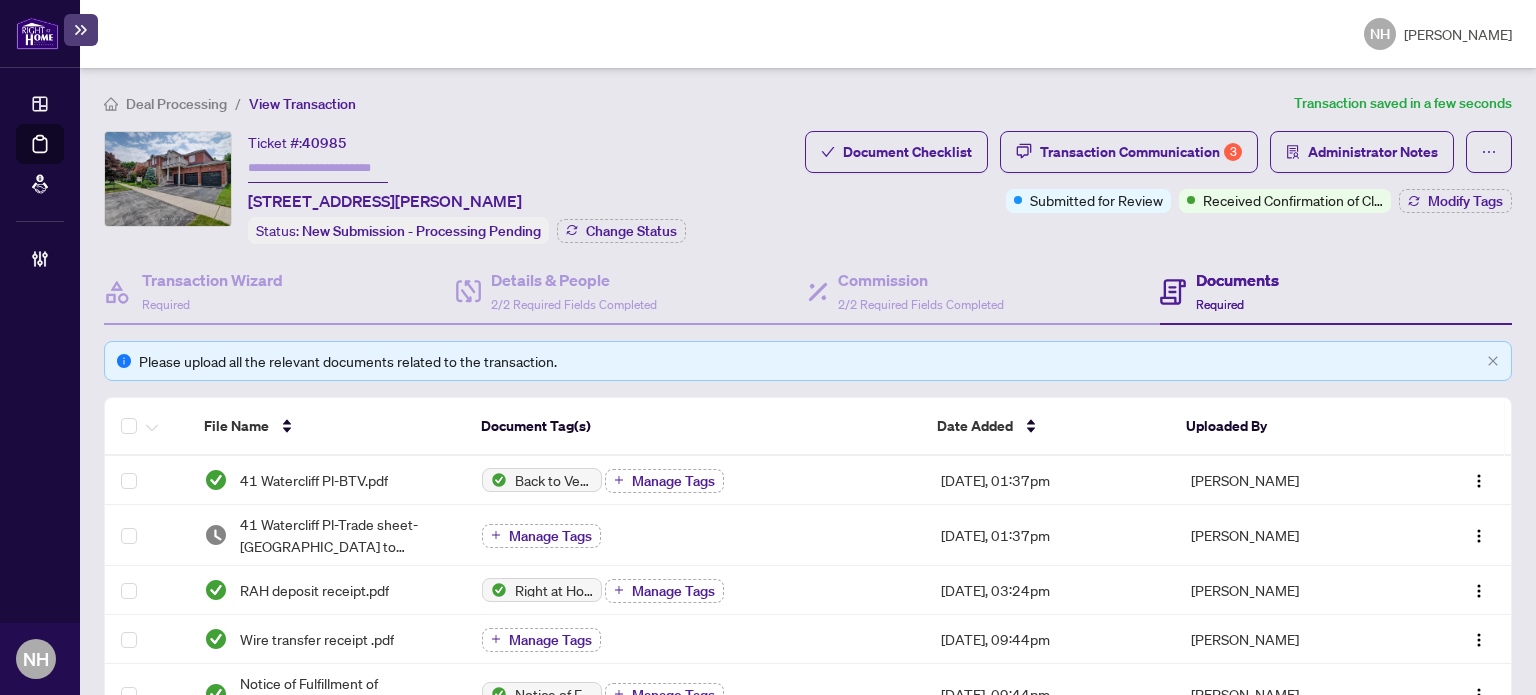 click at bounding box center (318, 168) 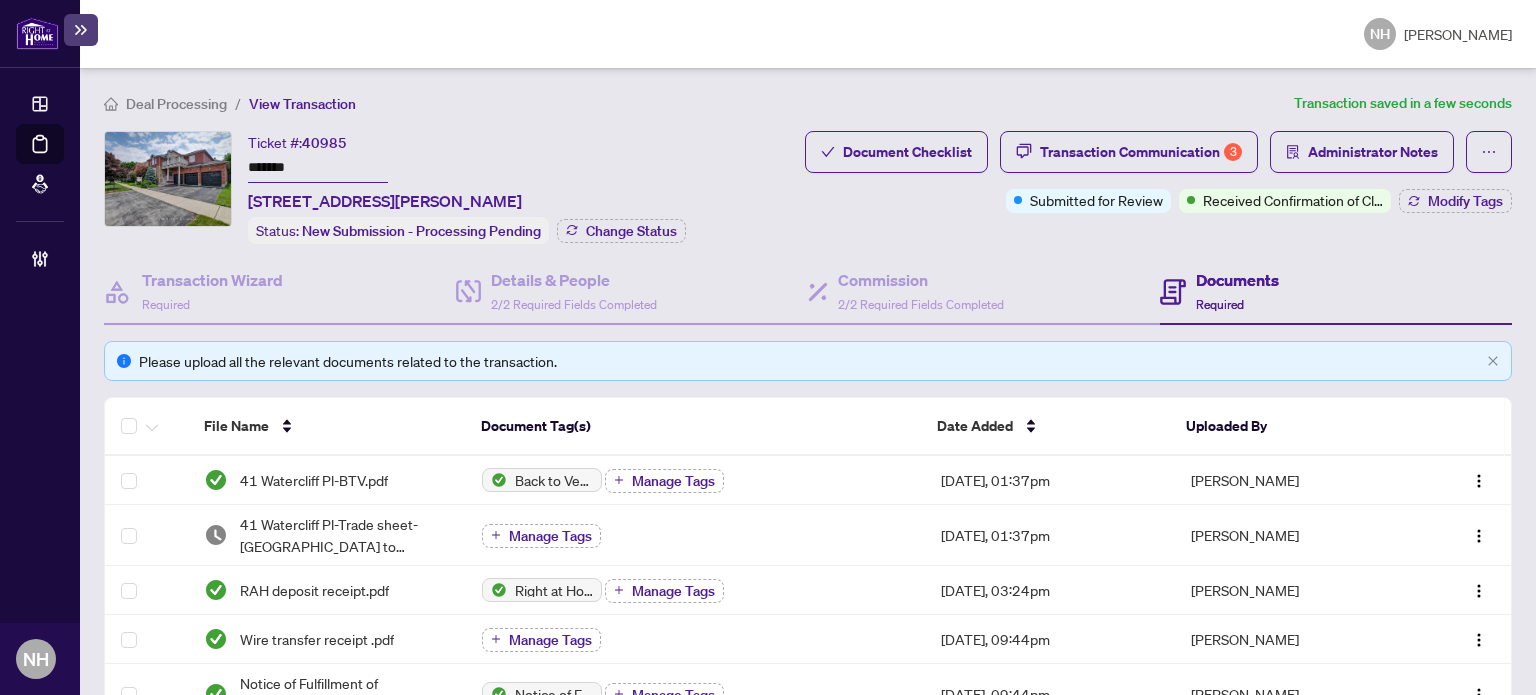 click on "Deal Processing / View Transaction Transaction saved   in a few seconds Ticket #:  40985 ******* 41 Watercliff Pl, Hamilton, Ontario L8E 6E5, Canada Status:   New Submission - Processing Pending Change Status Document Checklist Transaction Communication 3 Administrator Notes Submitted for Review Received Confirmation of Closing Modify Tags Transaction Wizard Required Details & People 2/2 Required Fields Completed Commission 2/2 Required Fields Completed Documents Required Please upload all the relevant documents related to the transaction. File Name Document Tag(s) Date Added Uploaded By             41 Watercliff Pl-BTV.pdf Back to Vendor Letter Manage Tags Jul/02/2025, 01:37pm Nazia Hossain 41 Watercliff Pl-Trade sheet-Loreto to review.pdf Manage Tags Jul/02/2025, 01:37pm Nazia Hossain RAH deposit receipt.pdf Right at Home Deposit Receipt Manage Tags Jun/25/2025, 03:24pm YuPan Wang Wire transfer receipt .pdf Manage Tags Jun/24/2025, 09:44pm Loreto Umali Notice of Fulfillment of Conditions.pdf 3 25  MB" at bounding box center (808, 699) 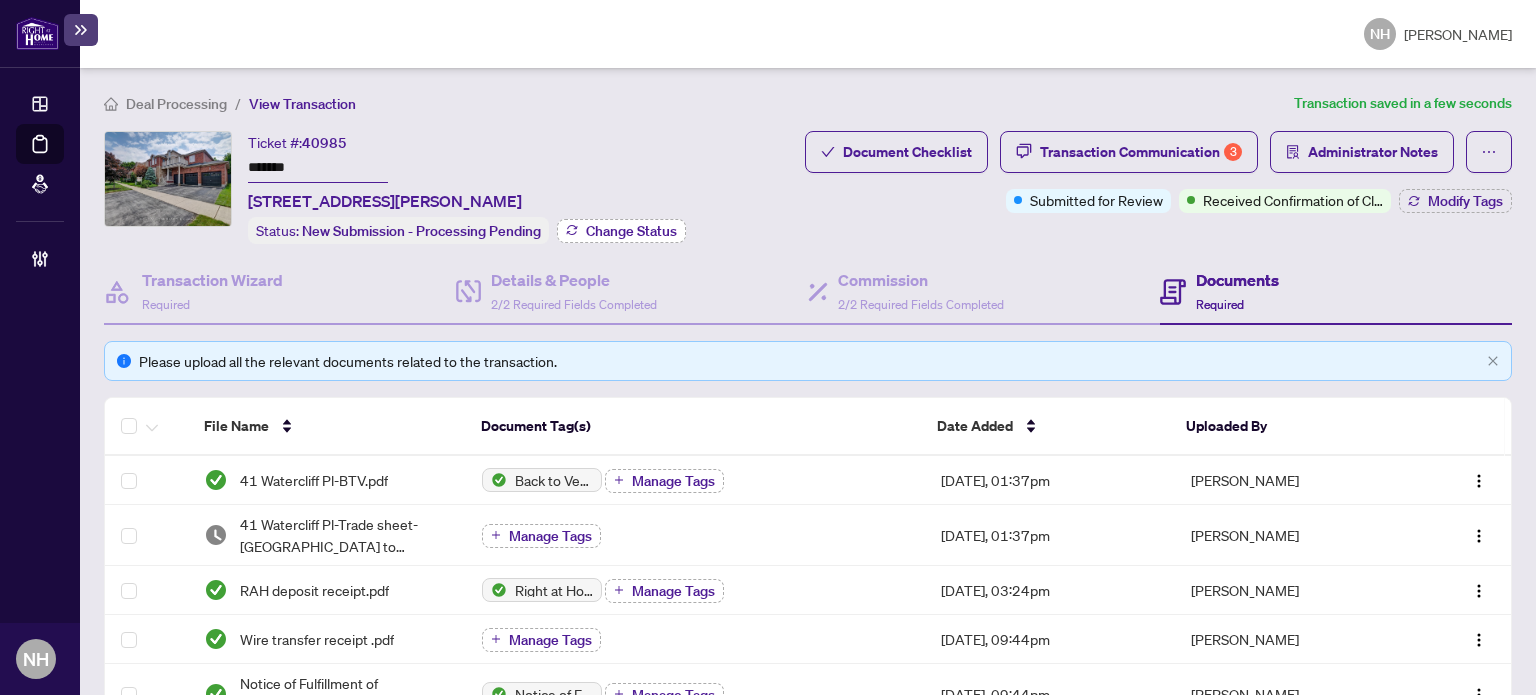 click on "Change Status" at bounding box center [631, 231] 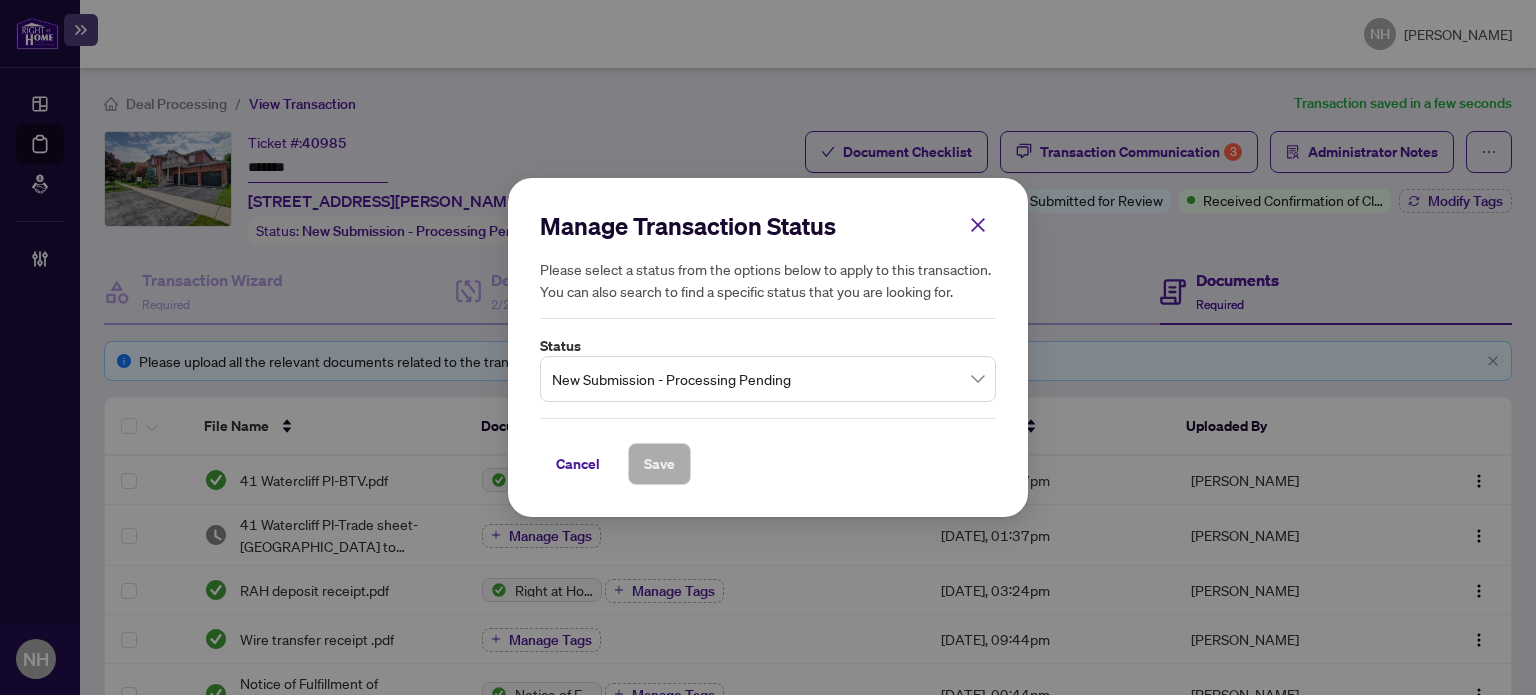 click on "New Submission - Processing Pending" at bounding box center [768, 379] 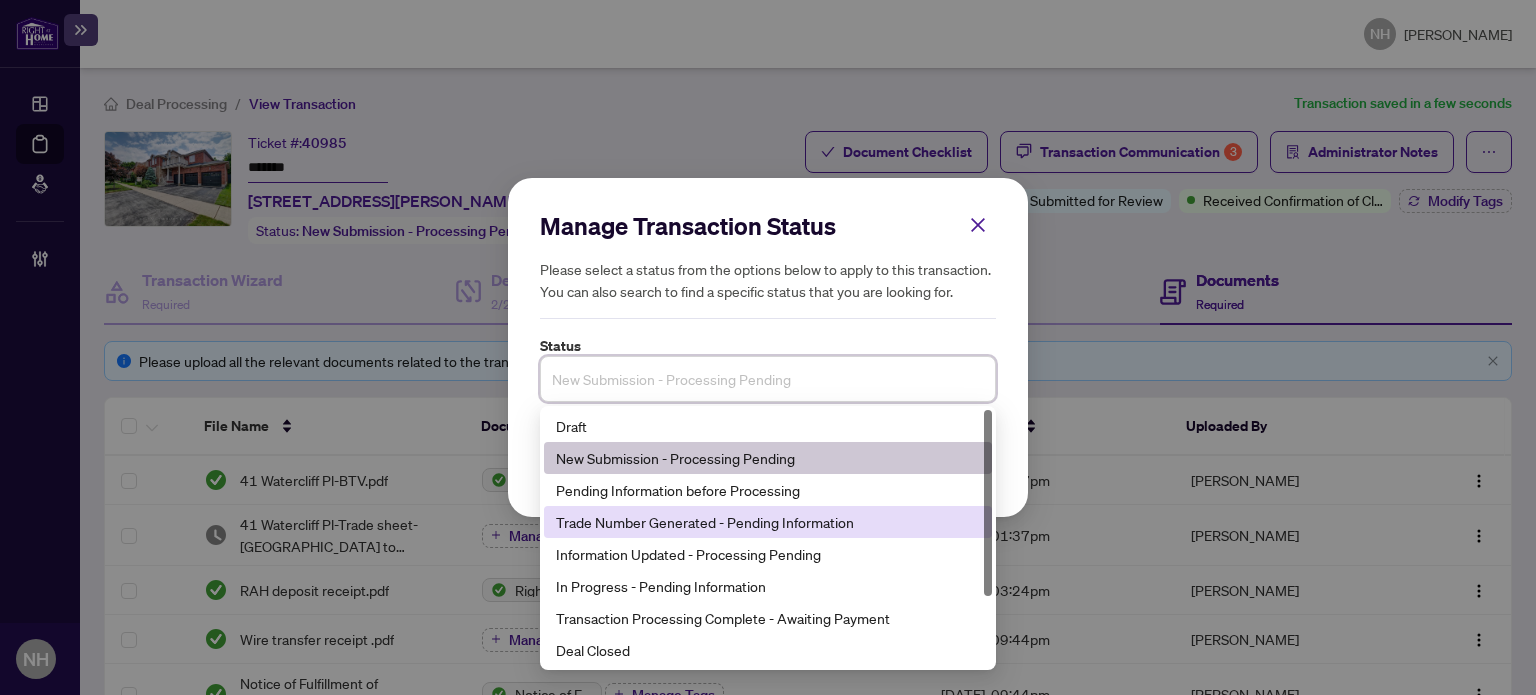 click on "Trade Number Generated - Pending Information" at bounding box center [768, 522] 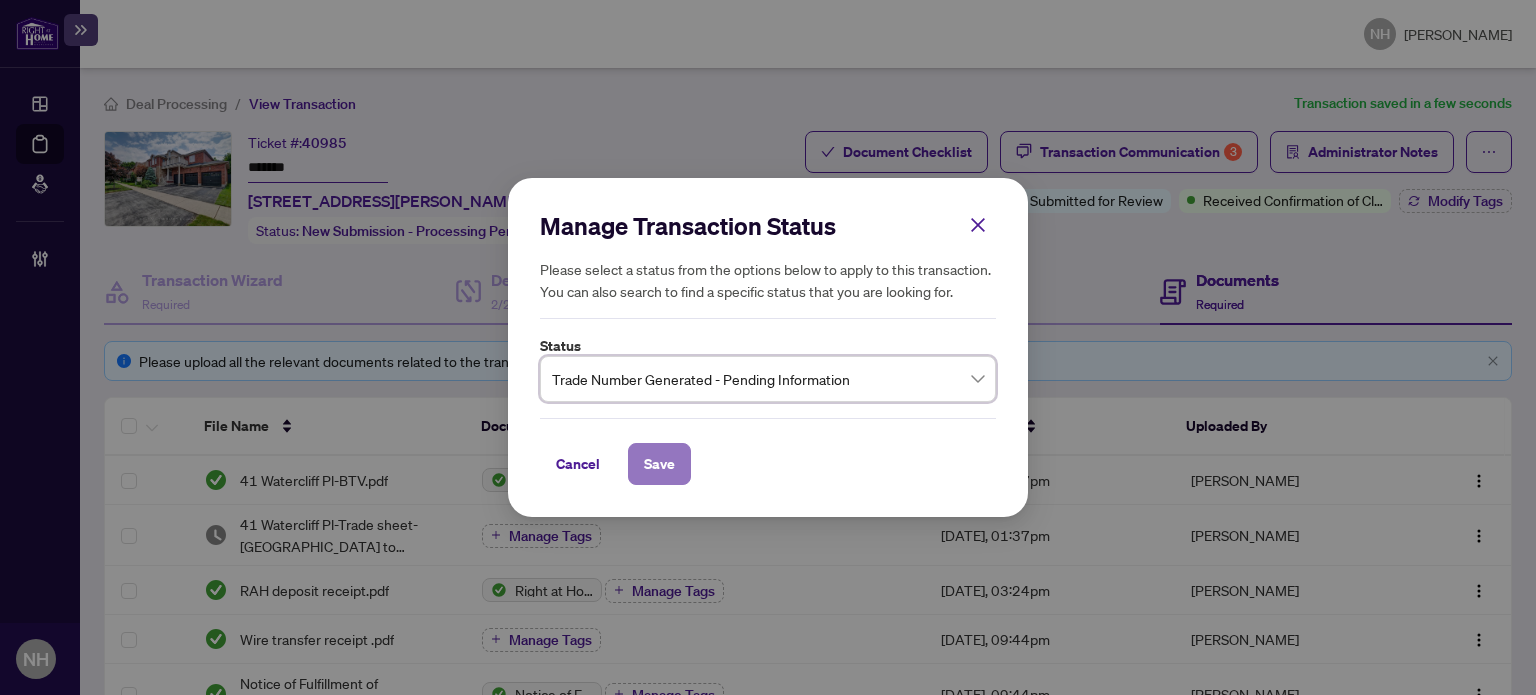 click on "Save" at bounding box center (659, 464) 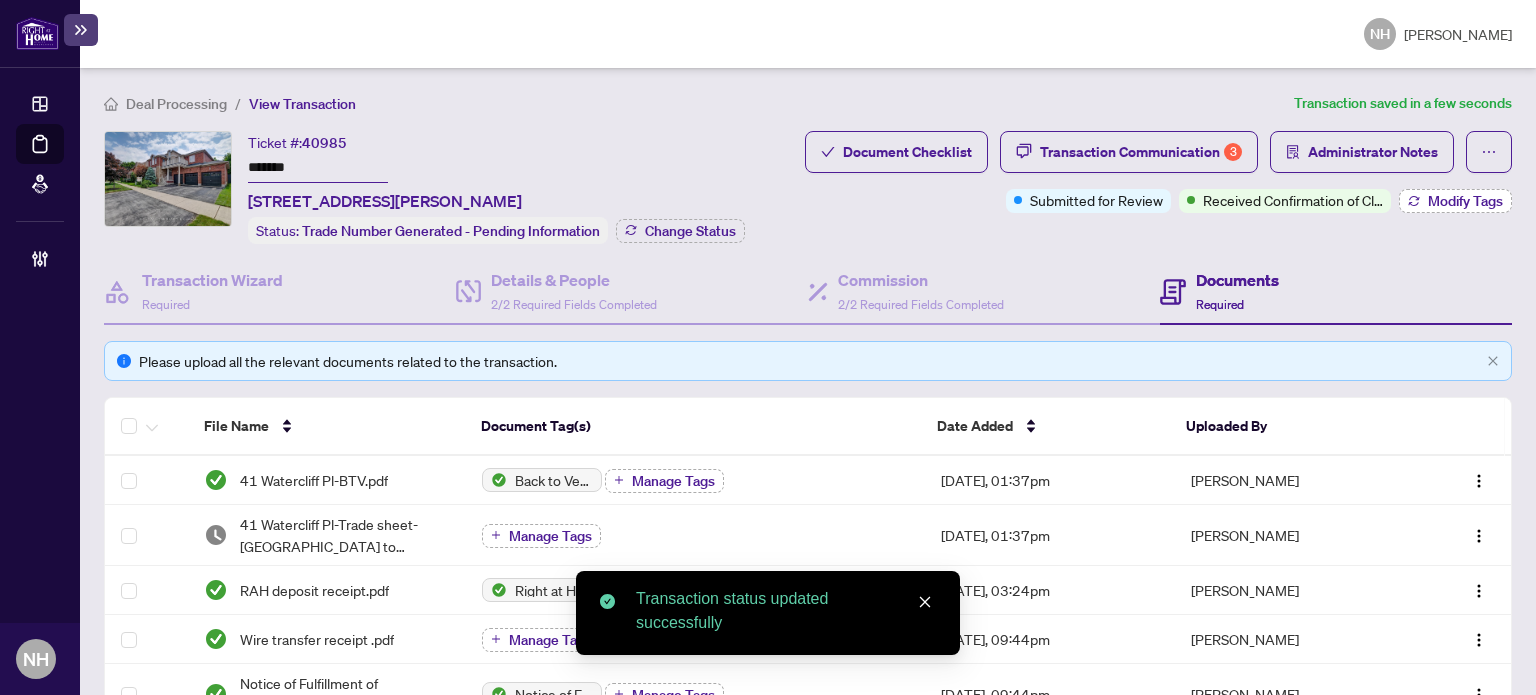 click on "Modify Tags" at bounding box center (1465, 201) 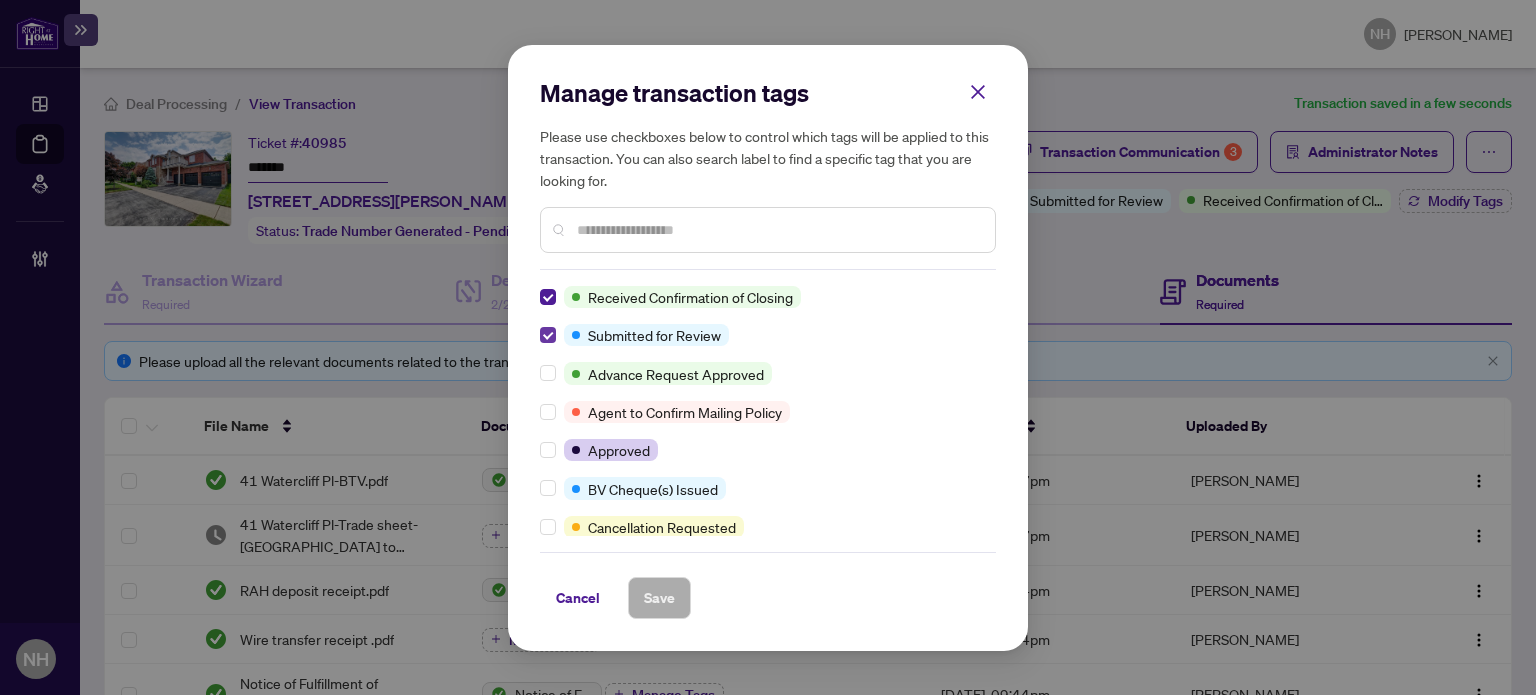 click at bounding box center (548, 335) 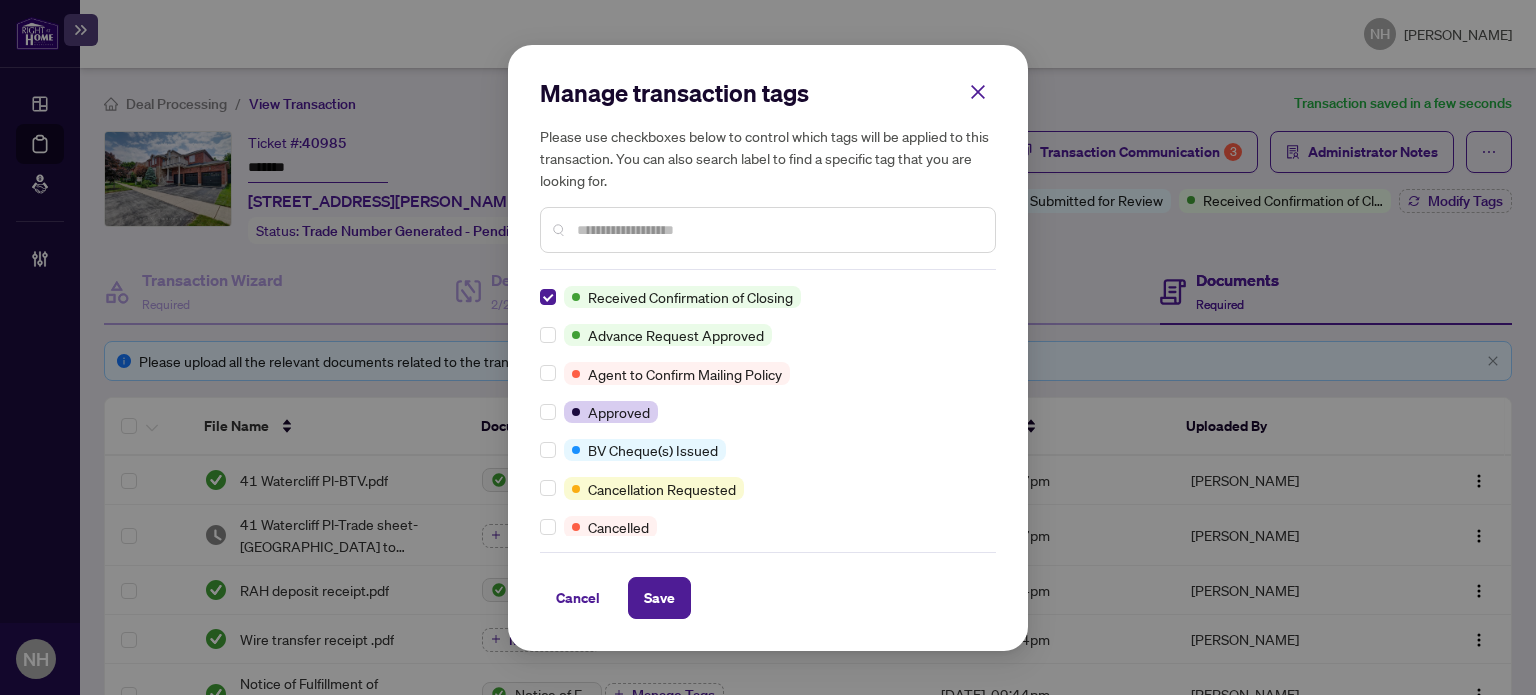 scroll, scrollTop: 0, scrollLeft: 0, axis: both 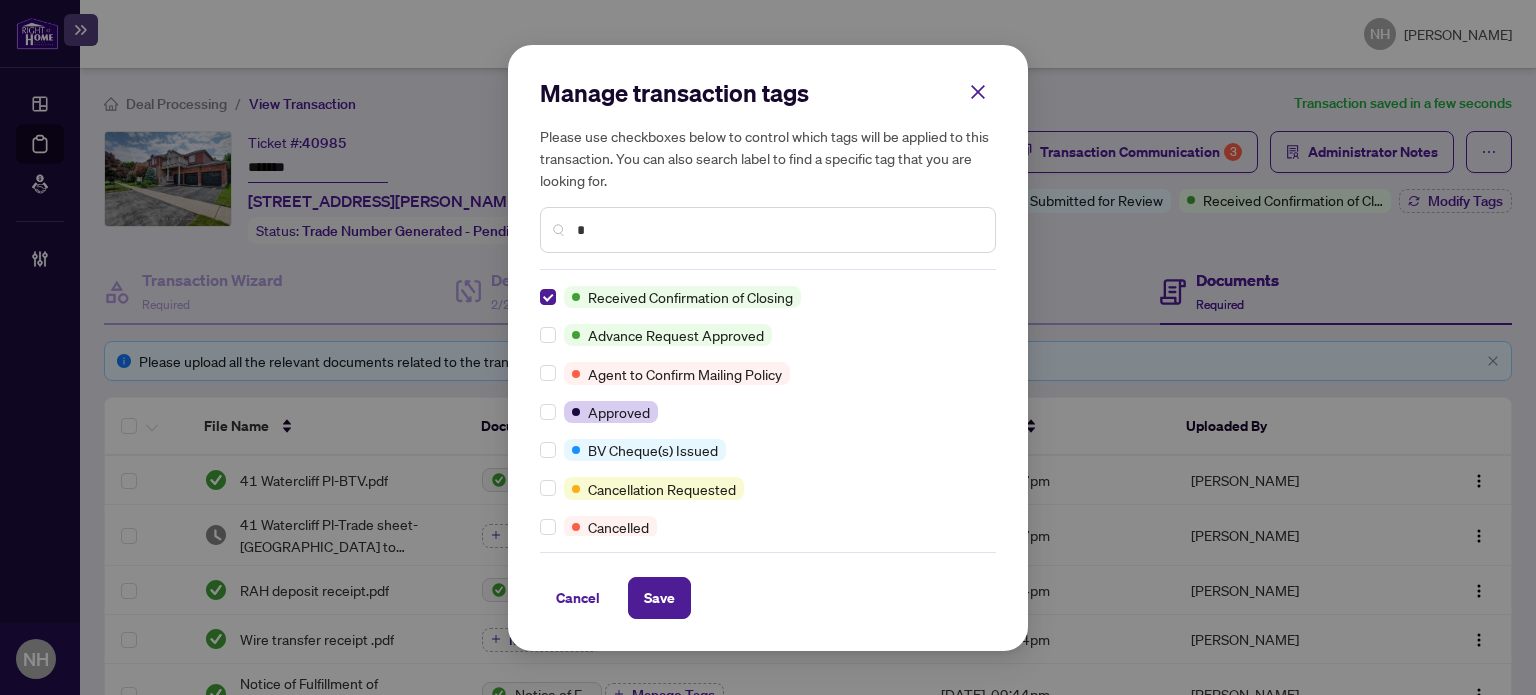 click on "*" at bounding box center [778, 230] 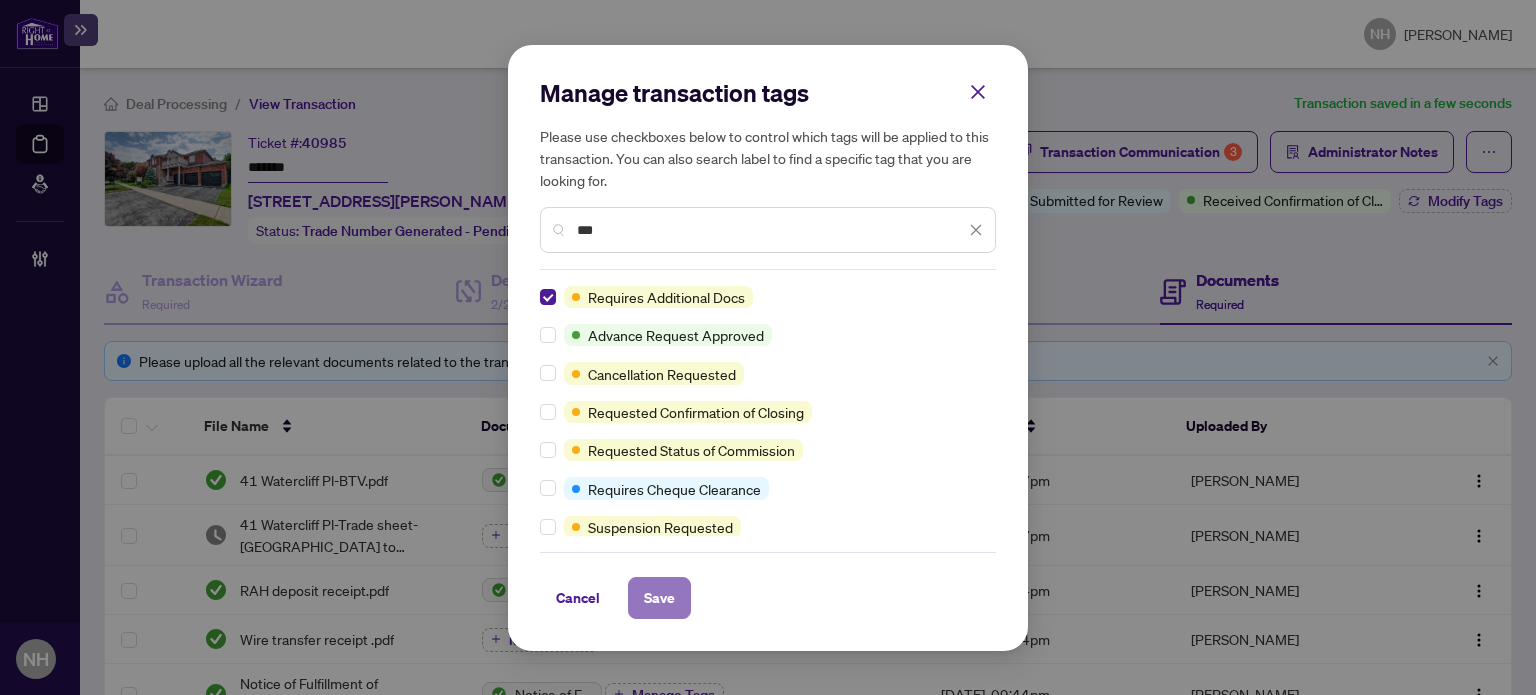 click on "Save" at bounding box center [659, 598] 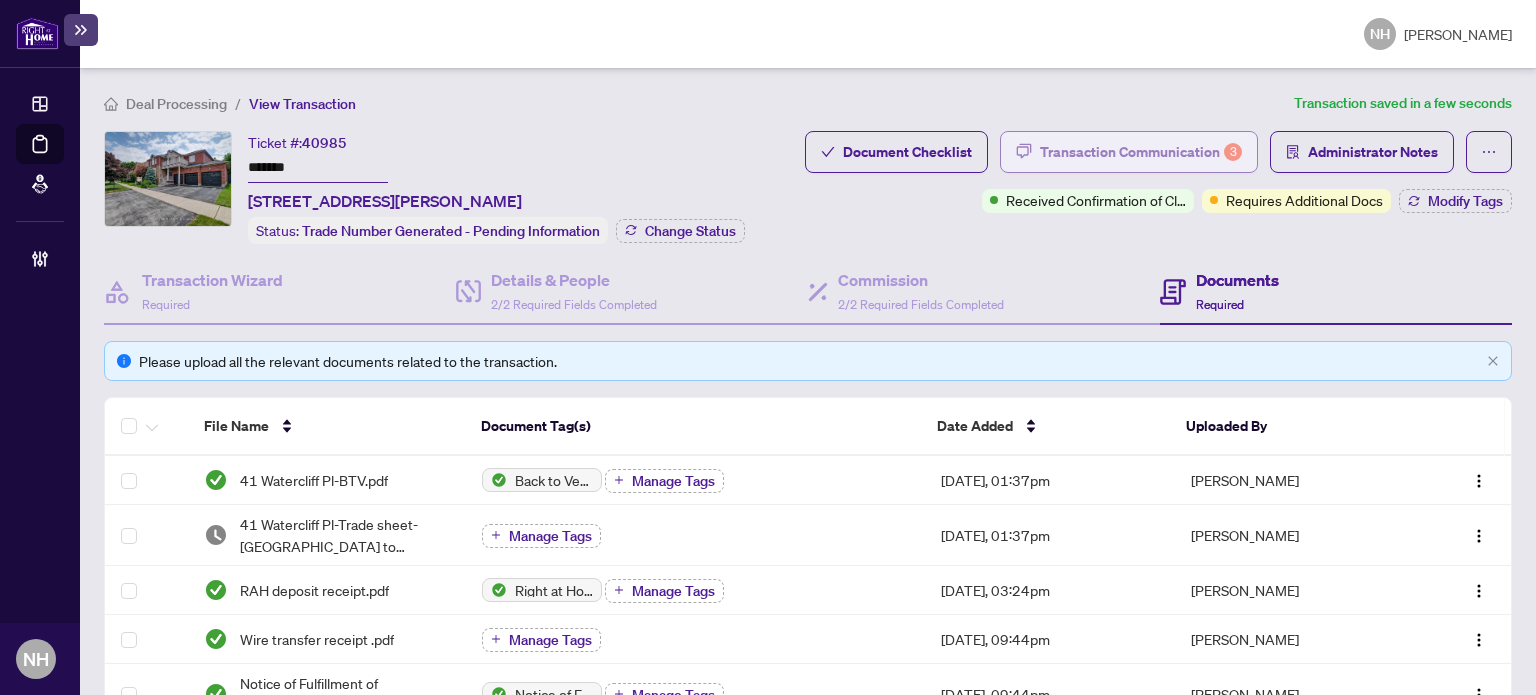click on "Transaction Communication 3" at bounding box center [1141, 152] 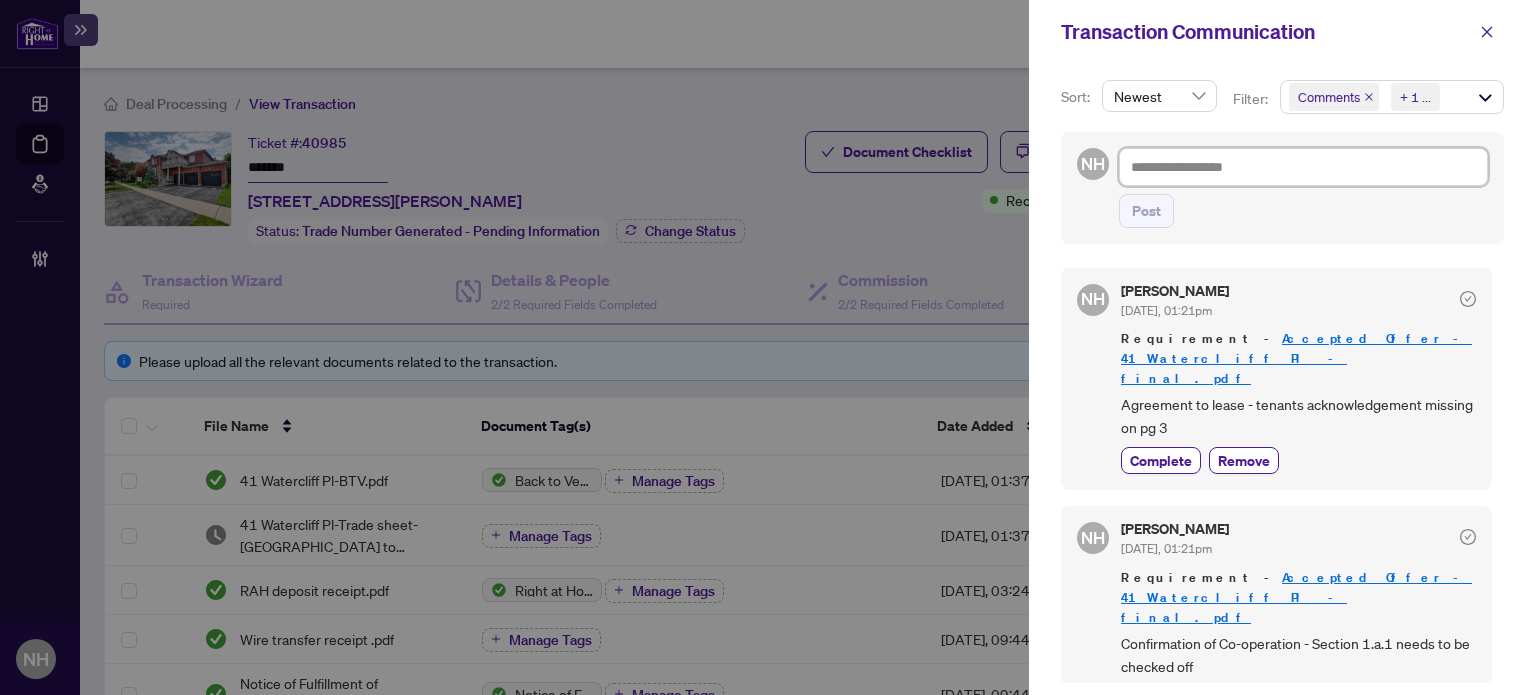 click at bounding box center [1303, 167] 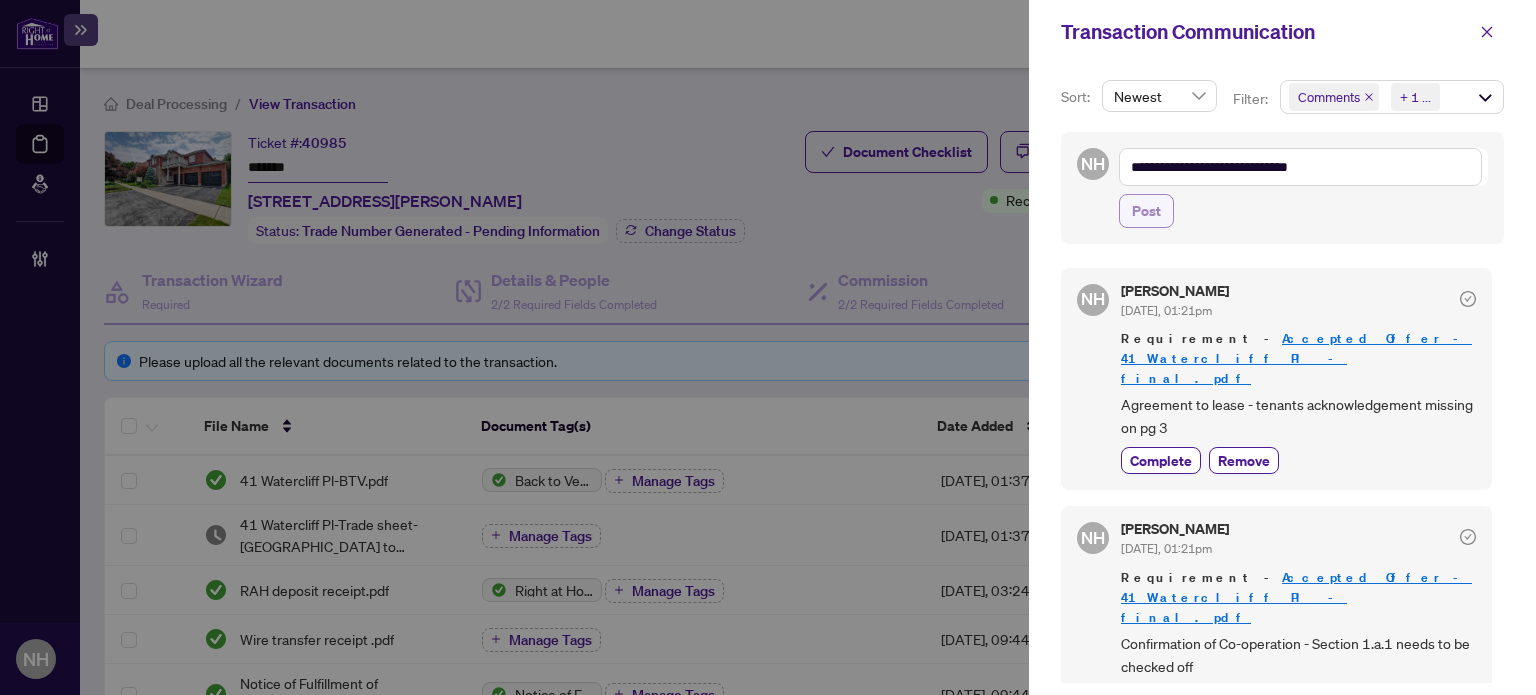 click on "Post" at bounding box center (1146, 211) 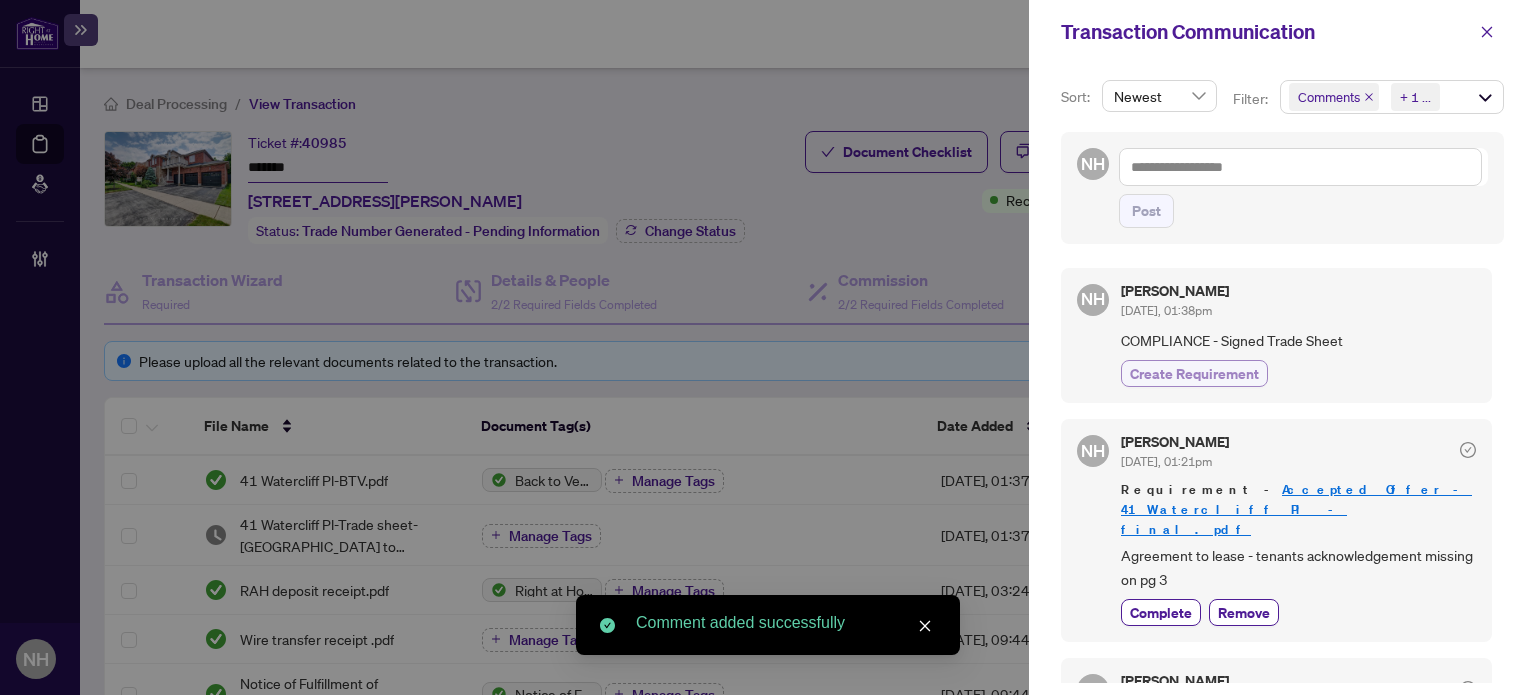 click on "Create Requirement" at bounding box center (1194, 373) 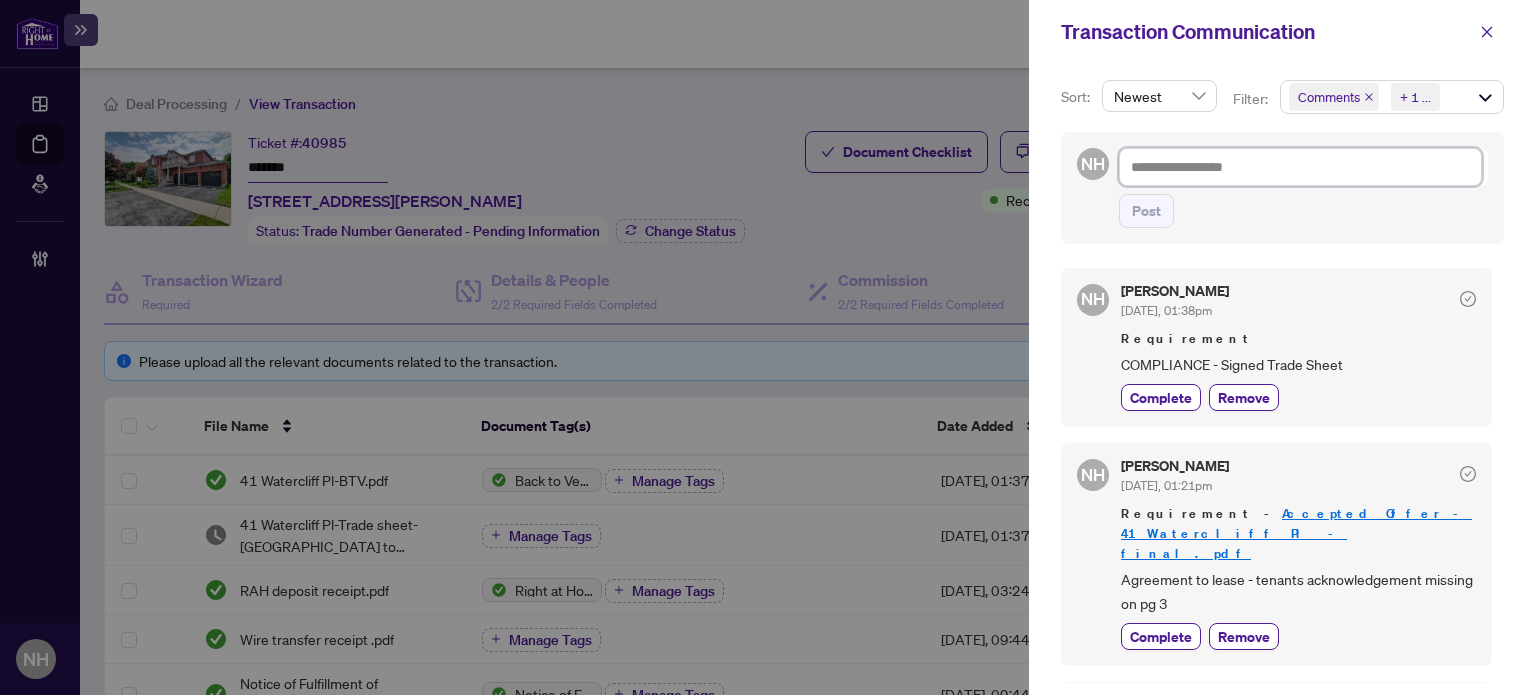 click at bounding box center (1300, 167) 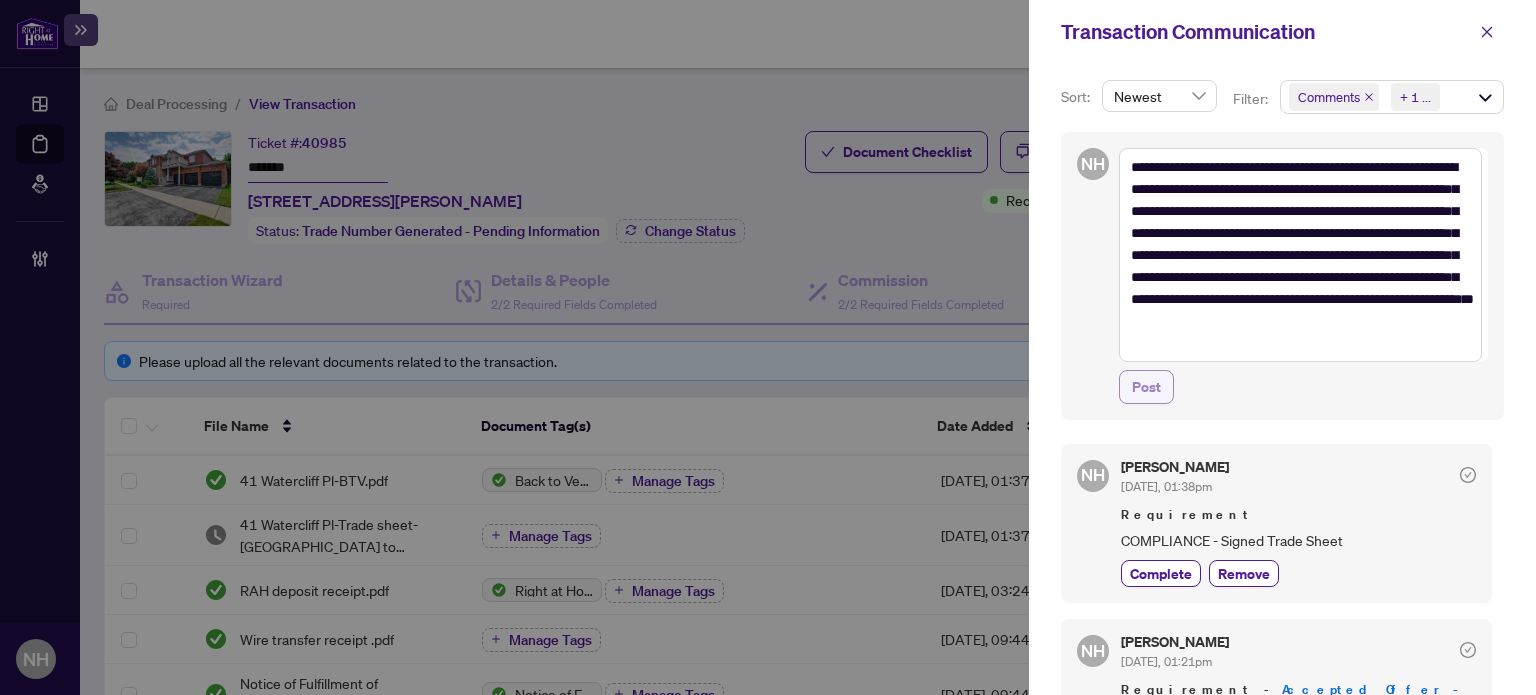 click on "Post" at bounding box center (1146, 387) 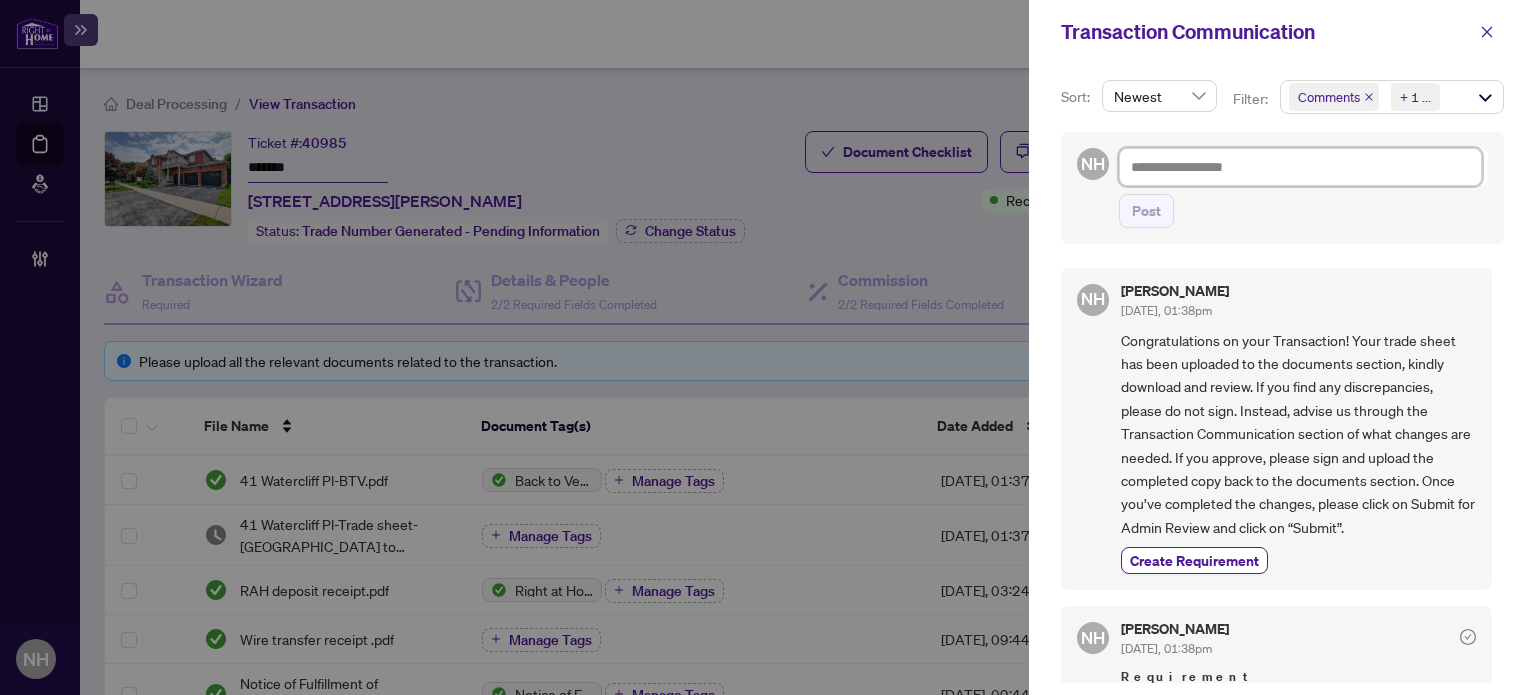 click at bounding box center [1300, 167] 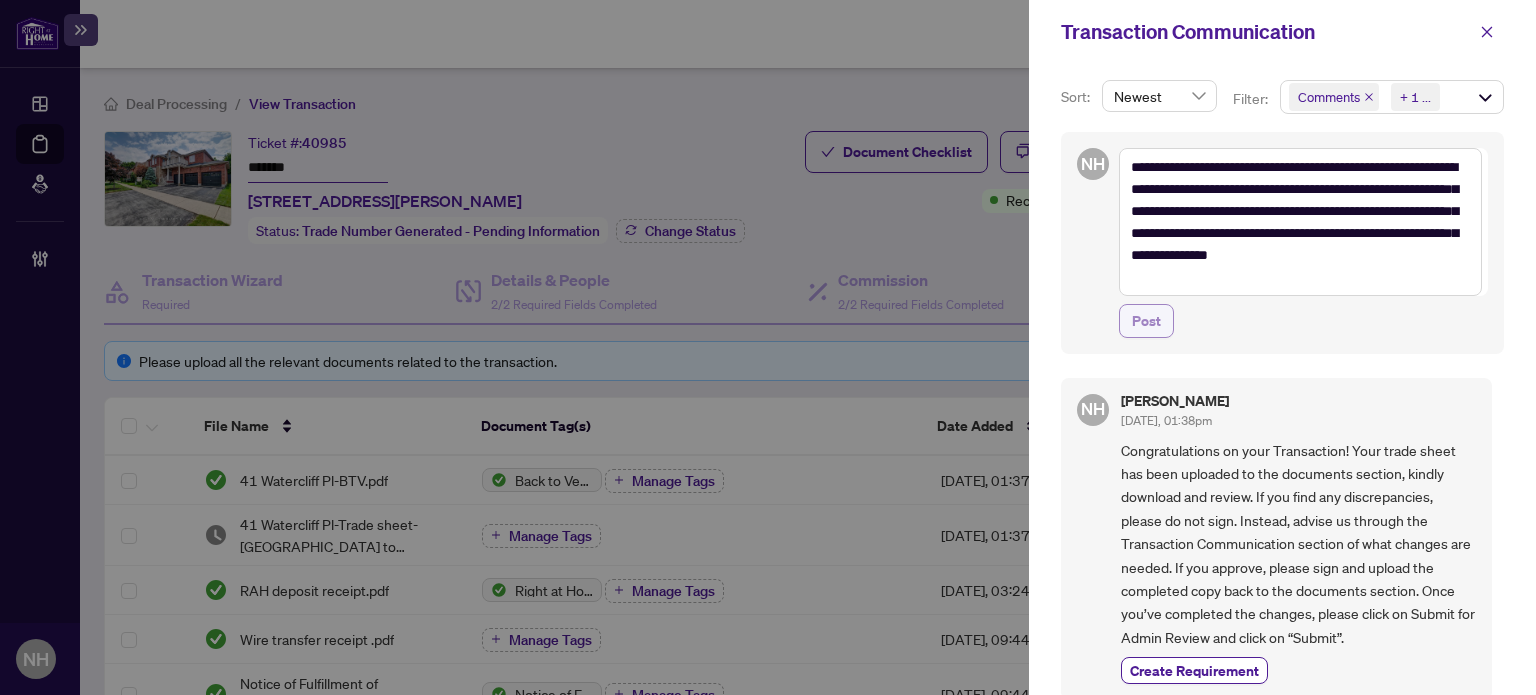 click on "Post" at bounding box center [1146, 321] 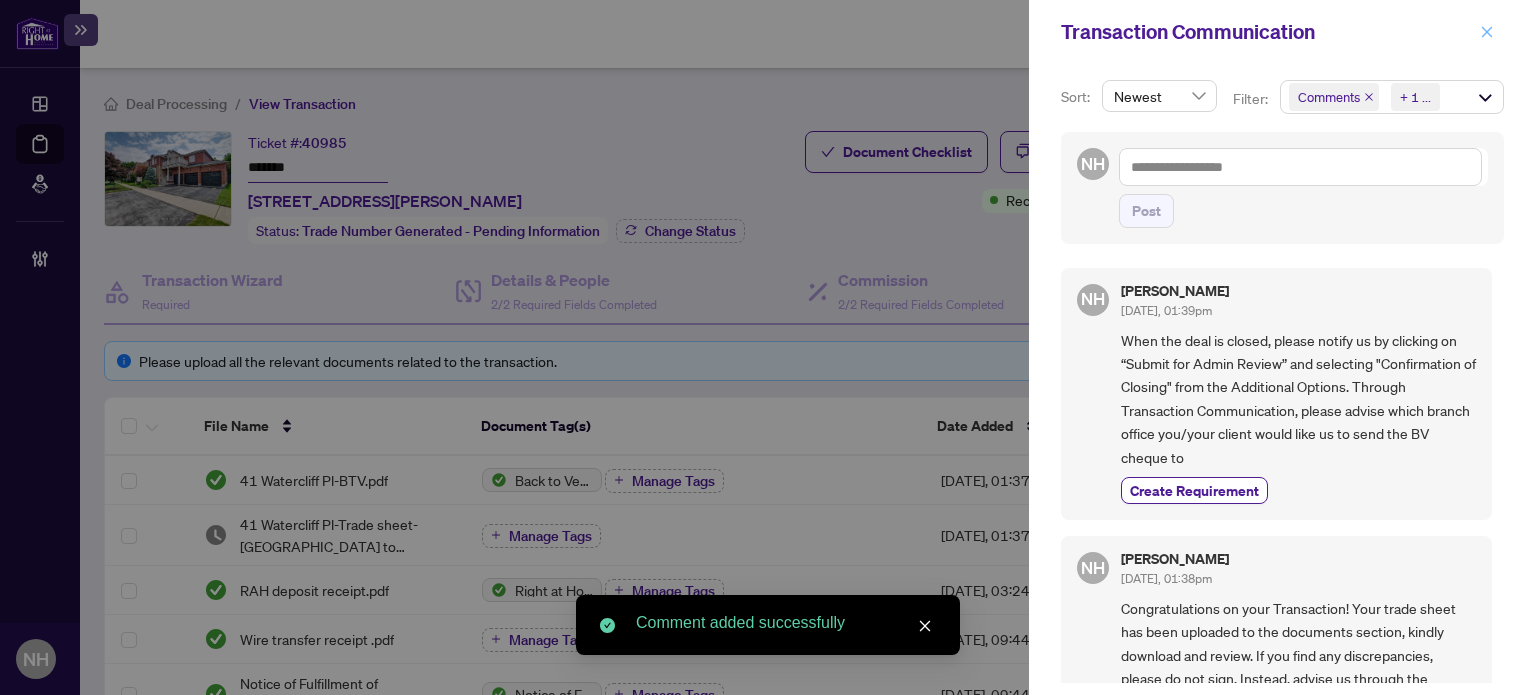 click 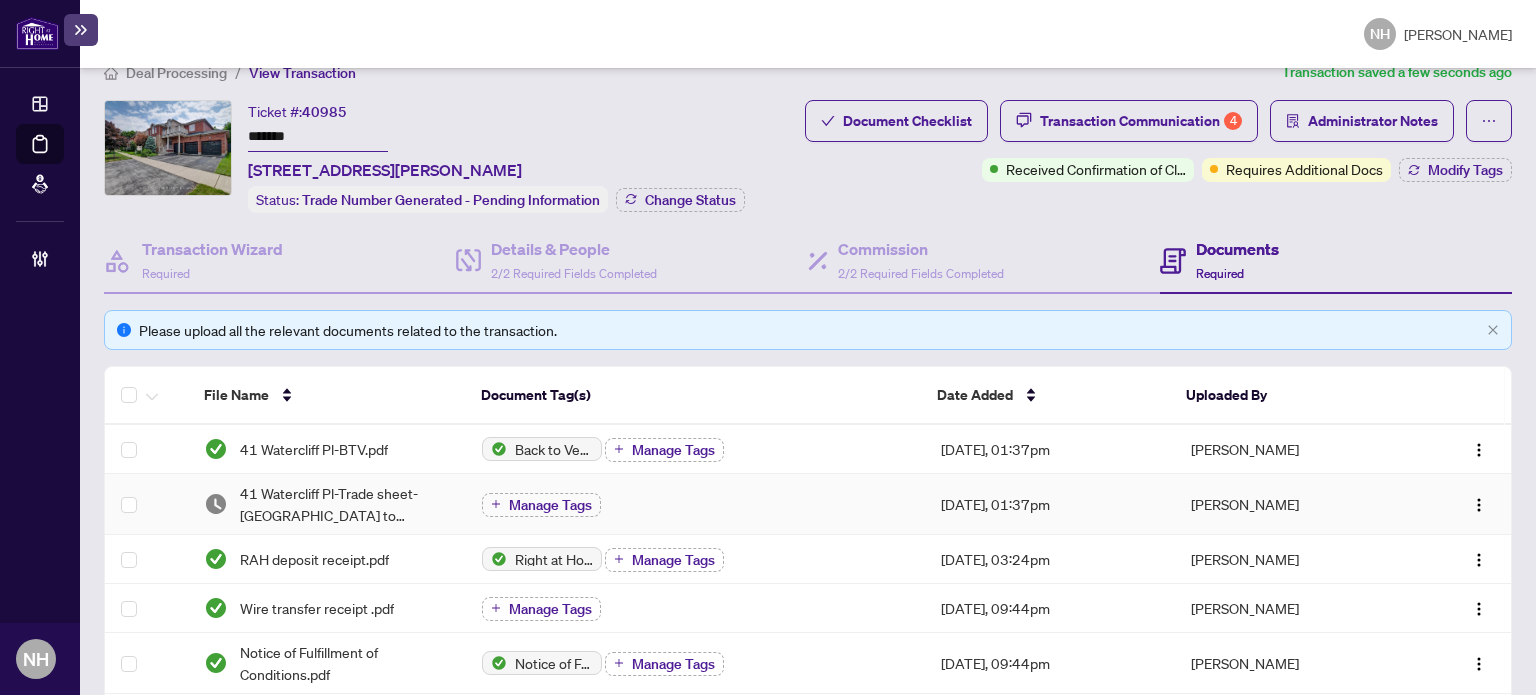 scroll, scrollTop: 0, scrollLeft: 0, axis: both 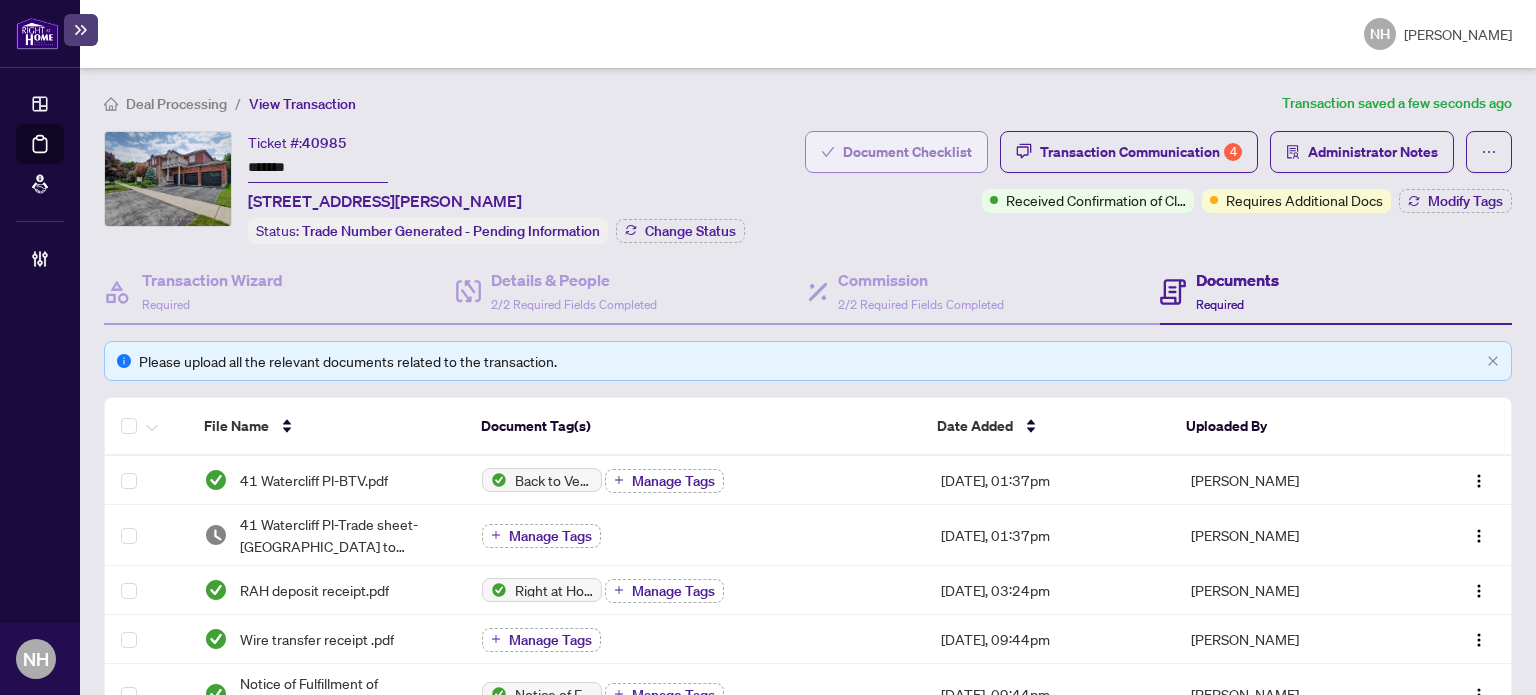 click on "Document Checklist" at bounding box center [907, 152] 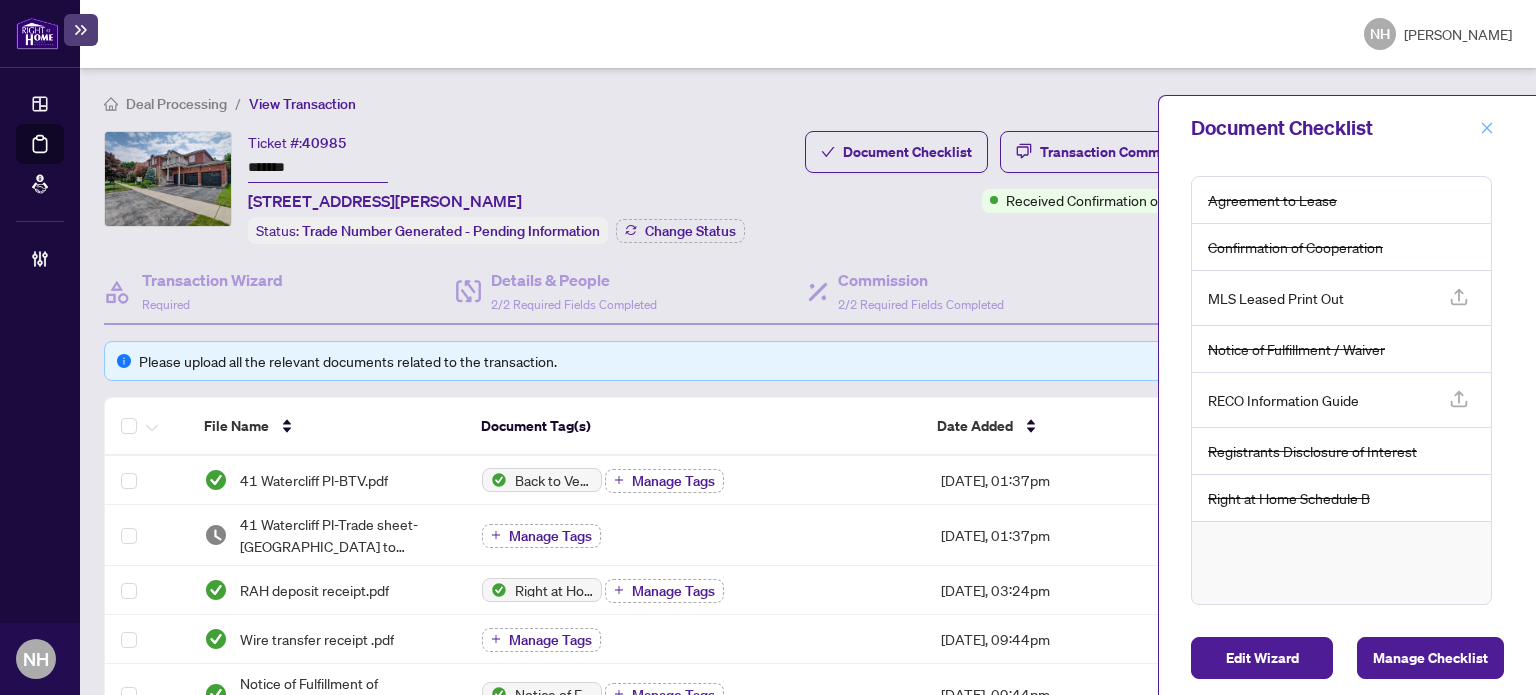 click 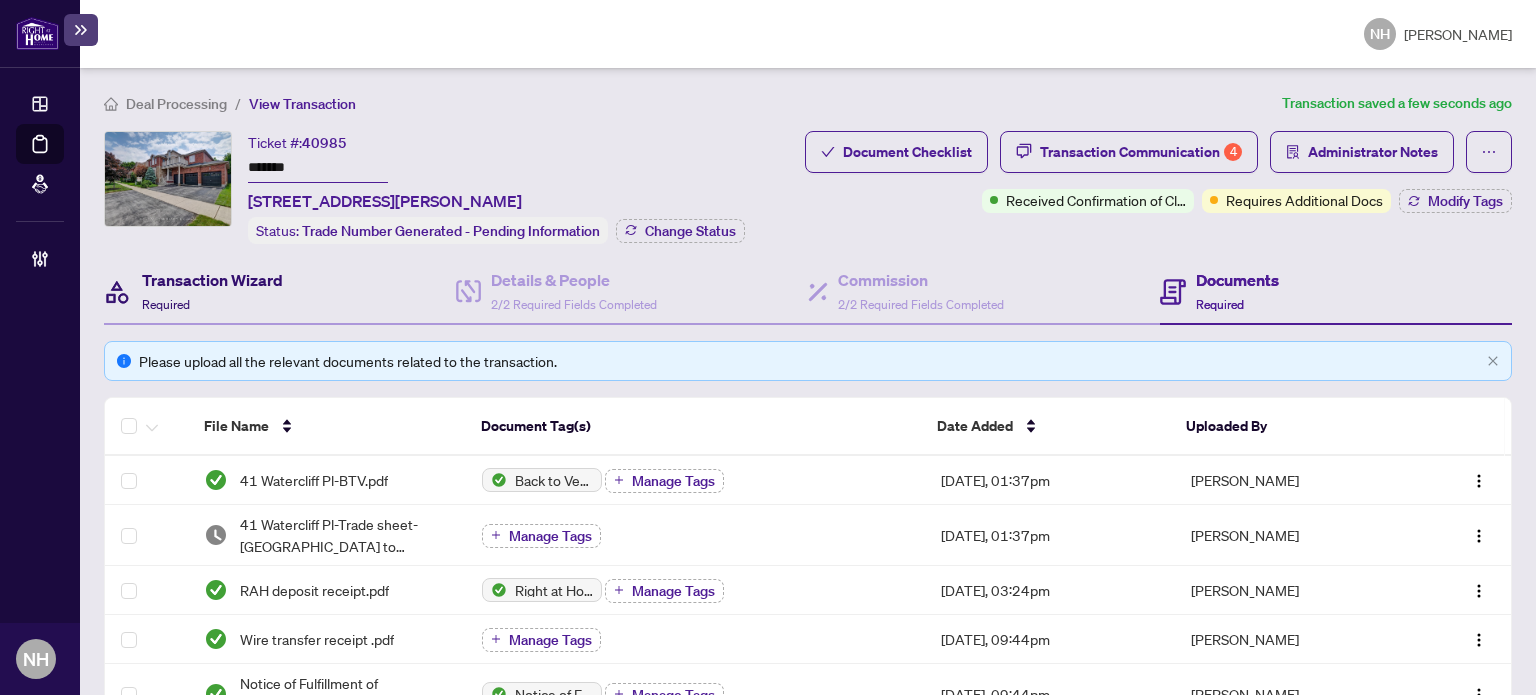 click on "Transaction Wizard Required" at bounding box center [212, 291] 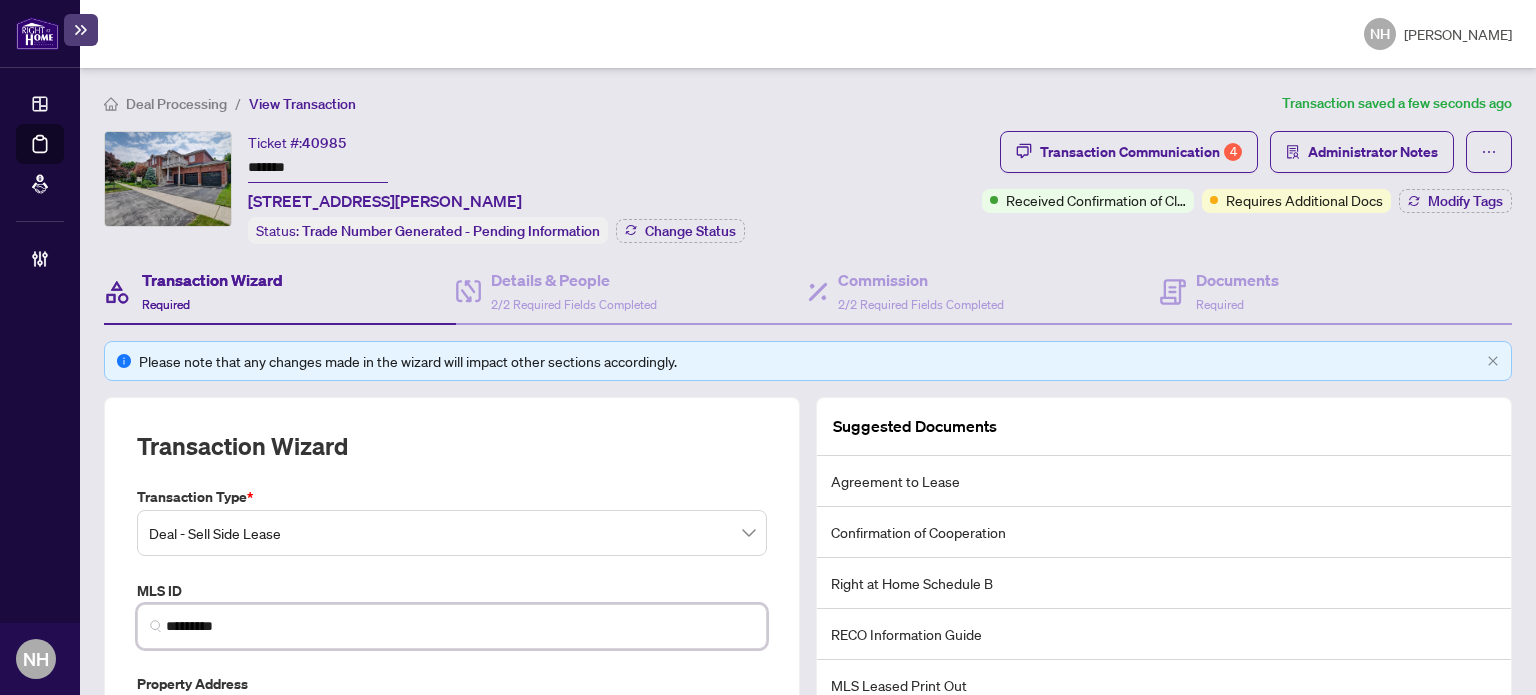 drag, startPoint x: 252, startPoint y: 627, endPoint x: 88, endPoint y: 586, distance: 169.04733 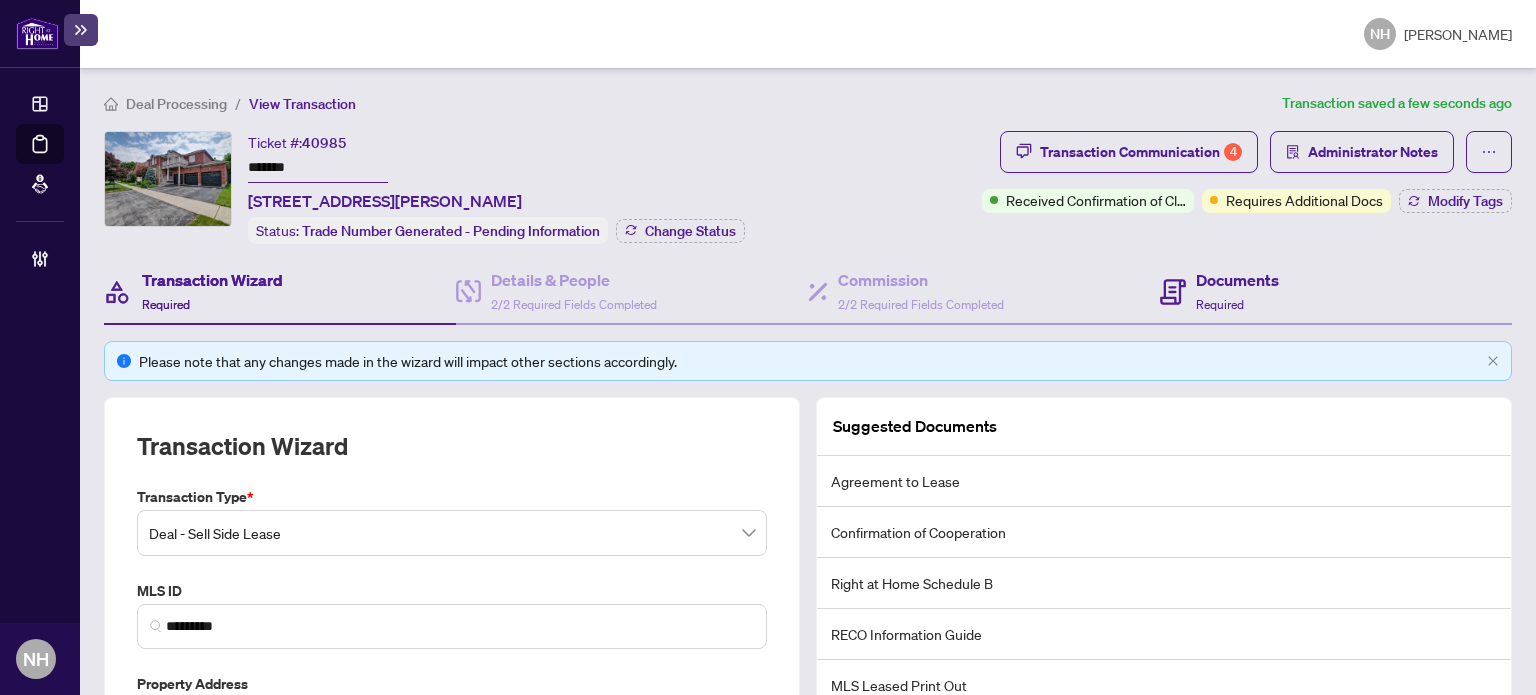 click on "Documents Required" at bounding box center (1336, 292) 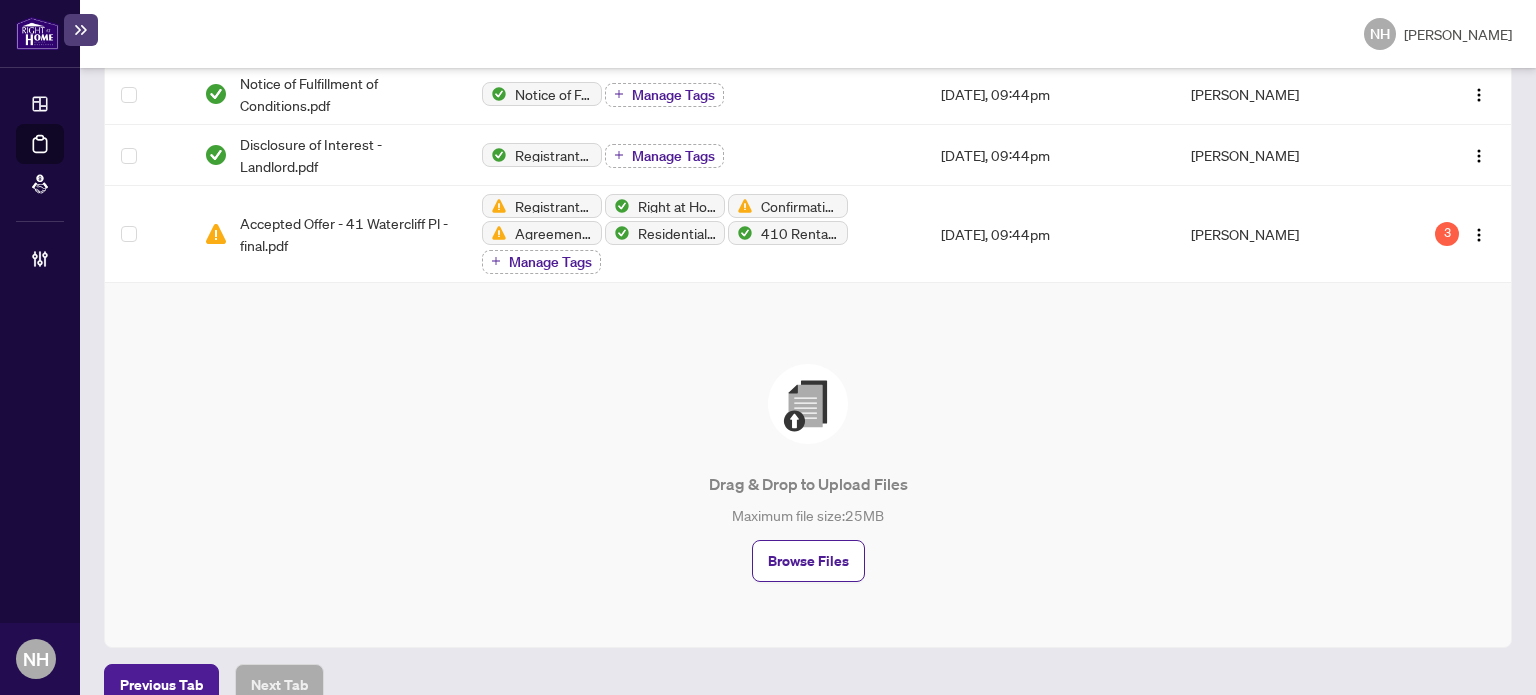 scroll, scrollTop: 625, scrollLeft: 0, axis: vertical 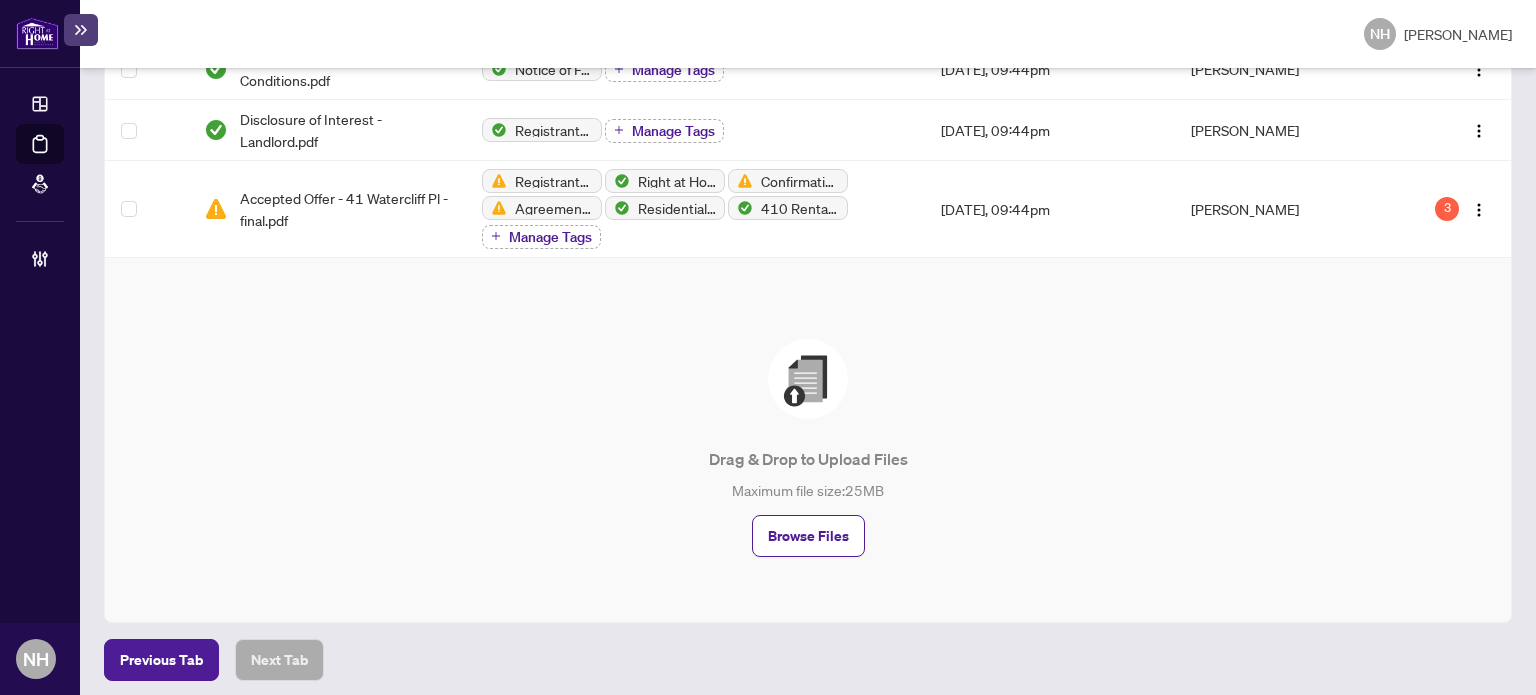 click on "Maximum file size:  25  MB" at bounding box center (808, 490) 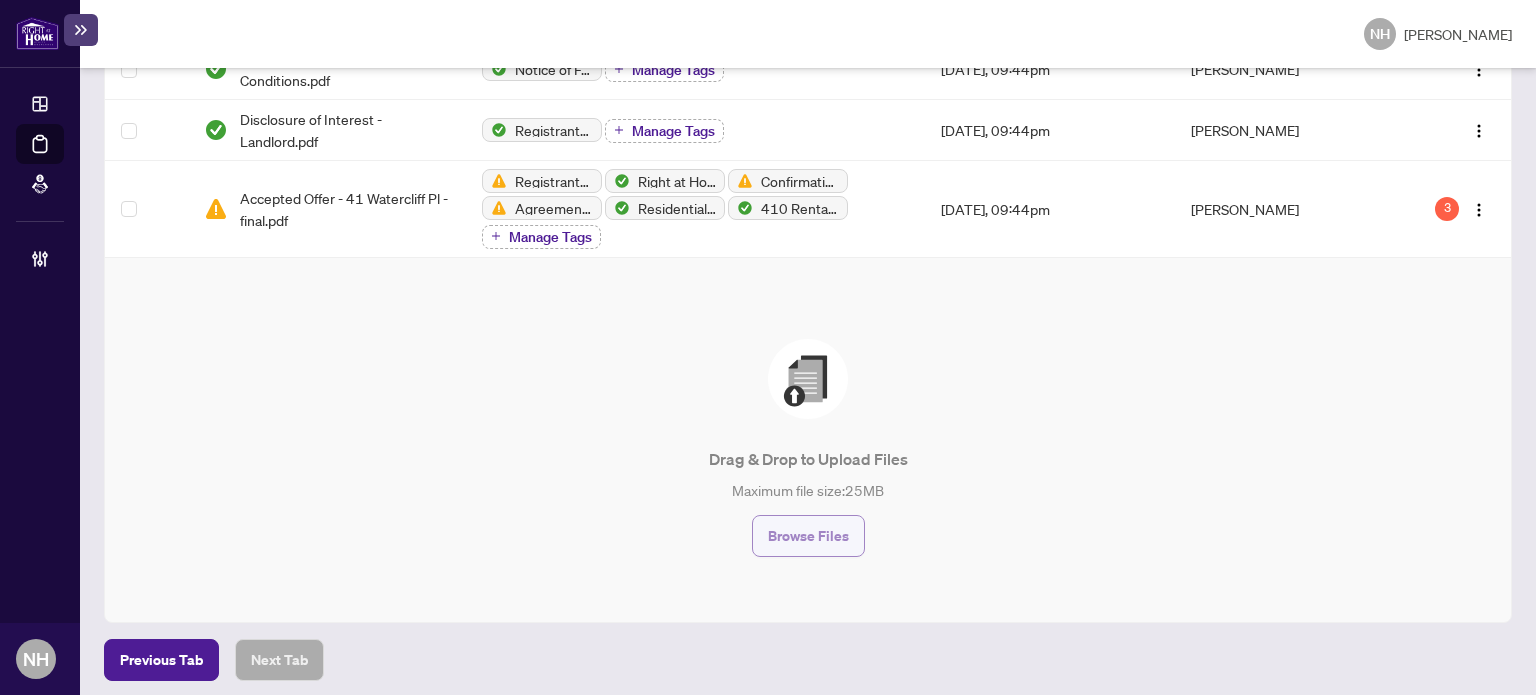 click on "Browse Files" at bounding box center (808, 536) 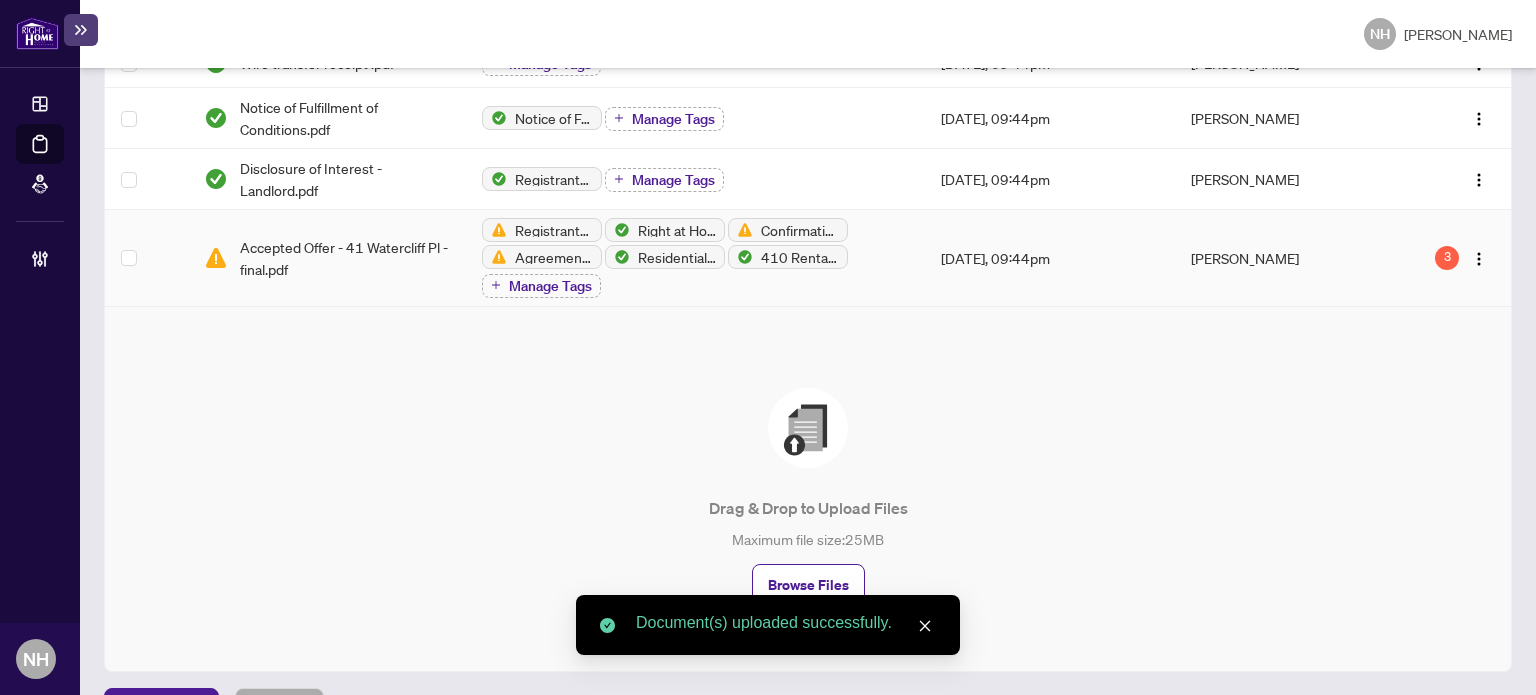 click on "Drag & Drop to Upload Files Maximum file size:  25  MB Browse Files" at bounding box center (808, 497) 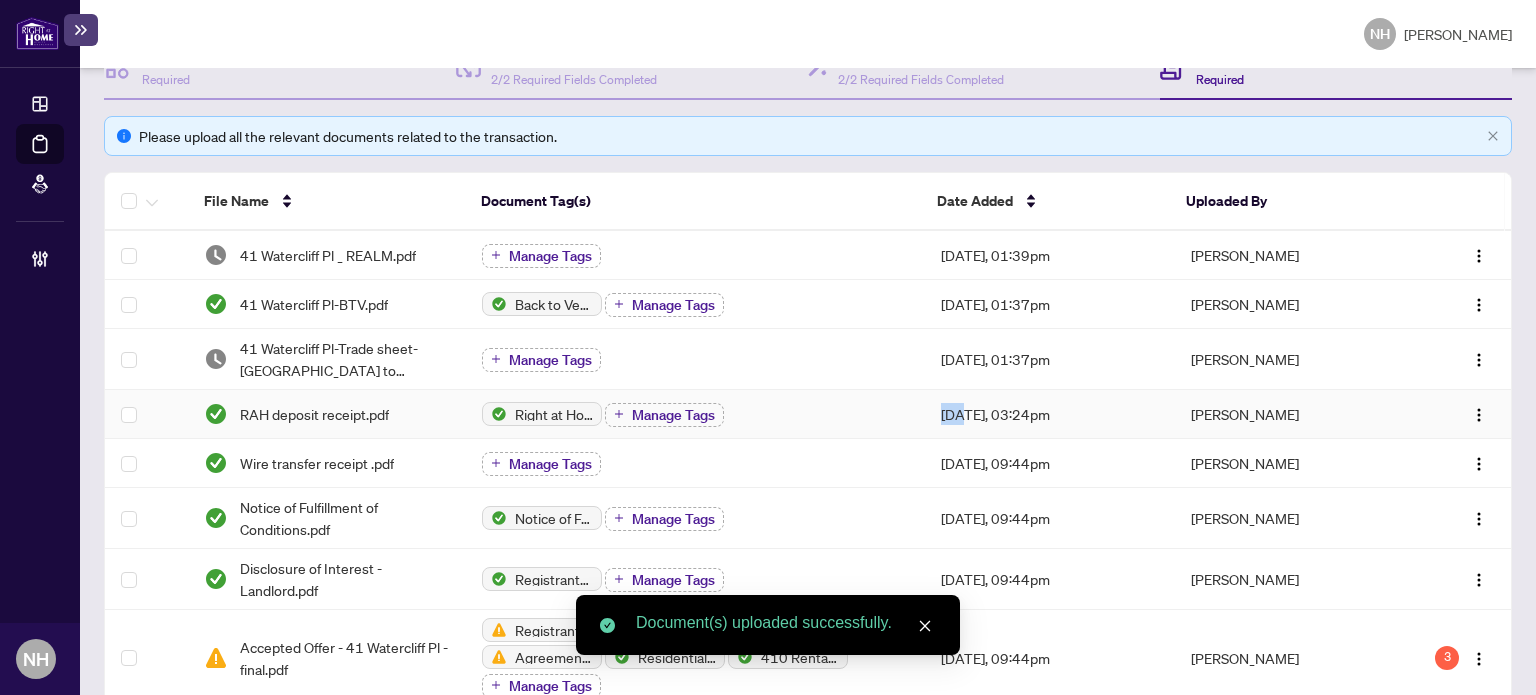 scroll, scrollTop: 125, scrollLeft: 0, axis: vertical 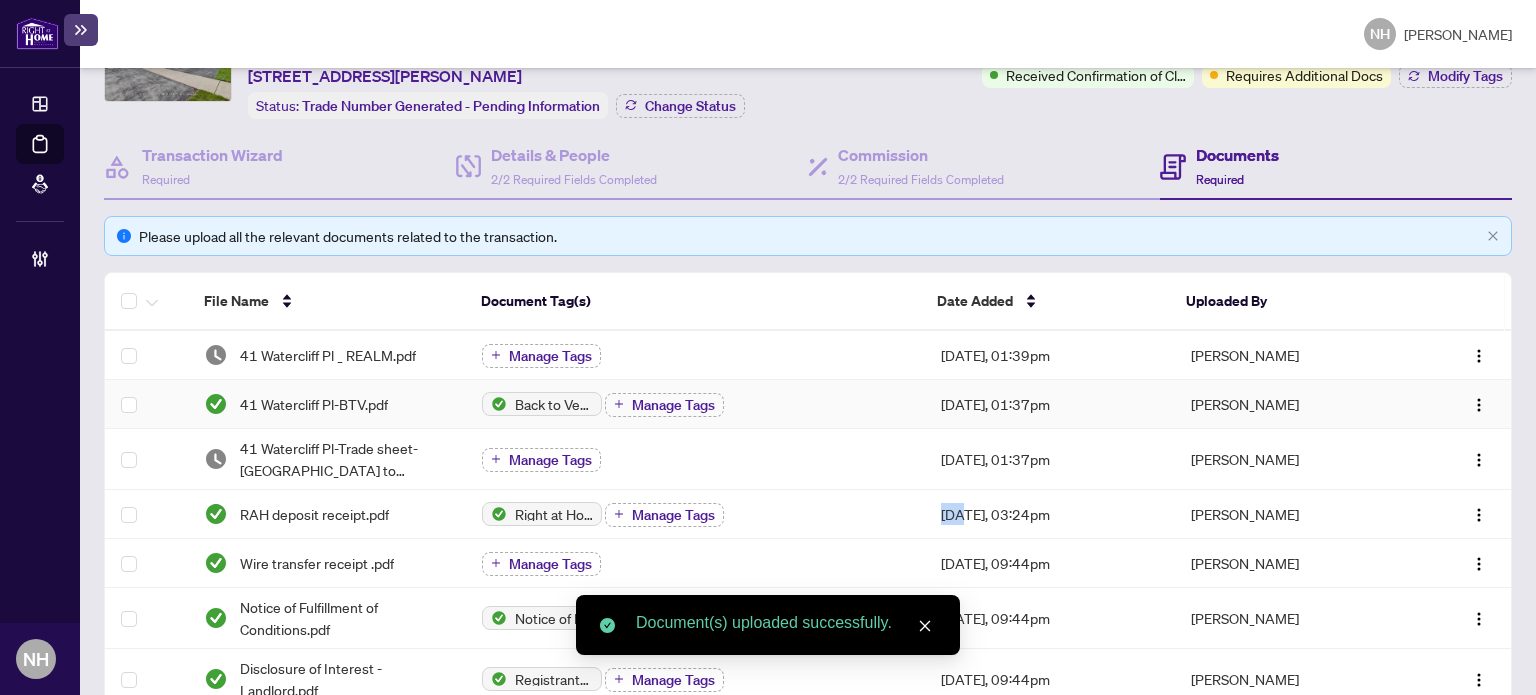 drag, startPoint x: 737, startPoint y: 414, endPoint x: 608, endPoint y: 368, distance: 136.95619 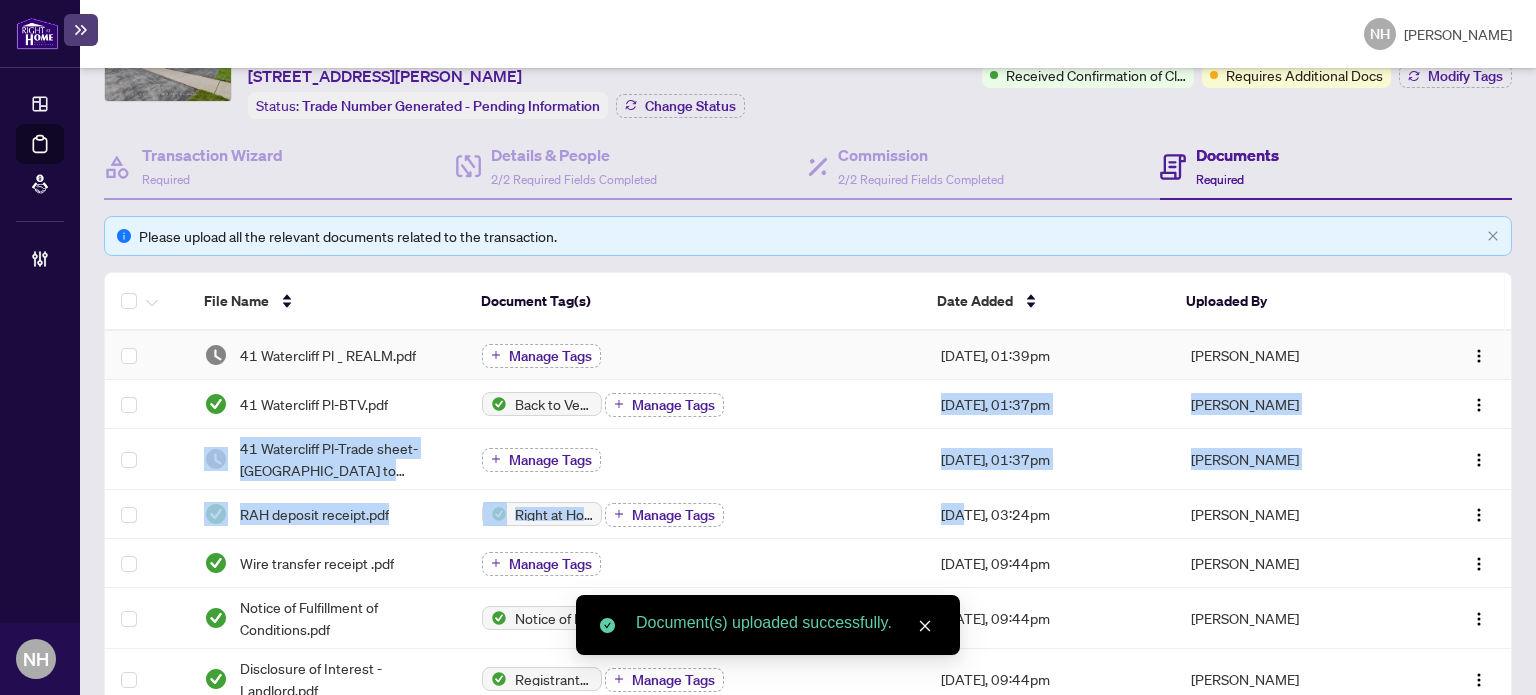click on "Manage Tags" at bounding box center [550, 356] 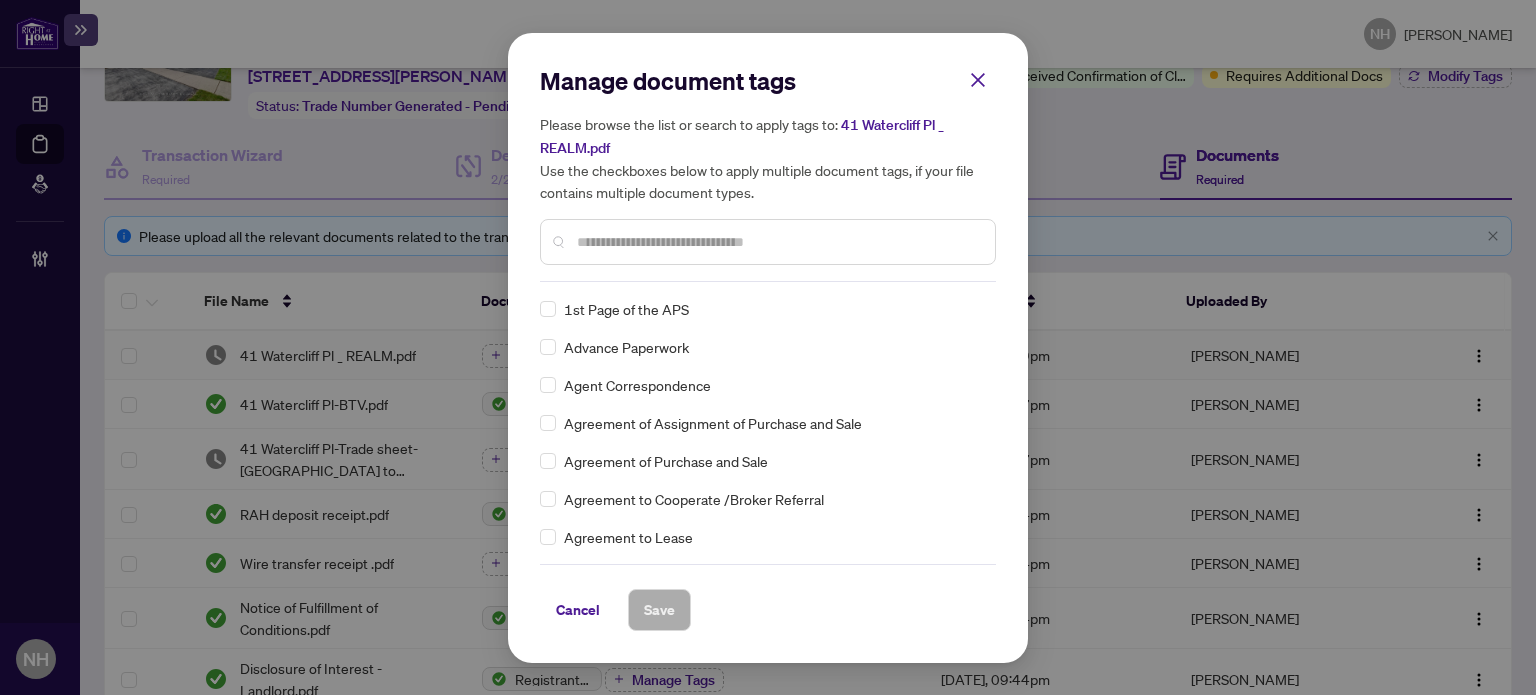 click at bounding box center (778, 242) 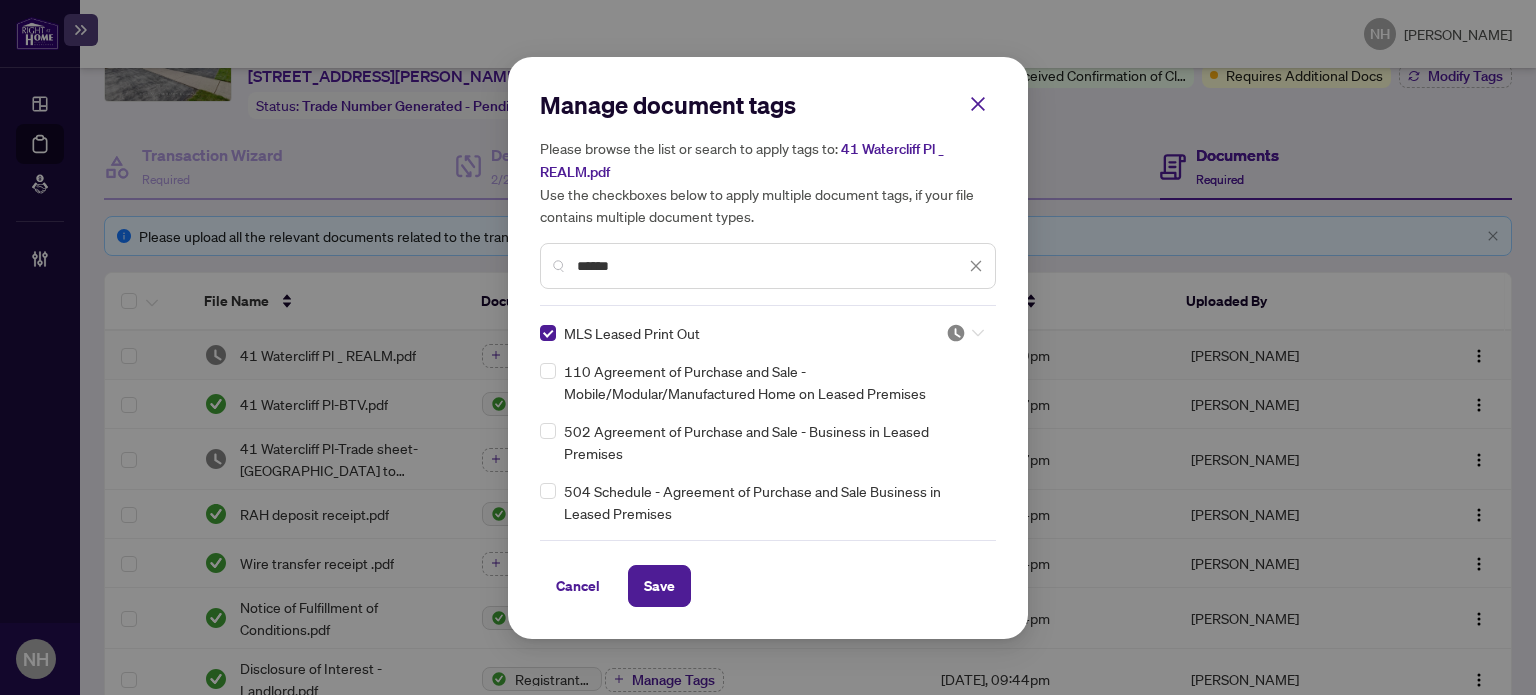 click at bounding box center (965, 333) 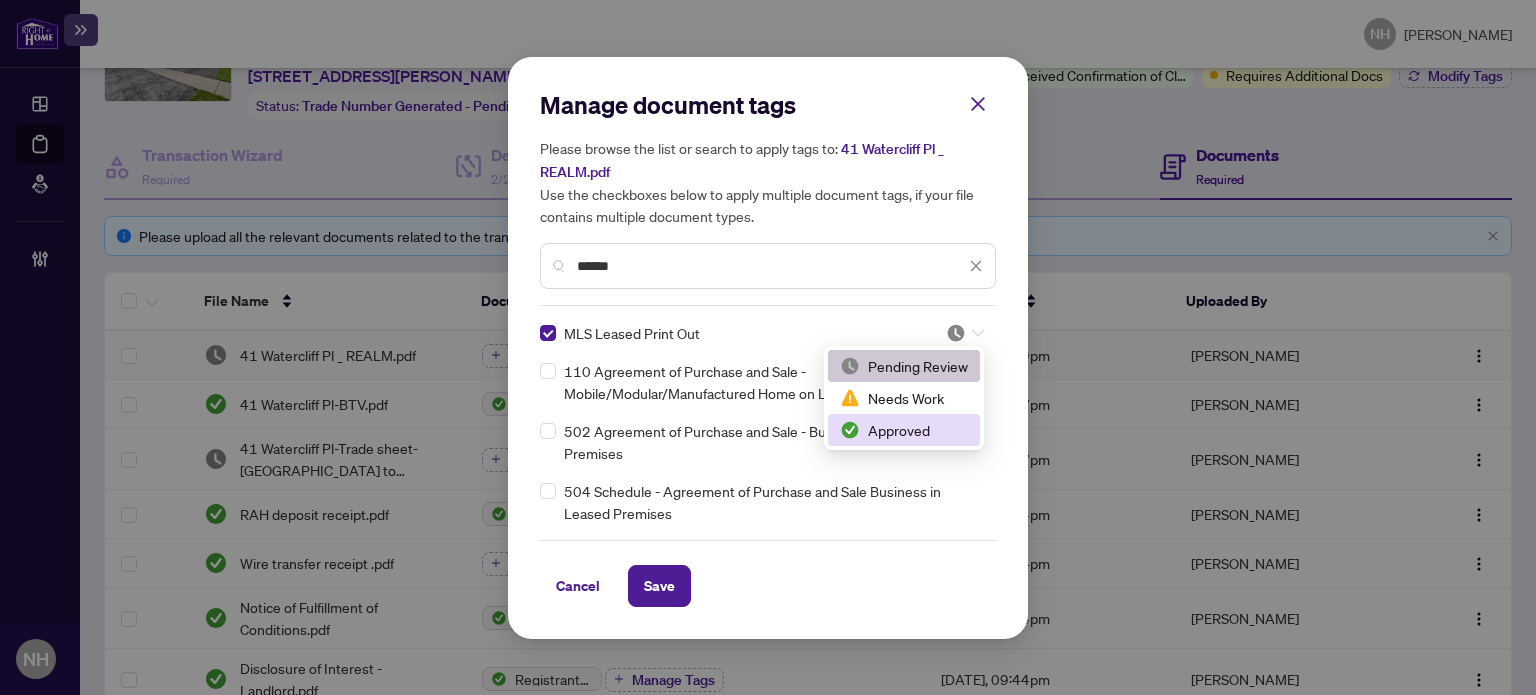 click on "Approved" at bounding box center [904, 430] 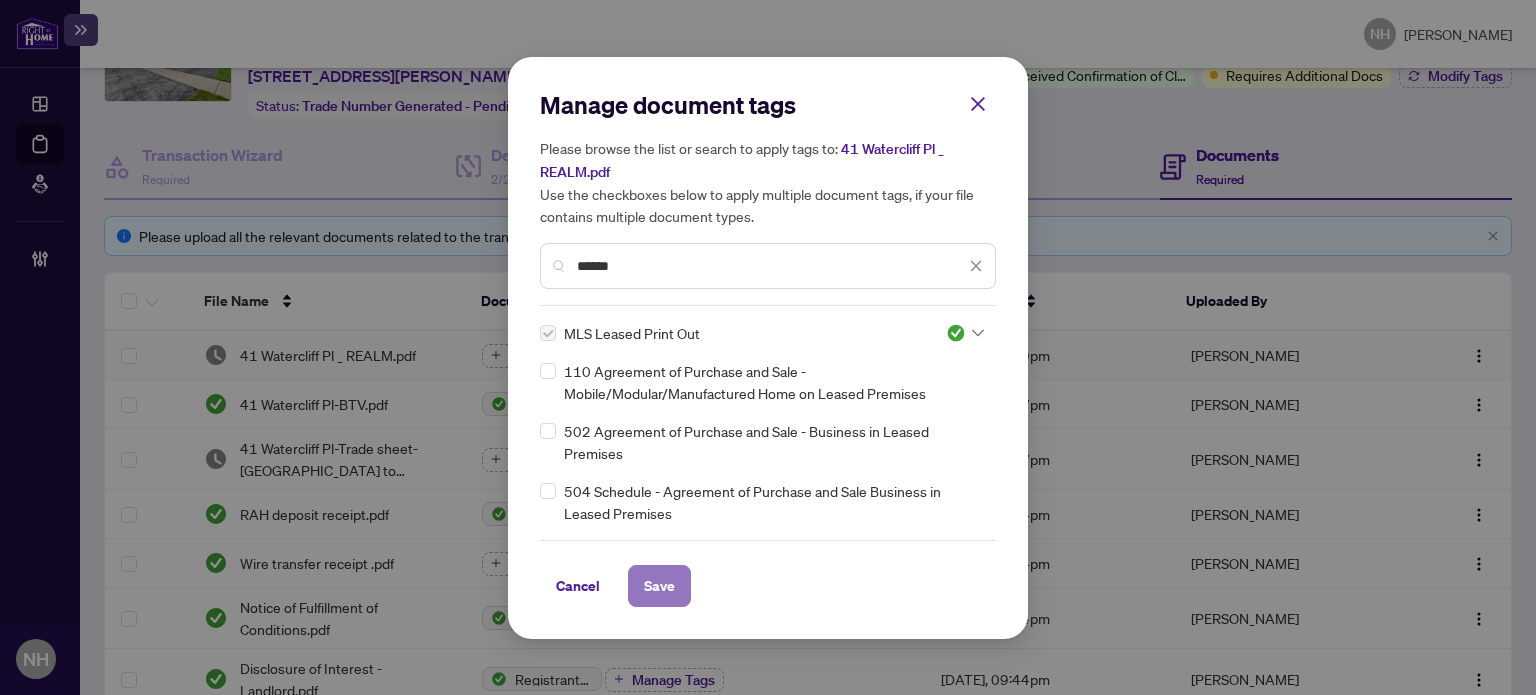 click on "Save" at bounding box center [659, 586] 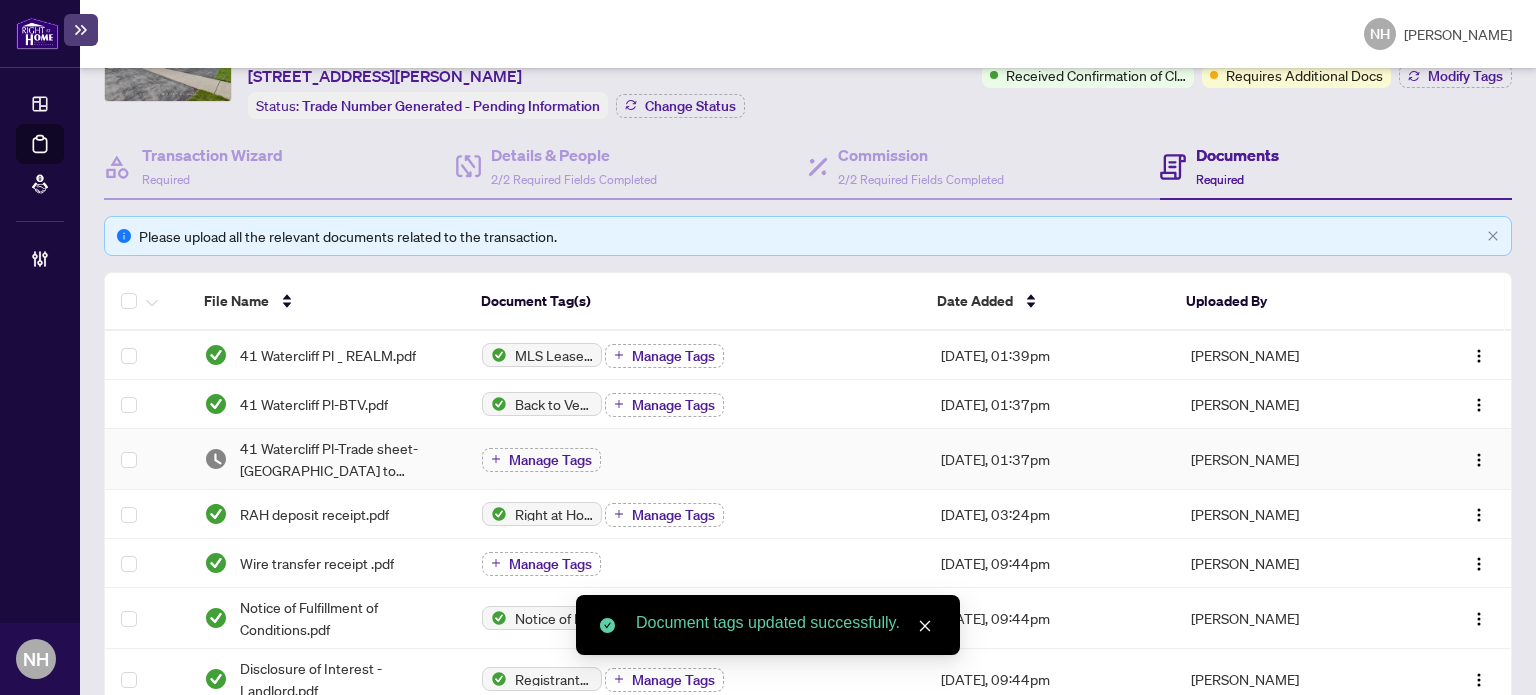 scroll, scrollTop: 0, scrollLeft: 0, axis: both 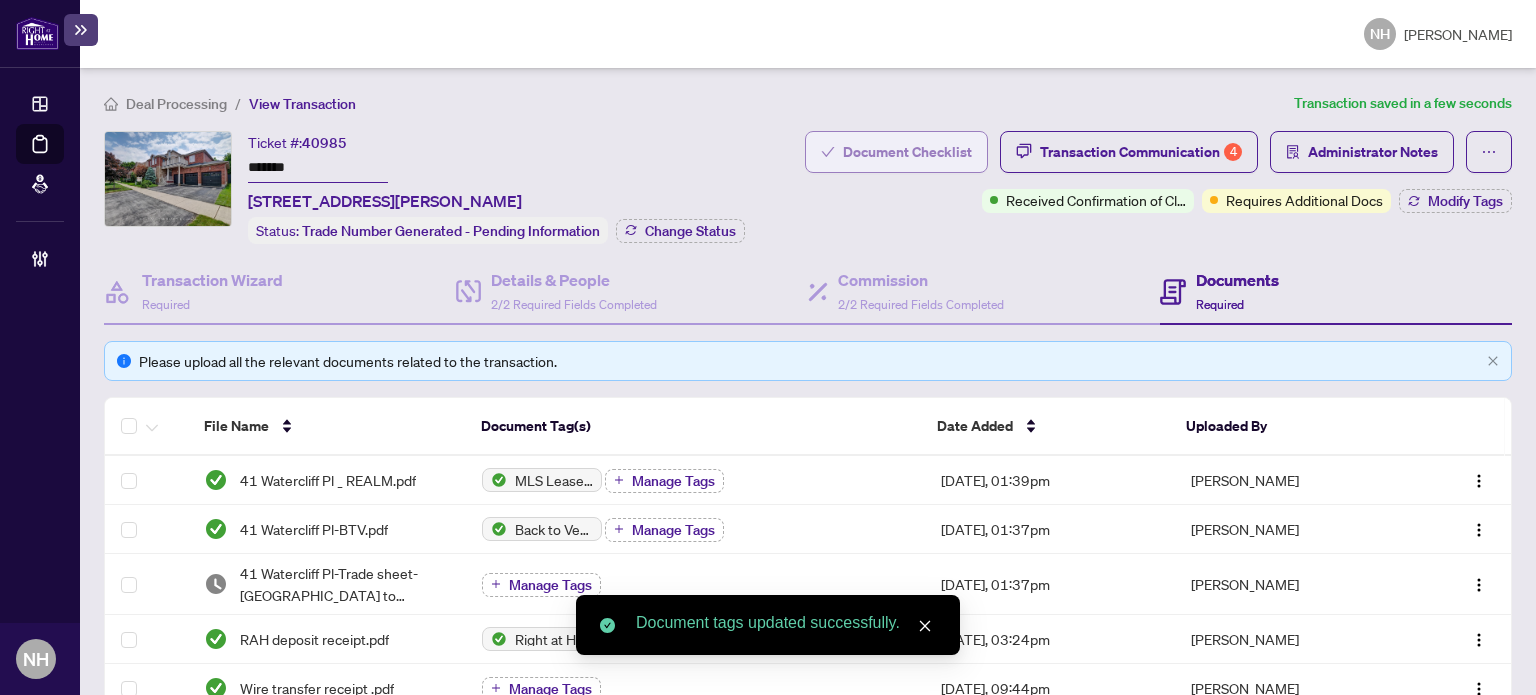 click on "Document Checklist" at bounding box center [907, 152] 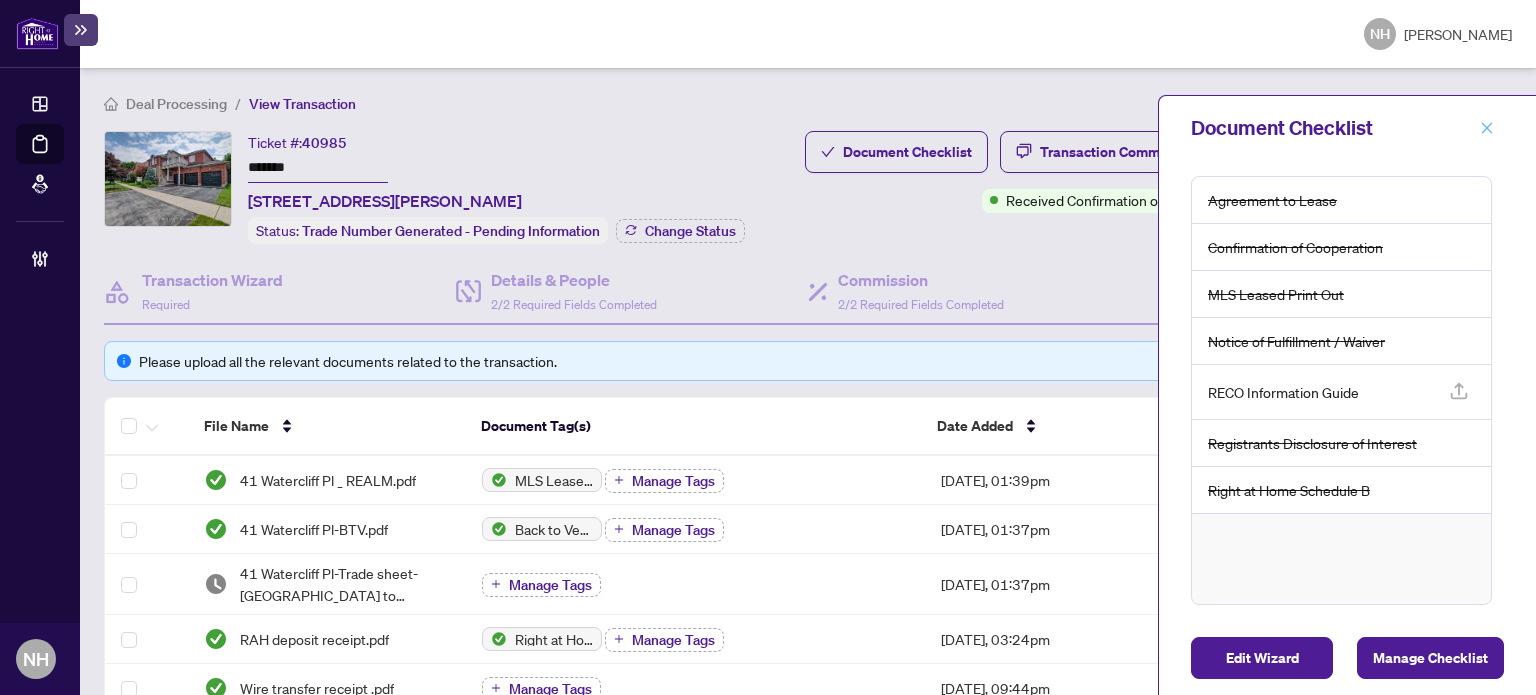 click at bounding box center (1487, 128) 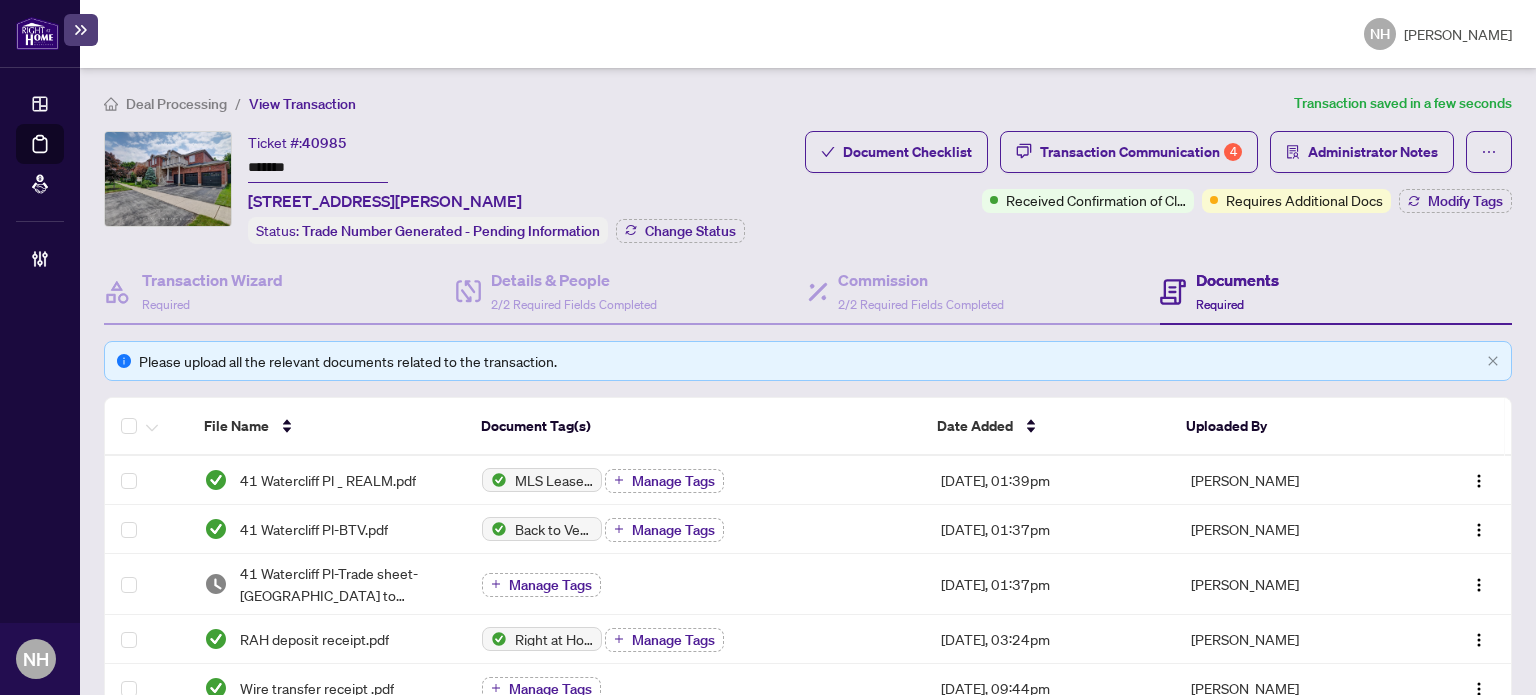 drag, startPoint x: 341, startPoint y: 156, endPoint x: 80, endPoint y: 119, distance: 263.60956 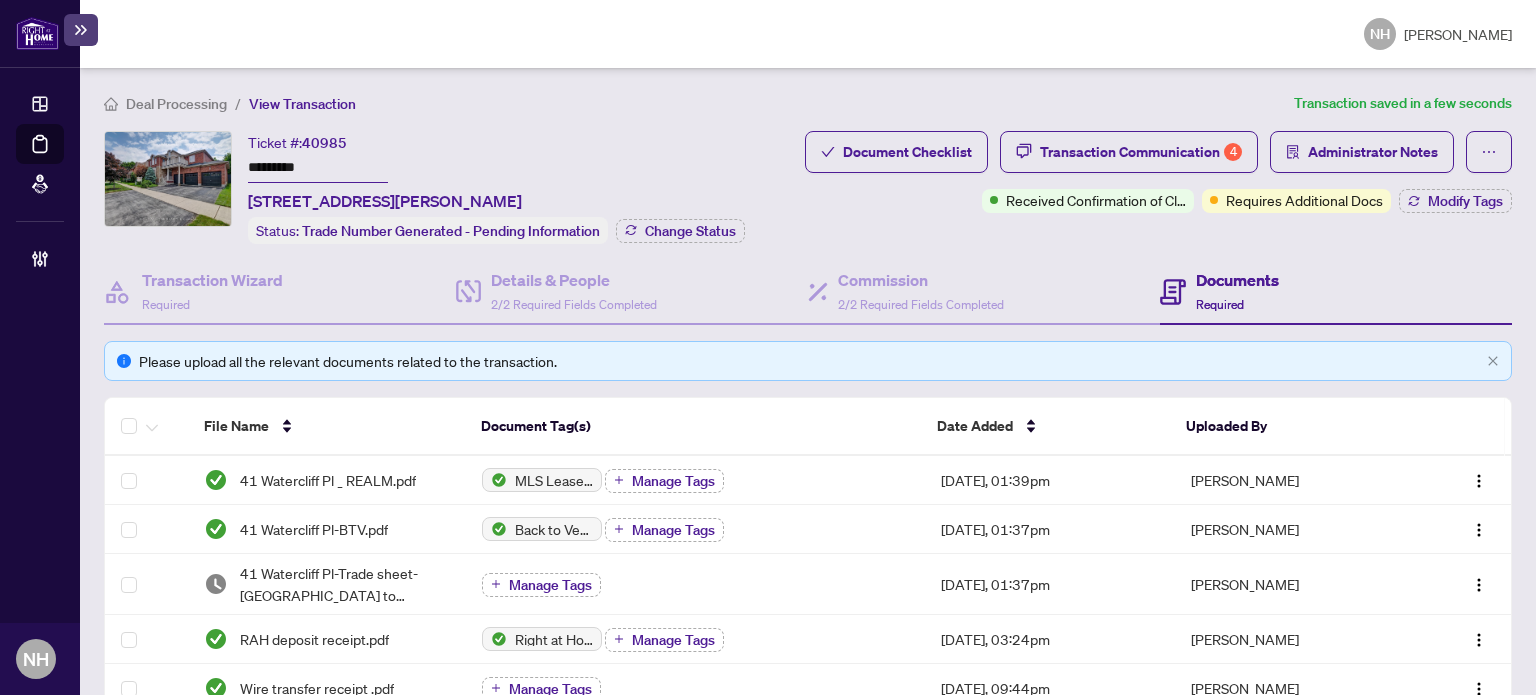 drag, startPoint x: 261, startPoint y: 161, endPoint x: 173, endPoint y: 155, distance: 88.20431 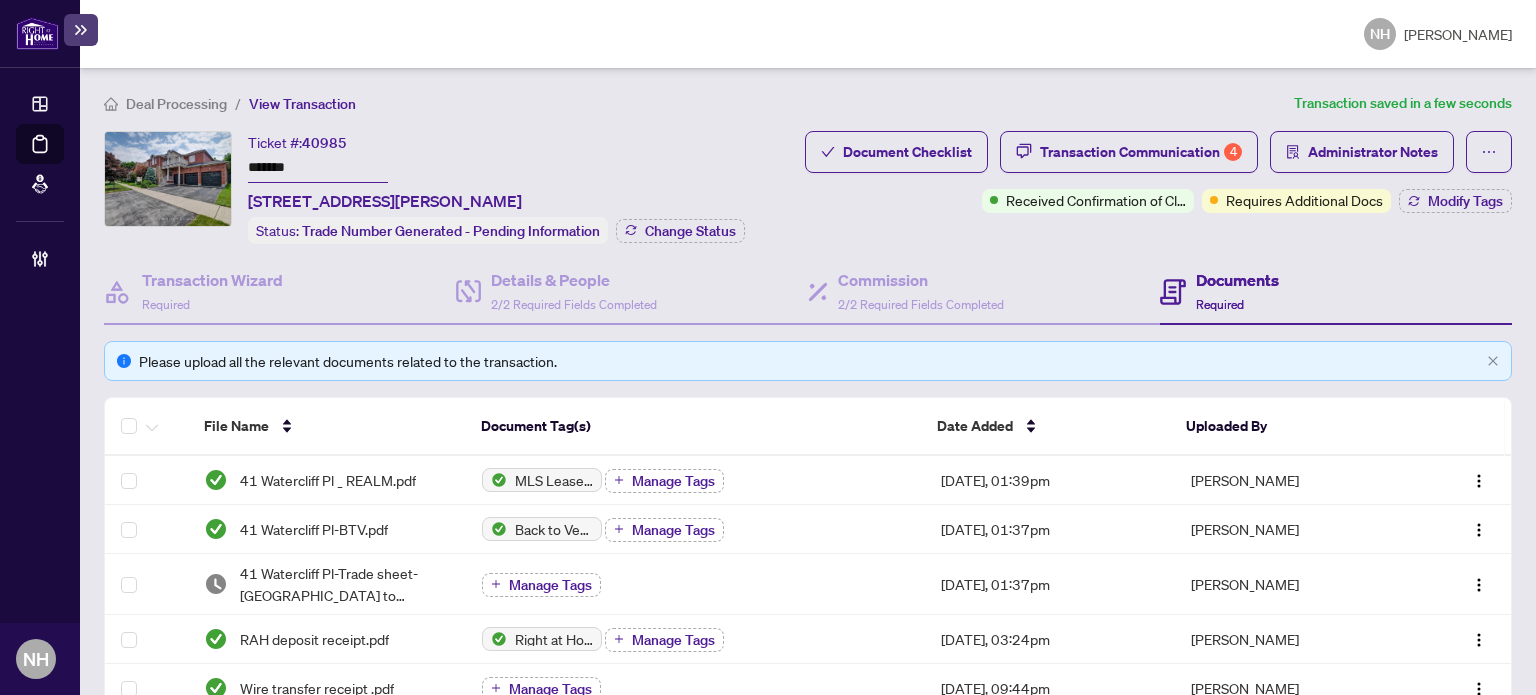 click on "Deal Processing / View Transaction" at bounding box center (695, 103) 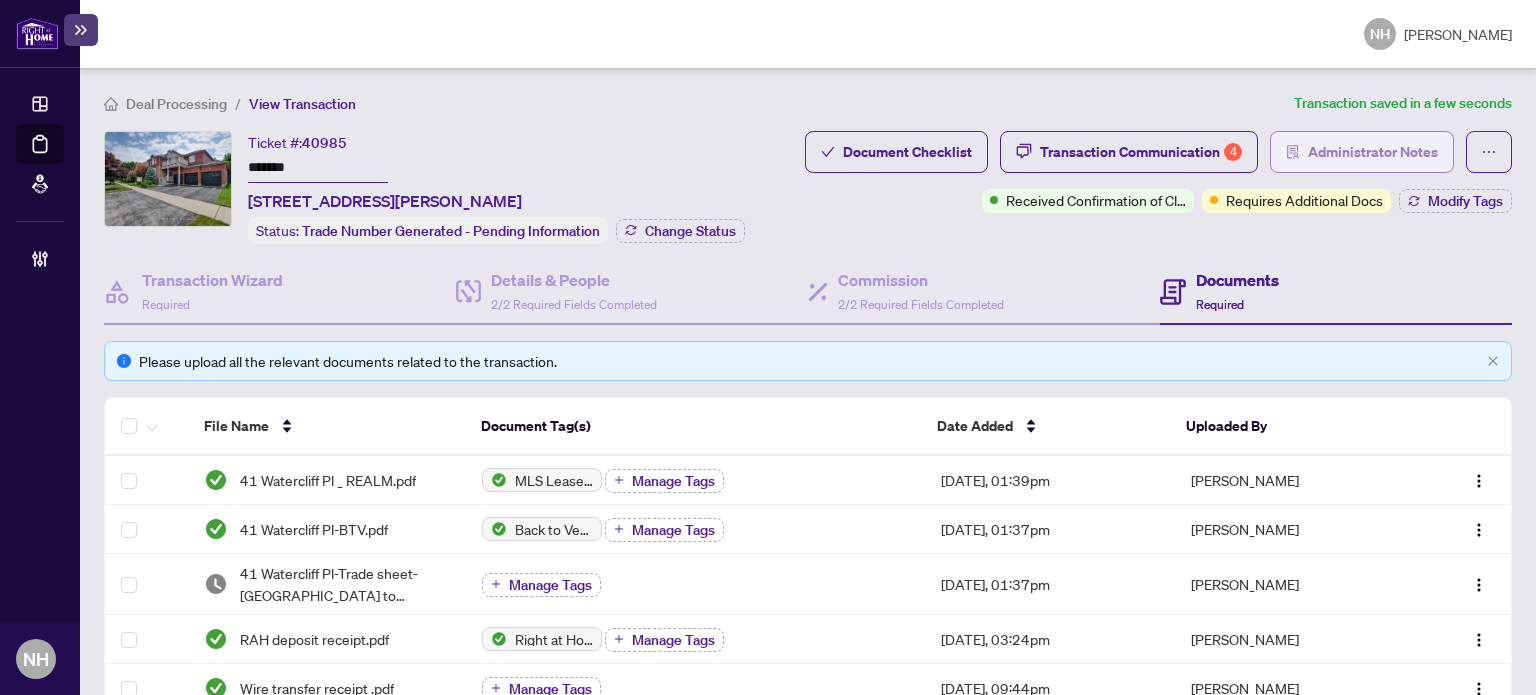 click on "Administrator Notes" at bounding box center [1362, 152] 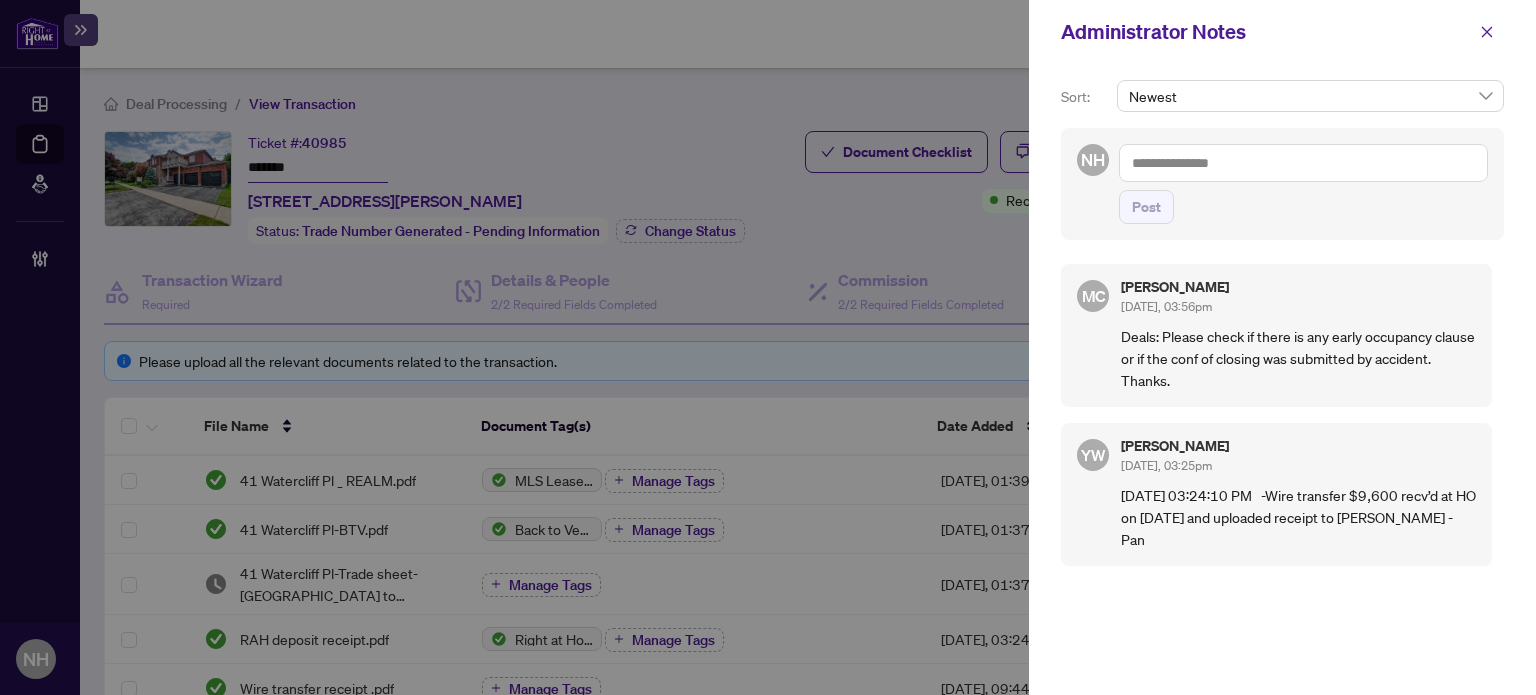 click at bounding box center (1303, 163) 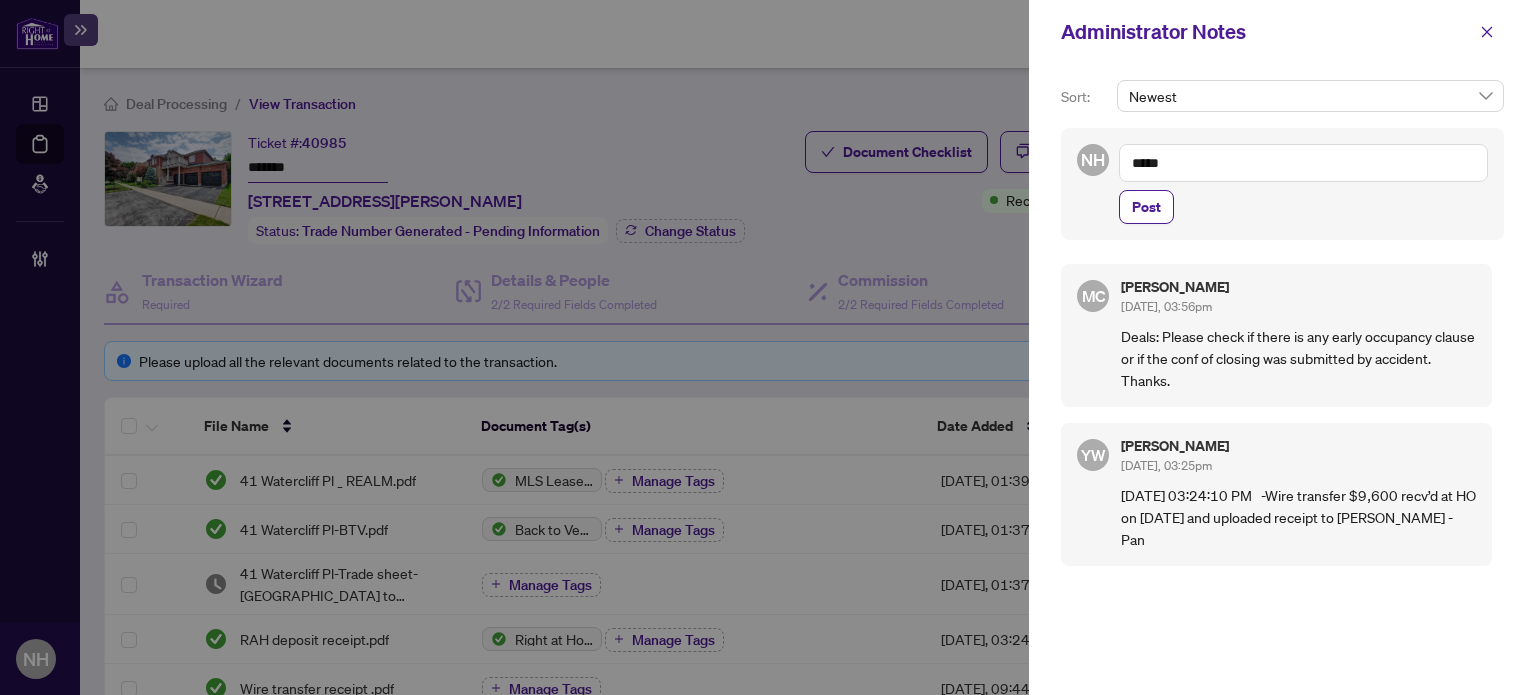 click on "*****" at bounding box center (1303, 163) 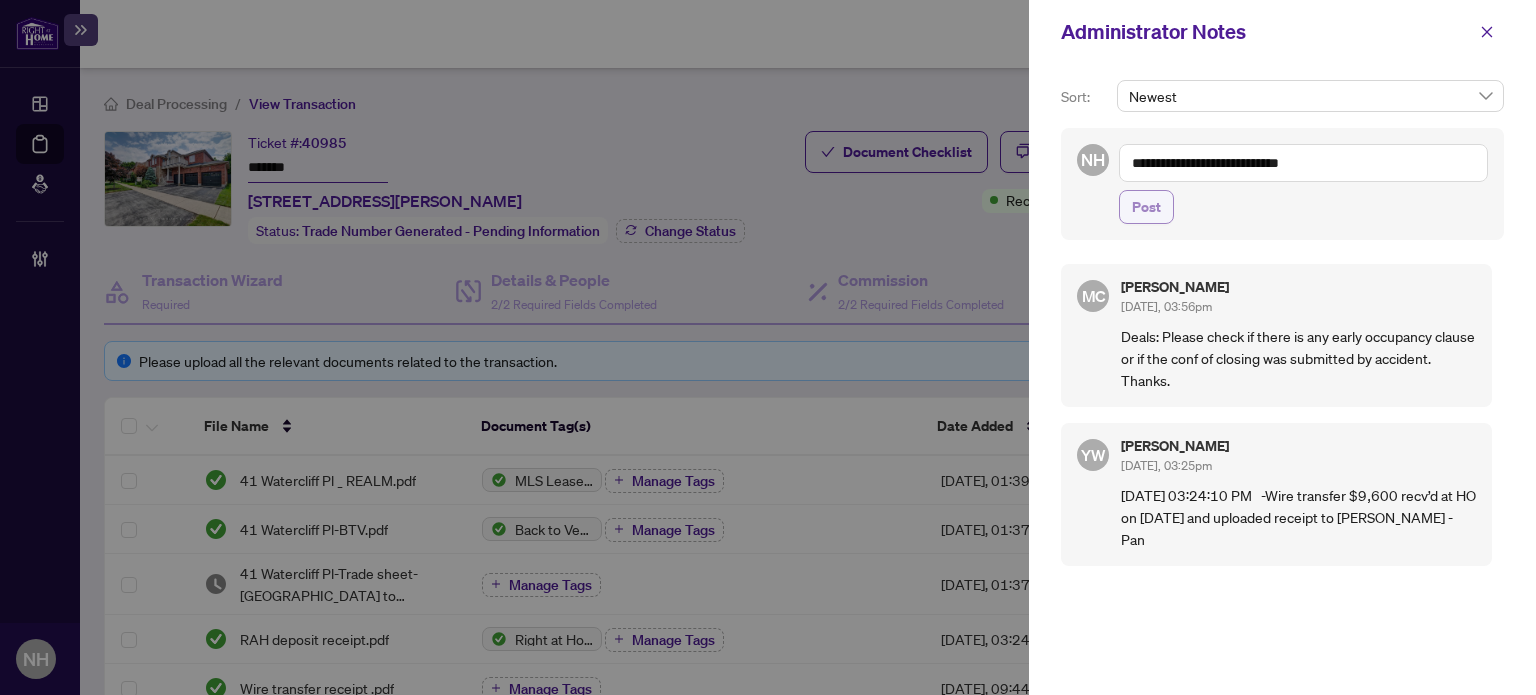 click on "Post" at bounding box center [1146, 207] 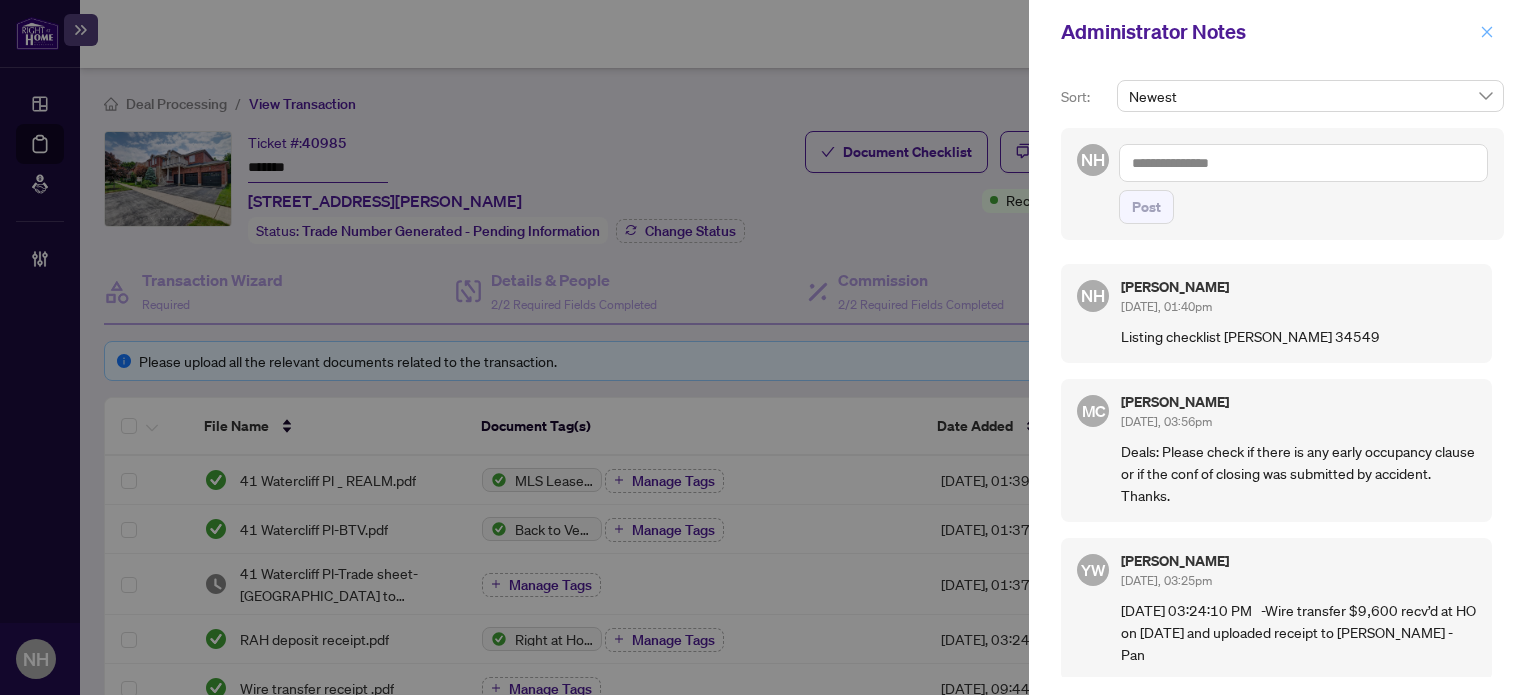 click at bounding box center (1487, 32) 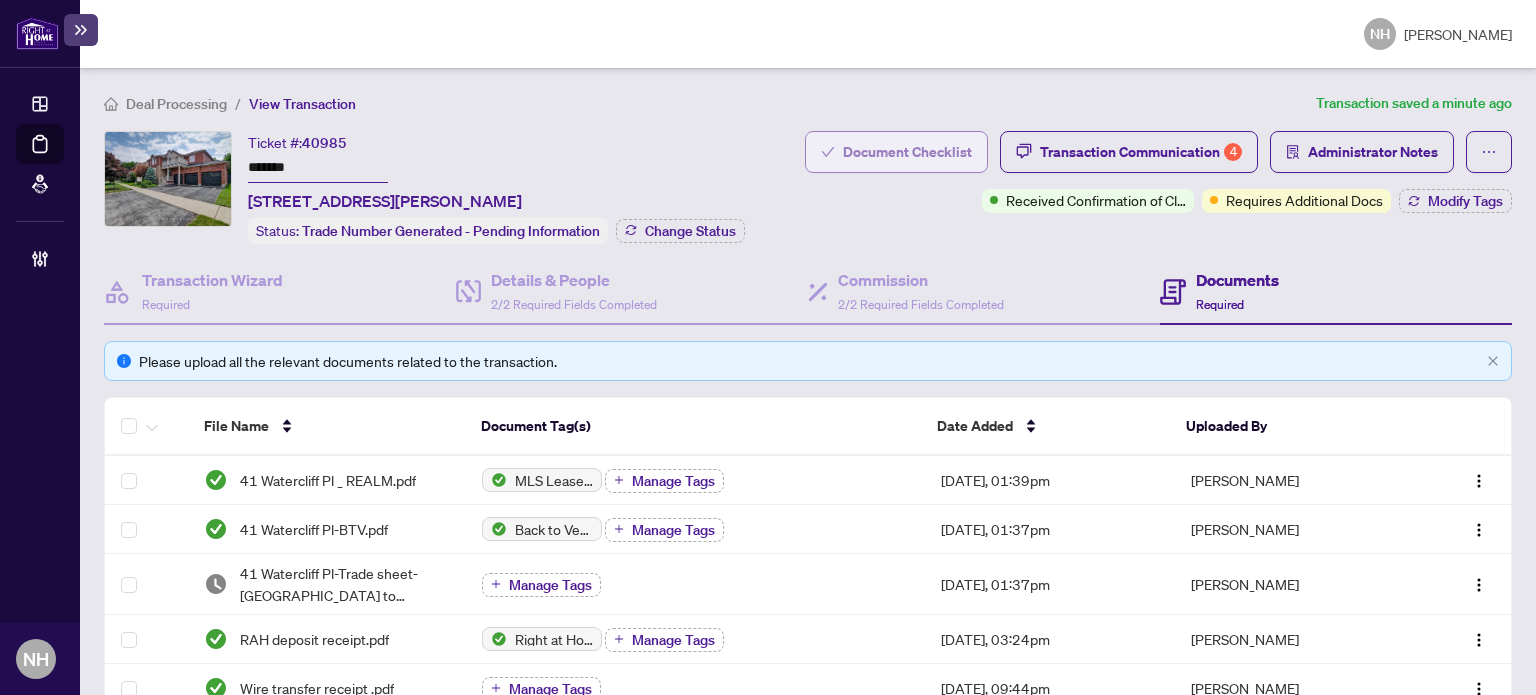 click on "Document Checklist" at bounding box center (907, 152) 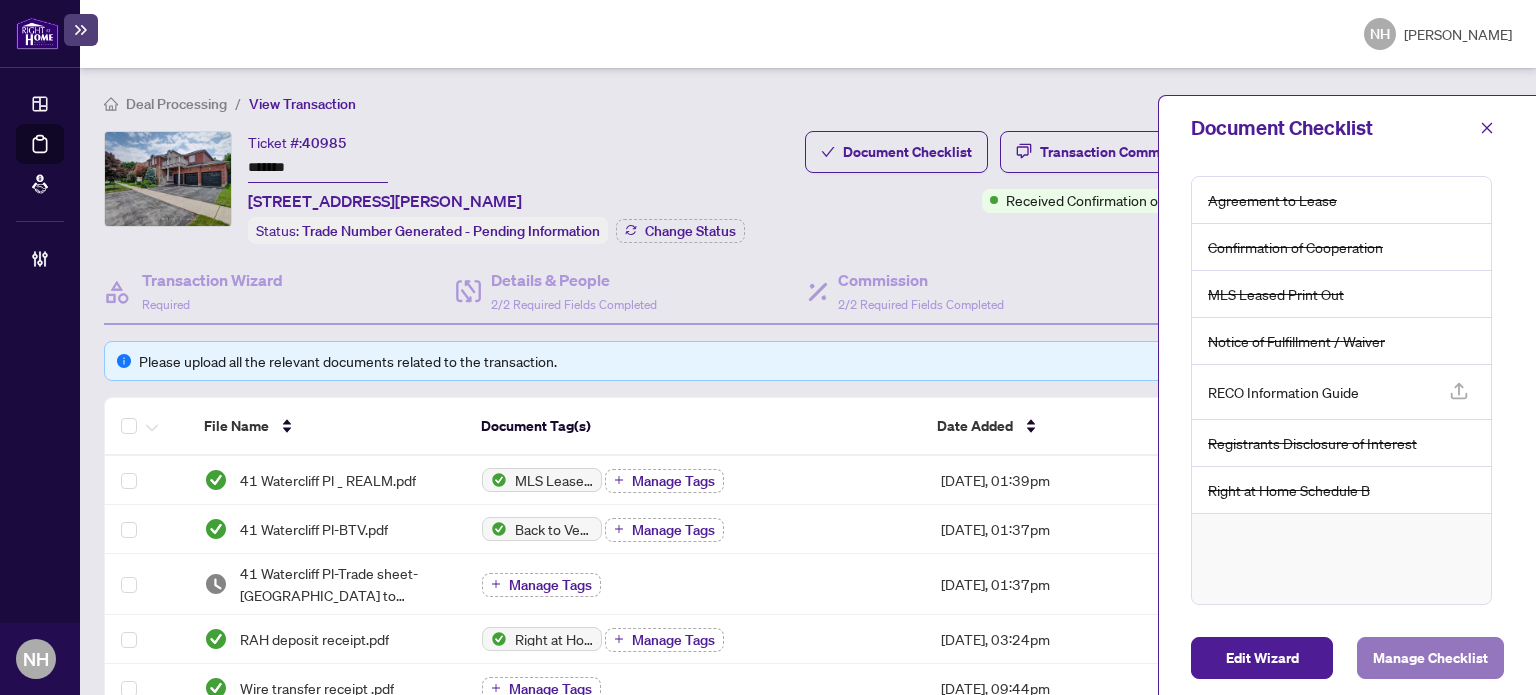 click on "Manage Checklist" at bounding box center [1430, 658] 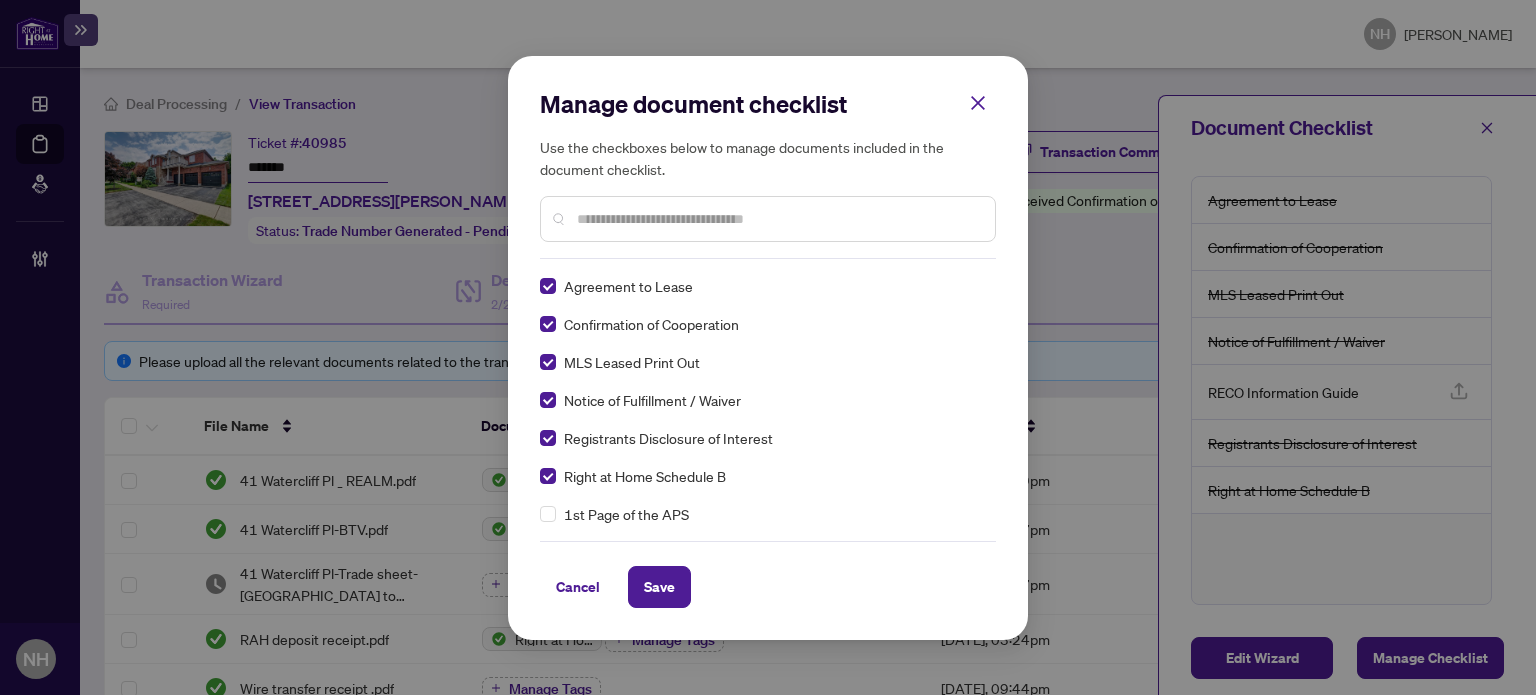 scroll, scrollTop: 0, scrollLeft: 0, axis: both 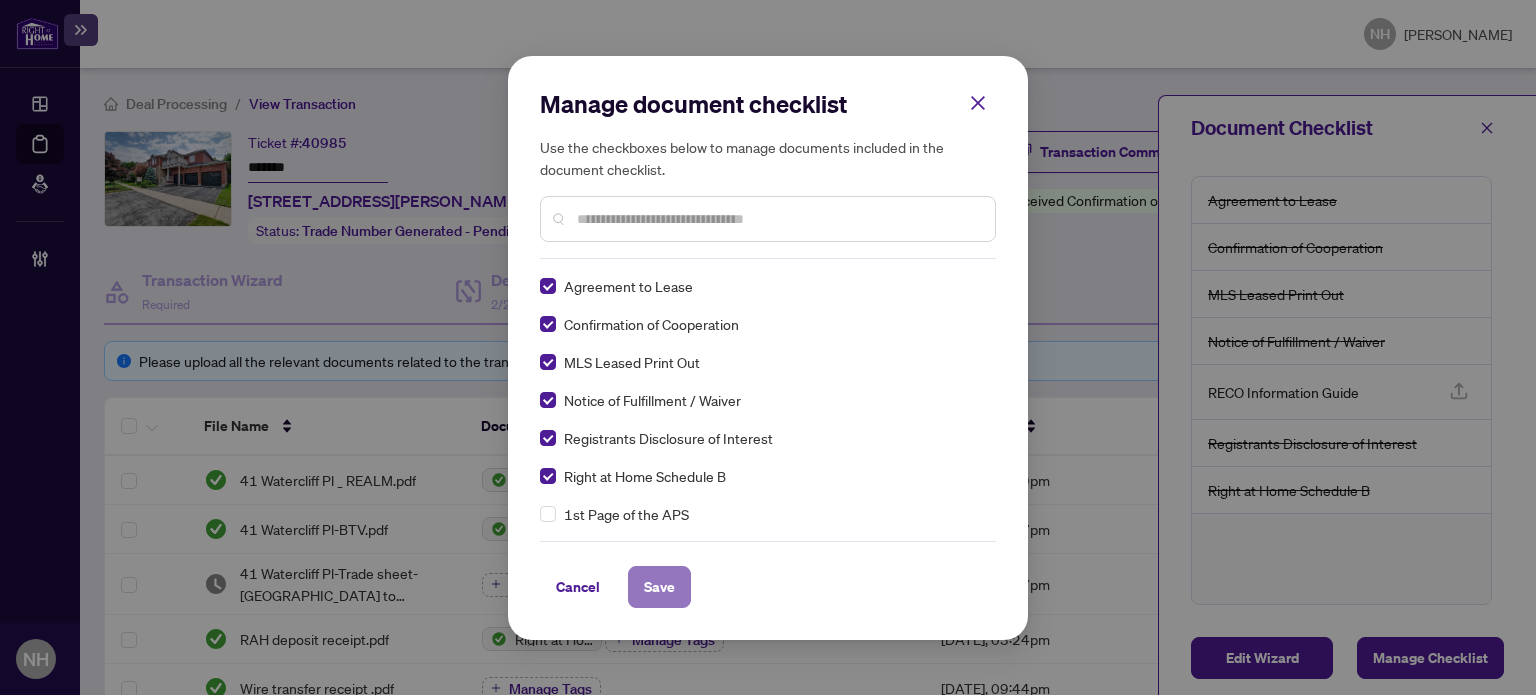 click on "Save" at bounding box center (659, 587) 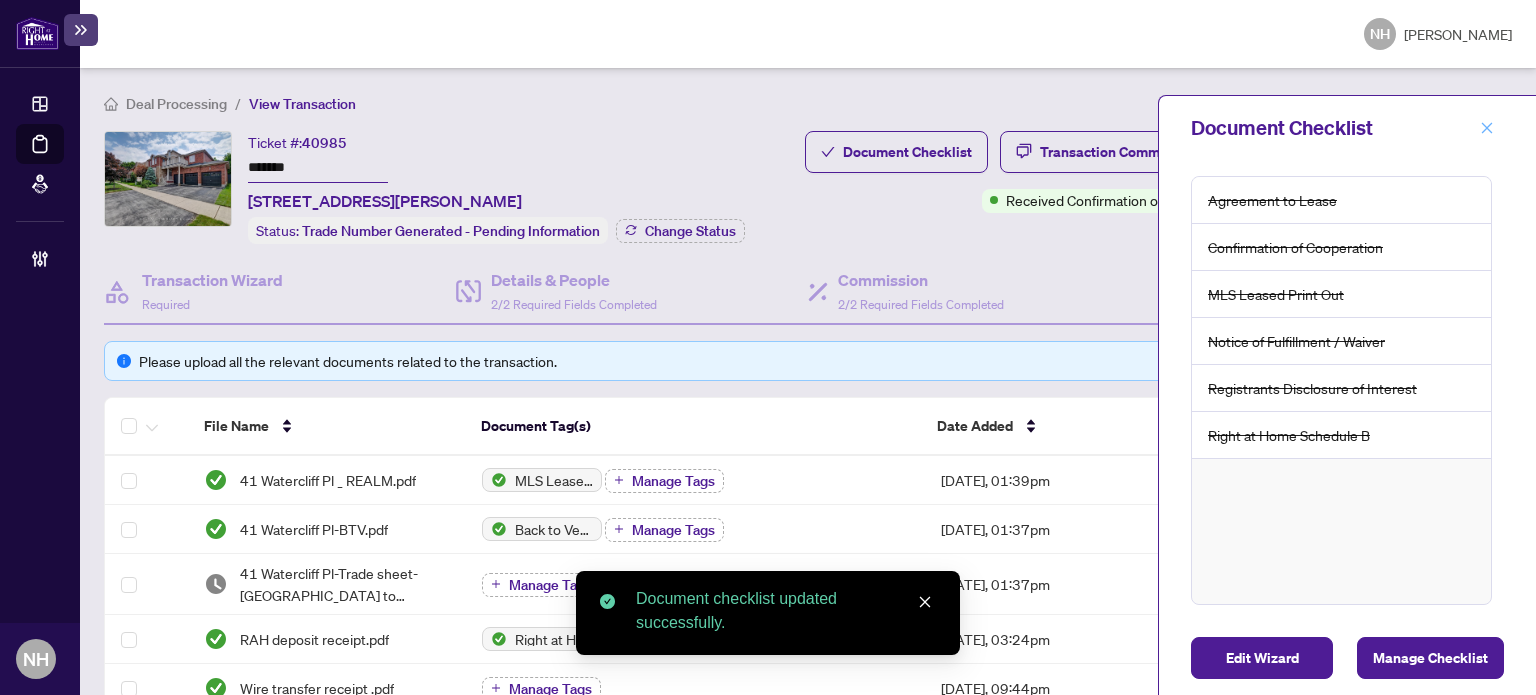 click 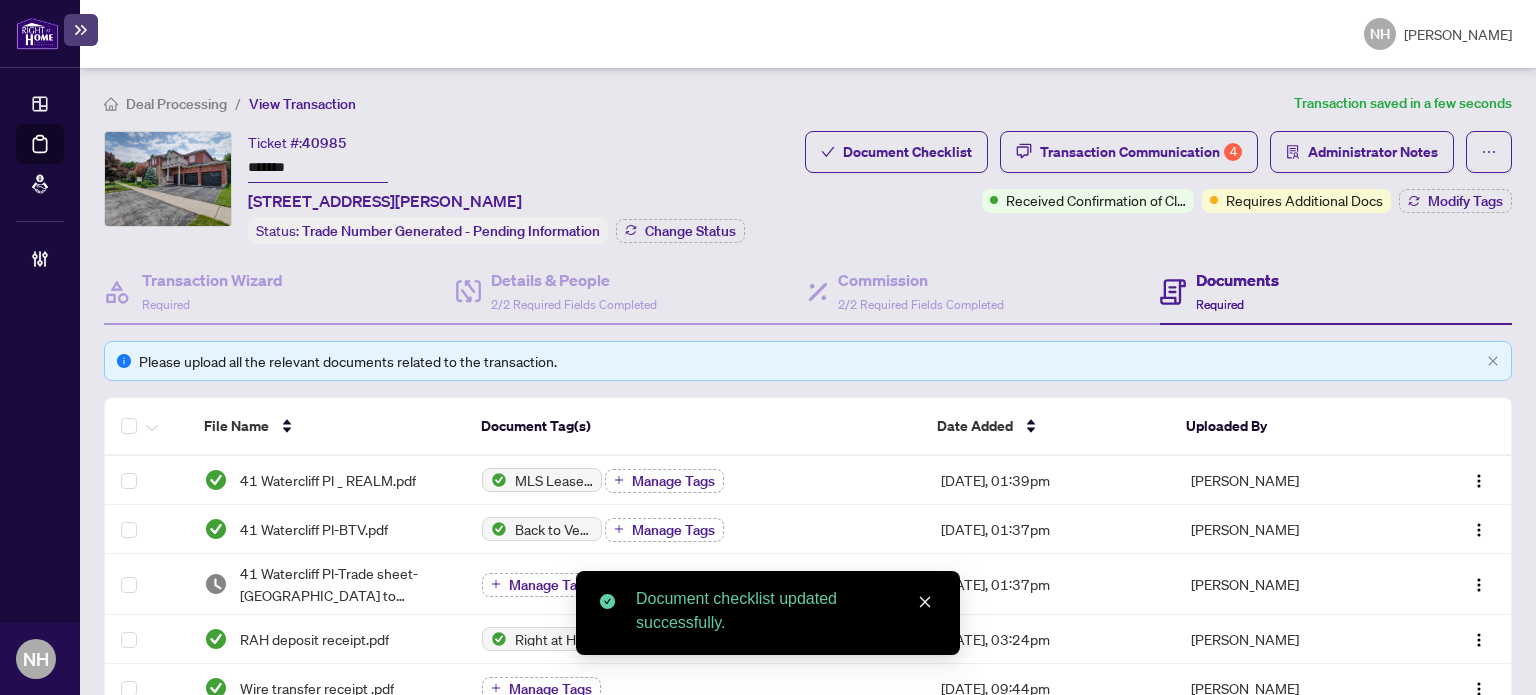drag, startPoint x: 325, startPoint y: 167, endPoint x: 118, endPoint y: 132, distance: 209.93808 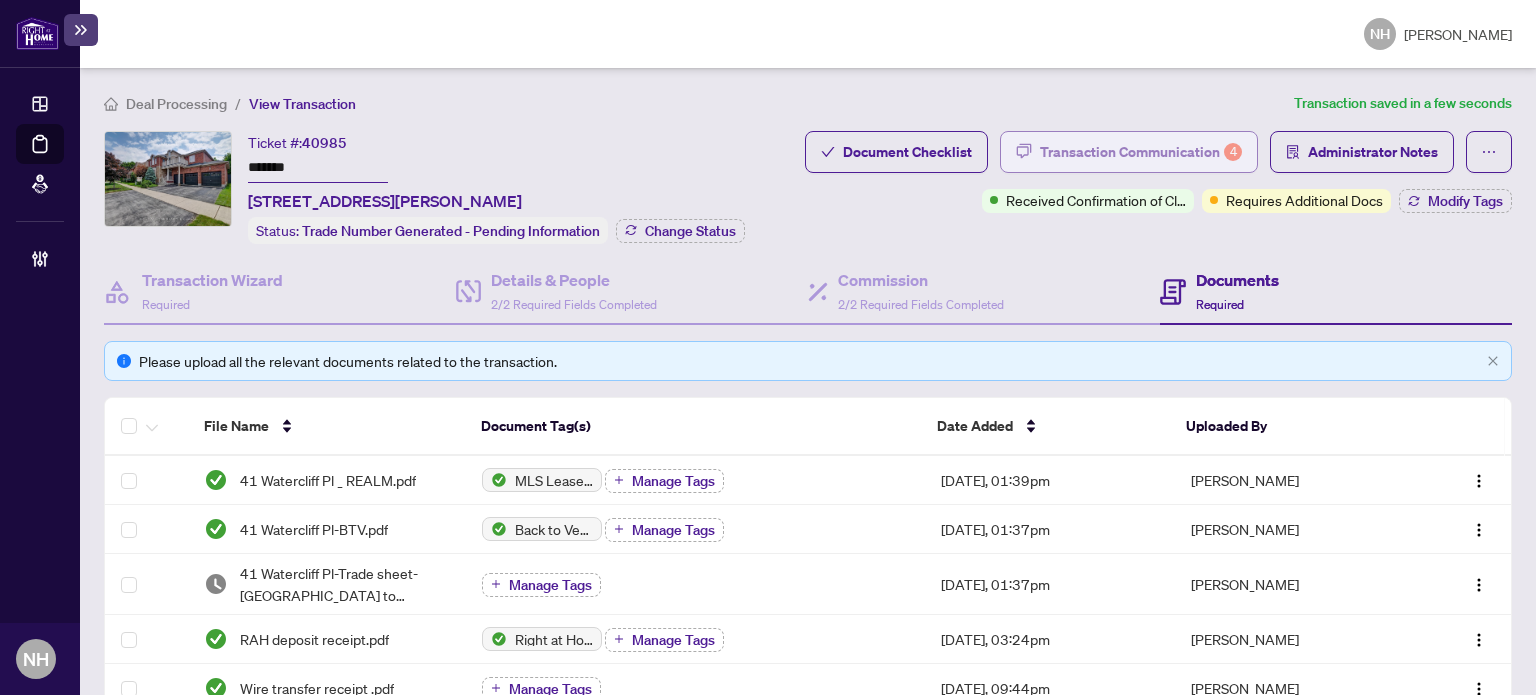 click on "Transaction Communication 4" at bounding box center (1141, 152) 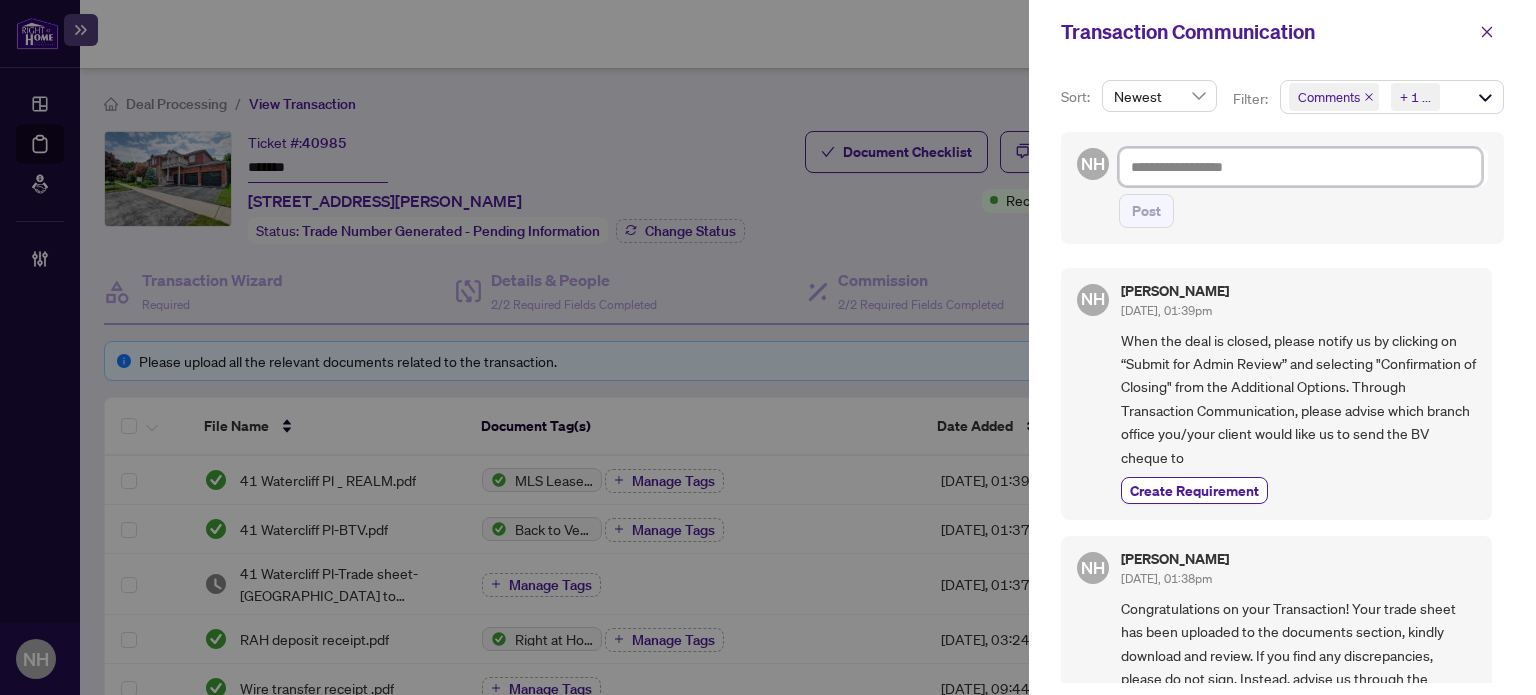 click at bounding box center (1300, 167) 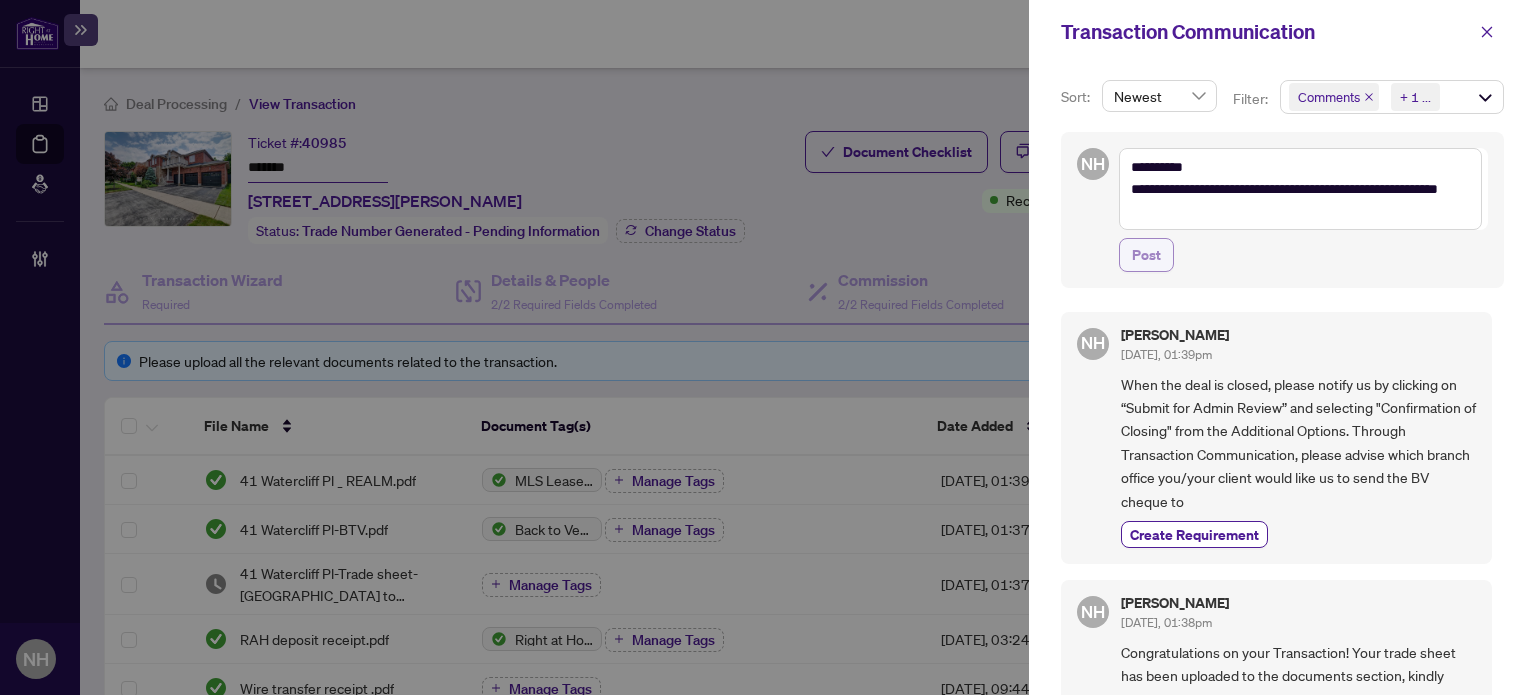 click on "Post" at bounding box center [1146, 255] 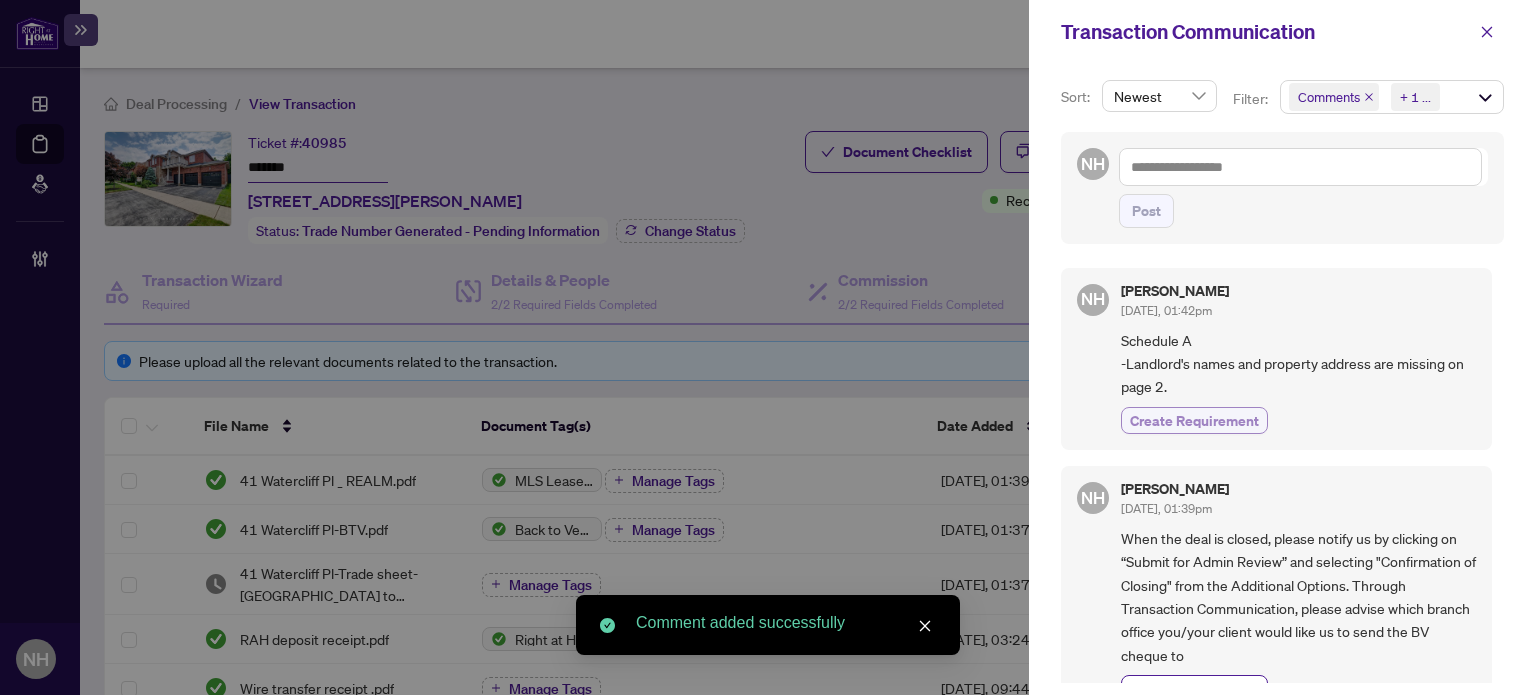 click on "Create Requirement" at bounding box center [1194, 420] 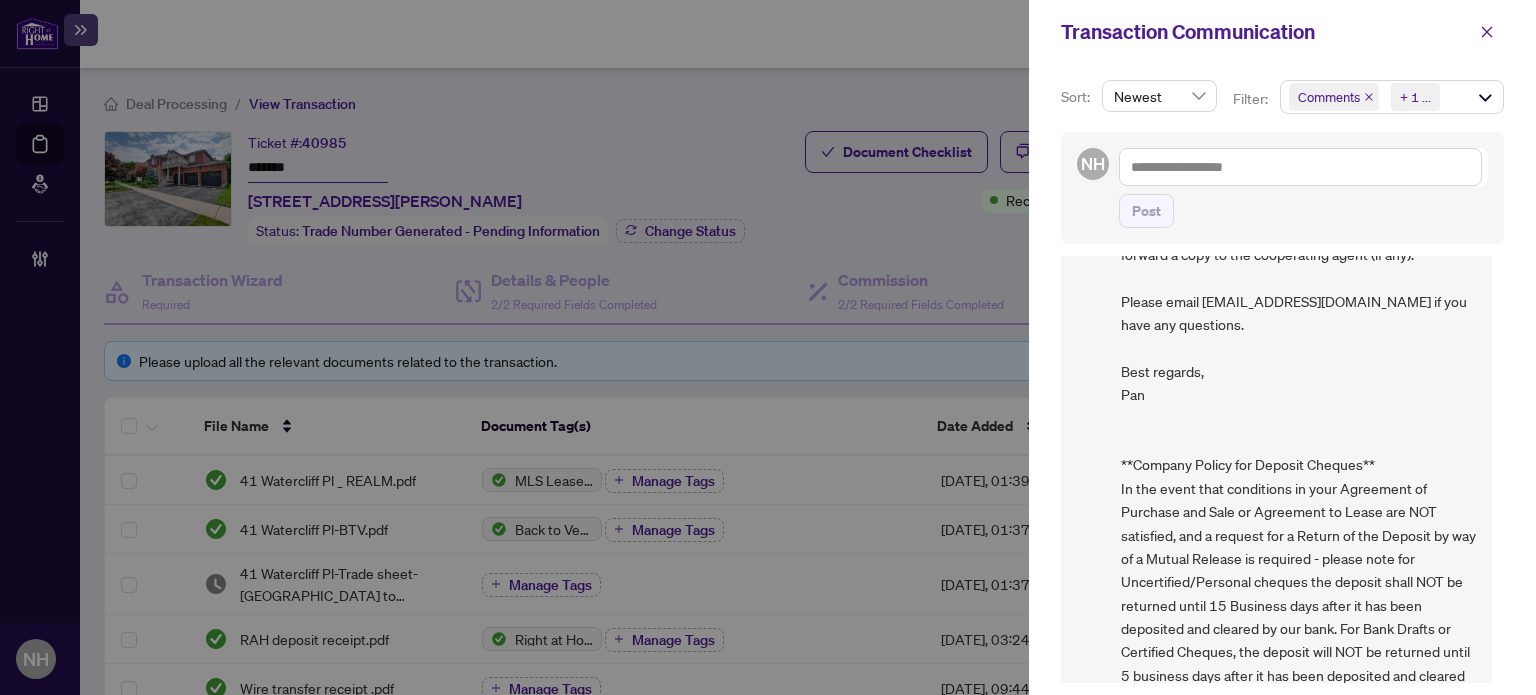 scroll, scrollTop: 2020, scrollLeft: 0, axis: vertical 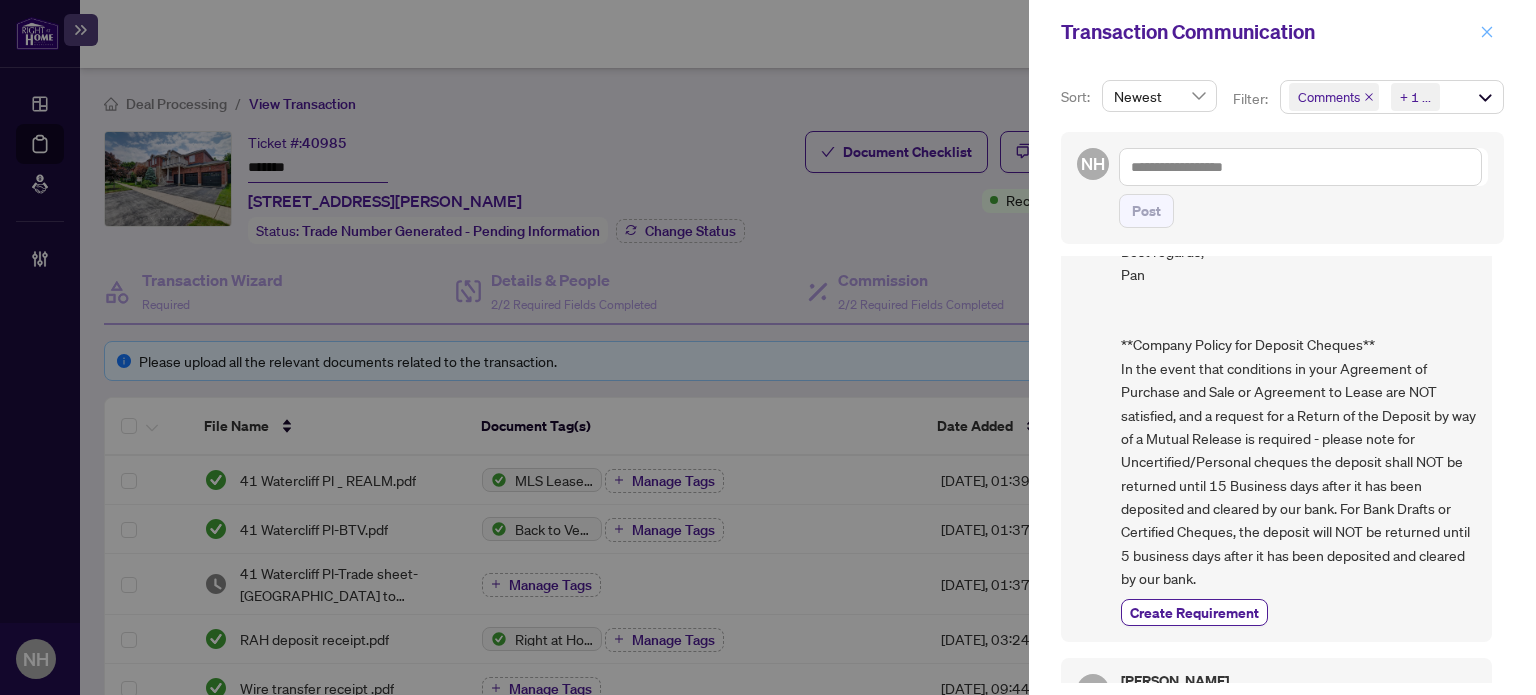 click at bounding box center [1487, 32] 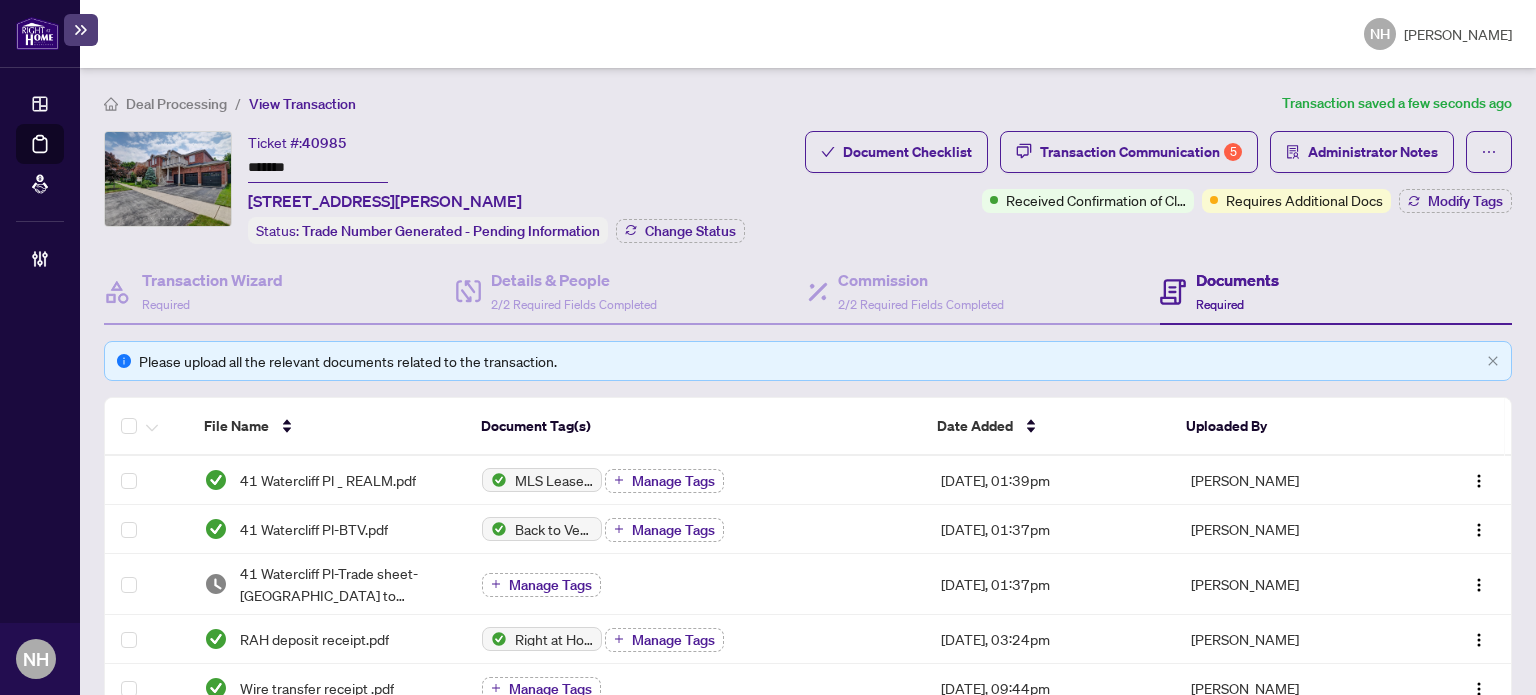click on "Deal Processing" at bounding box center [176, 104] 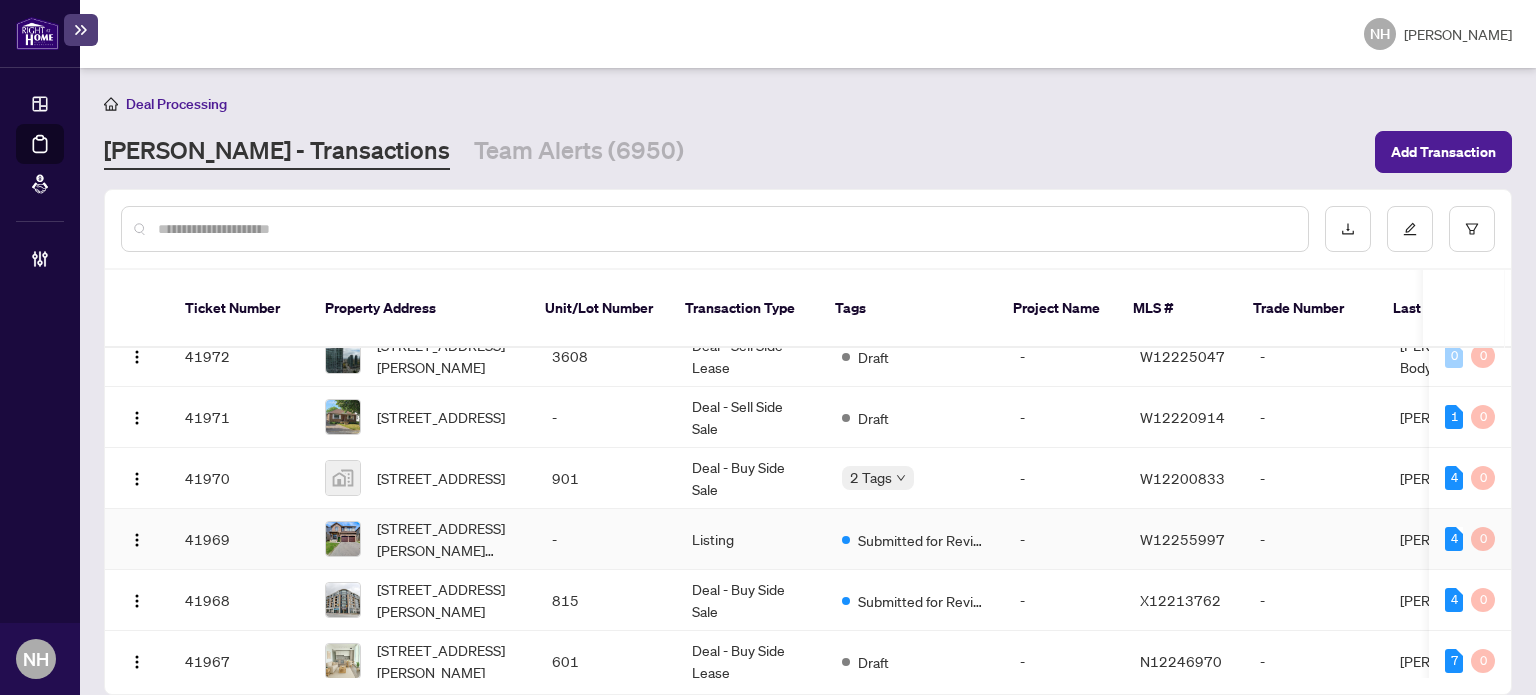 scroll, scrollTop: 0, scrollLeft: 0, axis: both 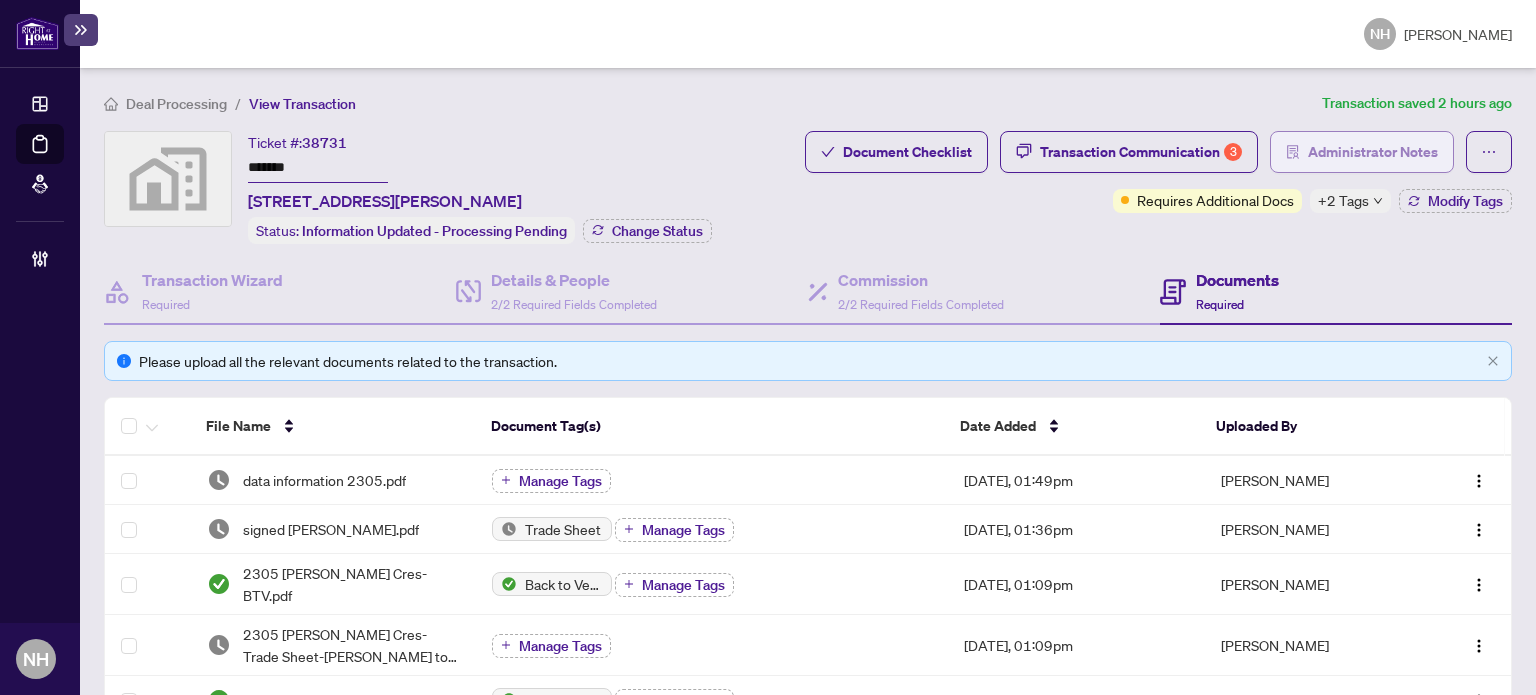 click on "Administrator Notes" at bounding box center (1373, 152) 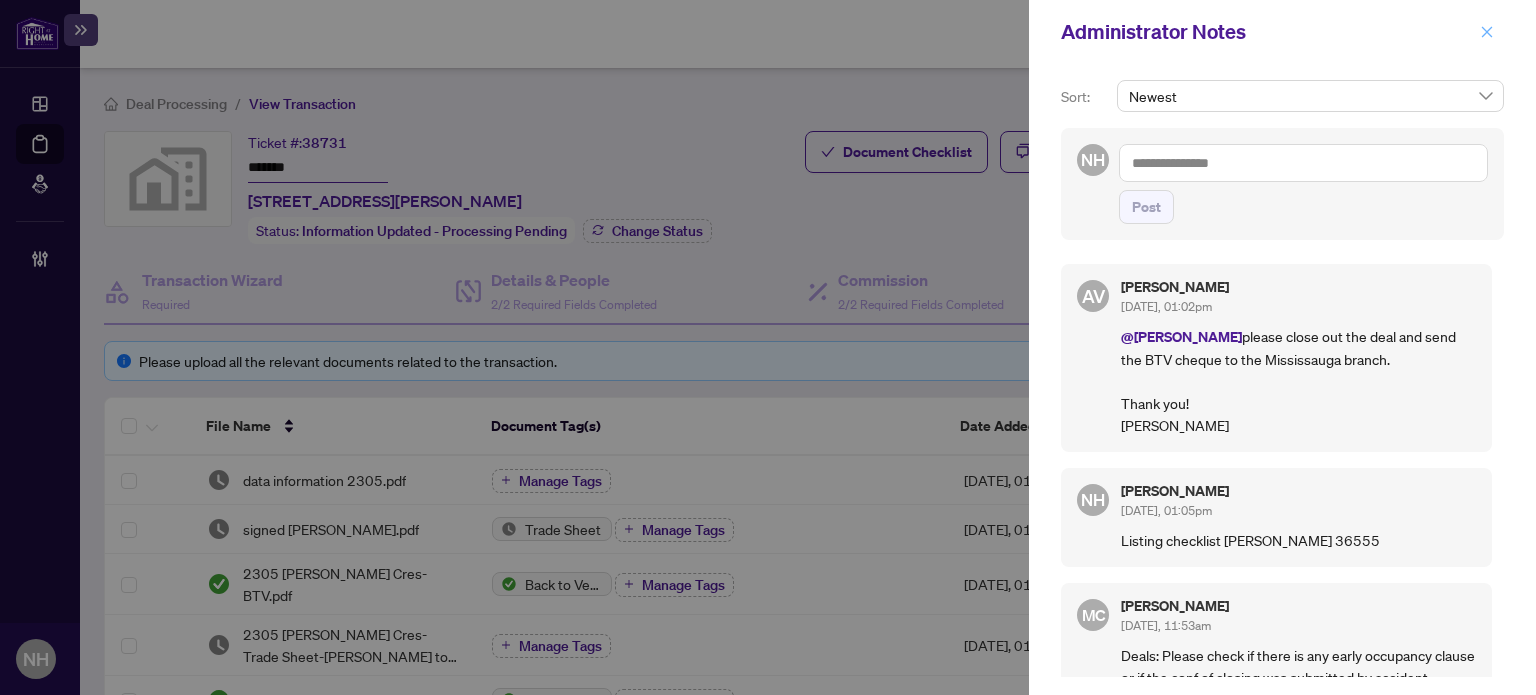 click 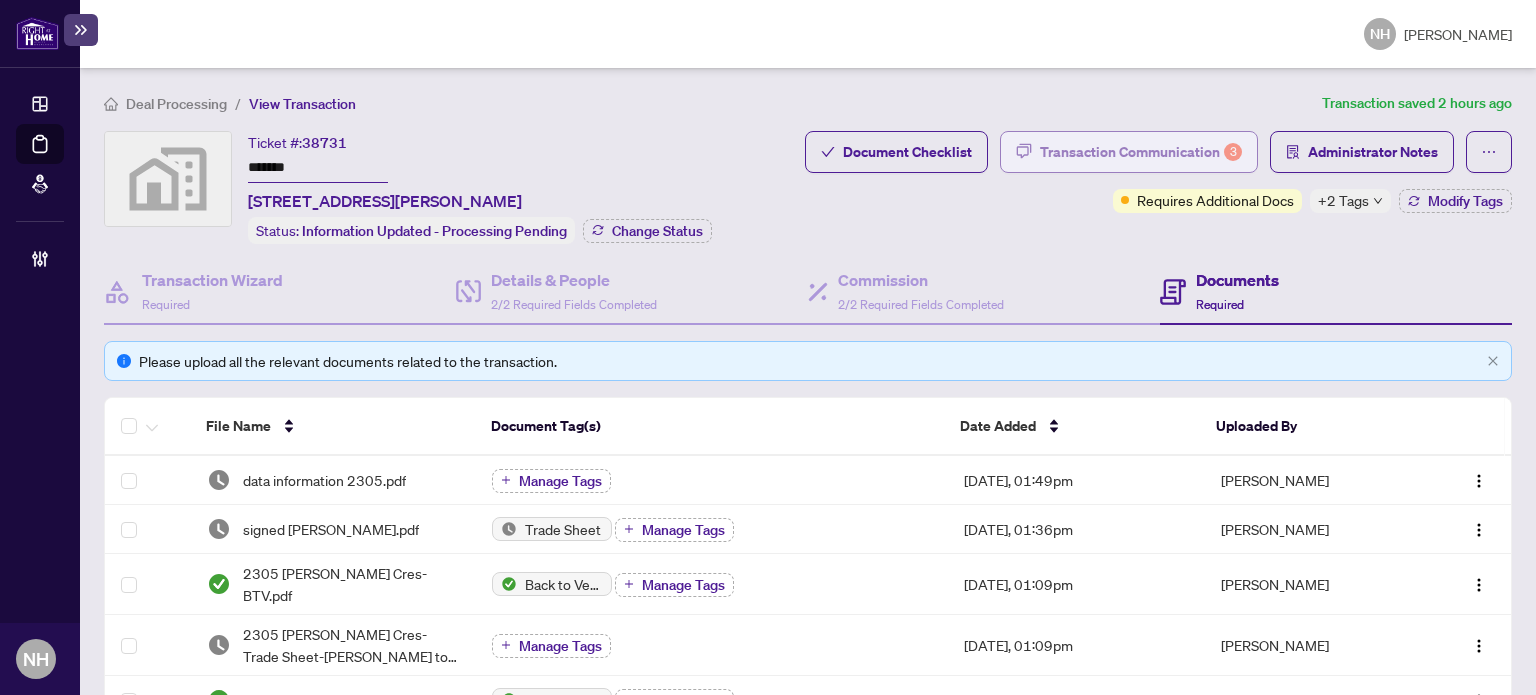 click on "Transaction Communication 3" at bounding box center (1141, 152) 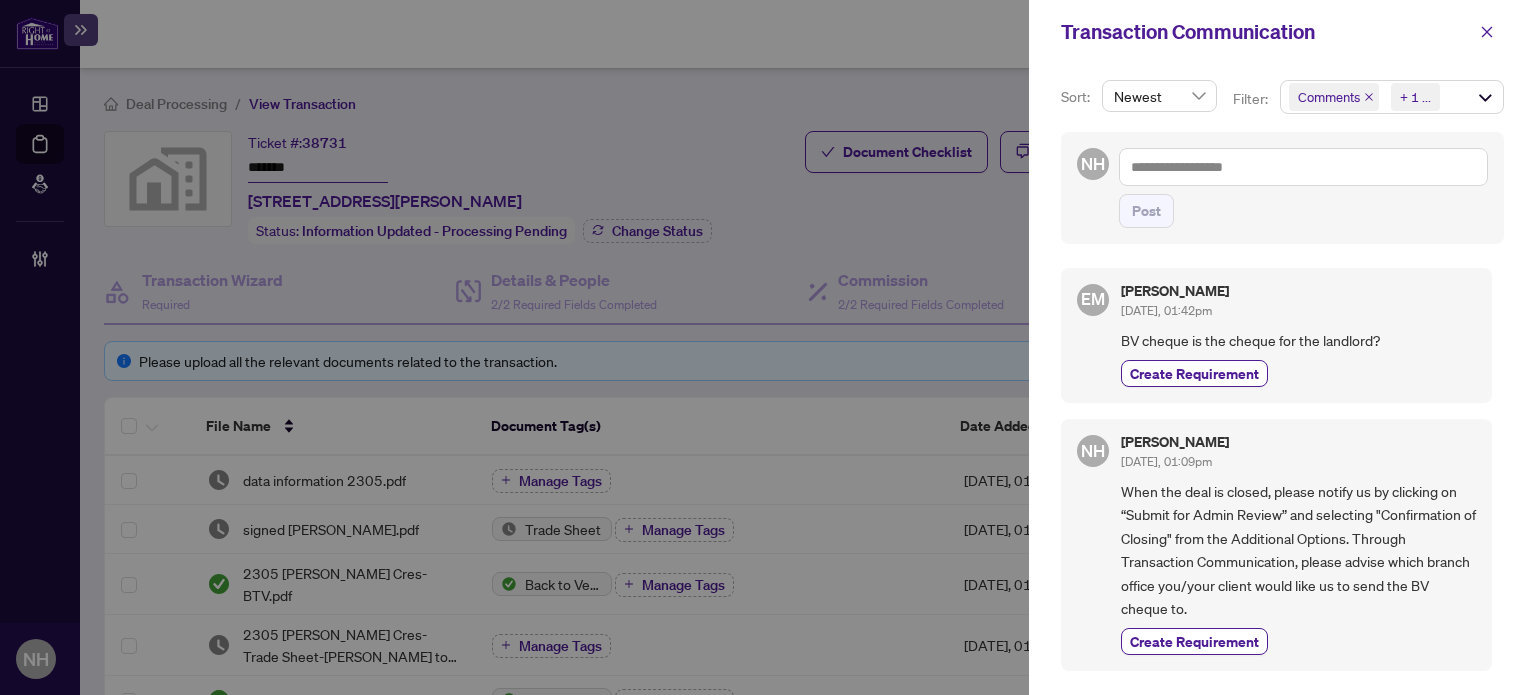click 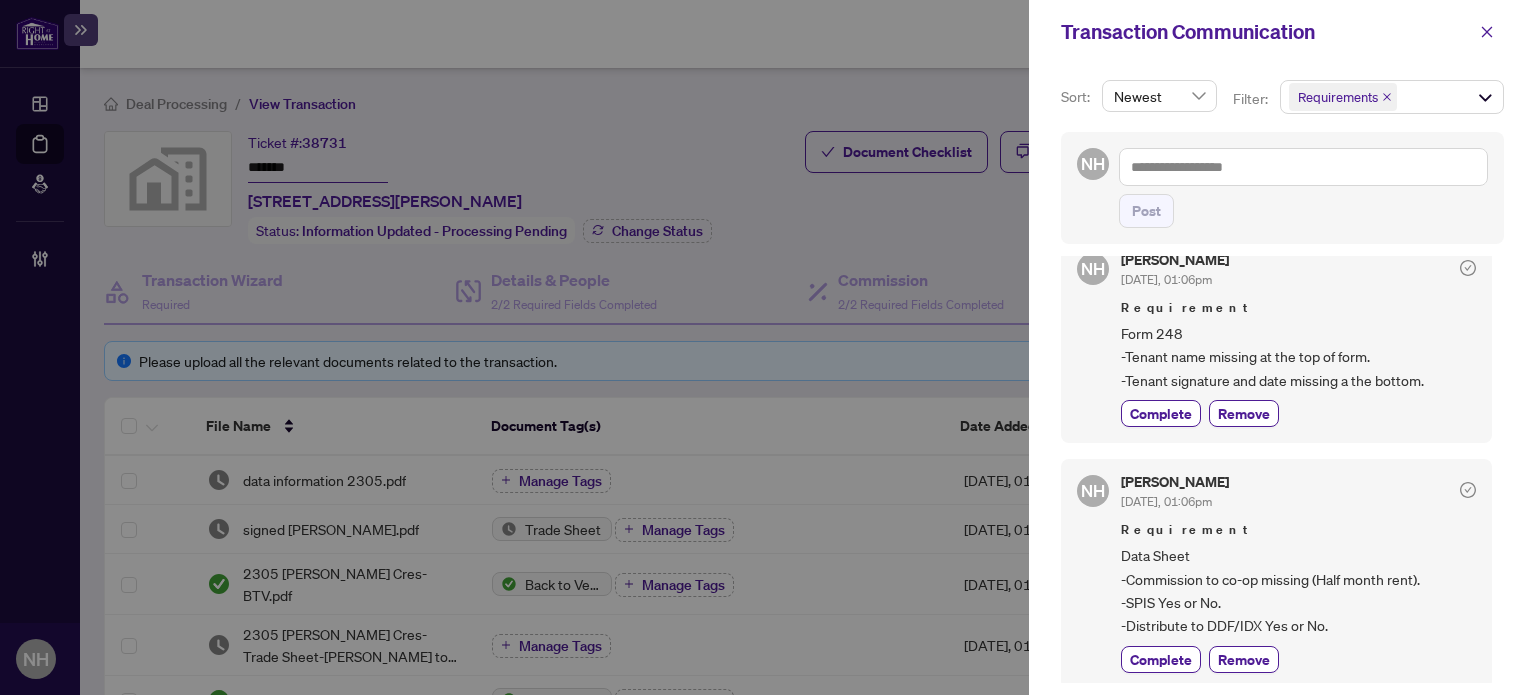 scroll, scrollTop: 207, scrollLeft: 0, axis: vertical 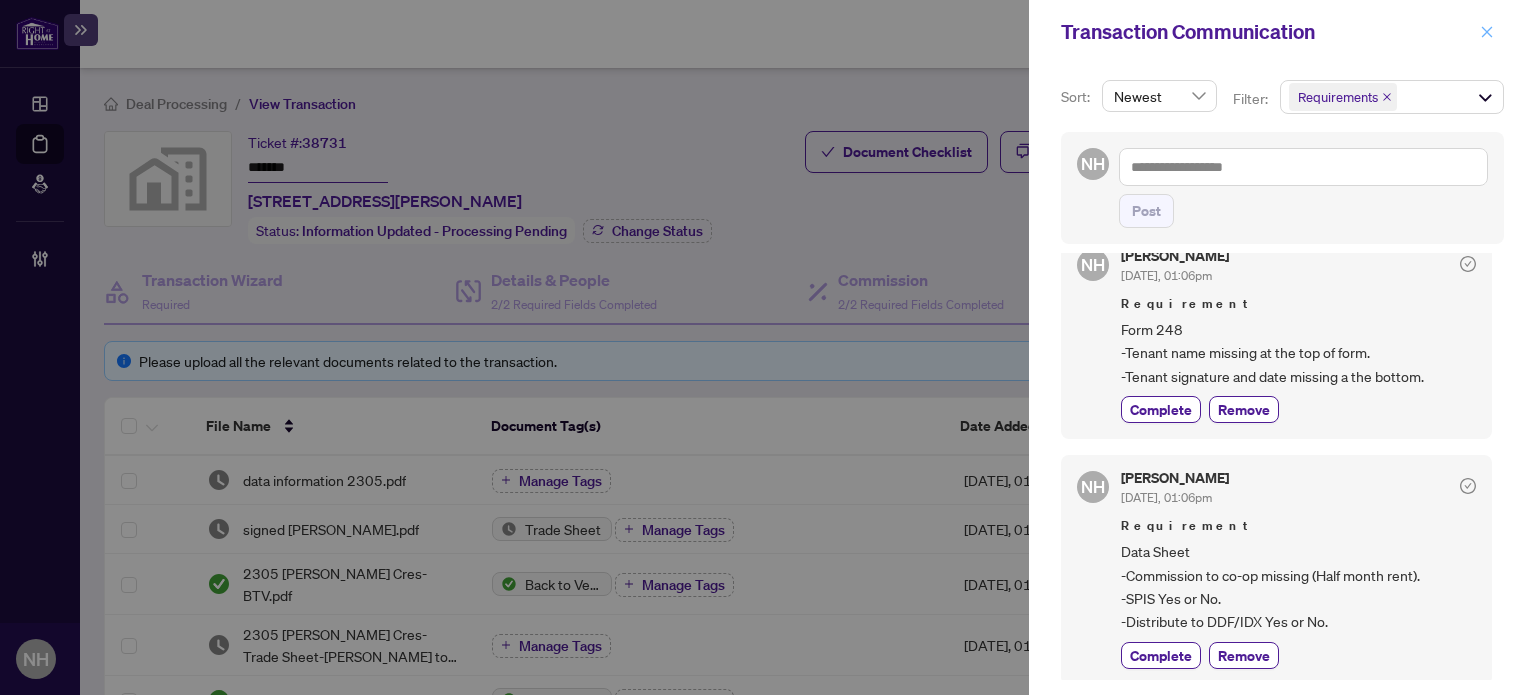 click 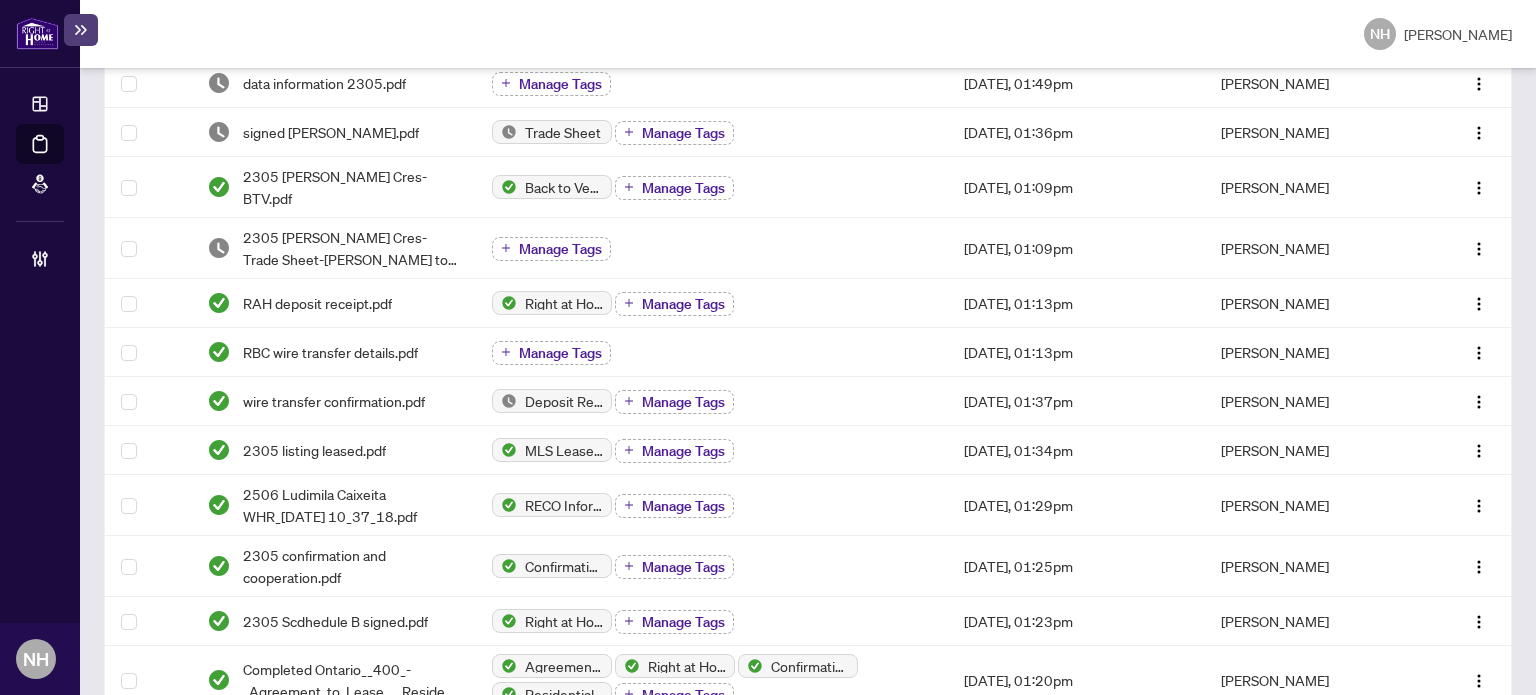 scroll, scrollTop: 300, scrollLeft: 0, axis: vertical 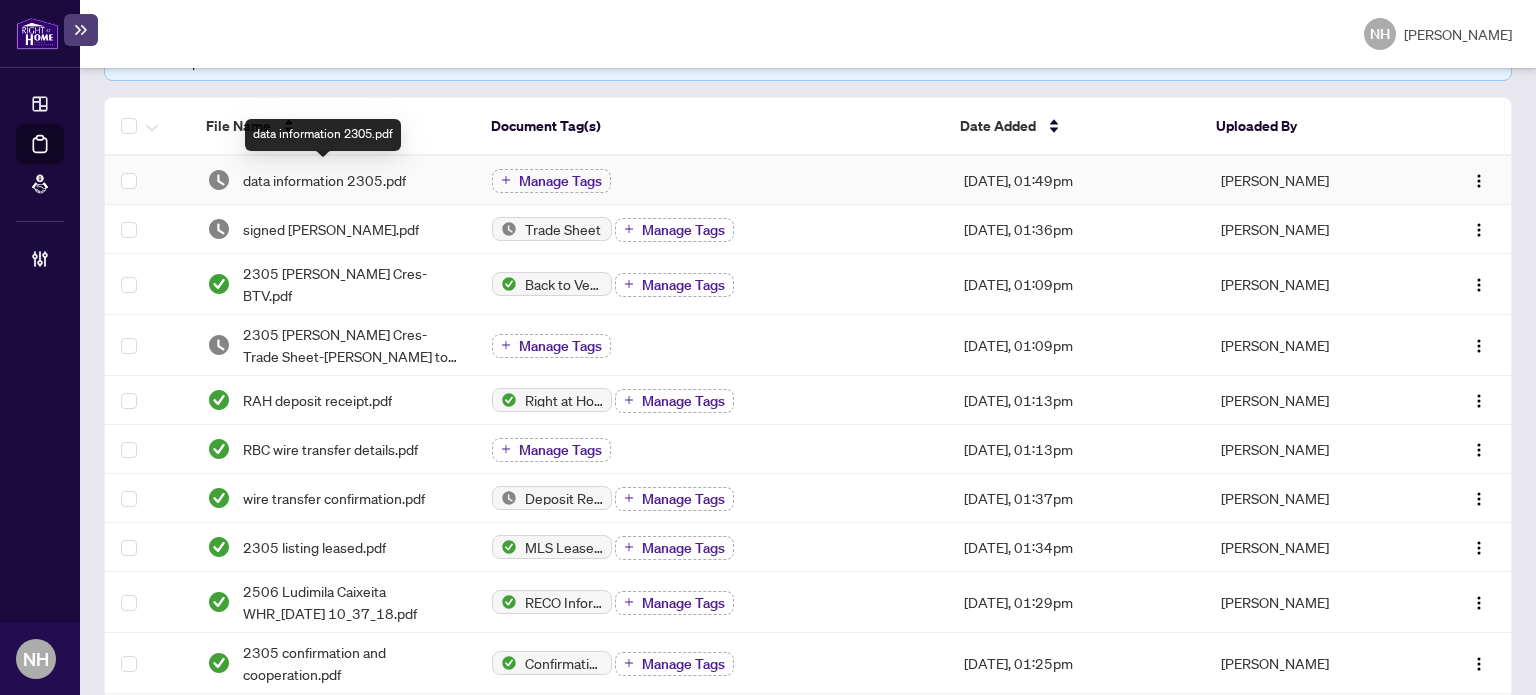 click on "data information 2305.pdf" at bounding box center [324, 180] 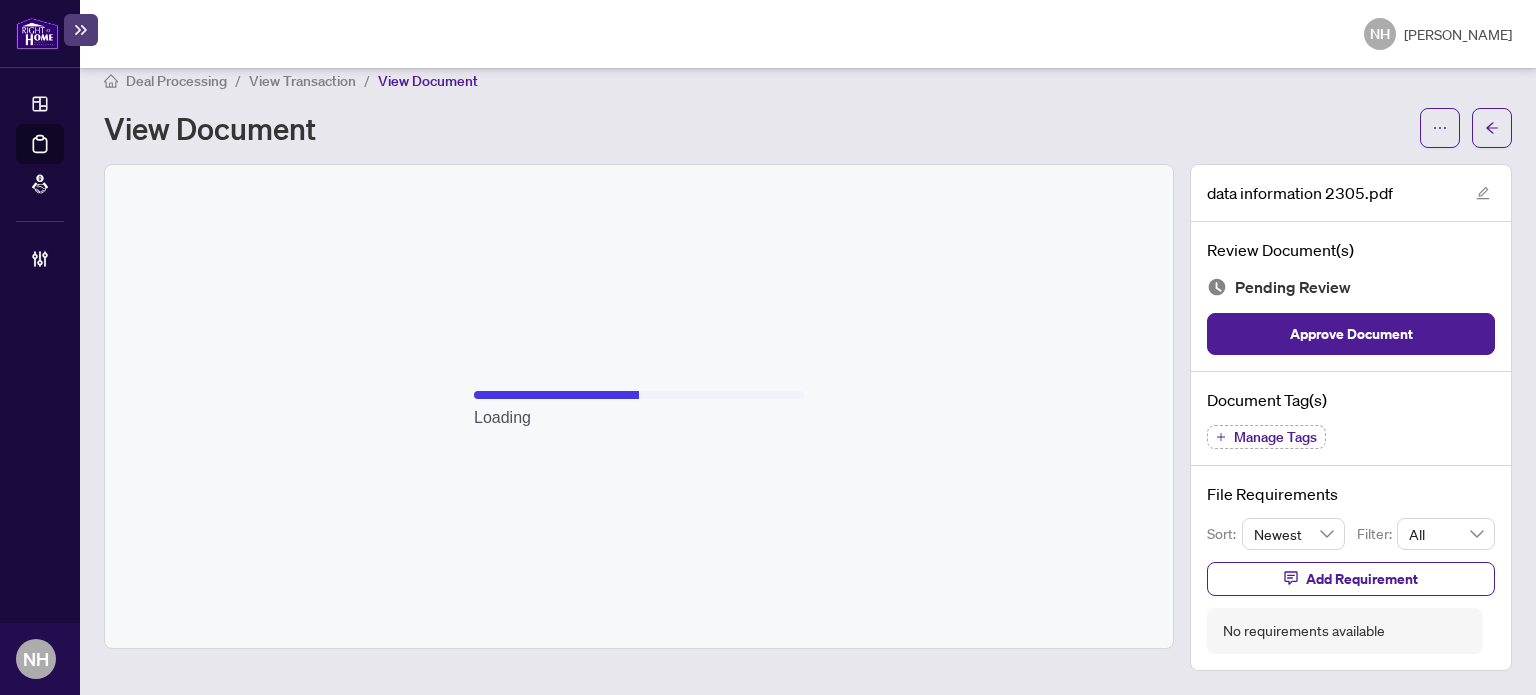 scroll, scrollTop: 18, scrollLeft: 0, axis: vertical 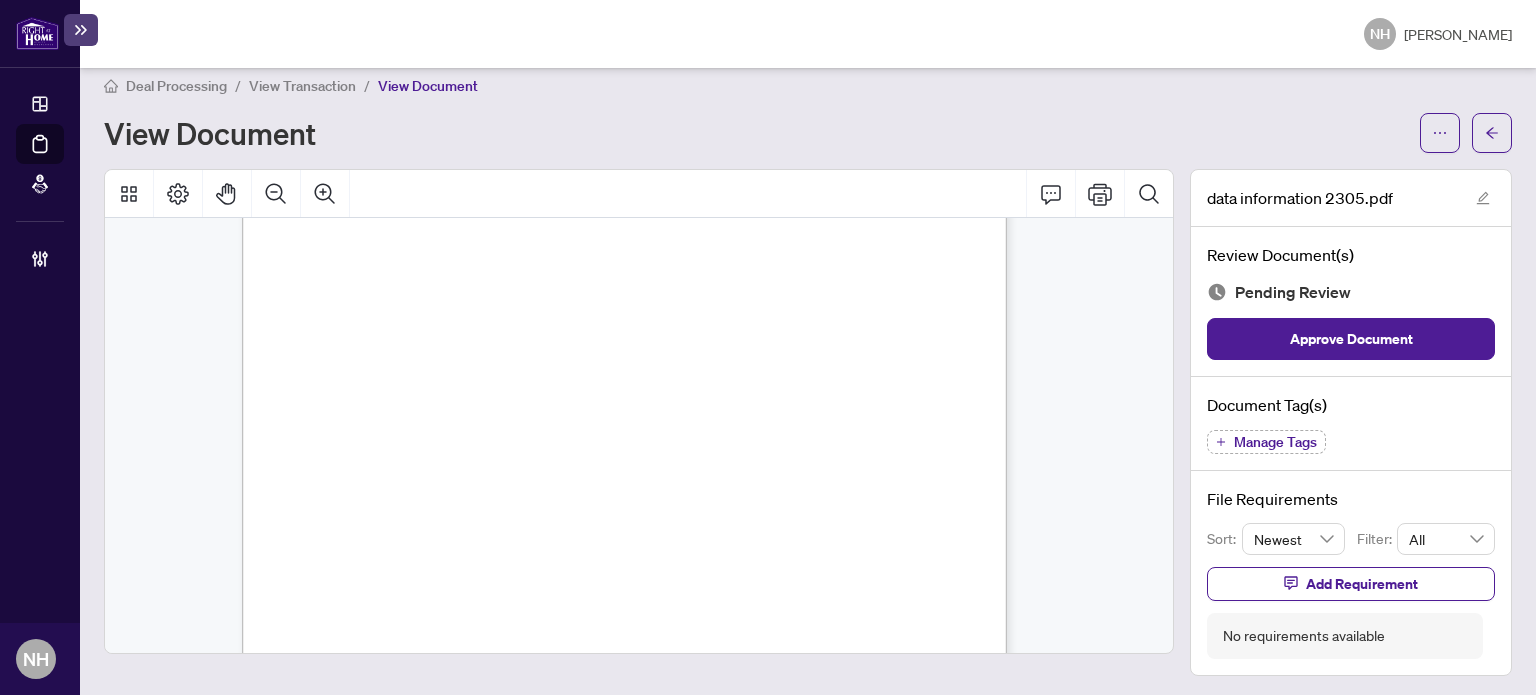 click on "View Transaction" at bounding box center (302, 86) 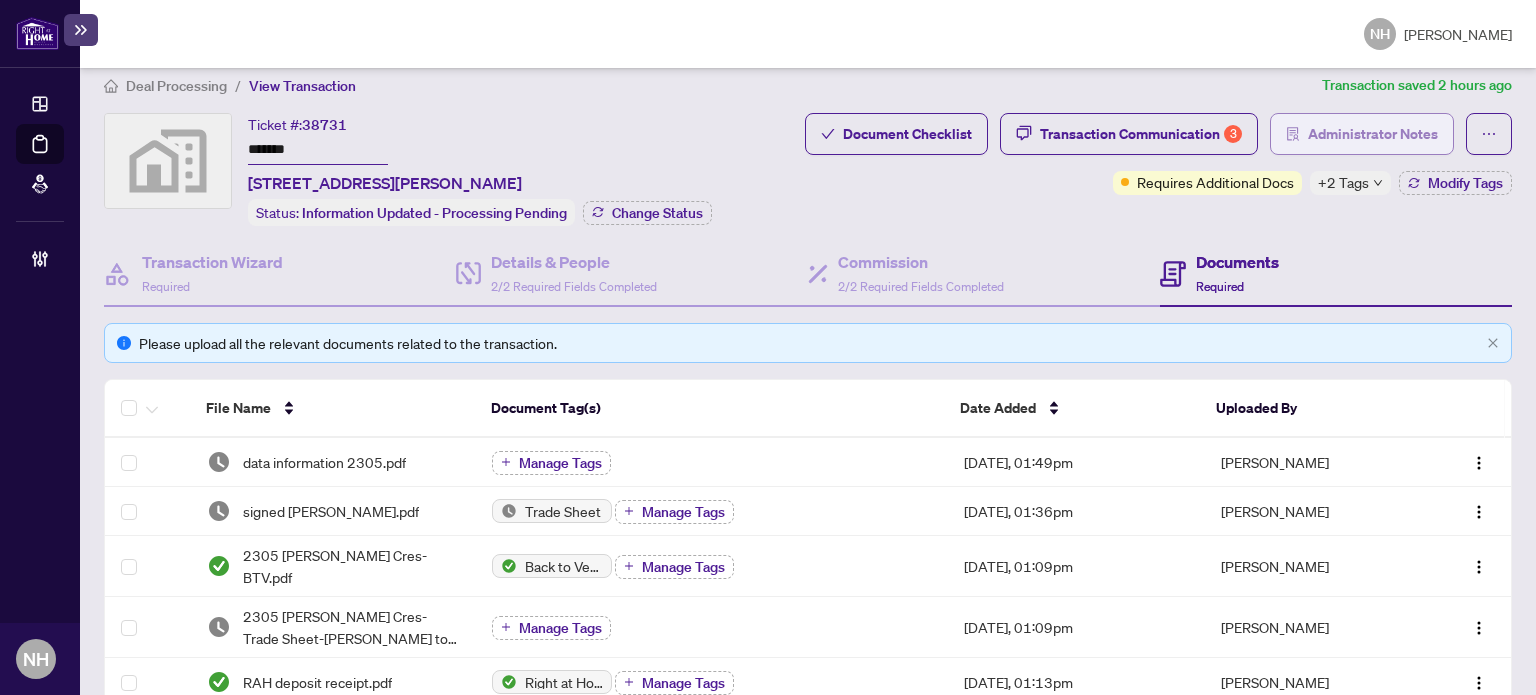 click on "Administrator Notes" at bounding box center [1373, 134] 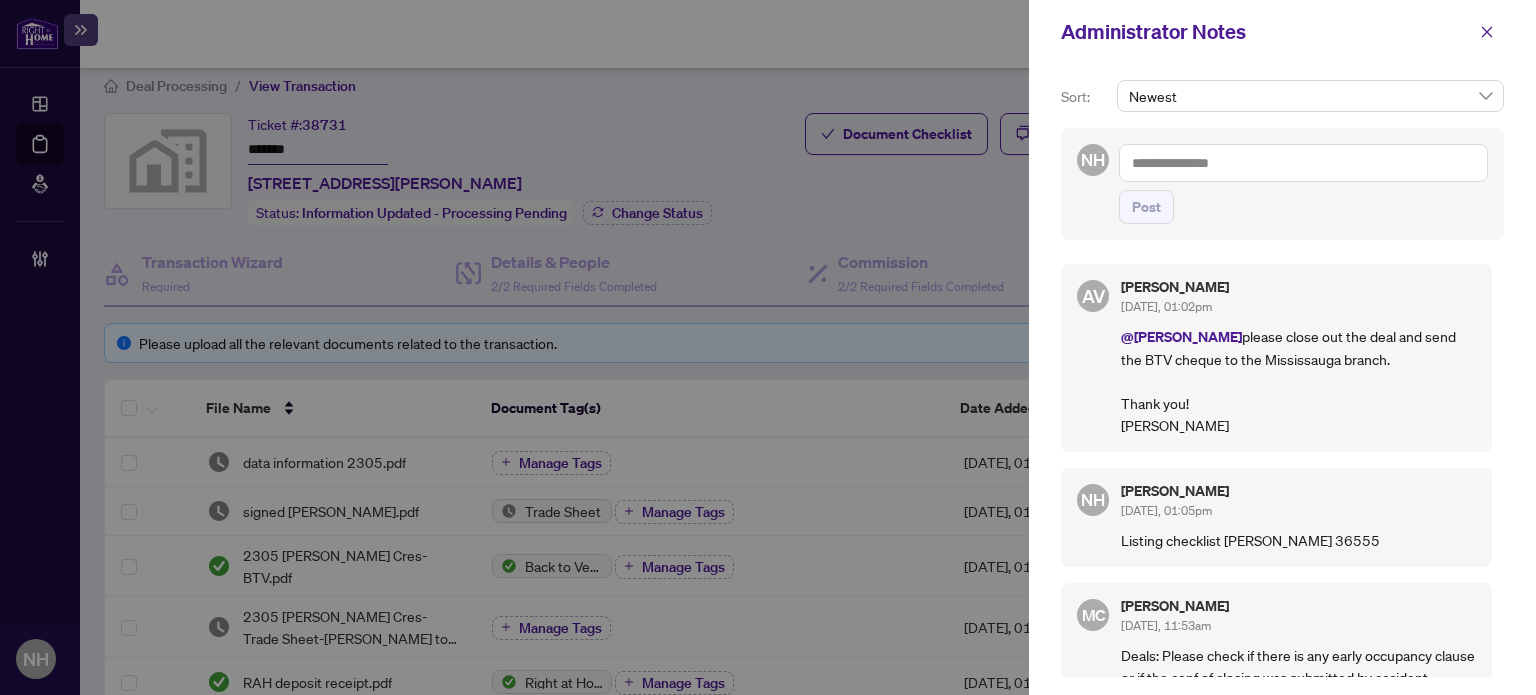 click at bounding box center [1303, 163] 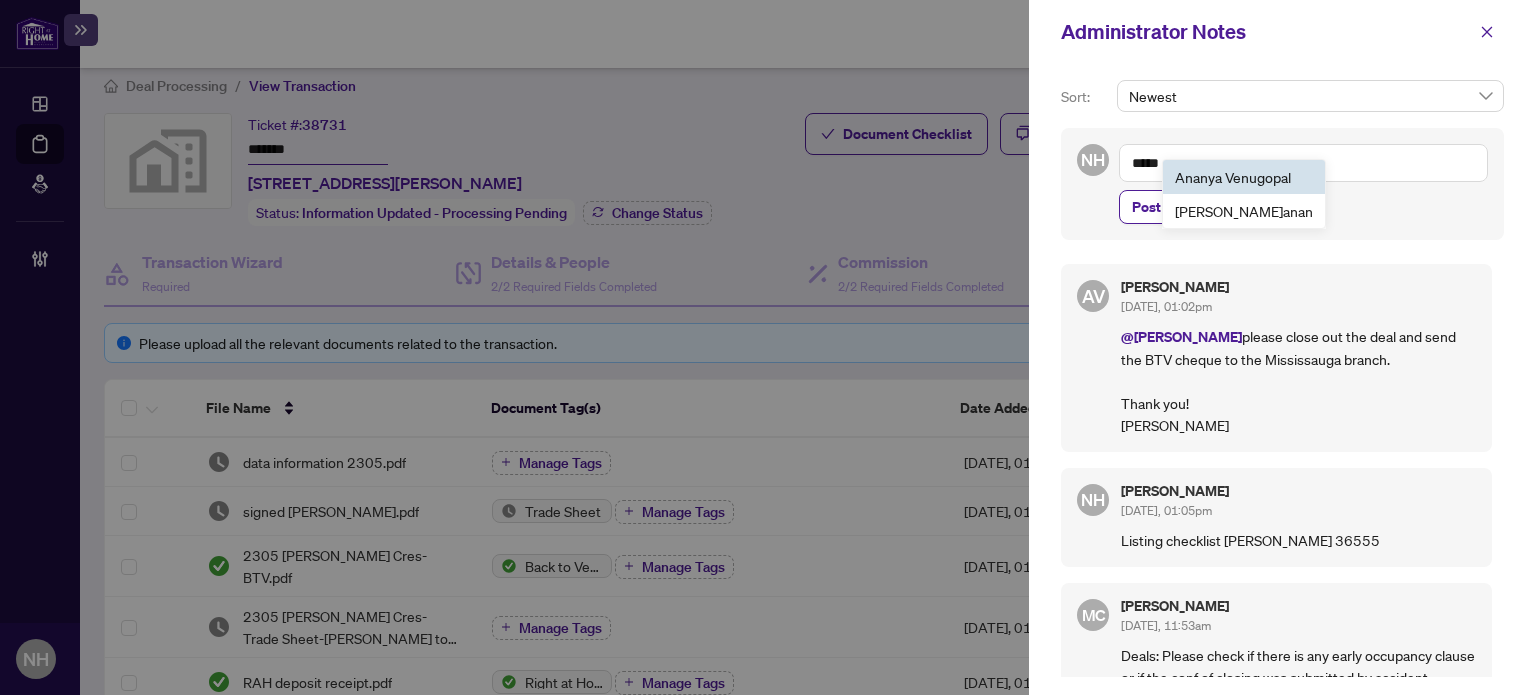 click on "Anan ya Venugopal" at bounding box center [1244, 177] 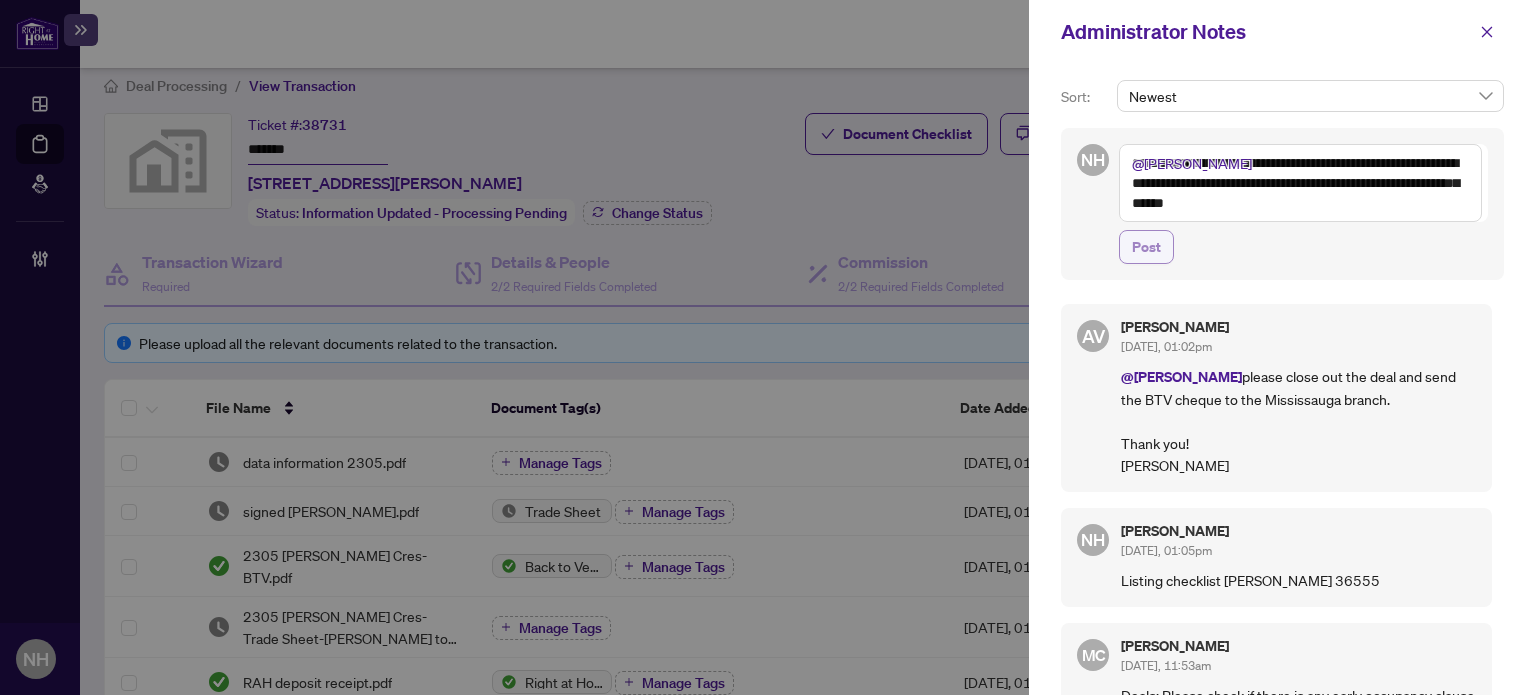 type on "**********" 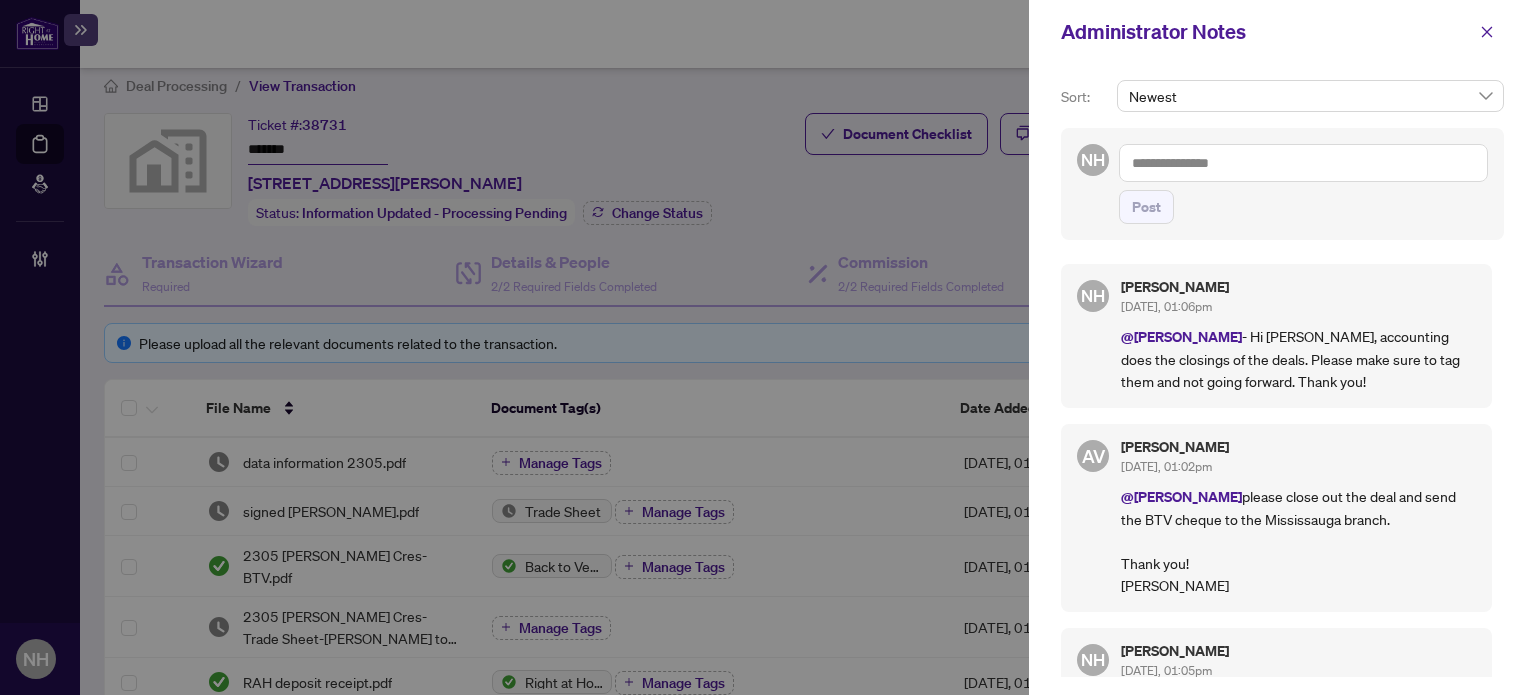 click at bounding box center [1303, 163] 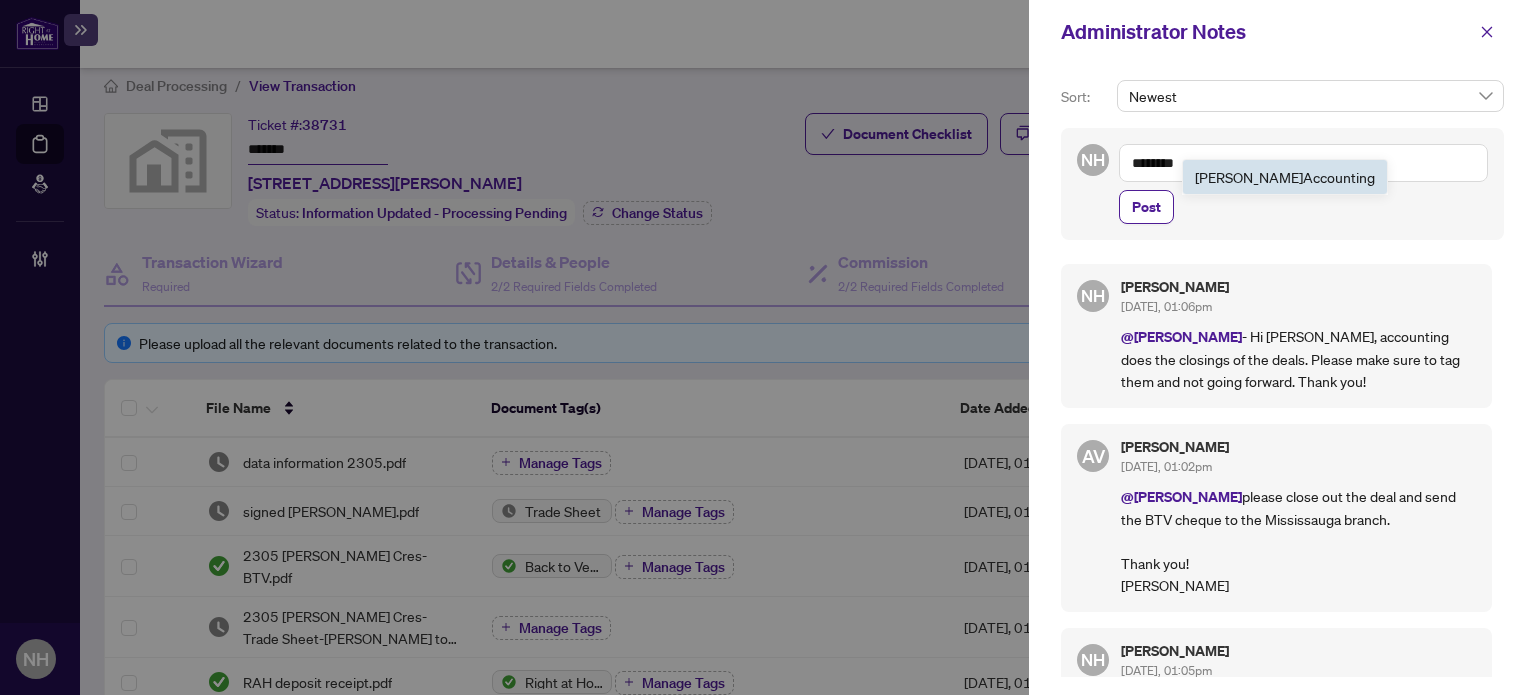 click on "Account" at bounding box center [1329, 177] 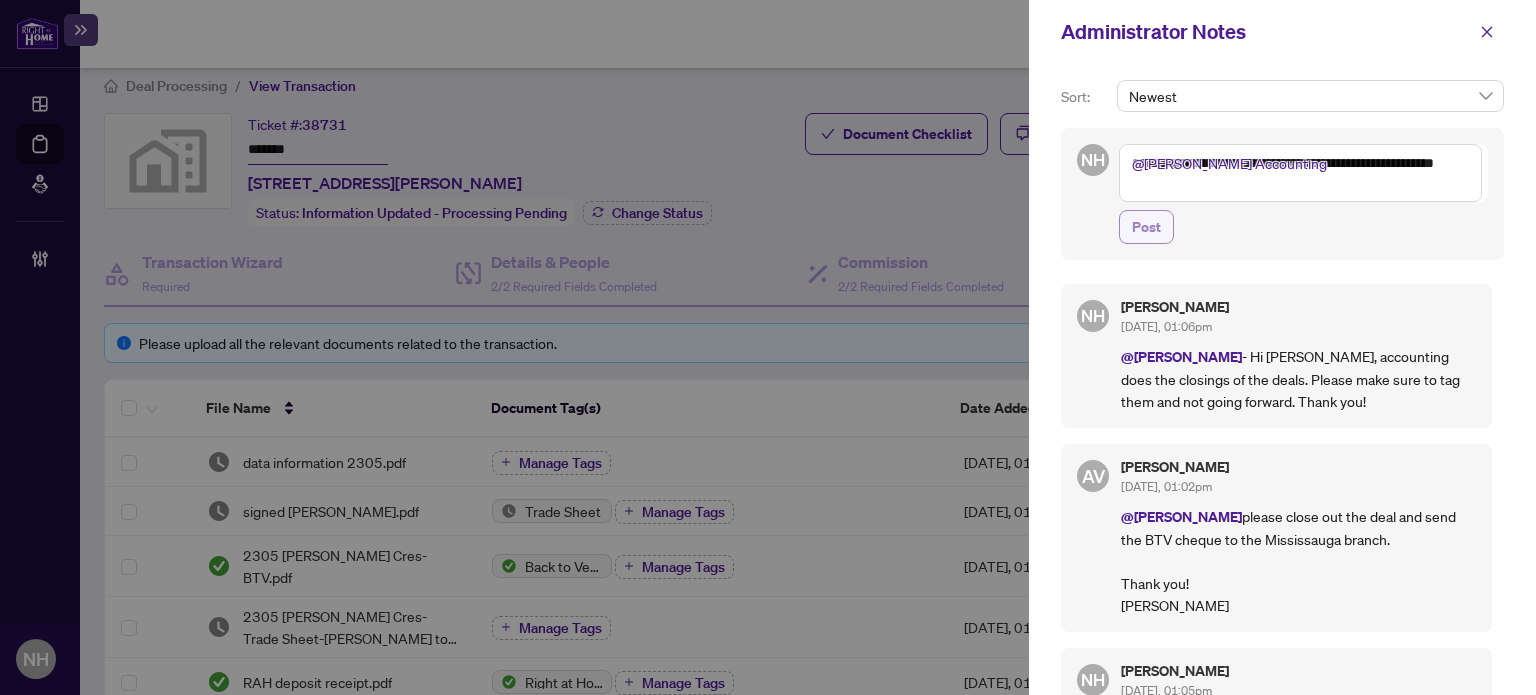 type on "**********" 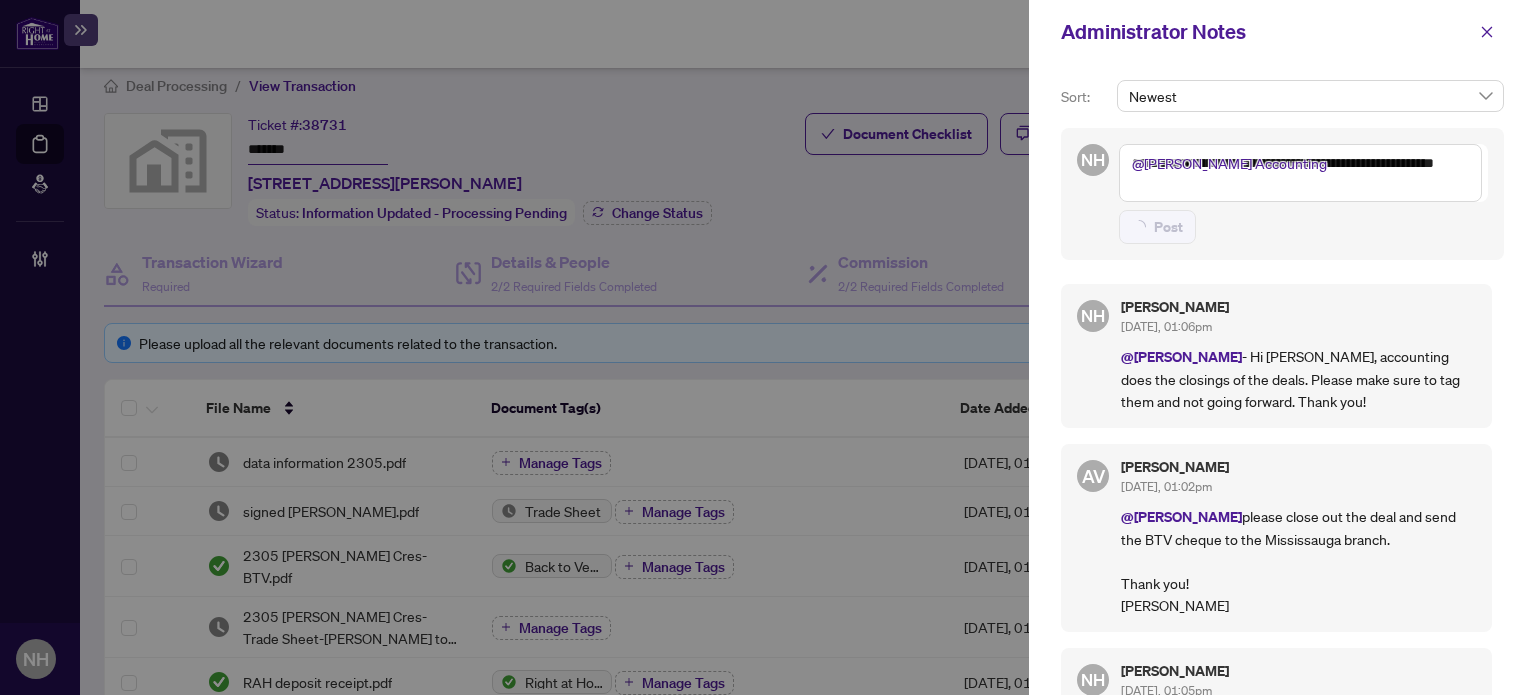 type 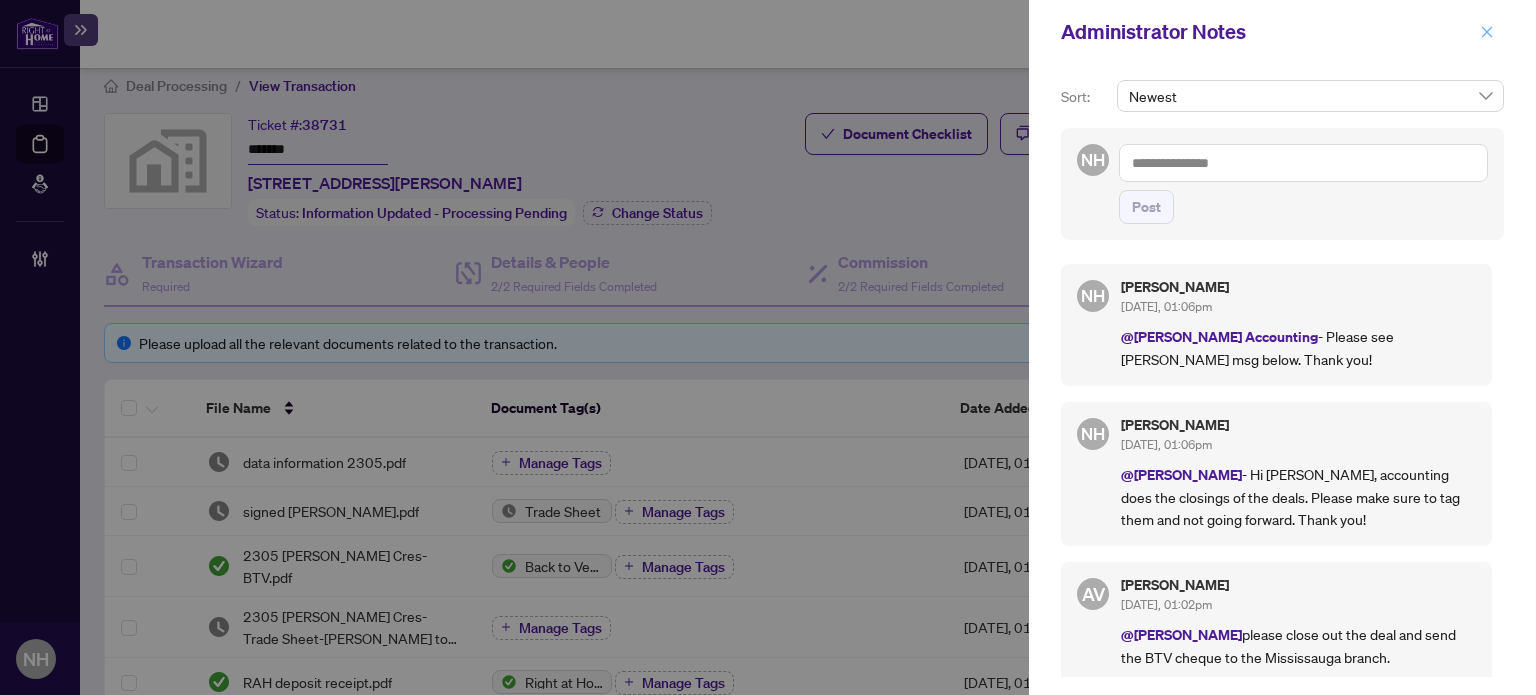 click at bounding box center [1487, 32] 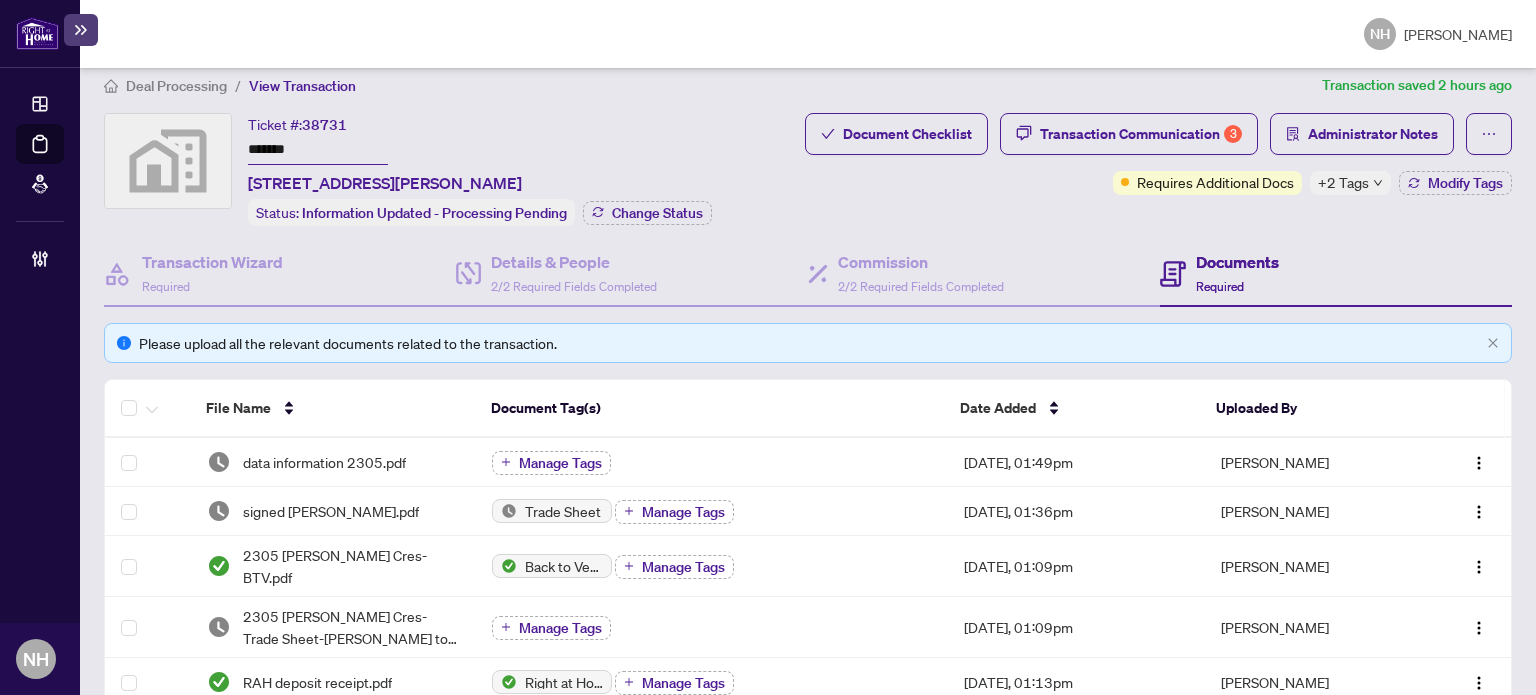 click on "+2 Tags" at bounding box center (1350, 183) 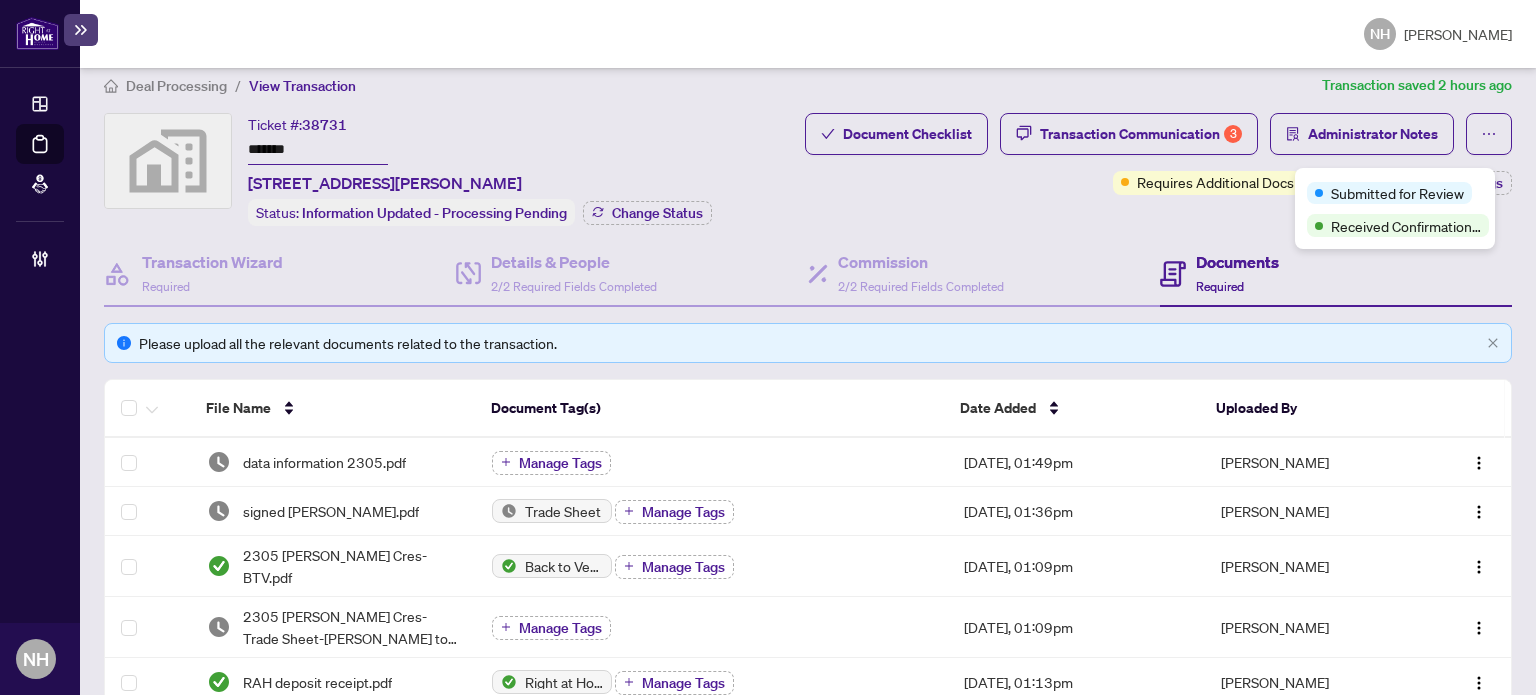 click on "Document Checklist Transaction Communication 3 Administrator Notes Requires Additional Docs +2 Tags Modify Tags" at bounding box center [1158, 169] 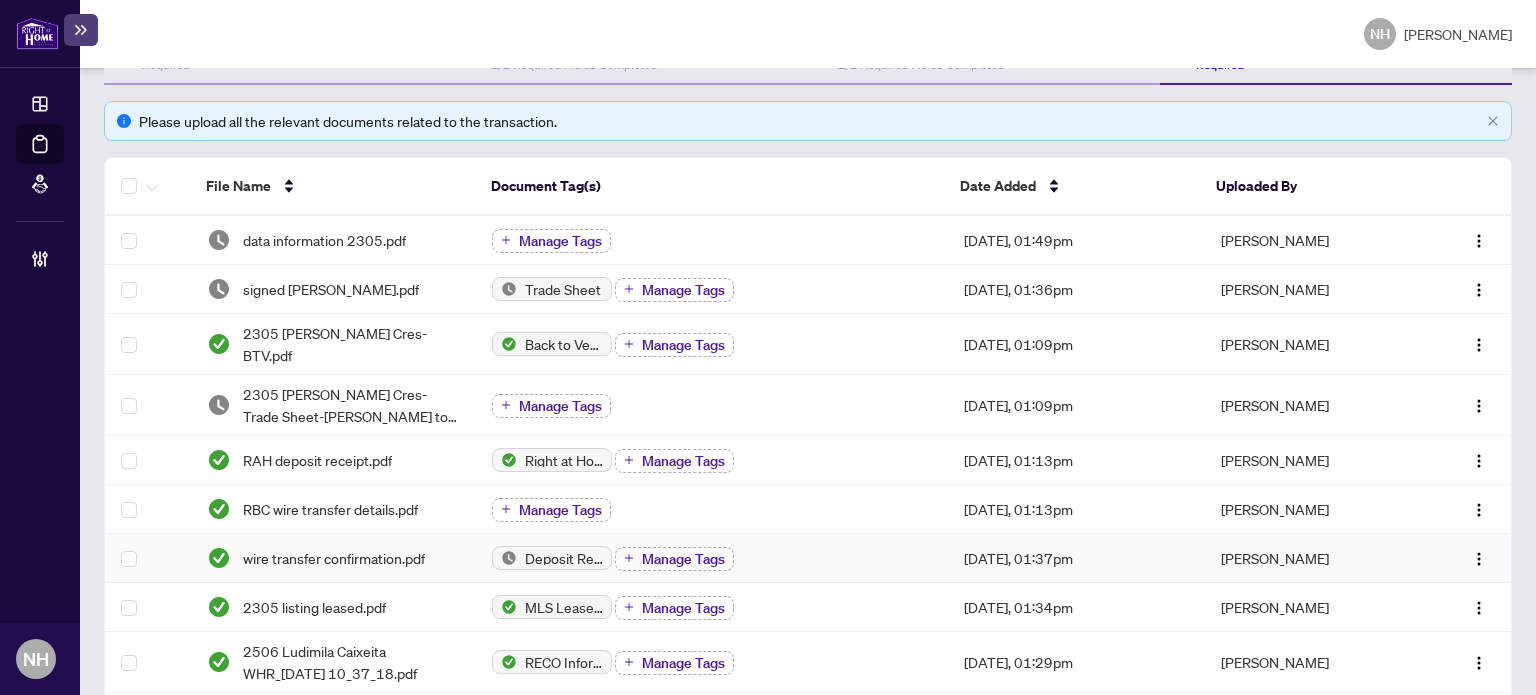 scroll, scrollTop: 218, scrollLeft: 0, axis: vertical 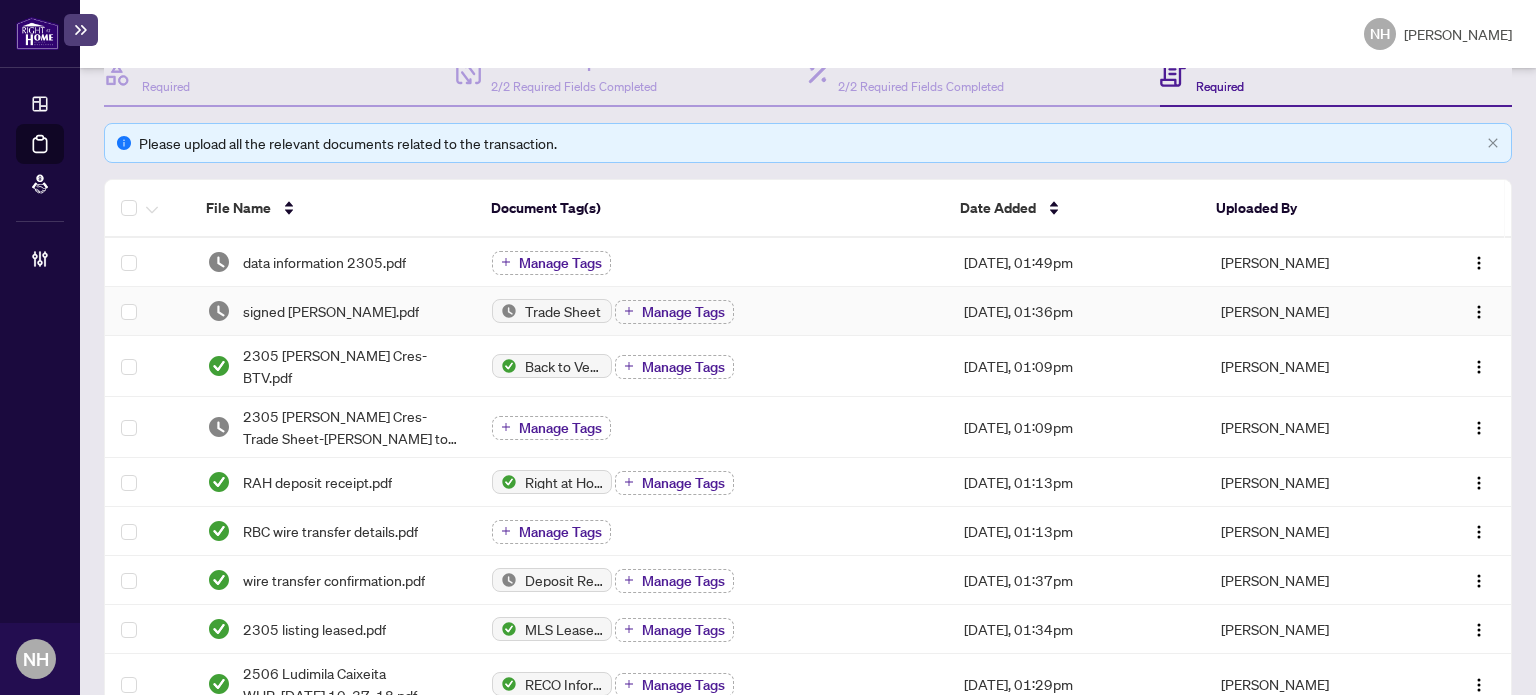click on "signed RAHR _ myAbode.pdf" at bounding box center (331, 311) 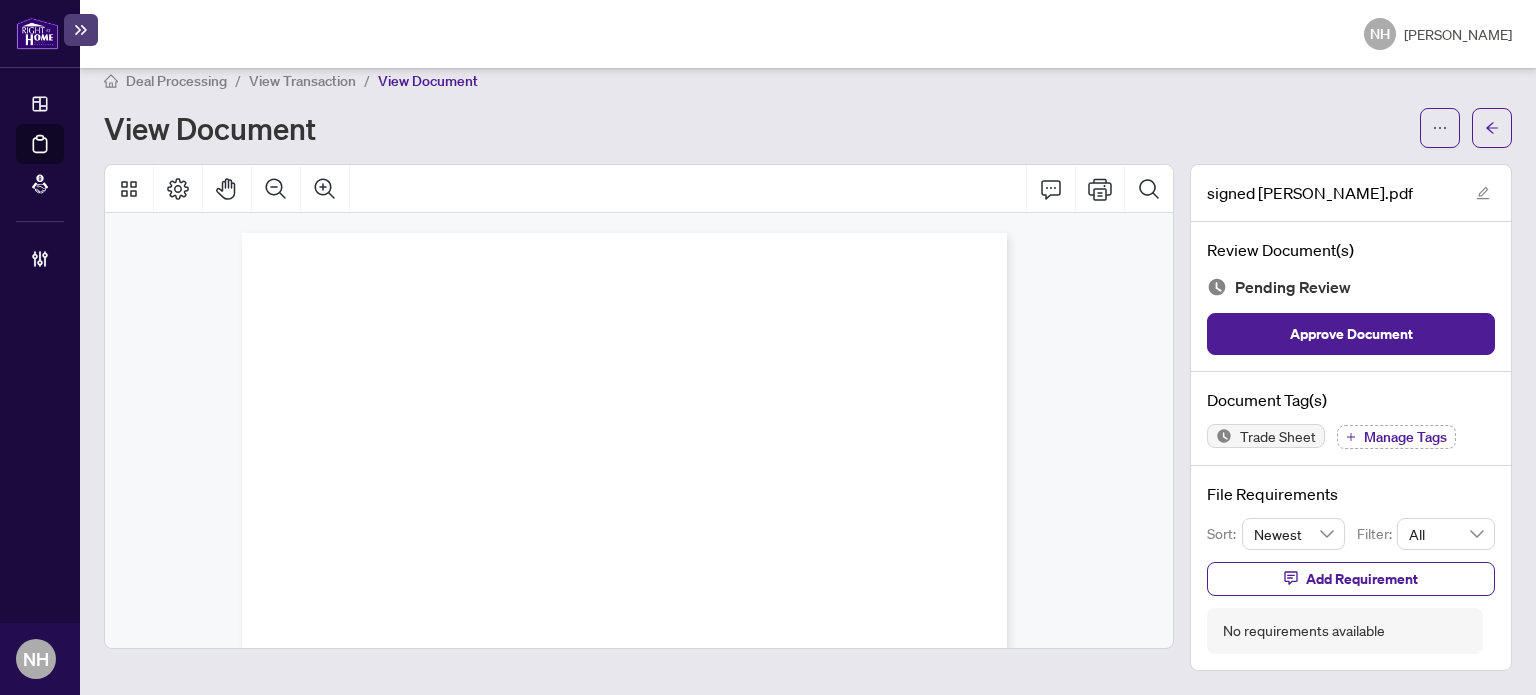 scroll, scrollTop: 18, scrollLeft: 0, axis: vertical 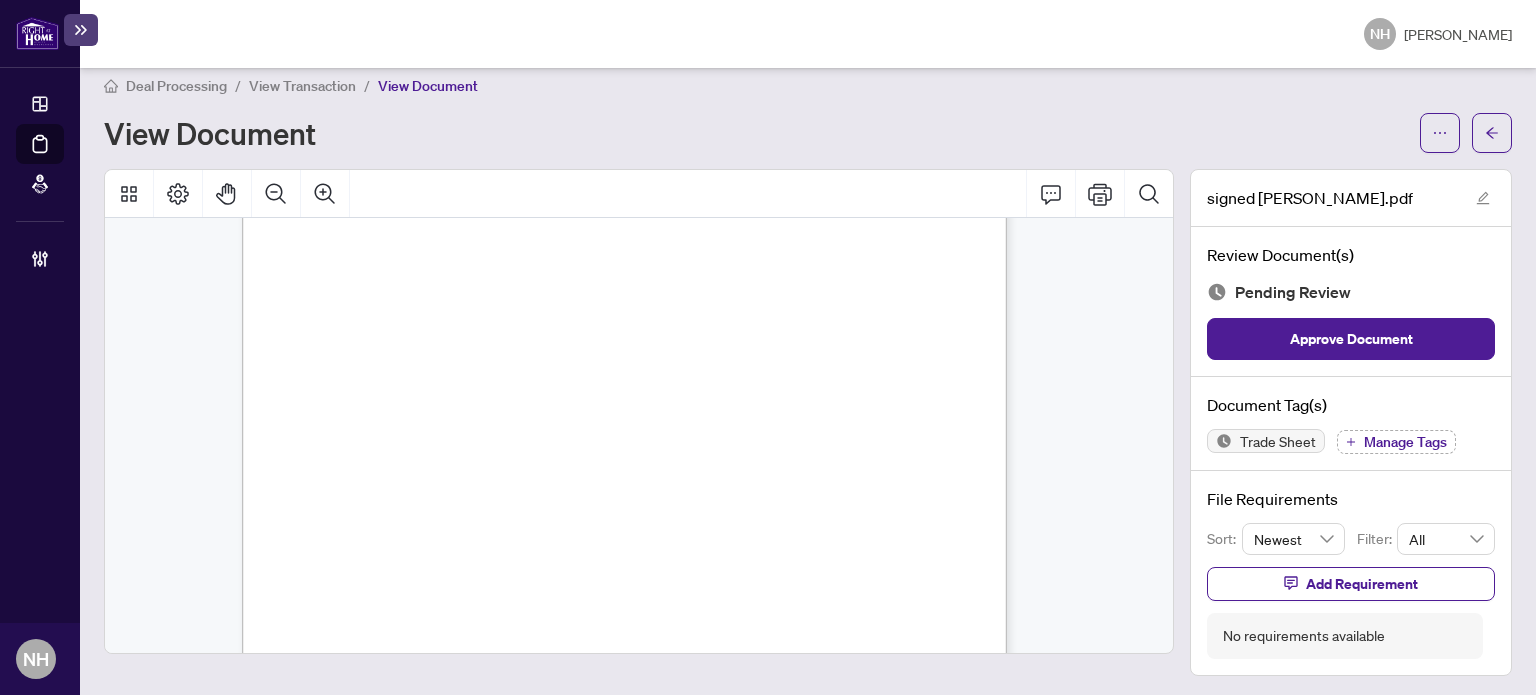 click on "Manage Tags" at bounding box center [1405, 442] 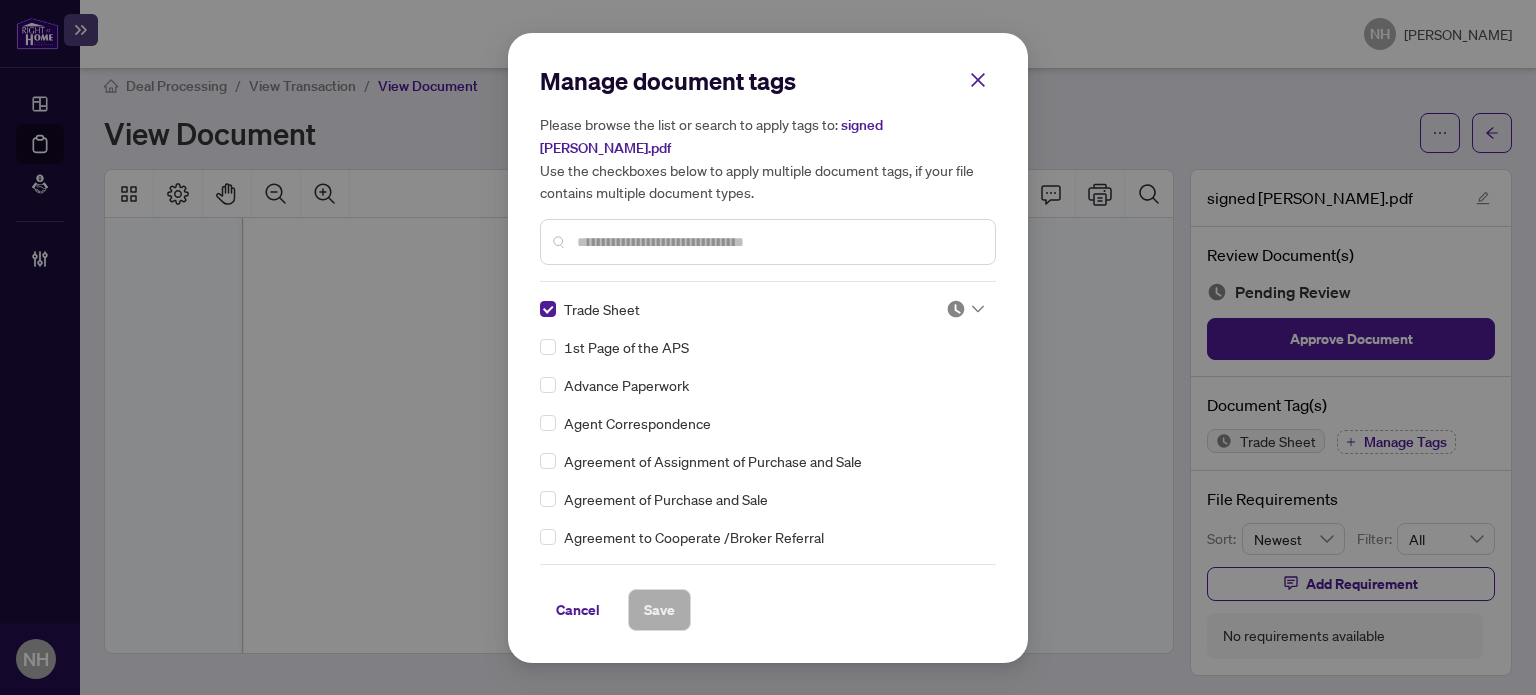 click at bounding box center (965, 309) 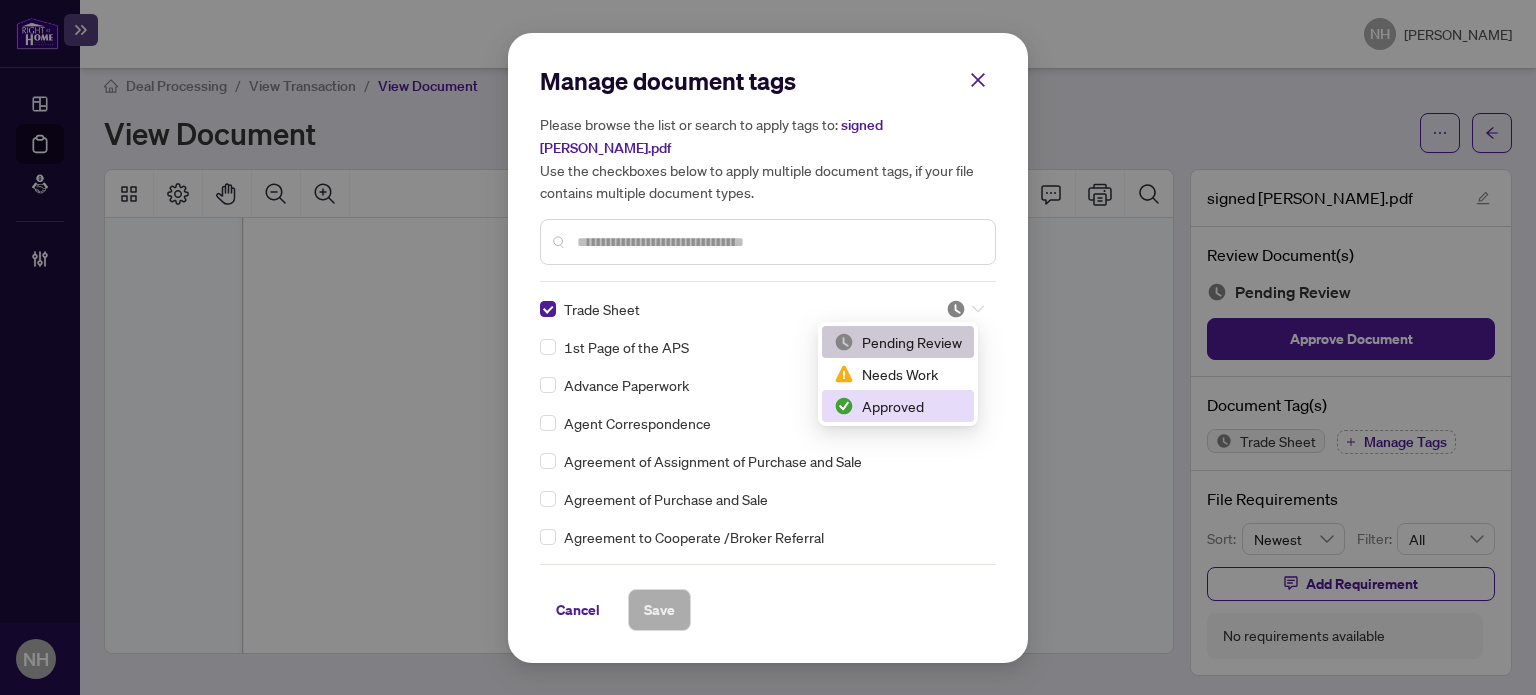 click on "Approved" at bounding box center [898, 406] 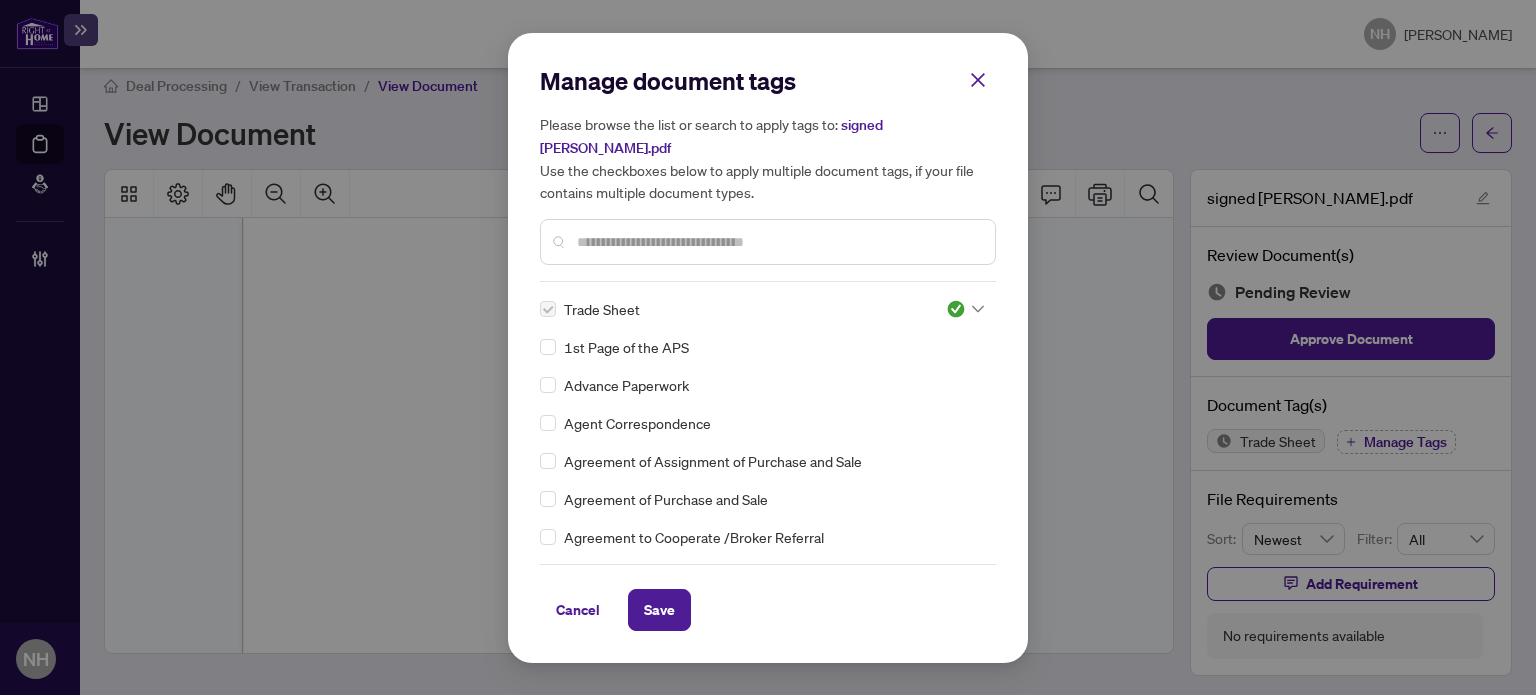 click at bounding box center [778, 242] 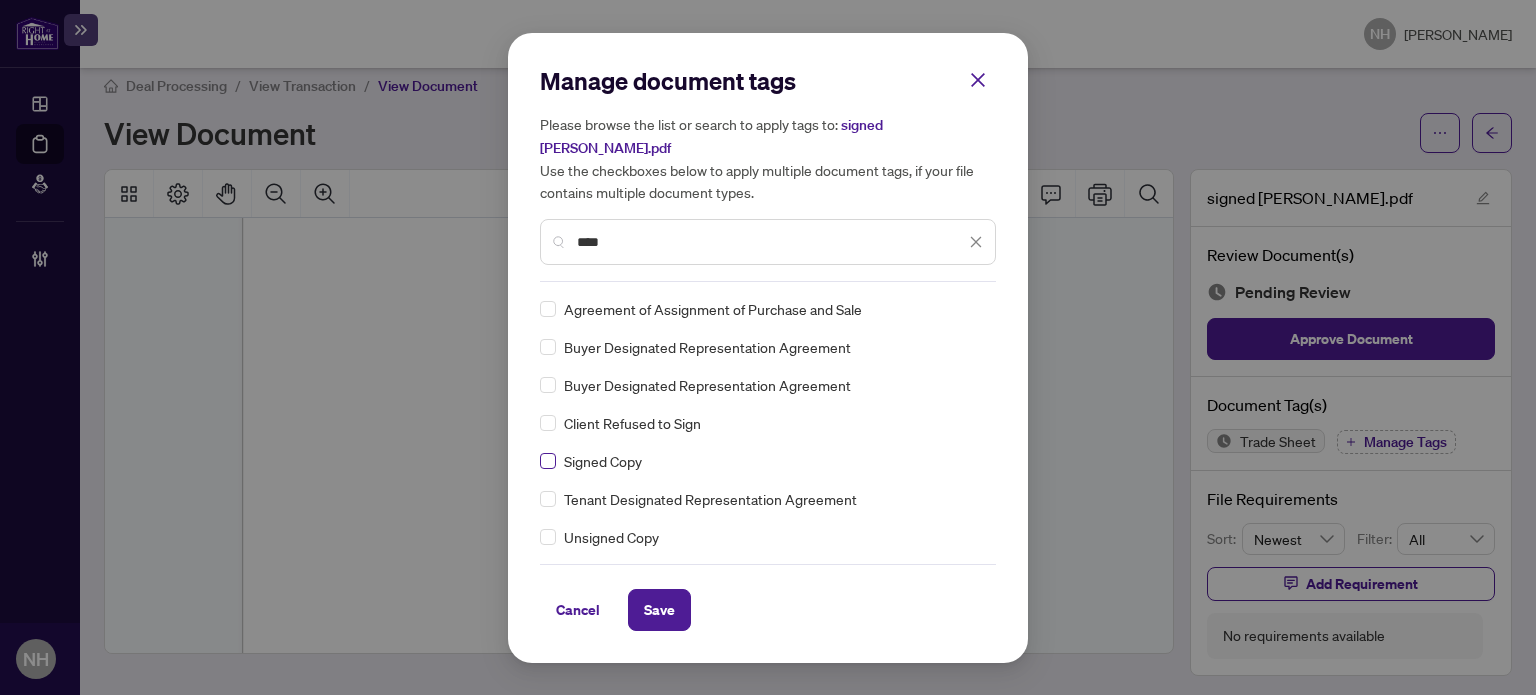 type on "****" 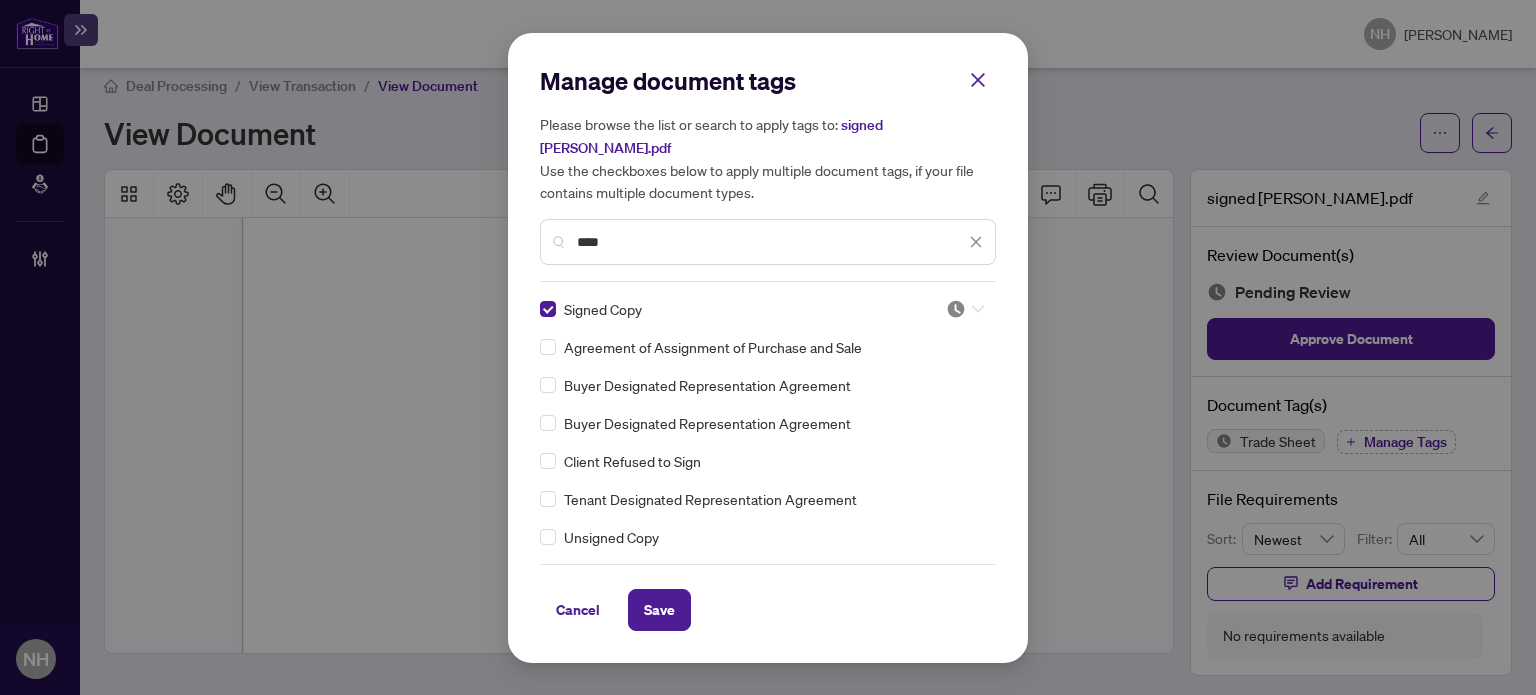 click at bounding box center [956, 309] 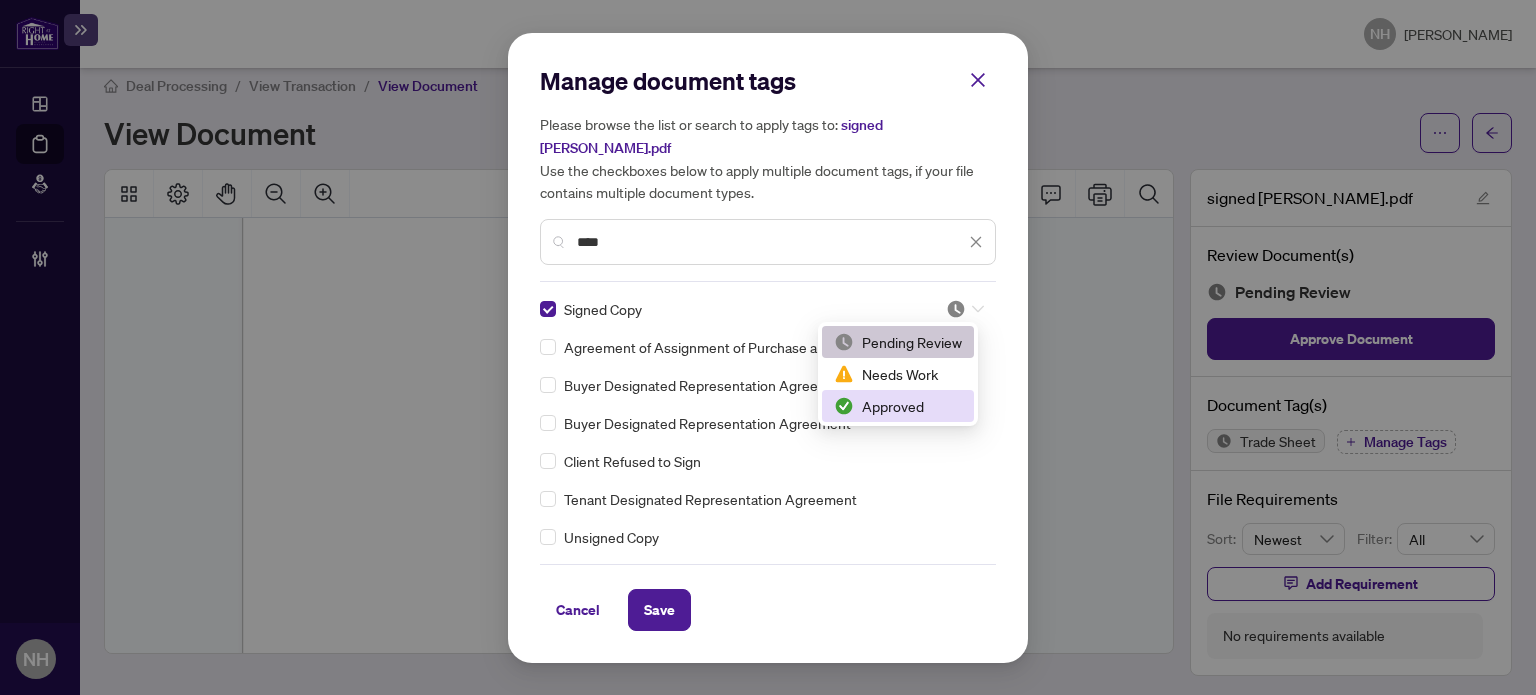 click on "Approved" at bounding box center (898, 406) 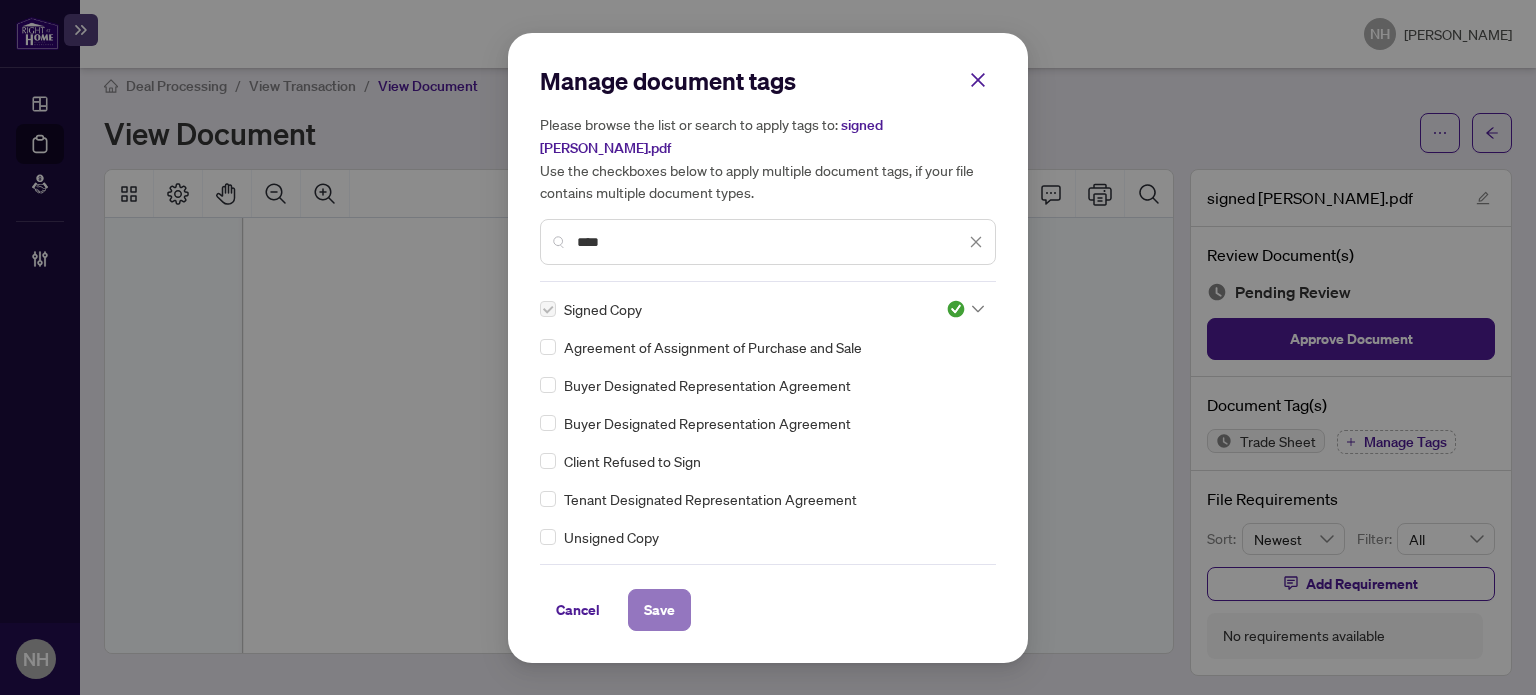 click on "Save" at bounding box center (659, 610) 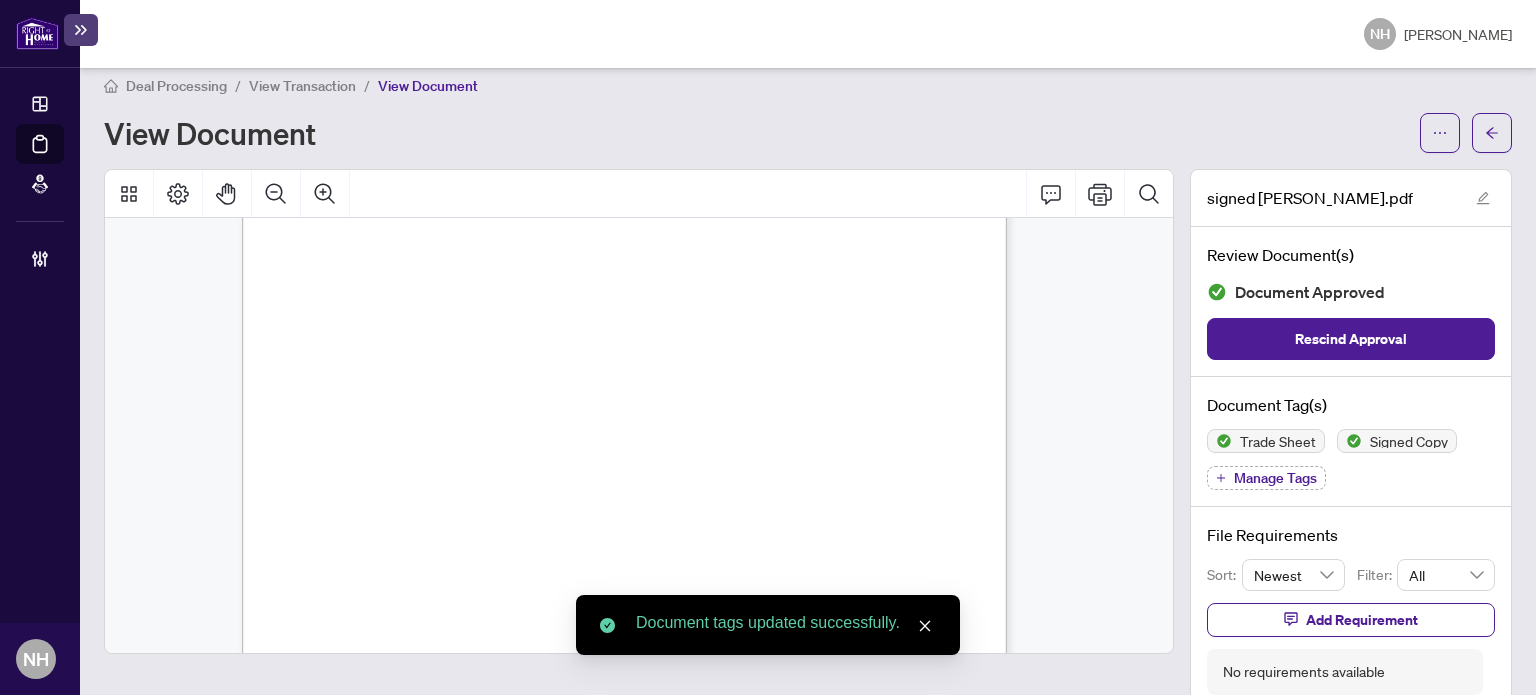 click on "View Transaction" at bounding box center (302, 86) 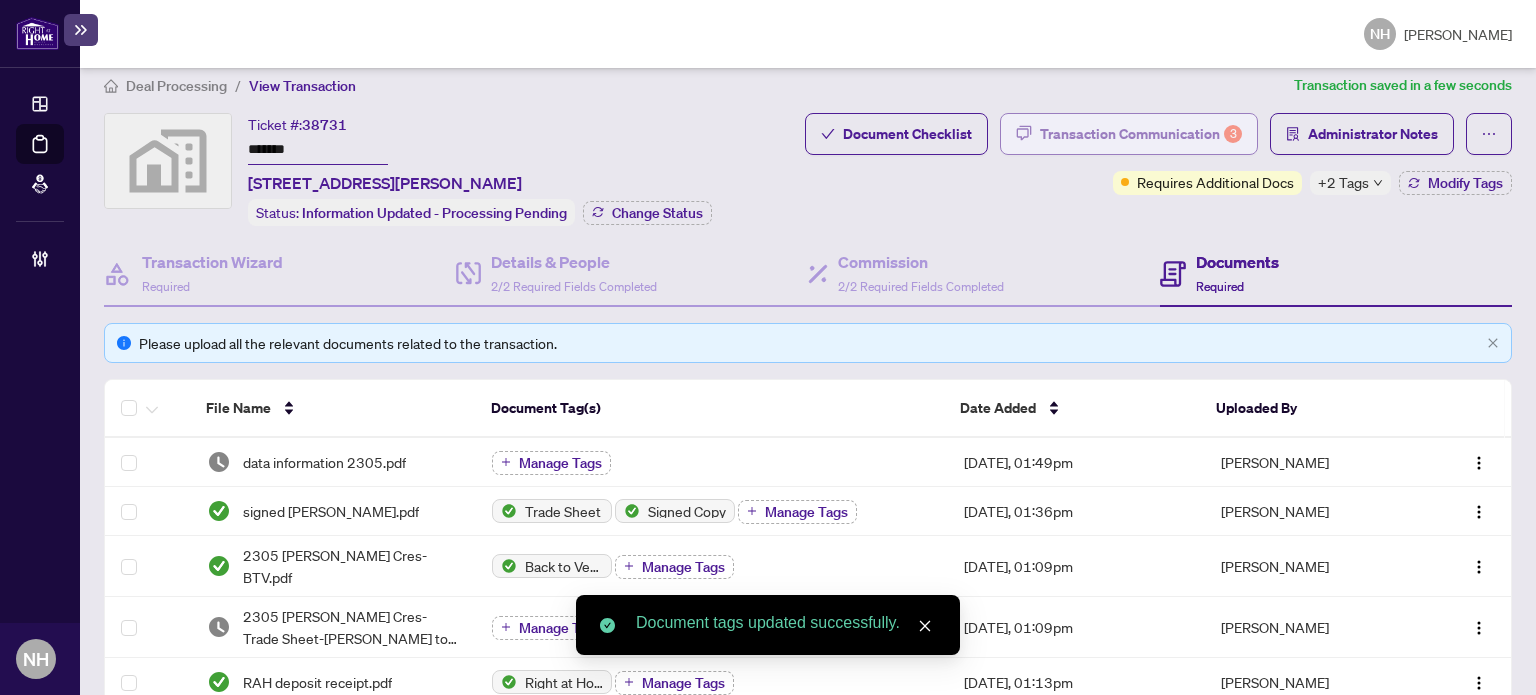 click on "Transaction Communication 3" at bounding box center (1141, 134) 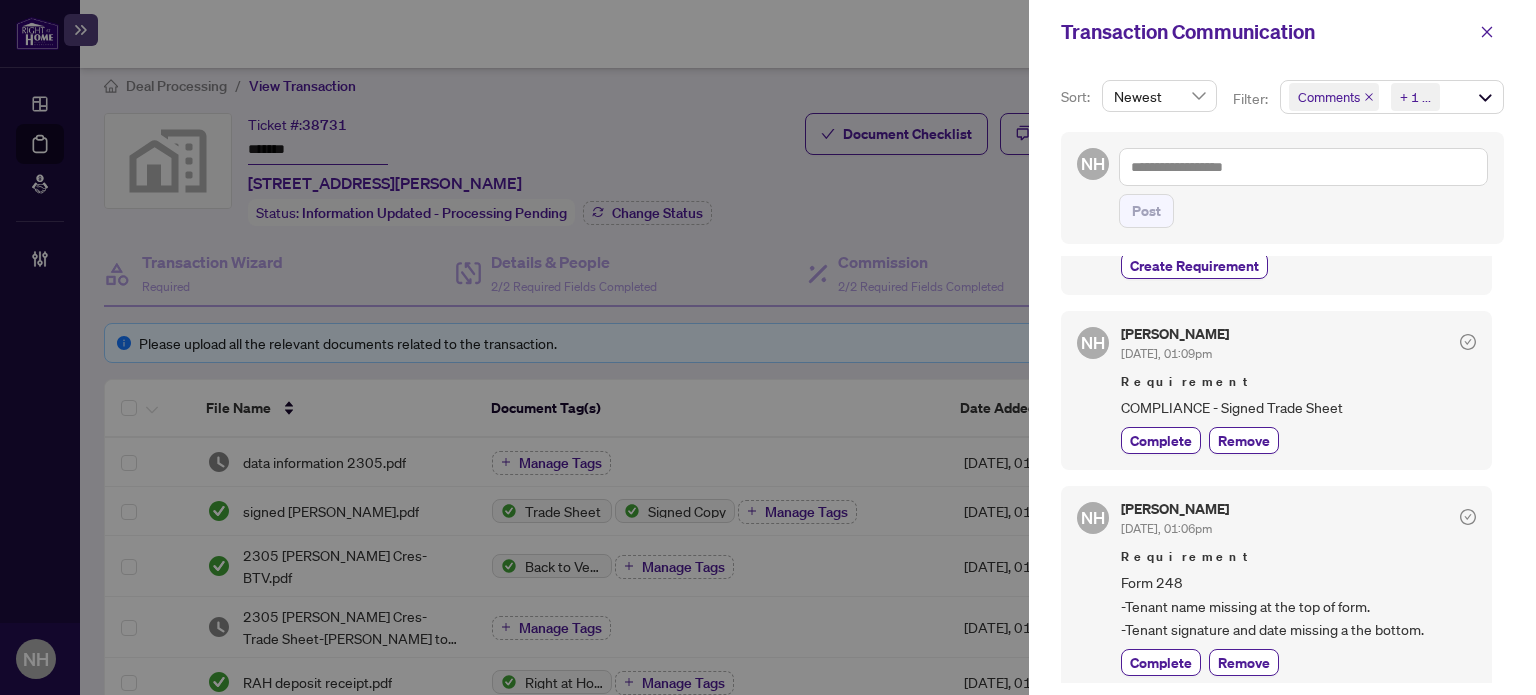 scroll, scrollTop: 800, scrollLeft: 0, axis: vertical 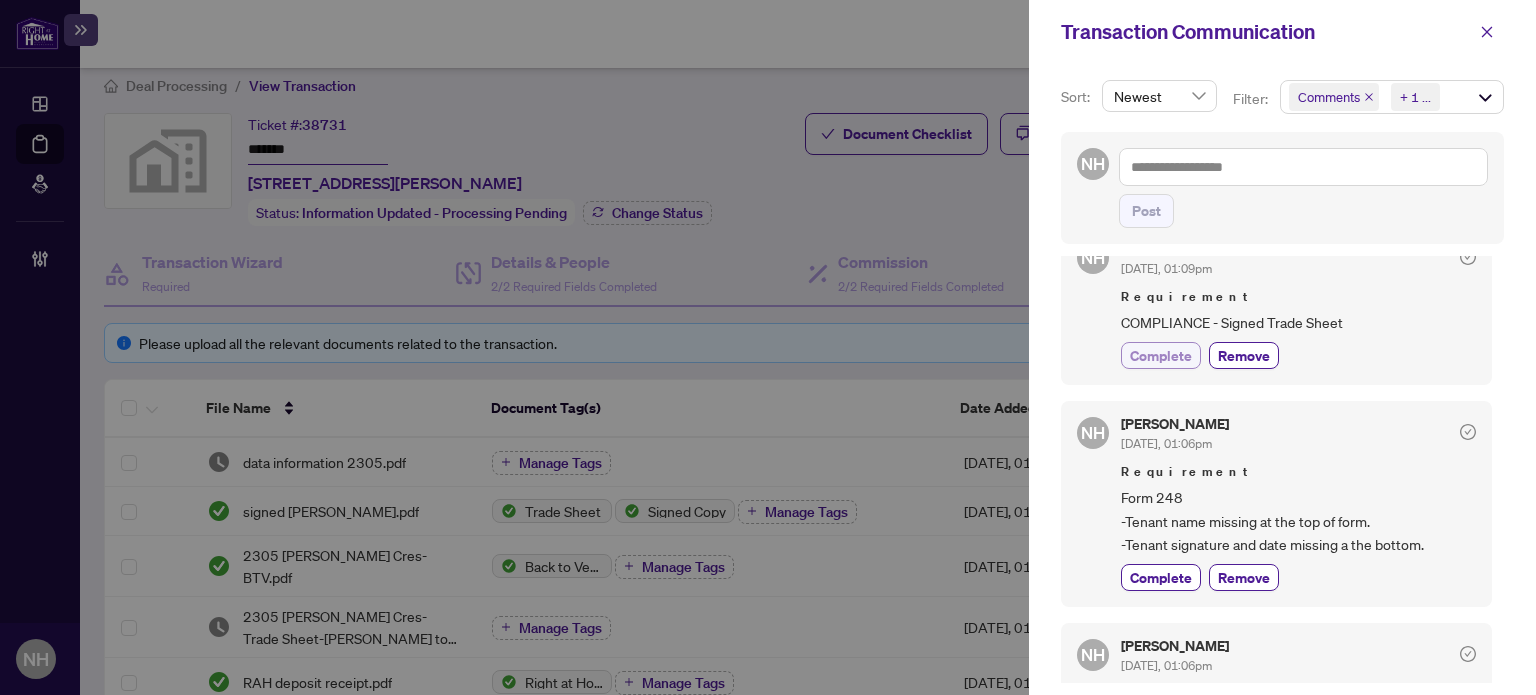 click on "Complete" at bounding box center [1161, 355] 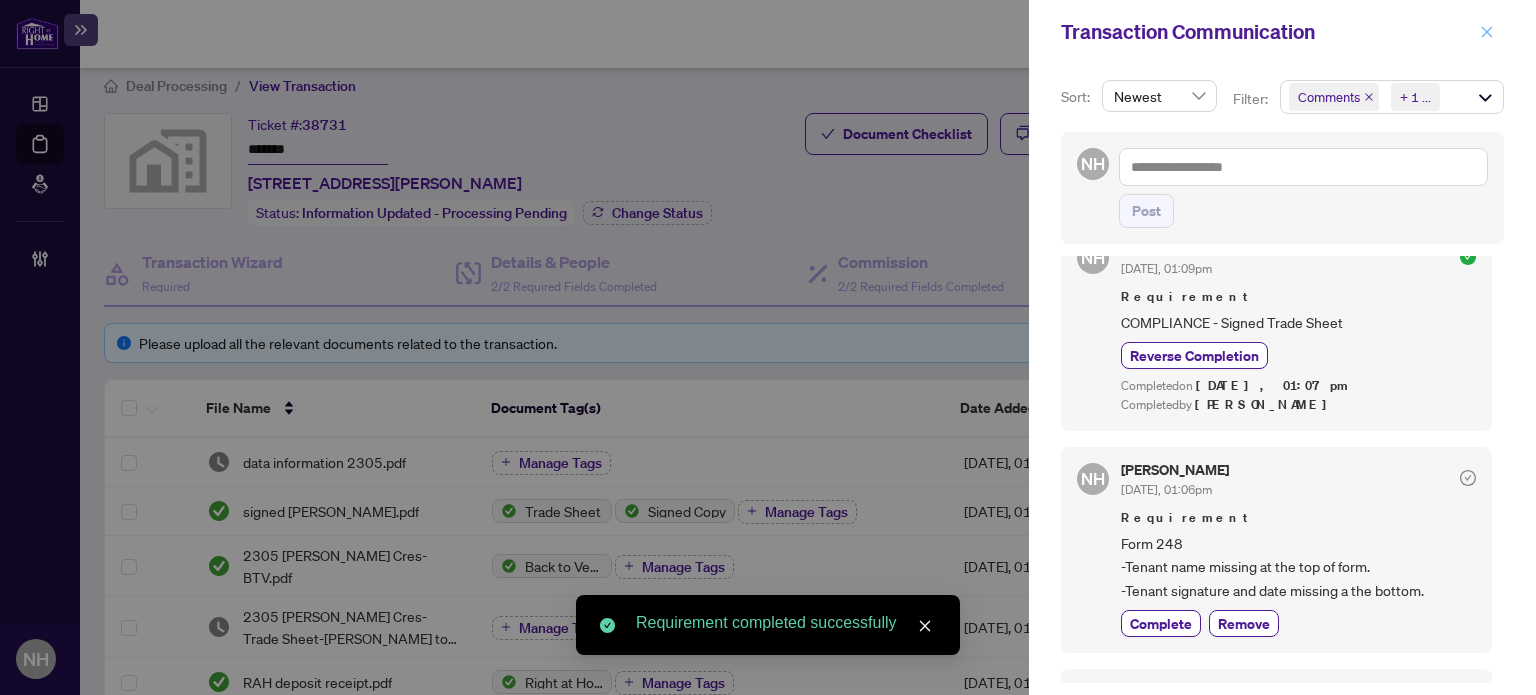 click at bounding box center (1487, 32) 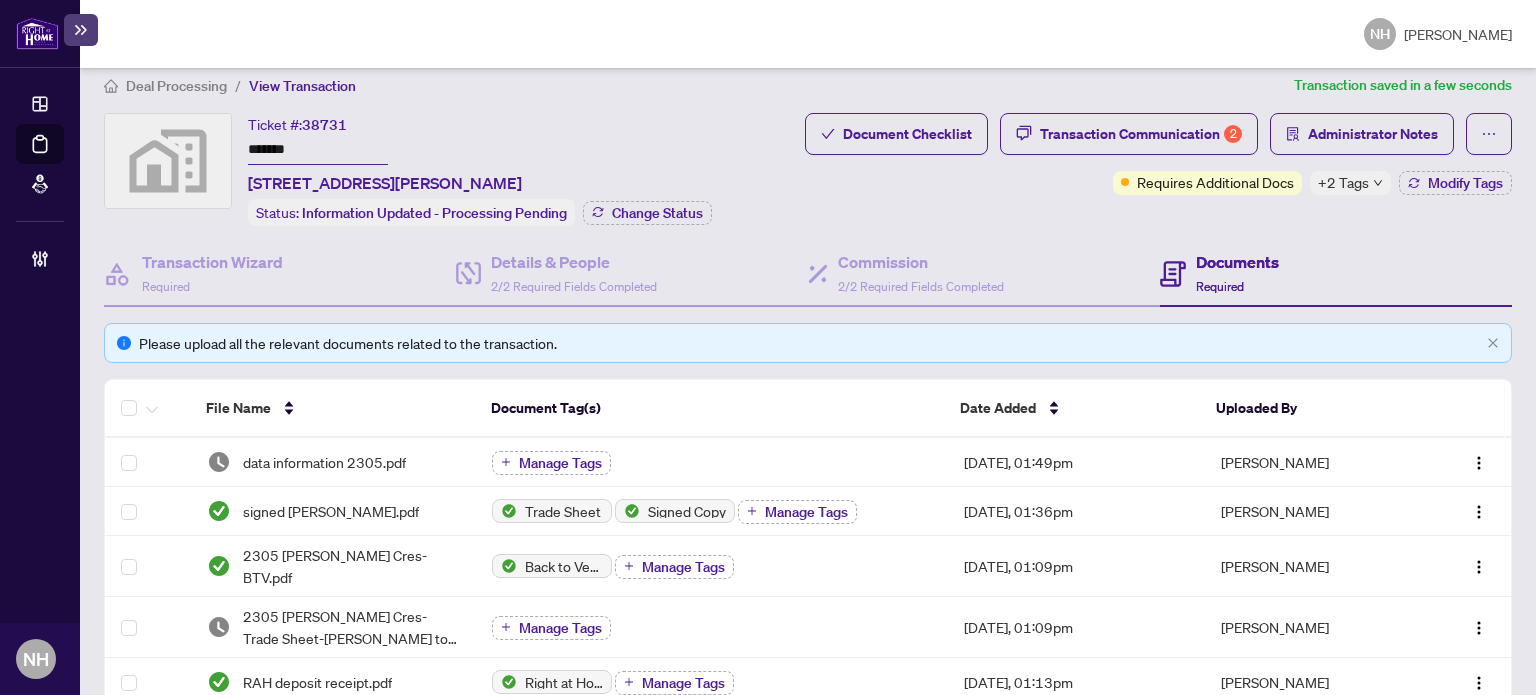 scroll, scrollTop: 0, scrollLeft: 0, axis: both 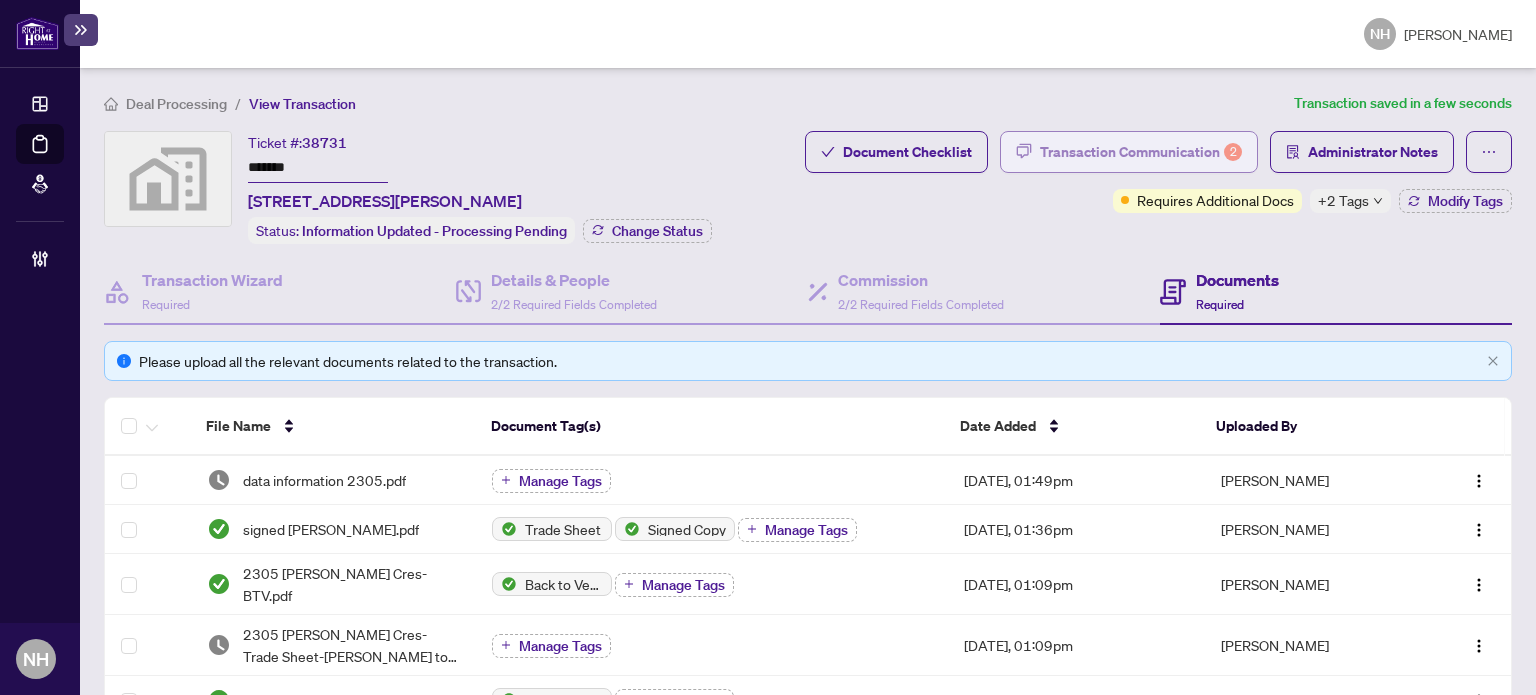 click on "Transaction Communication 2" at bounding box center (1141, 152) 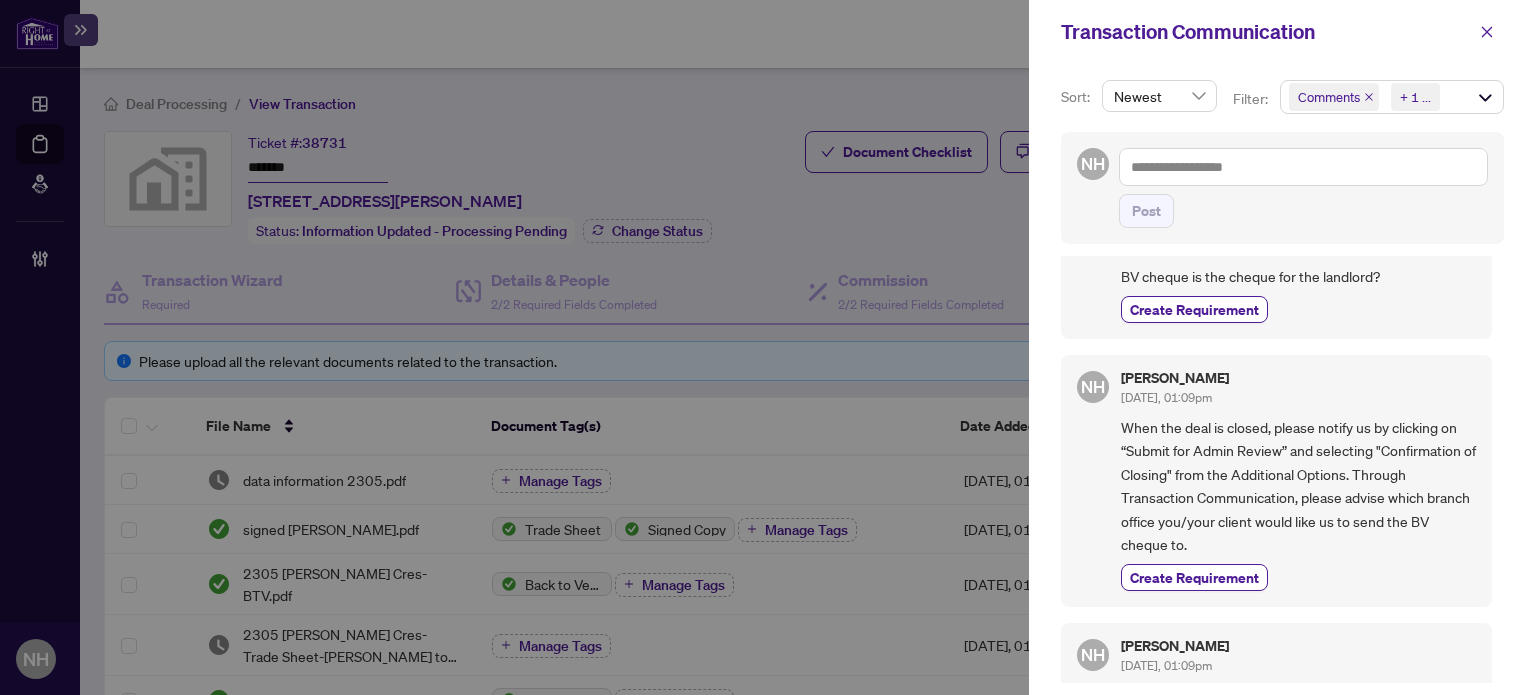 scroll, scrollTop: 0, scrollLeft: 0, axis: both 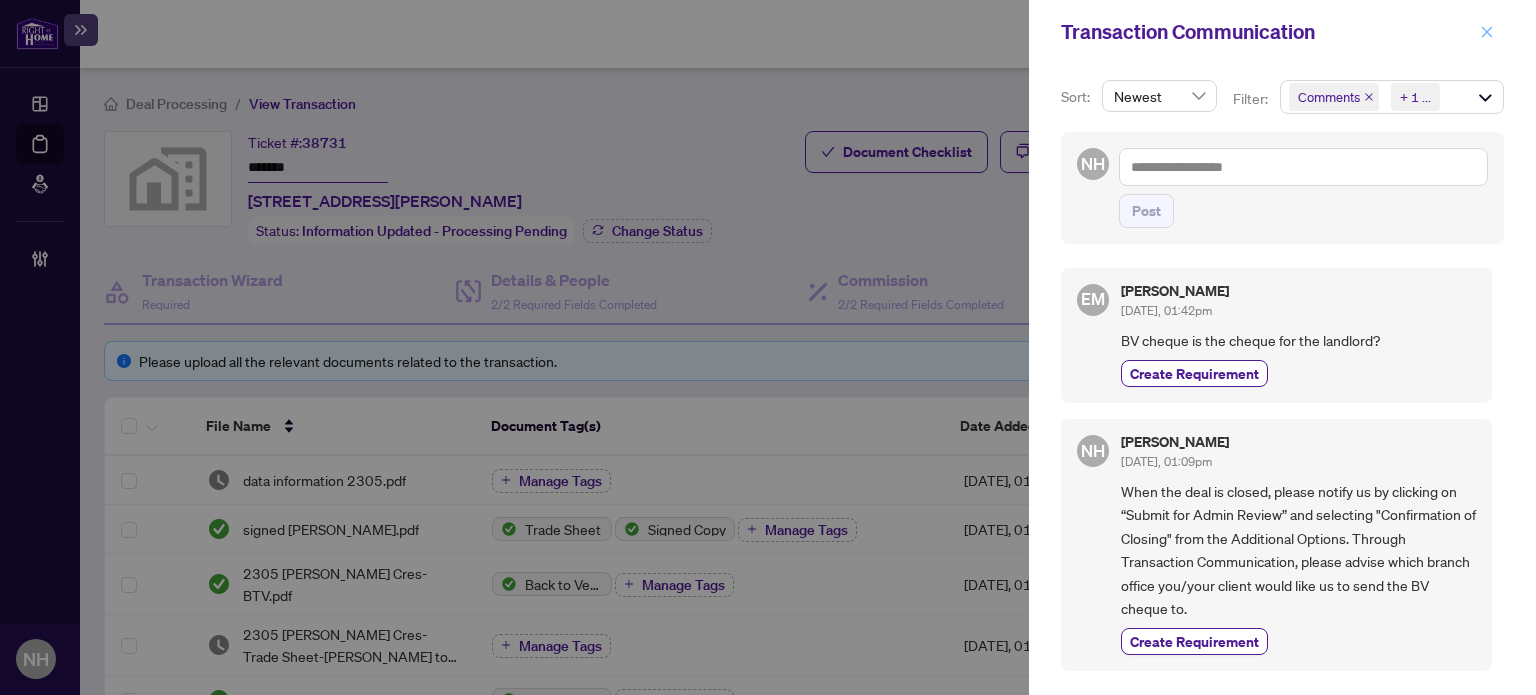 click 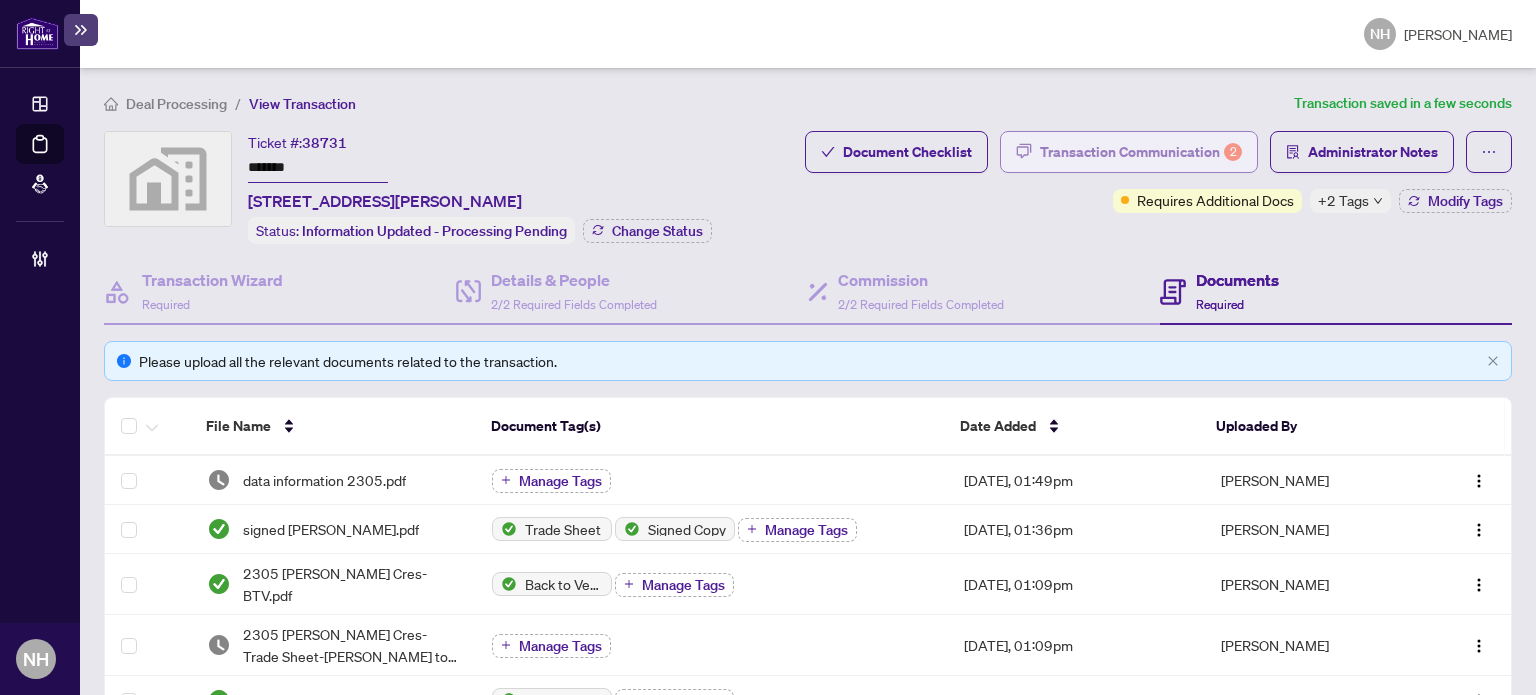 click on "Transaction Communication 2" at bounding box center (1141, 152) 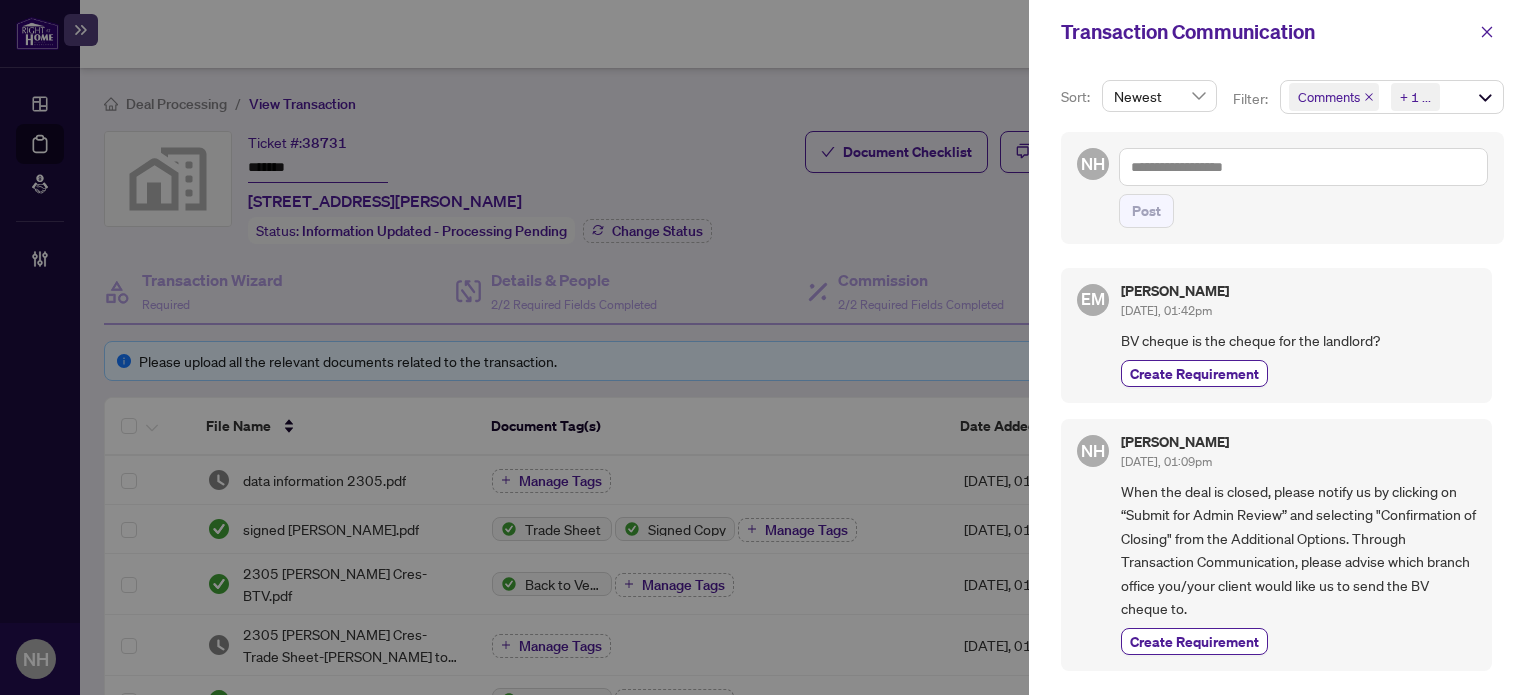 click on "Comments Requirements + 1 ..." at bounding box center [1392, 97] 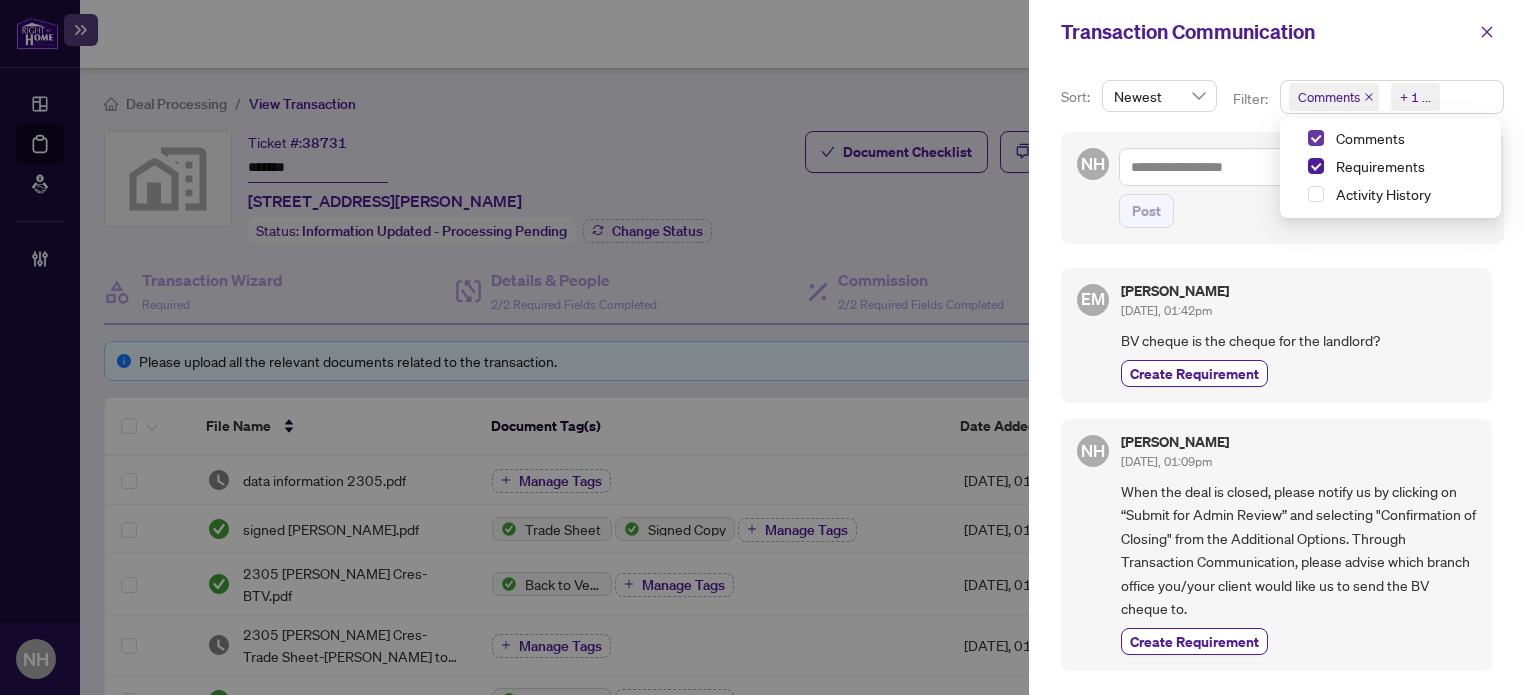 click at bounding box center [1316, 138] 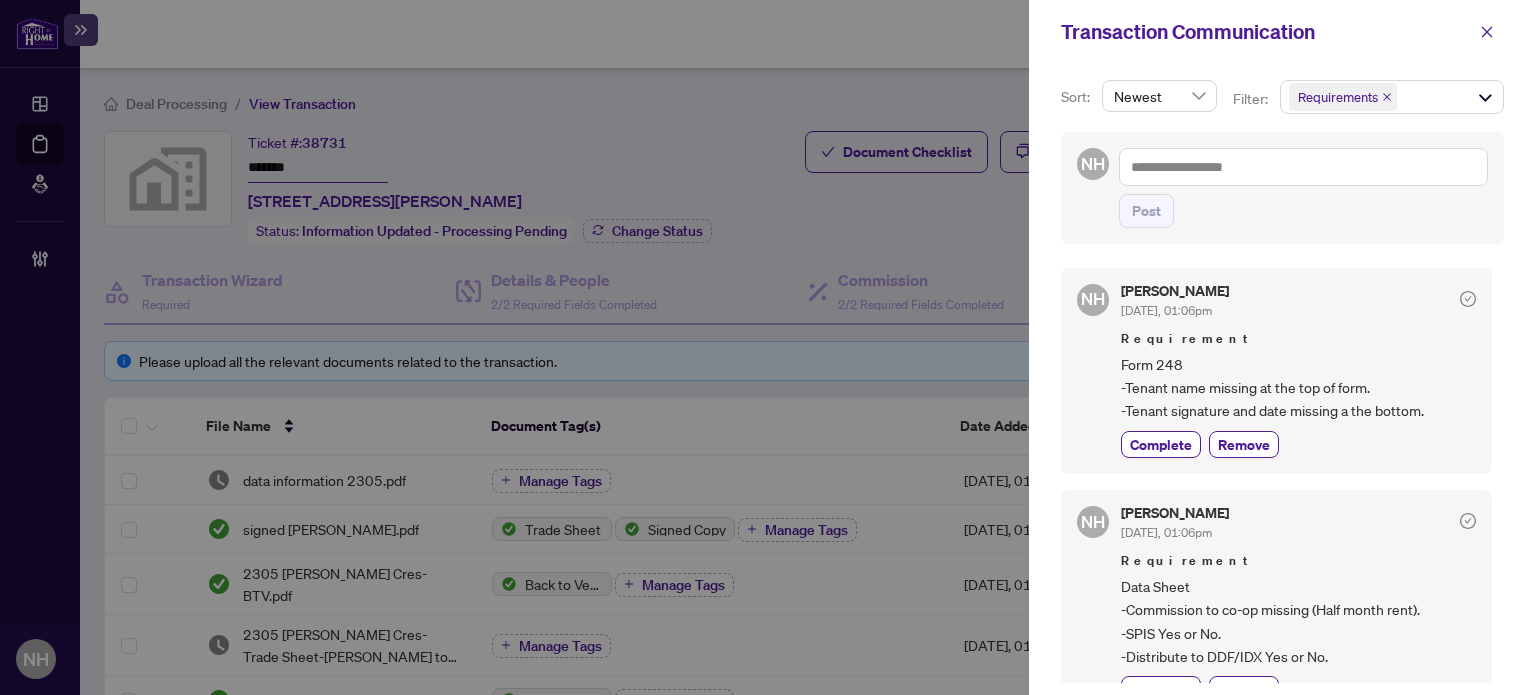 click on "Sort: Newest Filter: Requirements + 0 ...   Comments Requirements Activity History NH Post NH Nazia Hossain   Jun/24/2025, 01:06pm Requirement   Form 248
-Tenant name missing at the top of form.
-Tenant signature and date missing a the bottom. Complete Remove NH Nazia Hossain   Jun/24/2025, 01:06pm Requirement   Data Sheet
-Commission to co-op missing (Half month rent).
-SPIS Yes or No.
-Distribute to DDF/IDX Yes or No. Complete Remove NH Nazia Hossain   Jun/24/2025, 01:09pm Requirement   COMPLIANCE - Signed Trade Sheet Reverse Completion Completed  on   Jul/02/2025, 01:07pm Completed  by   Nazia Hossain" at bounding box center [1282, 379] 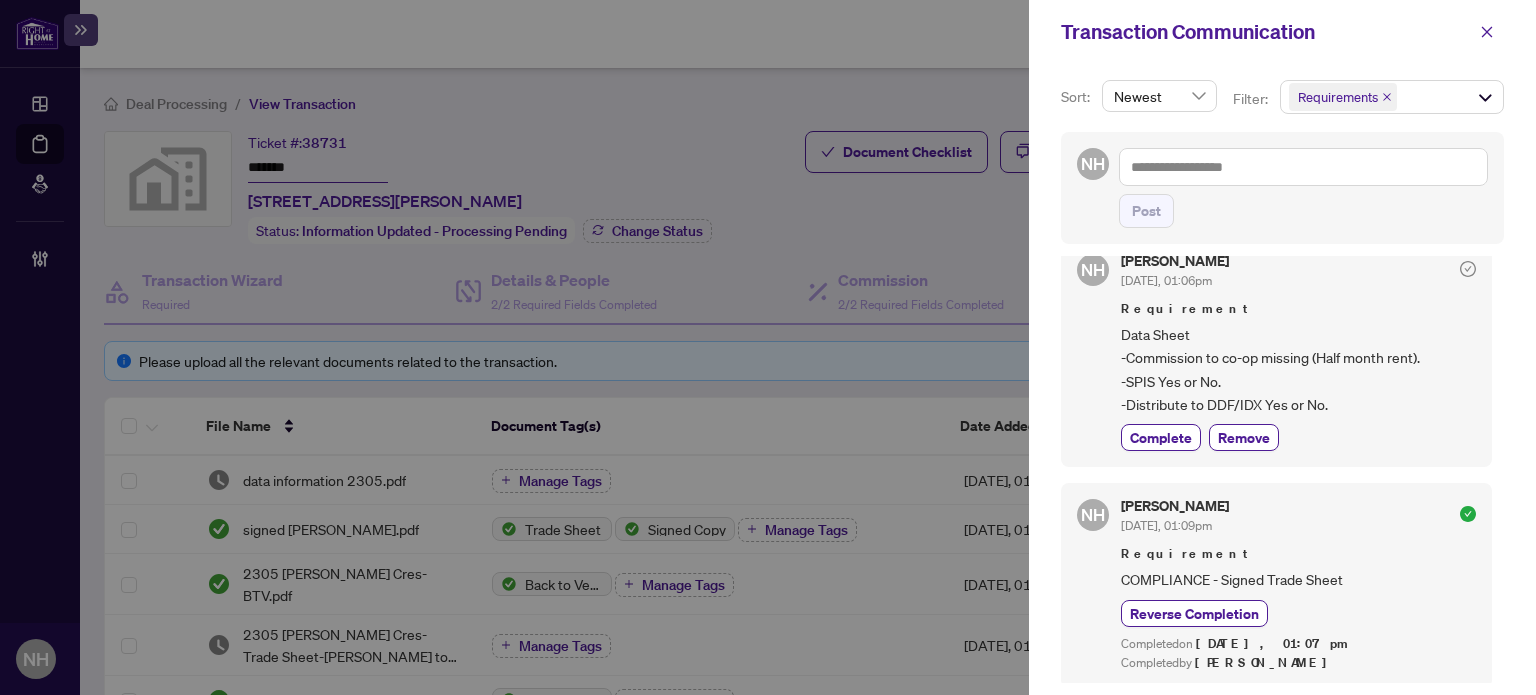 scroll, scrollTop: 252, scrollLeft: 0, axis: vertical 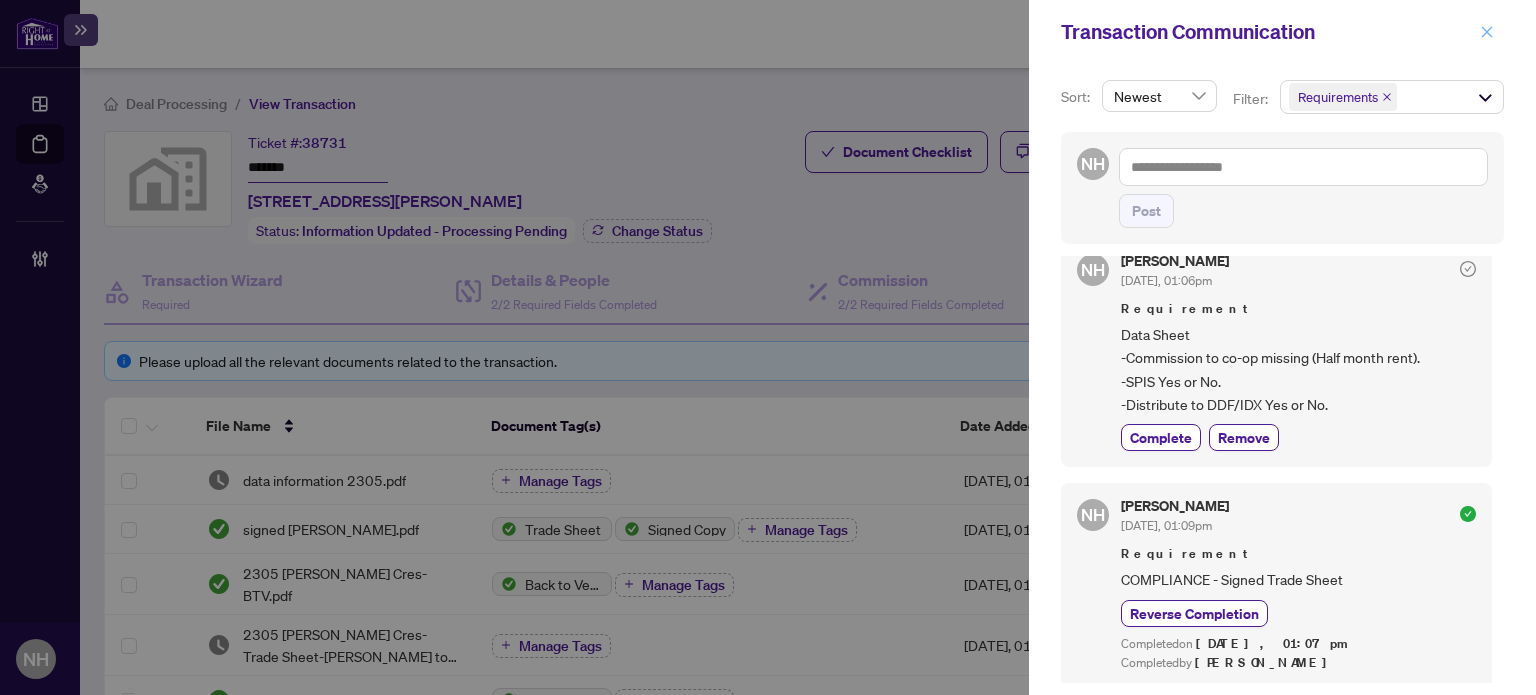 click 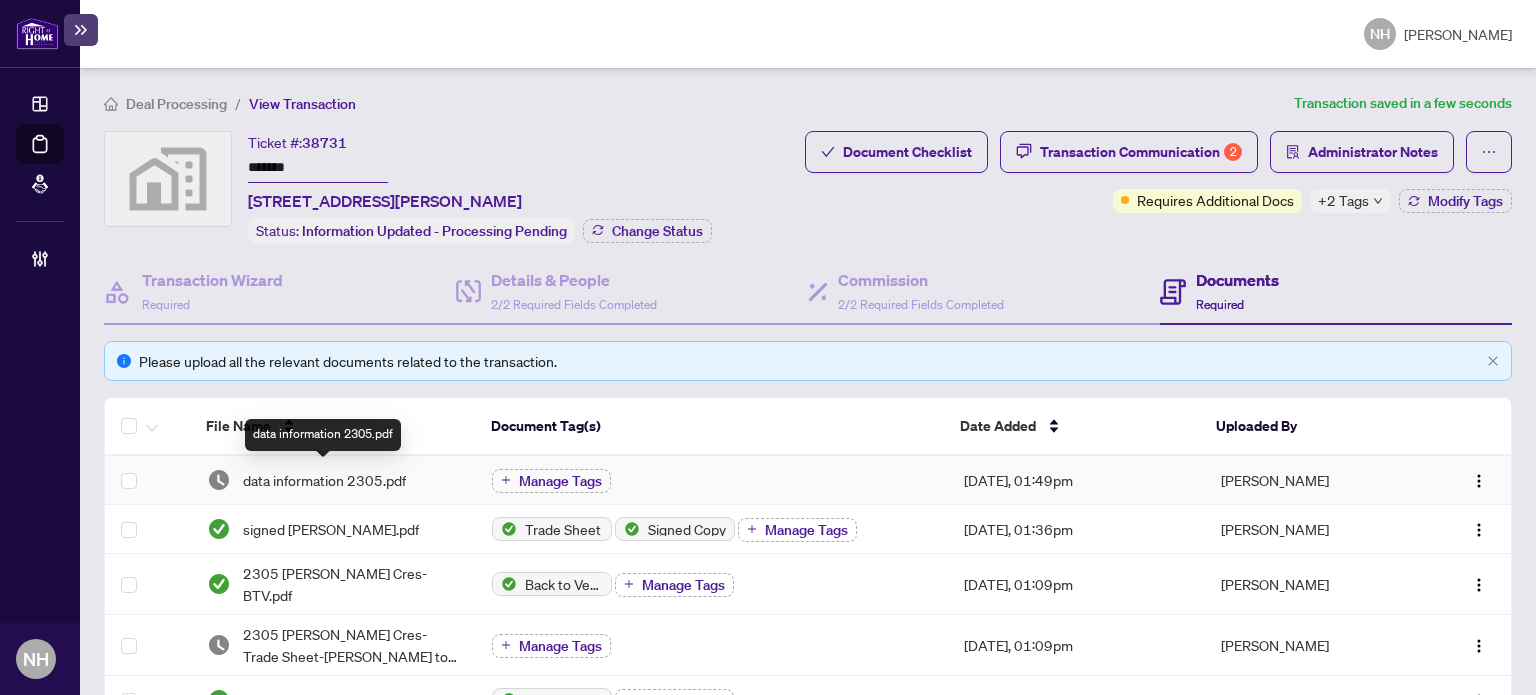 click on "data information 2305.pdf" at bounding box center [324, 480] 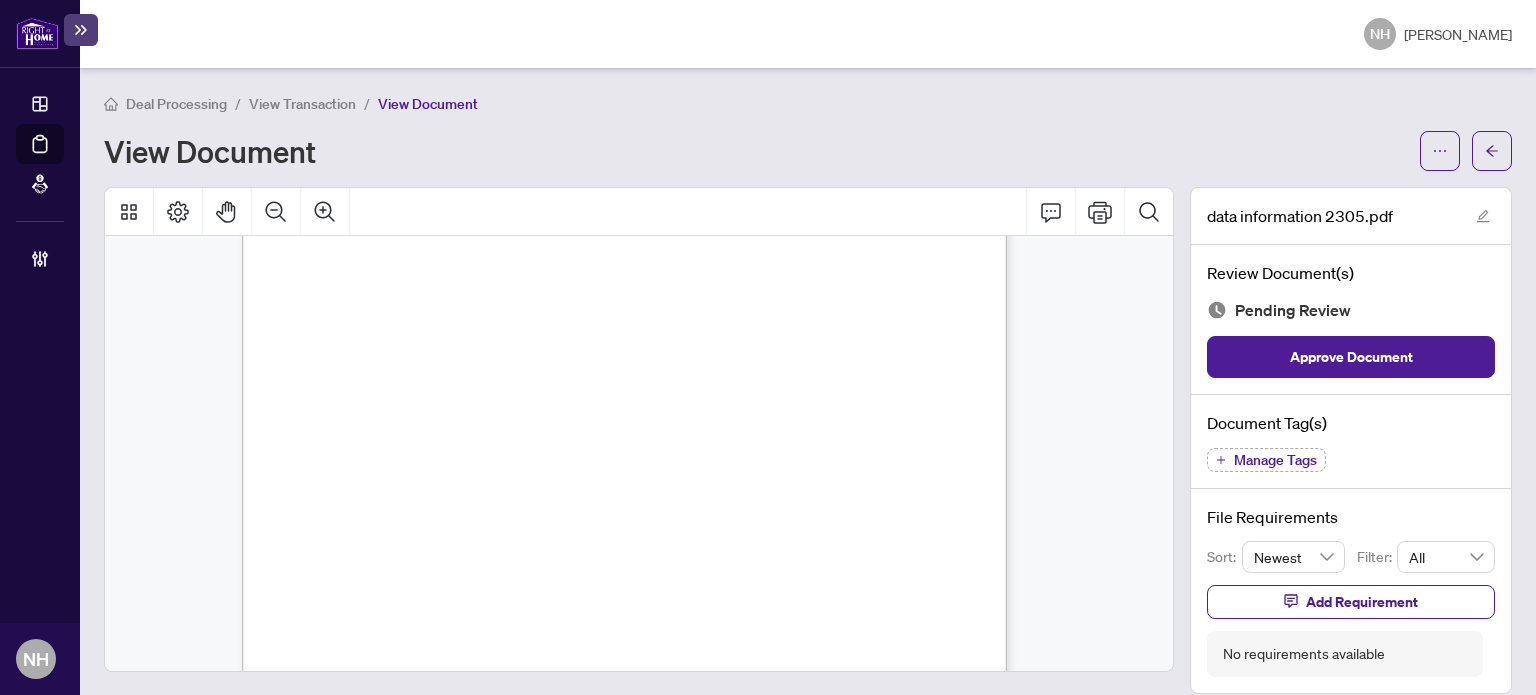 scroll, scrollTop: 9300, scrollLeft: 0, axis: vertical 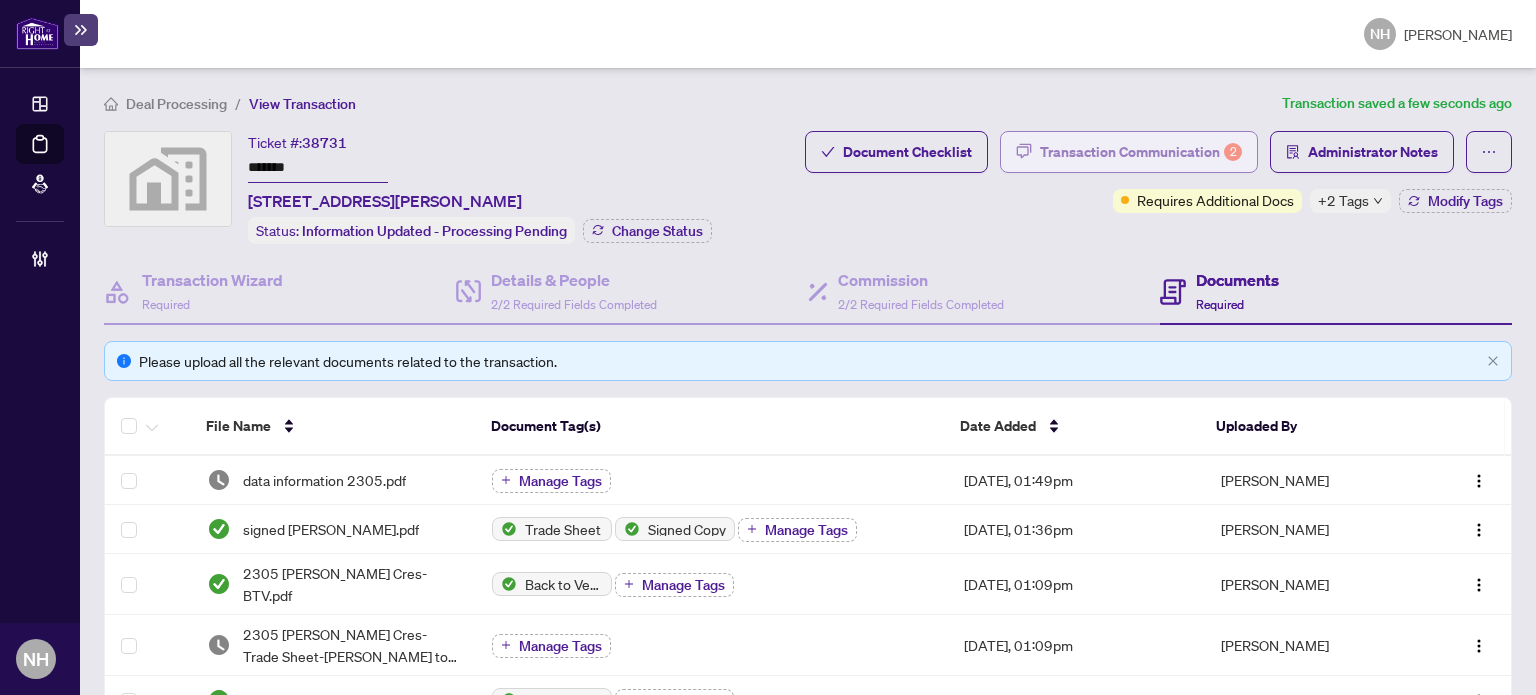 click on "Transaction Communication 2" at bounding box center (1141, 152) 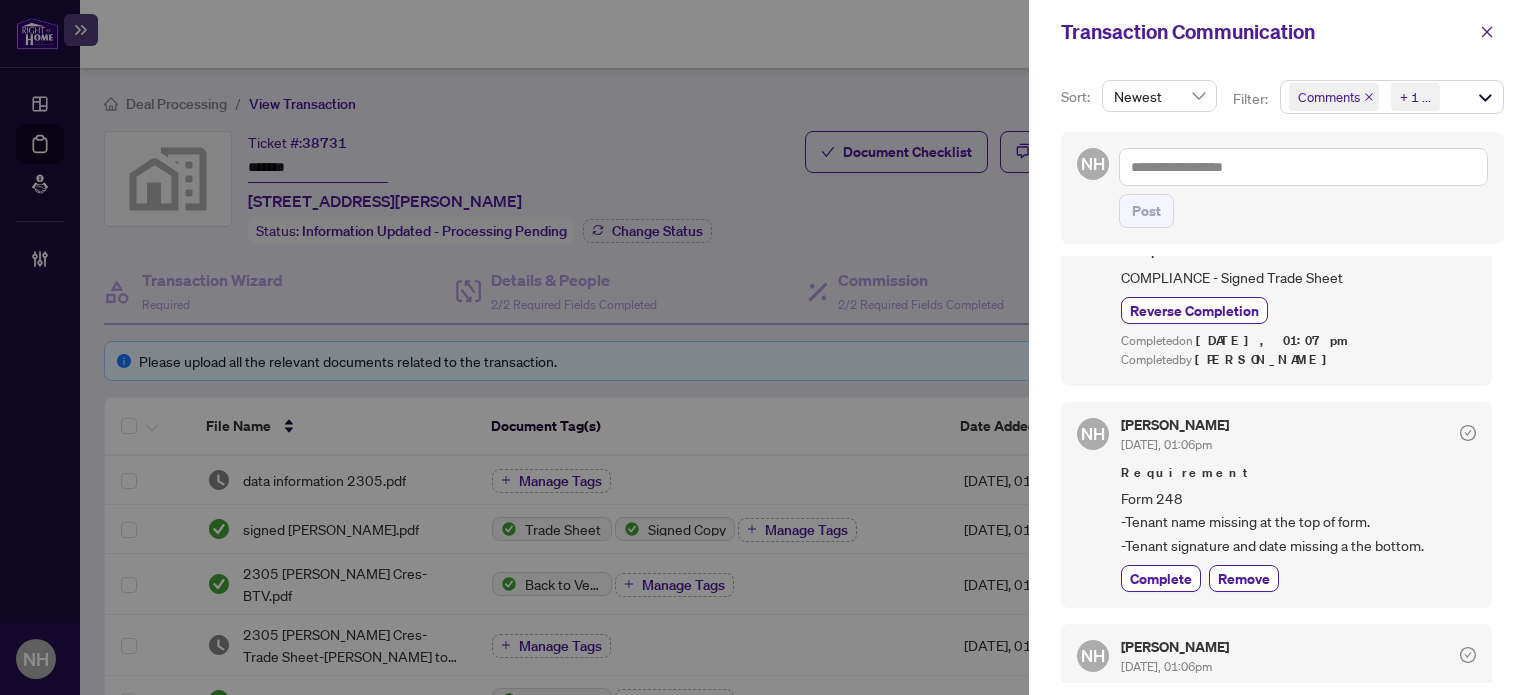 scroll, scrollTop: 1000, scrollLeft: 0, axis: vertical 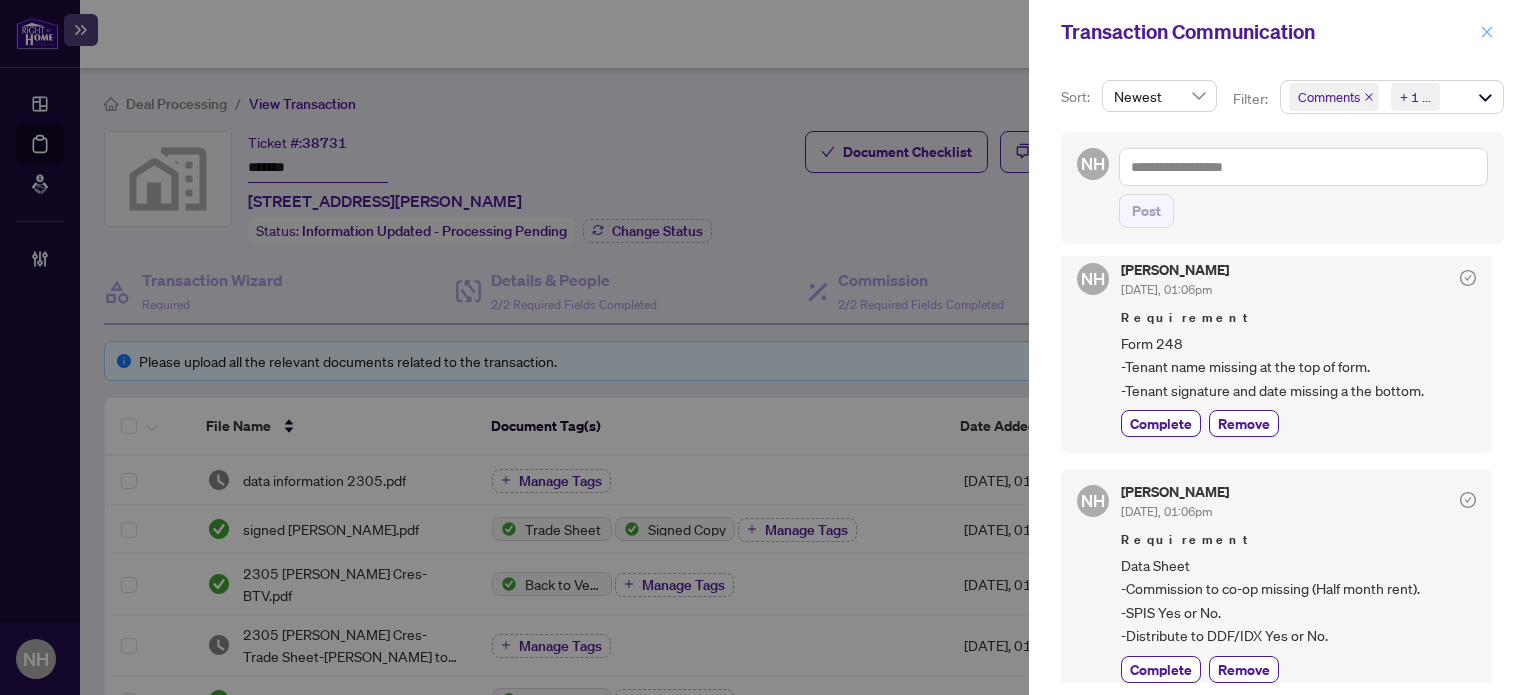 click at bounding box center (1487, 32) 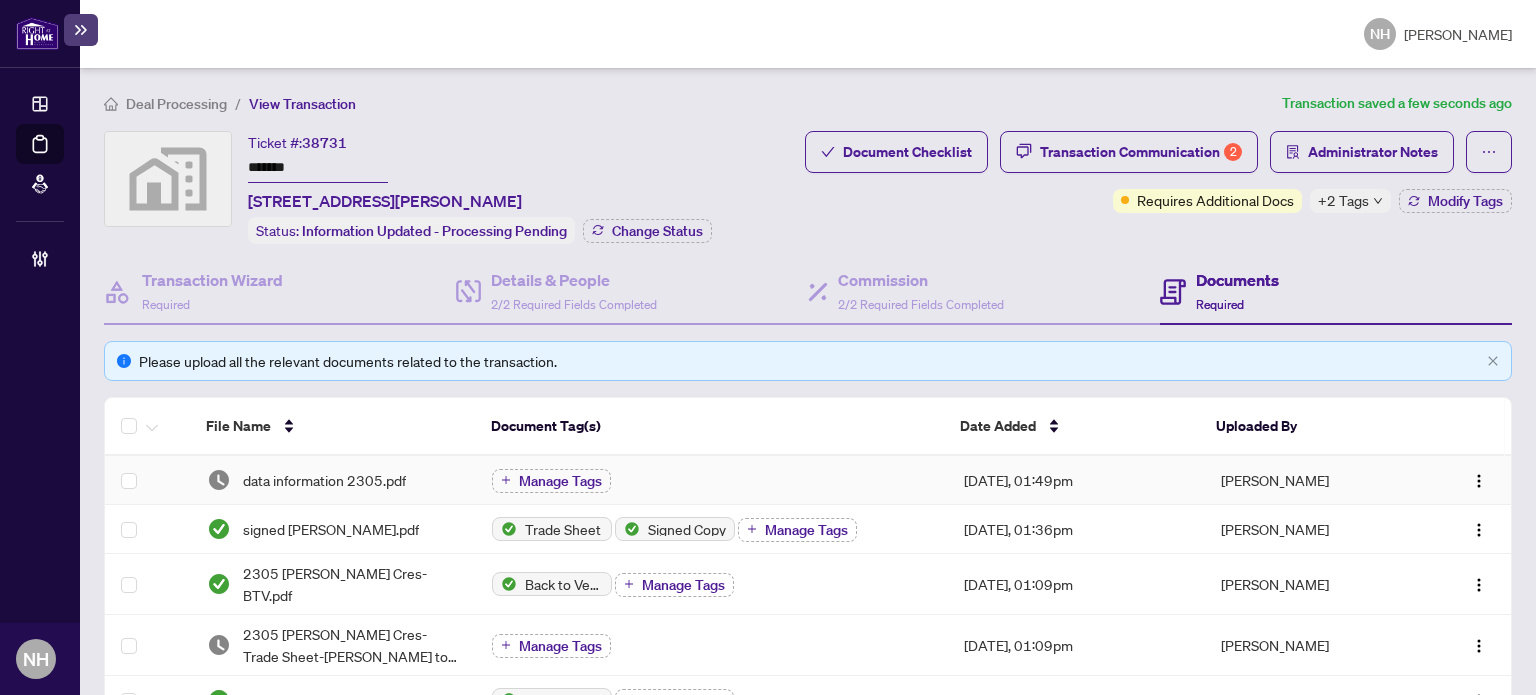 click on "data information 2305.pdf" at bounding box center [324, 480] 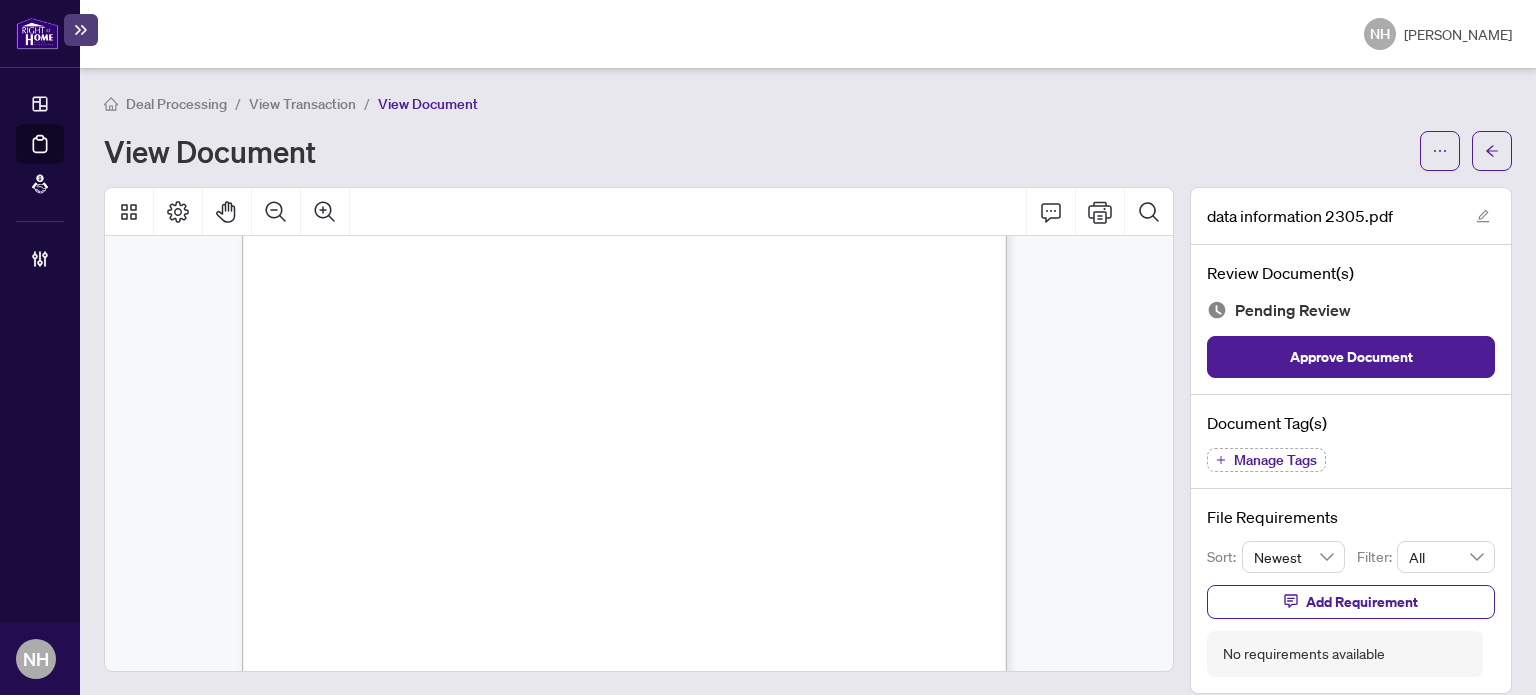 scroll, scrollTop: 9500, scrollLeft: 0, axis: vertical 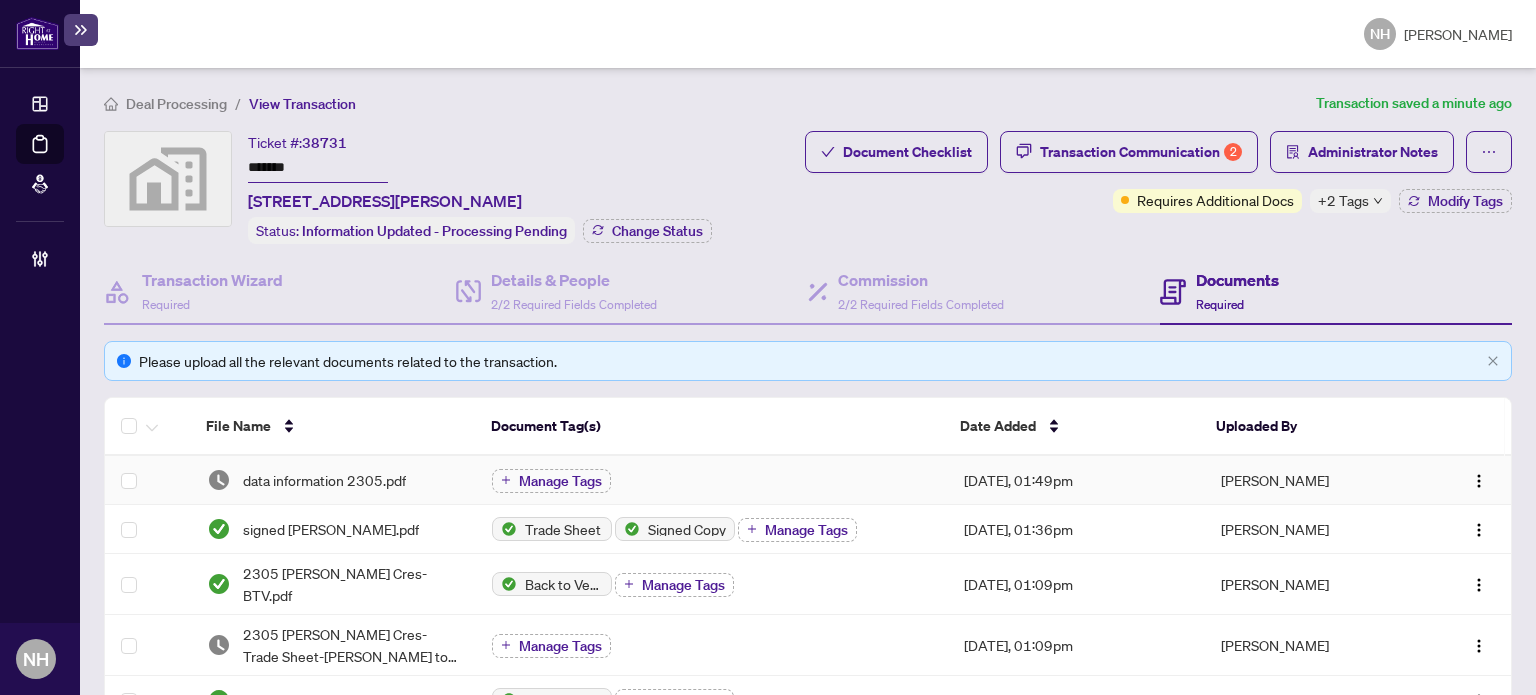 click on "data information 2305.pdf" at bounding box center [324, 480] 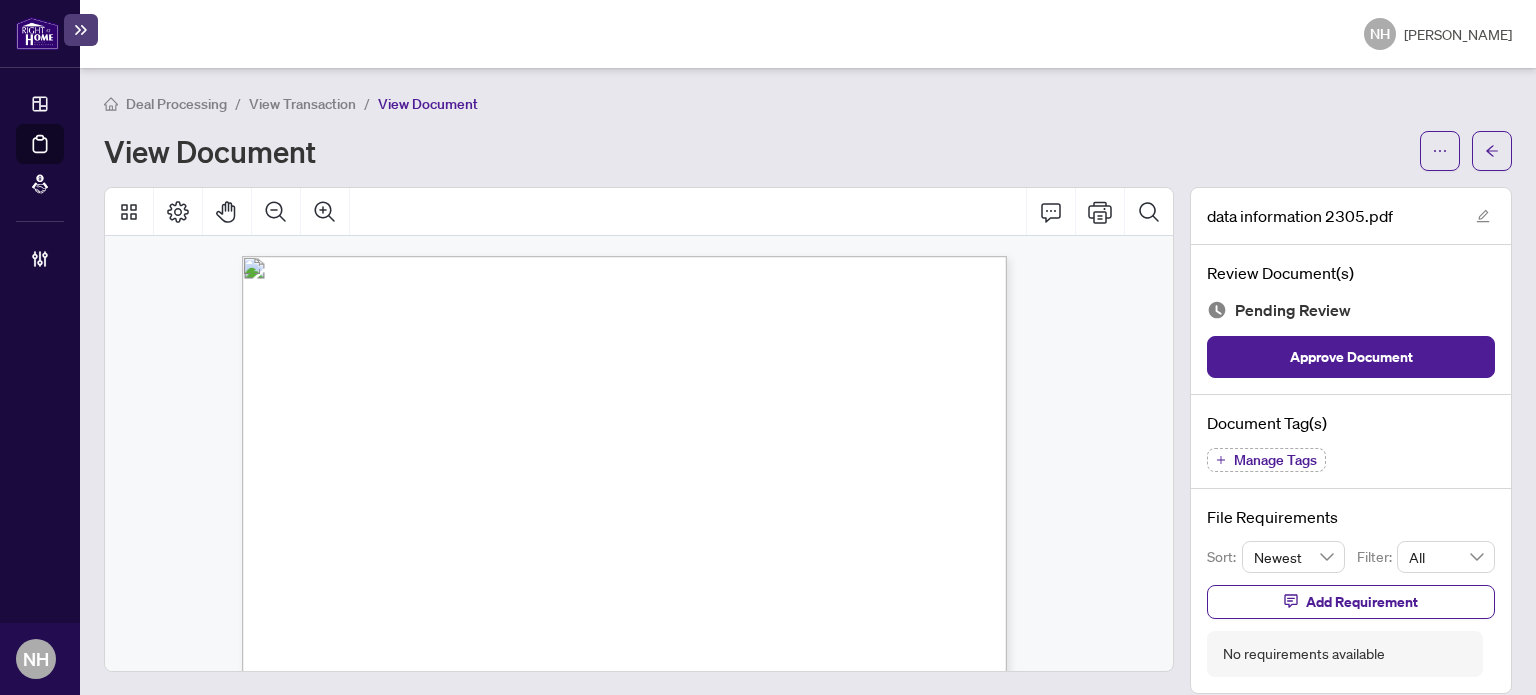 click on "Manage Tags" at bounding box center (1275, 460) 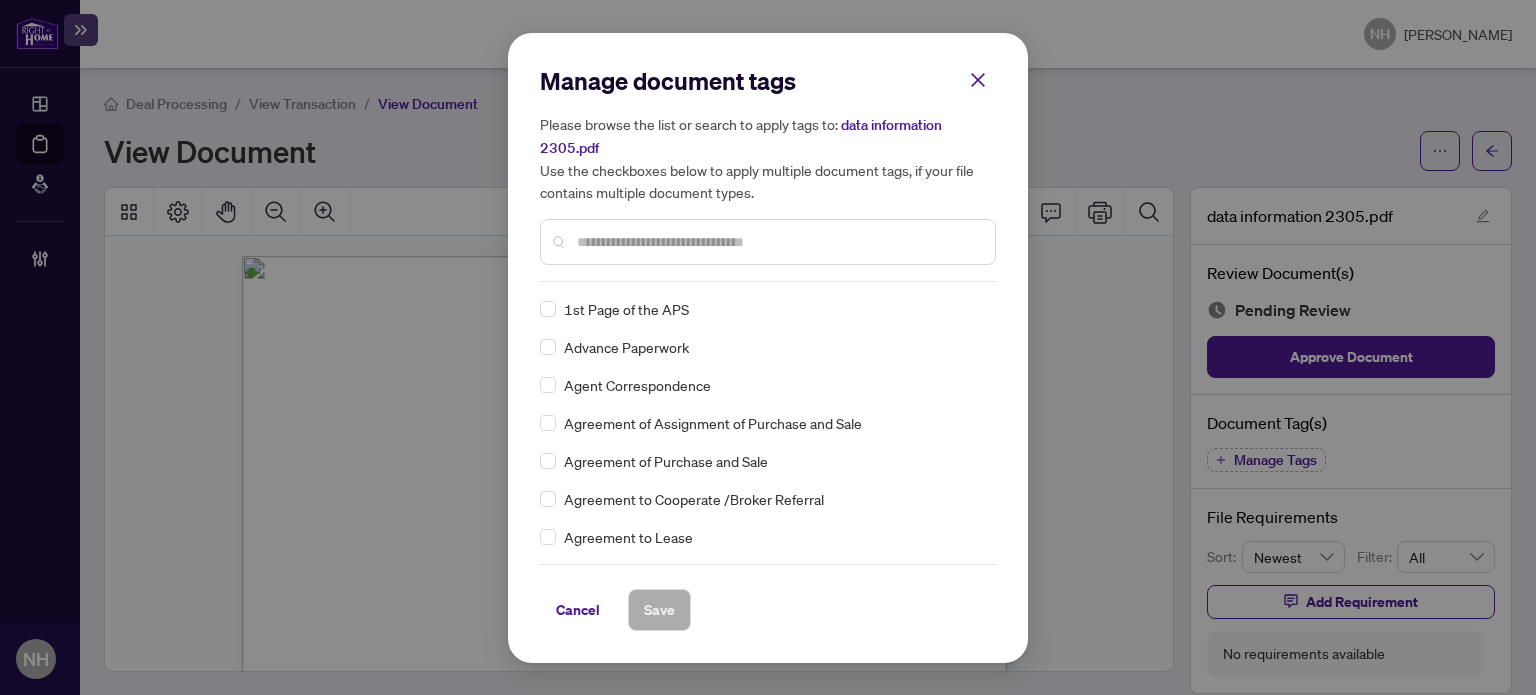 click at bounding box center (768, 242) 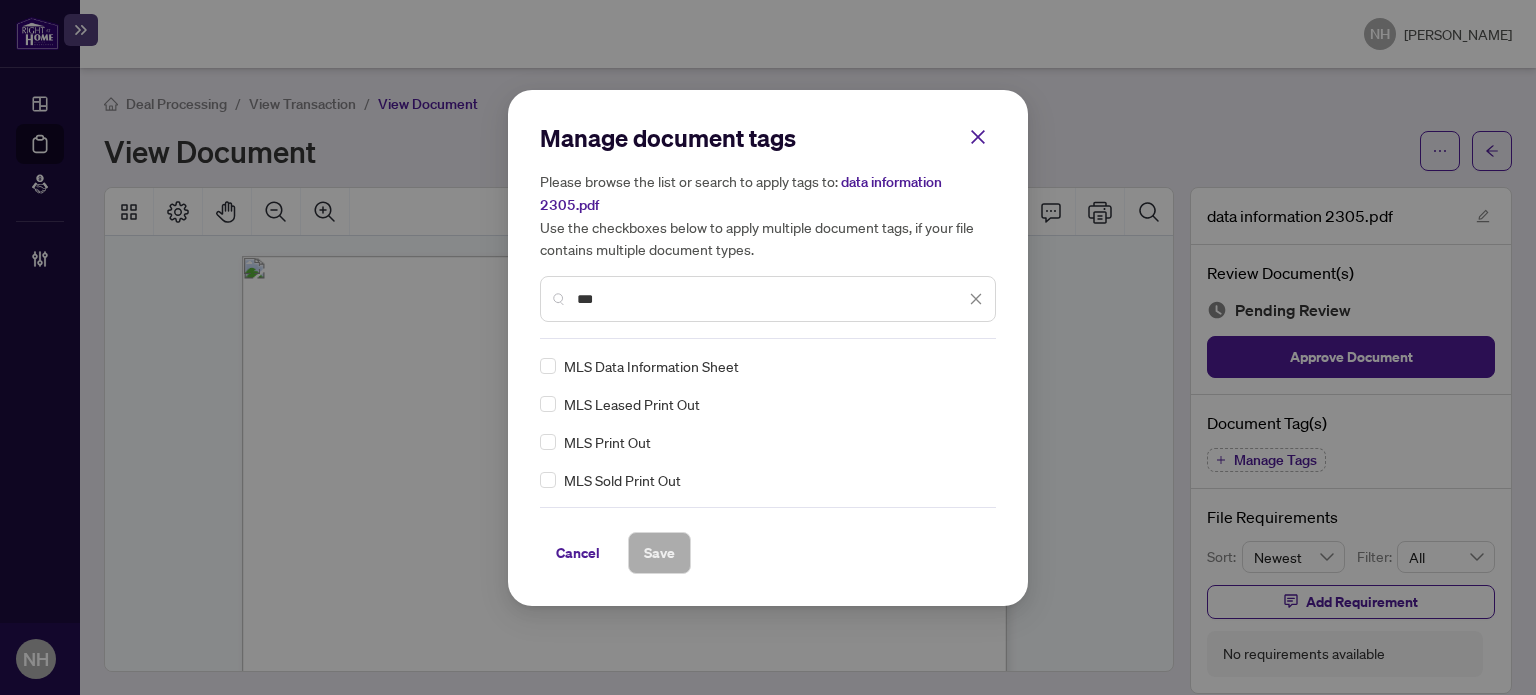 type on "***" 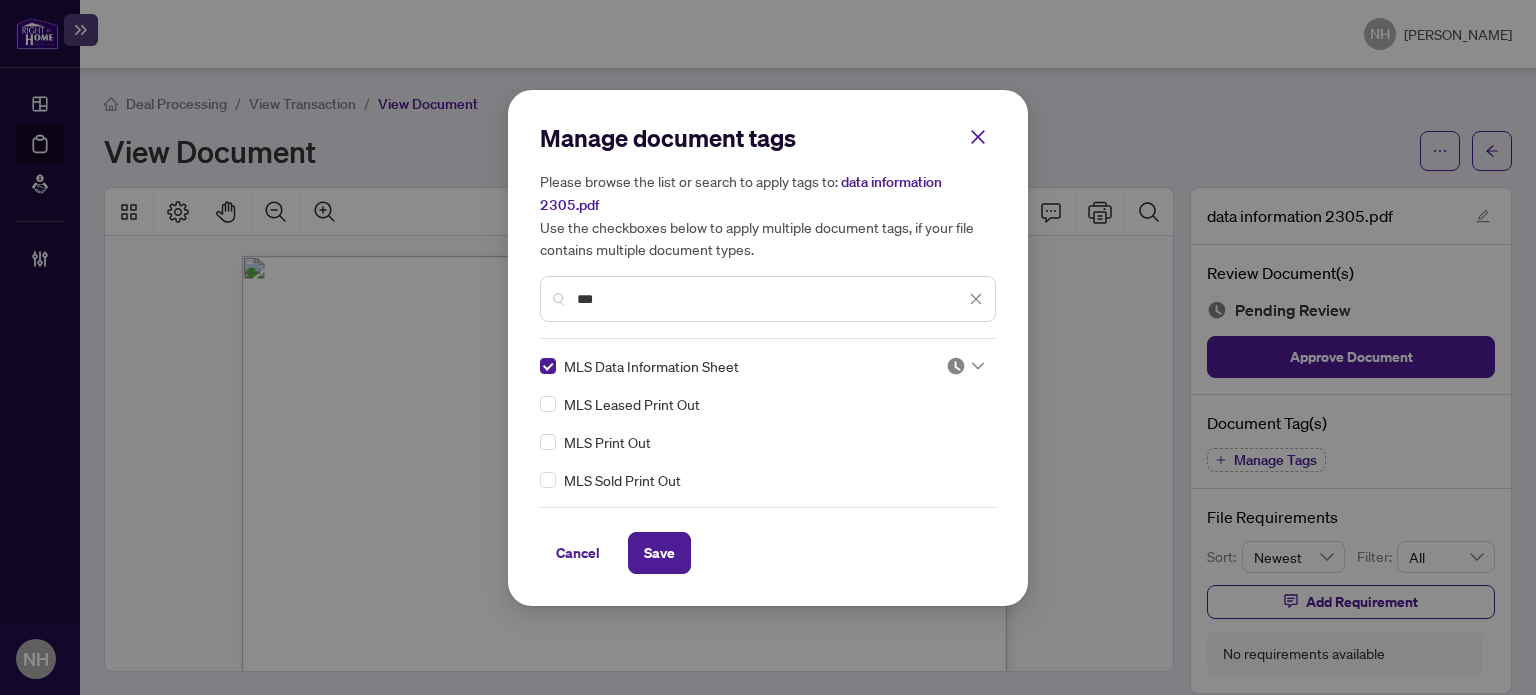 click at bounding box center [956, 366] 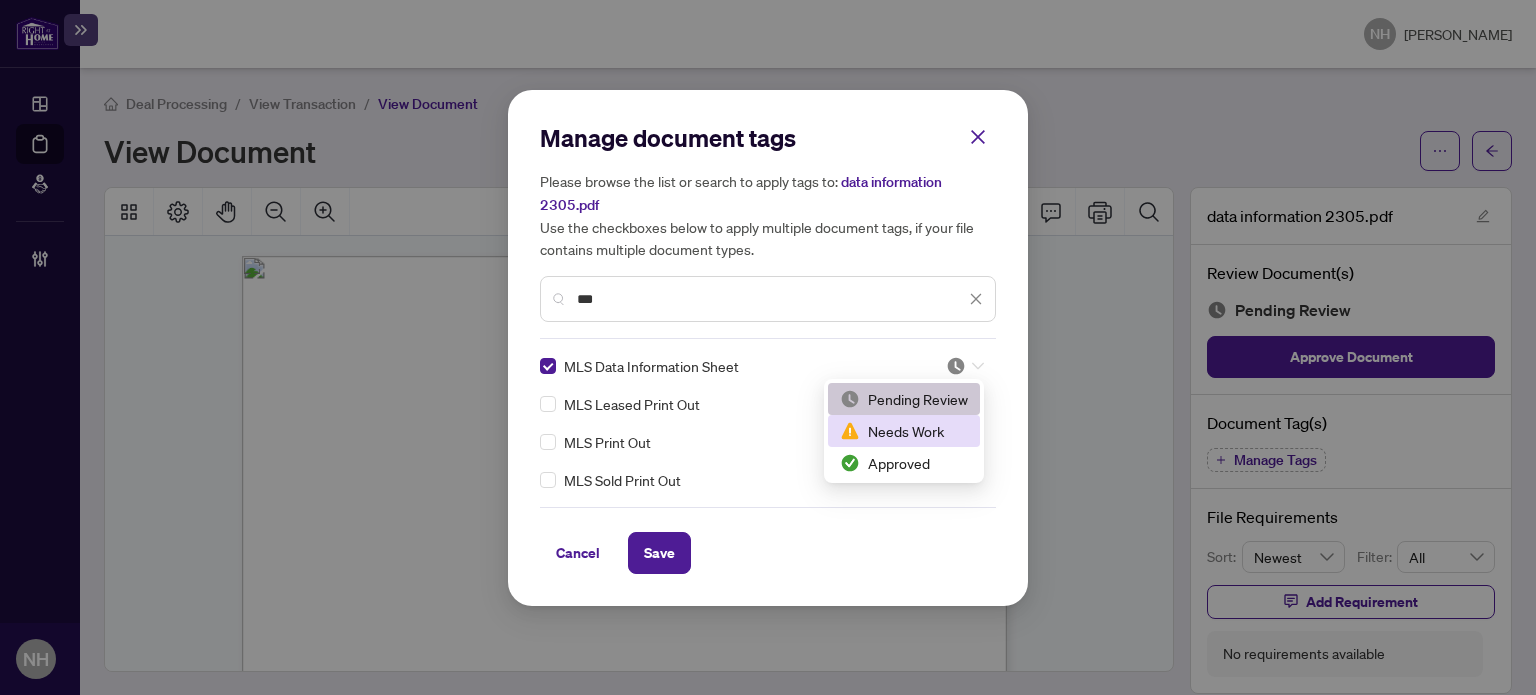 click on "Approved" at bounding box center (904, 463) 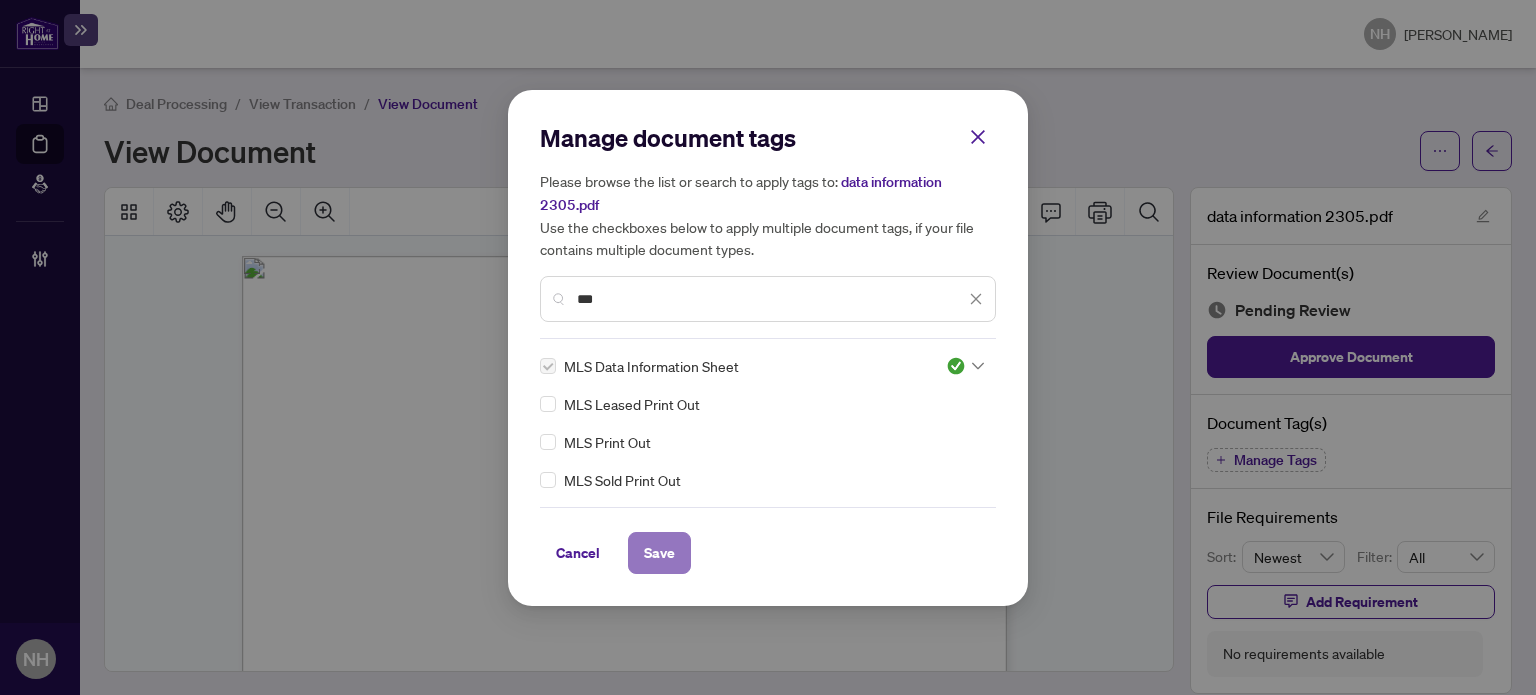 click on "Save" at bounding box center [659, 553] 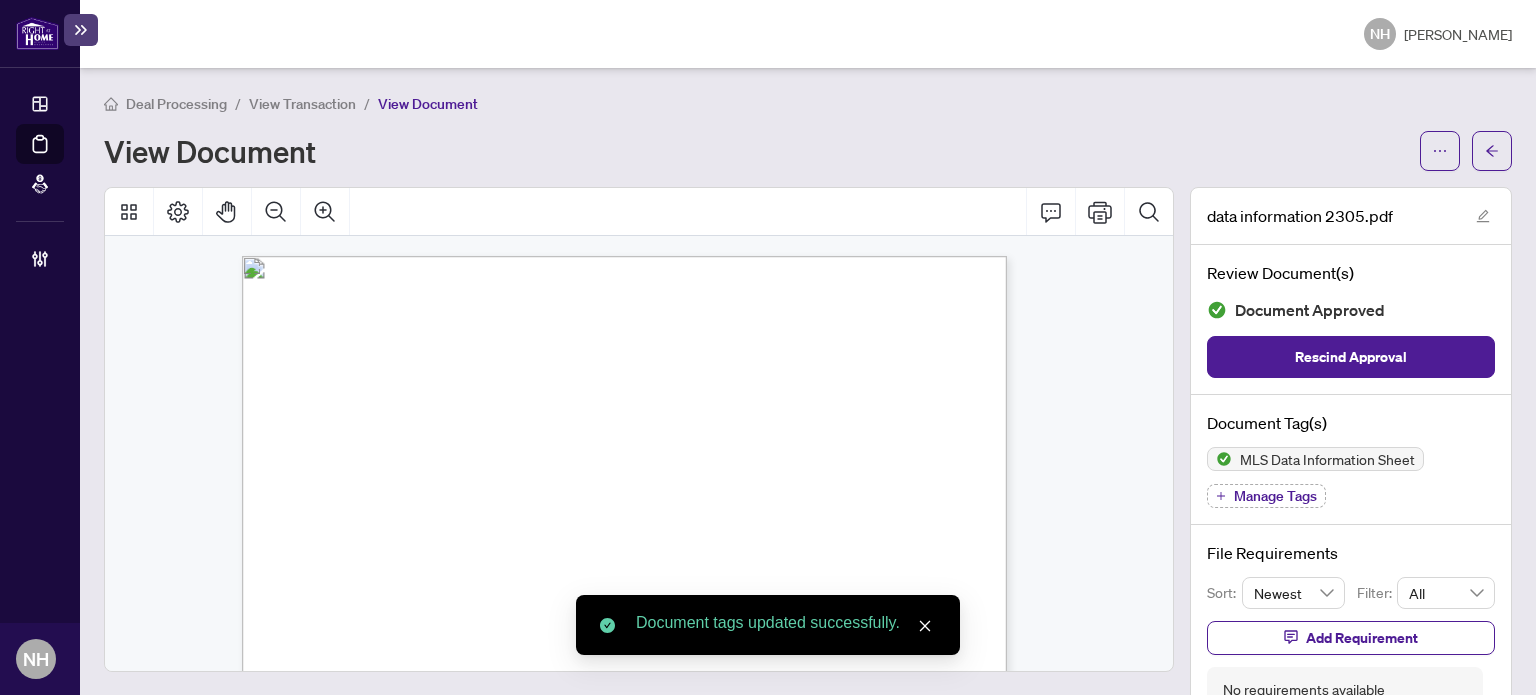 click on "View Transaction" at bounding box center [302, 104] 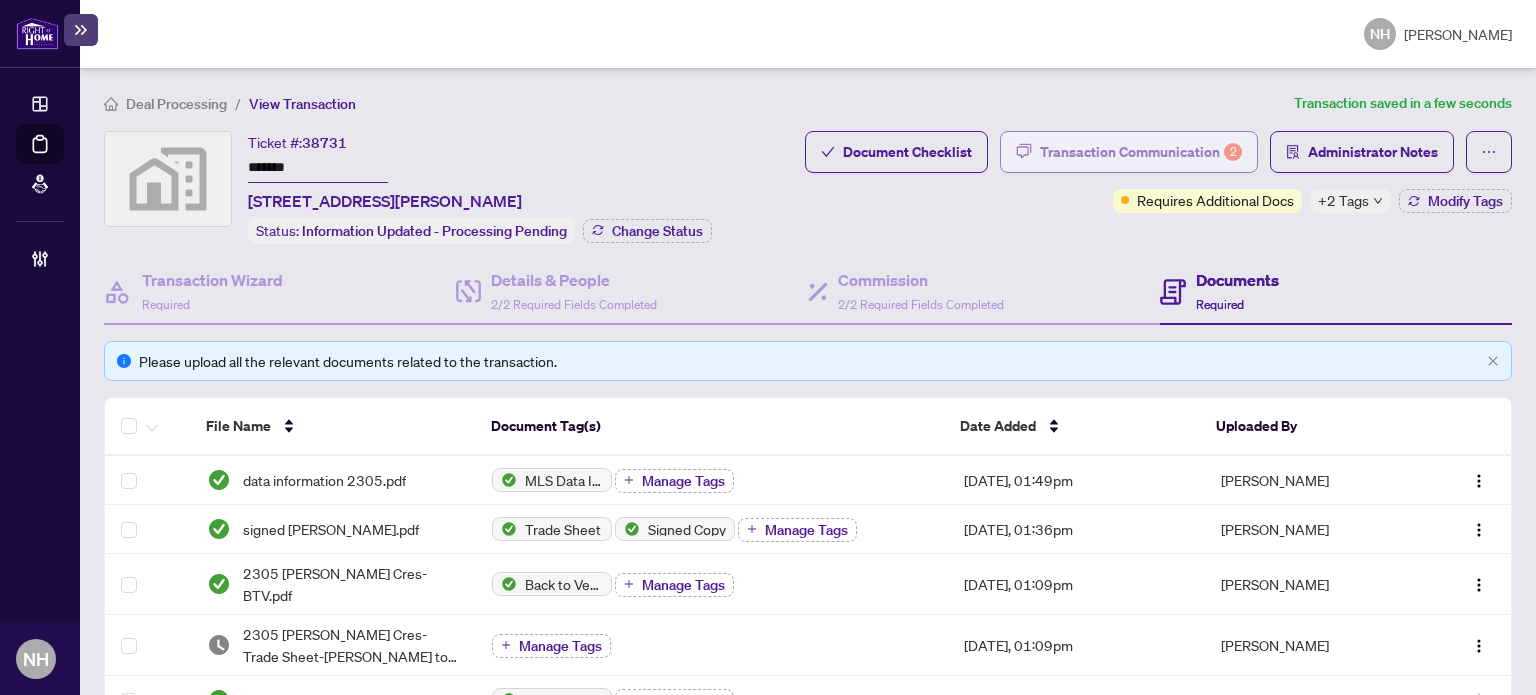 click on "Transaction Communication 2" at bounding box center (1141, 152) 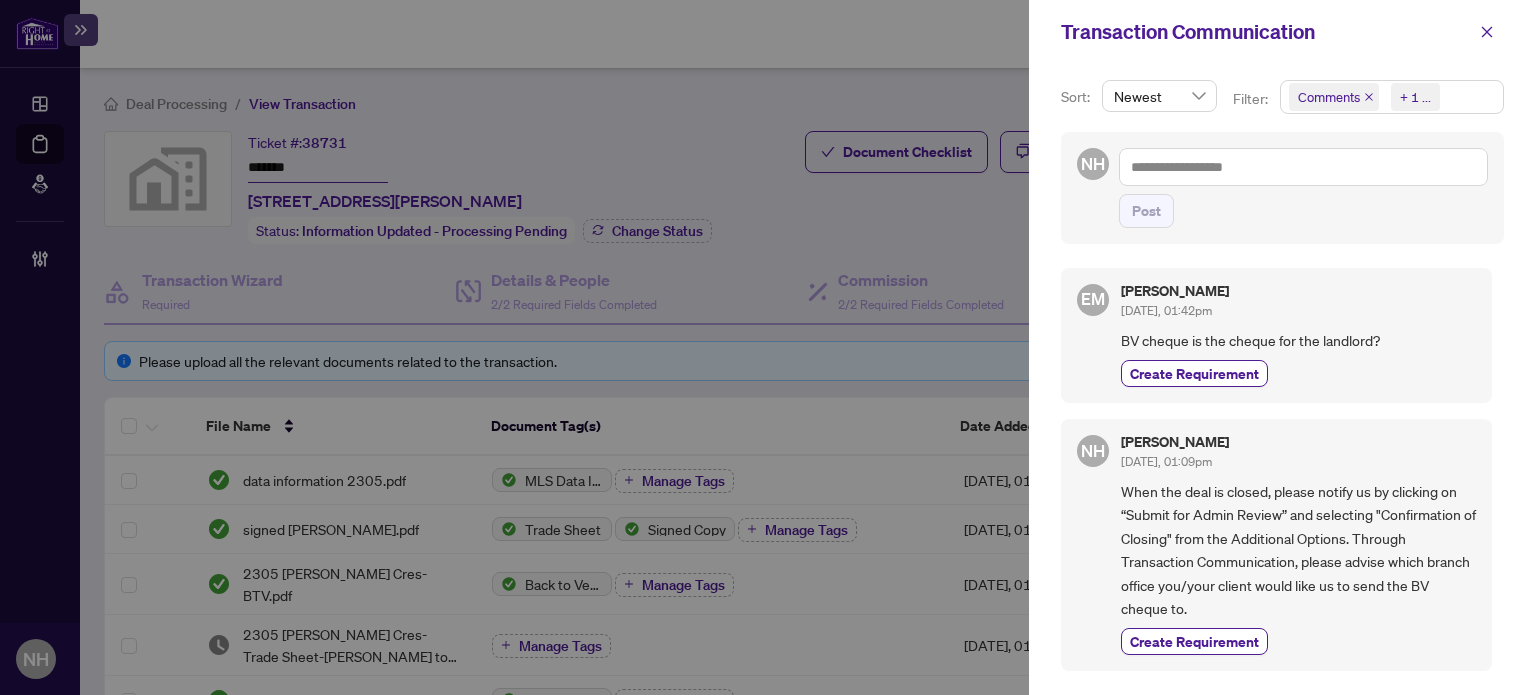 click on "Comments Requirements + 1 ..." at bounding box center (1392, 97) 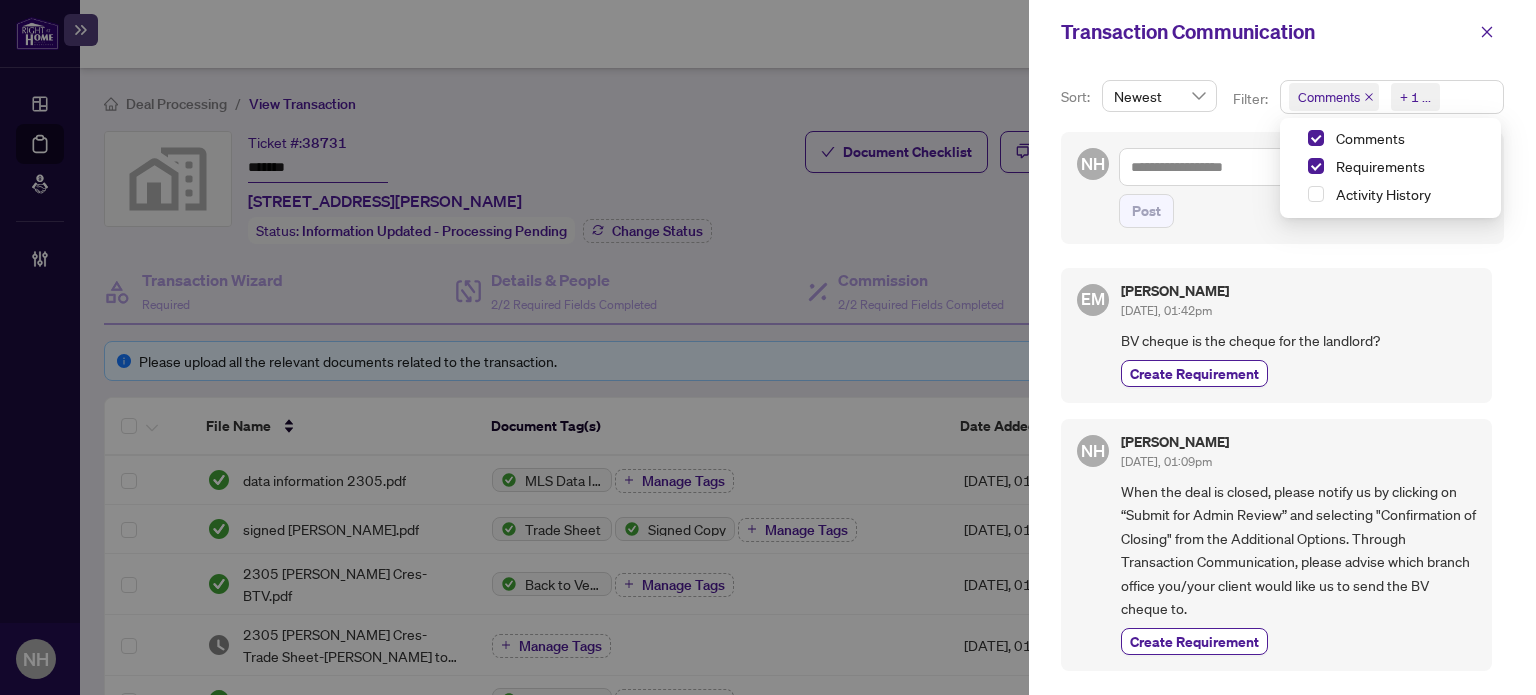 click on "Comments" at bounding box center (1390, 140) 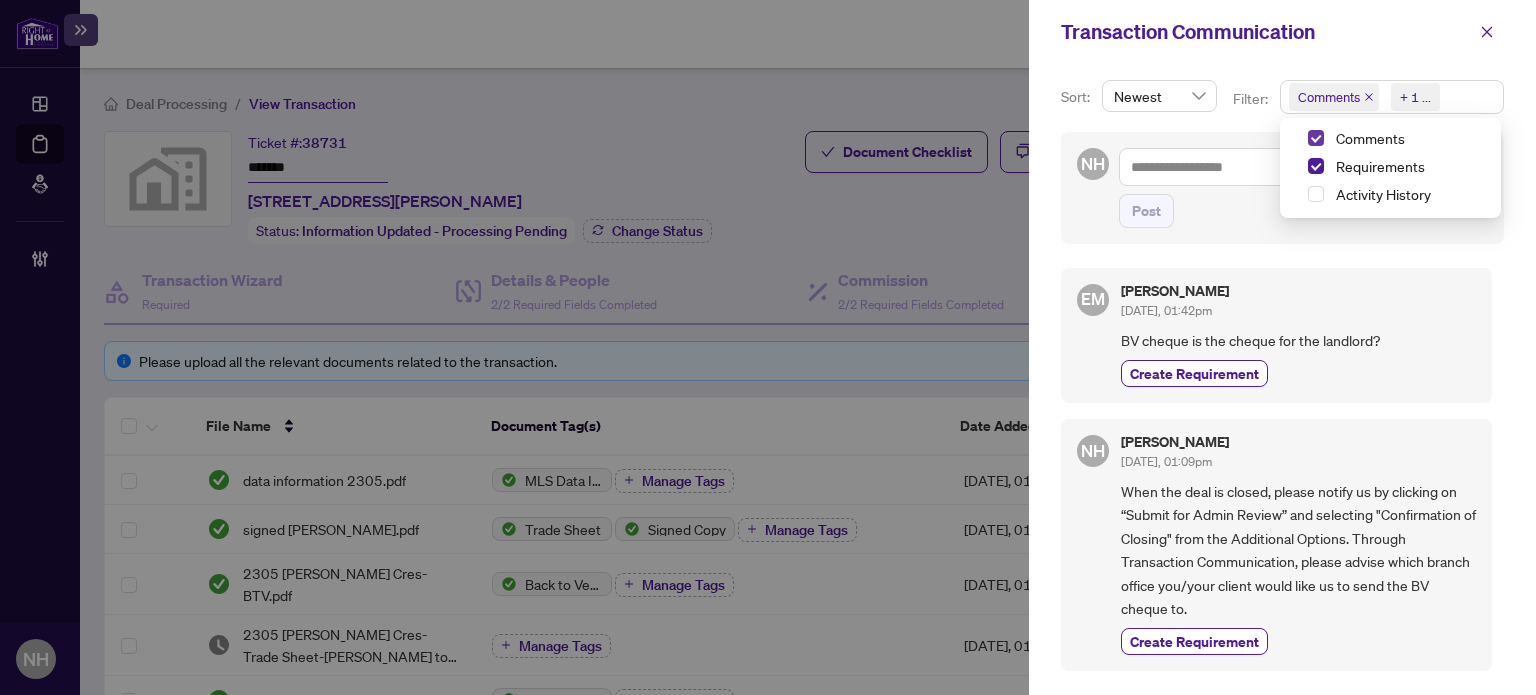 click at bounding box center [1316, 138] 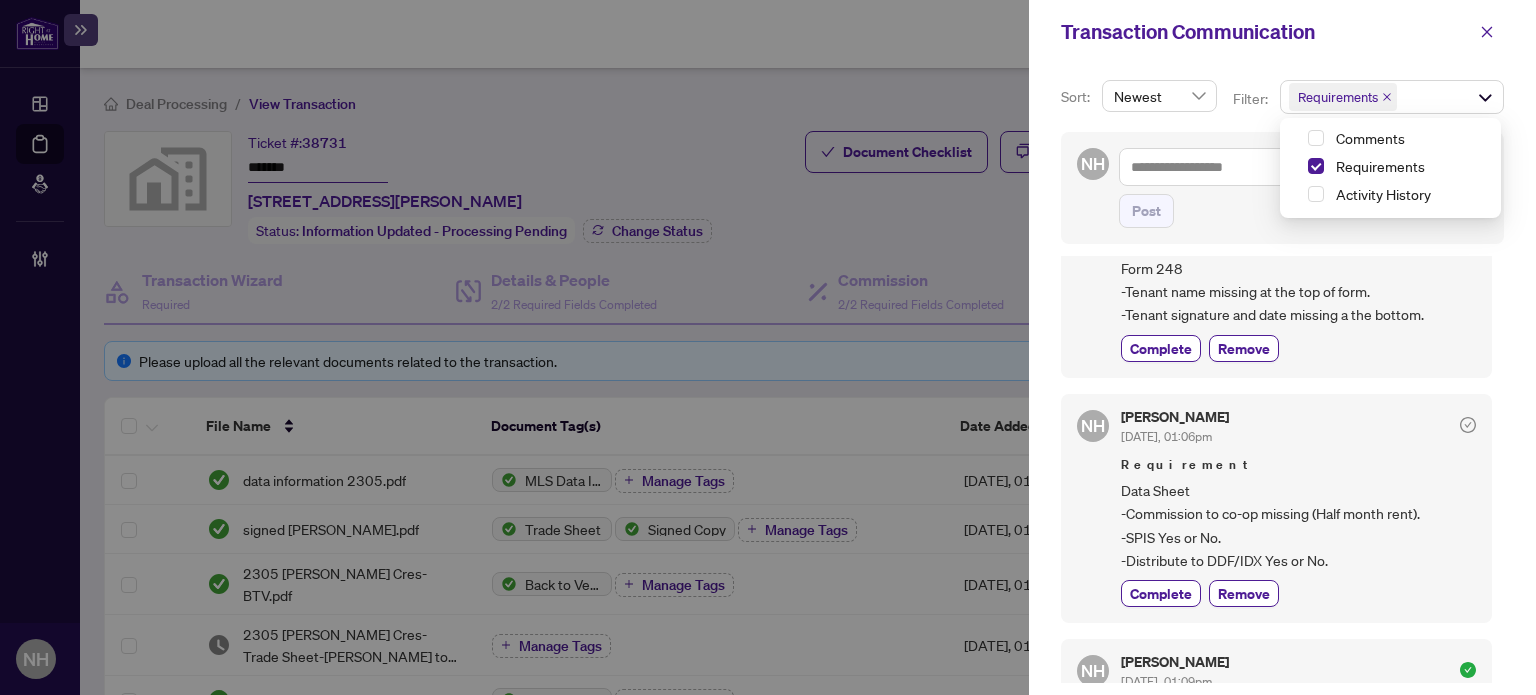 scroll, scrollTop: 200, scrollLeft: 0, axis: vertical 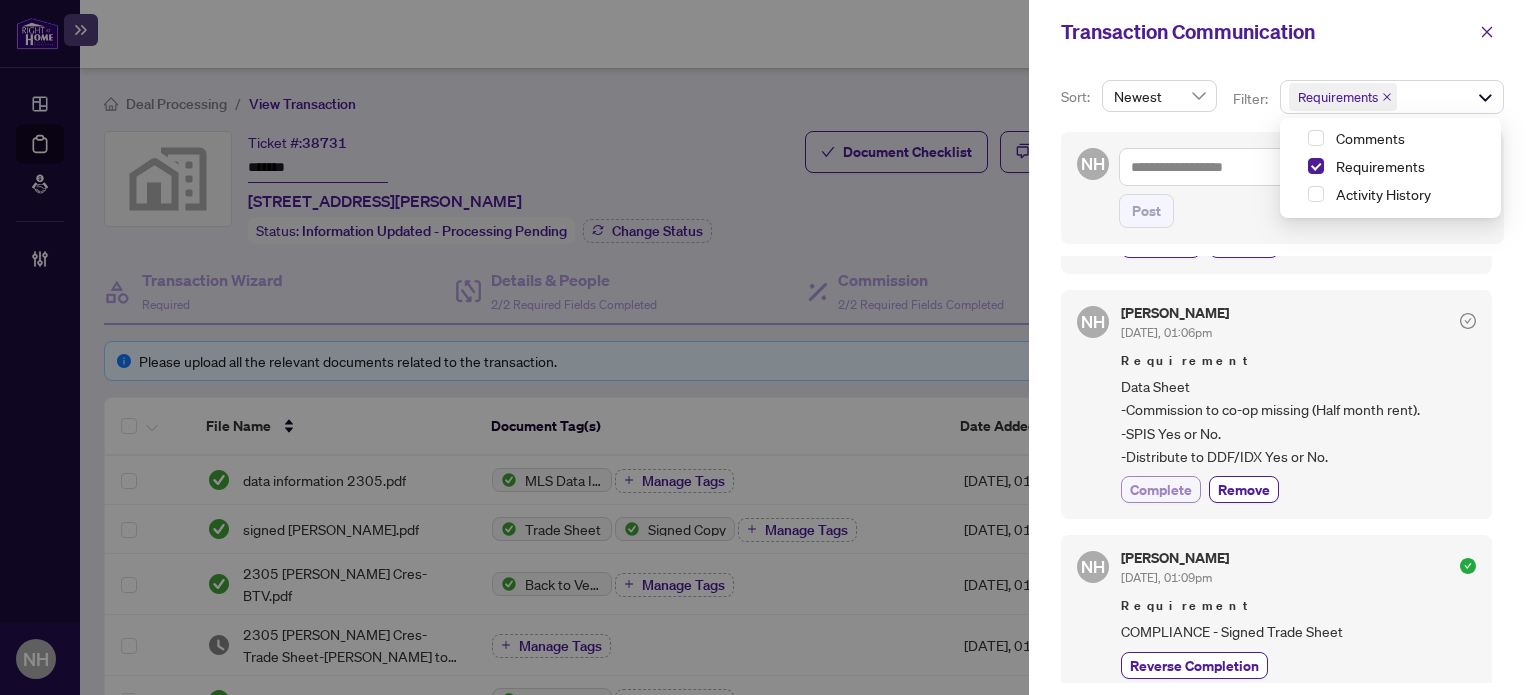 click on "Complete" at bounding box center (1161, 489) 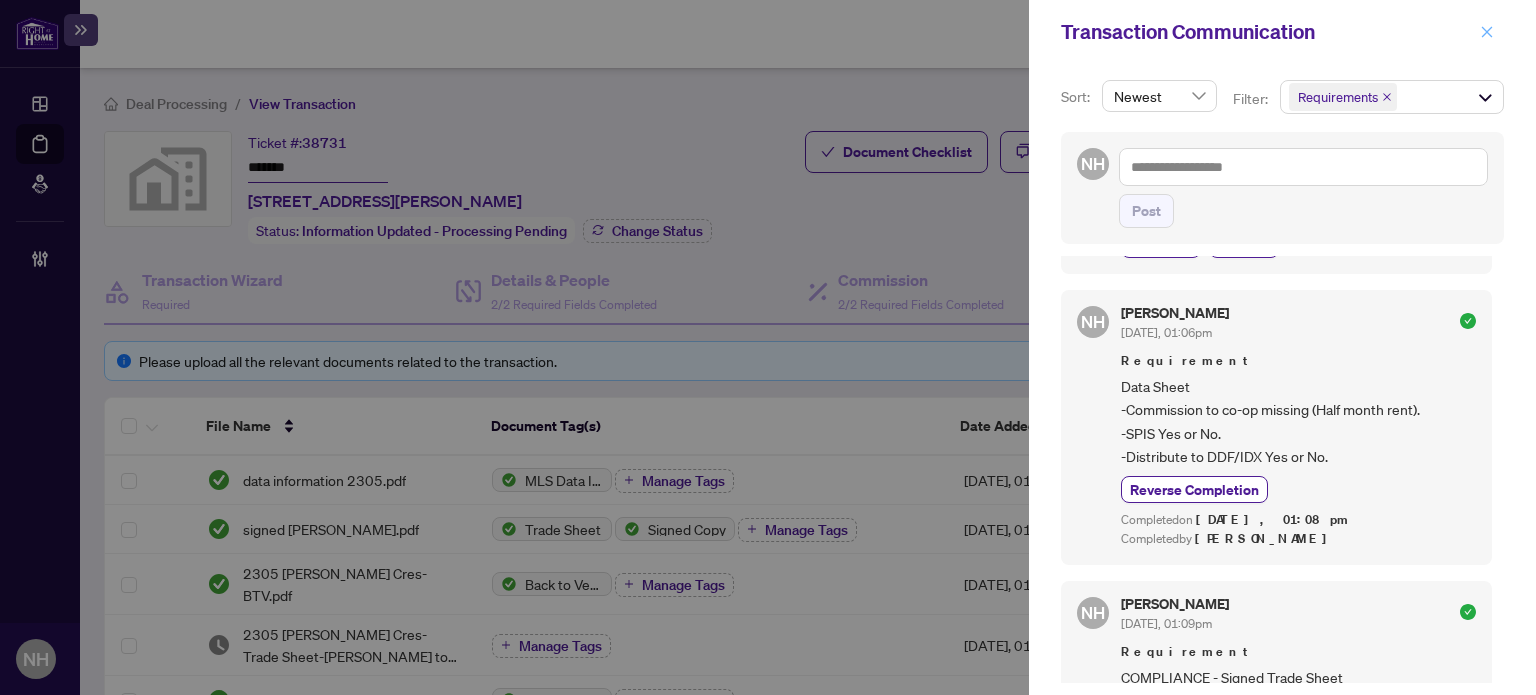 click 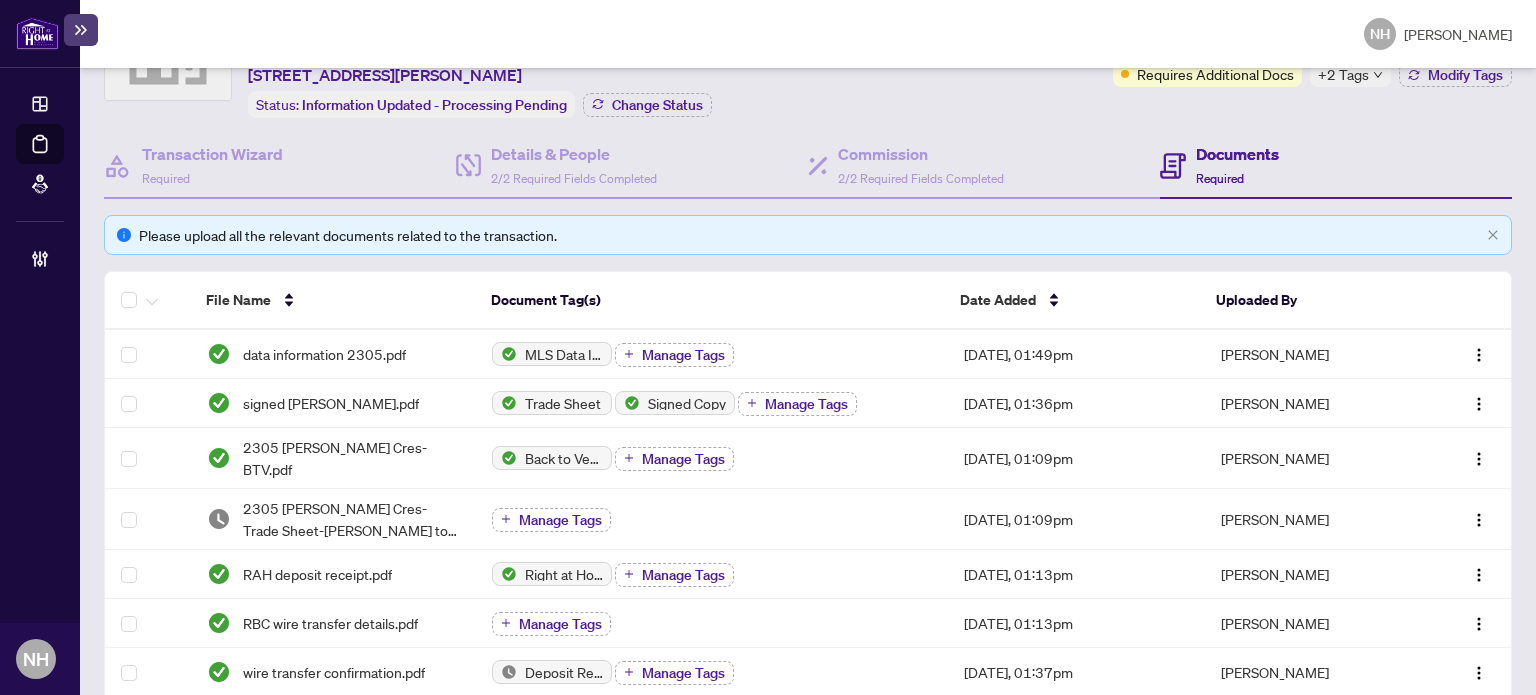 scroll, scrollTop: 0, scrollLeft: 0, axis: both 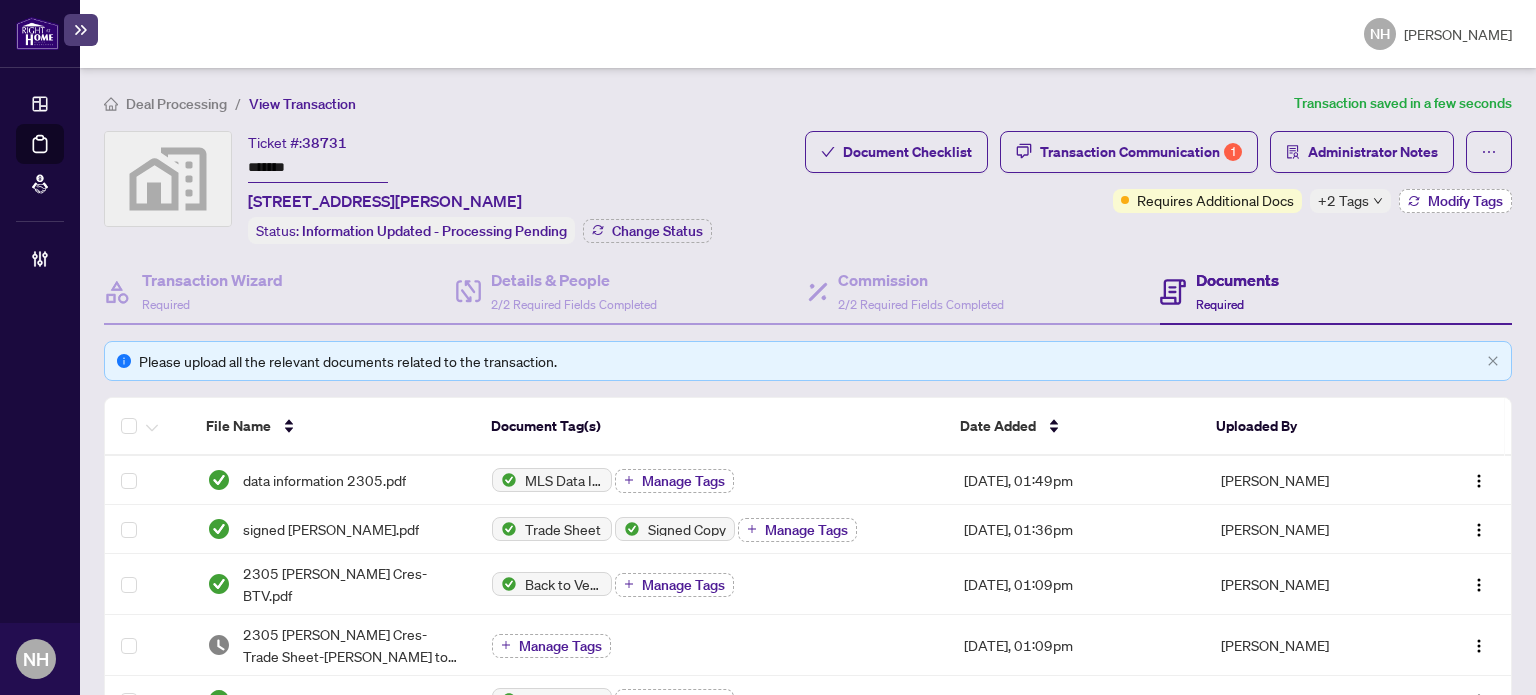 click on "Modify Tags" at bounding box center (1465, 201) 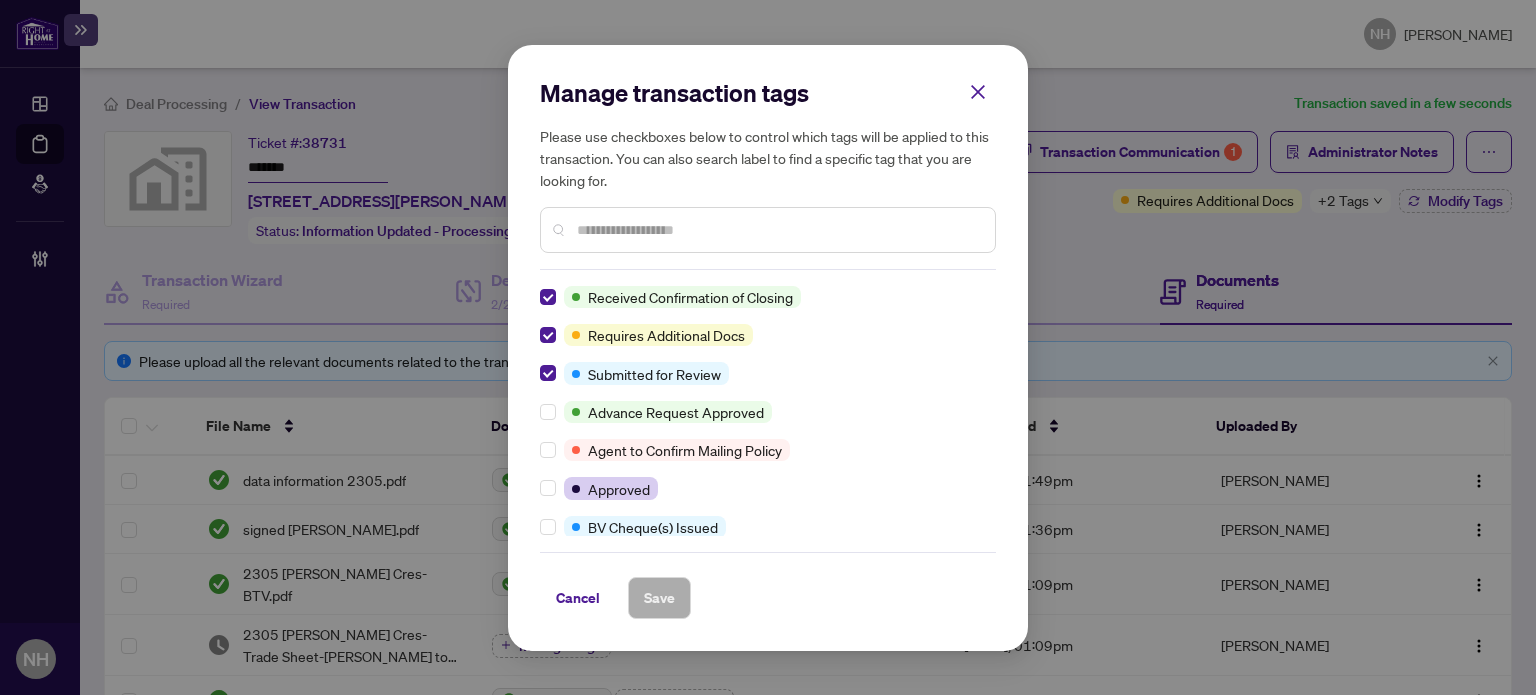 scroll, scrollTop: 0, scrollLeft: 0, axis: both 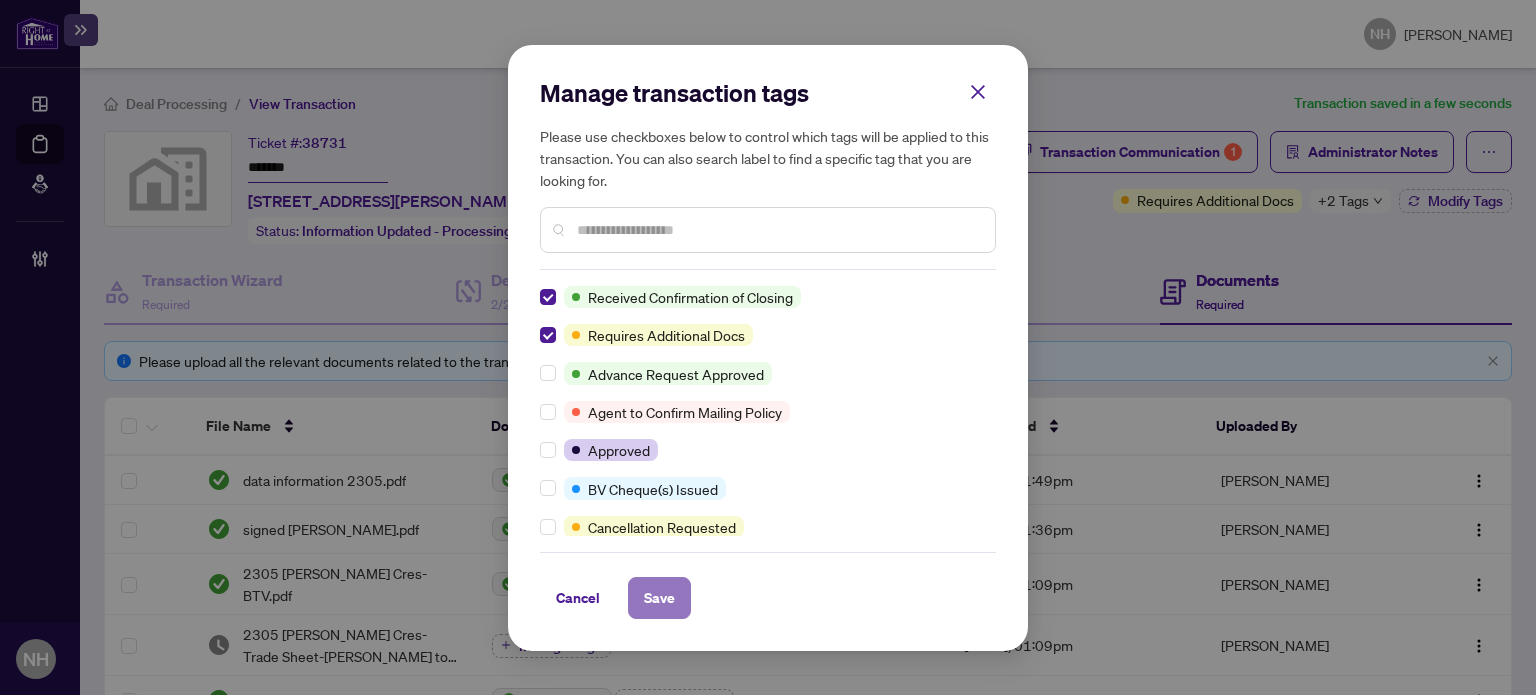 click on "Save" at bounding box center (659, 598) 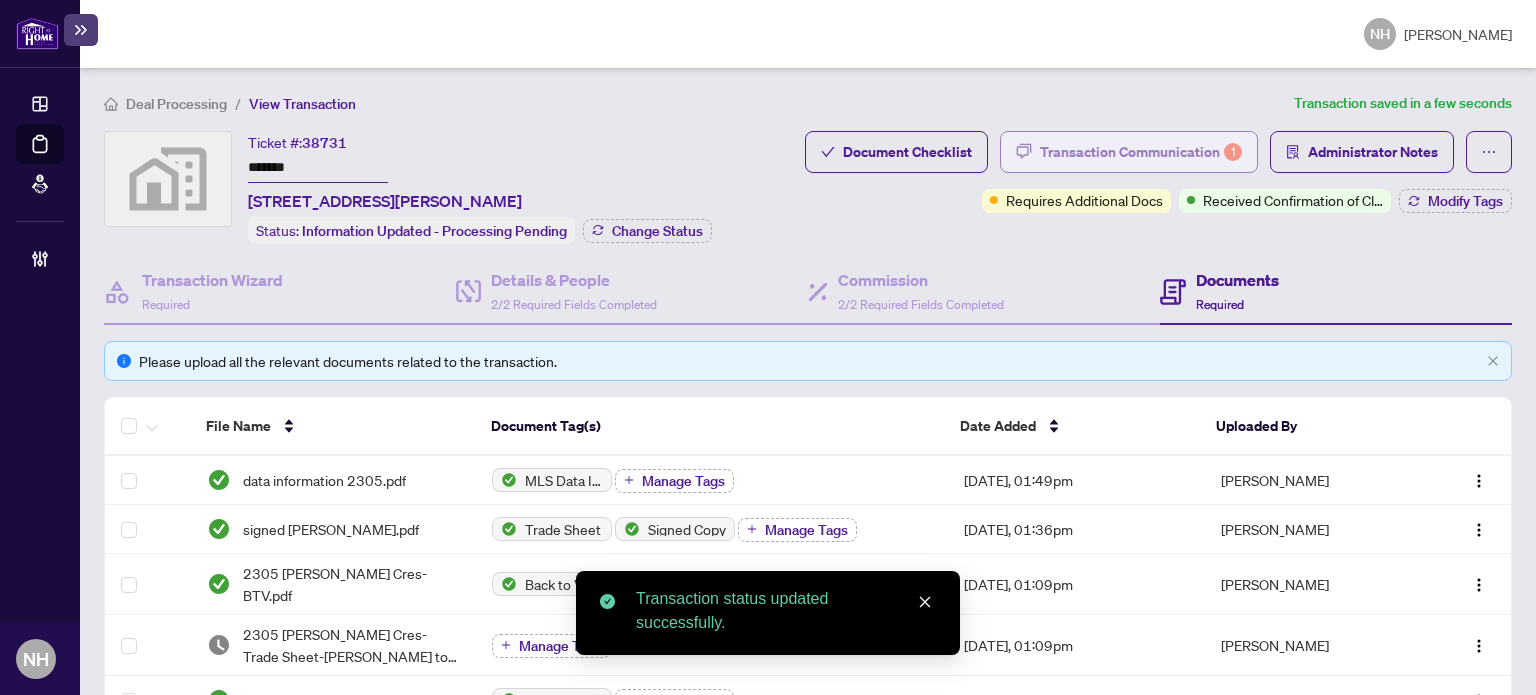 click on "Transaction Communication 1" at bounding box center [1141, 152] 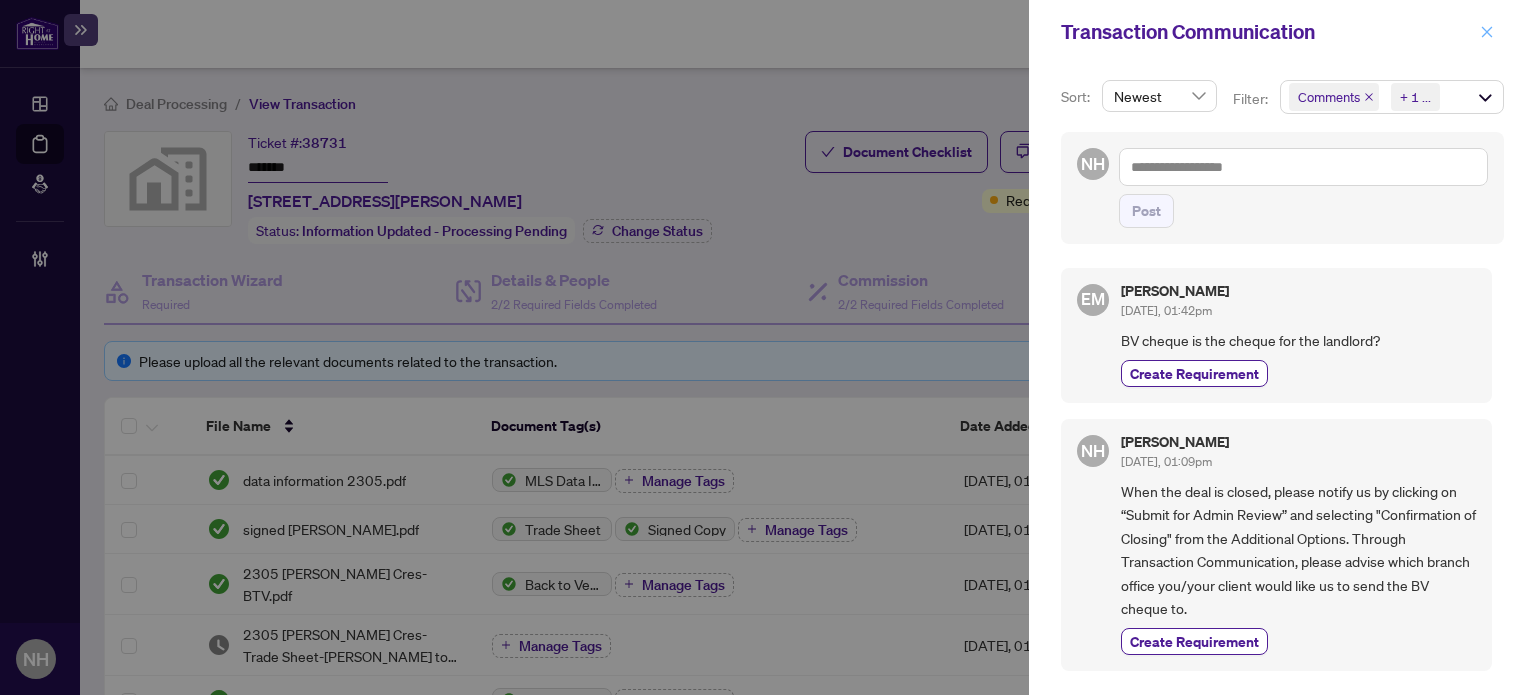 click 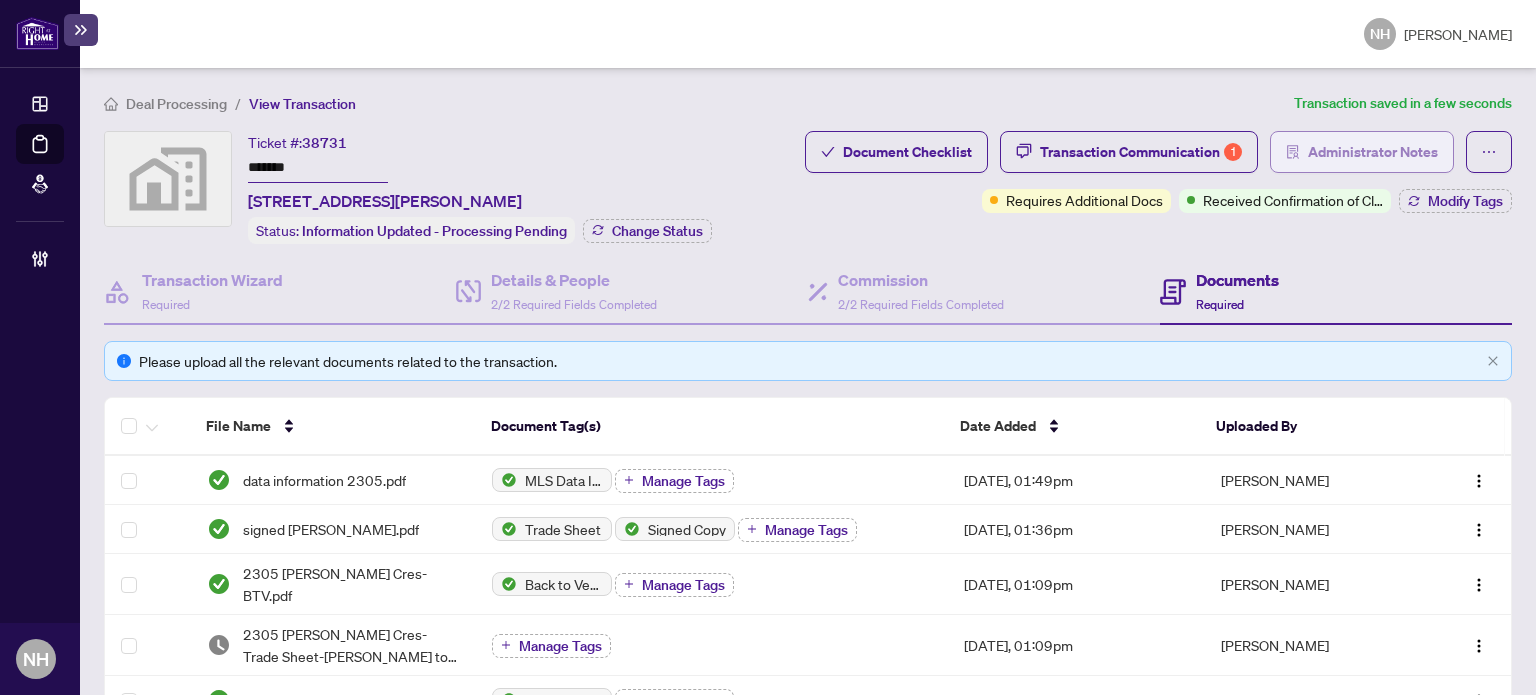 click on "Administrator Notes" at bounding box center (1373, 152) 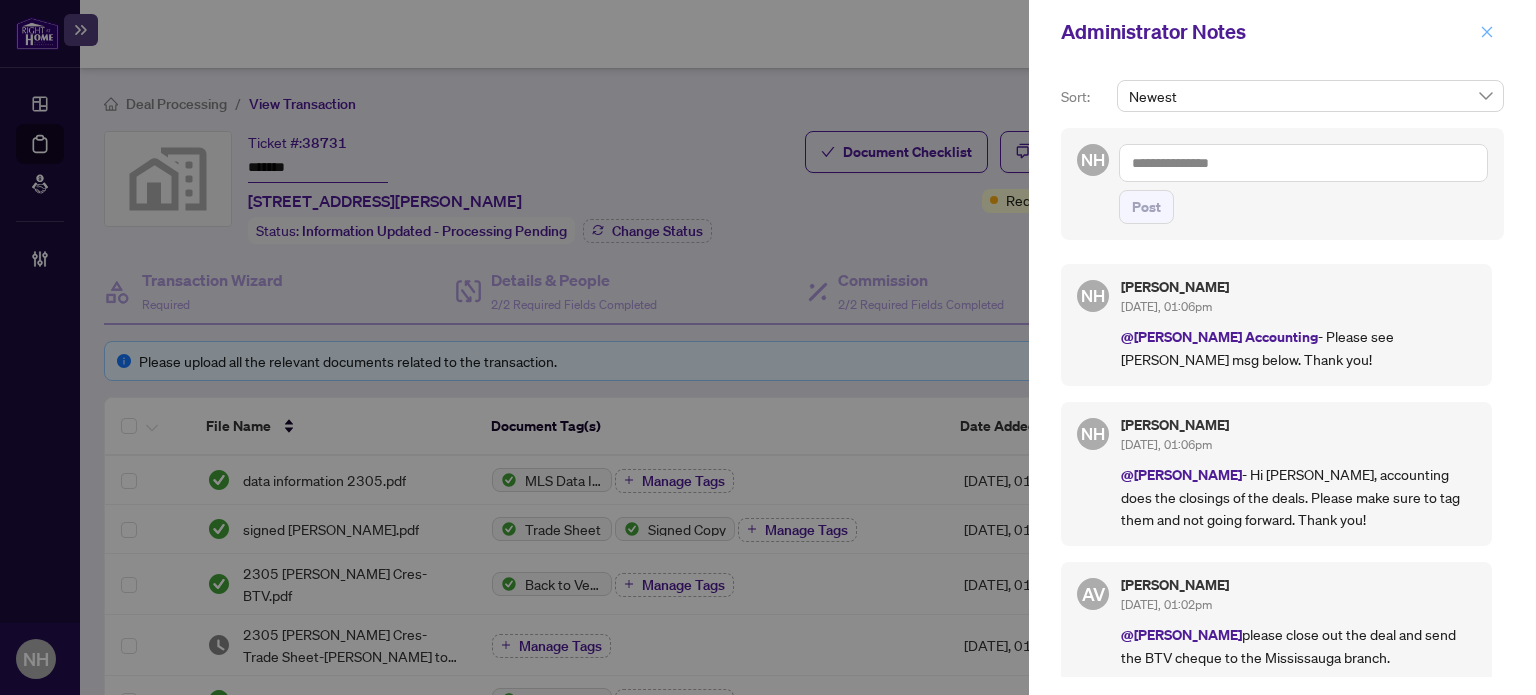 click at bounding box center [1487, 32] 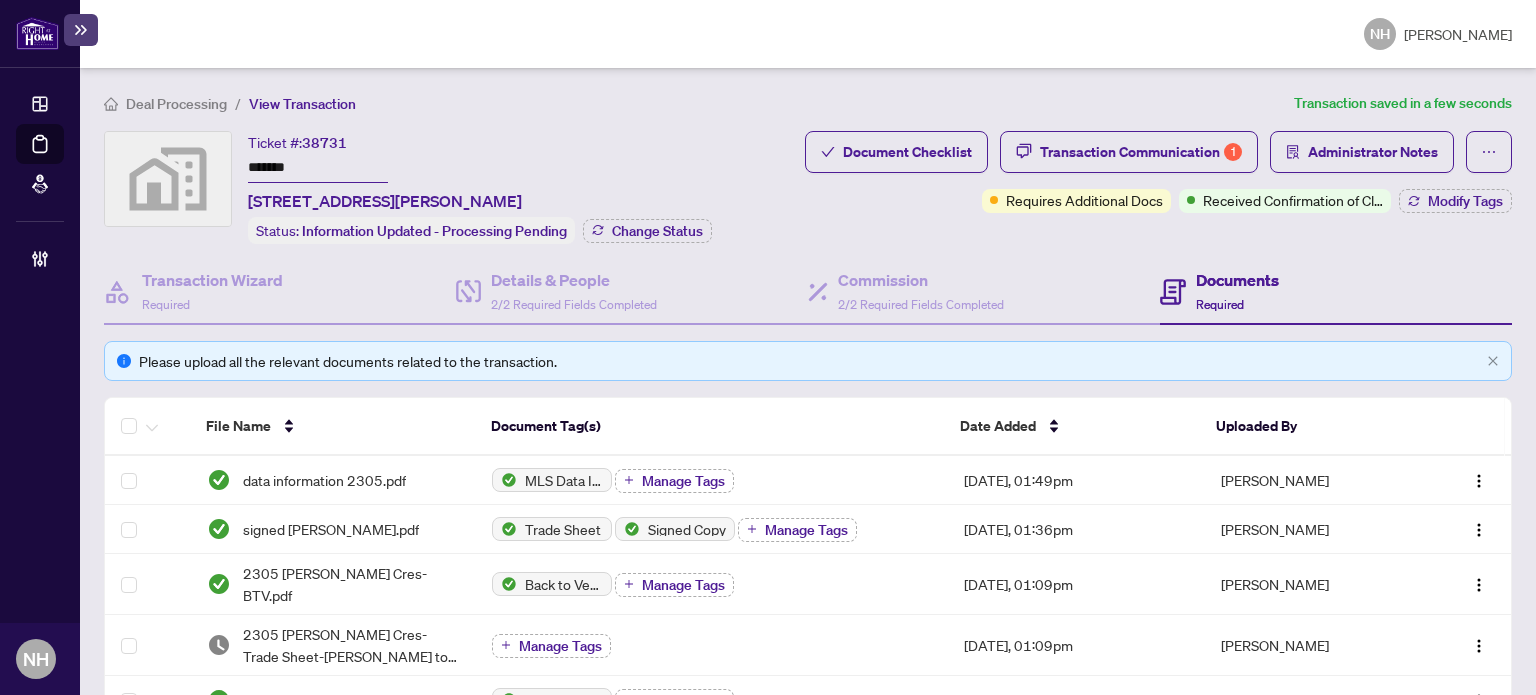 click on "Deal Processing" at bounding box center (176, 104) 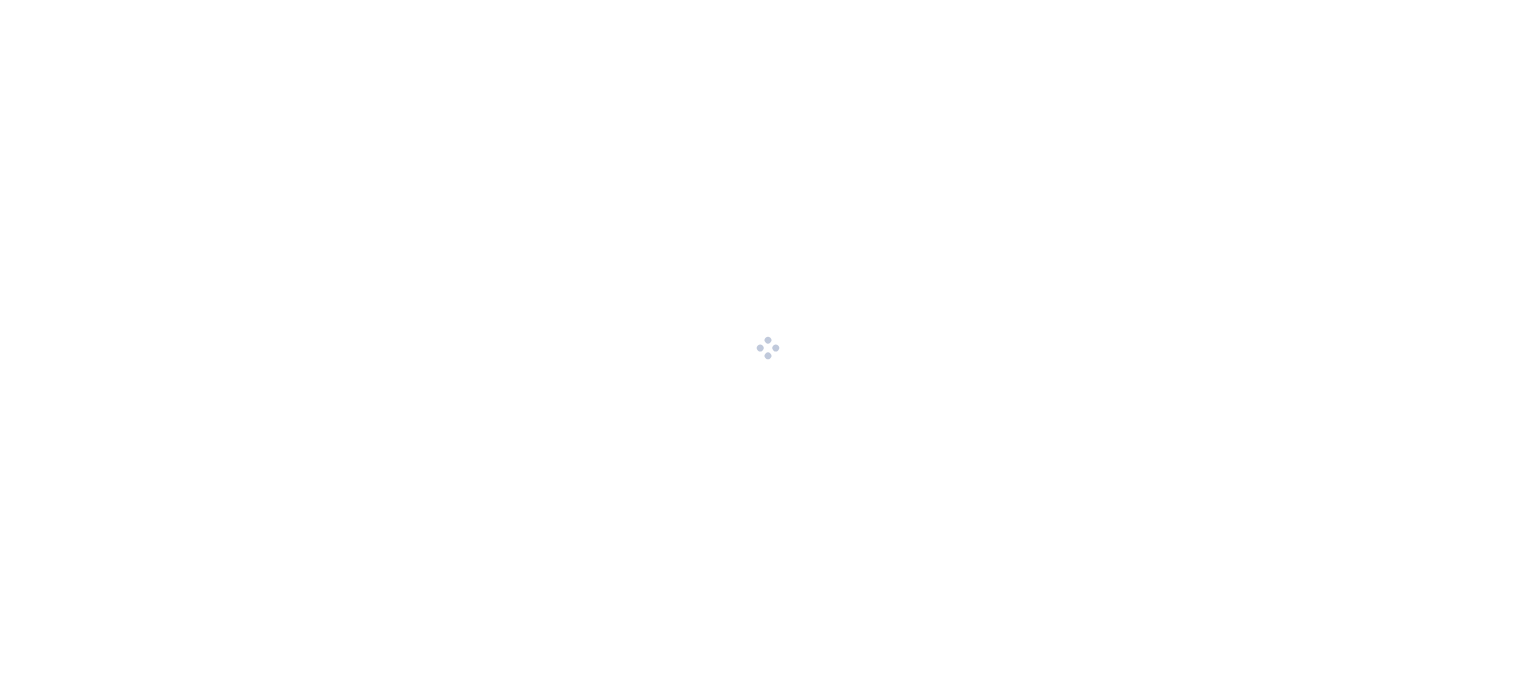 scroll, scrollTop: 0, scrollLeft: 0, axis: both 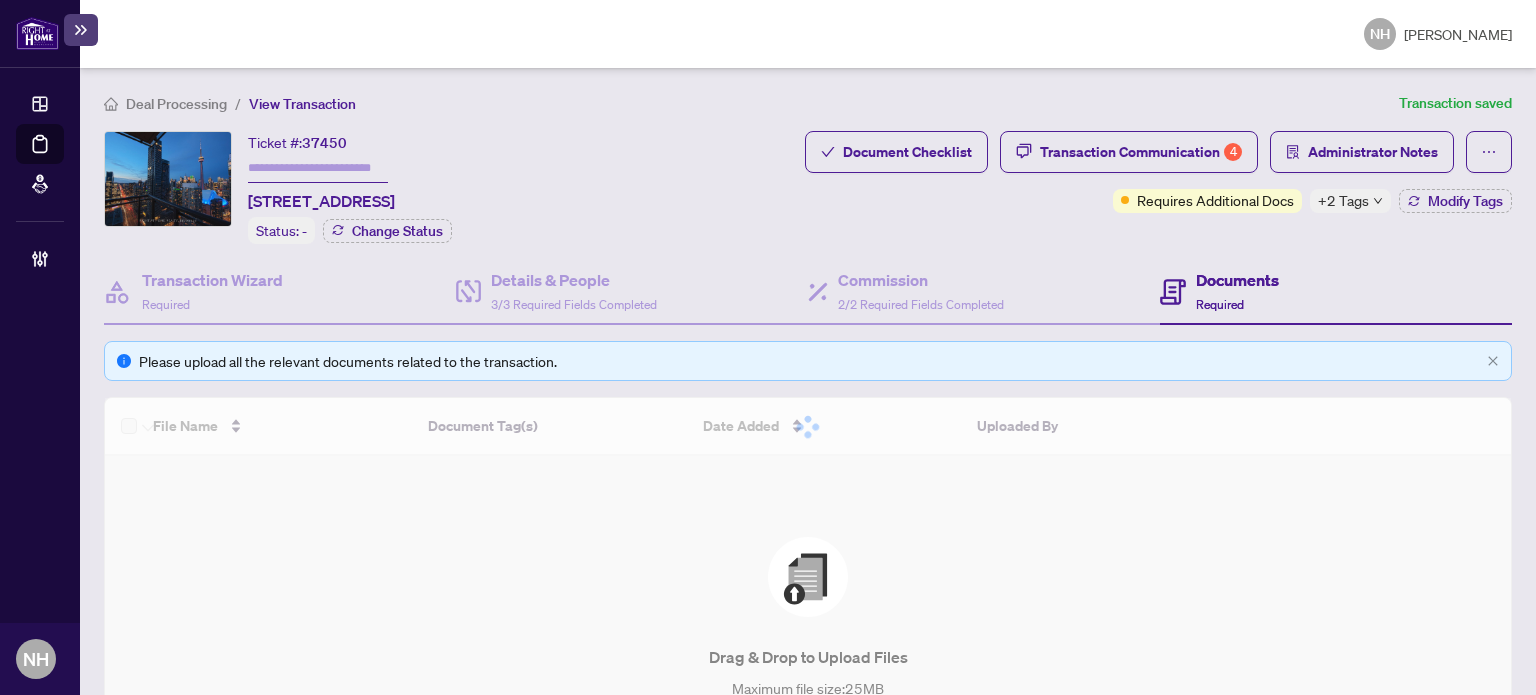 type on "*******" 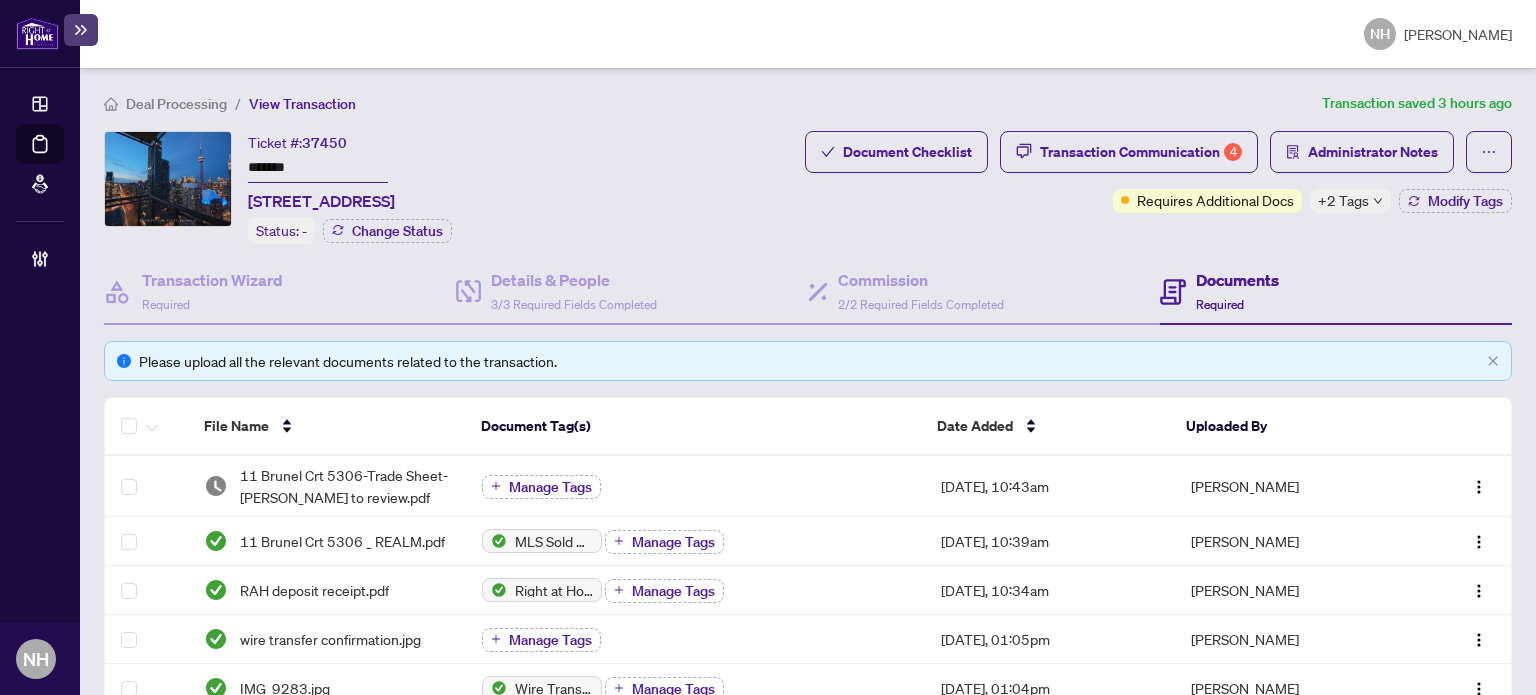 drag, startPoint x: 275, startPoint y: 167, endPoint x: 160, endPoint y: 155, distance: 115.62439 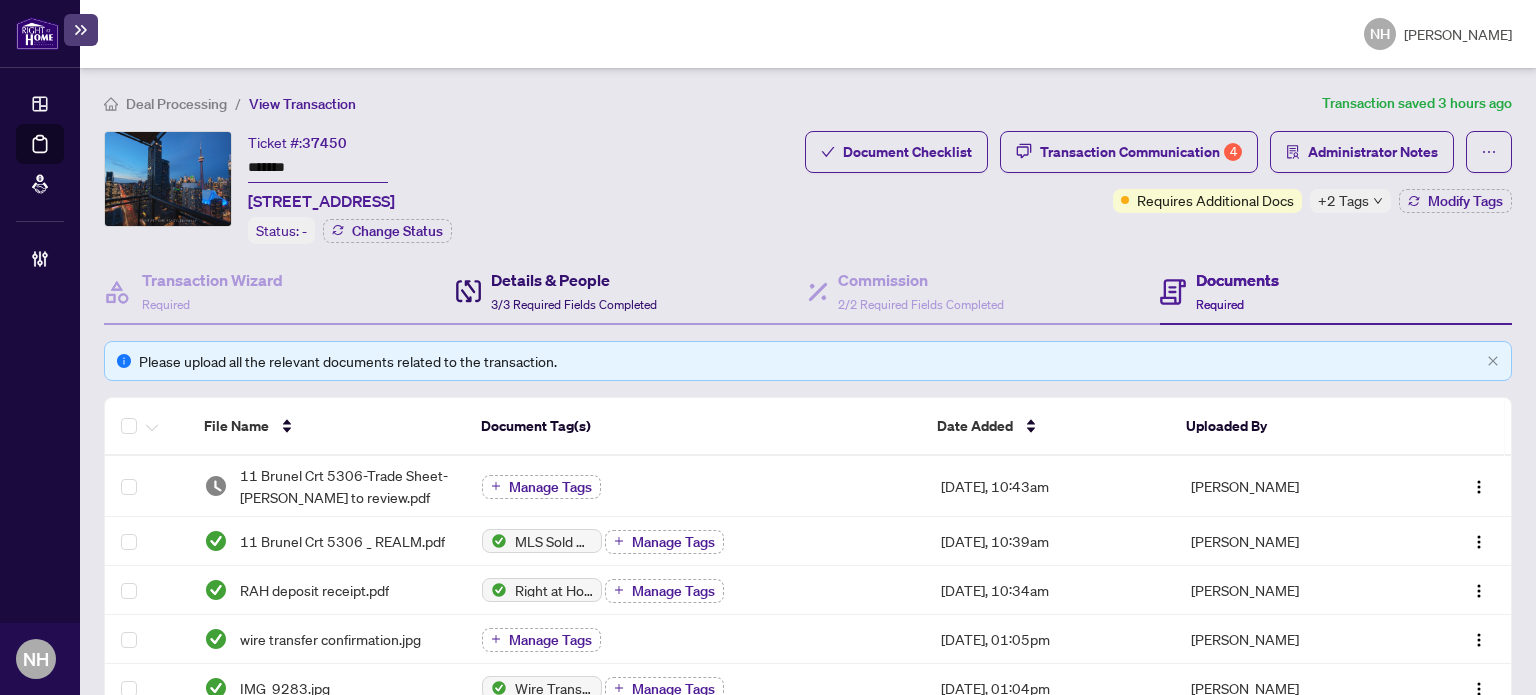 click on "Details & People" at bounding box center [574, 280] 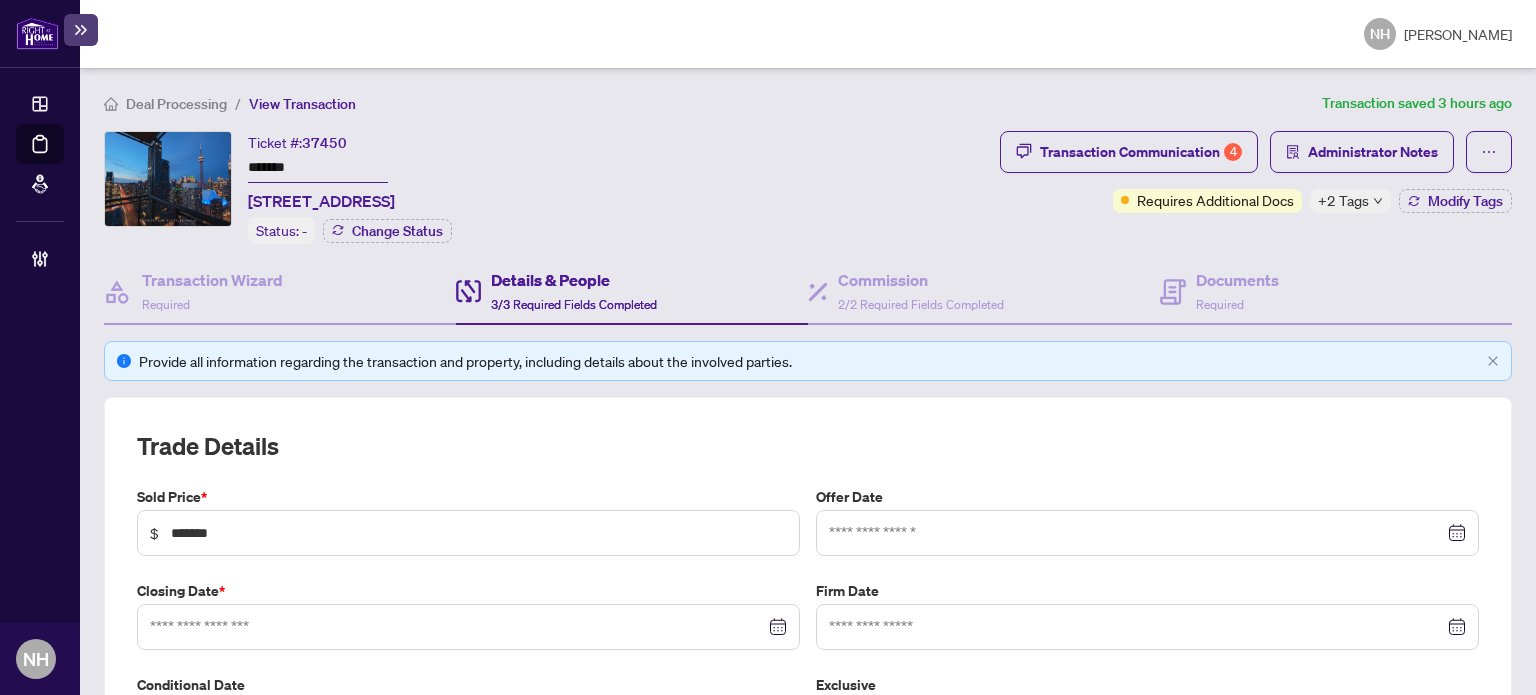 type on "**********" 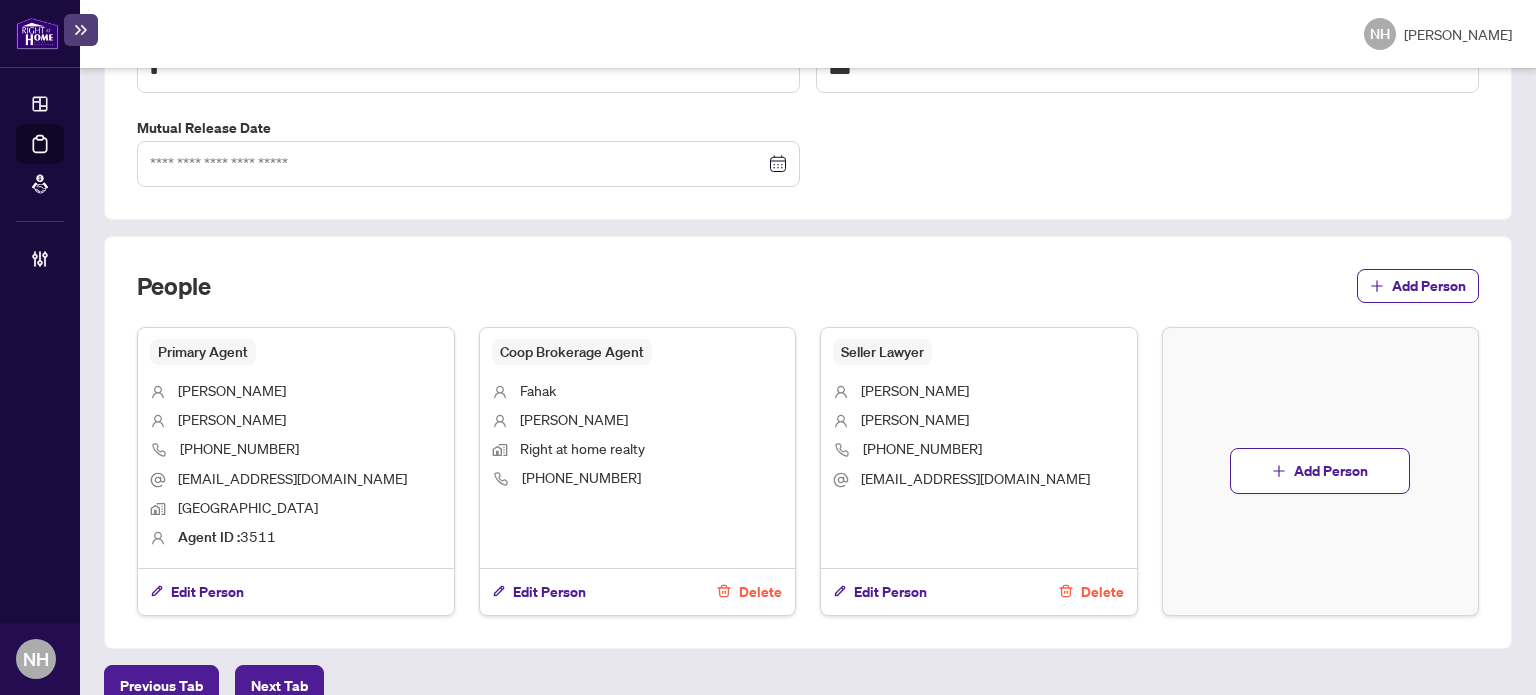 scroll, scrollTop: 1464, scrollLeft: 0, axis: vertical 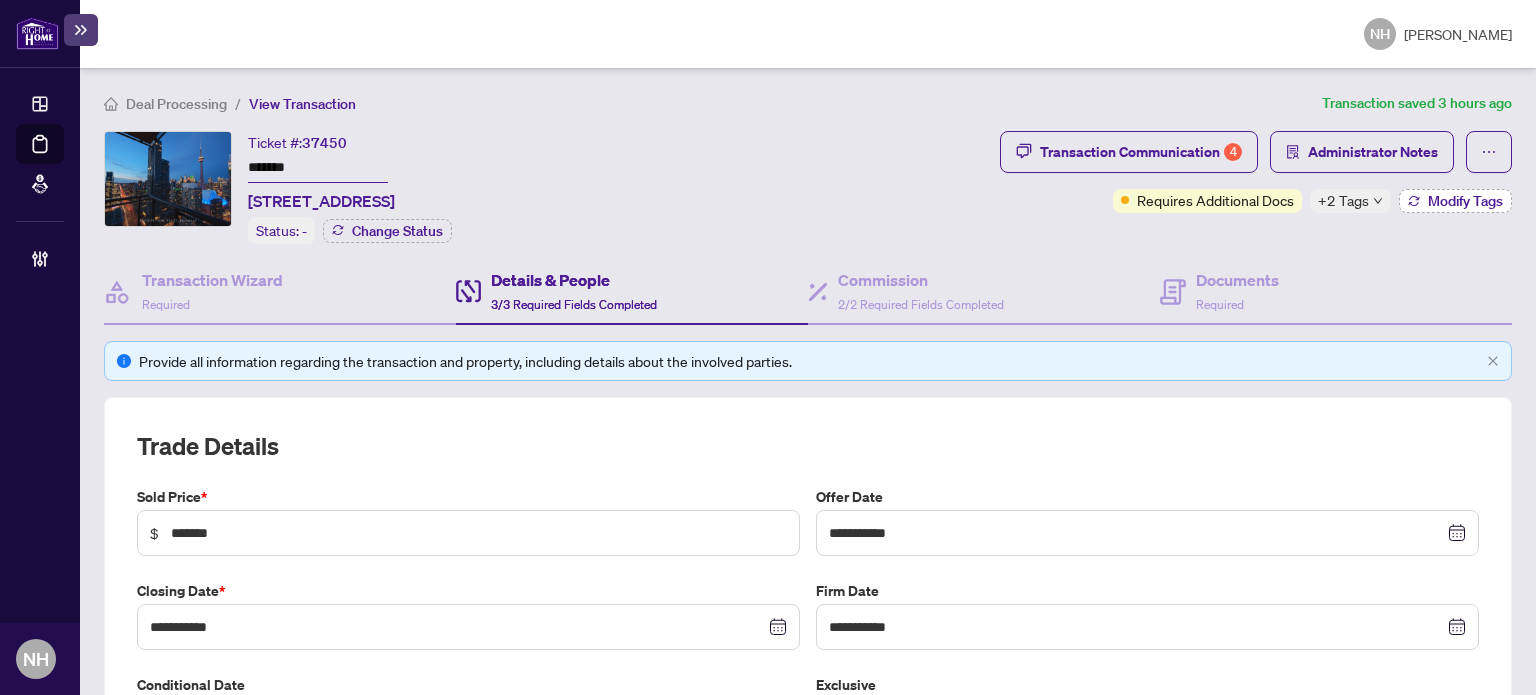click on "Modify Tags" at bounding box center [1465, 201] 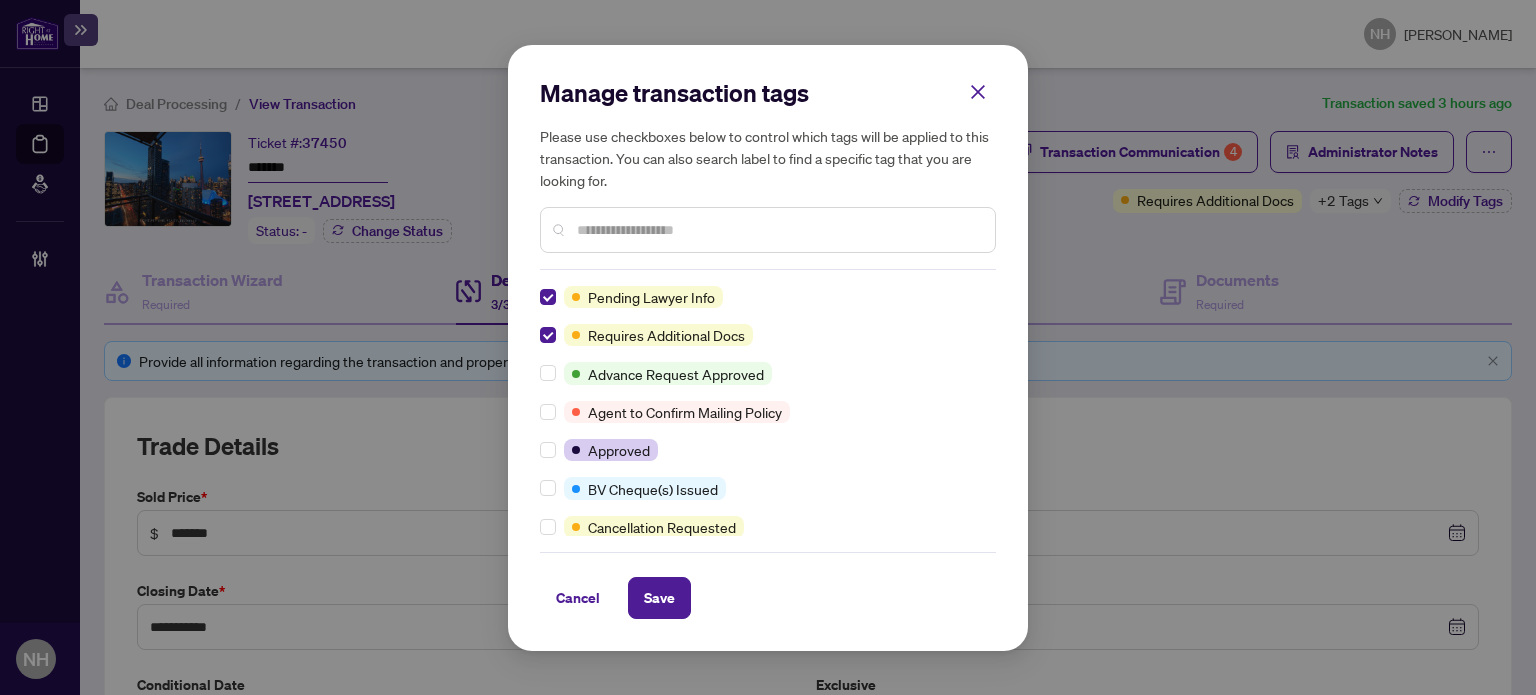 scroll, scrollTop: 0, scrollLeft: 0, axis: both 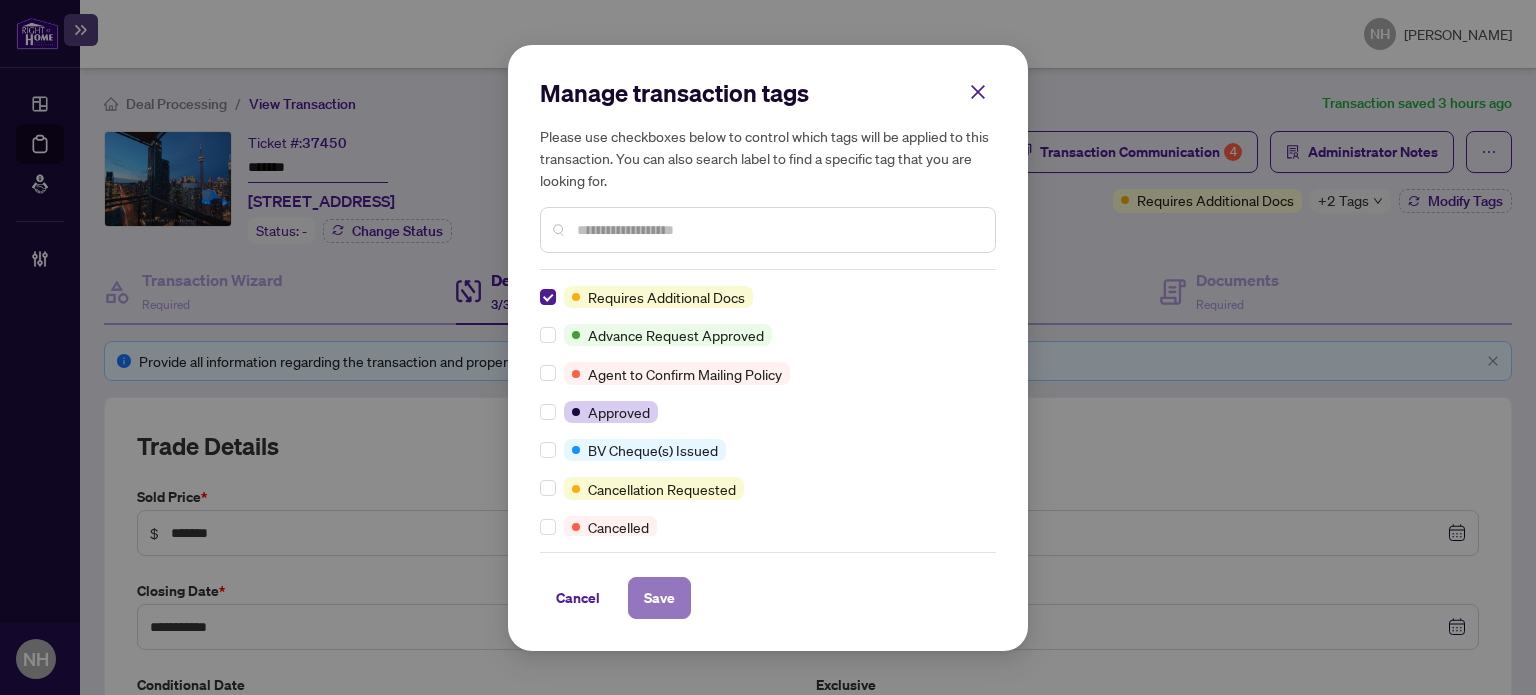 click on "Save" at bounding box center (659, 598) 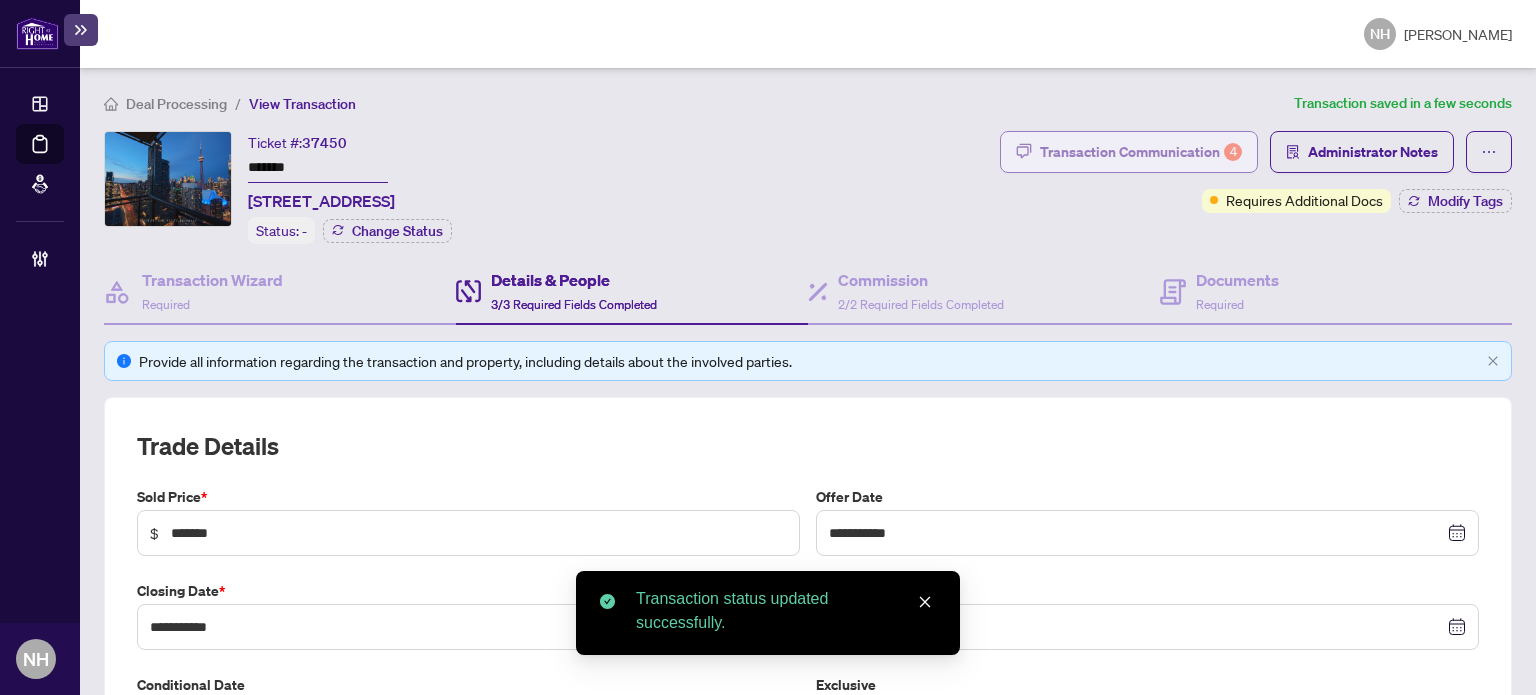 click on "Transaction Communication 4" at bounding box center [1141, 152] 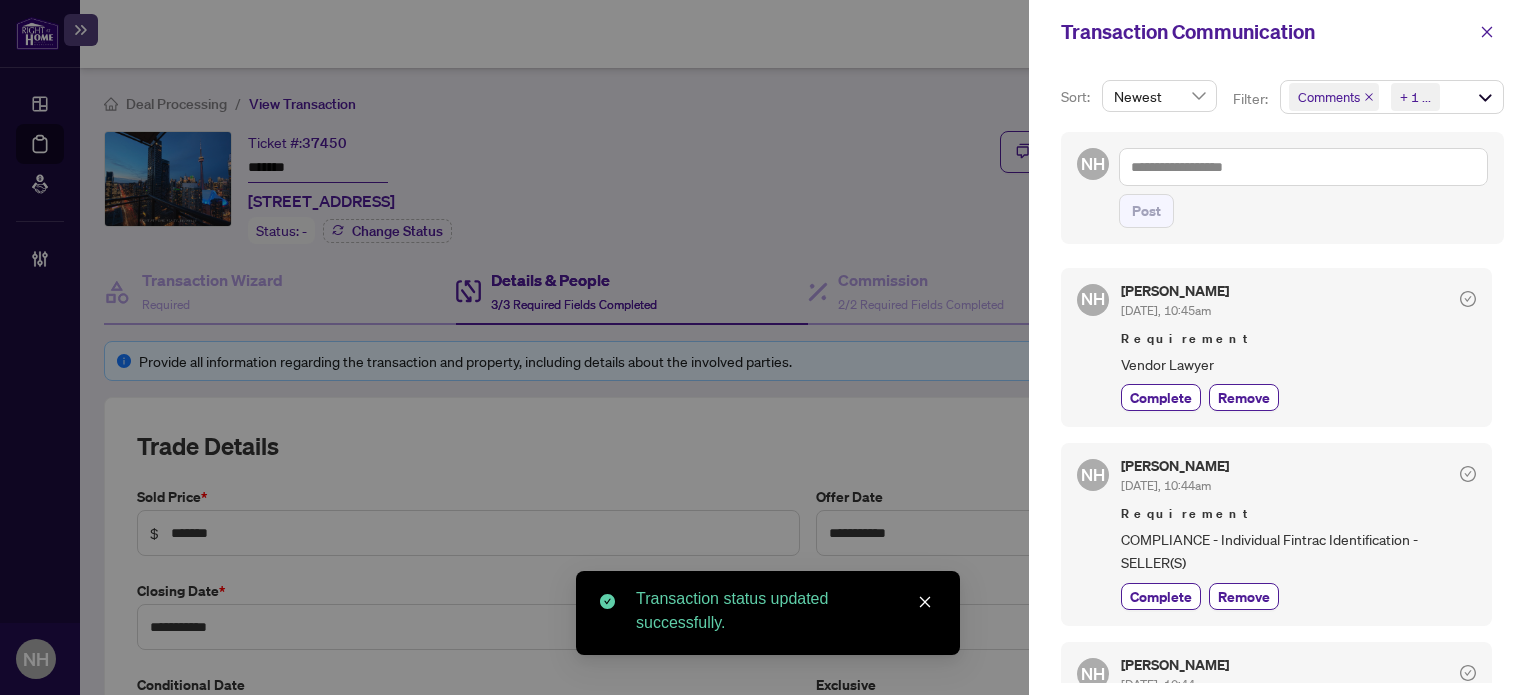 click on "+ 1 ..." at bounding box center (1413, 97) 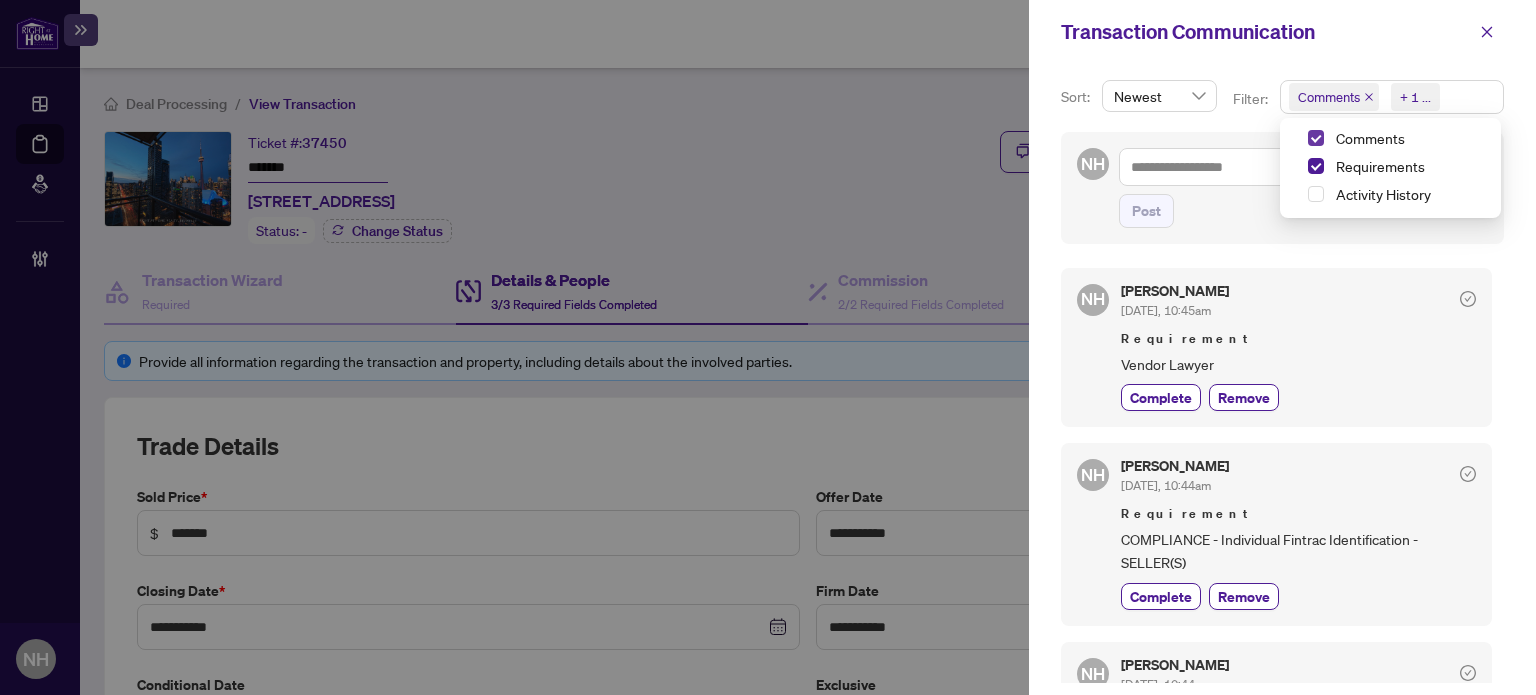 click at bounding box center (1316, 138) 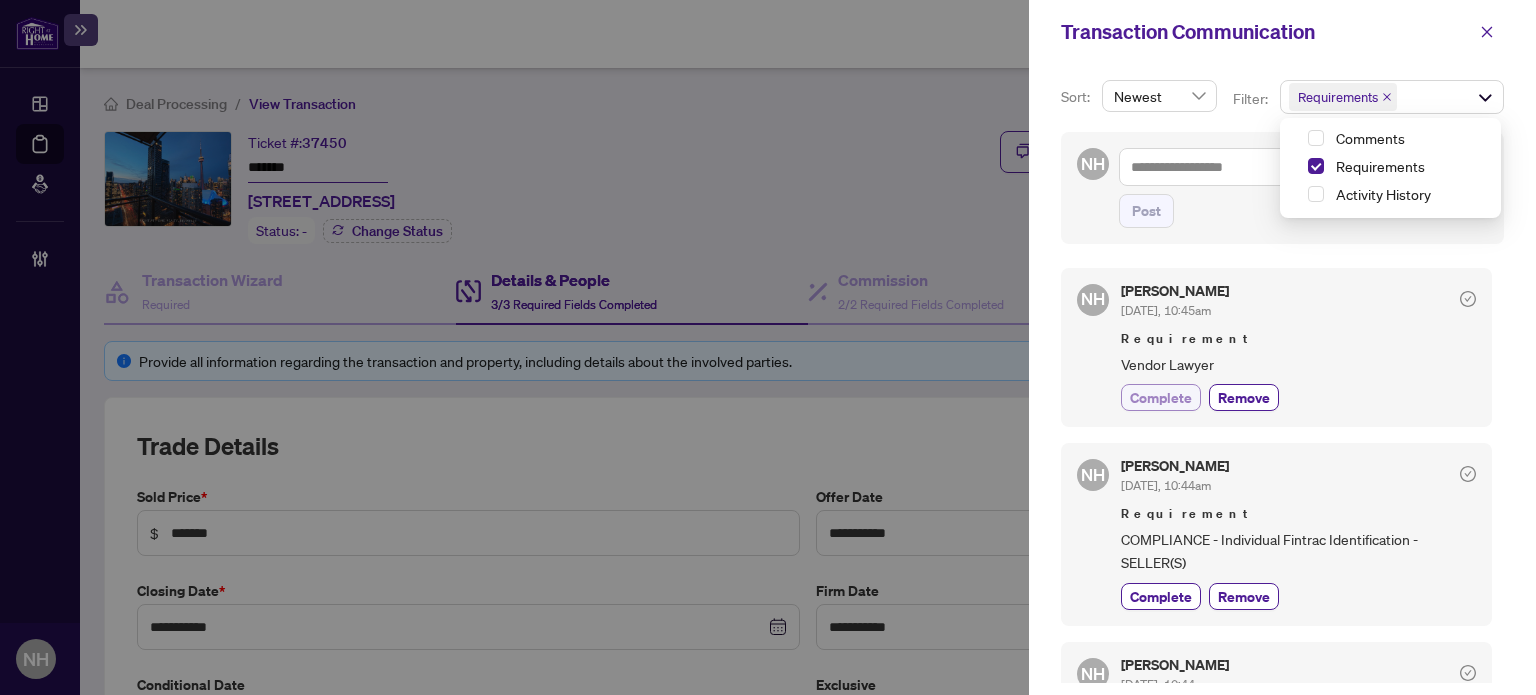 click on "Complete" at bounding box center (1161, 397) 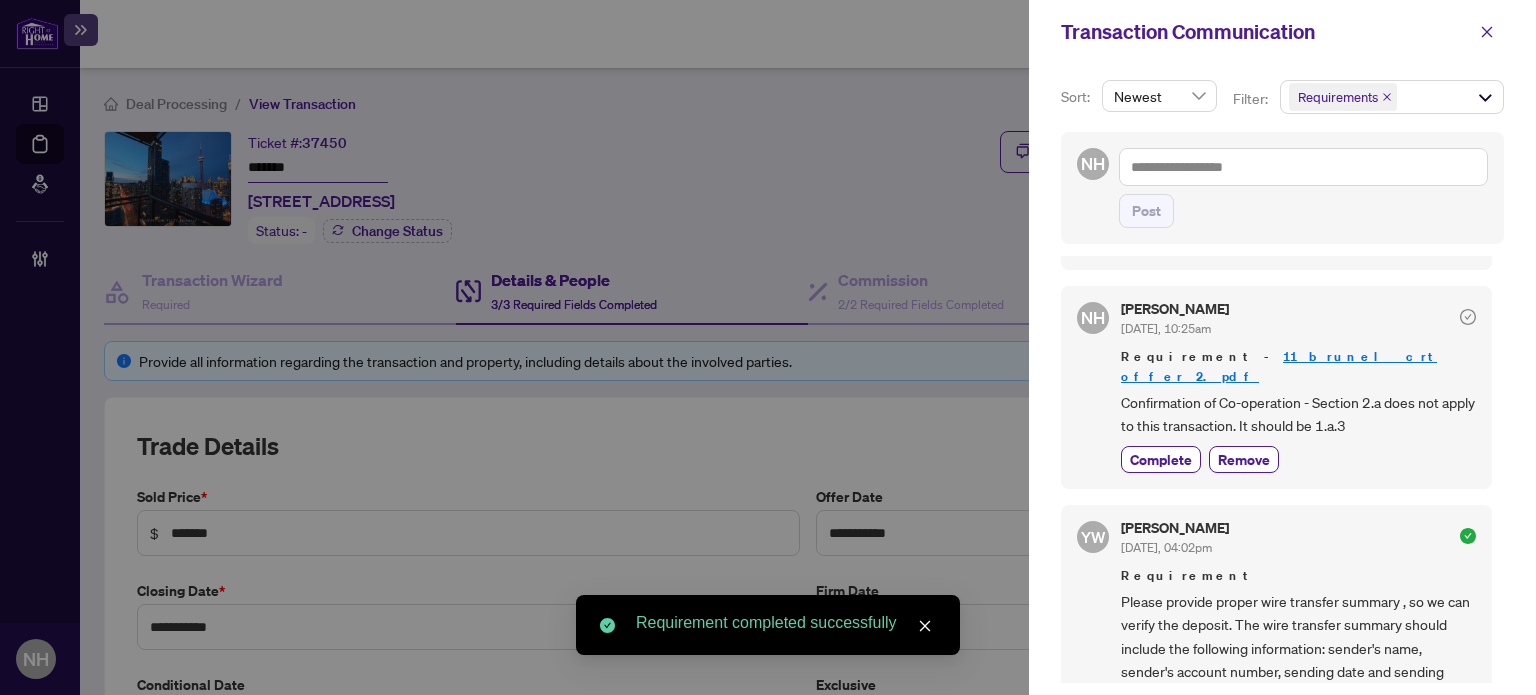 scroll, scrollTop: 670, scrollLeft: 0, axis: vertical 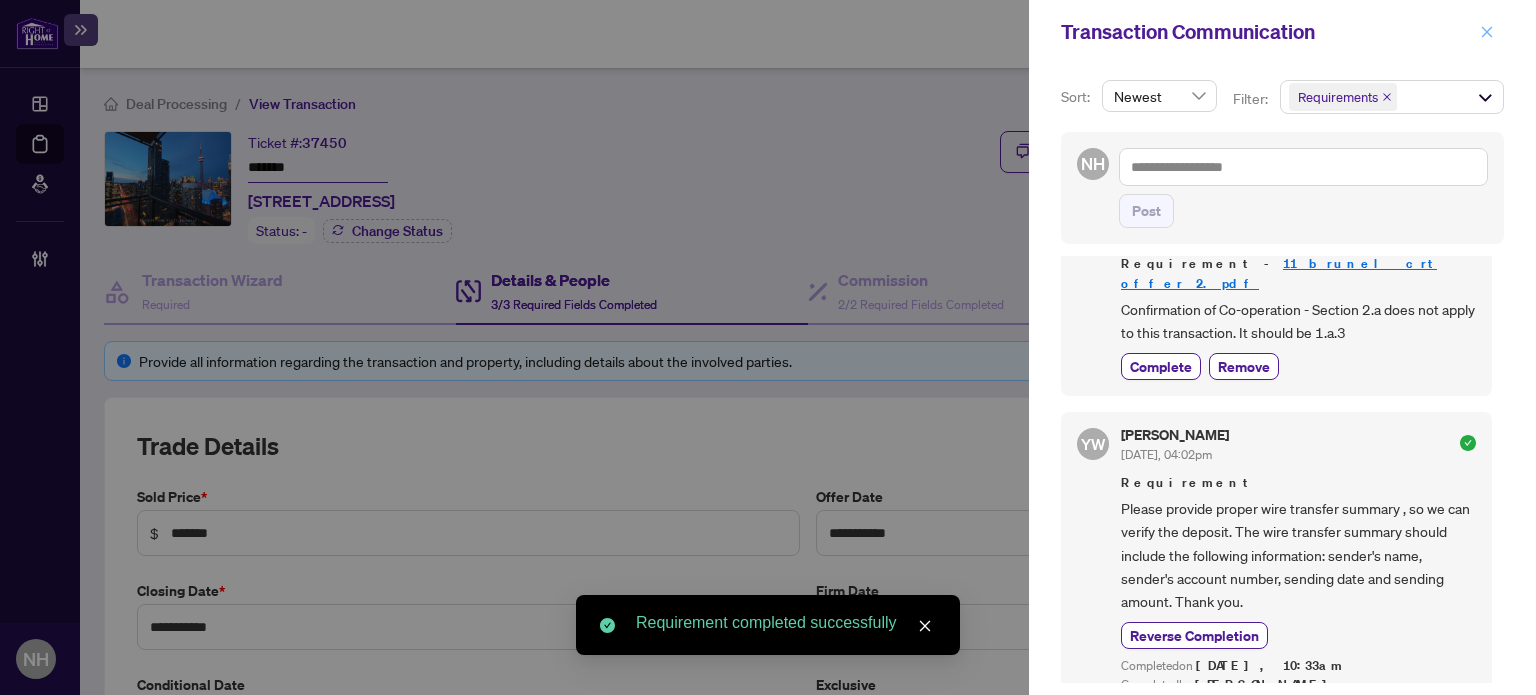 click at bounding box center (1487, 32) 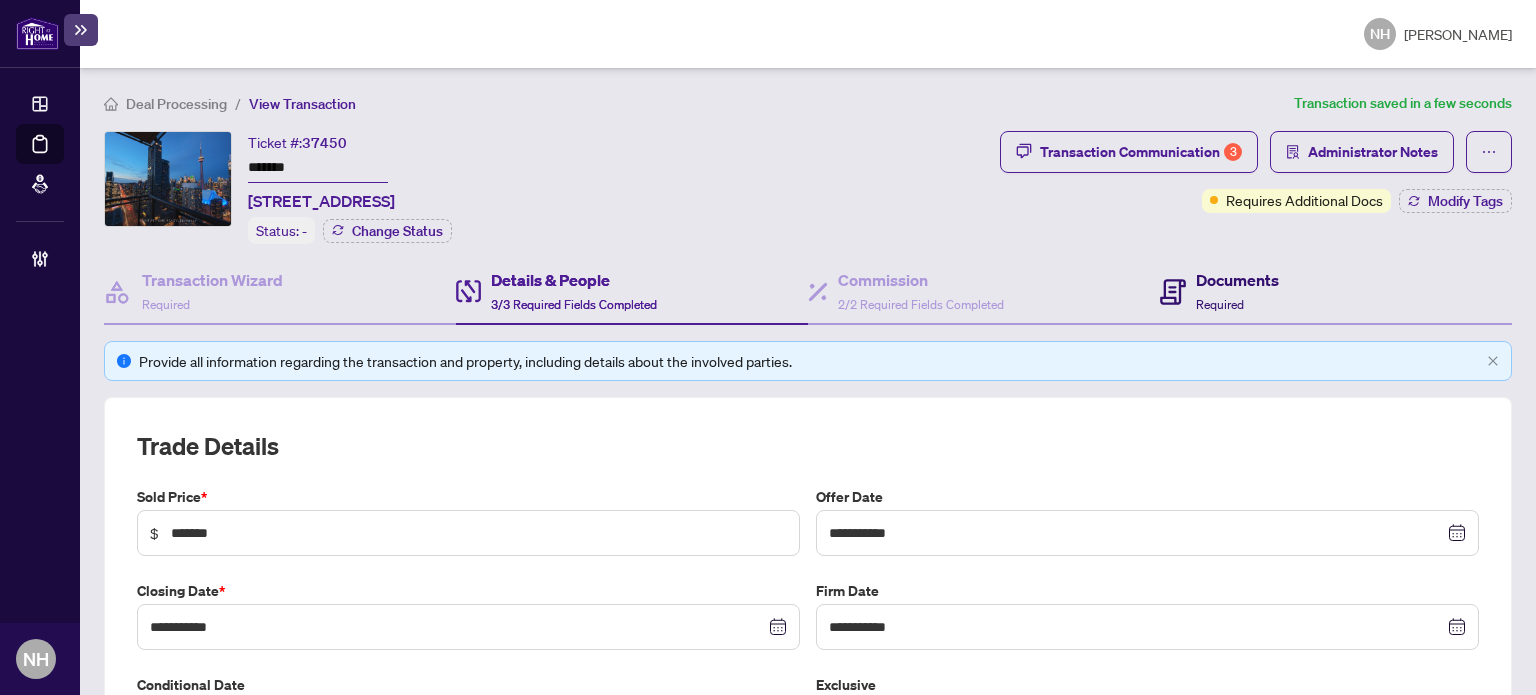 click on "Documents" at bounding box center [1237, 280] 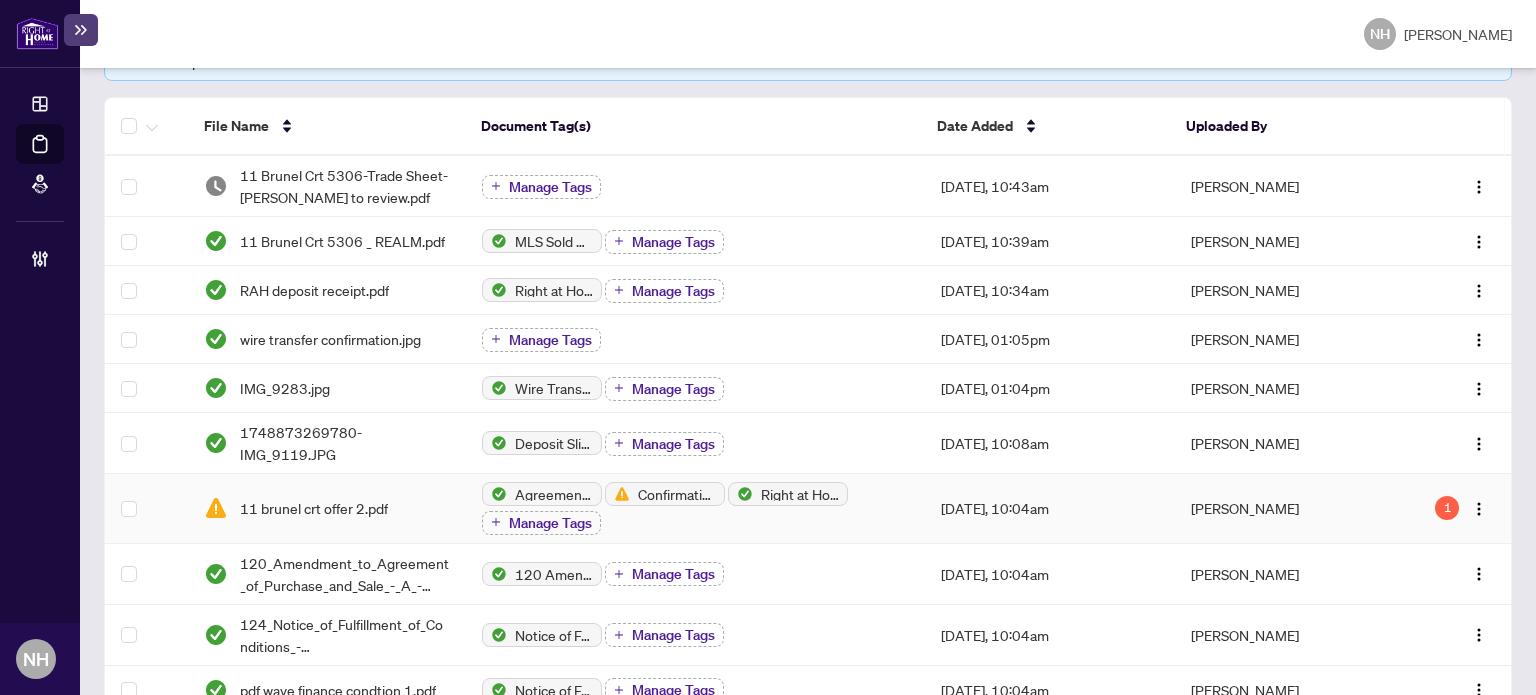 click on "11 brunel crt offer 2.pdf" at bounding box center [314, 508] 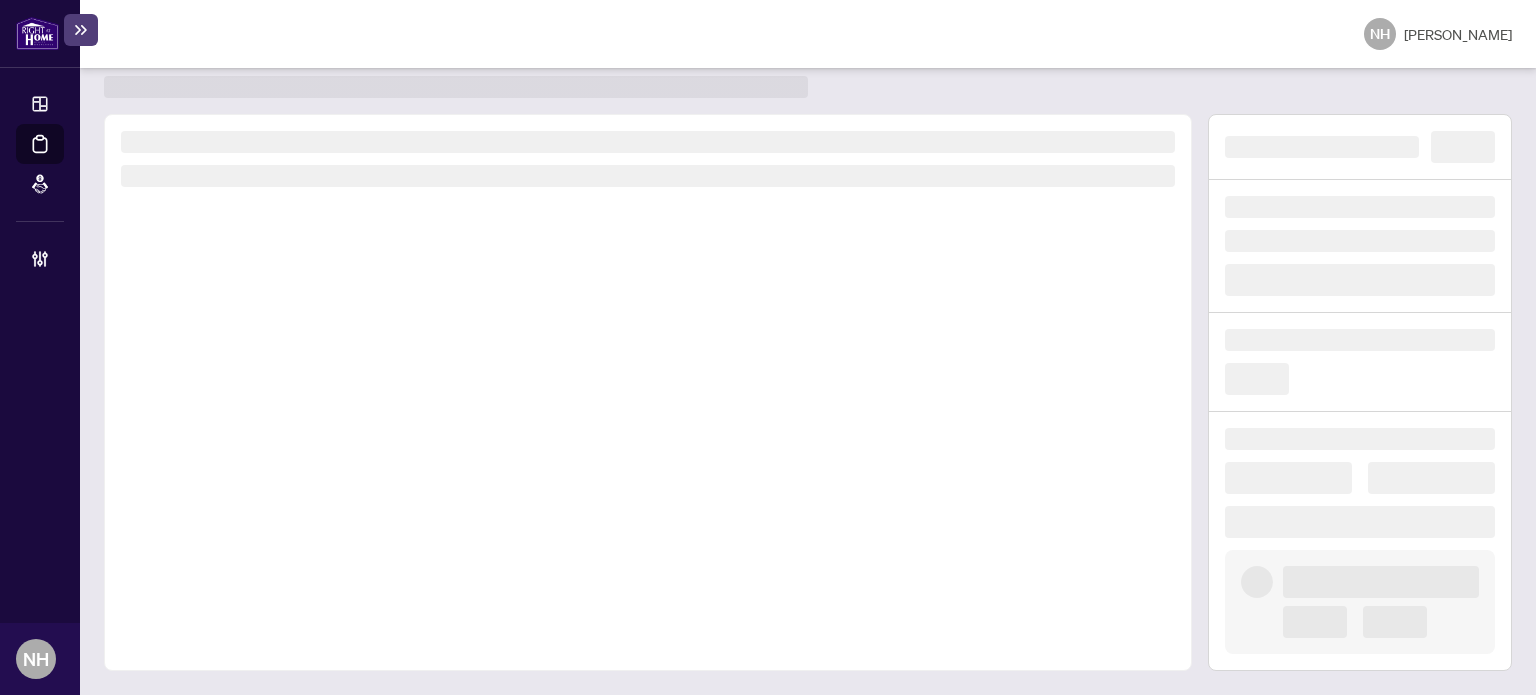 scroll, scrollTop: 52, scrollLeft: 0, axis: vertical 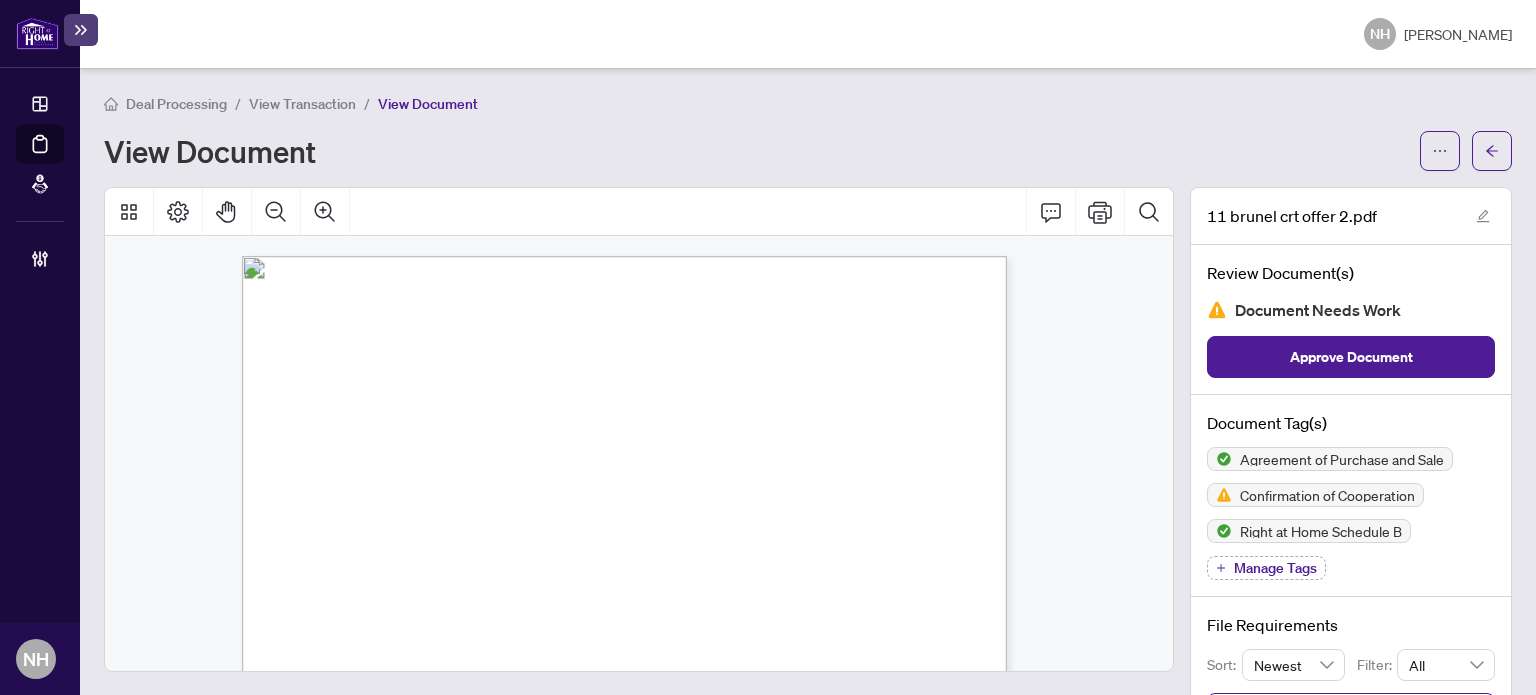 click on "Deal Processing / View Transaction / View Document View Document" at bounding box center (808, 131) 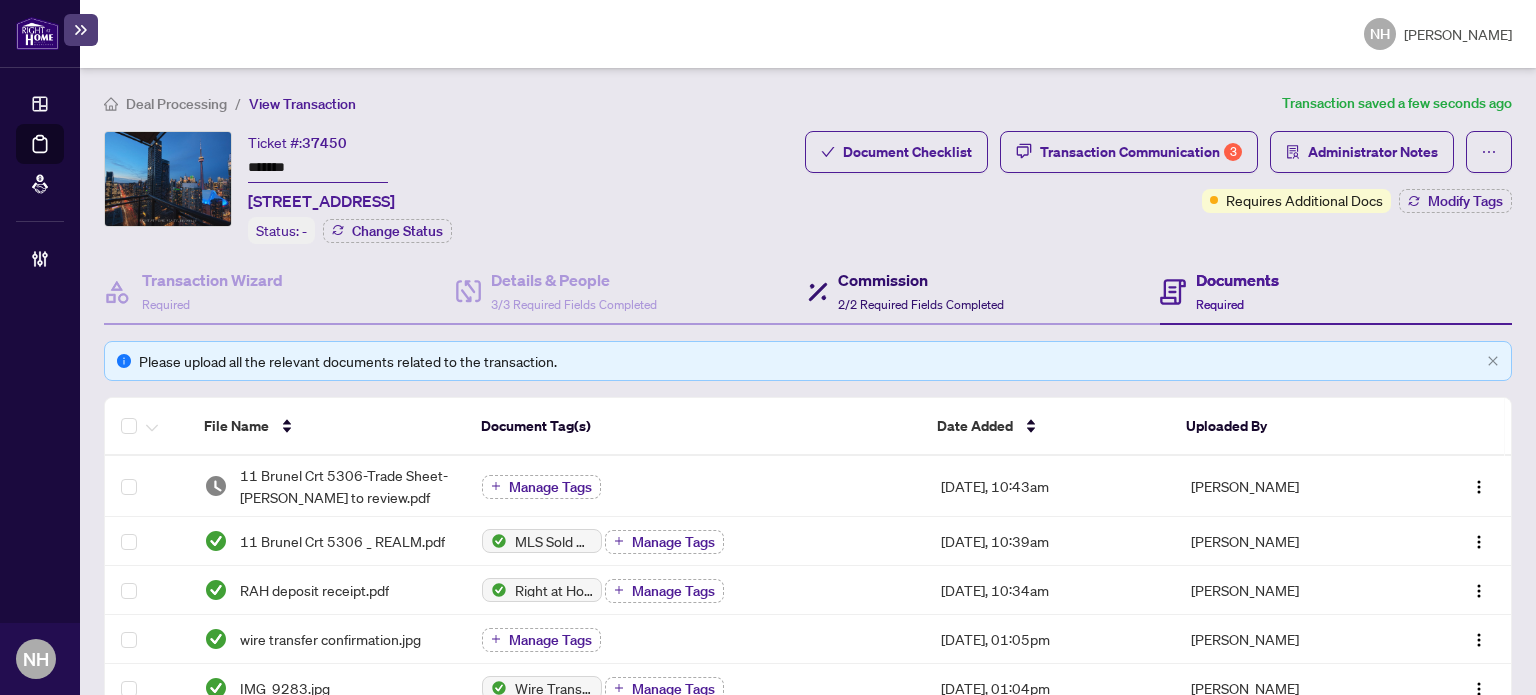 click on "Commission" at bounding box center [921, 280] 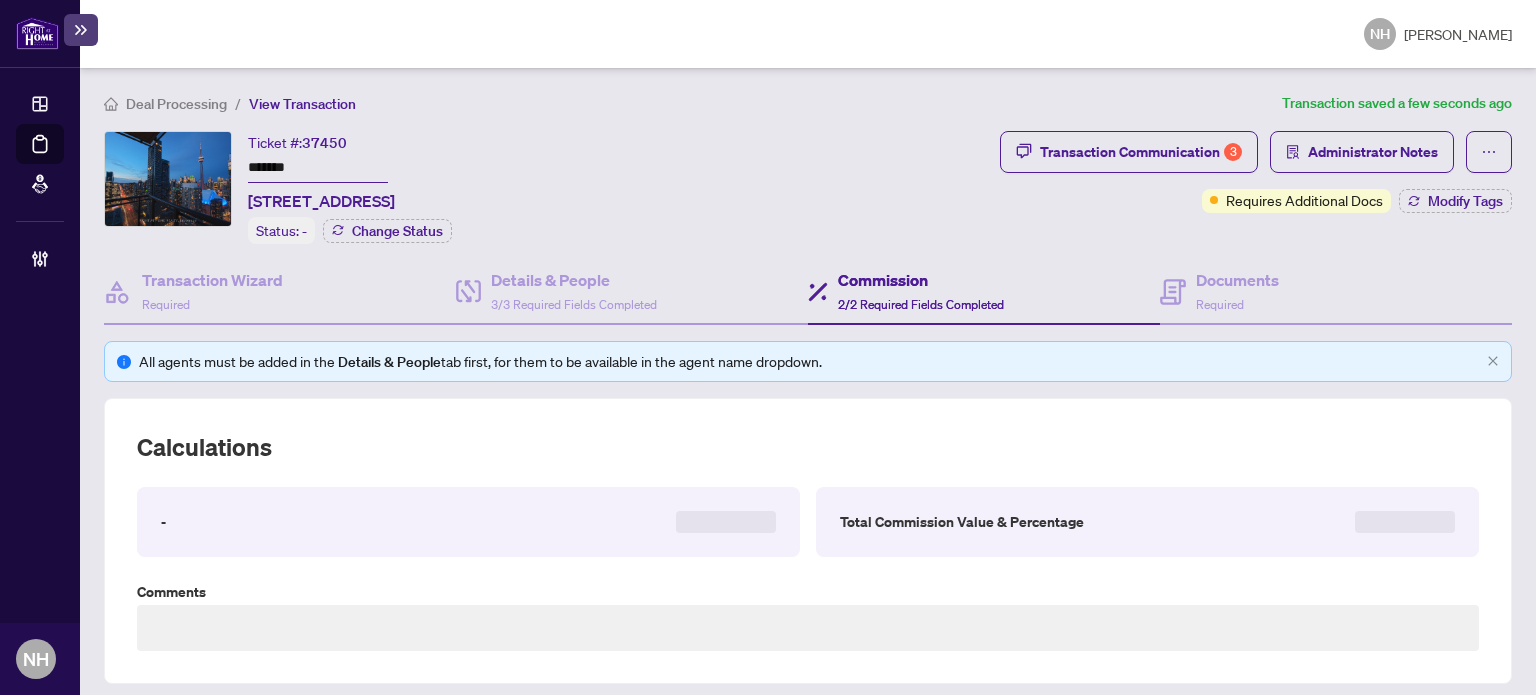 type on "**********" 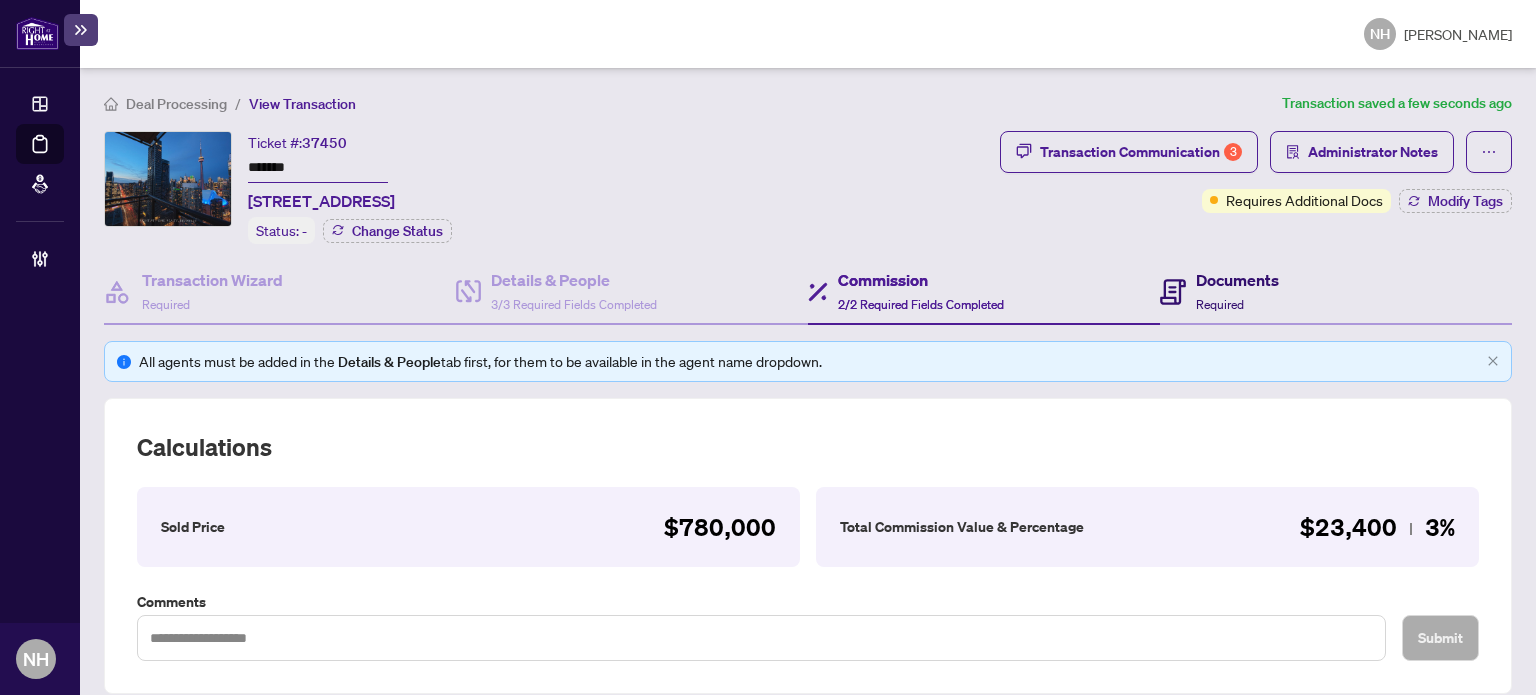 click on "Documents" at bounding box center (1237, 280) 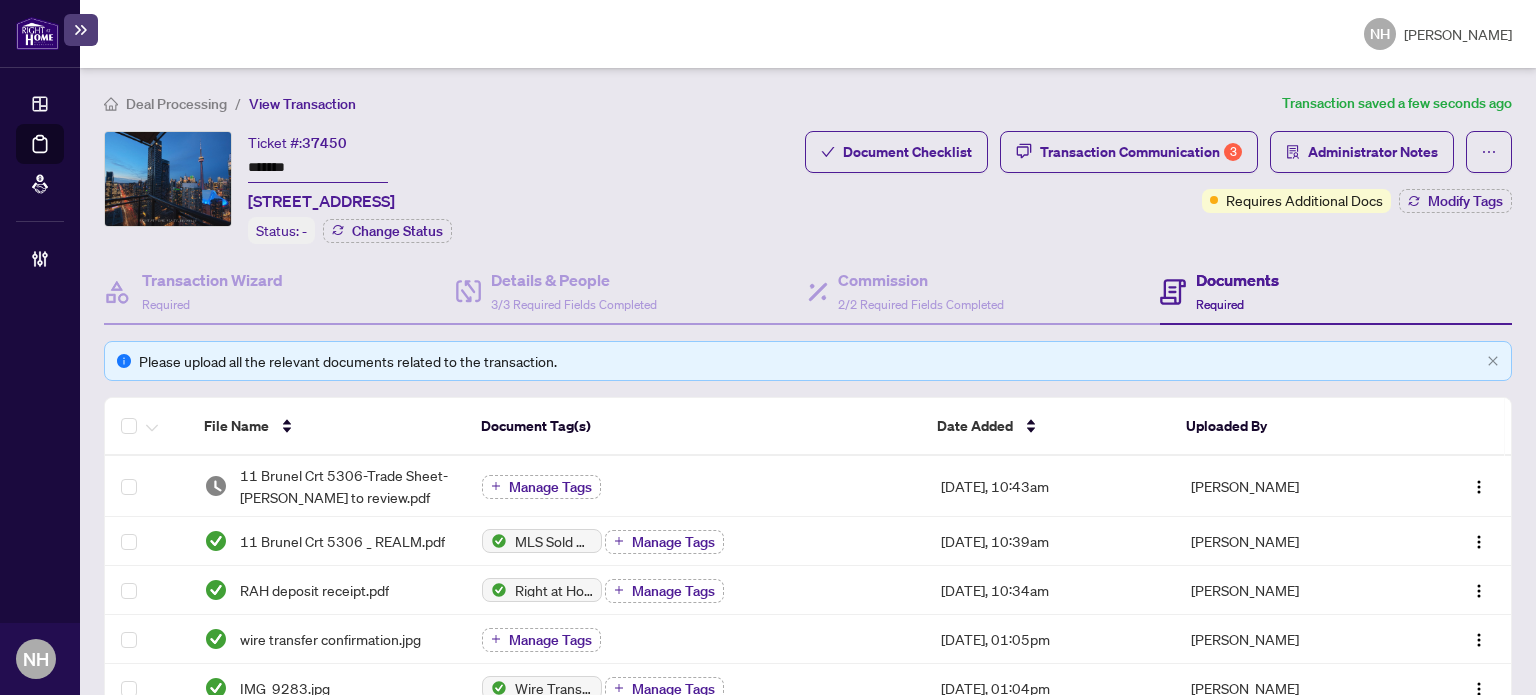 scroll, scrollTop: 600, scrollLeft: 0, axis: vertical 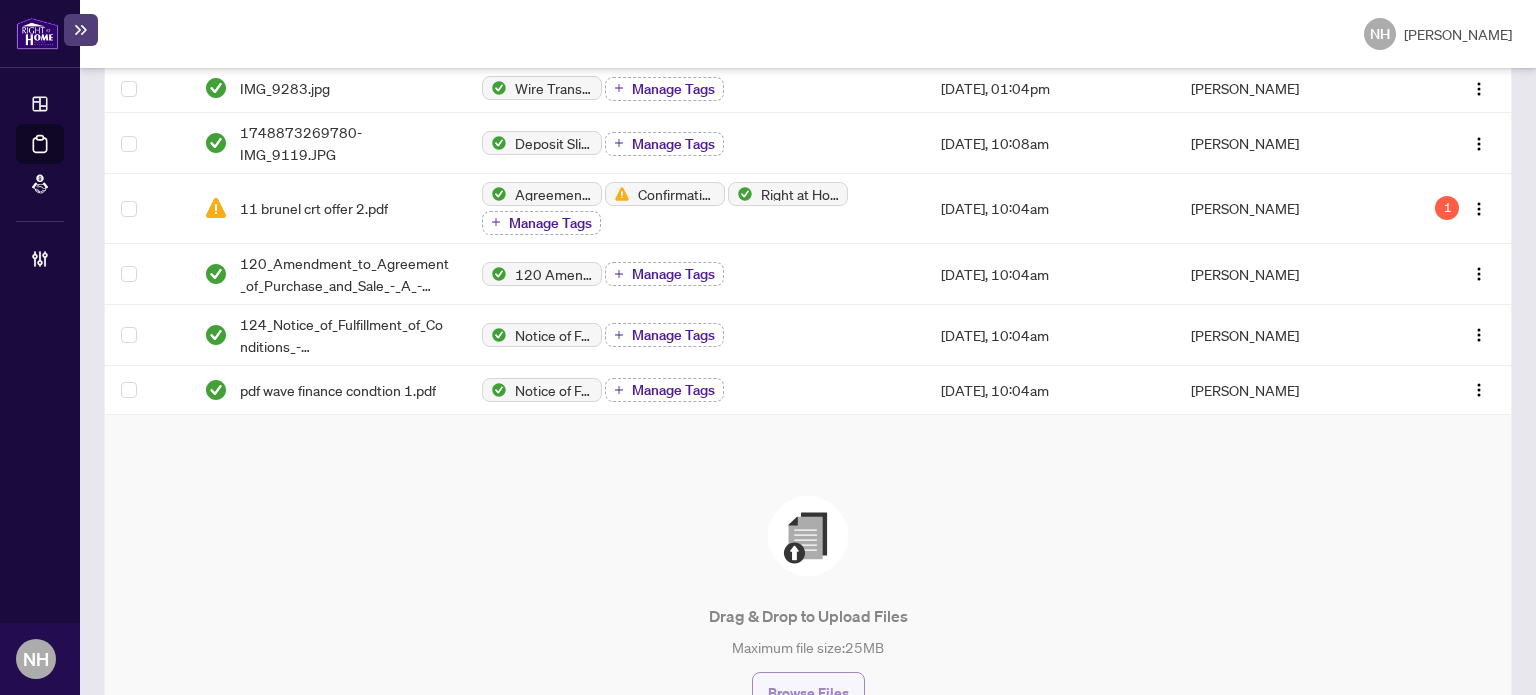 click on "Browse Files" at bounding box center [808, 693] 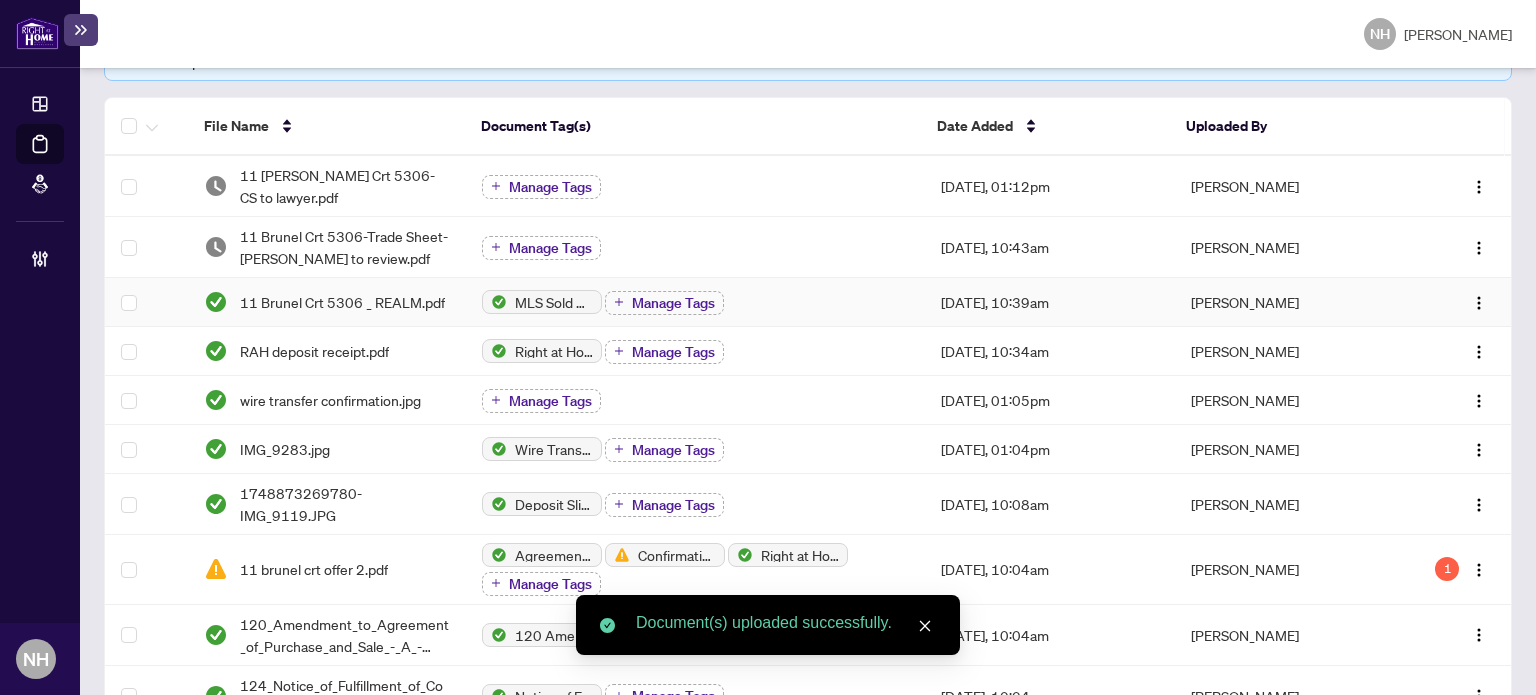 scroll, scrollTop: 200, scrollLeft: 0, axis: vertical 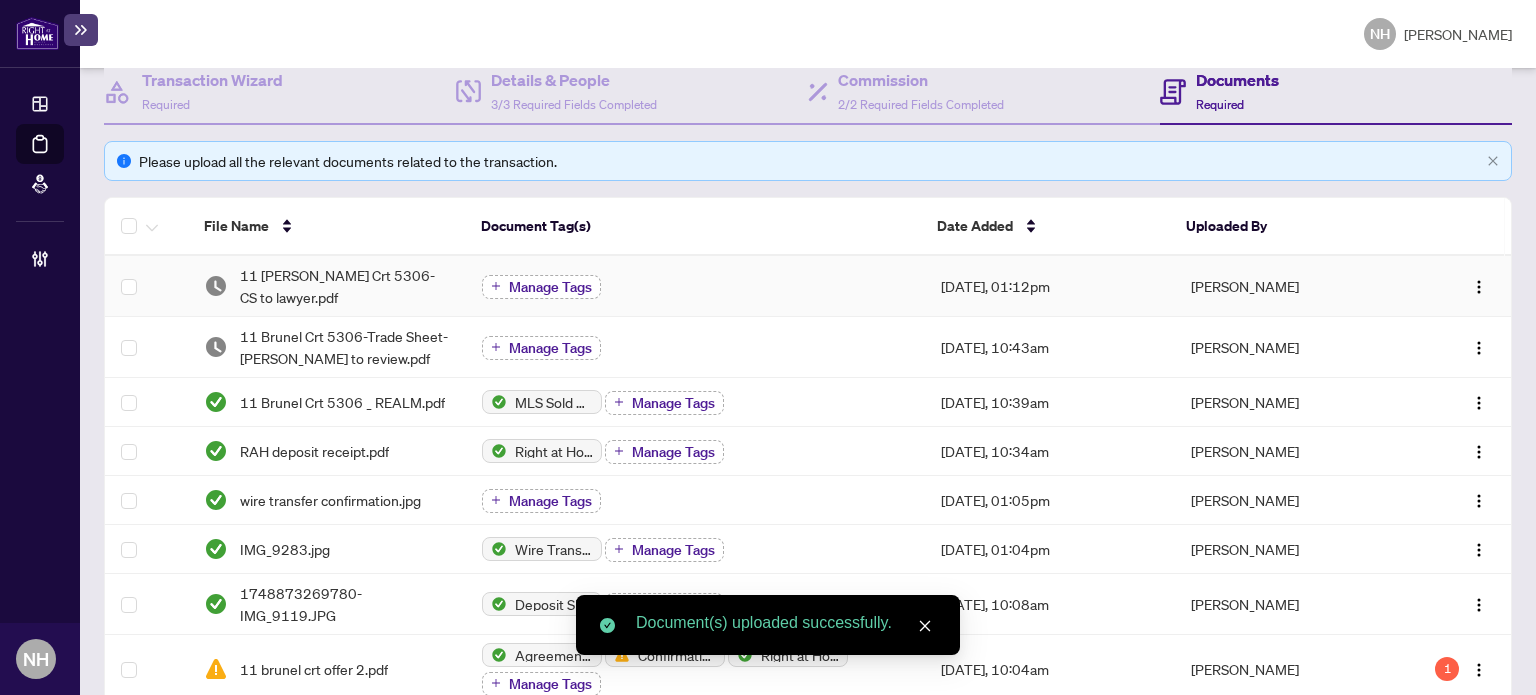 click on "Manage Tags" at bounding box center [550, 287] 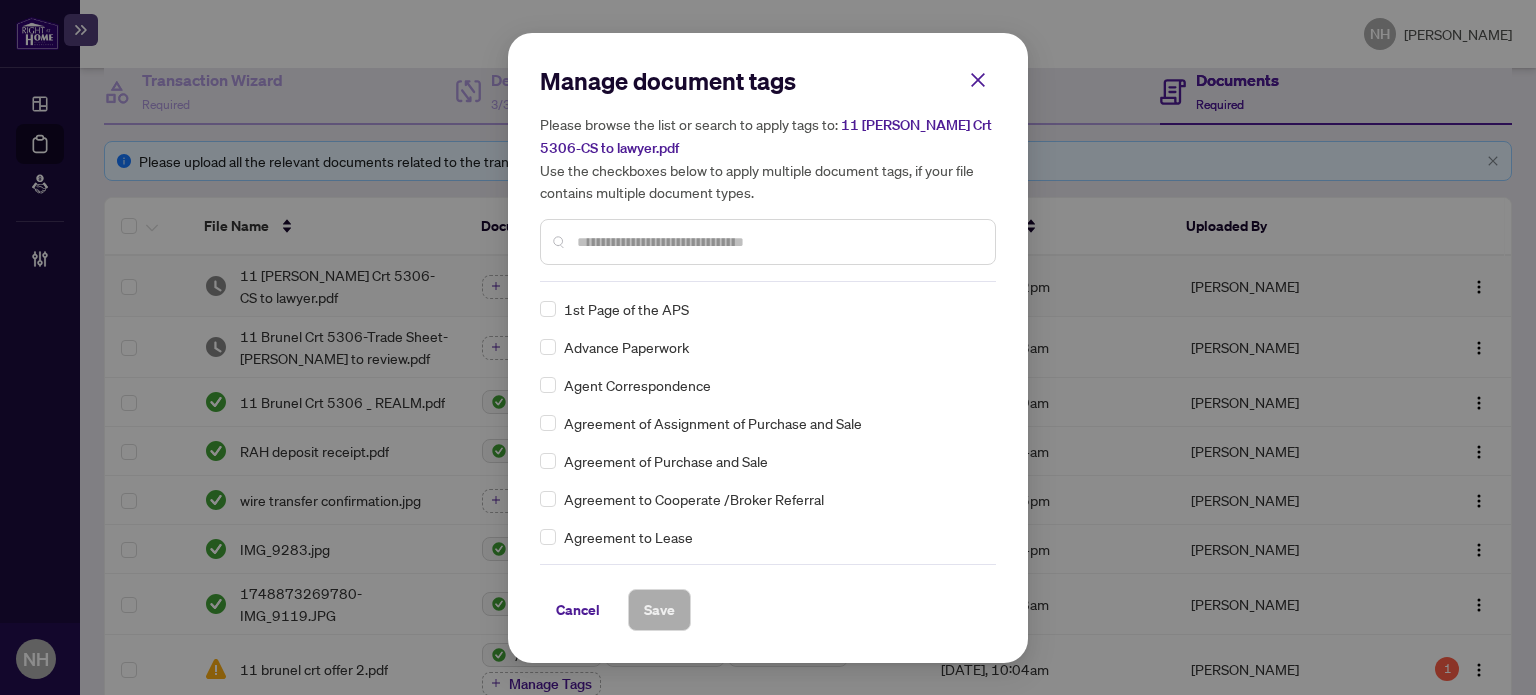 click at bounding box center [778, 242] 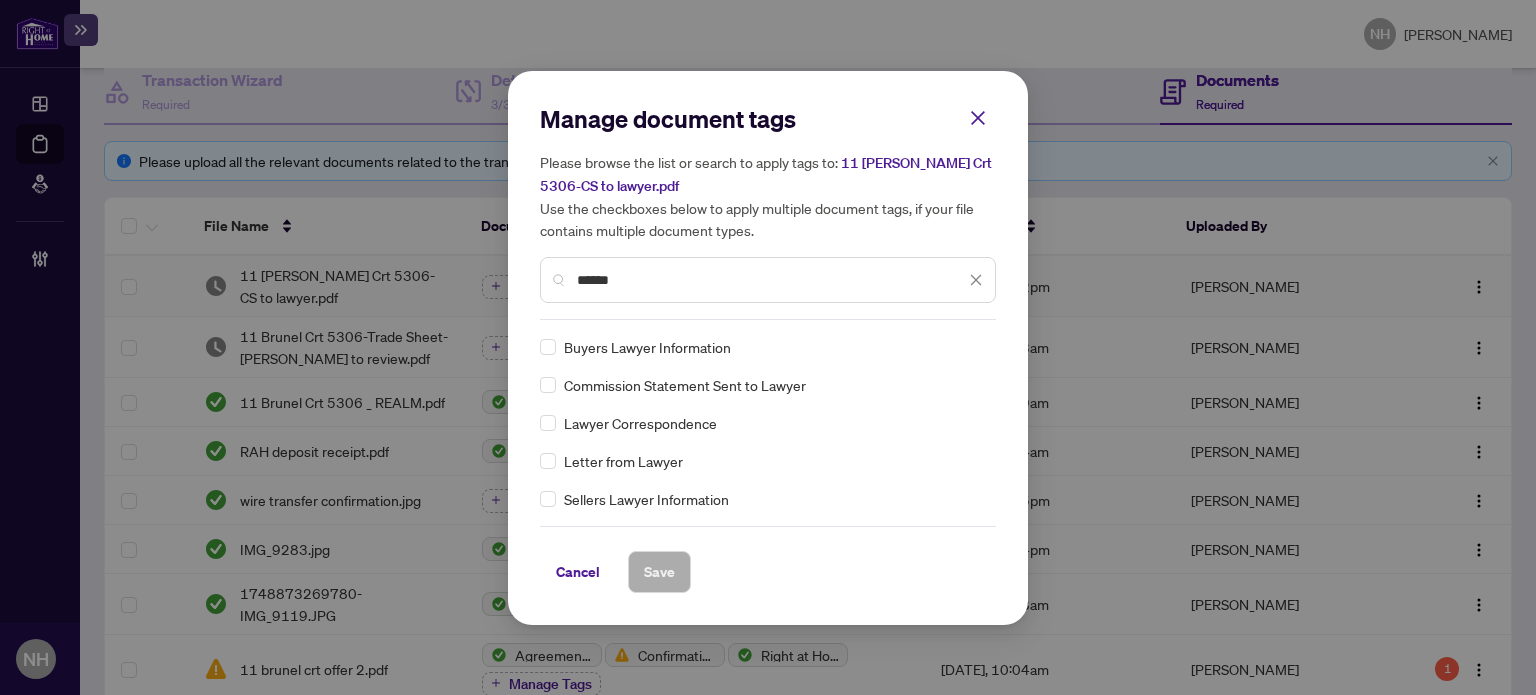 type on "******" 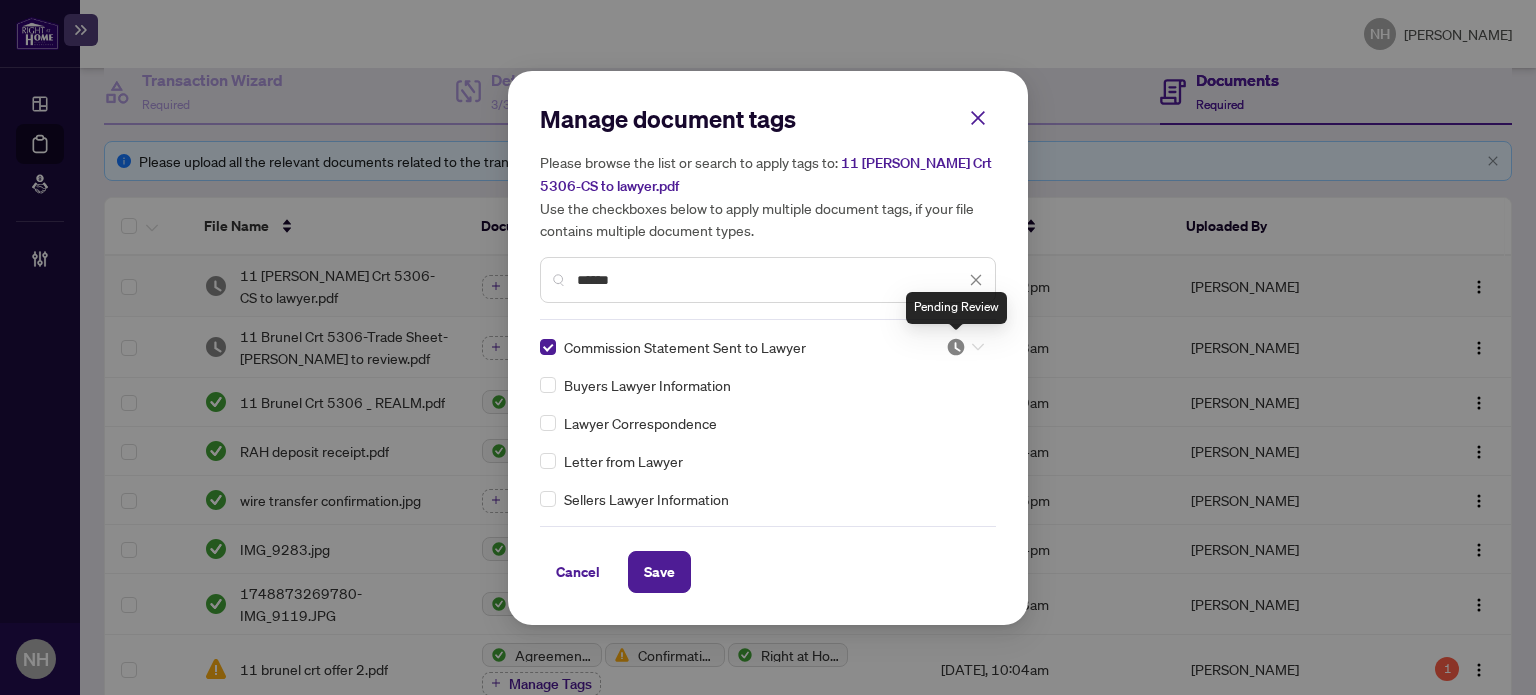 click at bounding box center (956, 347) 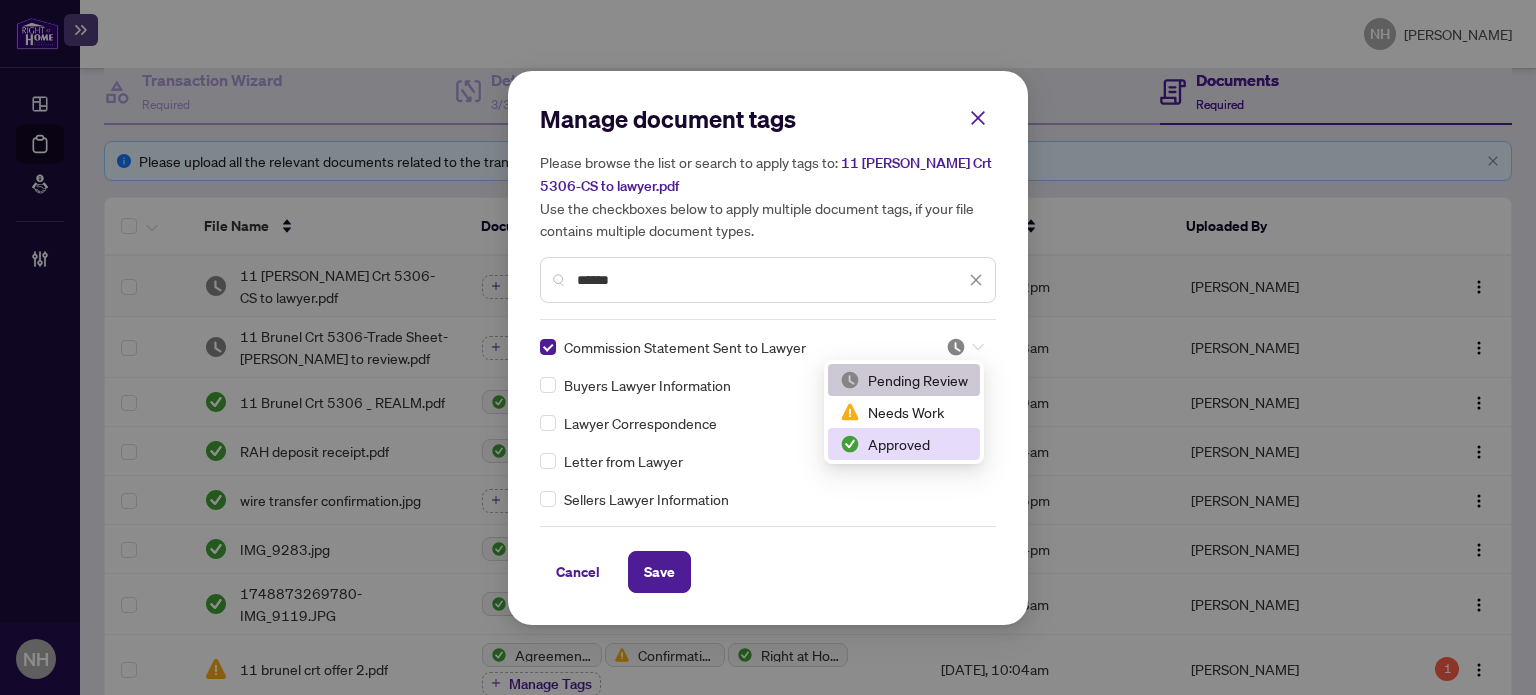 click on "Approved" at bounding box center (904, 444) 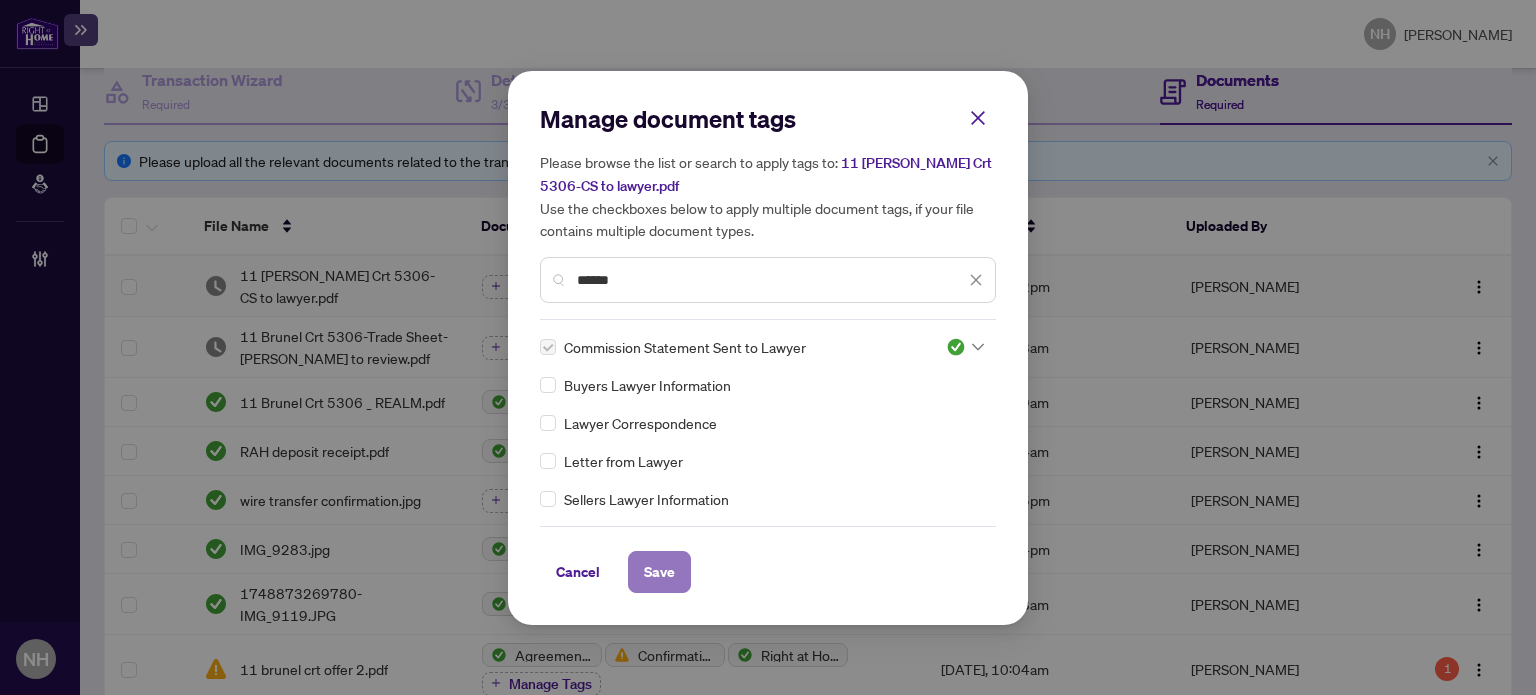 click on "Save" at bounding box center (659, 572) 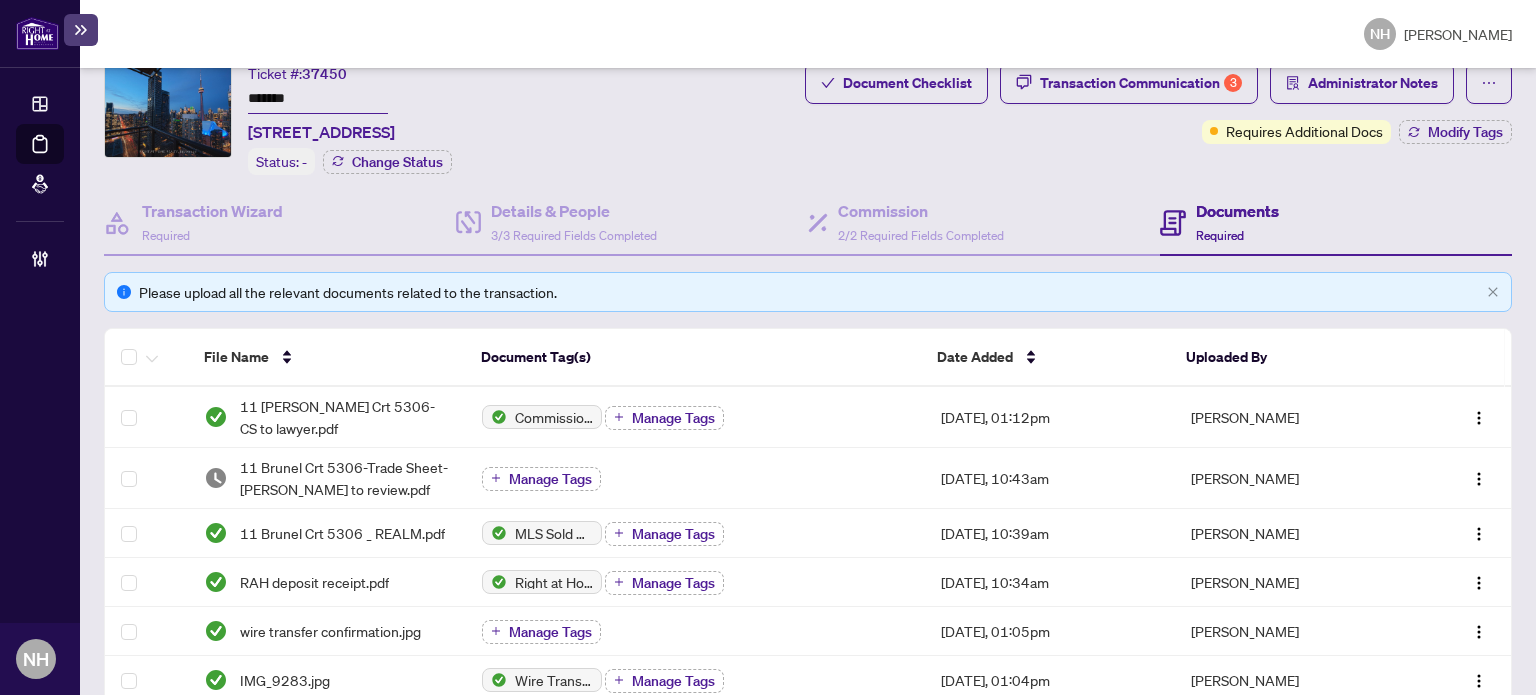 scroll, scrollTop: 0, scrollLeft: 0, axis: both 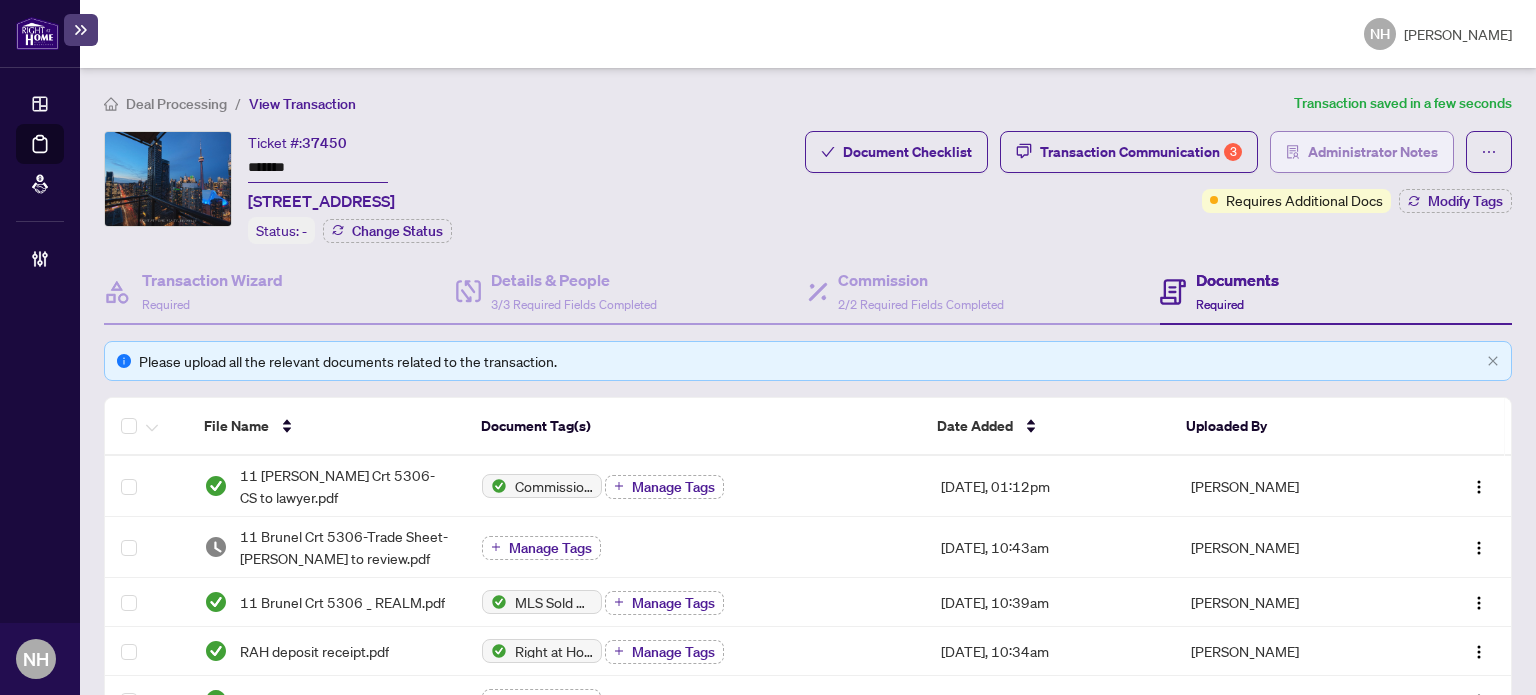 click on "Administrator Notes" at bounding box center (1373, 152) 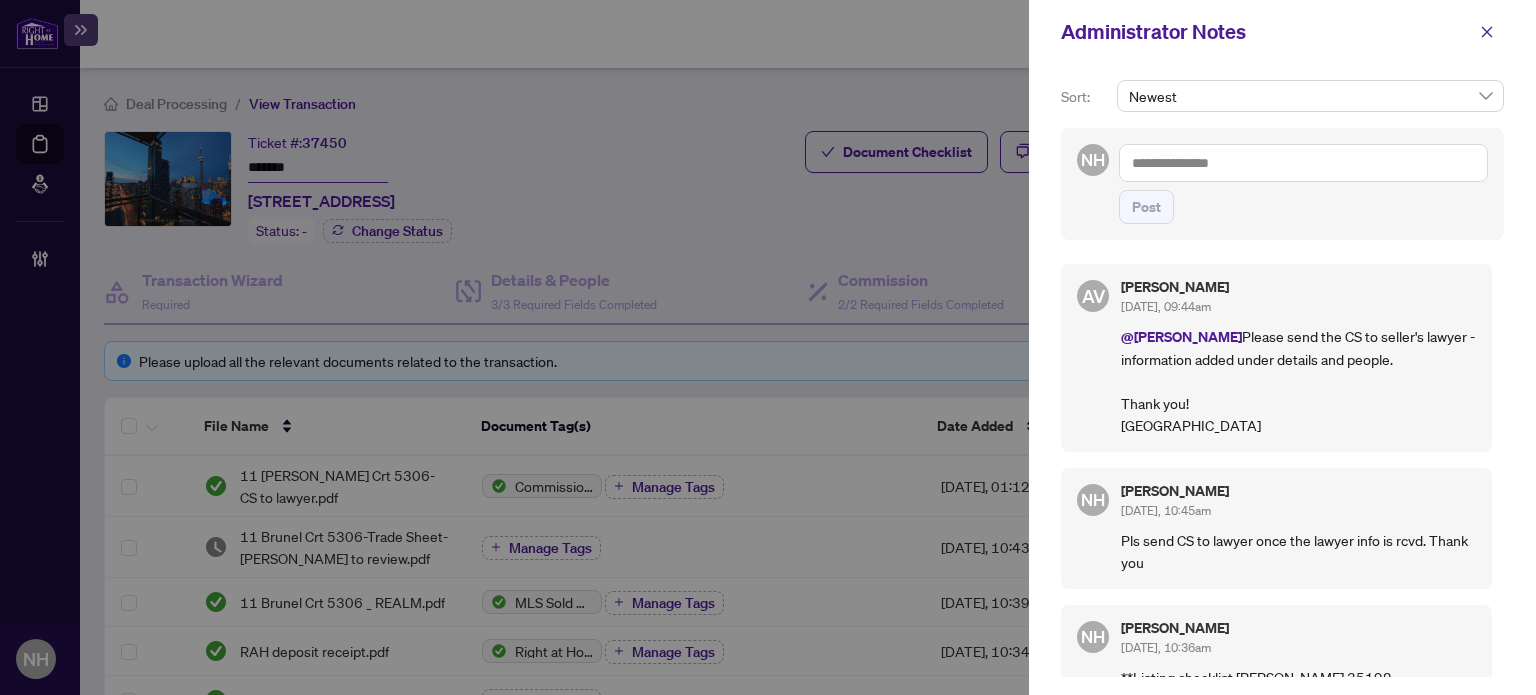 click at bounding box center (1303, 163) 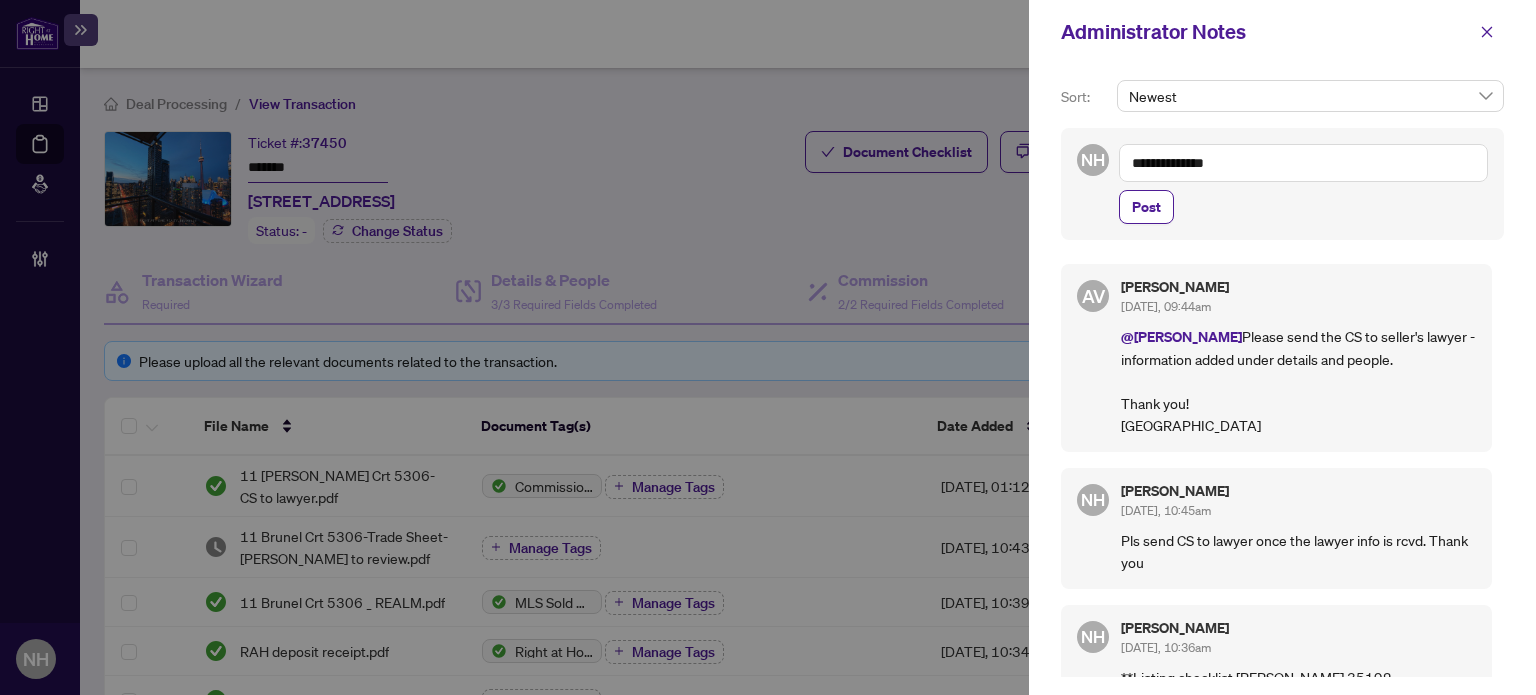 paste on "**********" 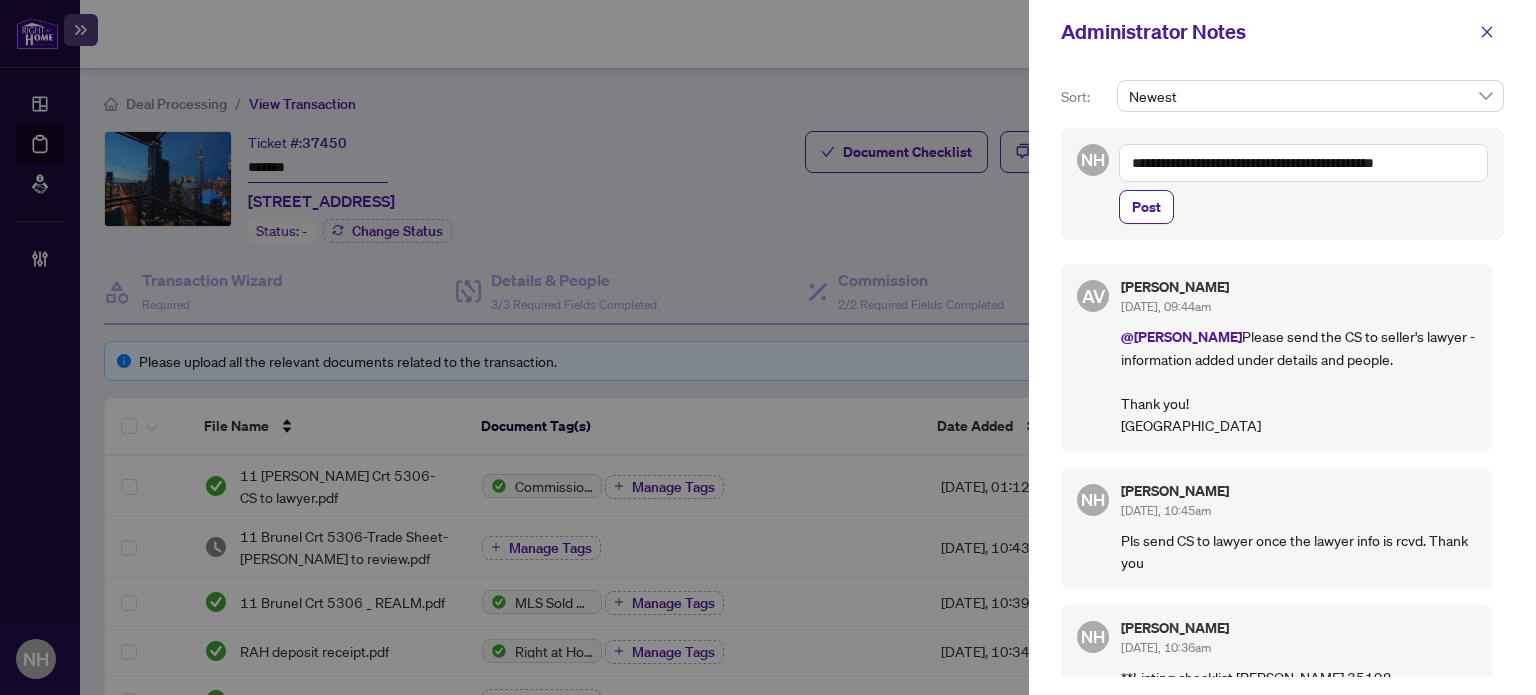 click on "**********" at bounding box center (1303, 163) 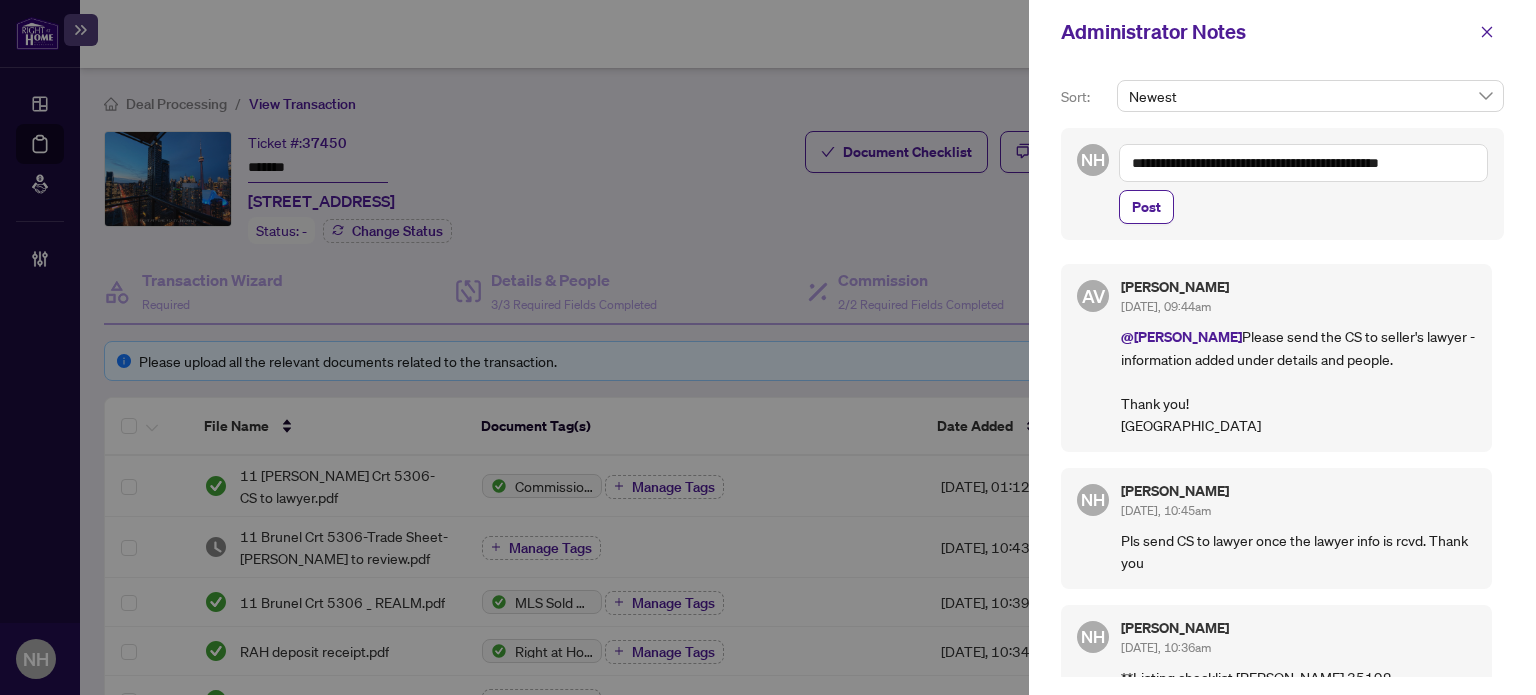 paste on "**********" 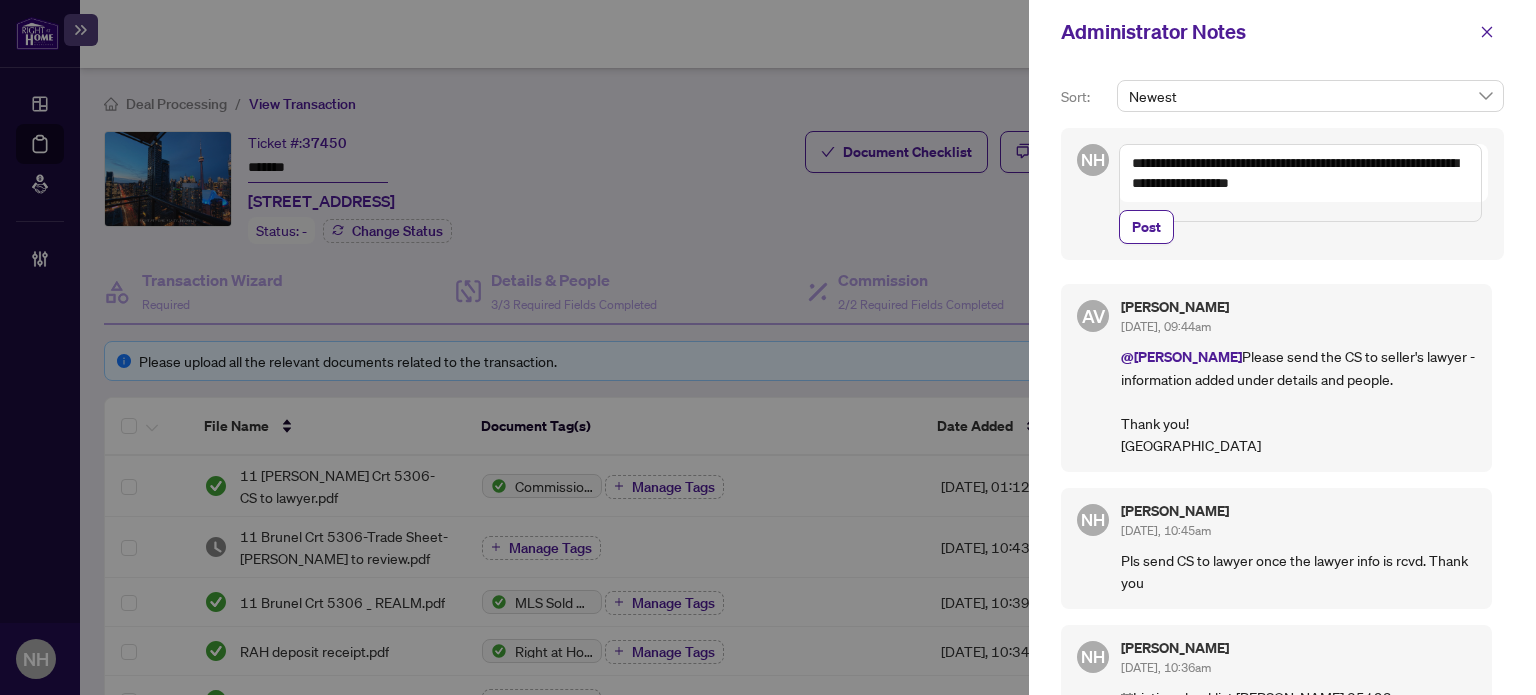drag, startPoint x: 1133, startPoint y: 187, endPoint x: 1227, endPoint y: 207, distance: 96.10411 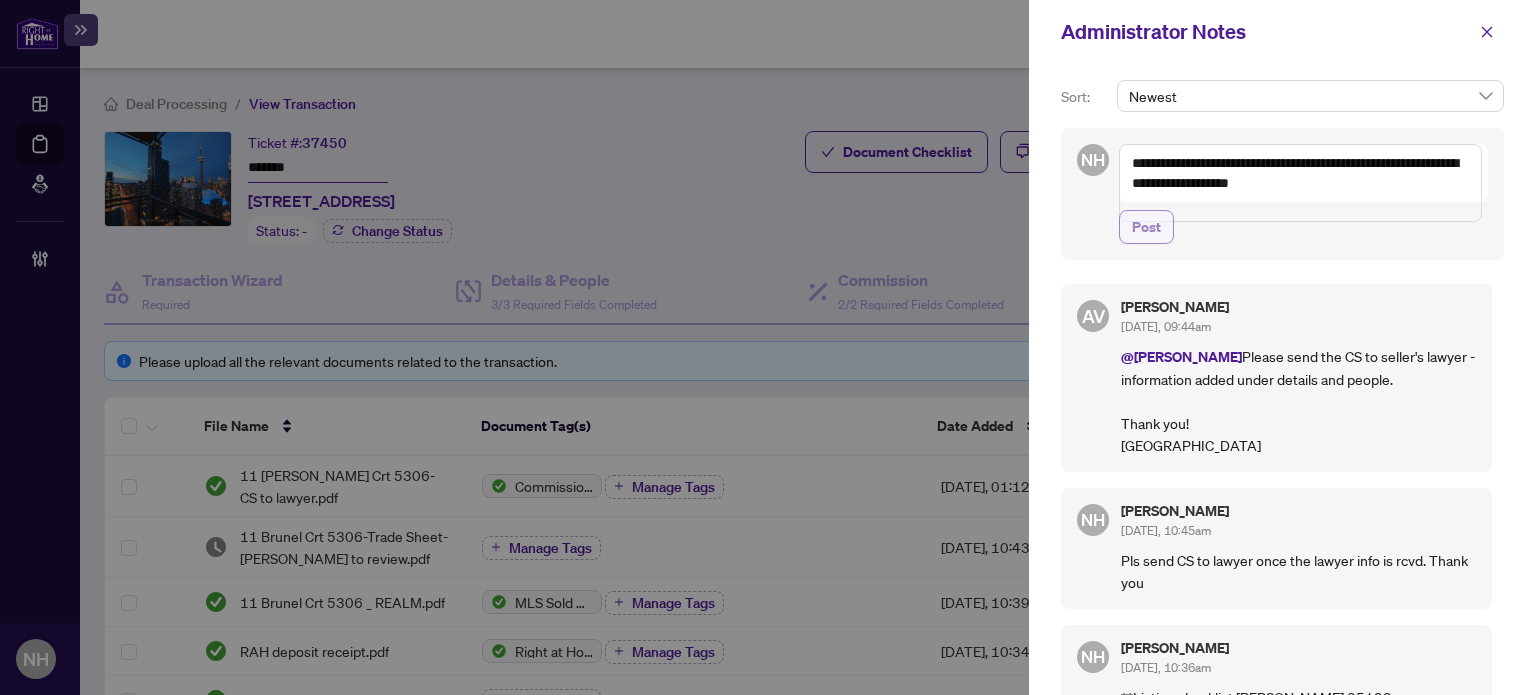 type on "**********" 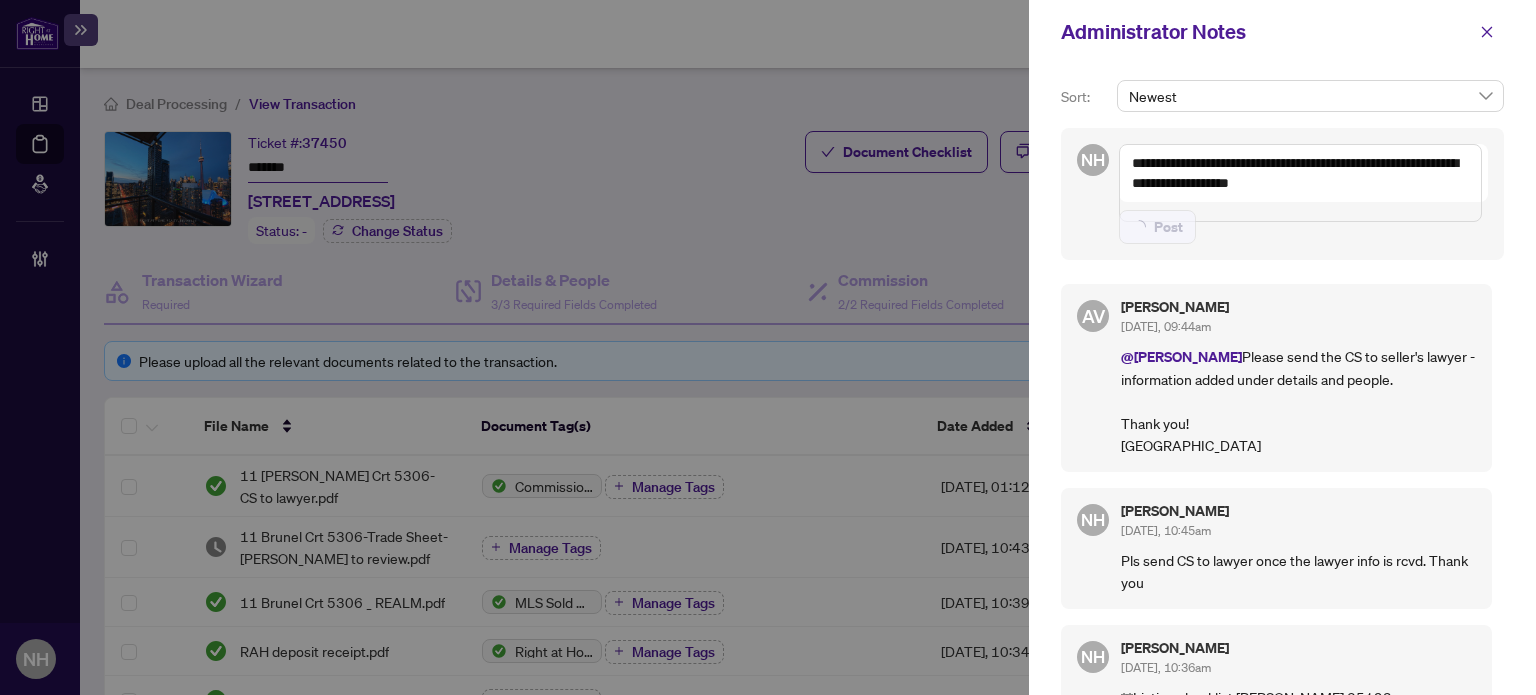 type 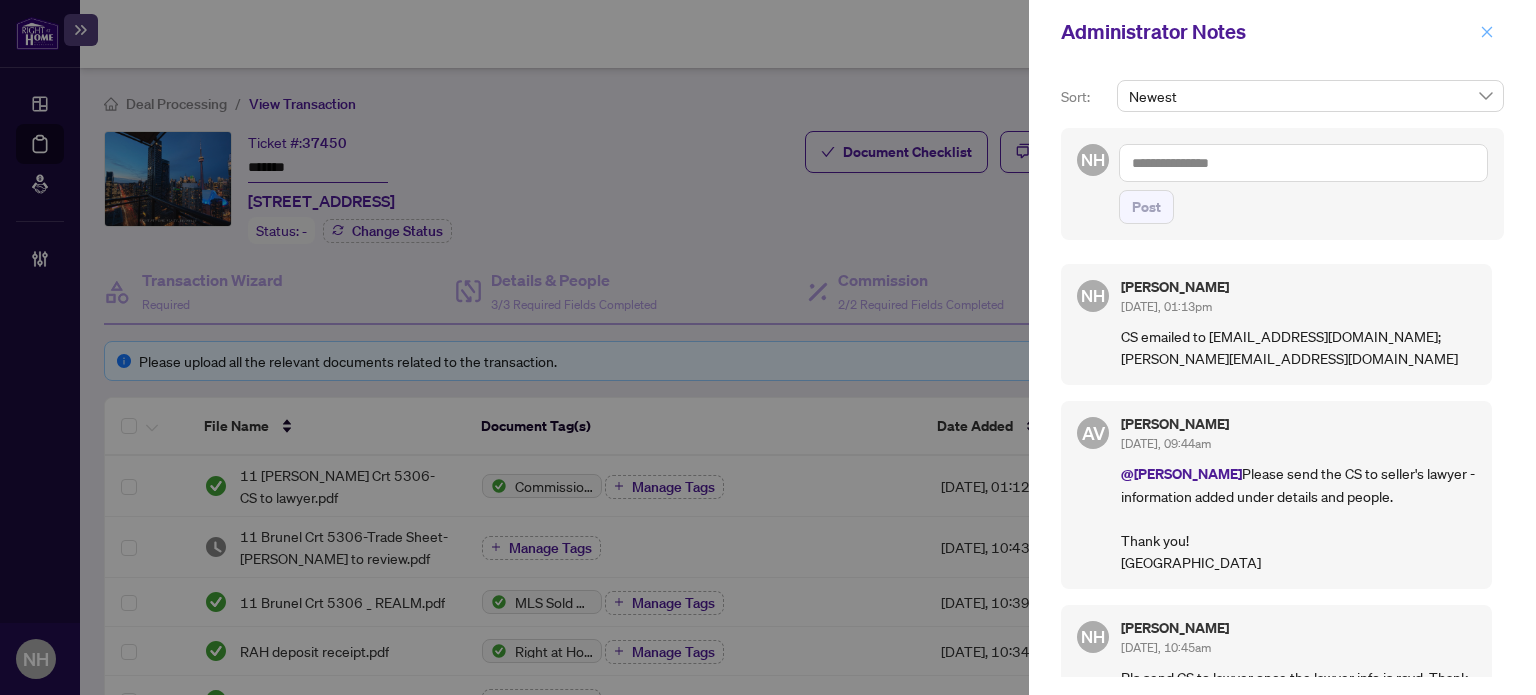 click 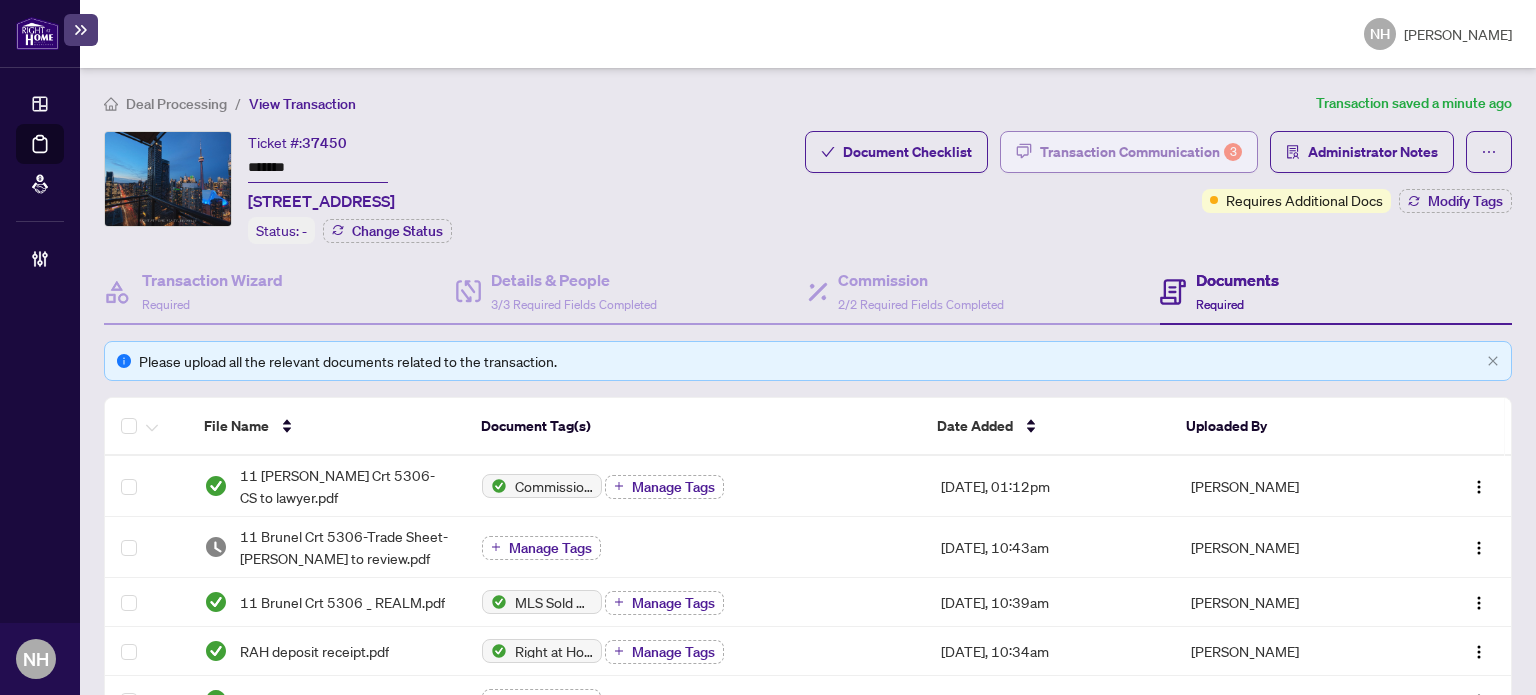 click on "Transaction Communication 3" at bounding box center [1141, 152] 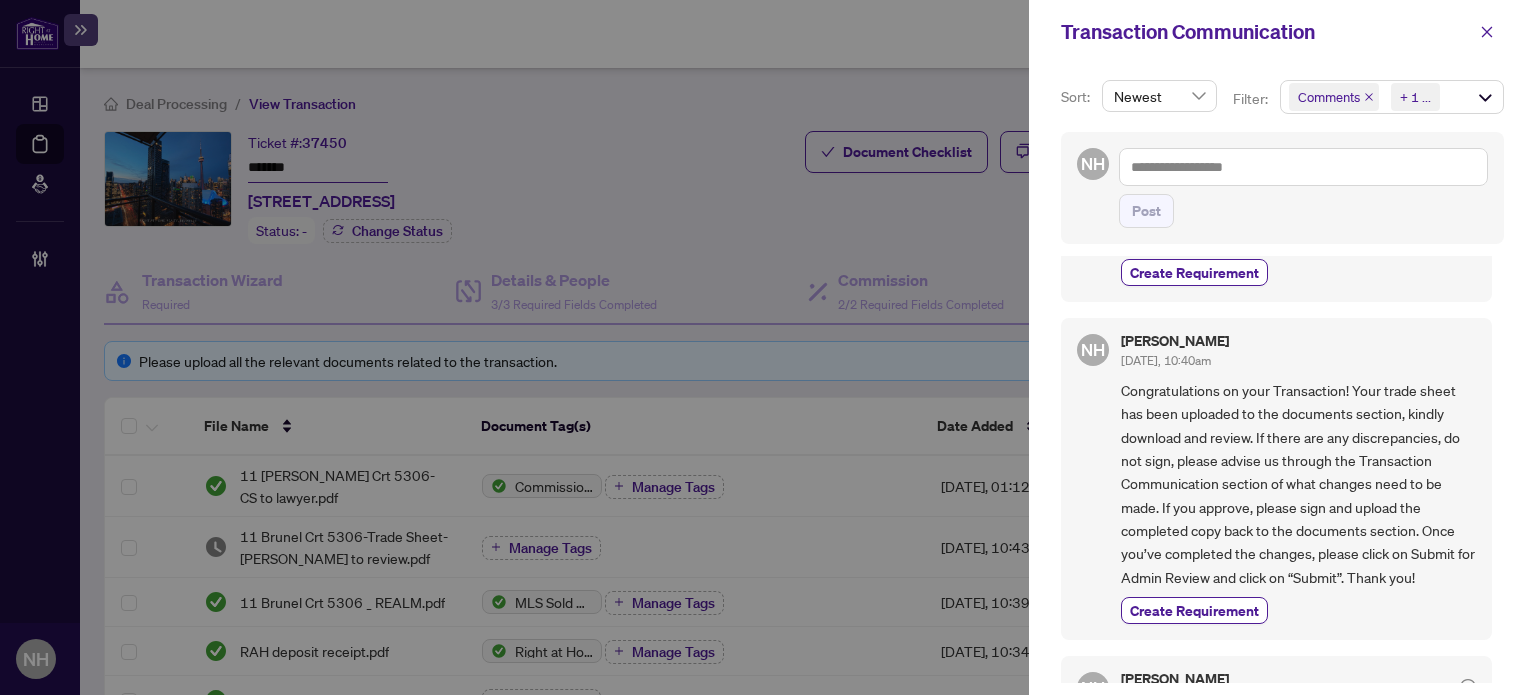 scroll, scrollTop: 800, scrollLeft: 0, axis: vertical 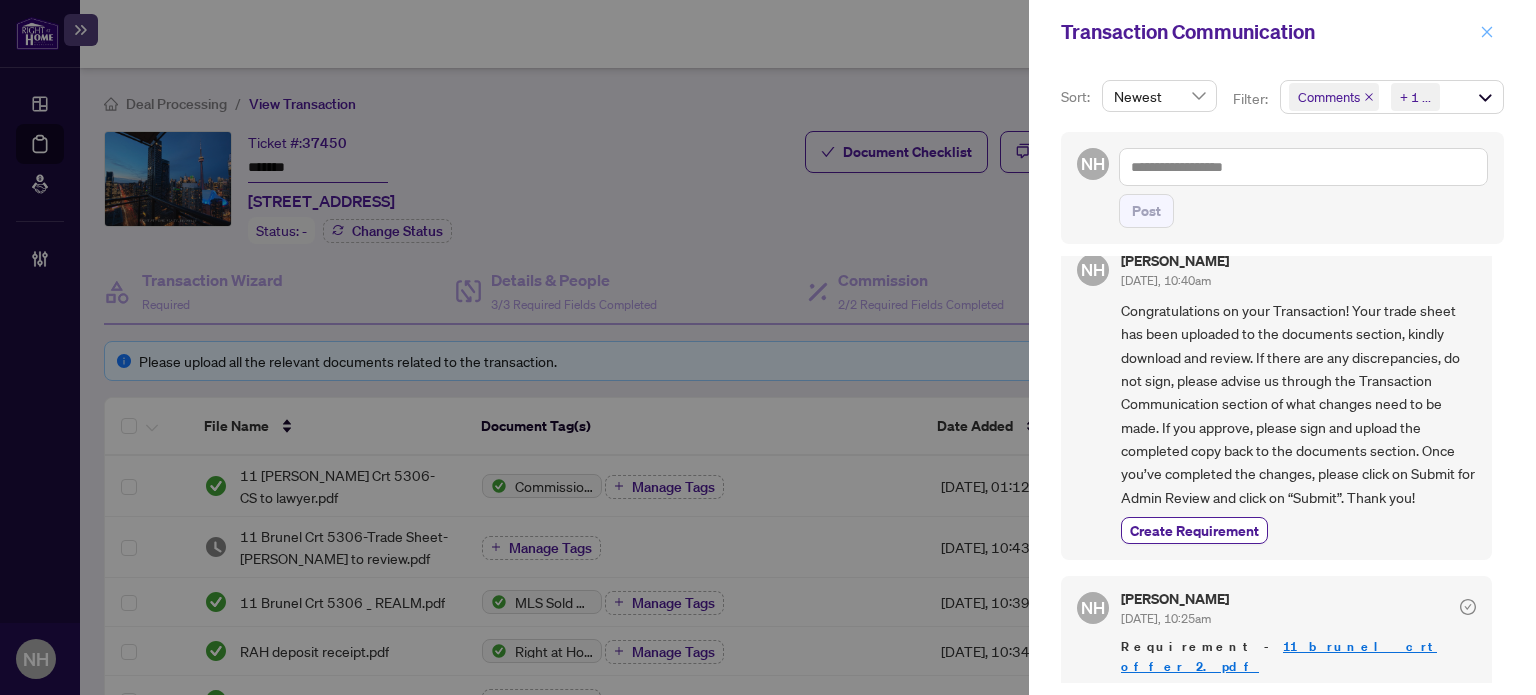 click at bounding box center [1487, 32] 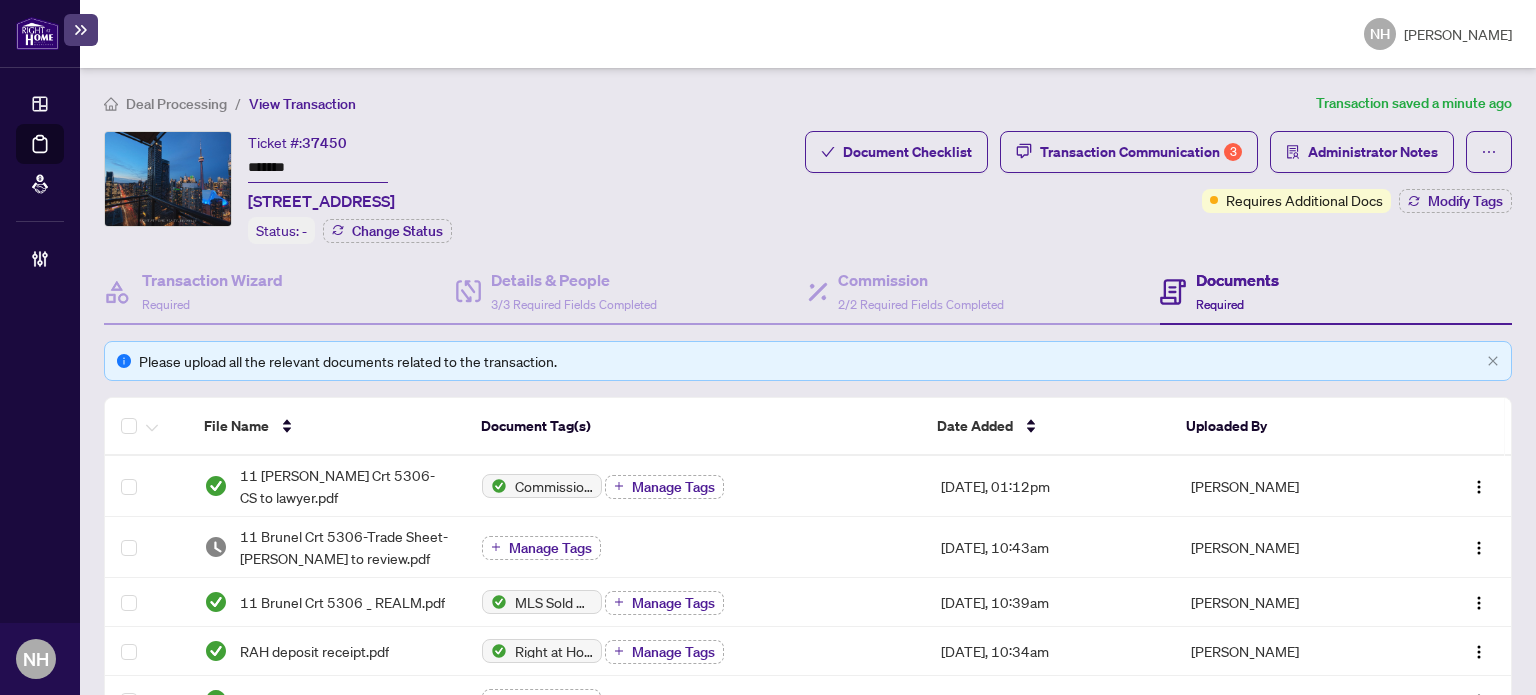 click on "Deal Processing" at bounding box center (176, 104) 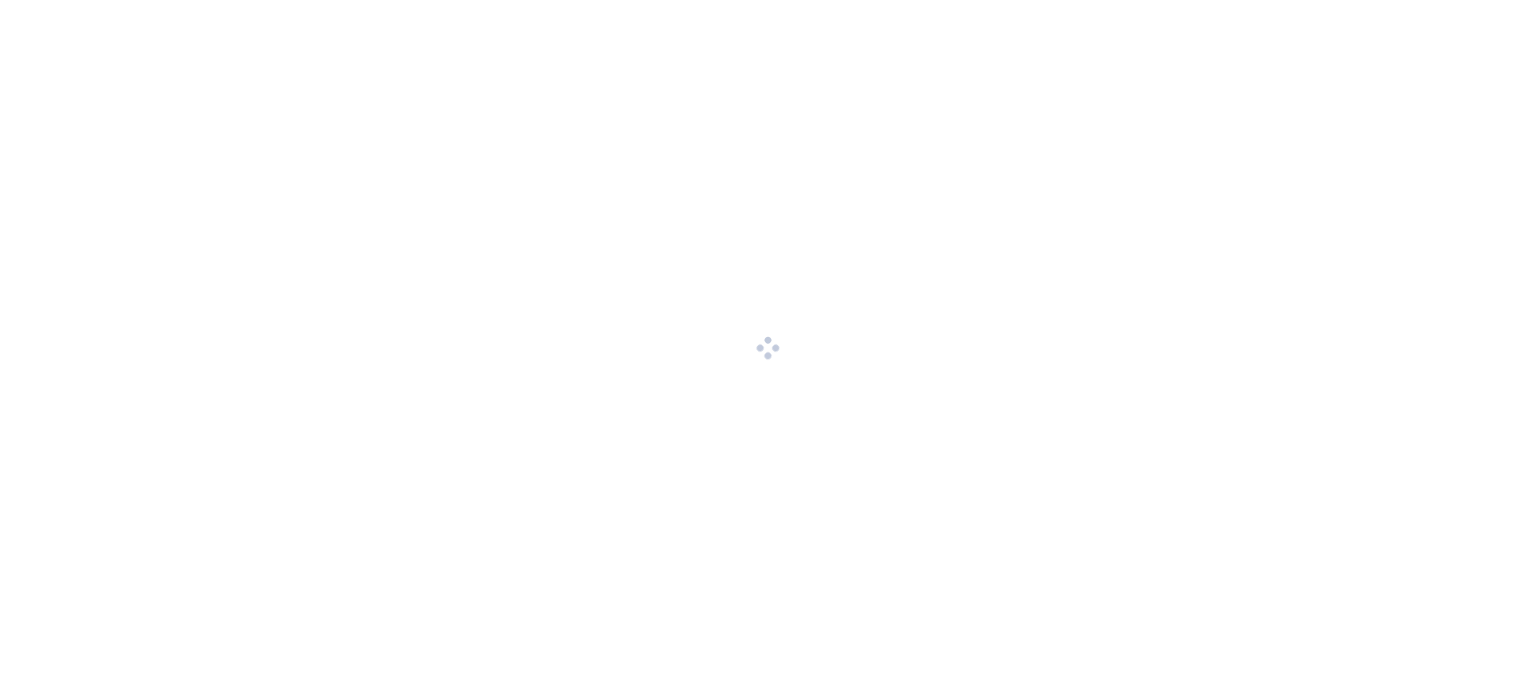 scroll, scrollTop: 0, scrollLeft: 0, axis: both 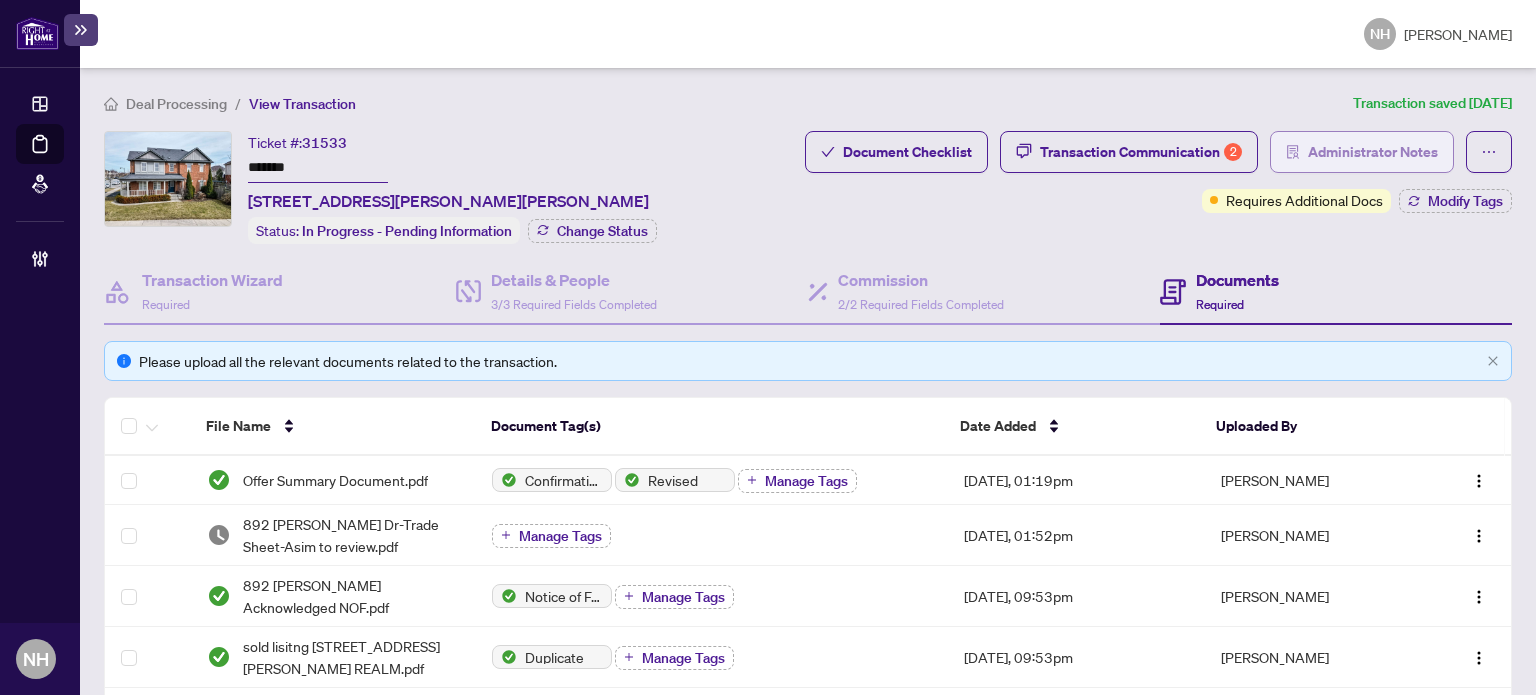 click on "Administrator Notes" at bounding box center [1373, 152] 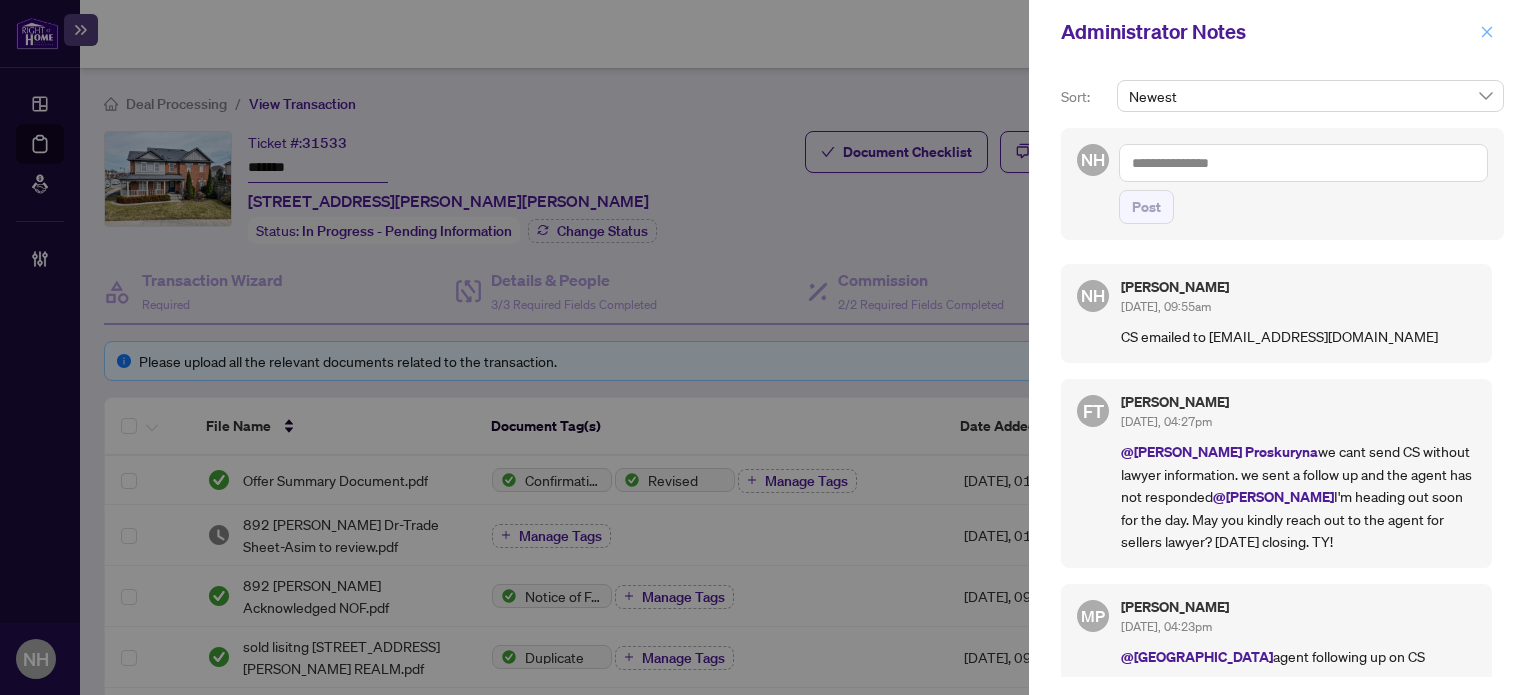 click 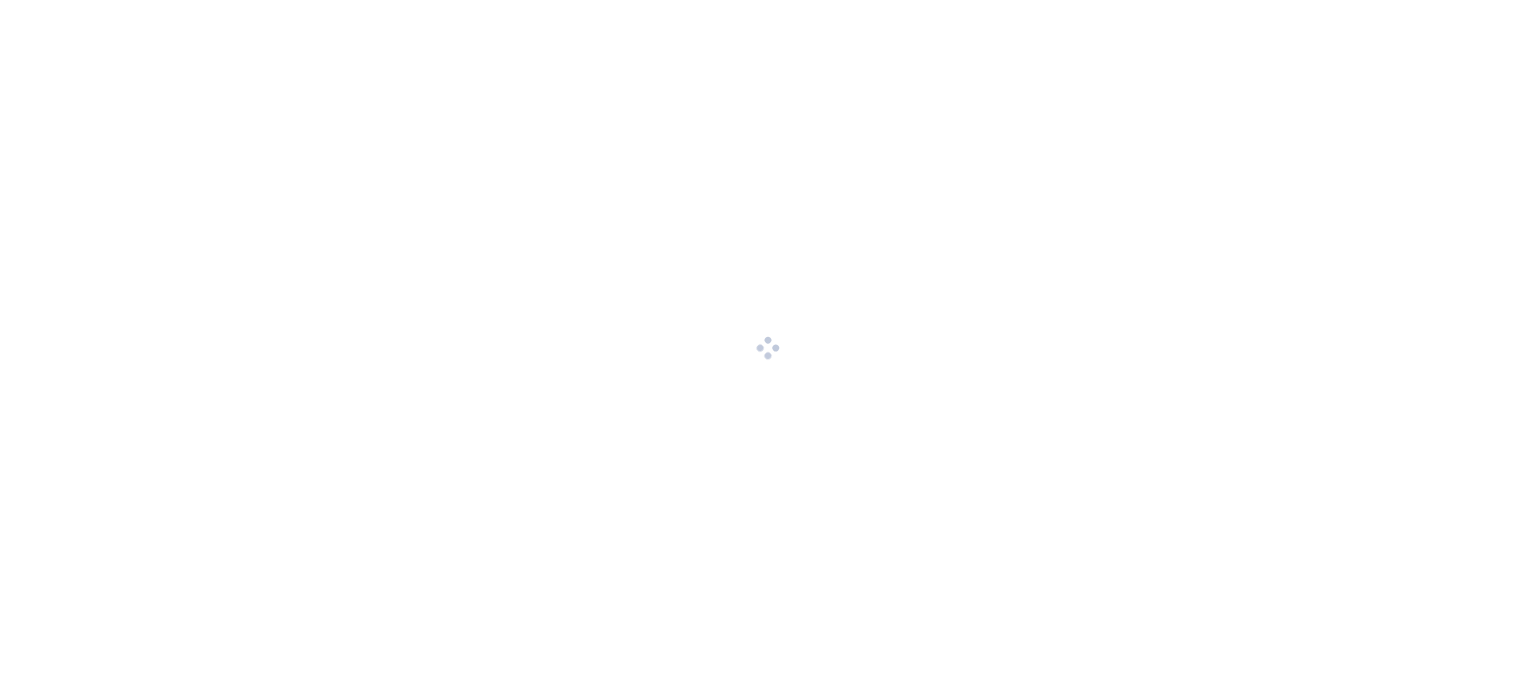 scroll, scrollTop: 0, scrollLeft: 0, axis: both 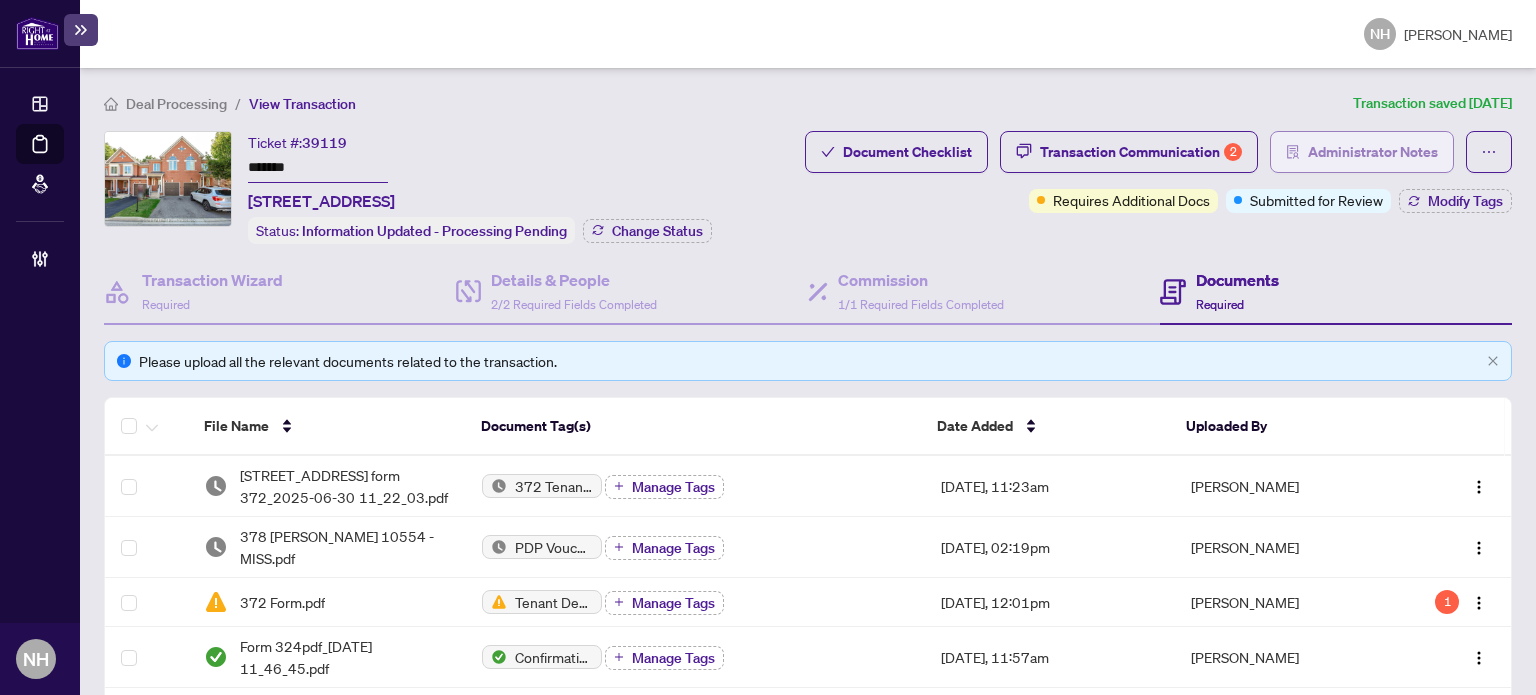 click on "Administrator Notes" at bounding box center (1373, 152) 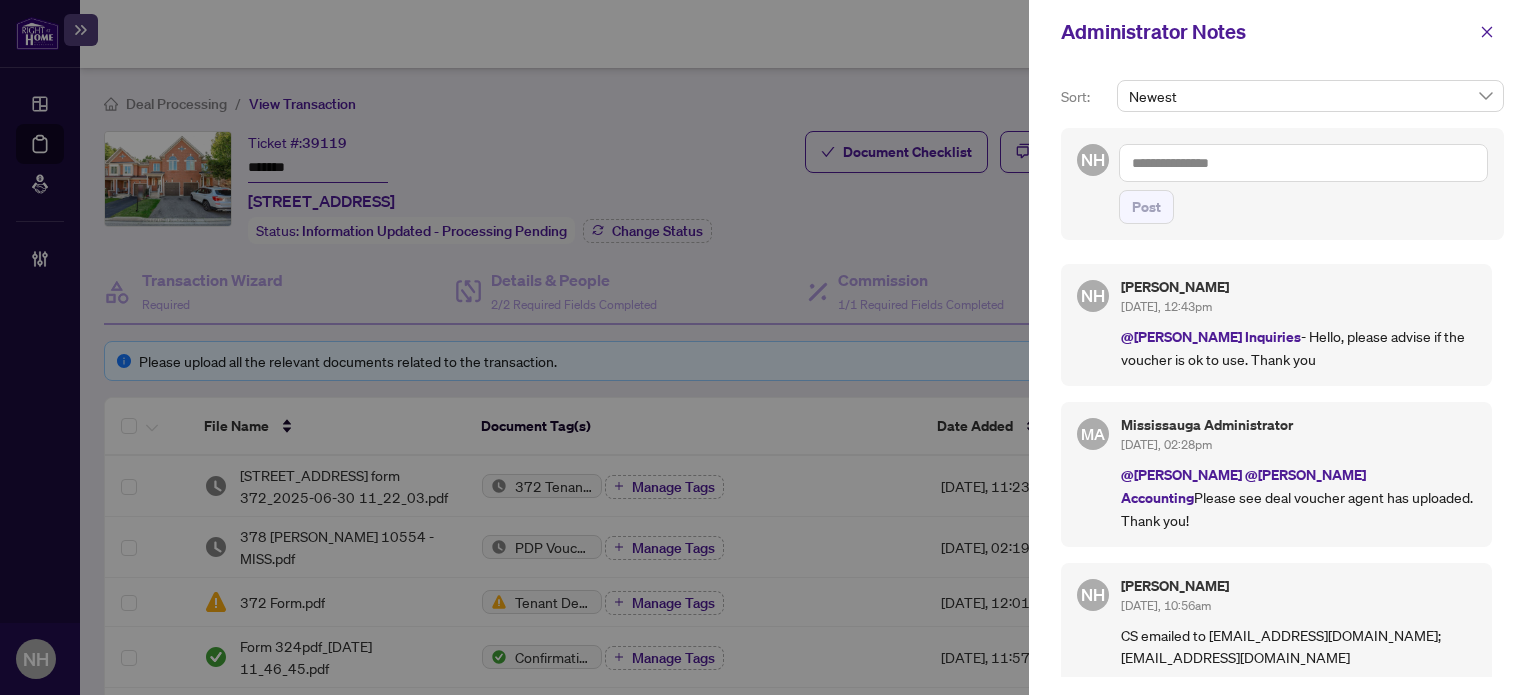 click at bounding box center [1303, 163] 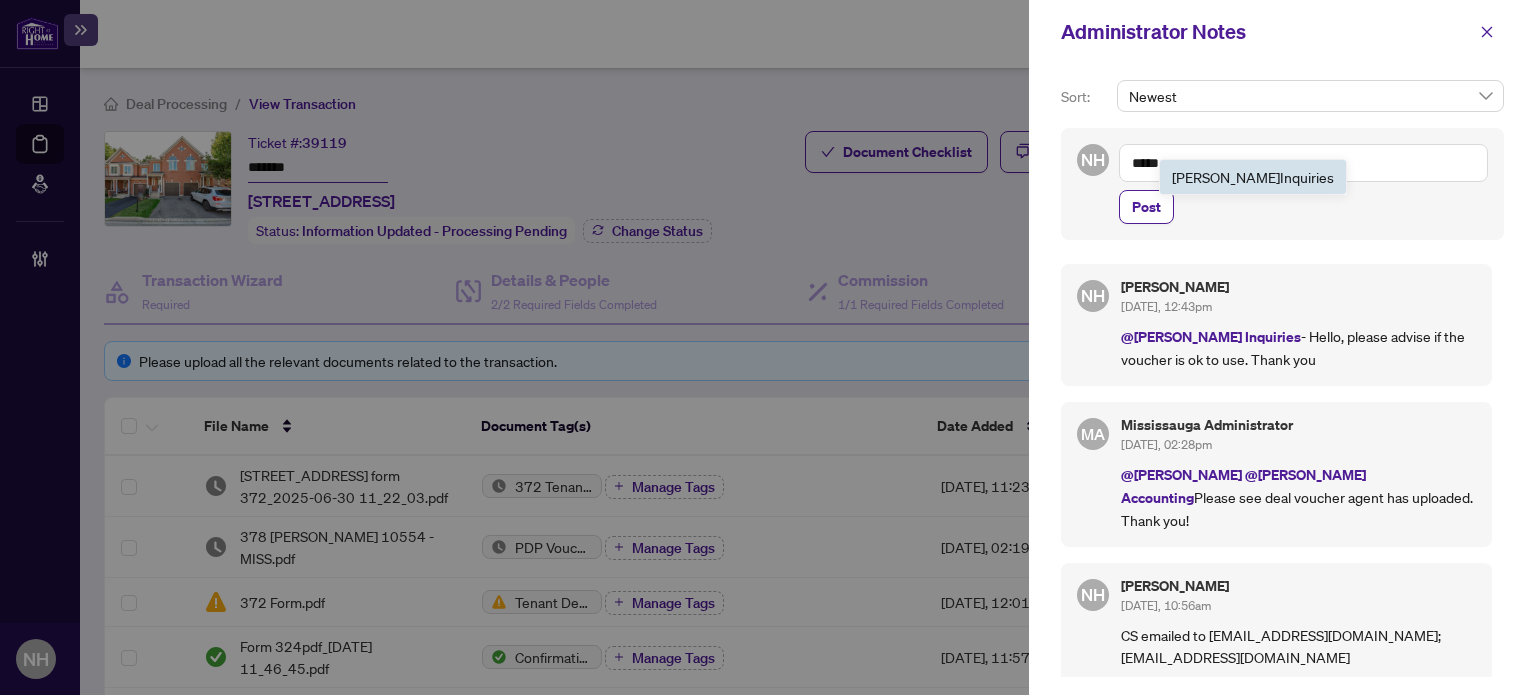 click on "[PERSON_NAME]  Inqu iries" at bounding box center (1253, 177) 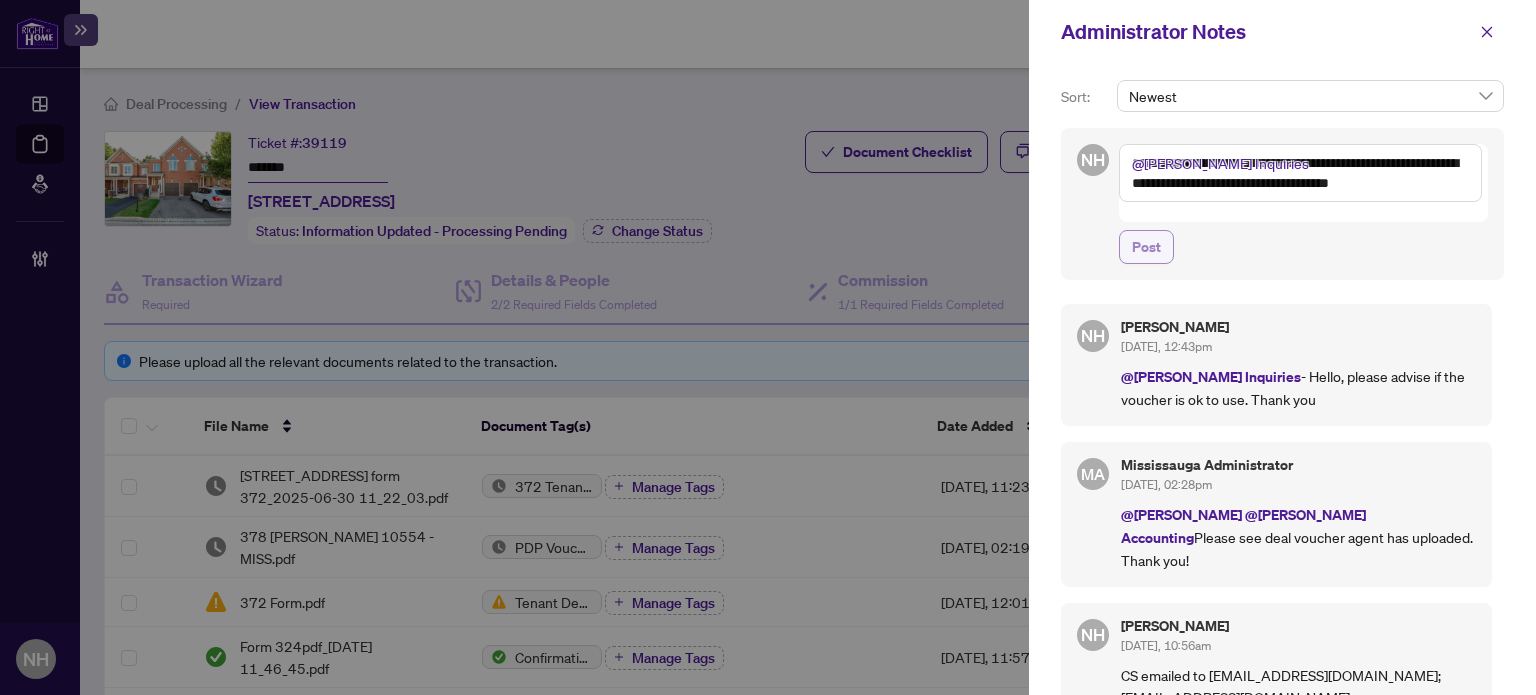 type on "**********" 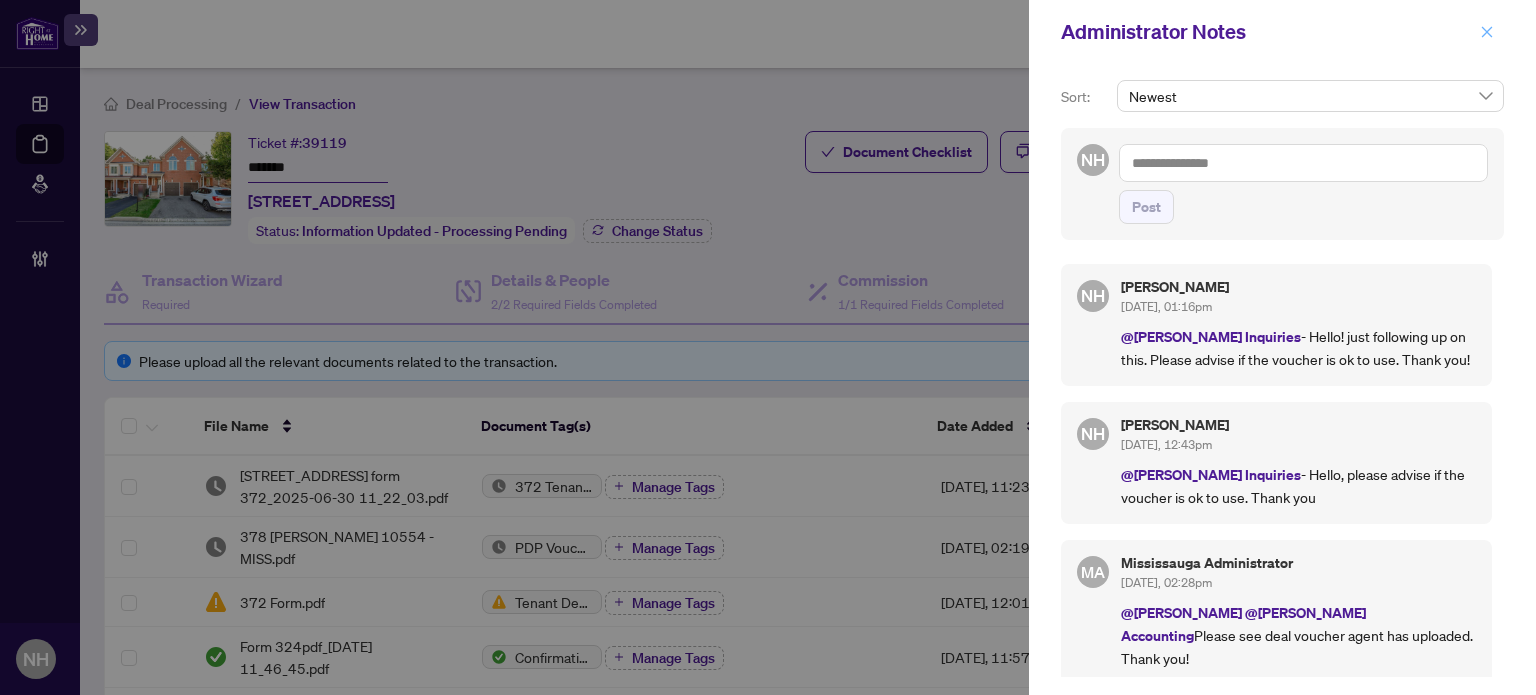 click at bounding box center [1487, 32] 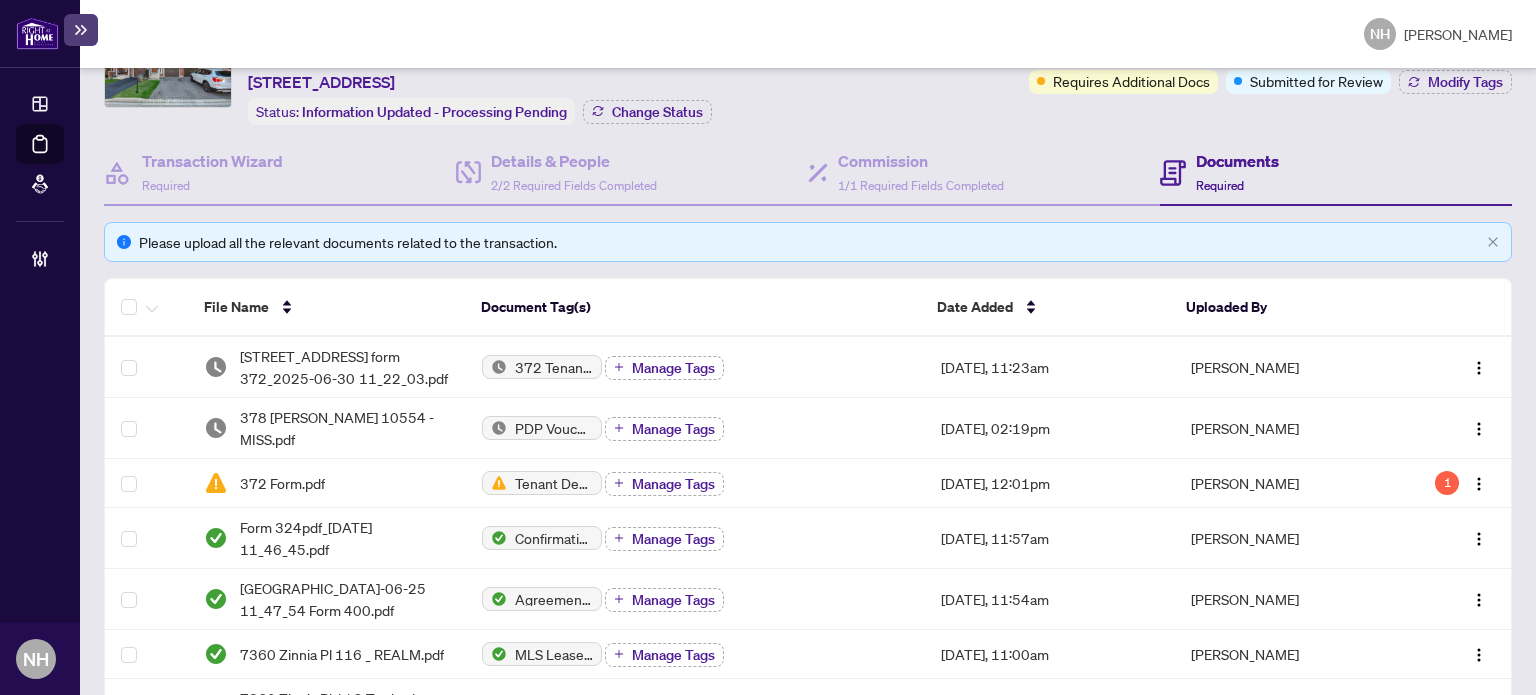 scroll, scrollTop: 0, scrollLeft: 0, axis: both 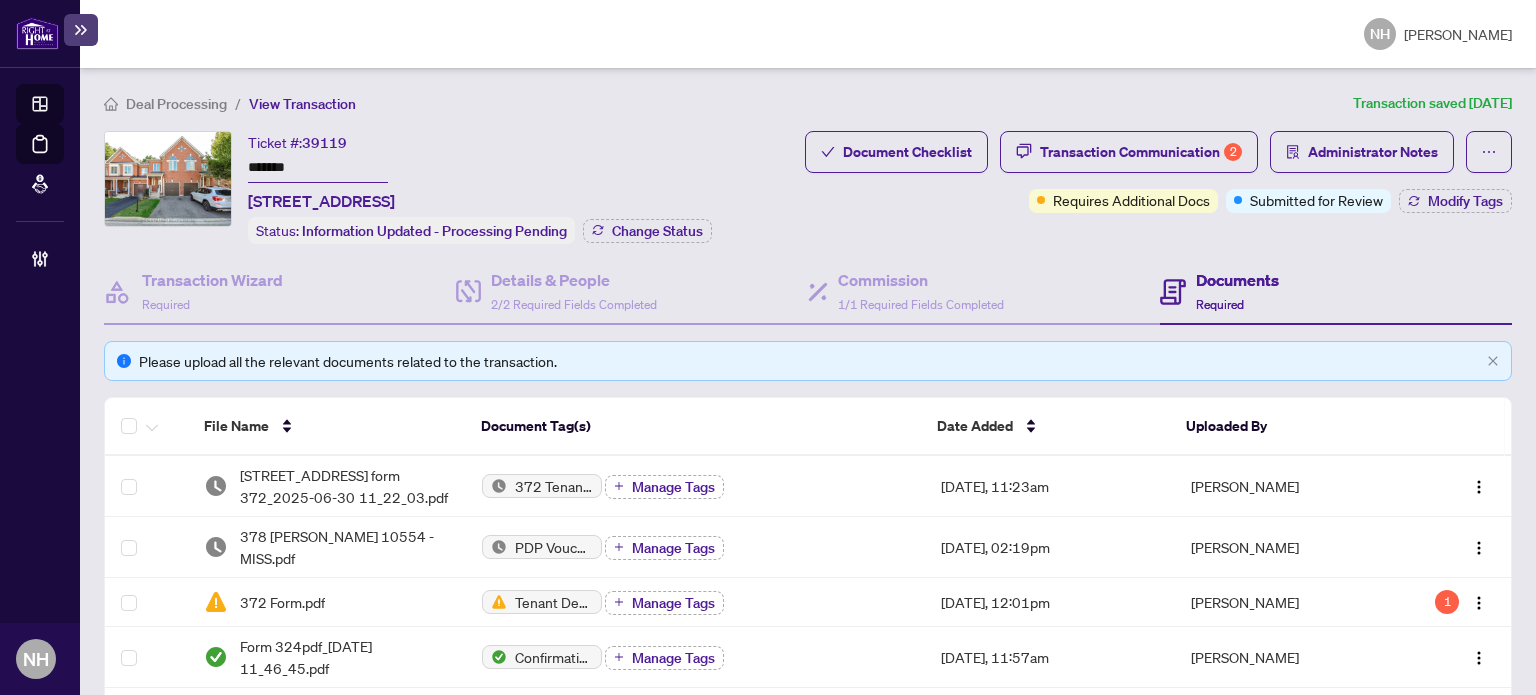 drag, startPoint x: 317, startPoint y: 167, endPoint x: 18, endPoint y: 102, distance: 305.98367 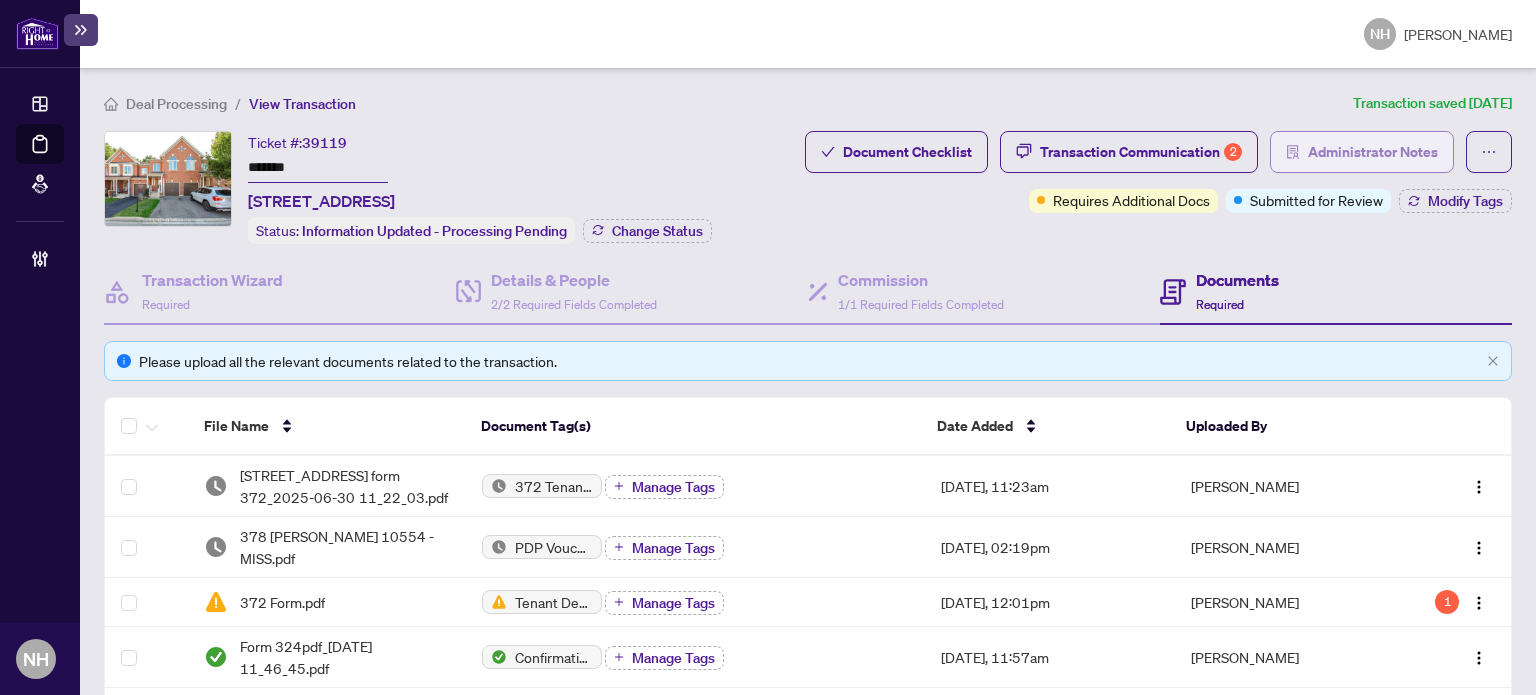 click 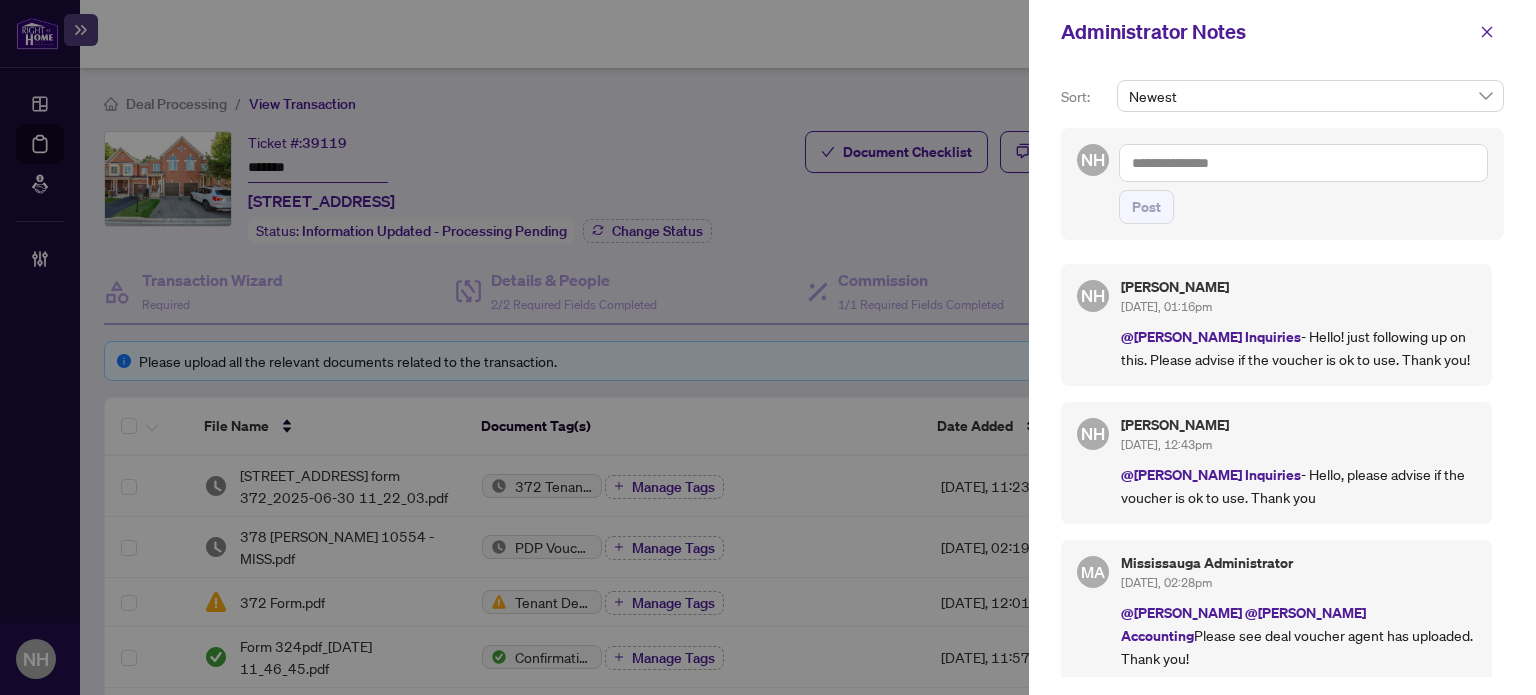 drag, startPoint x: 1288, startPoint y: 160, endPoint x: 1255, endPoint y: 159, distance: 33.01515 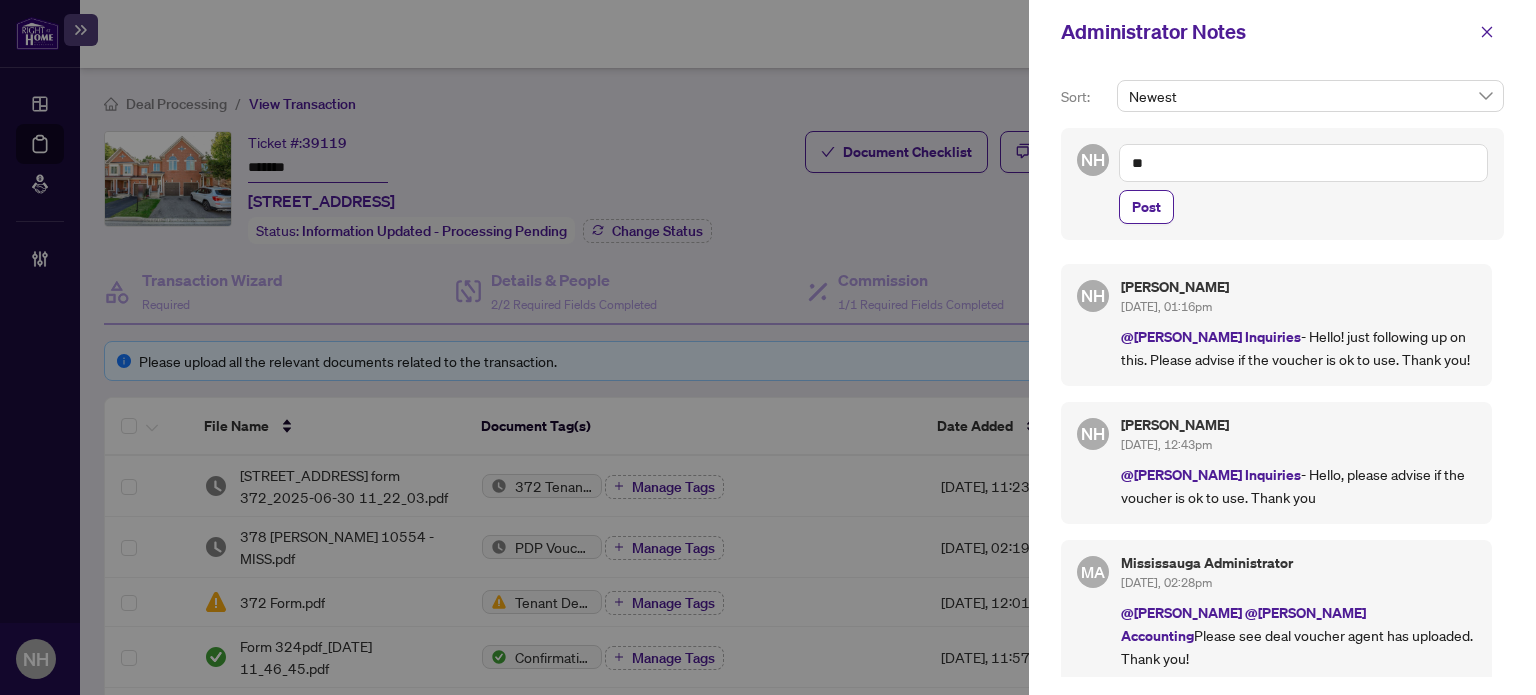 type on "*" 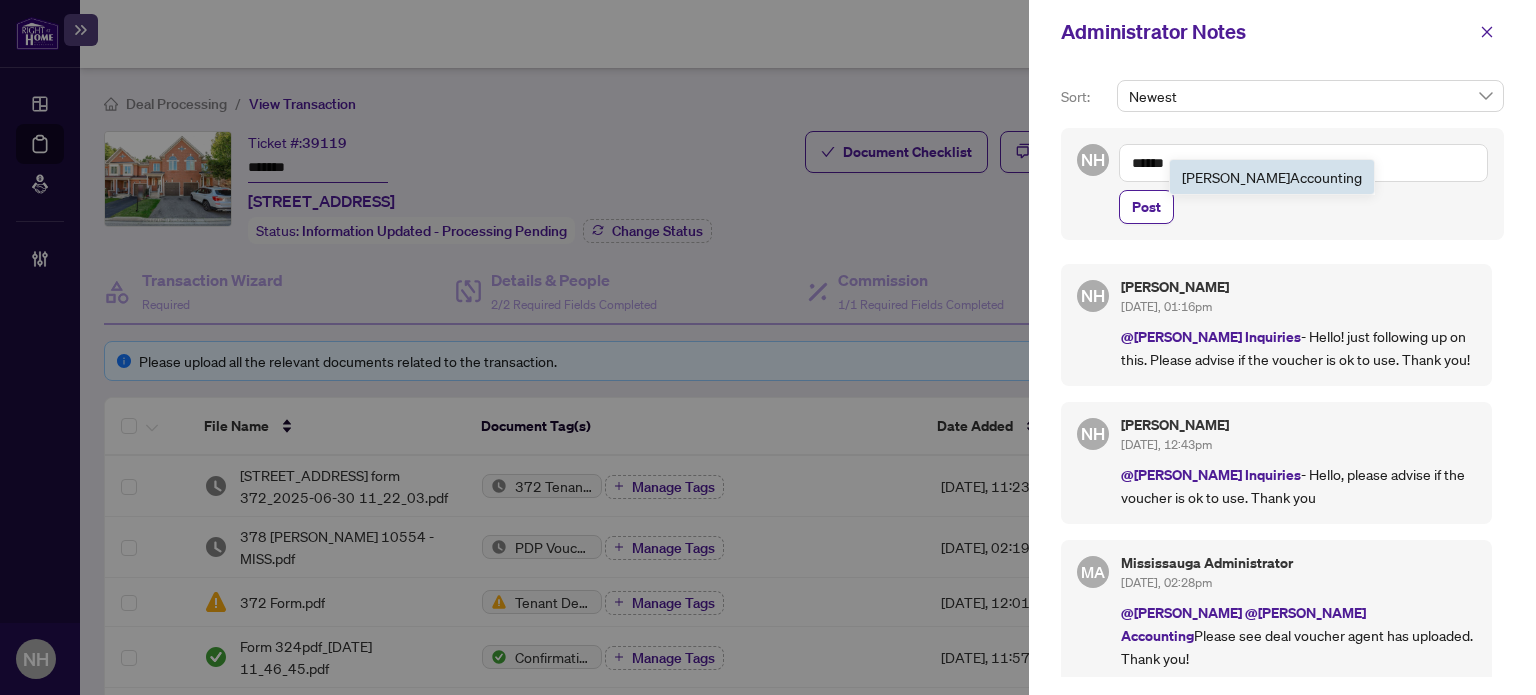 click on "Accou" at bounding box center [1310, 177] 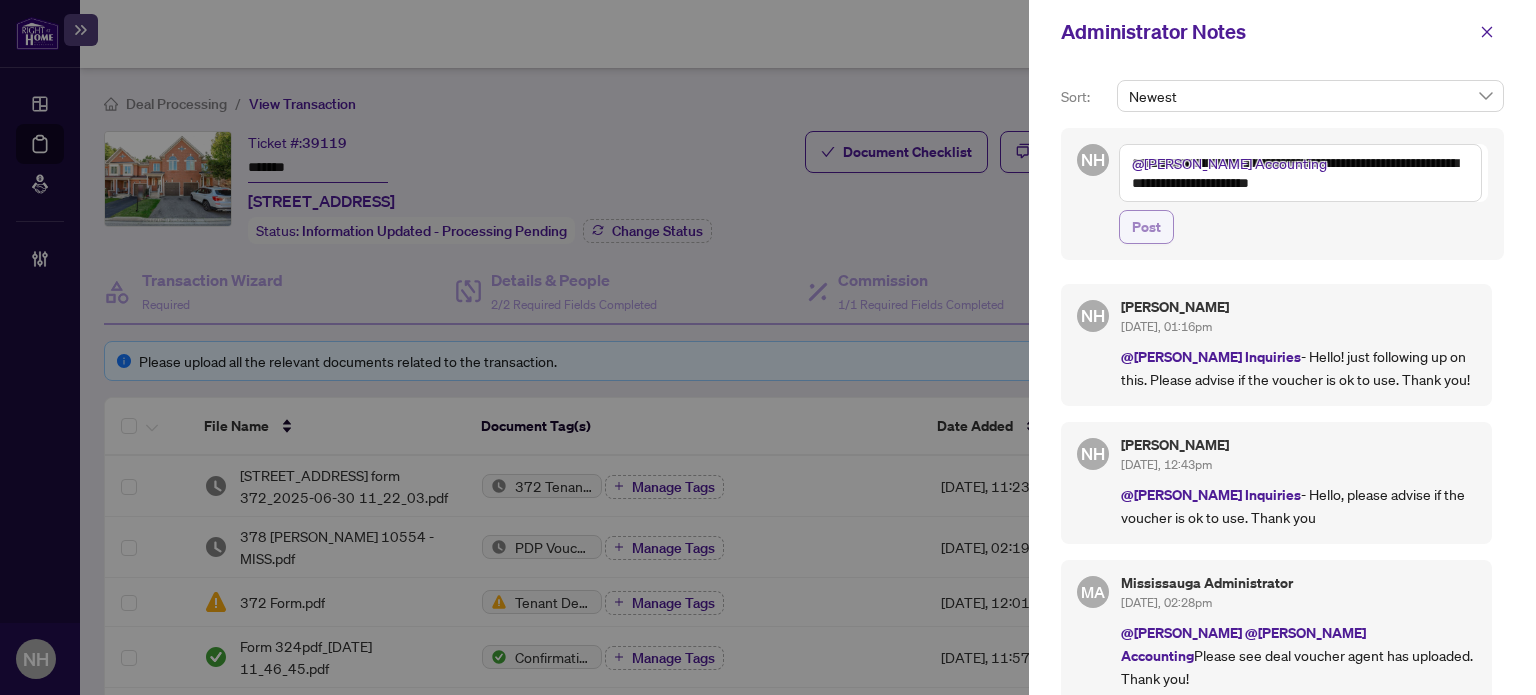 type on "**********" 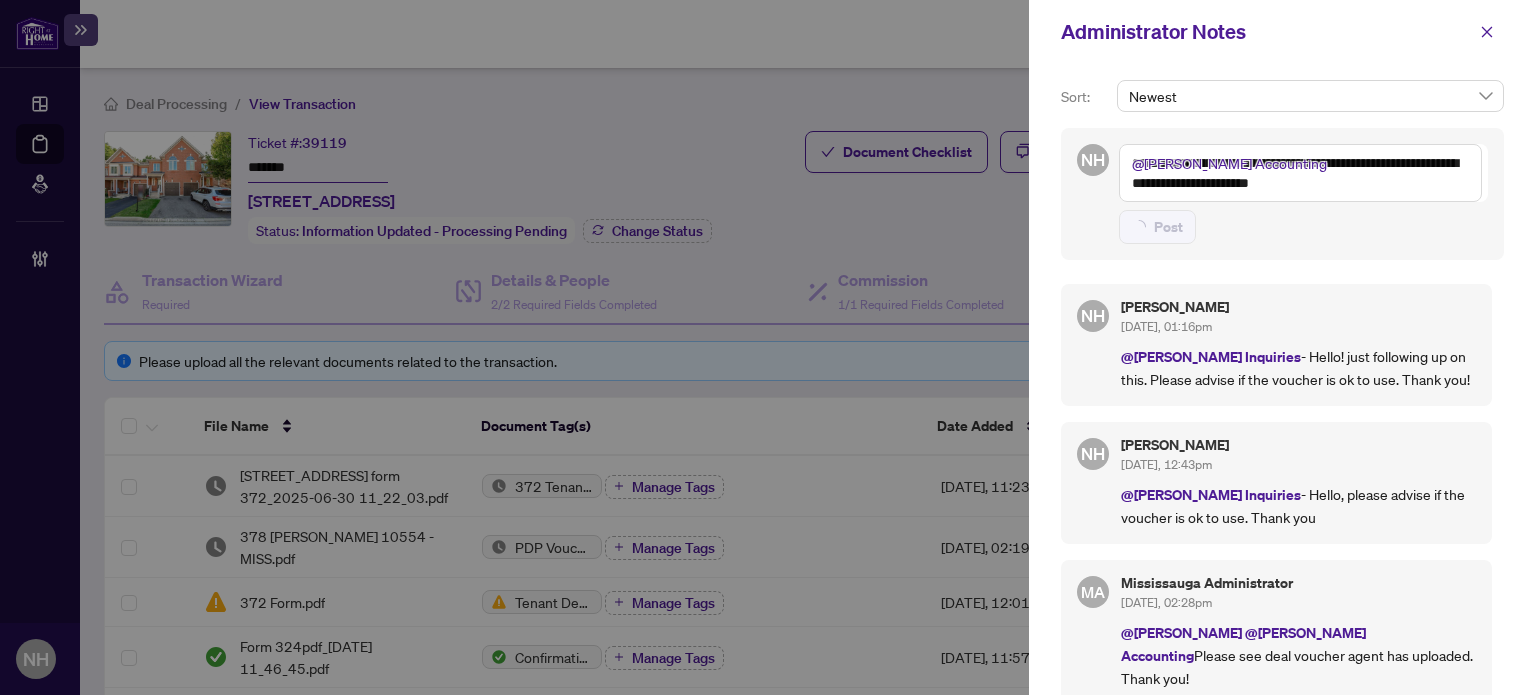 type 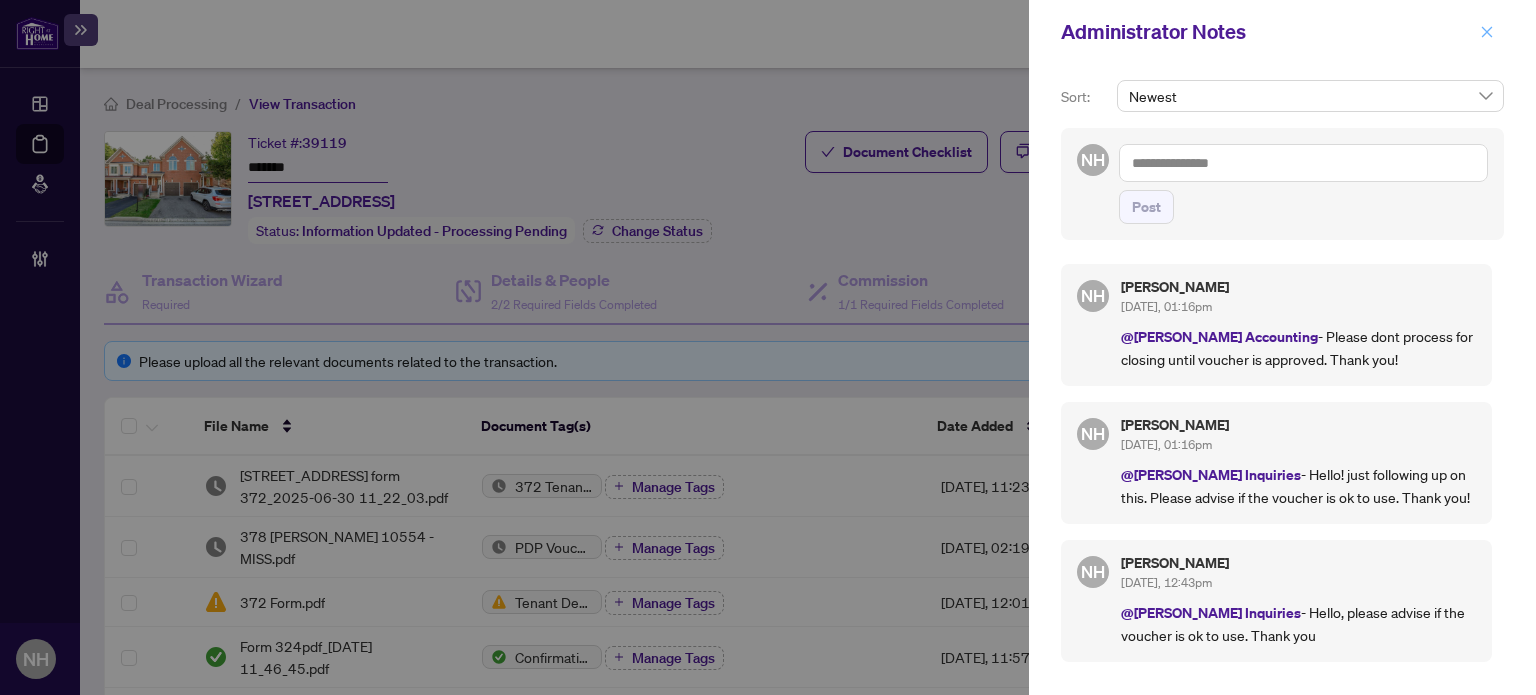 click 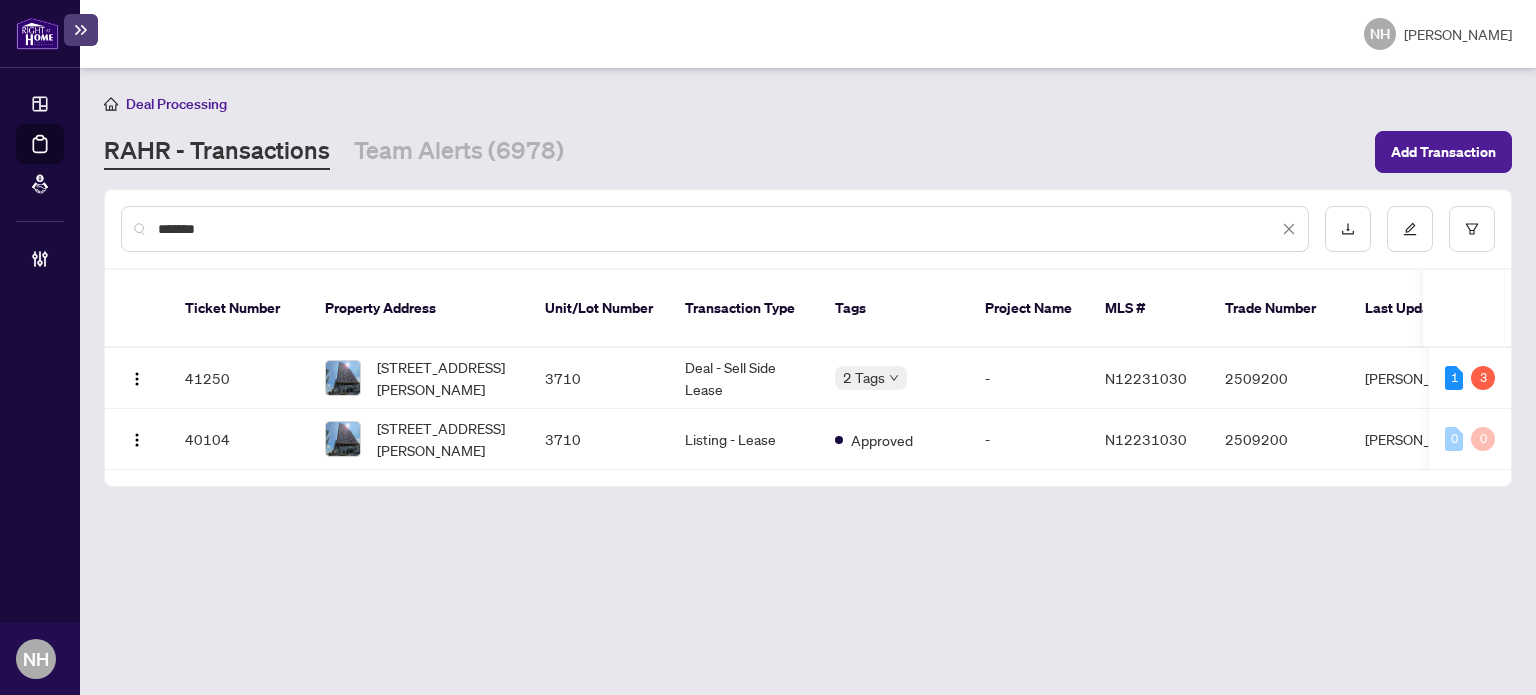 scroll, scrollTop: 0, scrollLeft: 0, axis: both 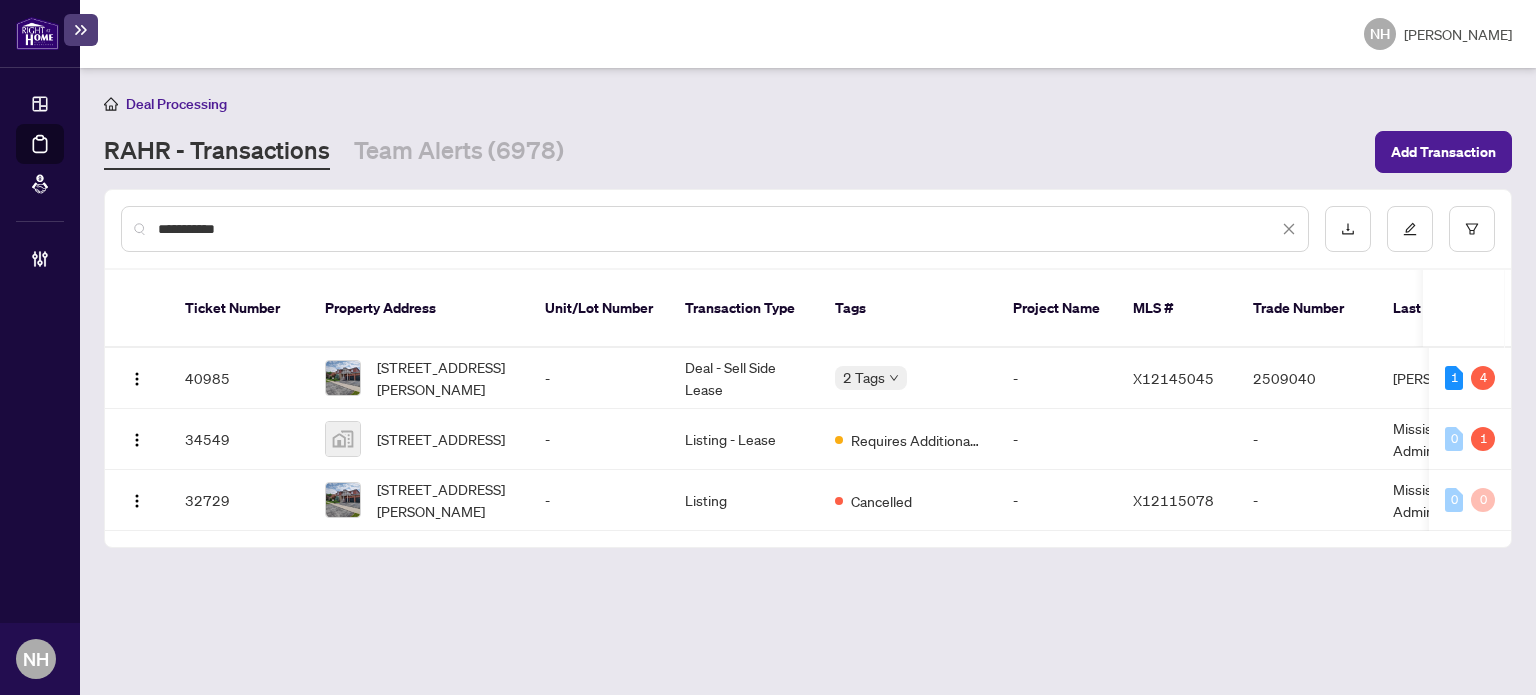 type on "**********" 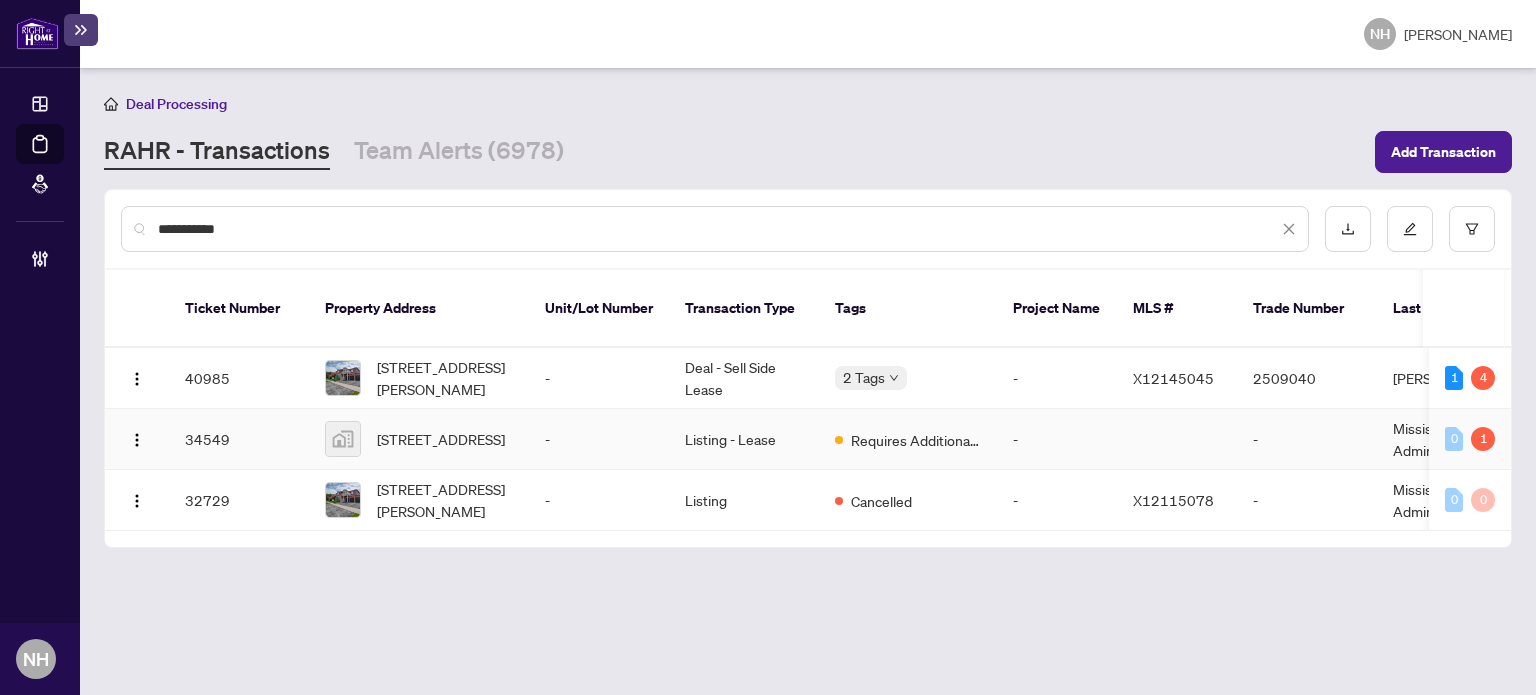 click on "[STREET_ADDRESS]" at bounding box center (441, 439) 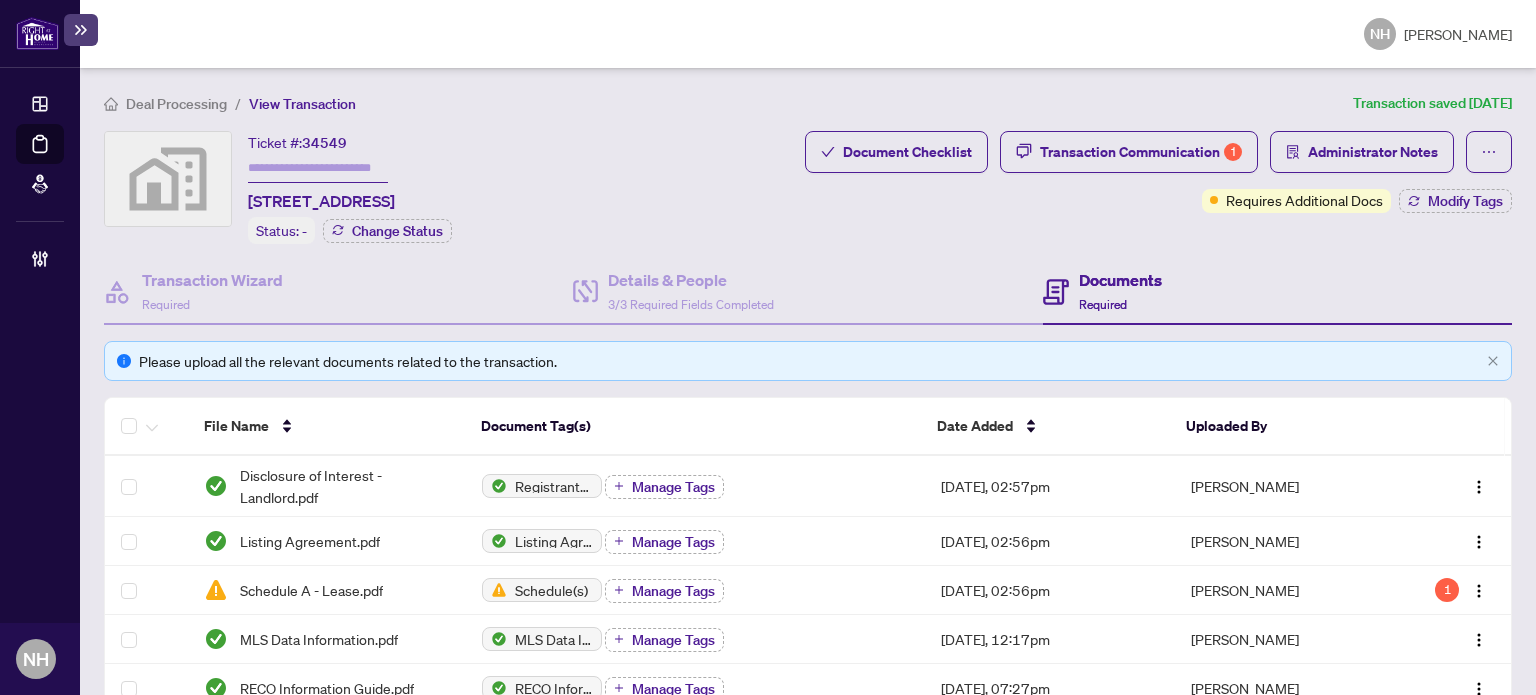 click at bounding box center (318, 168) 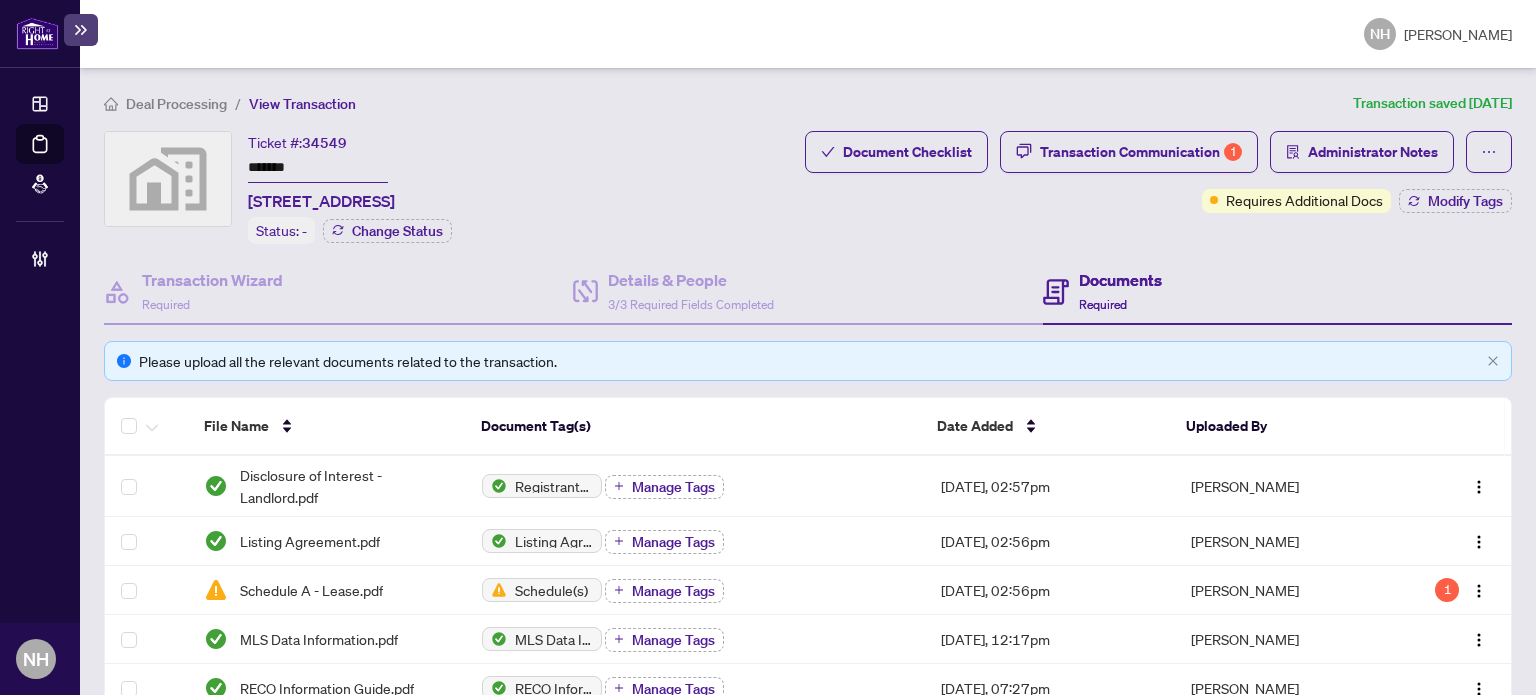 type on "*******" 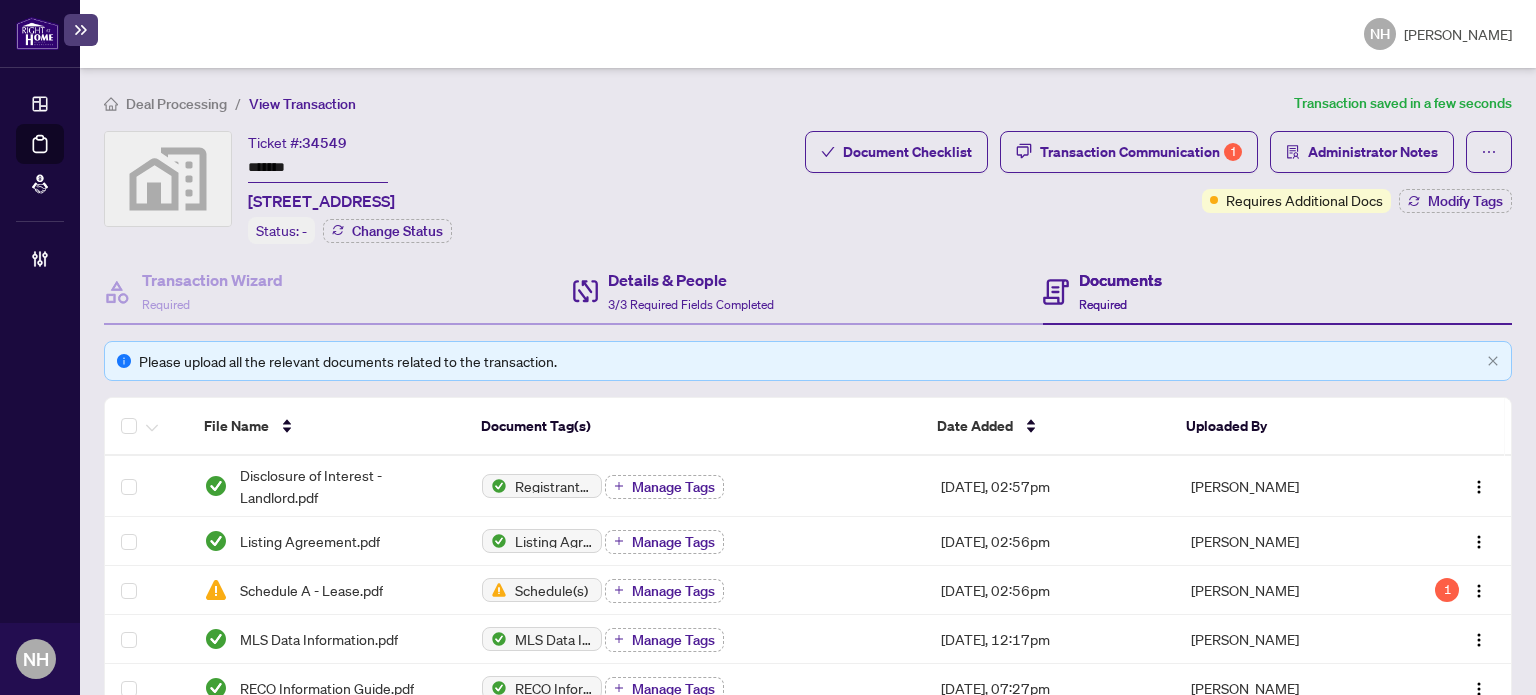scroll, scrollTop: 100, scrollLeft: 0, axis: vertical 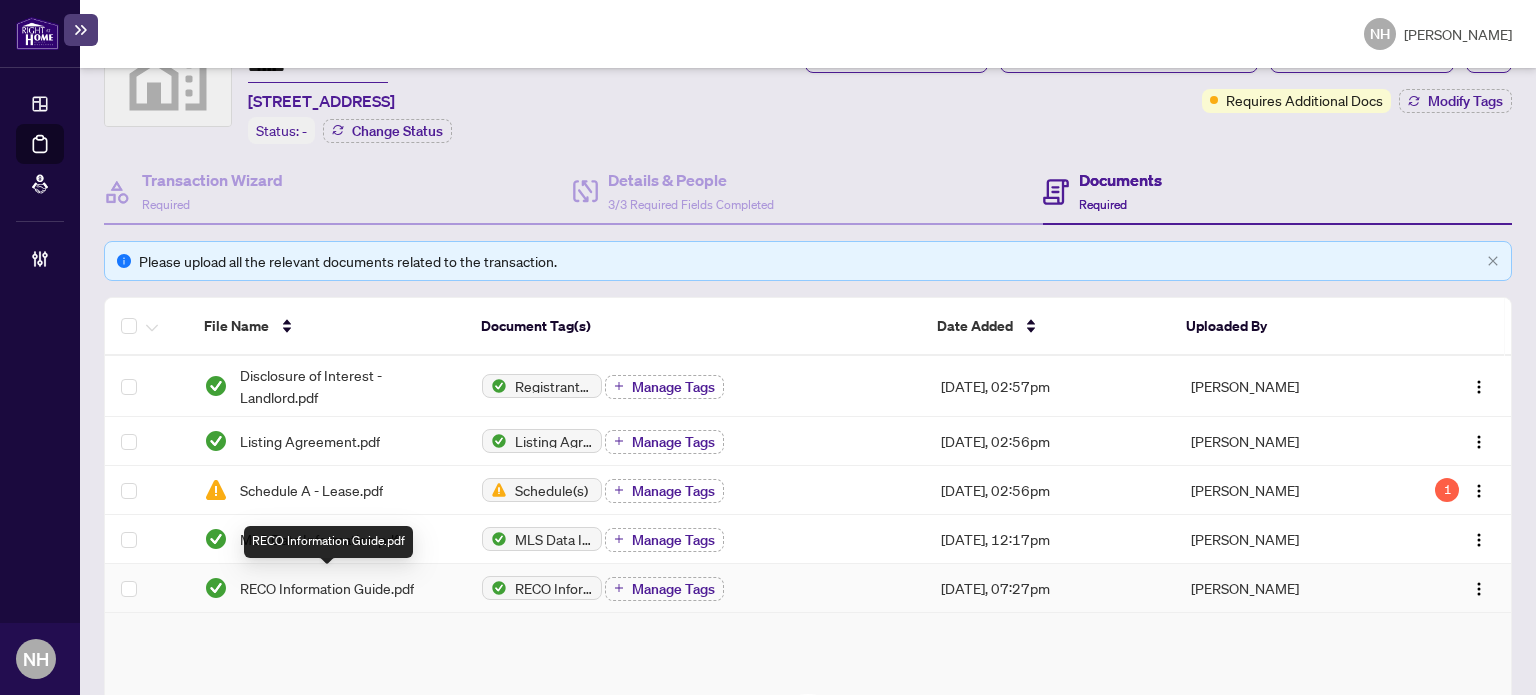 click on "RECO Information Guide.pdf" at bounding box center [327, 588] 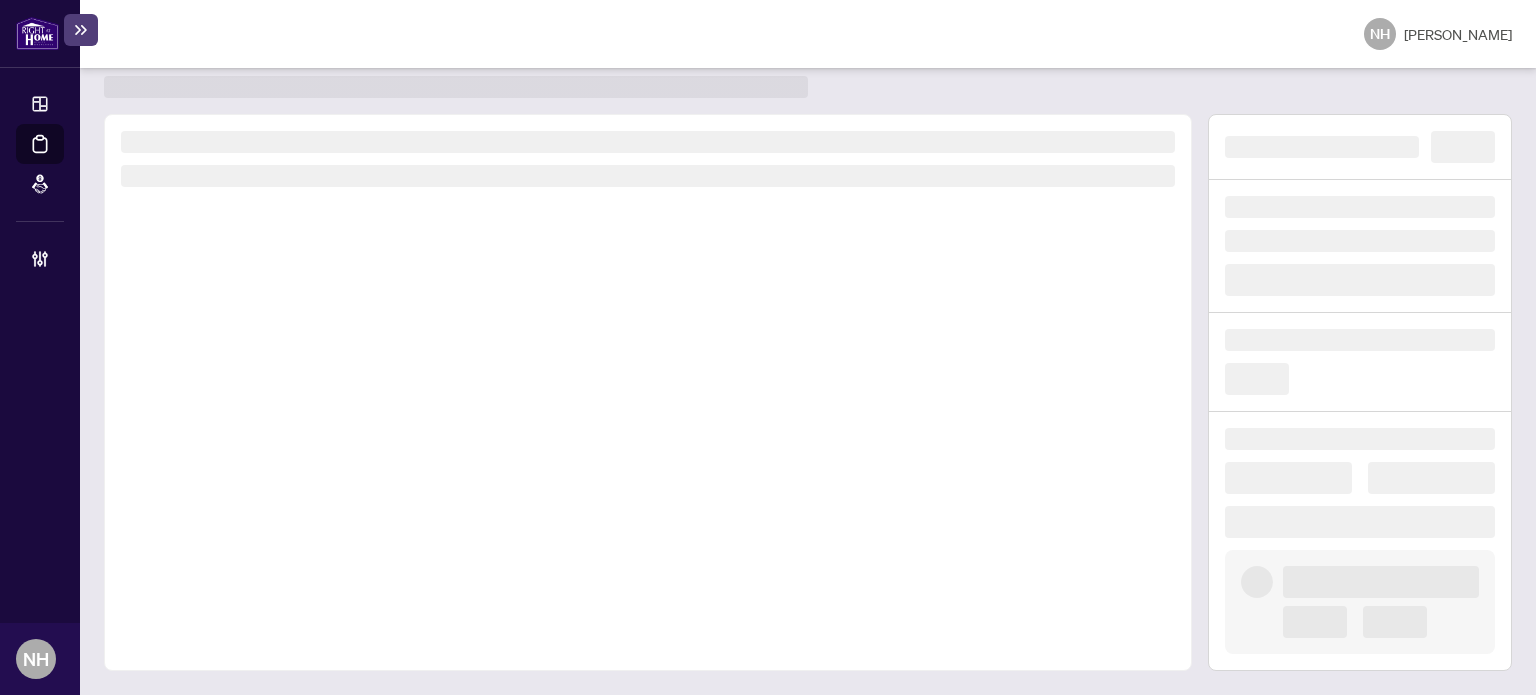 scroll, scrollTop: 52, scrollLeft: 0, axis: vertical 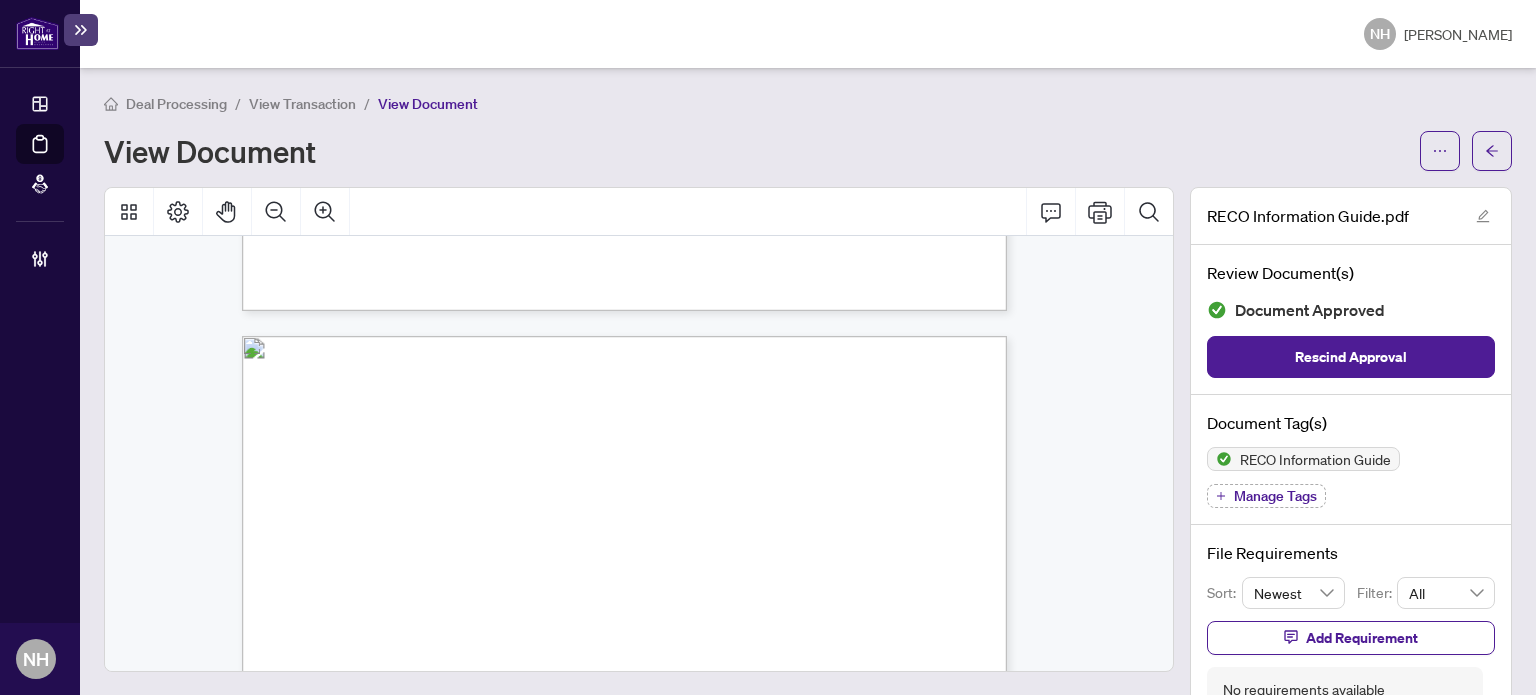 click on "View Transaction" at bounding box center [302, 104] 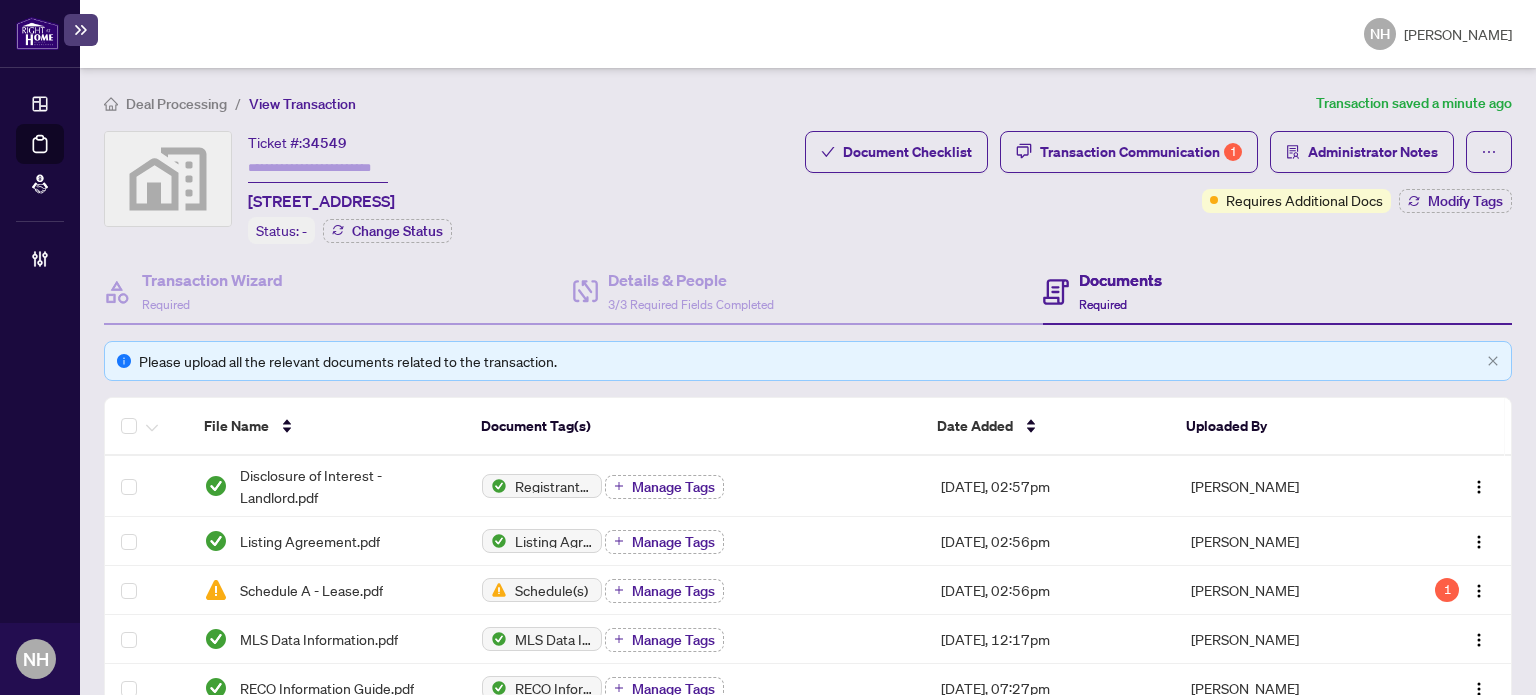 scroll, scrollTop: 0, scrollLeft: 0, axis: both 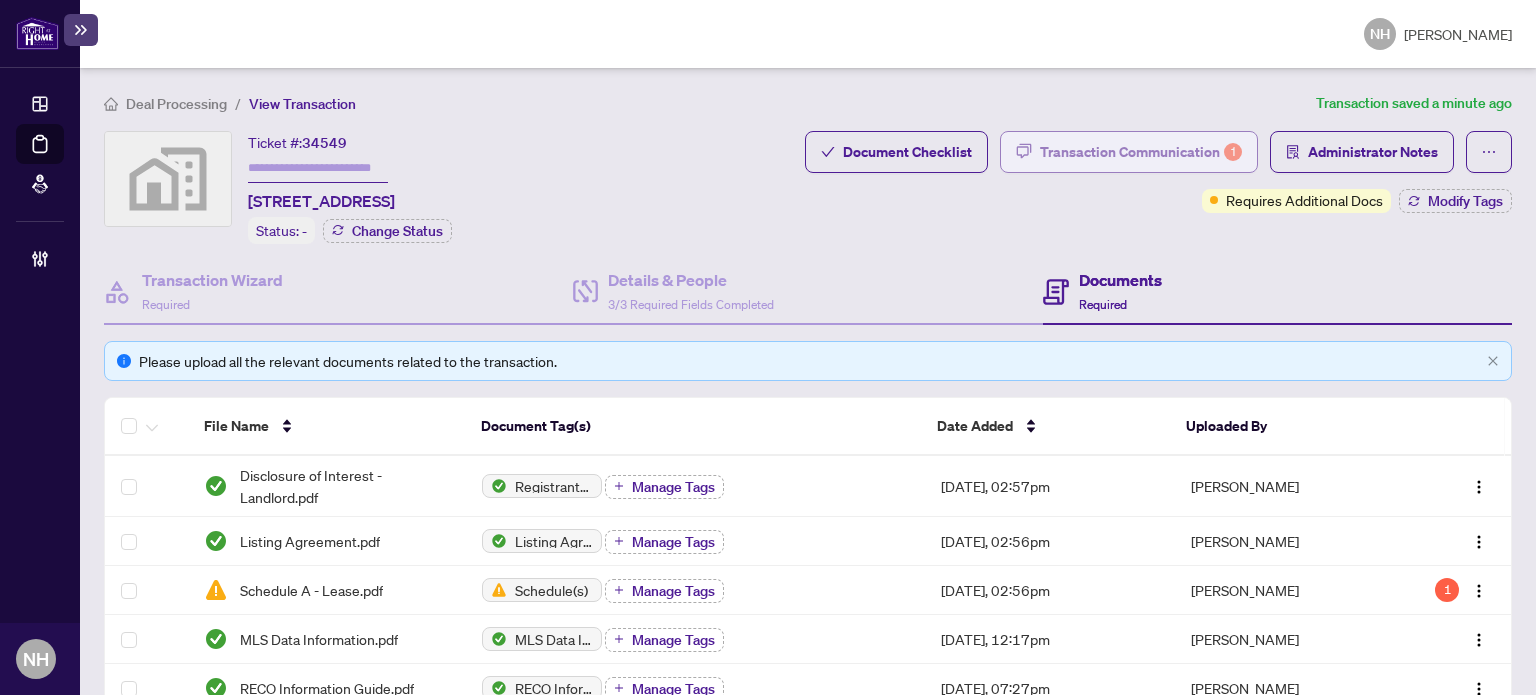 click on "Transaction Communication 1" at bounding box center (1141, 152) 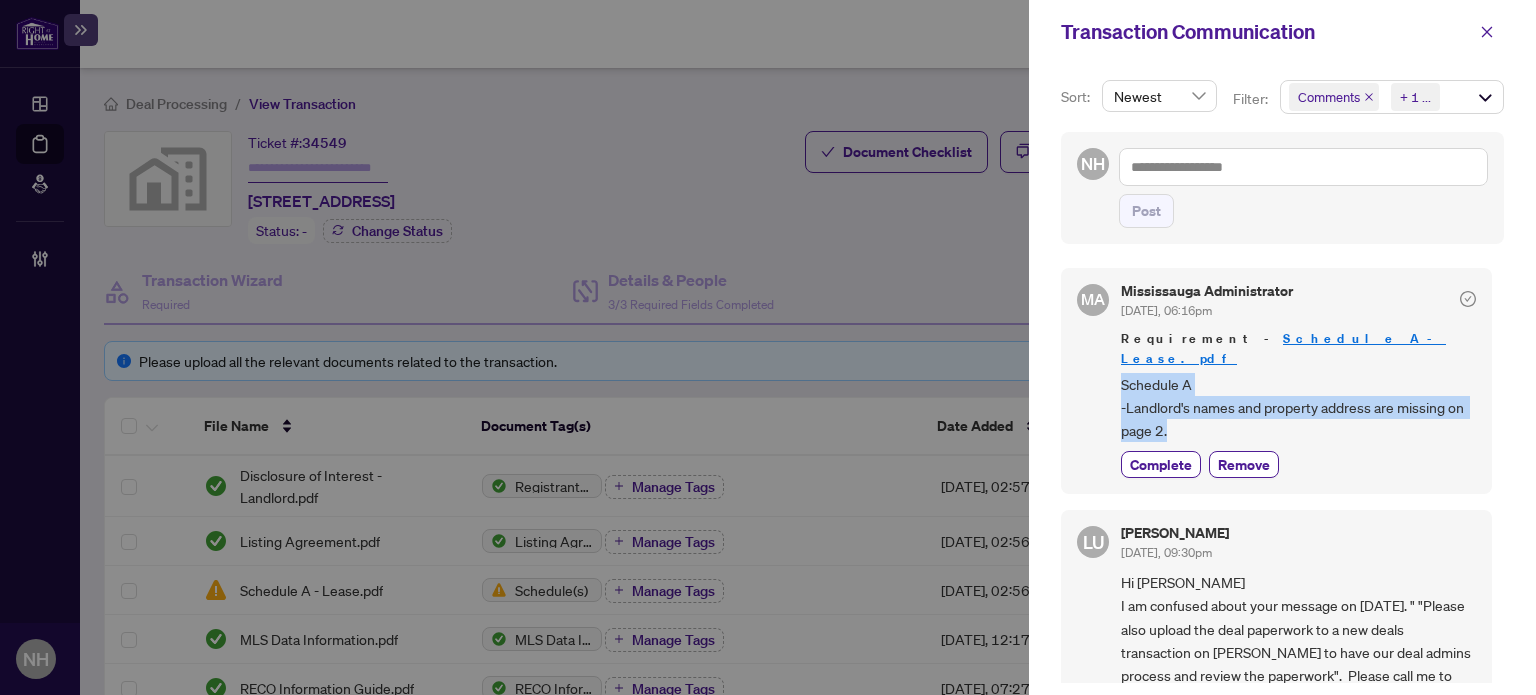 drag, startPoint x: 1195, startPoint y: 407, endPoint x: 1120, endPoint y: 363, distance: 86.95401 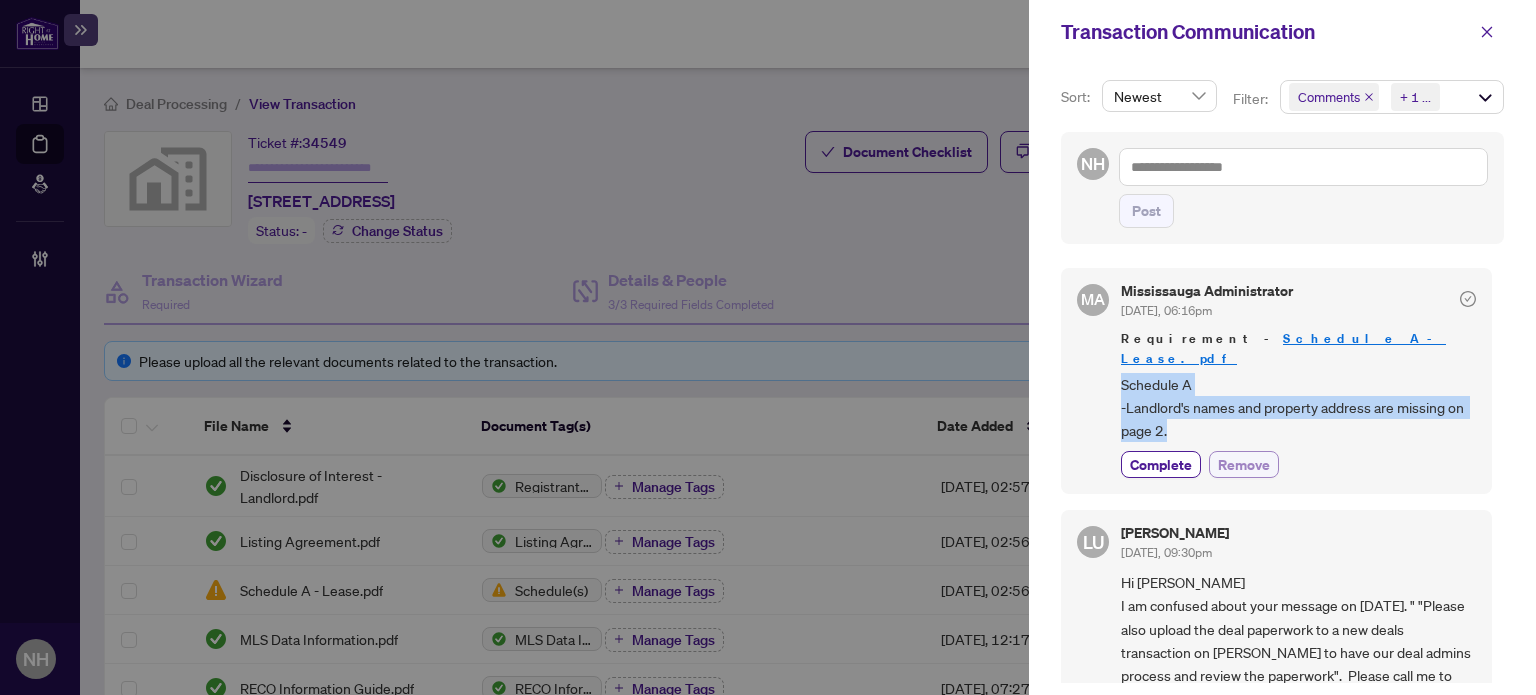click on "Remove" at bounding box center [1244, 464] 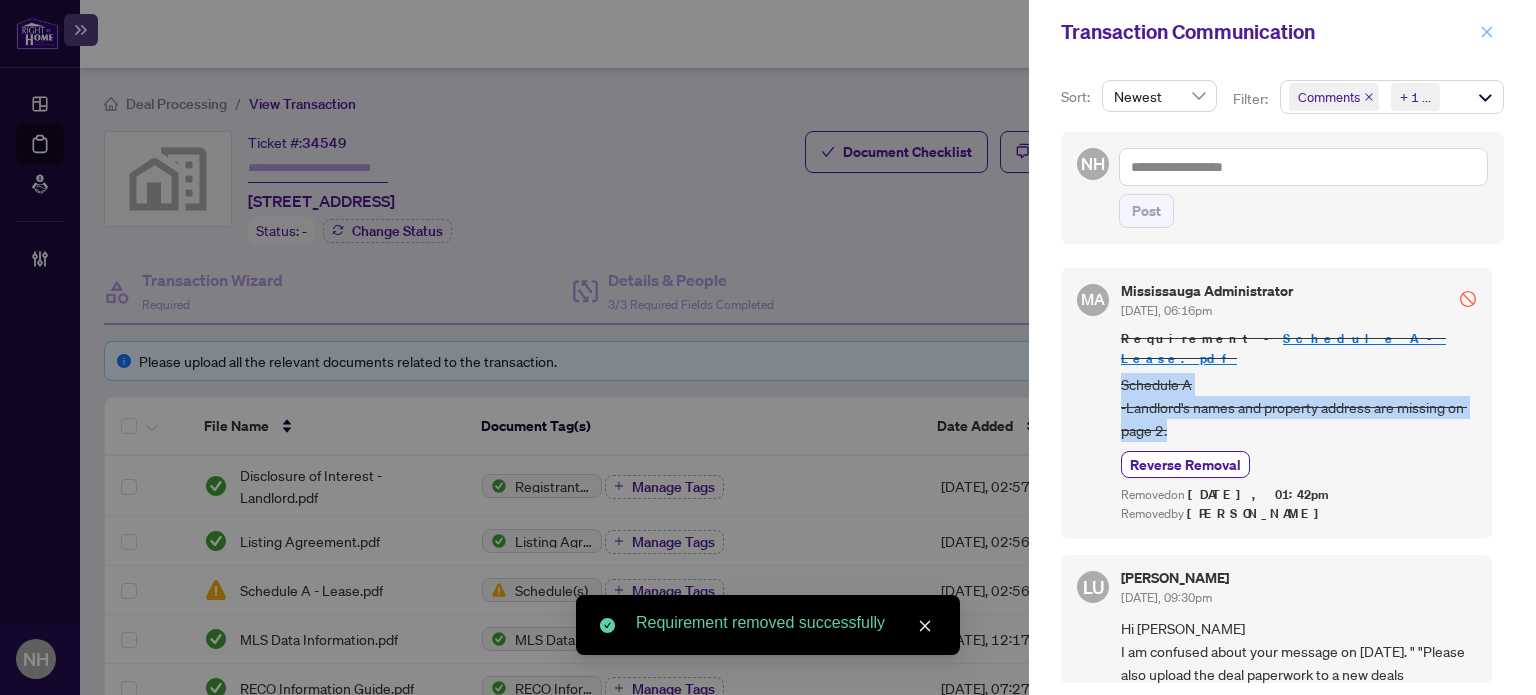 click 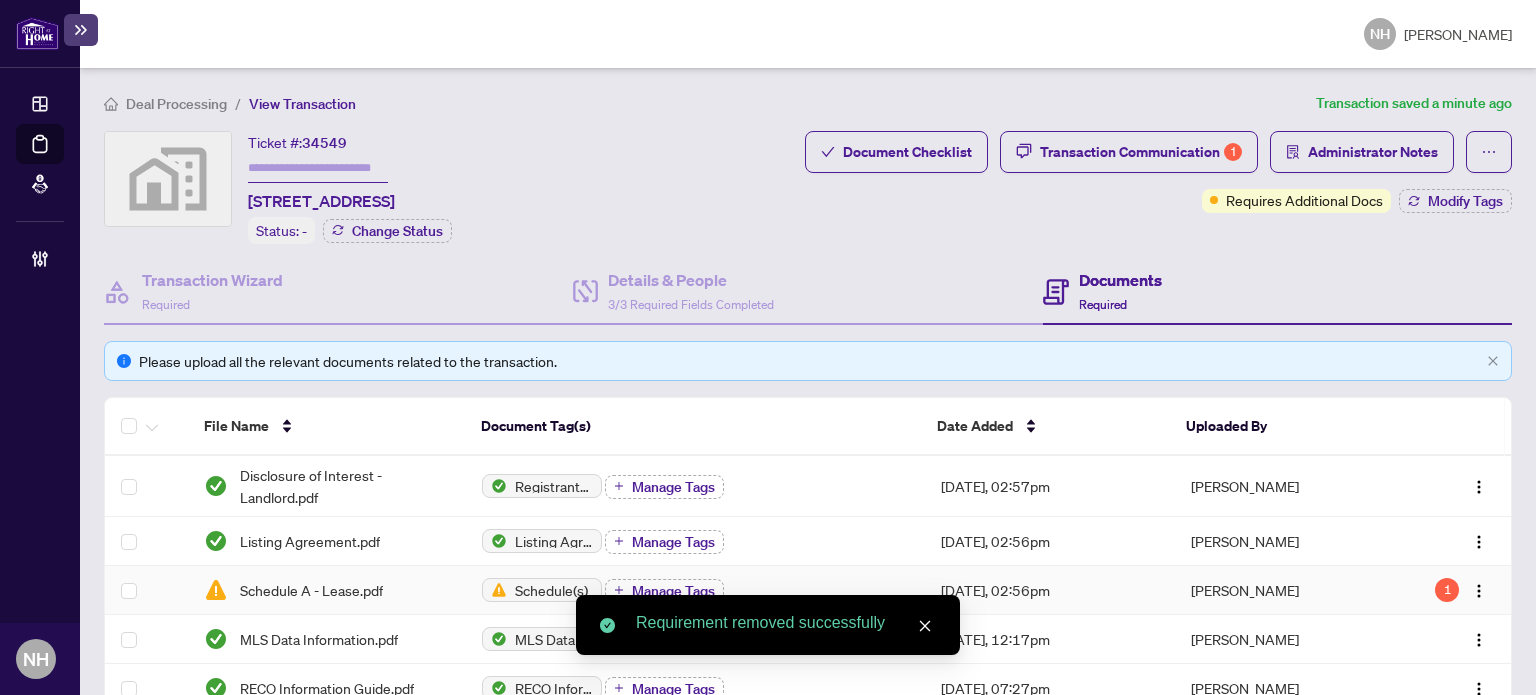 type on "*******" 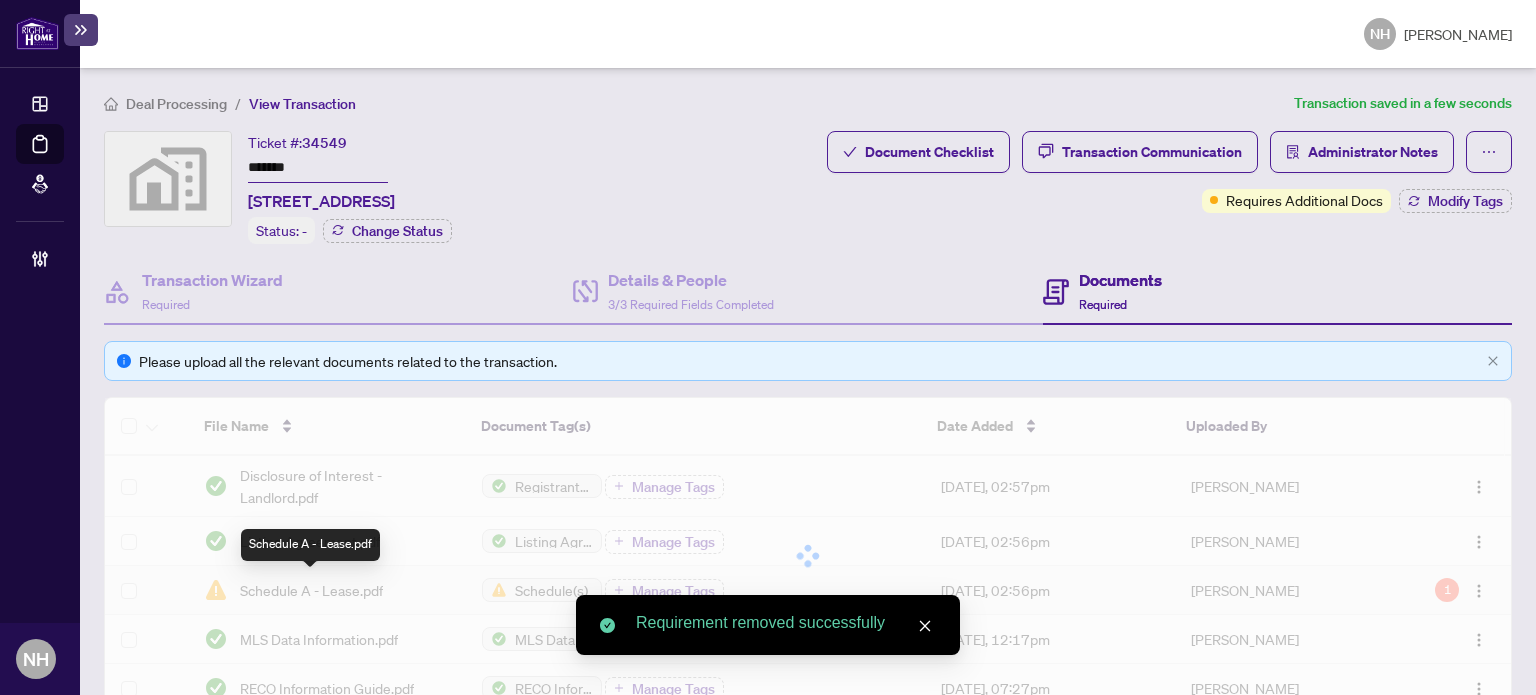 click on "File Name Document Tag(s) Date Added Uploaded By             Disclosure of Interest - Landlord.pdf Registrants Disclosure of Interest Manage Tags [DATE], 02:57pm [PERSON_NAME] Listing Agreement.pdf Listing Agreement Manage Tags [DATE], 02:56pm [PERSON_NAME] Schedule A - Lease.pdf Schedule(s) Manage Tags [DATE], 02:56pm [GEOGRAPHIC_DATA][PERSON_NAME] 1 MLS Data Information.pdf MLS Data Information Sheet Manage Tags [DATE], 12:17pm [PERSON_NAME] RECO Information Guide.pdf RECO Information Guide Manage Tags [DATE], 07:27pm [PERSON_NAME]" at bounding box center [808, 555] 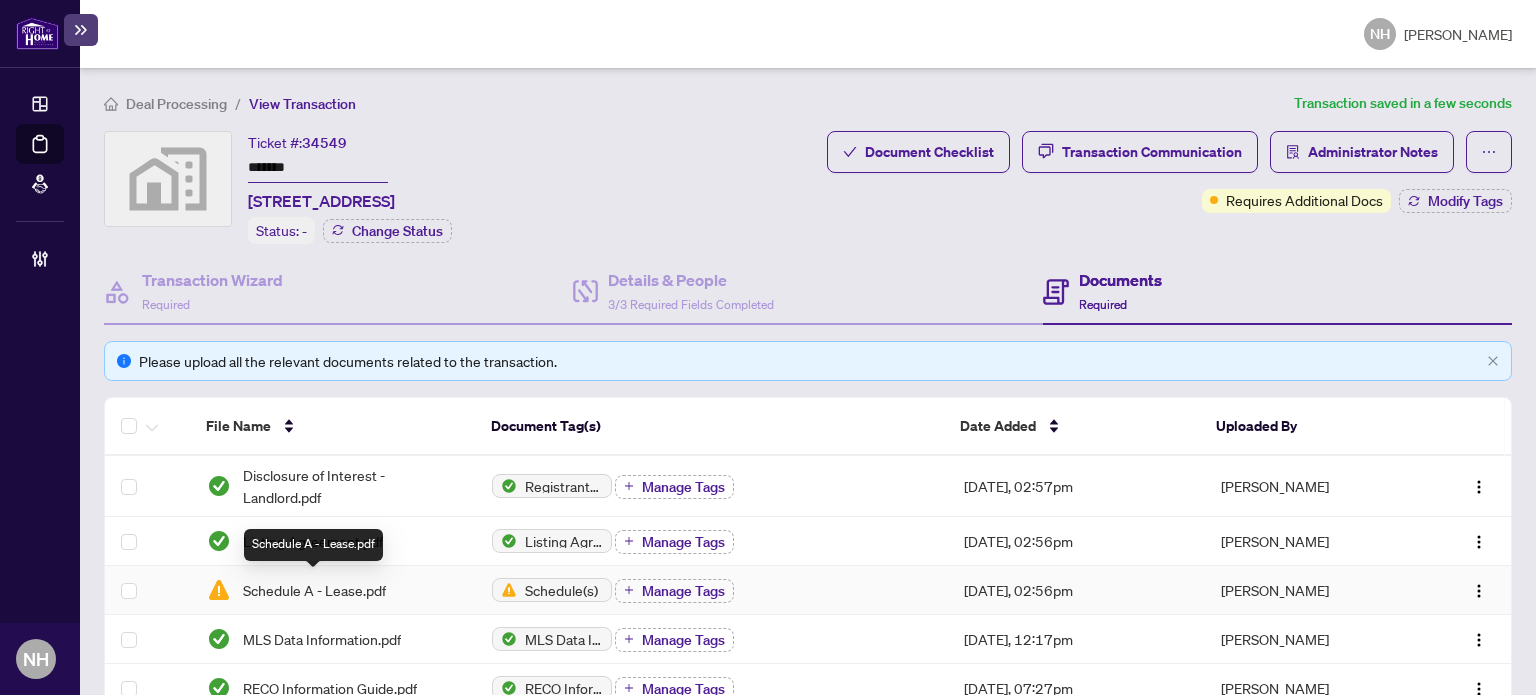 click on "Schedule A - Lease.pdf" at bounding box center (314, 590) 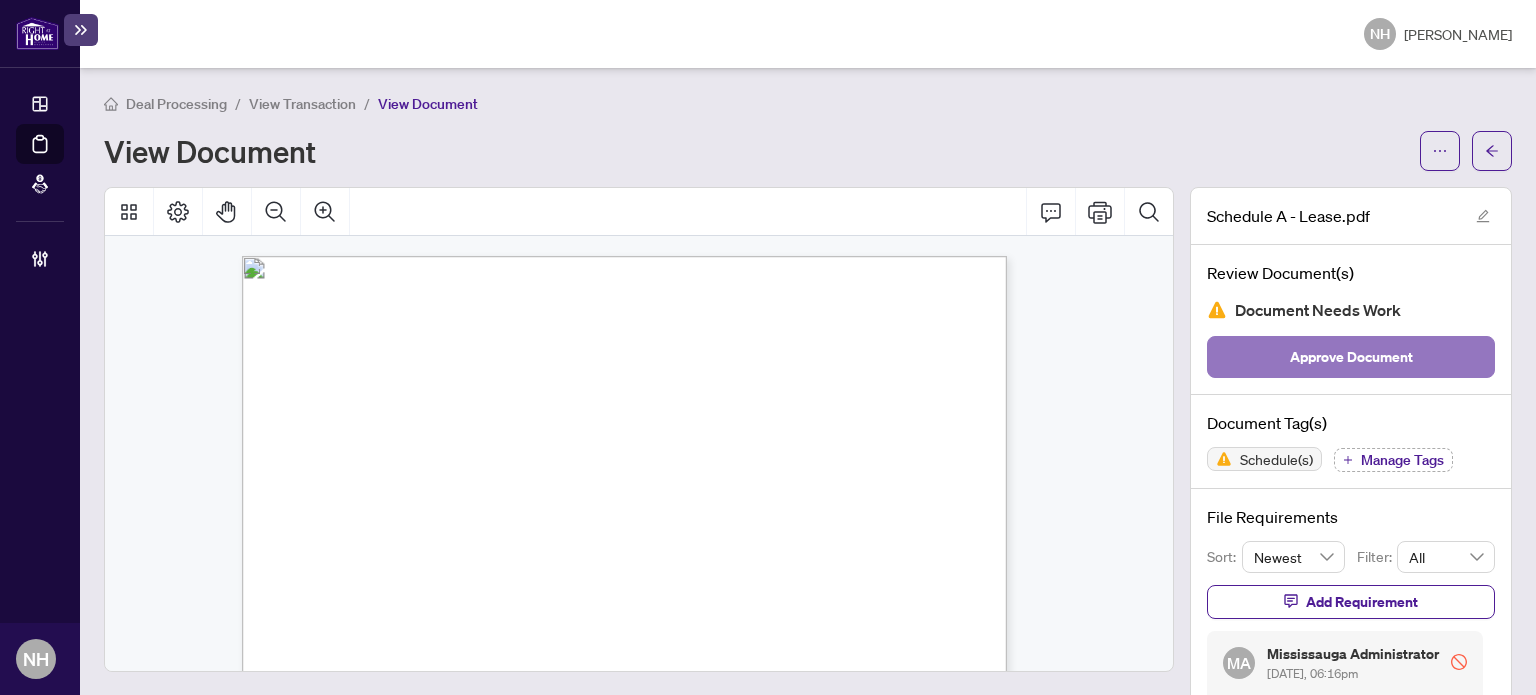 click on "Approve Document" at bounding box center (1351, 357) 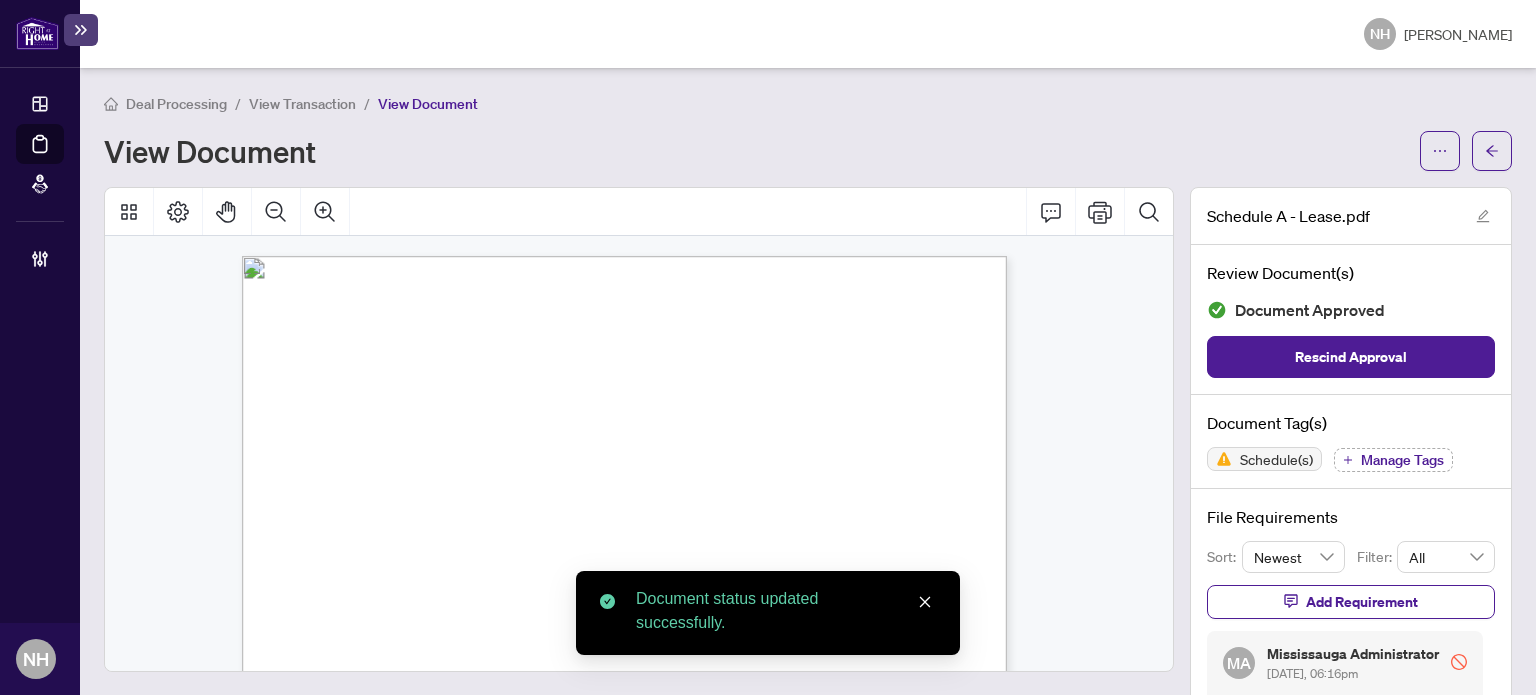 click on "View Transaction" at bounding box center (302, 104) 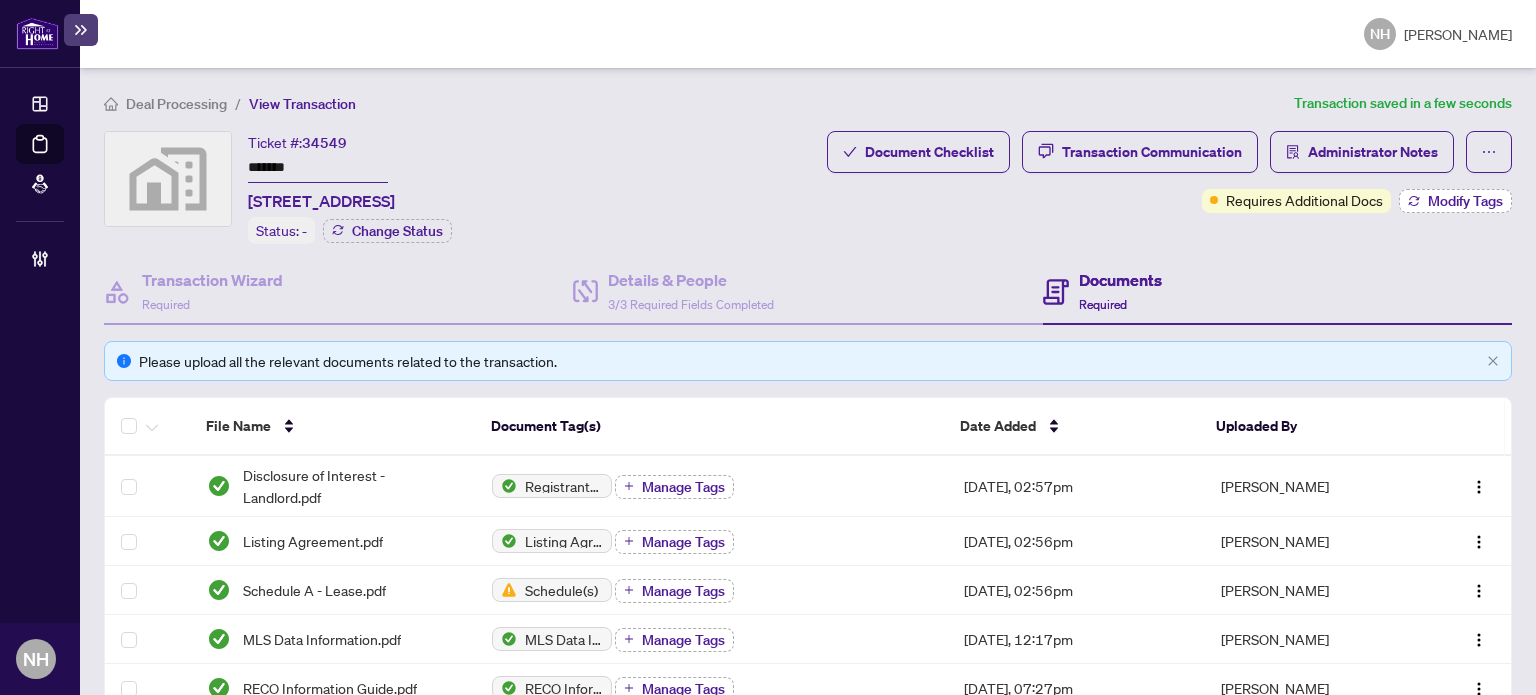 click on "Modify Tags" at bounding box center [1465, 201] 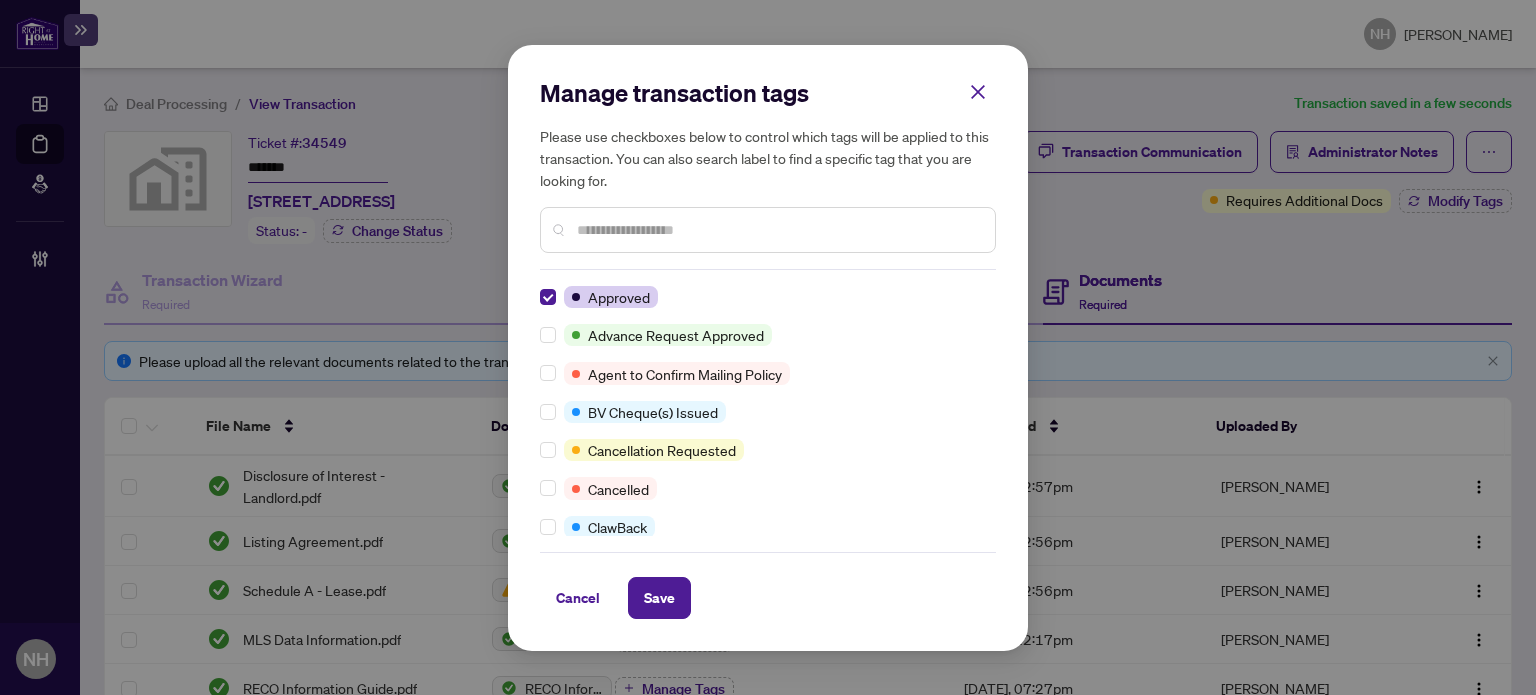 scroll, scrollTop: 0, scrollLeft: 0, axis: both 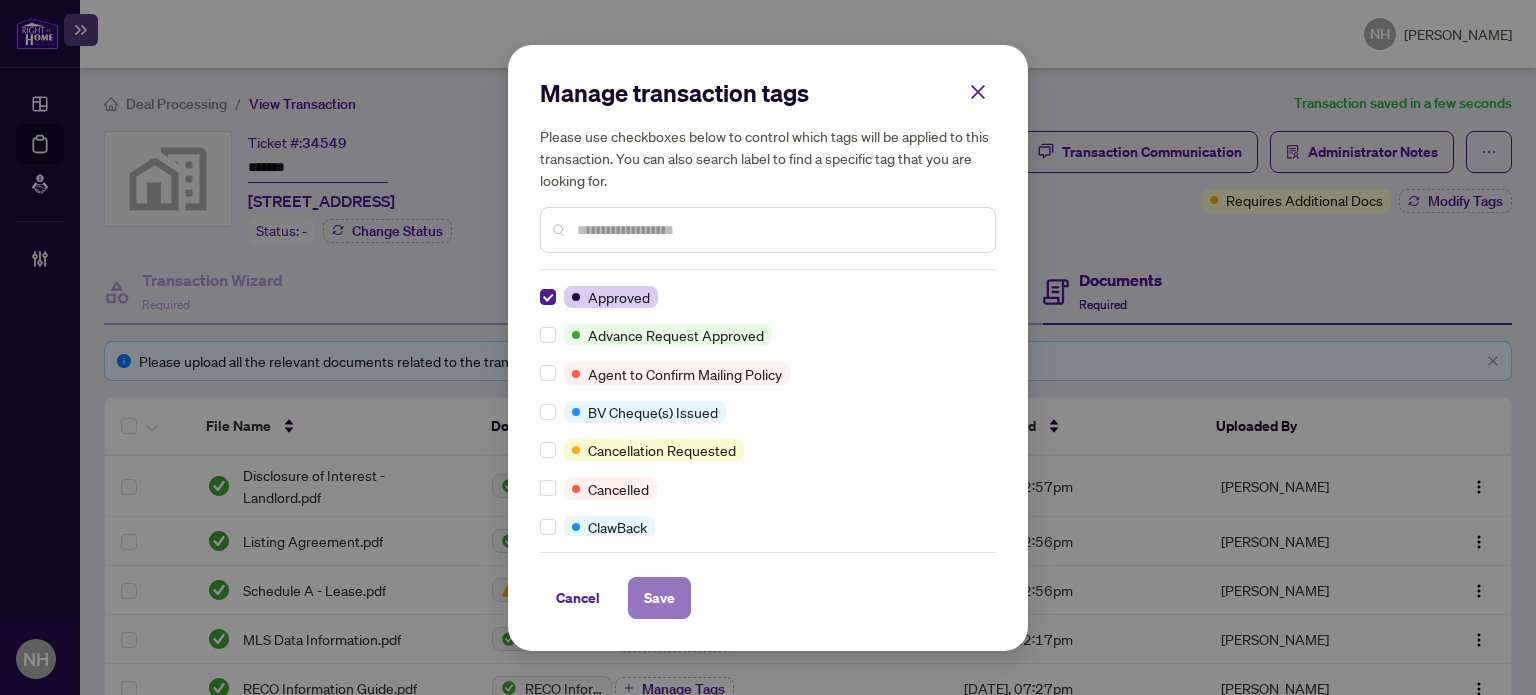 click on "Save" at bounding box center (659, 598) 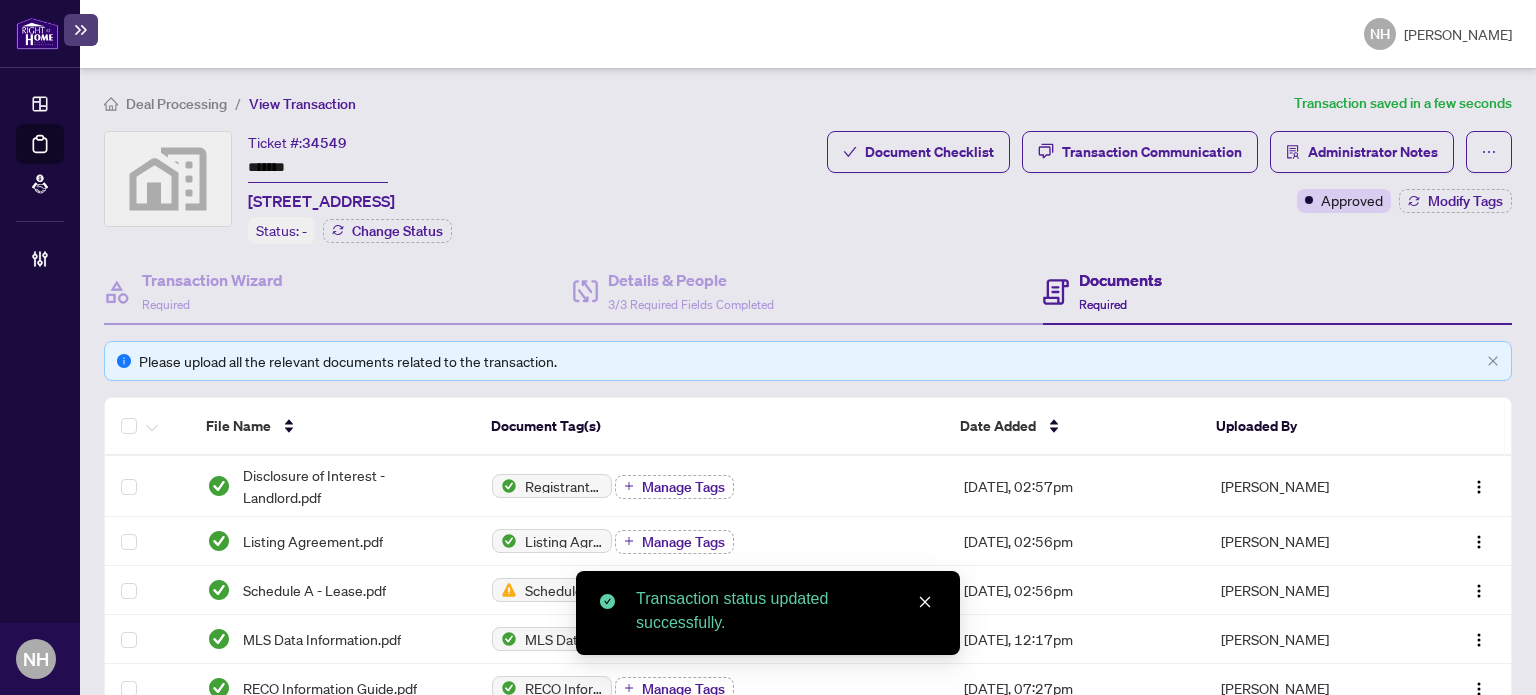drag, startPoint x: 319, startPoint y: 171, endPoint x: 177, endPoint y: 145, distance: 144.36066 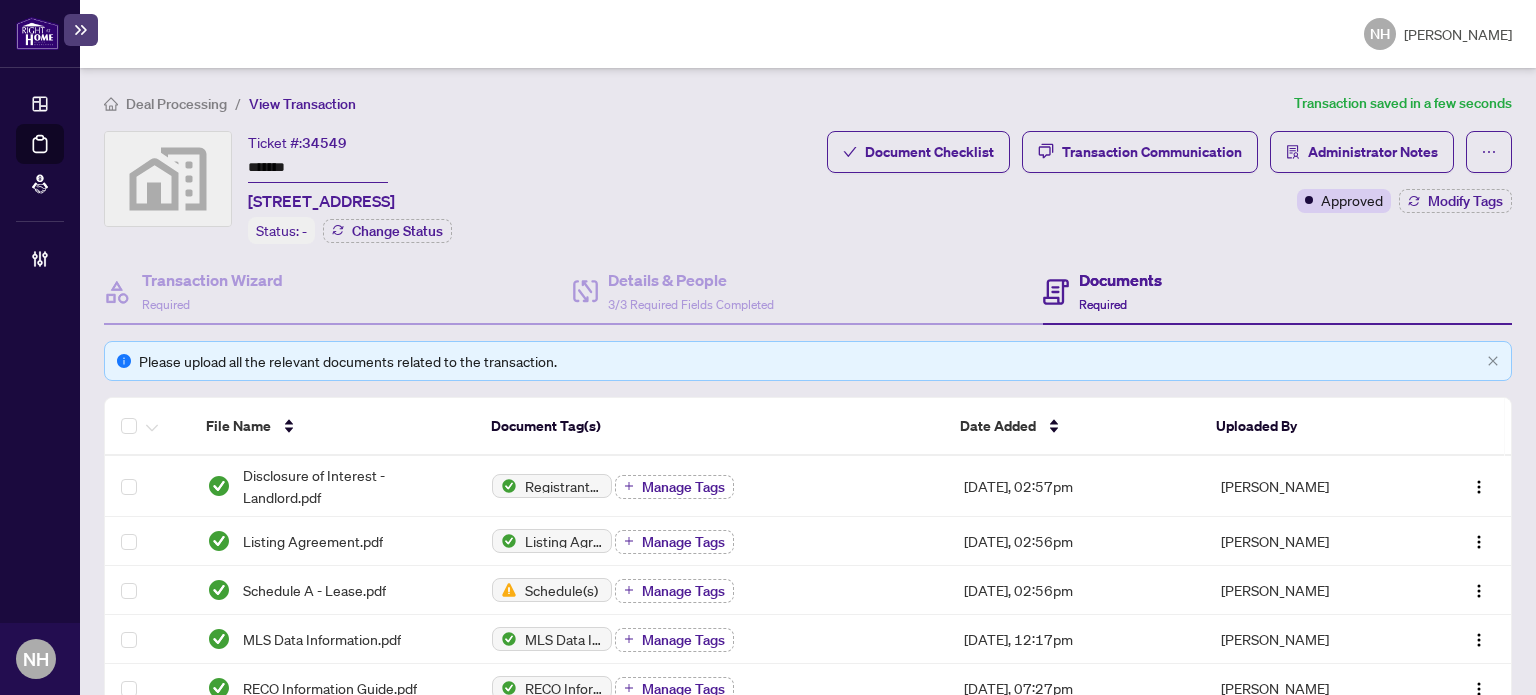 click on "Deal Processing" at bounding box center (176, 104) 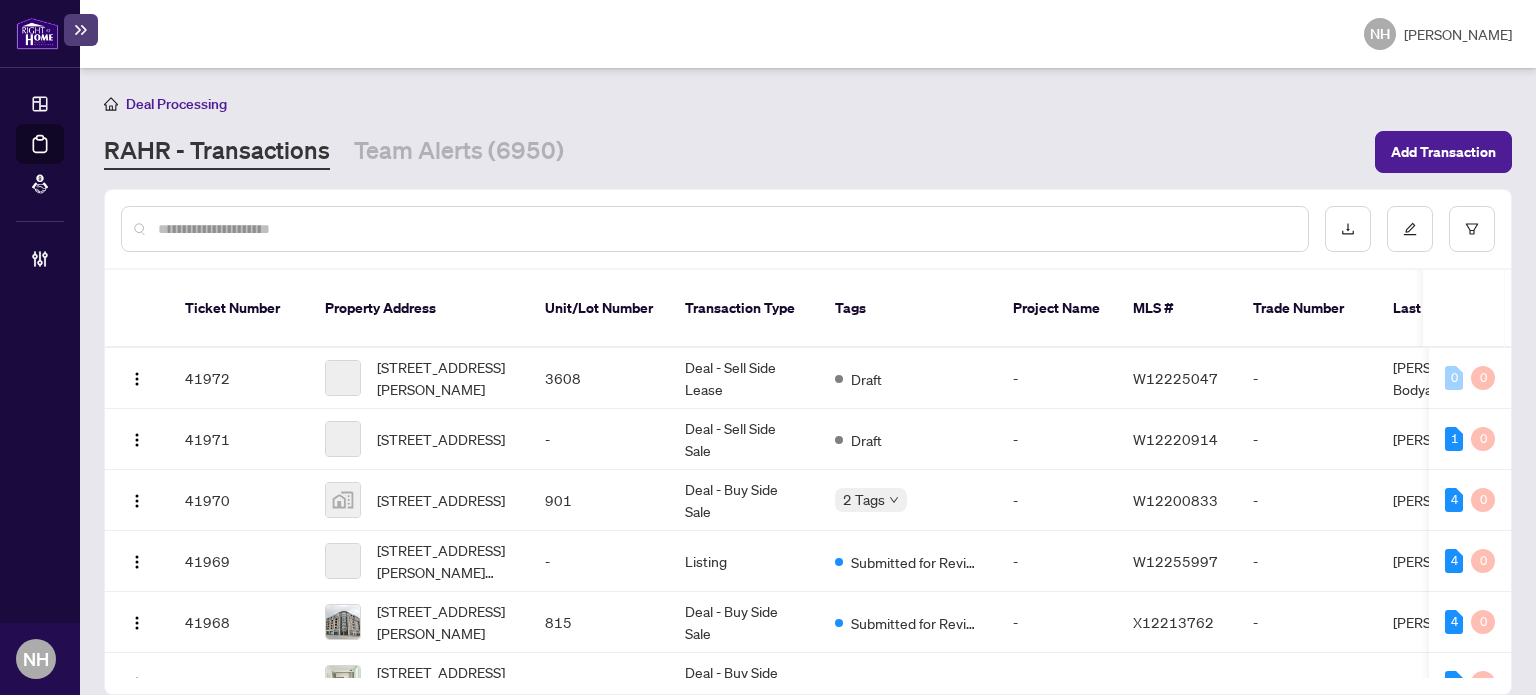 click at bounding box center [725, 229] 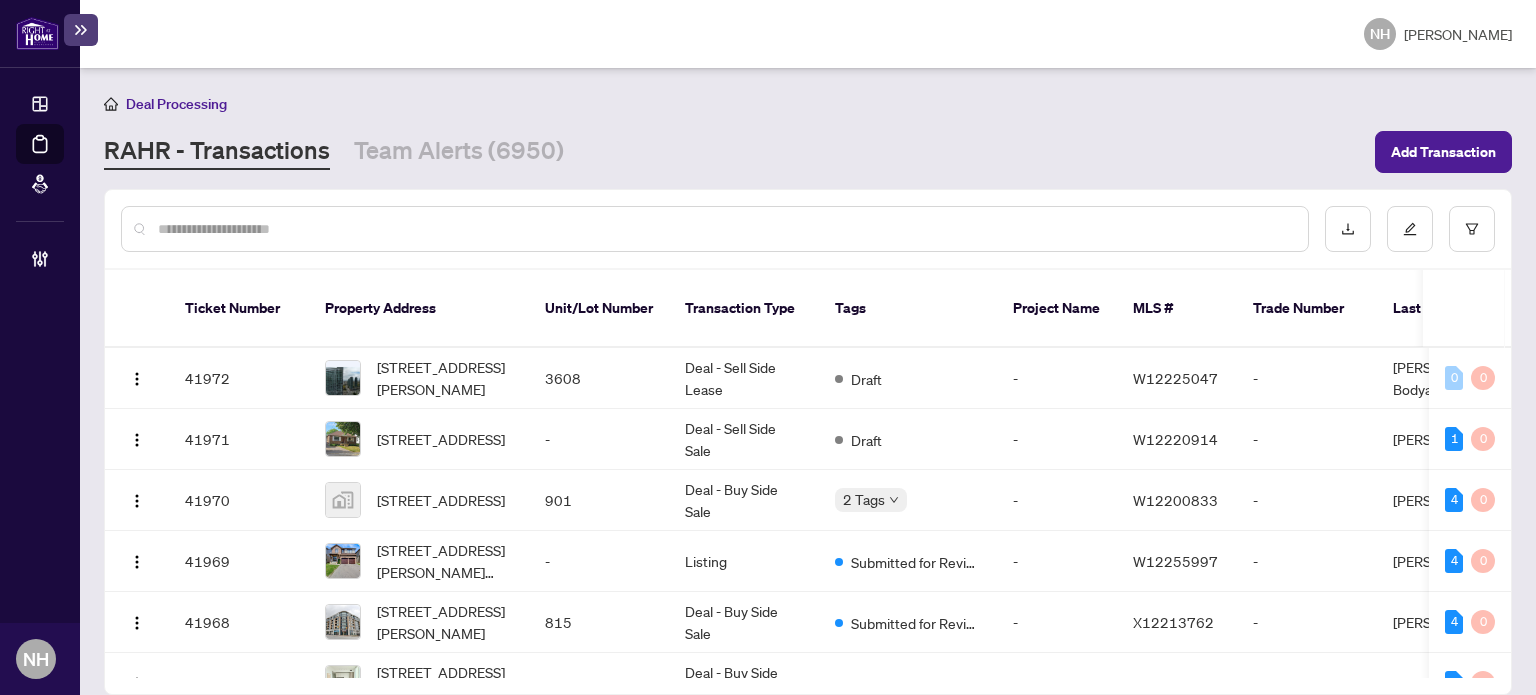 paste on "*******" 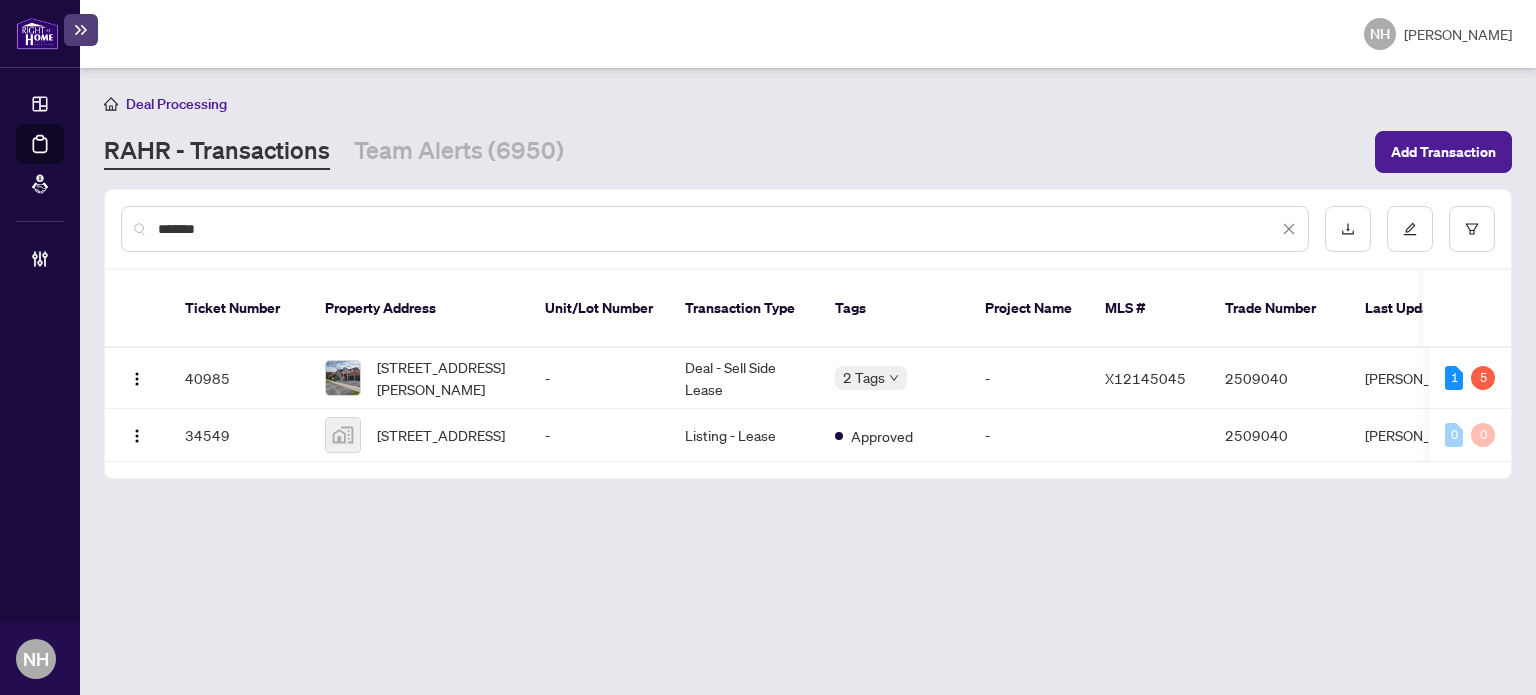 type on "*******" 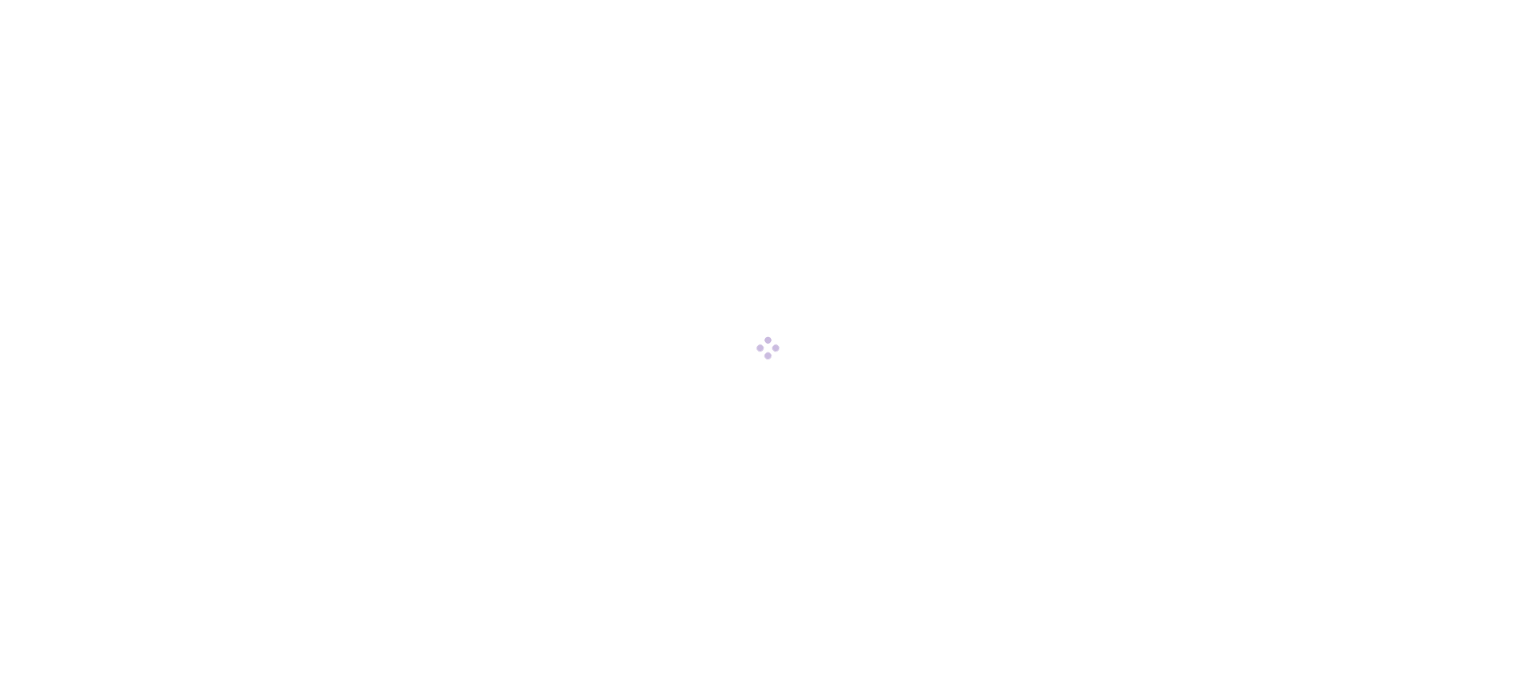 scroll, scrollTop: 0, scrollLeft: 0, axis: both 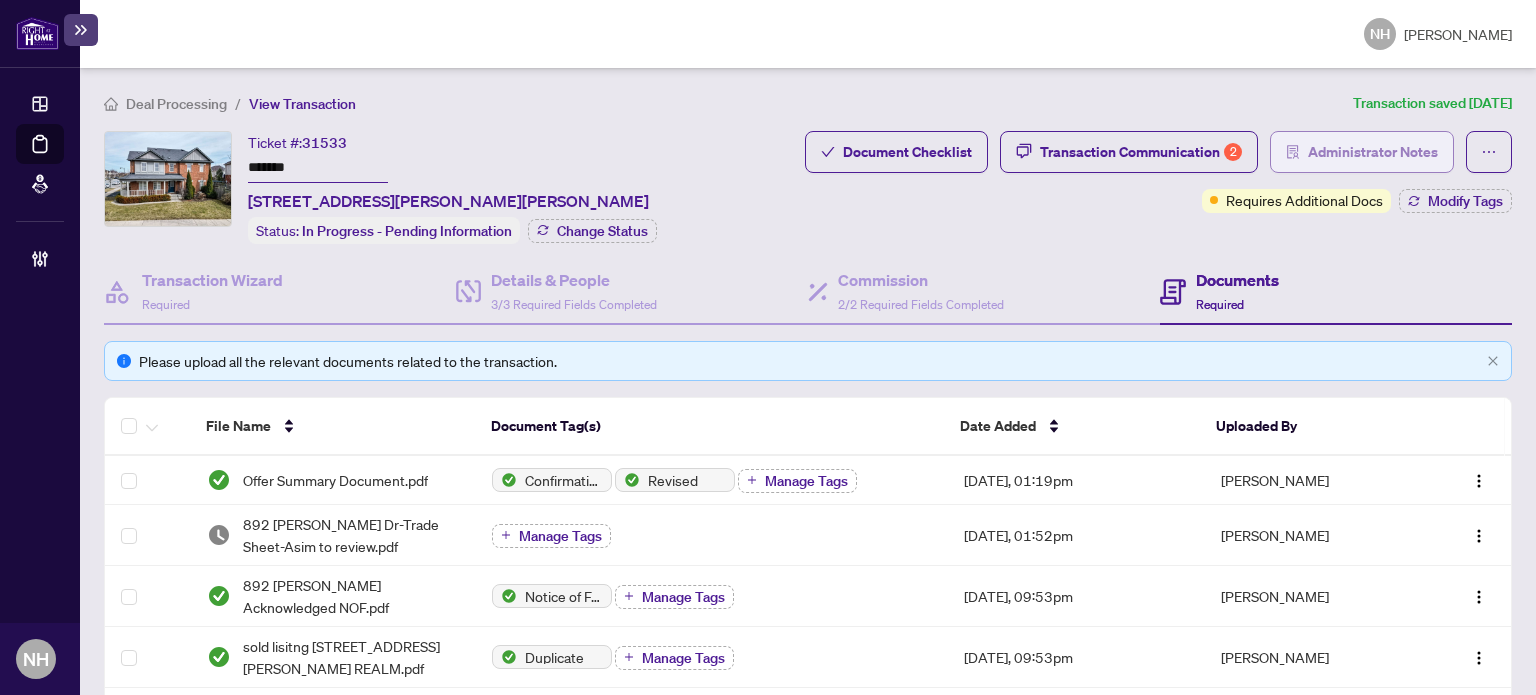 click on "Administrator Notes" at bounding box center (1373, 152) 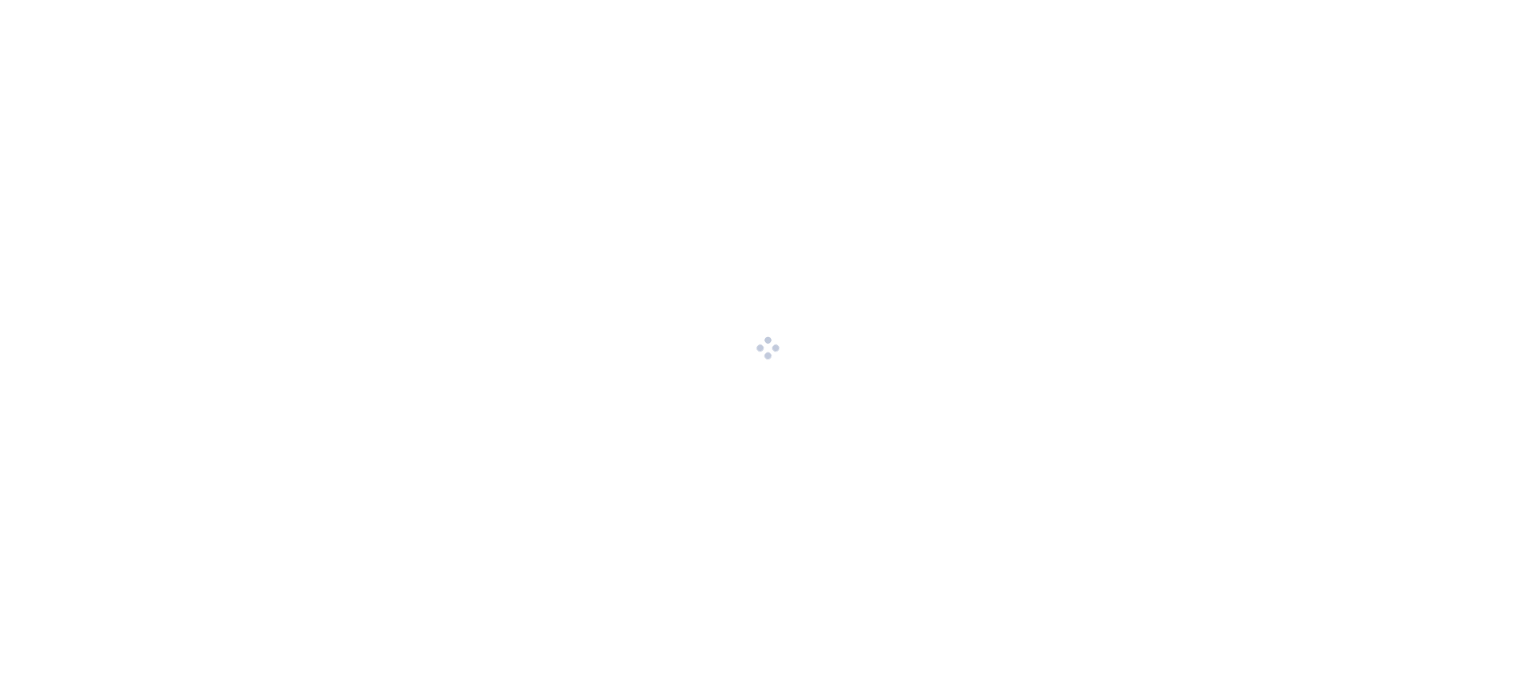 scroll, scrollTop: 0, scrollLeft: 0, axis: both 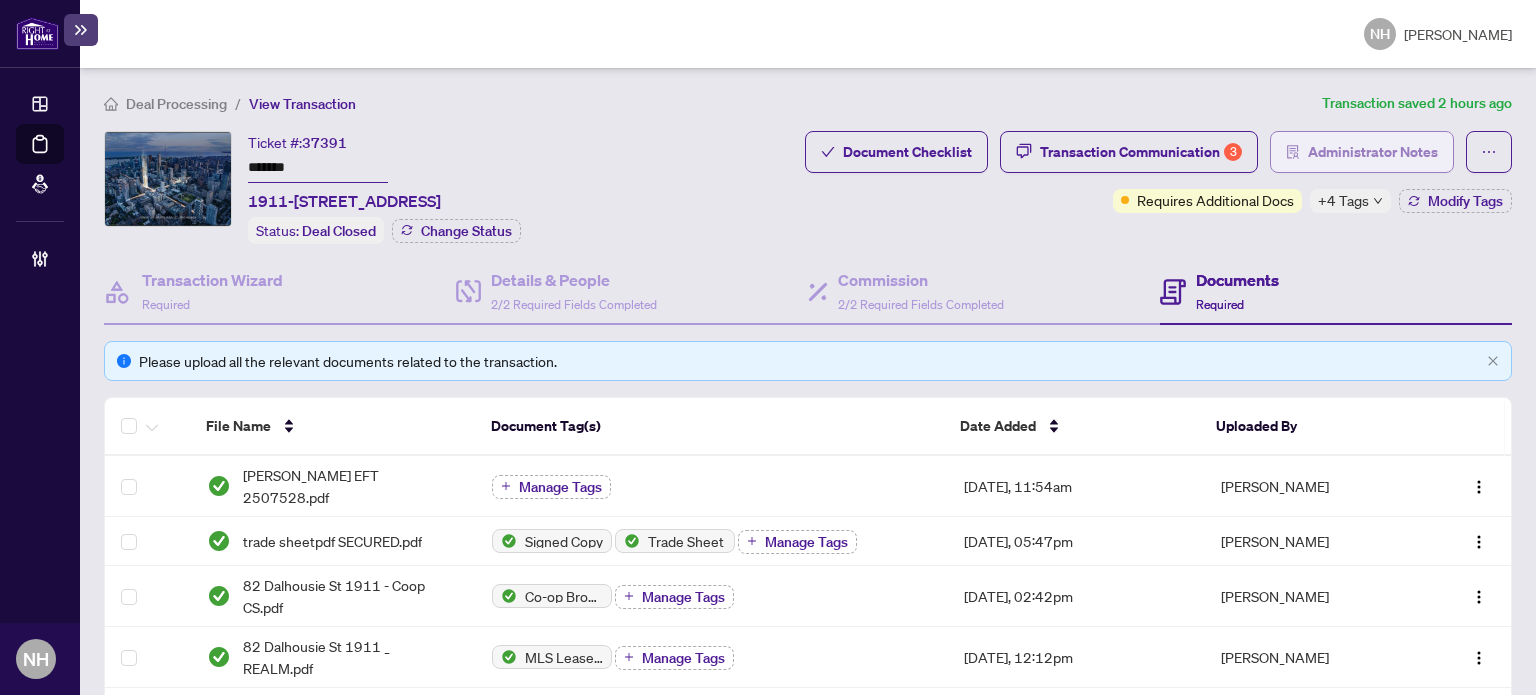 click on "Administrator Notes" at bounding box center [1362, 152] 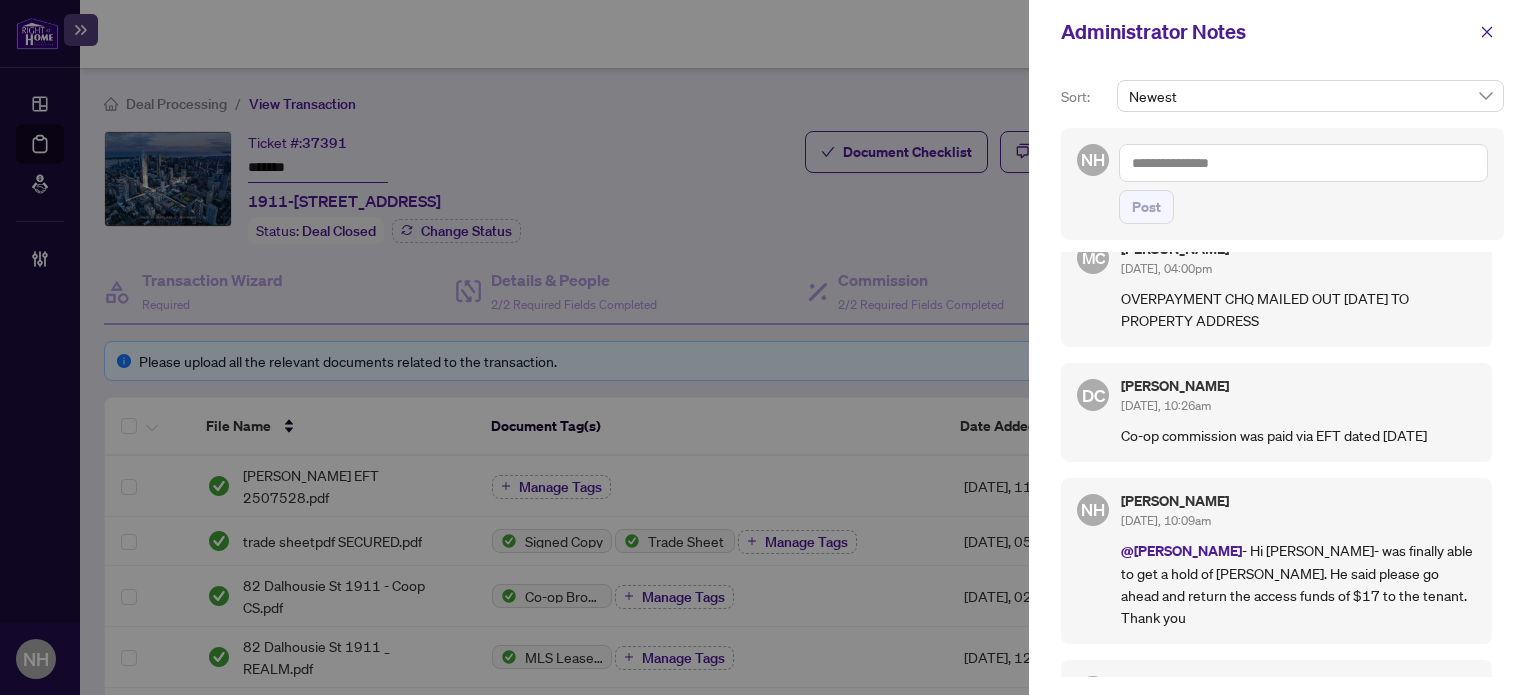 scroll, scrollTop: 600, scrollLeft: 0, axis: vertical 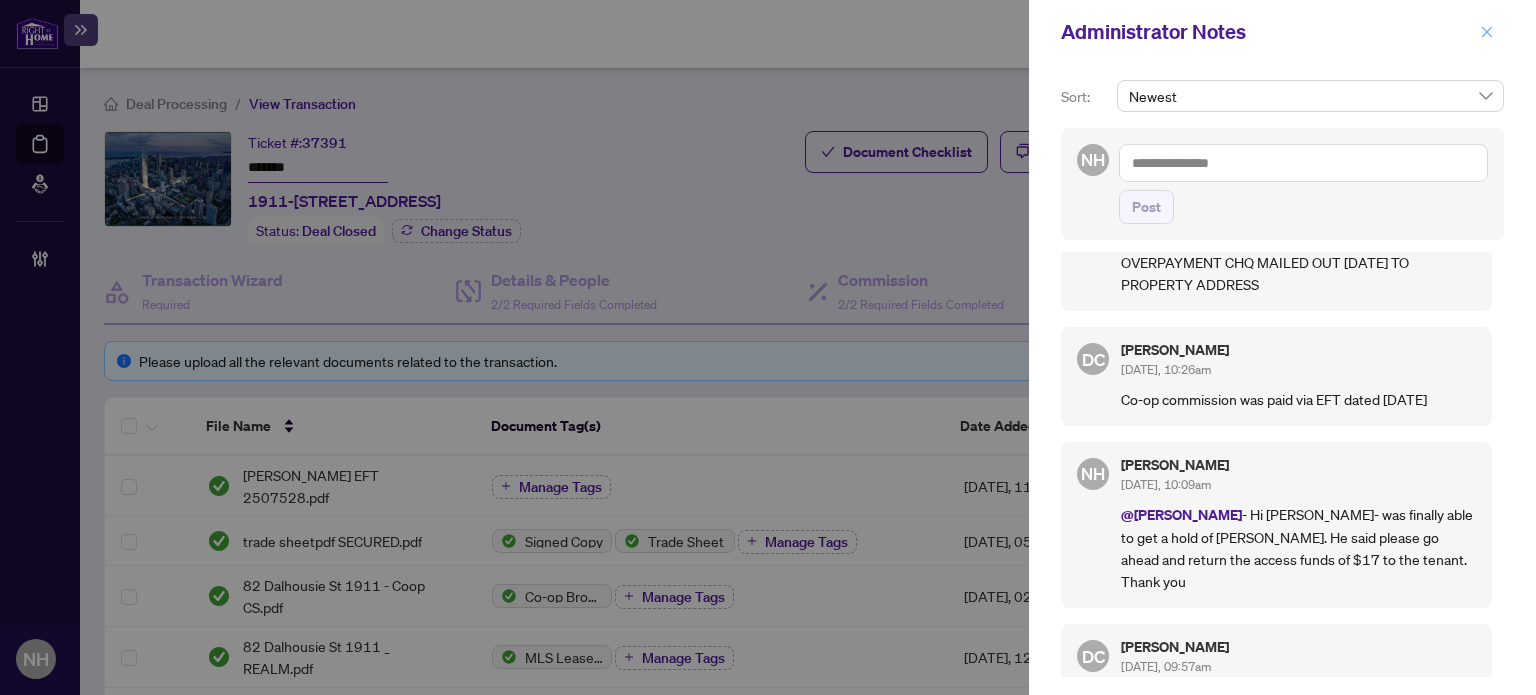 click 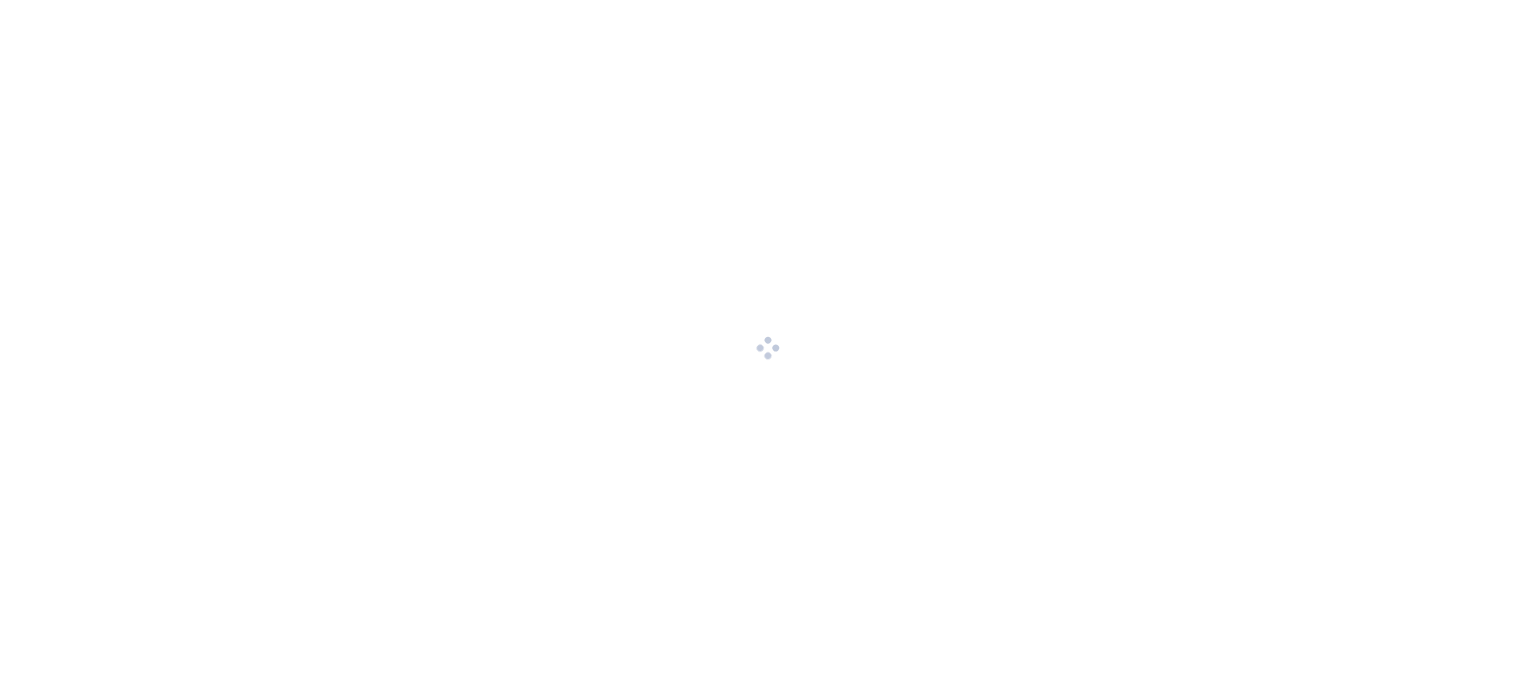 scroll, scrollTop: 0, scrollLeft: 0, axis: both 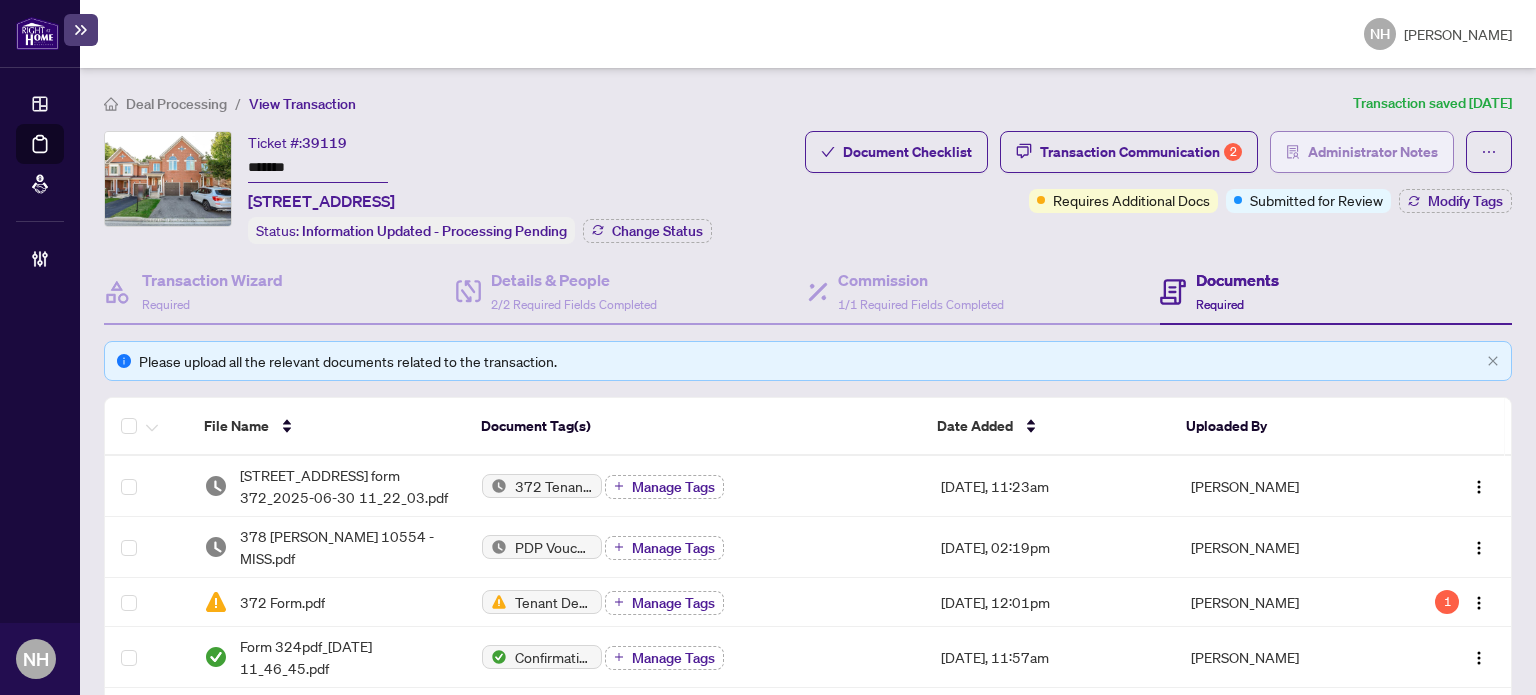 click on "Administrator Notes" at bounding box center [1373, 152] 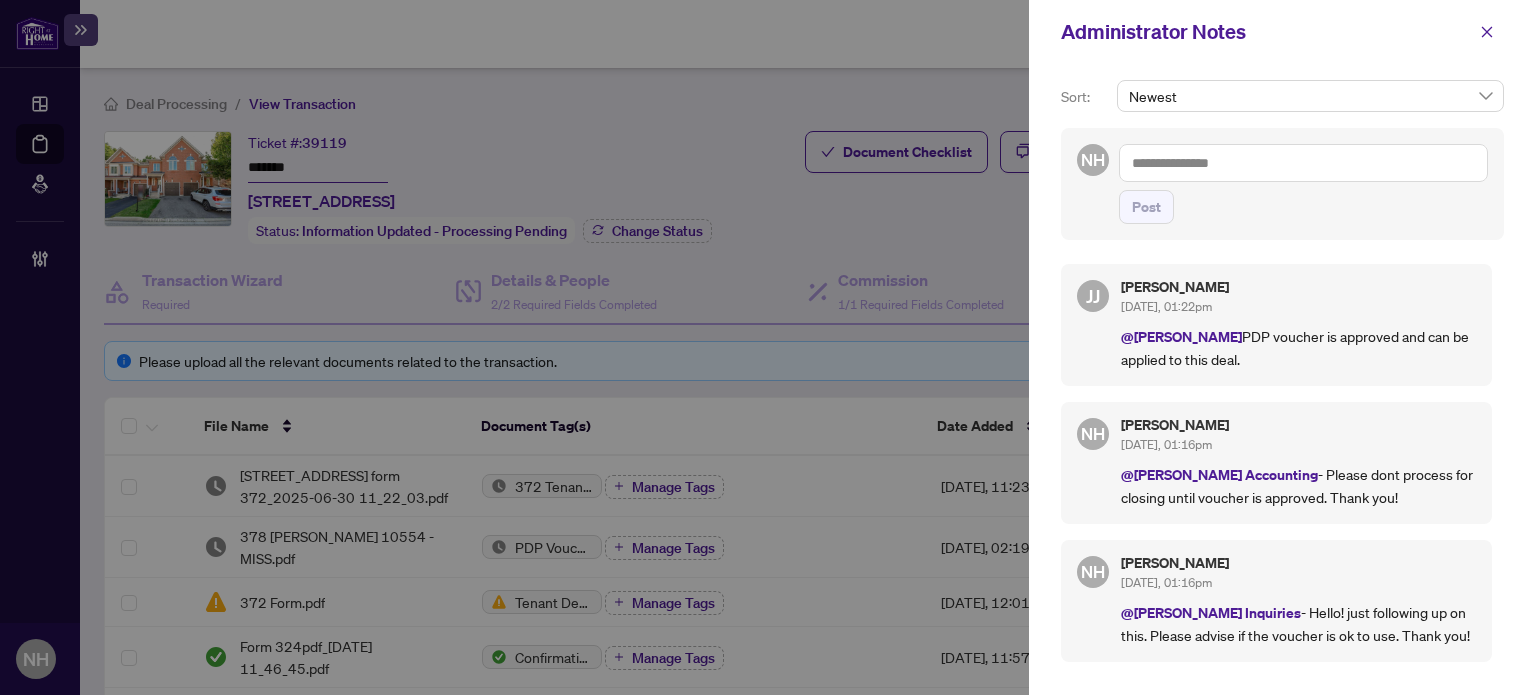 click at bounding box center [1303, 163] 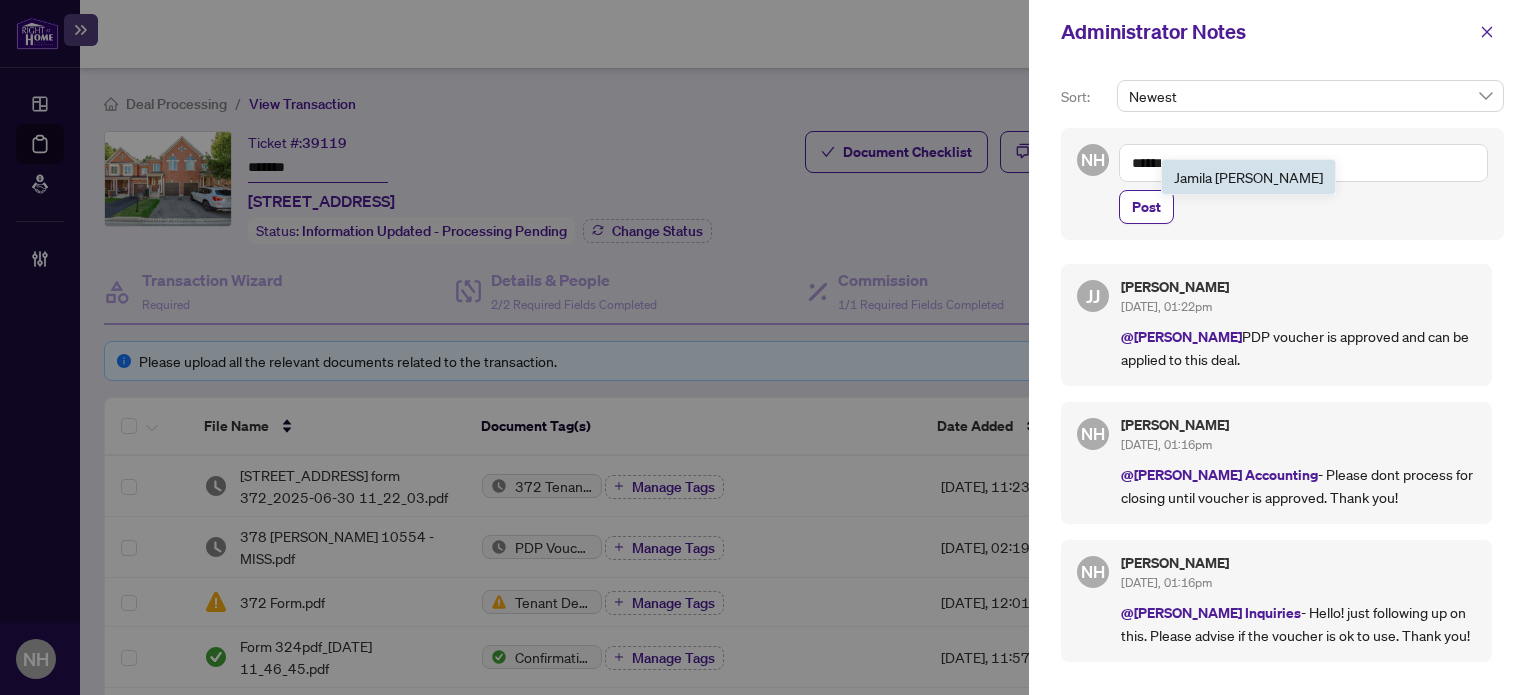 click on "[PERSON_NAME]" at bounding box center (1248, 177) 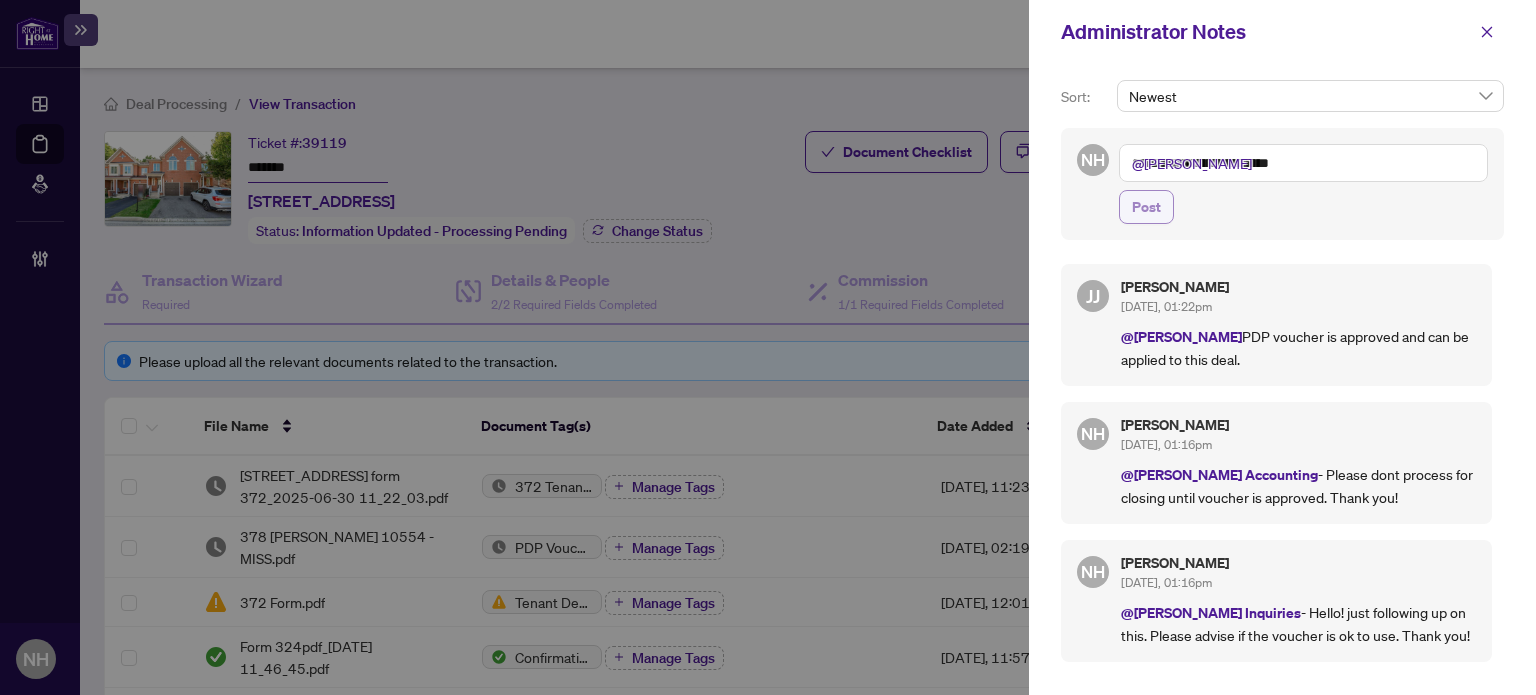 type on "**********" 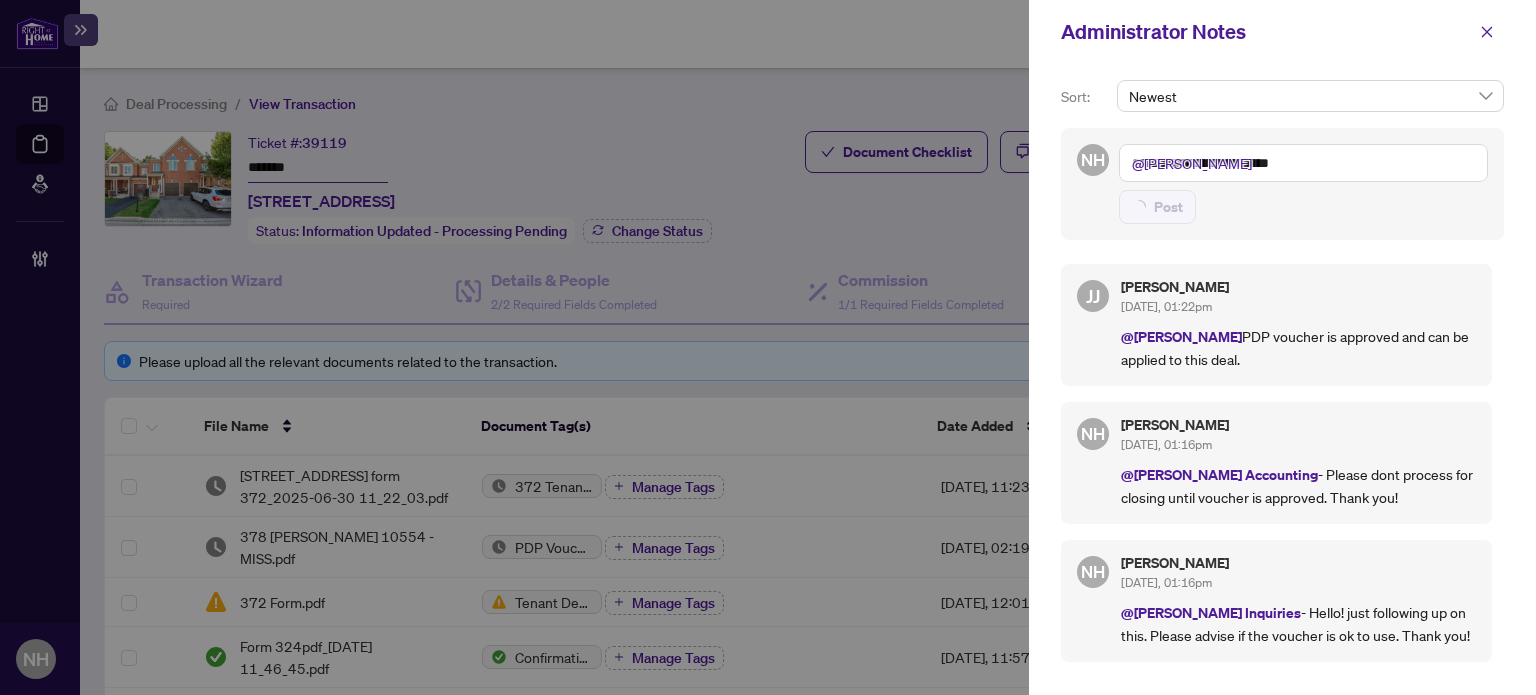 type 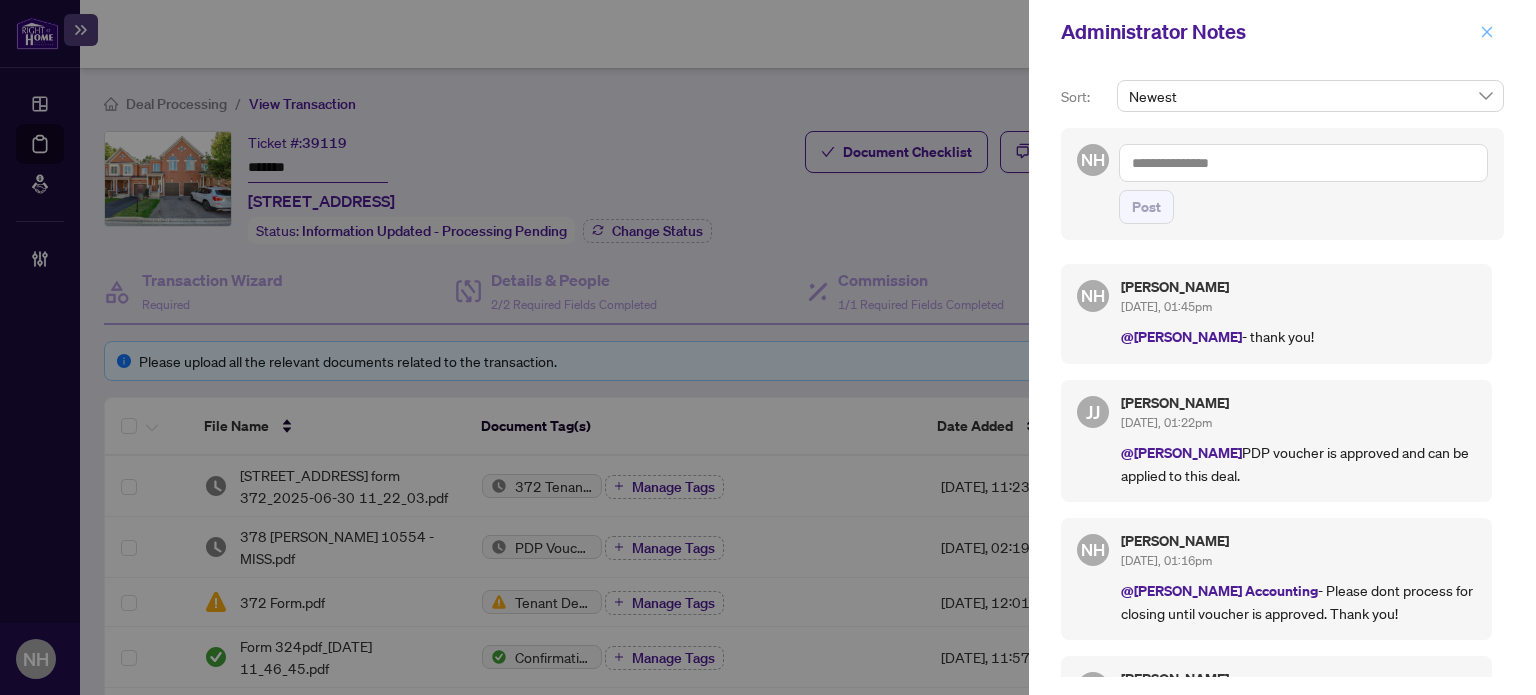 click at bounding box center [1487, 32] 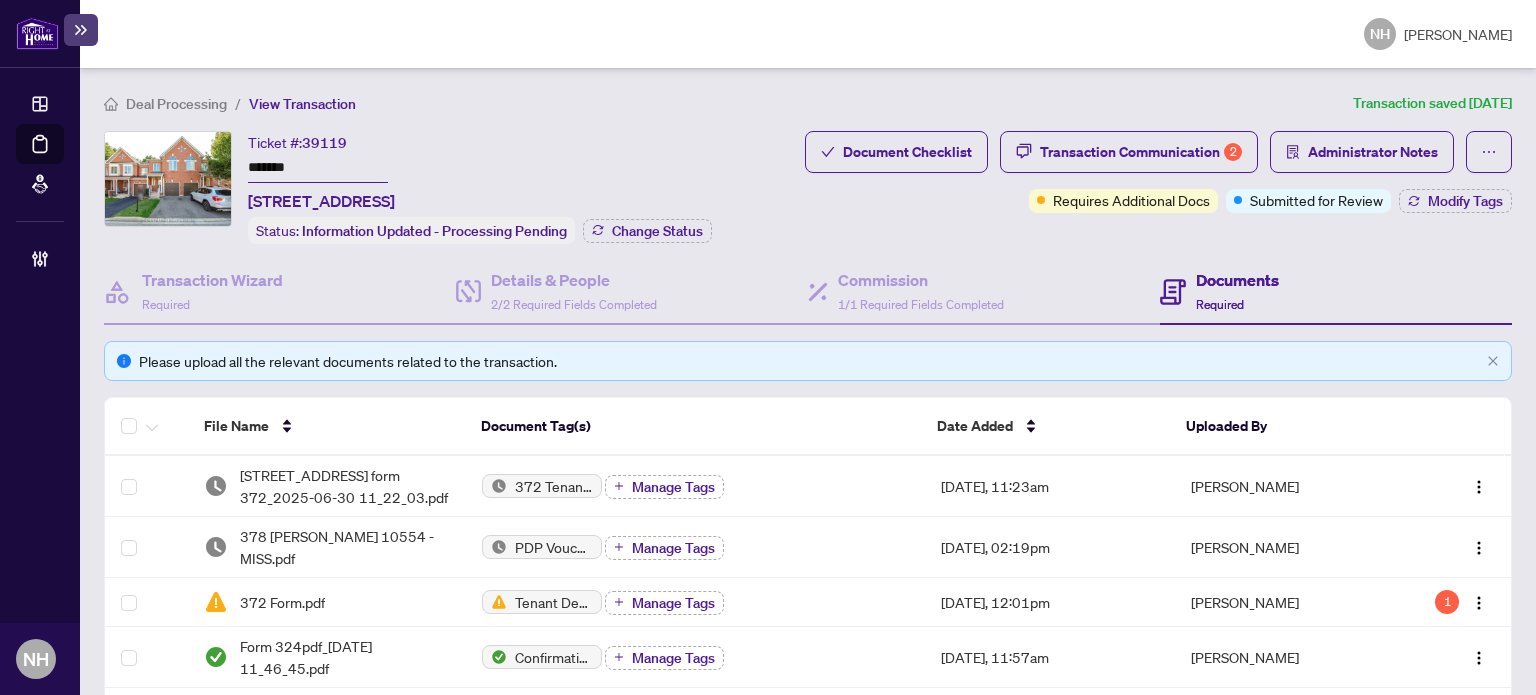 drag, startPoint x: 325, startPoint y: 168, endPoint x: 0, endPoint y: 139, distance: 326.2913 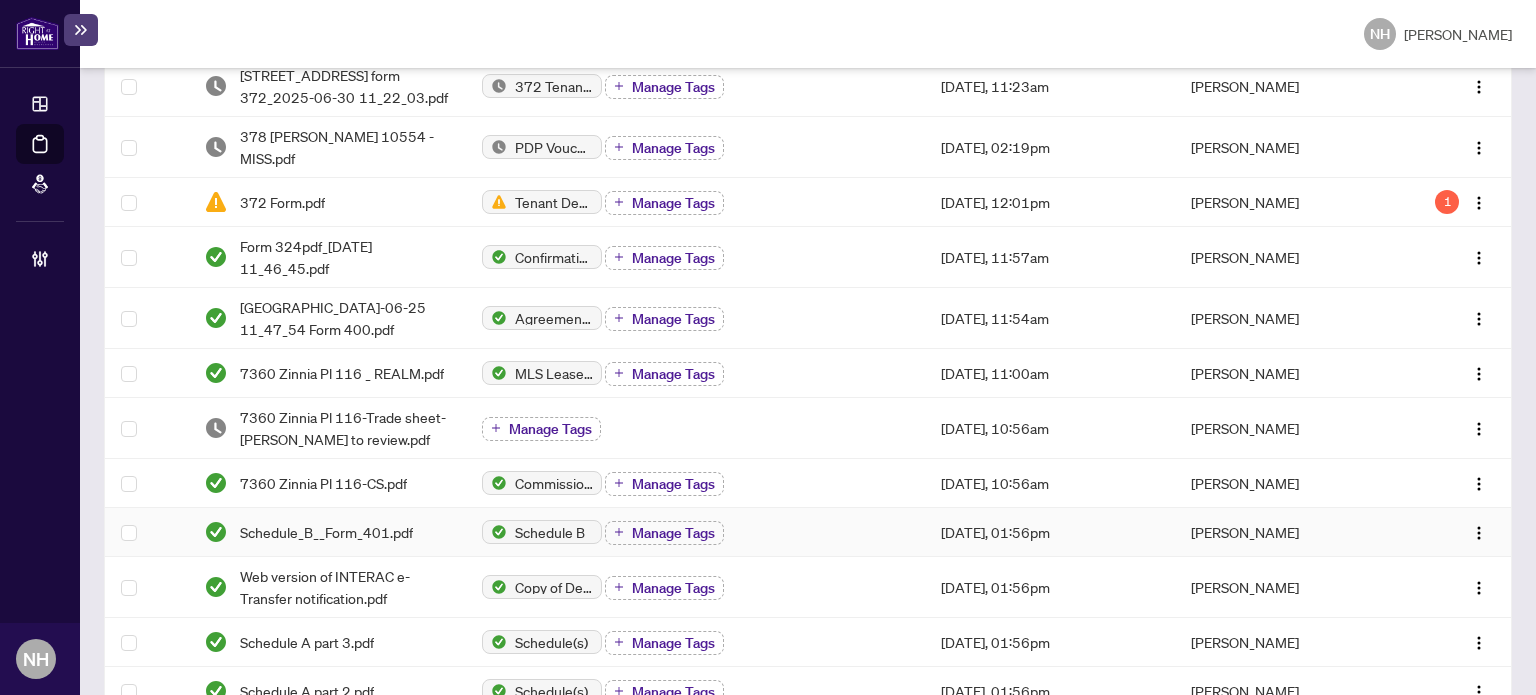 scroll, scrollTop: 300, scrollLeft: 0, axis: vertical 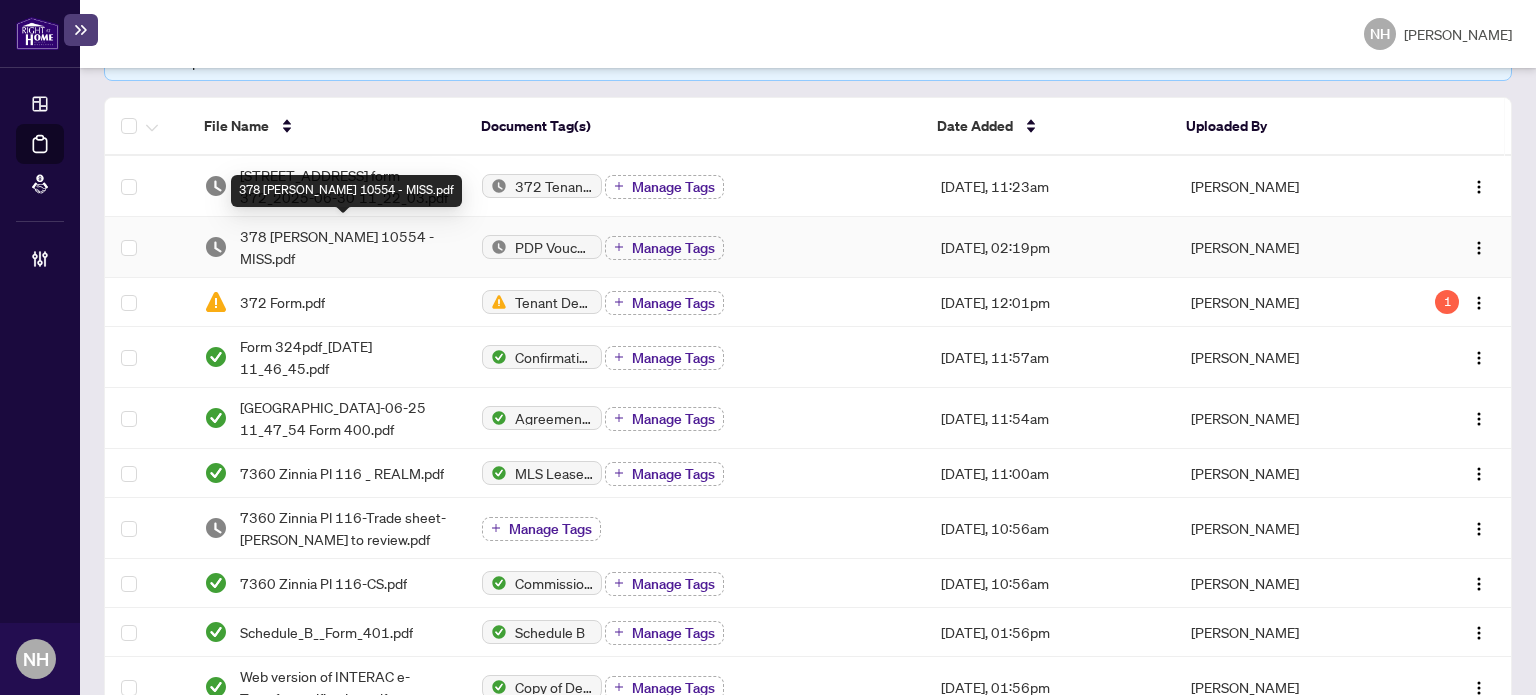 click on "378 [PERSON_NAME] 10554 - MISS.pdf" at bounding box center [345, 247] 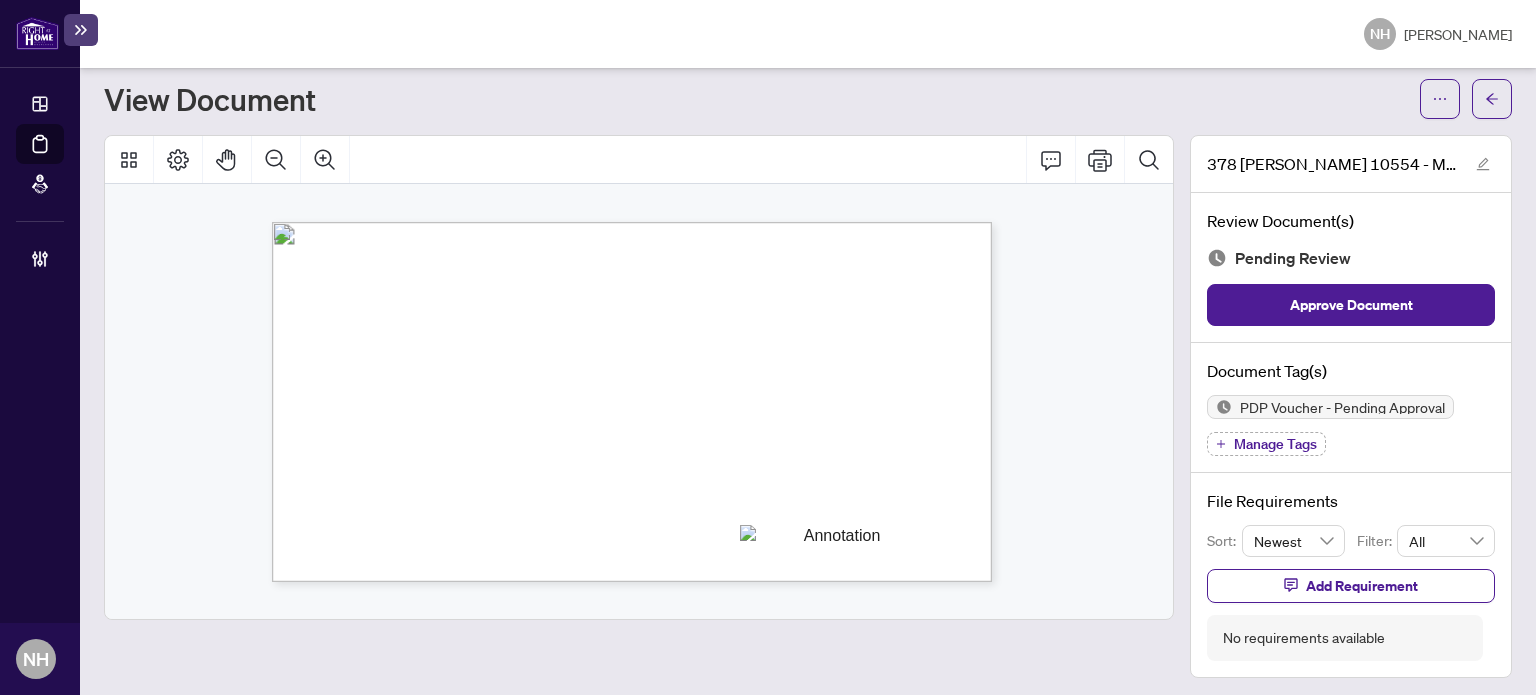 scroll, scrollTop: 54, scrollLeft: 0, axis: vertical 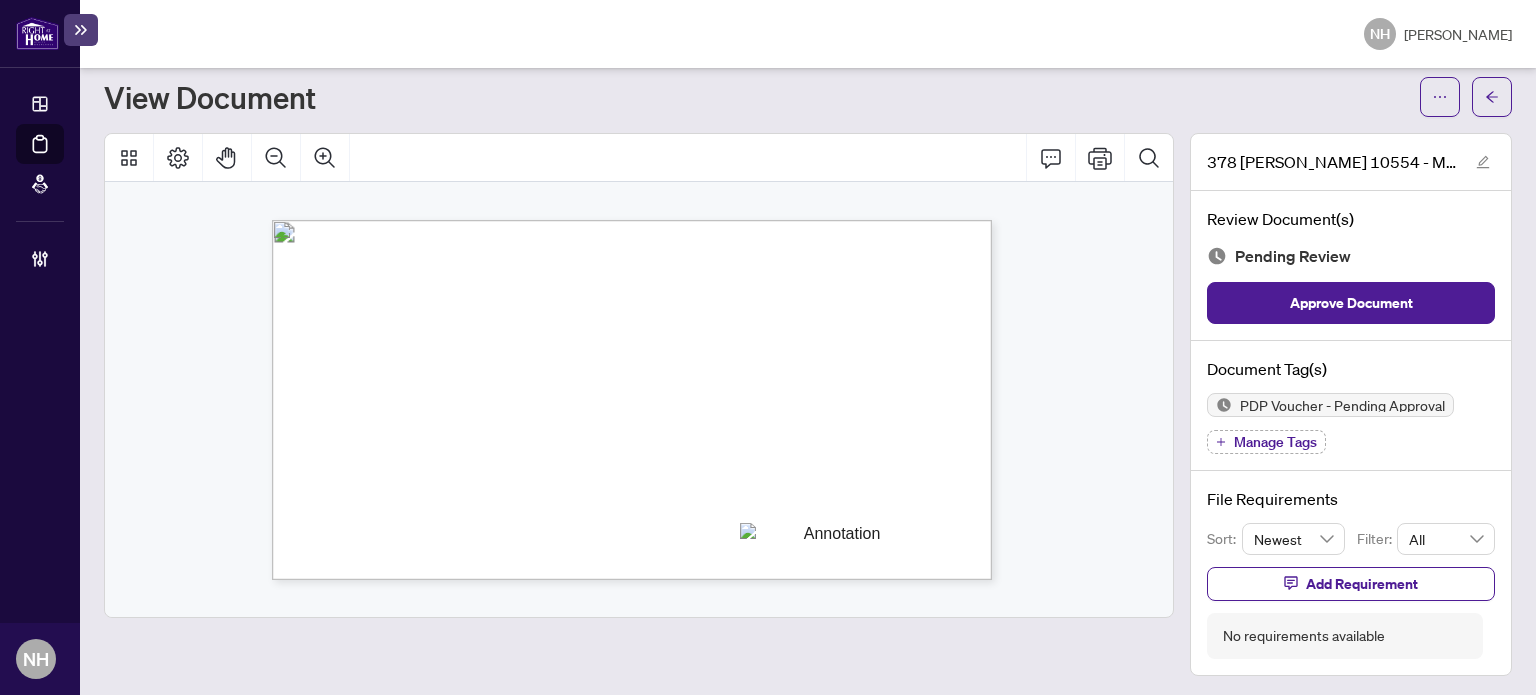drag, startPoint x: 963, startPoint y: 528, endPoint x: 738, endPoint y: 479, distance: 230.27374 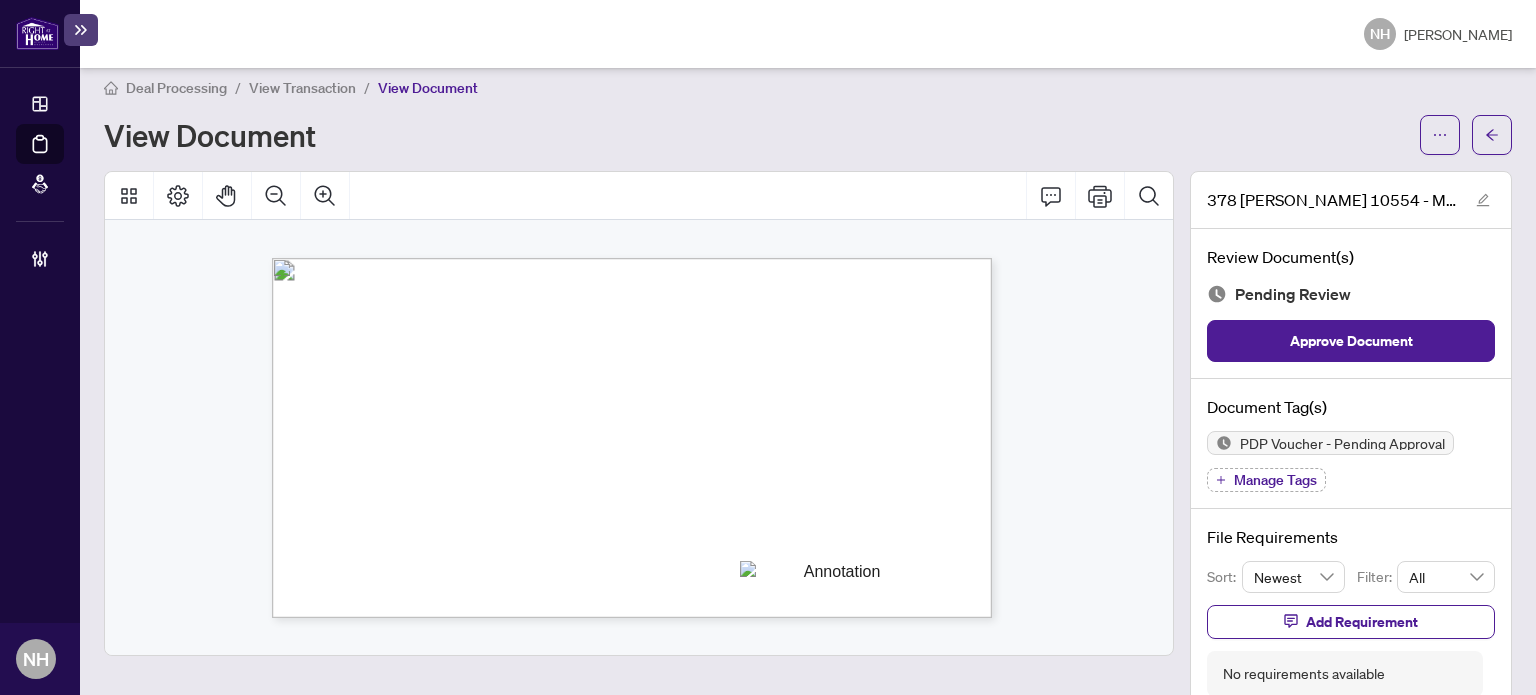 scroll, scrollTop: 0, scrollLeft: 0, axis: both 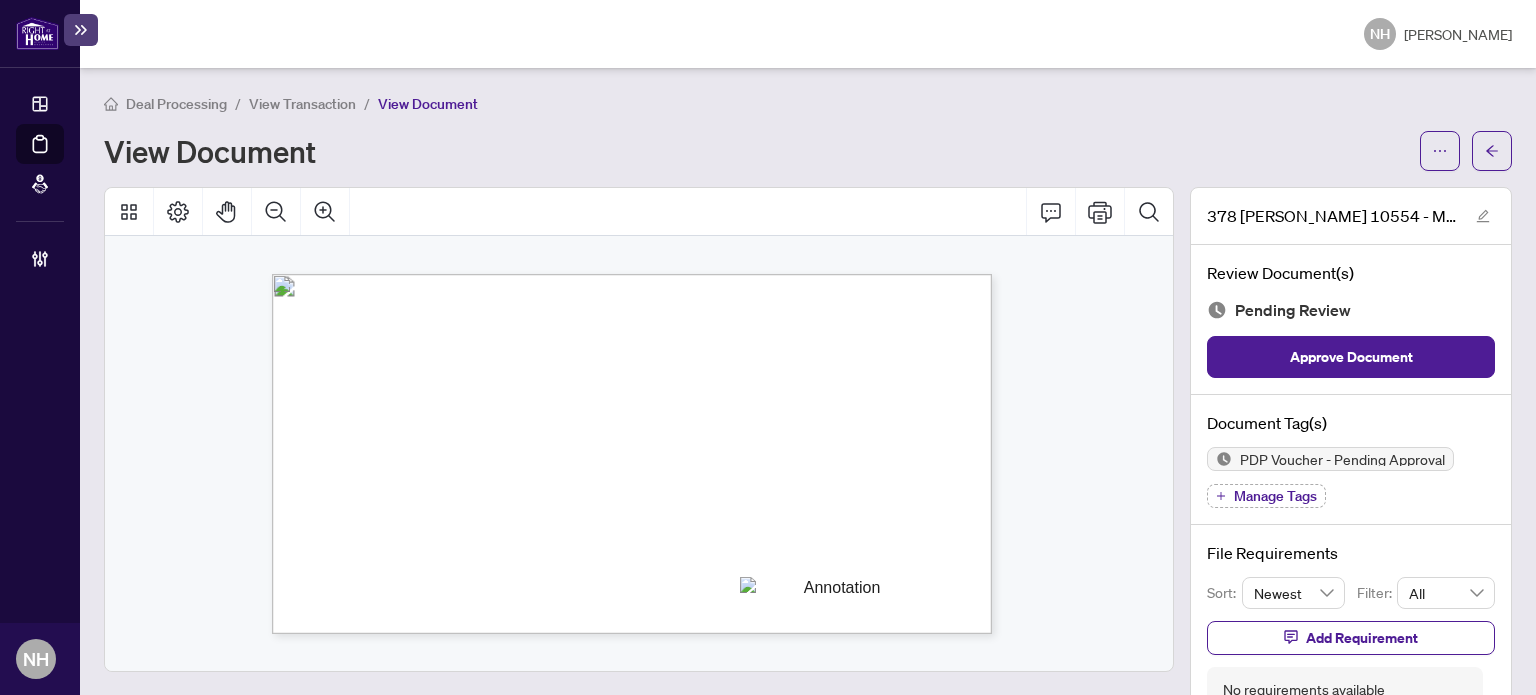 click on "View Transaction" at bounding box center [302, 104] 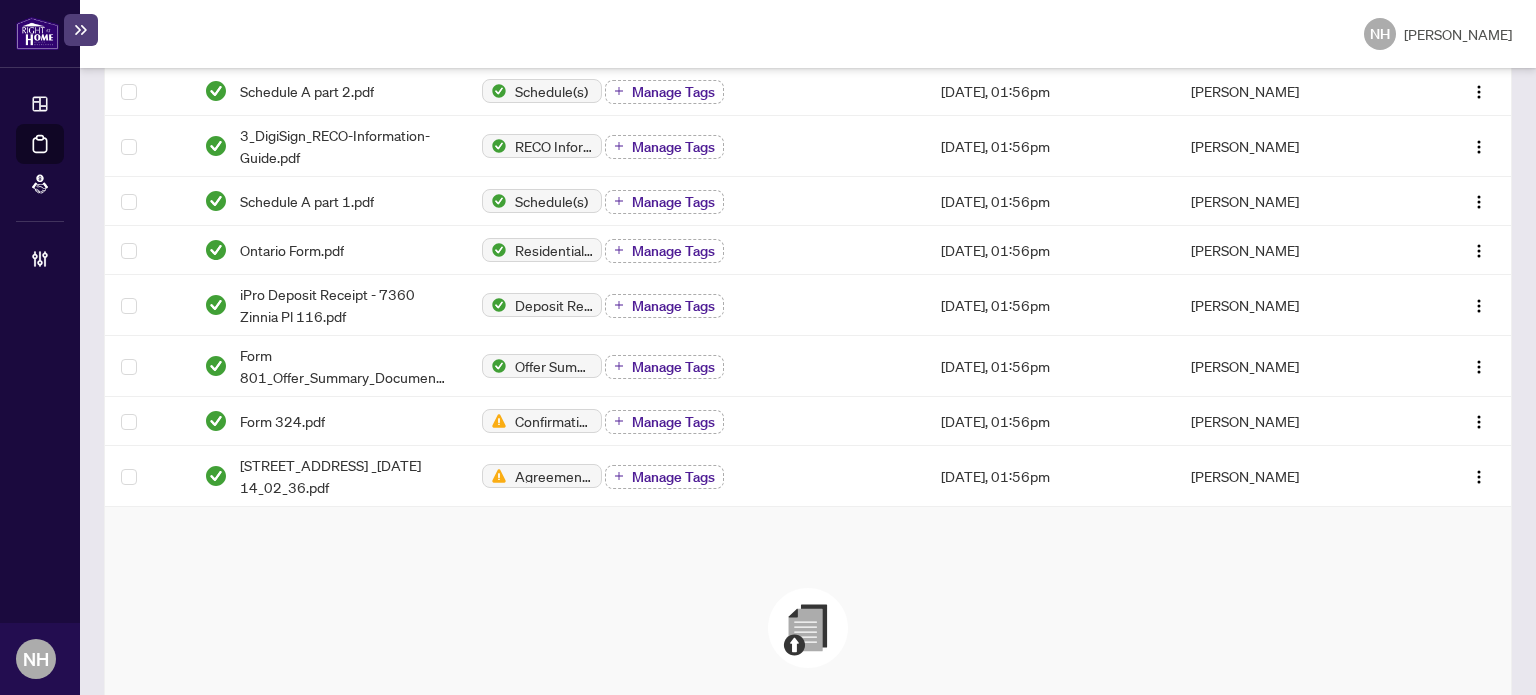 scroll, scrollTop: 1200, scrollLeft: 0, axis: vertical 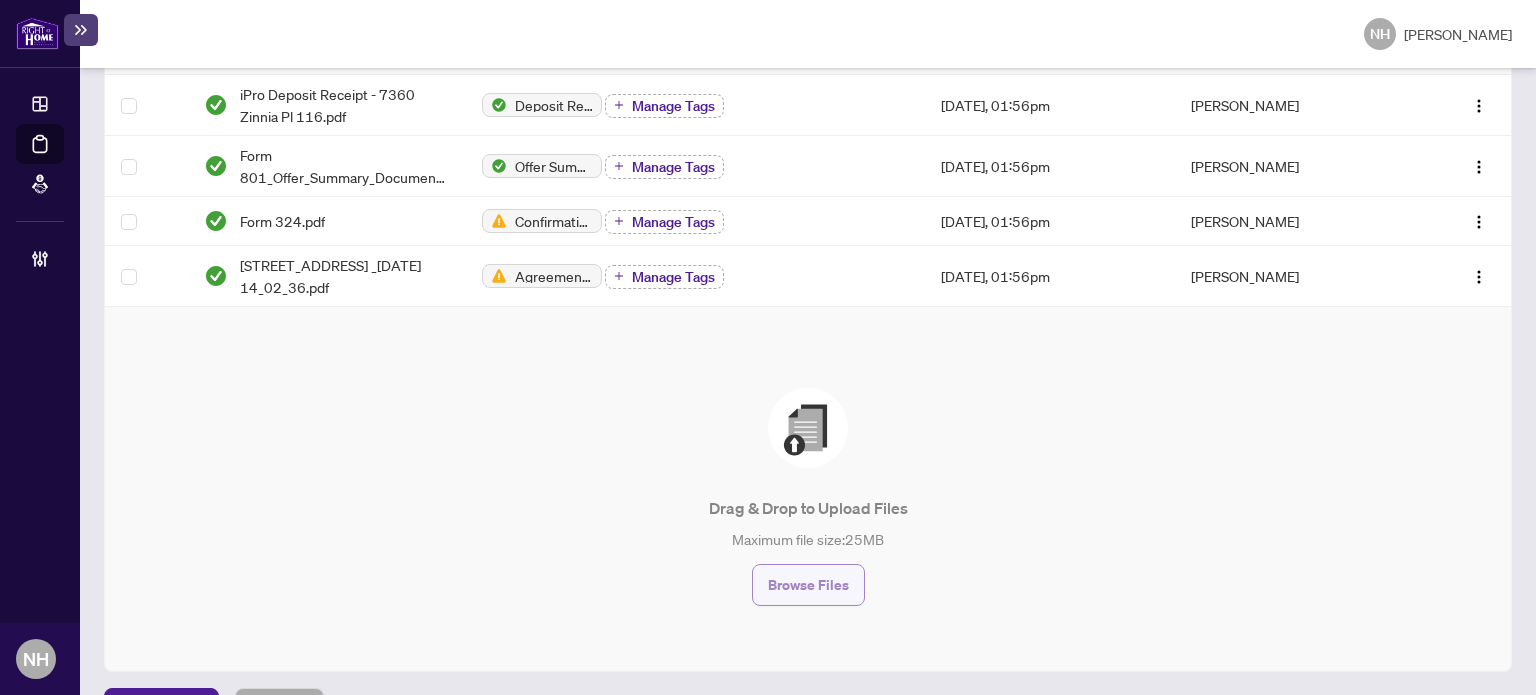 click on "Browse Files" at bounding box center [808, 585] 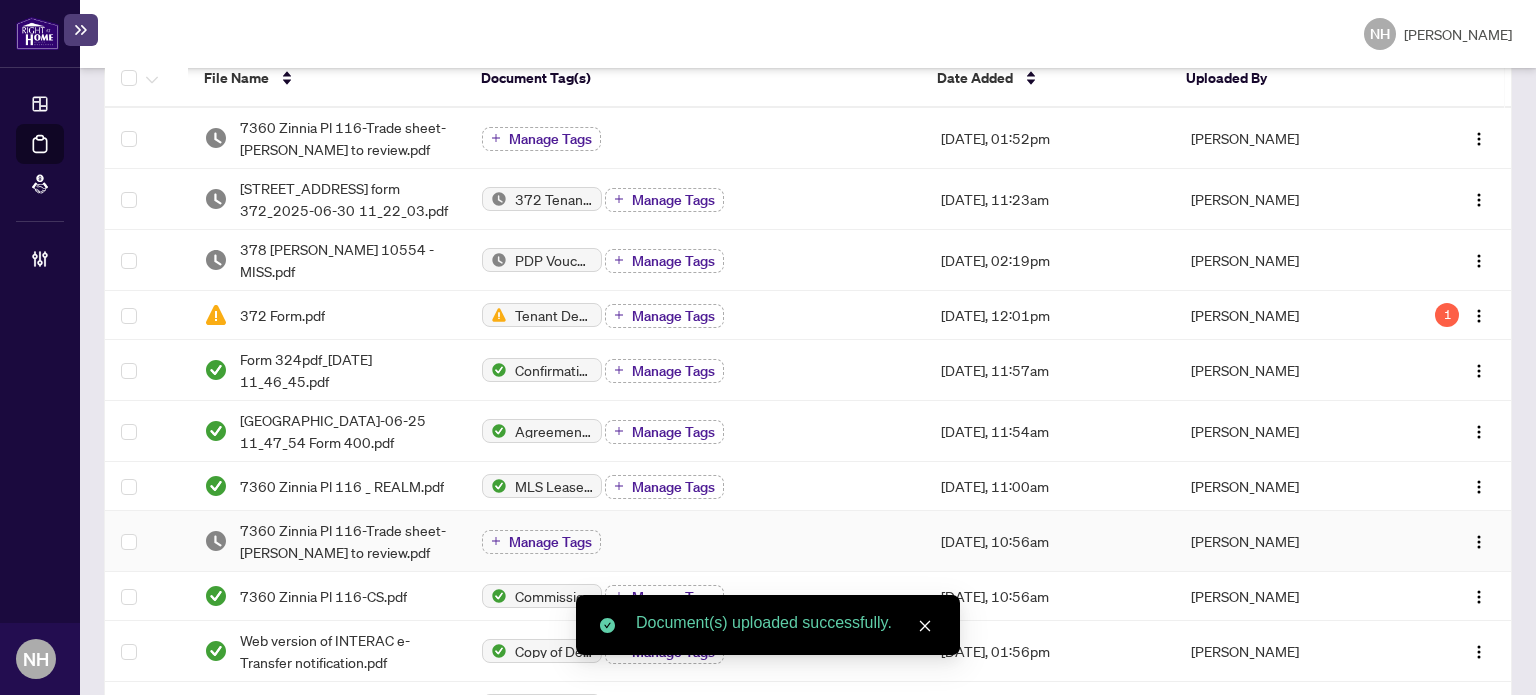 scroll, scrollTop: 200, scrollLeft: 0, axis: vertical 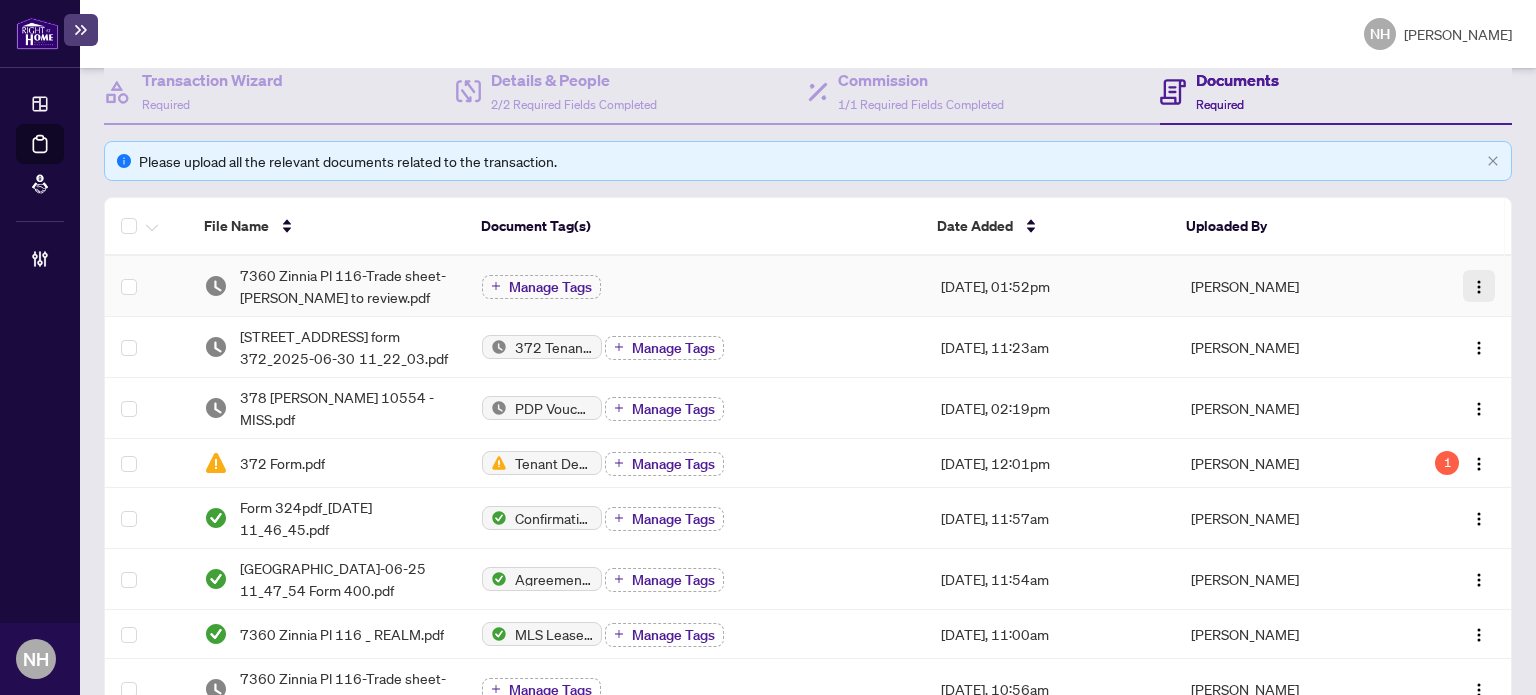 click at bounding box center (1479, 287) 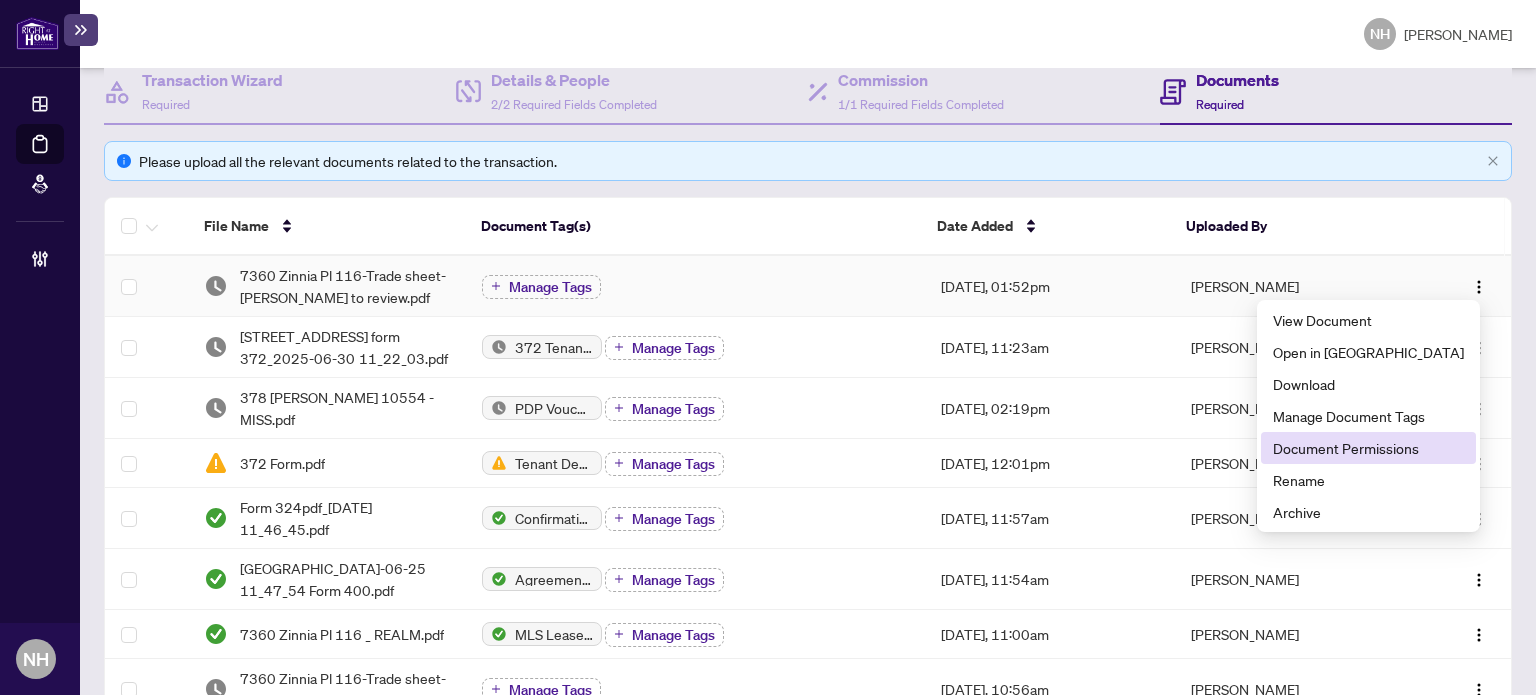 click on "Document Permissions" at bounding box center [1368, 448] 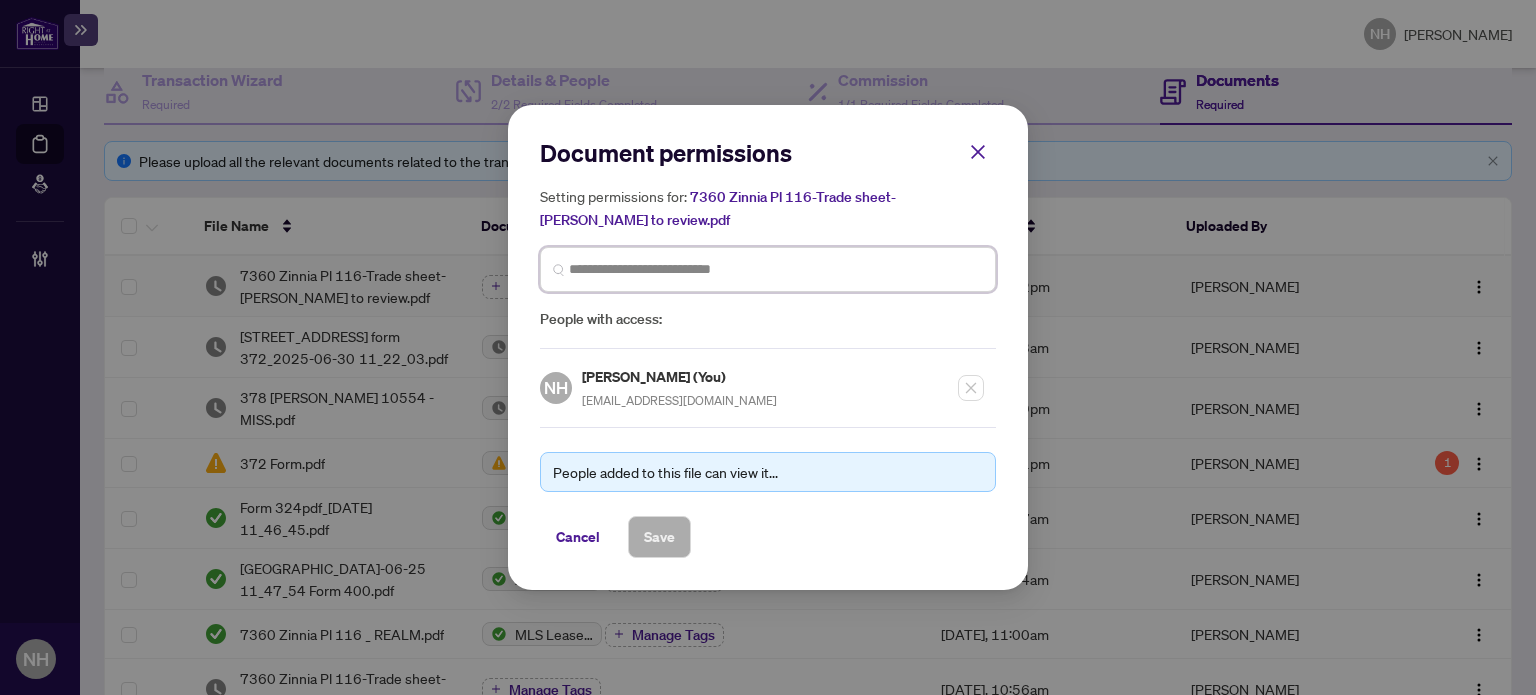 click at bounding box center (776, 269) 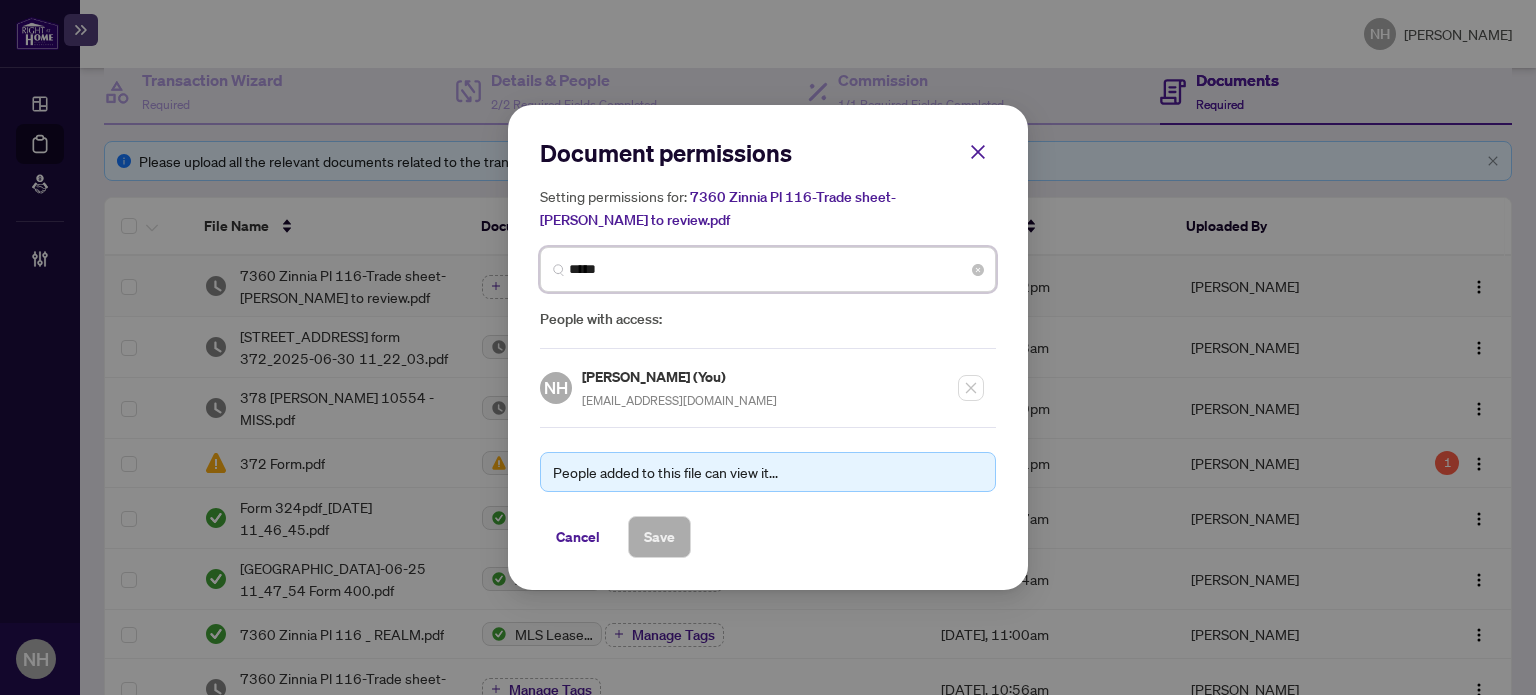 type on "******" 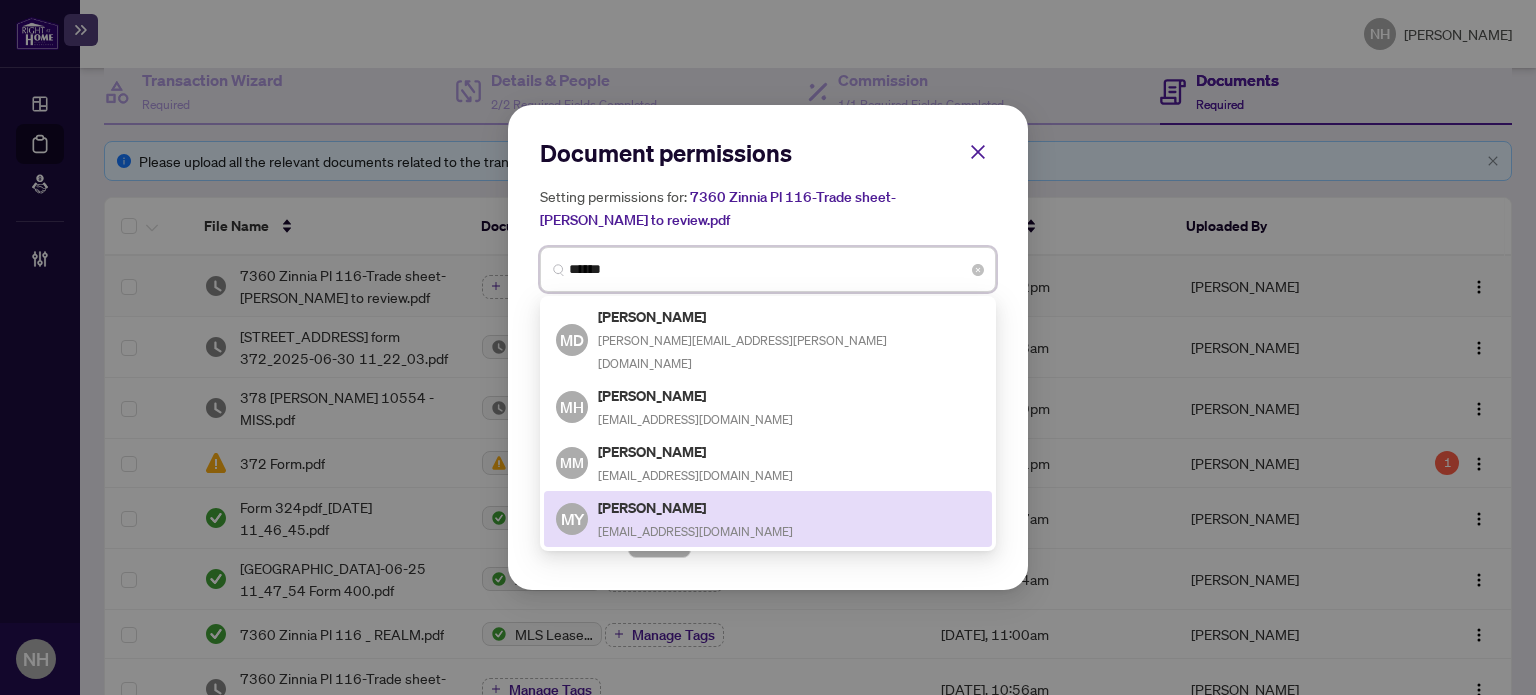 click on "[PERSON_NAME]" at bounding box center (695, 507) 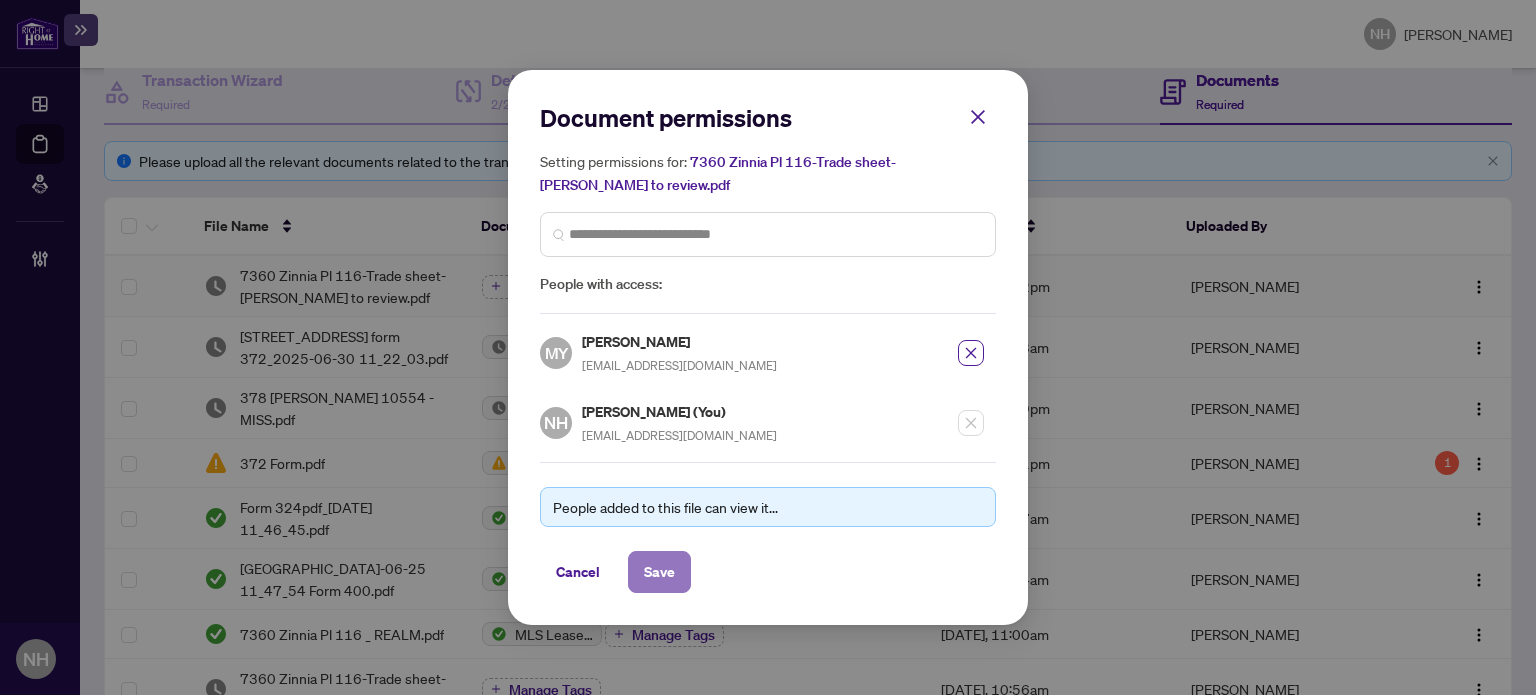 click on "Save" at bounding box center (659, 572) 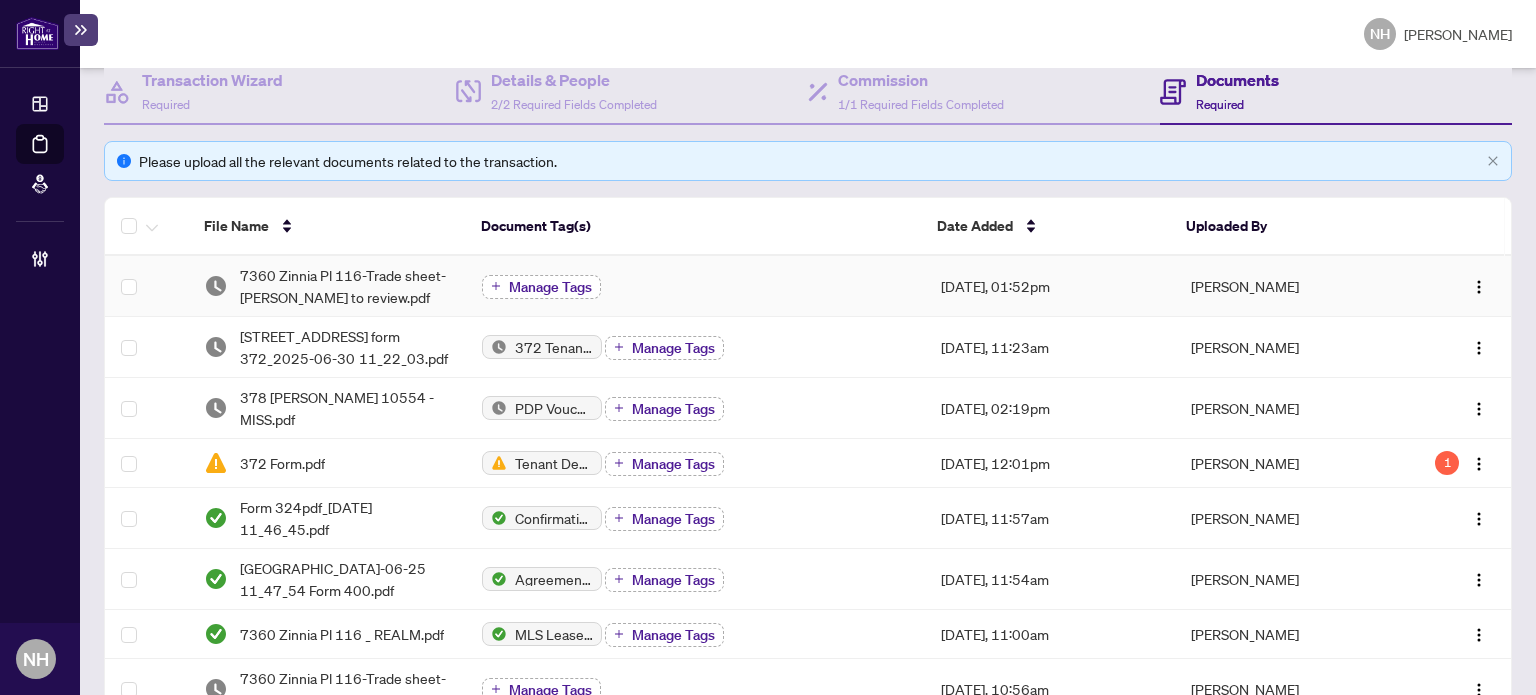 click on "Manage Tags" at bounding box center [550, 287] 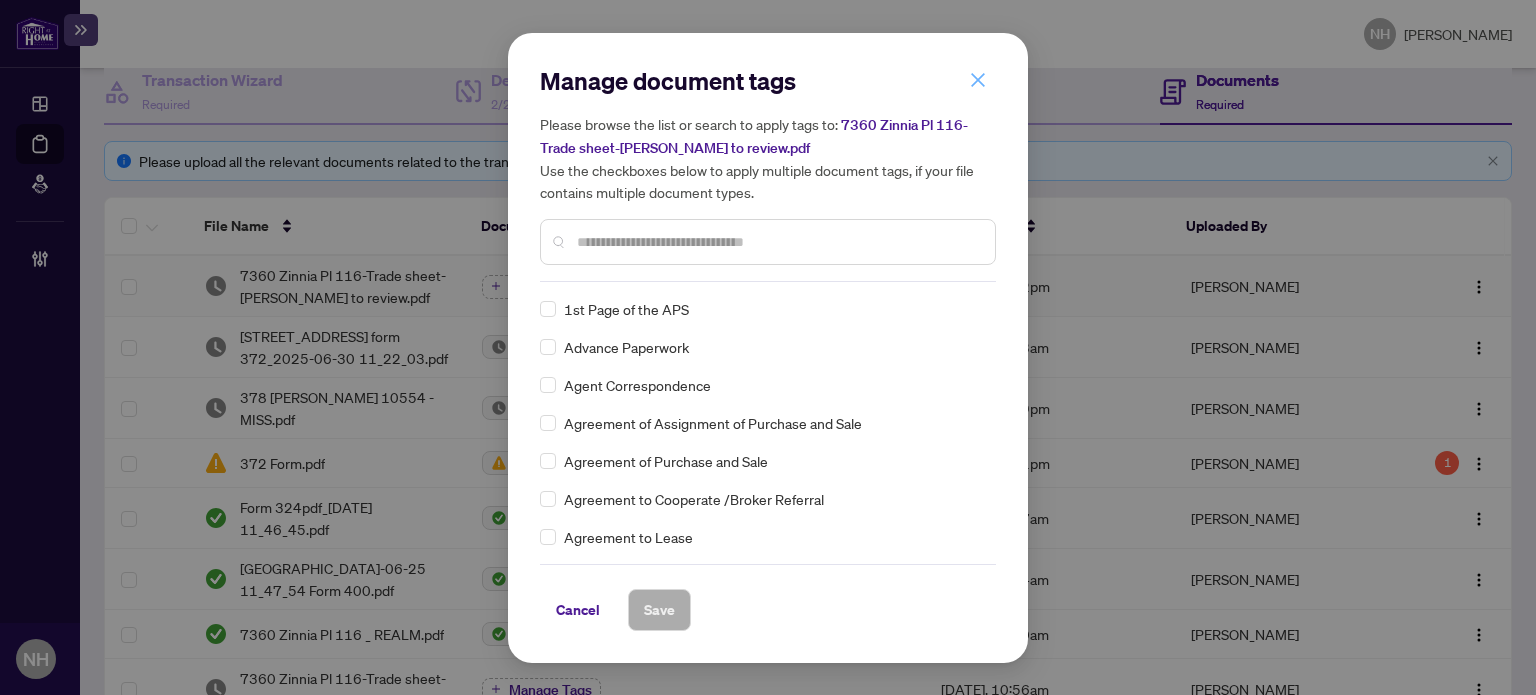 click at bounding box center (978, 80) 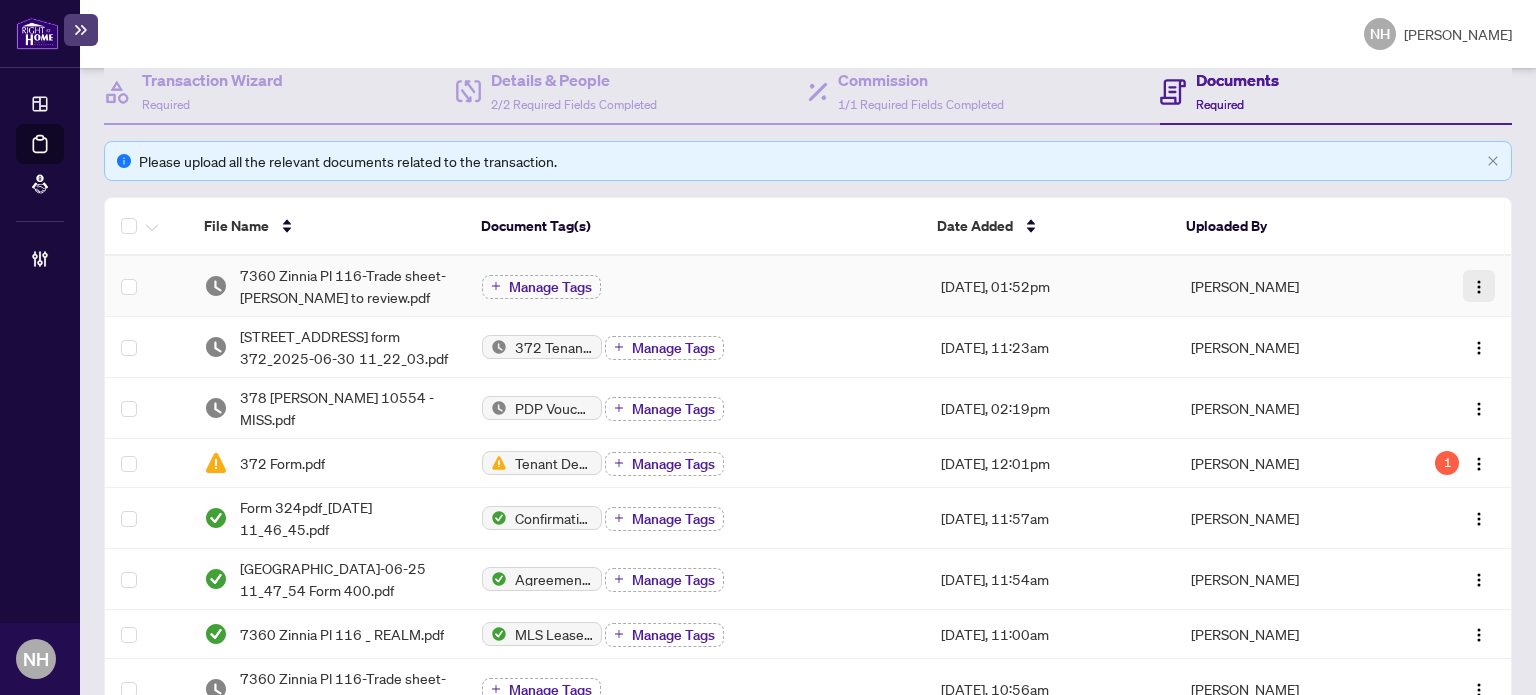 click at bounding box center (1479, 287) 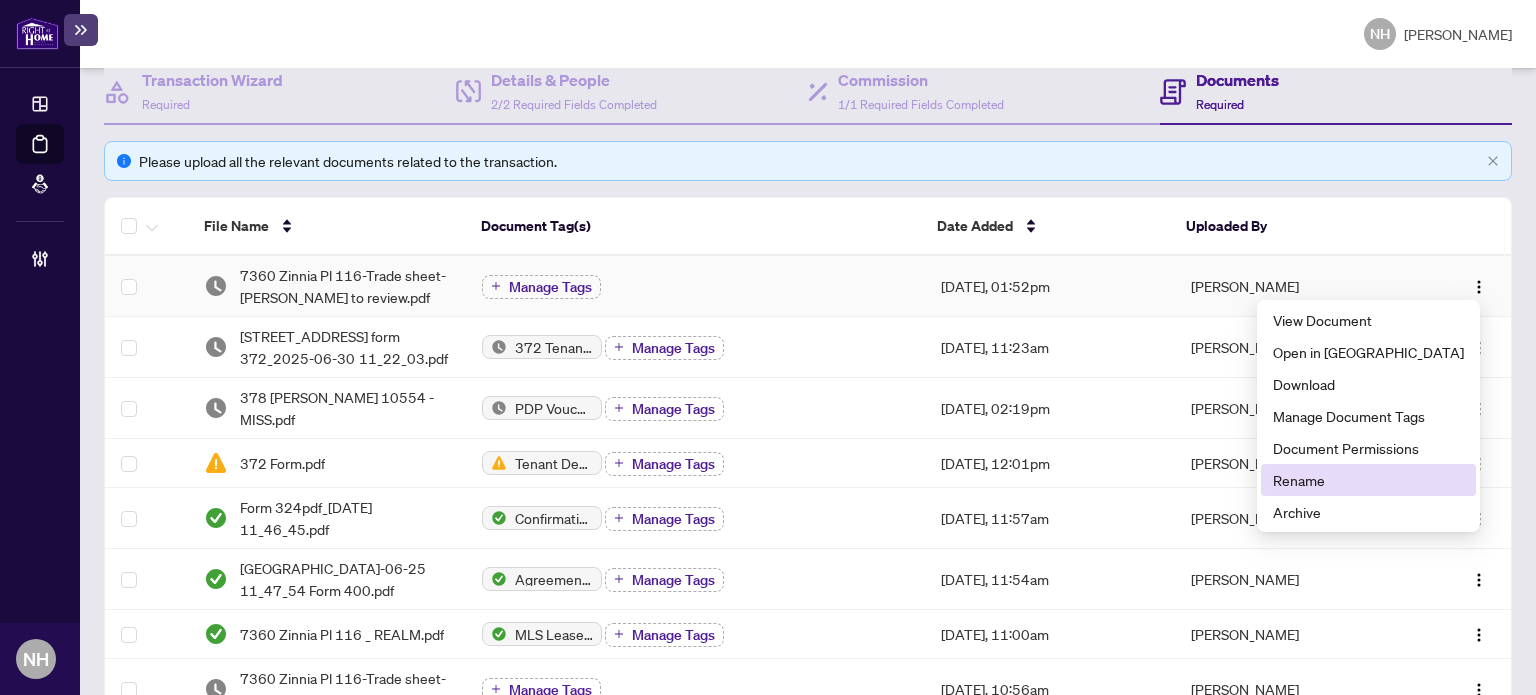 click on "Rename" at bounding box center (1368, 480) 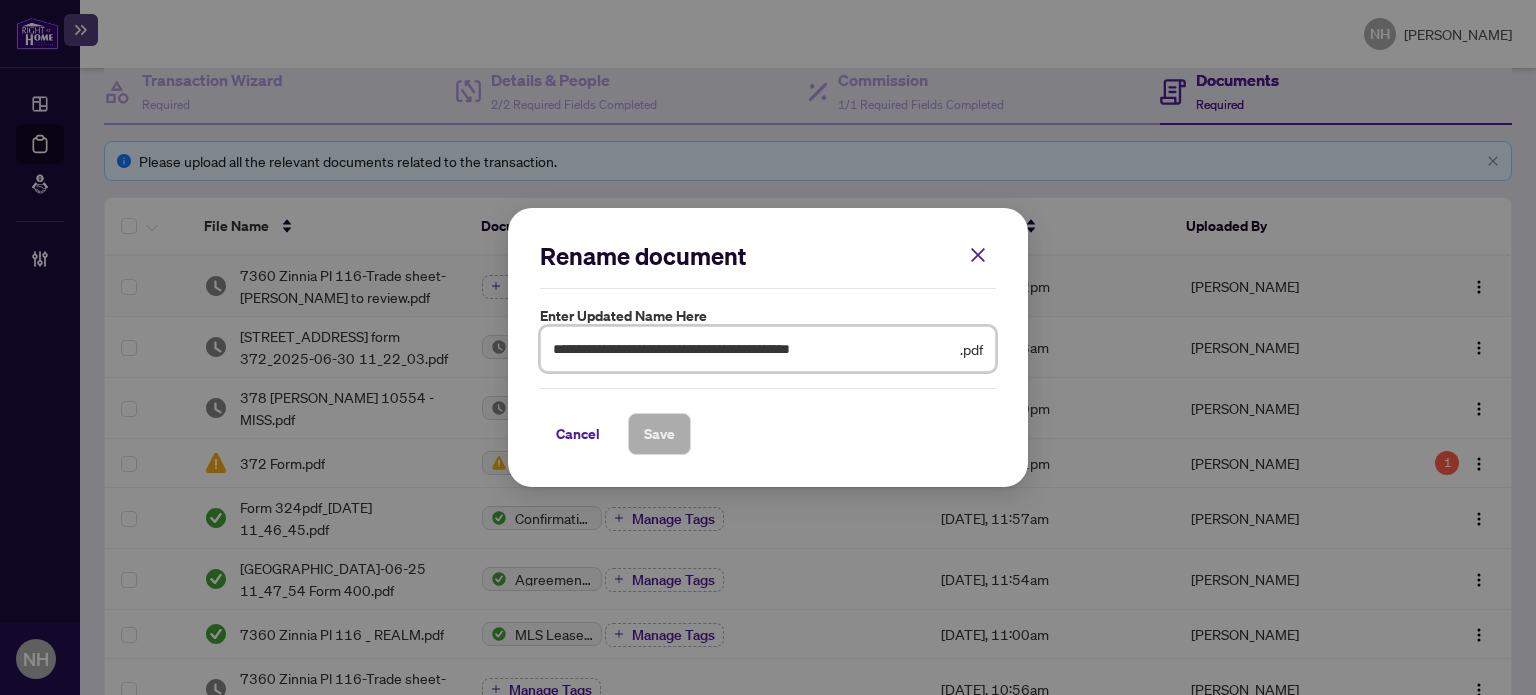 click on "**********" at bounding box center (754, 349) 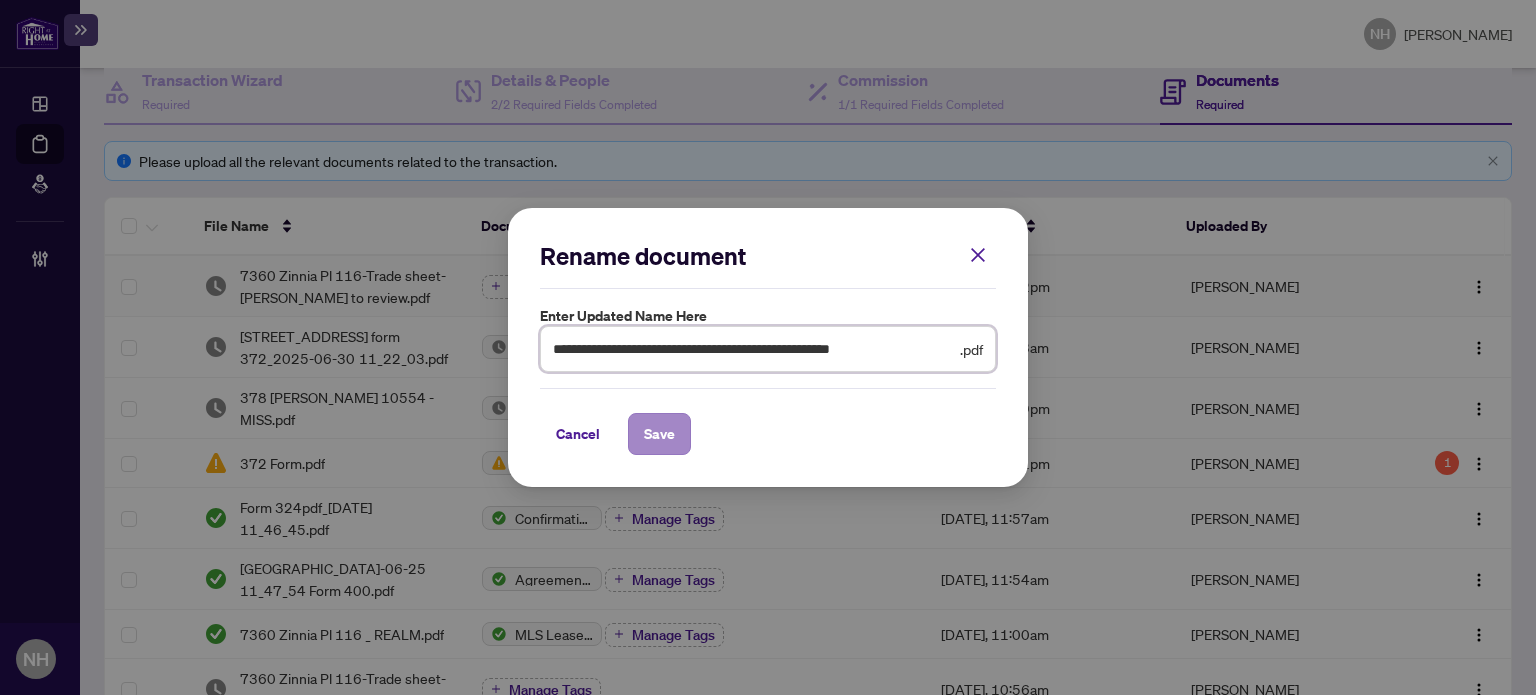 type on "**********" 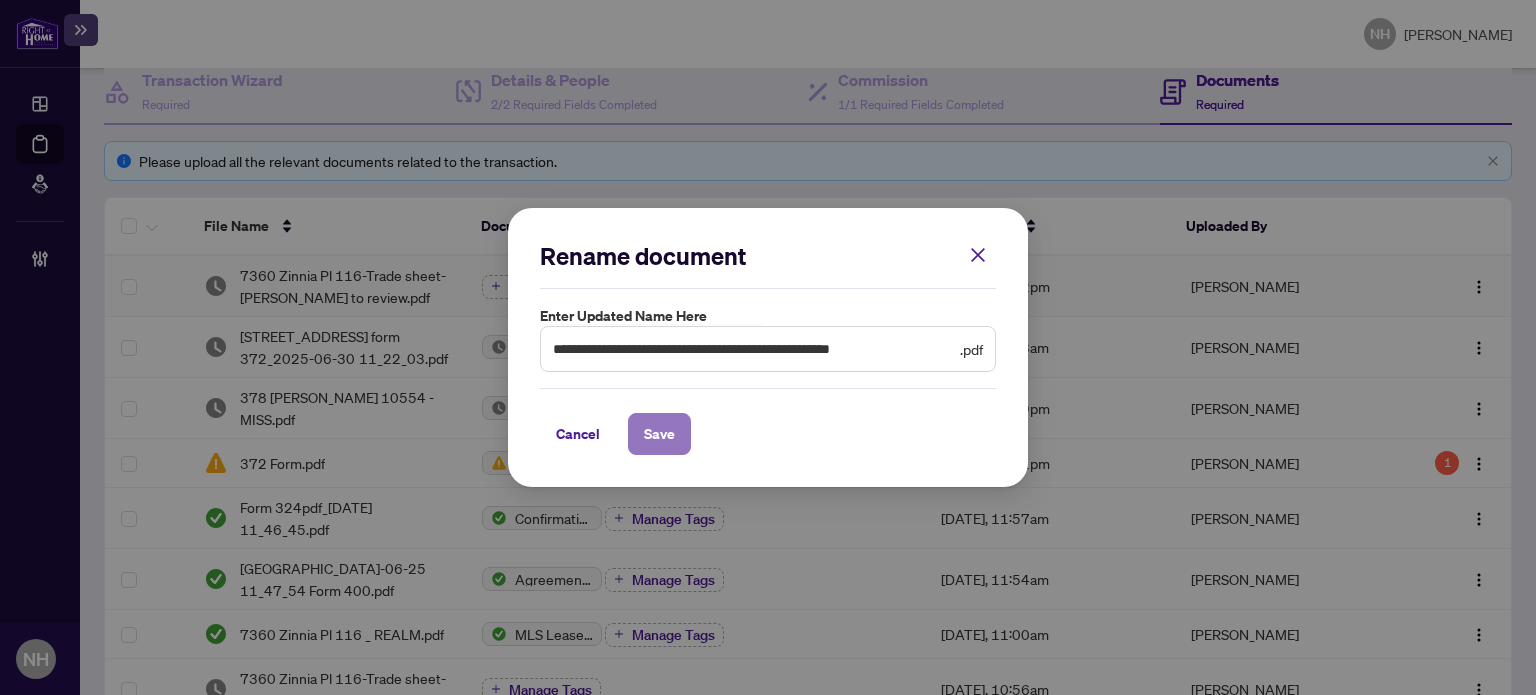 click on "Save" at bounding box center [659, 434] 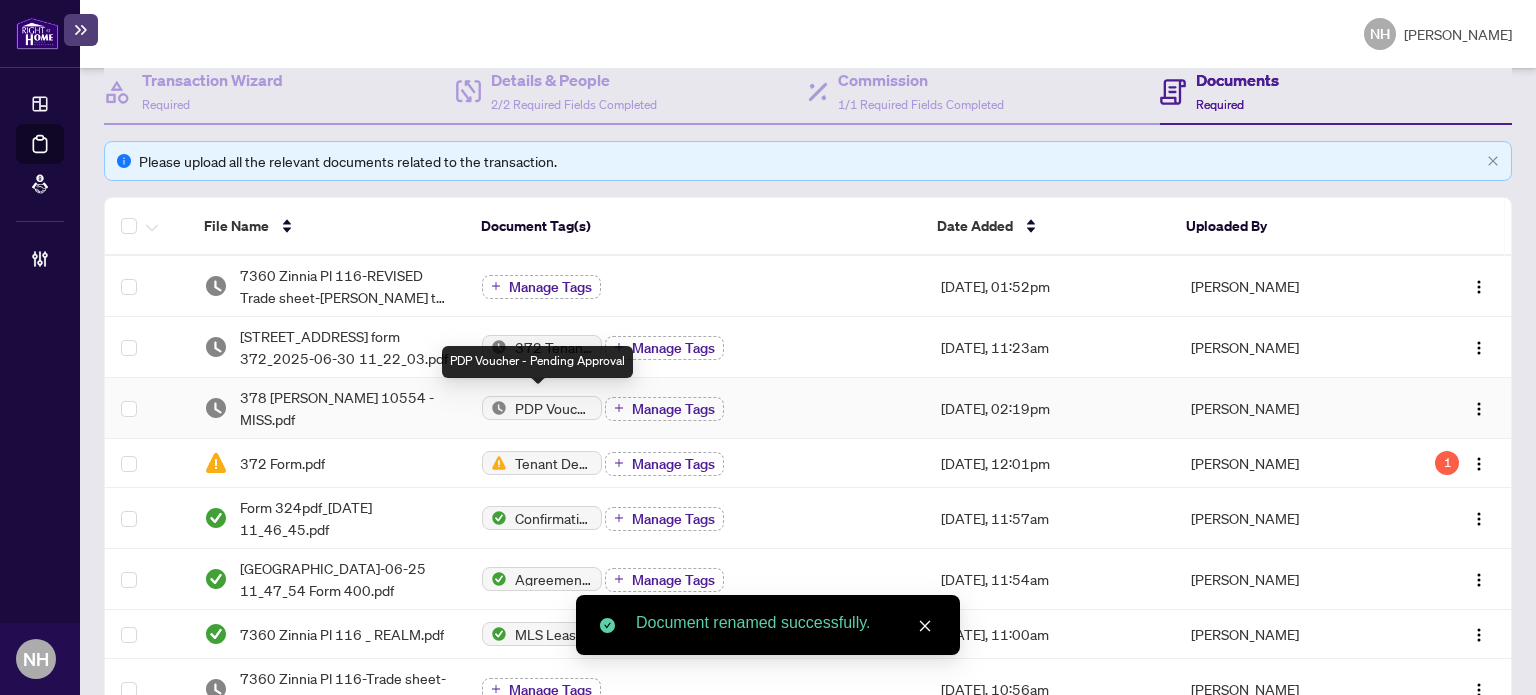 click on "PDP Voucher - Pending Approval" at bounding box center [554, 408] 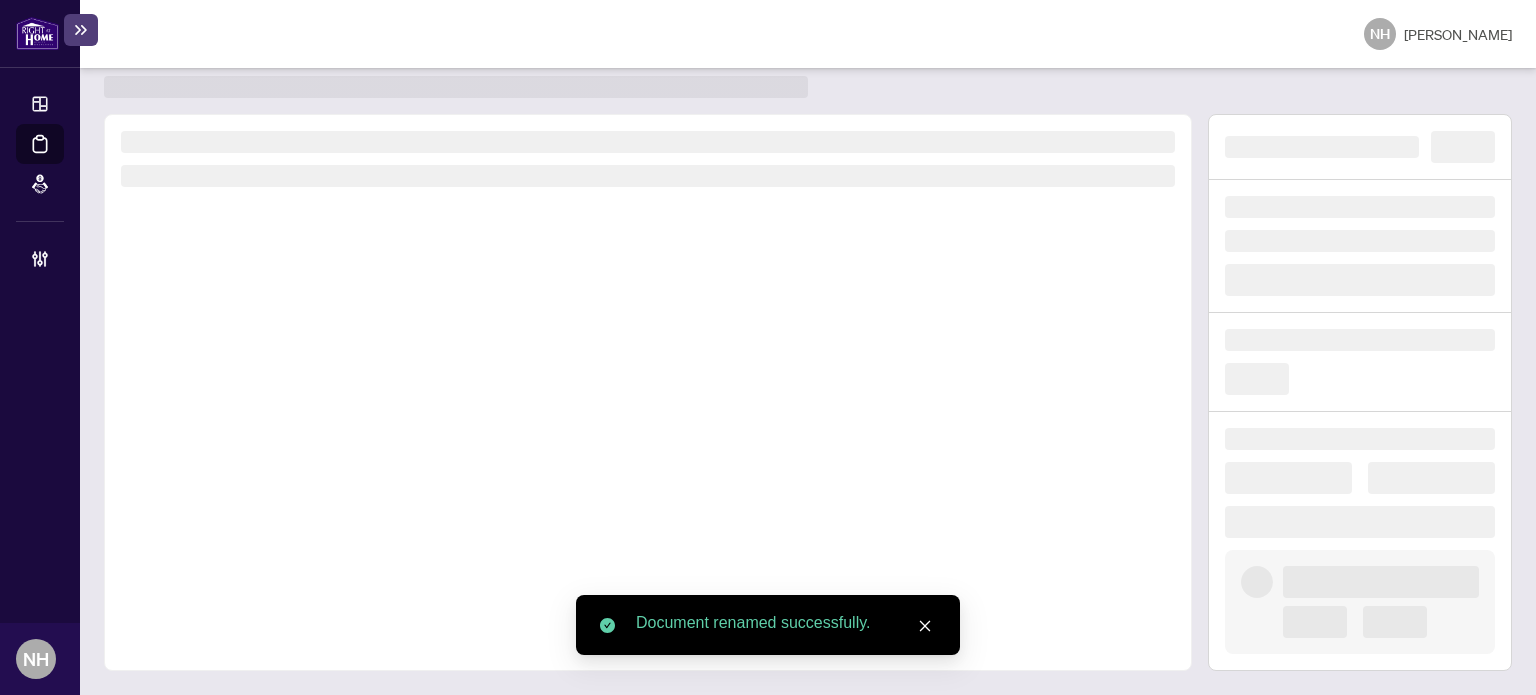 scroll, scrollTop: 52, scrollLeft: 0, axis: vertical 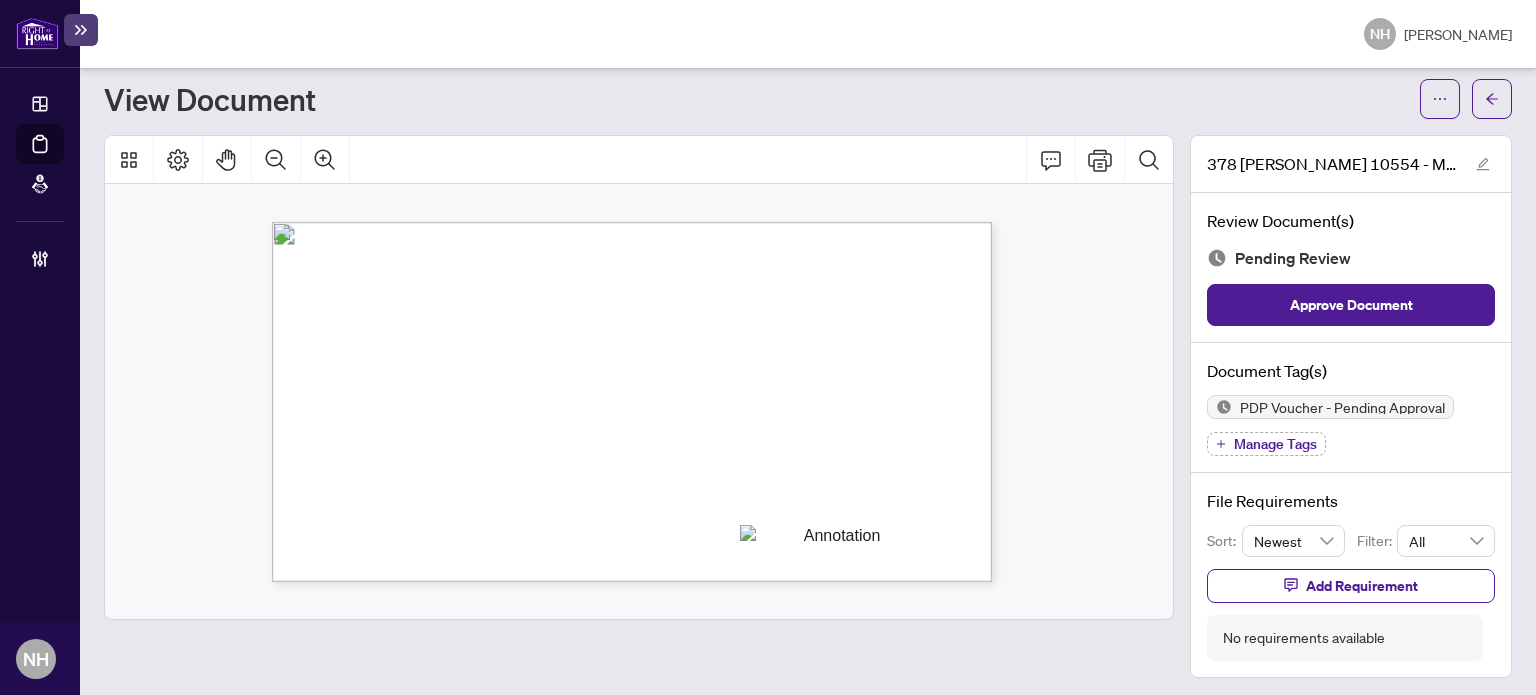 click on "Manage Tags" at bounding box center (1275, 444) 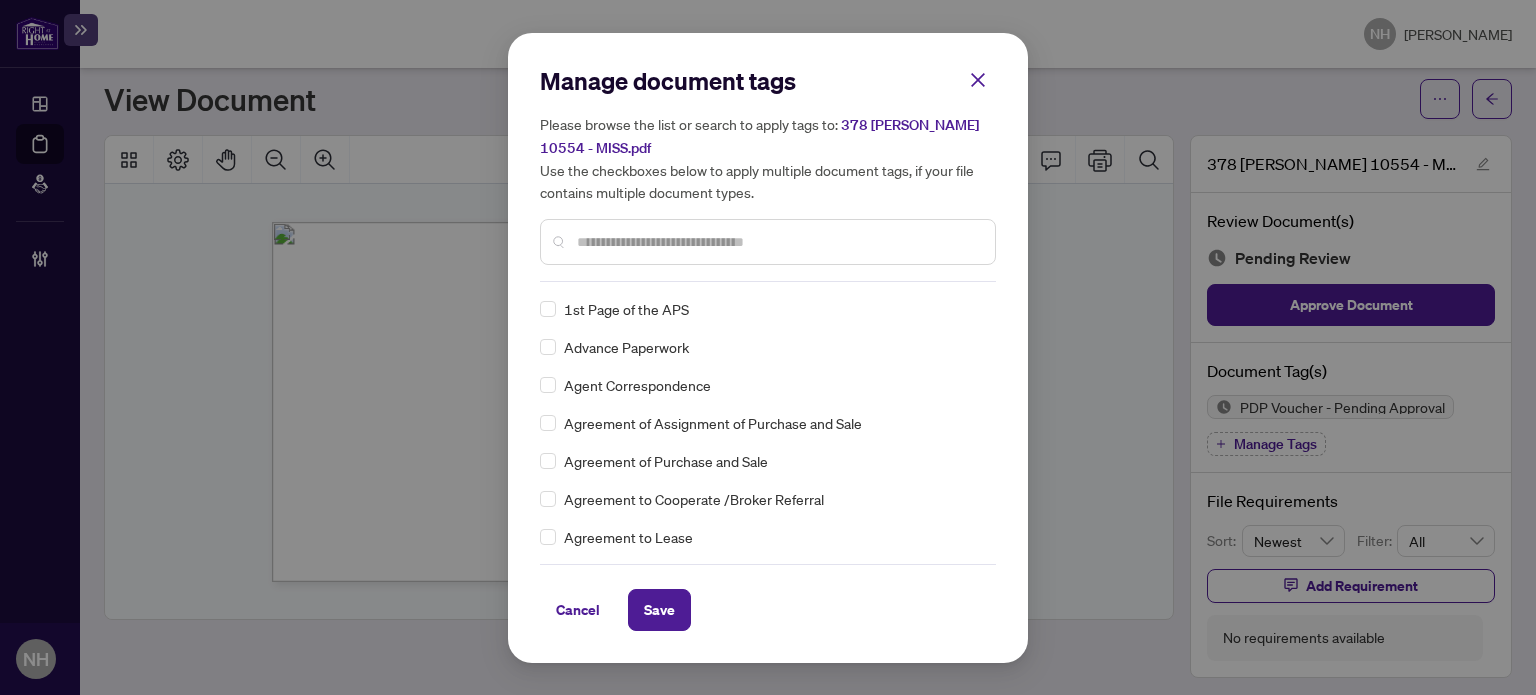 scroll, scrollTop: 0, scrollLeft: 0, axis: both 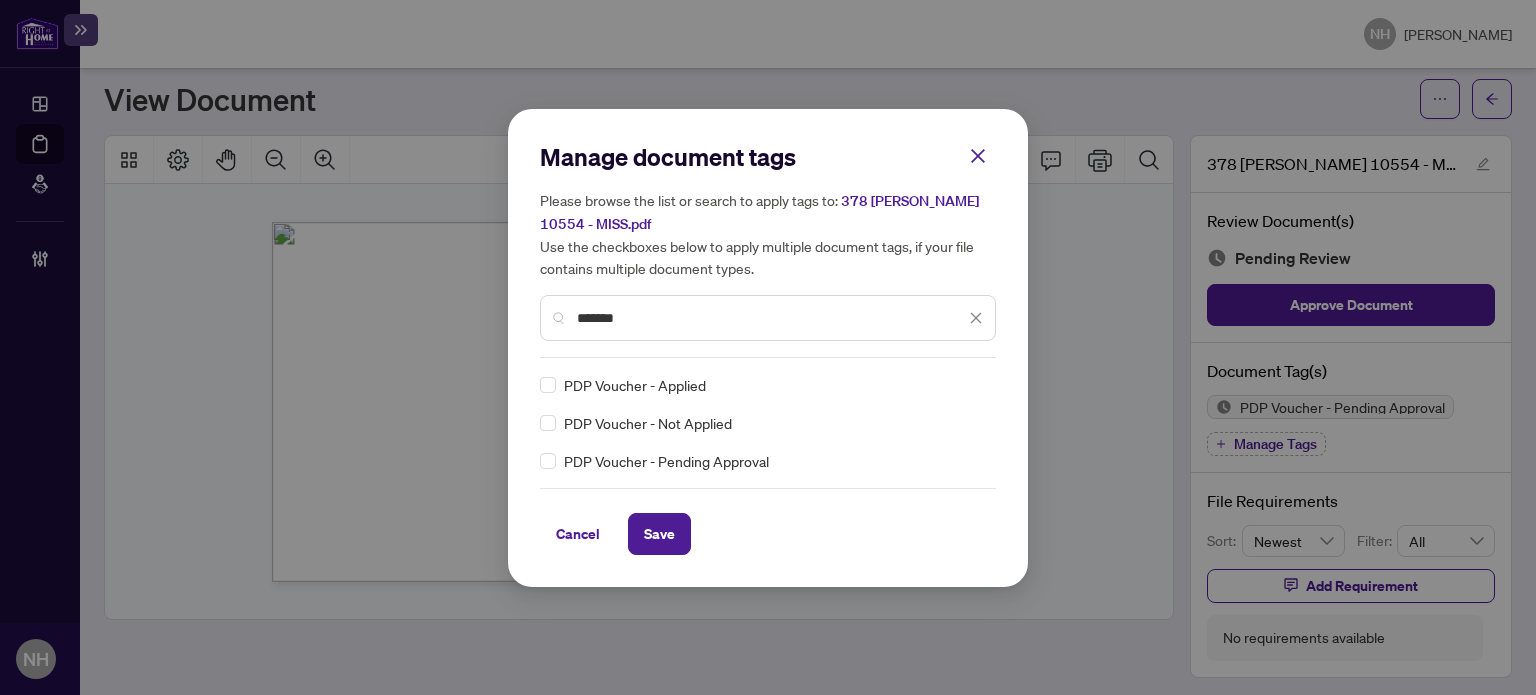 type on "*******" 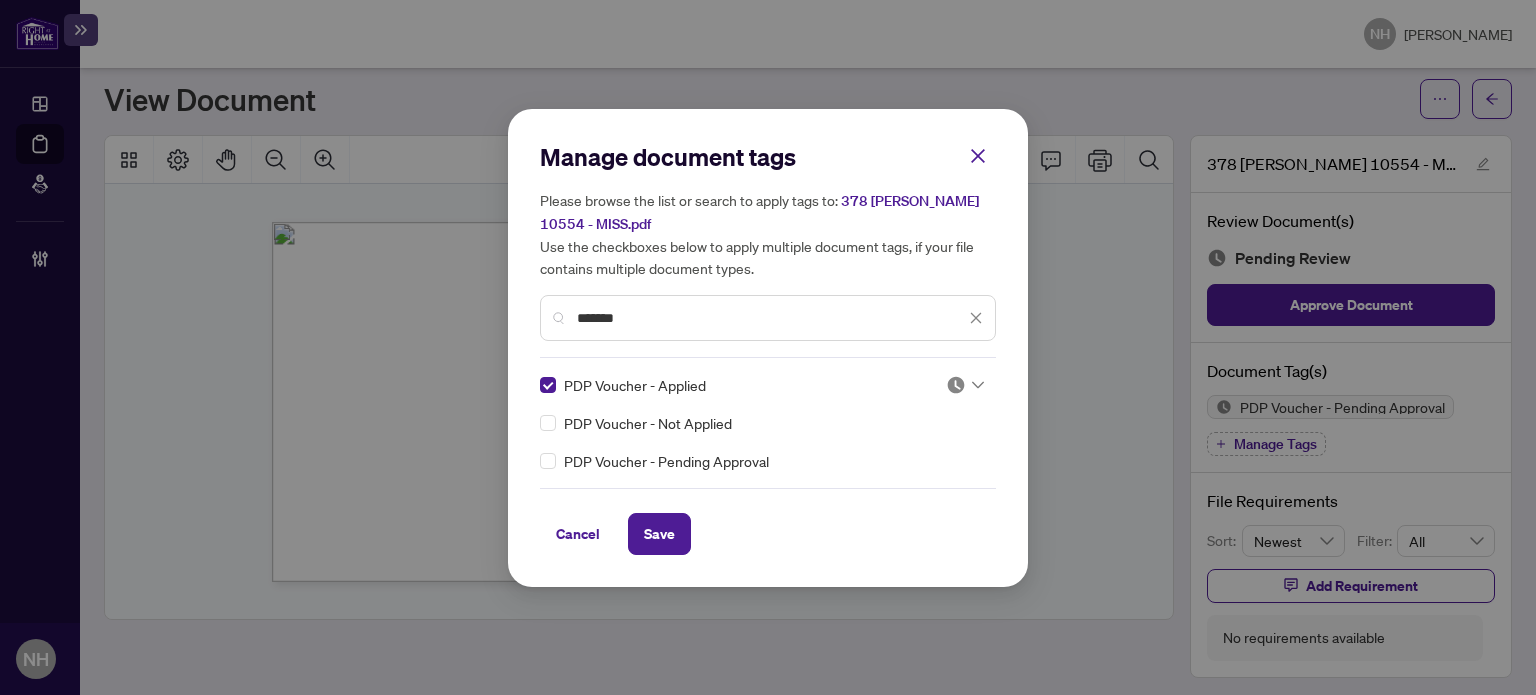 click at bounding box center (956, 385) 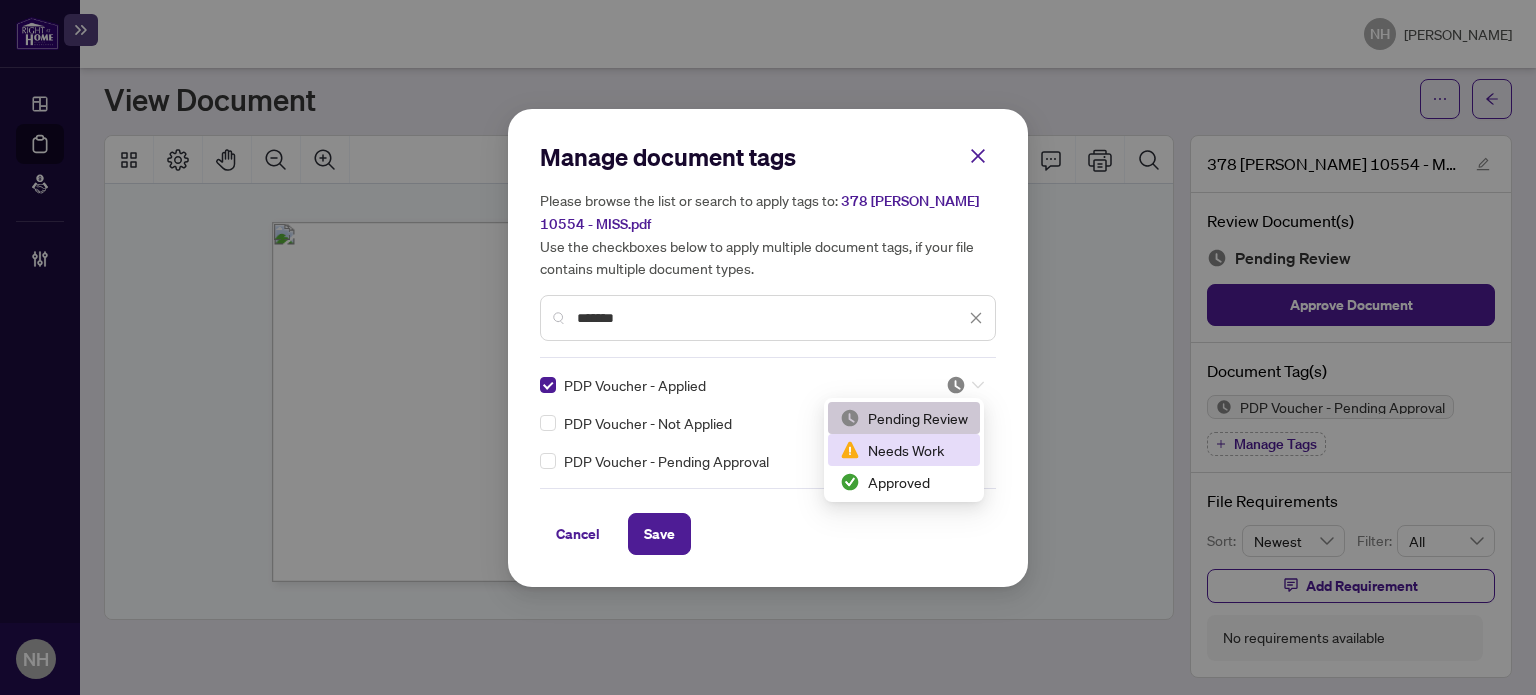 click on "Needs Work" at bounding box center [904, 450] 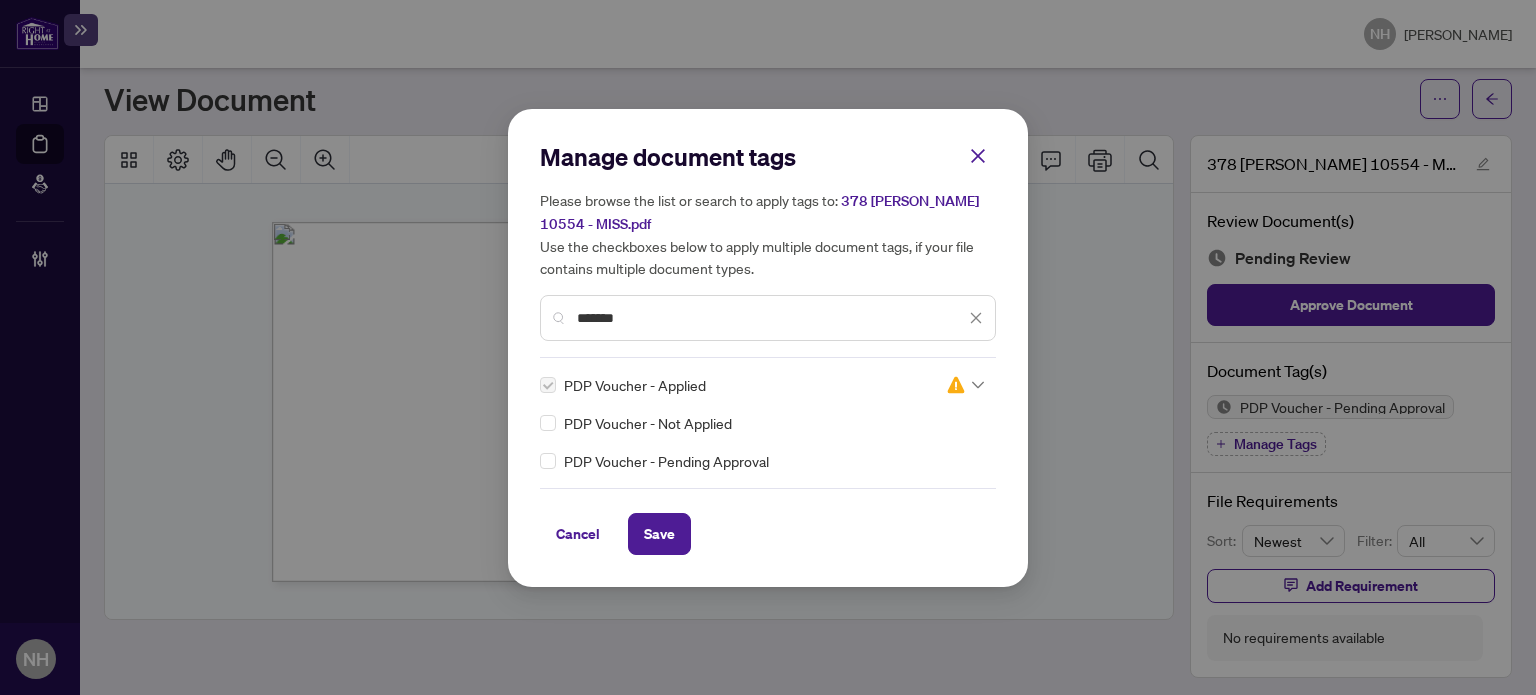 drag, startPoint x: 970, startPoint y: 387, endPoint x: 944, endPoint y: 443, distance: 61.741398 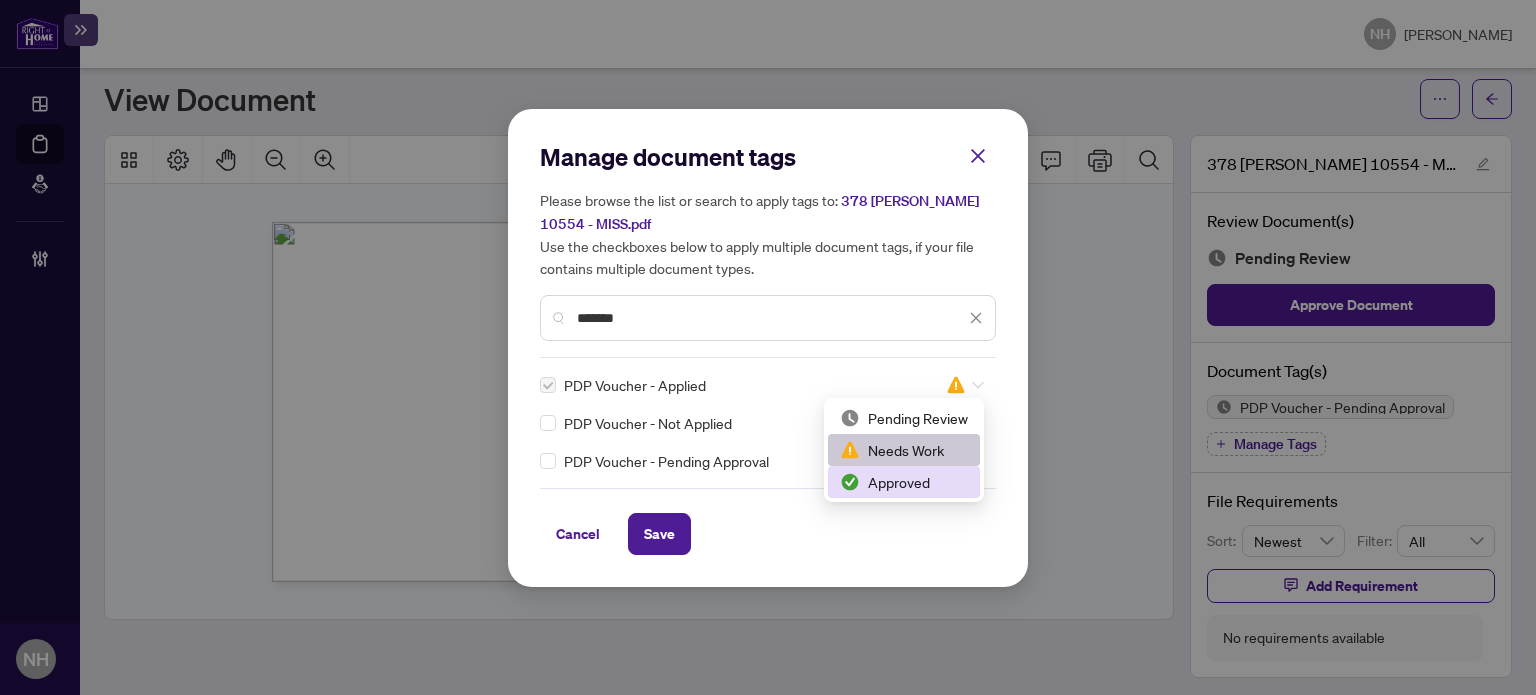 click on "Approved" at bounding box center (904, 482) 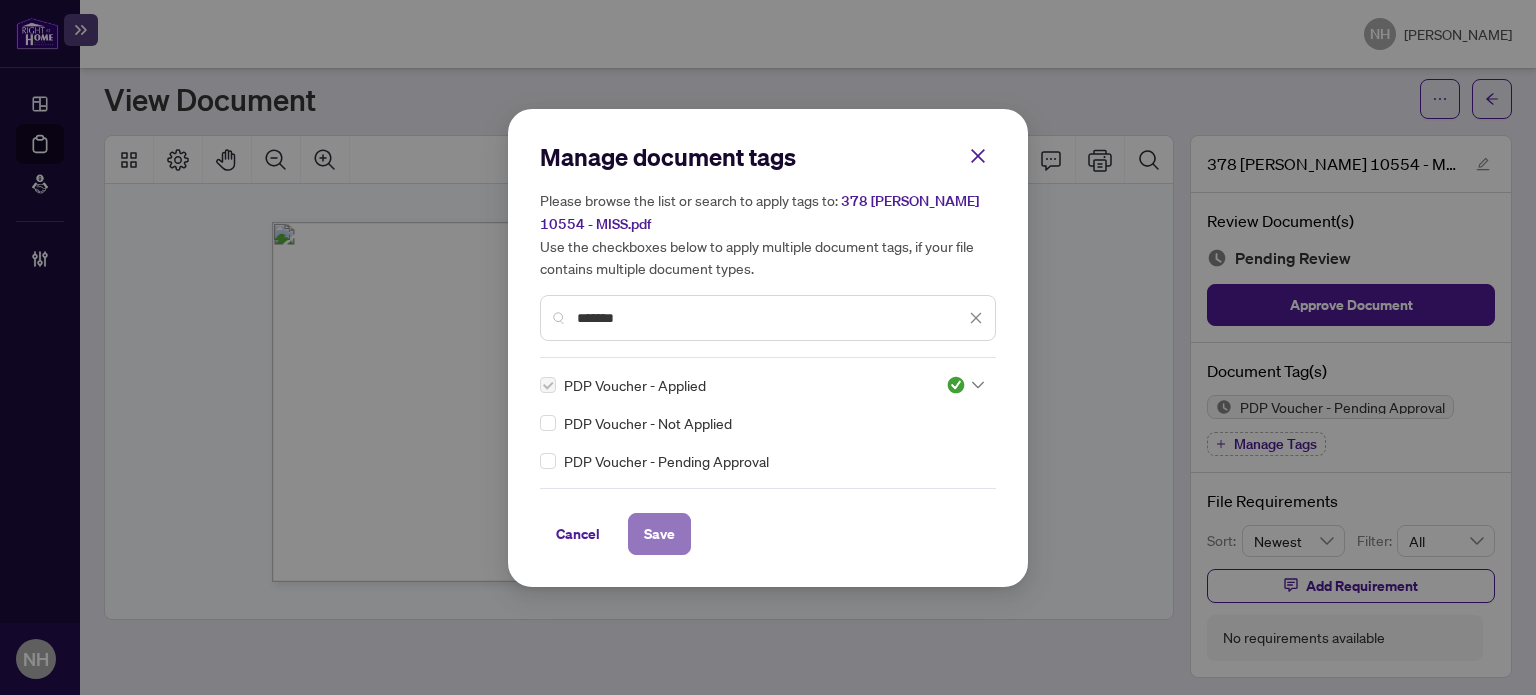 click on "Save" at bounding box center [659, 534] 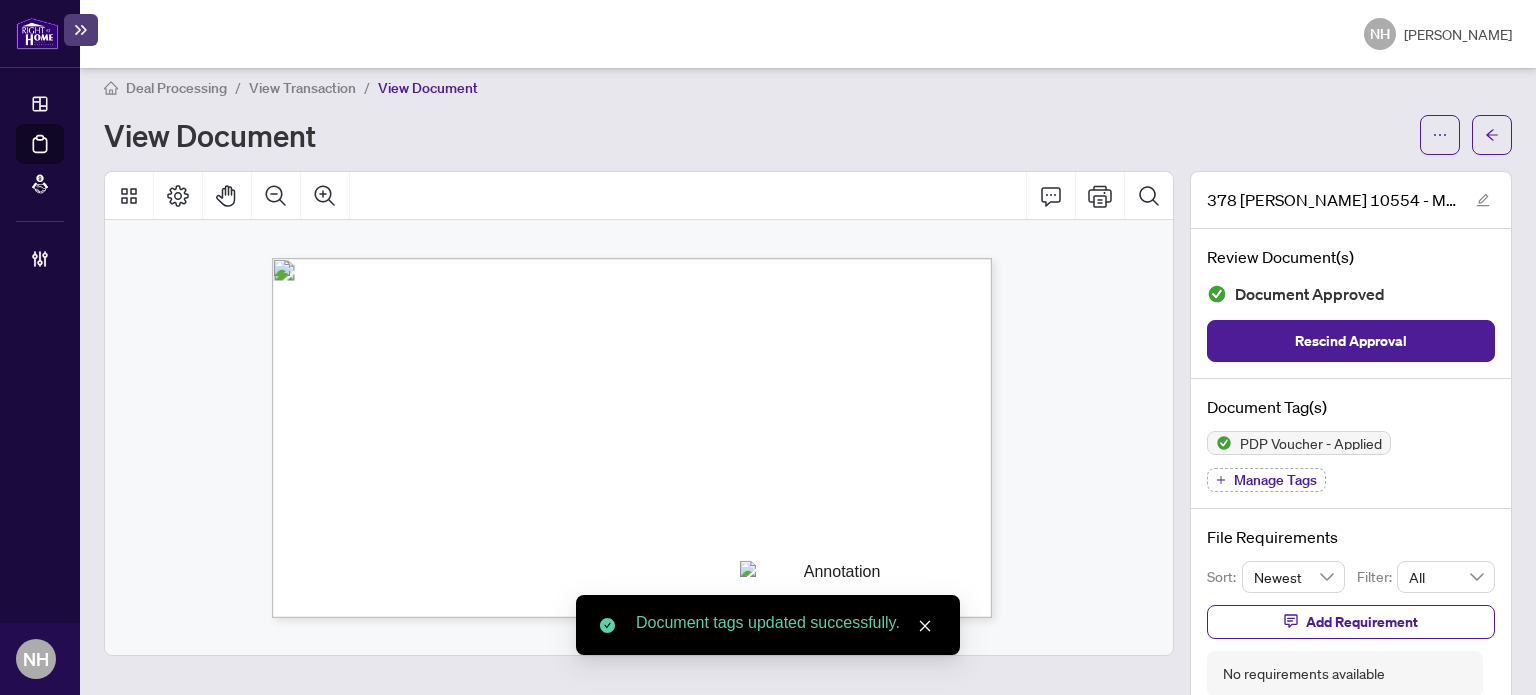 scroll, scrollTop: 0, scrollLeft: 0, axis: both 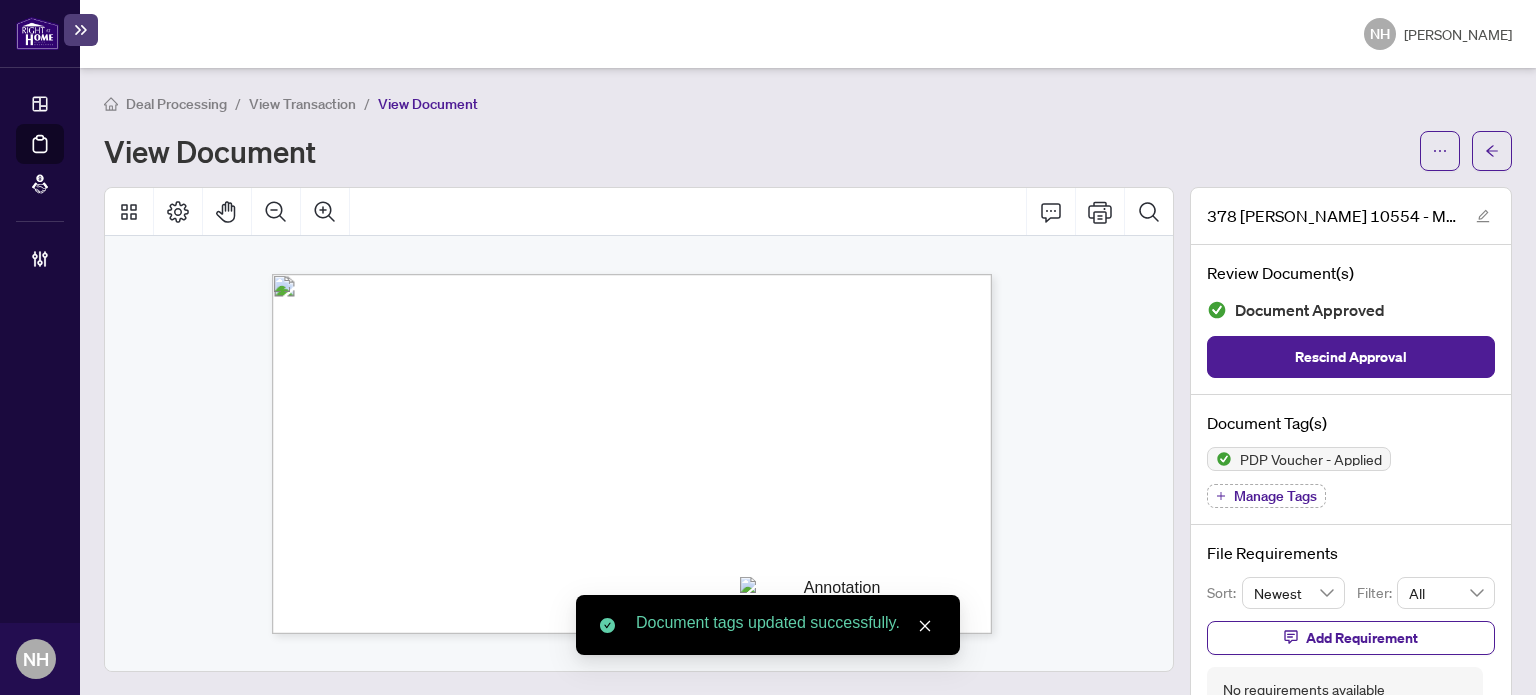 click on "View Transaction" at bounding box center (302, 104) 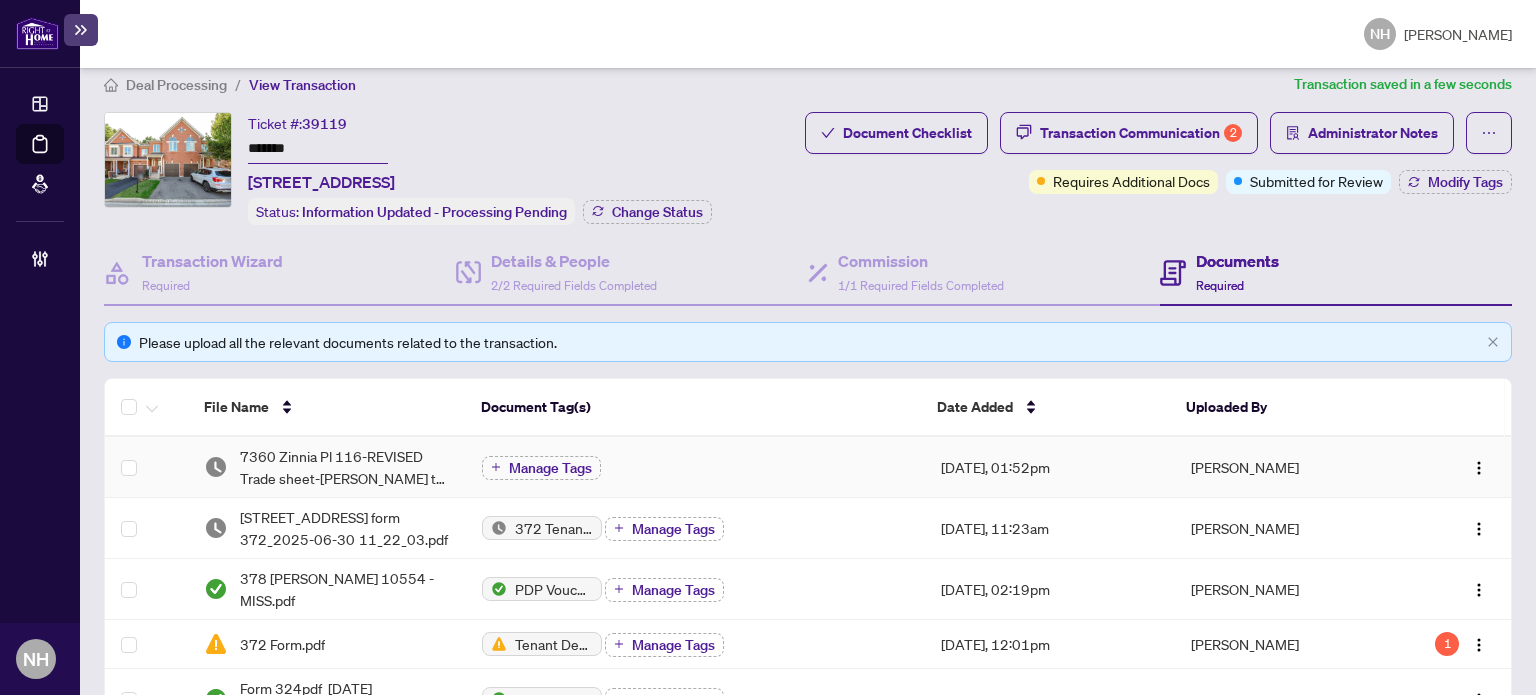 scroll, scrollTop: 0, scrollLeft: 0, axis: both 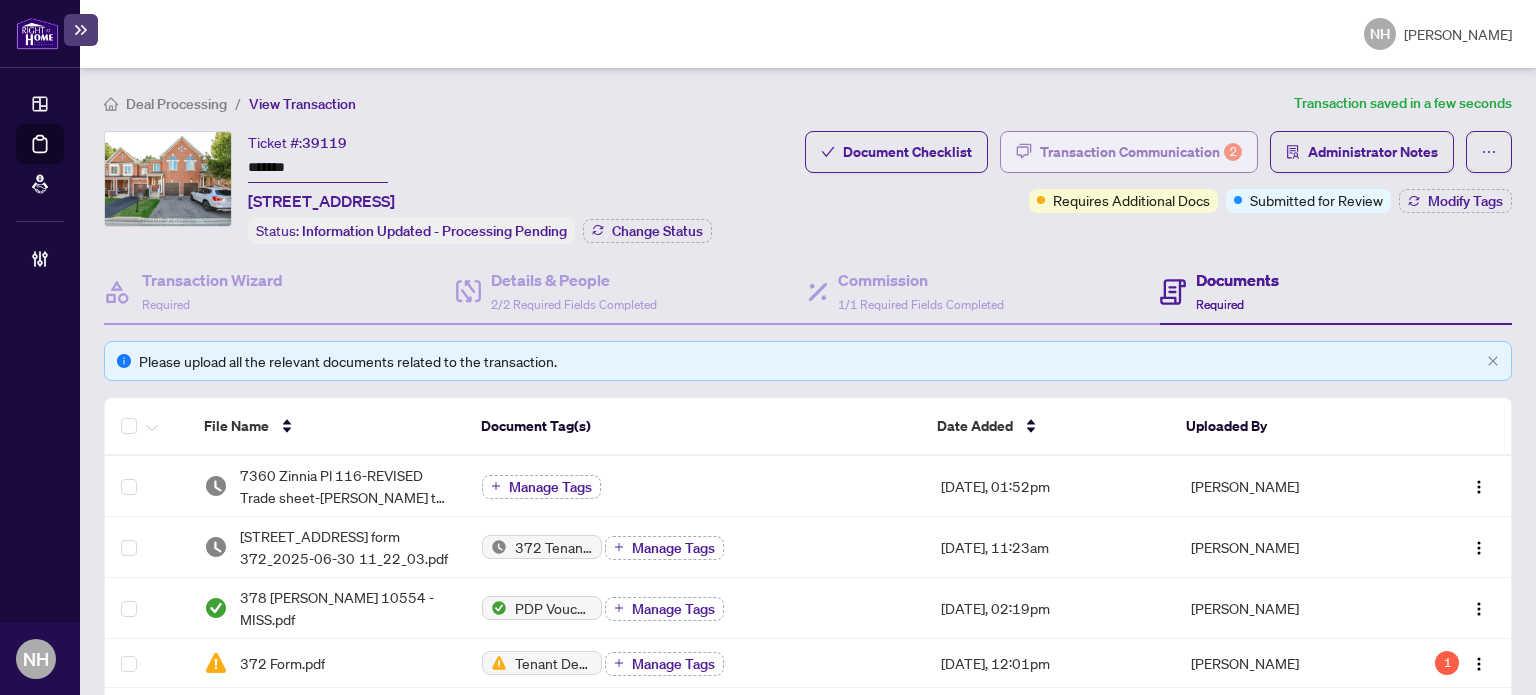 click on "Transaction Communication 2" at bounding box center [1141, 152] 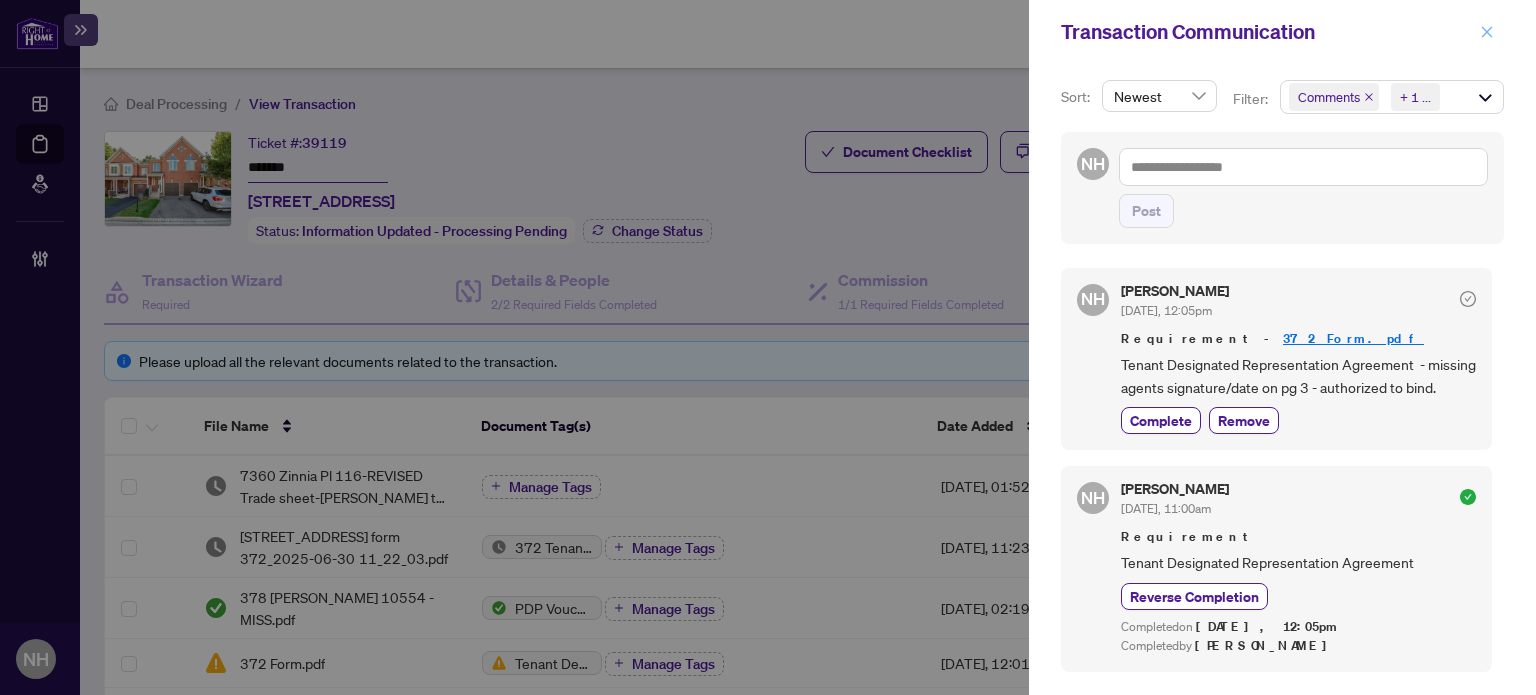 click 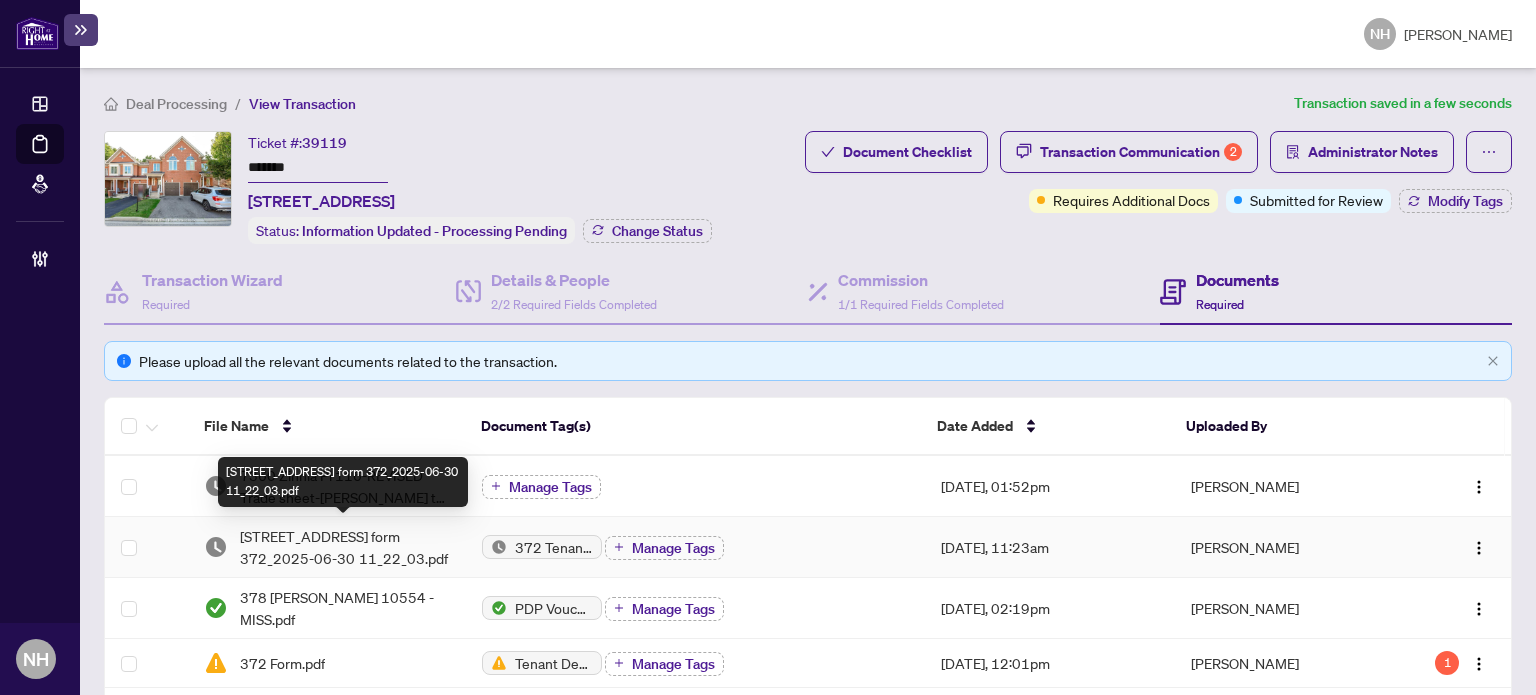 click on "[STREET_ADDRESS] form 372_2025-06-30 11_22_03.pdf" at bounding box center (345, 547) 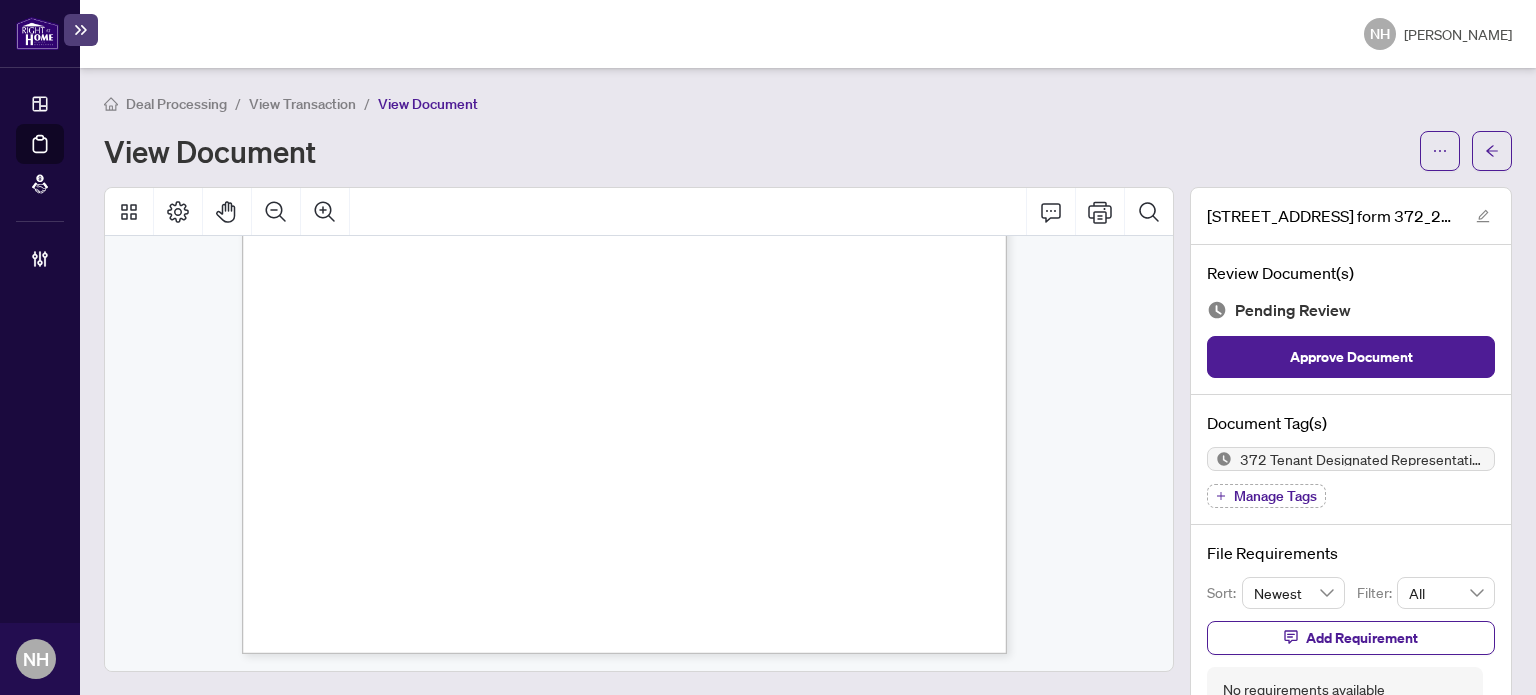 scroll, scrollTop: 4654, scrollLeft: 0, axis: vertical 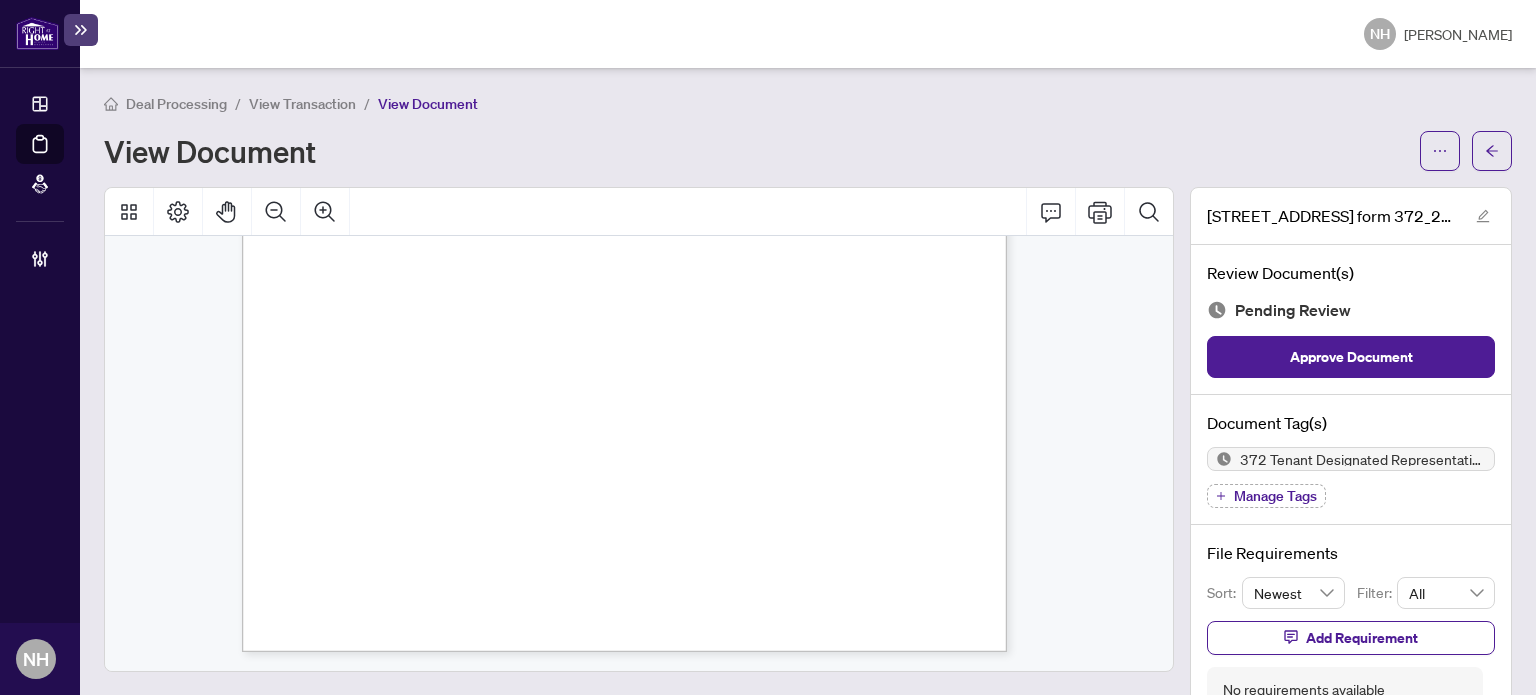 click on "Manage Tags" at bounding box center [1275, 496] 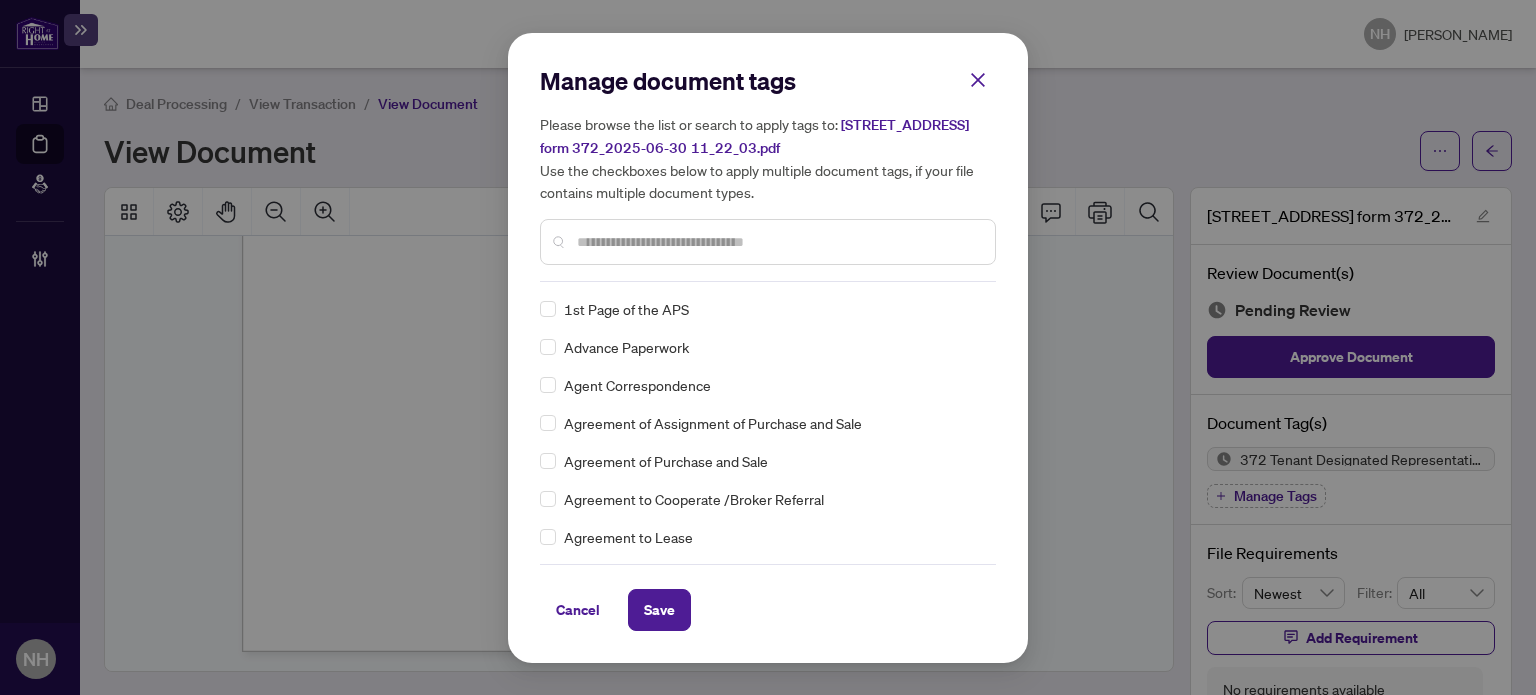 scroll, scrollTop: 0, scrollLeft: 0, axis: both 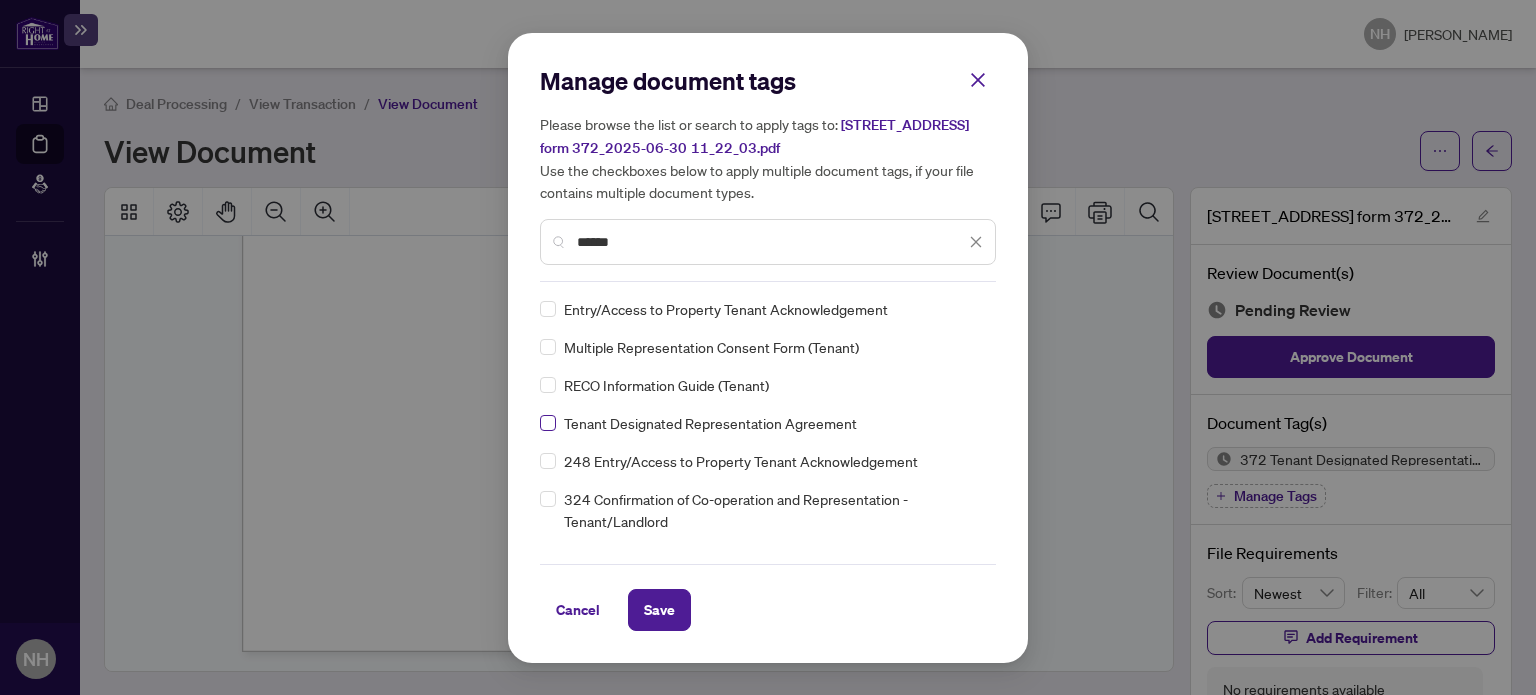 type on "******" 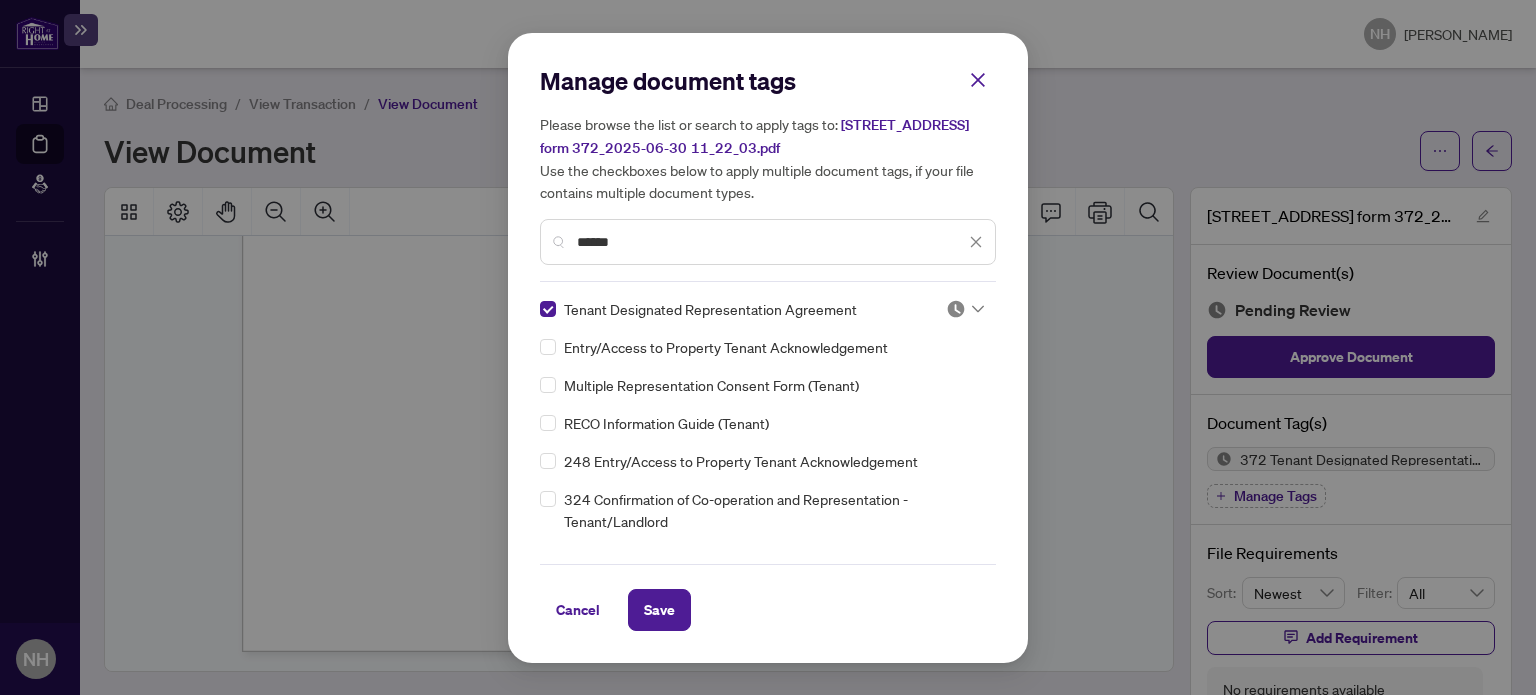 click at bounding box center (965, 309) 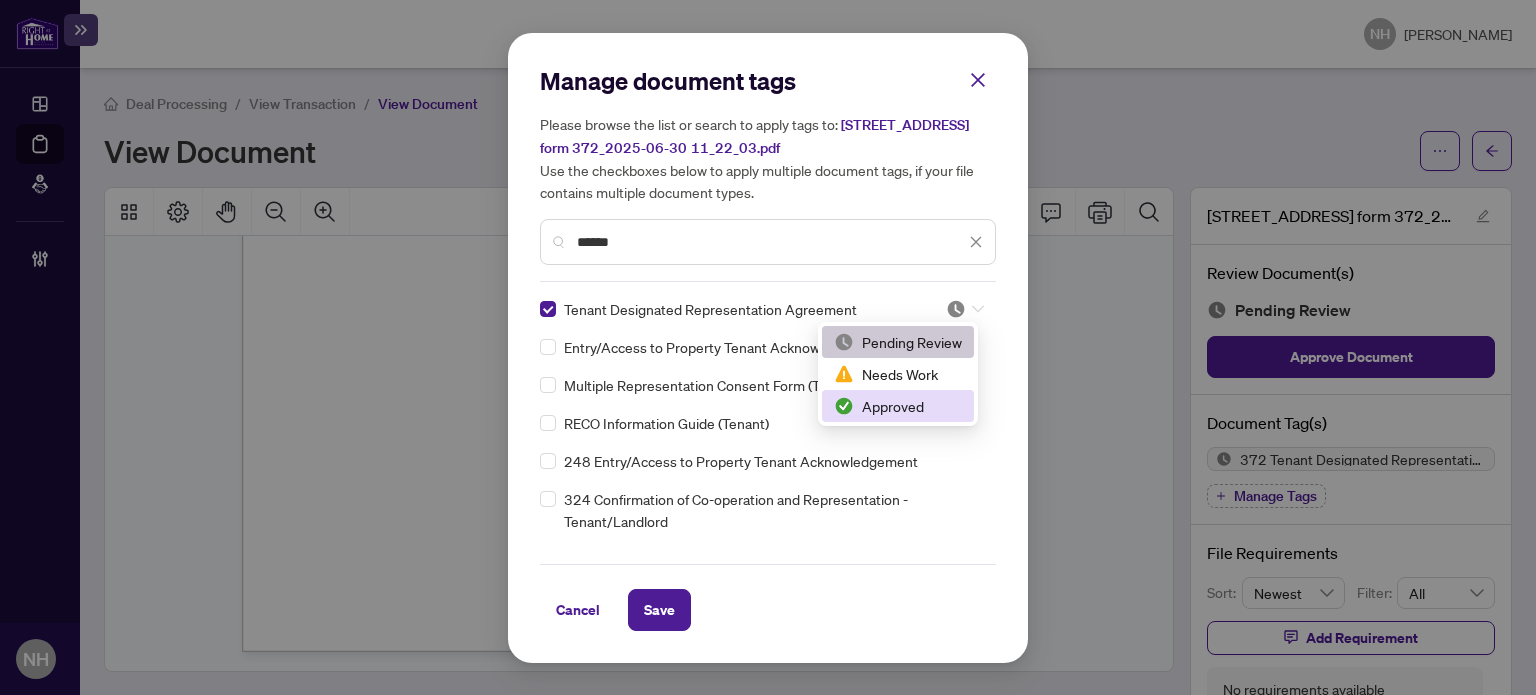 click on "Approved" at bounding box center [898, 406] 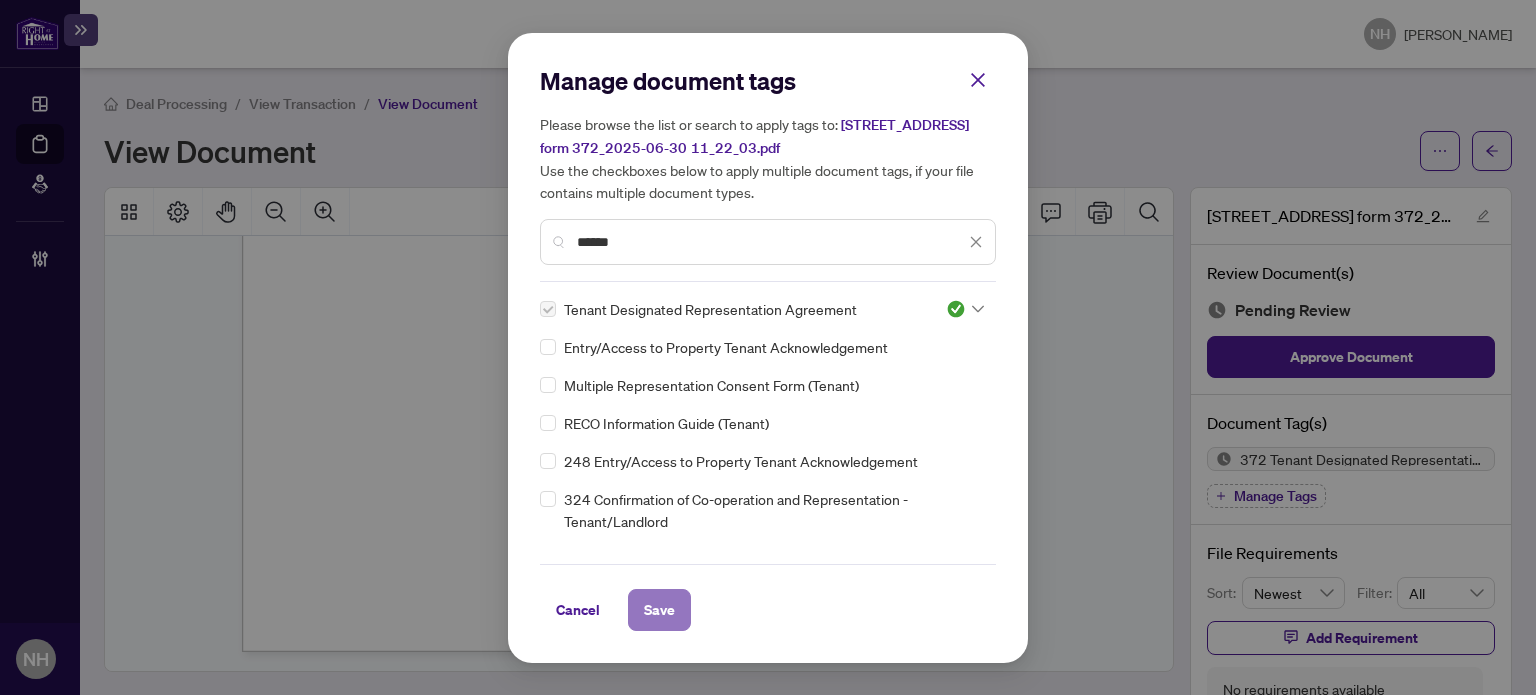 click on "Save" at bounding box center (659, 610) 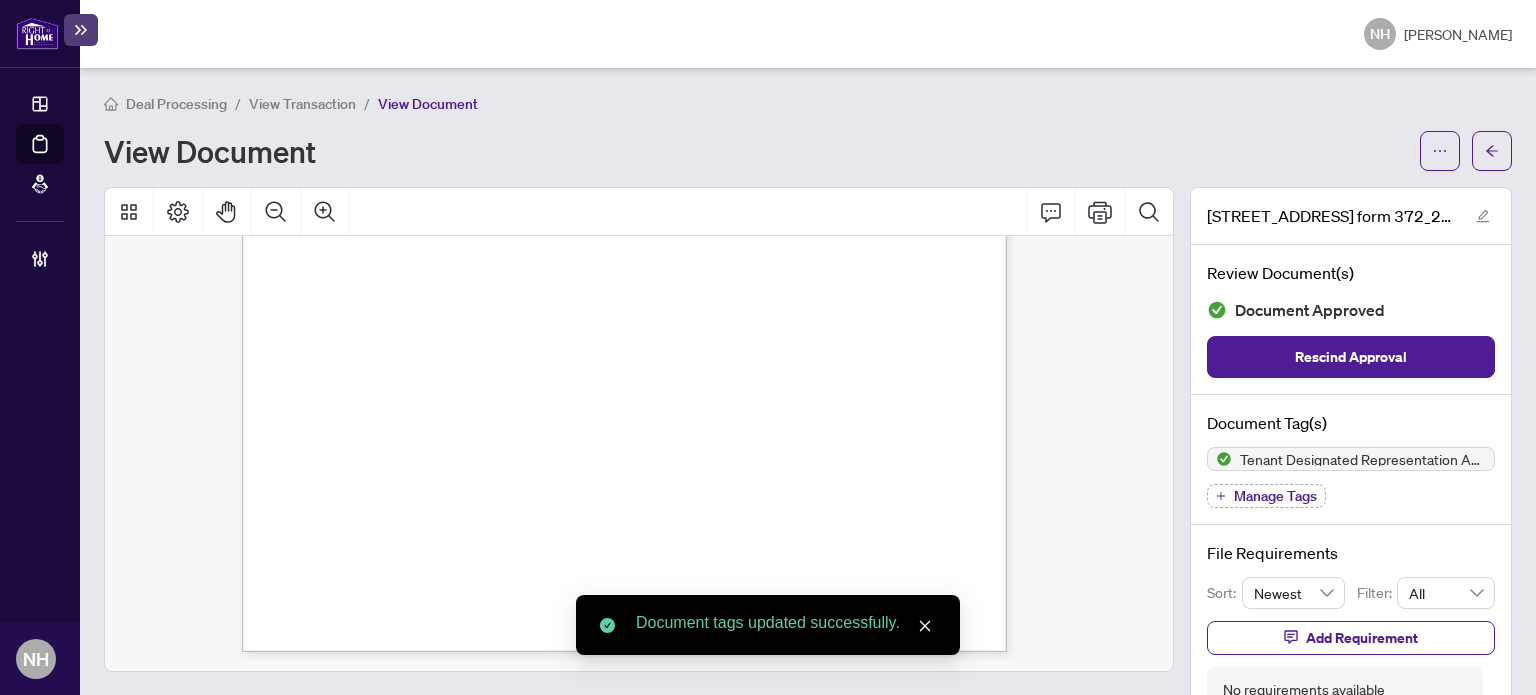click on "View Transaction" at bounding box center [302, 104] 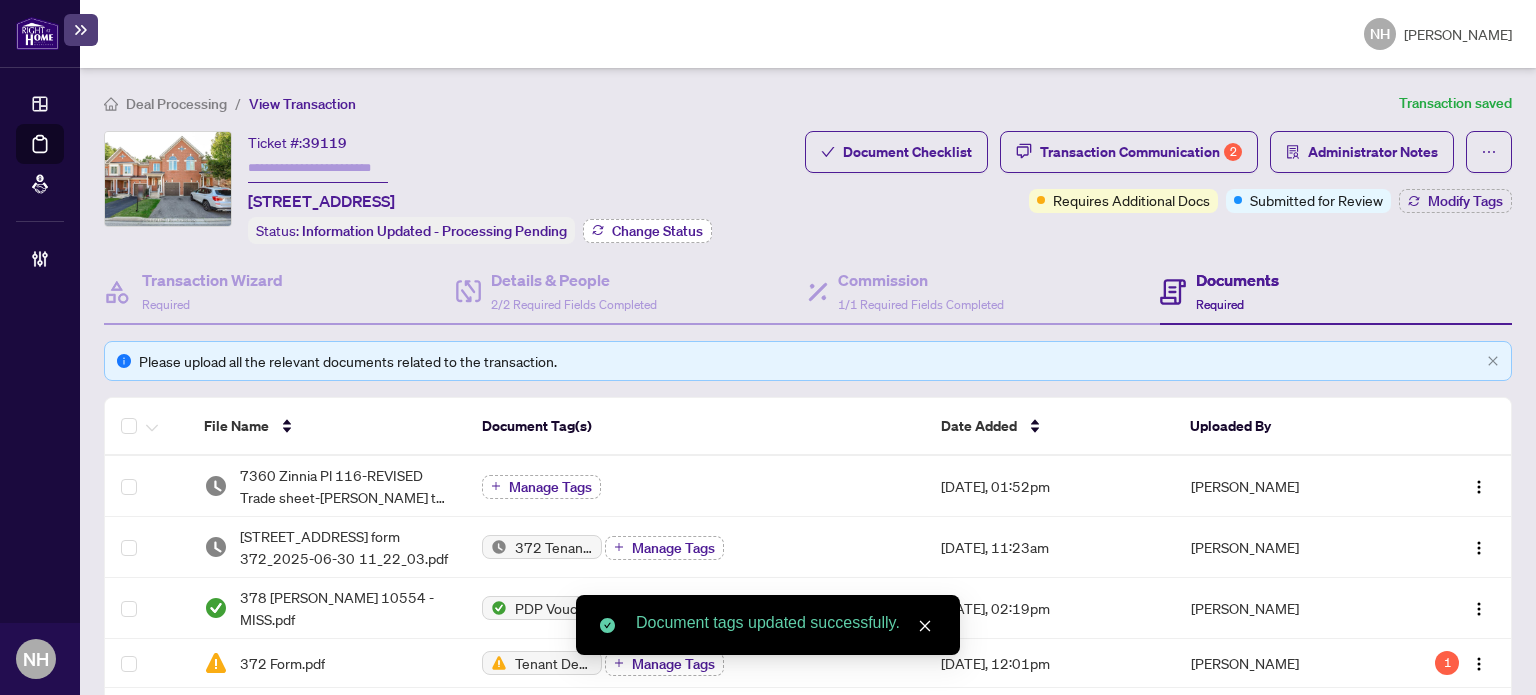 type on "*******" 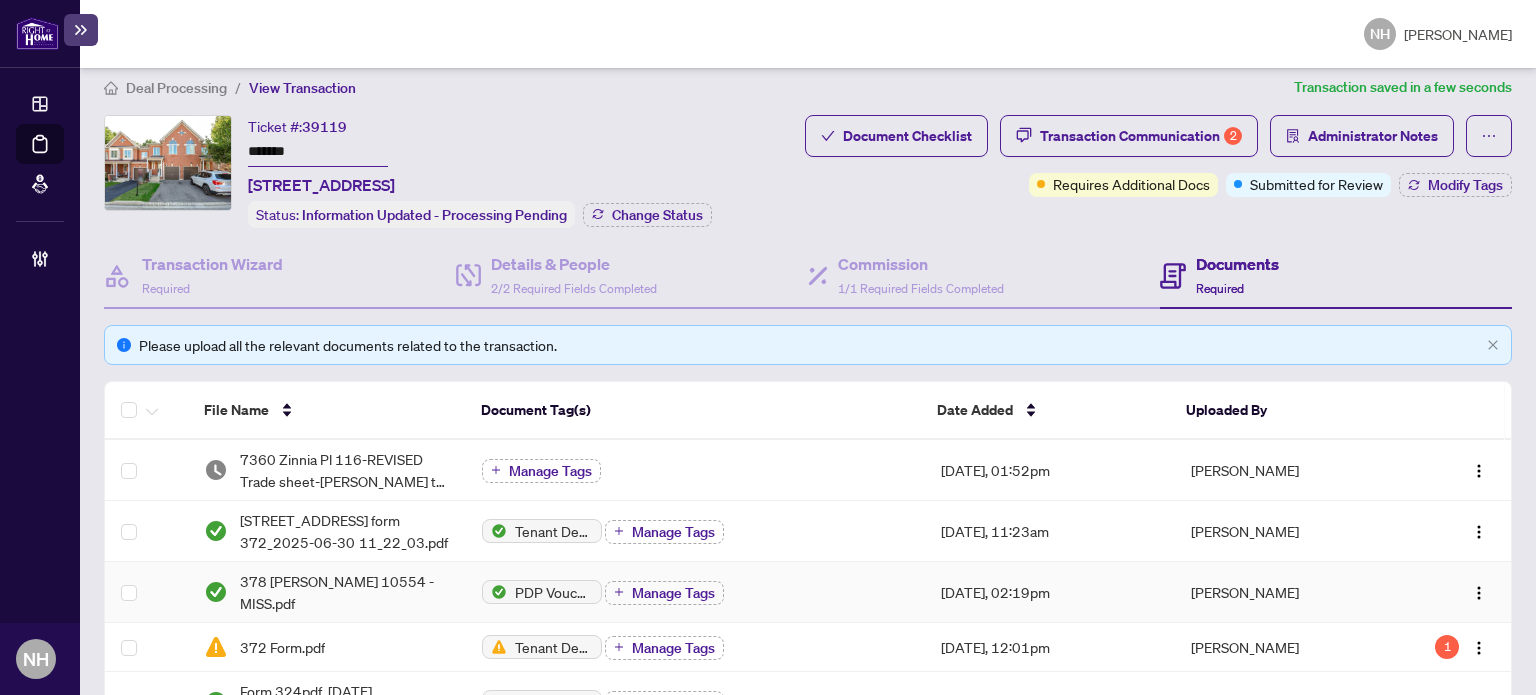 scroll, scrollTop: 0, scrollLeft: 0, axis: both 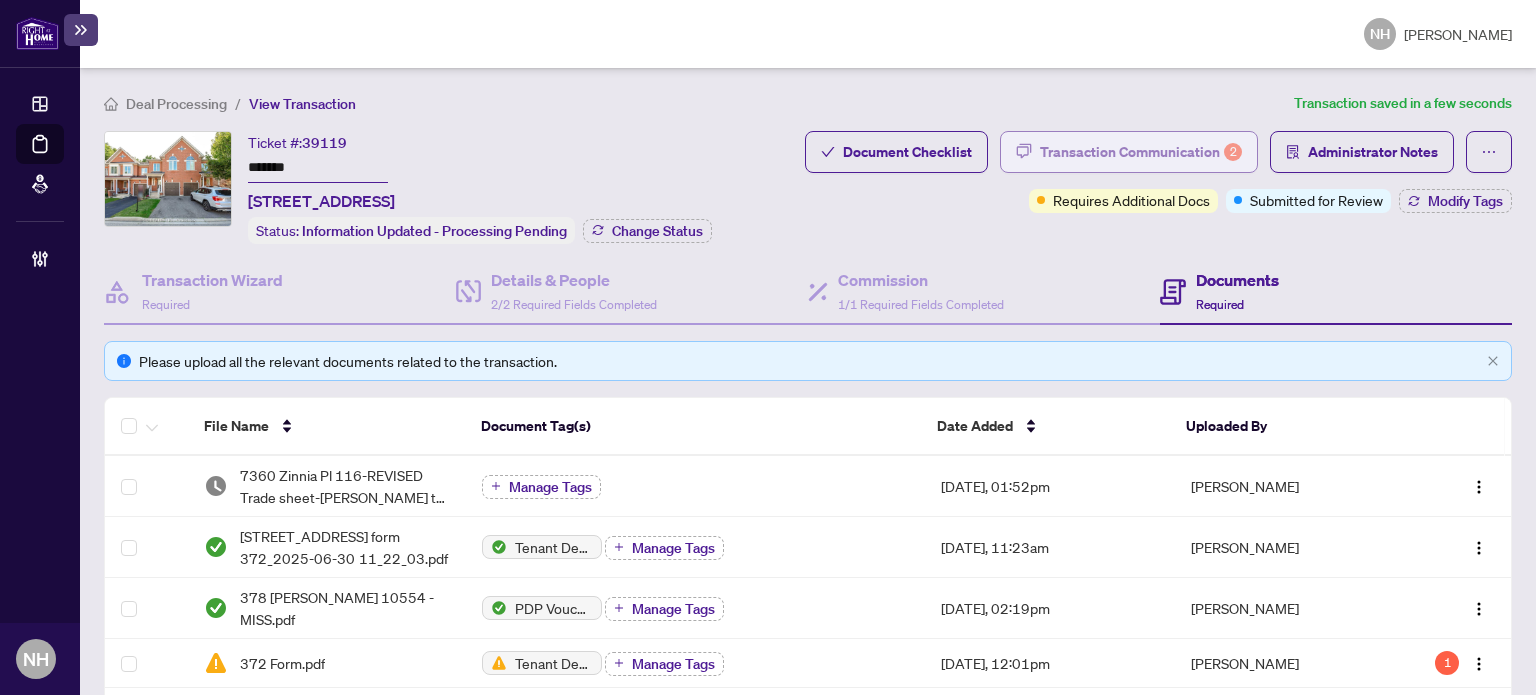 click on "Transaction Communication 2" at bounding box center [1141, 152] 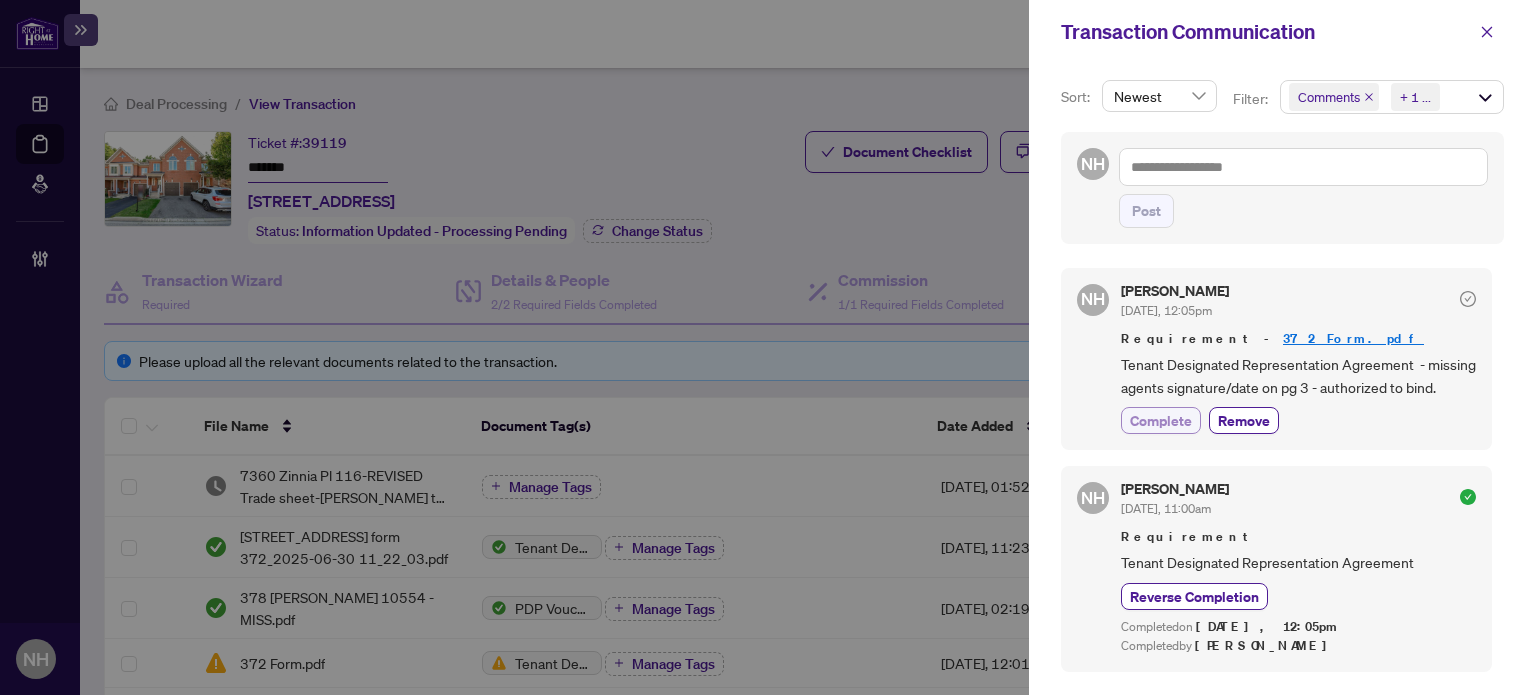 click on "Complete" at bounding box center [1161, 420] 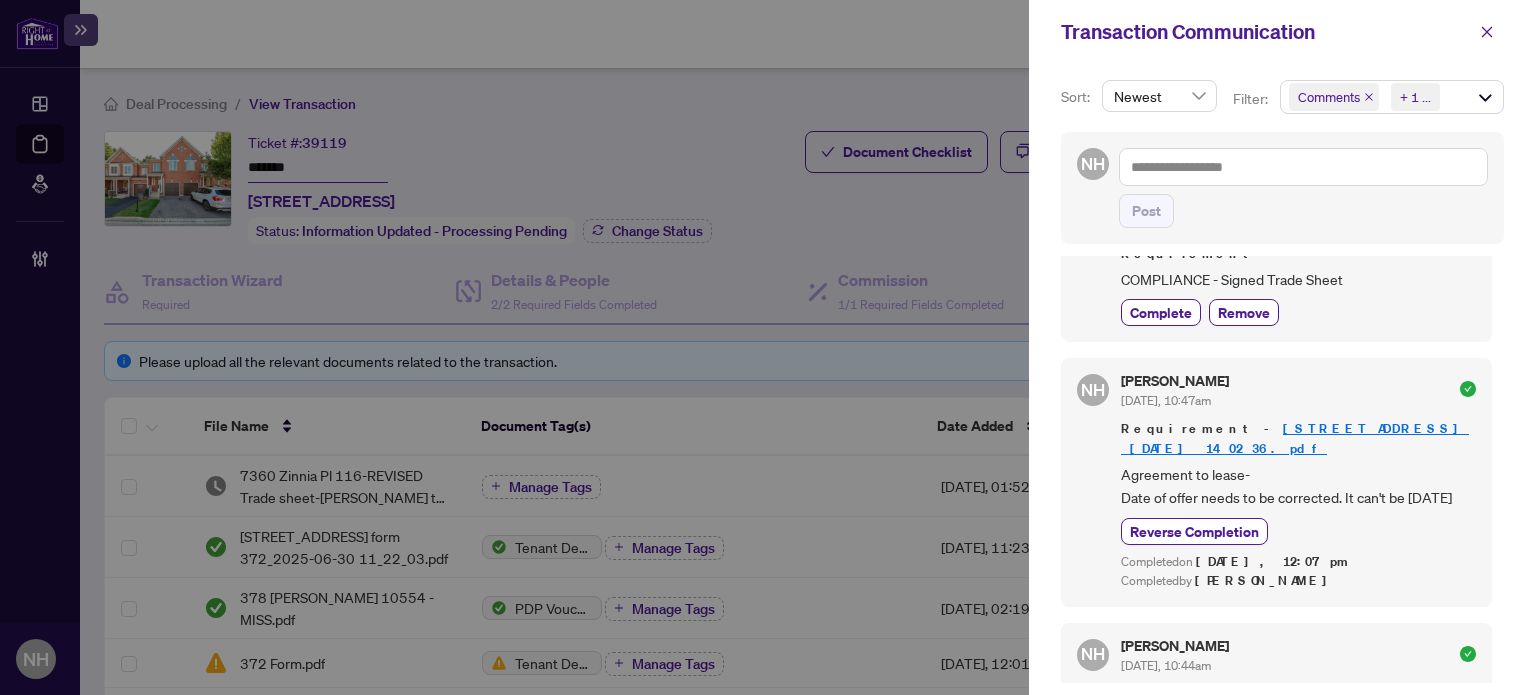 scroll, scrollTop: 795, scrollLeft: 0, axis: vertical 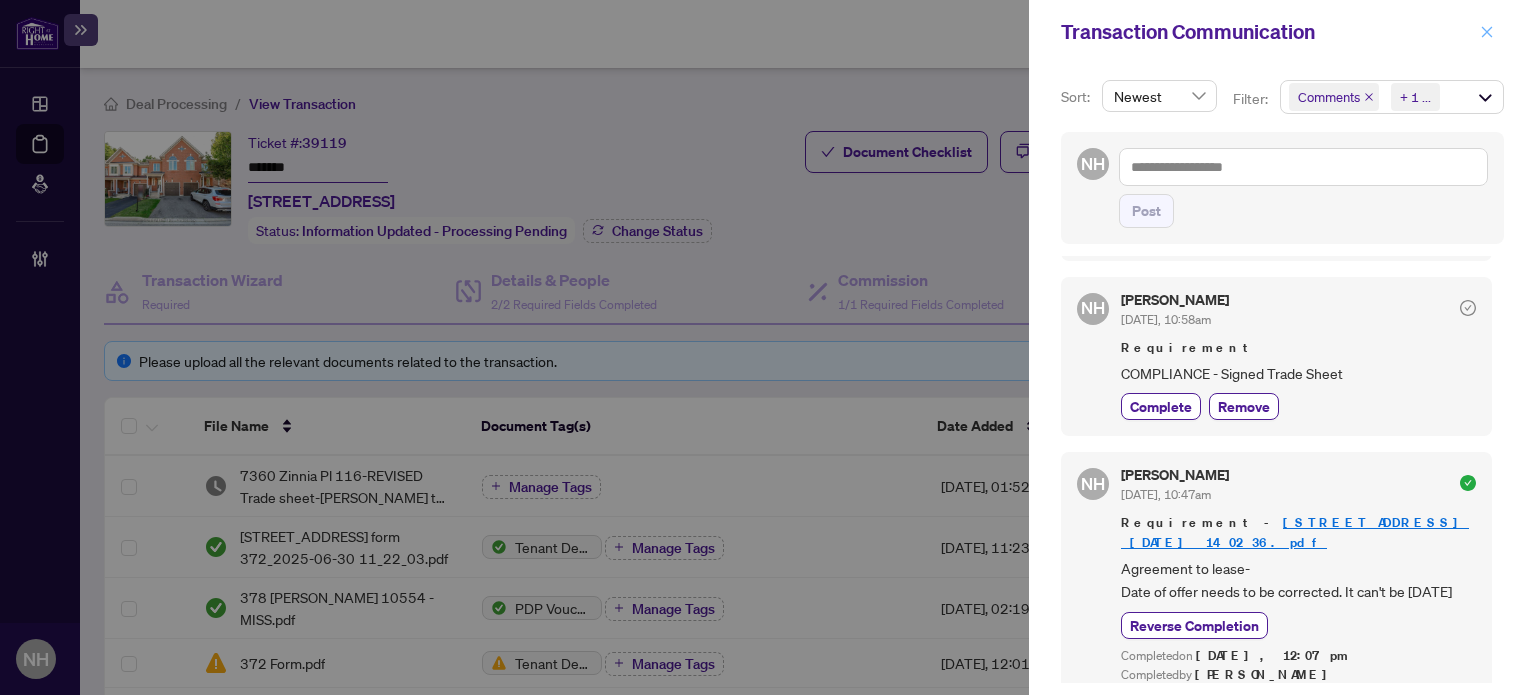 click at bounding box center [1487, 32] 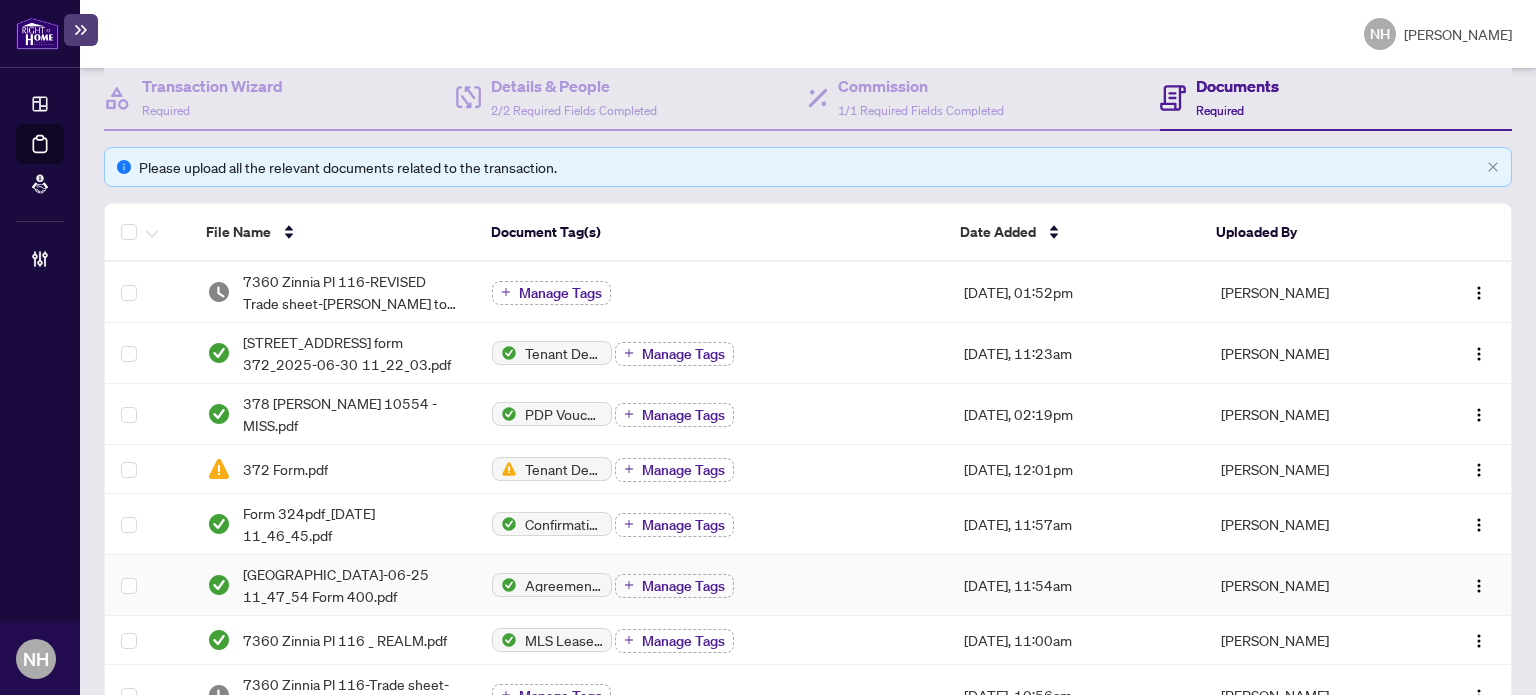 scroll, scrollTop: 300, scrollLeft: 0, axis: vertical 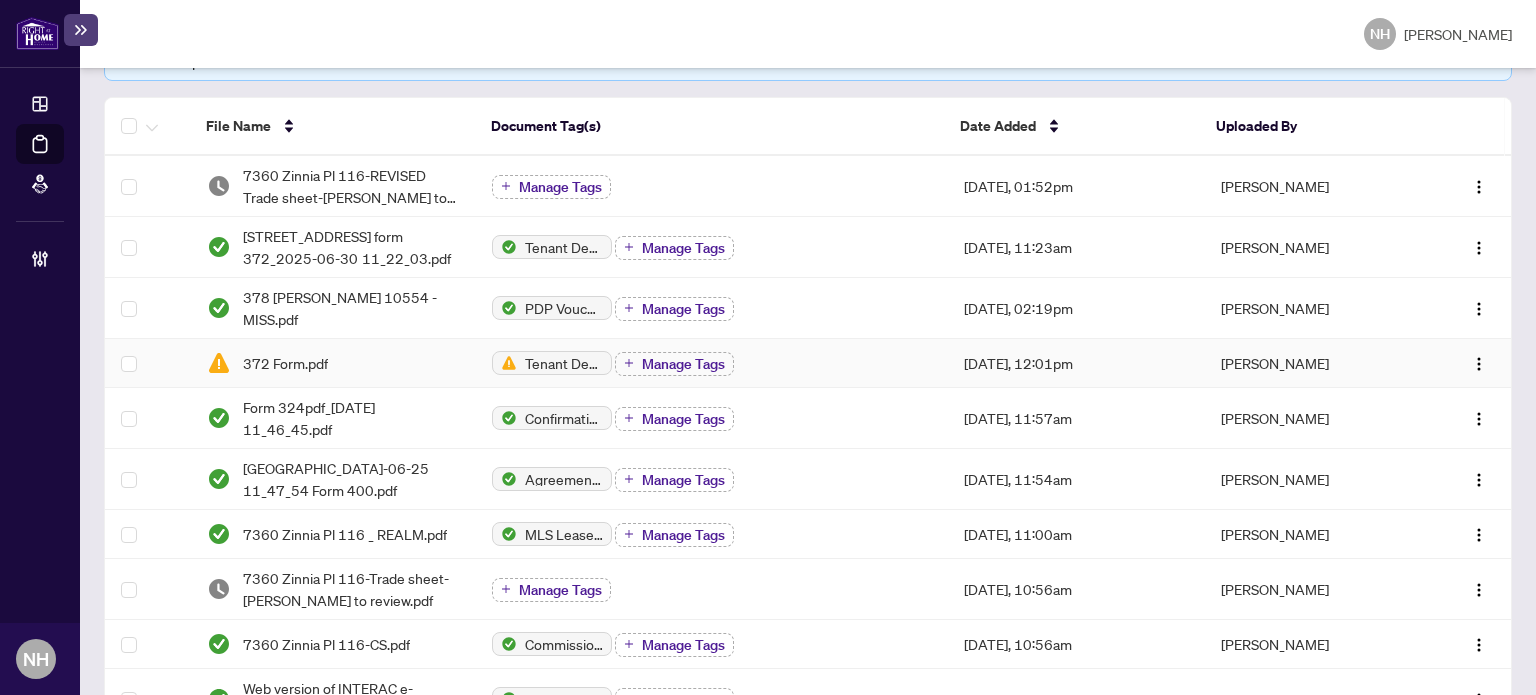 click on "372 Form.pdf" at bounding box center [285, 363] 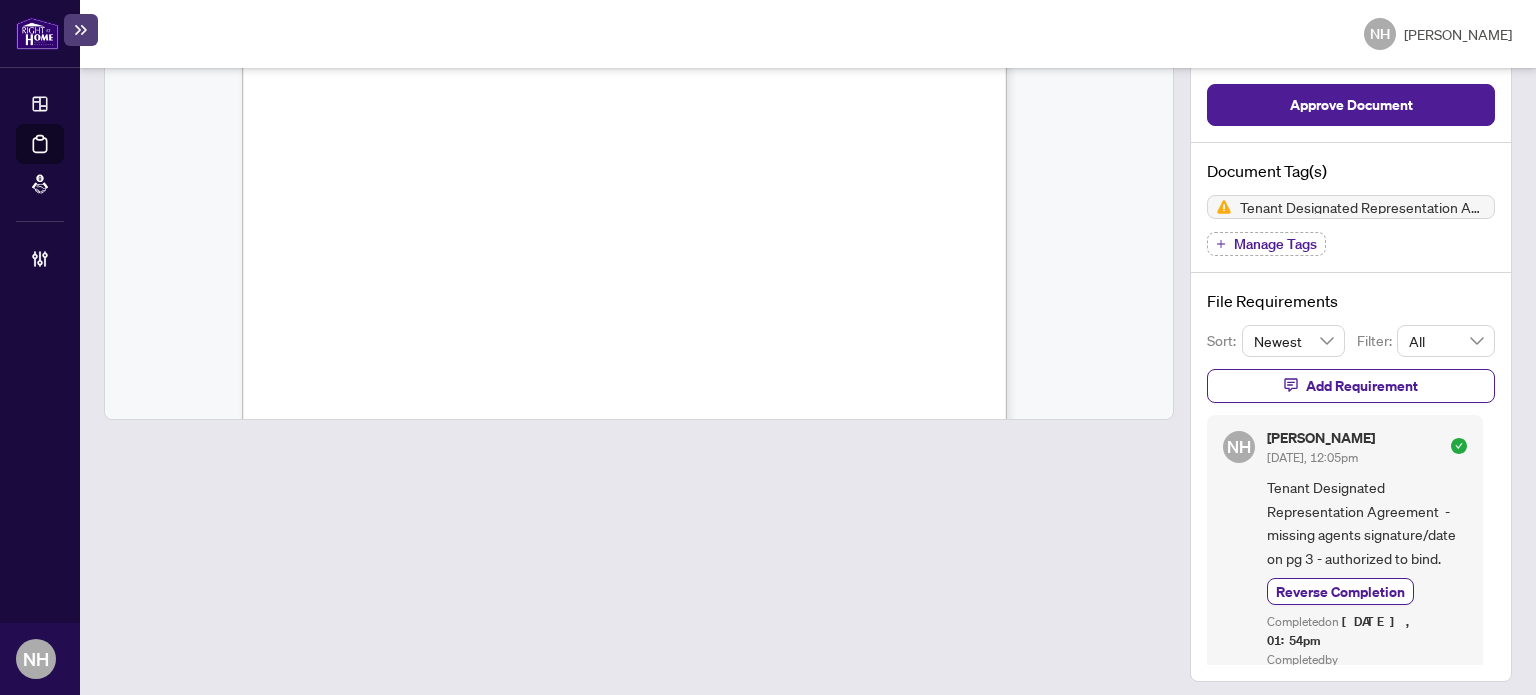 scroll, scrollTop: 52, scrollLeft: 0, axis: vertical 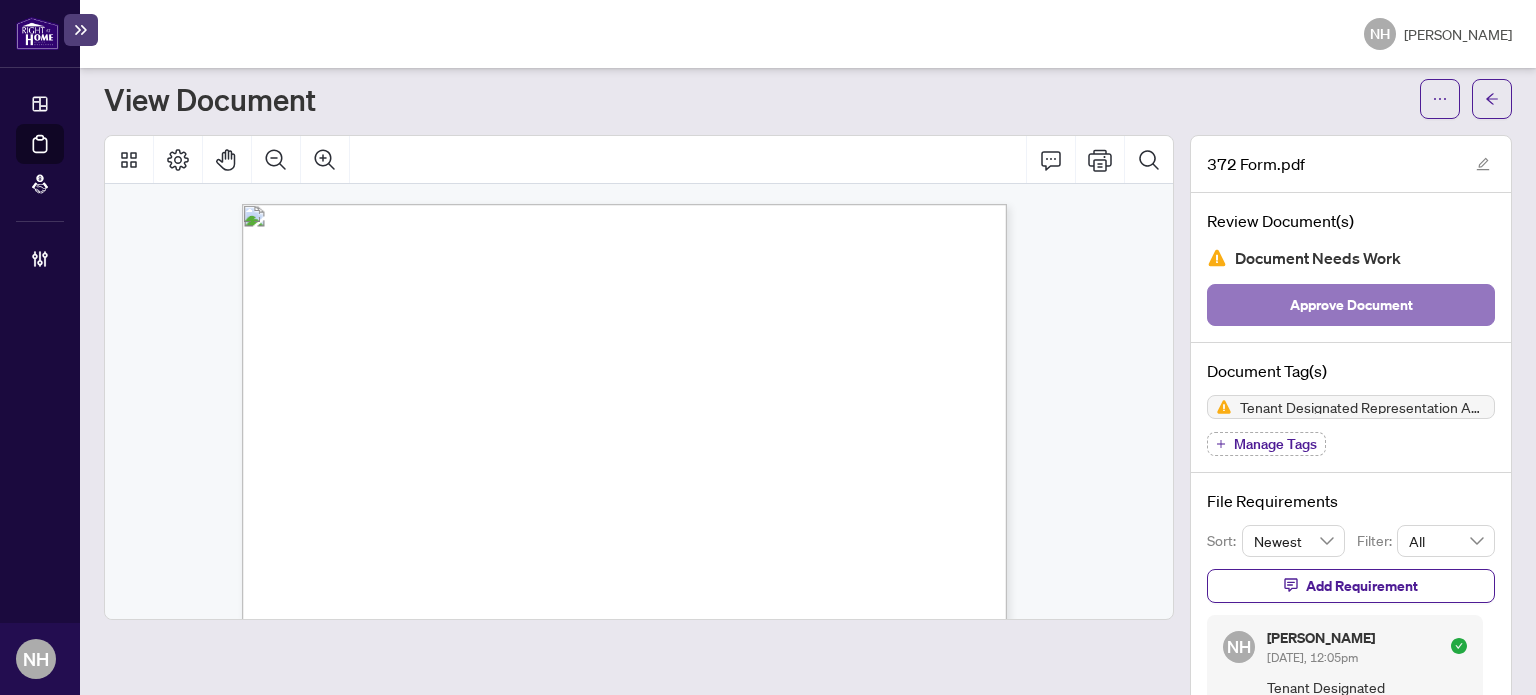 click on "Approve Document" at bounding box center (1351, 305) 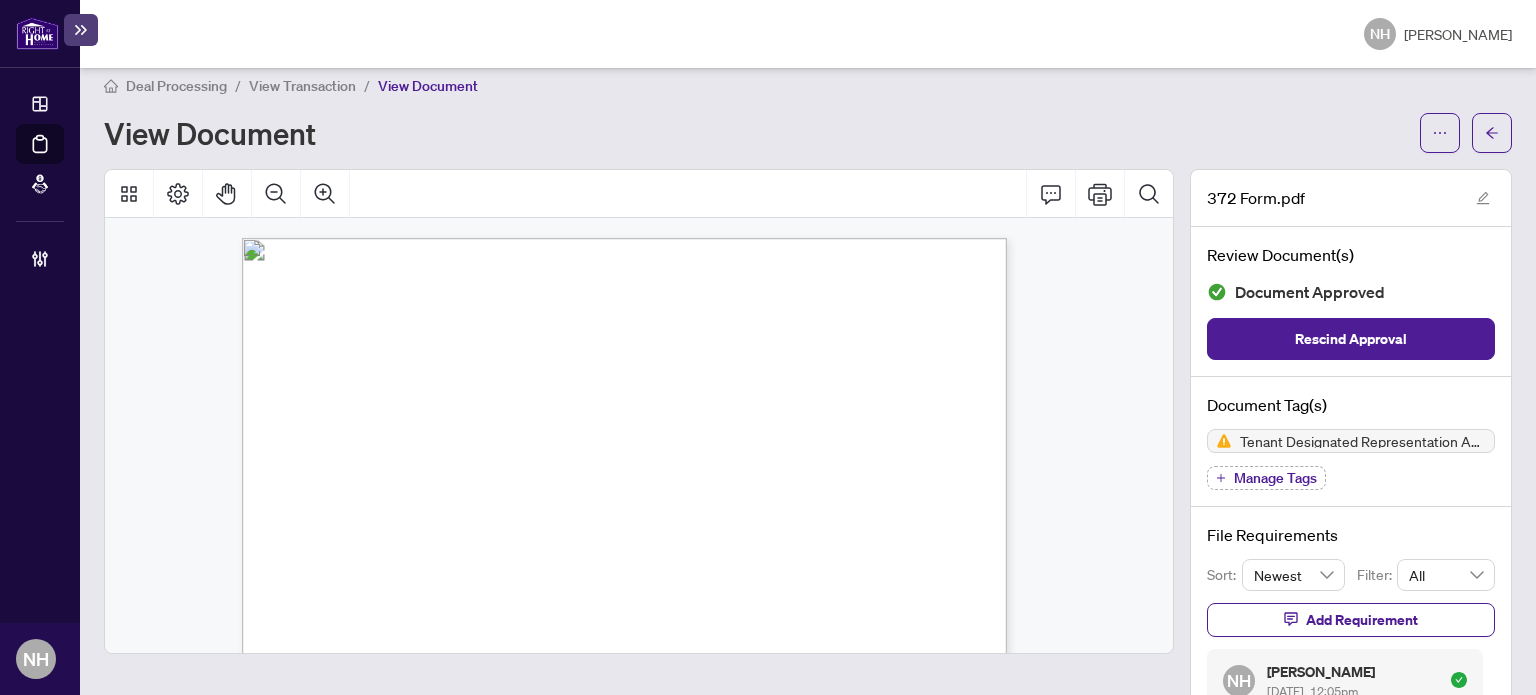scroll, scrollTop: 0, scrollLeft: 0, axis: both 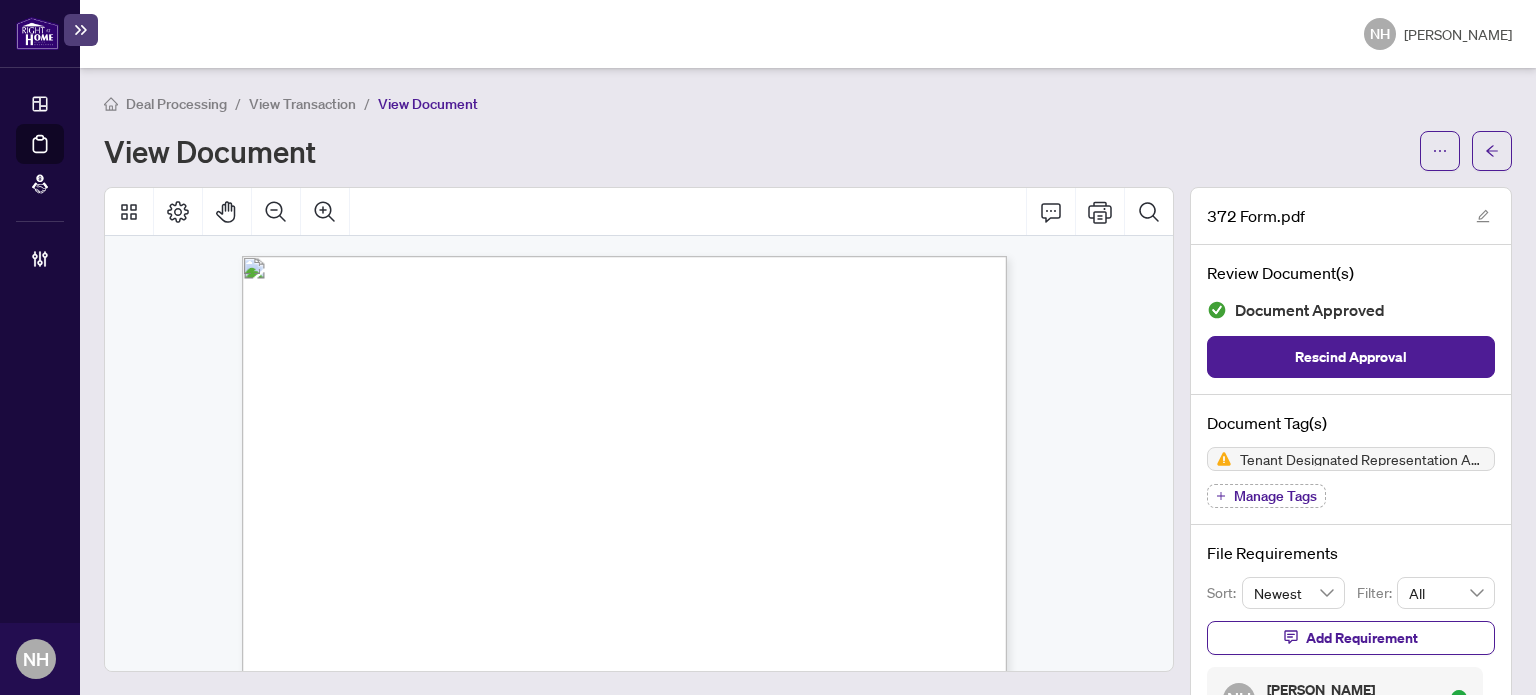 click on "View Transaction" at bounding box center [302, 104] 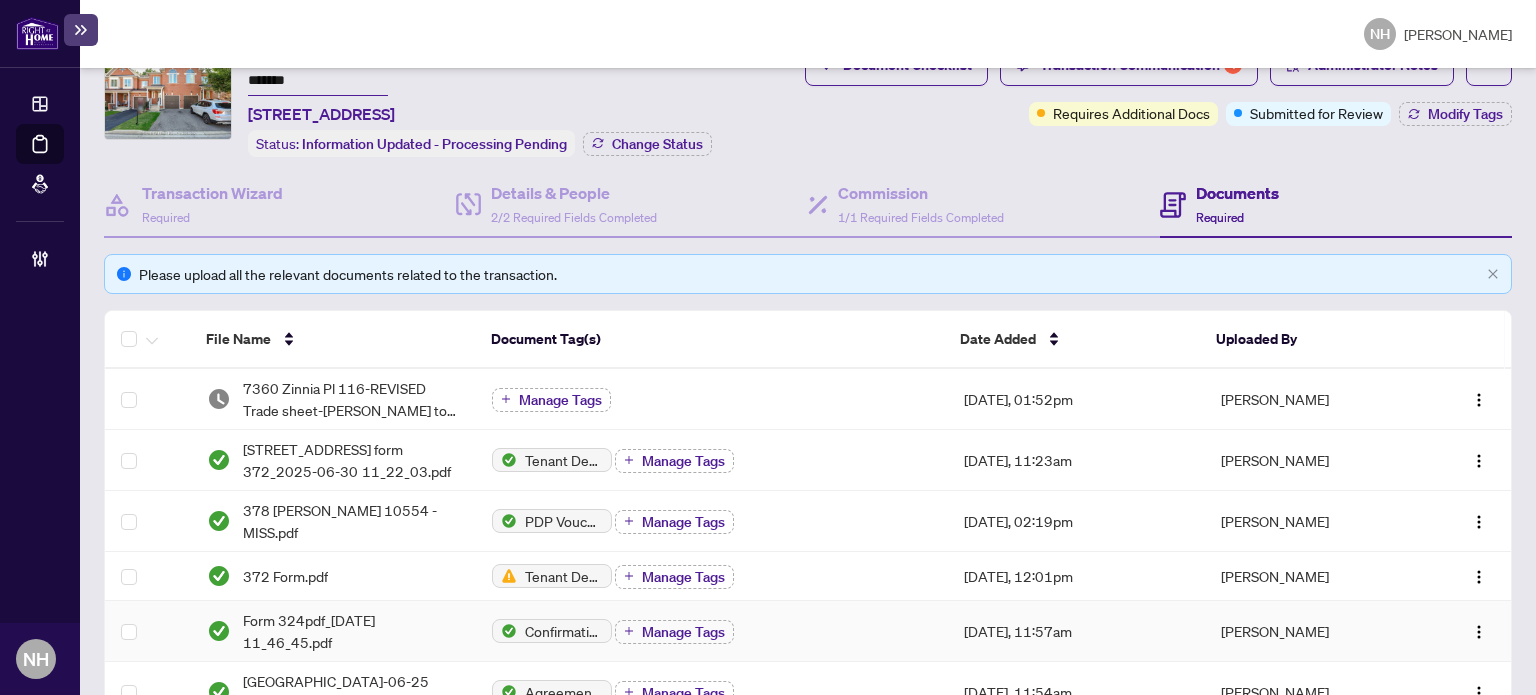 scroll, scrollTop: 0, scrollLeft: 0, axis: both 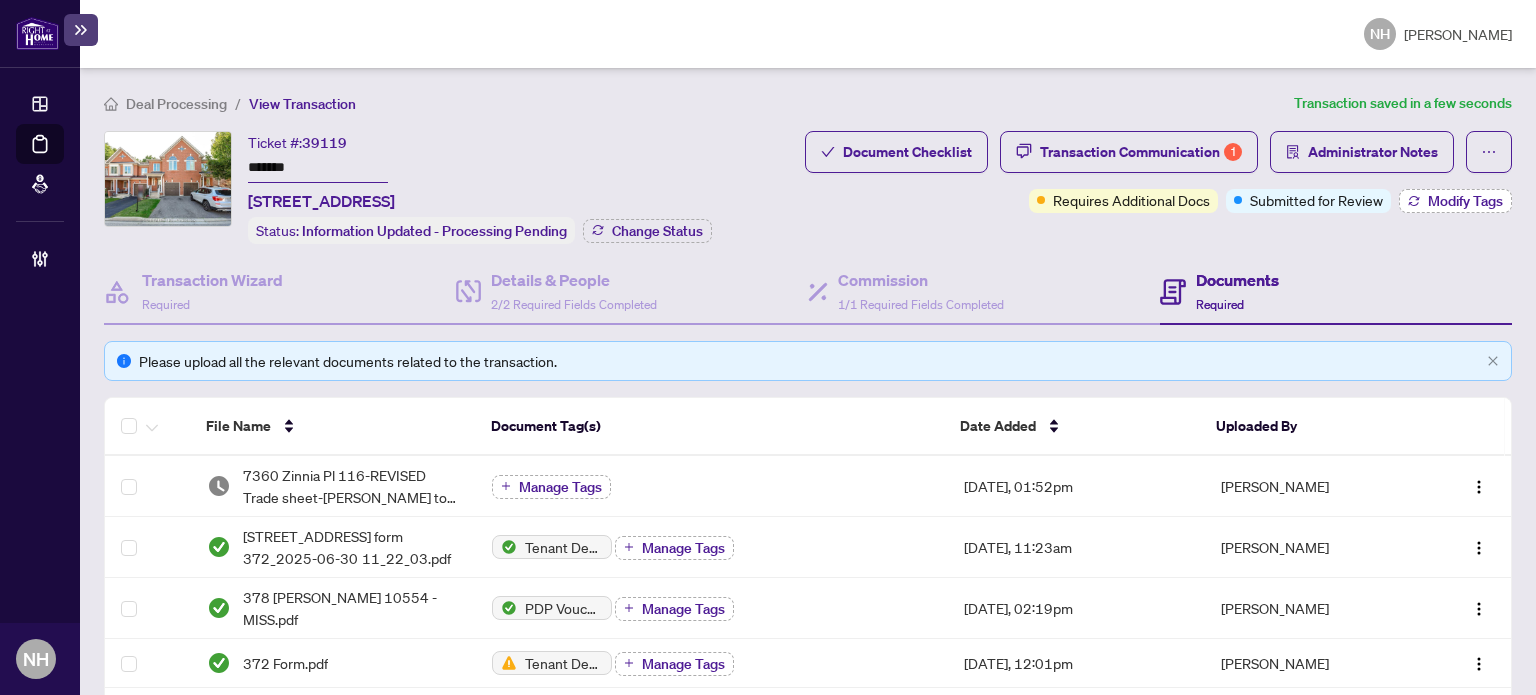 click on "Modify Tags" at bounding box center [1455, 201] 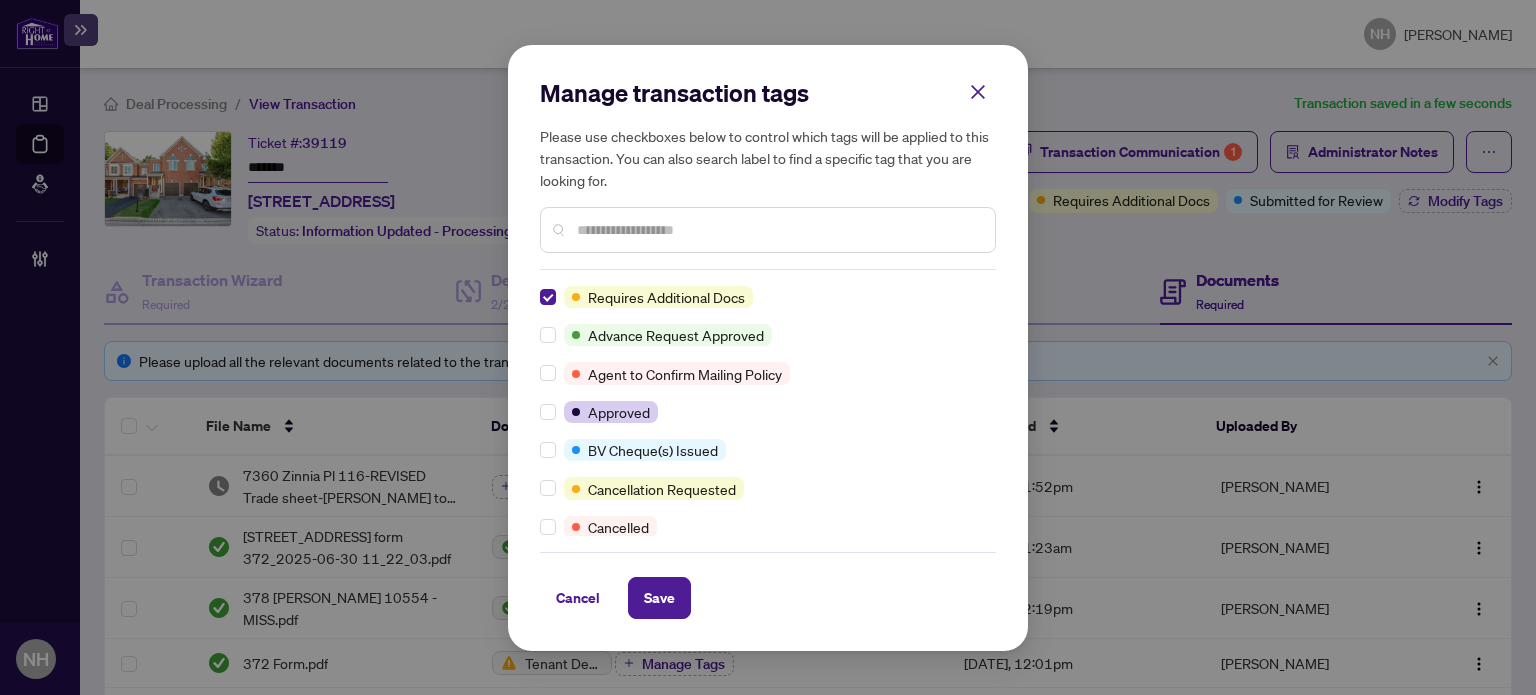 scroll, scrollTop: 0, scrollLeft: 0, axis: both 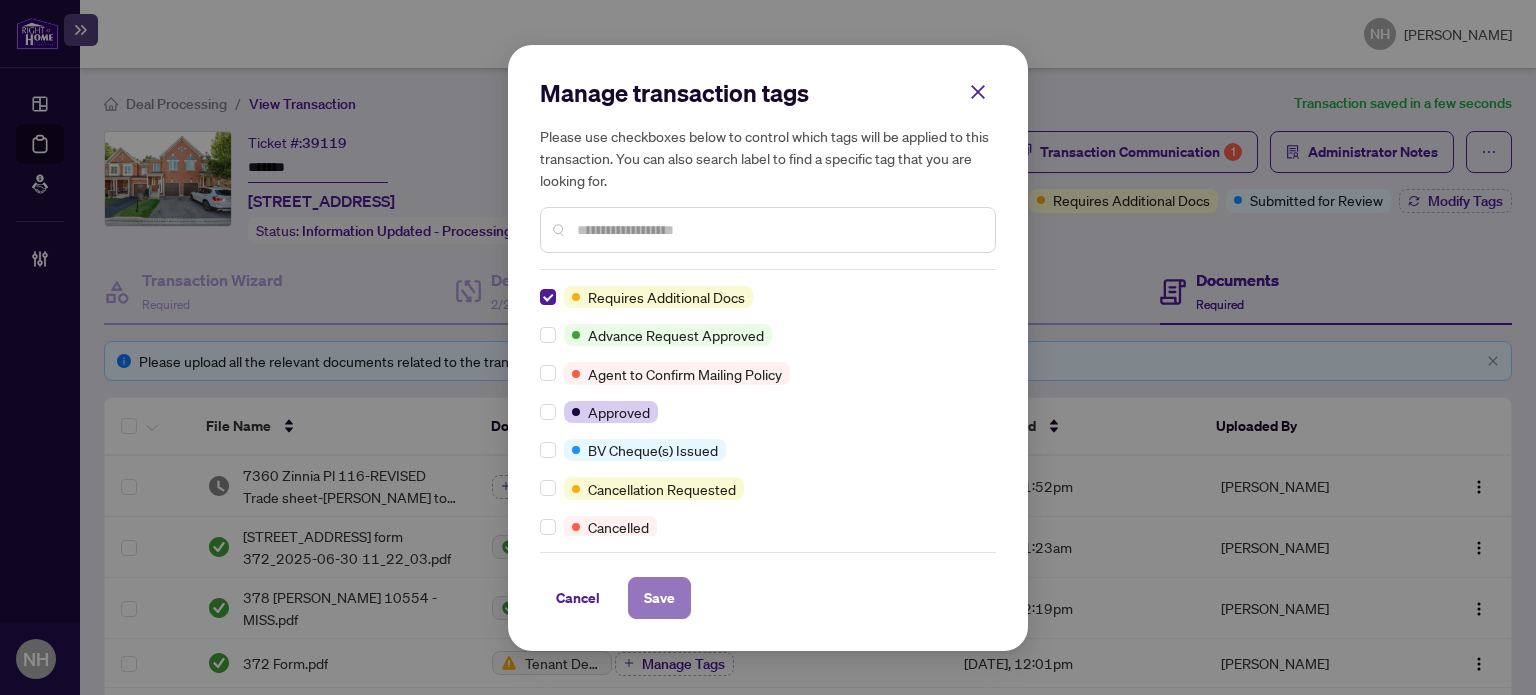 click on "Save" at bounding box center (659, 598) 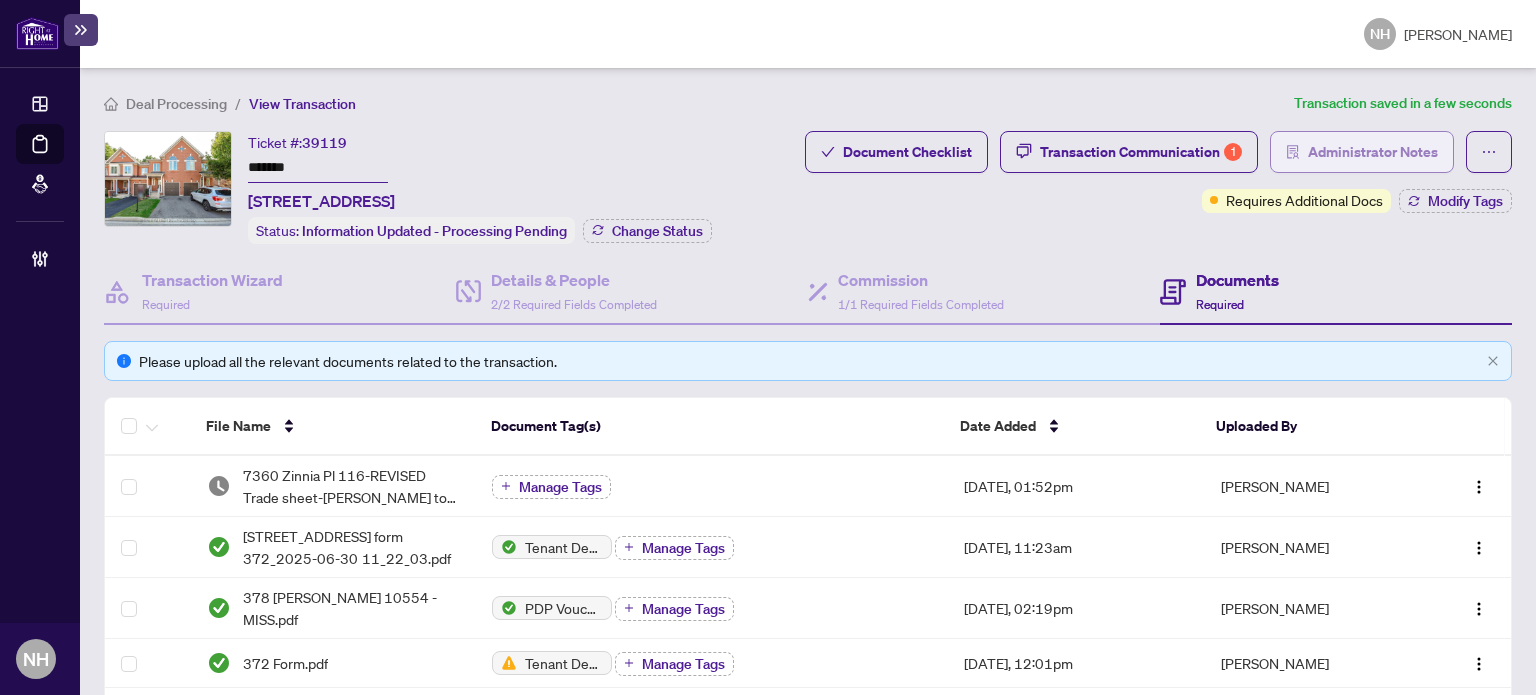 click on "Administrator Notes" at bounding box center (1373, 152) 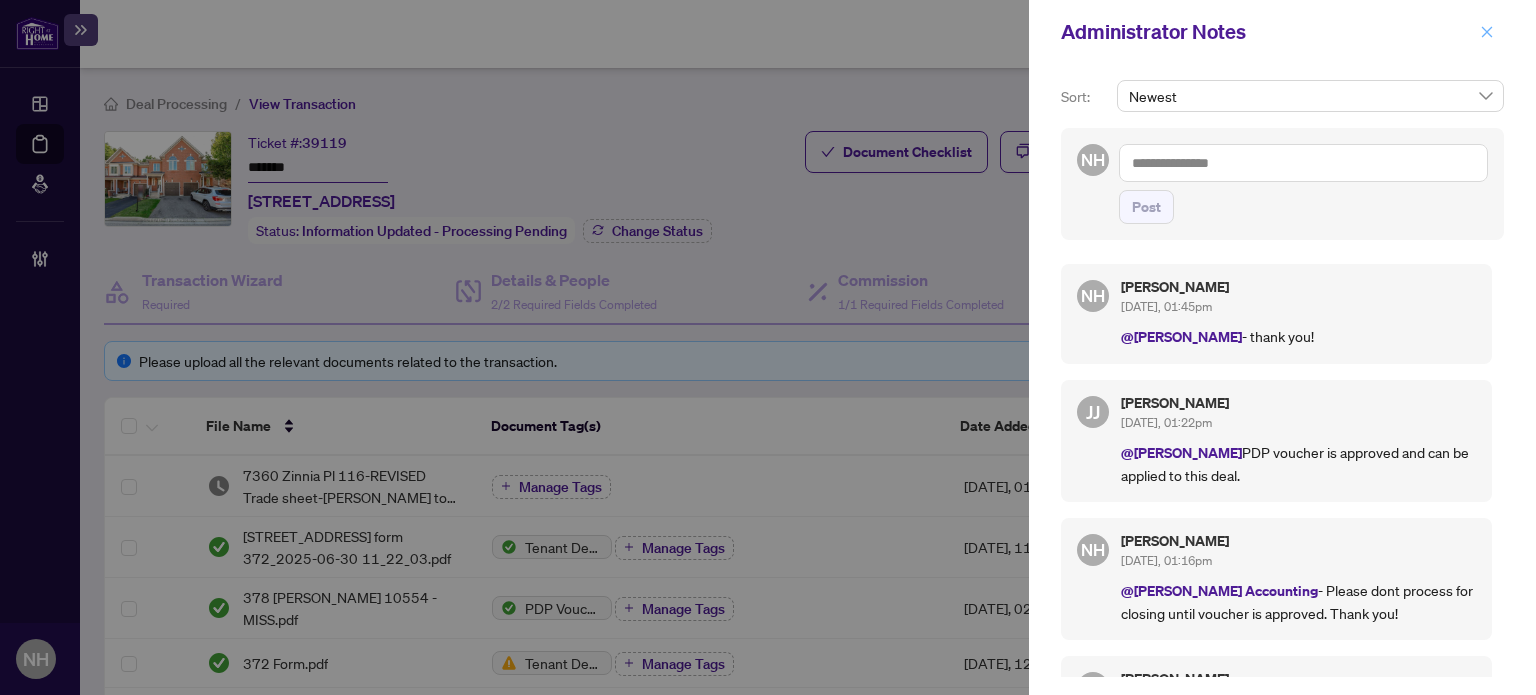 click 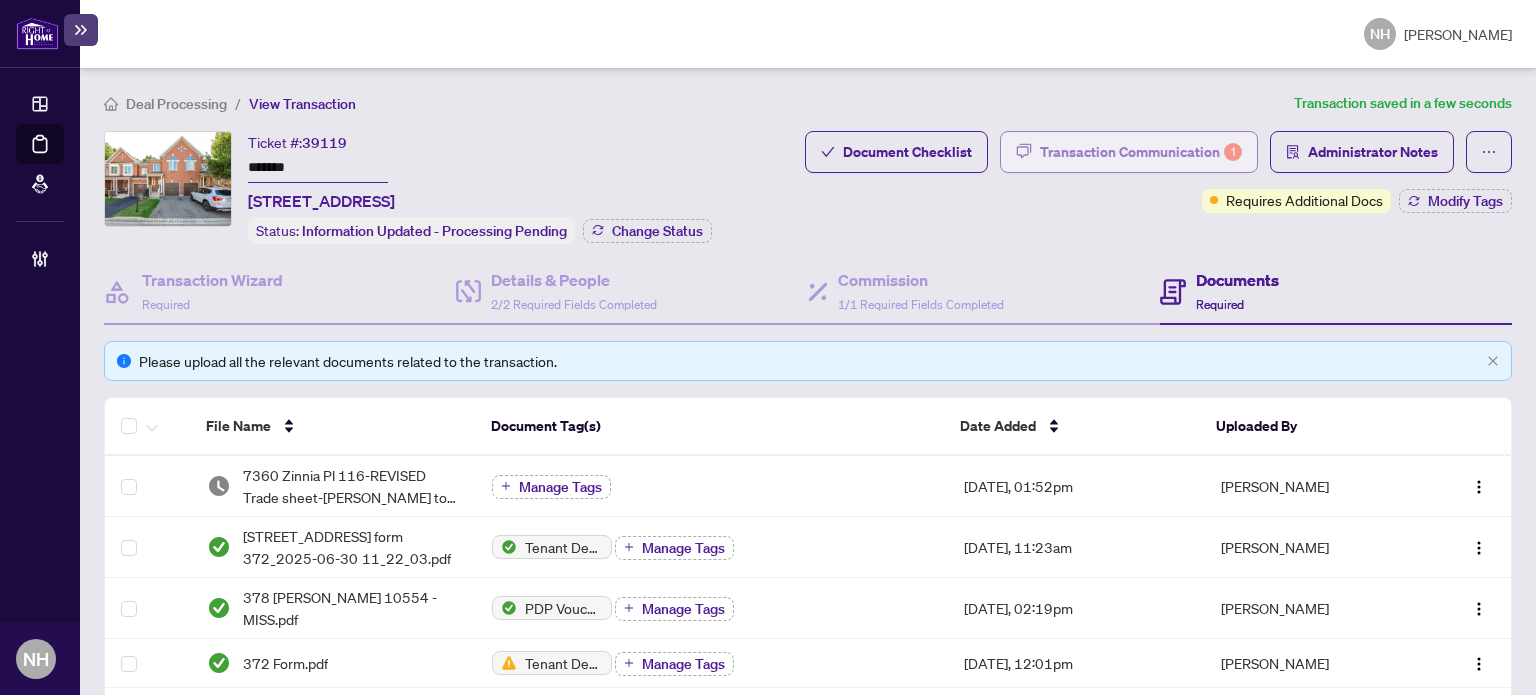 click on "Transaction Communication 1" at bounding box center [1141, 152] 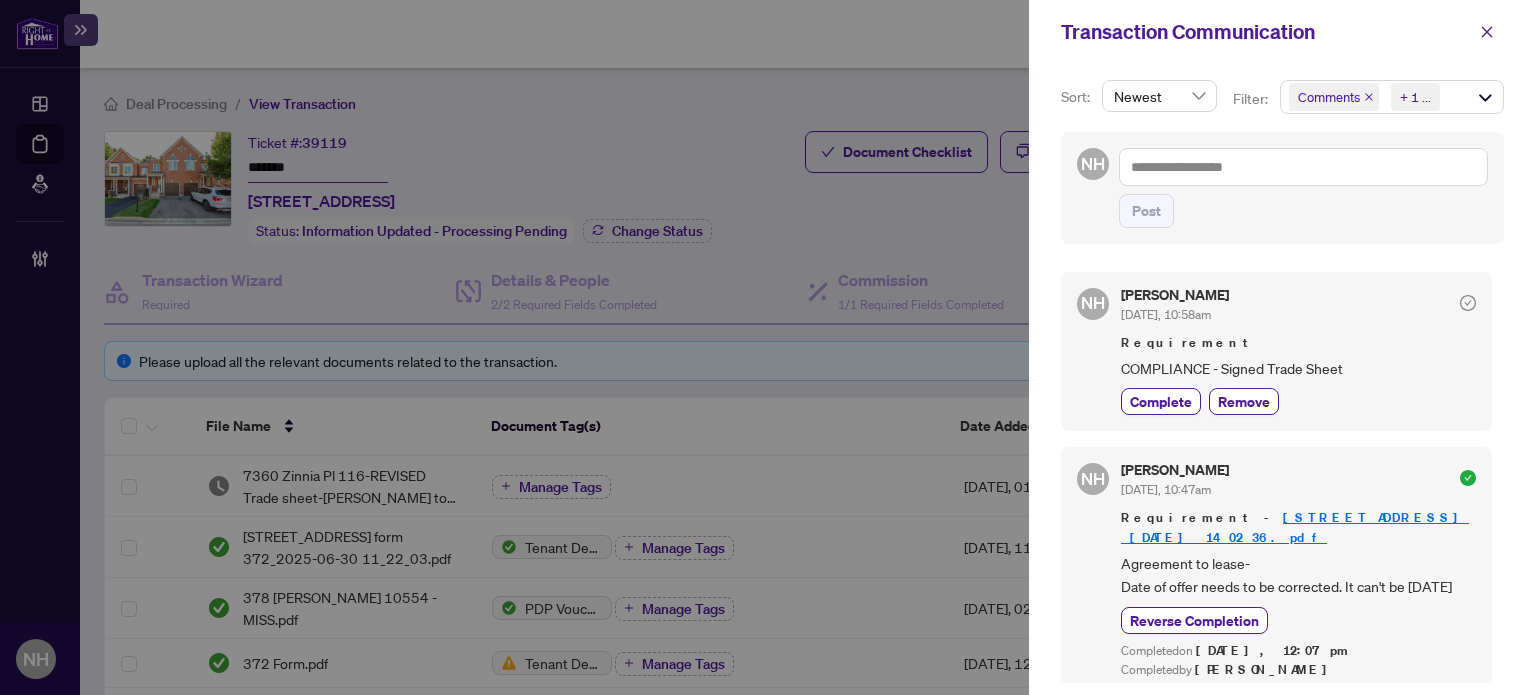 scroll, scrollTop: 1095, scrollLeft: 0, axis: vertical 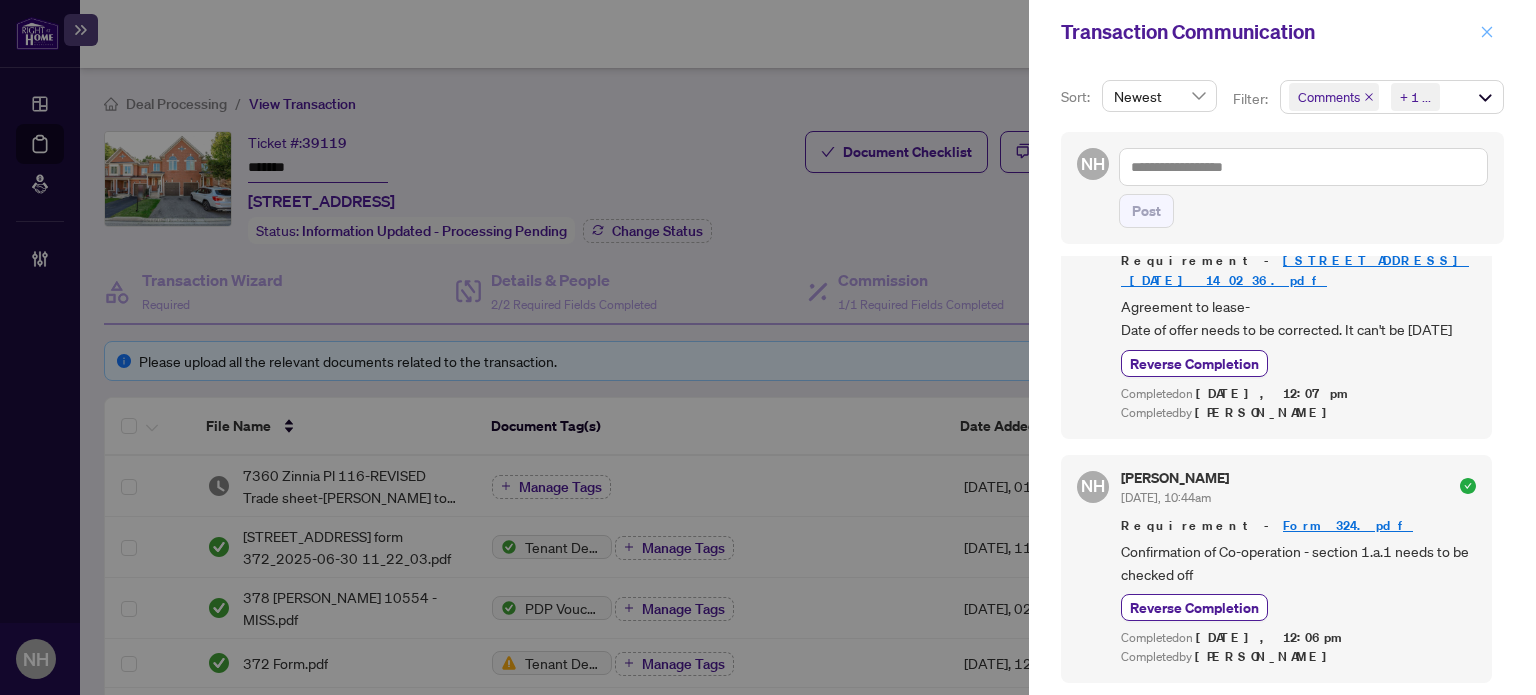 click 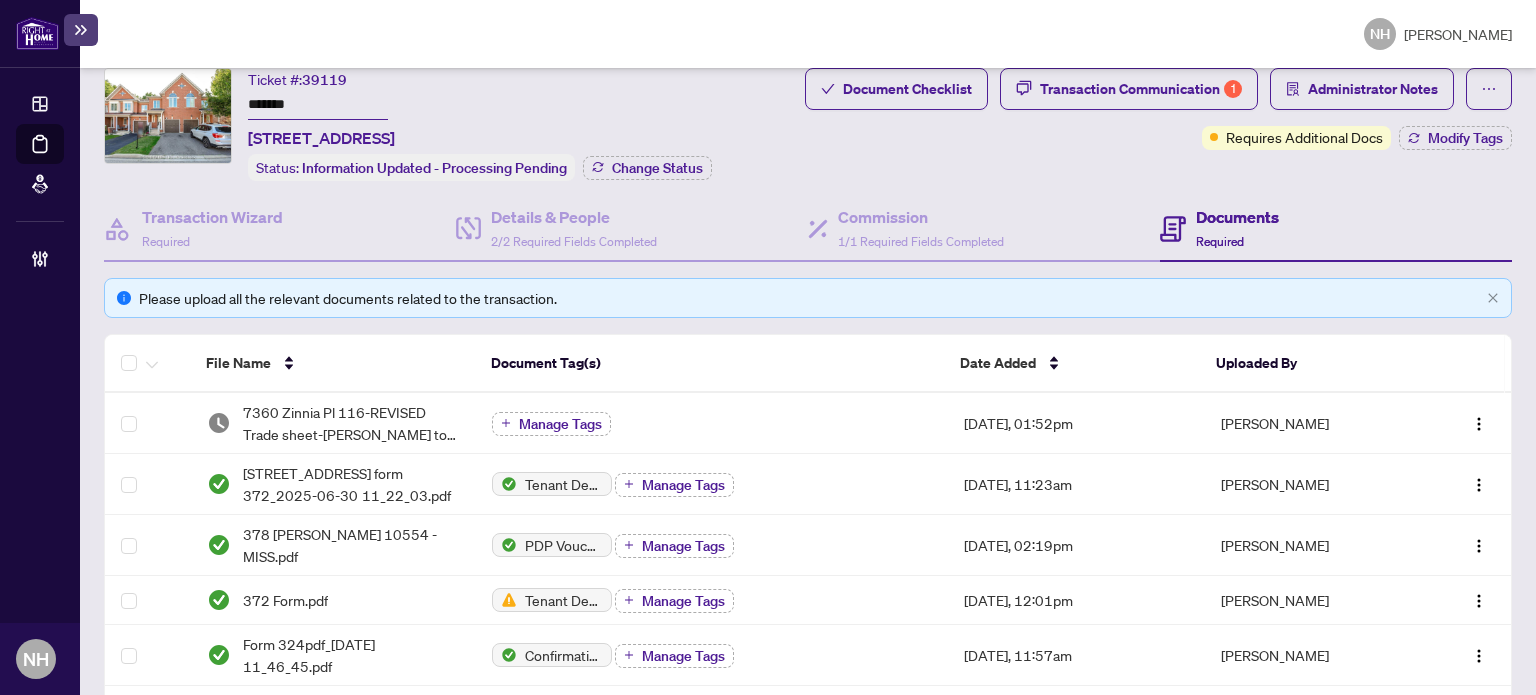 scroll, scrollTop: 0, scrollLeft: 0, axis: both 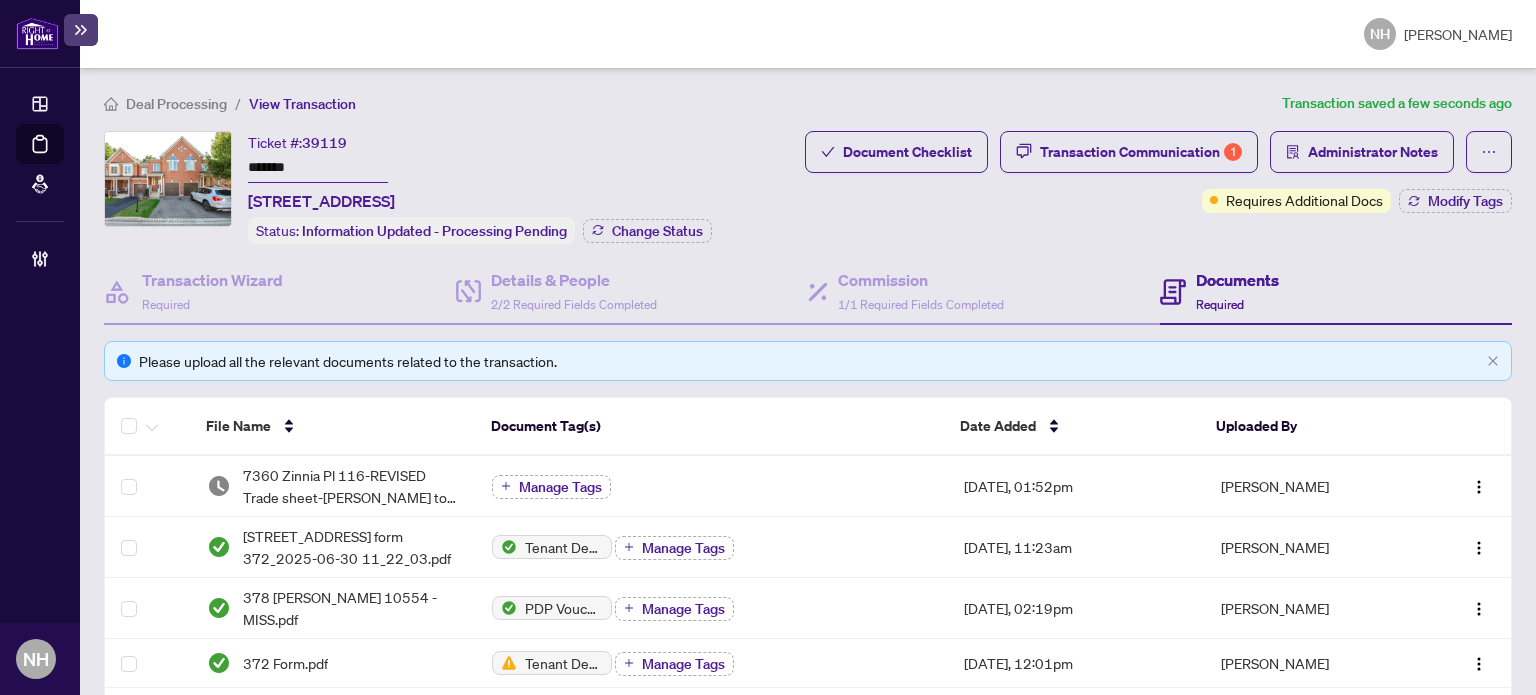 drag, startPoint x: 202, startPoint y: 135, endPoint x: 100, endPoint y: 112, distance: 104.56099 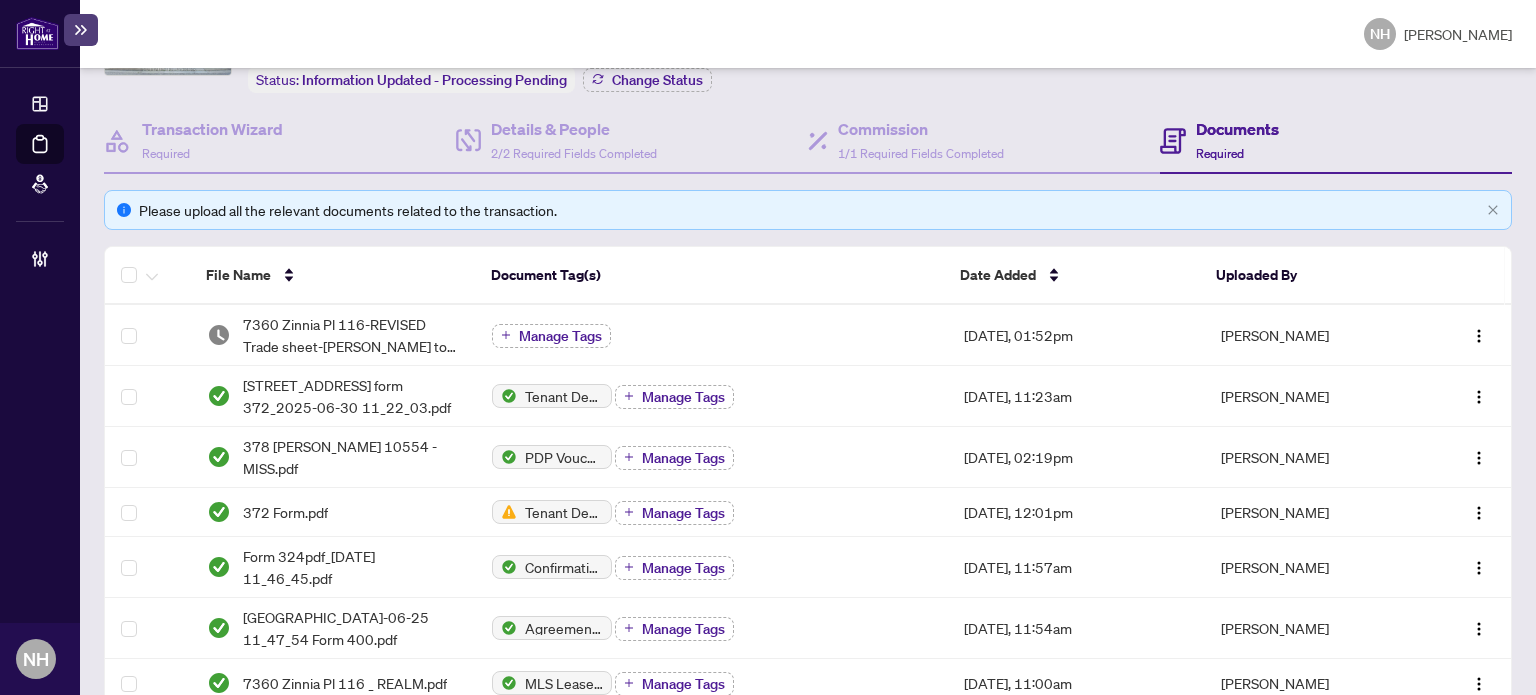 scroll, scrollTop: 0, scrollLeft: 0, axis: both 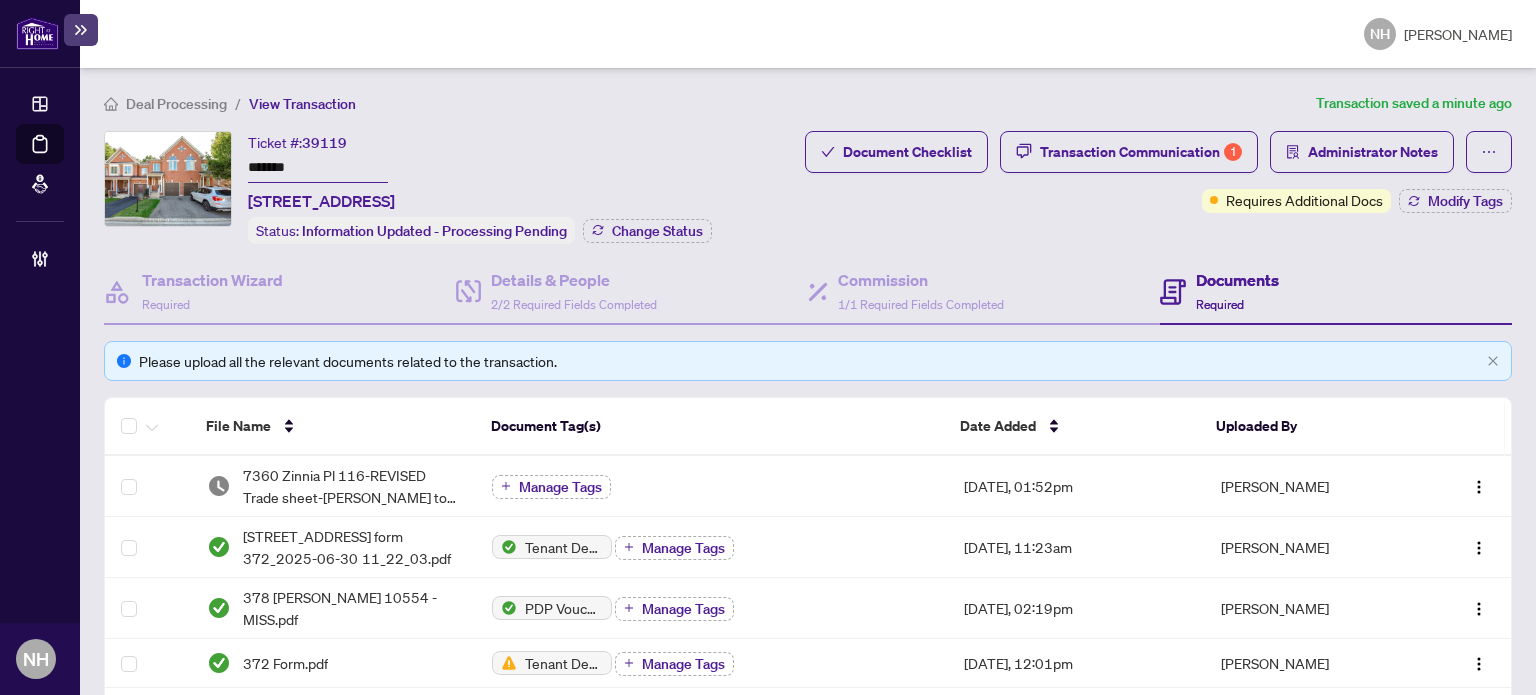 click on "Deal Processing" at bounding box center (176, 104) 